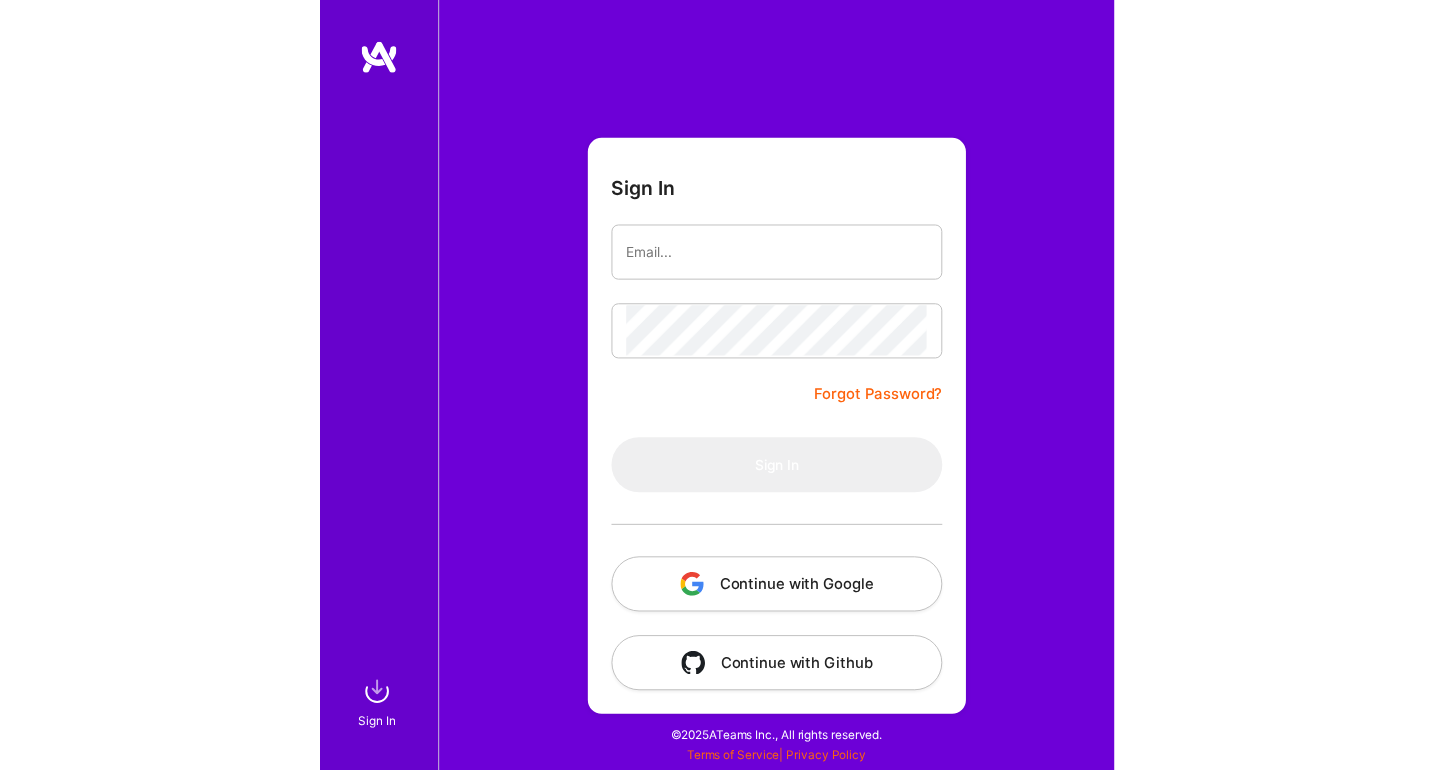 scroll, scrollTop: 0, scrollLeft: 0, axis: both 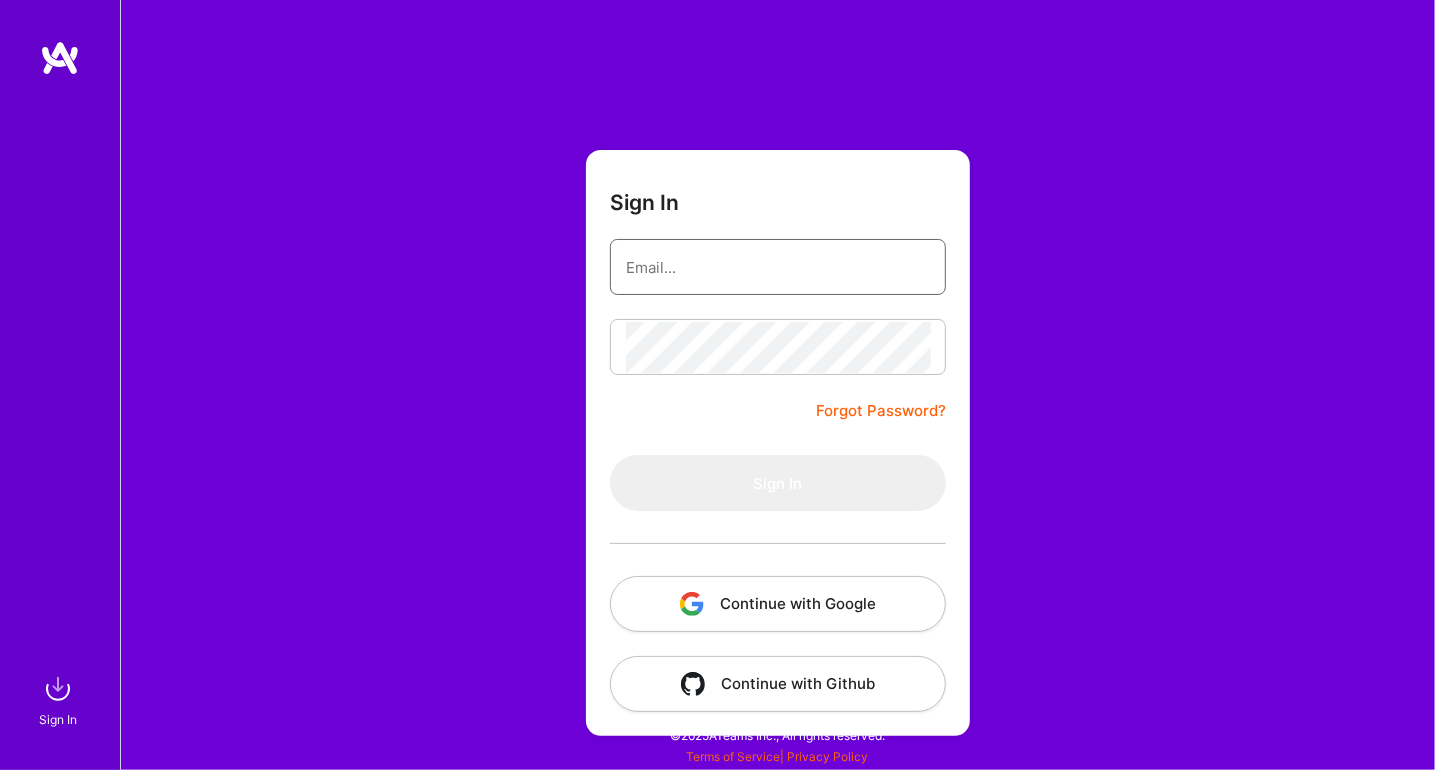 type on "[EMAIL]" 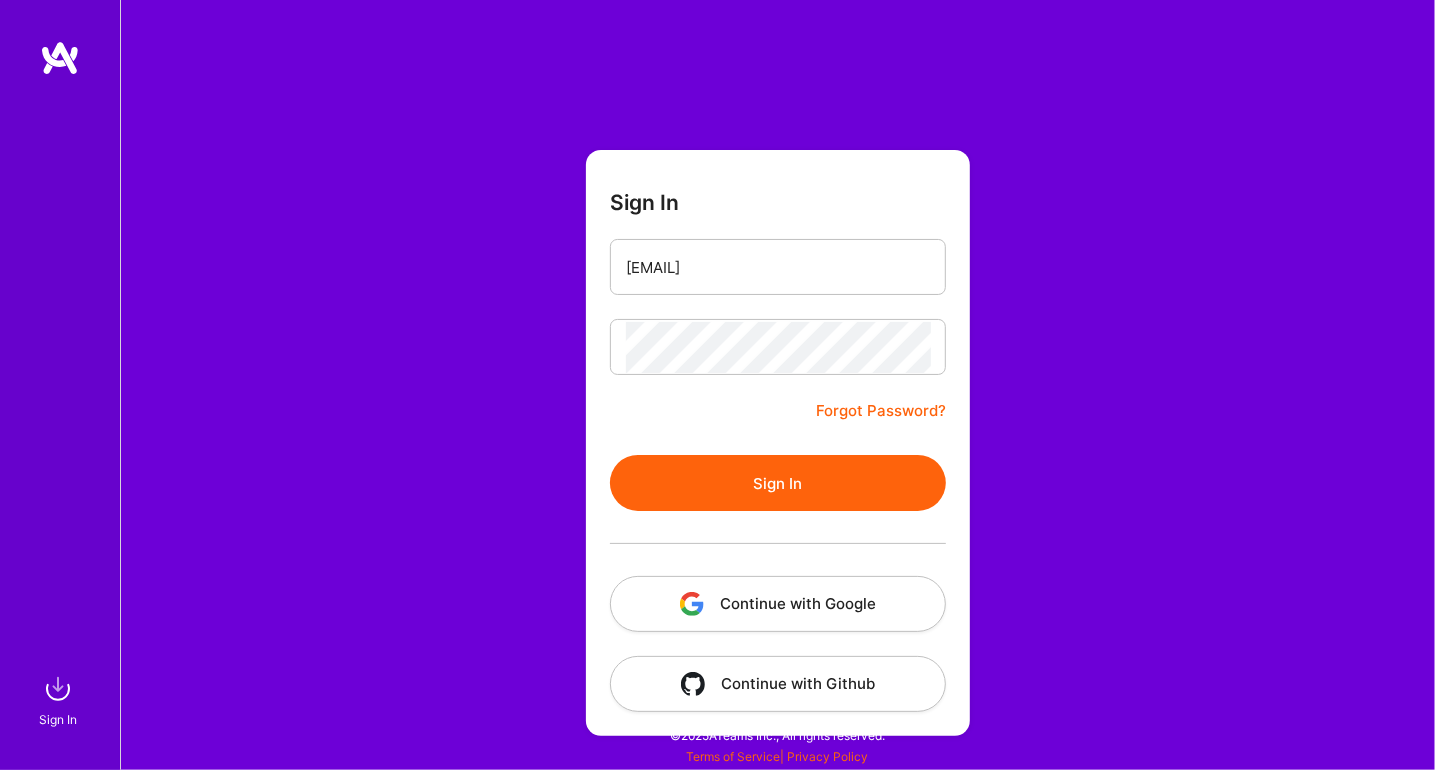 click on "Sign In" at bounding box center (778, 483) 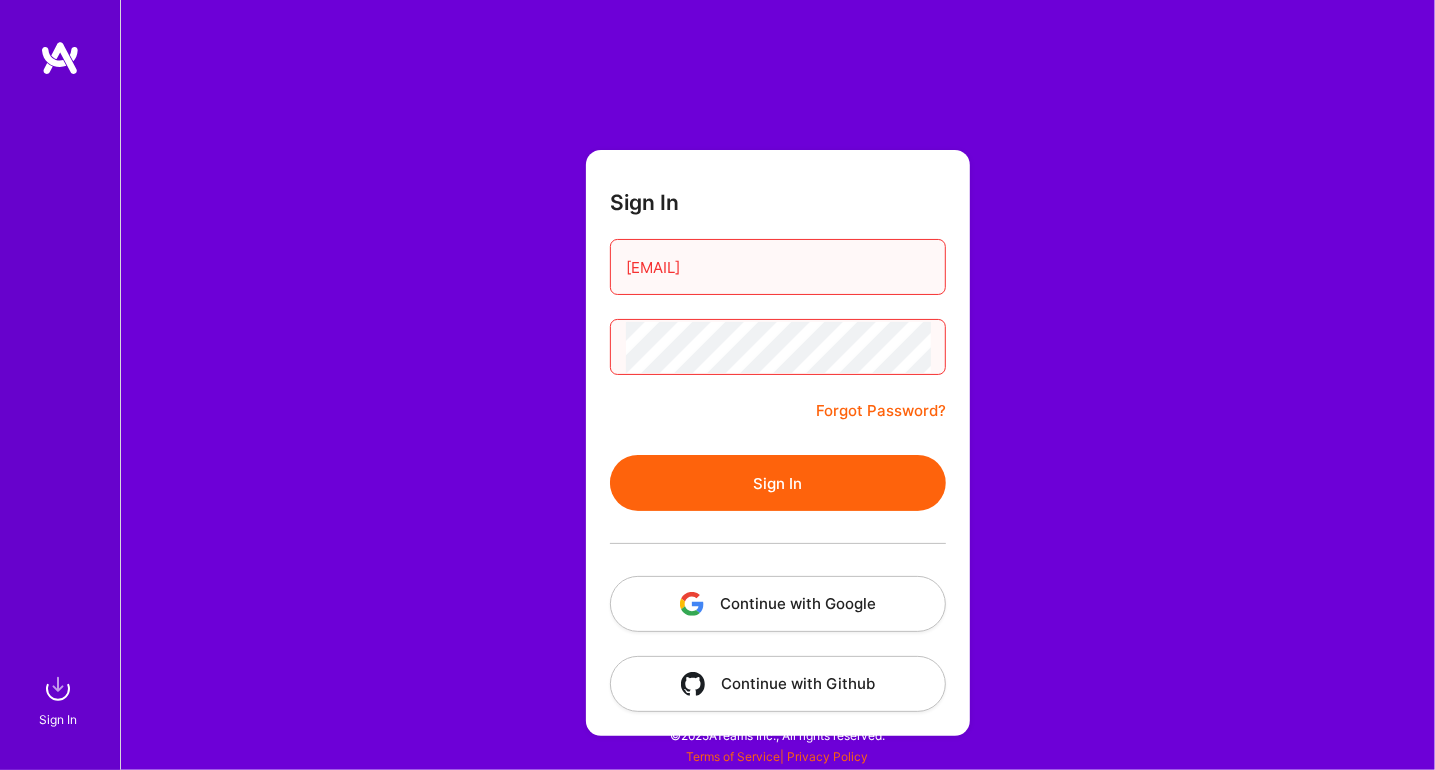 click on "Sign In" at bounding box center [778, 483] 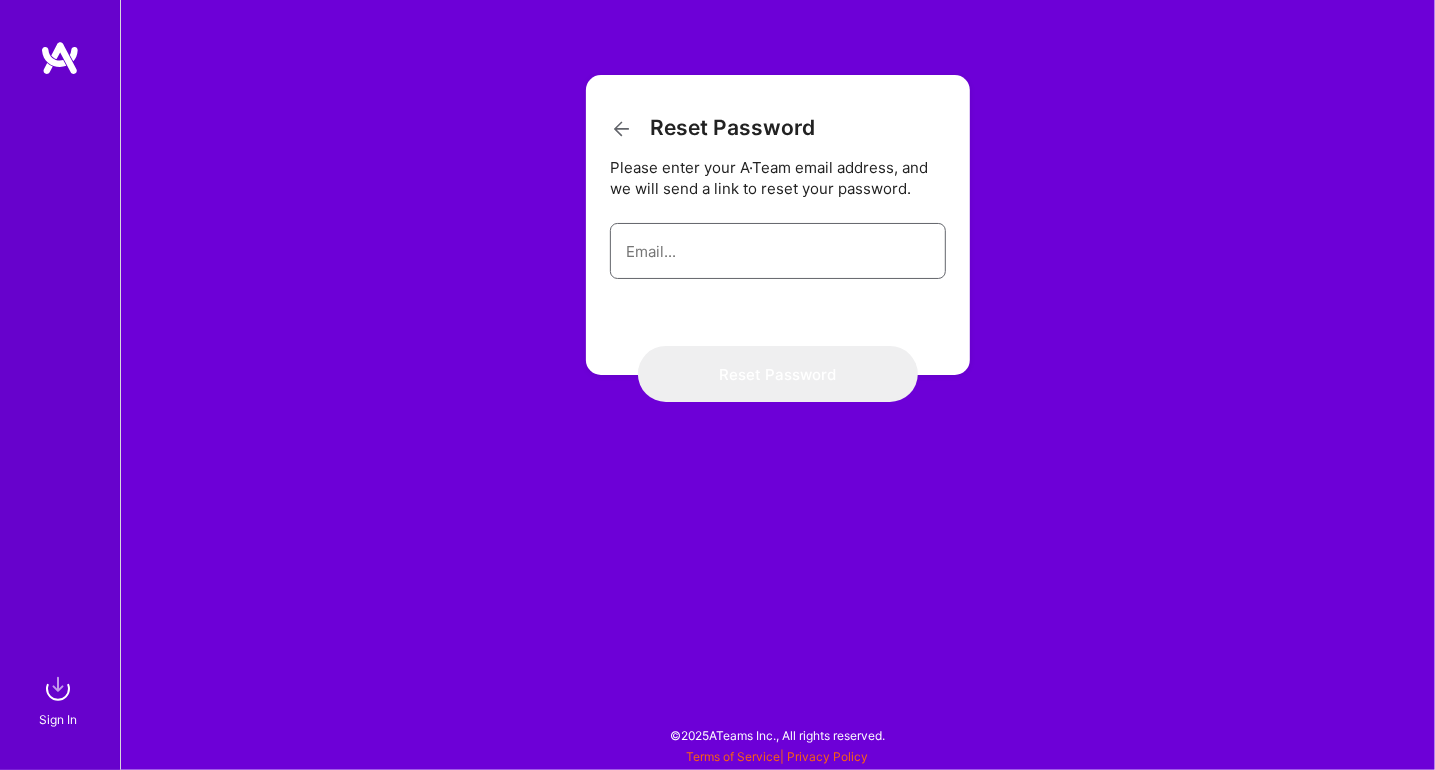 click at bounding box center (778, 251) 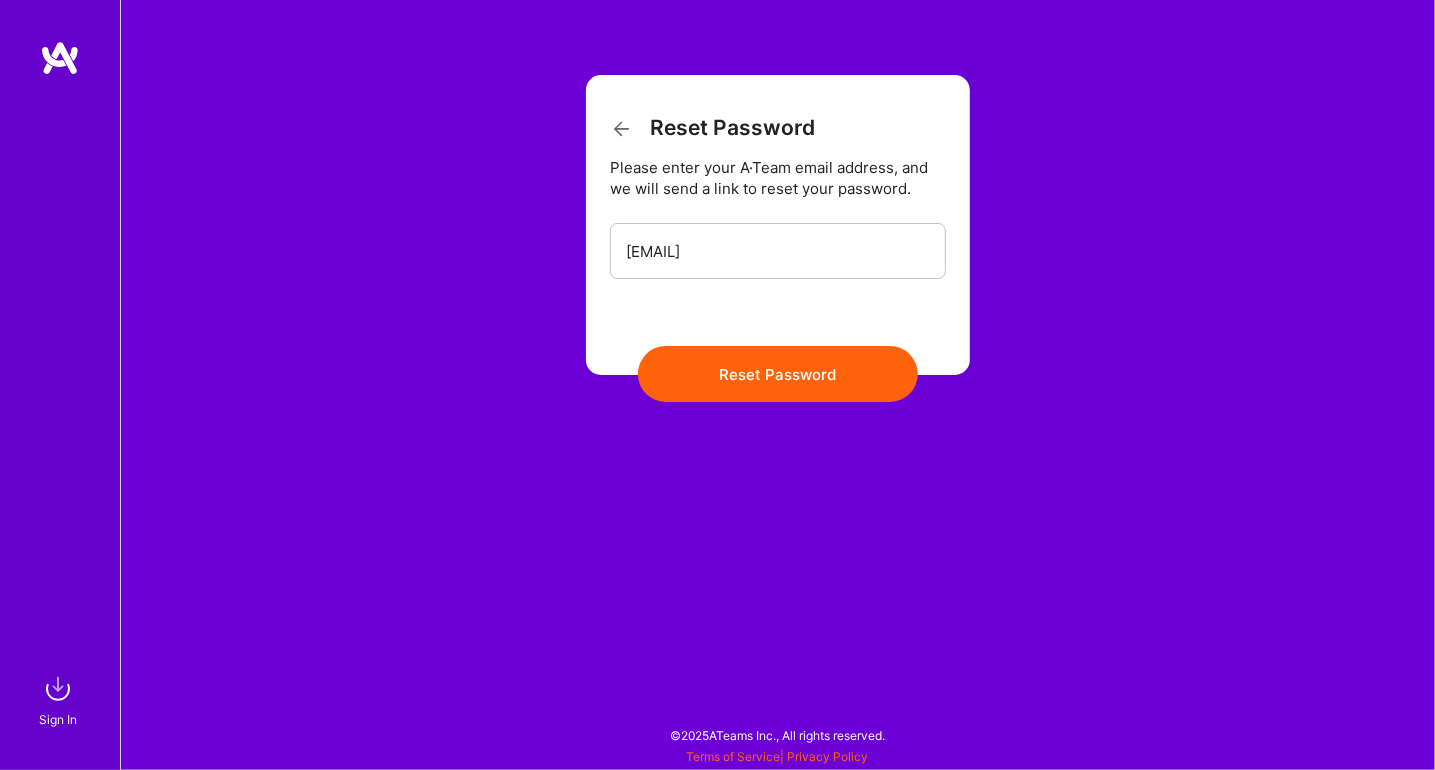 click on "Reset Password" at bounding box center [778, 374] 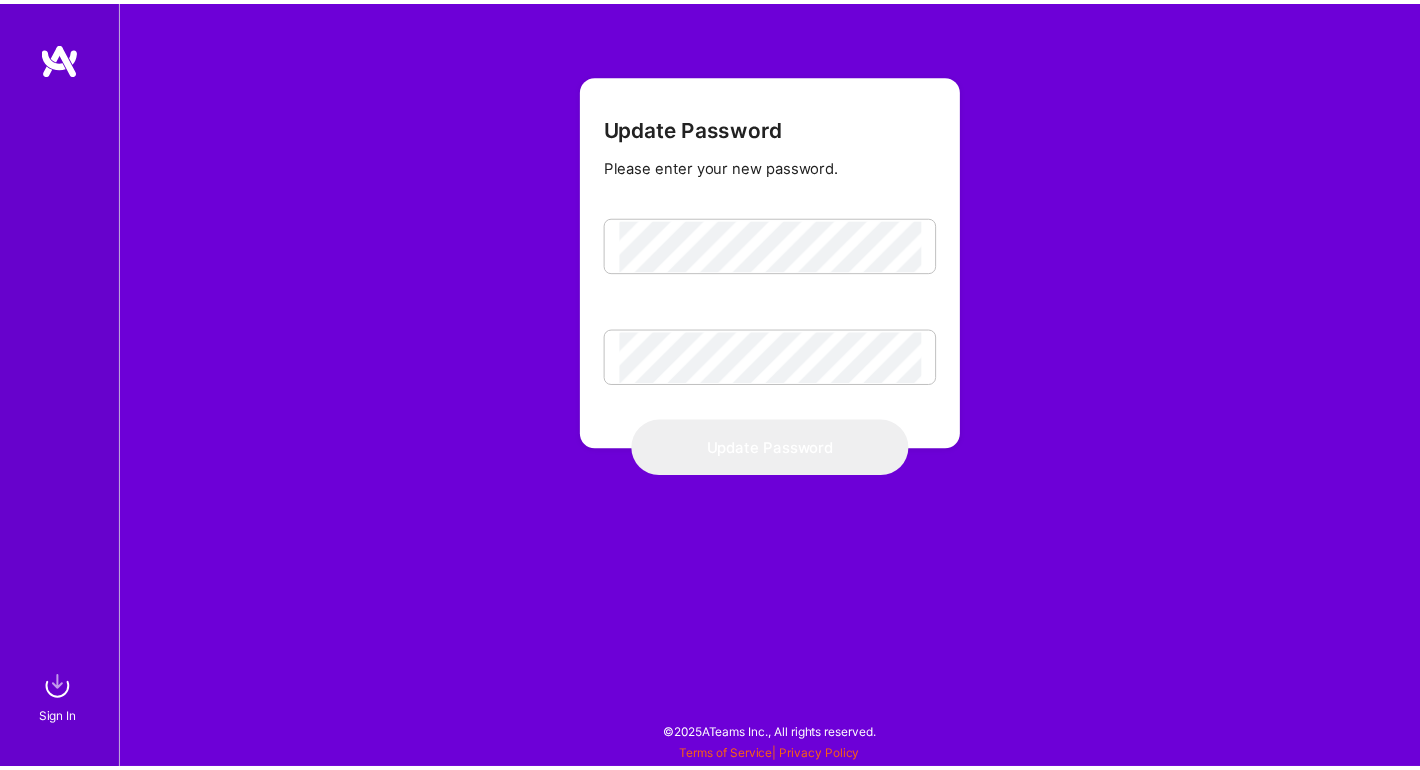 scroll, scrollTop: 0, scrollLeft: 0, axis: both 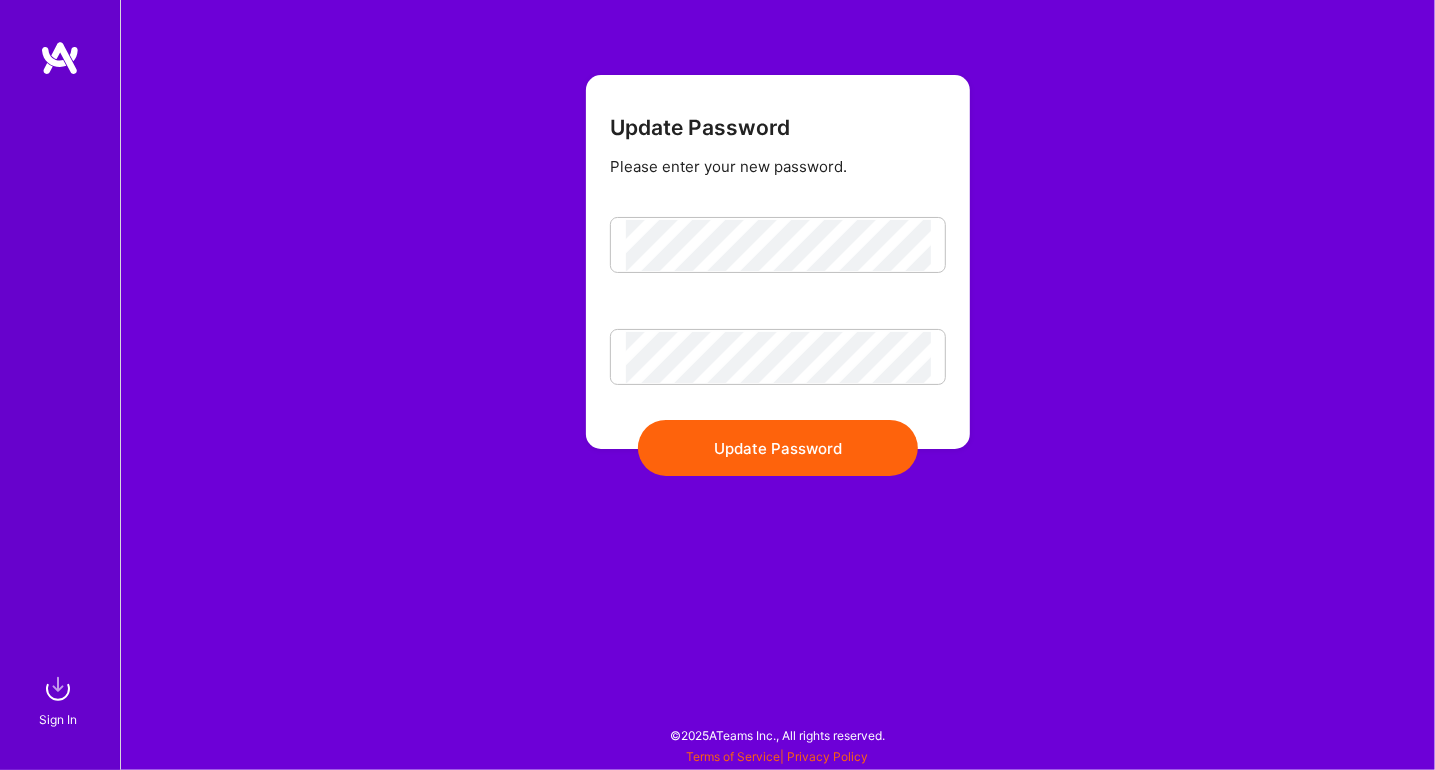 click on "Update Password" at bounding box center [778, 448] 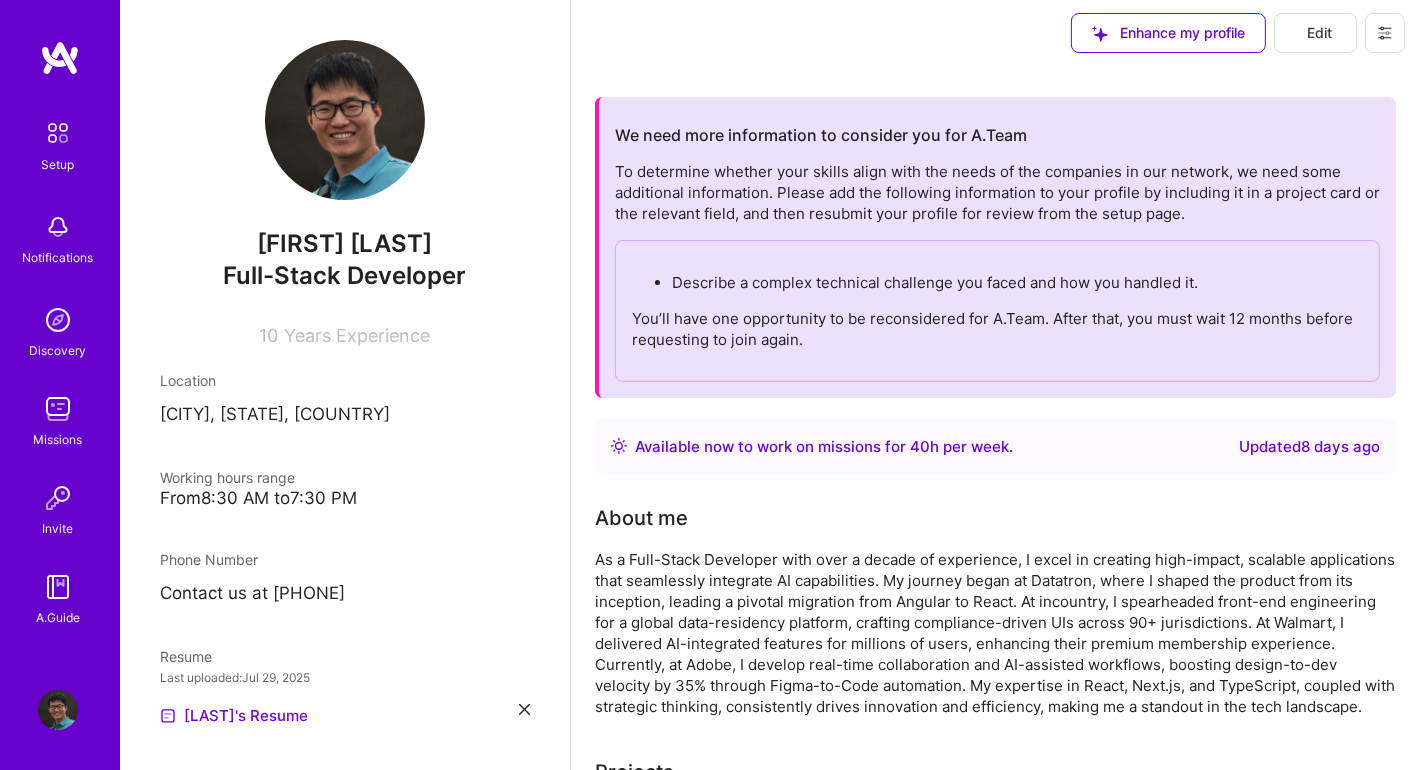 scroll, scrollTop: 0, scrollLeft: 0, axis: both 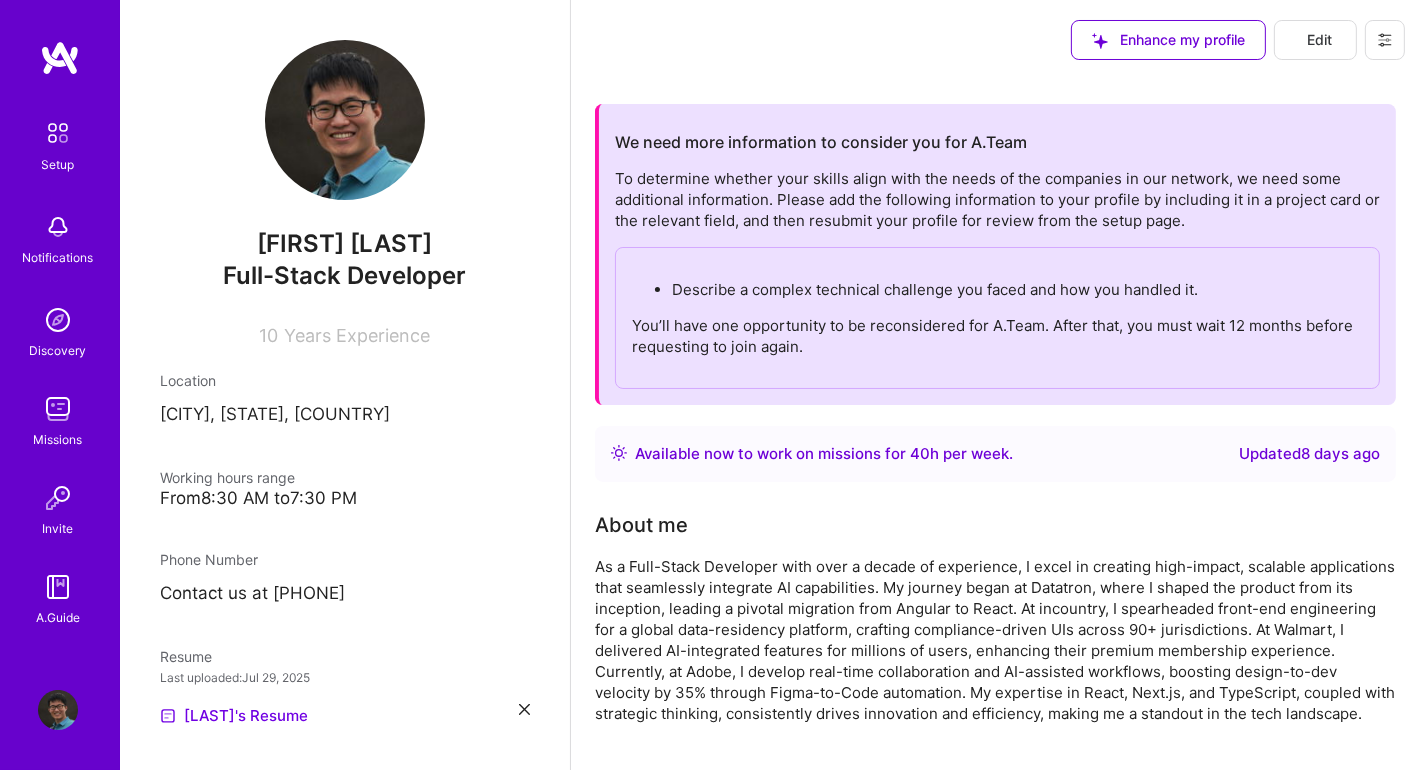 click on "Enhance my profile" at bounding box center (1168, 40) 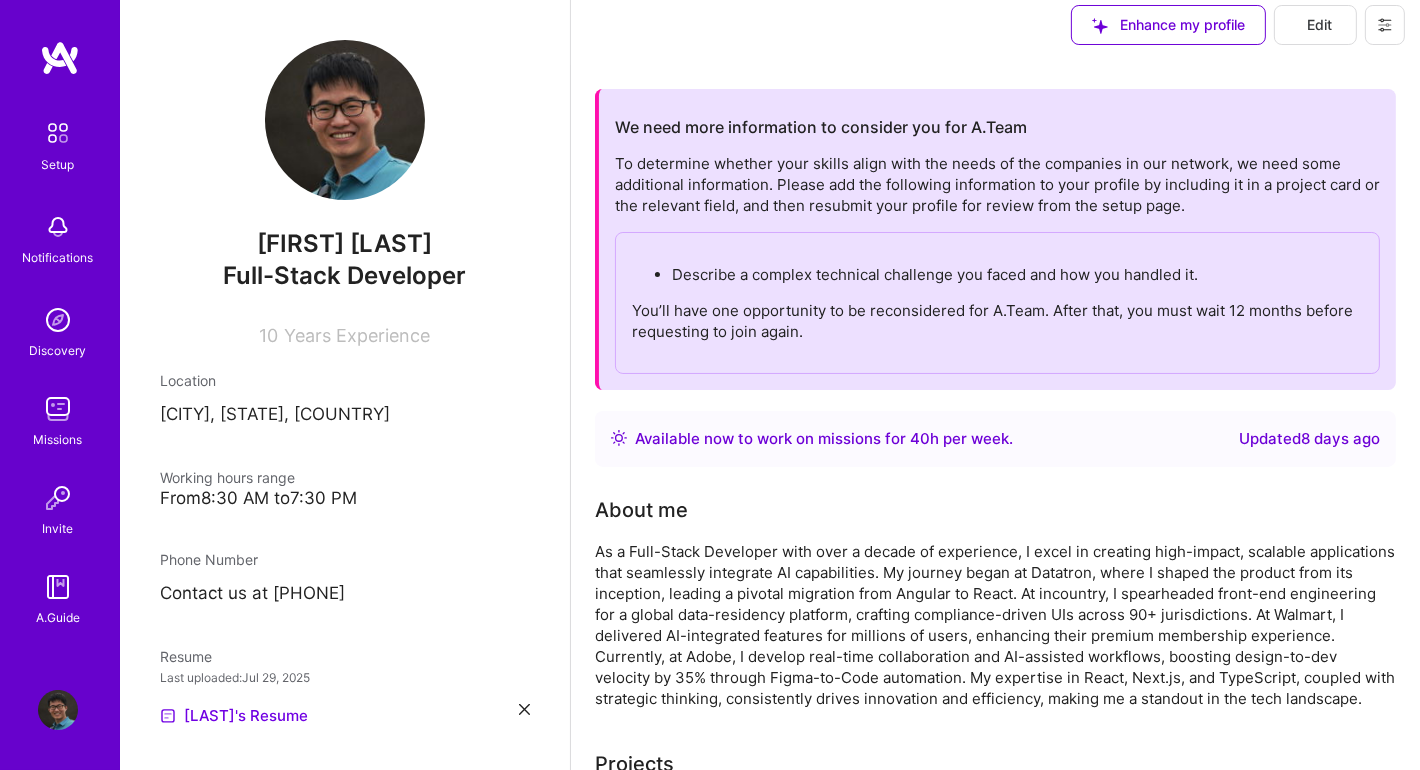 scroll, scrollTop: 0, scrollLeft: 0, axis: both 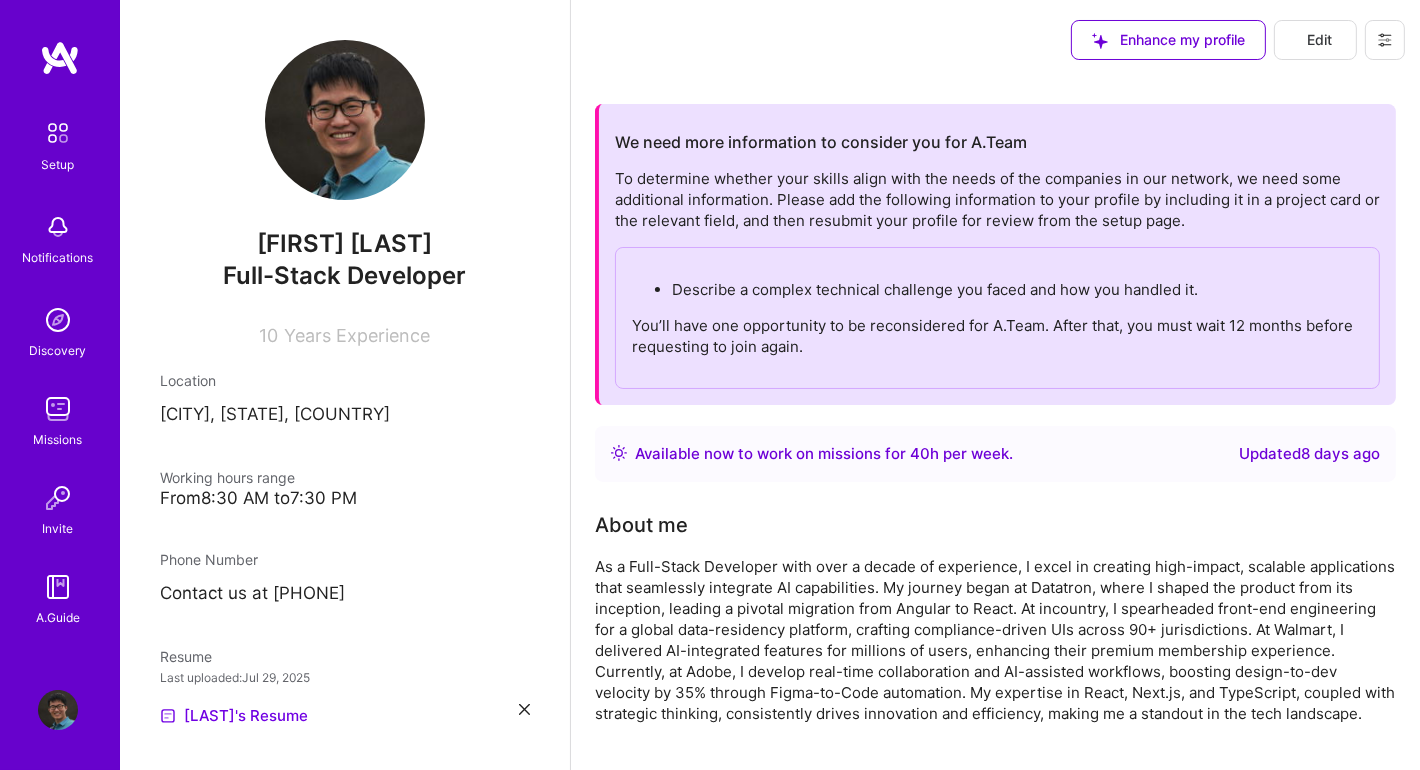 click on "You’ll have one opportunity to be reconsidered for A.Team. After that, you must wait 12 months before requesting to join again." at bounding box center [997, 336] 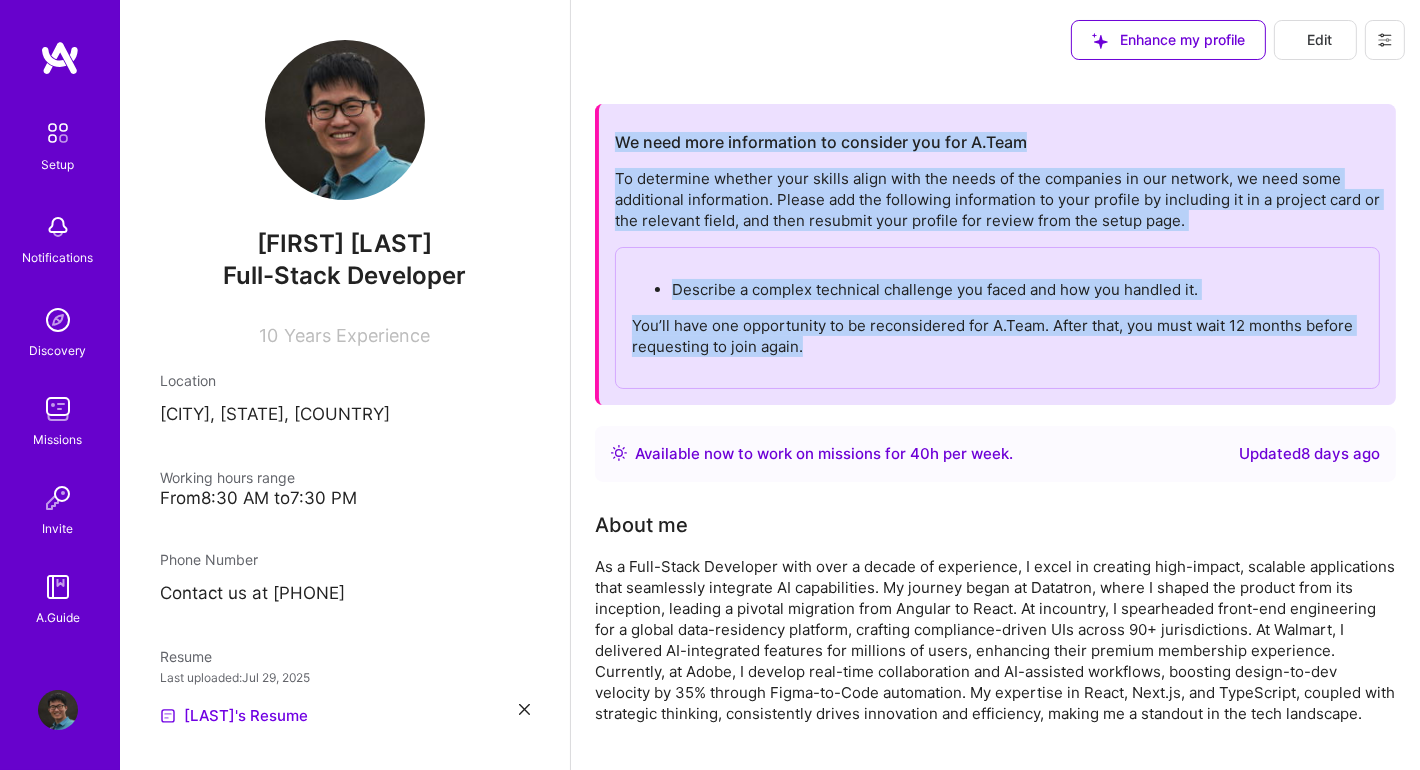 drag, startPoint x: 615, startPoint y: 139, endPoint x: 1137, endPoint y: 360, distance: 566.85535 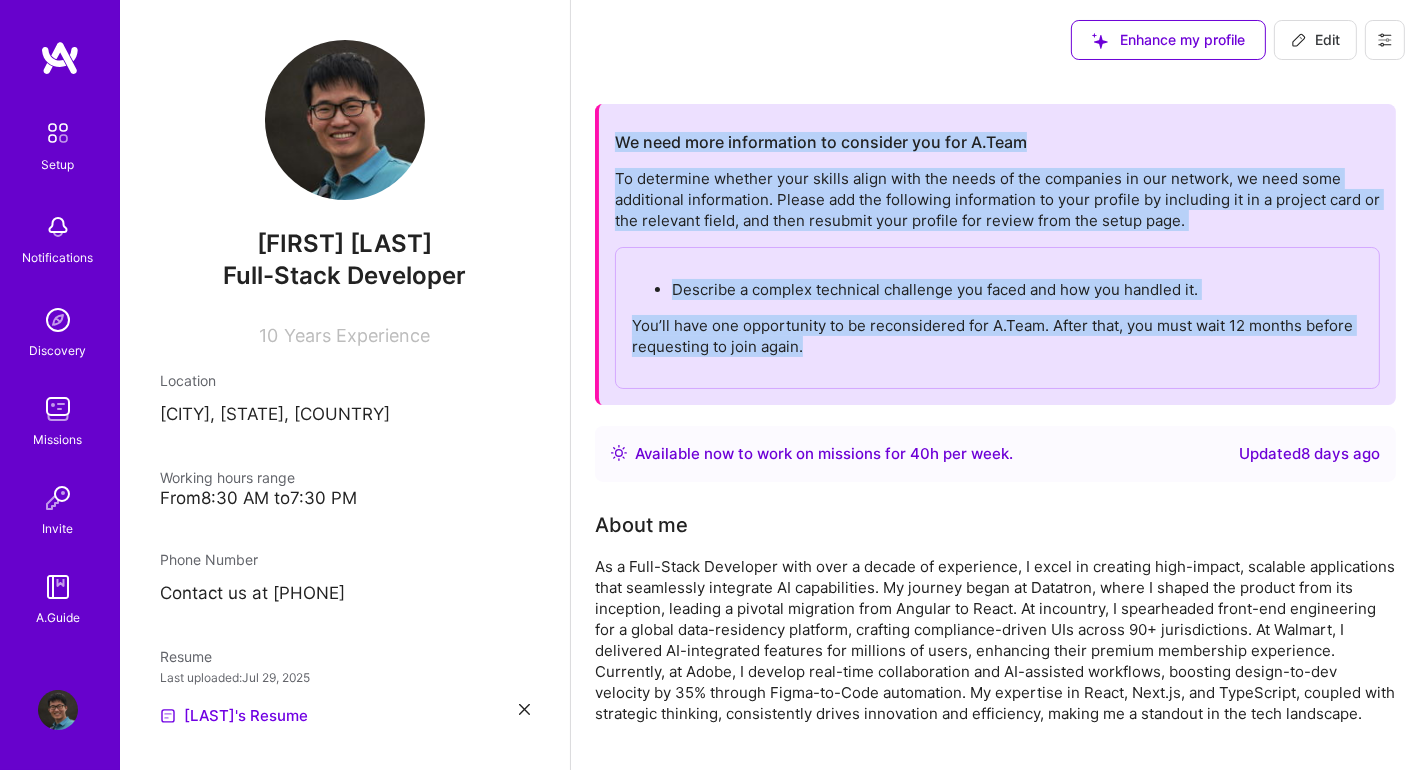 click on "Edit" at bounding box center (1315, 40) 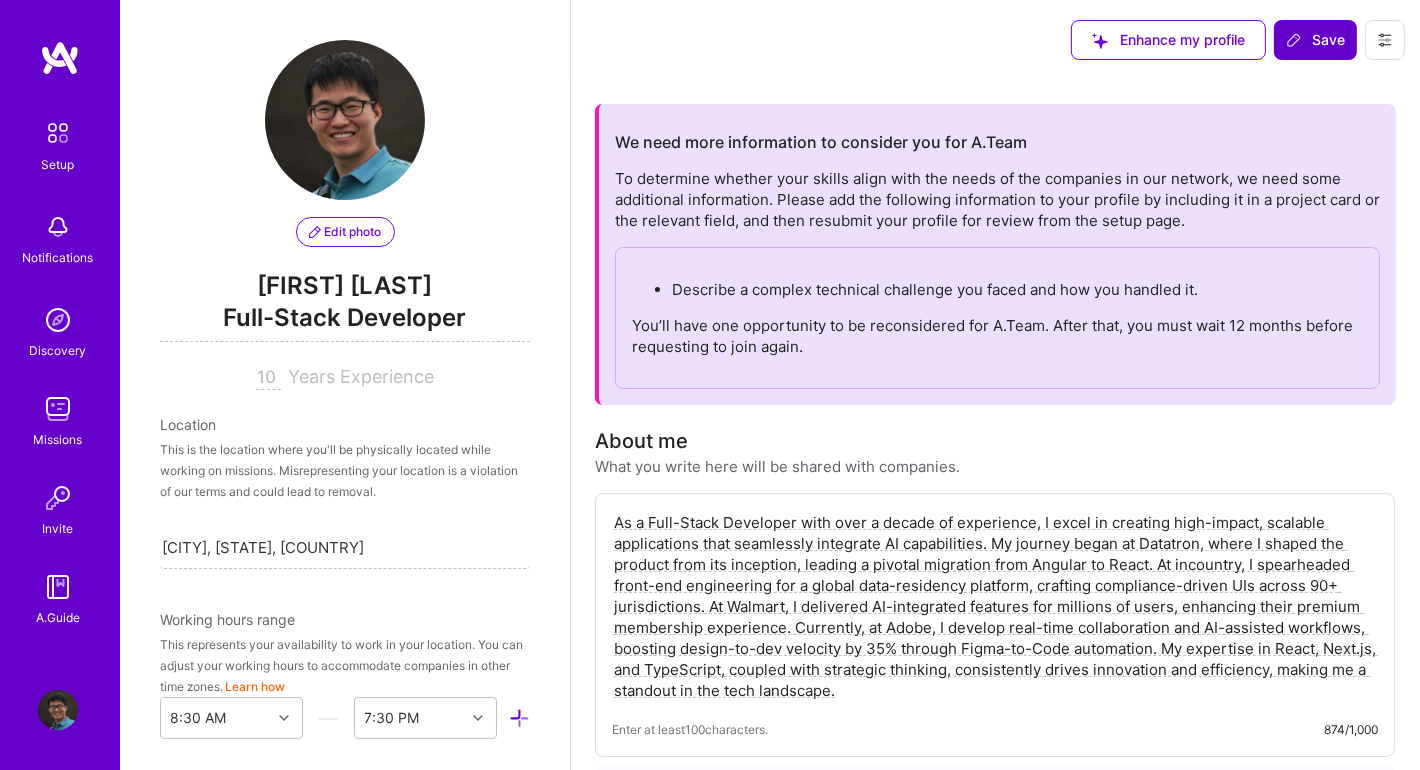 scroll, scrollTop: 781, scrollLeft: 0, axis: vertical 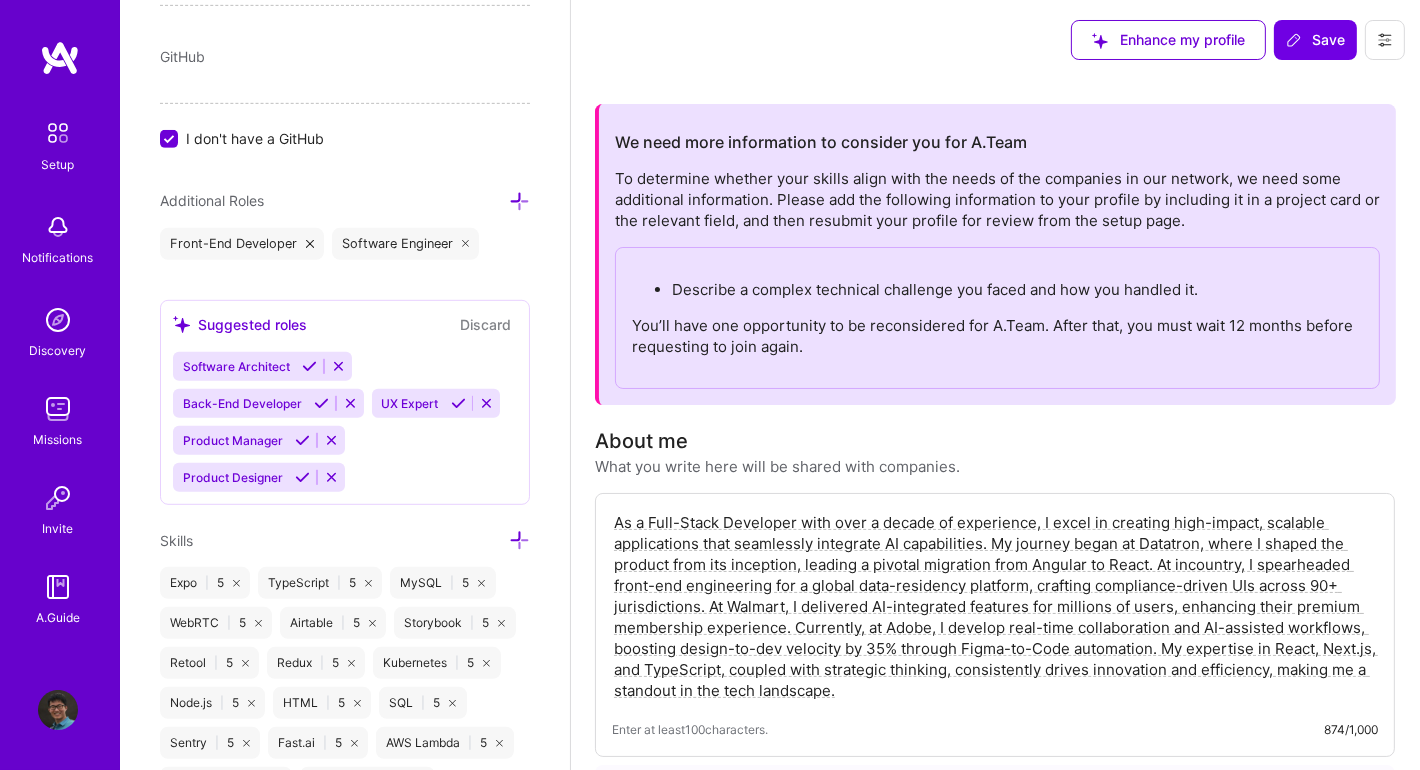 click on "I don't have a GitHub" at bounding box center [255, 138] 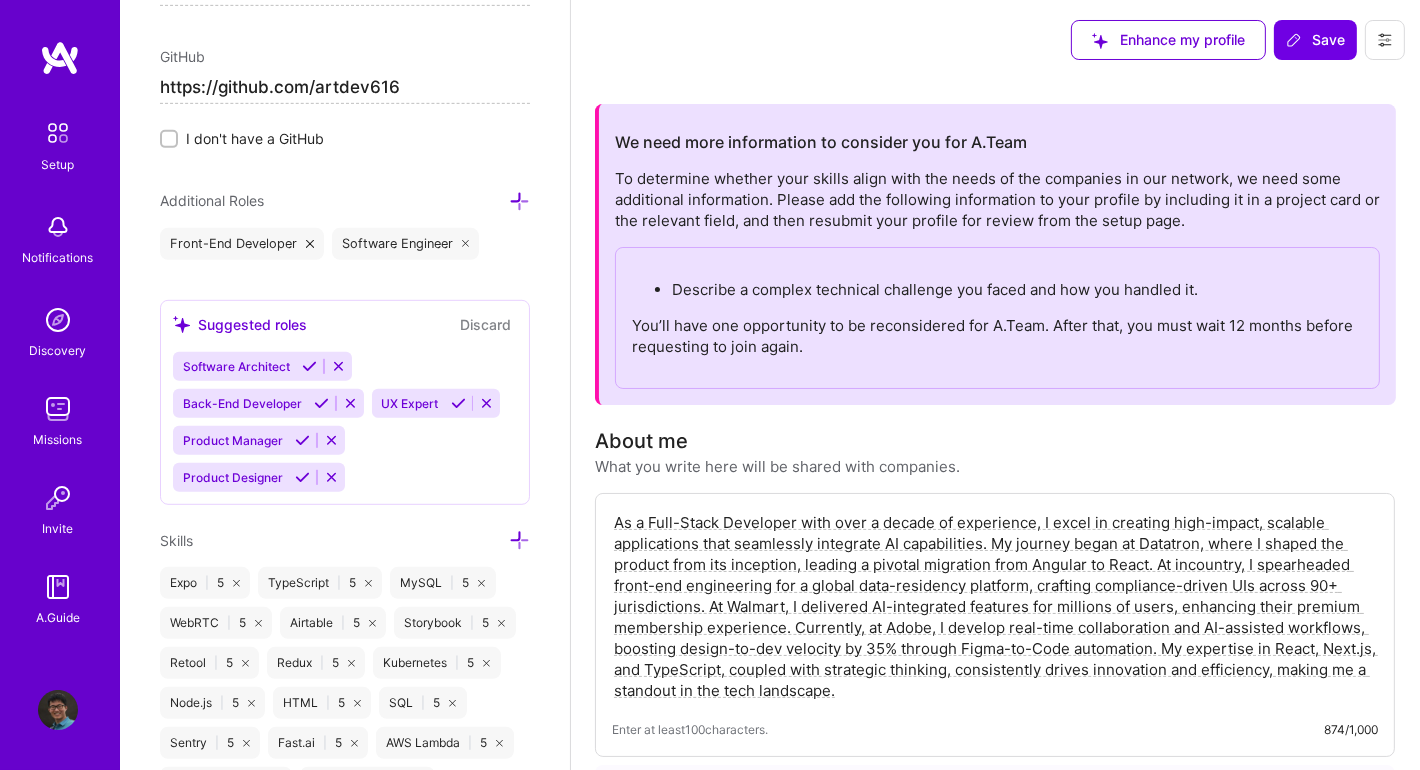 type on "https://github.com/artdev616" 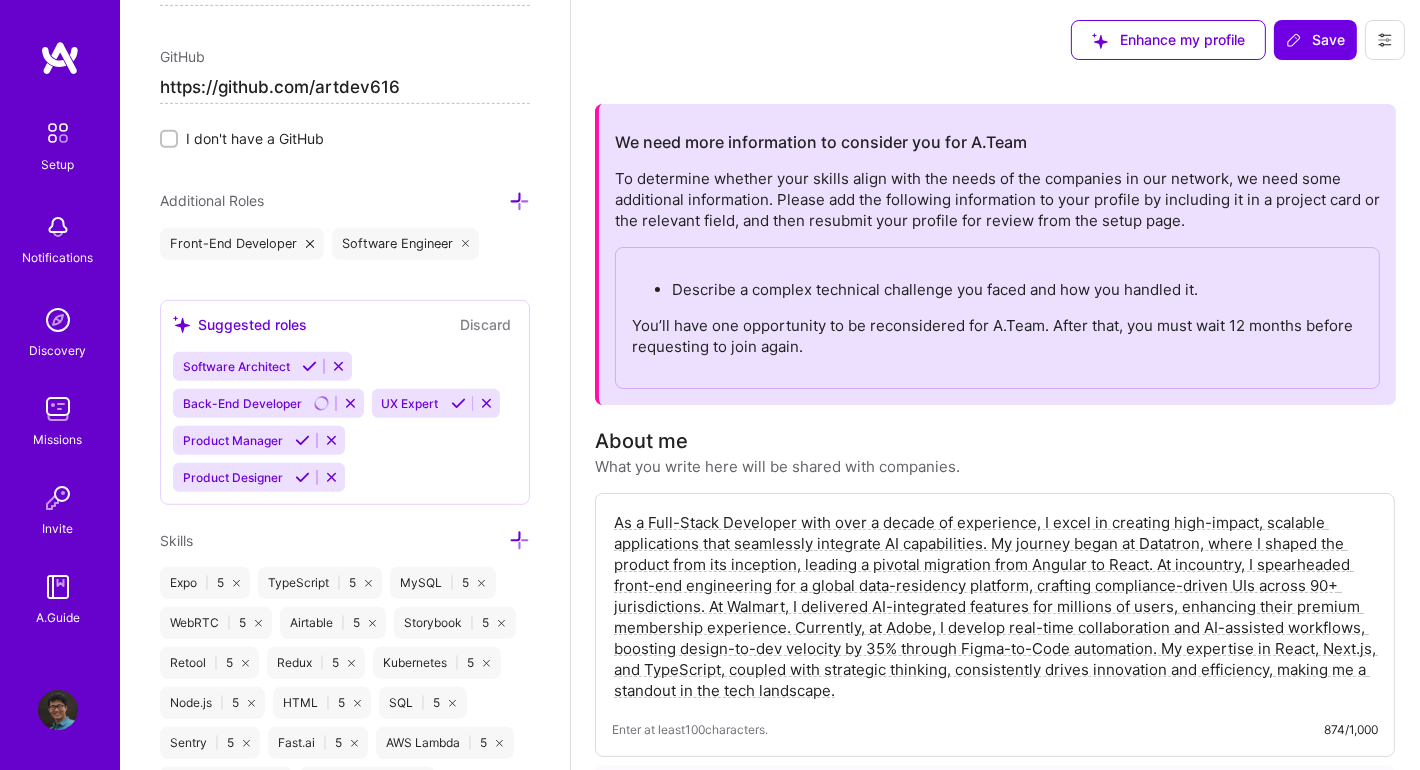 scroll, scrollTop: 1281, scrollLeft: 0, axis: vertical 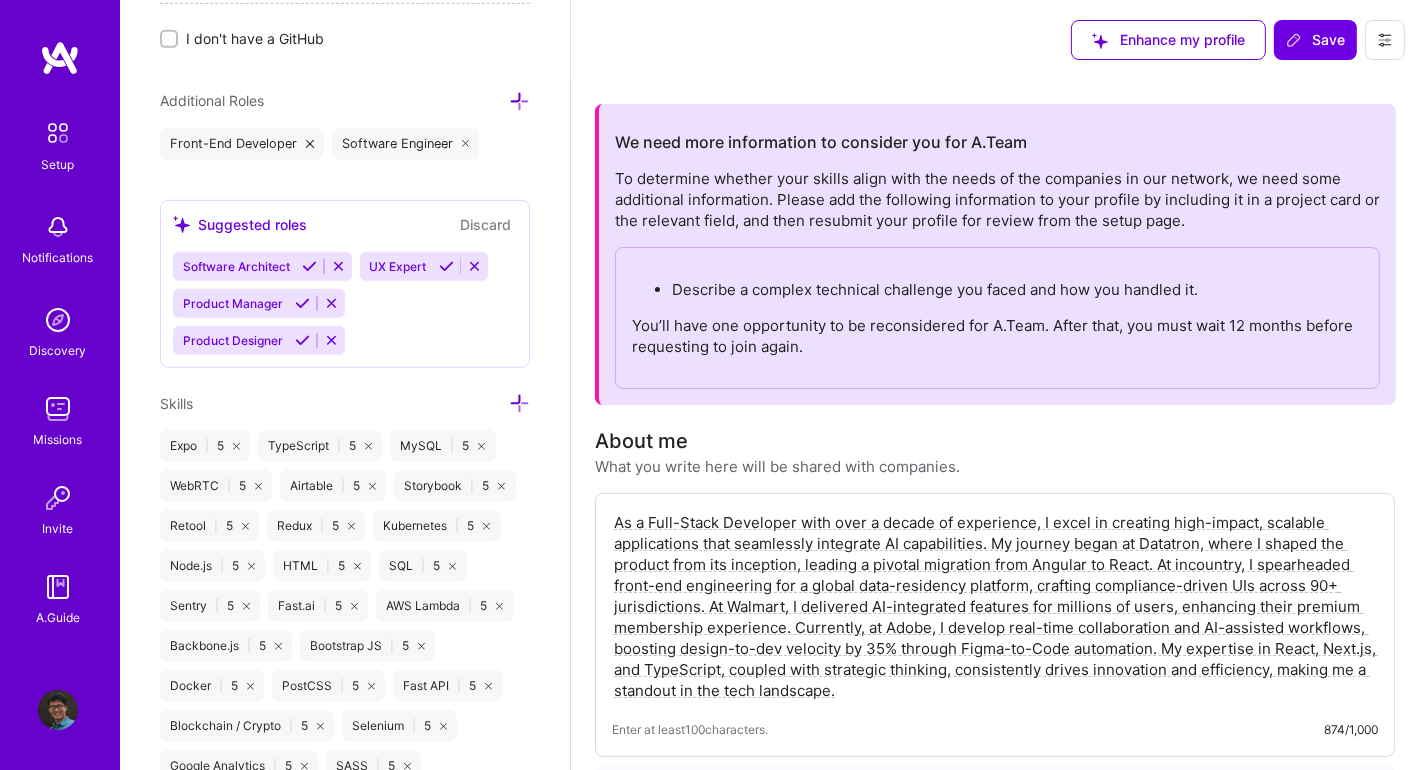 click on "Software Architect UX Expert Product Manager Product Designer" at bounding box center (345, 303) 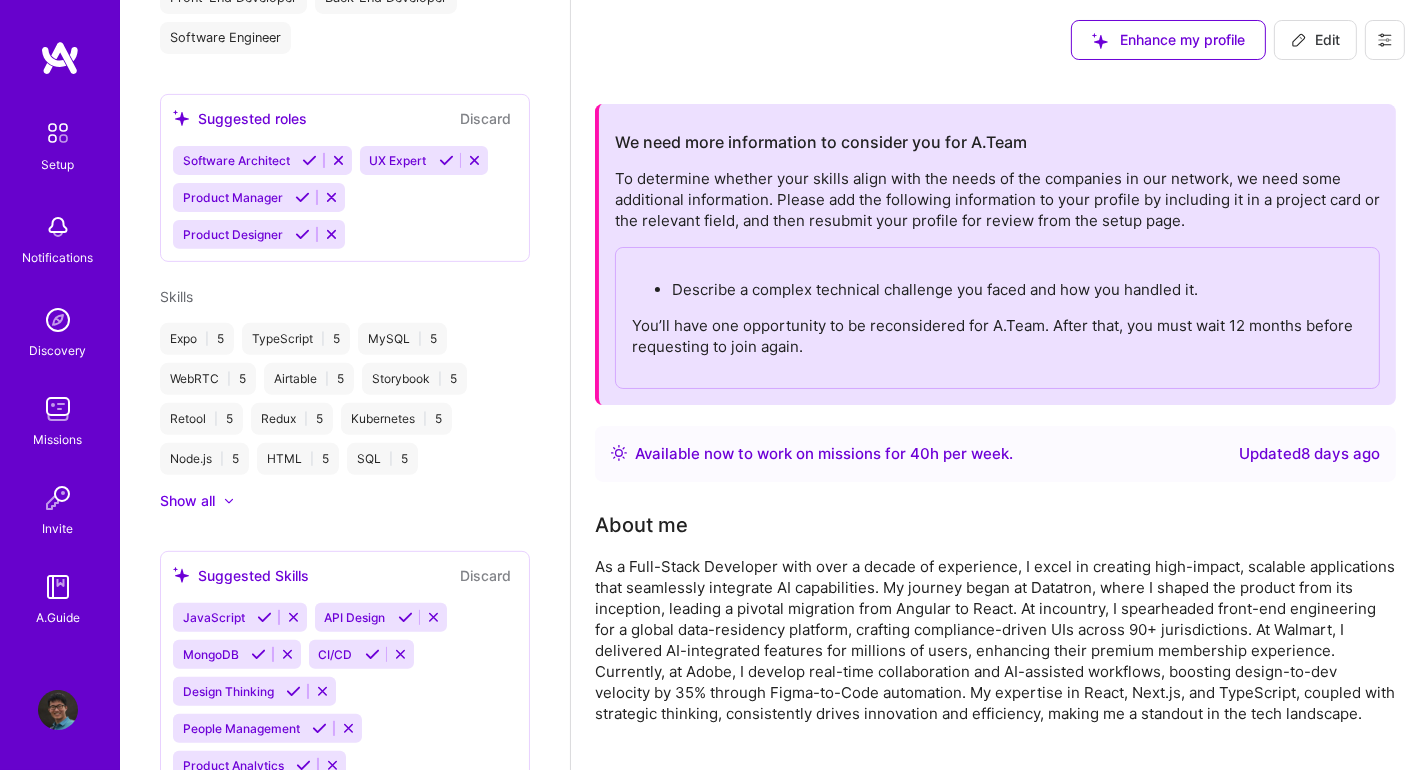scroll, scrollTop: 885, scrollLeft: 0, axis: vertical 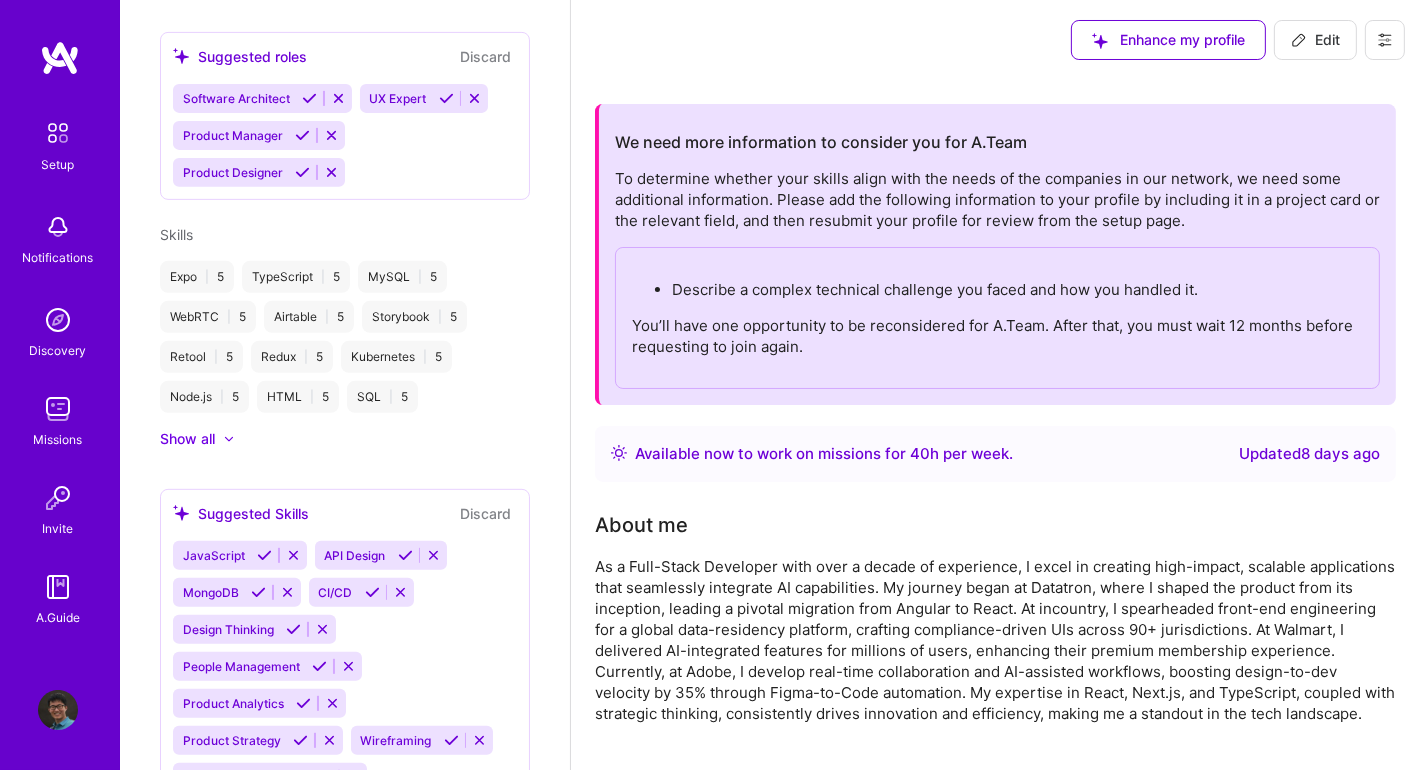 click at bounding box center [229, 439] 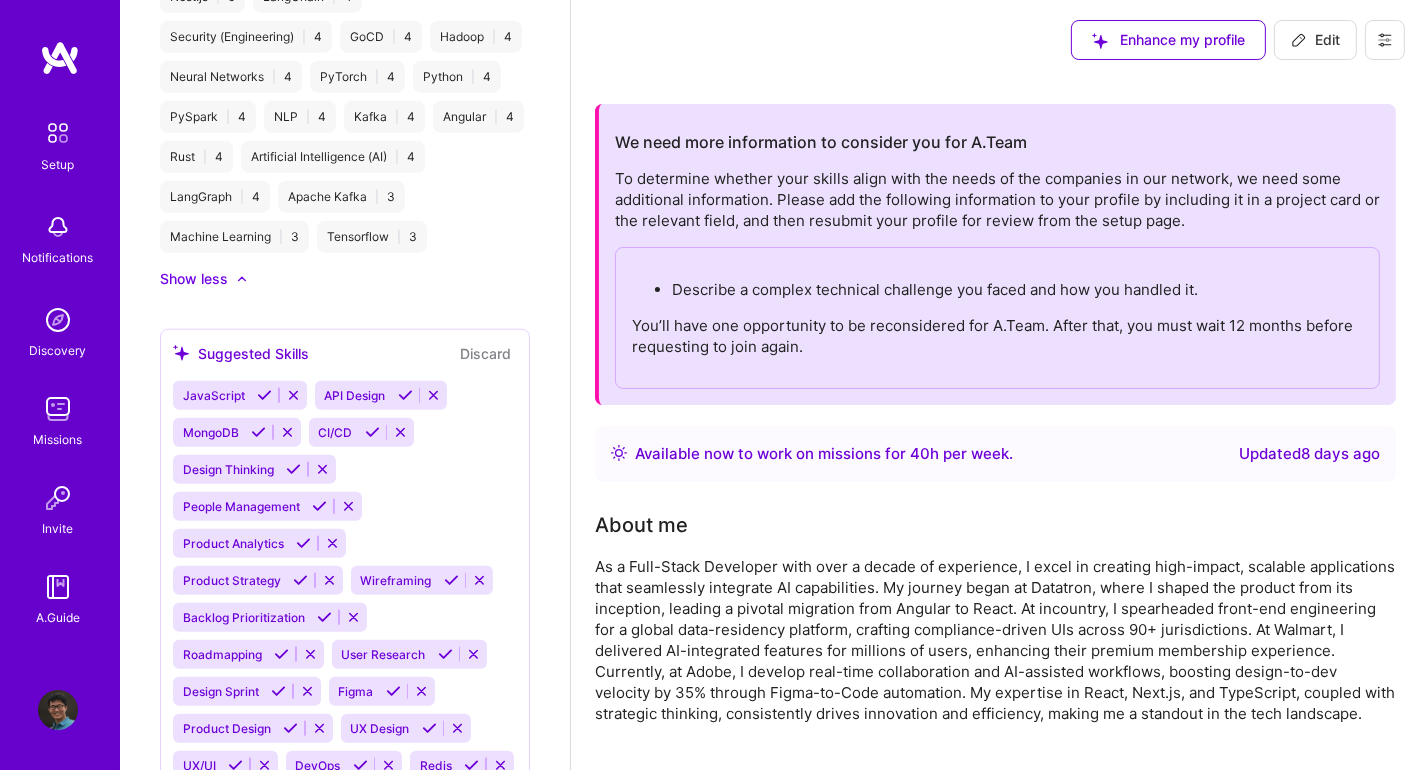 click at bounding box center (242, 279) 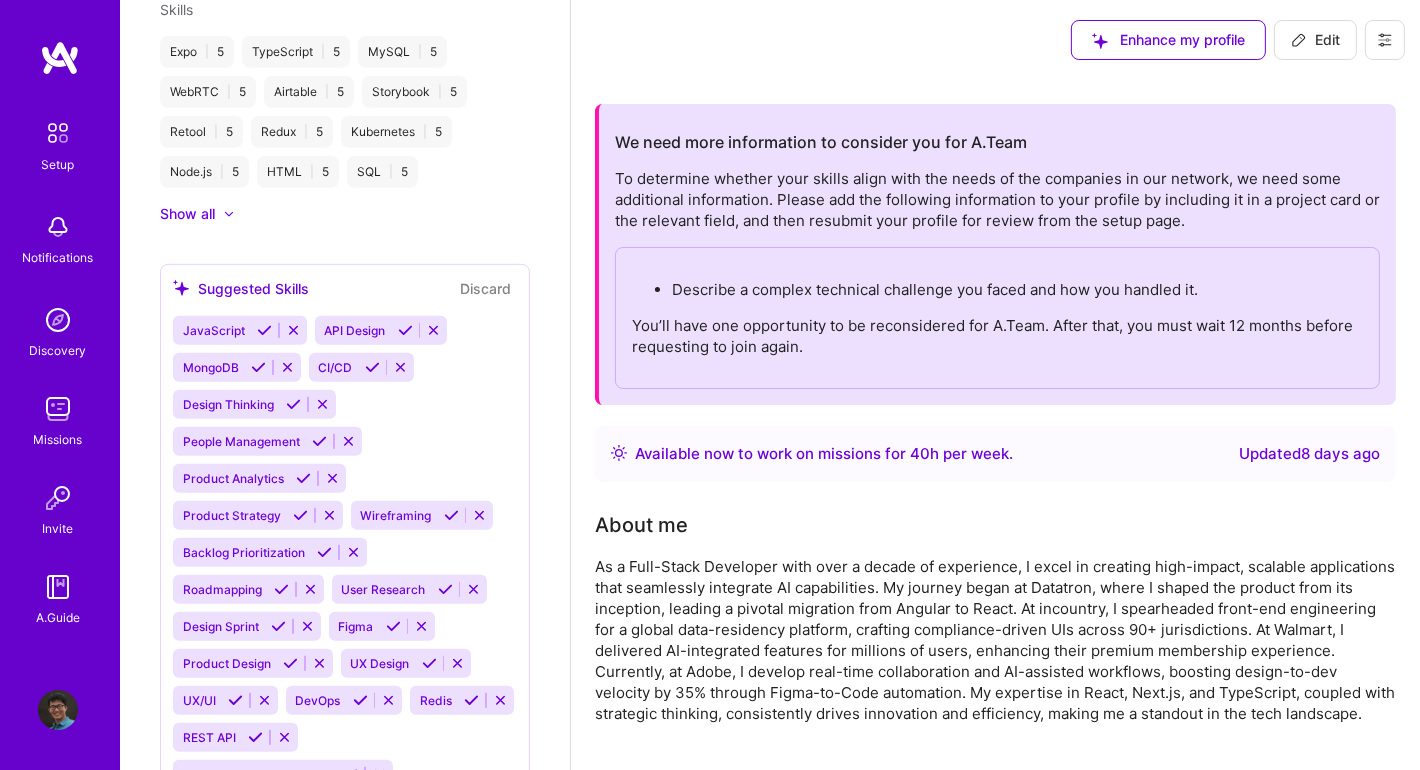 scroll, scrollTop: 1066, scrollLeft: 0, axis: vertical 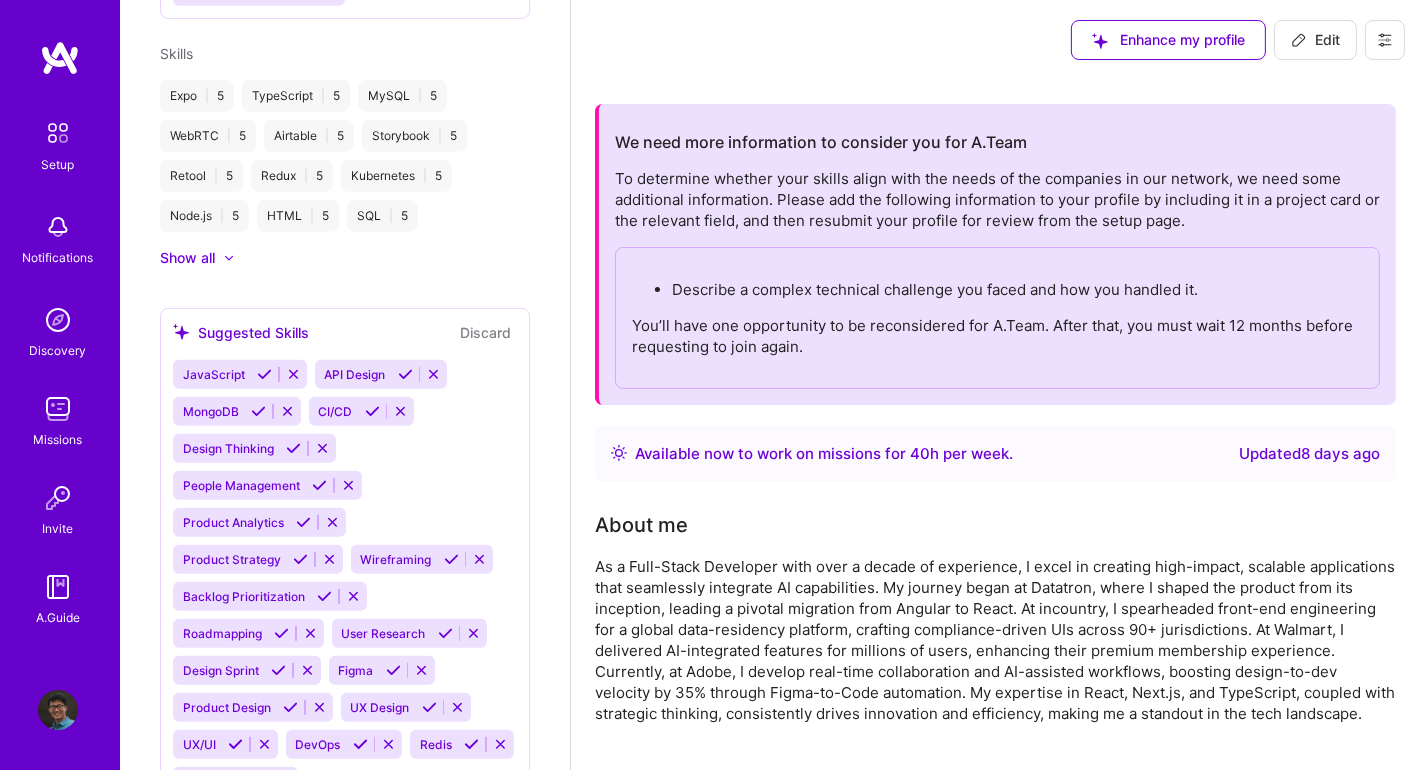click at bounding box center (264, 374) 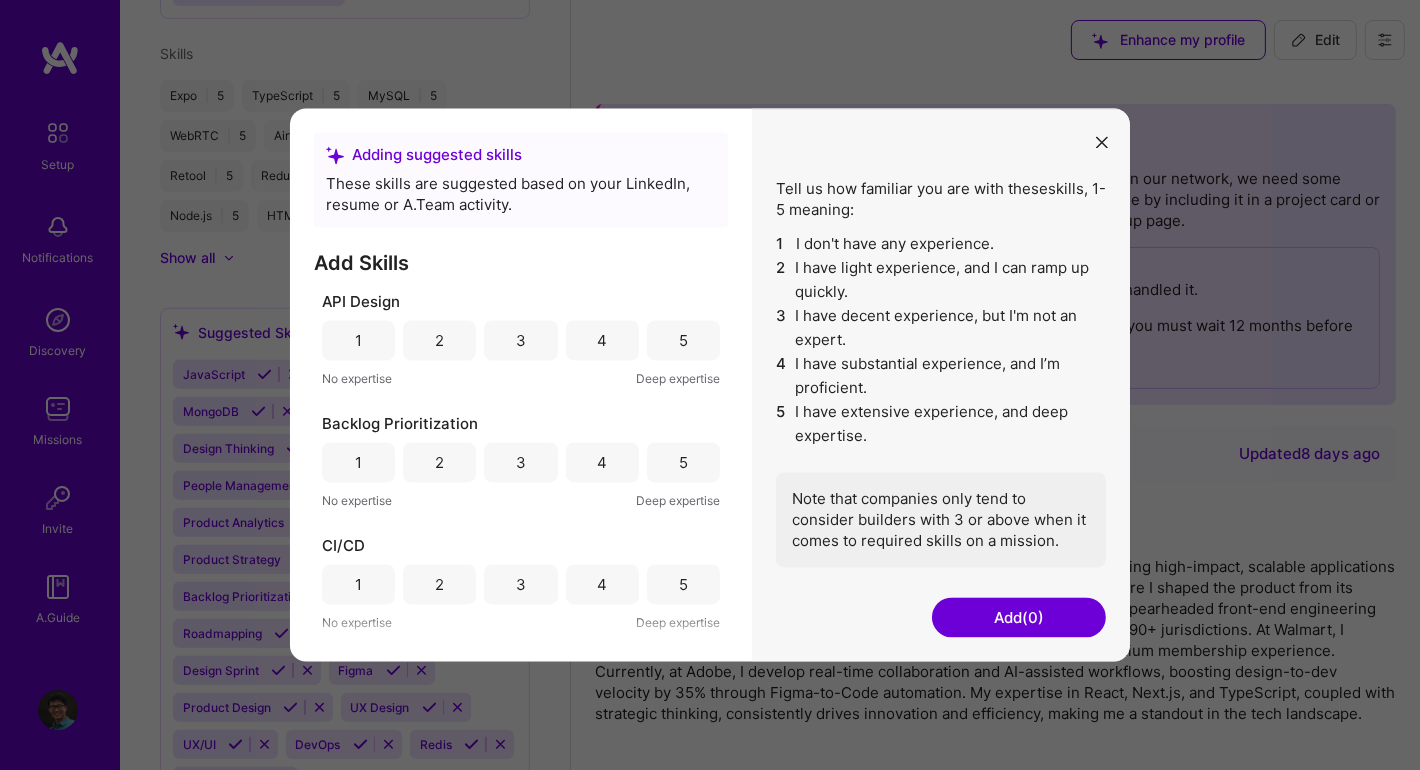 click on "5" at bounding box center (683, 341) 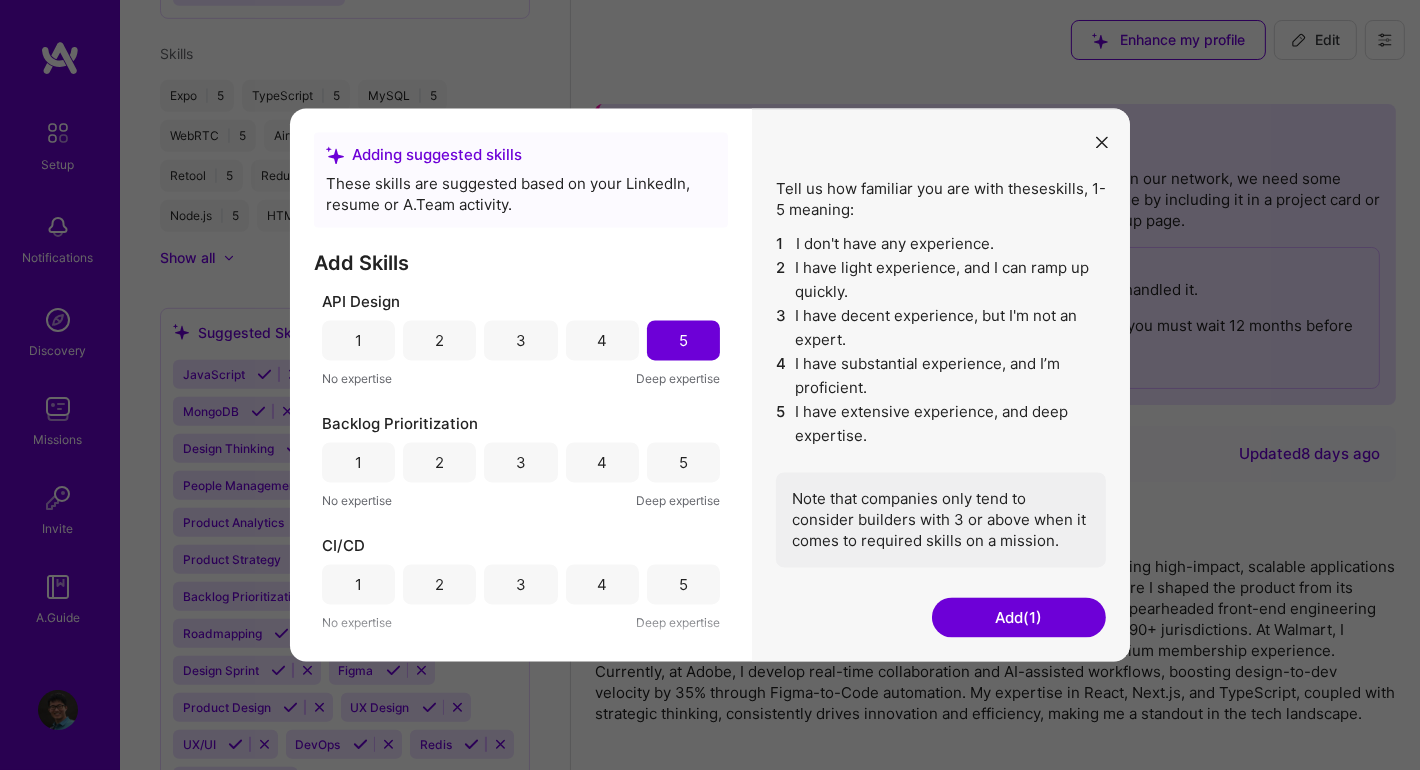 click on "5" at bounding box center (683, 463) 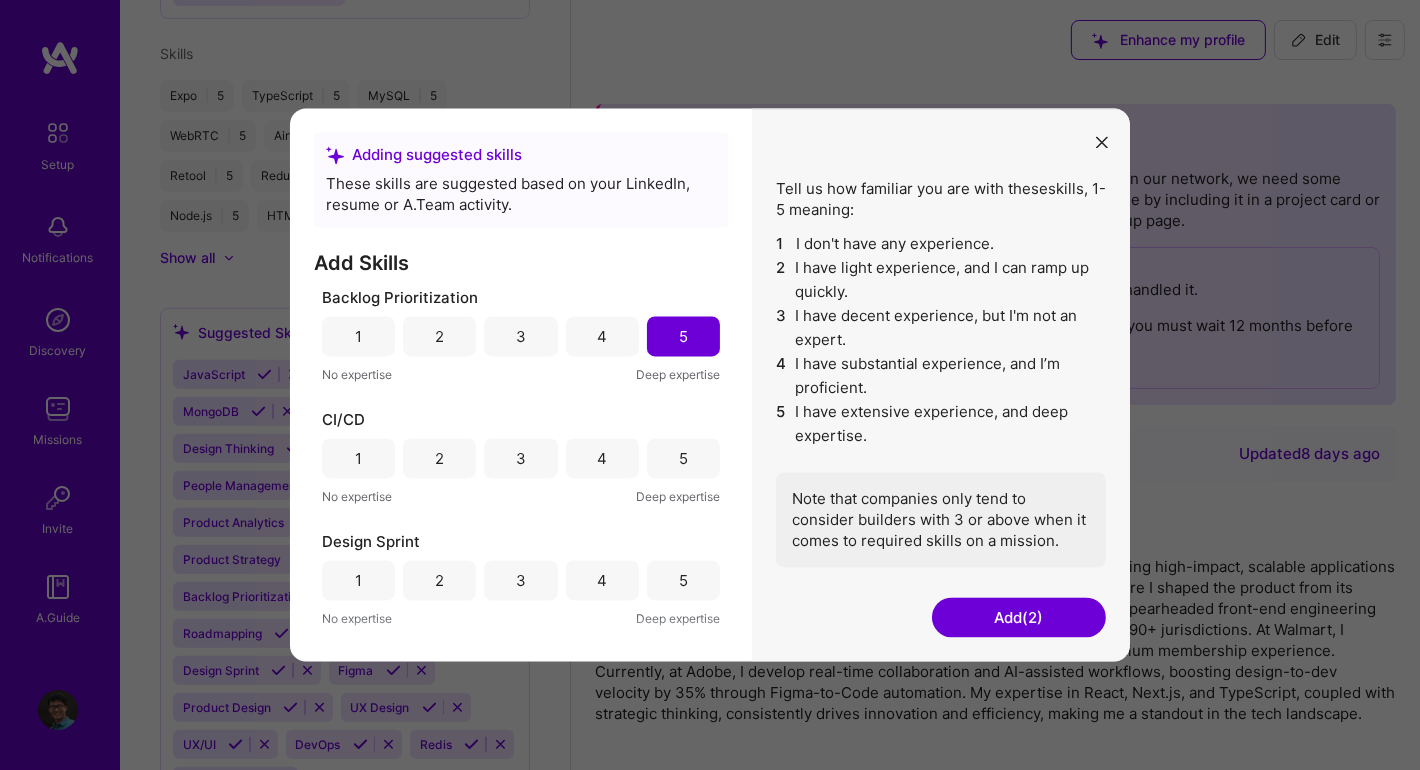 scroll, scrollTop: 199, scrollLeft: 0, axis: vertical 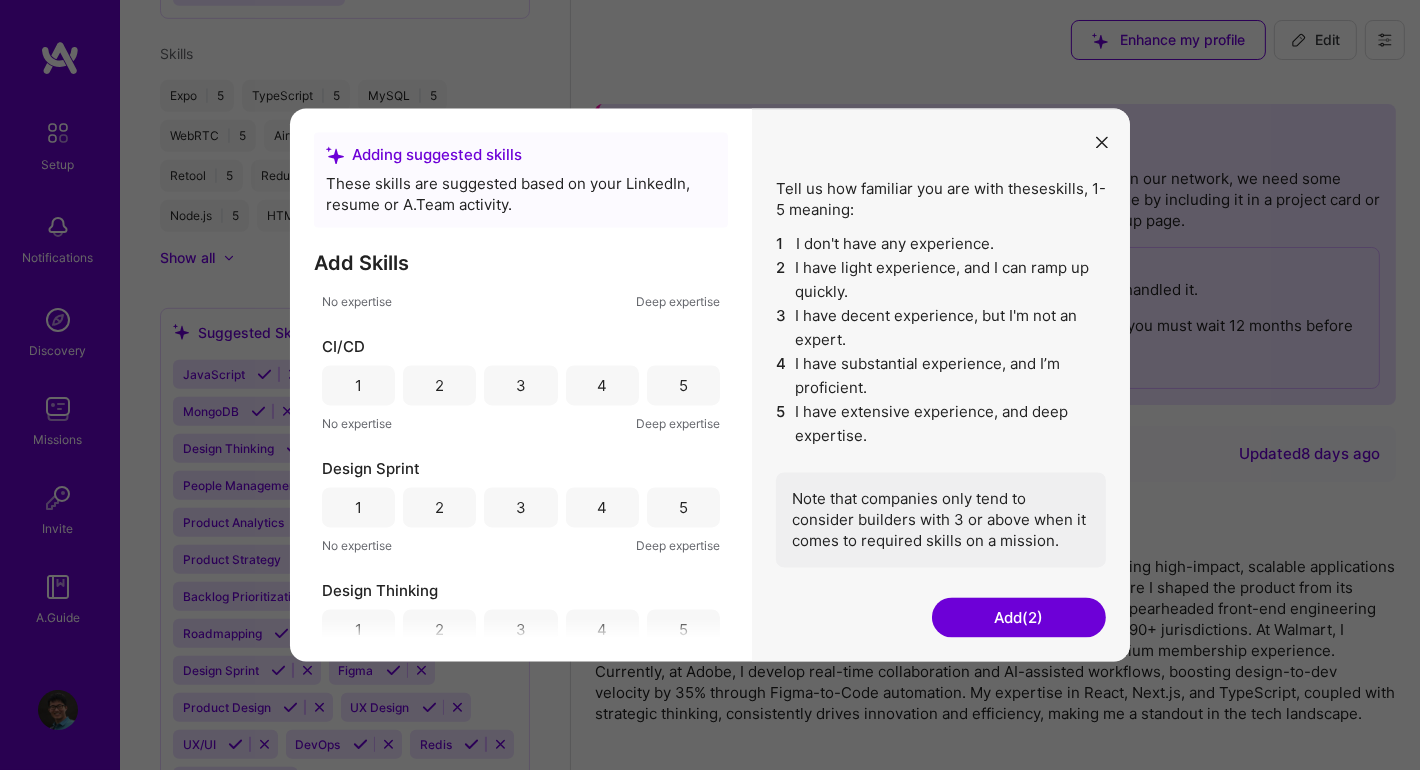 click on "5" at bounding box center [683, 386] 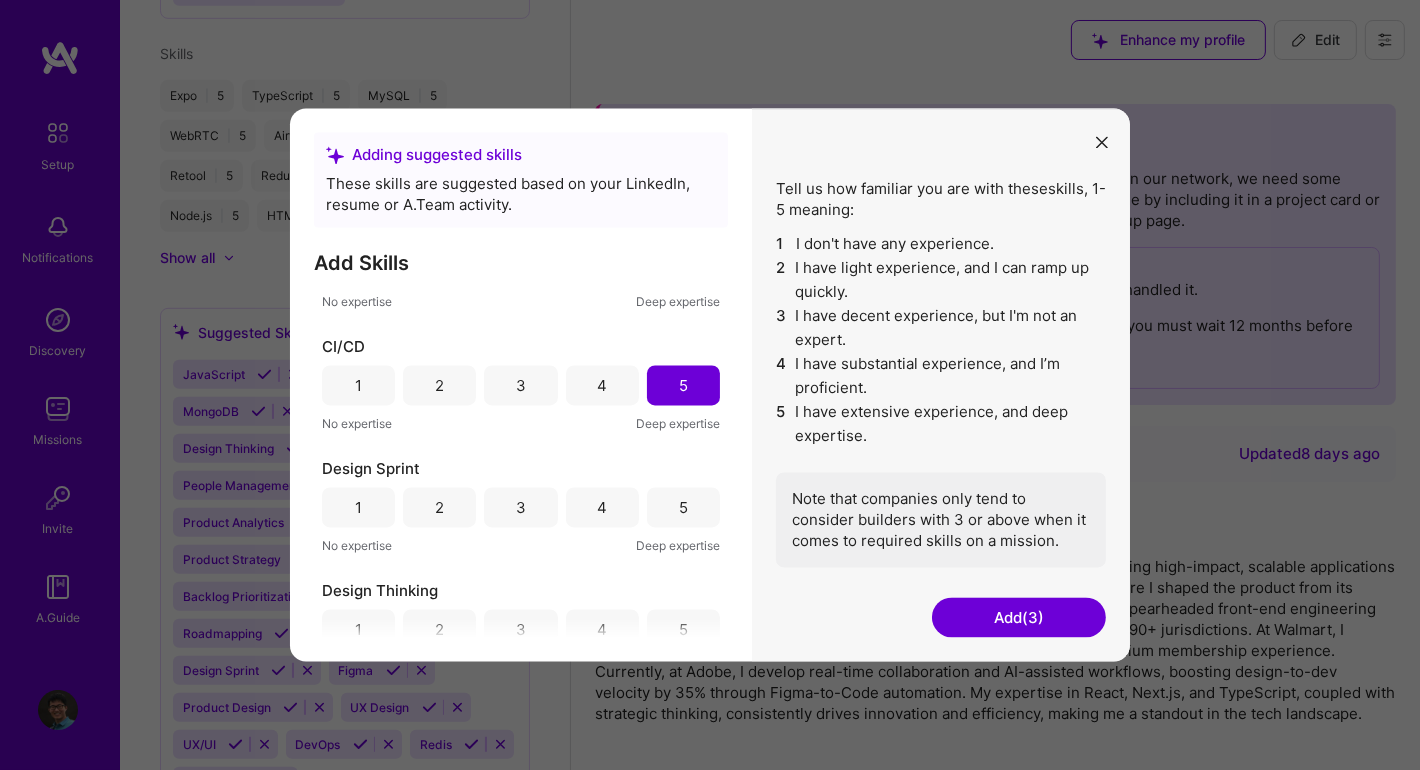 click on "4" at bounding box center [602, 508] 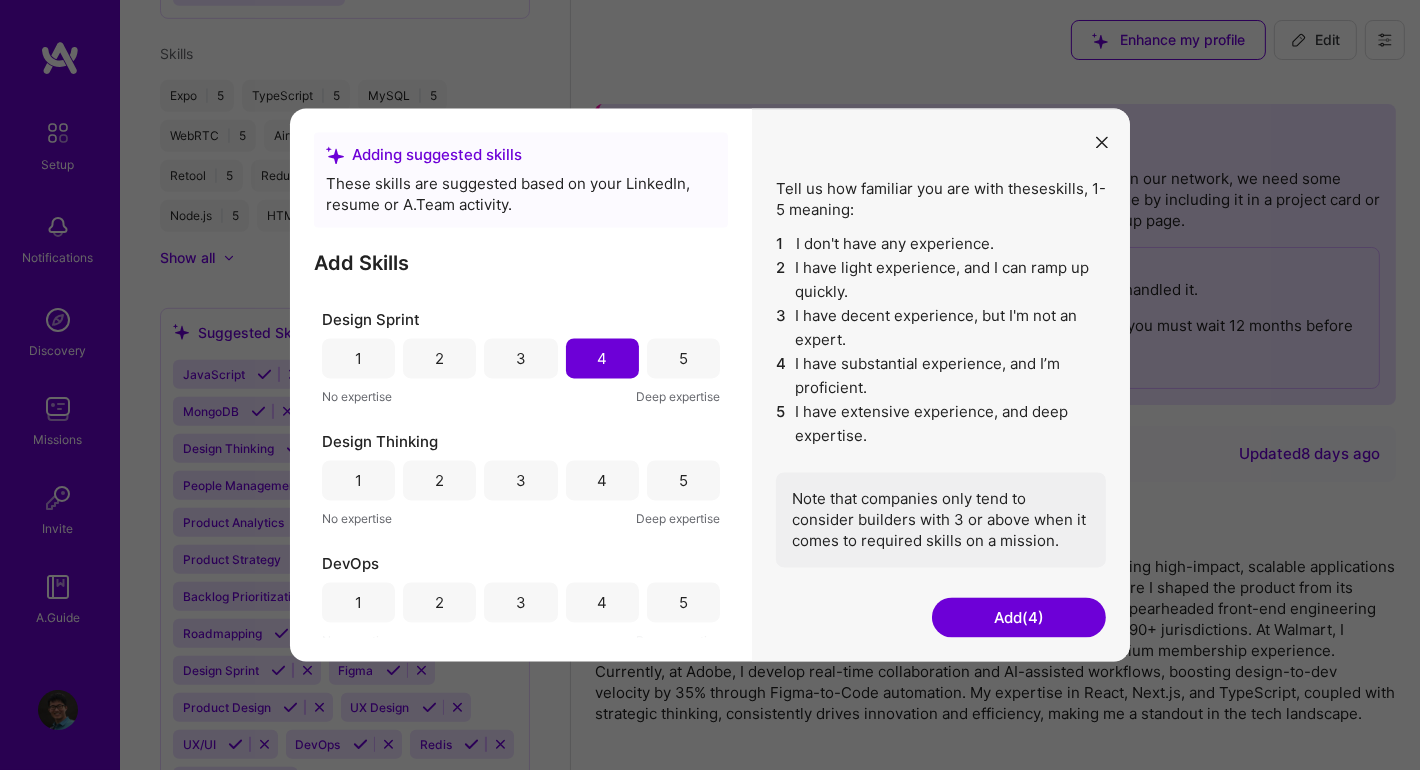 scroll, scrollTop: 300, scrollLeft: 0, axis: vertical 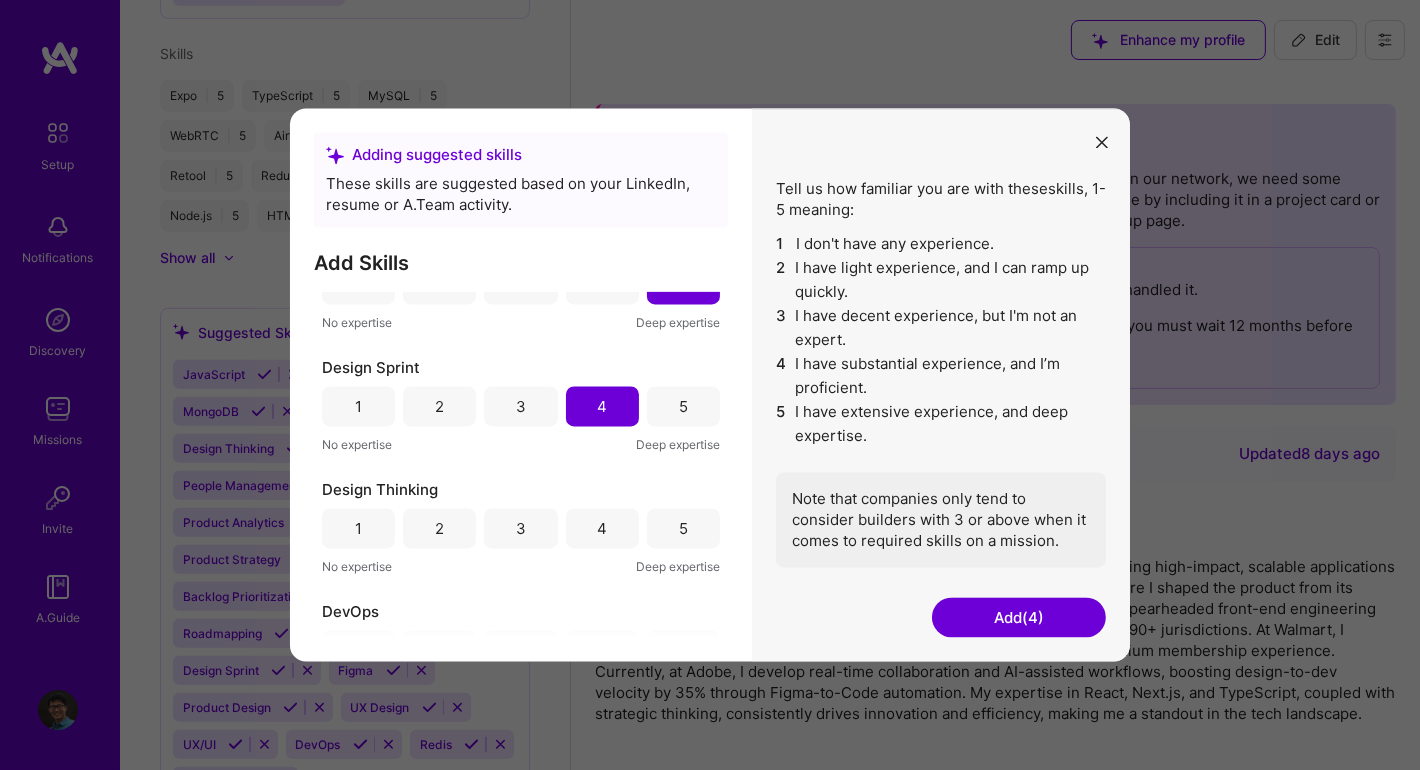 click on "4" at bounding box center (602, 528) 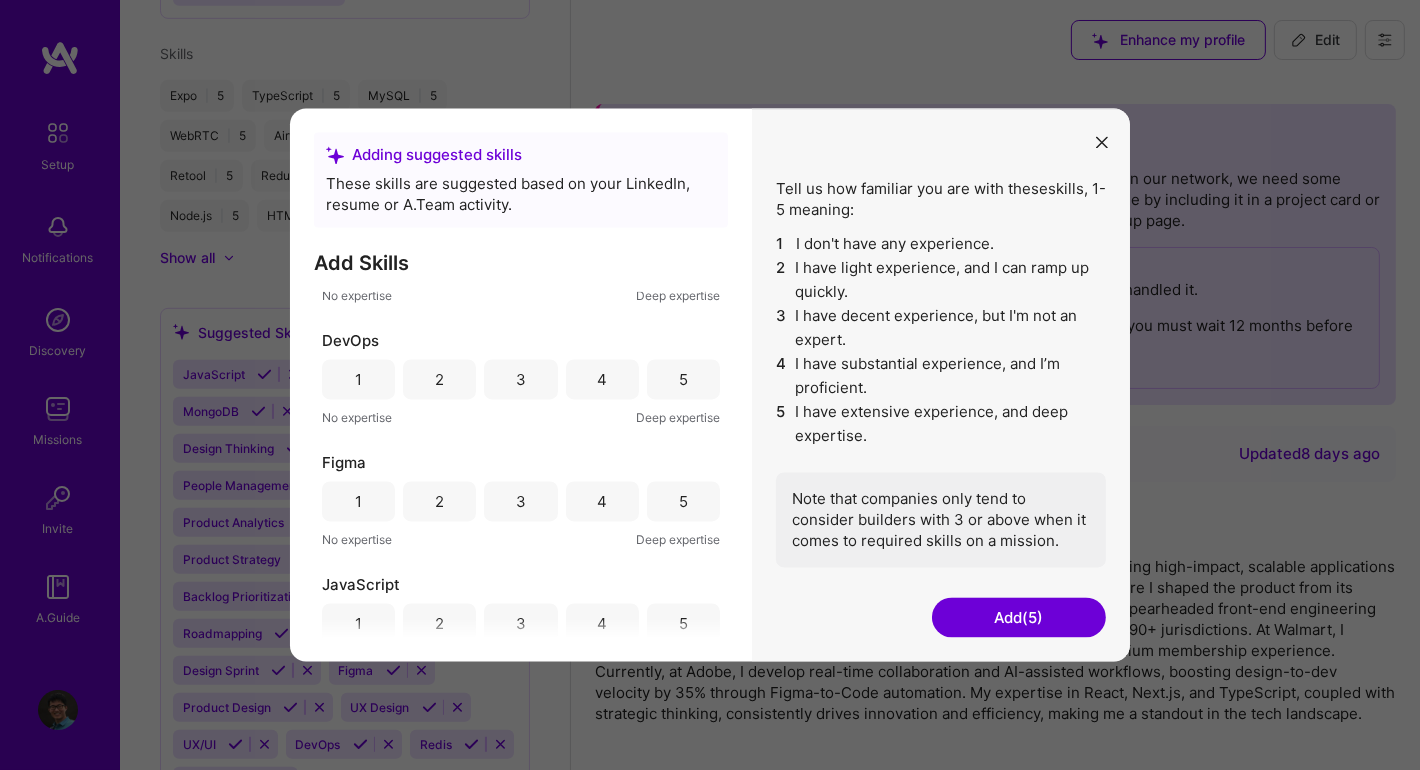 scroll, scrollTop: 600, scrollLeft: 0, axis: vertical 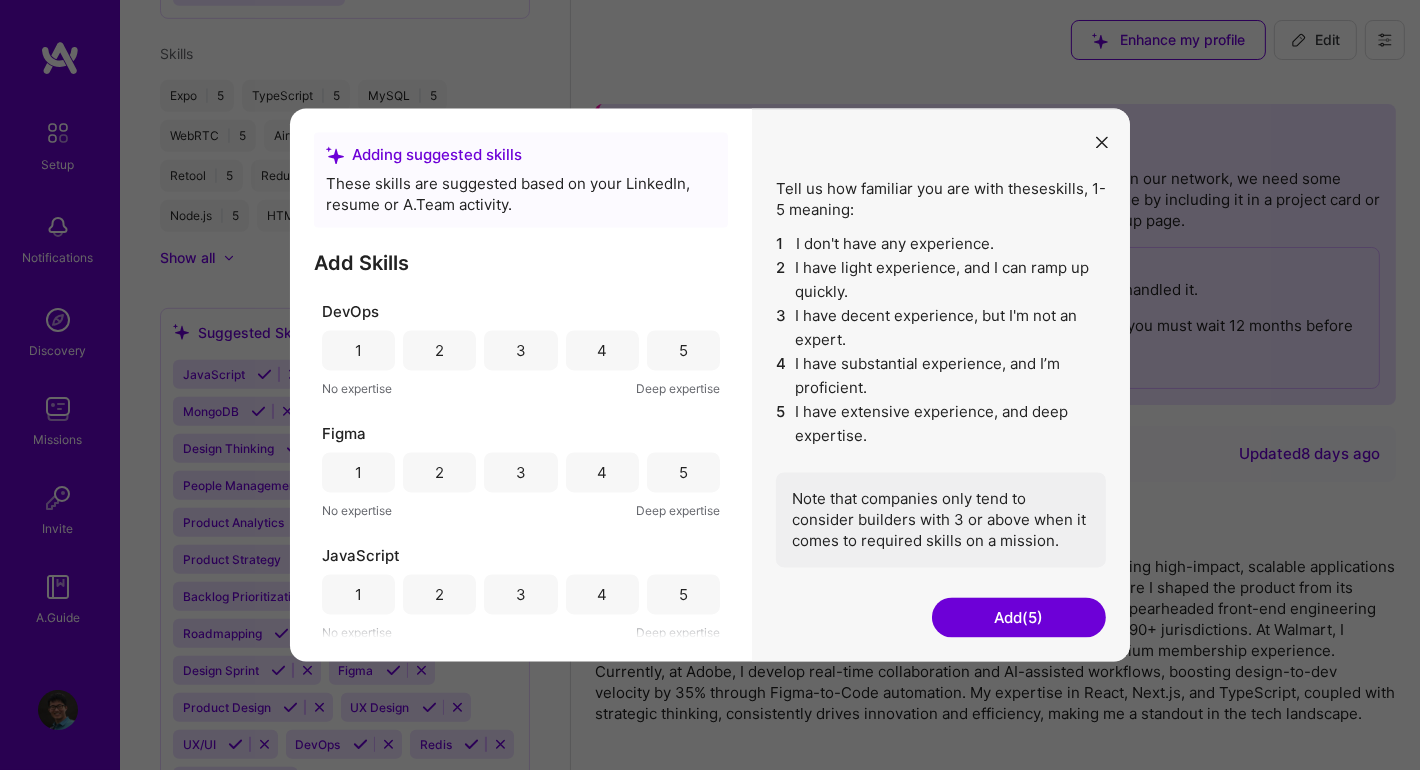 click on "4" at bounding box center [602, 351] 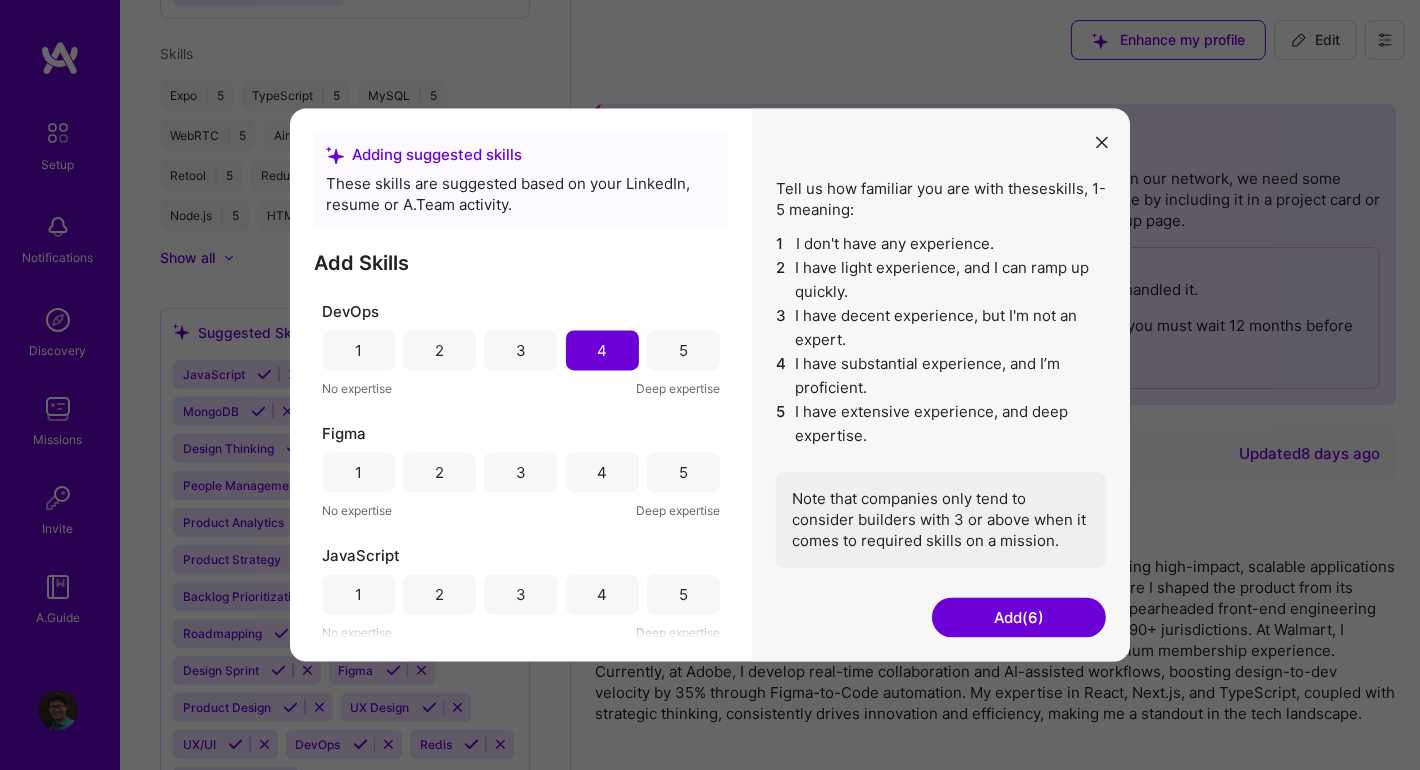 click on "4" at bounding box center (602, 473) 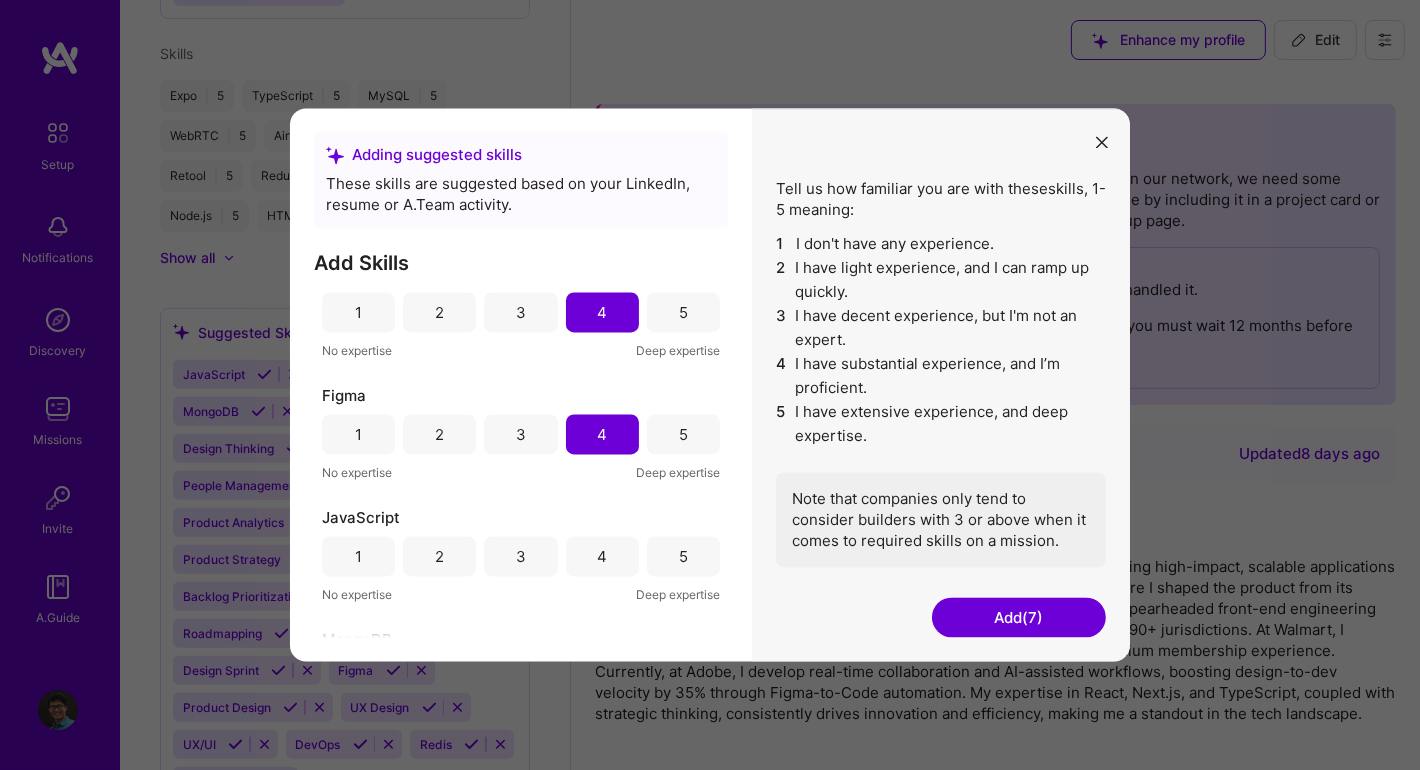 scroll, scrollTop: 799, scrollLeft: 0, axis: vertical 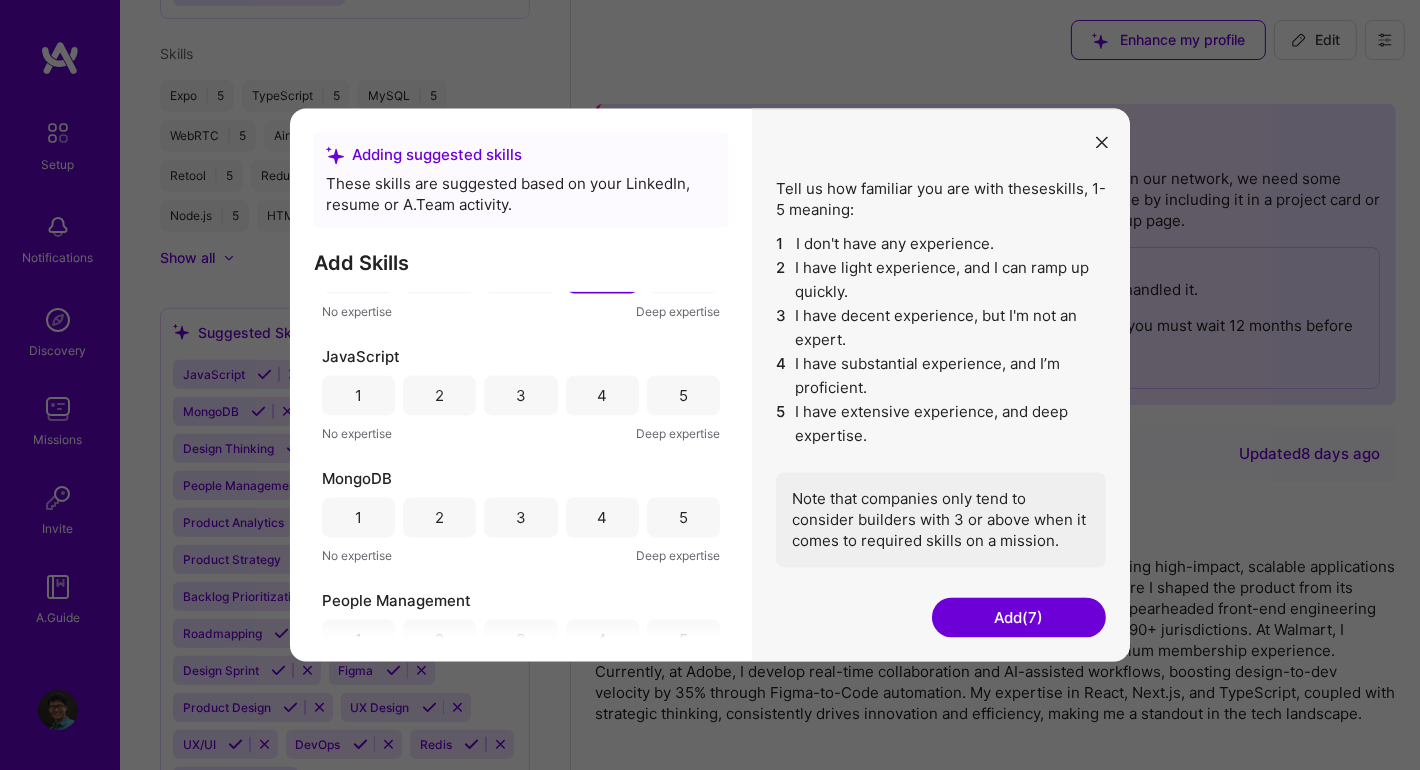 click on "5" at bounding box center (683, 396) 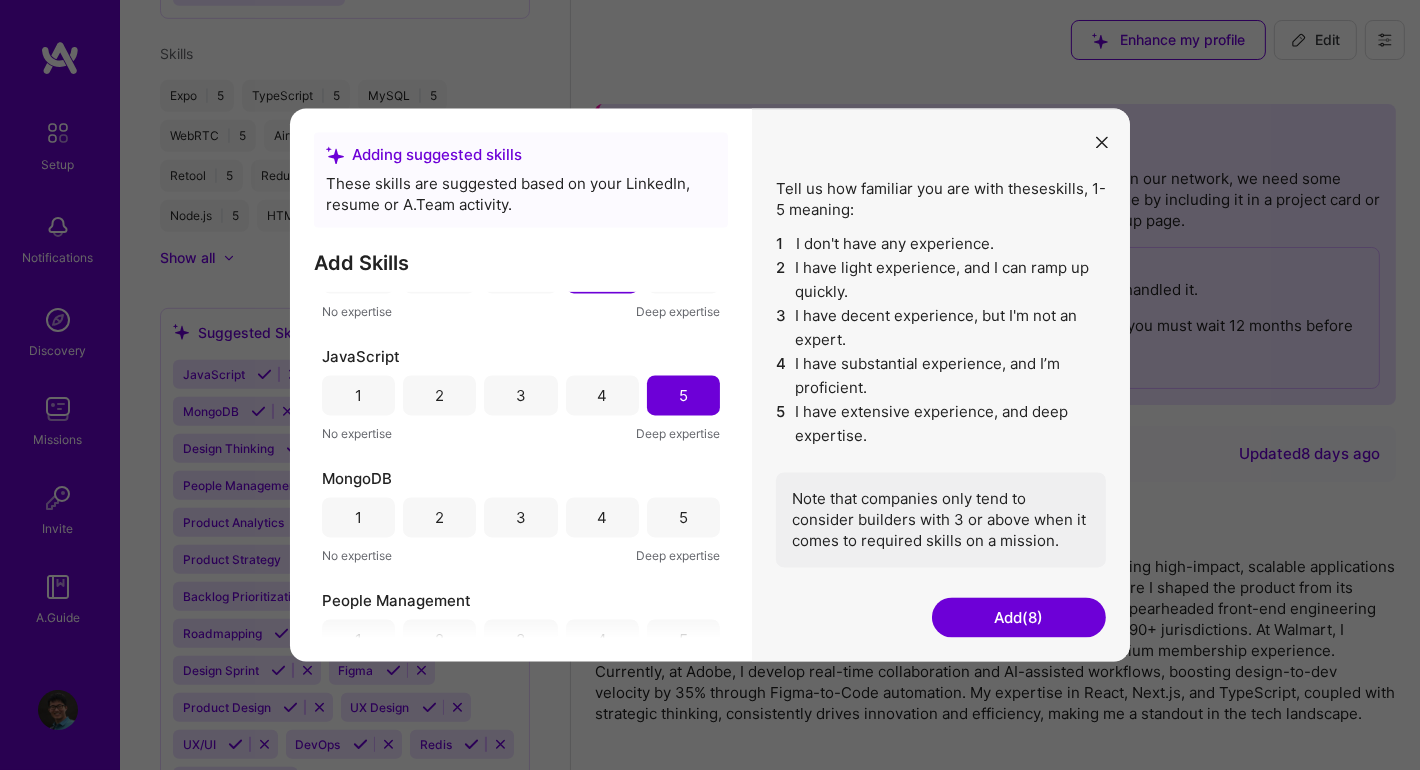 click on "5" at bounding box center [683, 517] 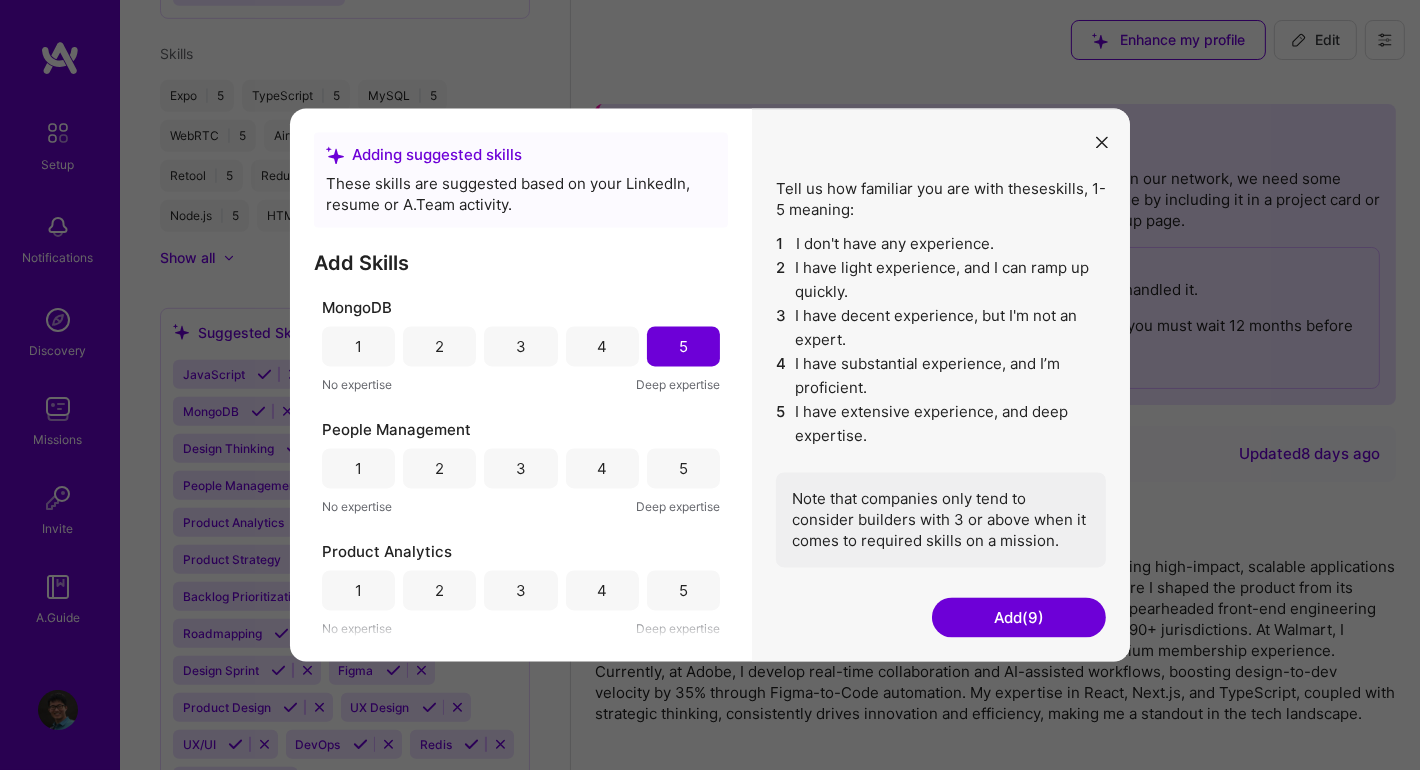 scroll, scrollTop: 999, scrollLeft: 0, axis: vertical 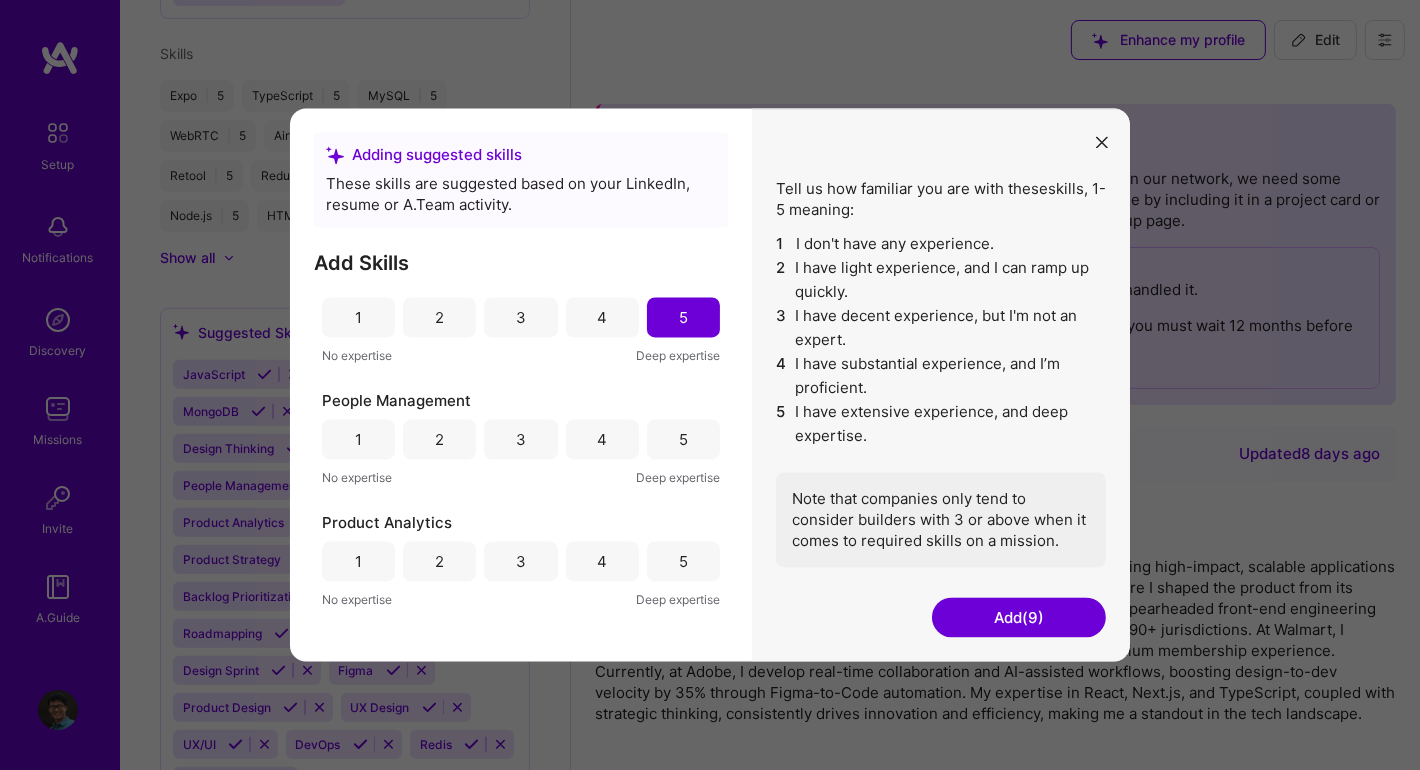 click on "3" at bounding box center (520, 440) 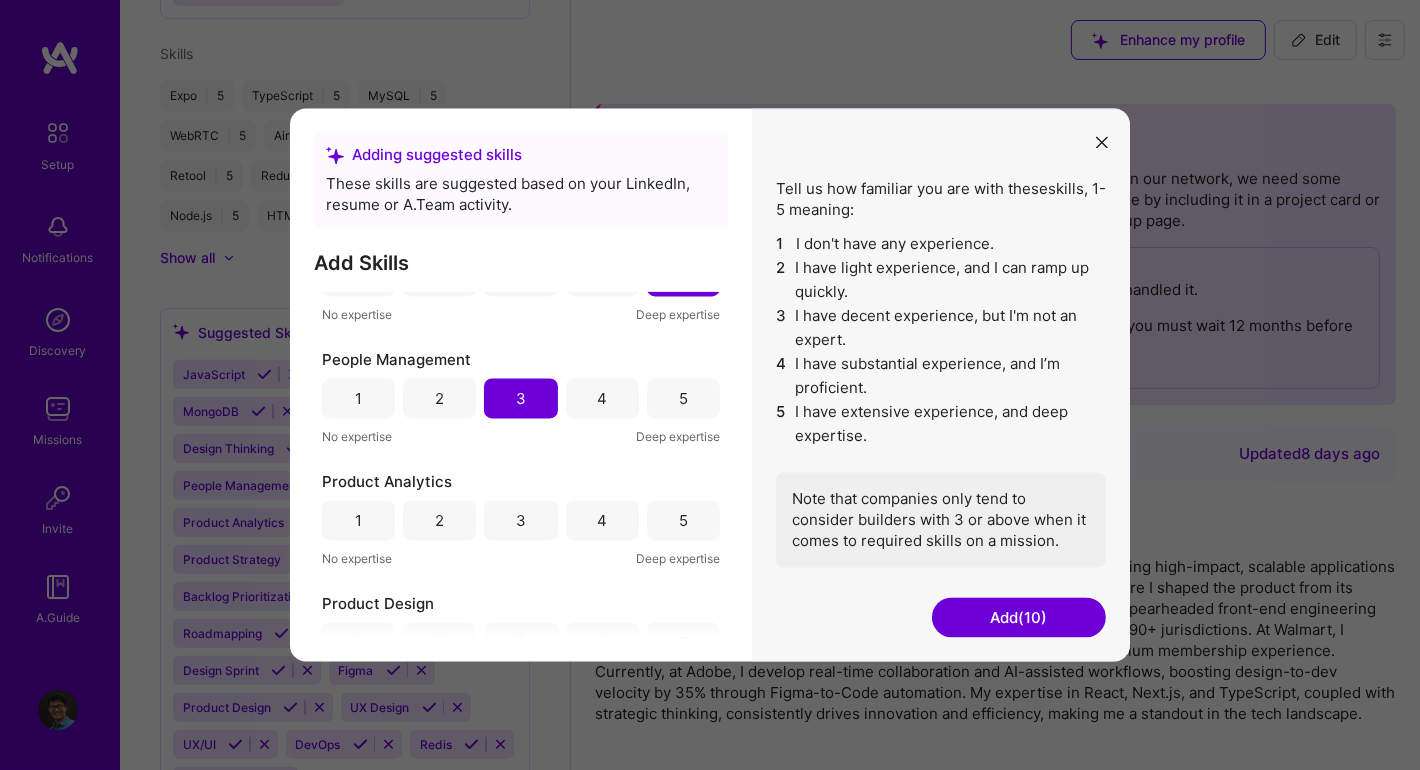 scroll, scrollTop: 1200, scrollLeft: 0, axis: vertical 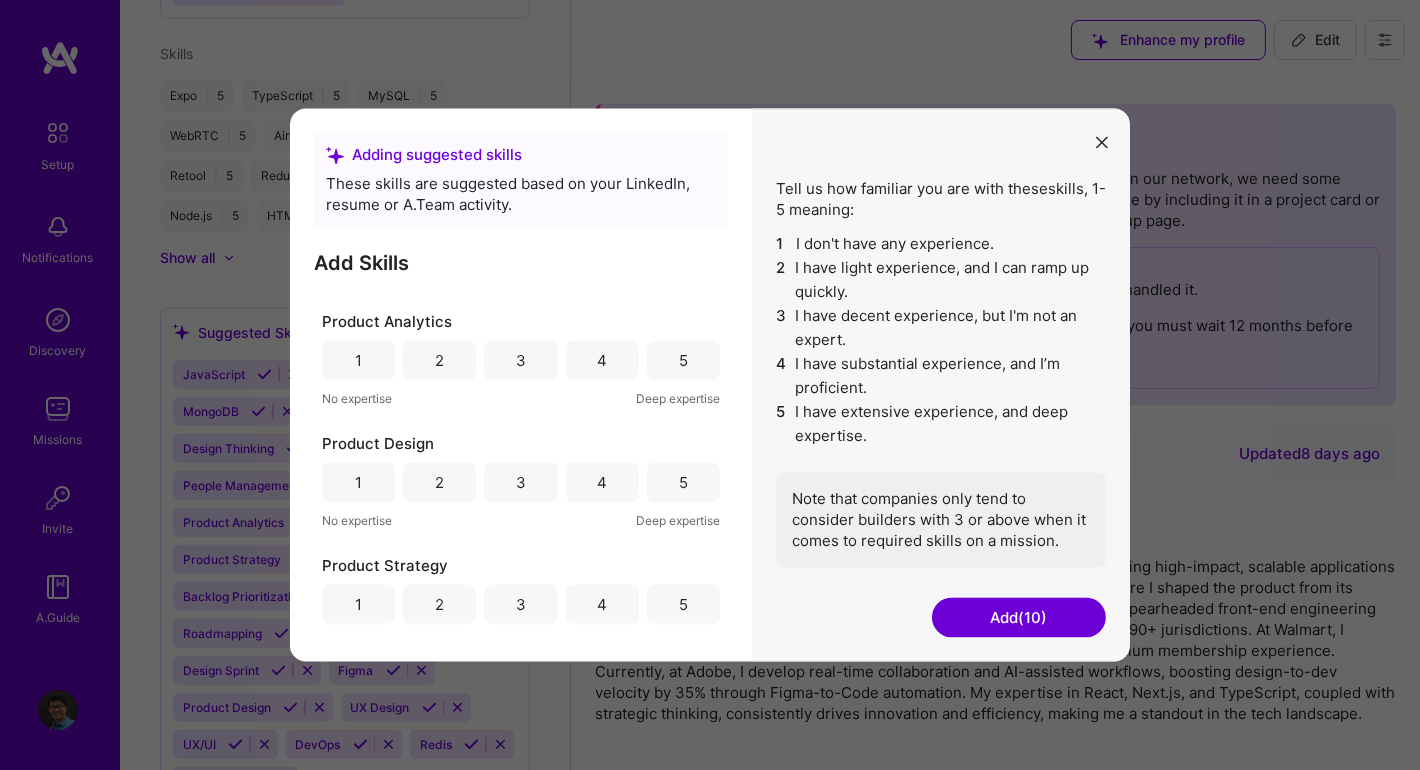 click on "4" at bounding box center (602, 361) 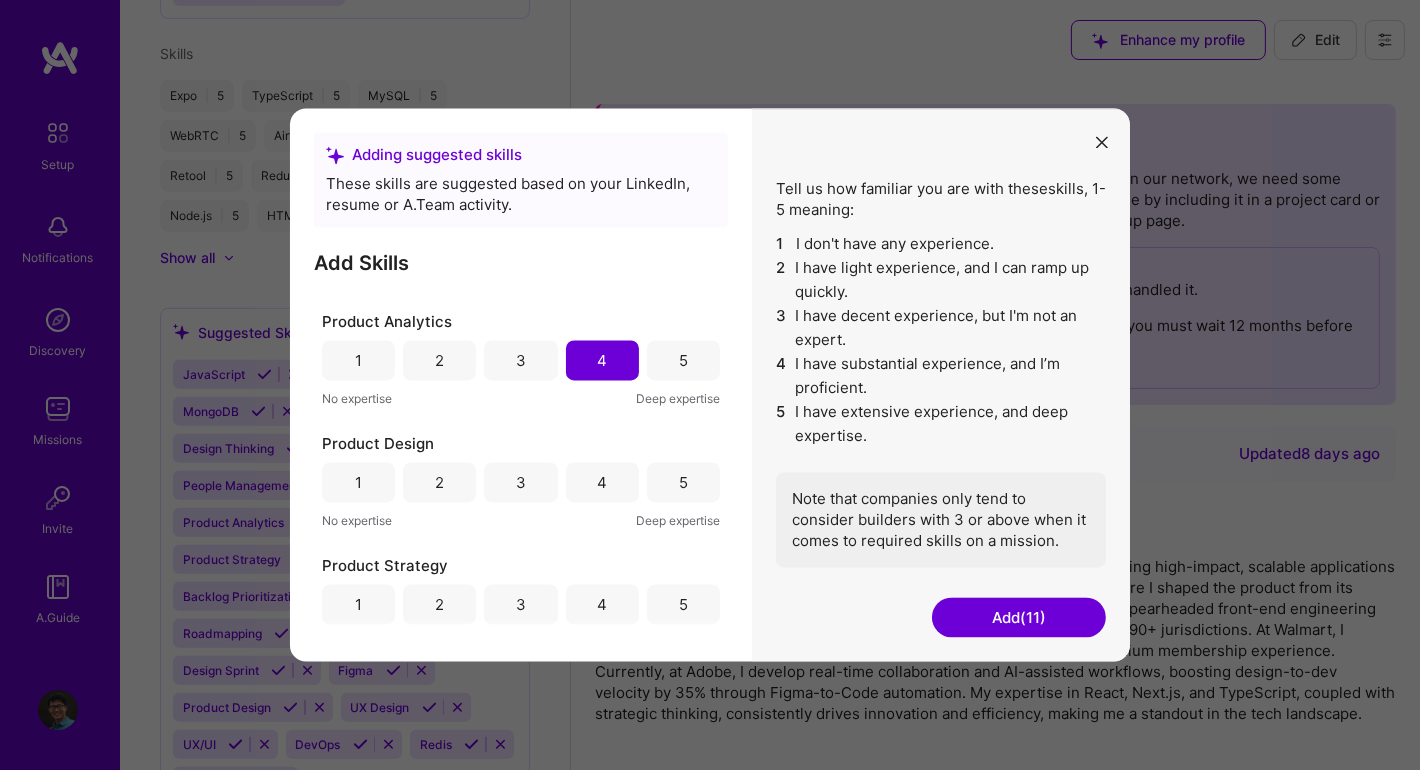 click on "3" at bounding box center [520, 483] 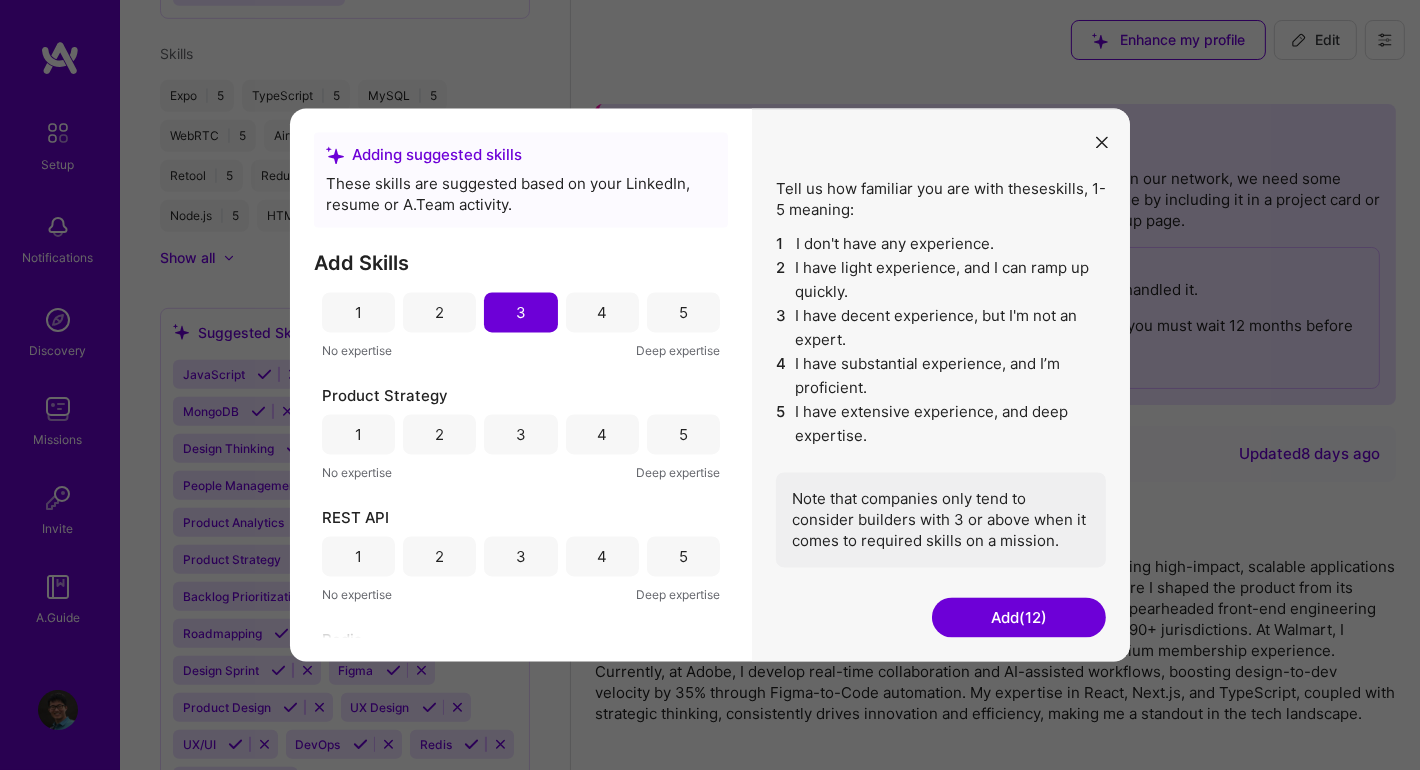 scroll, scrollTop: 1399, scrollLeft: 0, axis: vertical 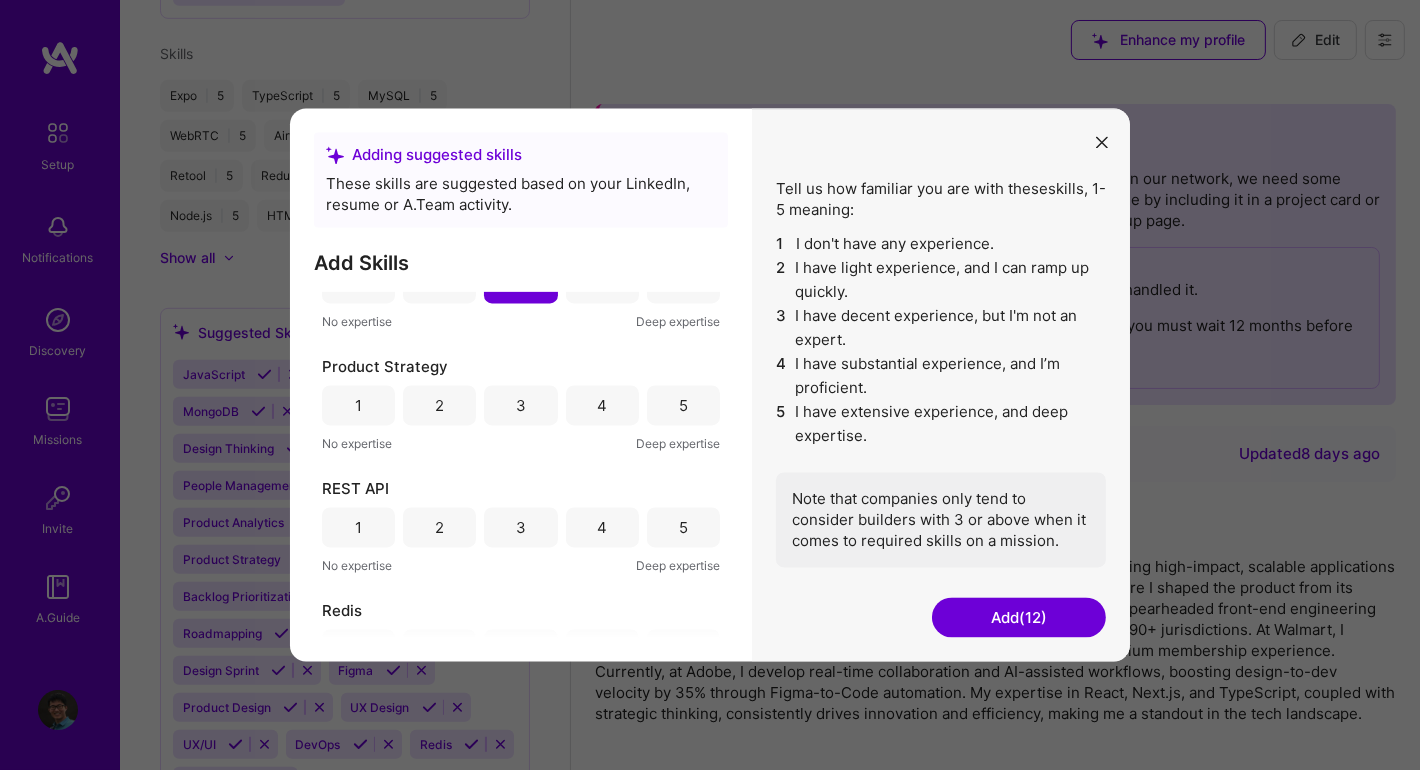 click on "4" at bounding box center (602, 405) 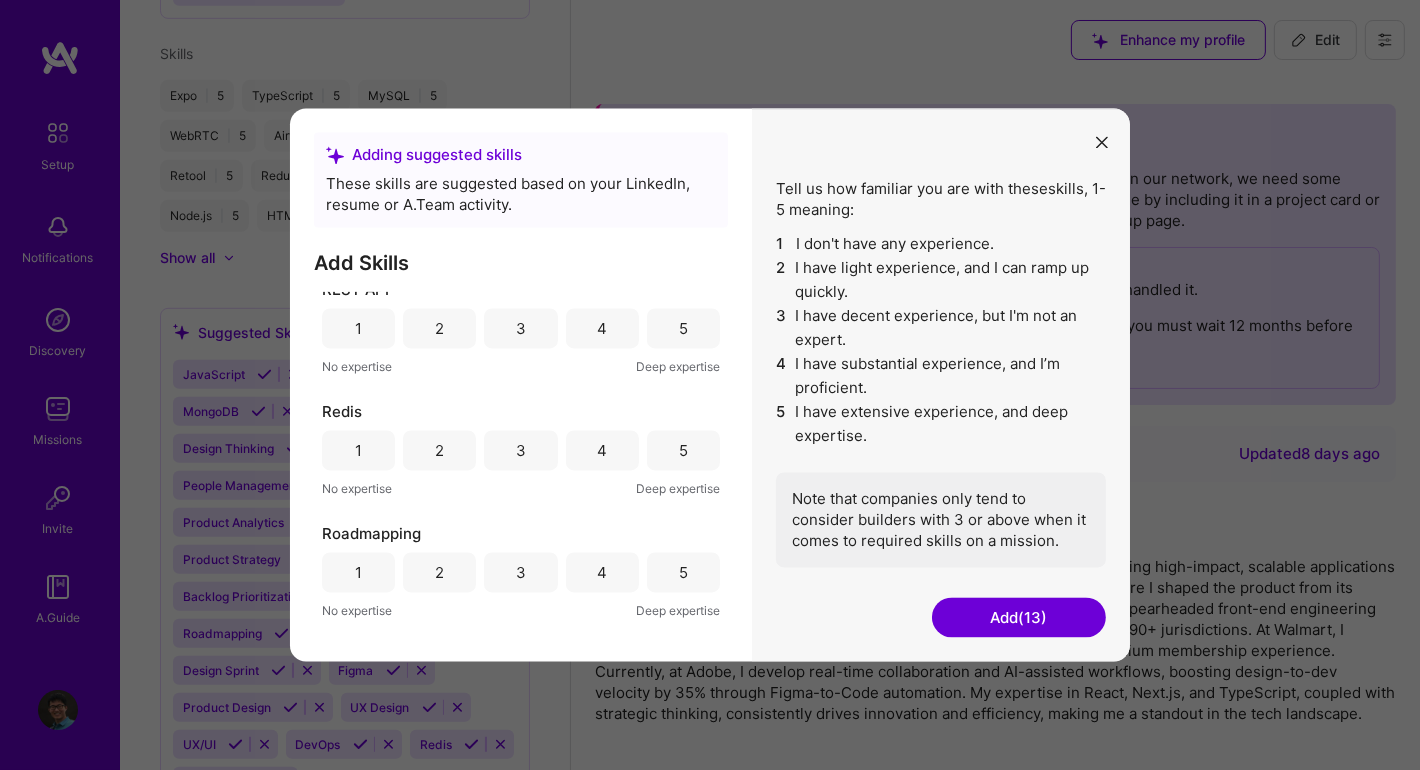 scroll, scrollTop: 1599, scrollLeft: 0, axis: vertical 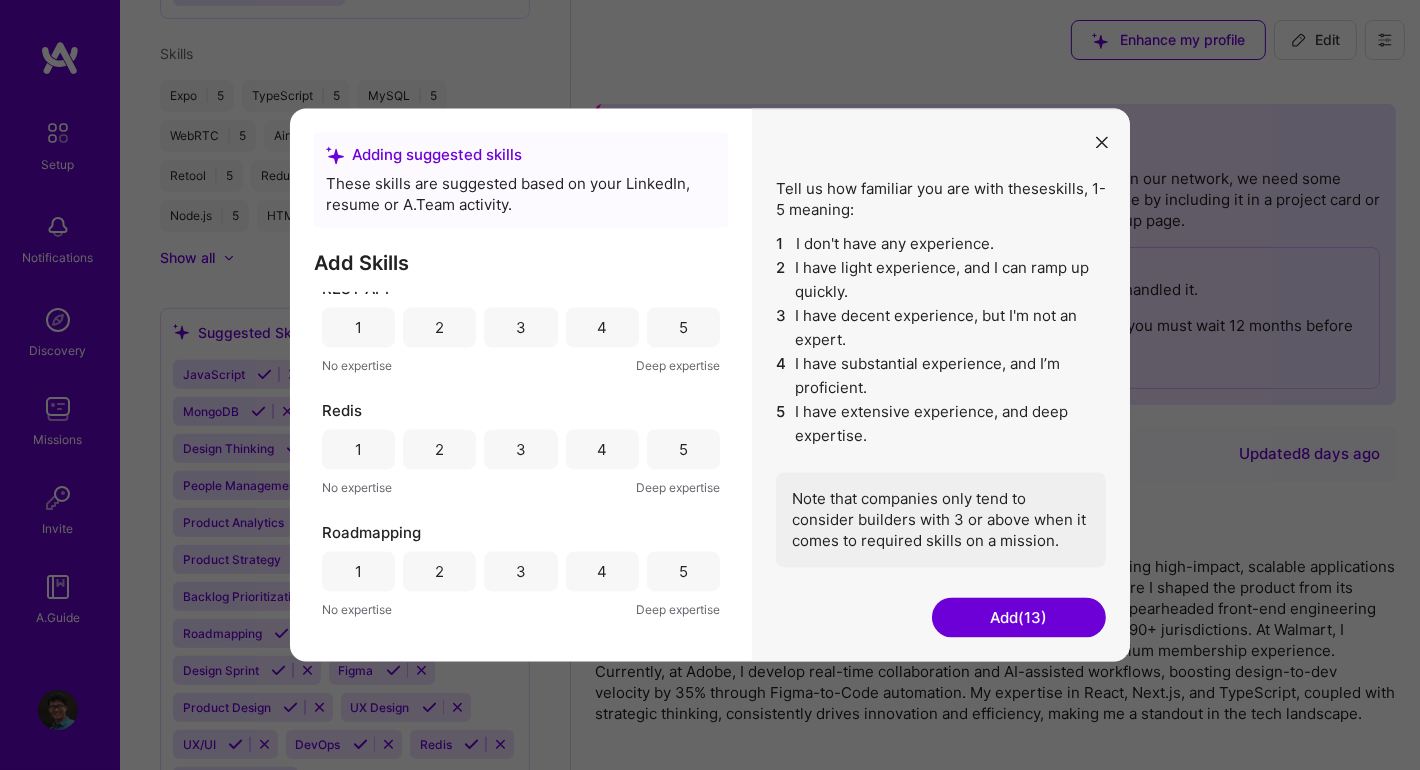 click on "5" at bounding box center [683, 328] 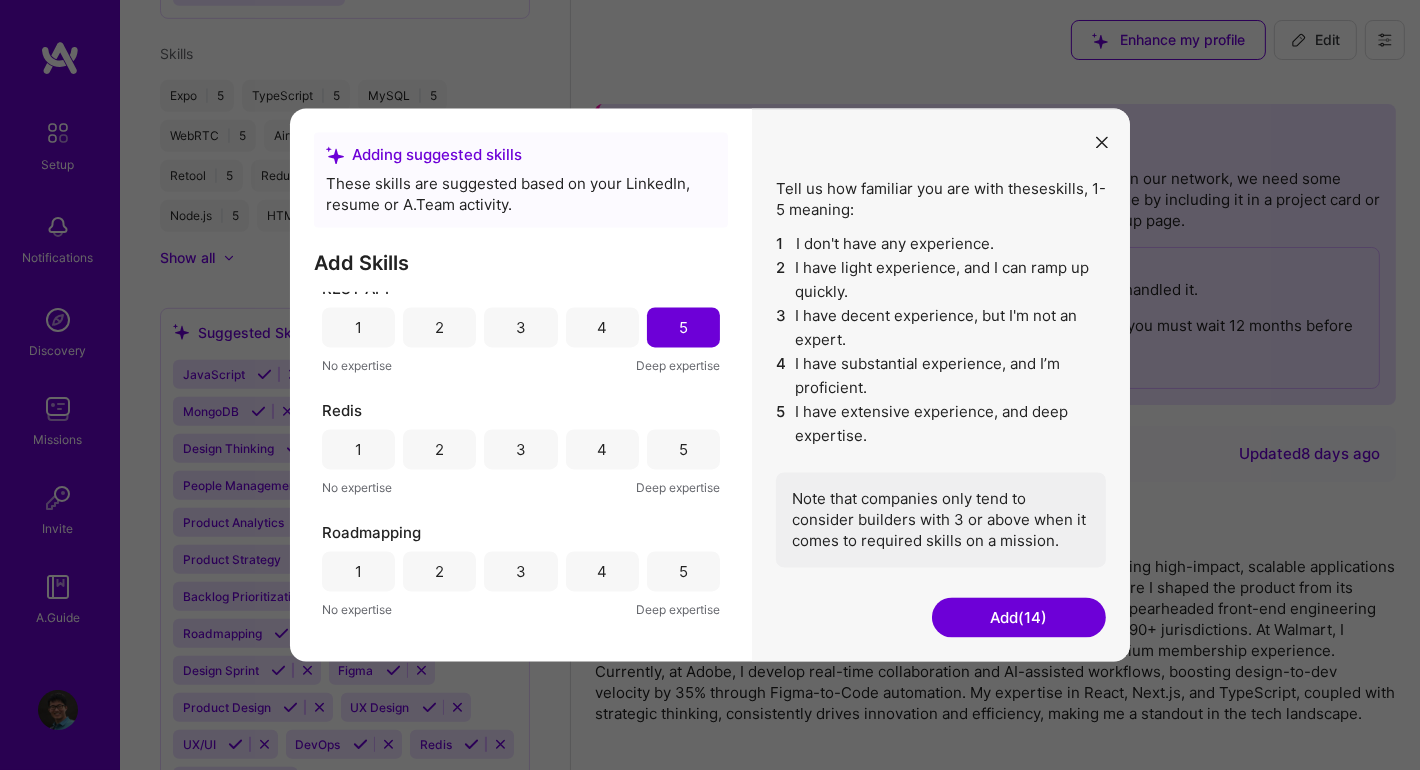 click on "5" at bounding box center (683, 450) 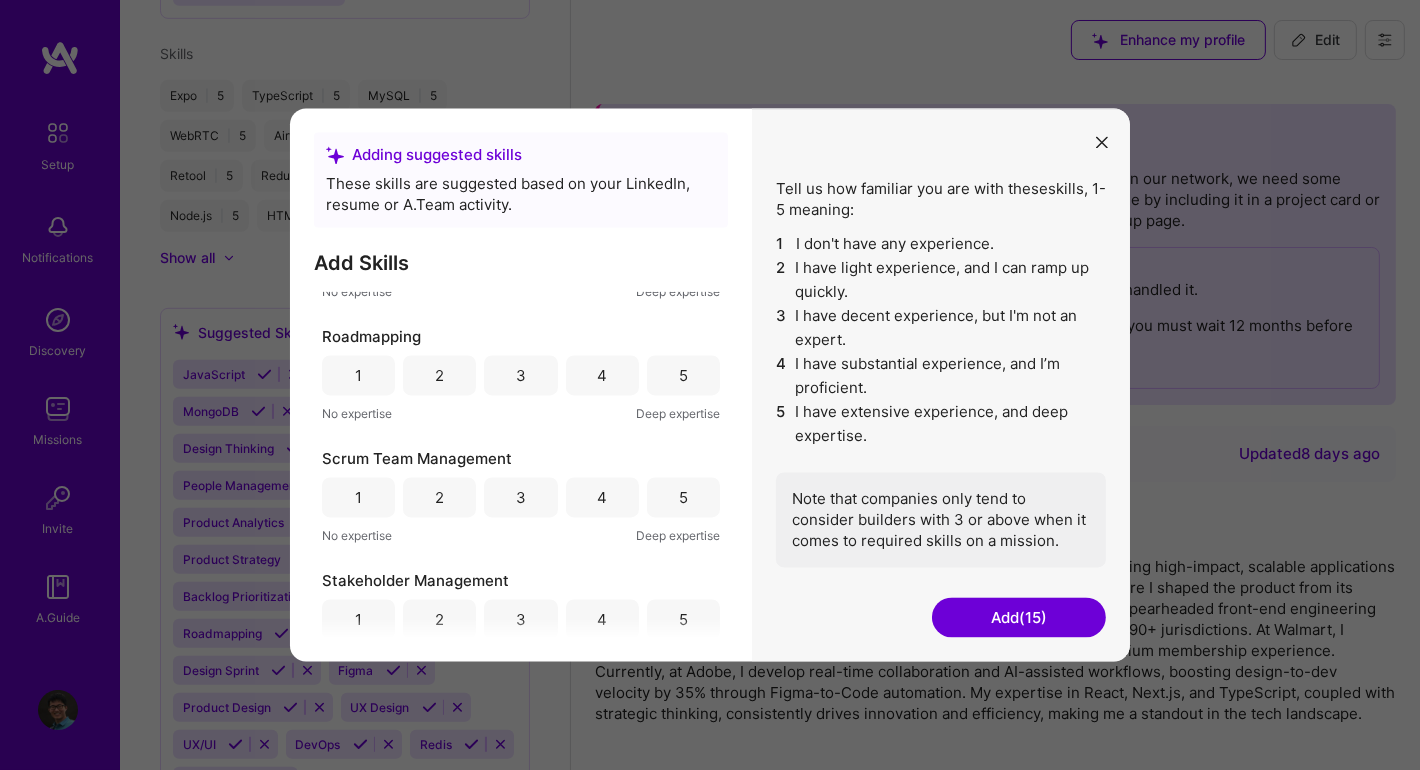 scroll, scrollTop: 1799, scrollLeft: 0, axis: vertical 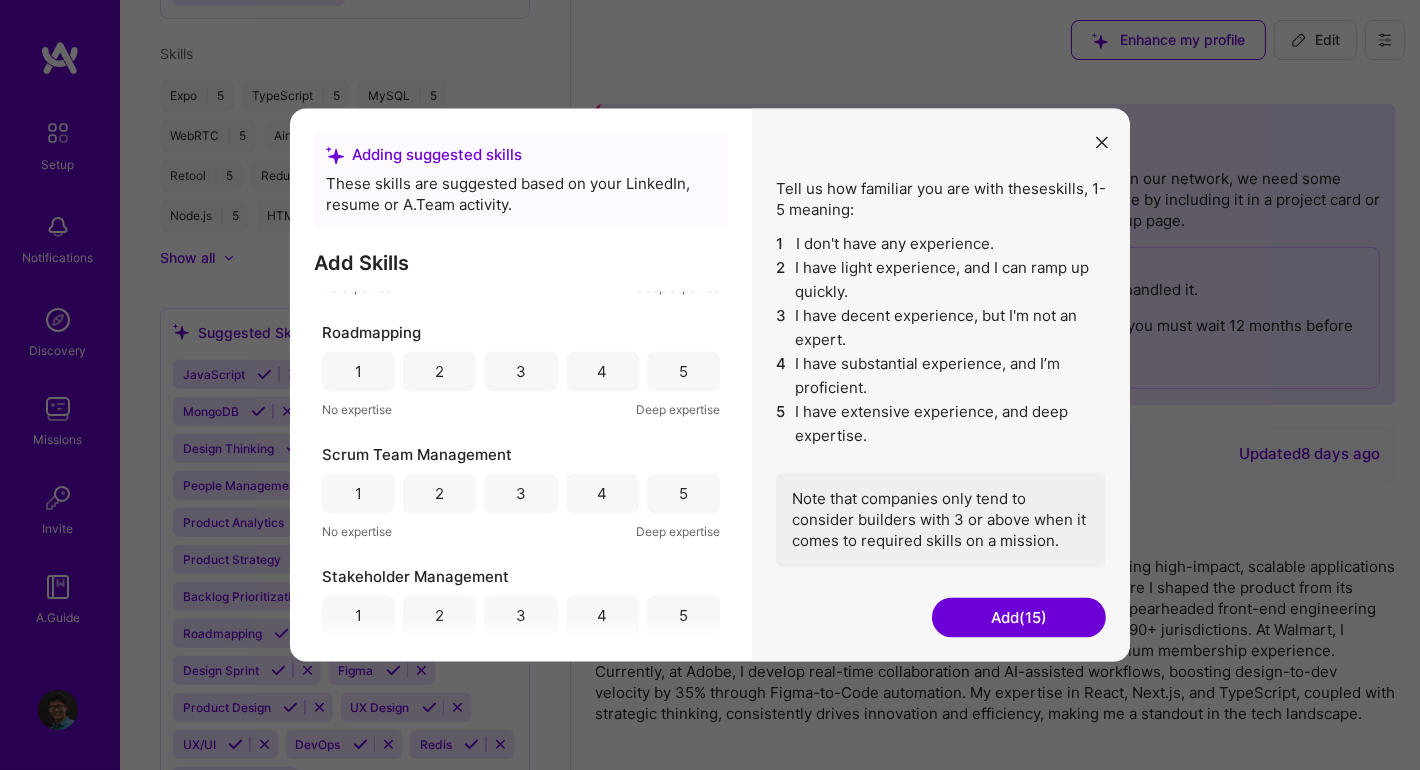 click on "4" at bounding box center [602, 371] 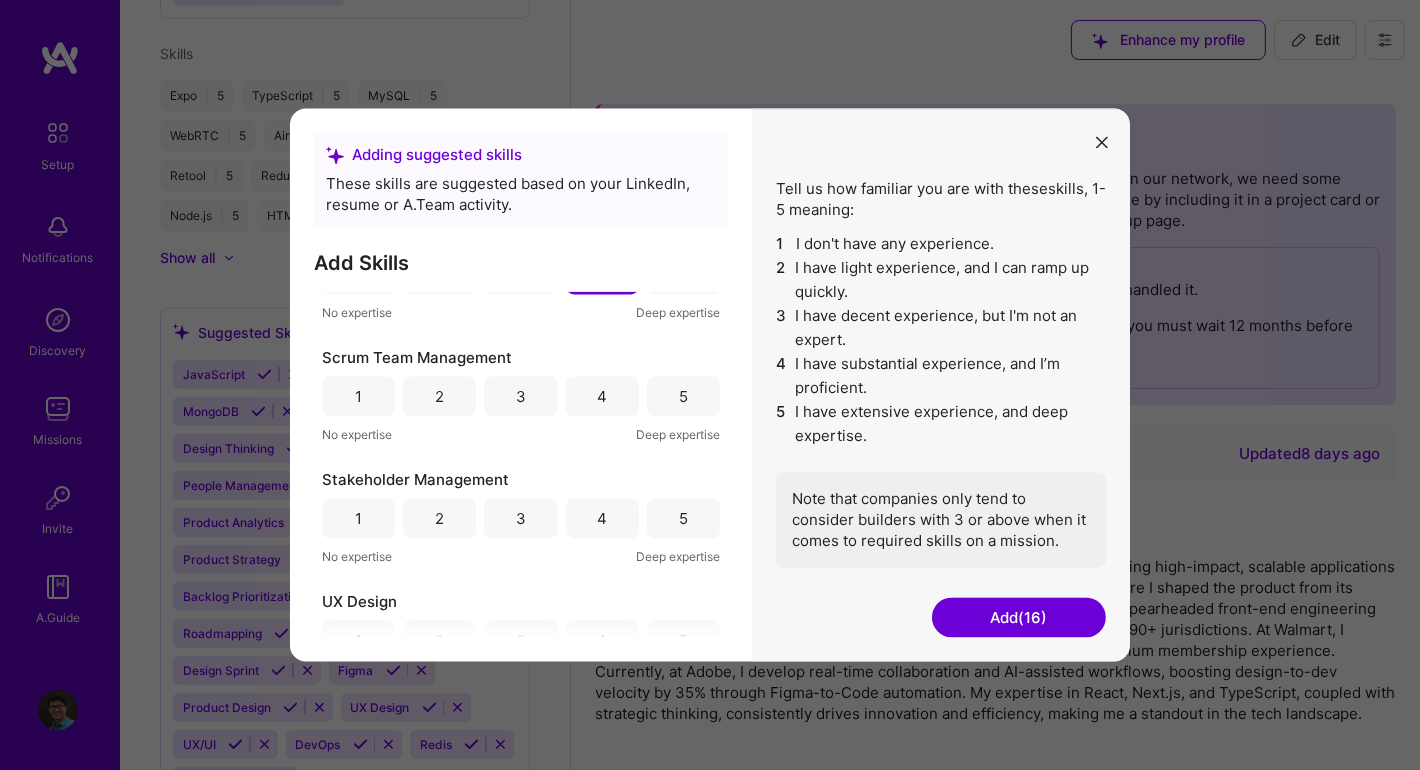 scroll, scrollTop: 1900, scrollLeft: 0, axis: vertical 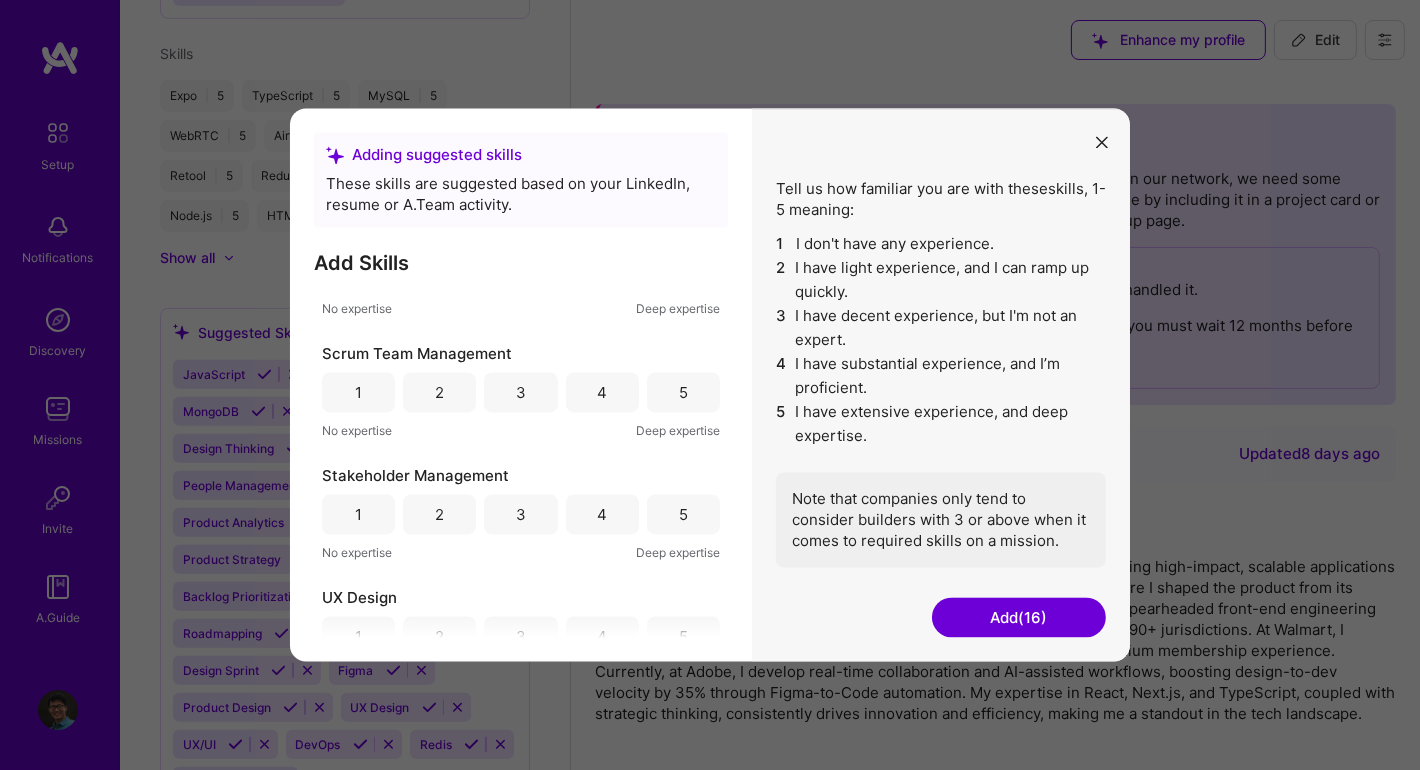 click on "5" at bounding box center [683, 393] 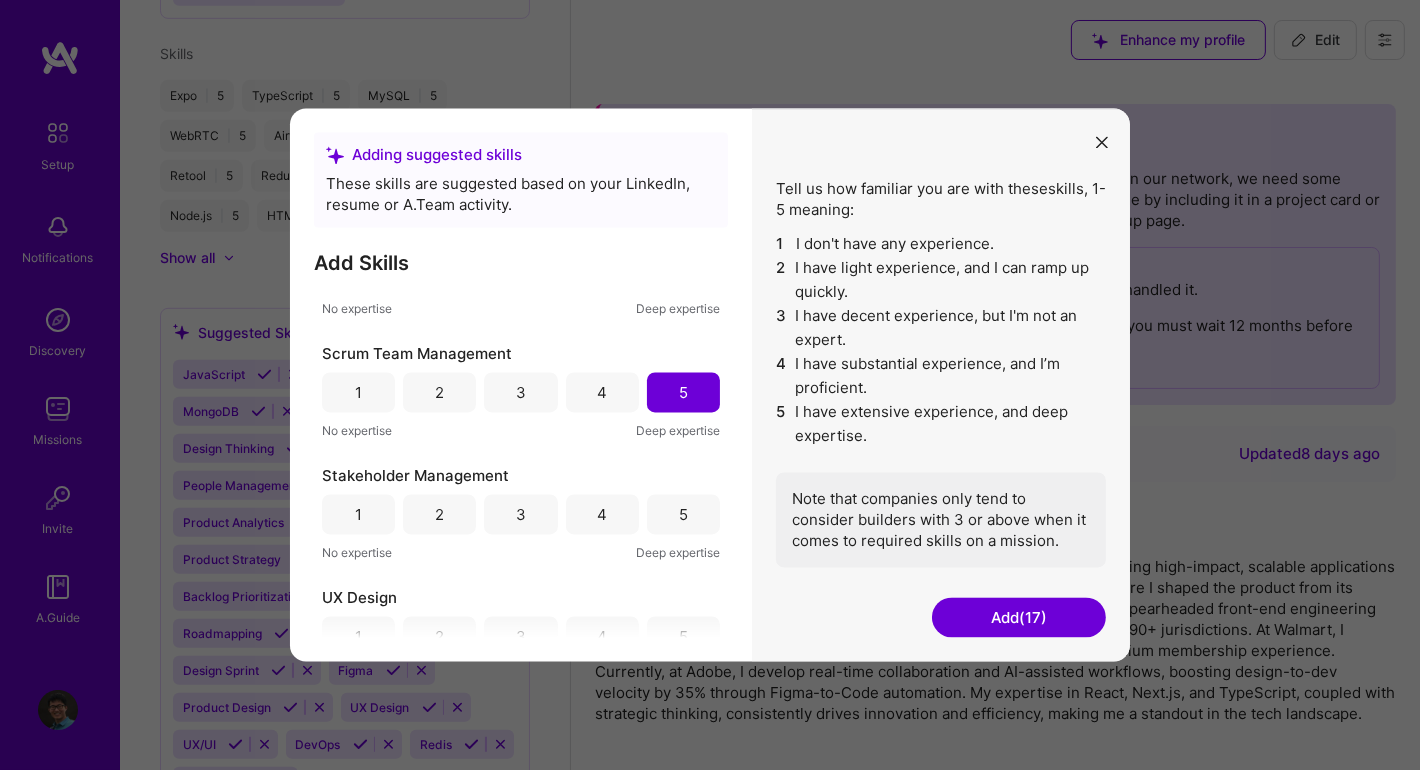 click on "4" at bounding box center (602, 514) 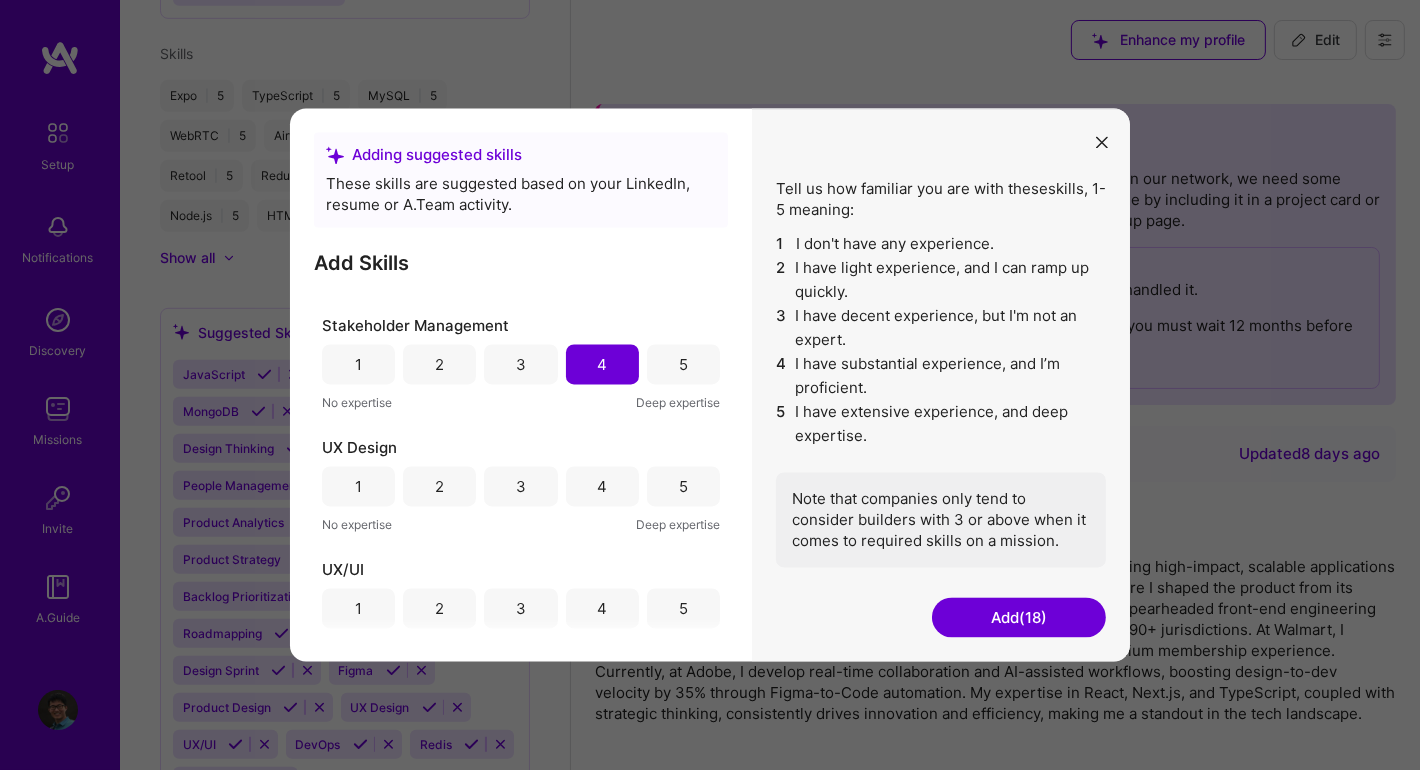 scroll, scrollTop: 2200, scrollLeft: 0, axis: vertical 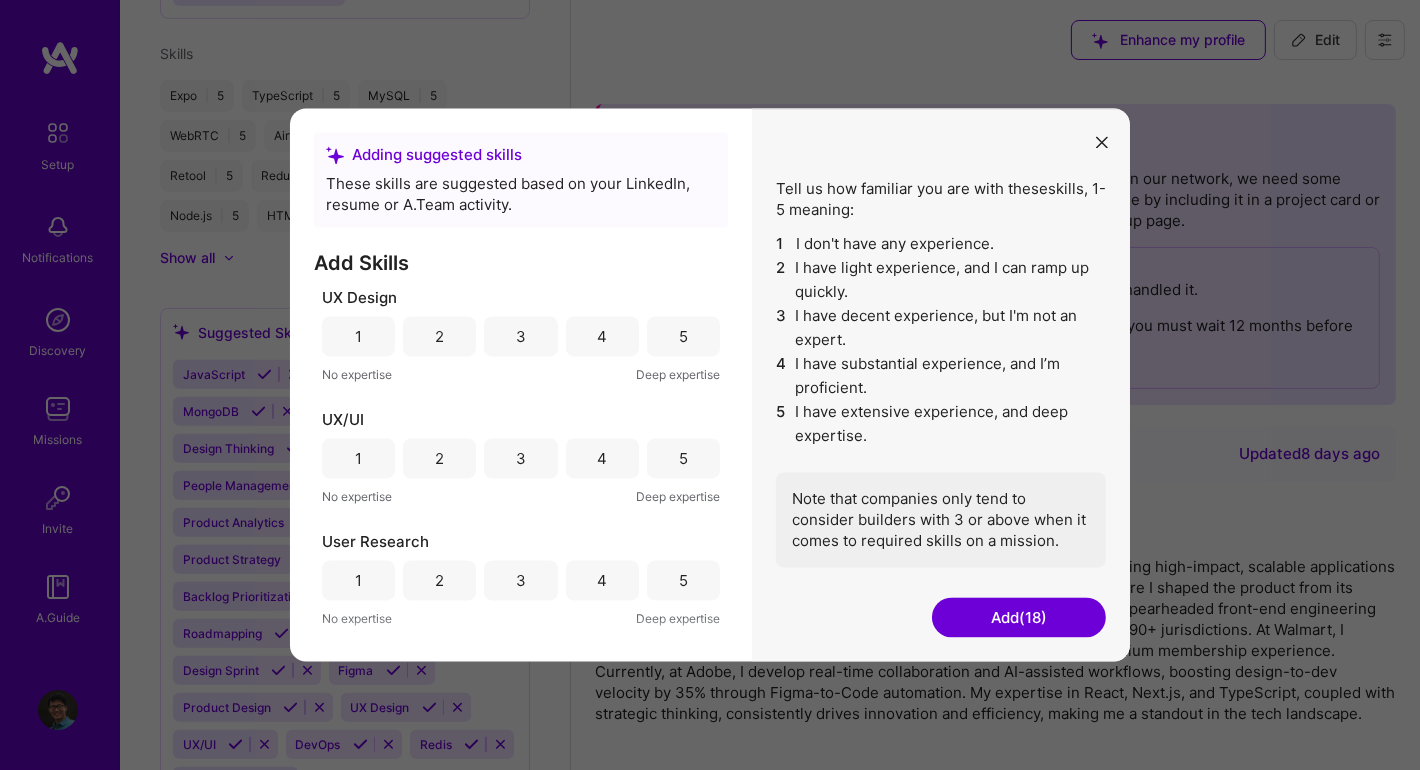 click on "4" at bounding box center [602, 336] 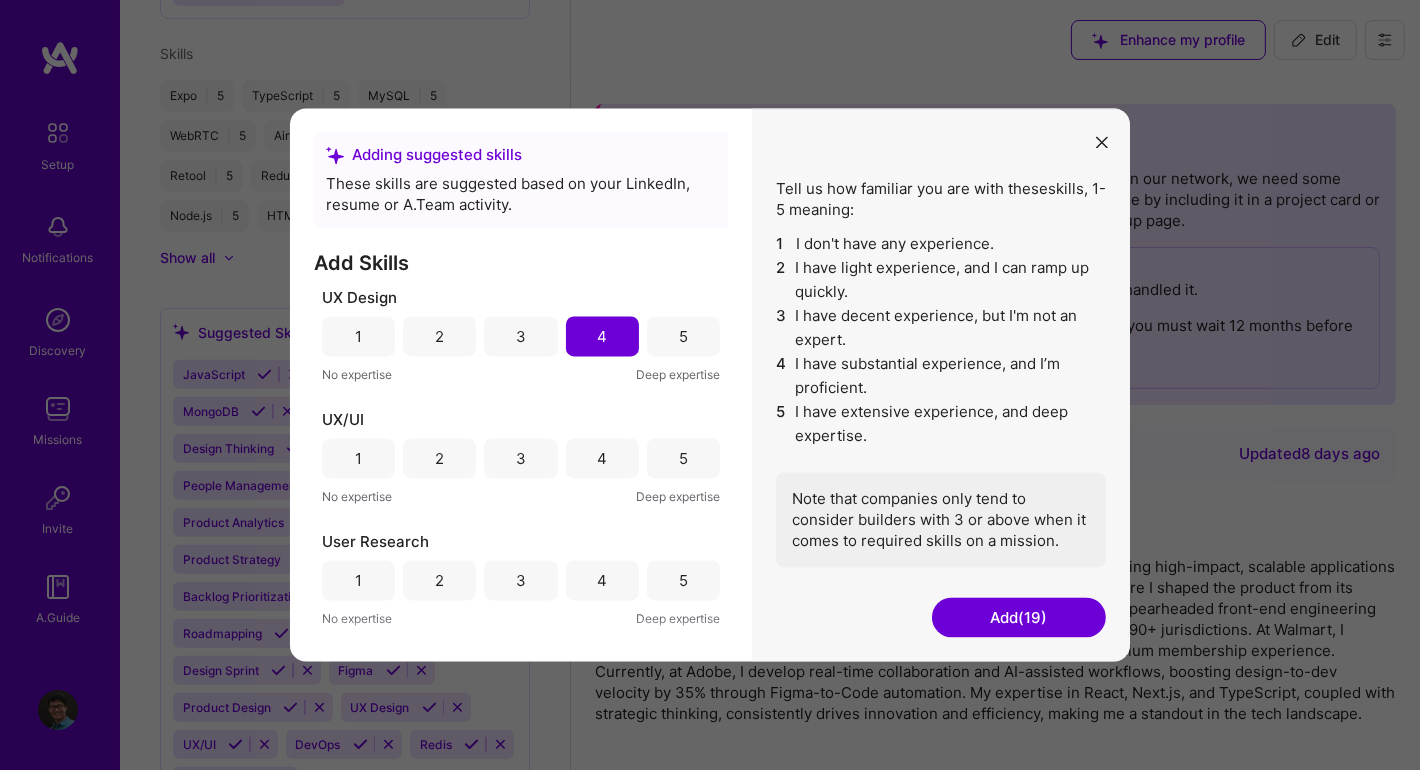 click on "5" at bounding box center [683, 459] 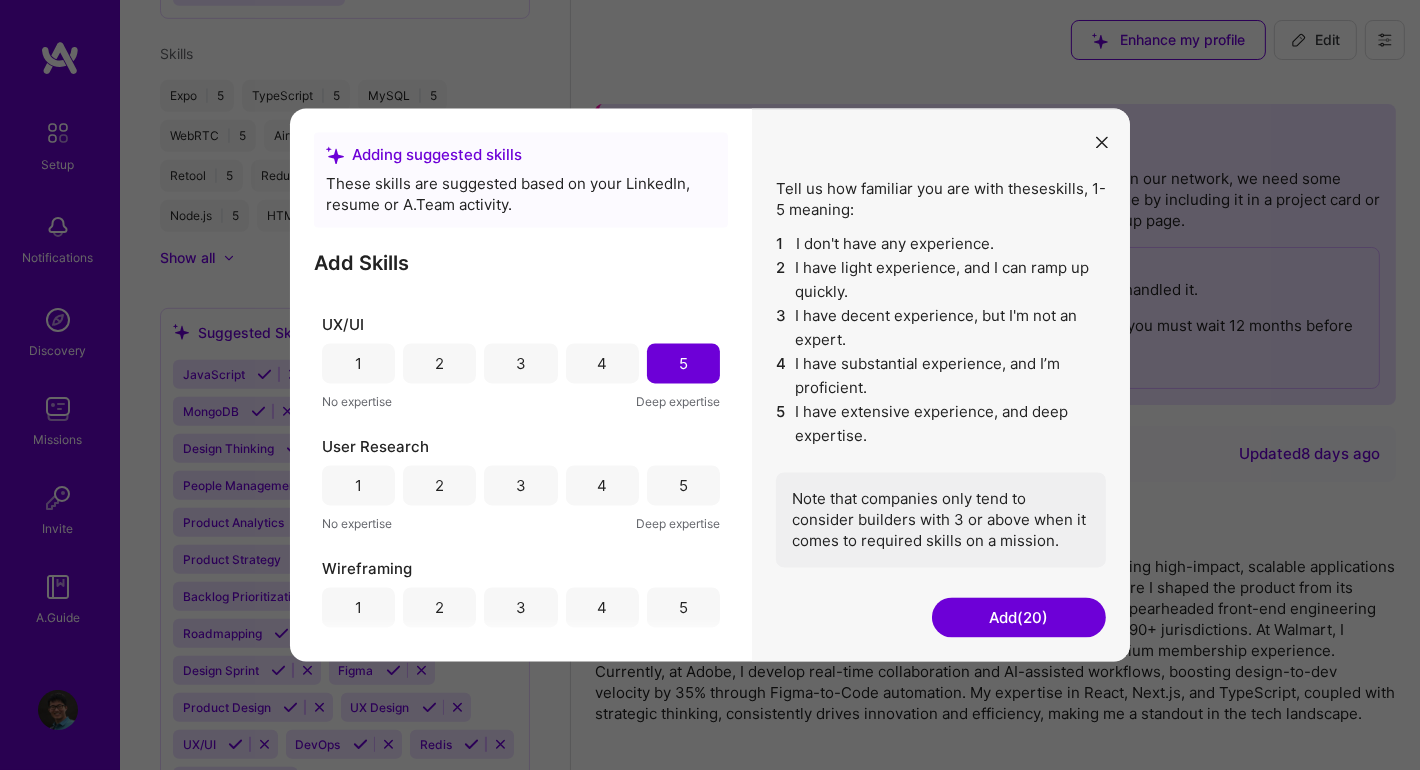 scroll, scrollTop: 2300, scrollLeft: 0, axis: vertical 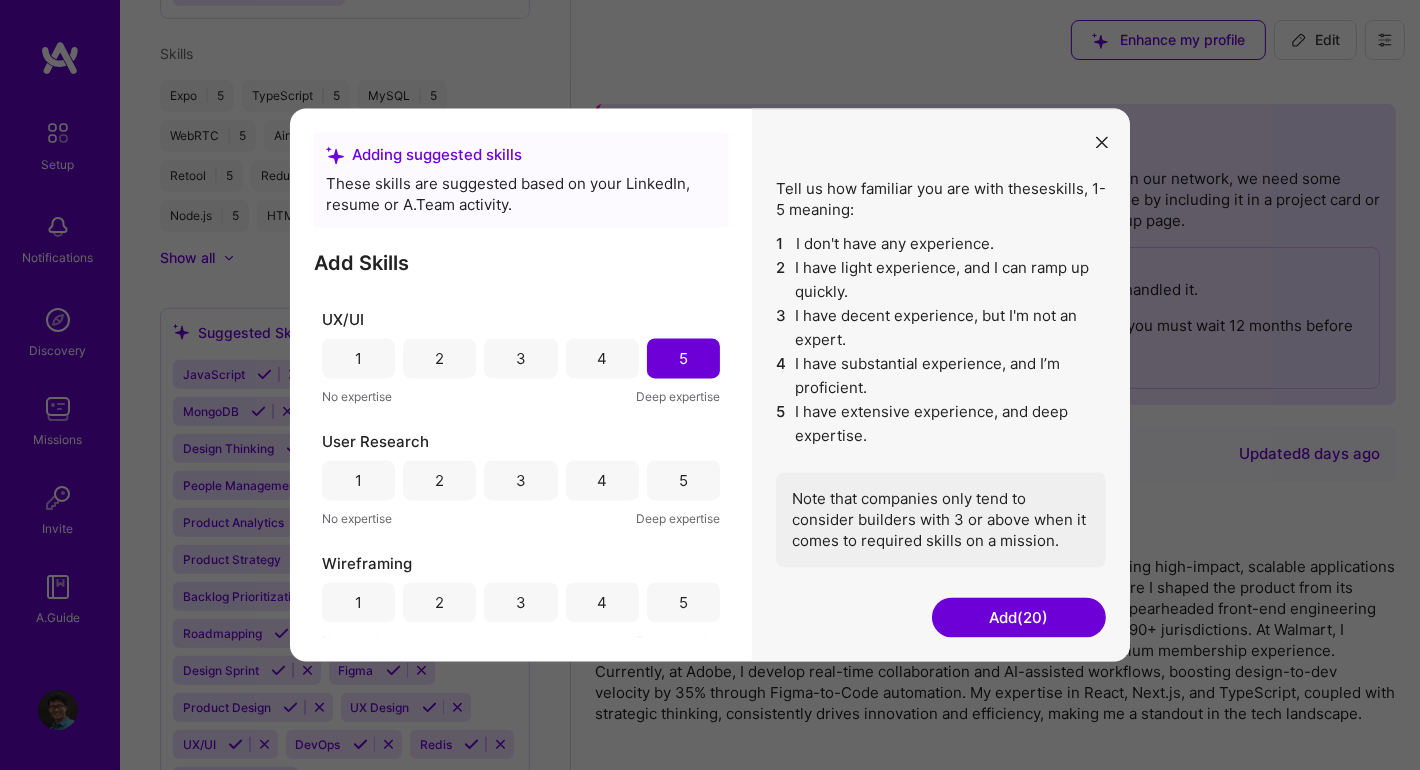 click on "4" at bounding box center [602, 481] 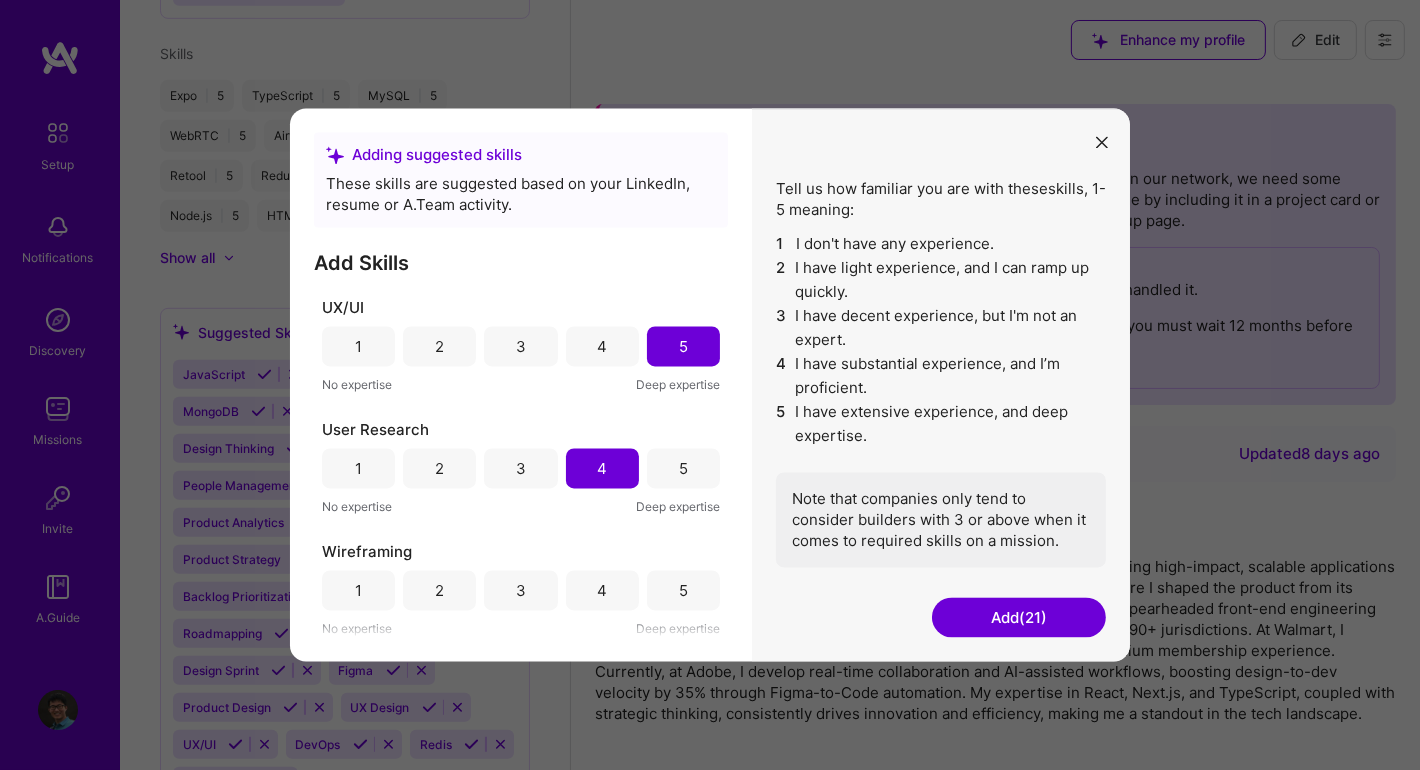 scroll, scrollTop: 2312, scrollLeft: 0, axis: vertical 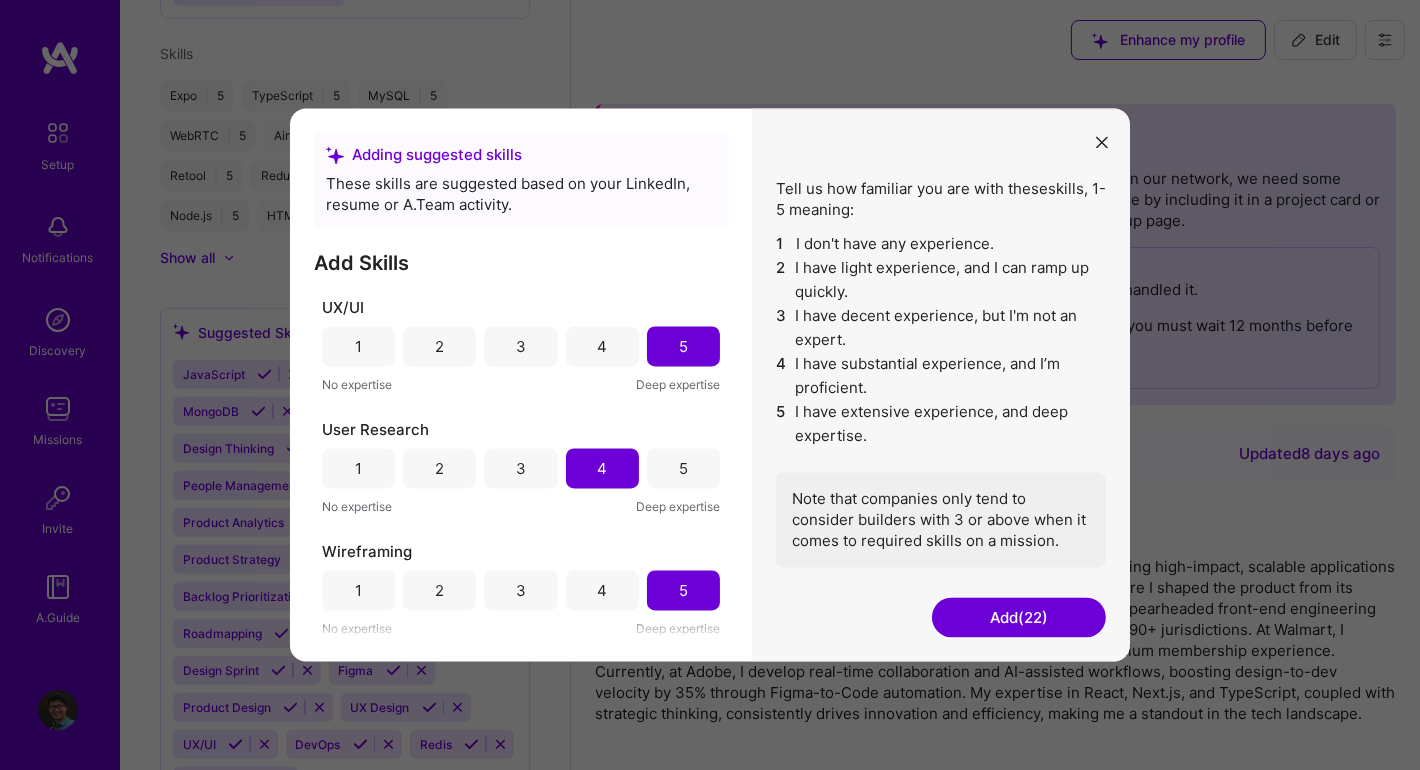 click on "3" at bounding box center (520, 469) 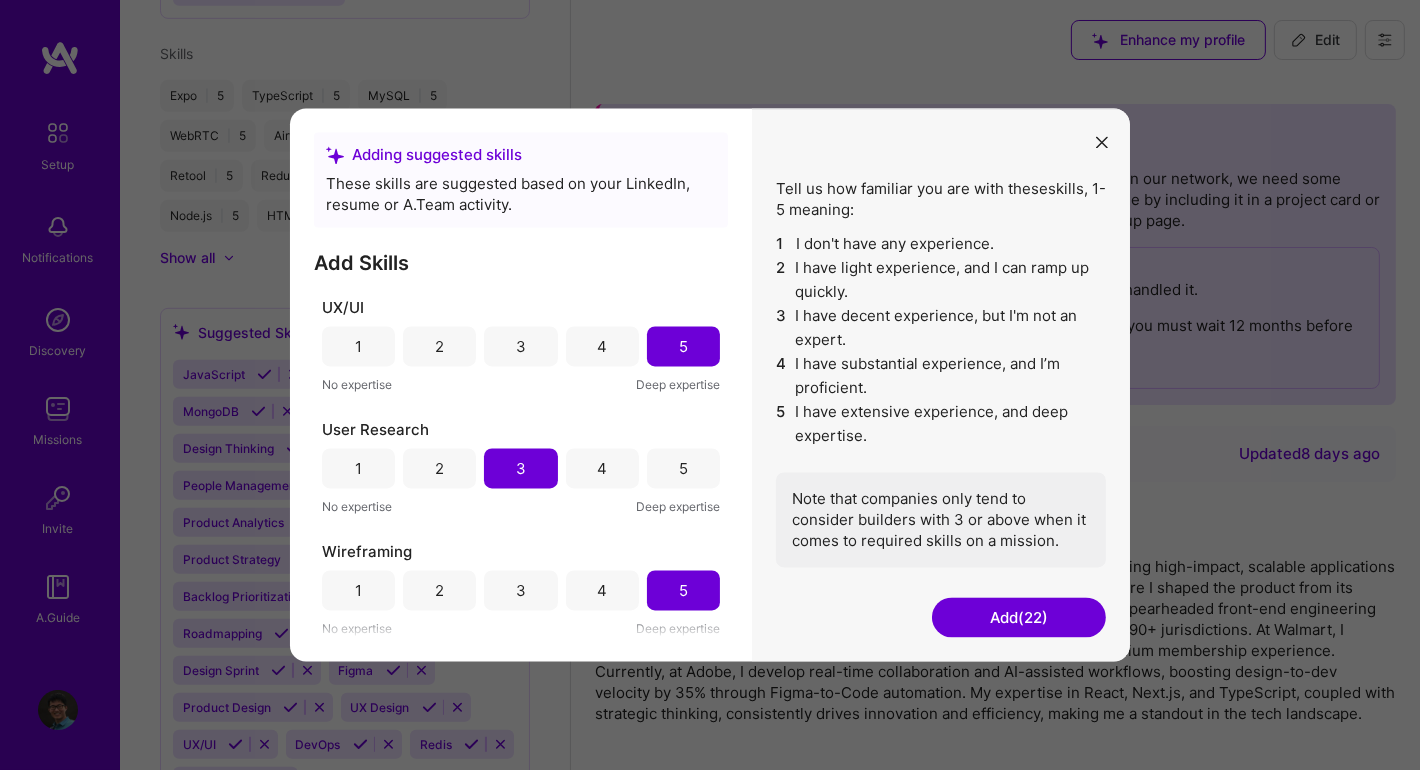 click on "4" at bounding box center (602, 347) 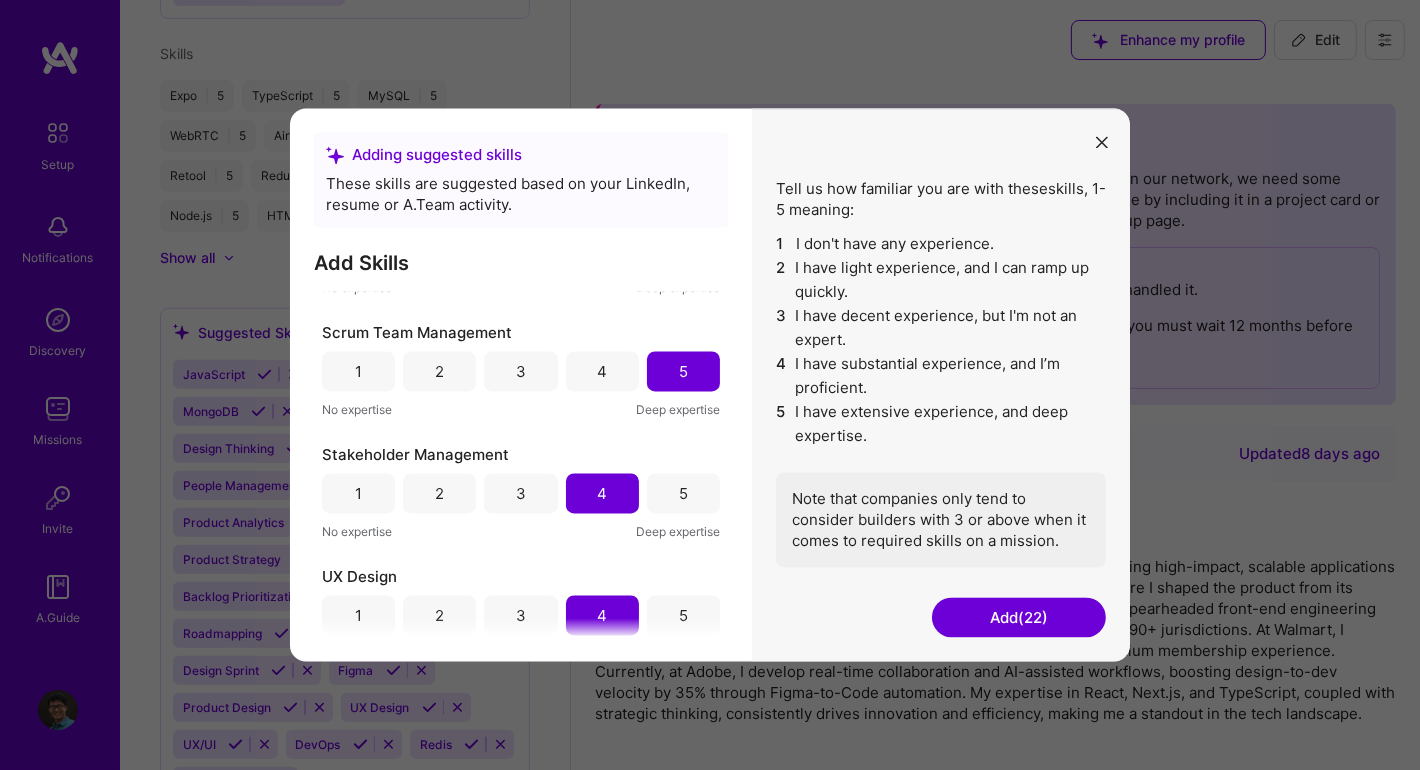 scroll, scrollTop: 1912, scrollLeft: 0, axis: vertical 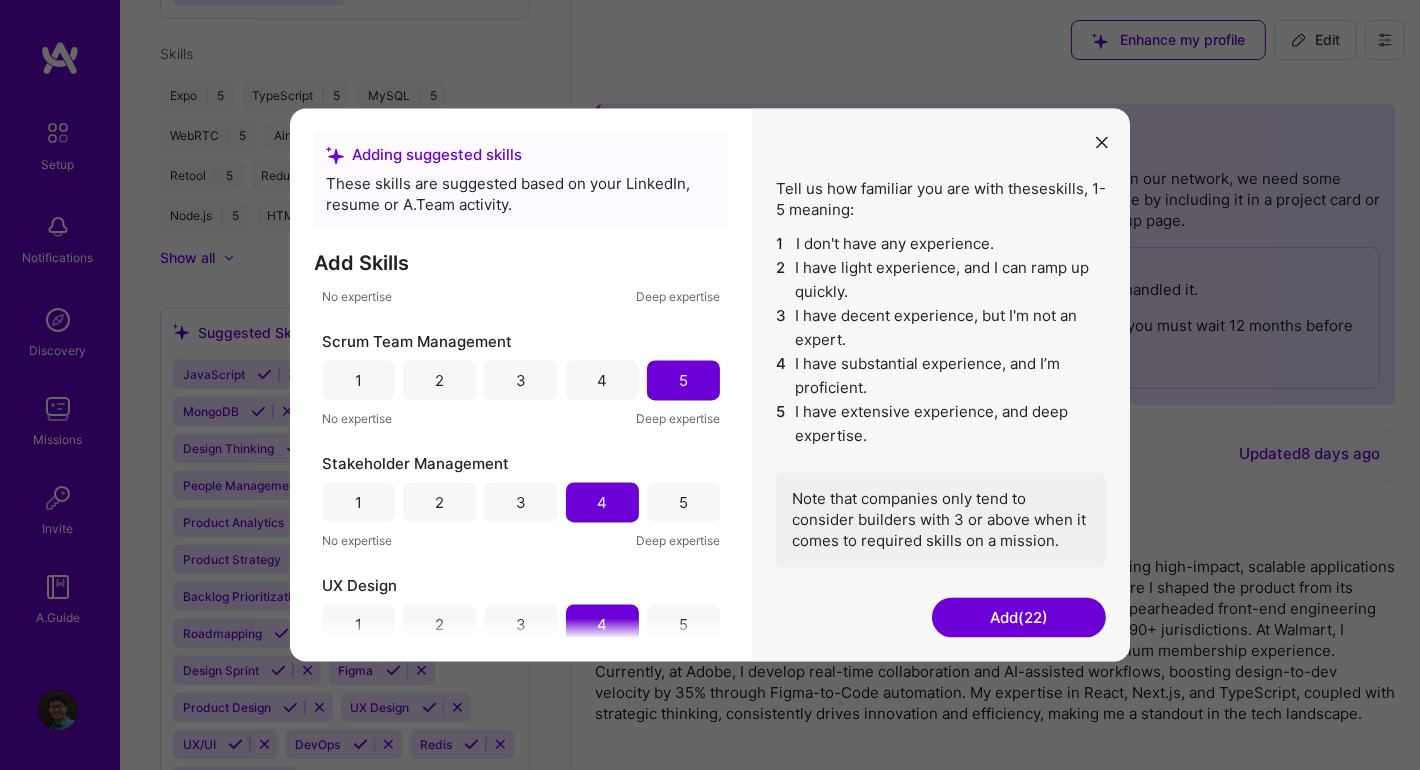 click on "3" at bounding box center [520, 503] 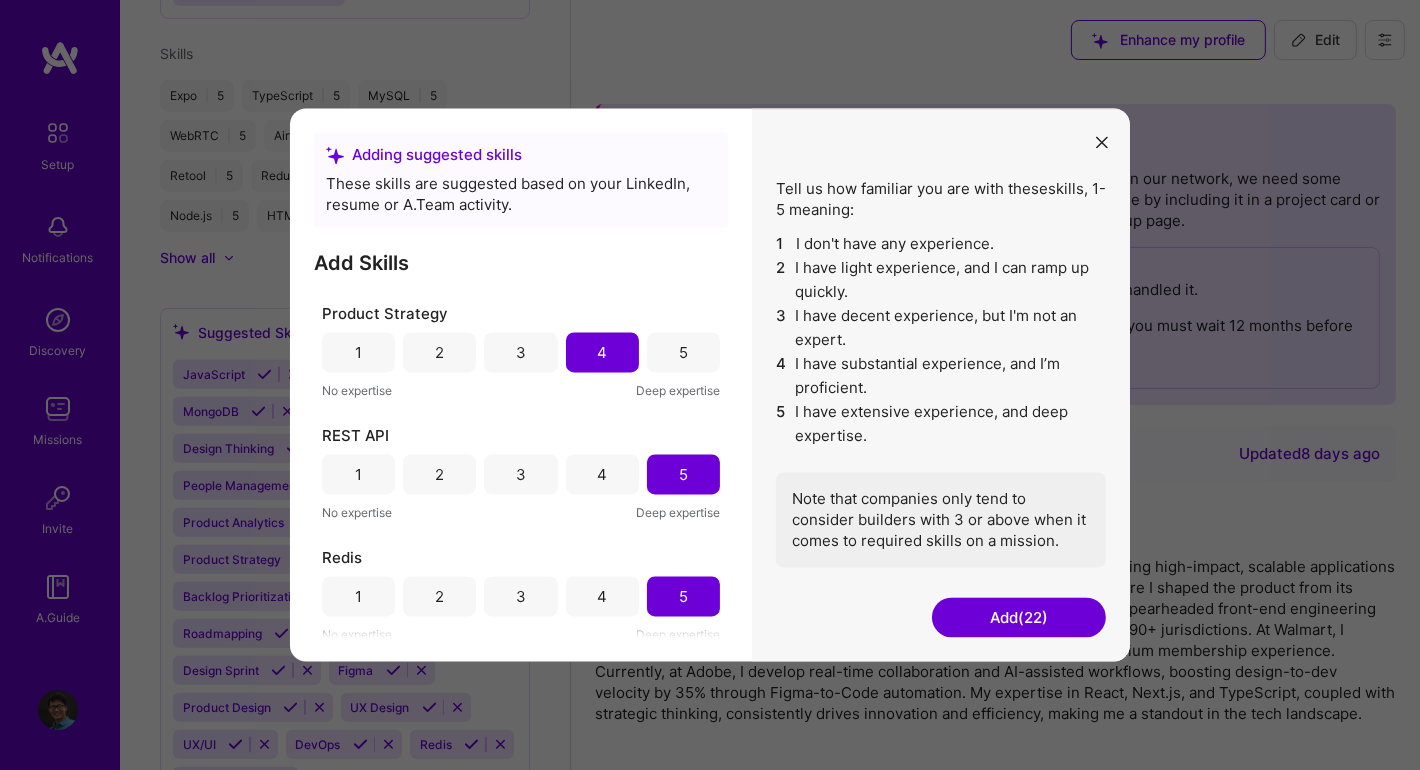 scroll, scrollTop: 1512, scrollLeft: 0, axis: vertical 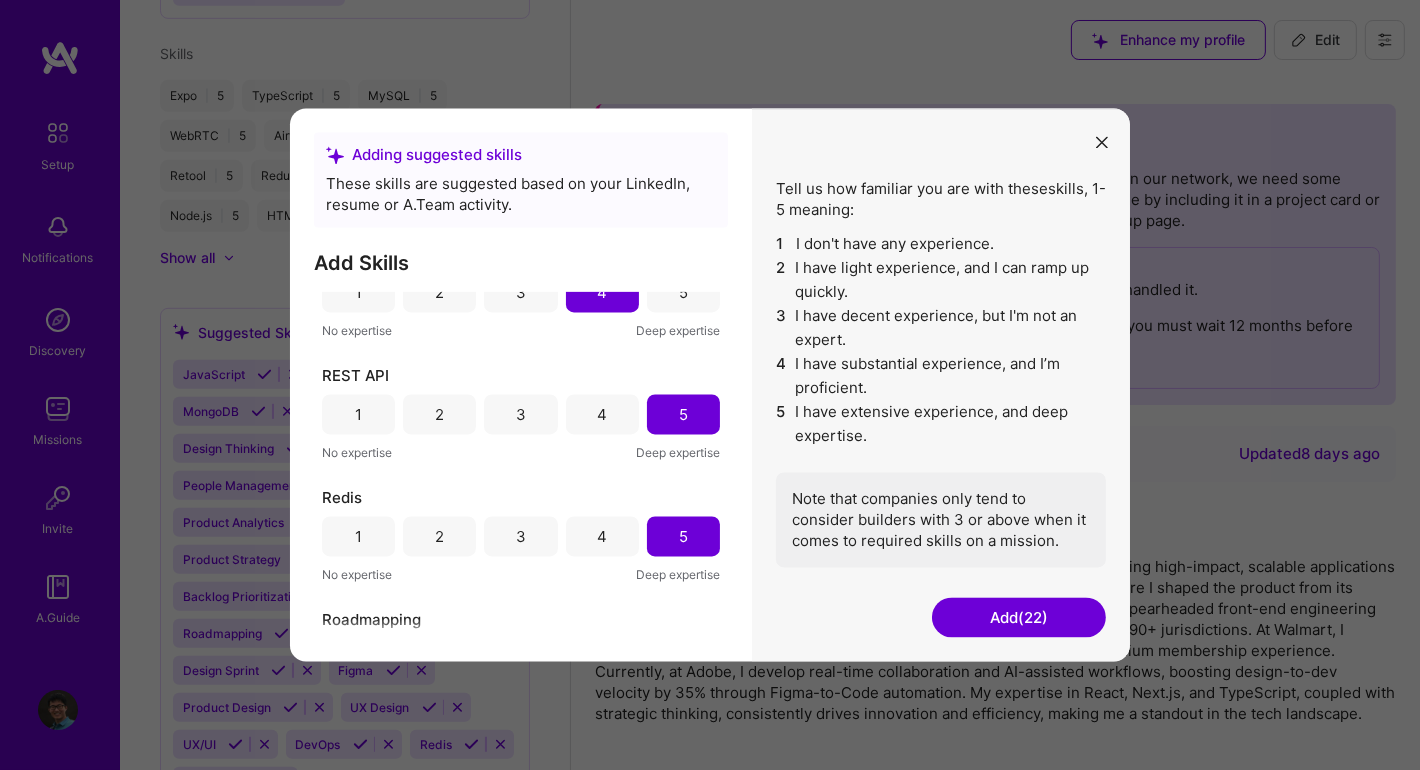 click on "Add  ([PHONE])" at bounding box center (1019, 618) 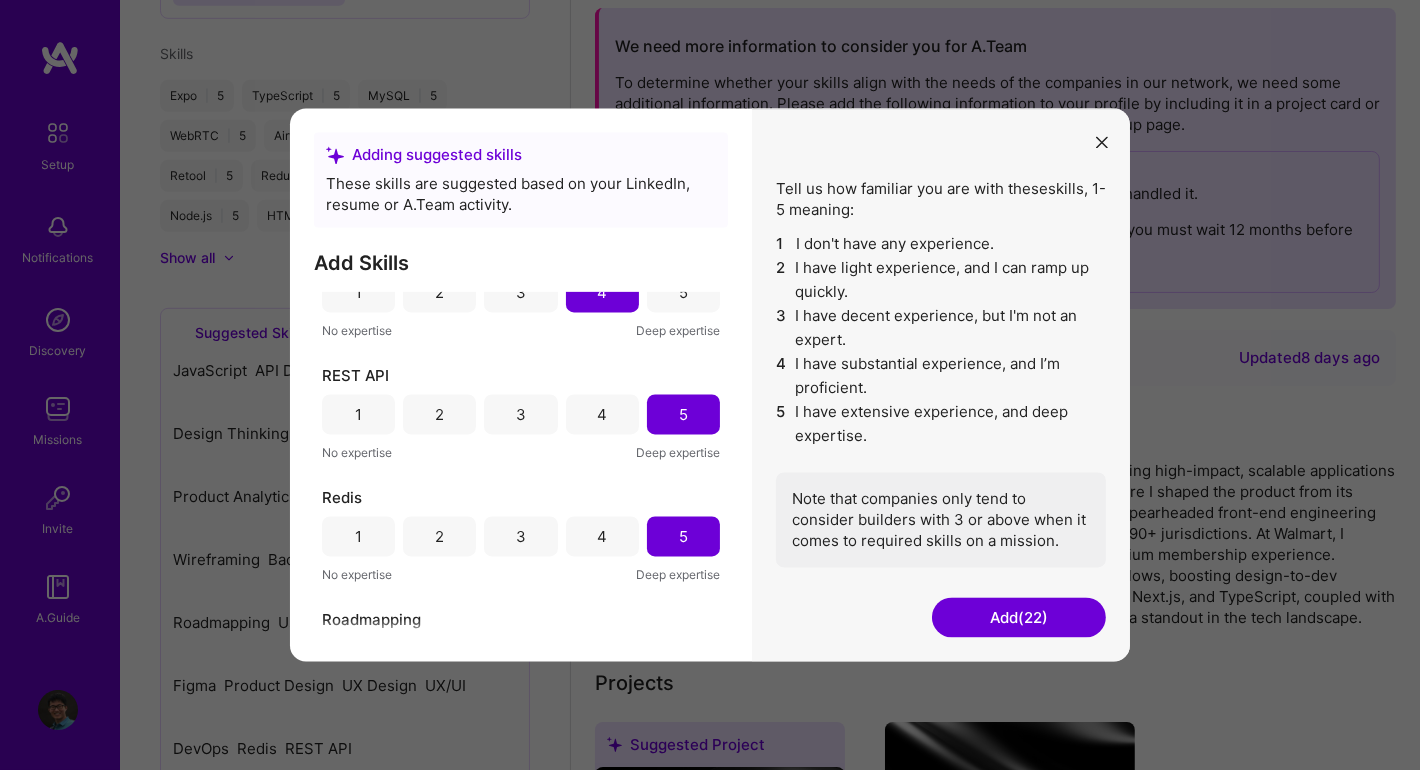 scroll, scrollTop: 100, scrollLeft: 0, axis: vertical 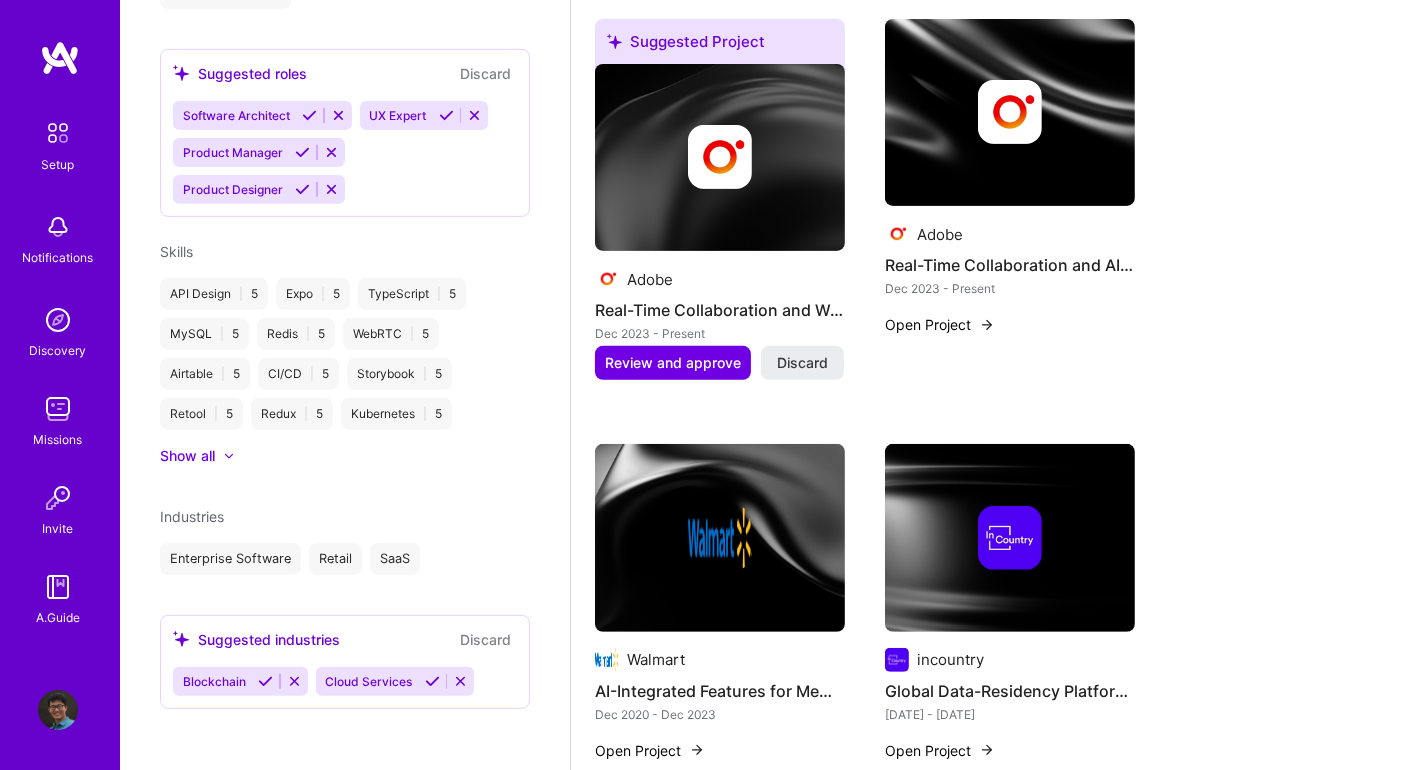 click at bounding box center (265, 681) 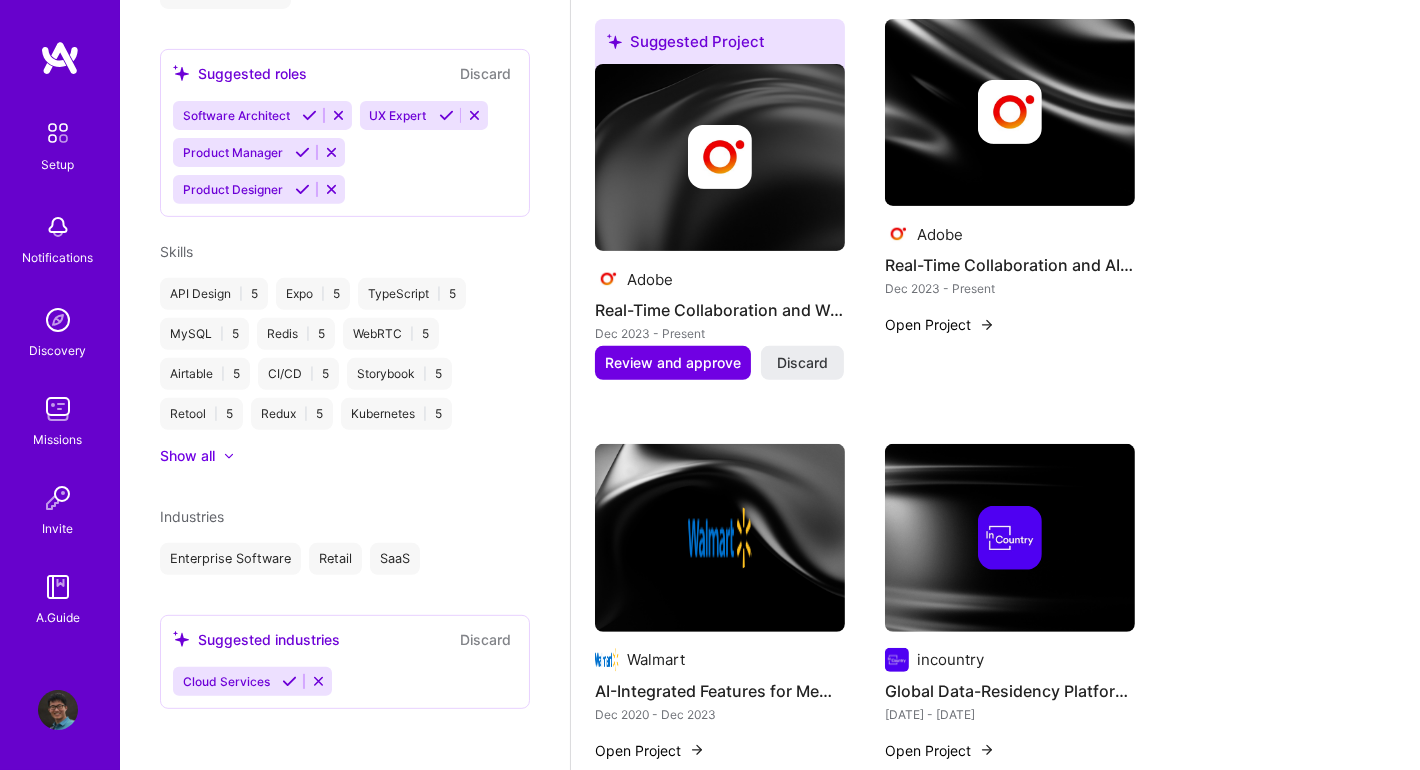 click at bounding box center (289, 681) 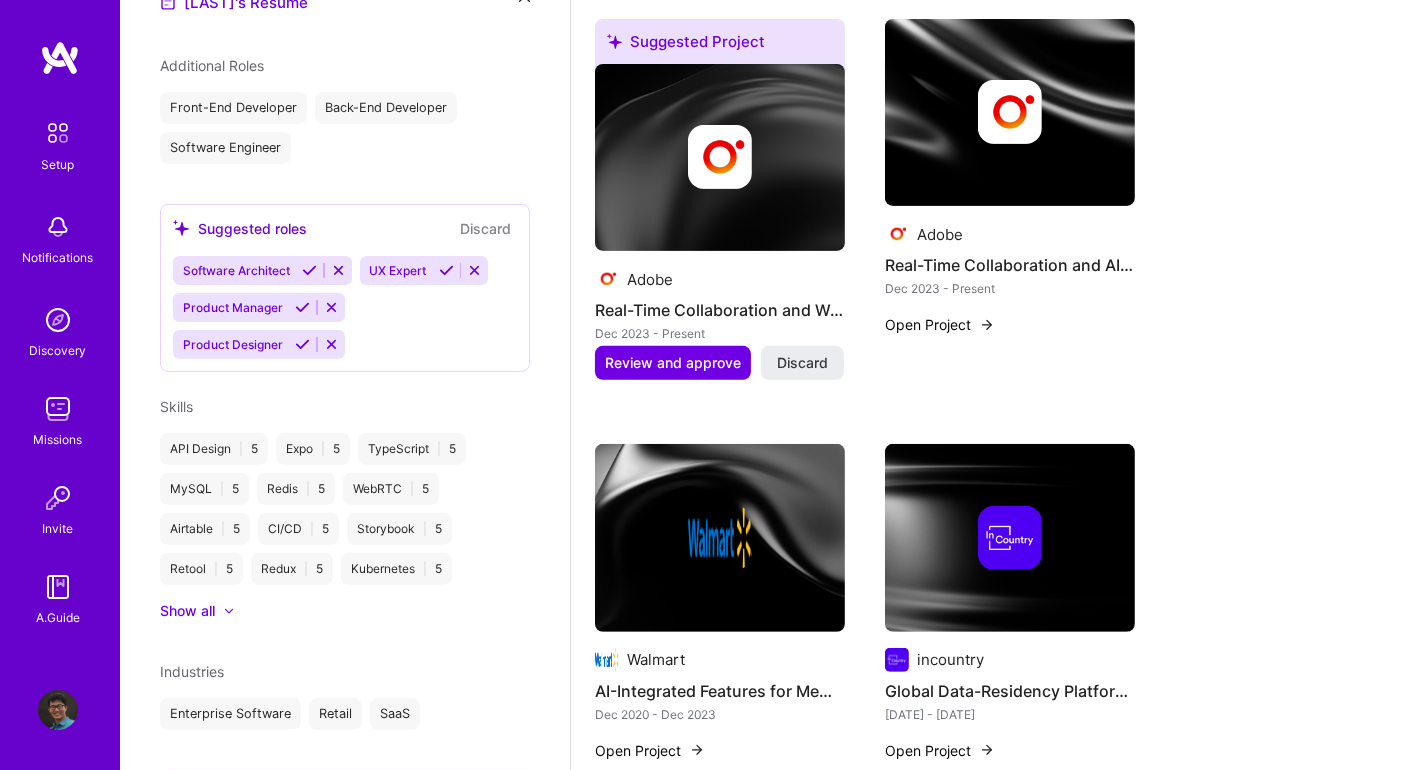scroll, scrollTop: 668, scrollLeft: 0, axis: vertical 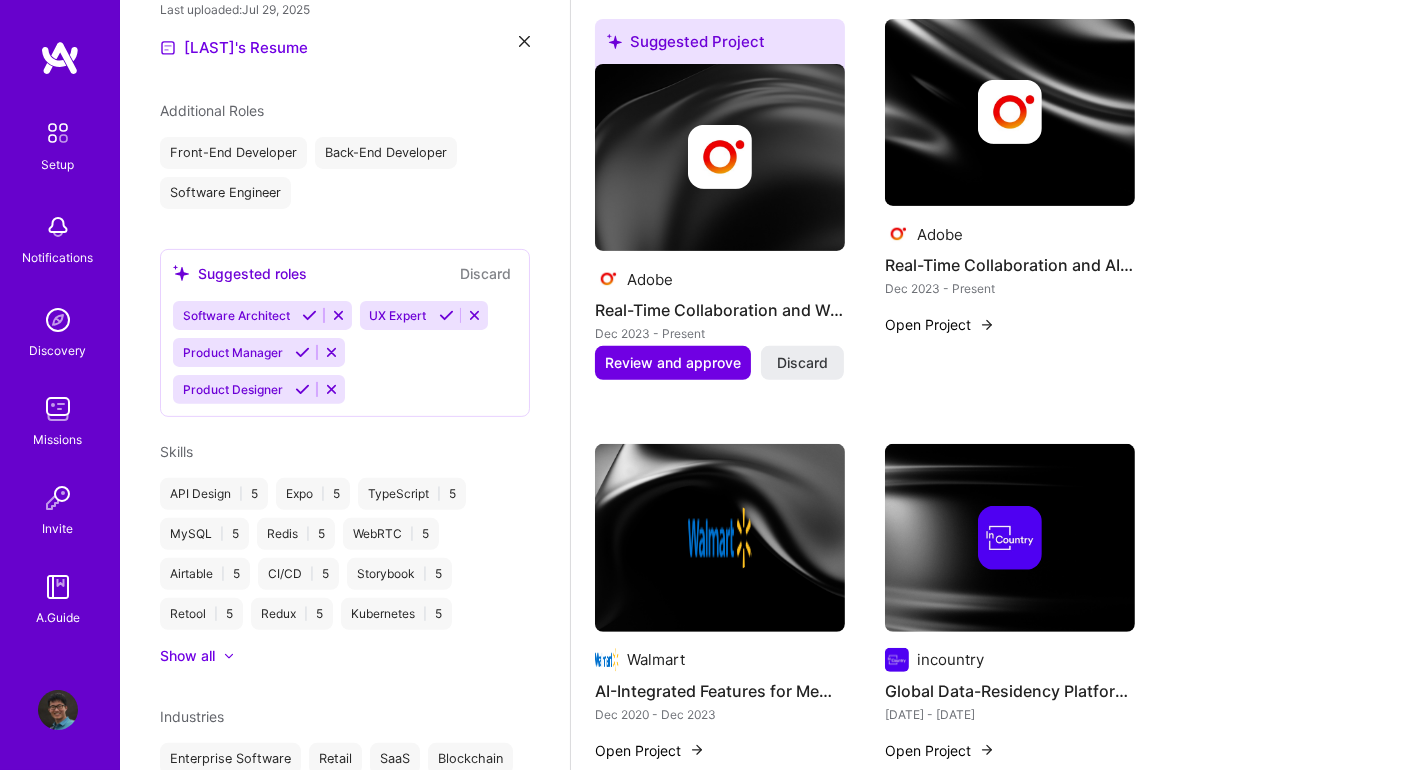 click on "Show all" at bounding box center [187, 656] 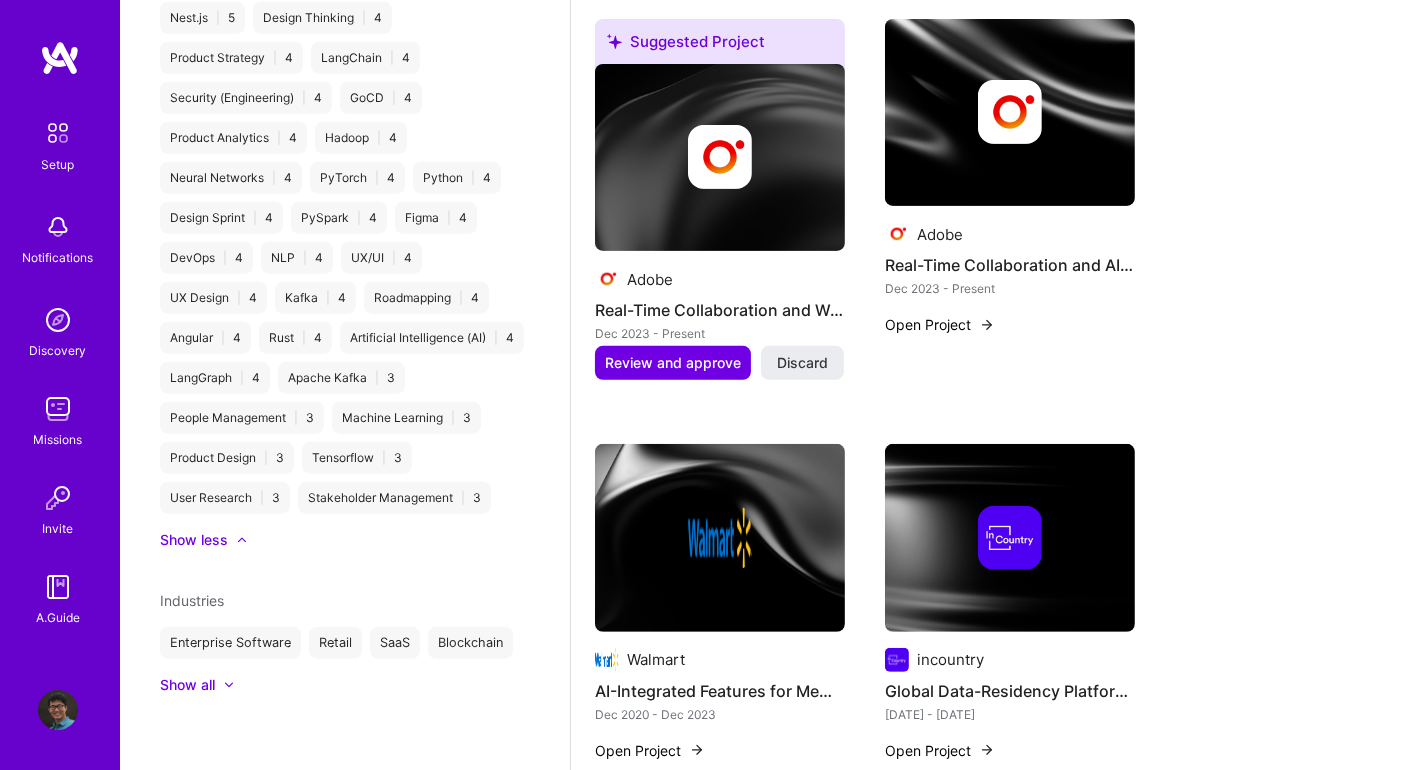 scroll, scrollTop: 2266, scrollLeft: 0, axis: vertical 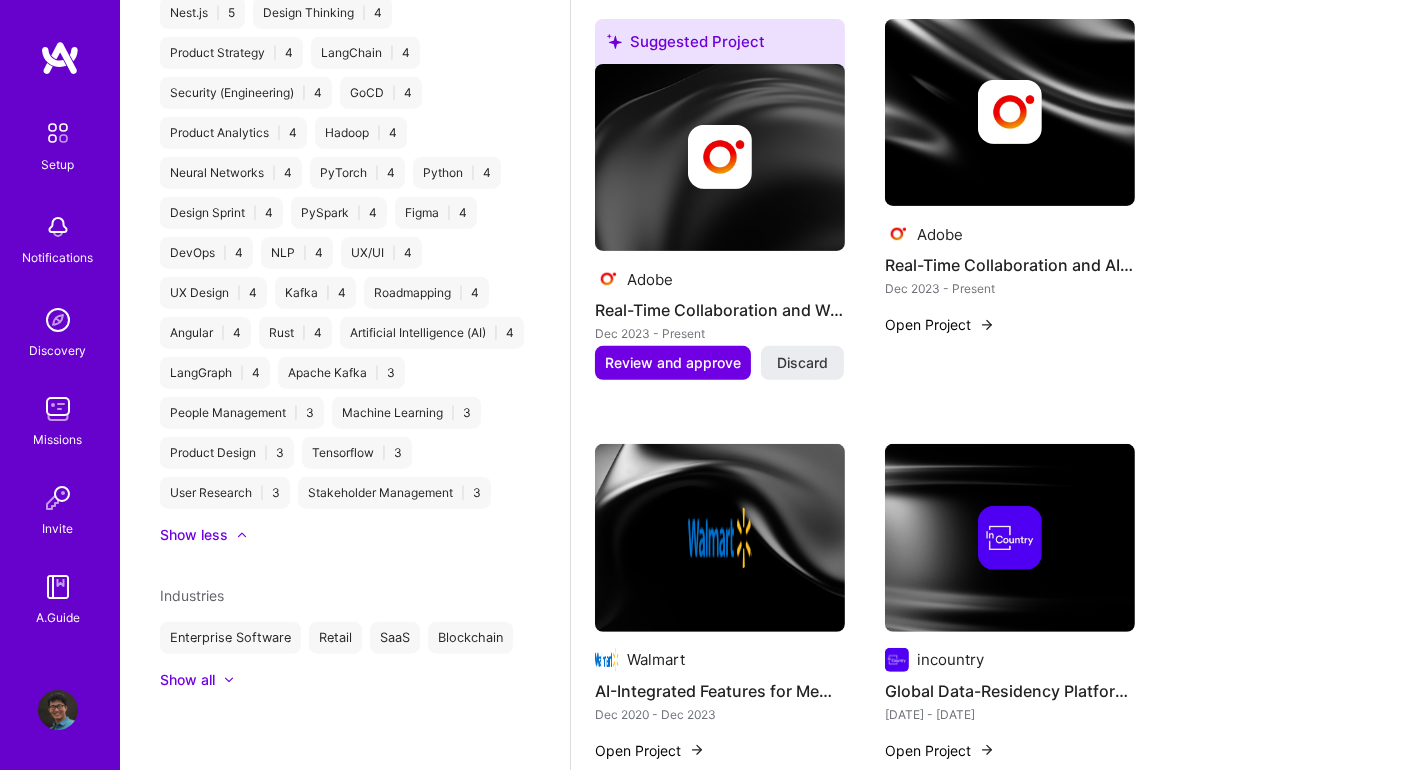 click on "Show less" at bounding box center [194, 535] 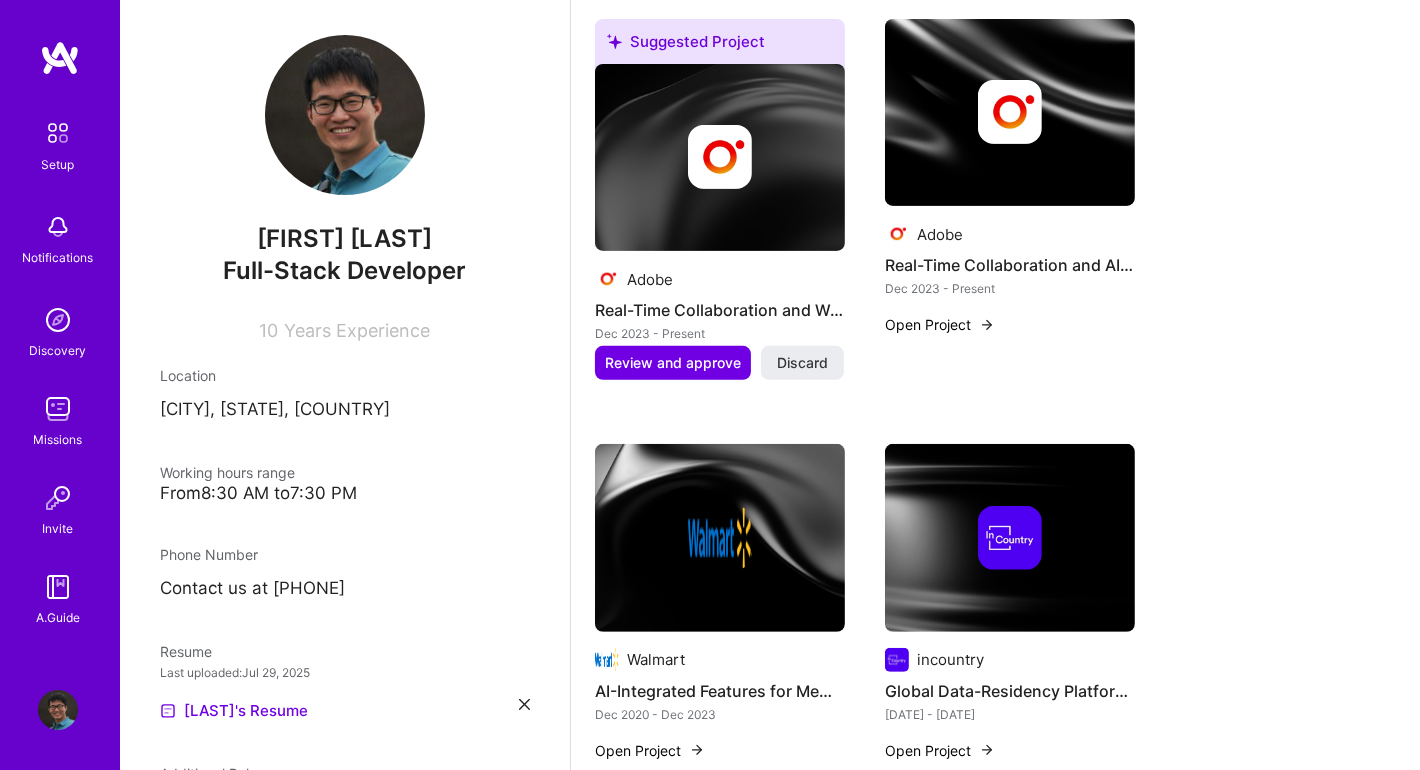 scroll, scrollTop: 0, scrollLeft: 0, axis: both 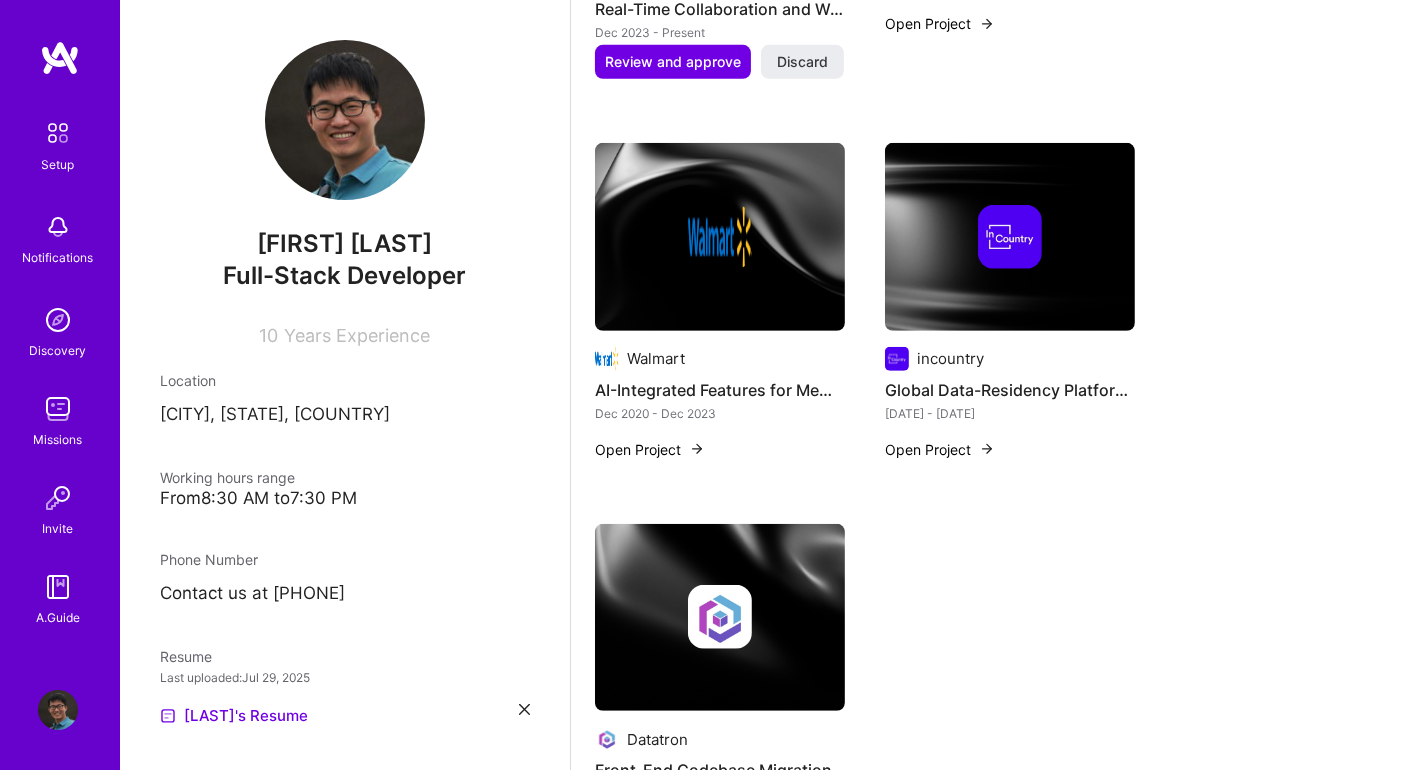click on "Open Project" at bounding box center (940, 449) 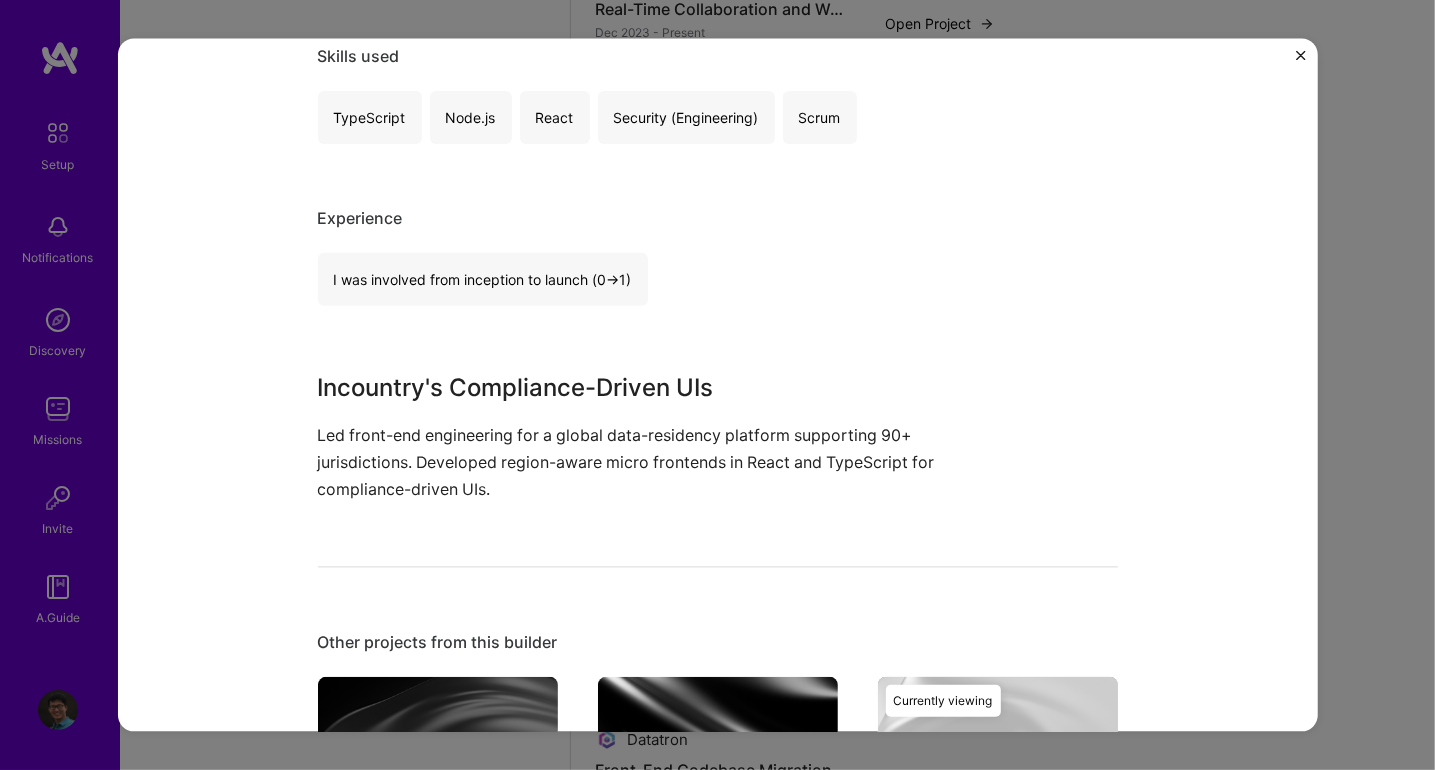 scroll, scrollTop: 399, scrollLeft: 0, axis: vertical 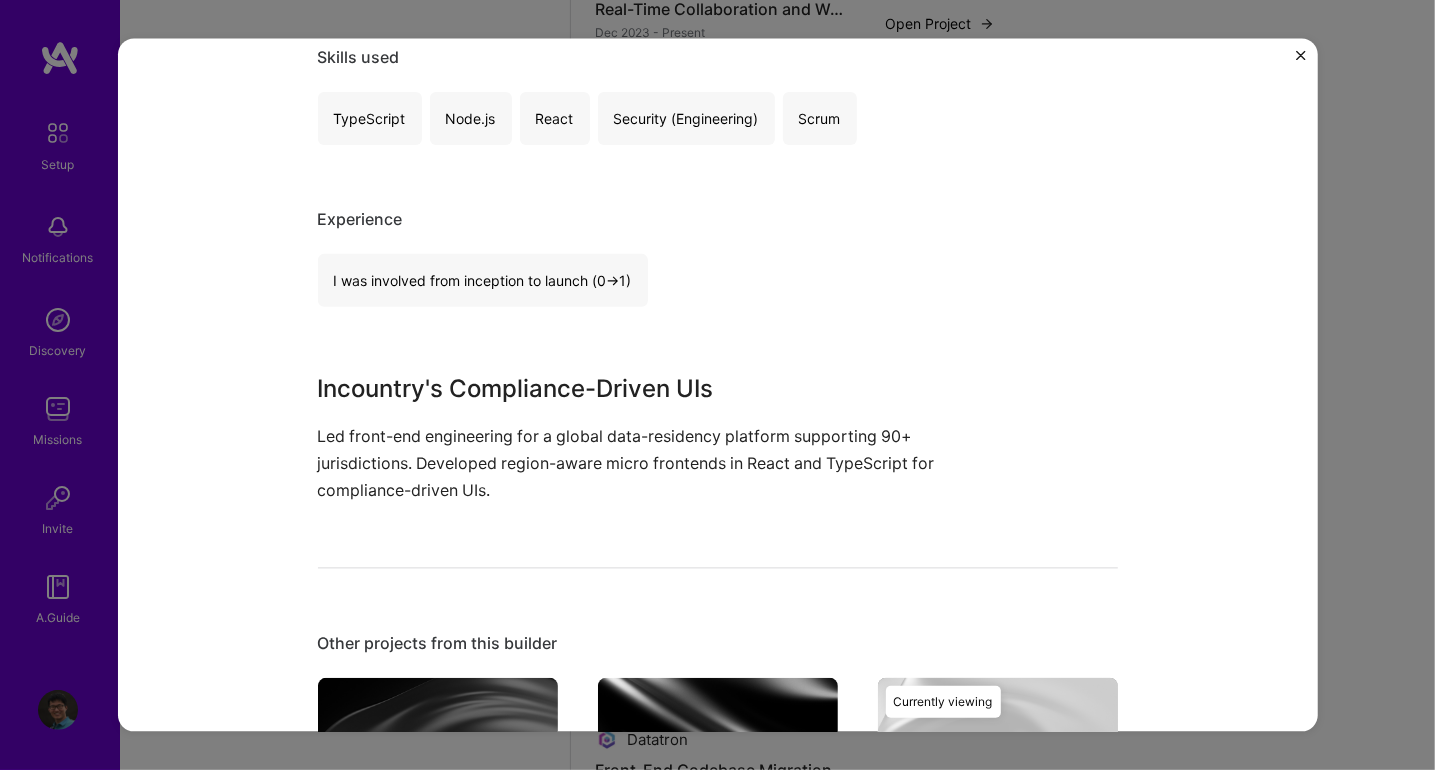 click on "Led front-end engineering for a global data-residency platform supporting 90+ jurisdictions. Developed region-aware micro frontends in React and TypeScript for compliance-driven UIs." at bounding box center (643, 463) 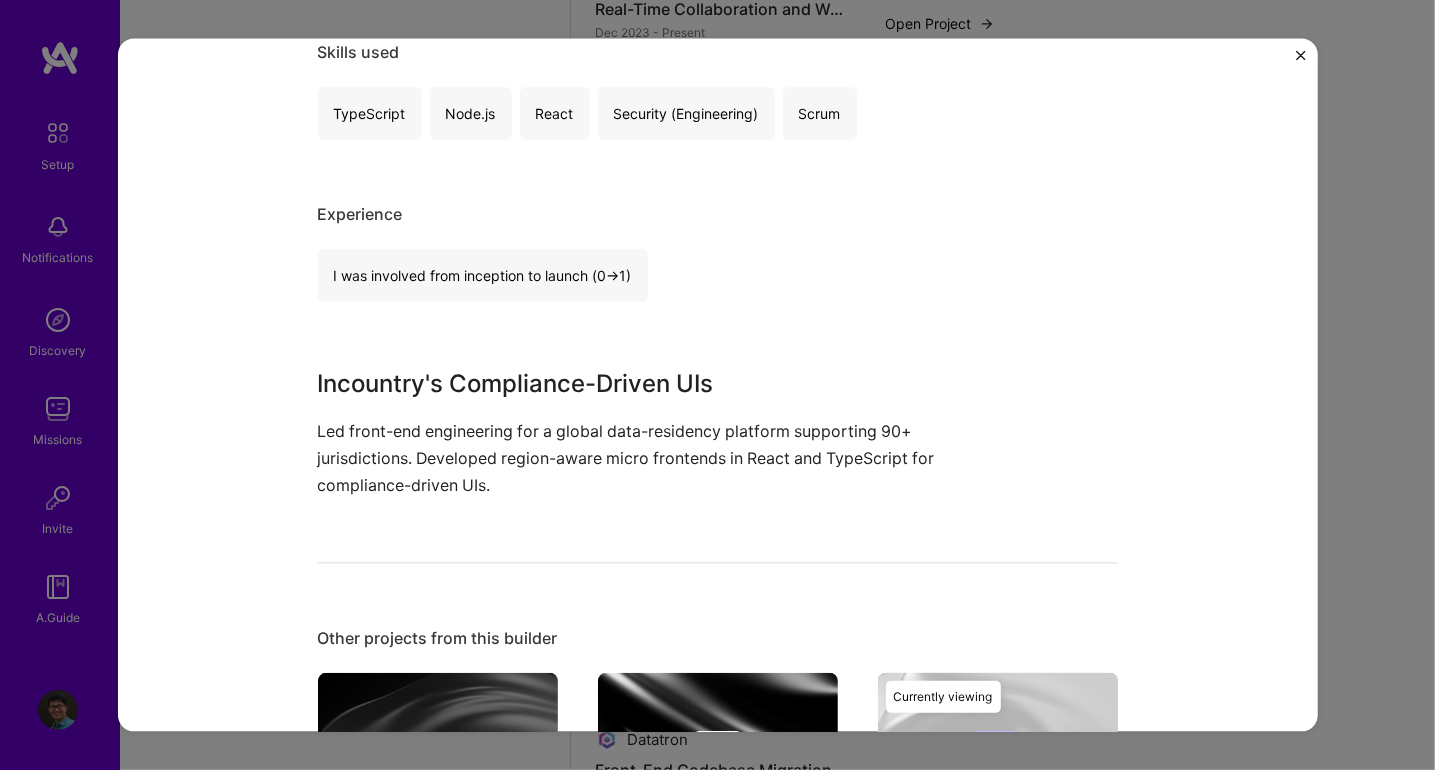 scroll, scrollTop: 391, scrollLeft: 0, axis: vertical 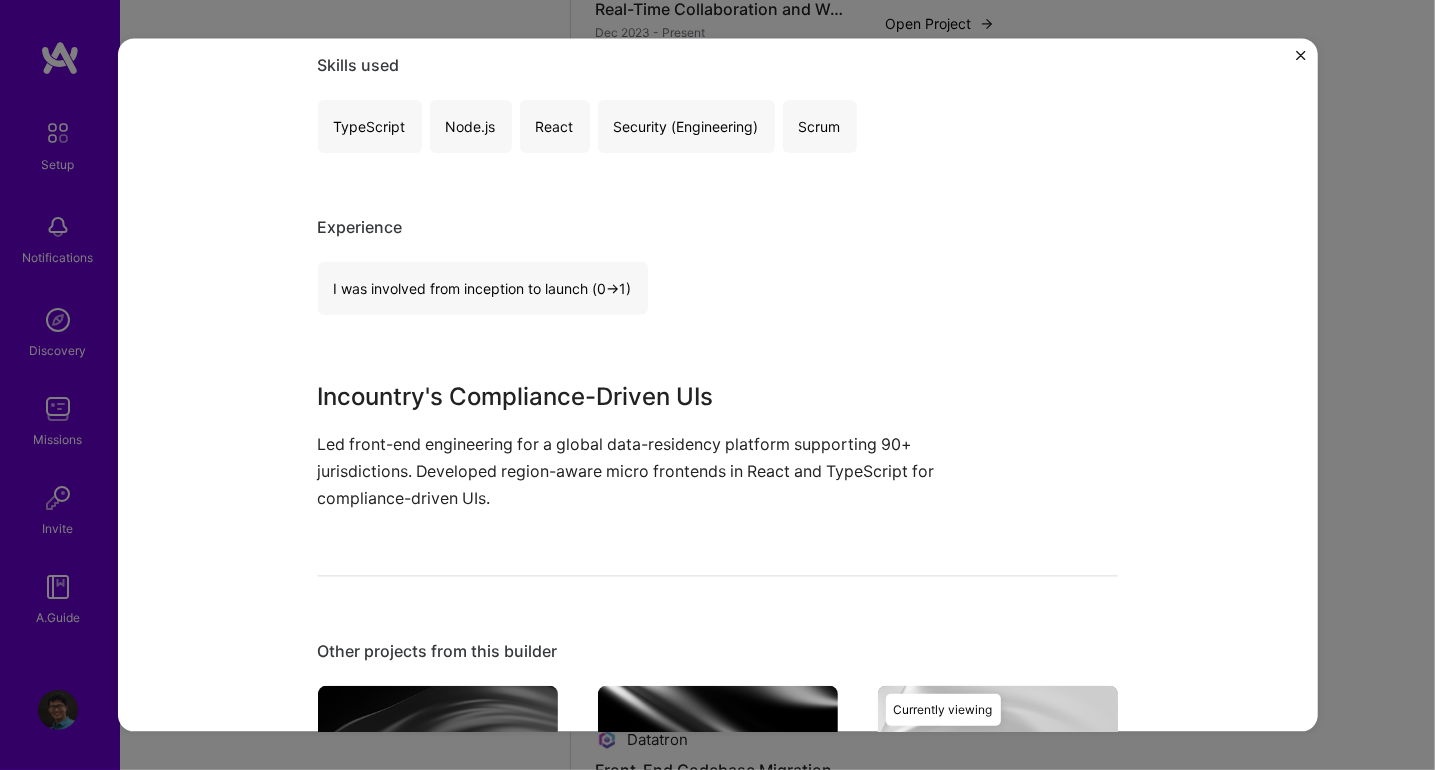 click on "I was involved from inception to launch (0  ->  1)" at bounding box center [483, 287] 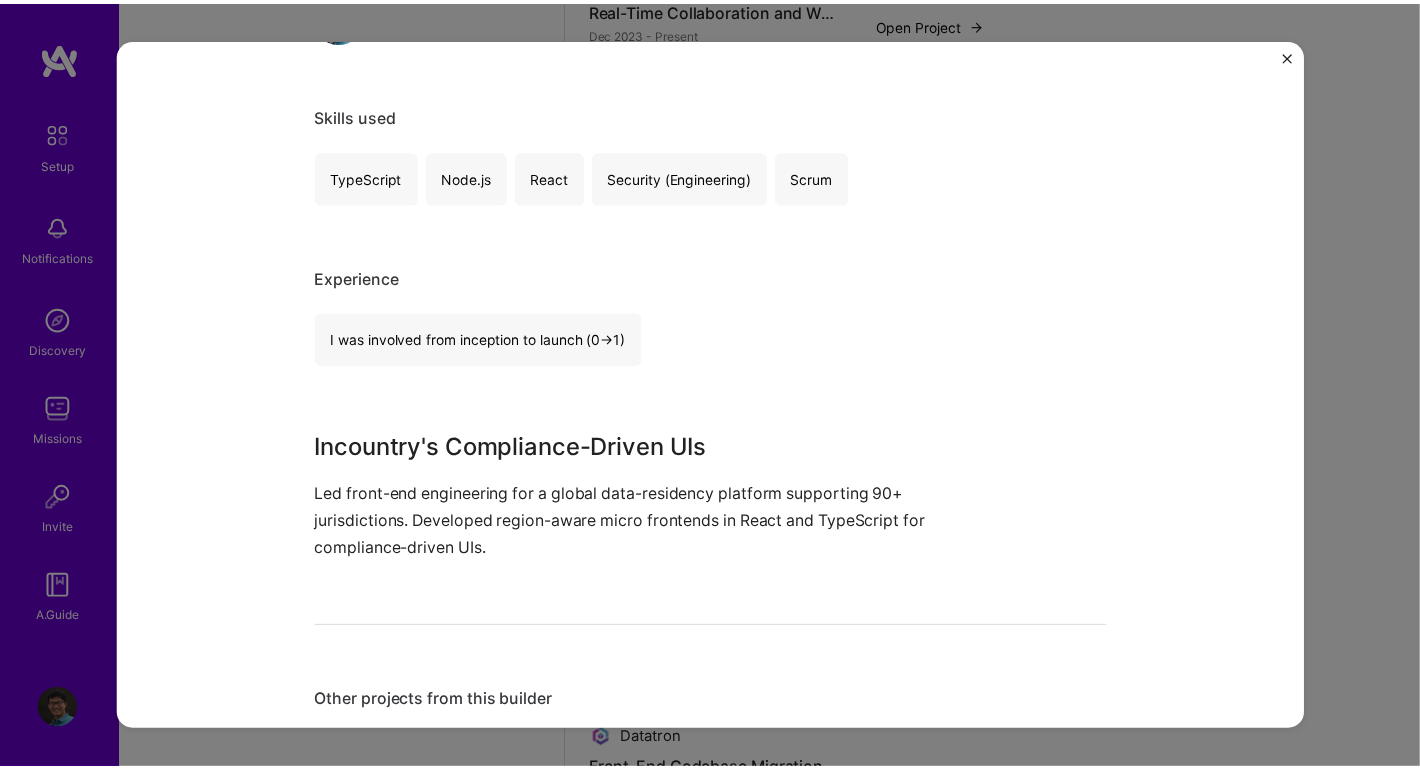 scroll, scrollTop: 290, scrollLeft: 0, axis: vertical 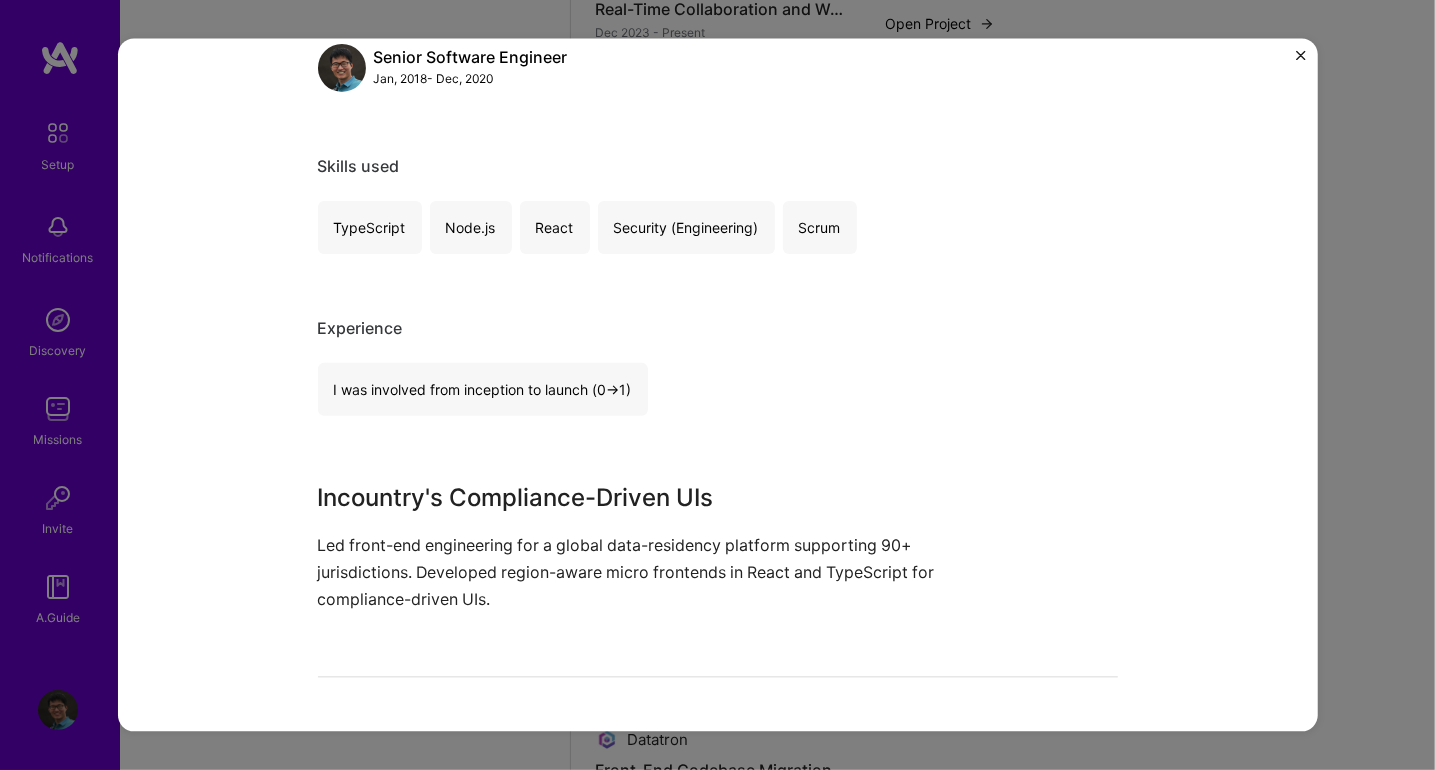 click at bounding box center (1301, 61) 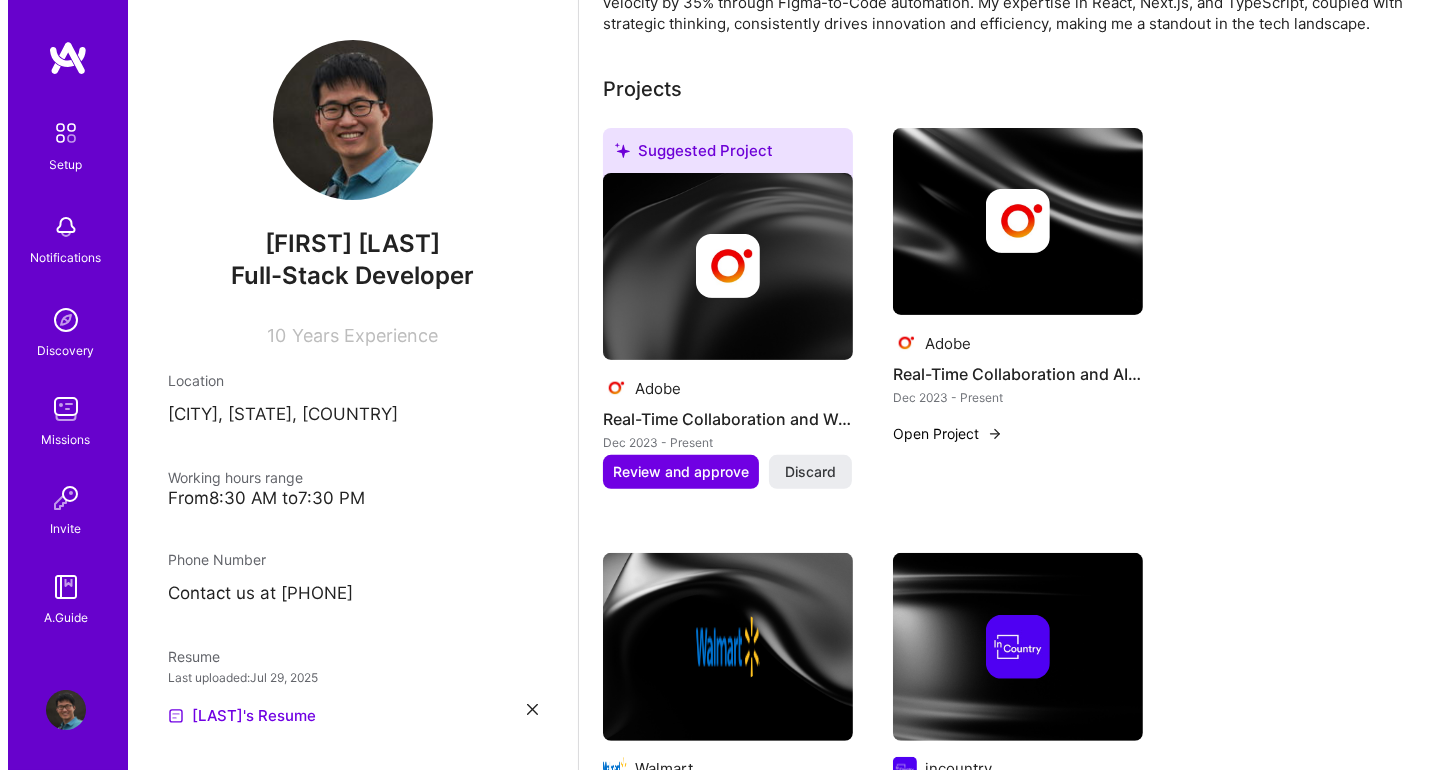 scroll, scrollTop: 500, scrollLeft: 0, axis: vertical 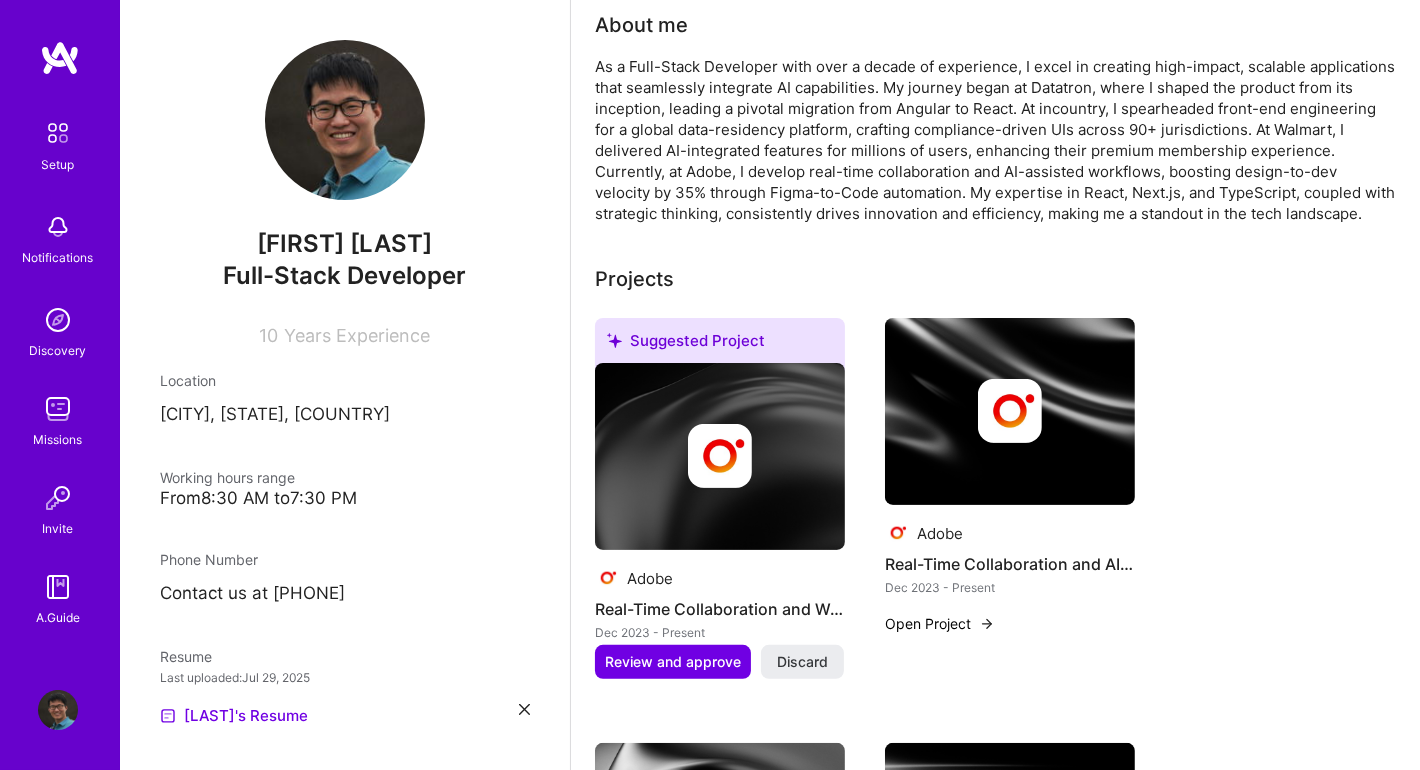 click at bounding box center (720, 457) 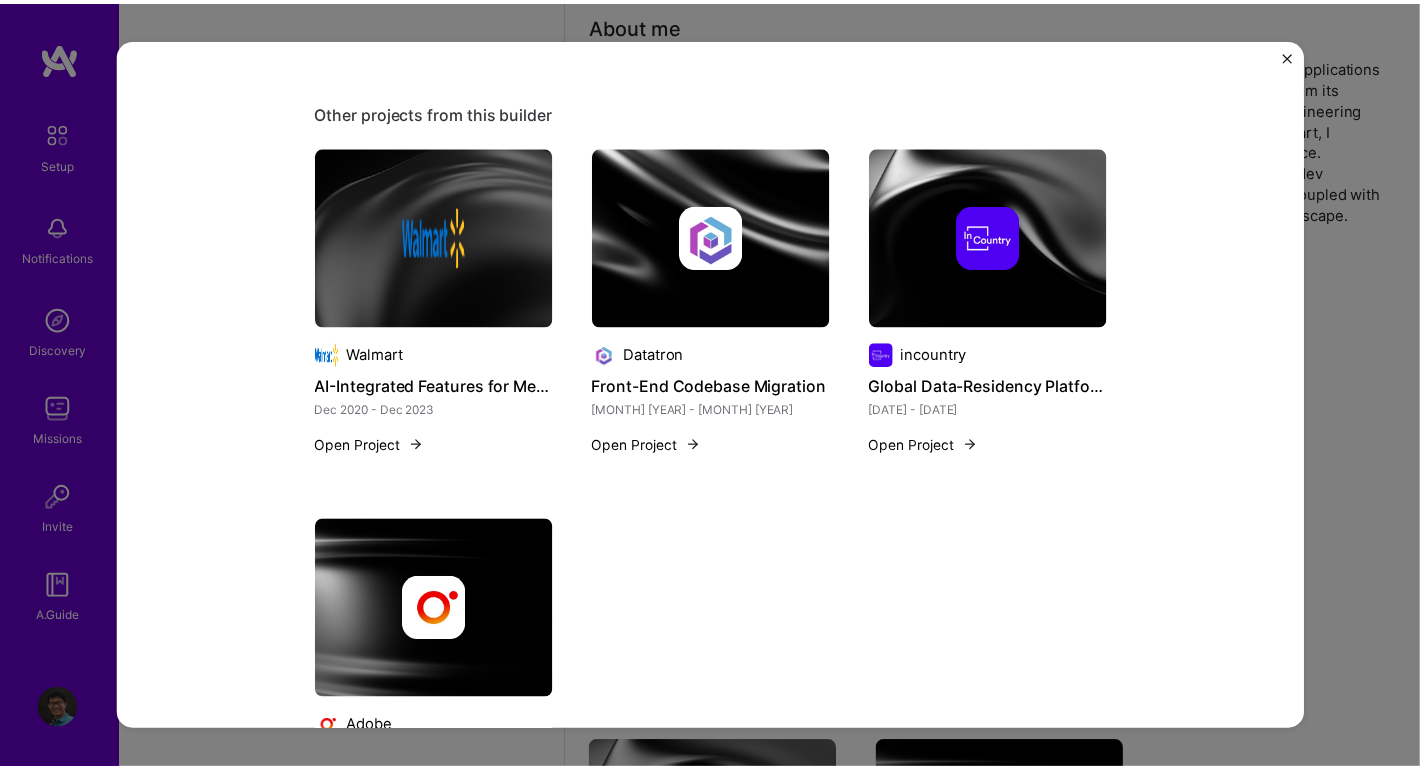 scroll, scrollTop: 799, scrollLeft: 0, axis: vertical 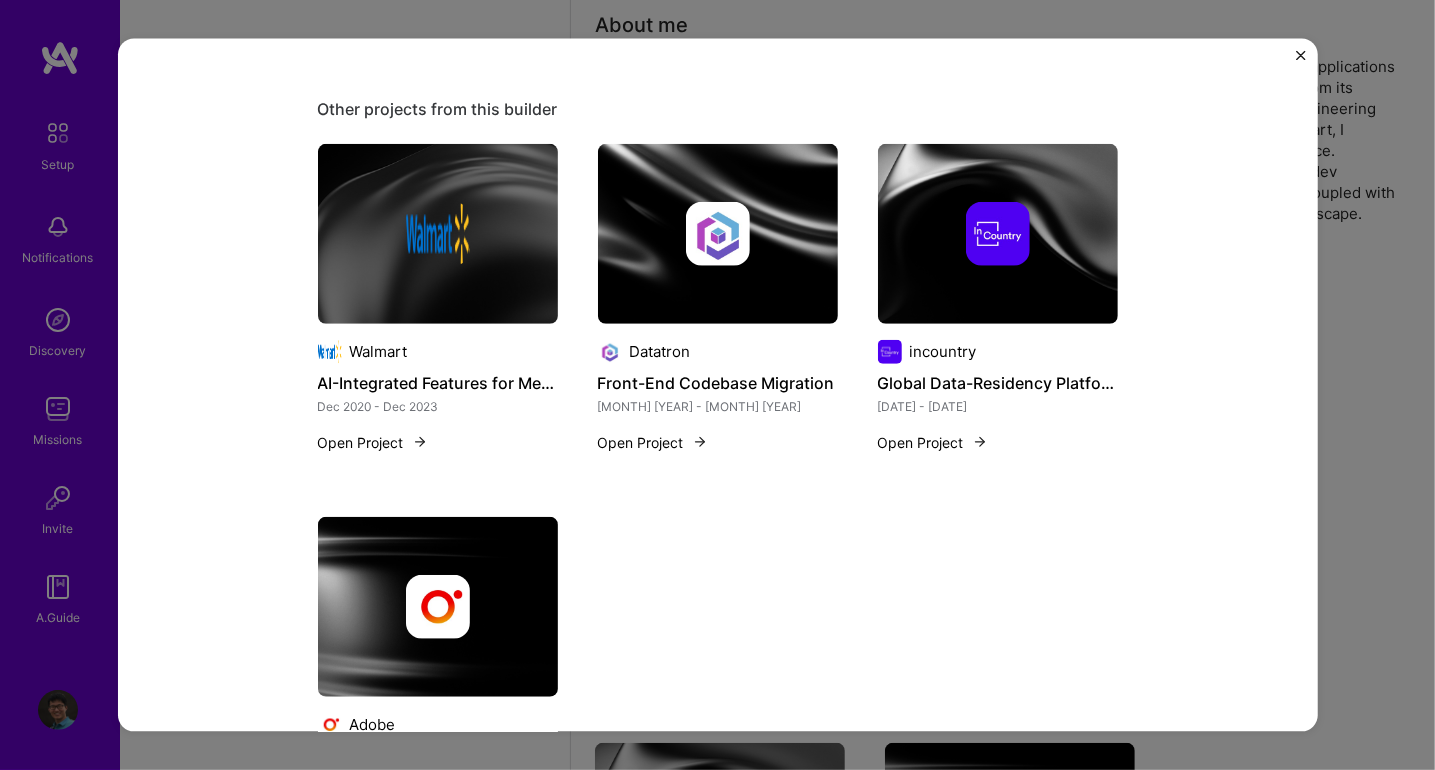 click at bounding box center (1301, 56) 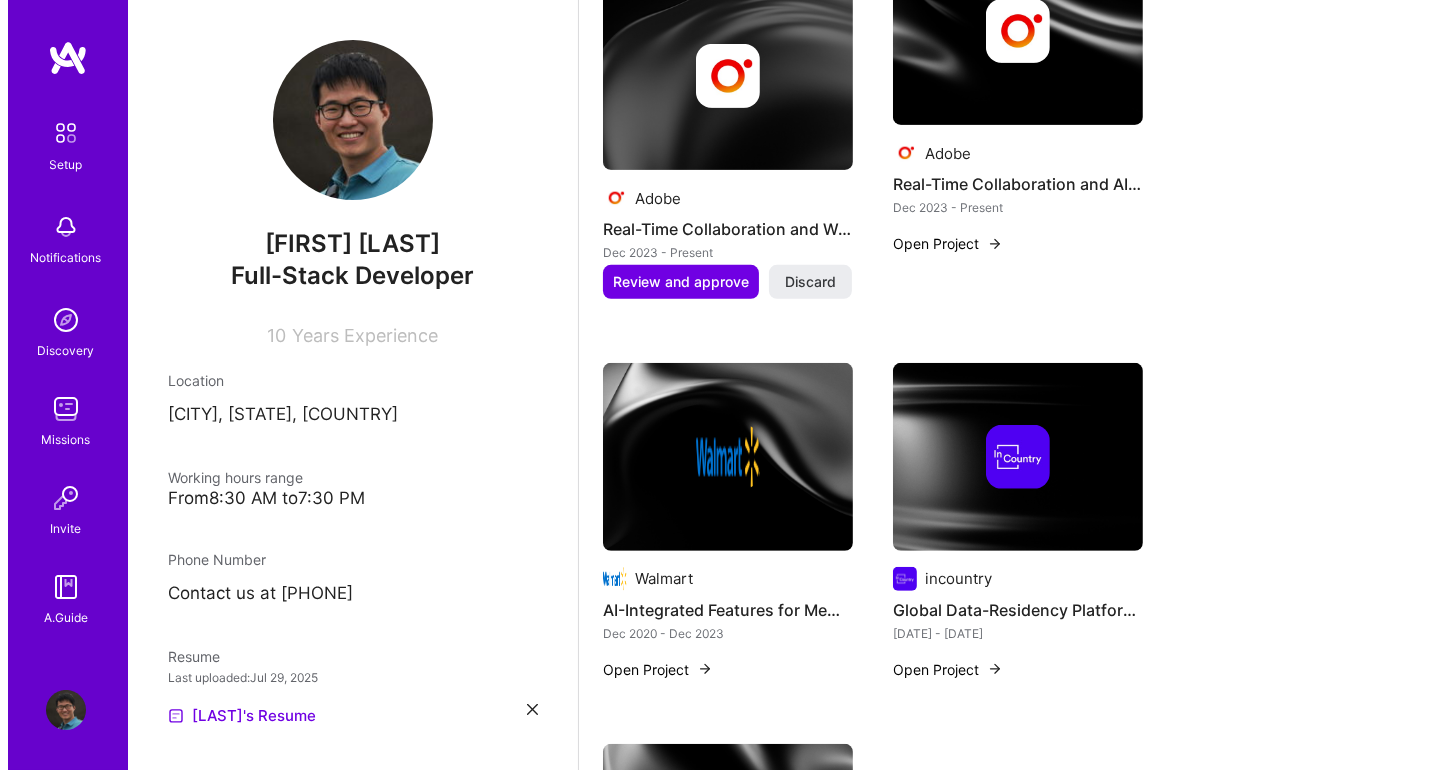 scroll, scrollTop: 799, scrollLeft: 0, axis: vertical 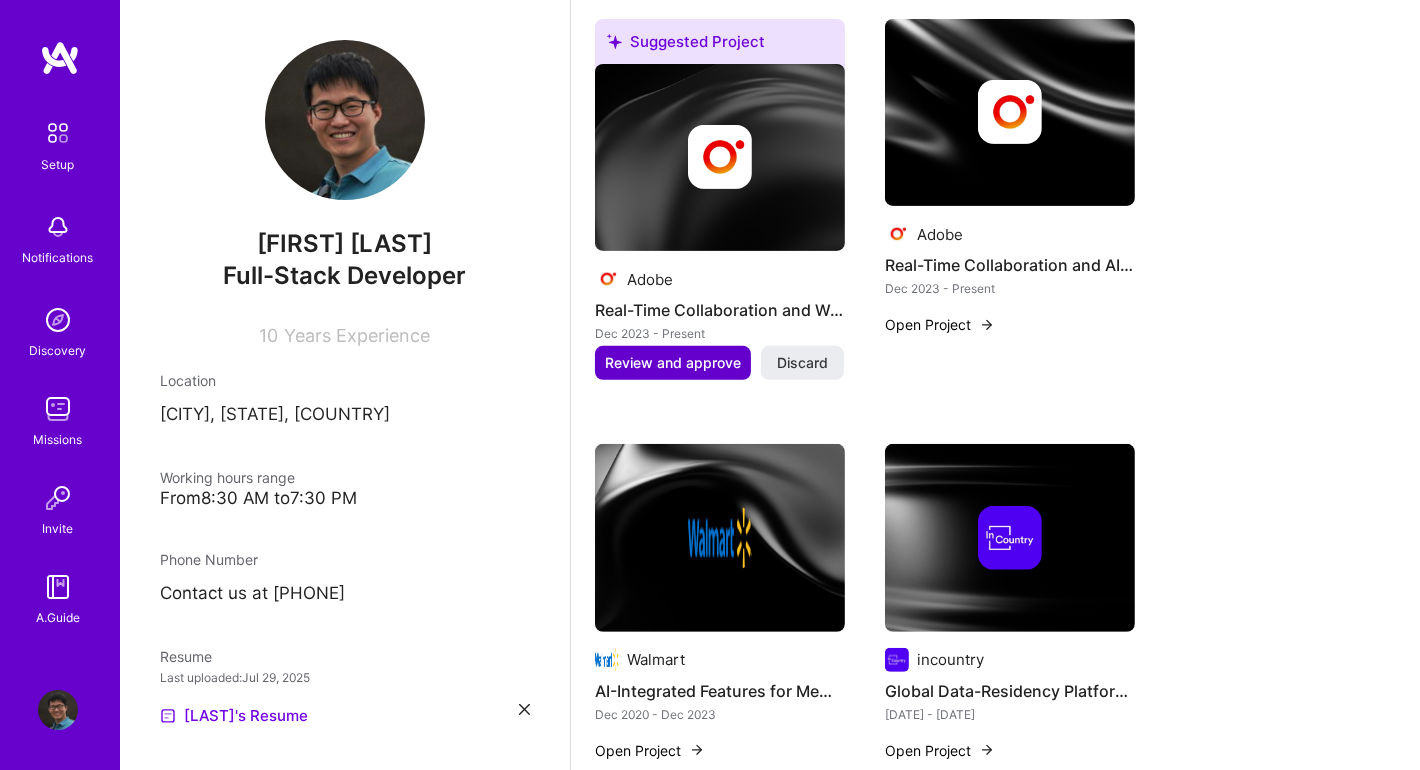 click on "Review and approve" at bounding box center [673, 363] 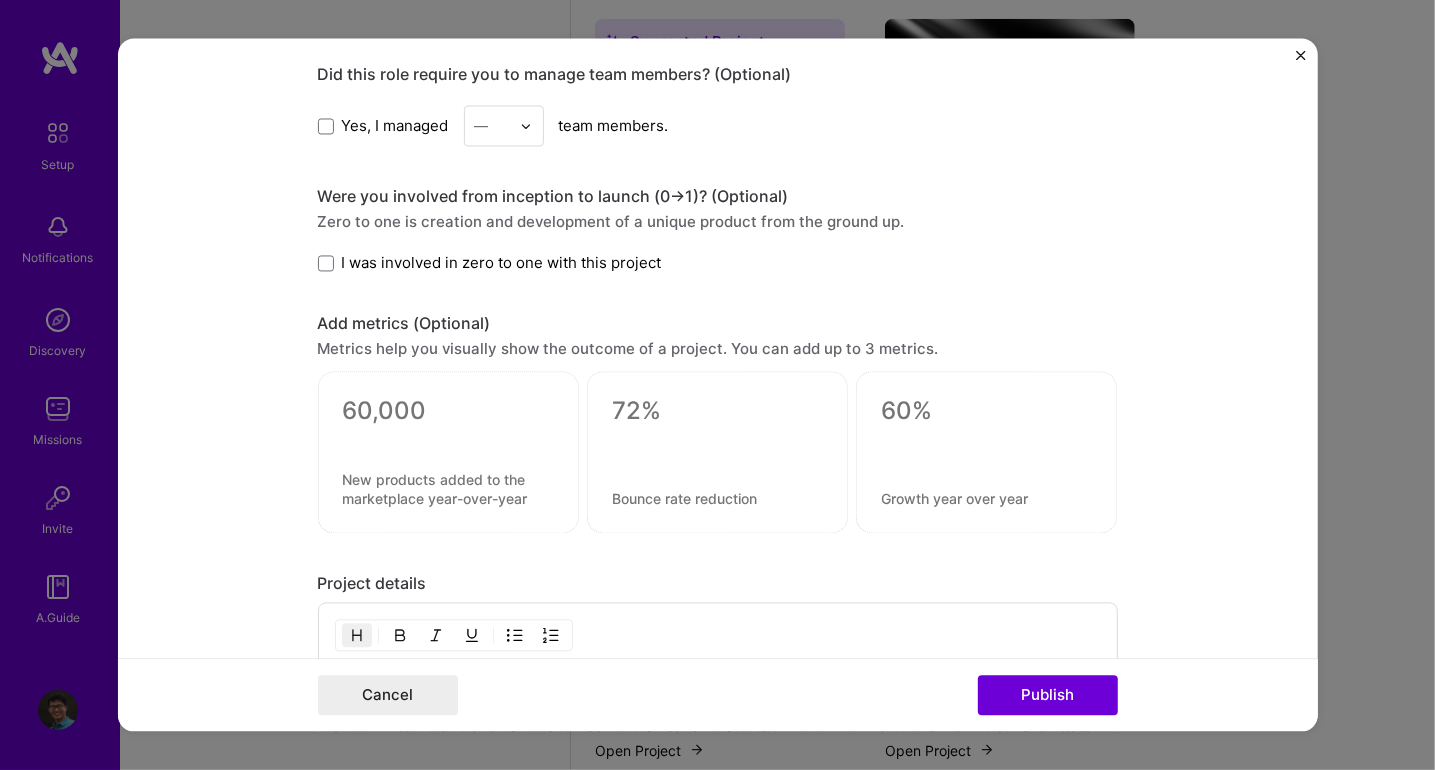 scroll, scrollTop: 1500, scrollLeft: 0, axis: vertical 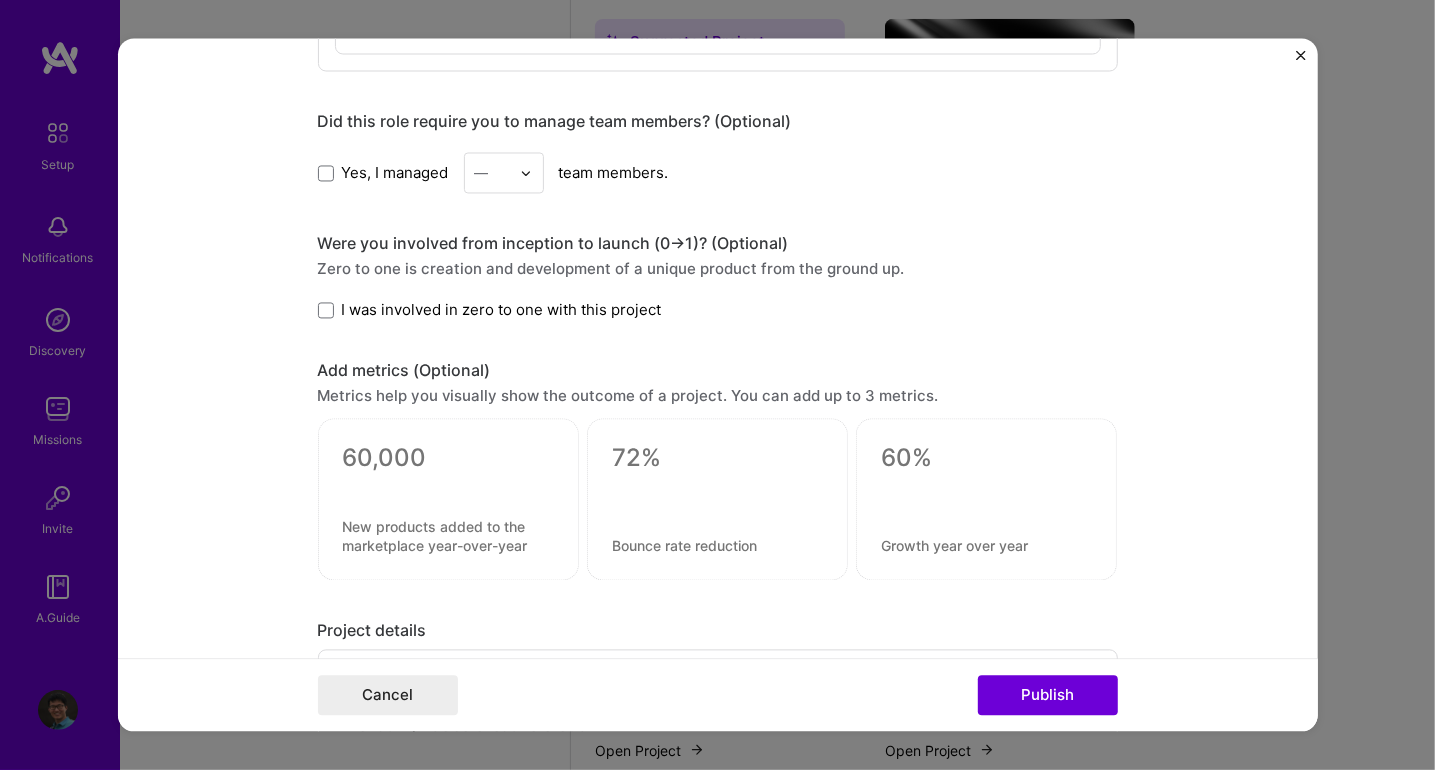 click on "I was involved in zero to one with this project" at bounding box center [502, 310] 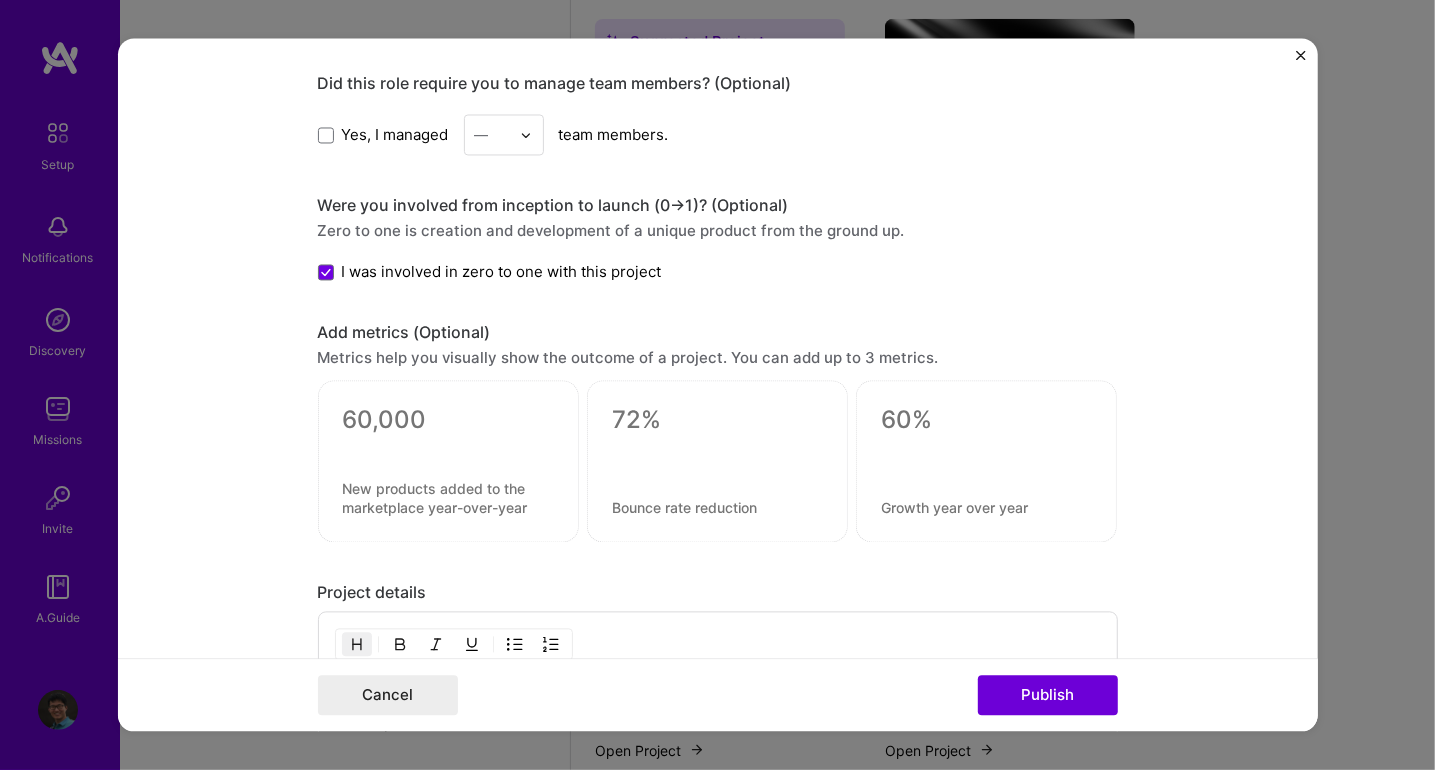scroll, scrollTop: 1599, scrollLeft: 0, axis: vertical 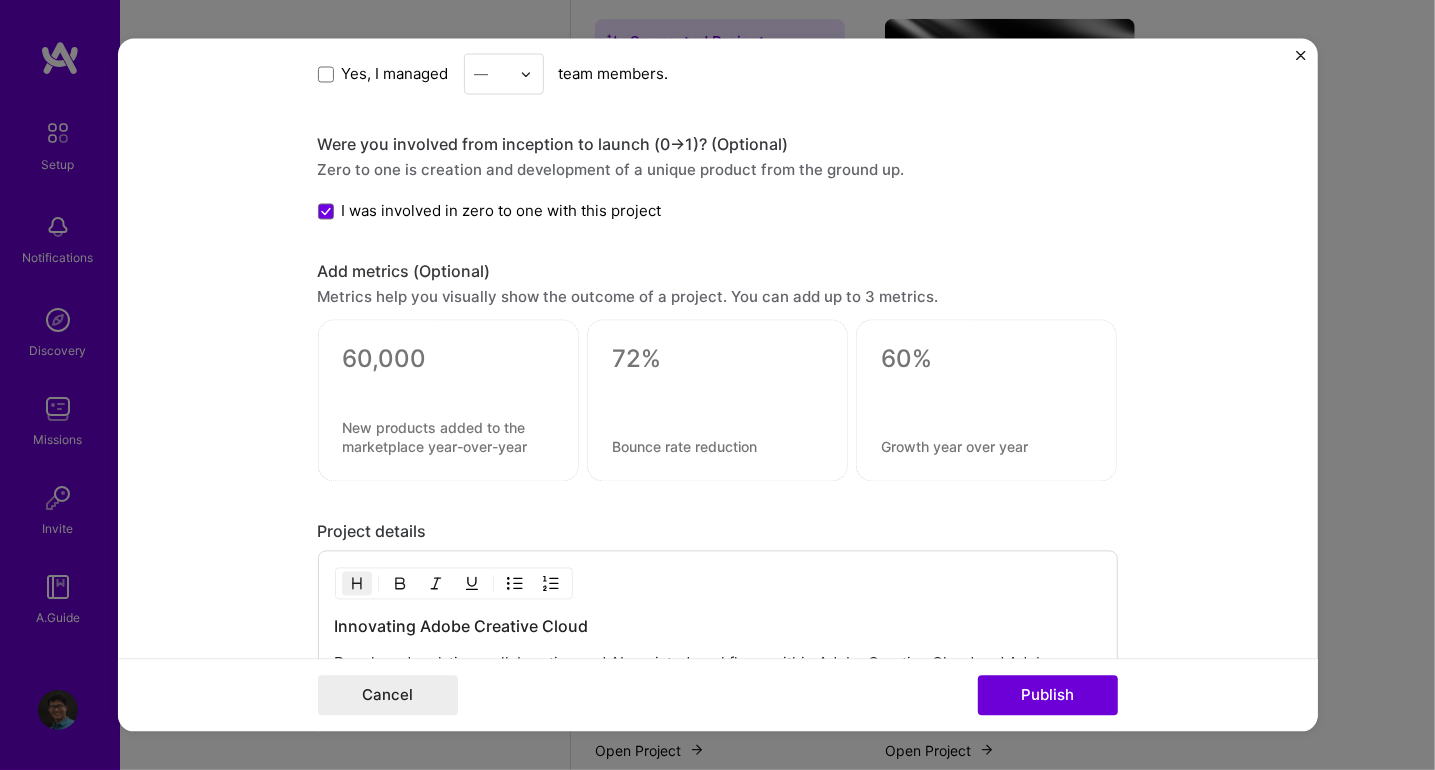 click at bounding box center [448, 401] 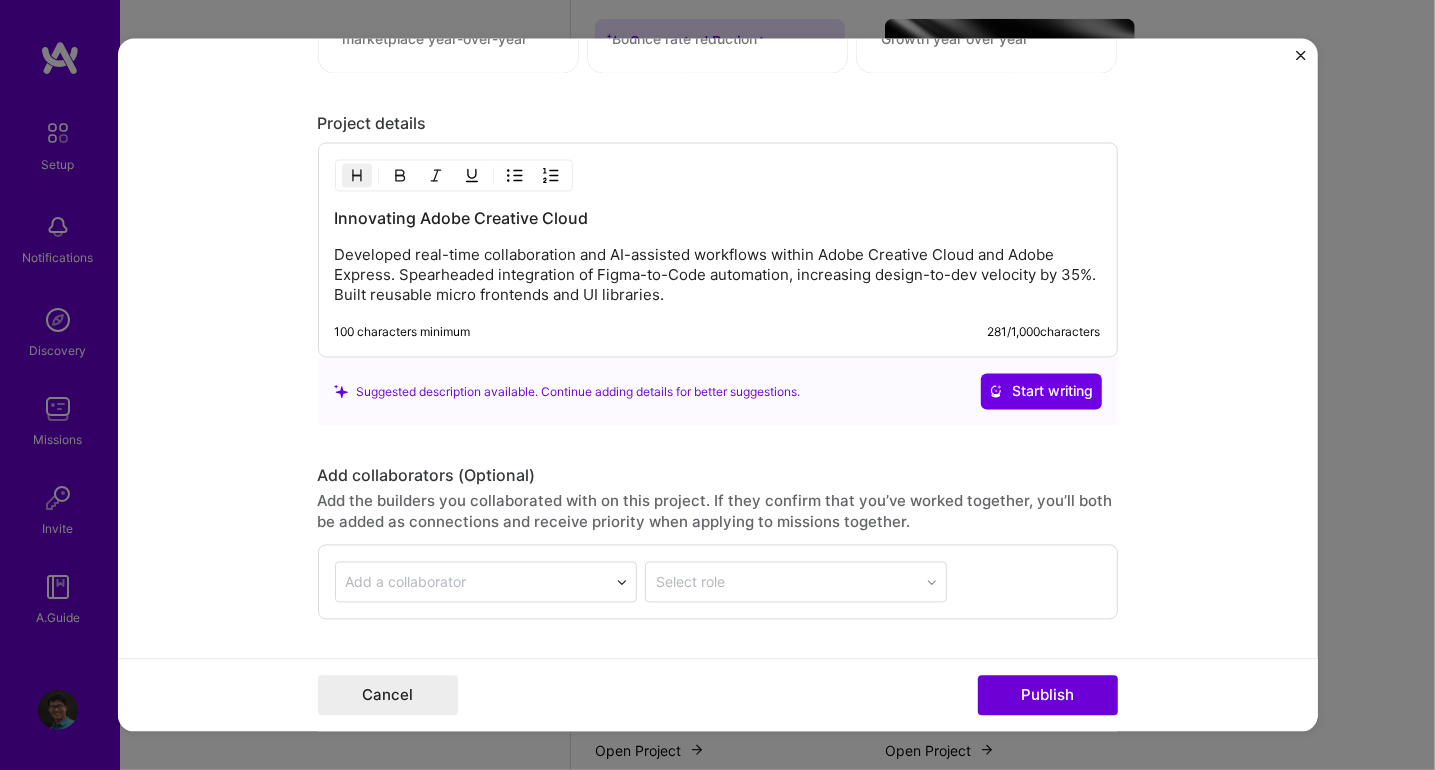 scroll, scrollTop: 1999, scrollLeft: 0, axis: vertical 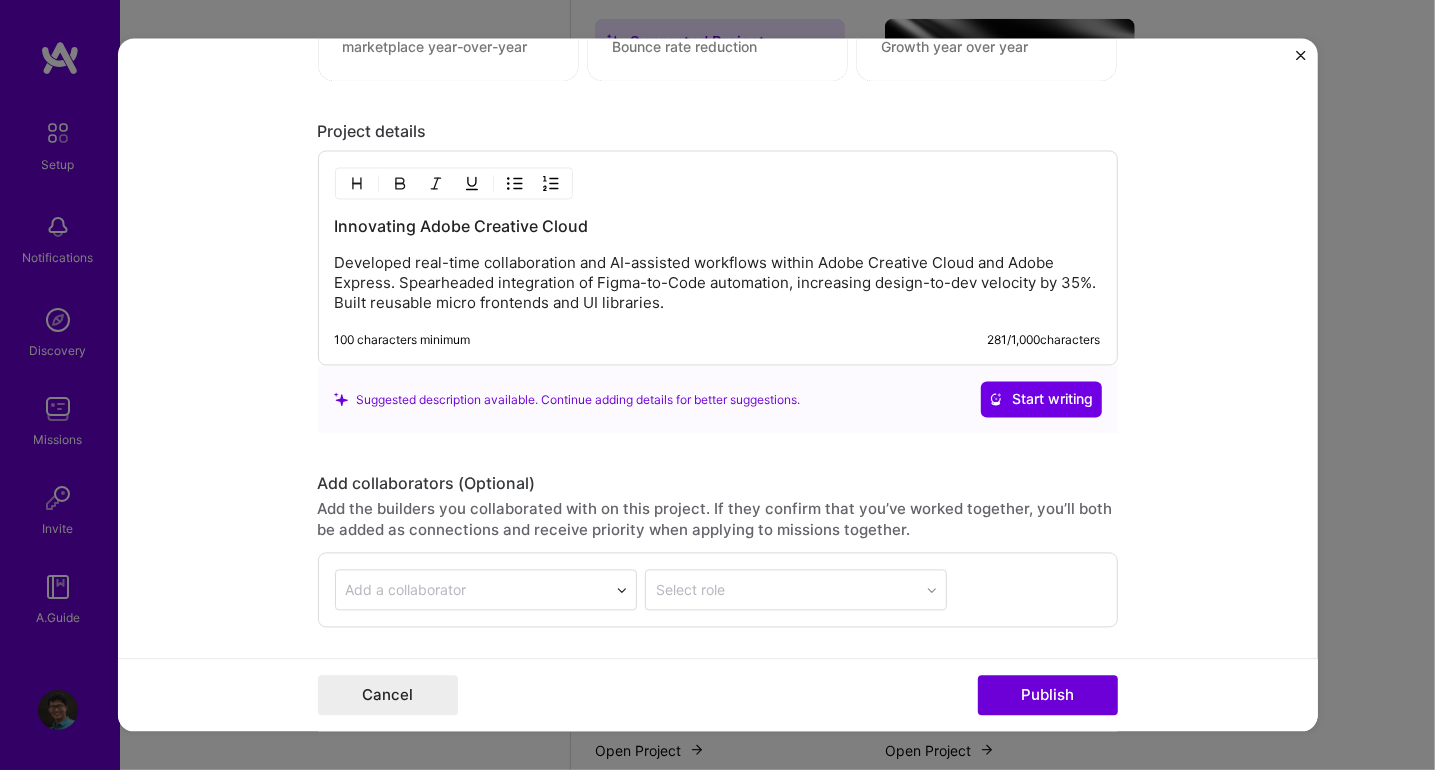 click on "Developed real-time collaboration and AI-assisted workflows within Adobe Creative Cloud and Adobe Express. Spearheaded integration of Figma-to-Code automation, increasing design-to-dev velocity by 35%. Built reusable micro frontends and UI libraries." at bounding box center [718, 284] 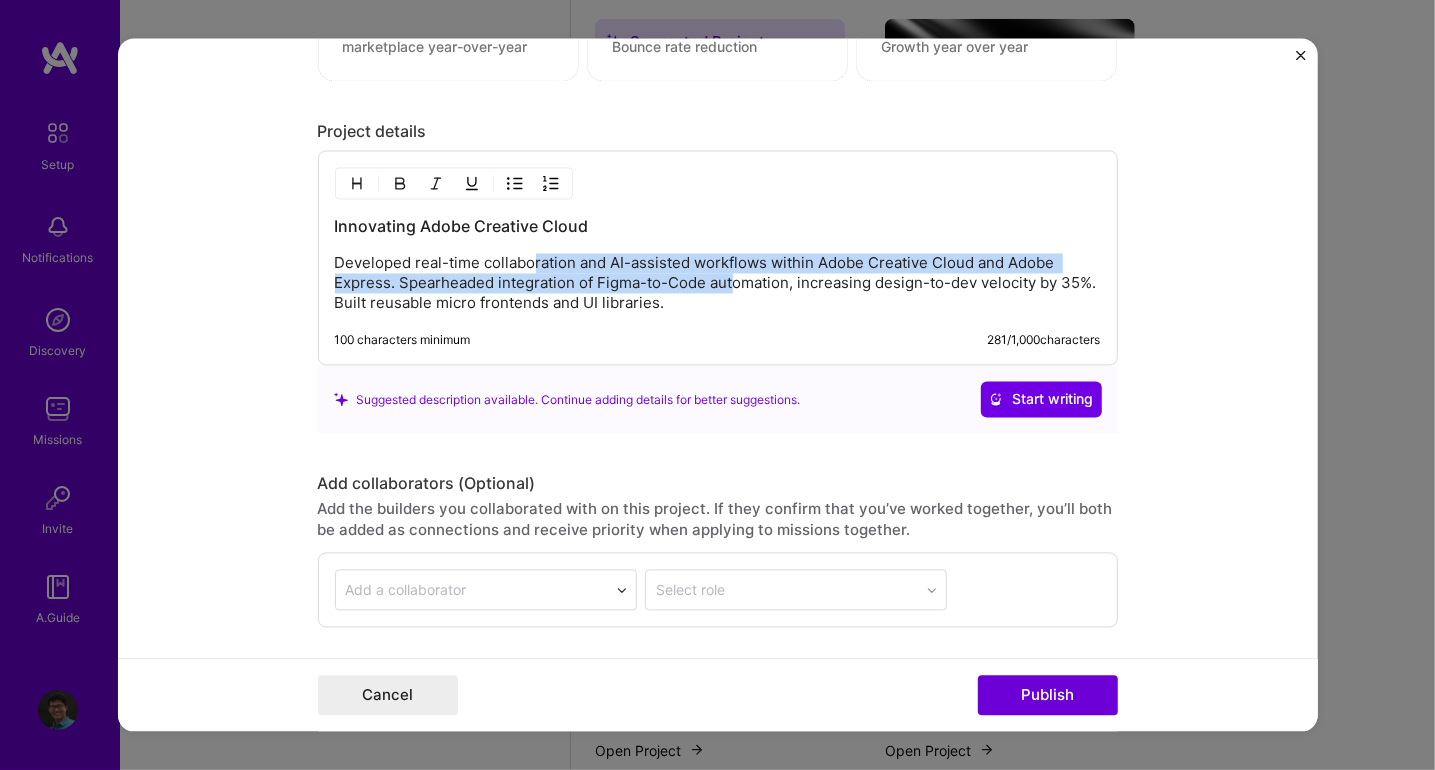 drag, startPoint x: 728, startPoint y: 281, endPoint x: 524, endPoint y: 241, distance: 207.88458 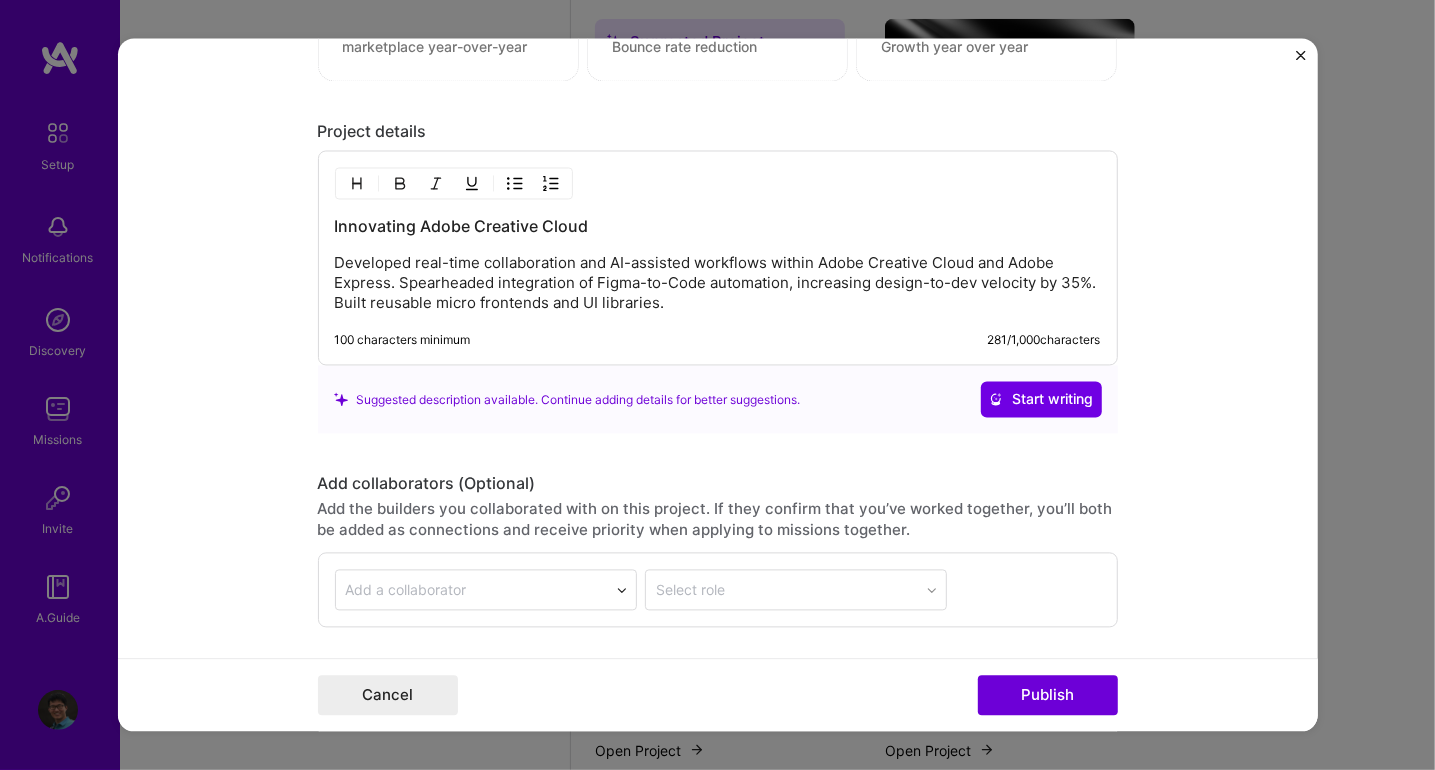click on "Developed real-time collaboration and AI-assisted workflows within Adobe Creative Cloud and Adobe Express. Spearheaded integration of Figma-to-Code automation, increasing design-to-dev velocity by 35%. Built reusable micro frontends and UI libraries." at bounding box center (718, 284) 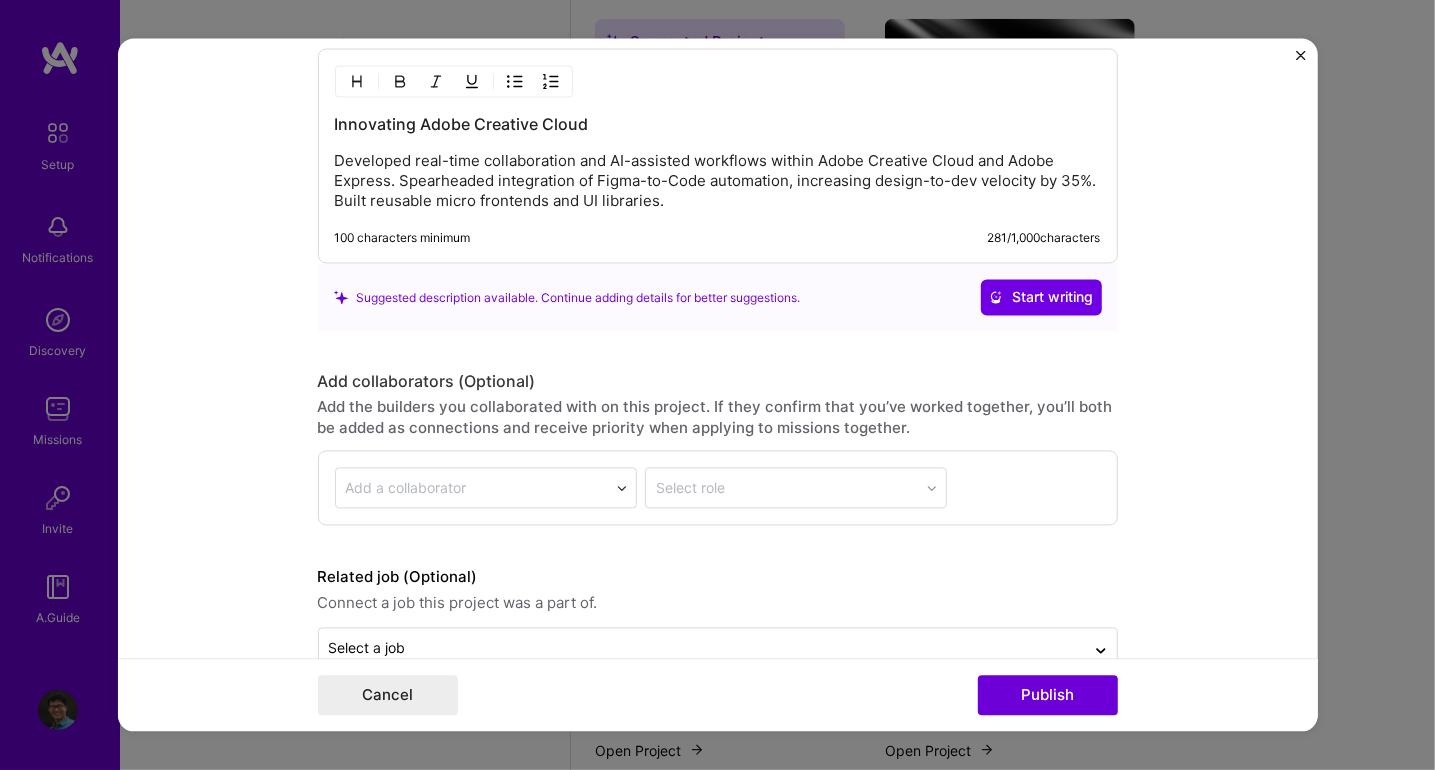 scroll, scrollTop: 2134, scrollLeft: 0, axis: vertical 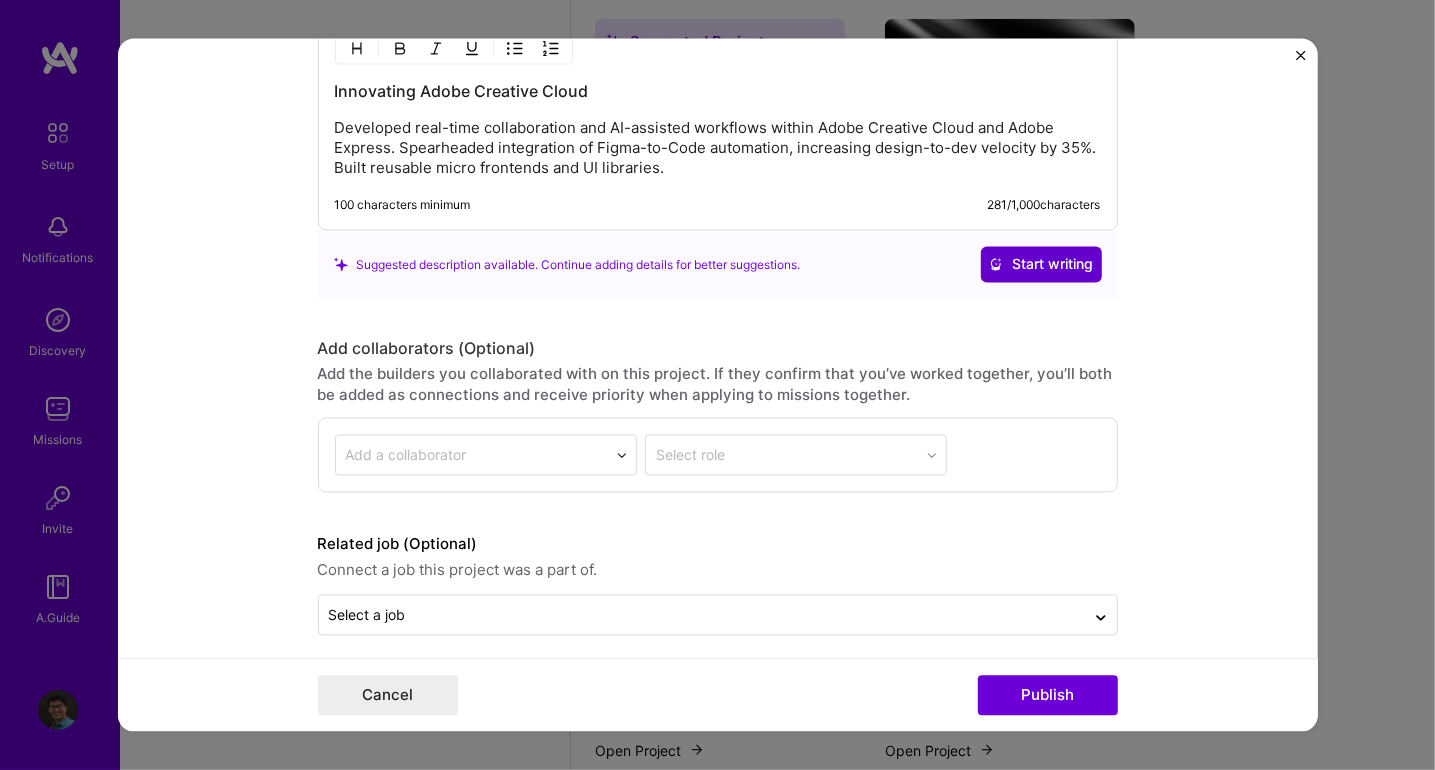 click on "Start writing" at bounding box center [1041, 265] 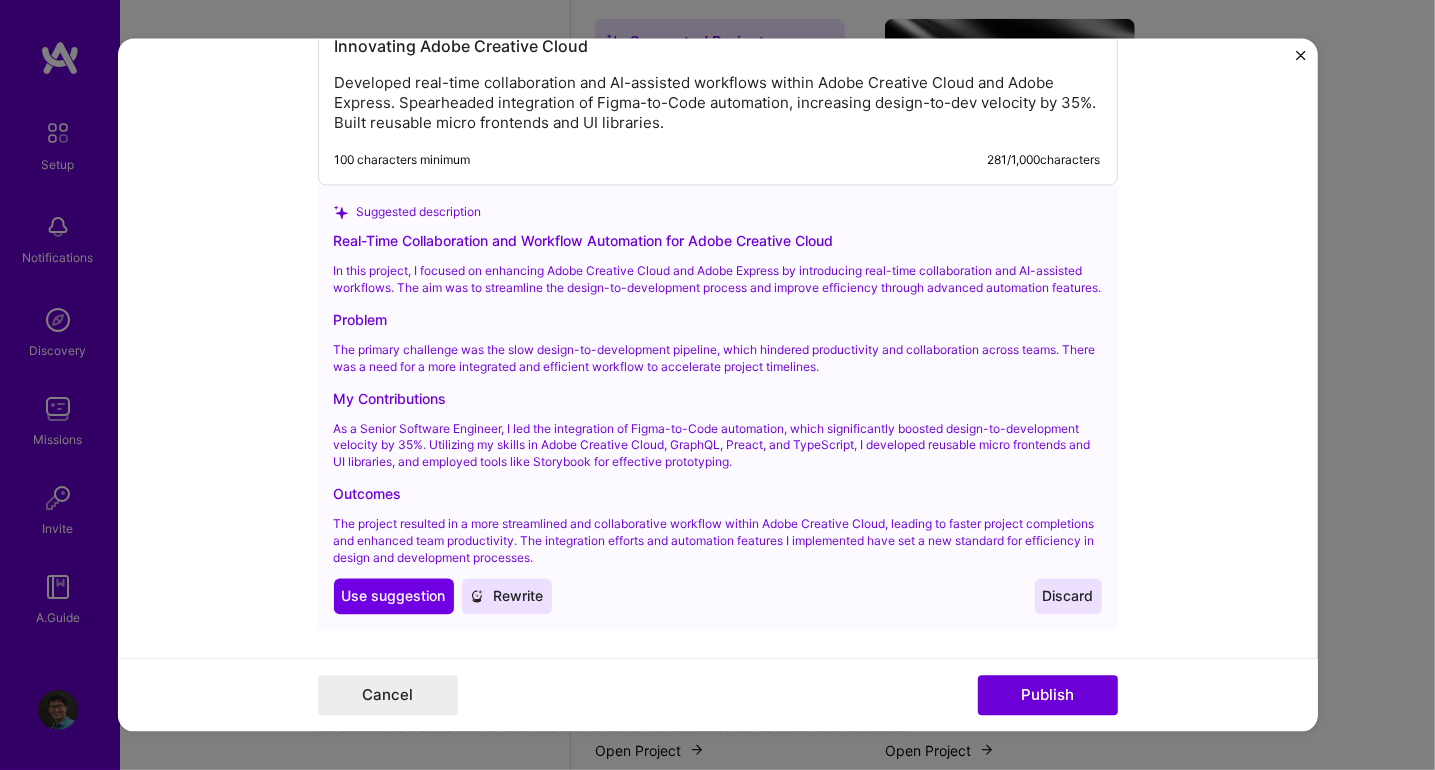 scroll, scrollTop: 2234, scrollLeft: 0, axis: vertical 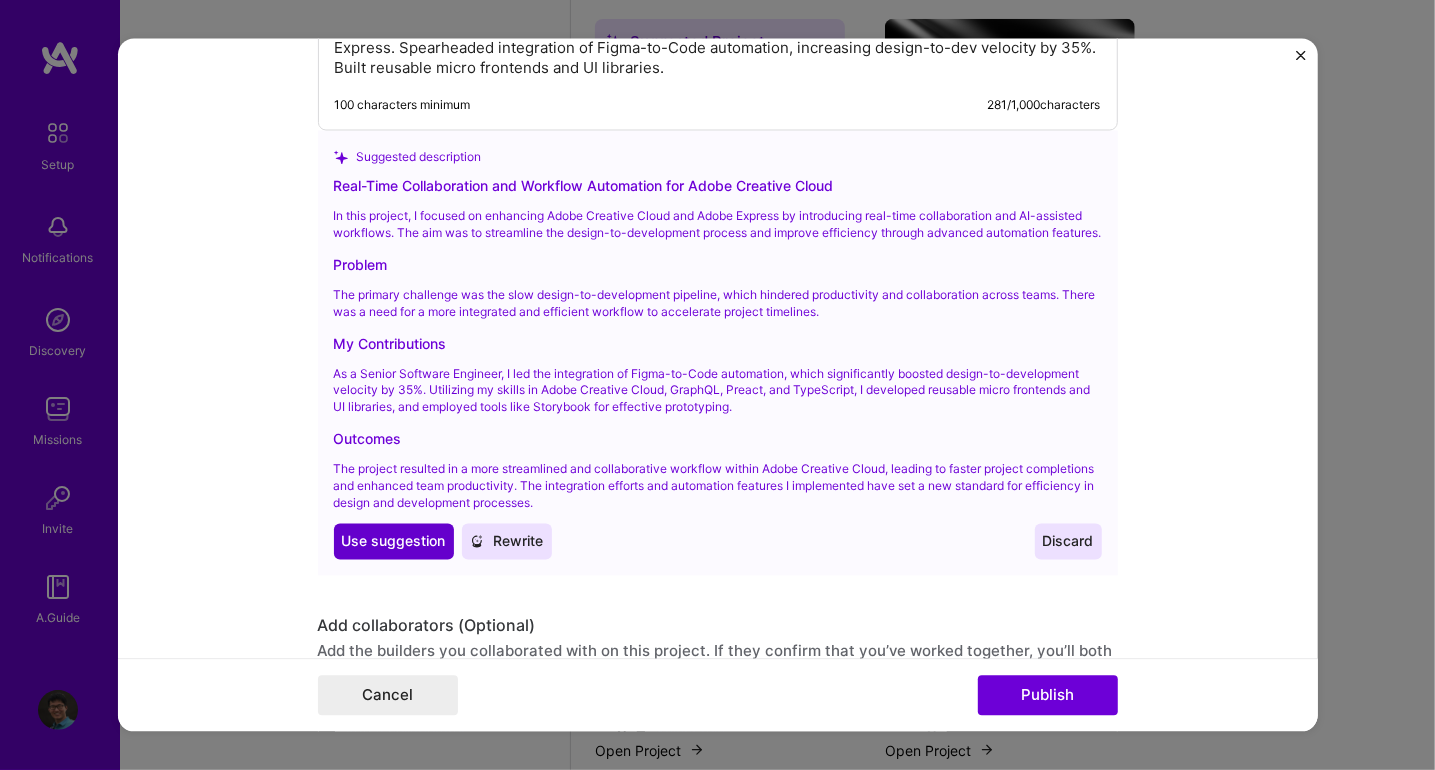 click on "Use suggestion" at bounding box center (394, 542) 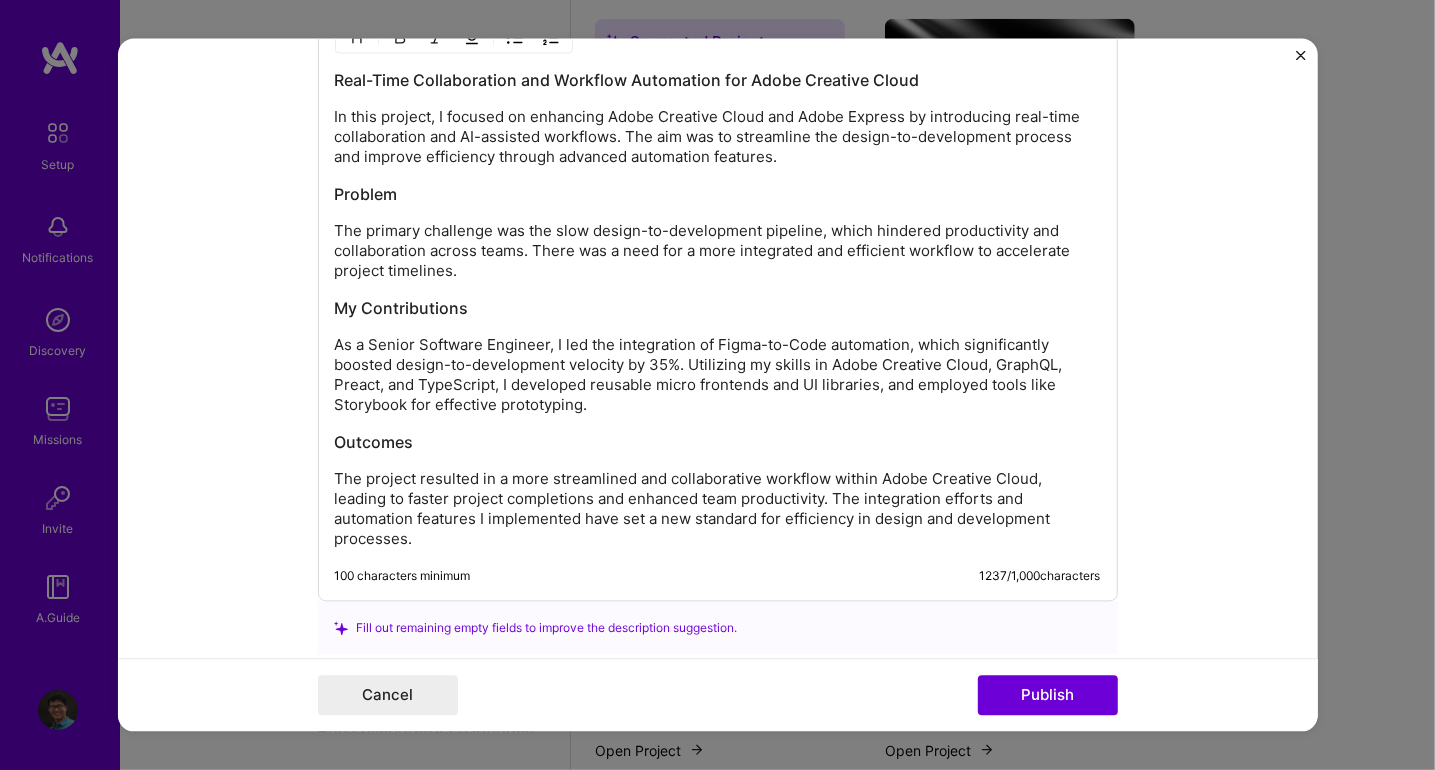 scroll, scrollTop: 2134, scrollLeft: 0, axis: vertical 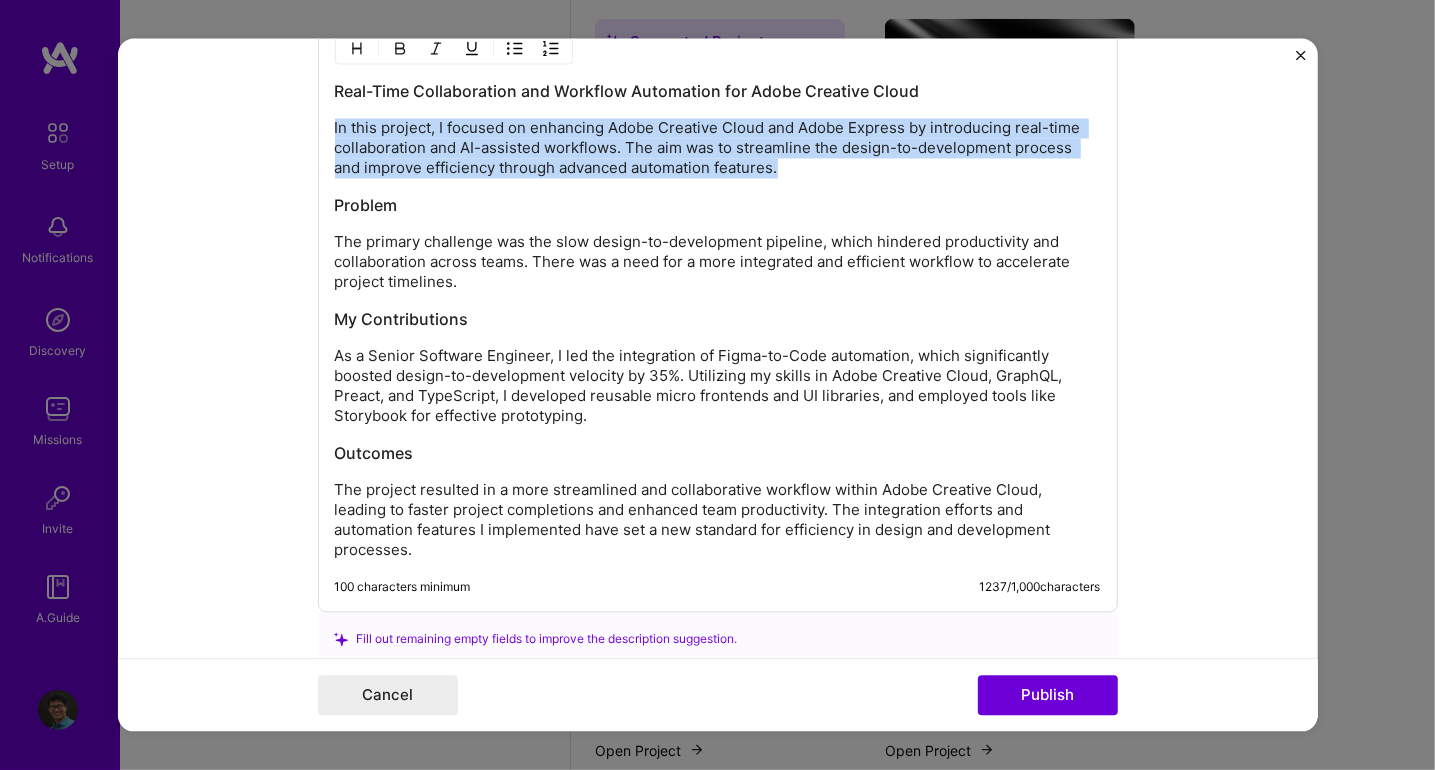 drag, startPoint x: 813, startPoint y: 160, endPoint x: 961, endPoint y: 53, distance: 182.62804 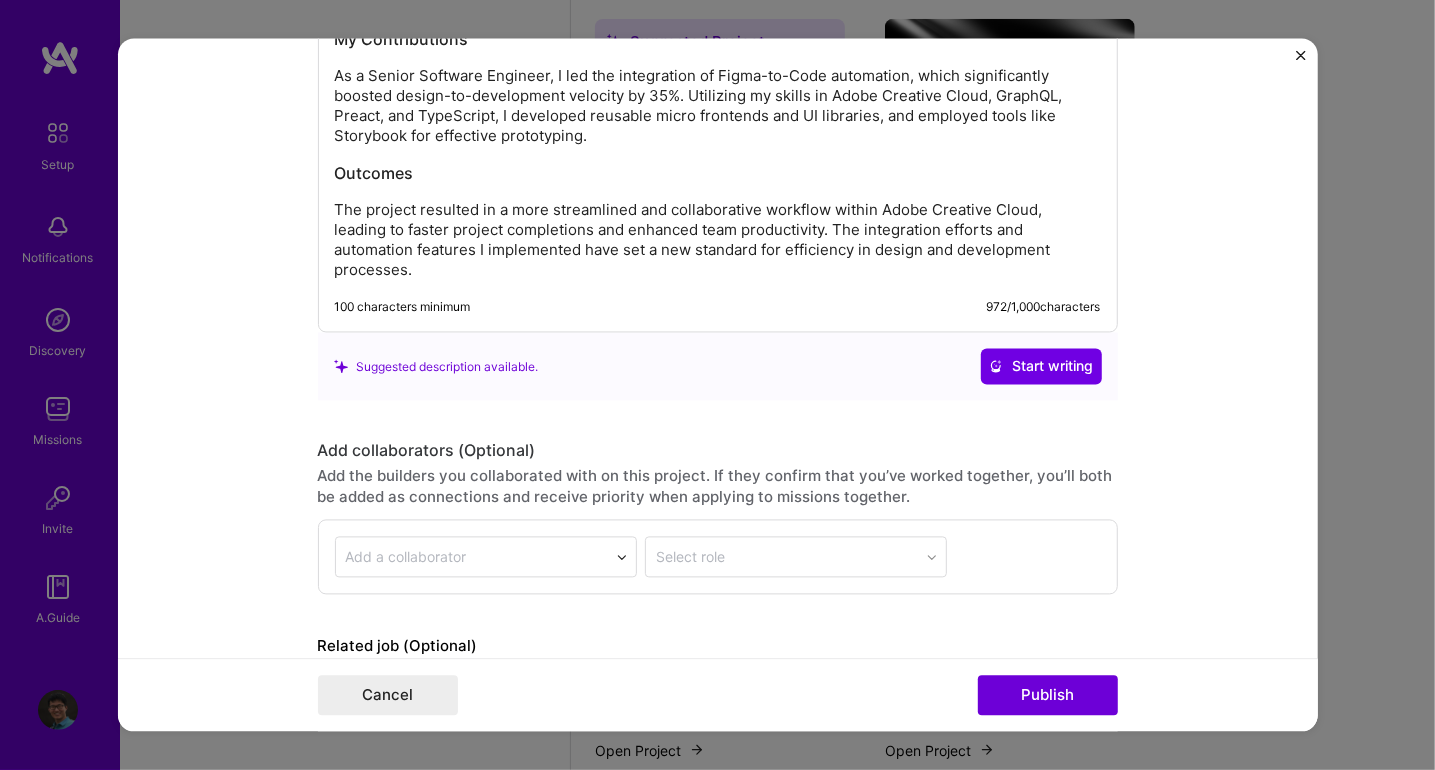 scroll, scrollTop: 2420, scrollLeft: 0, axis: vertical 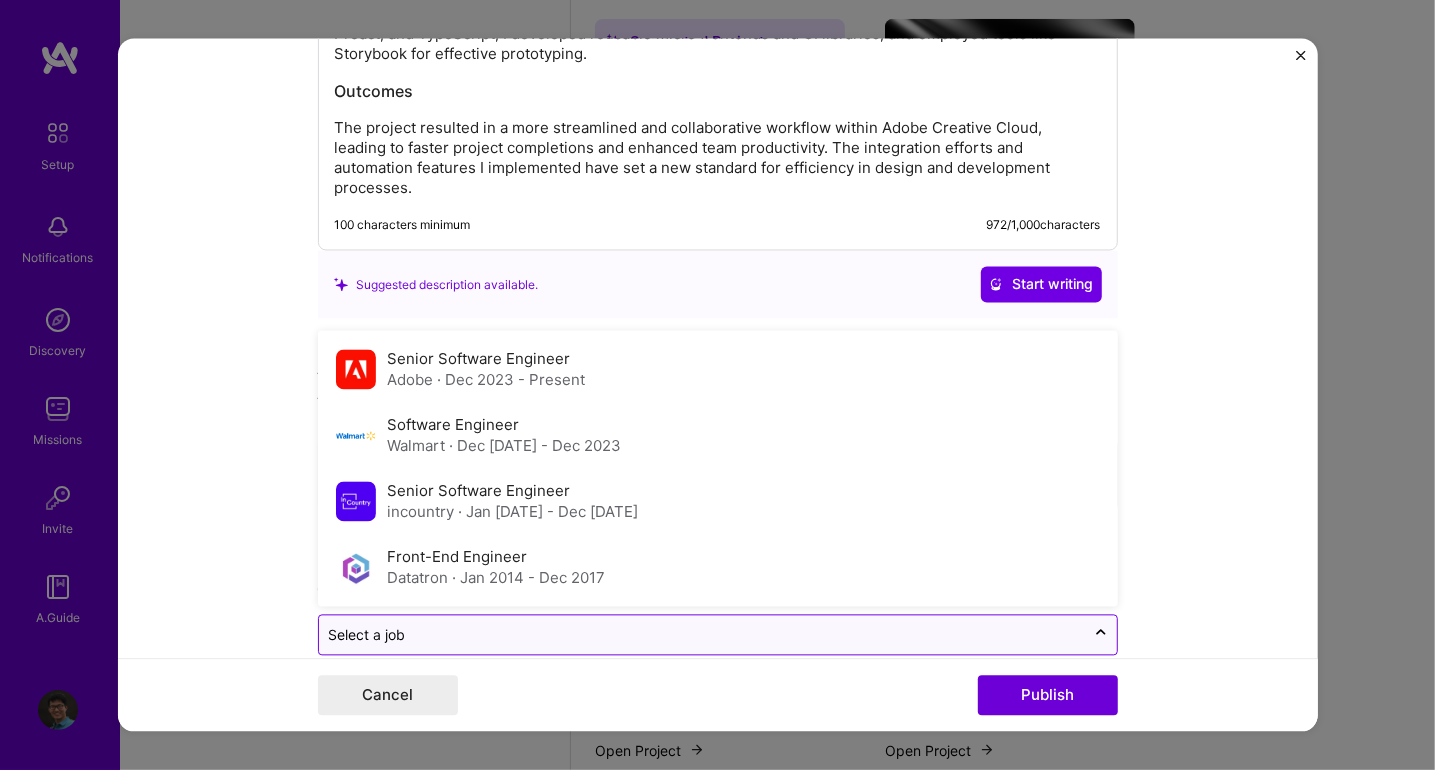 click at bounding box center [702, 635] 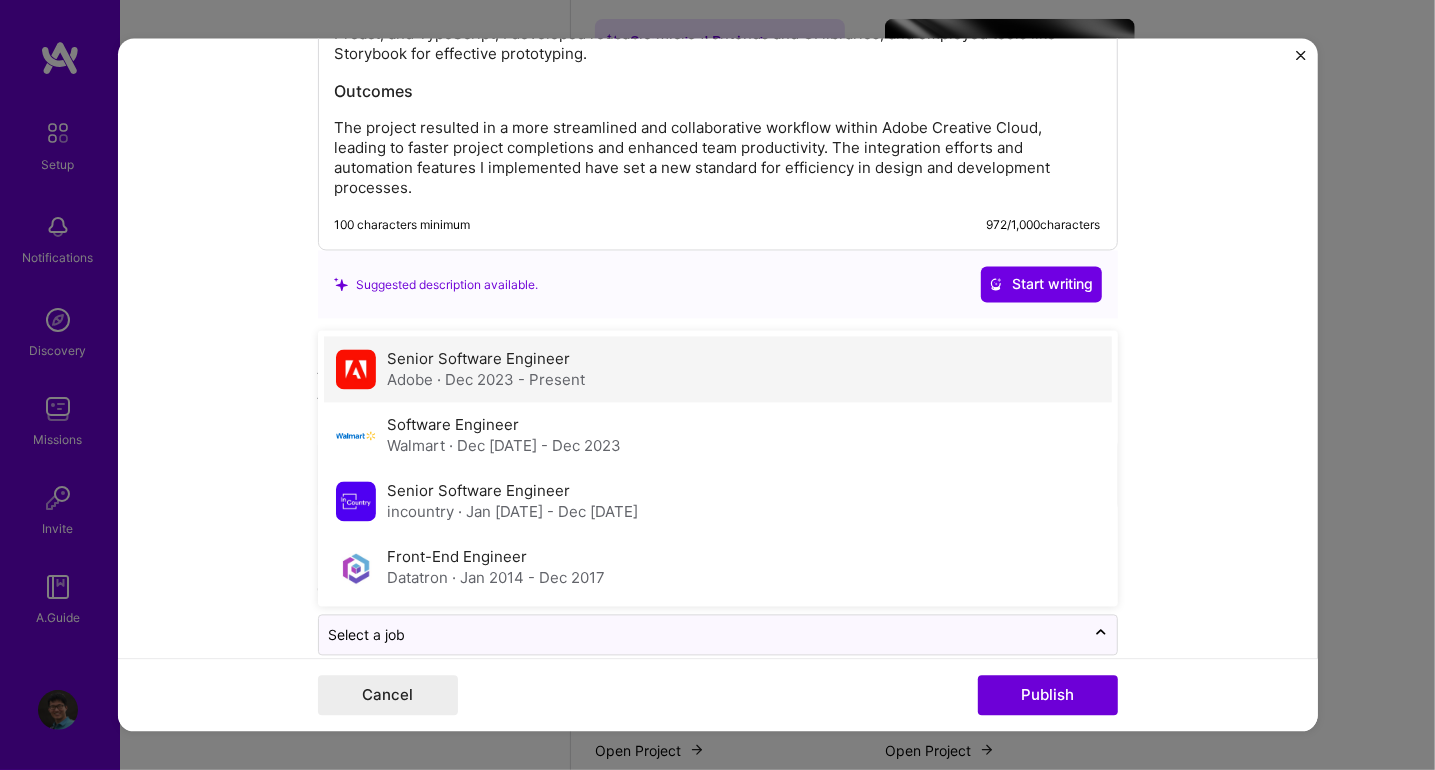 click on "·   Dec [DATE]   -   Present" at bounding box center (512, 380) 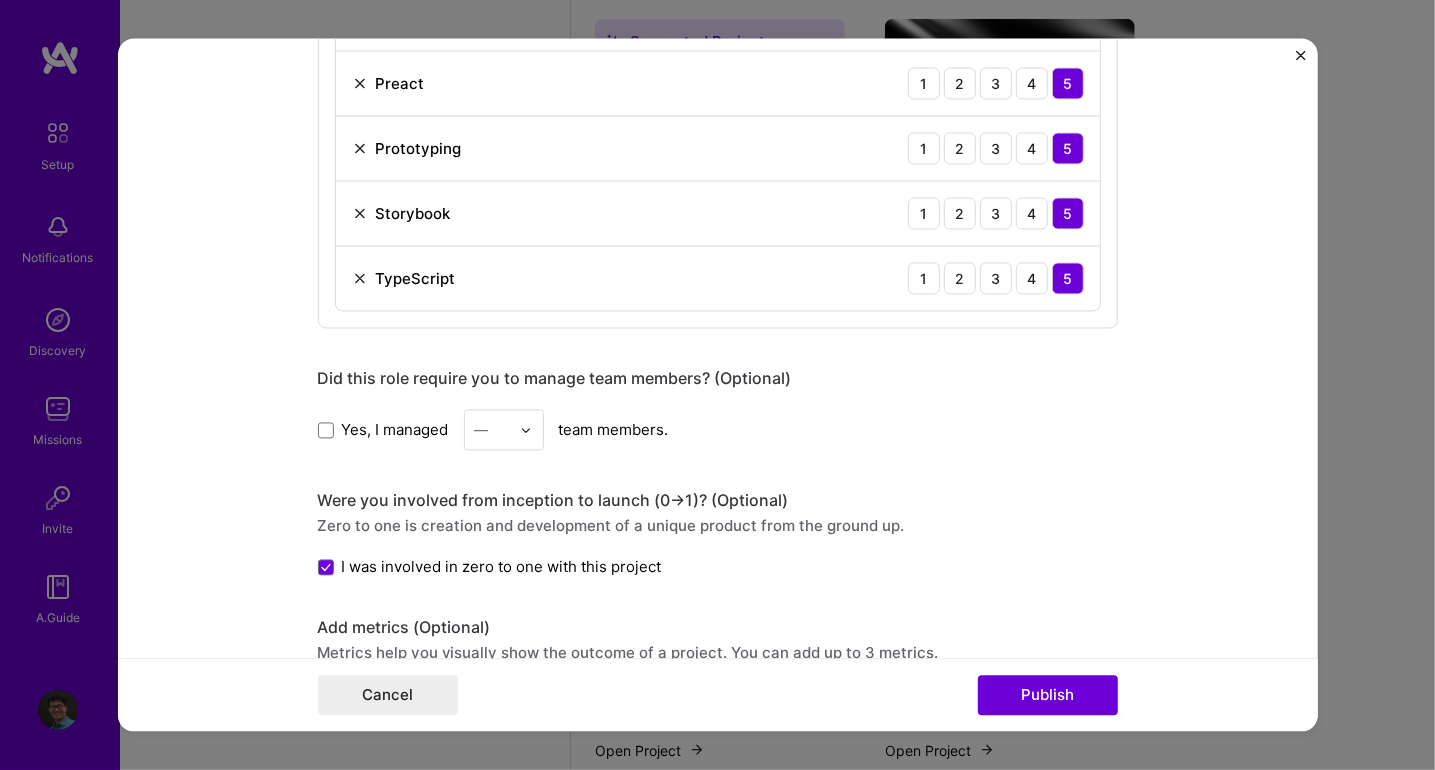 scroll, scrollTop: 1220, scrollLeft: 0, axis: vertical 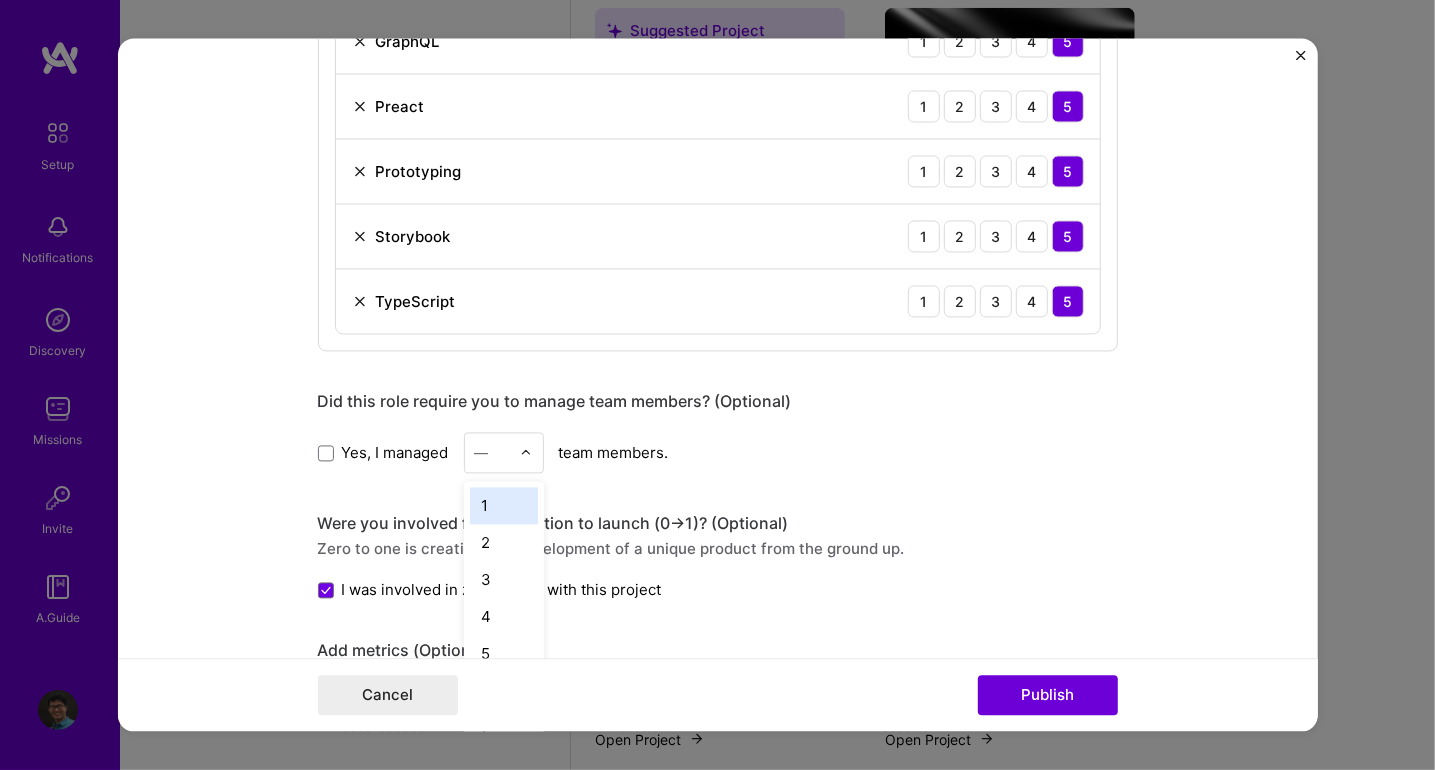 click at bounding box center (531, 453) 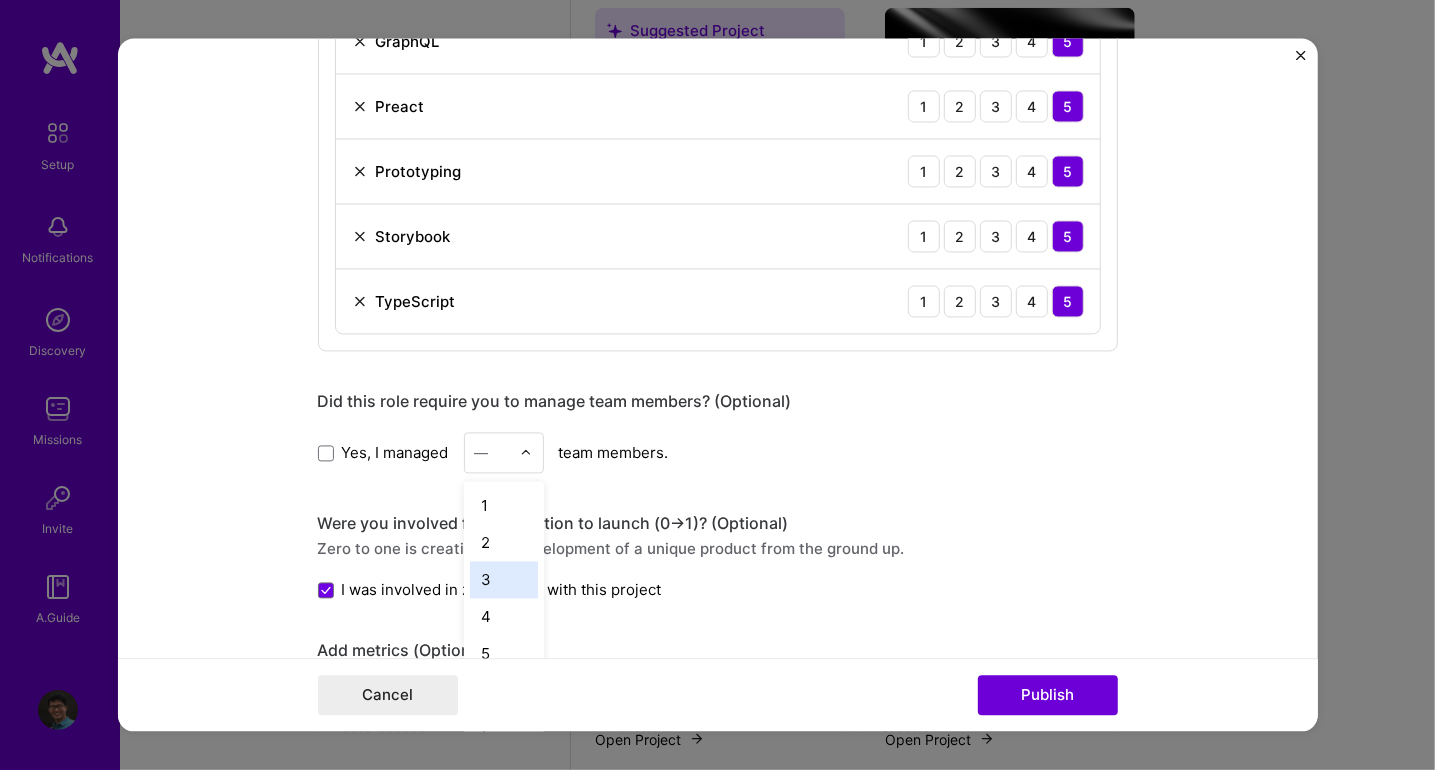 click on "3" at bounding box center [504, 580] 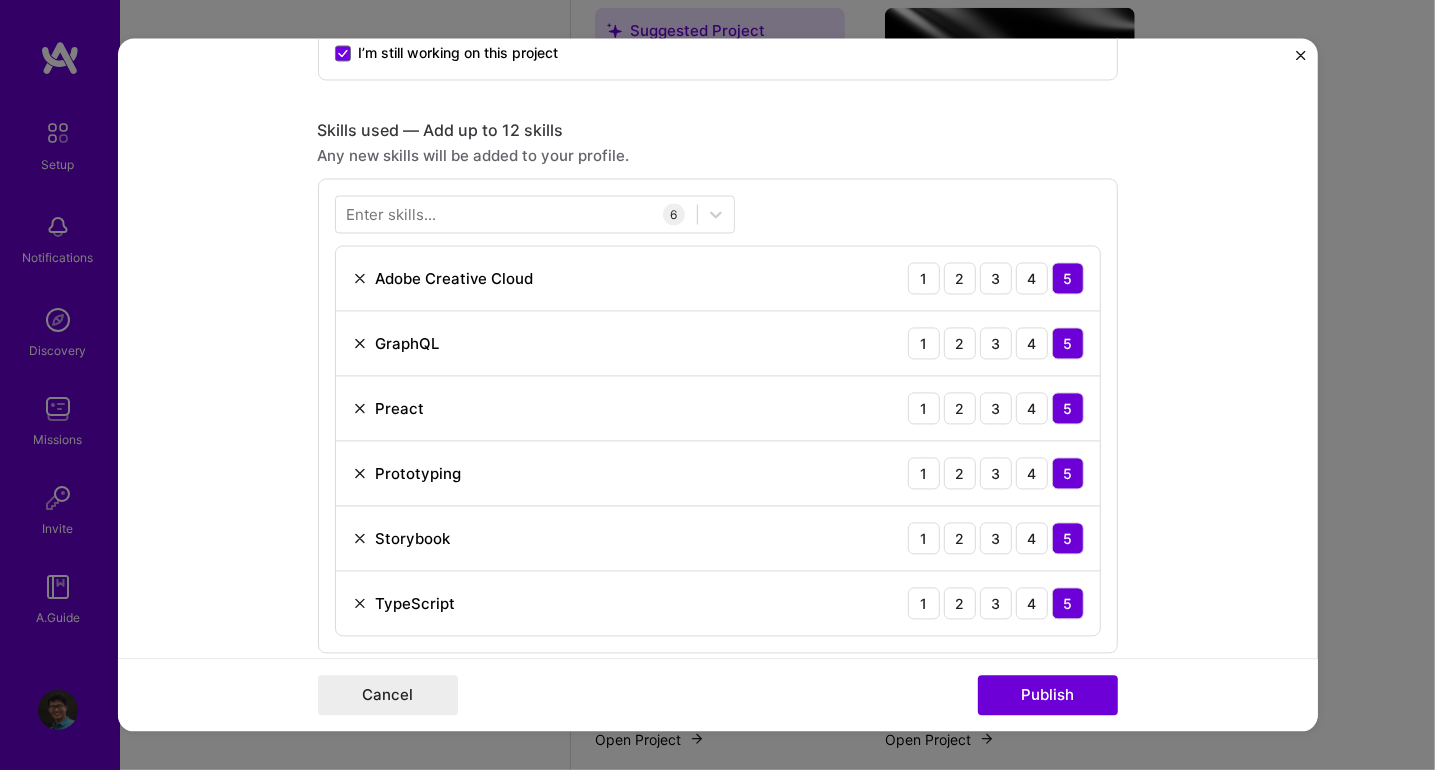 scroll, scrollTop: 920, scrollLeft: 0, axis: vertical 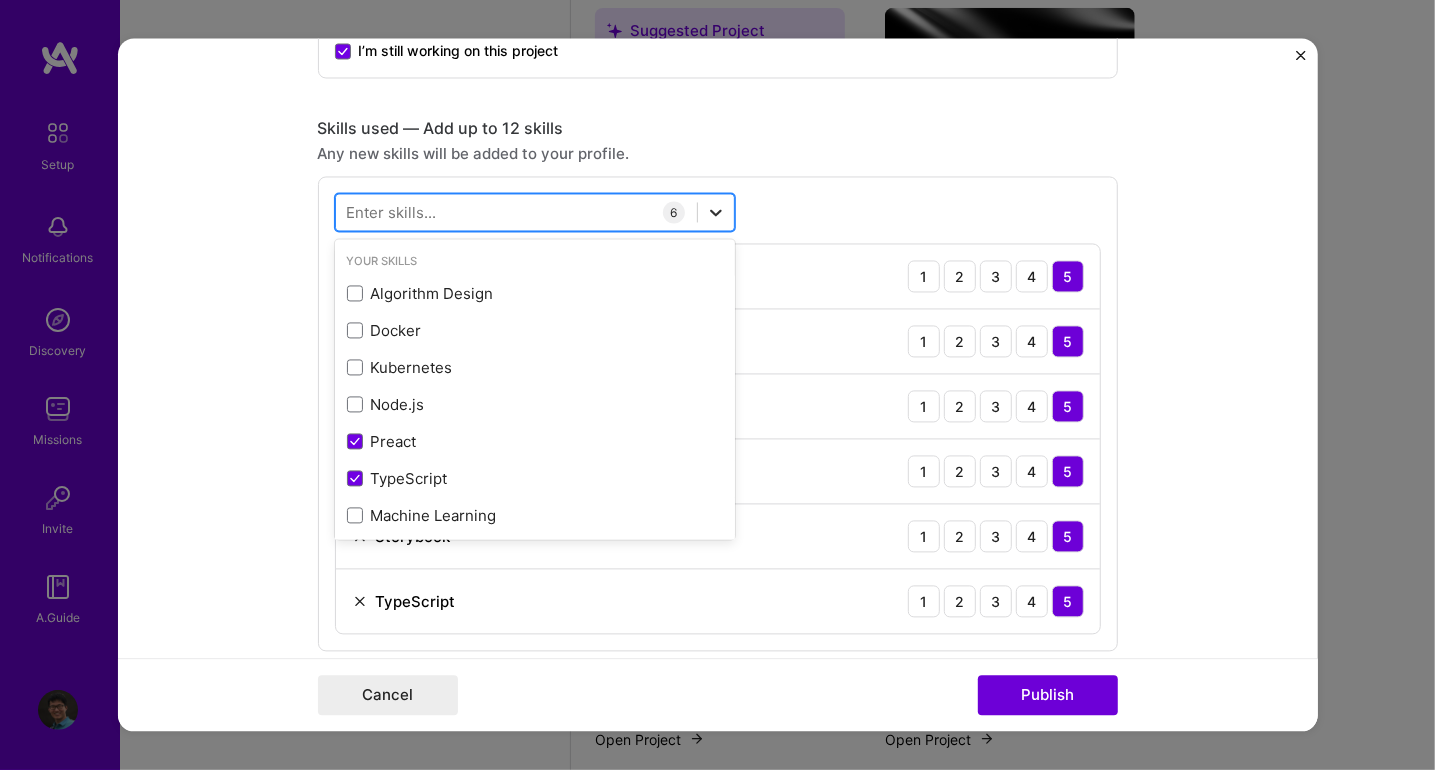 click 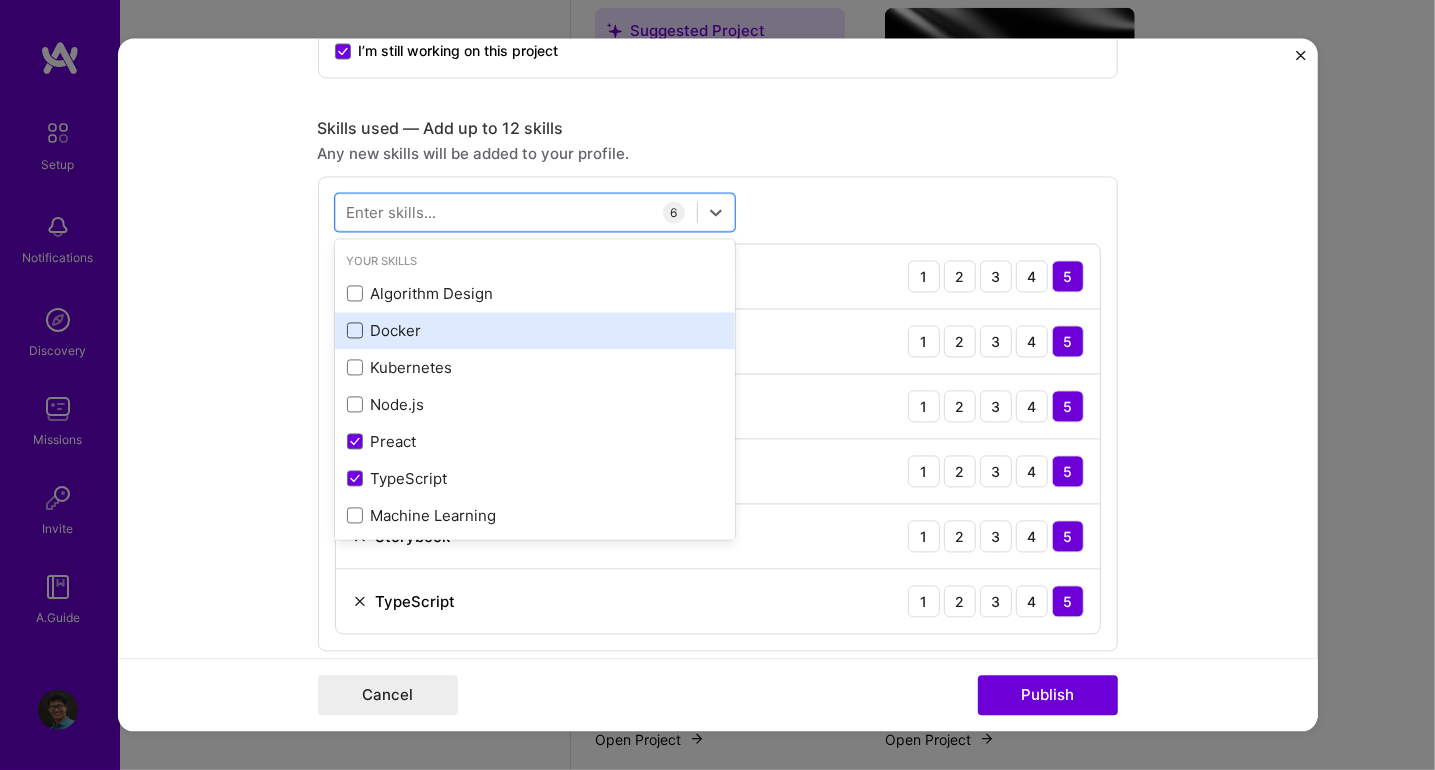 click at bounding box center (355, 331) 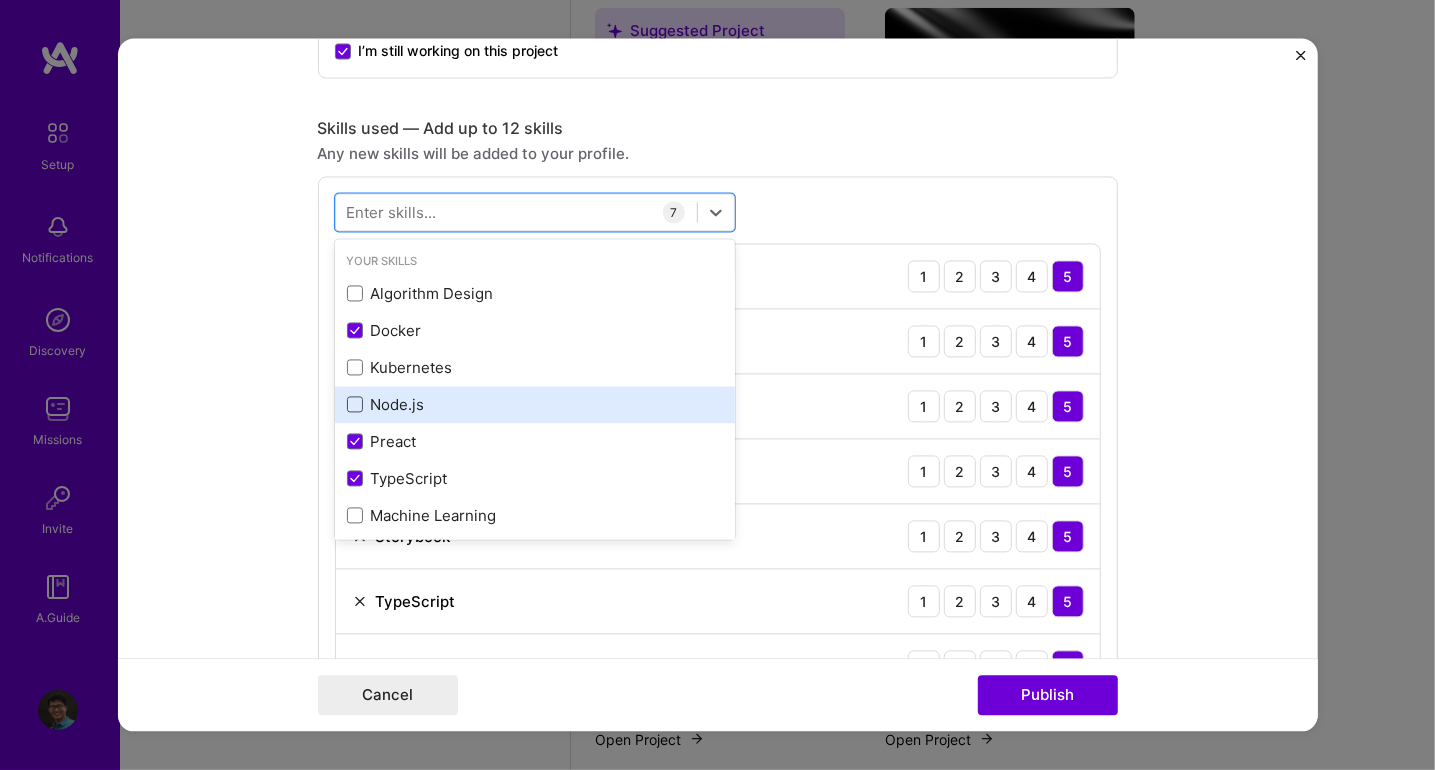 click at bounding box center [355, 405] 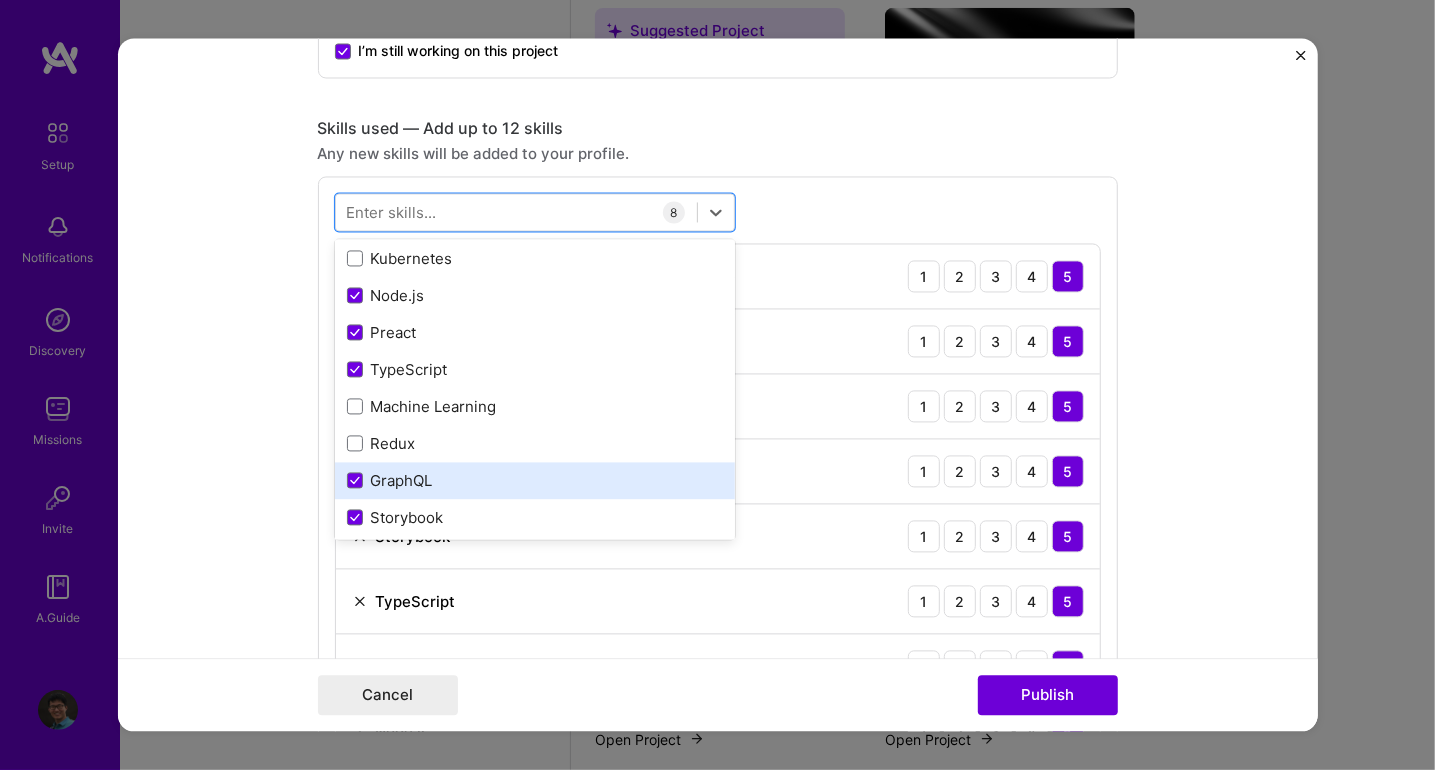 scroll, scrollTop: 199, scrollLeft: 0, axis: vertical 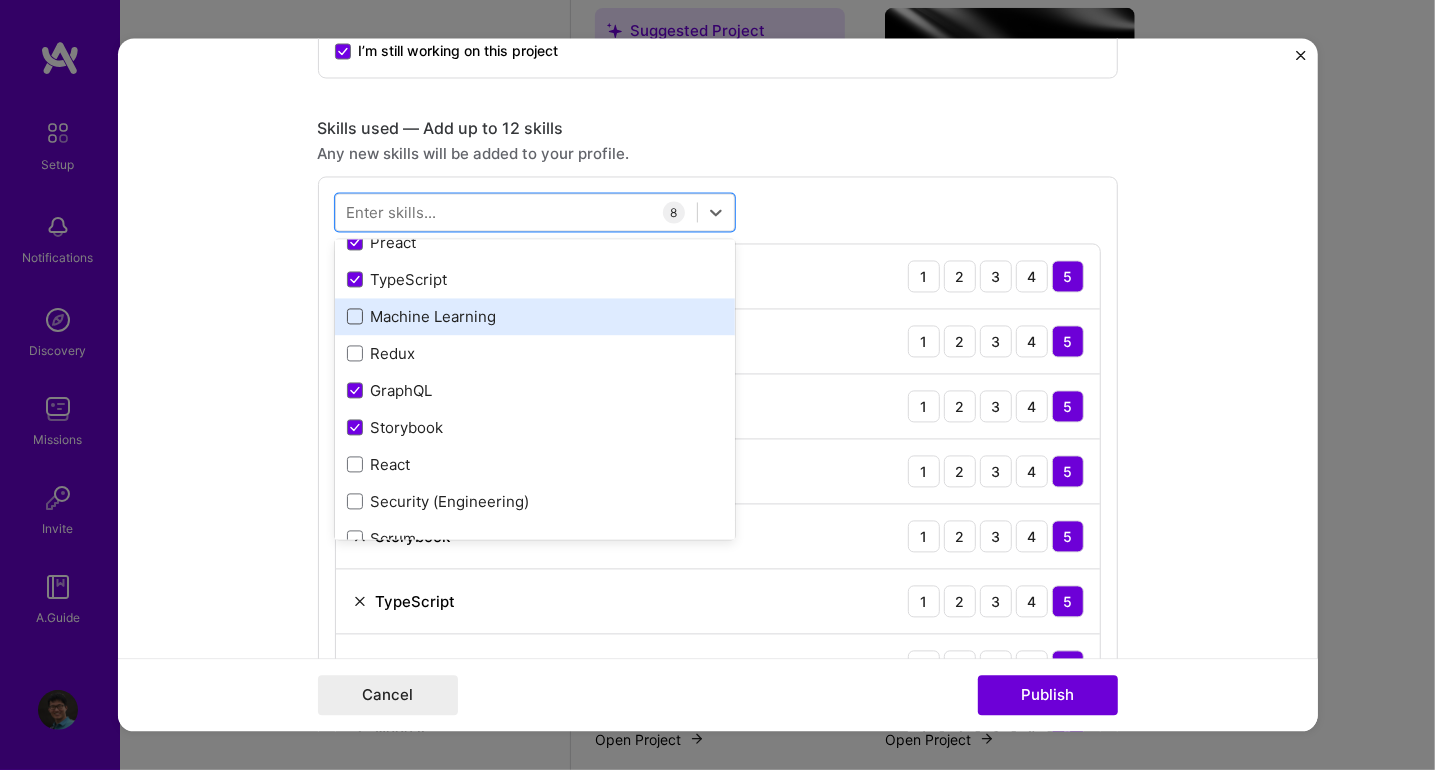 click at bounding box center [355, 317] 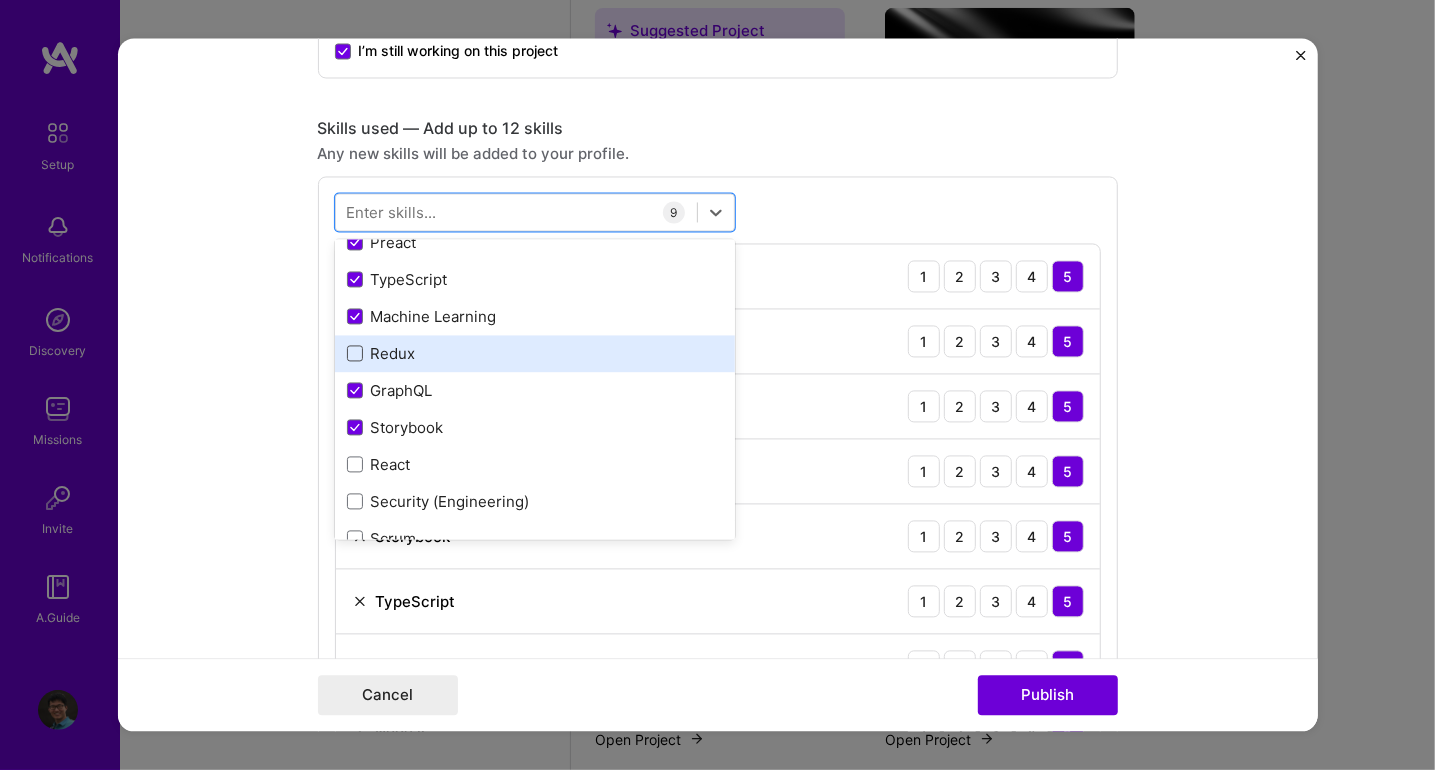 click at bounding box center (355, 354) 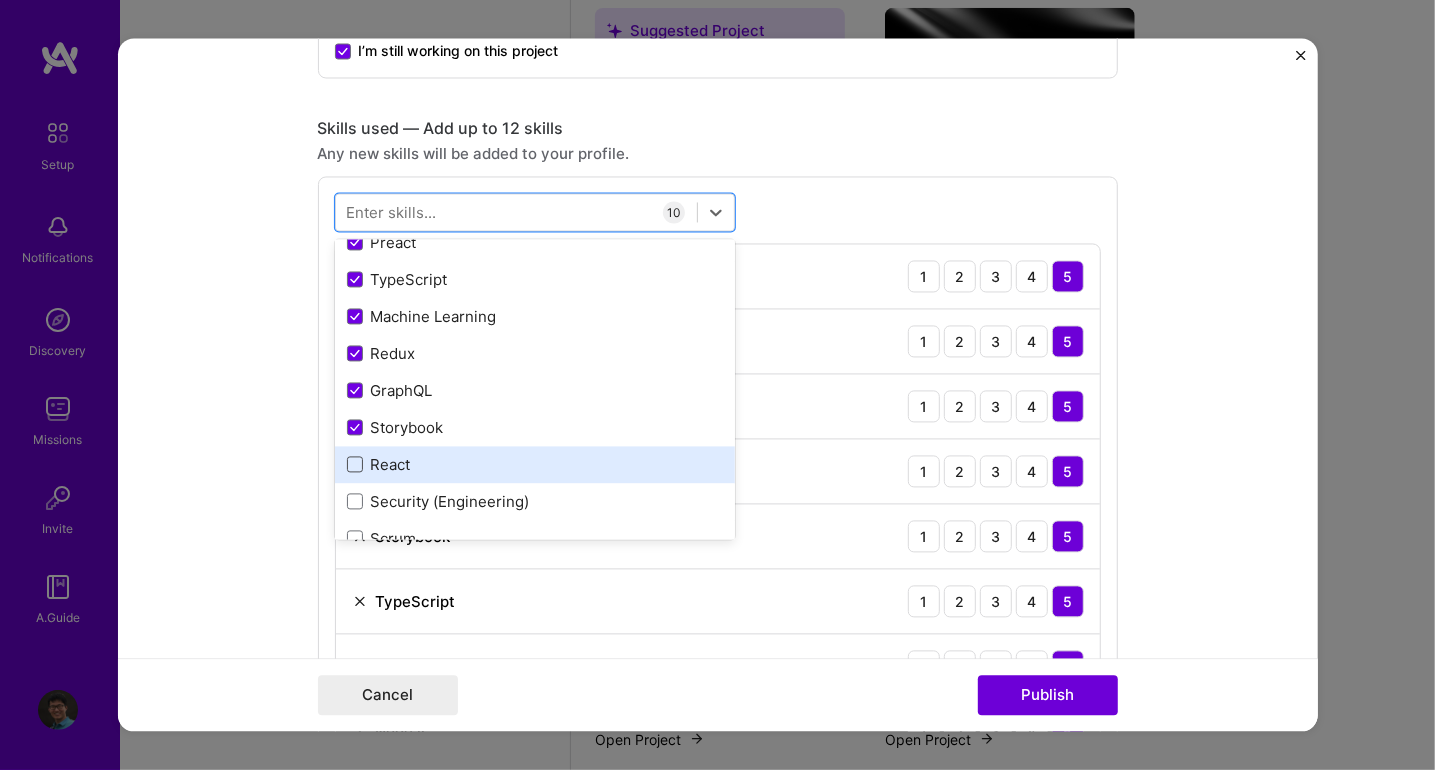 click at bounding box center (355, 465) 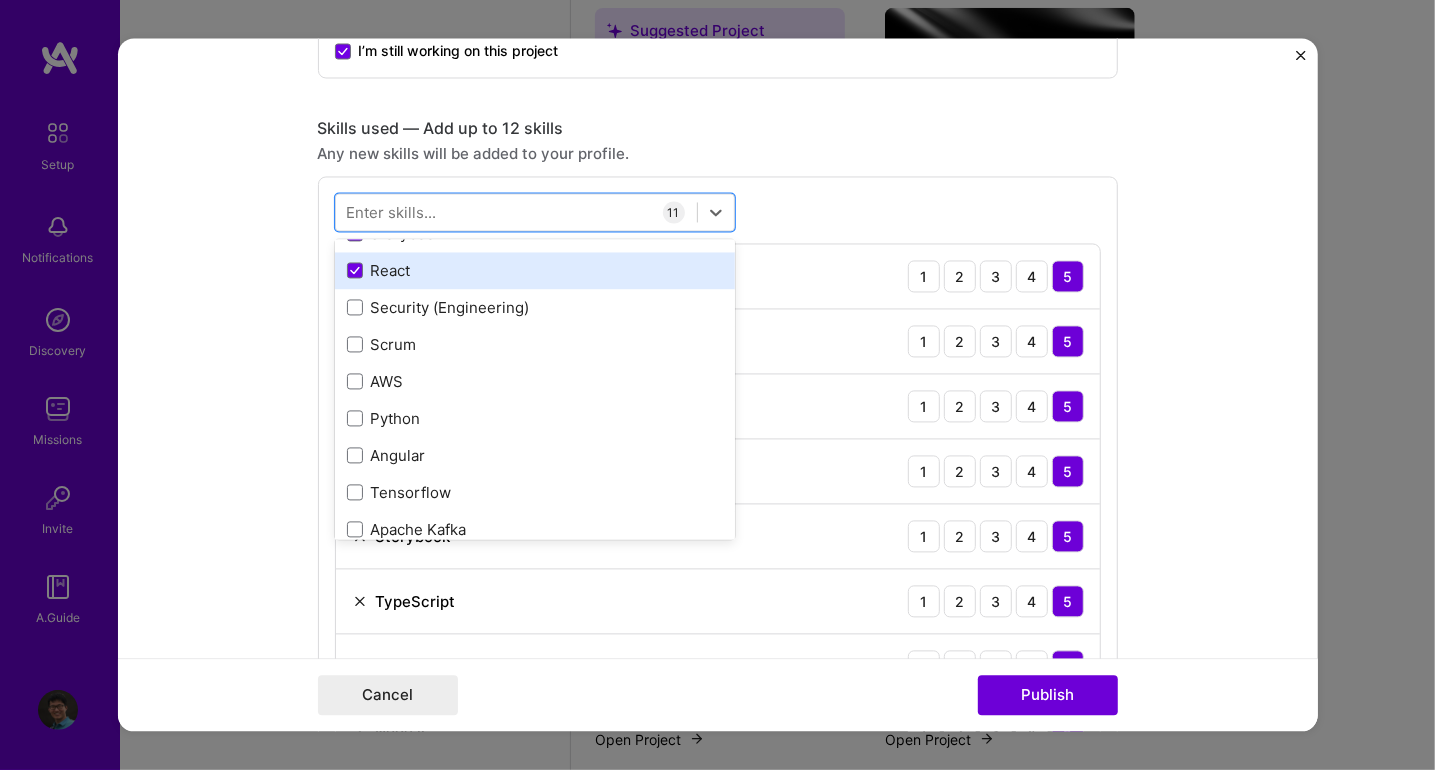 scroll, scrollTop: 399, scrollLeft: 0, axis: vertical 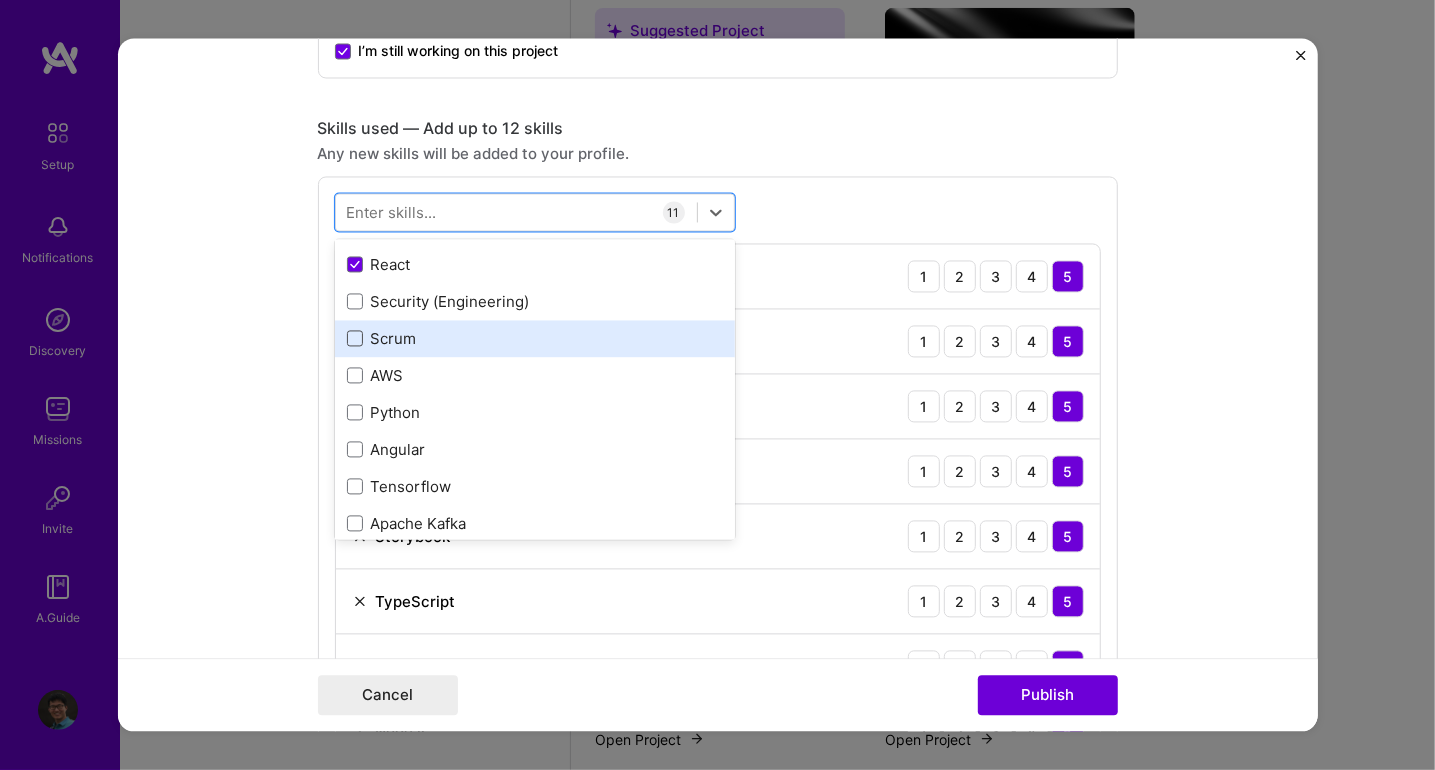 click at bounding box center (355, 339) 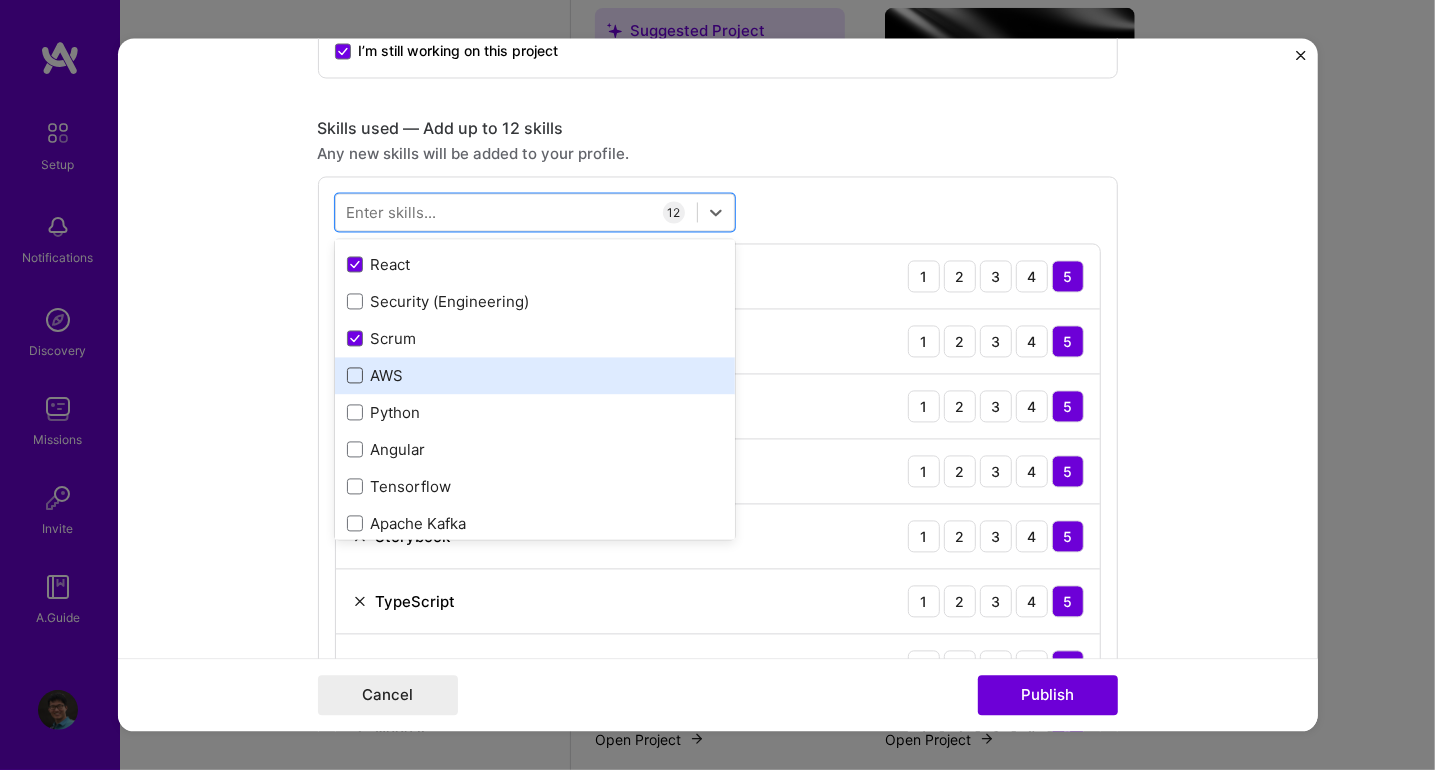 click at bounding box center [355, 376] 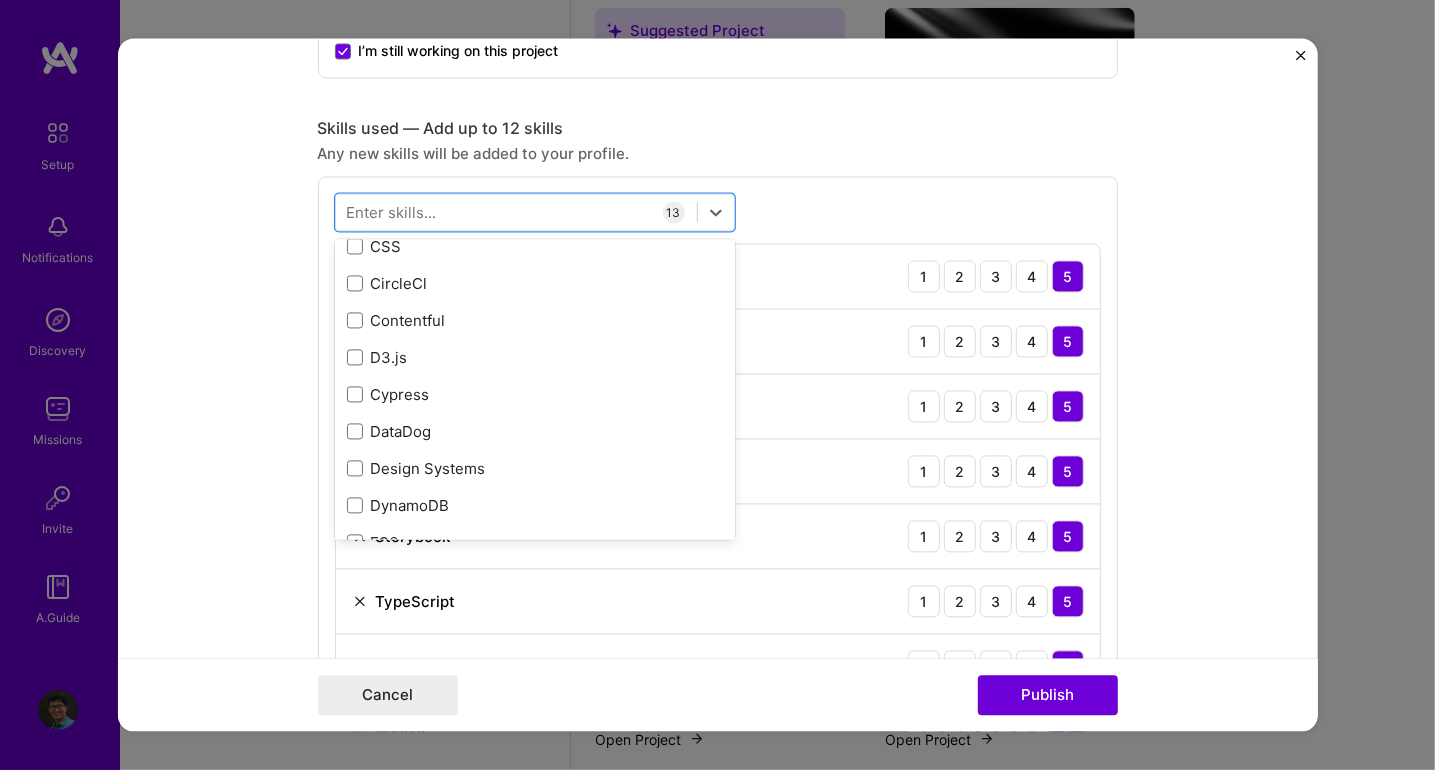 scroll, scrollTop: 1200, scrollLeft: 0, axis: vertical 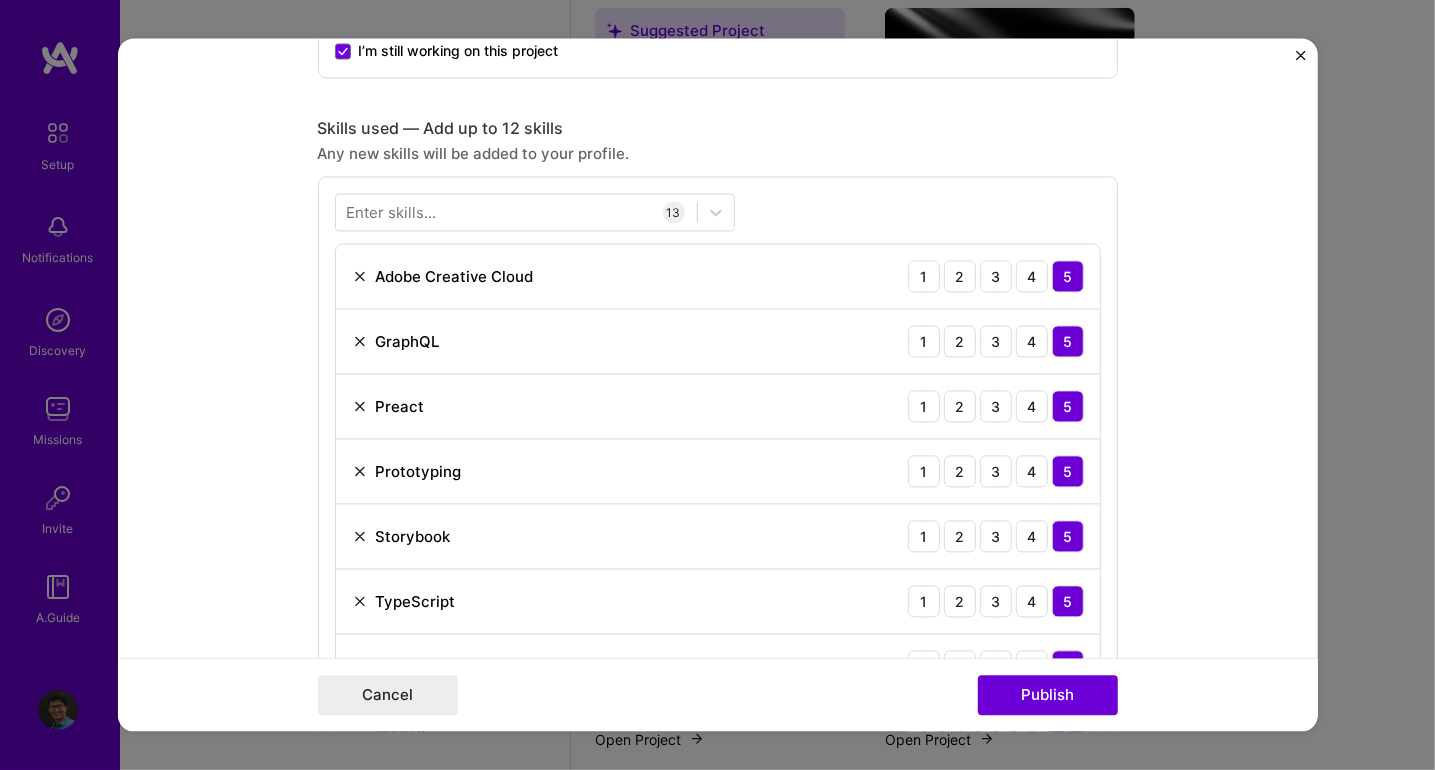 click on "Editing suggested project This project is suggested based on your LinkedIn, resume or A.Team activity. Project title Real-Time Collaboration and Workflow Automation Company Adobe
Project industry Industry 2 Project Link (Optional)
Drag and drop an image or   Upload file Upload file We recommend uploading at least 4 images. 1600x1200px or higher recommended. Max 5MB each. Role Senior Software Engineer Software Engineer Dec, [DATE]
to
I’m still working on this project Skills used — Add up to 12 skills Any new skills will be added to your profile. Enter skills... 13 Adobe Creative Cloud 1 2 3 4 5 GraphQL 1 2 3 4 5 Preact 1 2 3 4 5 Prototyping 1 2 3 4 5 Storybook 1 2 3 4 5 TypeScript 1 2 3 4 5 Docker 1 2 3 4 5 Node.js 1 2 3 4 5 Machine Learning 1 2 3 4 5 Redux 1 2 3 4 5 React 1 2 3 4 5 Scrum 1 2 3 4 5 AWS 1 2 3 4 5 Did this role require you to manage team members? (Optional) Yes, I managed 3 team members. ->  1)? (Optional)" at bounding box center (718, 385) 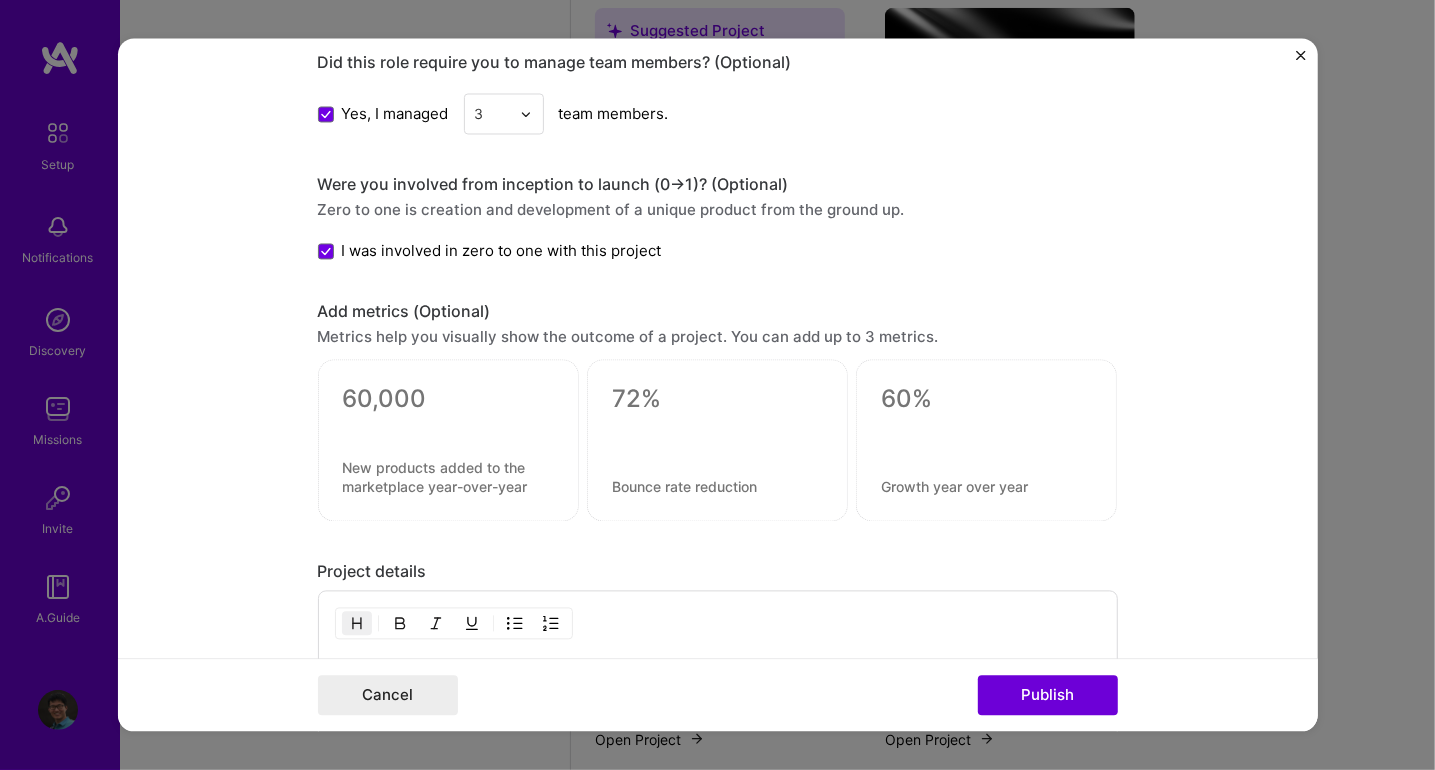 scroll, scrollTop: 2020, scrollLeft: 0, axis: vertical 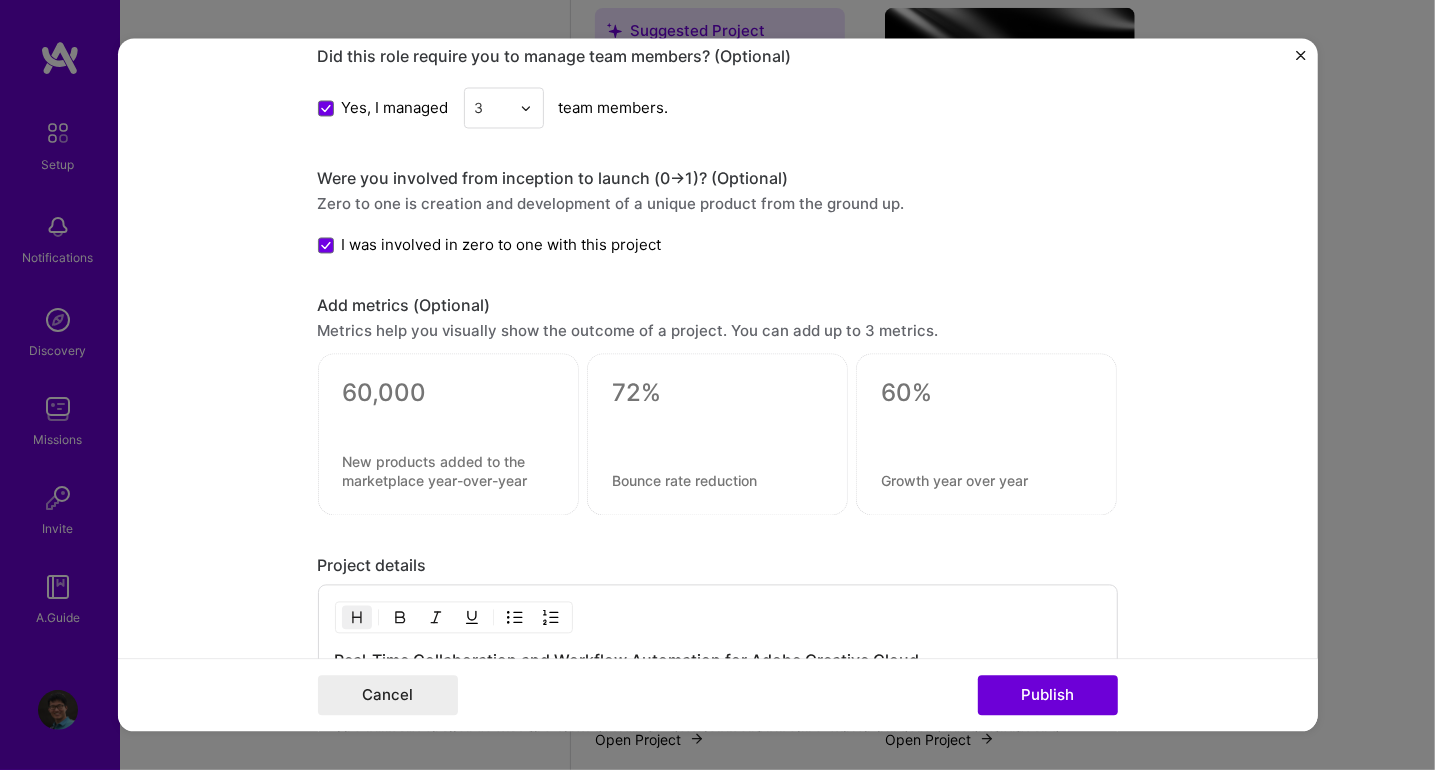 click at bounding box center (448, 394) 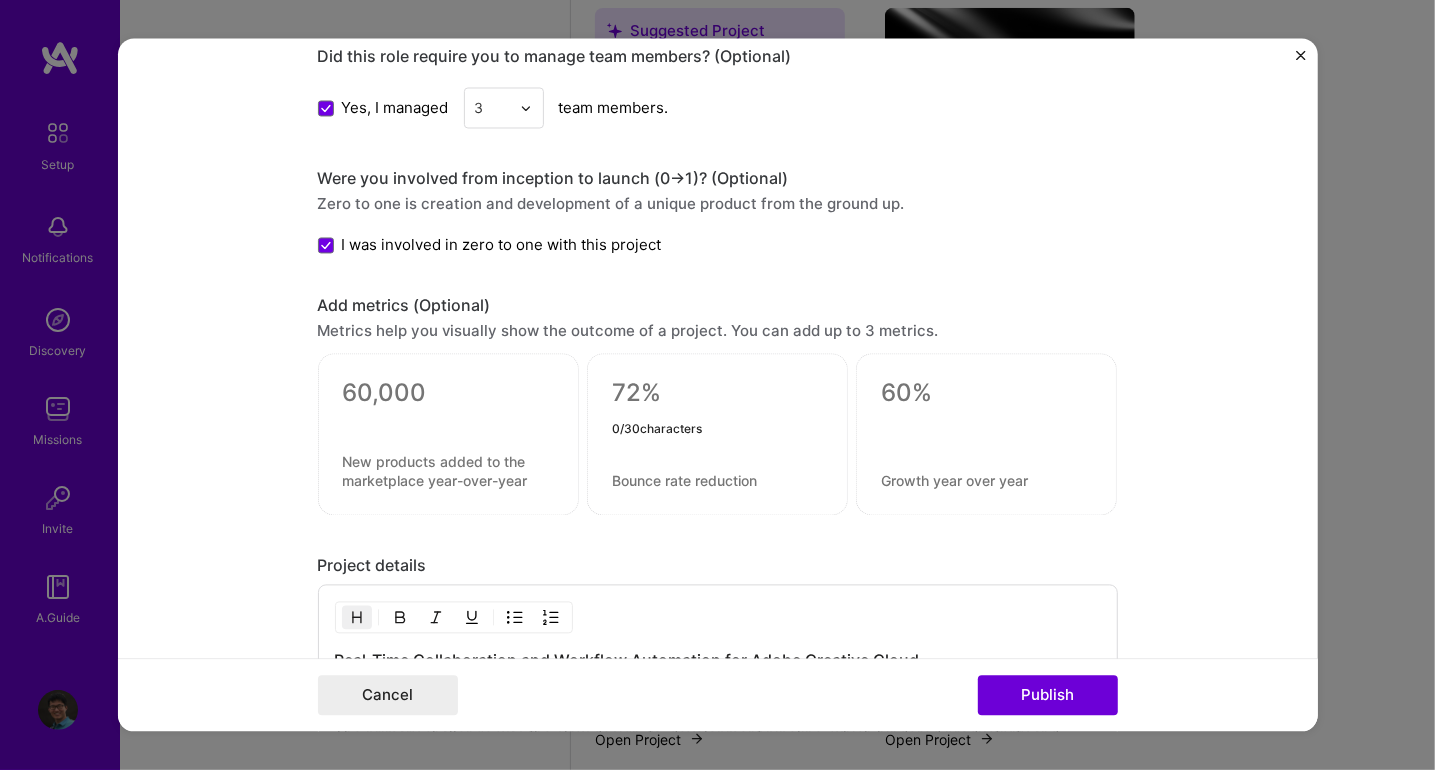 click at bounding box center (717, 394) 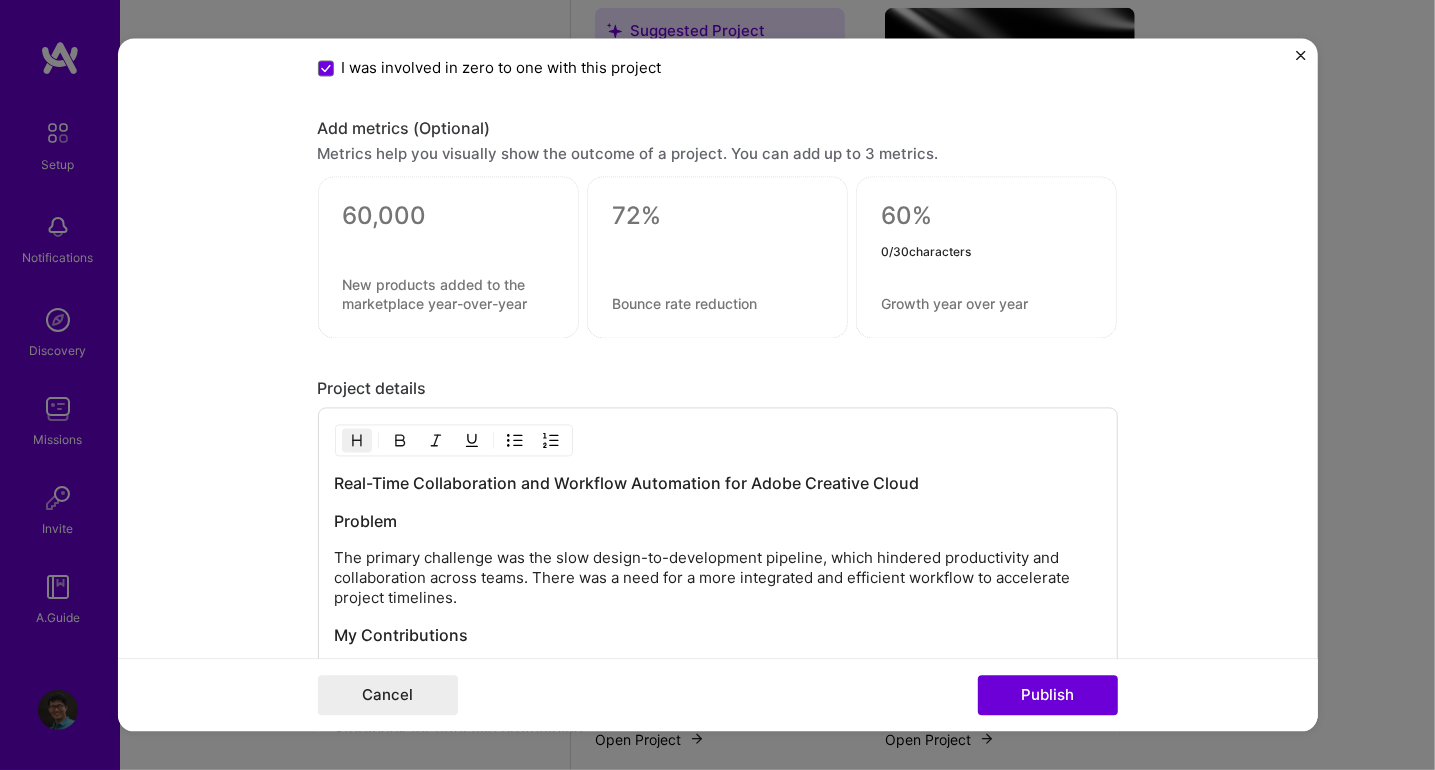 scroll, scrollTop: 2220, scrollLeft: 0, axis: vertical 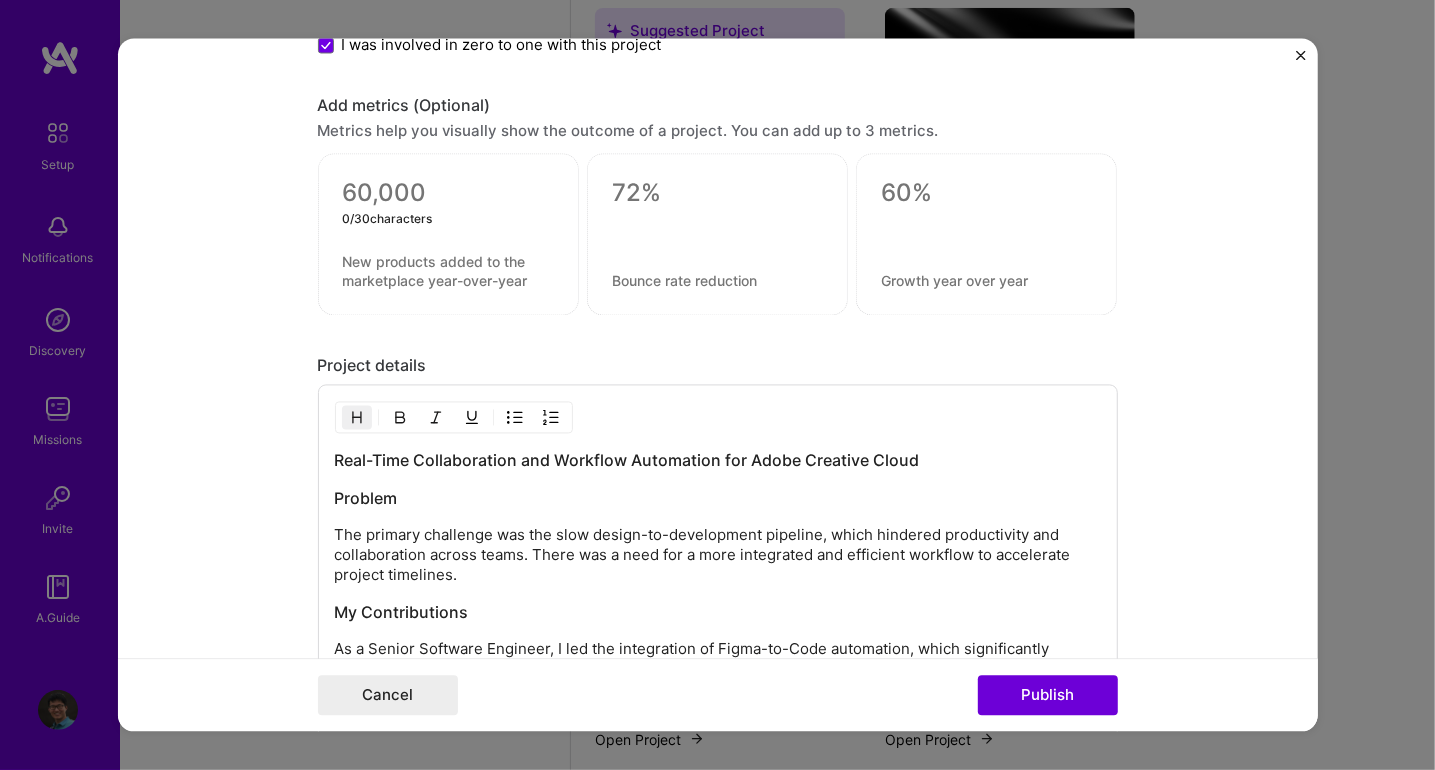click at bounding box center [448, 194] 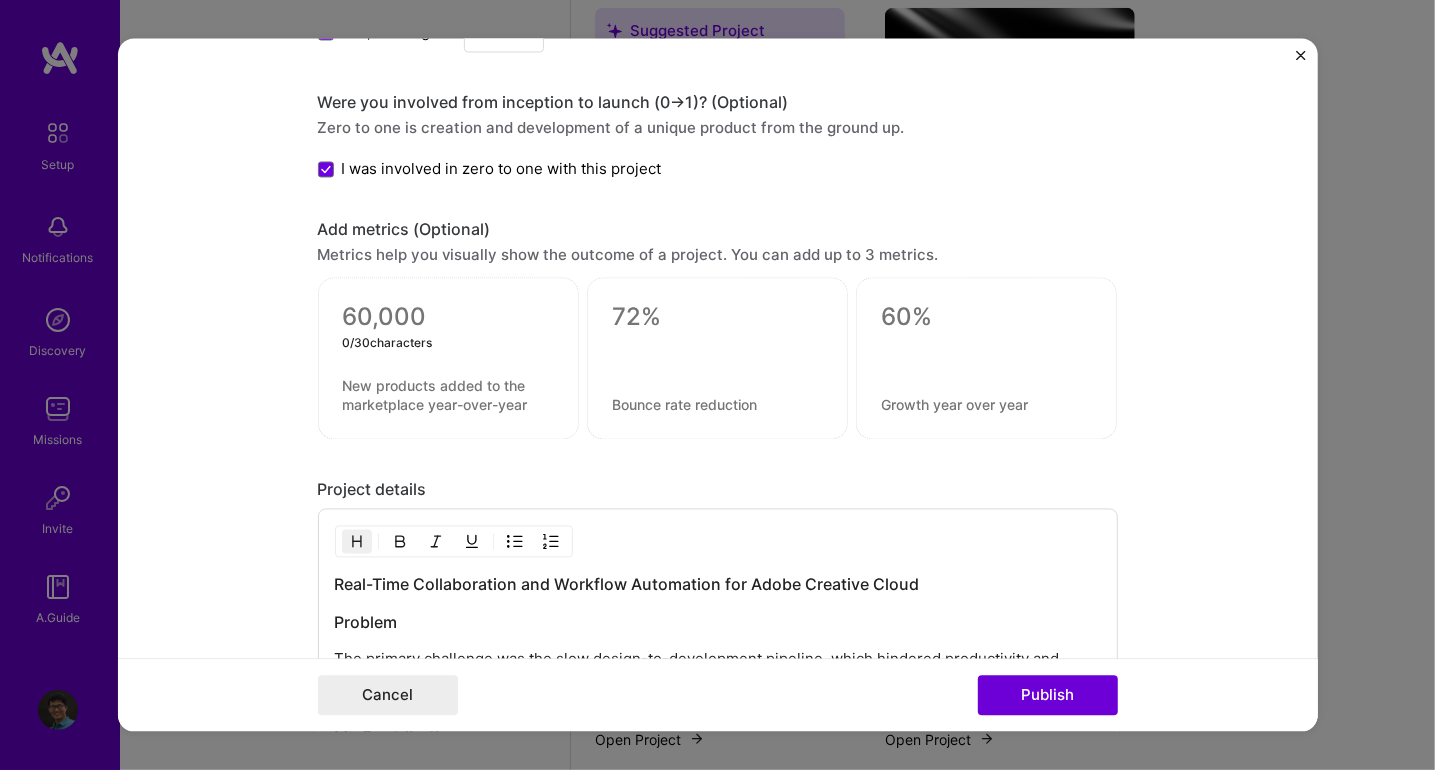scroll, scrollTop: 2120, scrollLeft: 0, axis: vertical 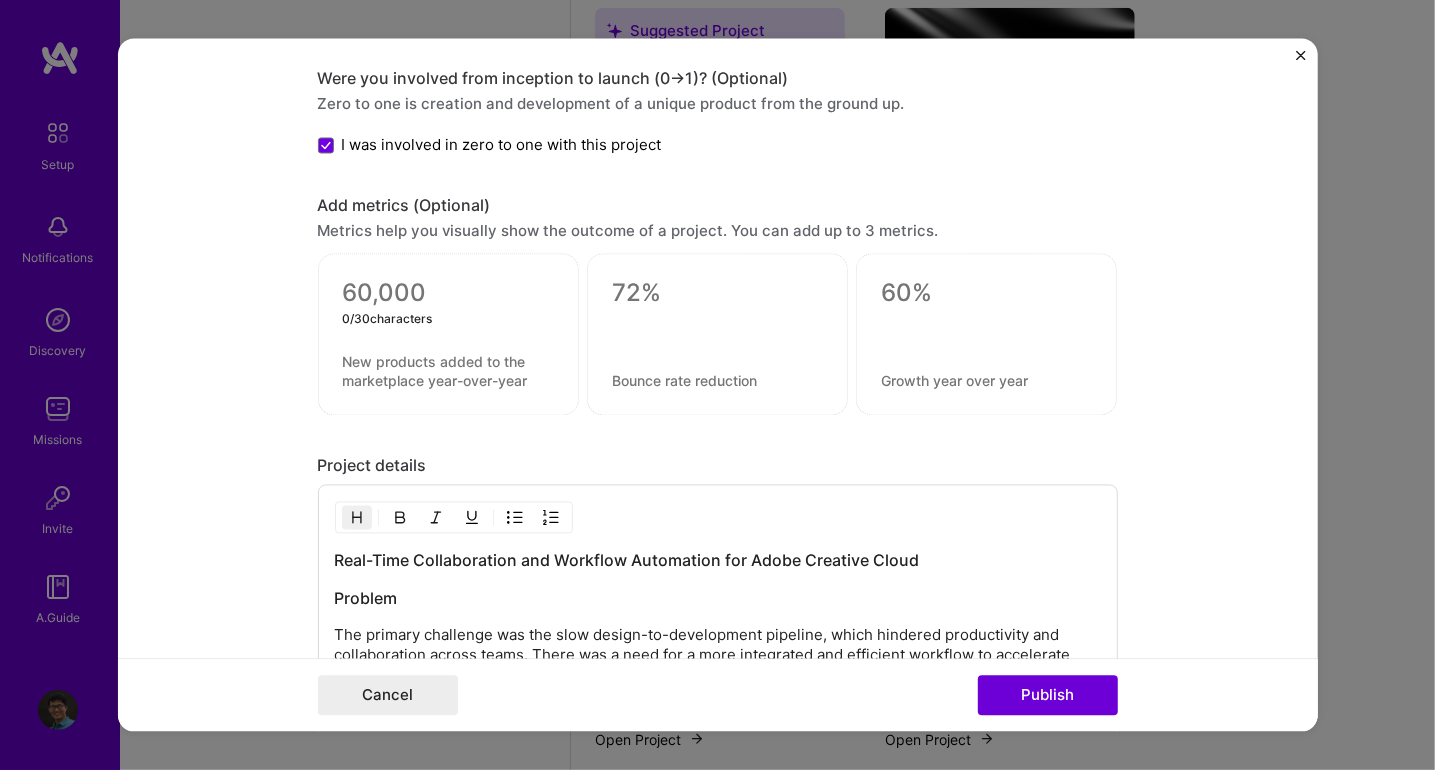 click at bounding box center [448, 294] 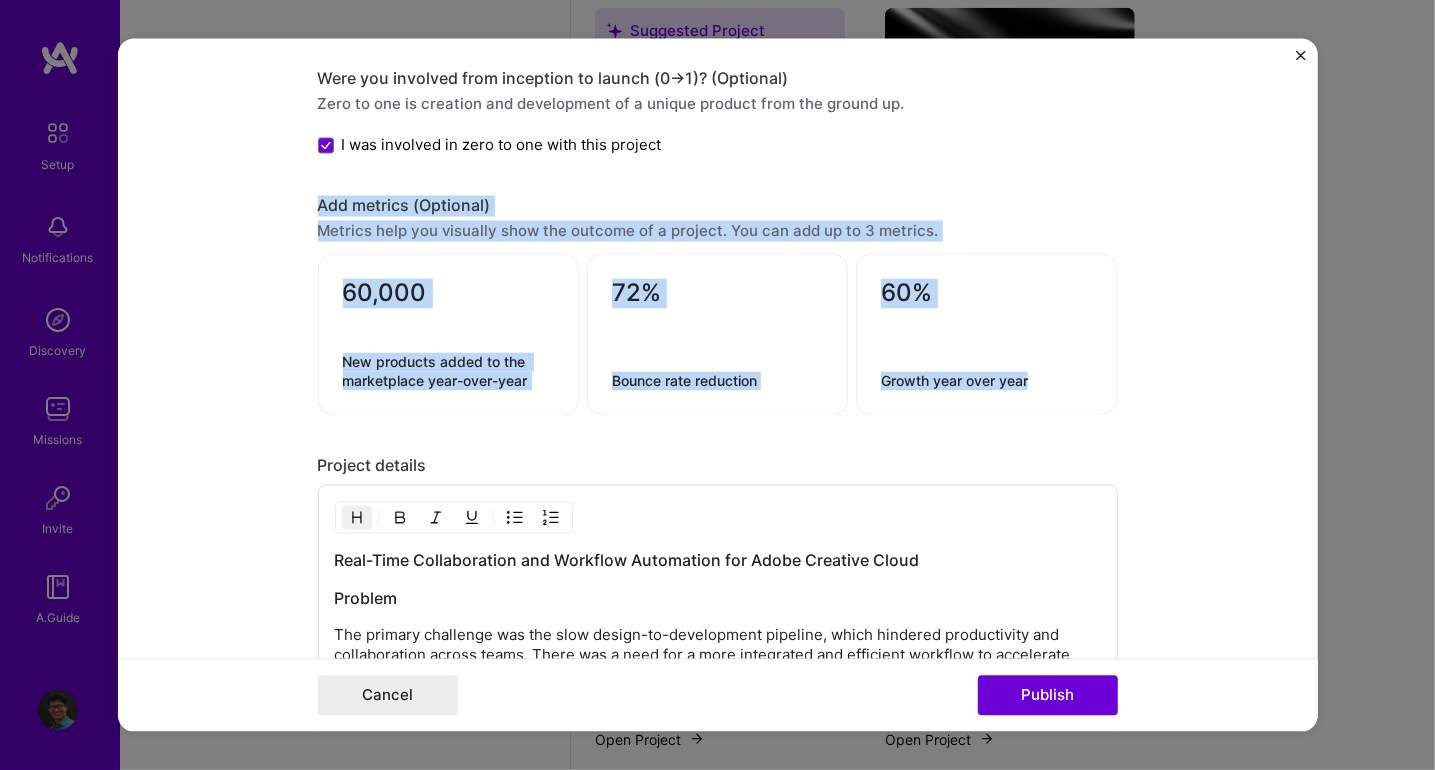 drag, startPoint x: 303, startPoint y: 188, endPoint x: 1096, endPoint y: 395, distance: 819.57184 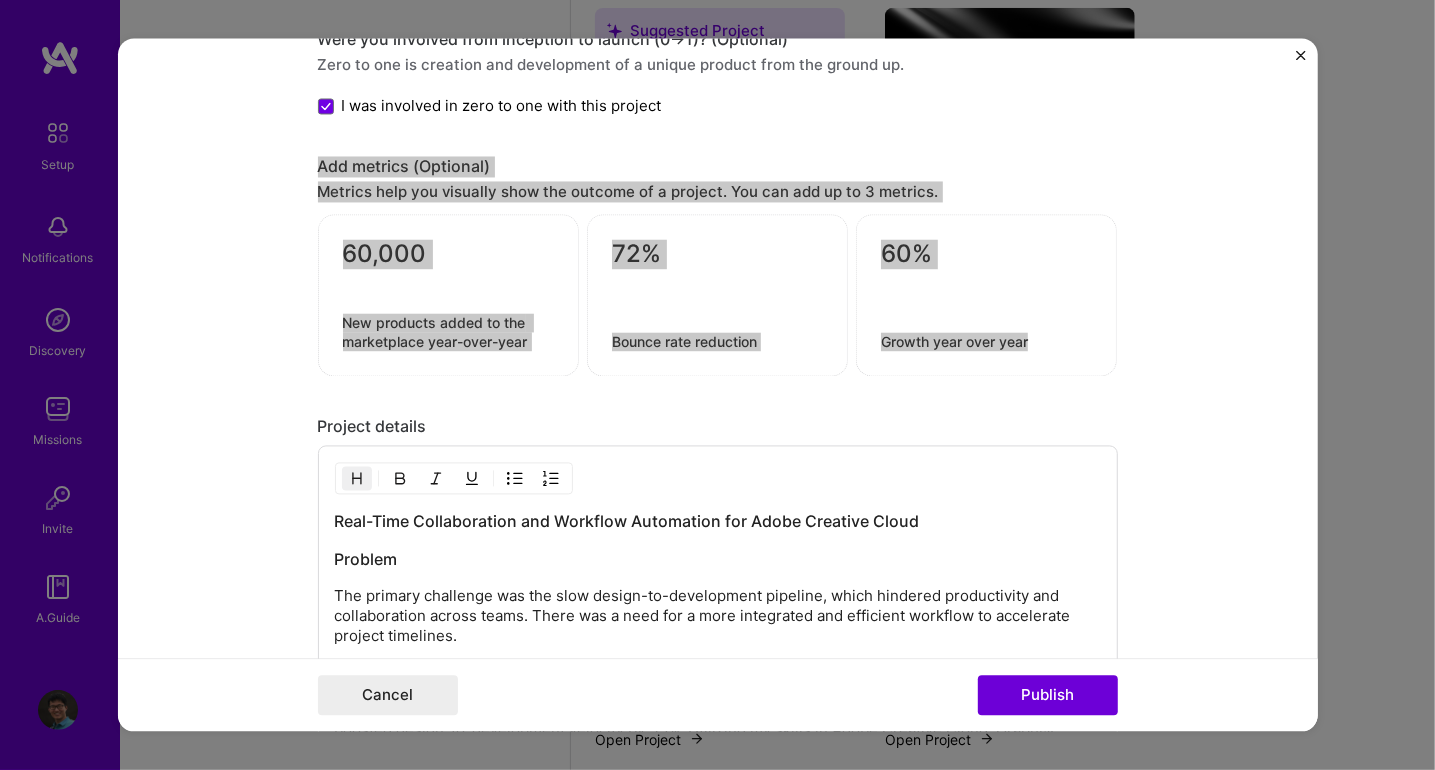 scroll, scrollTop: 2220, scrollLeft: 0, axis: vertical 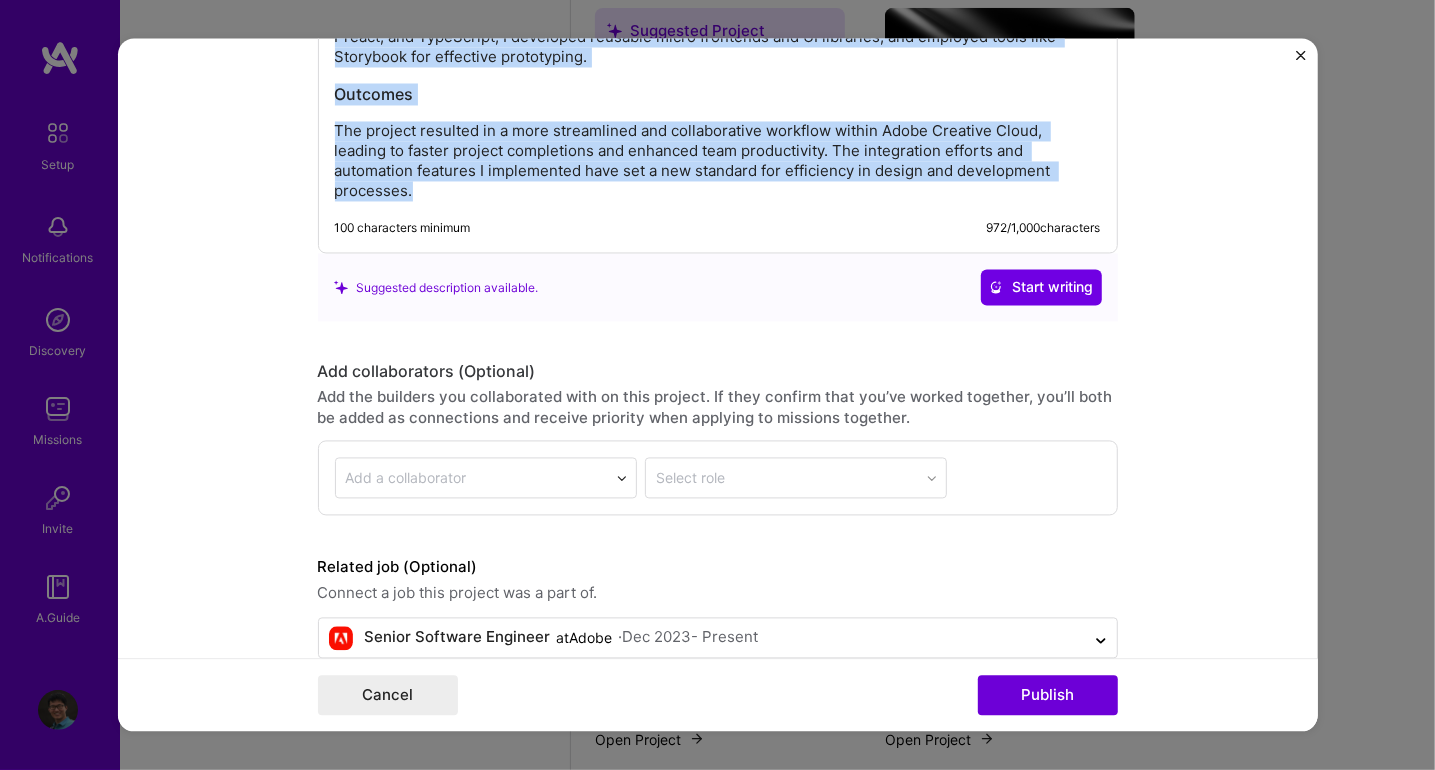 drag, startPoint x: 327, startPoint y: 479, endPoint x: 1091, endPoint y: 193, distance: 815.7769 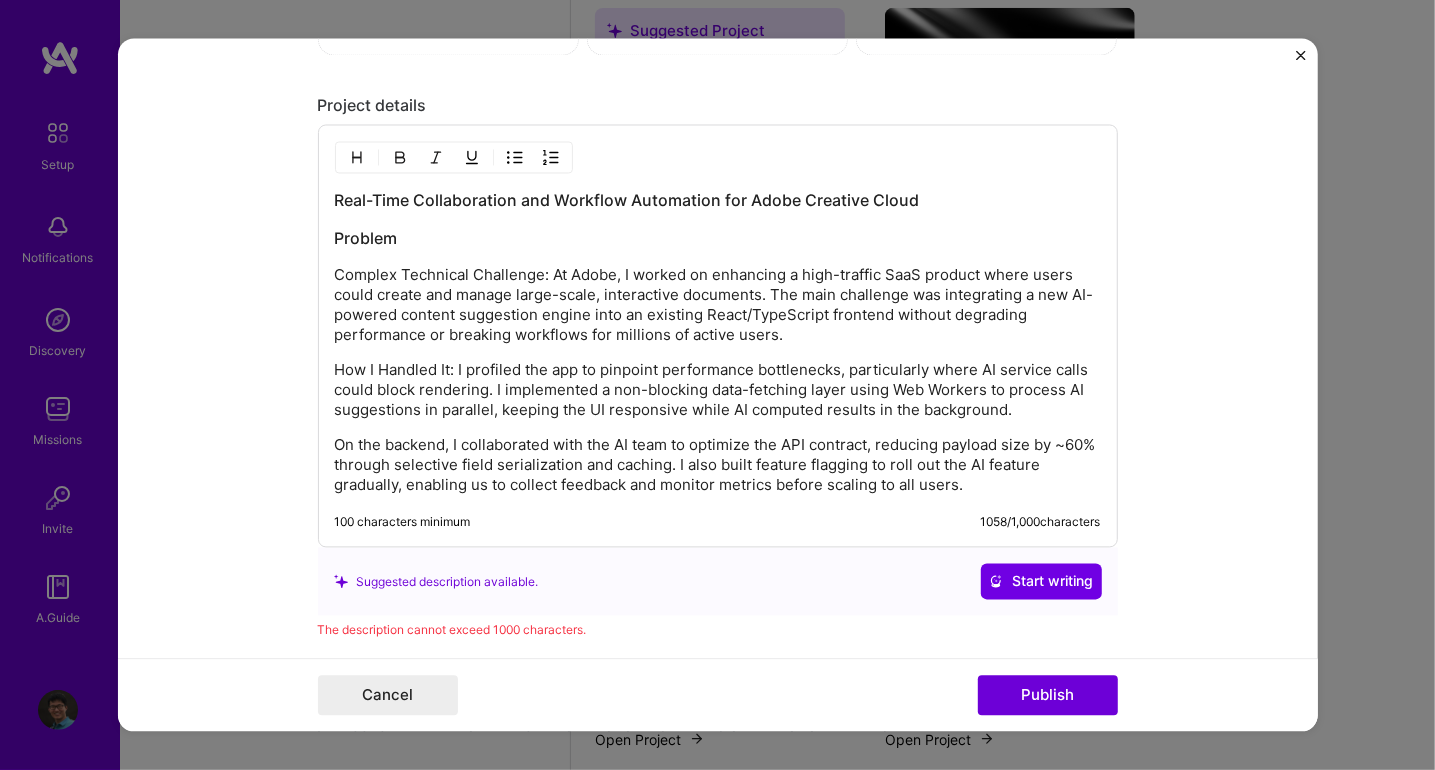 scroll, scrollTop: 2472, scrollLeft: 0, axis: vertical 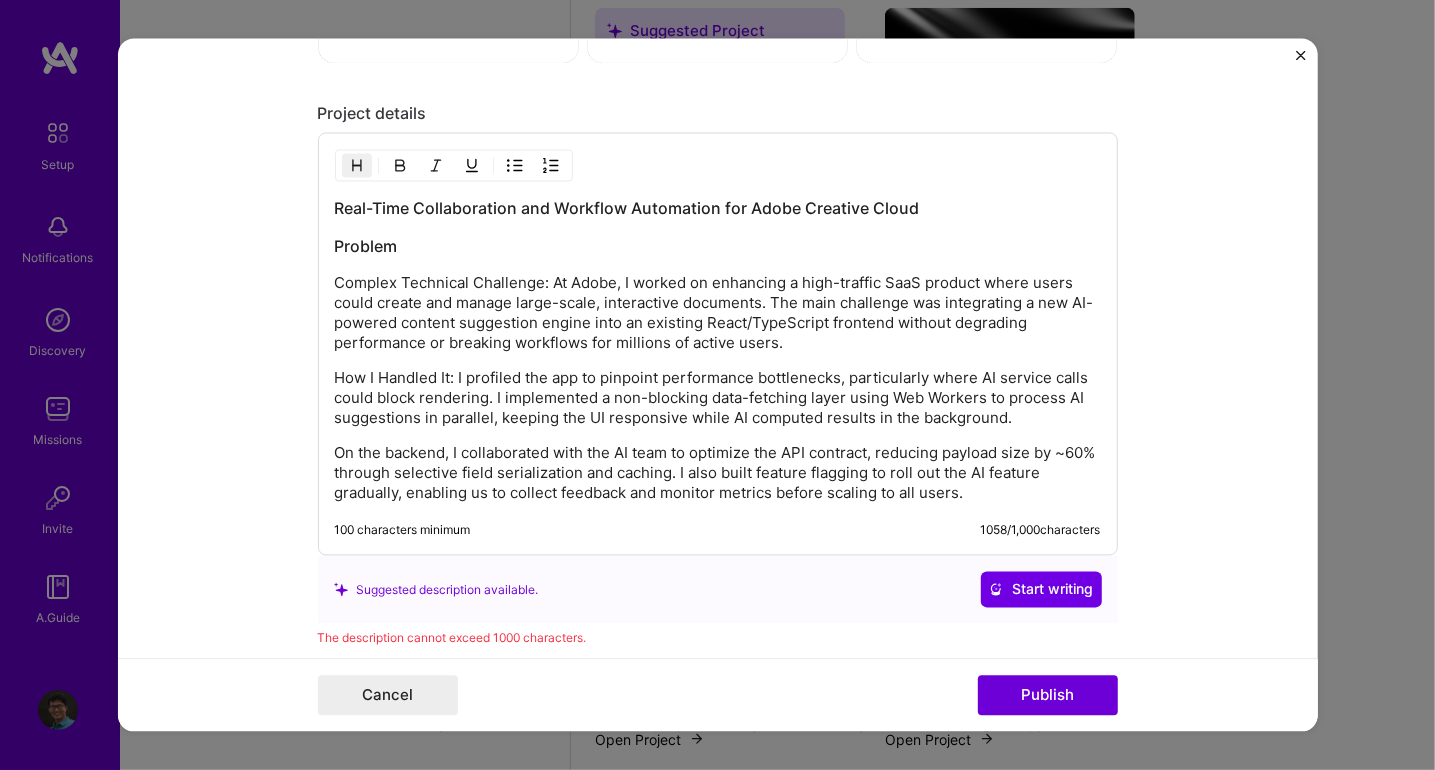 click on "Problem" at bounding box center (718, 247) 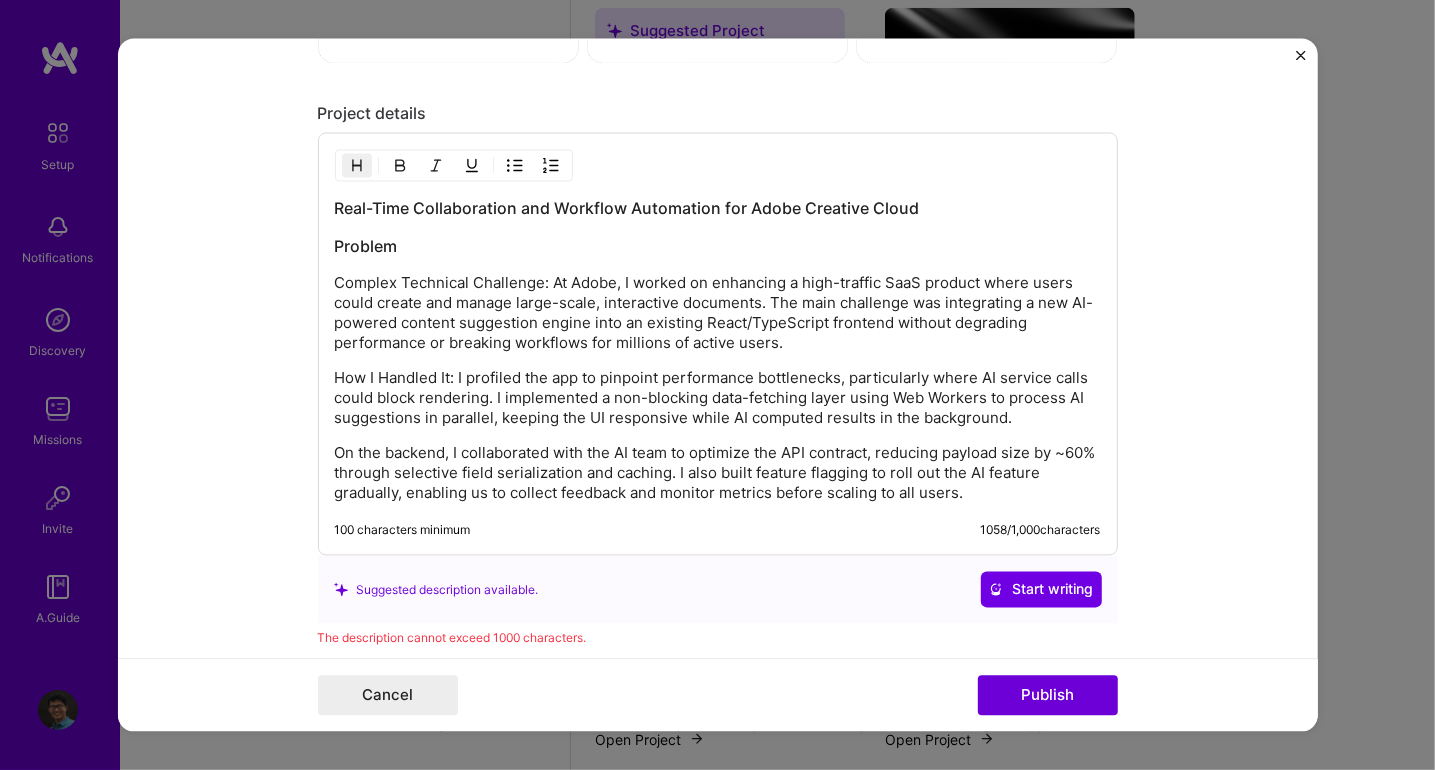 type 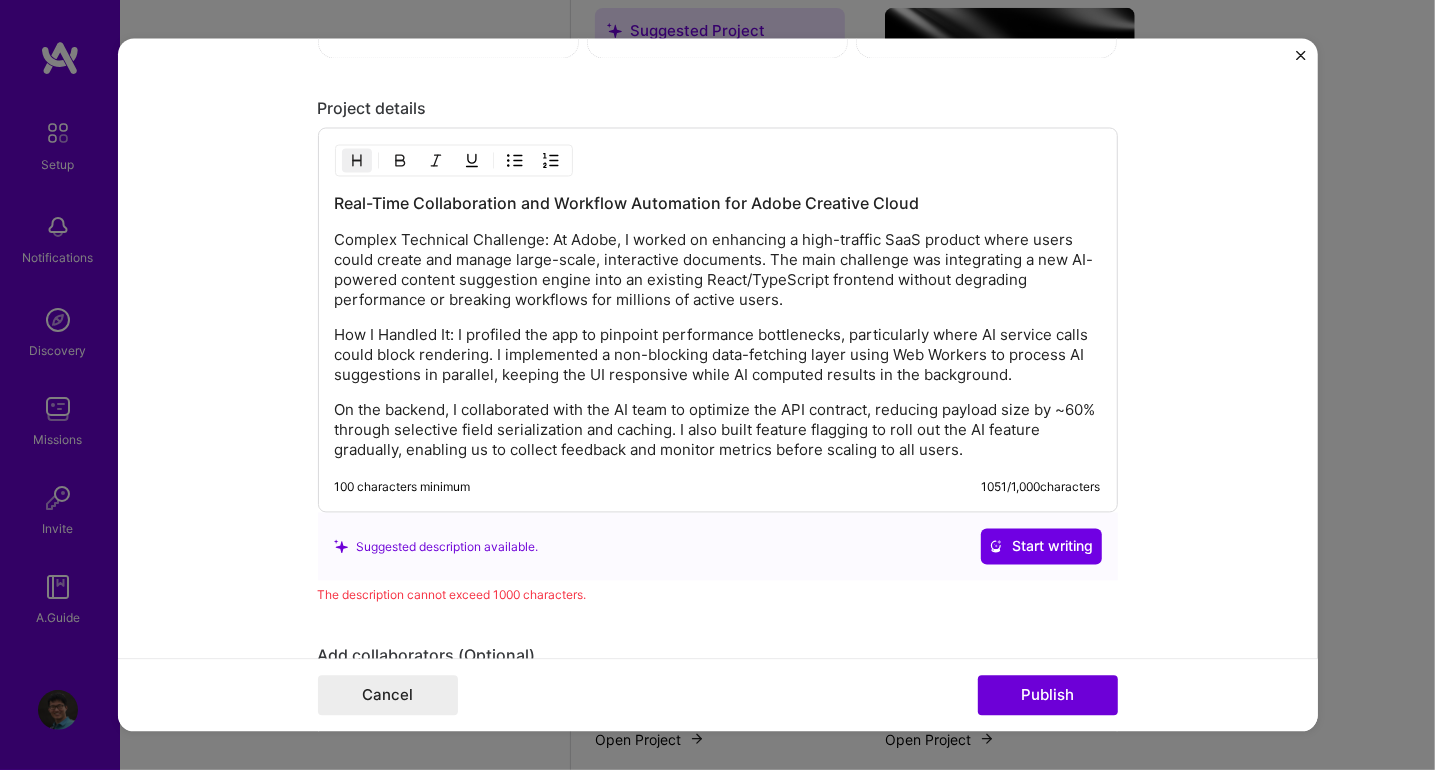 scroll, scrollTop: 2472, scrollLeft: 0, axis: vertical 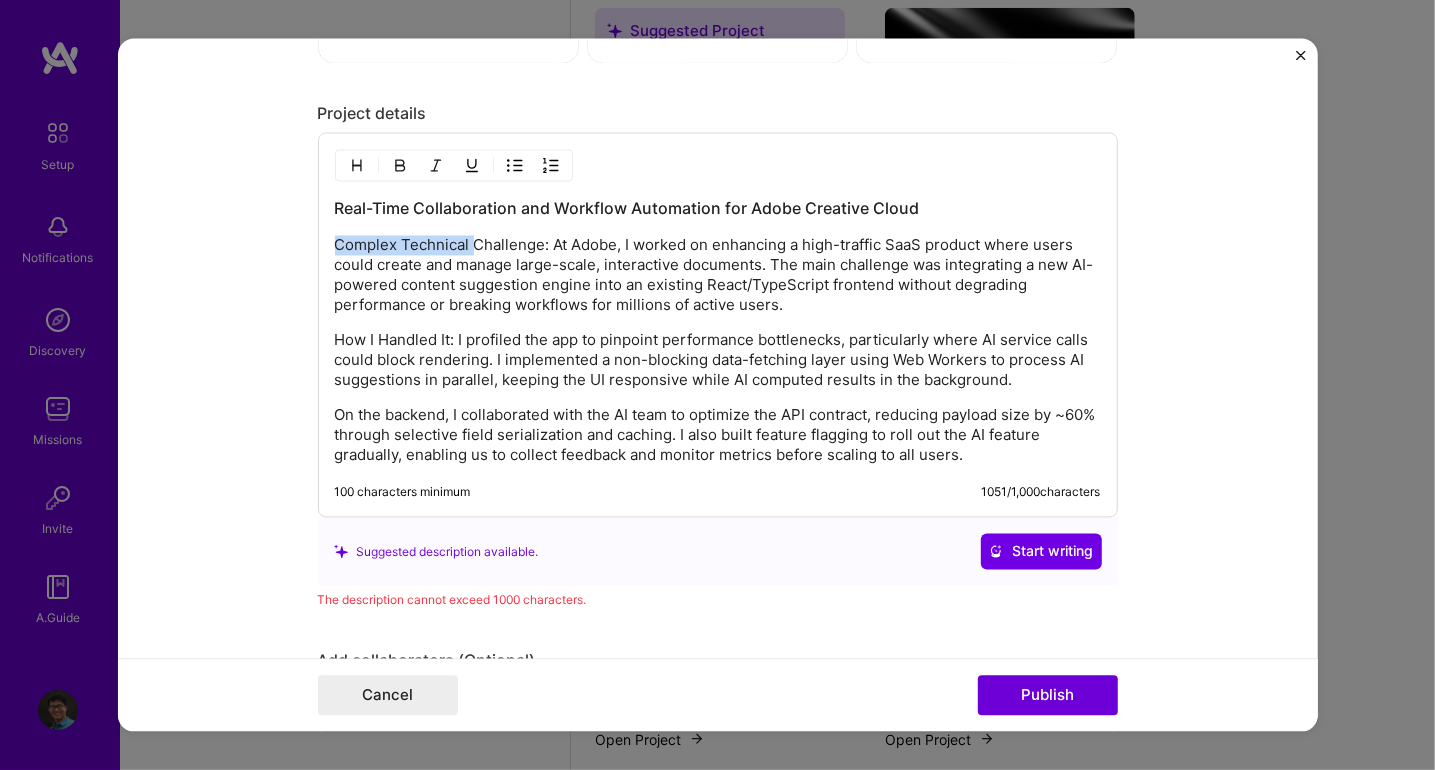 drag, startPoint x: 467, startPoint y: 228, endPoint x: 328, endPoint y: 223, distance: 139.0899 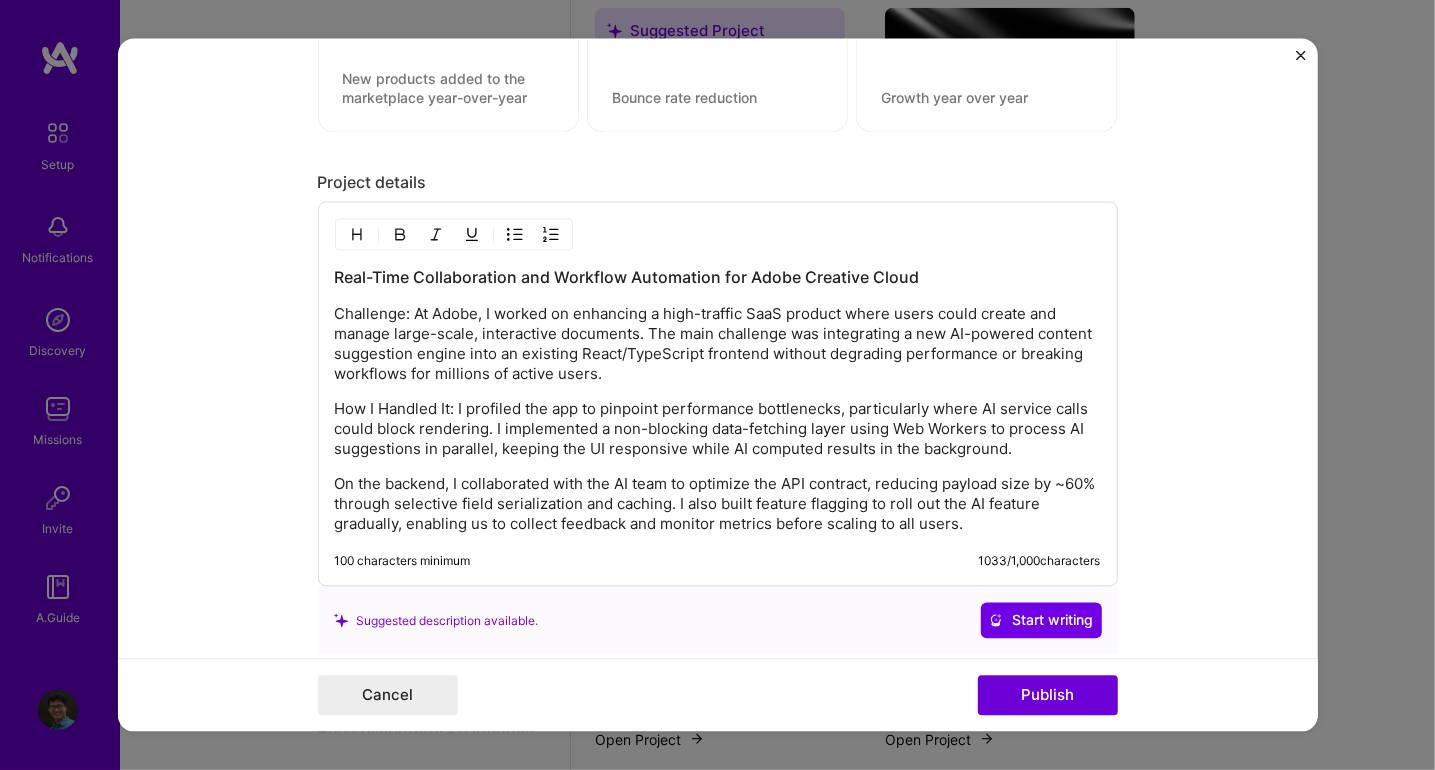 scroll, scrollTop: 2372, scrollLeft: 0, axis: vertical 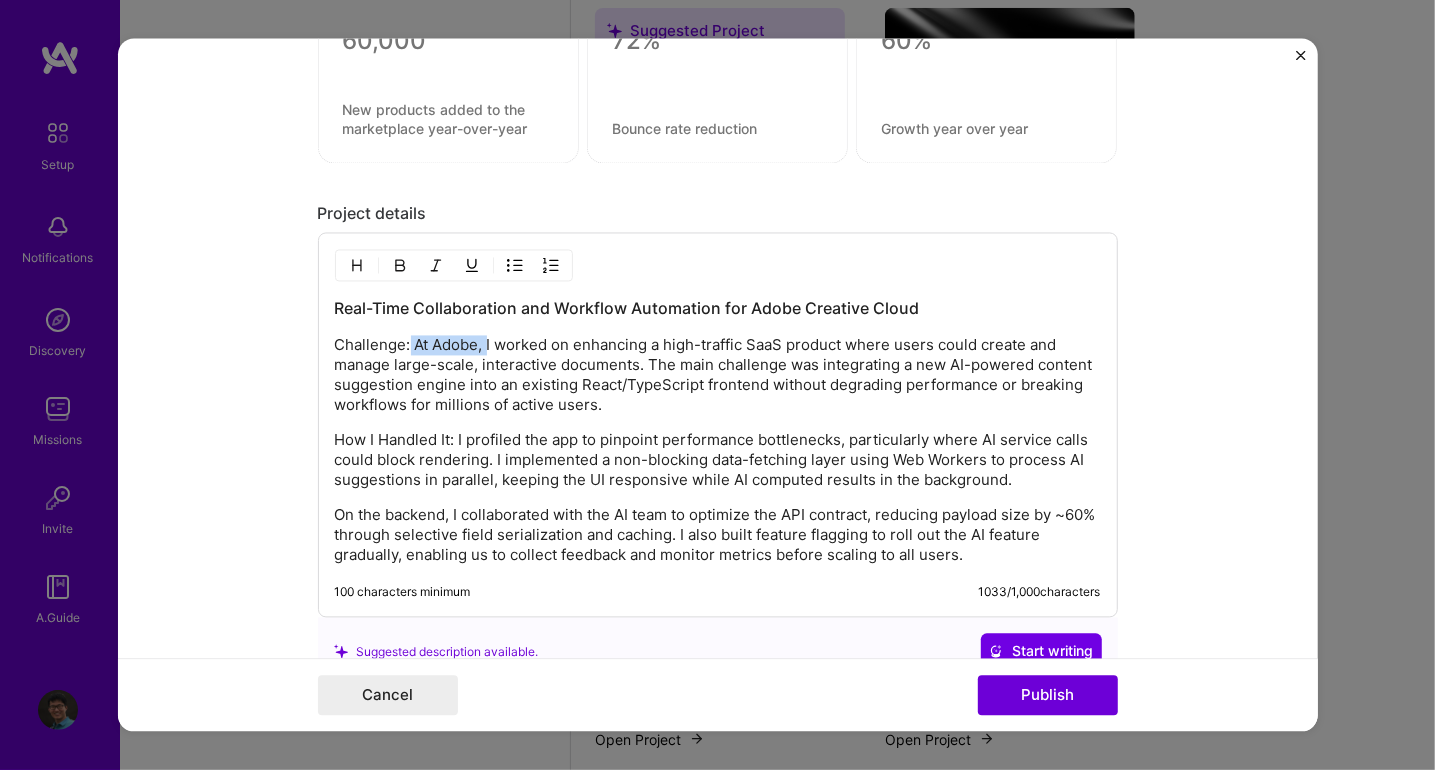 drag, startPoint x: 403, startPoint y: 333, endPoint x: 480, endPoint y: 324, distance: 77.52419 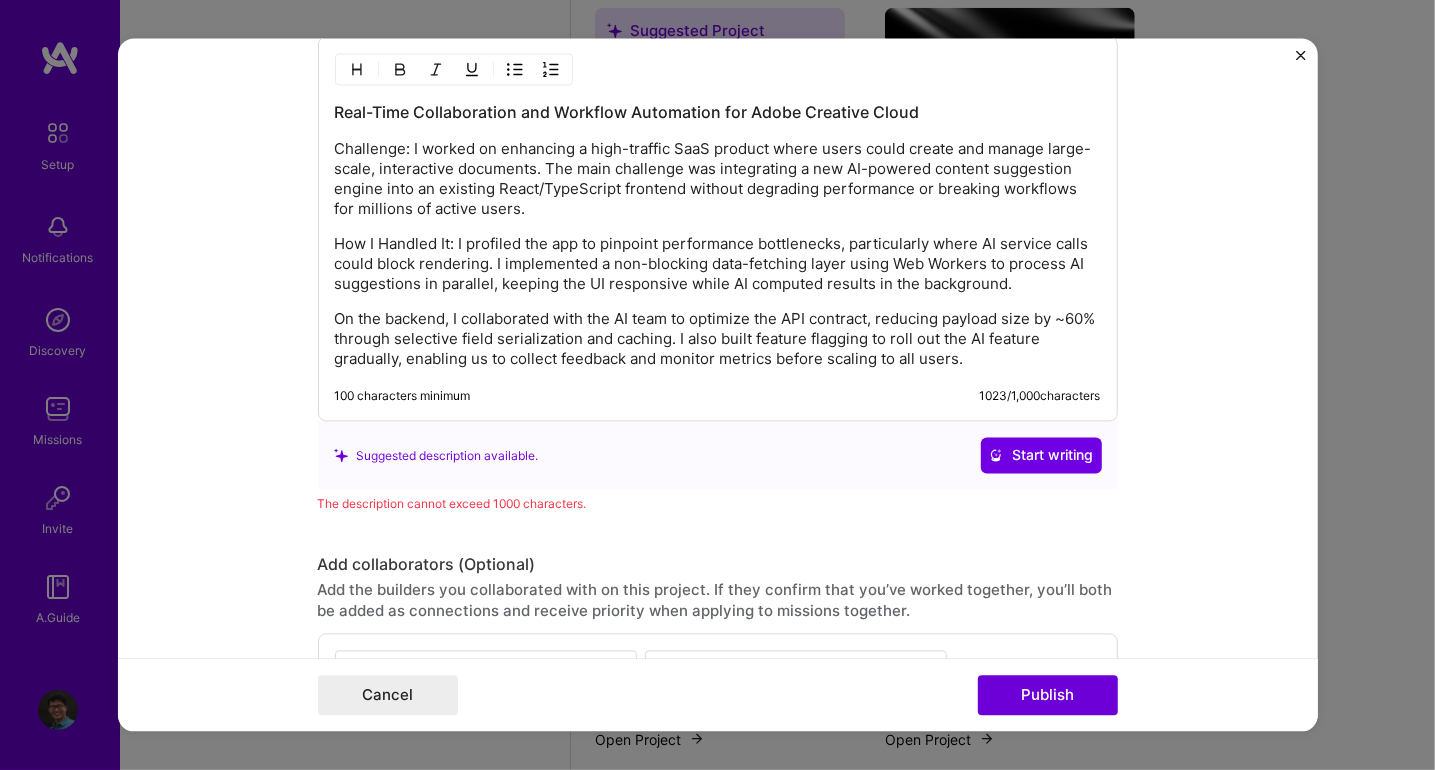 scroll, scrollTop: 2572, scrollLeft: 0, axis: vertical 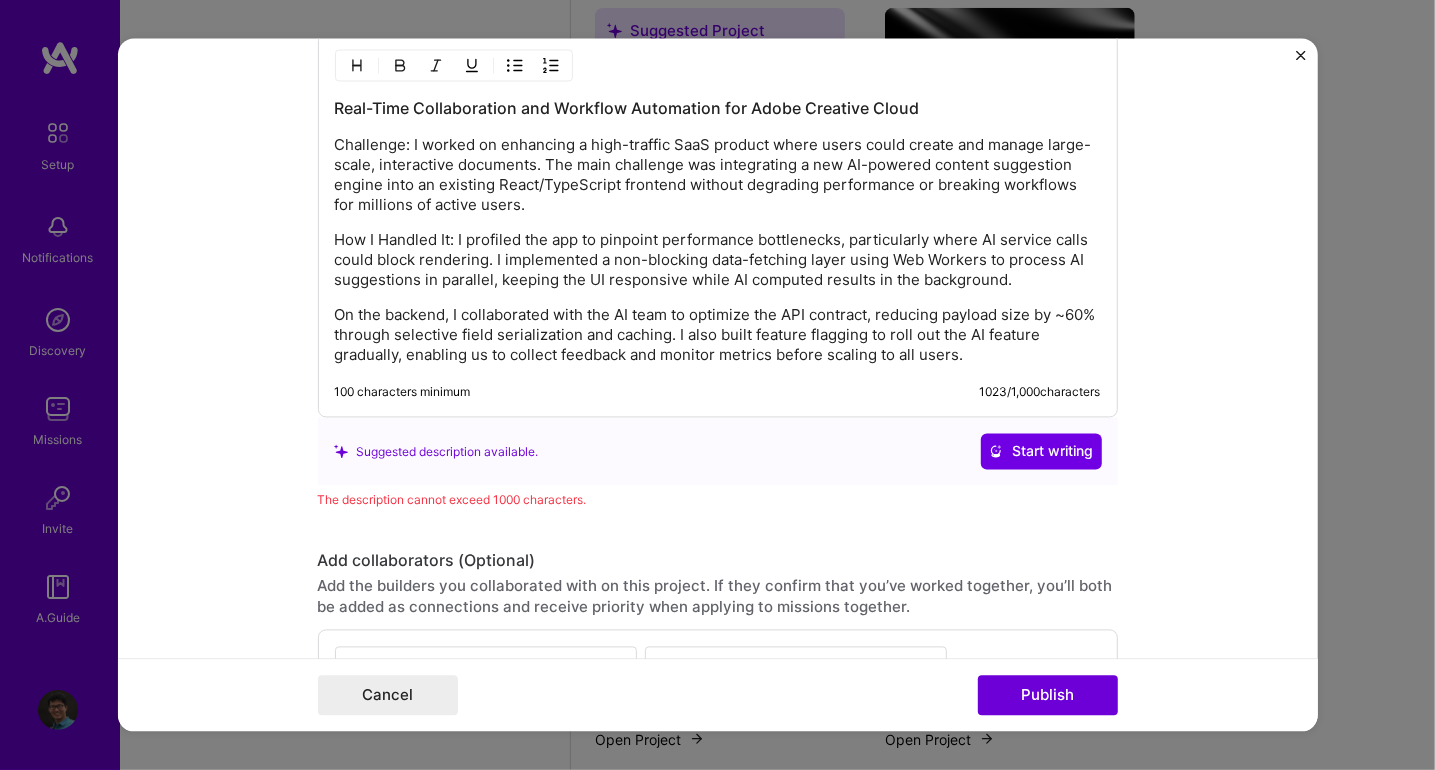 click on "Editing suggested project This project is suggested based on your LinkedIn, resume or A.Team activity. Project title Real-Time Collaboration and Workflow Automation Company Adobe
Project industry Industry 2 Project Link (Optional)
Drag and drop an image or   Upload file Upload file We recommend uploading at least 4 images. 1600x1200px or higher recommended. Max 5MB each. Role Senior Software Engineer Software Engineer Dec, [DATE]
to
I’m still working on this project Skills used — Add up to 12 skills Any new skills will be added to your profile. Enter skills... 13 Adobe Creative Cloud 1 2 3 4 5 GraphQL 1 2 3 4 5 Preact 1 2 3 4 5 Prototyping 1 2 3 4 5 Storybook 1 2 3 4 5 TypeScript 1 2 3 4 5 Docker 1 2 3 4 5 Node.js 1 2 3 4 5 Machine Learning 1 2 3 4 5 Redux 1 2 3 4 5 React 1 2 3 4 5 Scrum 1 2 3 4 5 AWS 1 2 3 4 5 Did this role require you to manage team members? (Optional) Yes, I managed 3 team members. ->  1)? (Optional)" at bounding box center (718, 385) 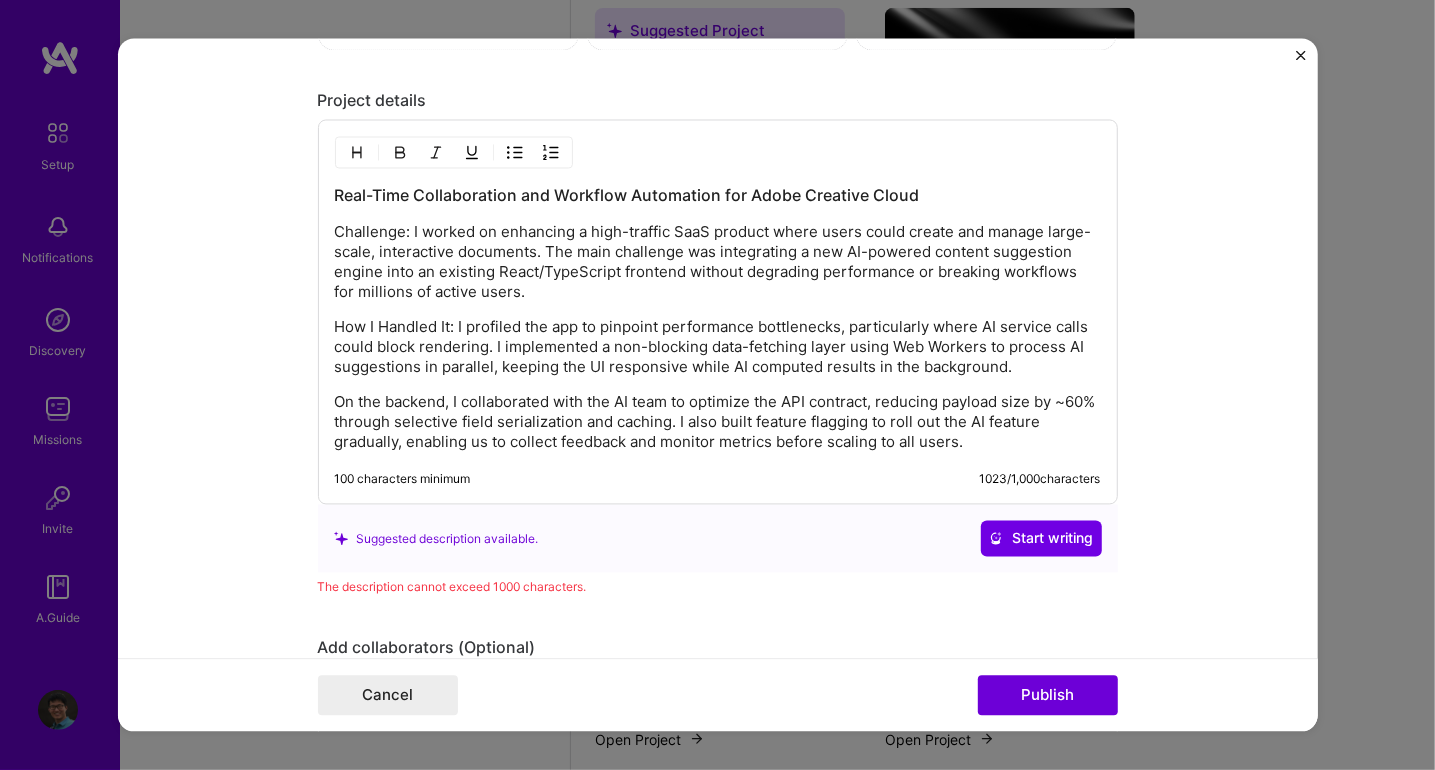 scroll, scrollTop: 2481, scrollLeft: 0, axis: vertical 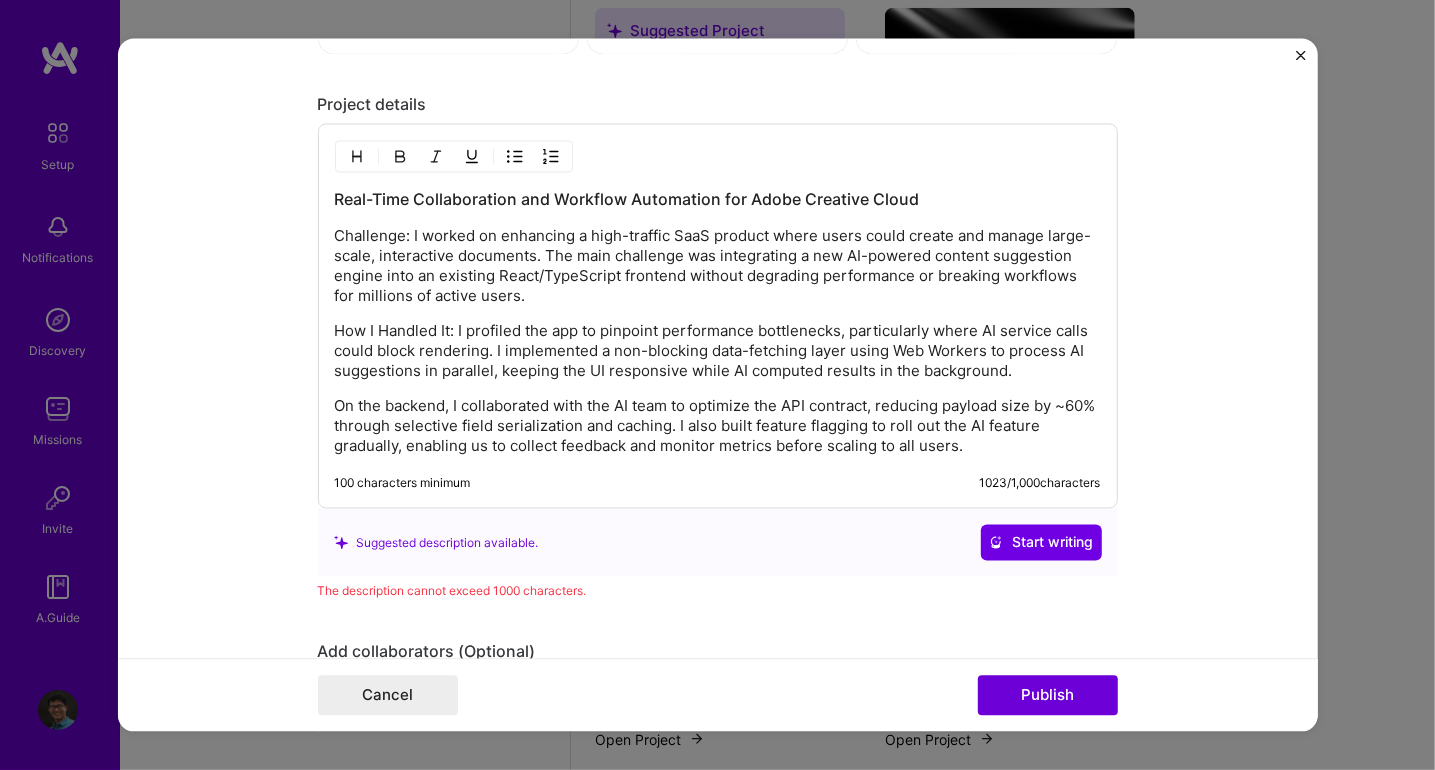 click on "Editing suggested project This project is suggested based on your LinkedIn, resume or A.Team activity. Project title Real-Time Collaboration and Workflow Automation Company Adobe
Project industry Industry 2 Project Link (Optional)
Drag and drop an image or   Upload file Upload file We recommend uploading at least 4 images. 1600x1200px or higher recommended. Max 5MB each. Role Senior Software Engineer Software Engineer Dec, [DATE]
to
I’m still working on this project Skills used — Add up to 12 skills Any new skills will be added to your profile. Enter skills... 13 Adobe Creative Cloud 1 2 3 4 5 GraphQL 1 2 3 4 5 Preact 1 2 3 4 5 Prototyping 1 2 3 4 5 Storybook 1 2 3 4 5 TypeScript 1 2 3 4 5 Docker 1 2 3 4 5 Node.js 1 2 3 4 5 Machine Learning 1 2 3 4 5 Redux 1 2 3 4 5 React 1 2 3 4 5 Scrum 1 2 3 4 5 AWS 1 2 3 4 5 Did this role require you to manage team members? (Optional) Yes, I managed 3 team members. ->  1)? (Optional)" at bounding box center (717, 385) 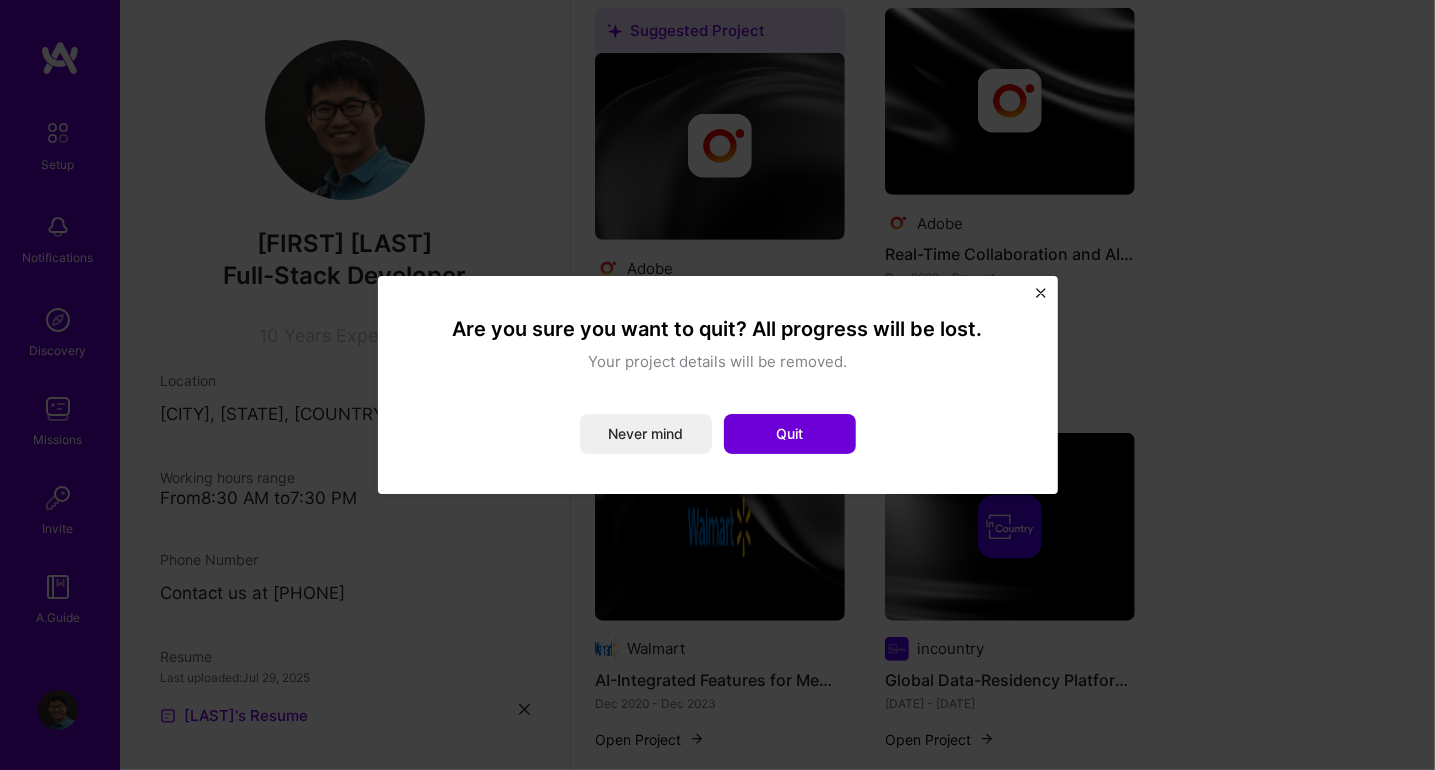 click at bounding box center (1041, 293) 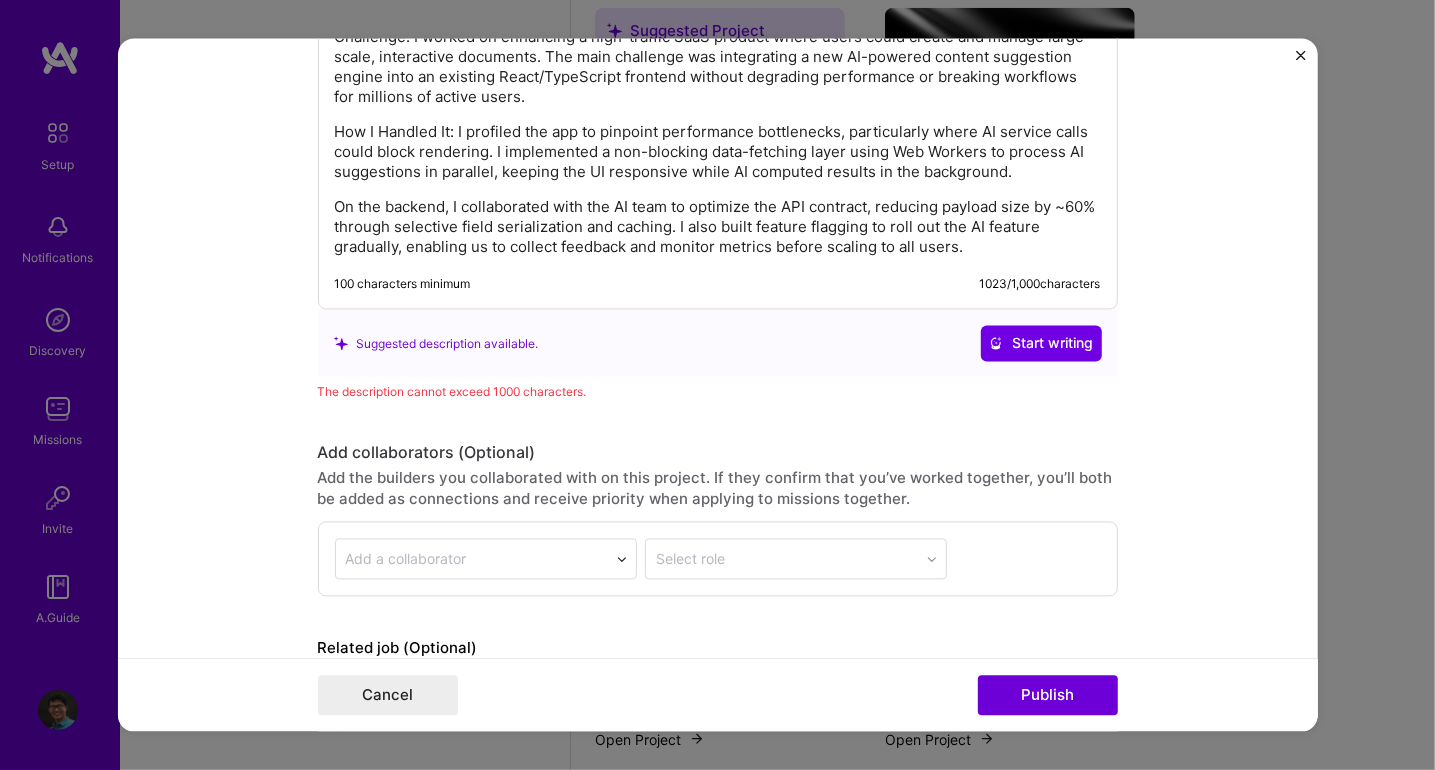 scroll, scrollTop: 2681, scrollLeft: 0, axis: vertical 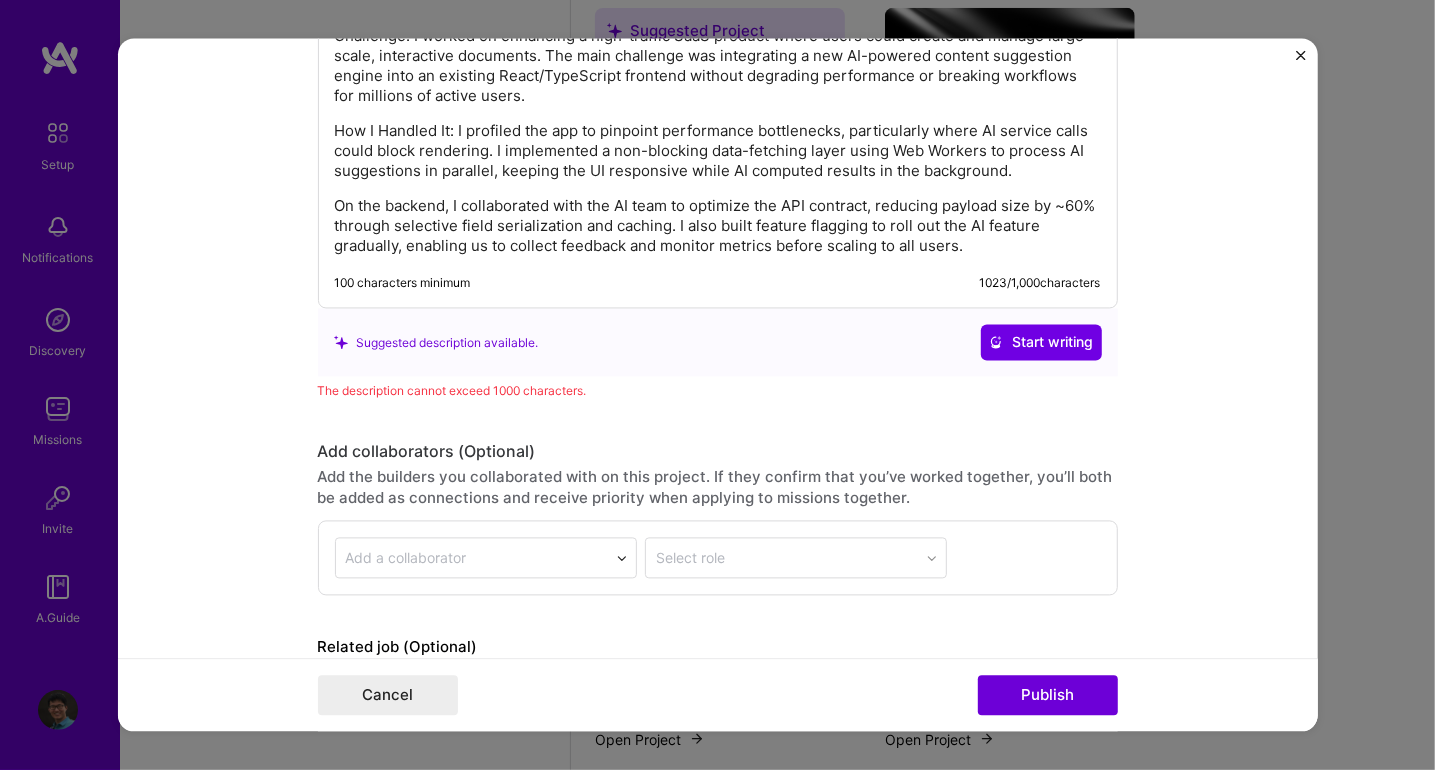 click on "Editing suggested project This project is suggested based on your LinkedIn, resume or A.Team activity. Project title Real-Time Collaboration and Workflow Automation Company Adobe
Project industry Industry 2 Project Link (Optional)
Drag and drop an image or   Upload file Upload file We recommend uploading at least 4 images. 1600x1200px or higher recommended. Max 5MB each. Role Senior Software Engineer Software Engineer Dec, [DATE]
to
I’m still working on this project Skills used — Add up to 12 skills Any new skills will be added to your profile. Enter skills... 13 Adobe Creative Cloud 1 2 3 4 5 GraphQL 1 2 3 4 5 Preact 1 2 3 4 5 Prototyping 1 2 3 4 5 Storybook 1 2 3 4 5 TypeScript 1 2 3 4 5 Docker 1 2 3 4 5 Node.js 1 2 3 4 5 Machine Learning 1 2 3 4 5 Redux 1 2 3 4 5 React 1 2 3 4 5 Scrum 1 2 3 4 5 AWS 1 2 3 4 5 Did this role require you to manage team members? (Optional) Yes, I managed 3 team members. ->  1)? (Optional)" at bounding box center [718, 385] 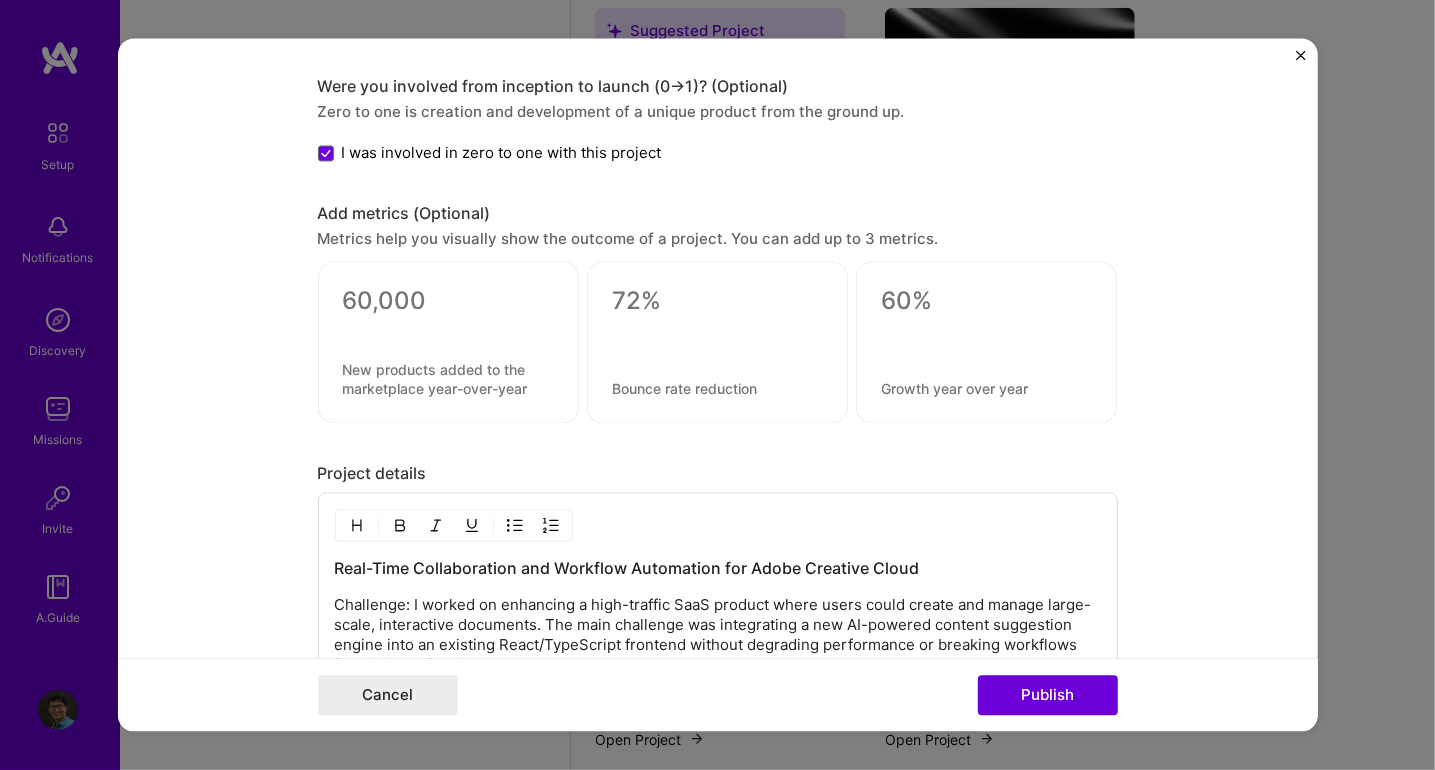 scroll, scrollTop: 2081, scrollLeft: 0, axis: vertical 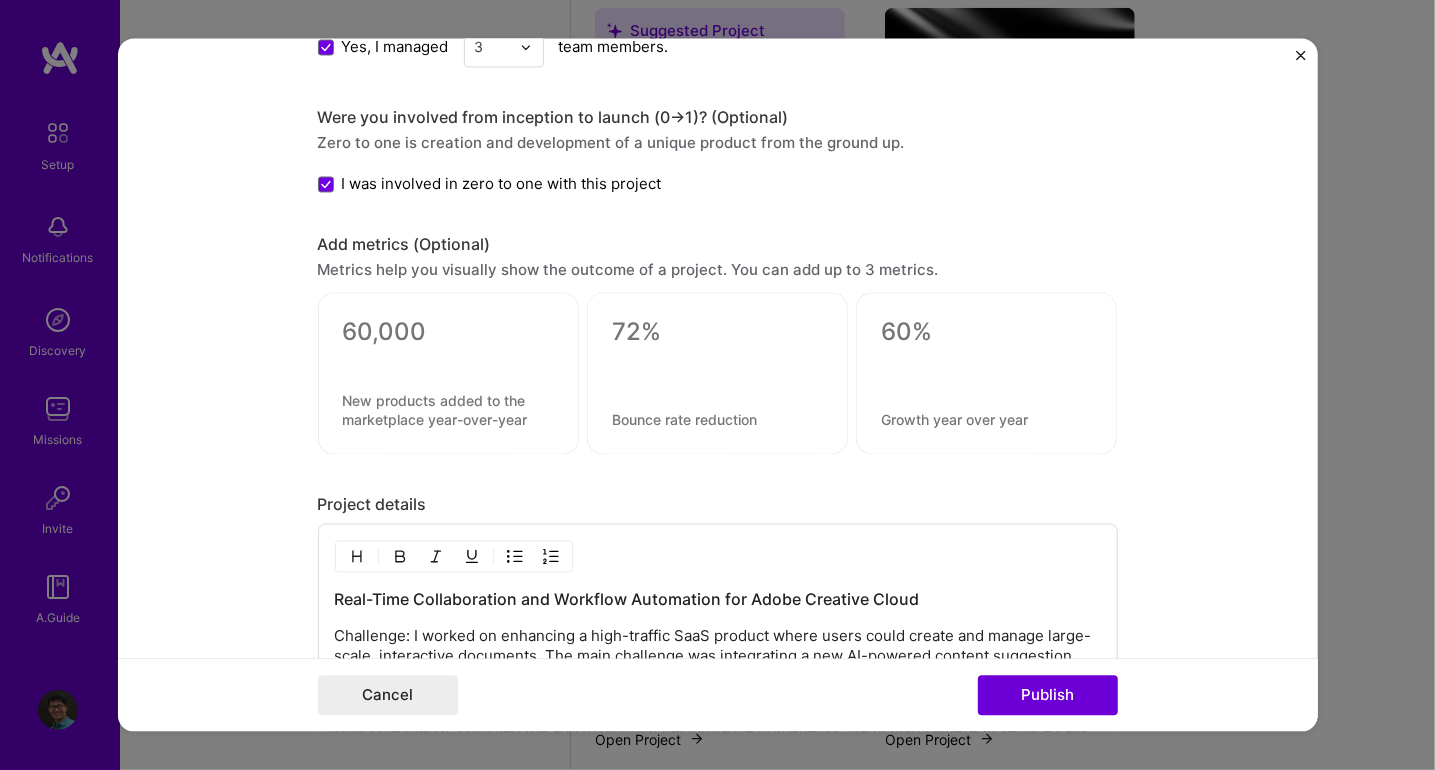 click at bounding box center [448, 358] 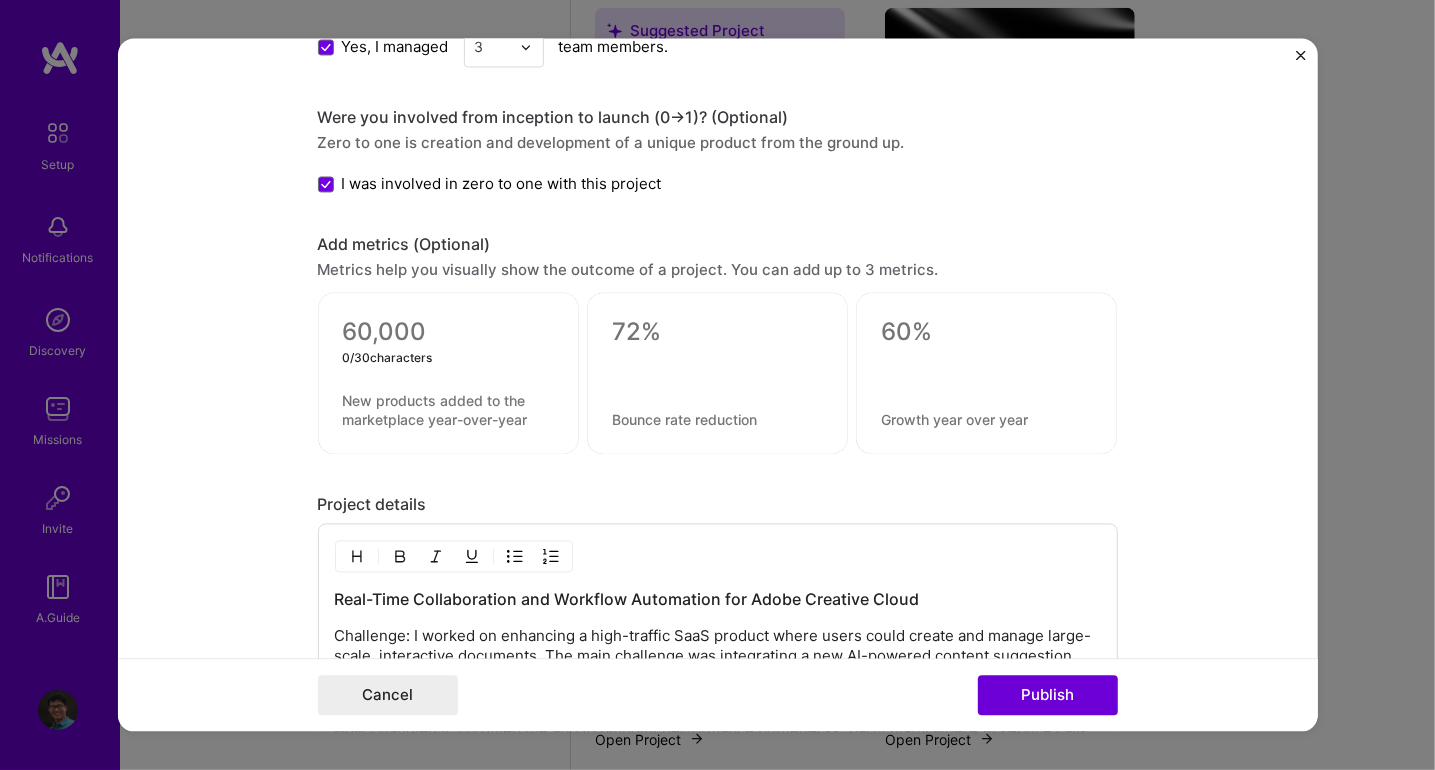 click at bounding box center (448, 333) 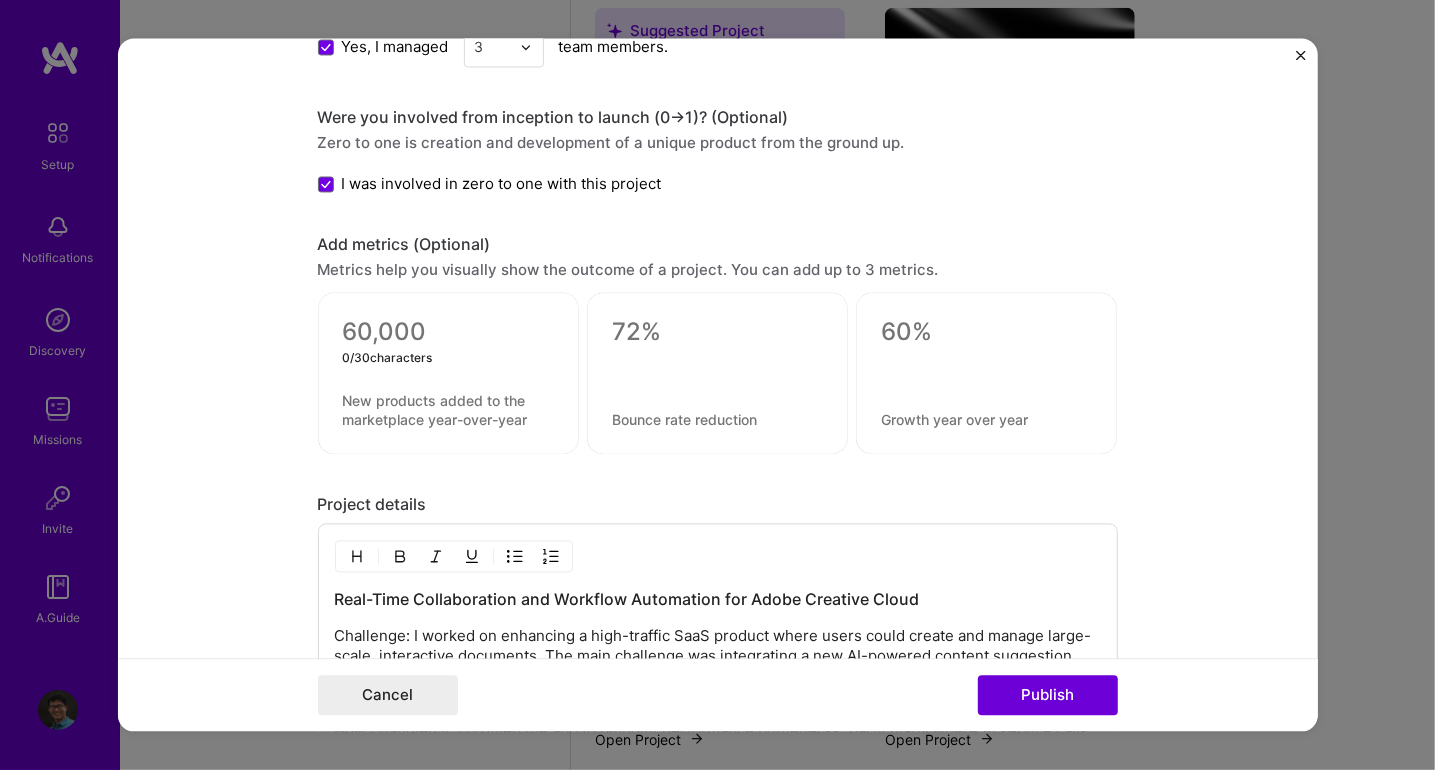 paste 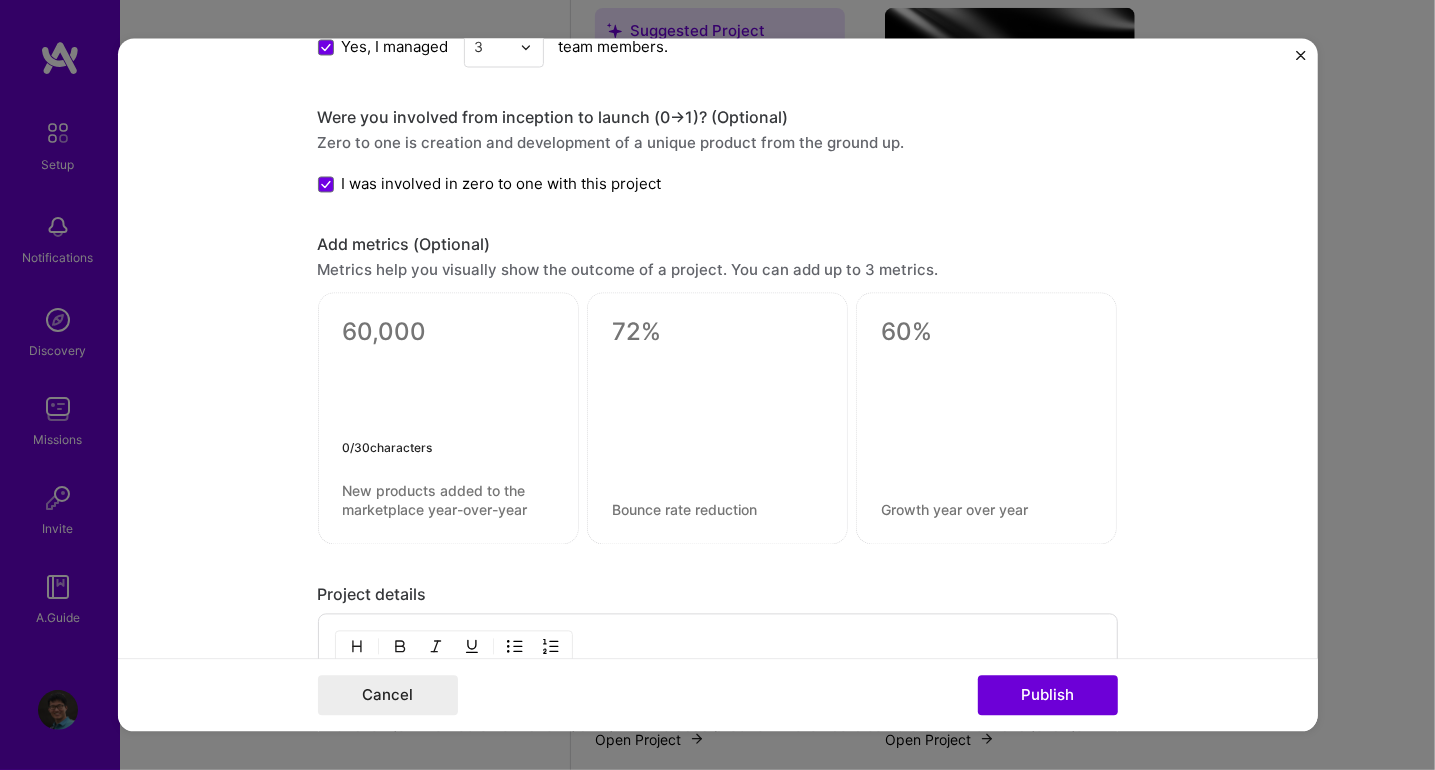 paste on "28% reduction in initial load times on critical product areas." 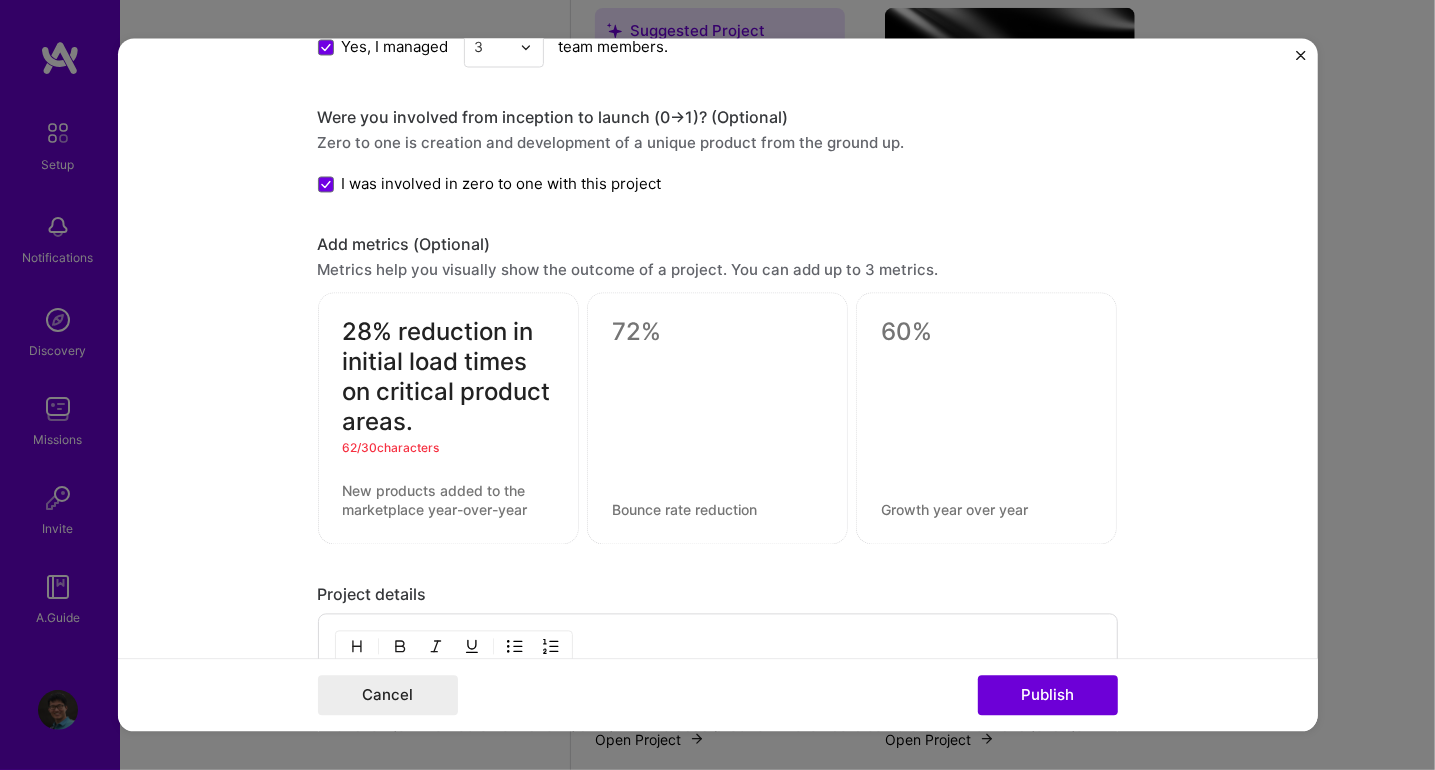 type on "28% reduction in initial load times on critical product areas." 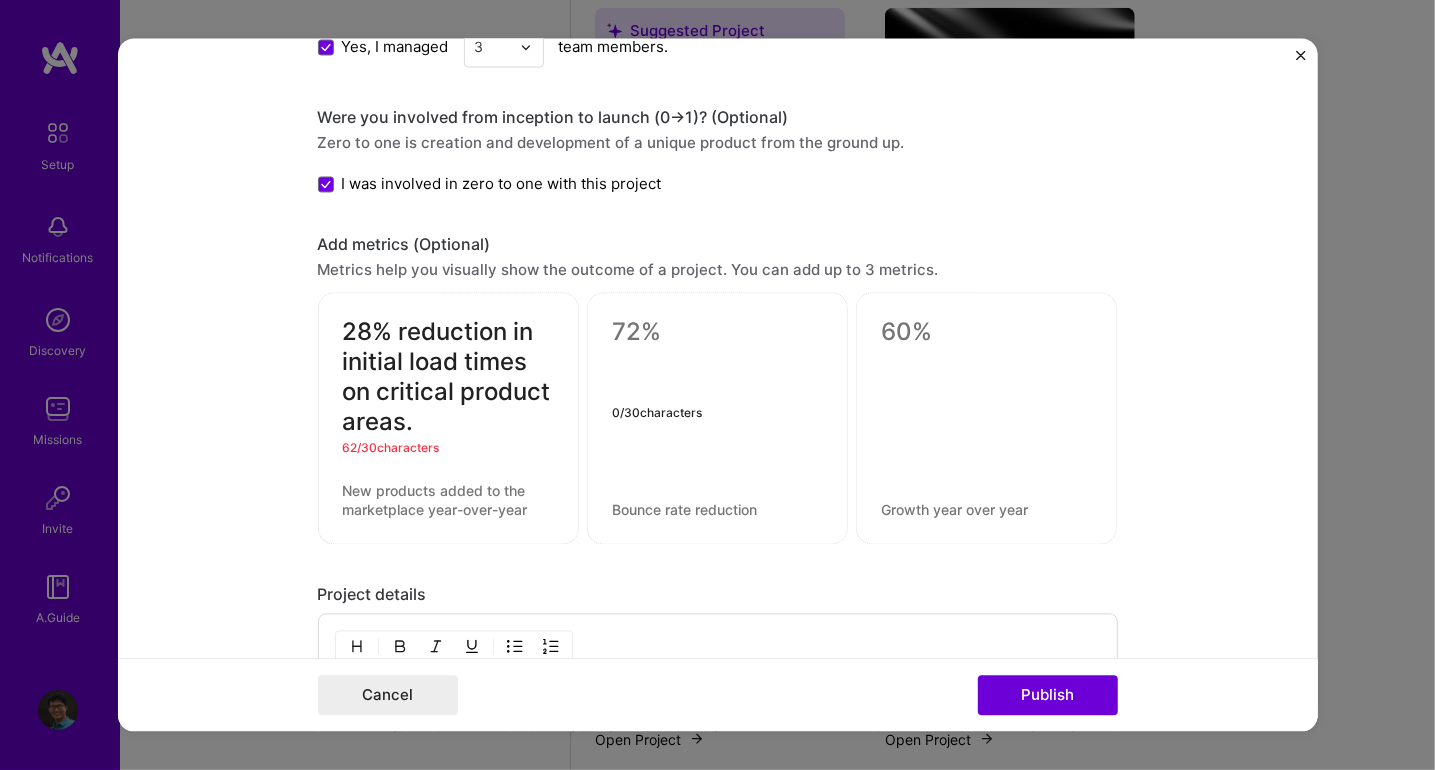 click at bounding box center (717, 333) 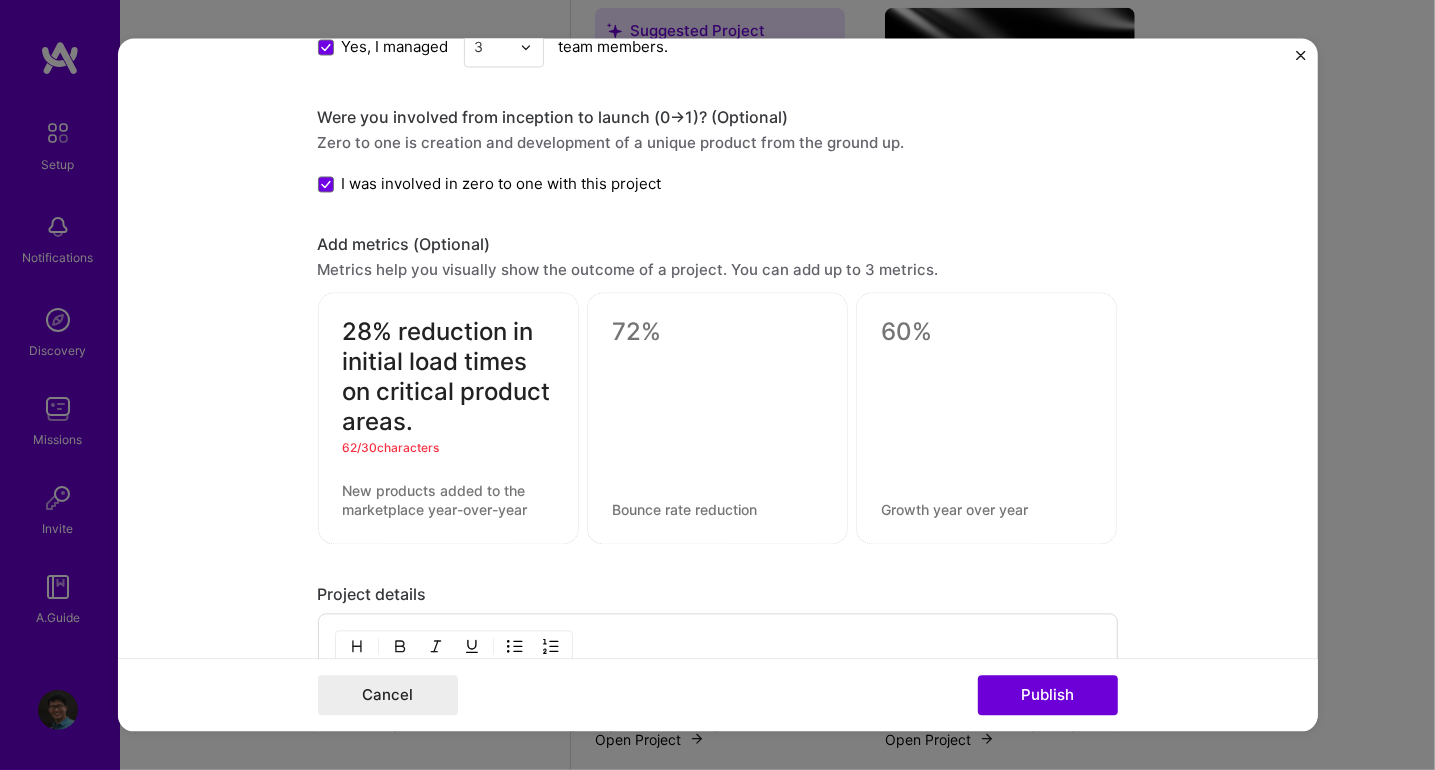 click at bounding box center [717, 333] 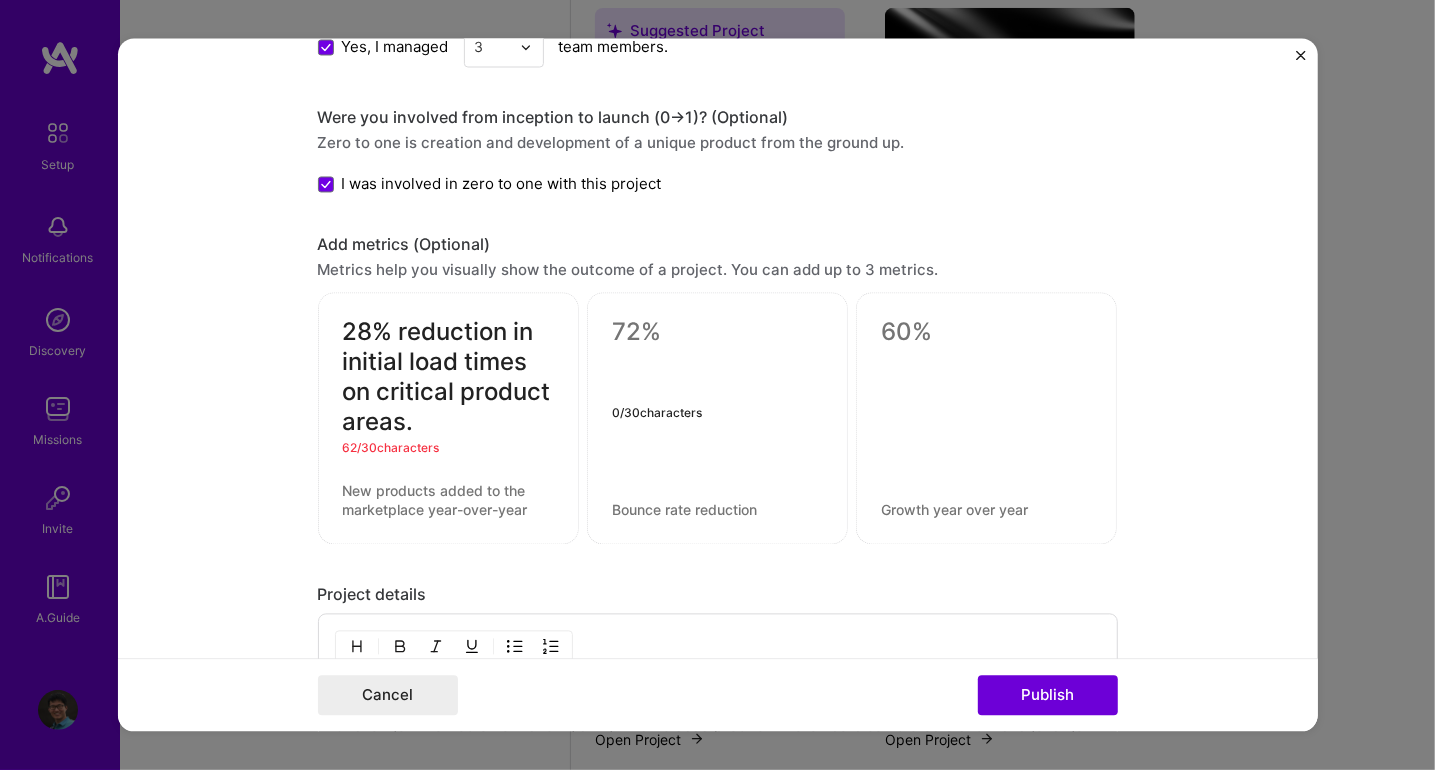 paste on "35% faster design-to-engineering handoff cycles." 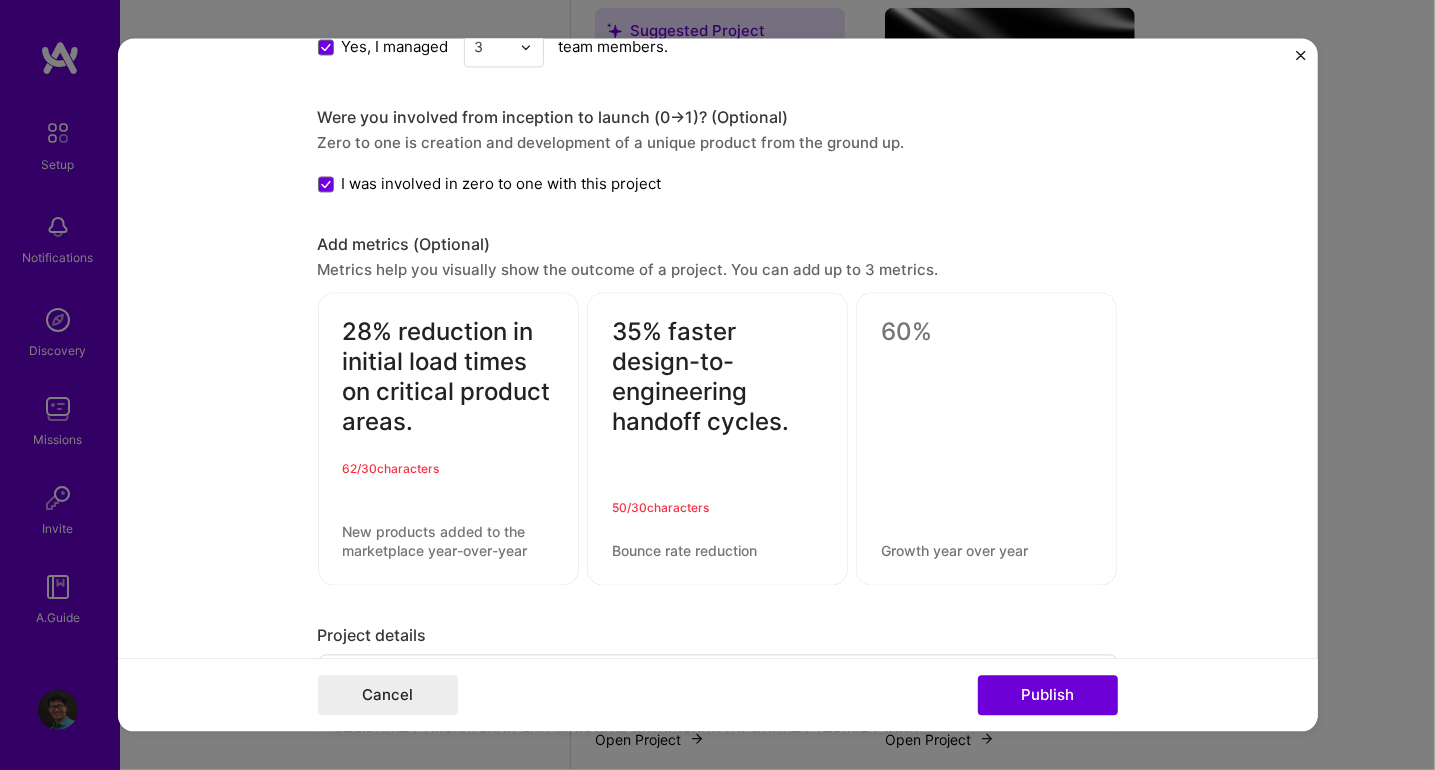 type on "35% faster design-to-engineering handoff cycles." 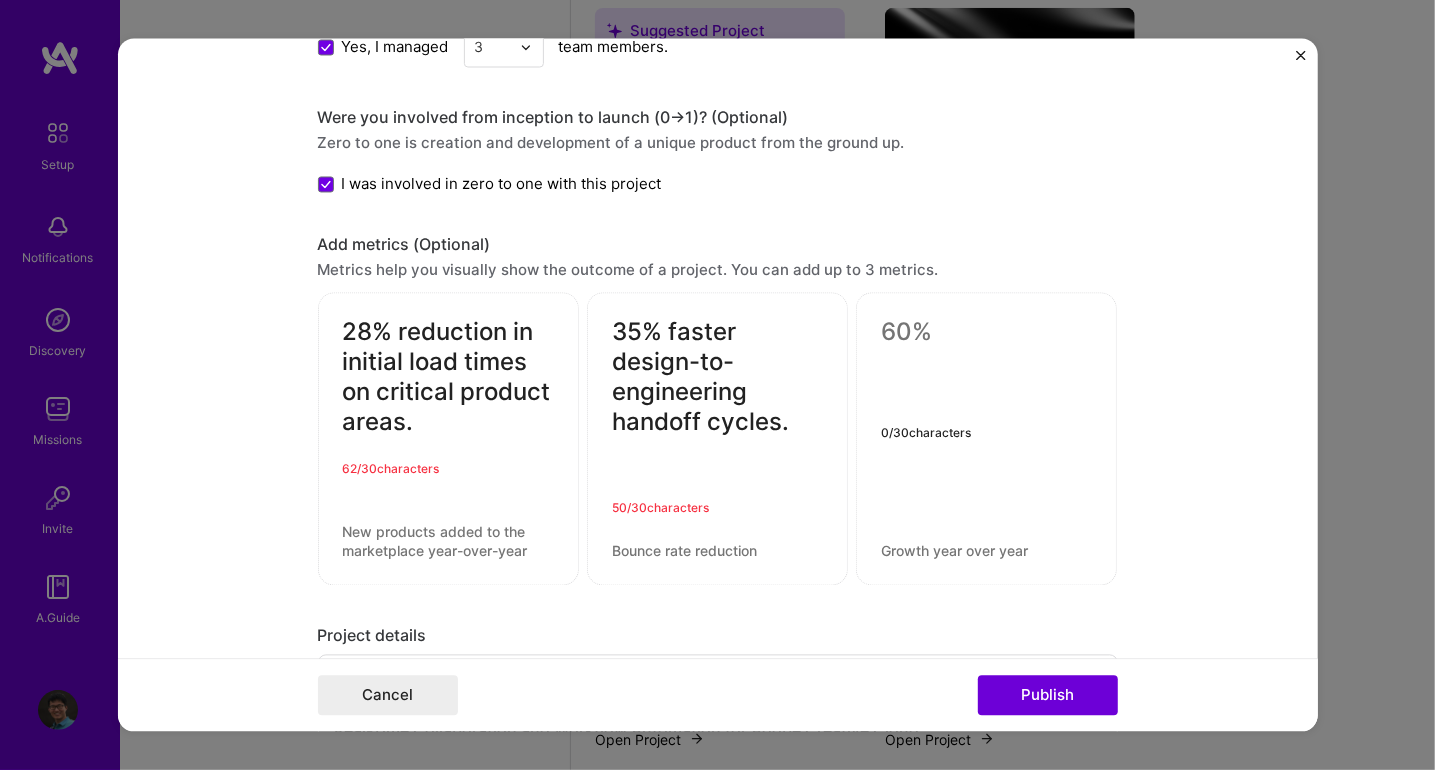 click at bounding box center [986, 333] 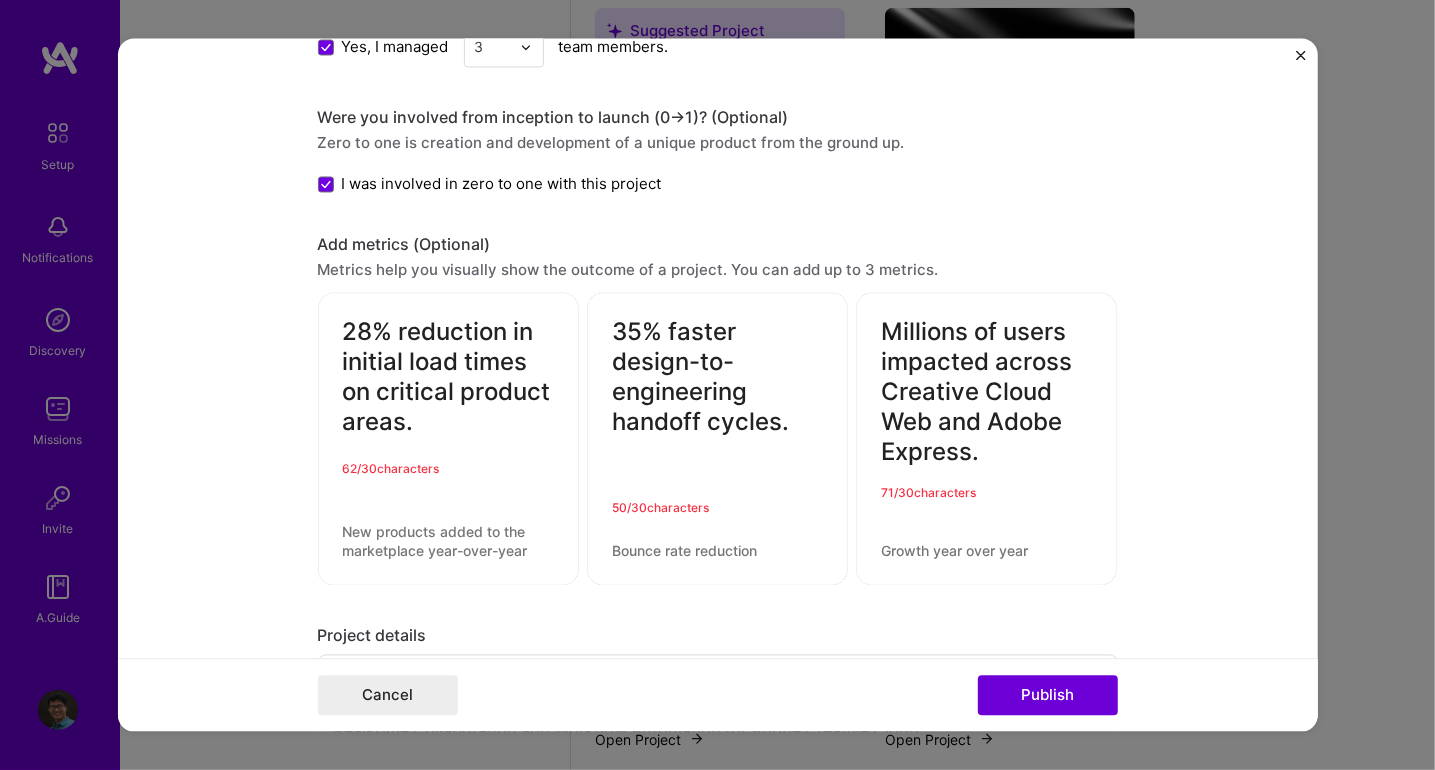 type on "Millions of users impacted across Creative Cloud Web and Adobe Express." 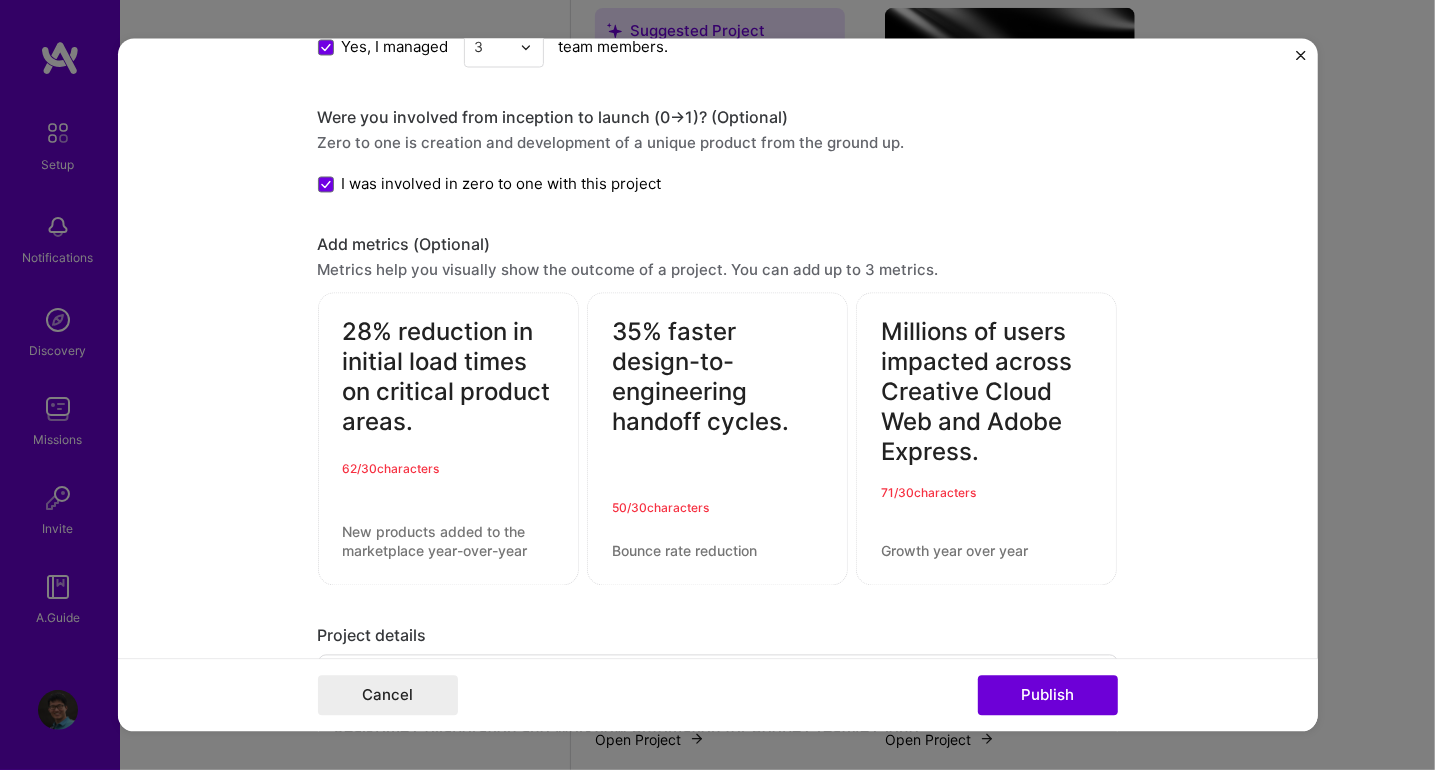 drag, startPoint x: 797, startPoint y: 414, endPoint x: 792, endPoint y: 378, distance: 36.345562 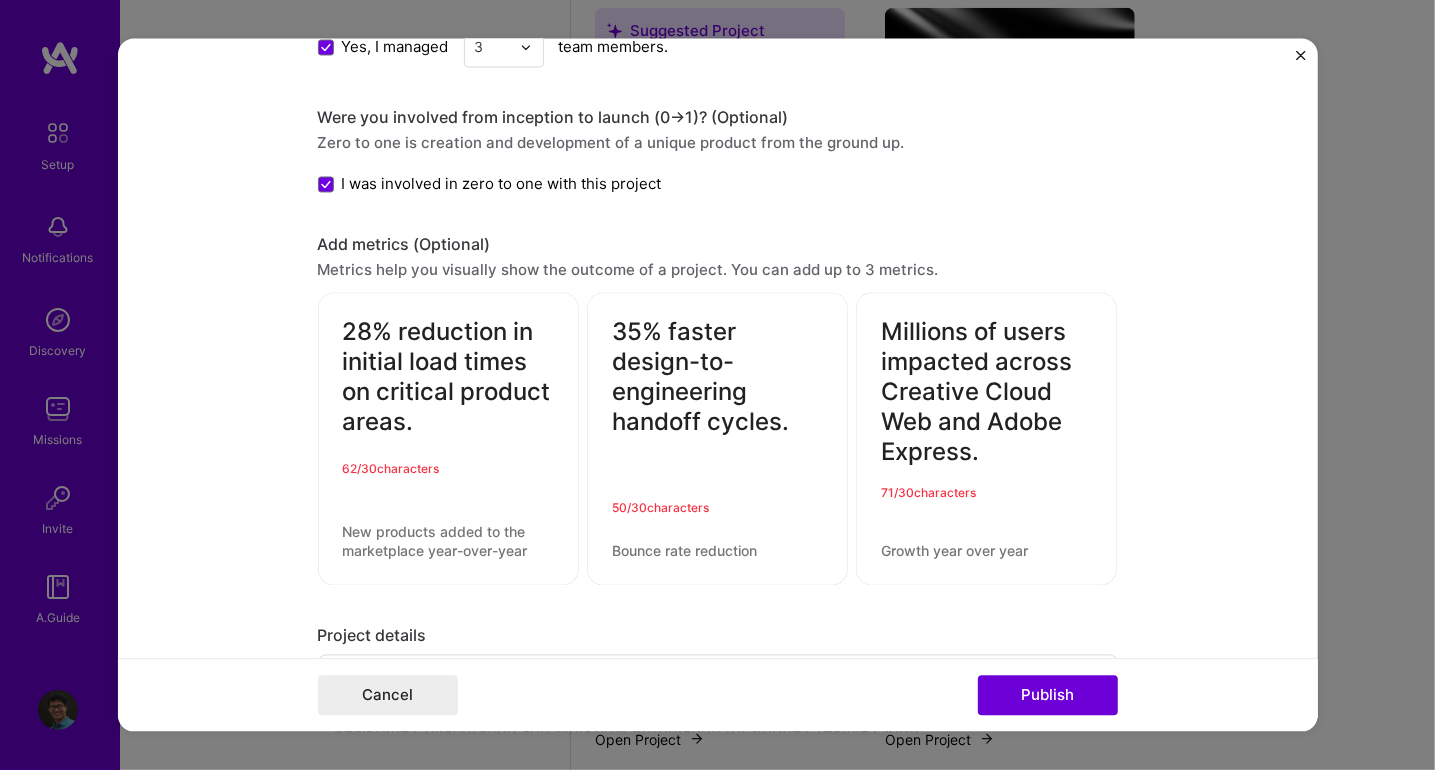 click on "35% faster design-to-engineering handoff cycles." at bounding box center [717, 408] 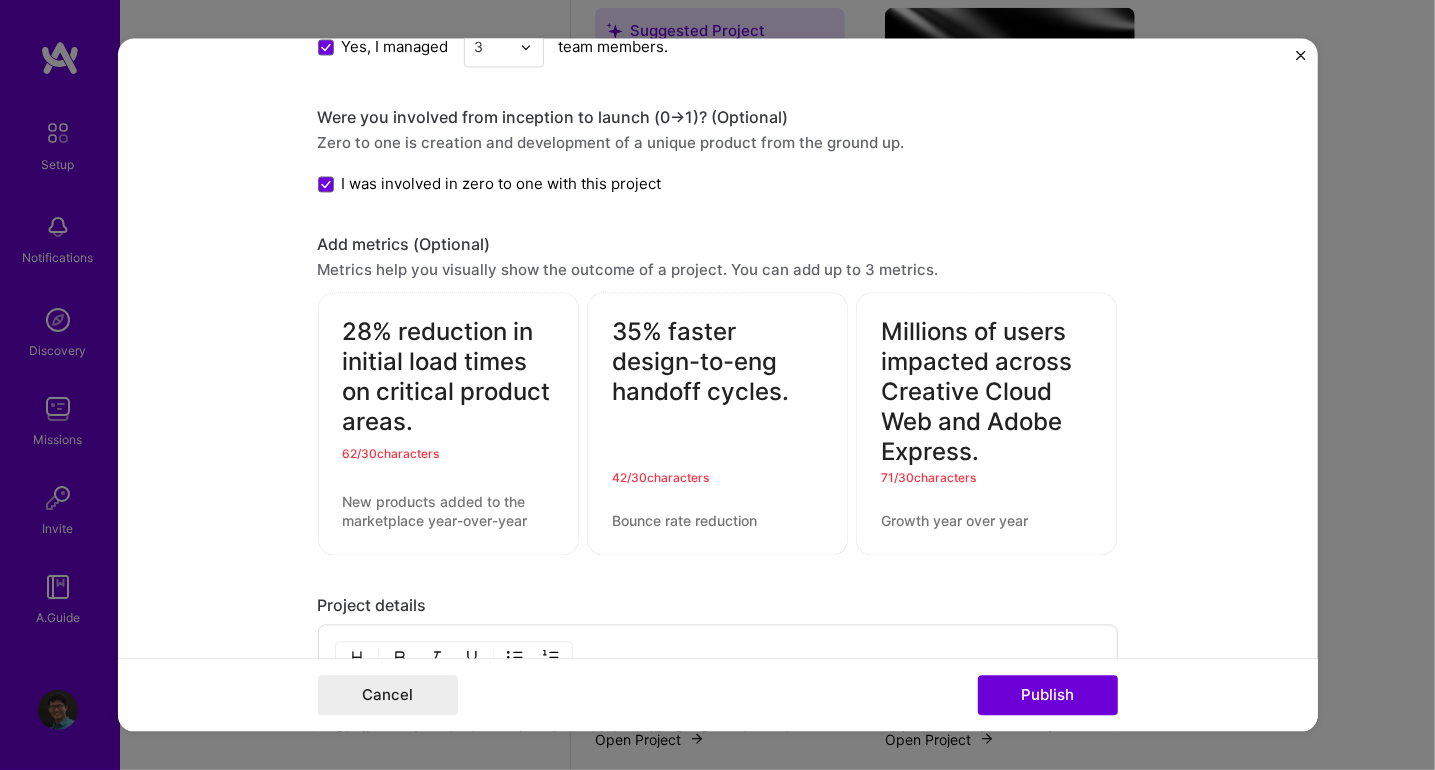 drag, startPoint x: 794, startPoint y: 358, endPoint x: 790, endPoint y: 320, distance: 38.209946 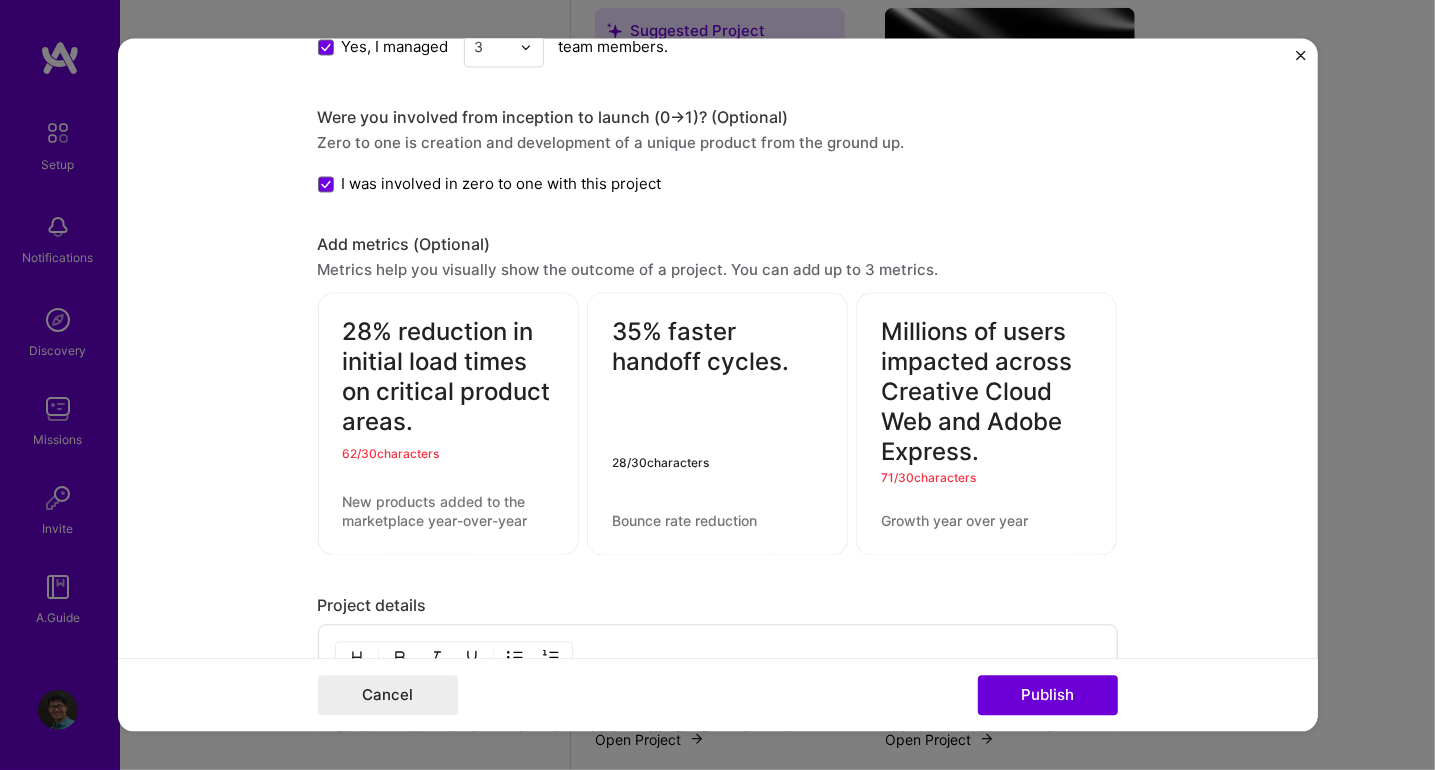 type on "35% faster handoff cycles." 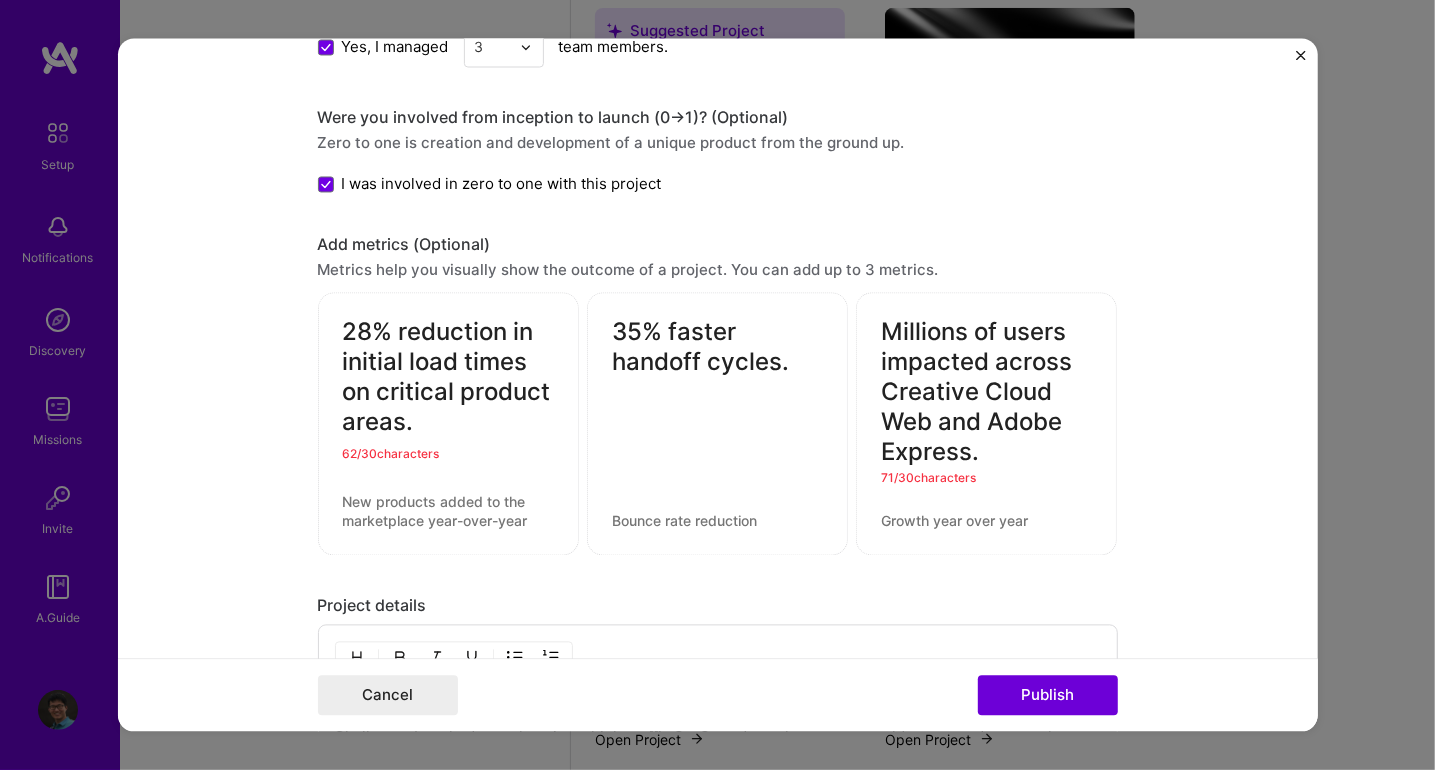 drag, startPoint x: 428, startPoint y: 412, endPoint x: 536, endPoint y: 344, distance: 127.62445 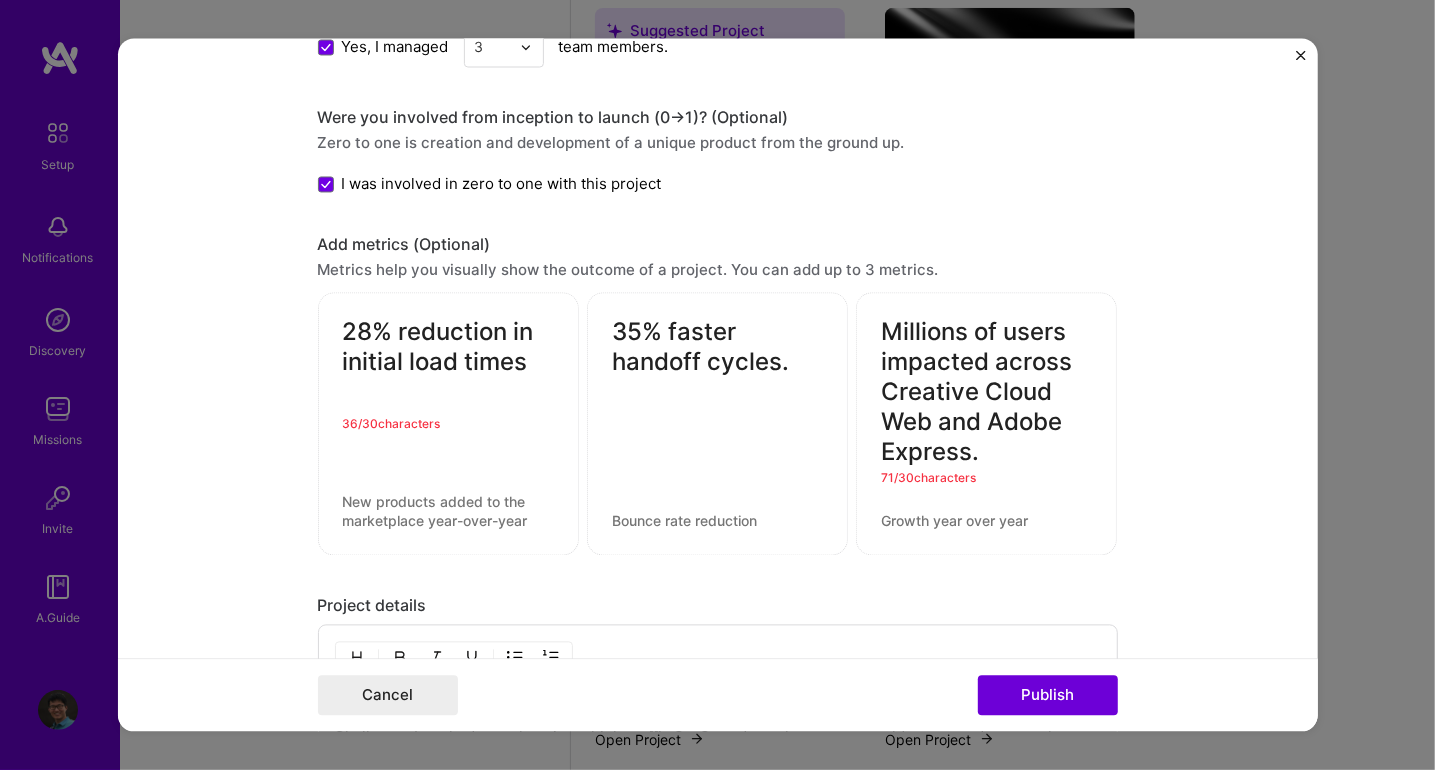 click on "28% reduction in initial load times" at bounding box center (448, 348) 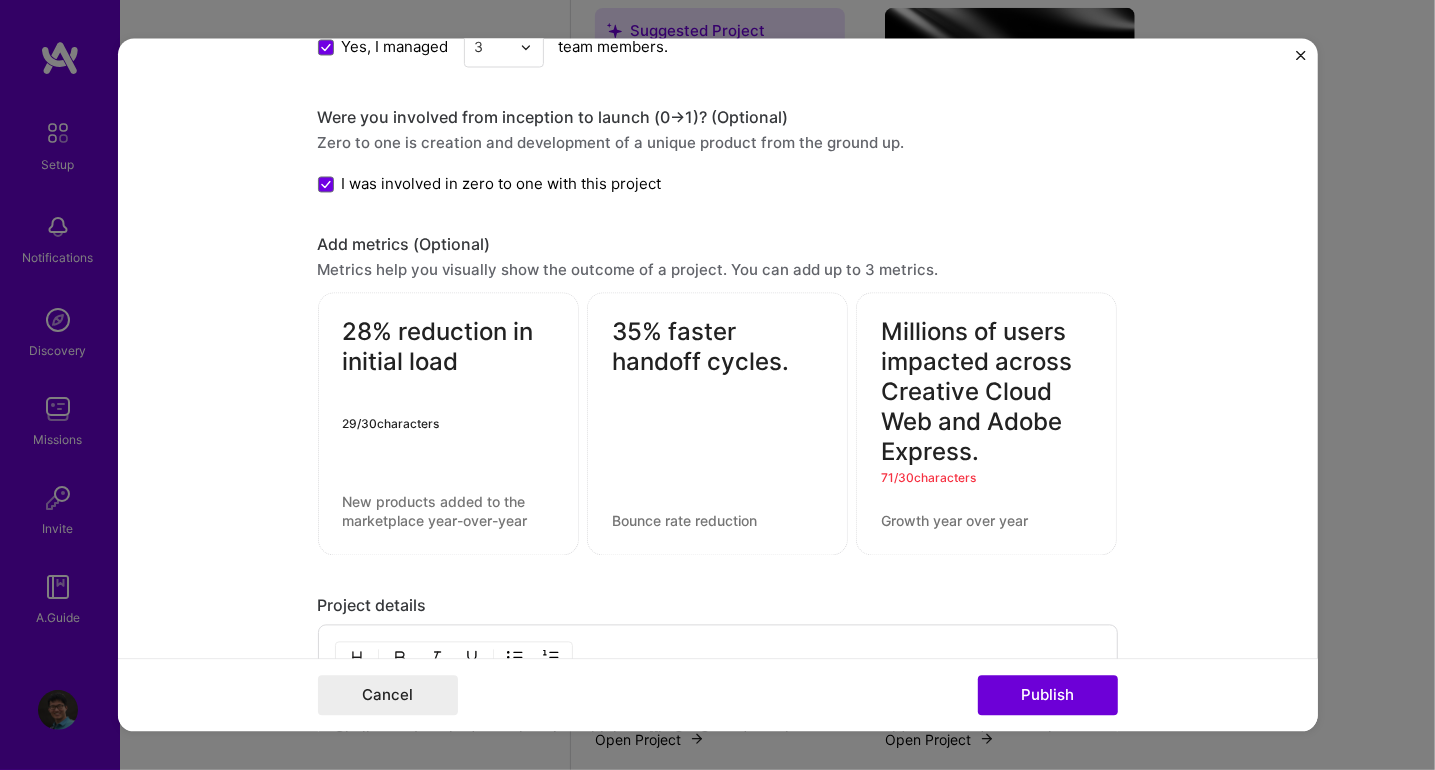 type on "28% reduction in initial load" 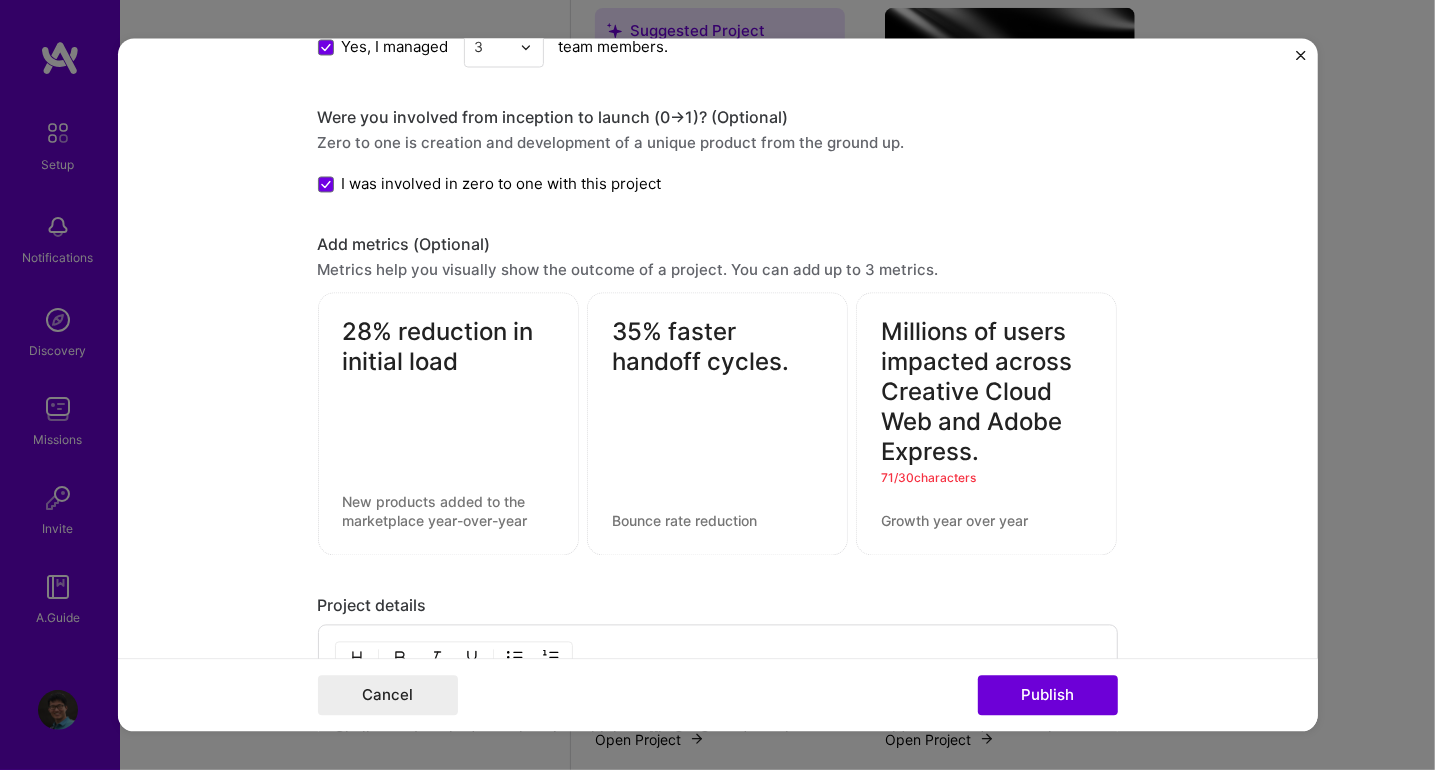 drag, startPoint x: 996, startPoint y: 437, endPoint x: 983, endPoint y: 345, distance: 92.91394 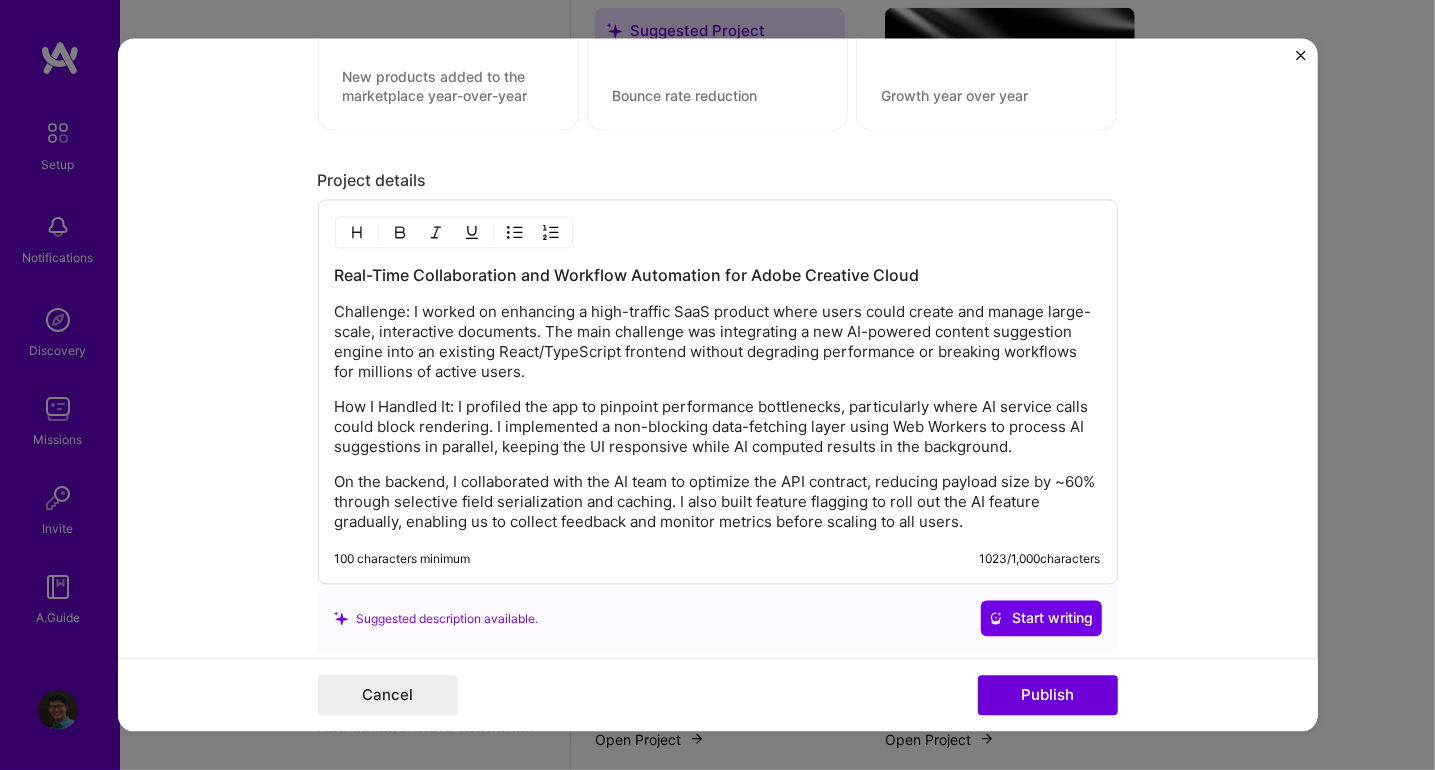 scroll, scrollTop: 2481, scrollLeft: 0, axis: vertical 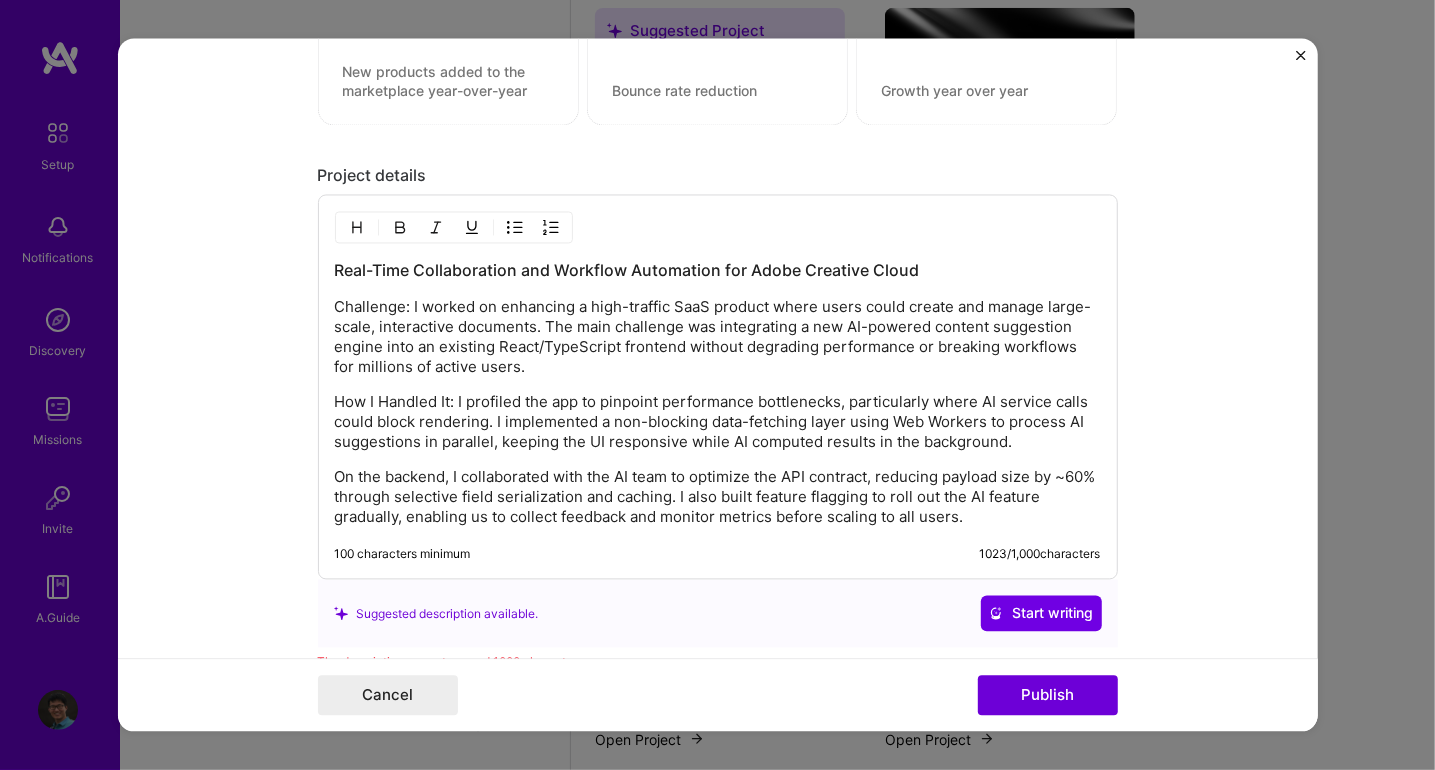 type on "Millions of users impacted" 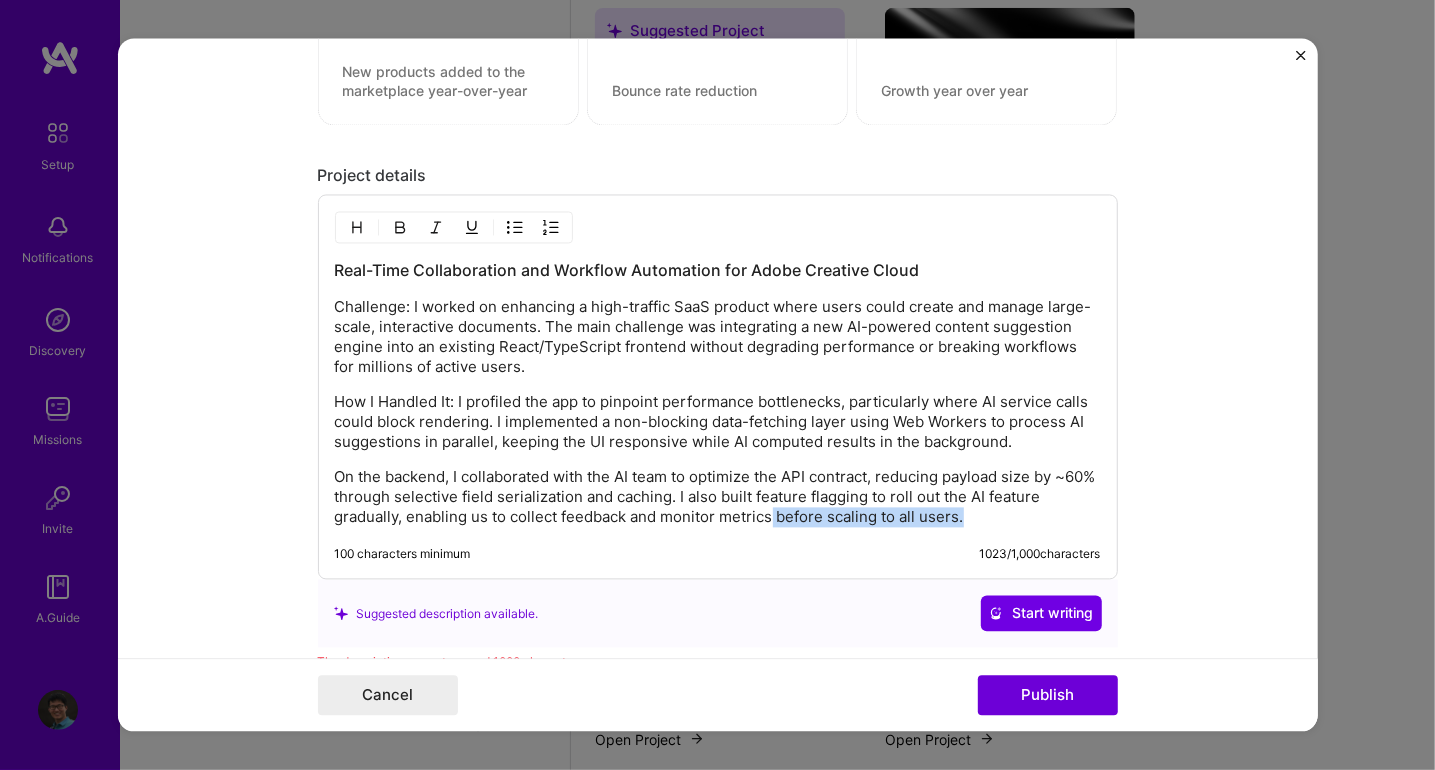 drag, startPoint x: 977, startPoint y: 500, endPoint x: 768, endPoint y: 518, distance: 209.77368 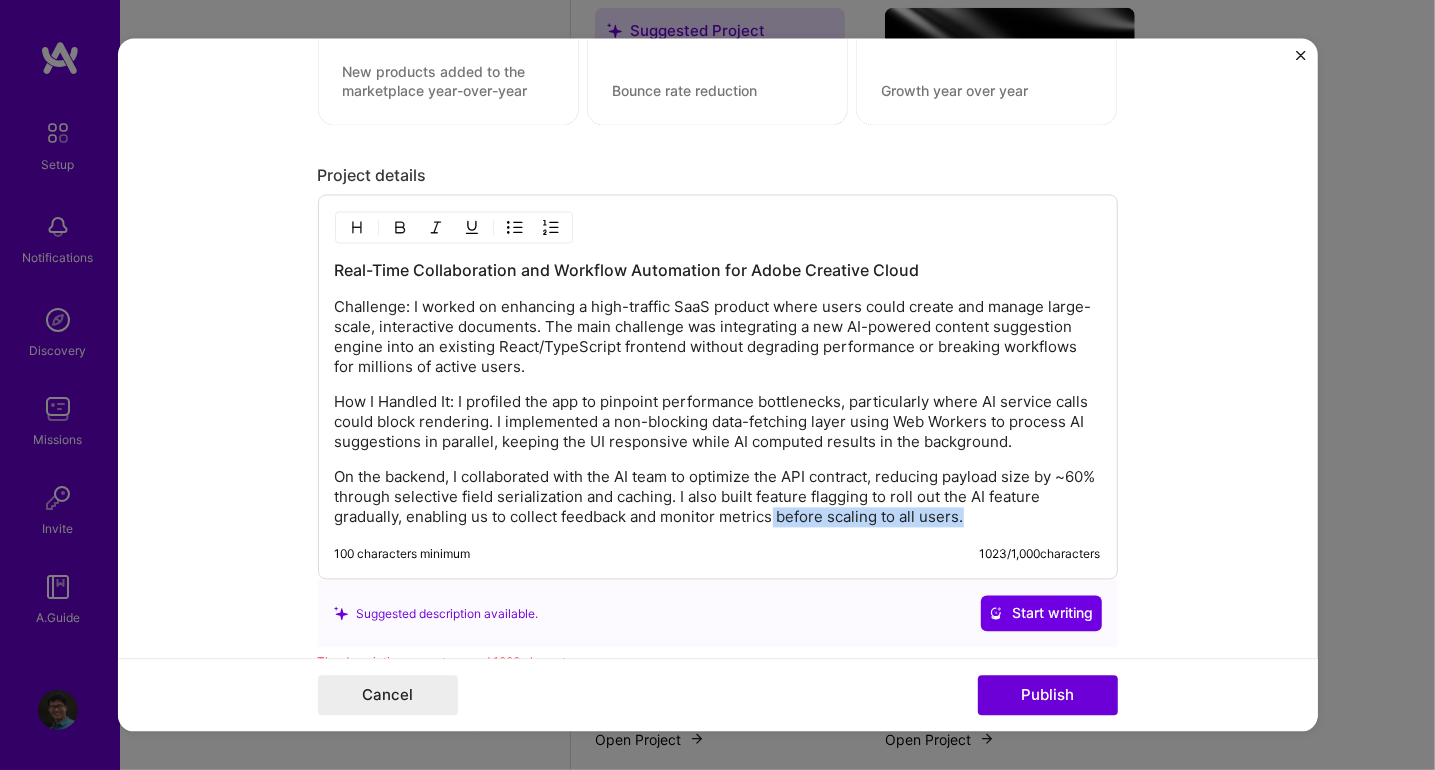 click on "Real-Time Collaboration and Workflow Automation for Adobe Creative Cloud Challenge: I worked on enhancing a high-traffic SaaS product where users could create and manage large-scale, interactive documents. The main challenge was integrating a new AI-powered content suggestion engine into an existing React/TypeScript frontend without degrading performance or breaking workflows for millions of active users. How I Handled It: I profiled the app to pinpoint performance bottlenecks, particularly where AI service calls could block rendering. I implemented a non-blocking data-fetching layer using Web Workers to process AI suggestions in parallel, keeping the UI responsive while AI computed results in the background. 100 characters minimum 1023 / 1,000  characters" at bounding box center [718, 387] 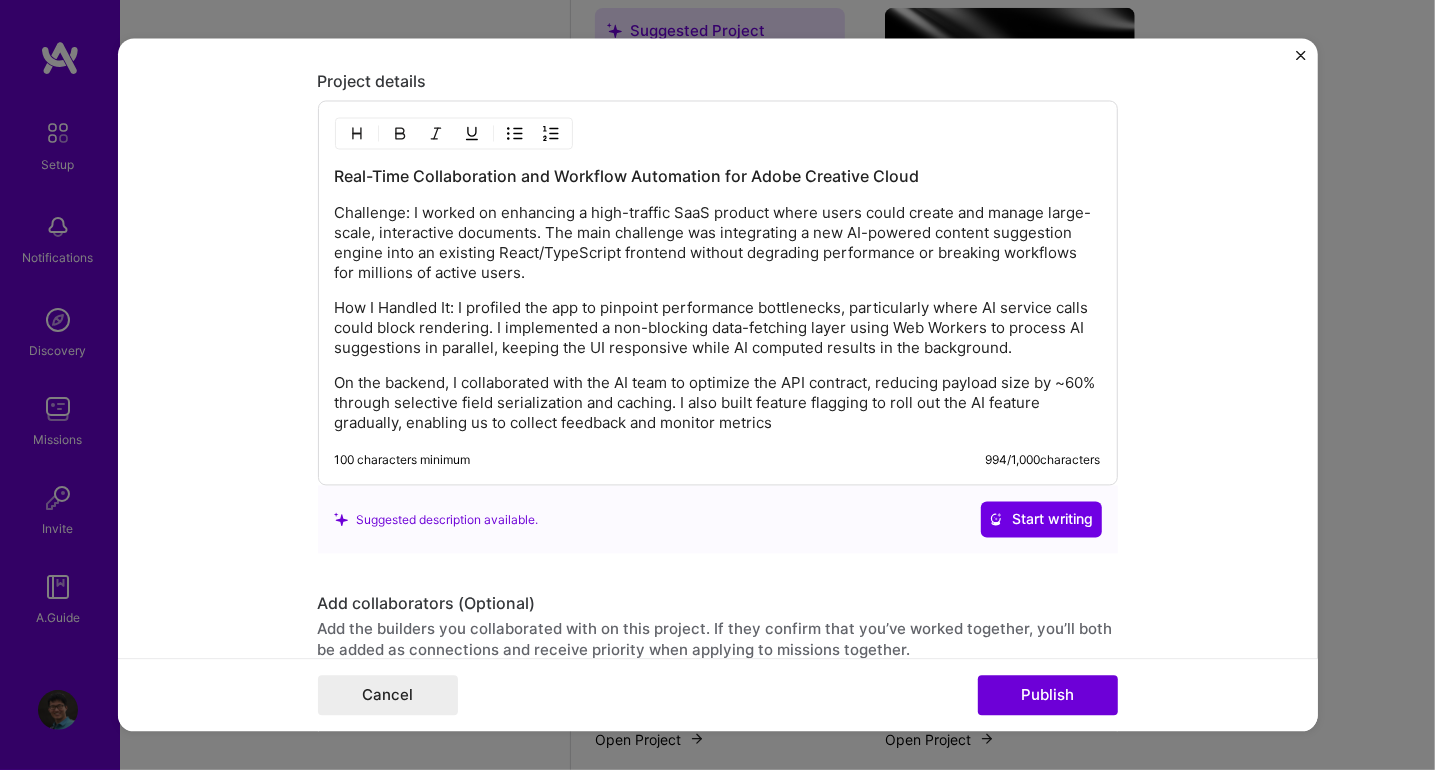 scroll, scrollTop: 2581, scrollLeft: 0, axis: vertical 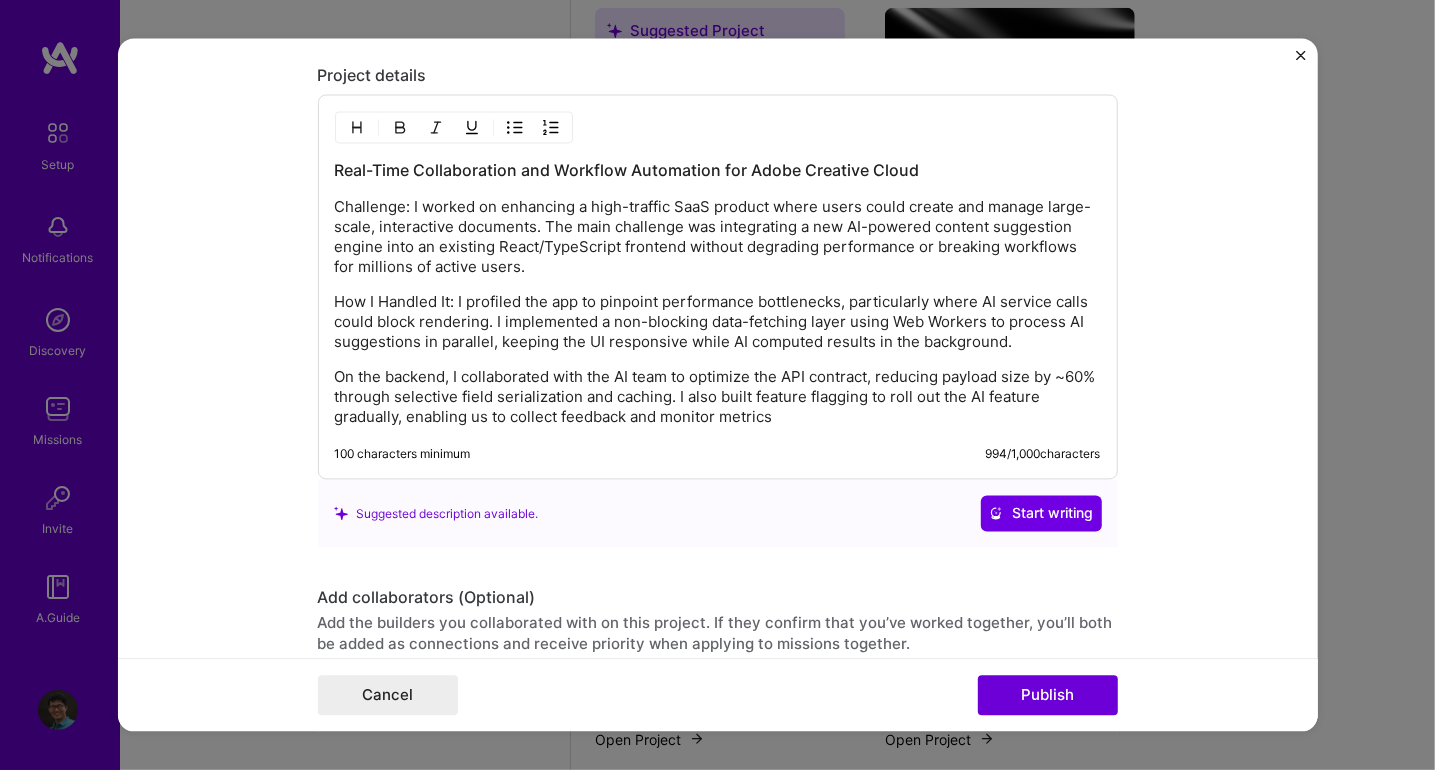 click on "Challenge: I worked on enhancing a high-traffic SaaS product where users could create and manage large-scale, interactive documents. The main challenge was integrating a new AI-powered content suggestion engine into an existing React/TypeScript frontend without degrading performance or breaking workflows for millions of active users." at bounding box center (718, 238) 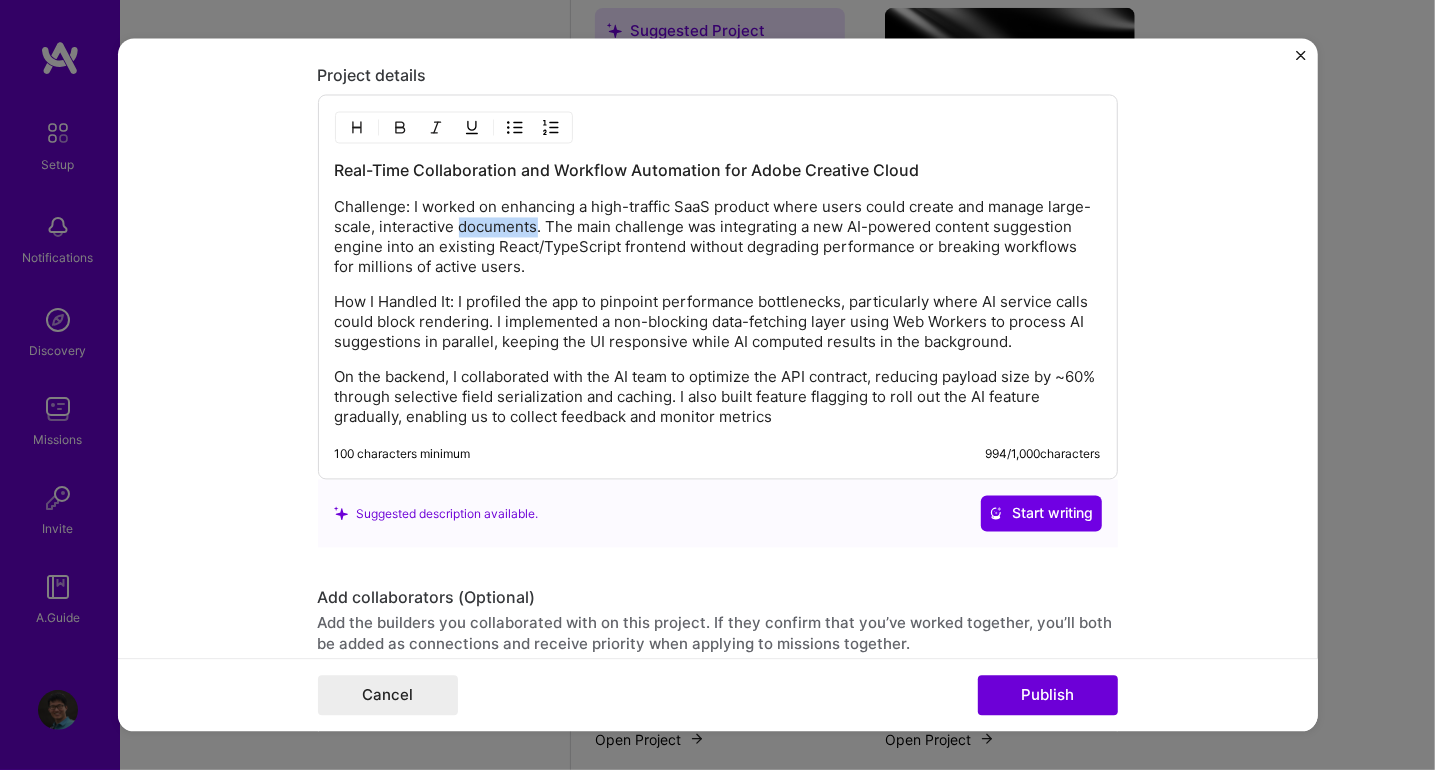 click on "Challenge: I worked on enhancing a high-traffic SaaS product where users could create and manage large-scale, interactive documents. The main challenge was integrating a new AI-powered content suggestion engine into an existing React/TypeScript frontend without degrading performance or breaking workflows for millions of active users." at bounding box center (718, 238) 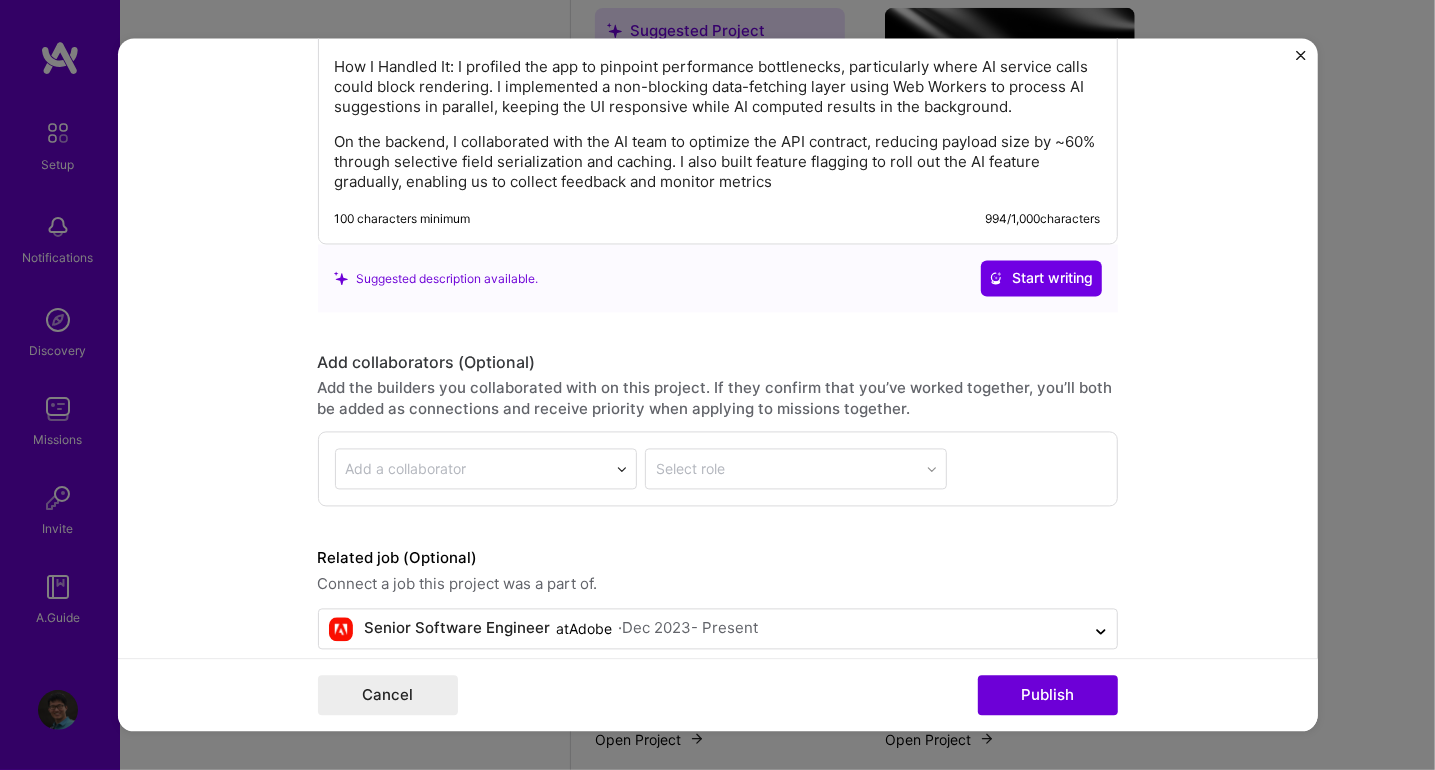 scroll, scrollTop: 2826, scrollLeft: 0, axis: vertical 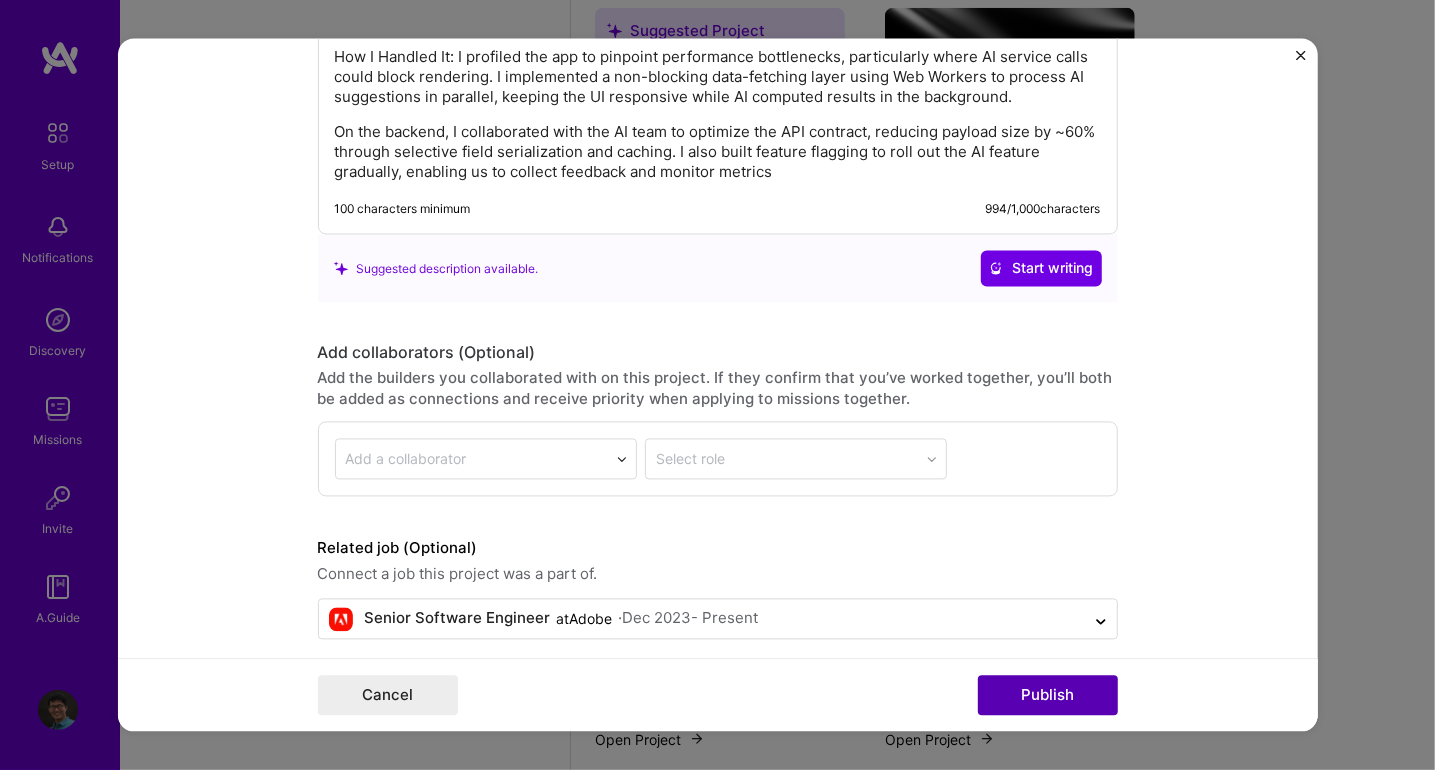 click on "Publish" at bounding box center [1048, 696] 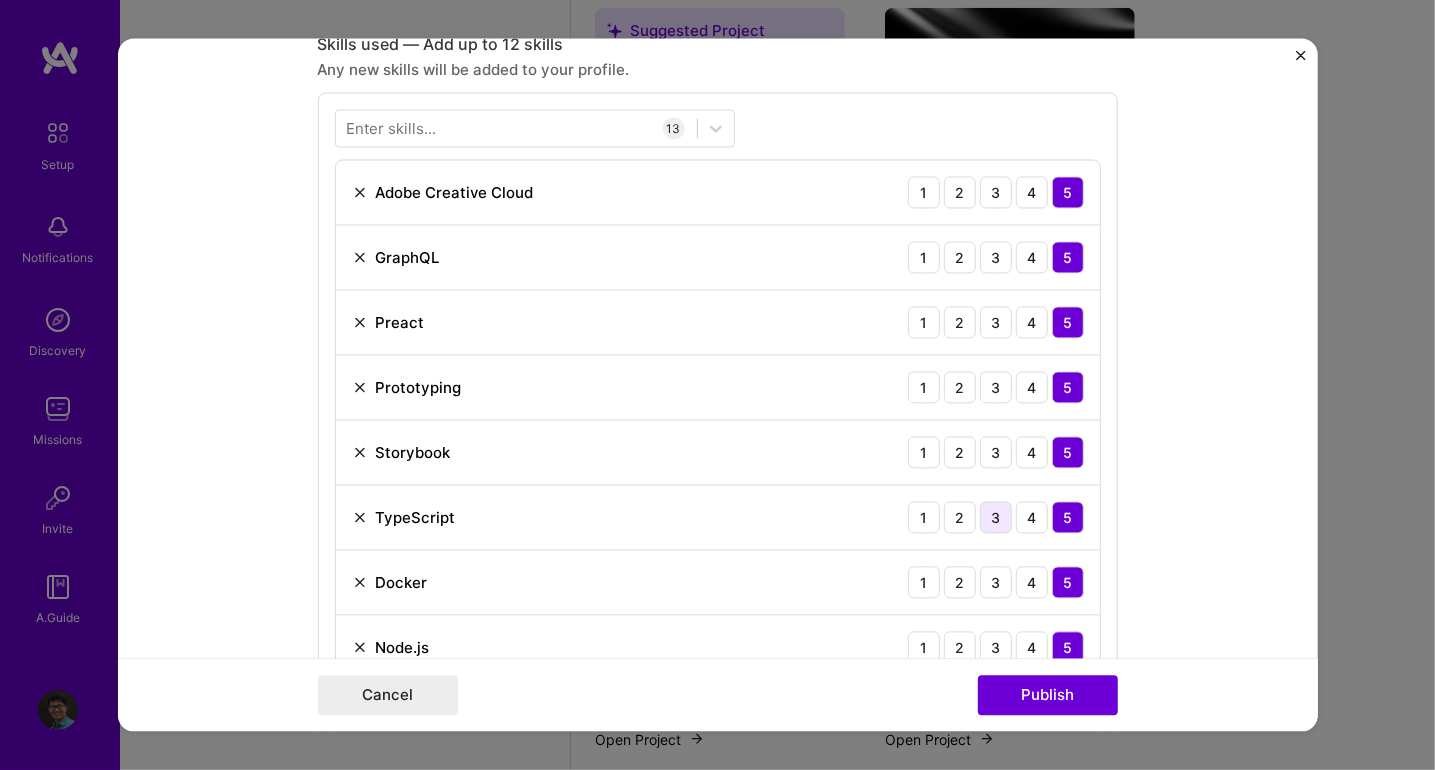 scroll, scrollTop: 996, scrollLeft: 0, axis: vertical 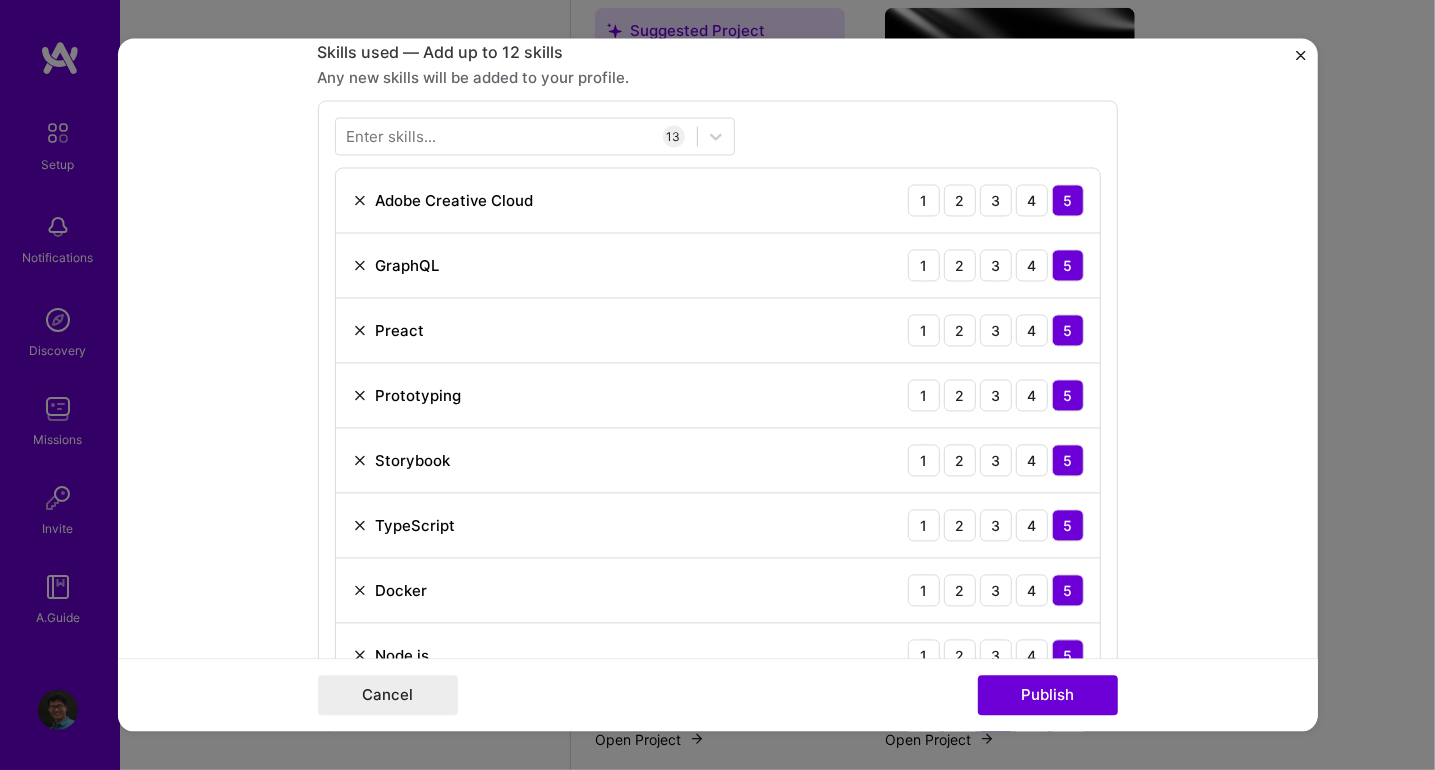 click at bounding box center (360, 331) 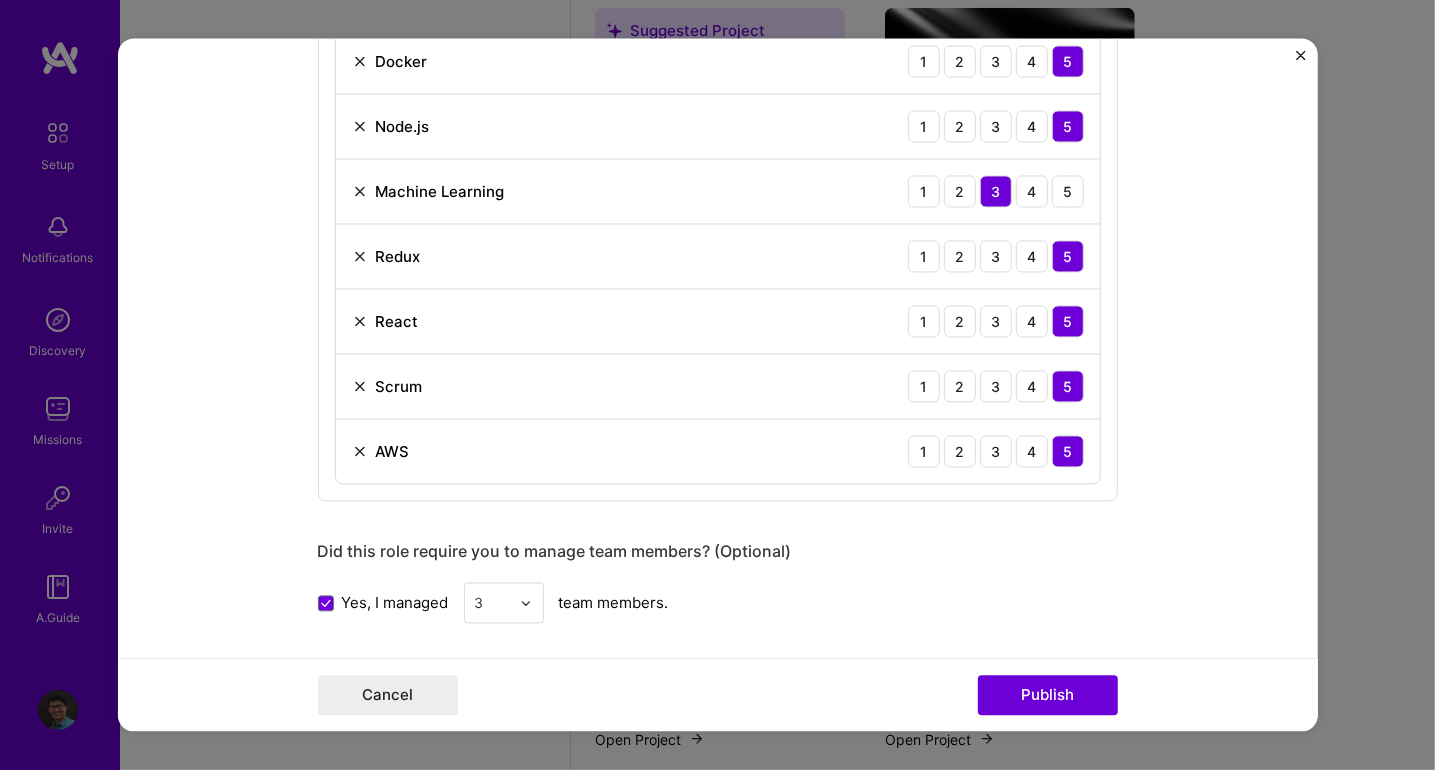scroll, scrollTop: 1496, scrollLeft: 0, axis: vertical 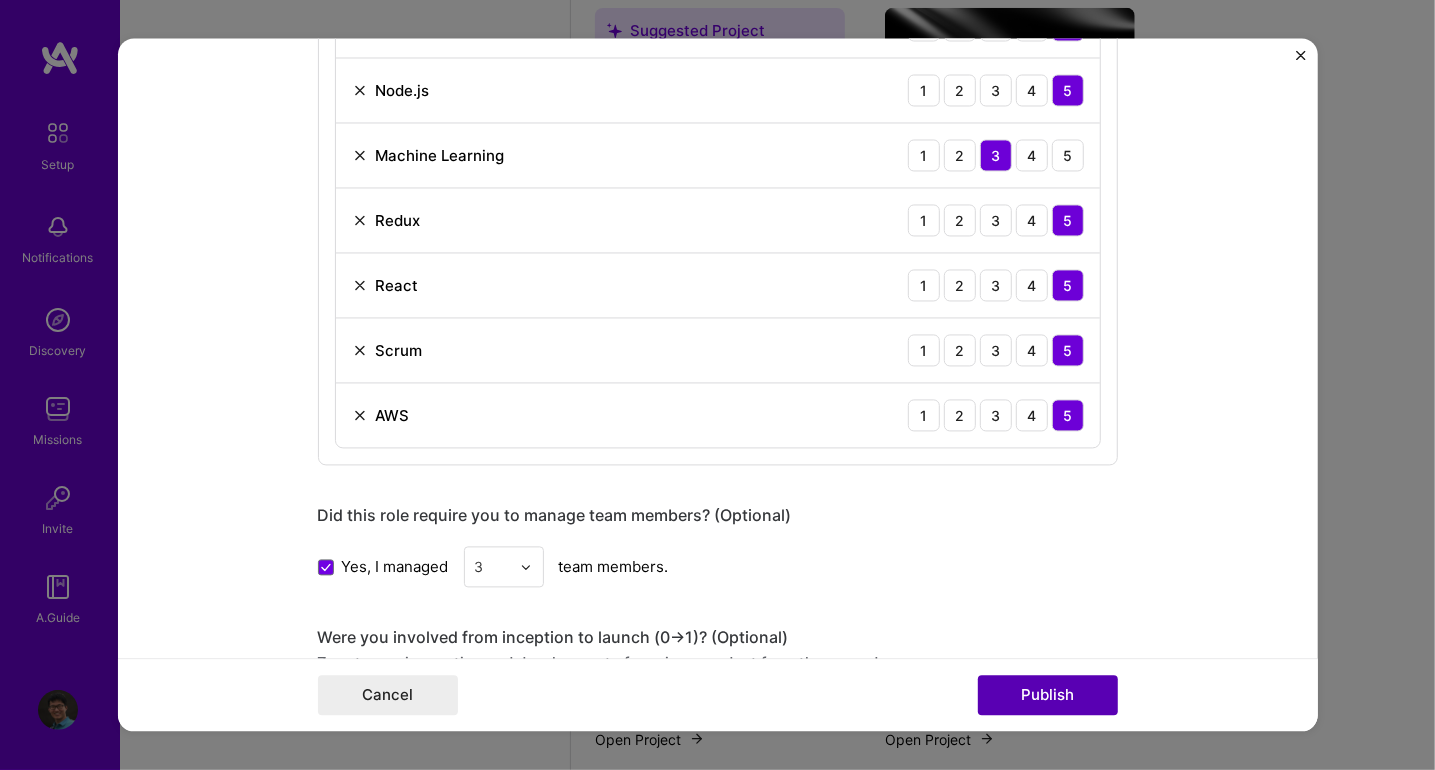 click on "Publish" at bounding box center [1048, 696] 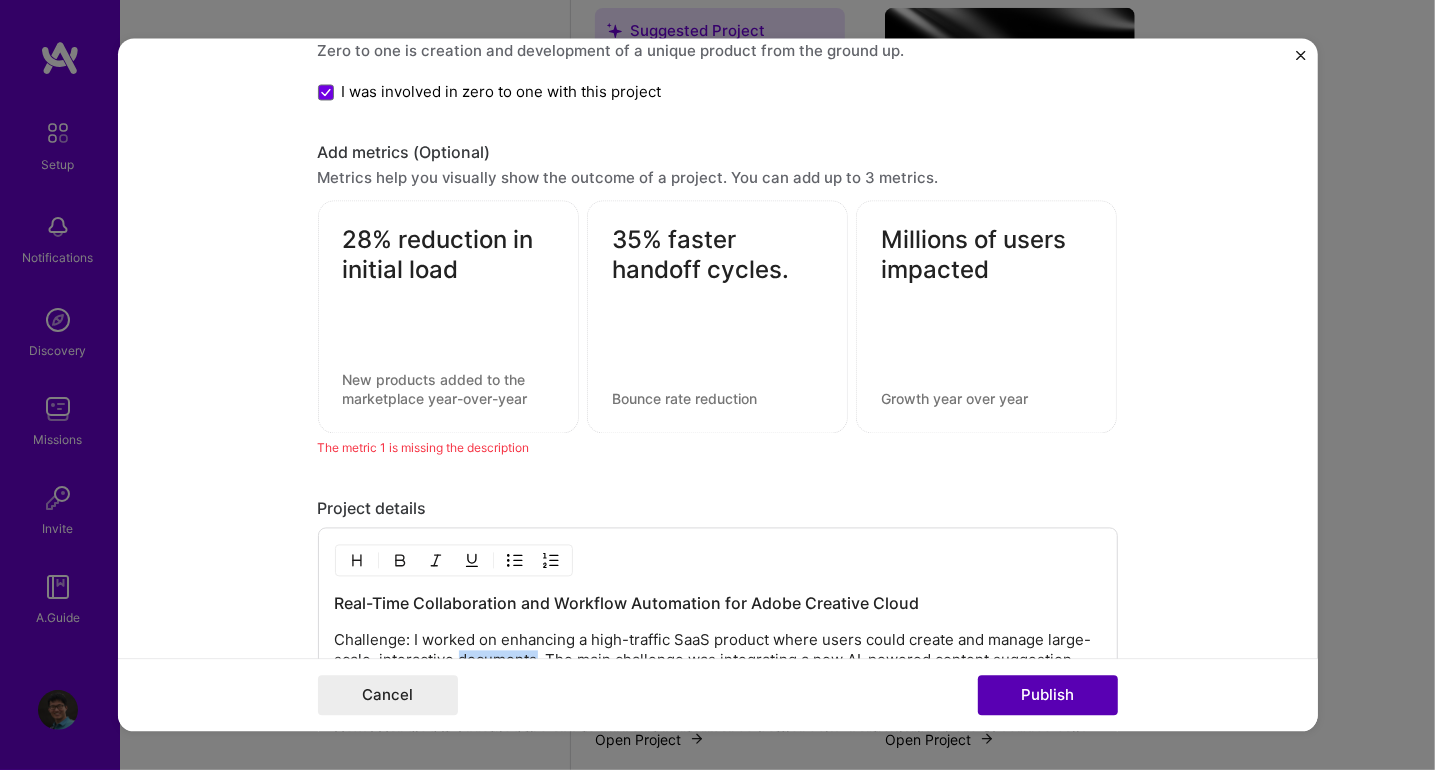scroll, scrollTop: 2200, scrollLeft: 0, axis: vertical 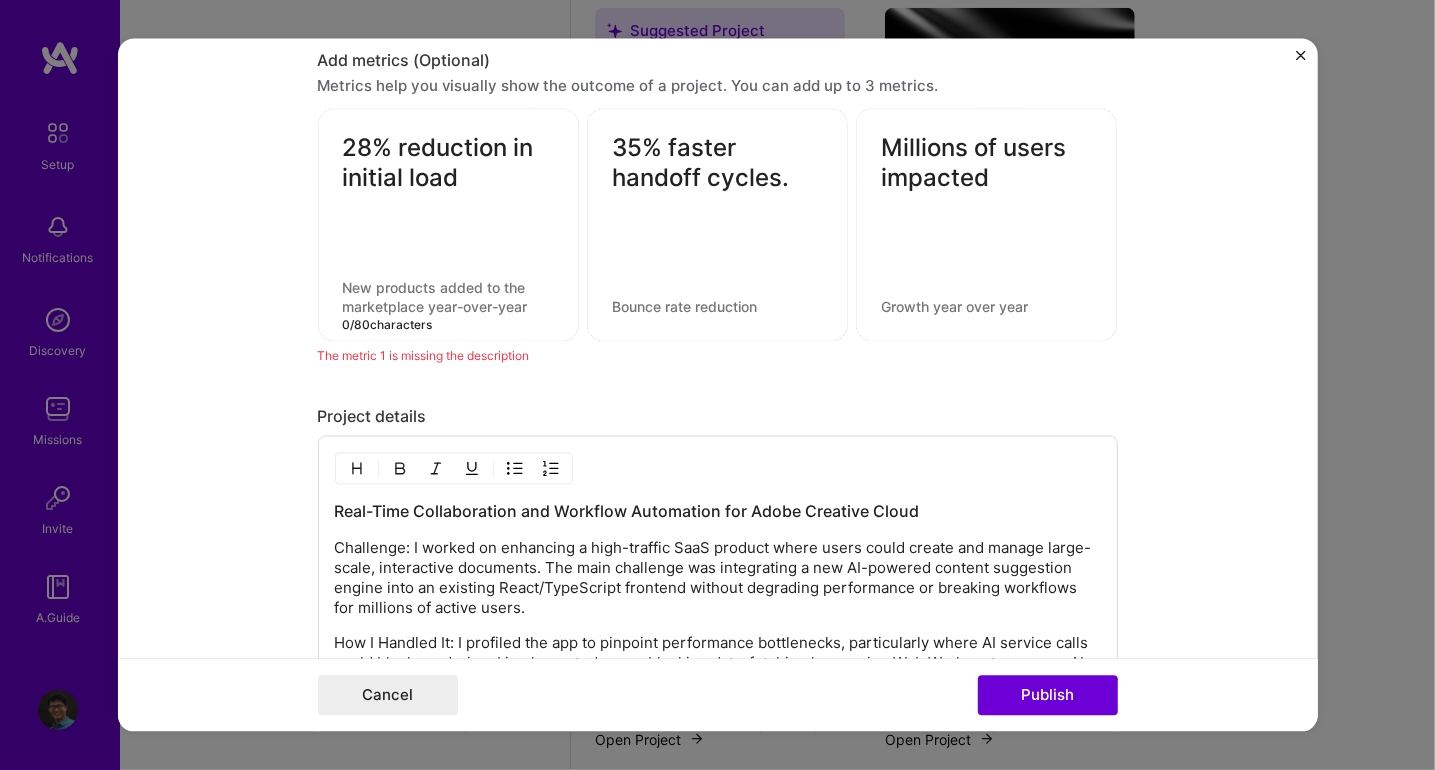 click at bounding box center [448, 298] 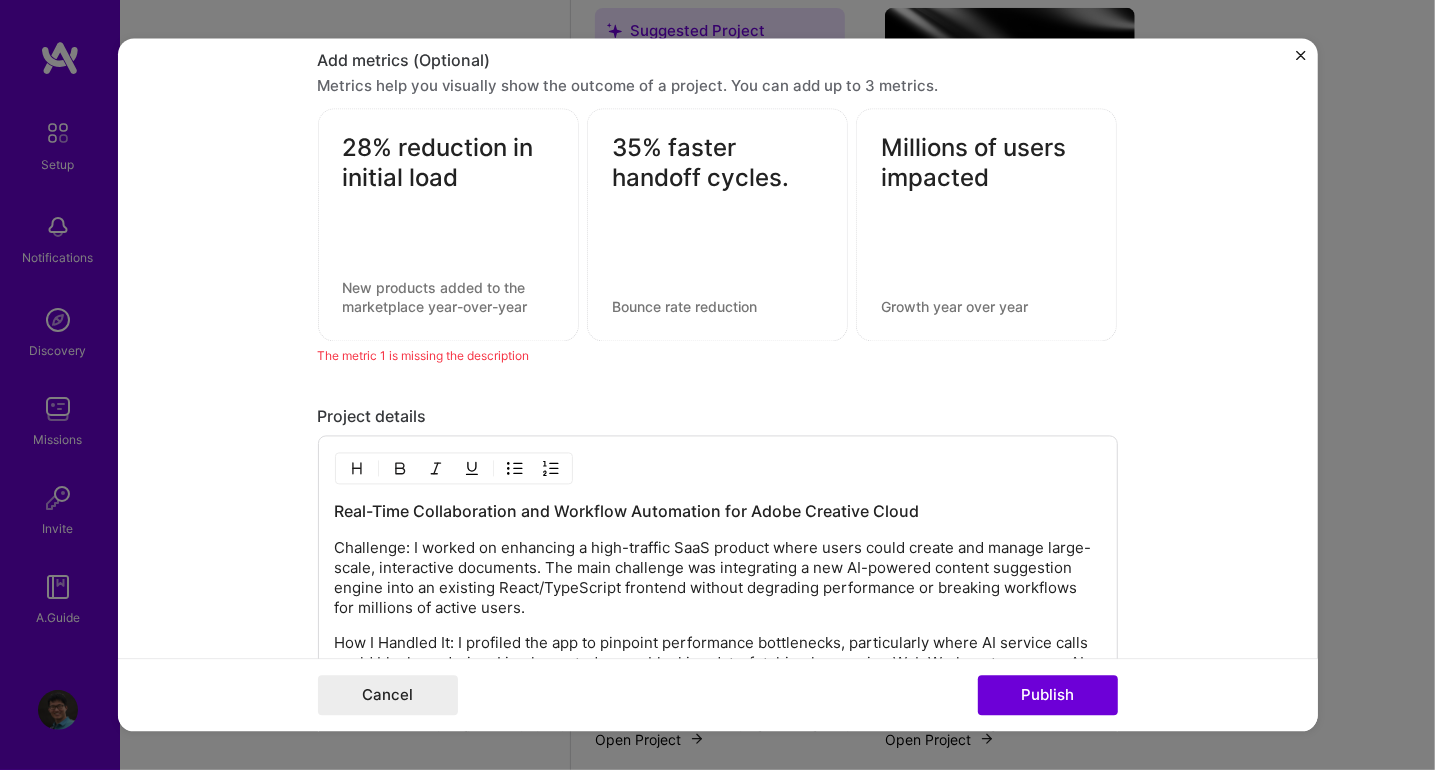 click on "28% reduction in initial load" at bounding box center [448, 225] 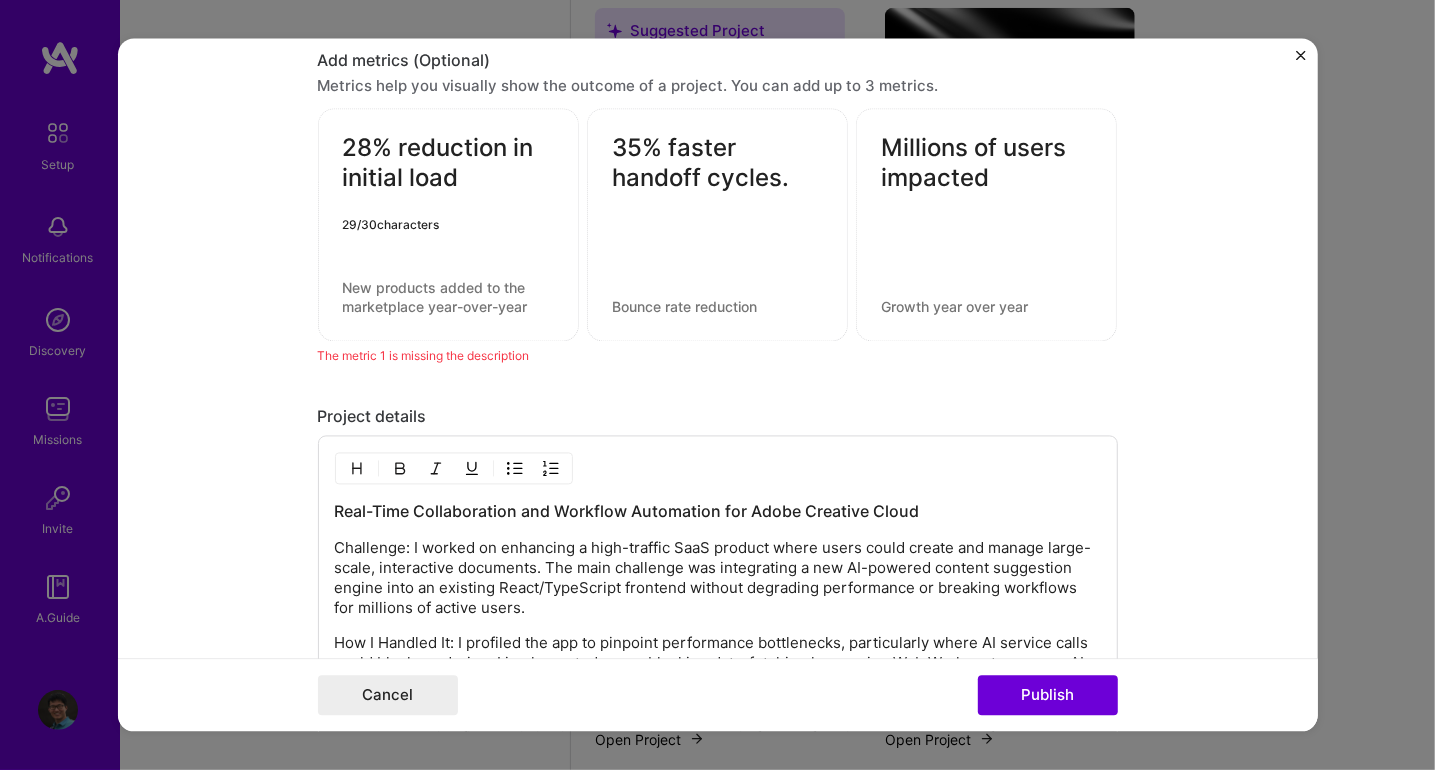 drag, startPoint x: 385, startPoint y: 138, endPoint x: 456, endPoint y: 171, distance: 78.29432 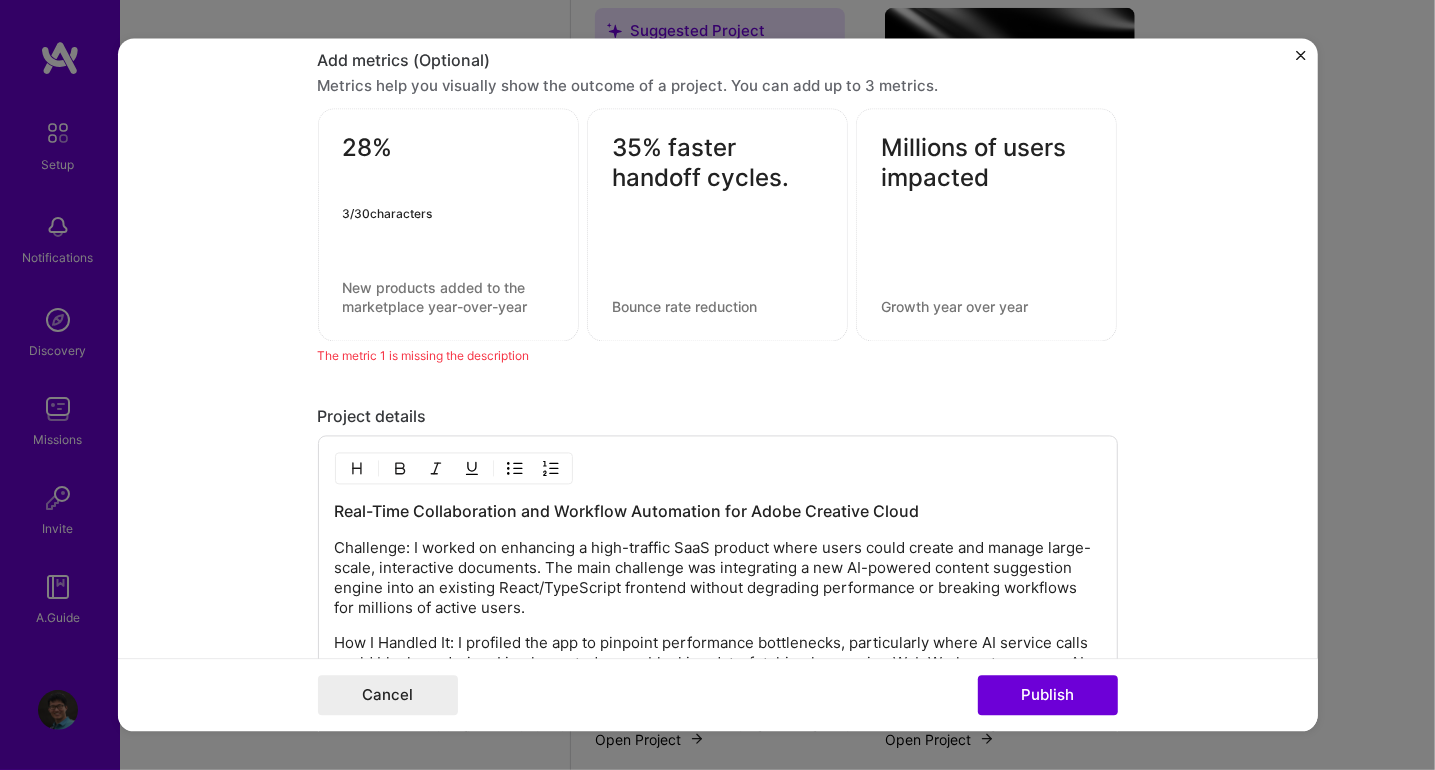 type on "28%" 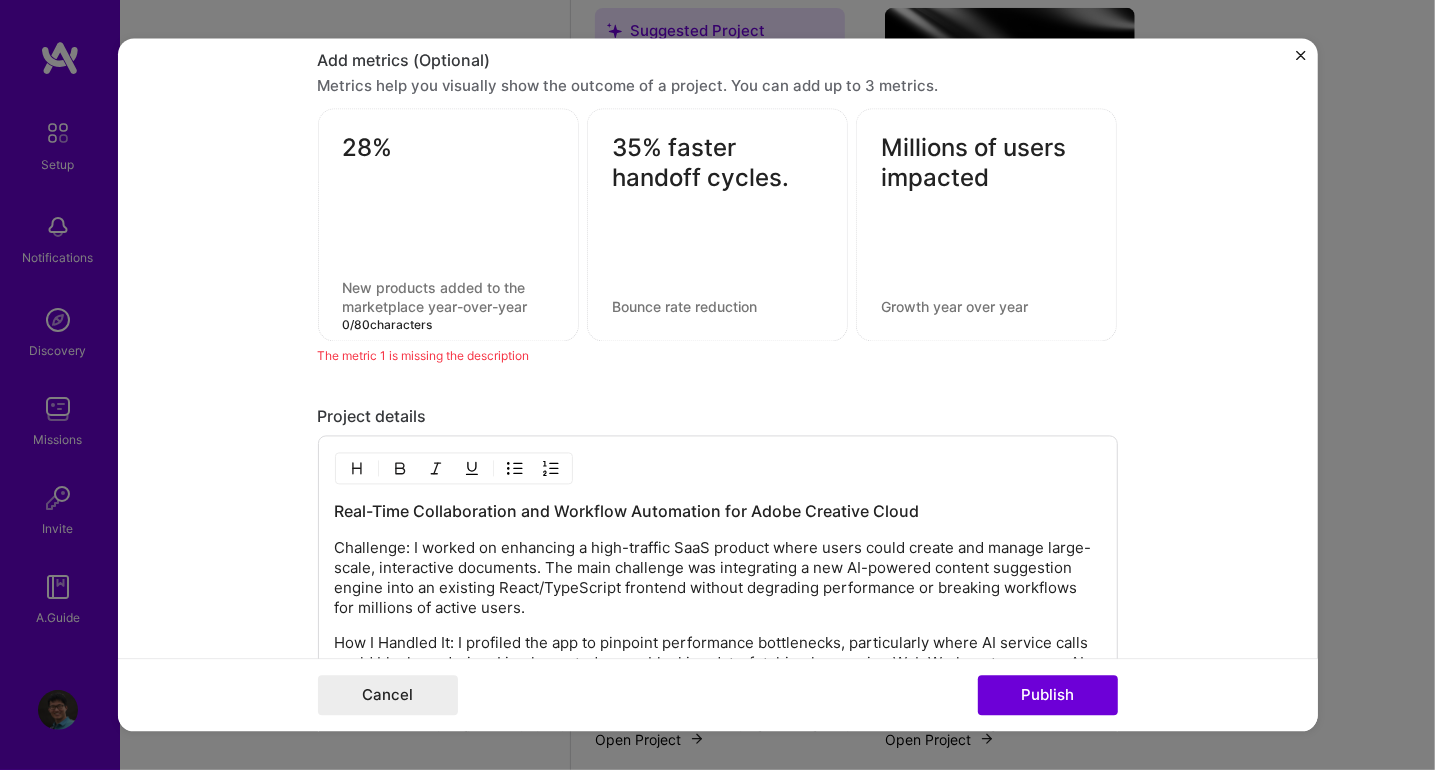 click at bounding box center (448, 298) 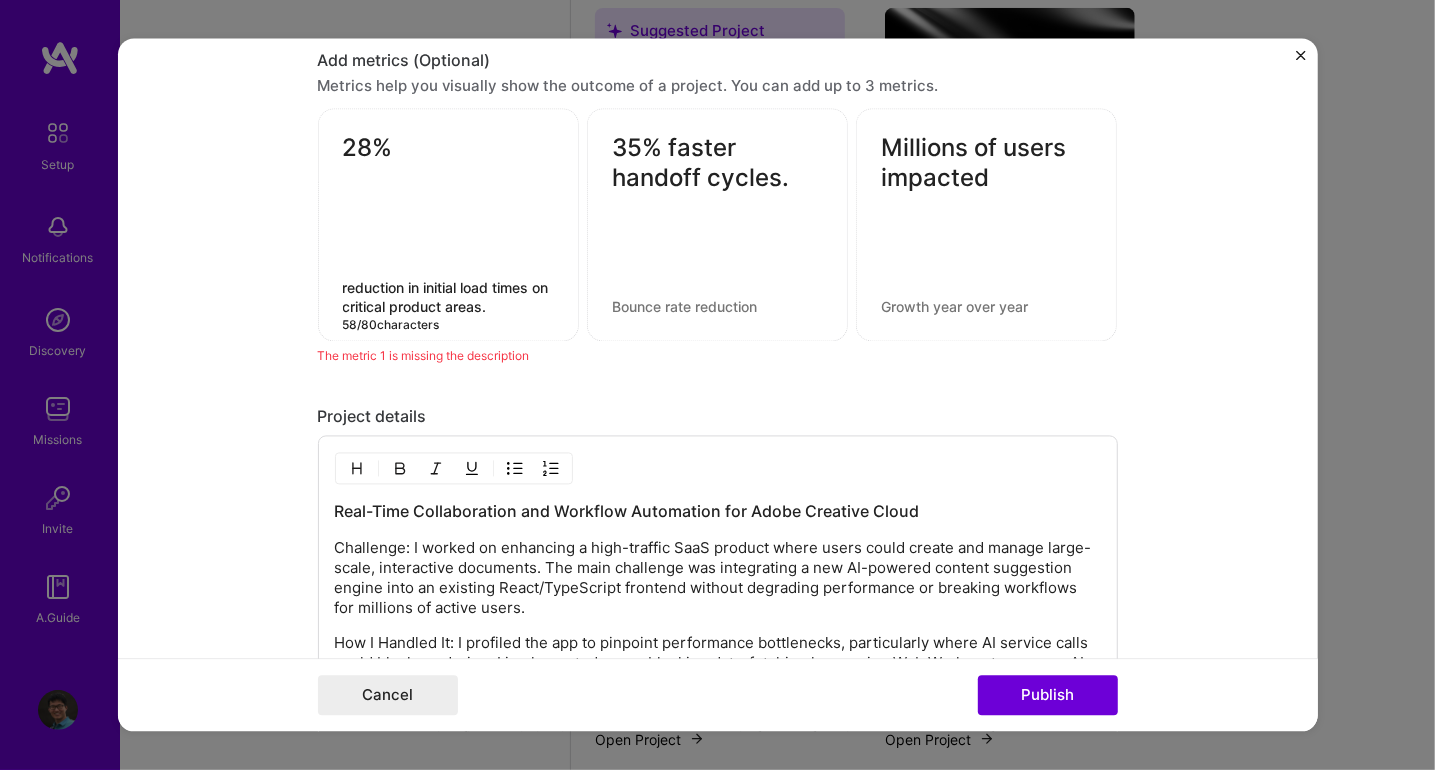 type on "reduction in initial load times on critical product areas." 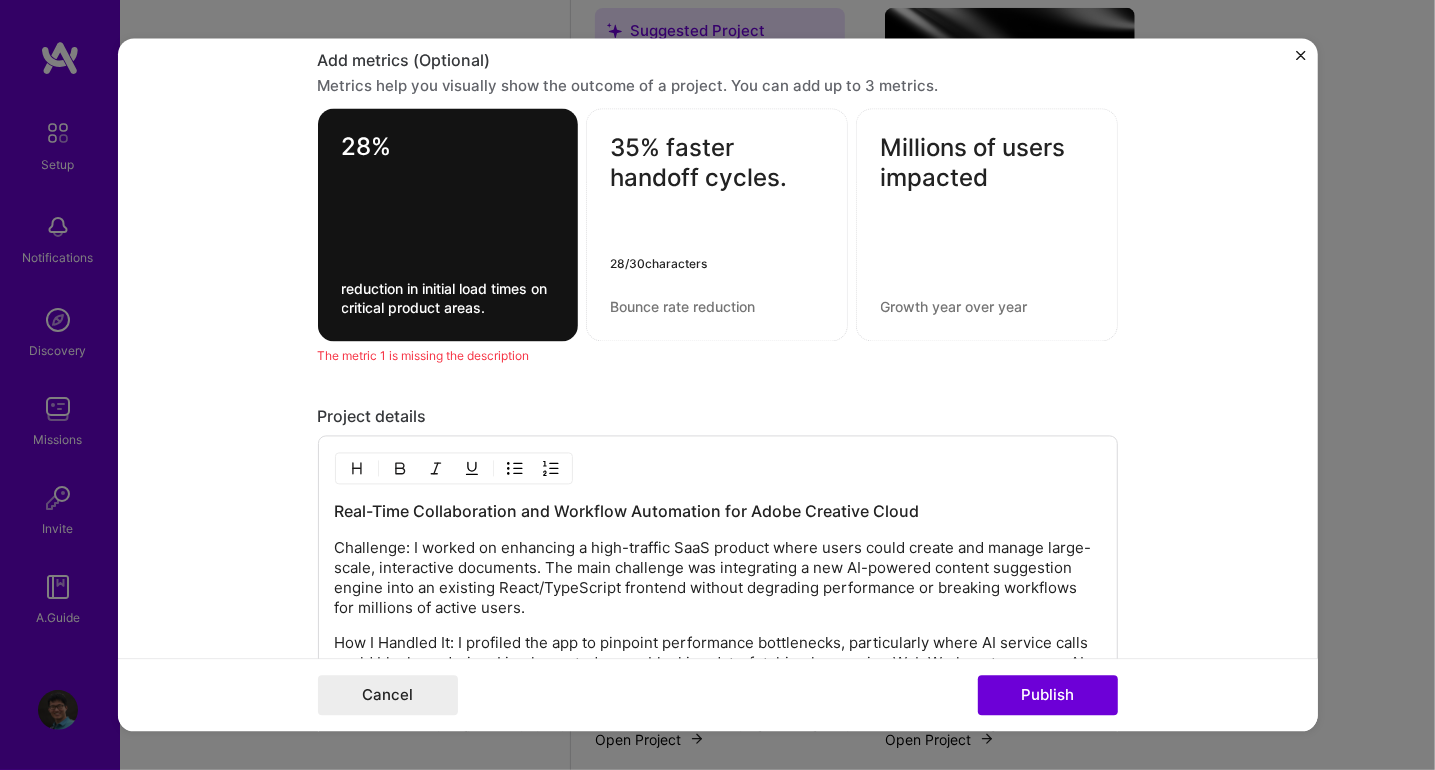 drag, startPoint x: 658, startPoint y: 129, endPoint x: 800, endPoint y: 196, distance: 157.01274 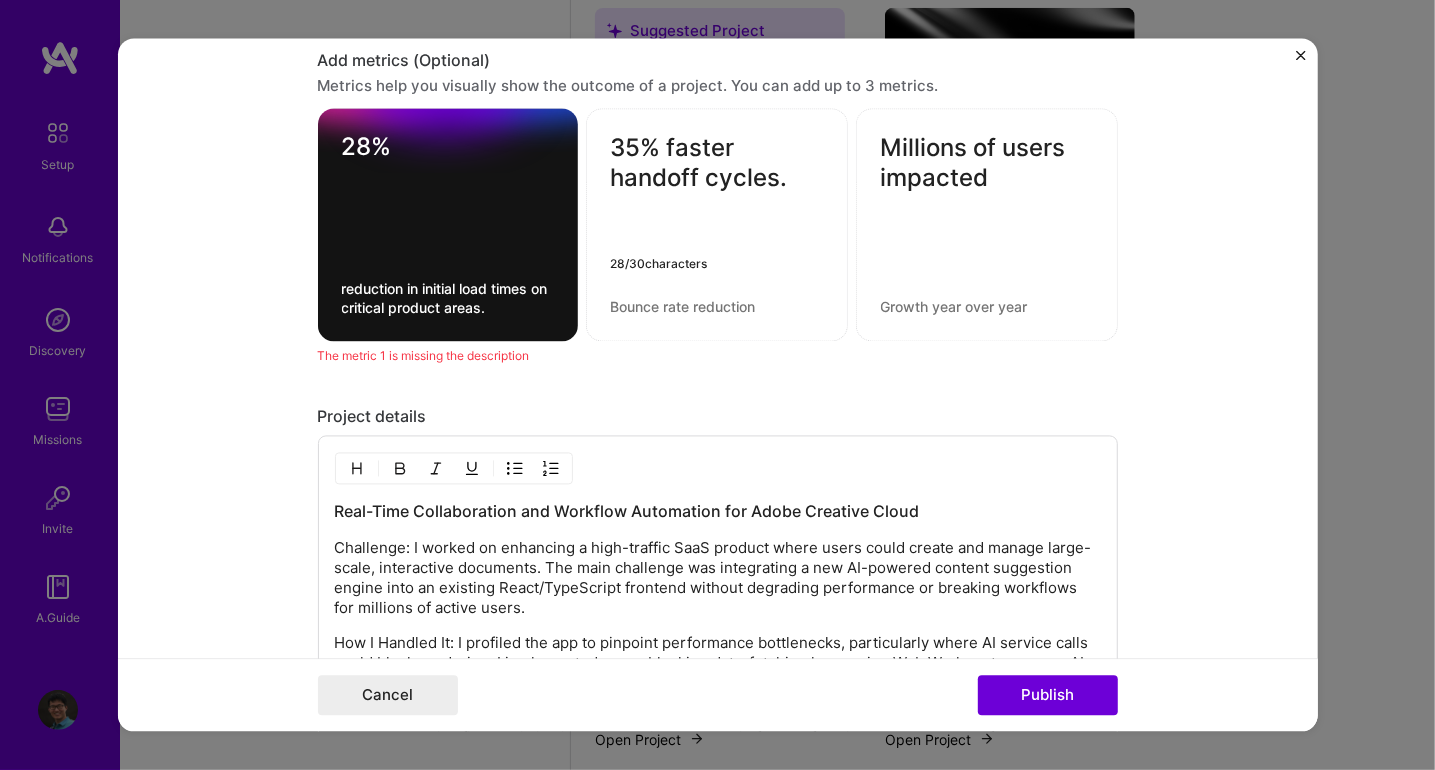 click on "35% faster handoff cycles." at bounding box center (717, 194) 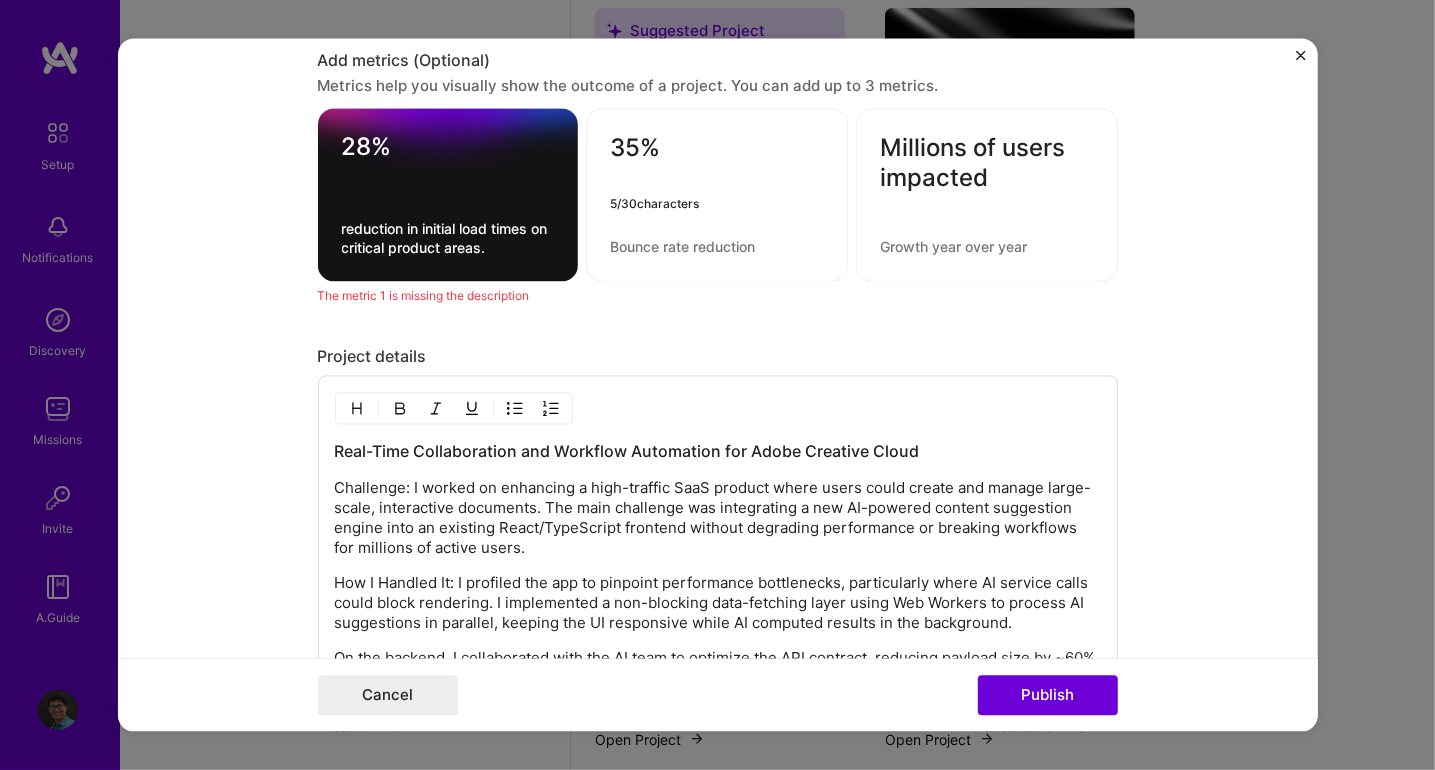 type on "35%" 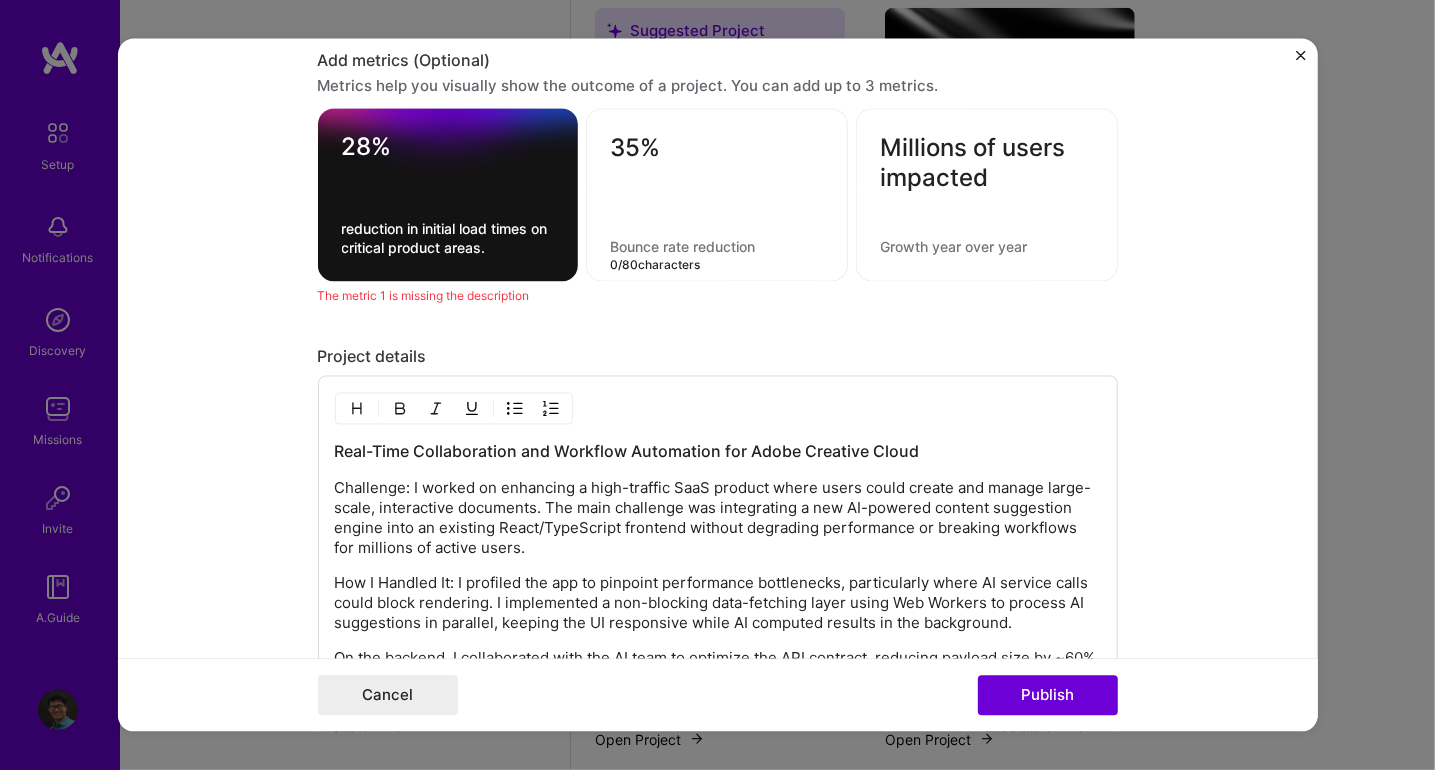 click at bounding box center (717, 247) 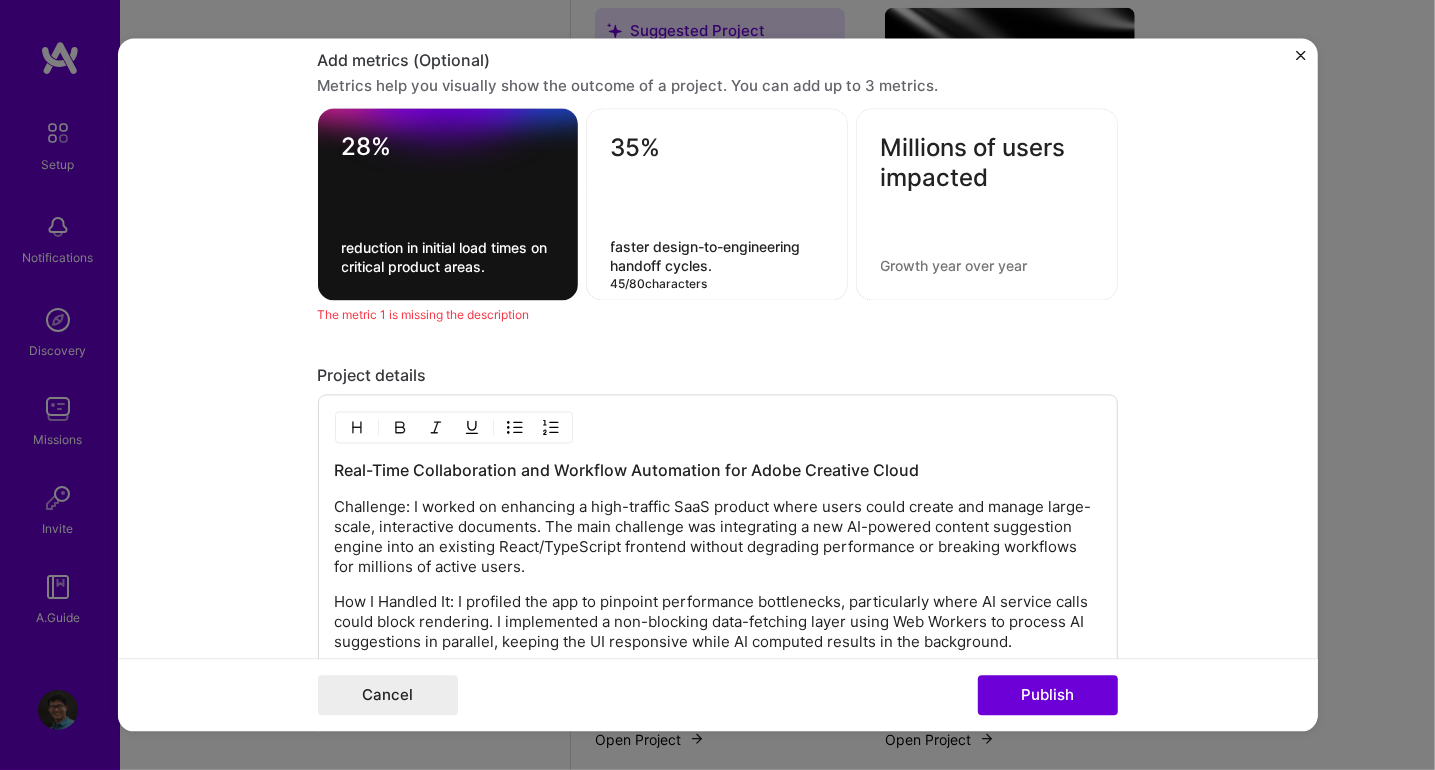 type on "faster design-to-engineering handoff cycles." 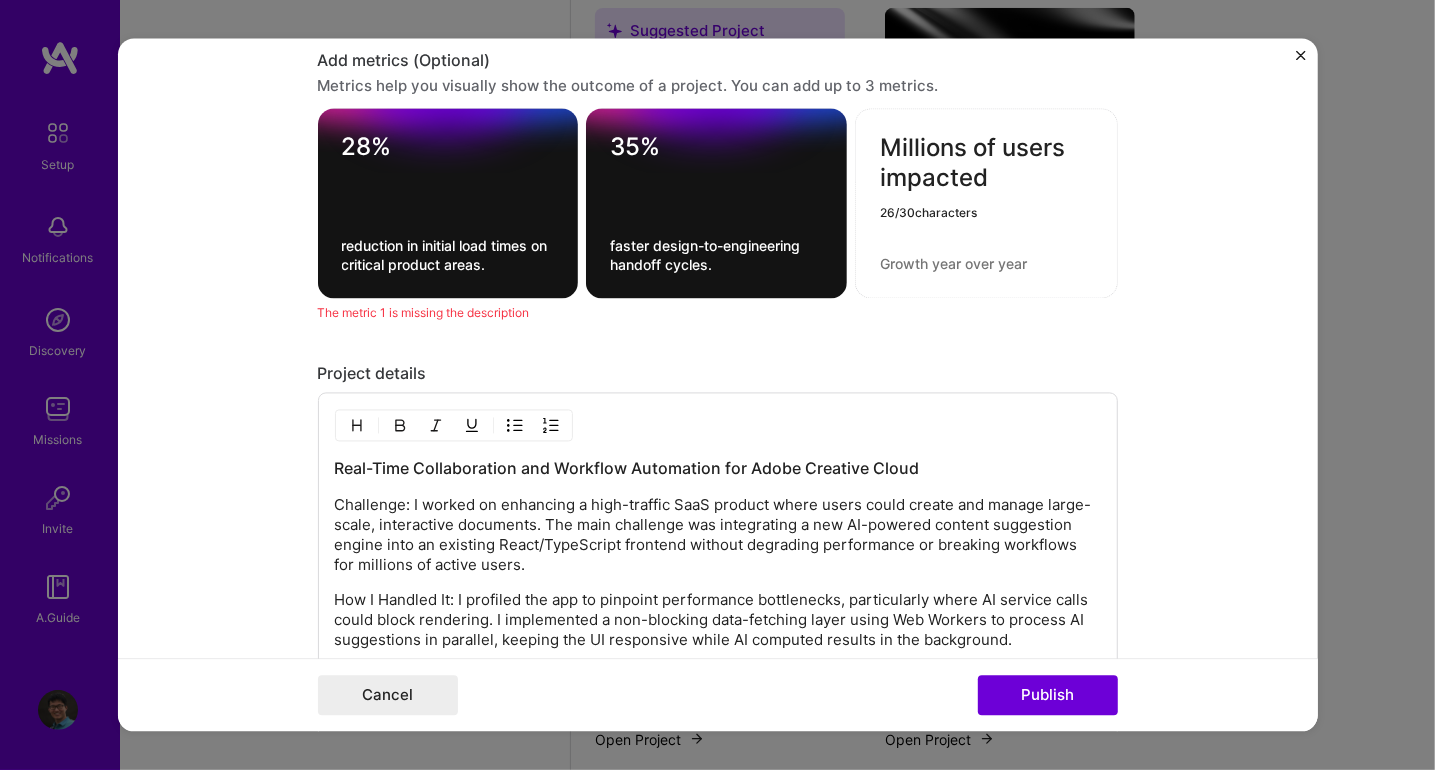 drag, startPoint x: 1006, startPoint y: 163, endPoint x: 859, endPoint y: 162, distance: 147.0034 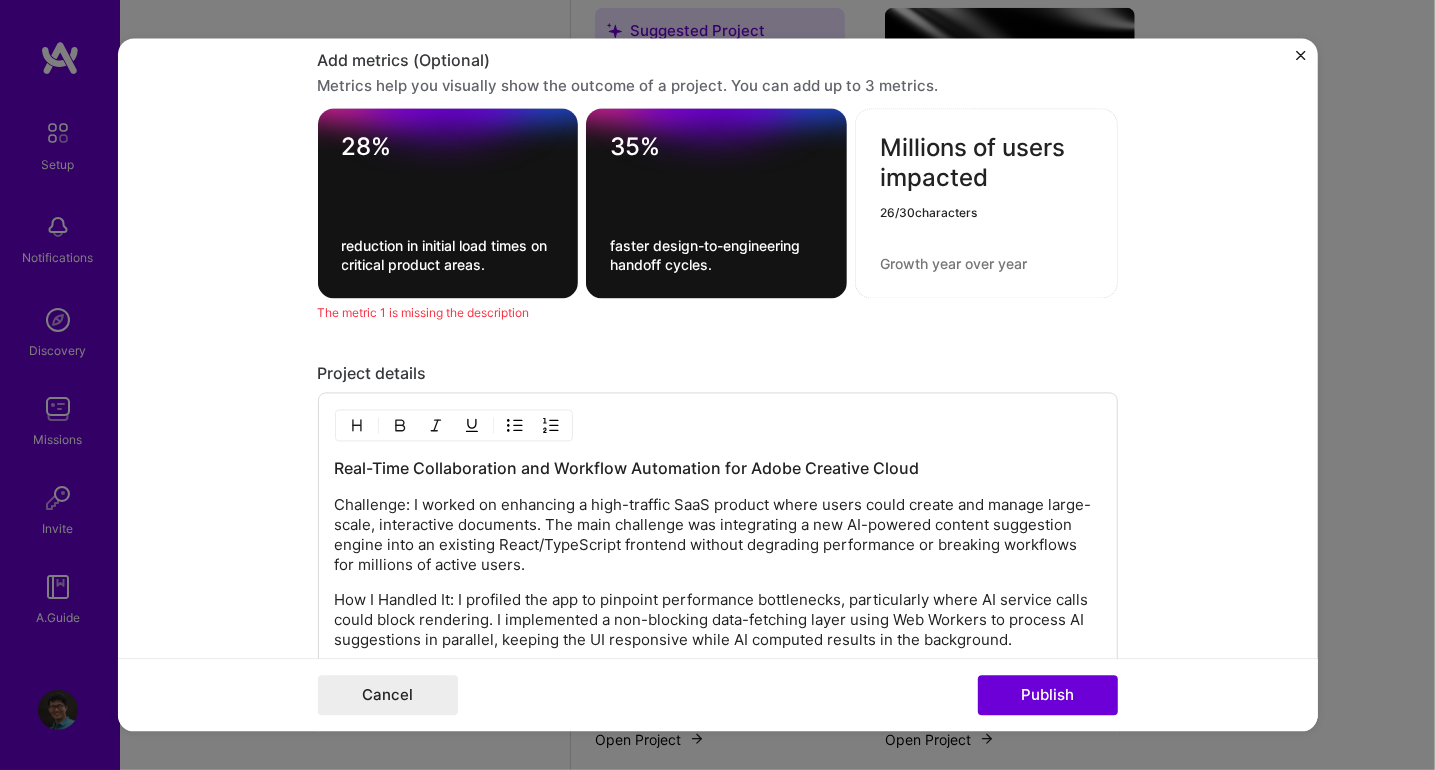click on "Millions of users impacted 26 / 30  characters" at bounding box center (986, 204) 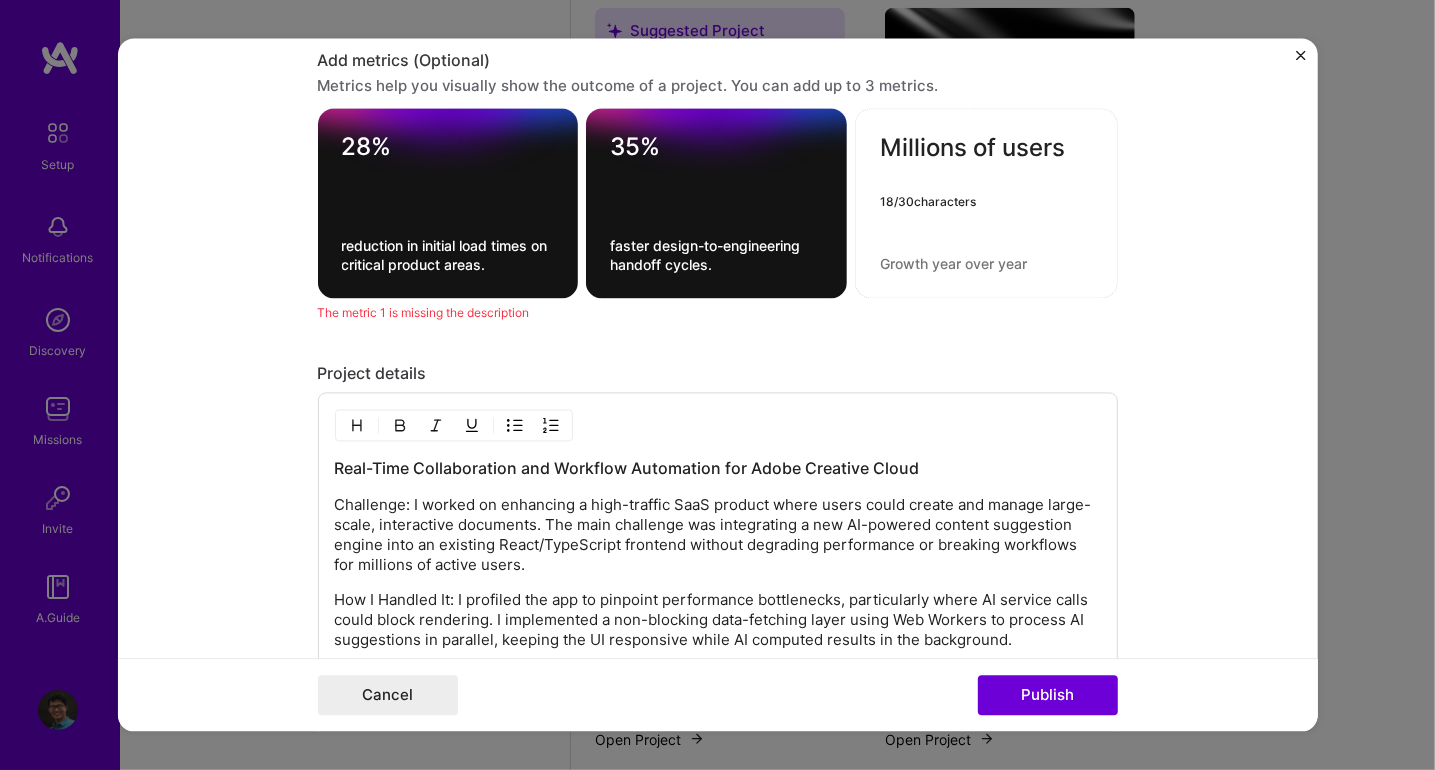 type on "Millions of users" 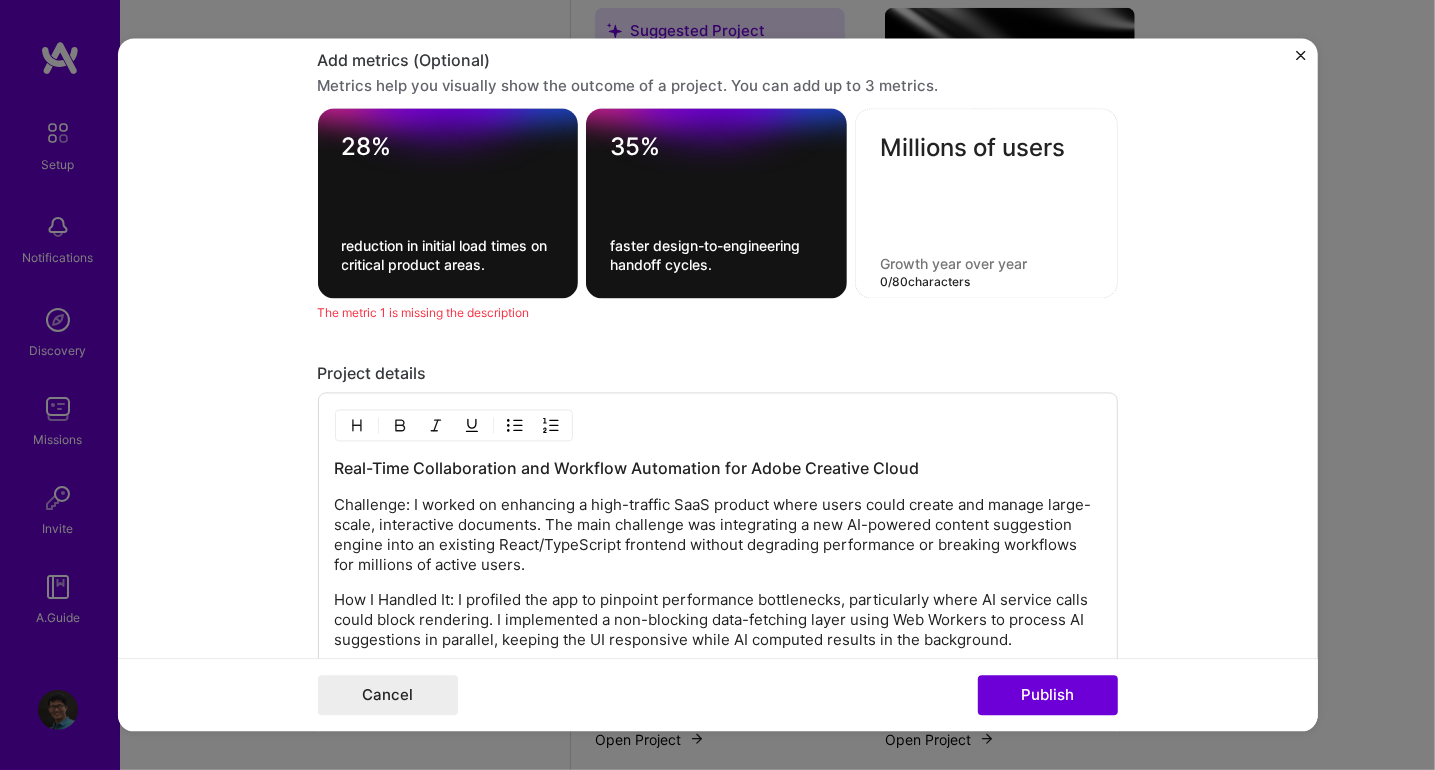click at bounding box center (986, 264) 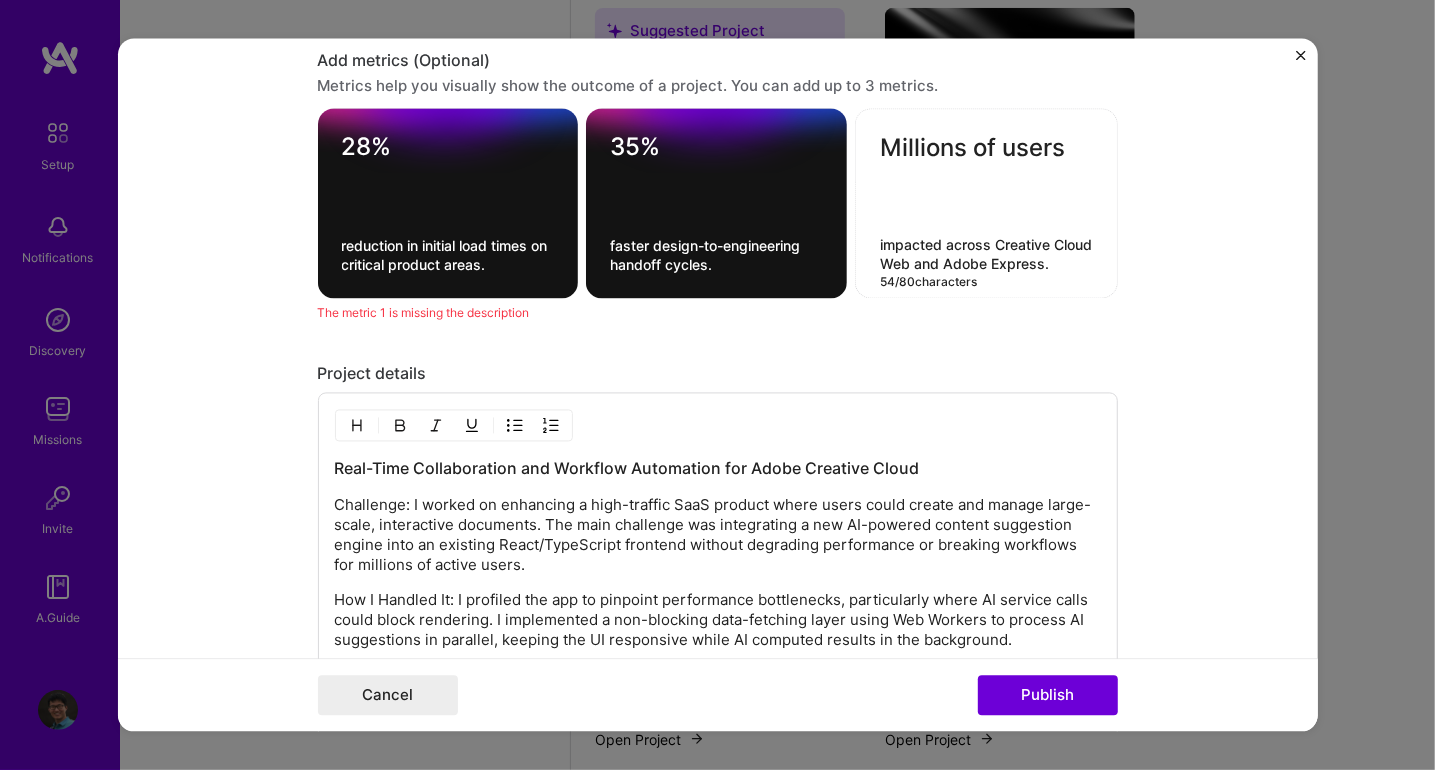 type on "impacted across Creative Cloud Web and Adobe Express." 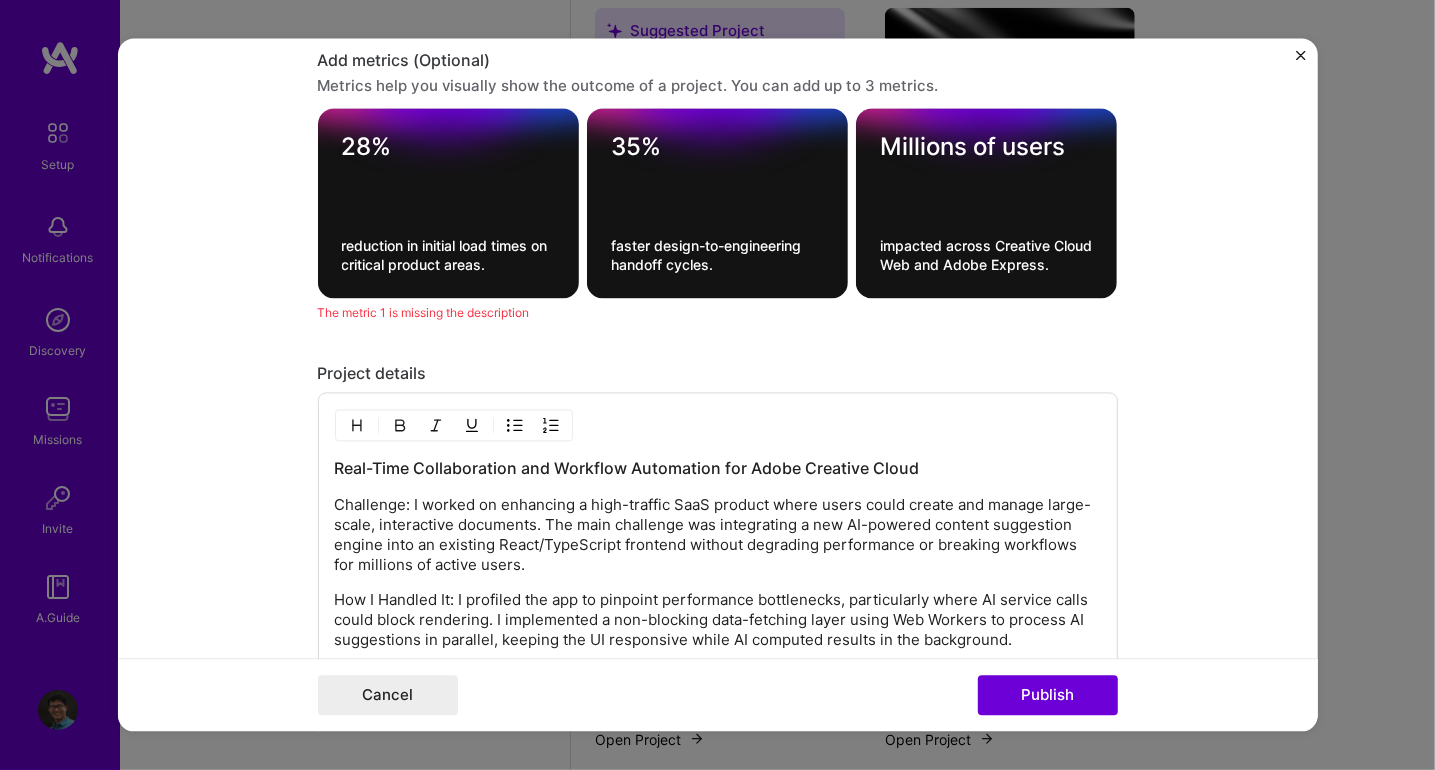 click on "Editing suggested project This project is suggested based on your LinkedIn, resume or A.Team activity. Project title Real-Time Collaboration and Workflow Automation Company Adobe
Project industry Industry 2 Project Link (Optional)
Drag and drop an image or   Upload file Upload file We recommend uploading at least 4 images. 1600x1200px or higher recommended. Max 5MB each. Role Senior Software Engineer Software Engineer Dec, [YEAR]
to
I’m still working on this project Skills used — Add up to 12 skills Any new skills will be added to your profile. Enter skills... 12 Adobe Creative Cloud 1 2 3 4 5 GraphQL 1 2 3 4 5 Prototyping 1 2 3 4 5 Storybook 1 2 3 4 5 TypeScript 1 2 3 4 5 Docker 1 2 3 4 5 Node.js 1 2 3 4 5 Machine Learning 1 2 3 4 5 Redux 1 2 3 4 5 React 1 2 3 4 5 Scrum 1 2 3 4 5 AWS 1 2 3 4 5 Did this role require you to manage team members? (Optional) Yes, I managed 3 team members. ->  1)? (Optional) 28% 35%
994 /" at bounding box center (718, 385) 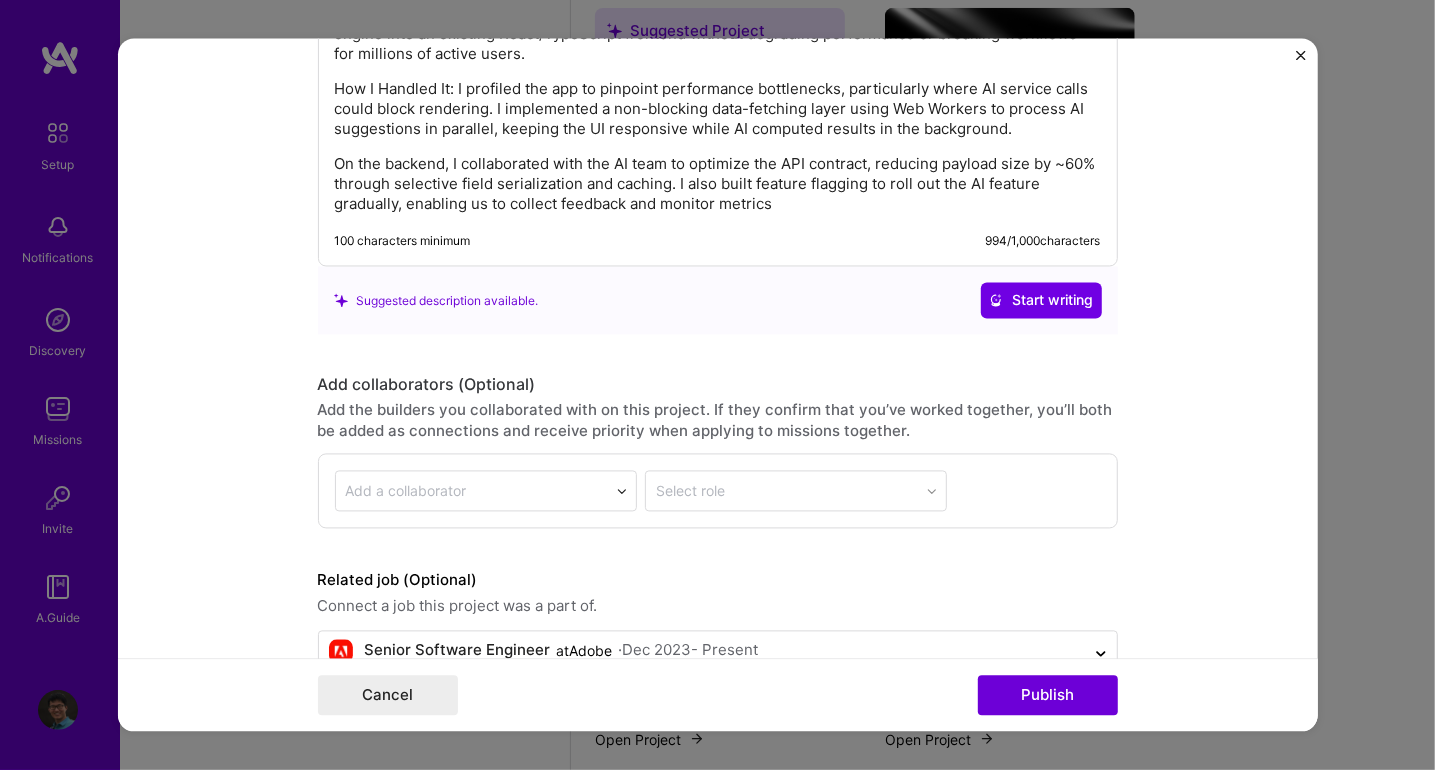 scroll, scrollTop: 2745, scrollLeft: 0, axis: vertical 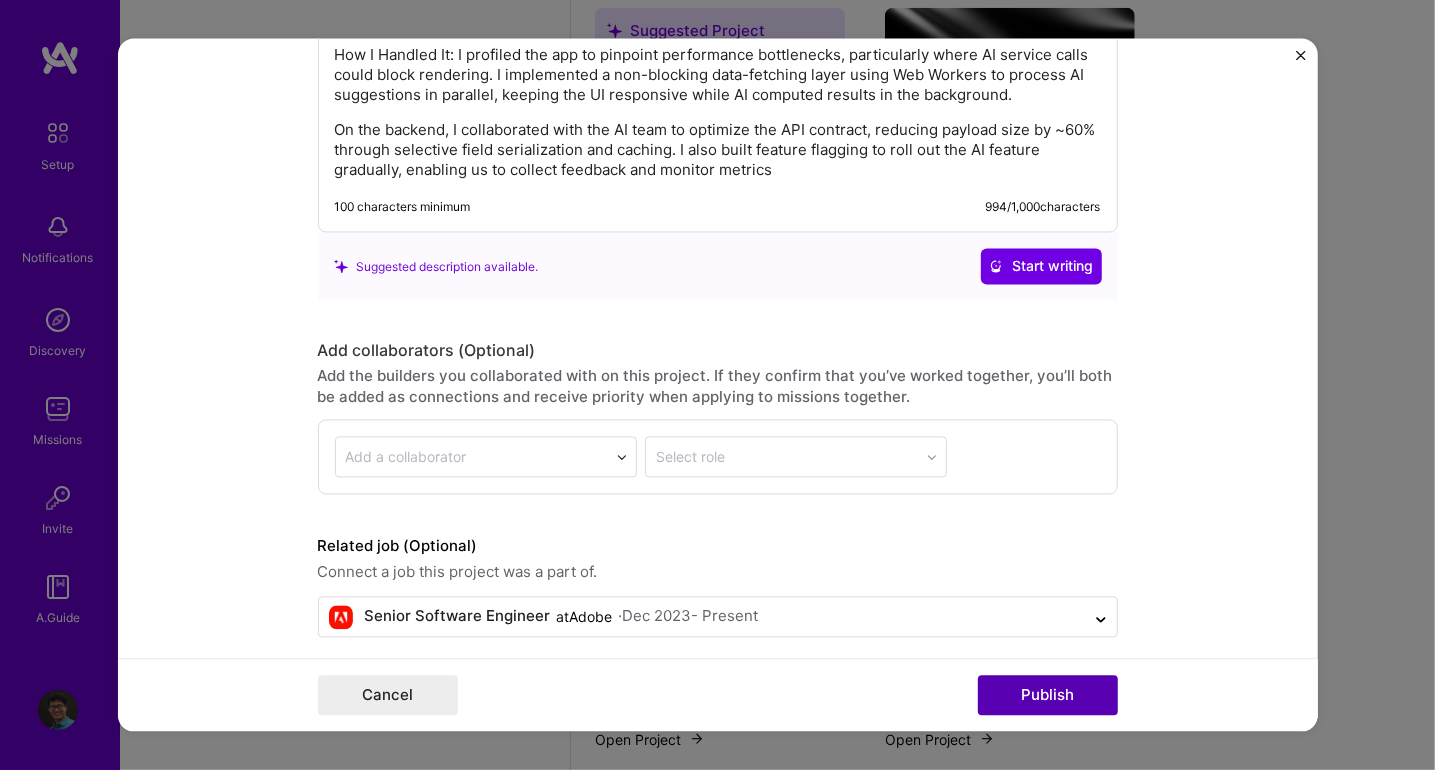 click on "Publish" at bounding box center (1048, 696) 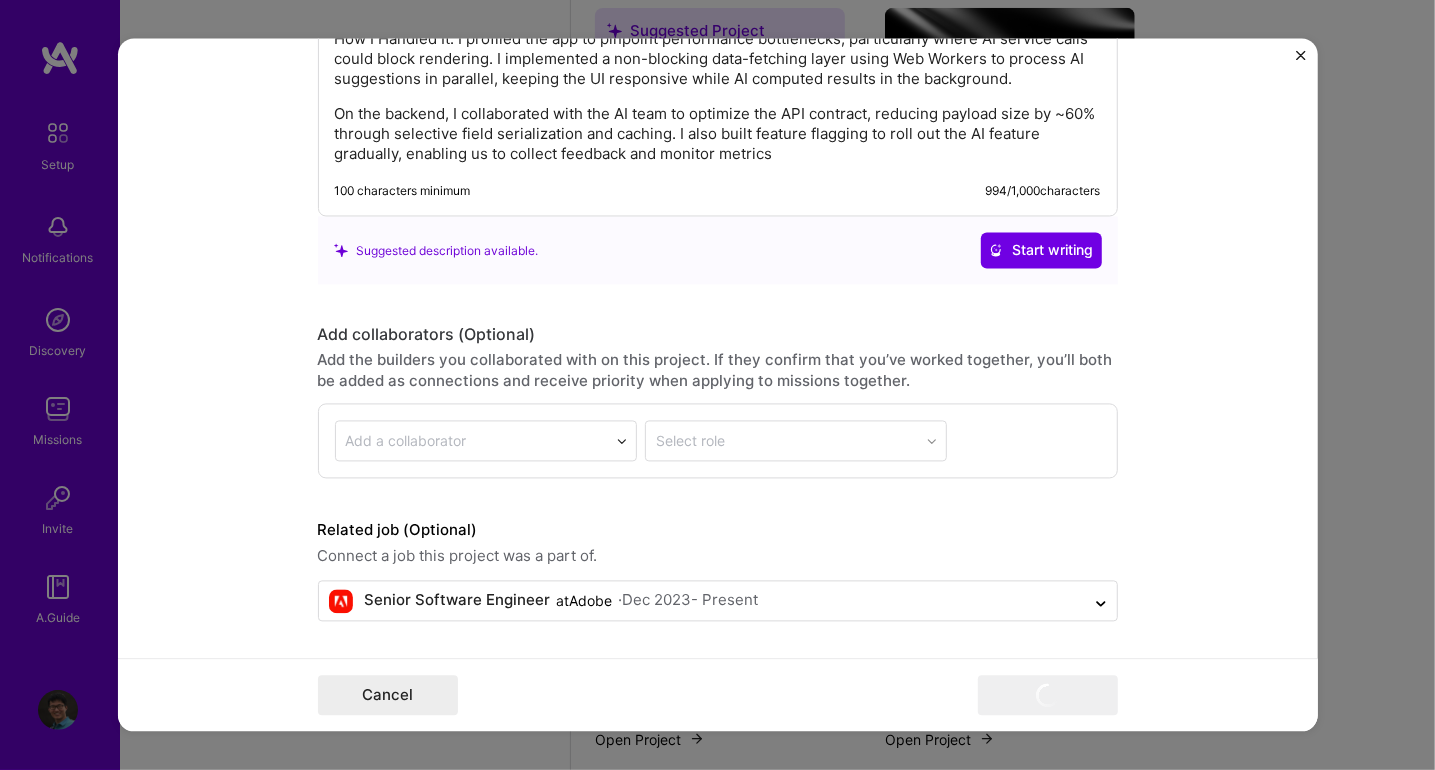 scroll, scrollTop: 2720, scrollLeft: 0, axis: vertical 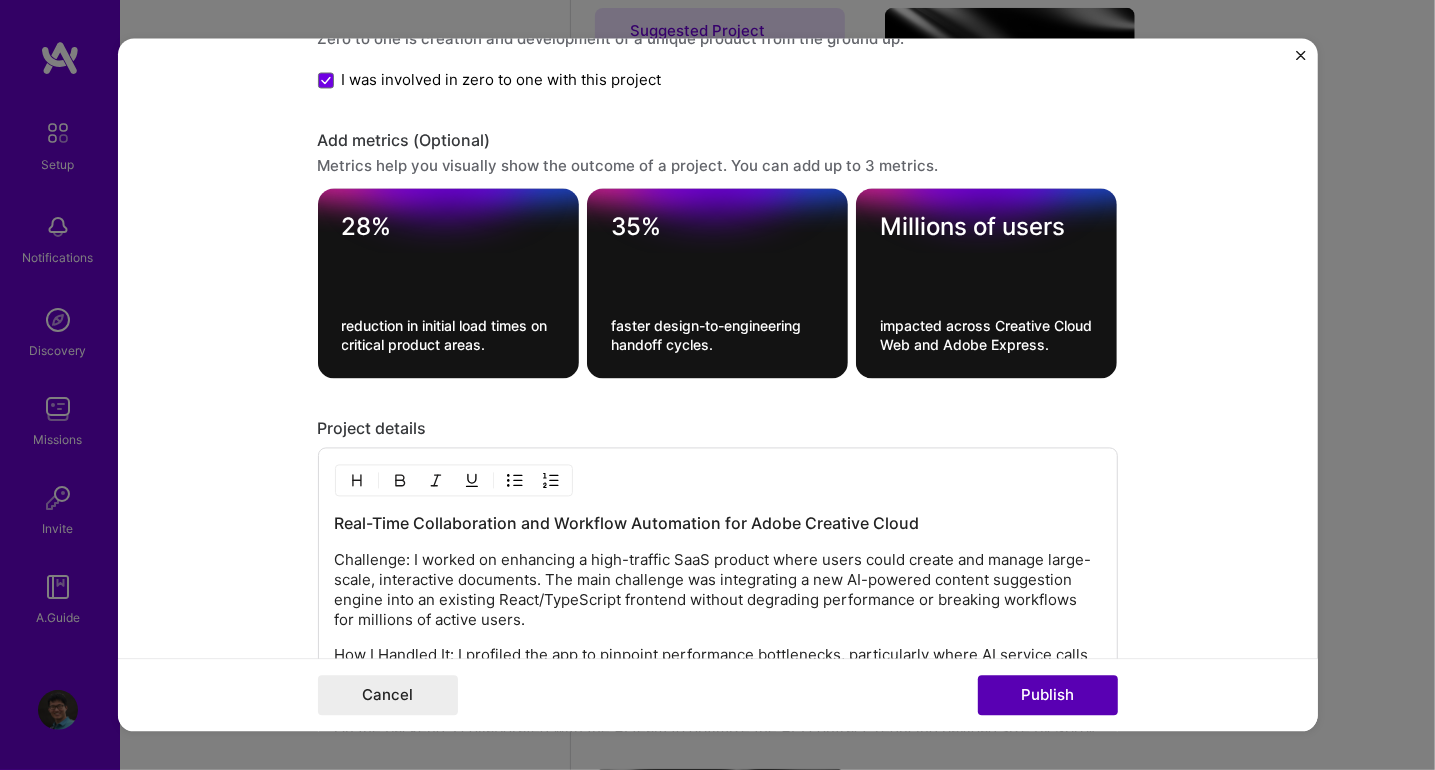 type 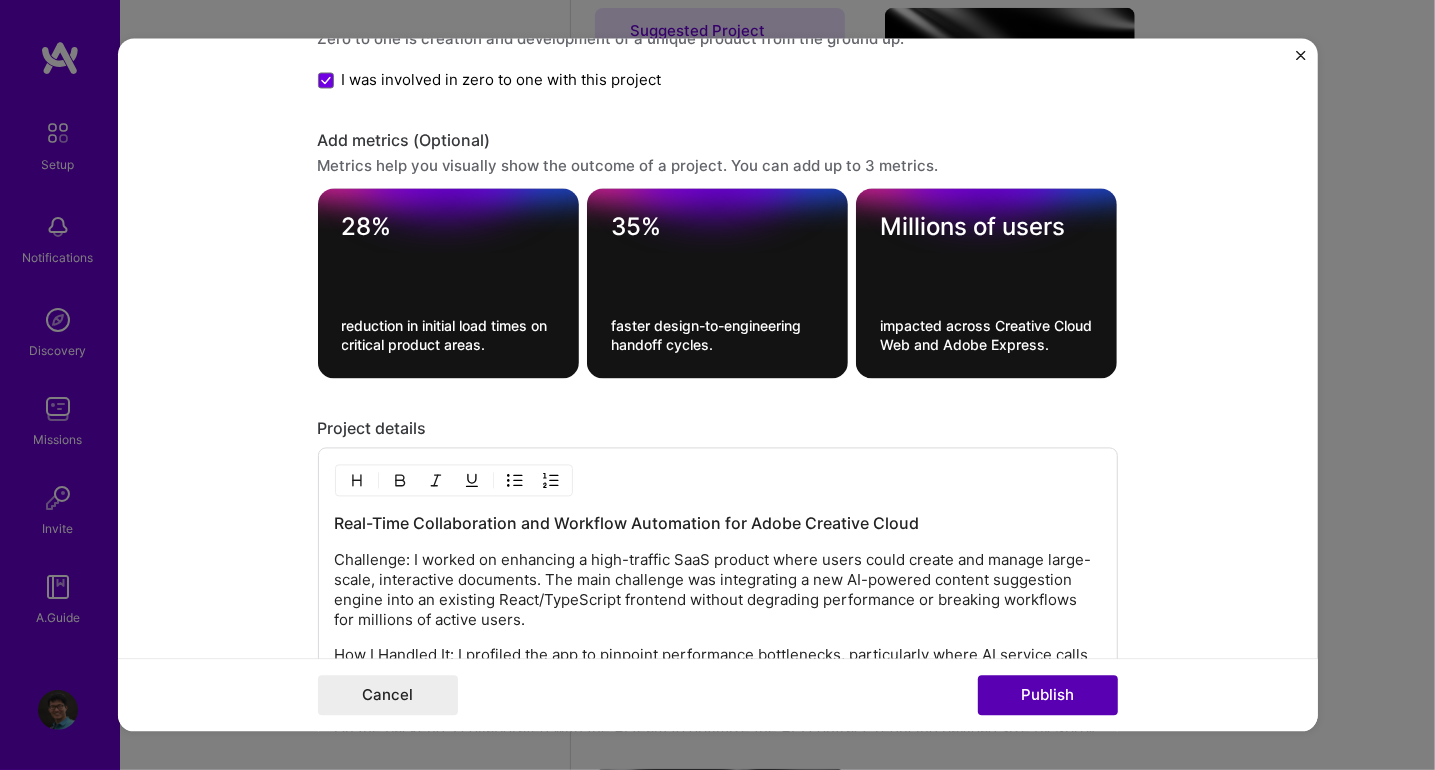 type 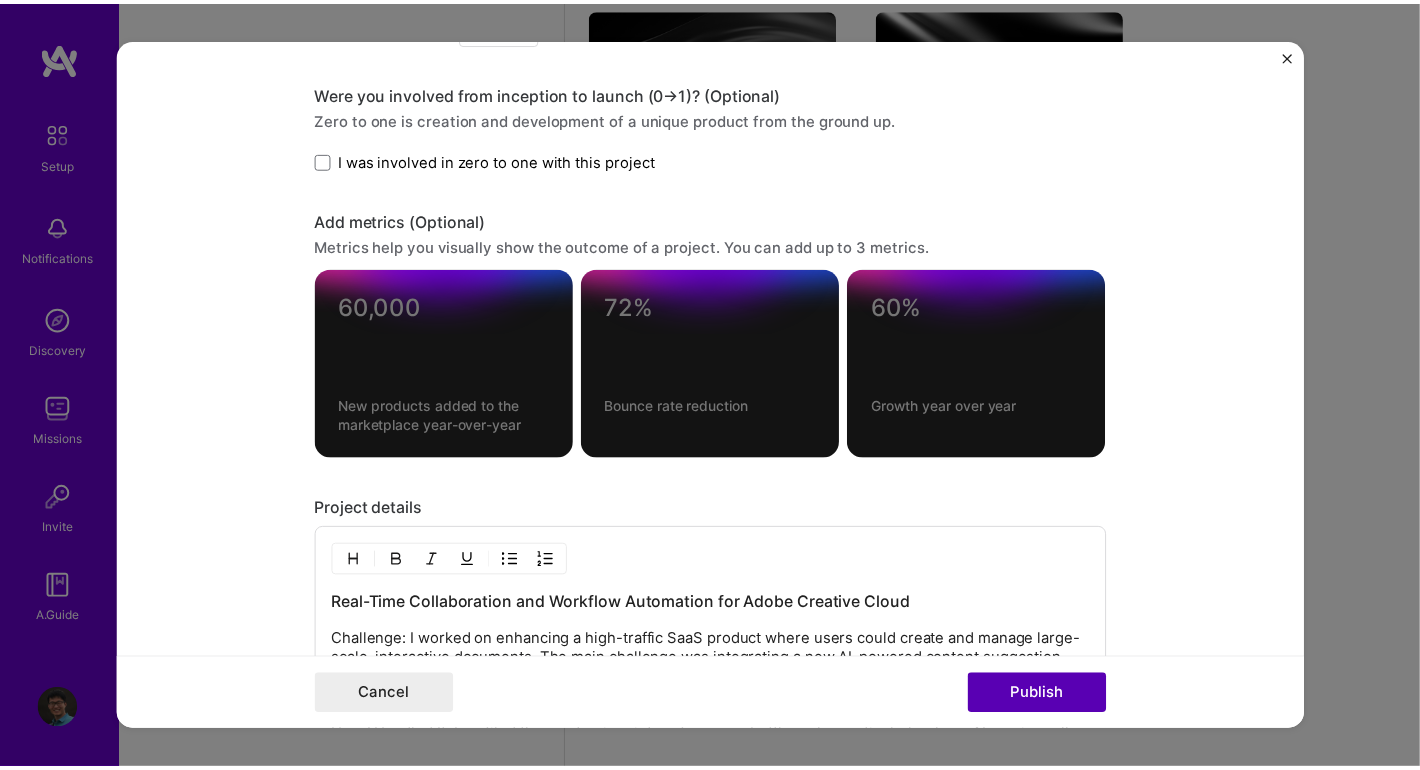 scroll, scrollTop: 1629, scrollLeft: 0, axis: vertical 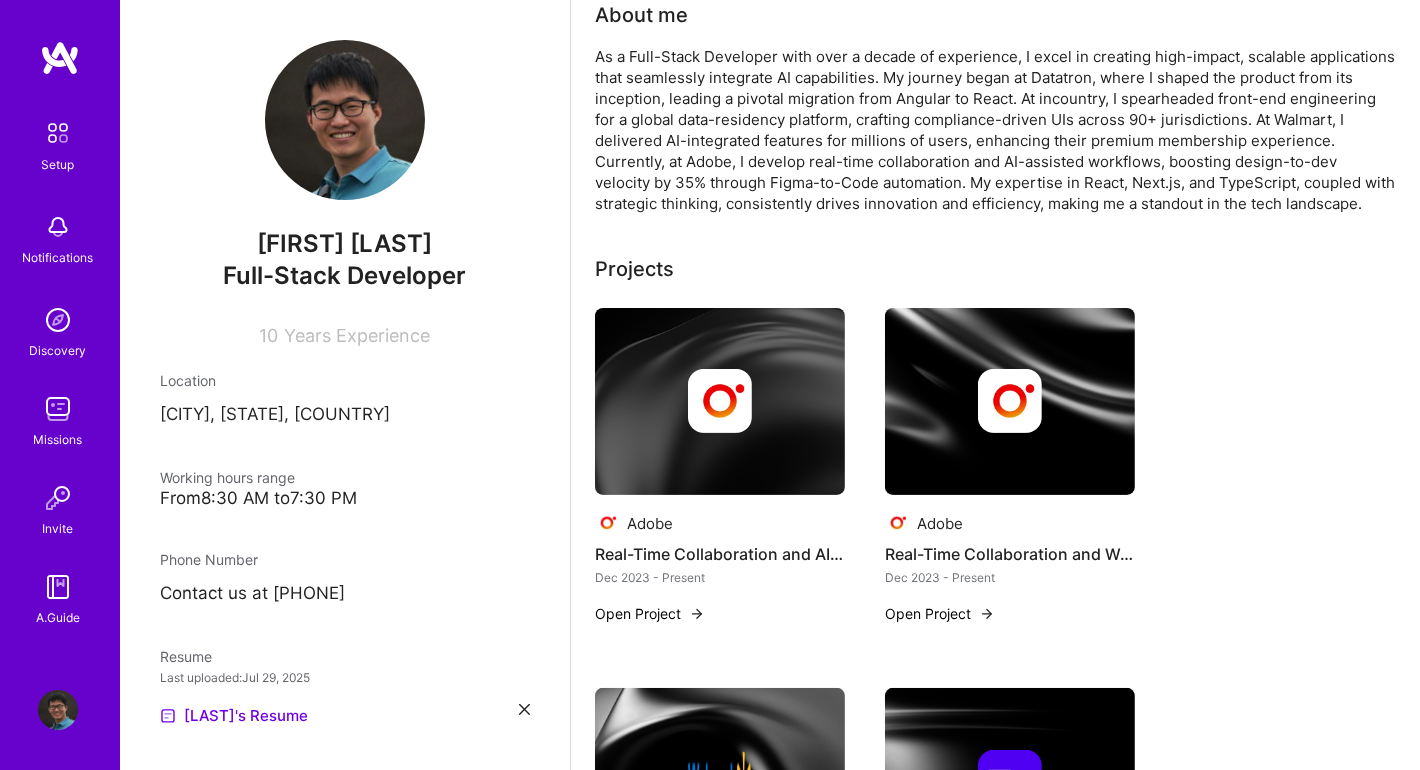 click at bounding box center (1010, 402) 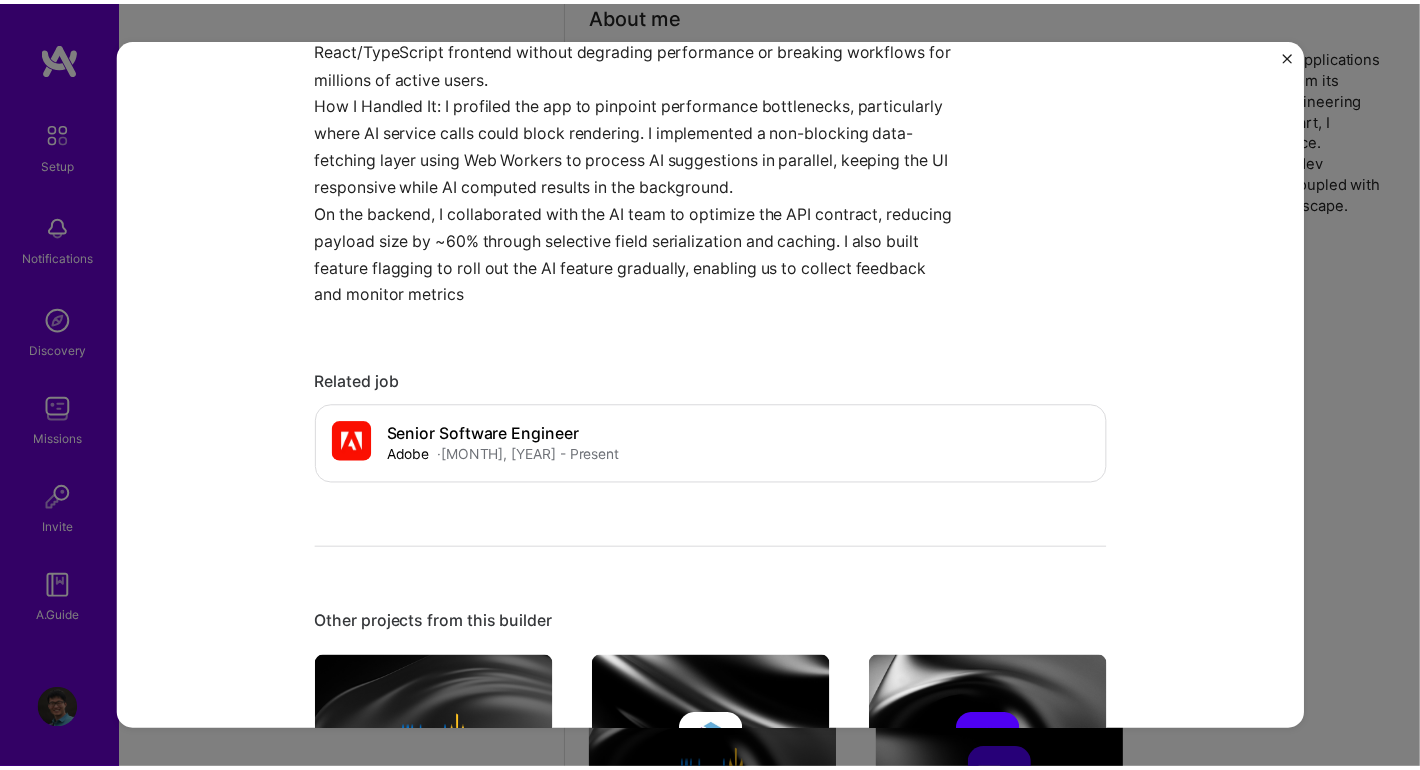 scroll, scrollTop: 1500, scrollLeft: 0, axis: vertical 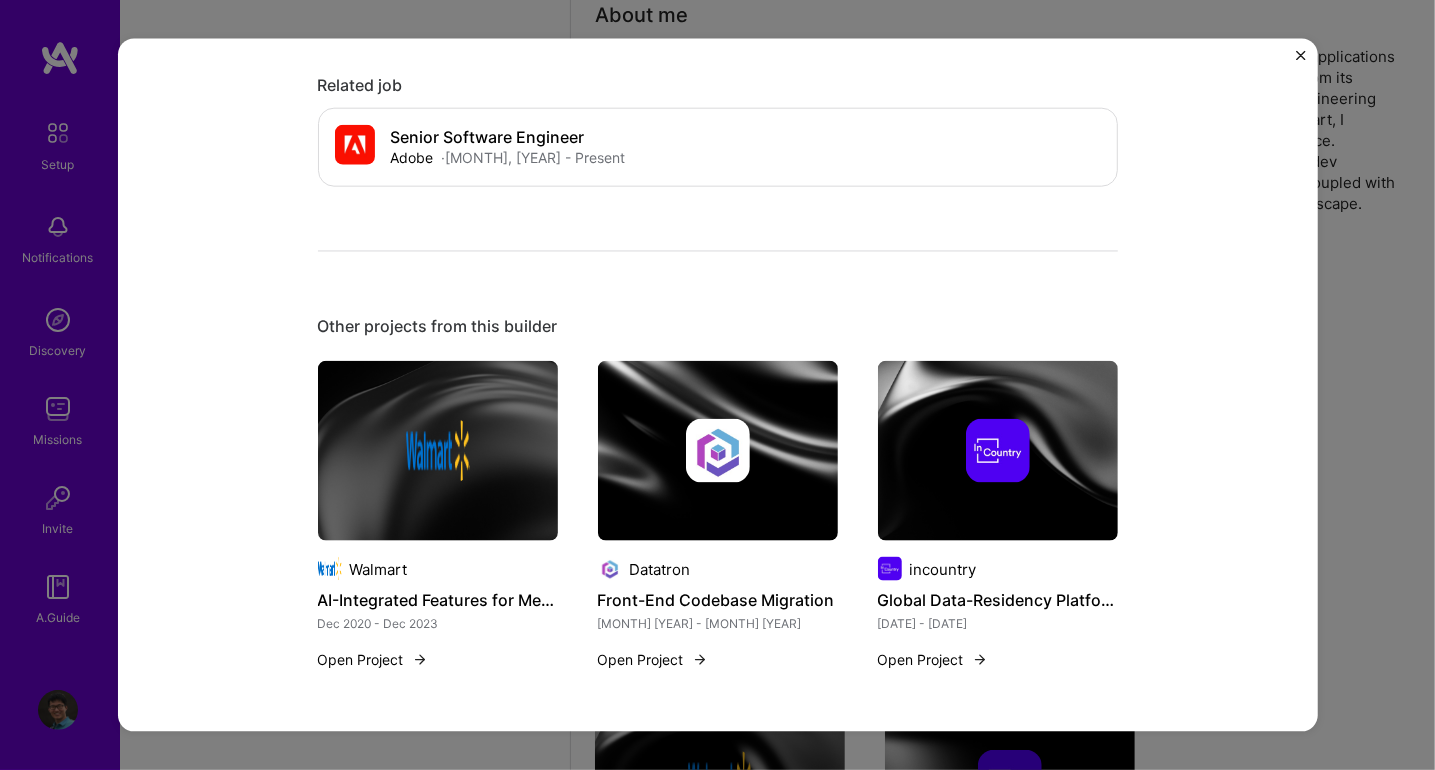 click on "Real-Time Collaboration and Workflow Automation   Adobe Artifical Intelligence / Machine Learning, Enterprise Software Role Senior Software Engineer Dec, [DATE]  -   Present Skills used Adobe Creative Cloud GraphQL Prototyping Storybook TypeScript Docker Node.js Machine Learning Redux React Scrum AWS Experience I managed a team of  3  team members on this project I was involved from inception to launch (0  ->  1) 28% reduction in initial load times on critical product areas. 35% faster design-to-engineering handoff cycles. Millions of users impacted across Creative Cloud Web and Adobe Express. Real-Time Collaboration and Workflow Automation for Adobe Creative Cloud Challenge: I worked on enhancing a high-traffic SaaS product where users could create and manage large-scale, interactive documents. The main challenge was integrating a new AI-powered content suggestion engine into an existing React/TypeScript frontend without degrading performance or breaking workflows for millions of active users. Related job  ·" at bounding box center [718, 385] 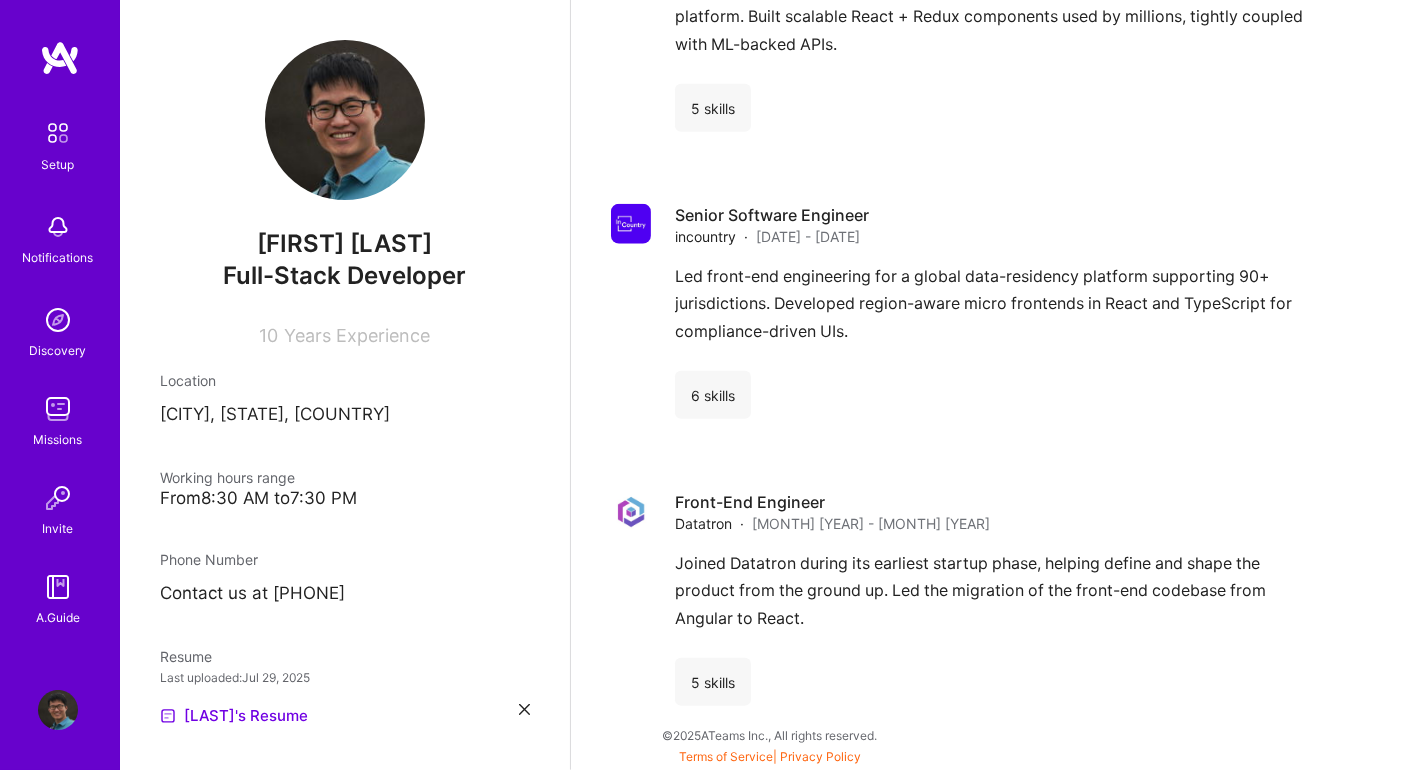 scroll, scrollTop: 2456, scrollLeft: 0, axis: vertical 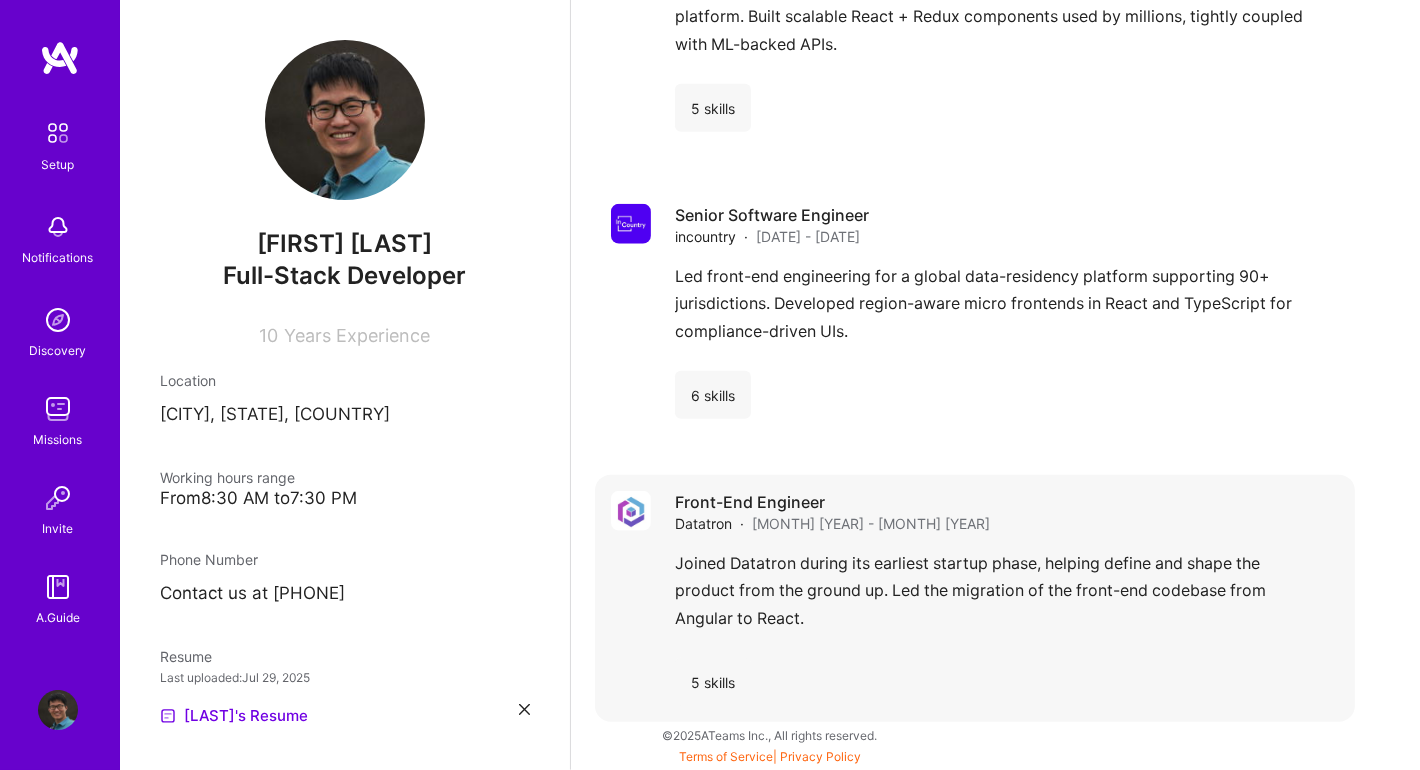 click on "Front-End Engineer Datatron · [MONTH] [YEAR] - [MONTH] [YEAR] Joined Datatron during its earliest startup phase, helping define and shape the product from the ground up. Led the migration of the front-end codebase from Angular to React. 5   skills" at bounding box center (1007, 598) 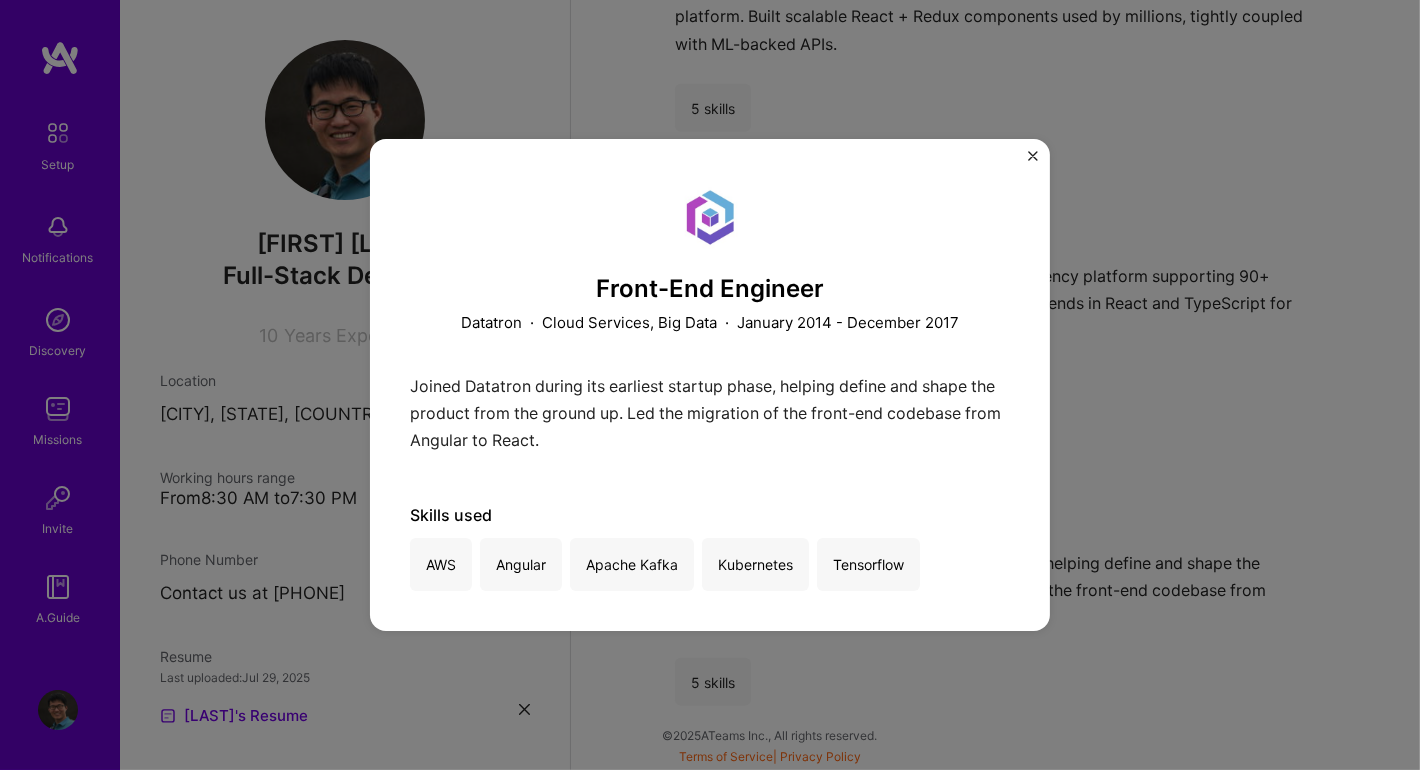 click at bounding box center [1033, 156] 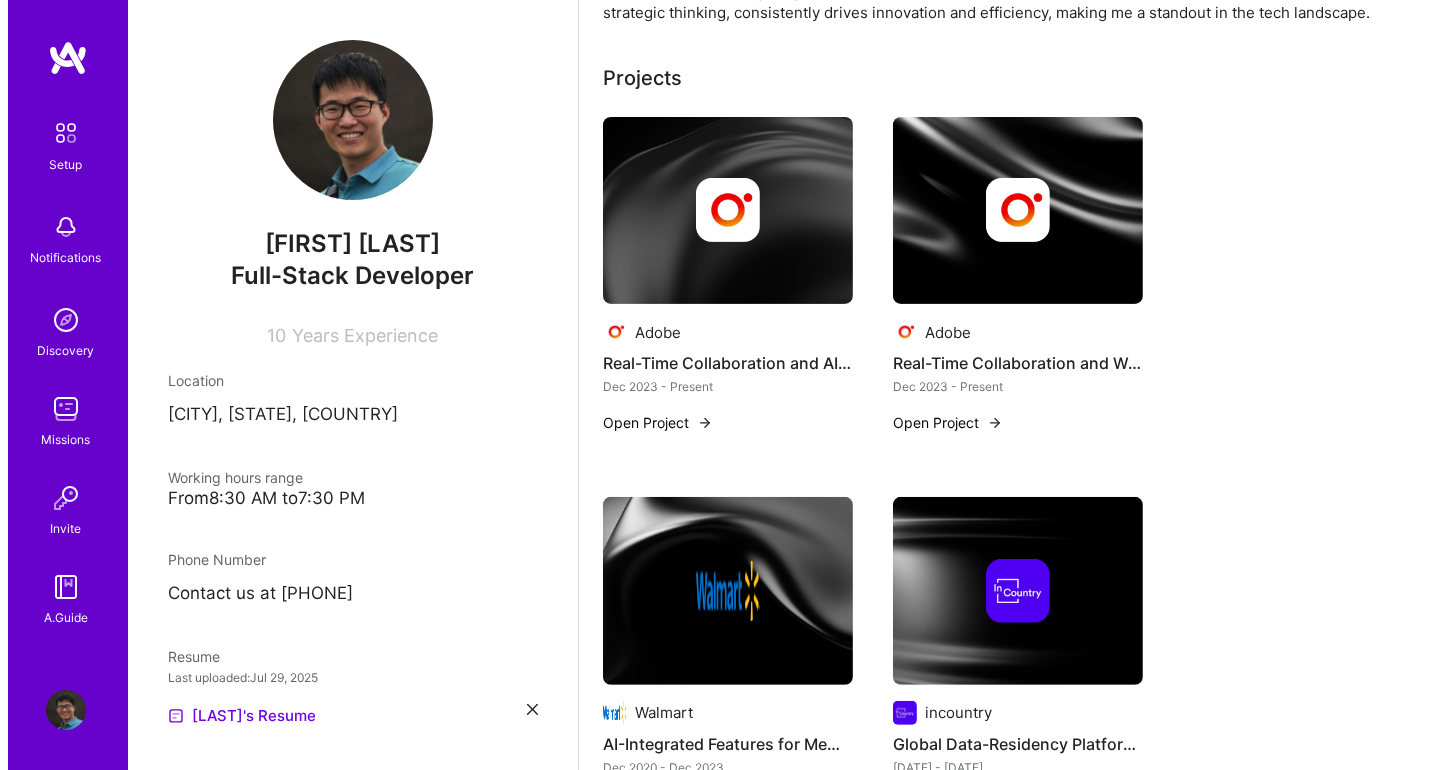 scroll, scrollTop: 556, scrollLeft: 0, axis: vertical 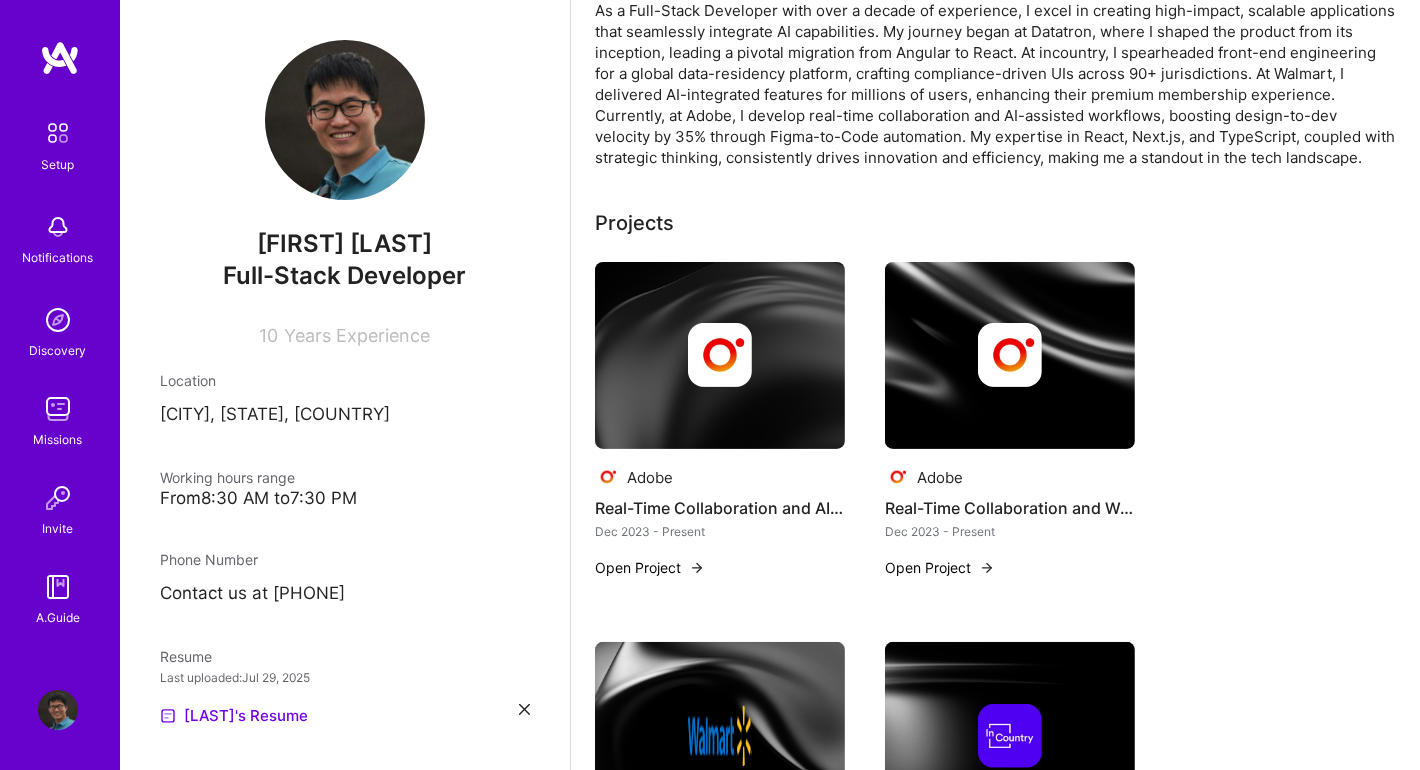 click at bounding box center (1010, 355) 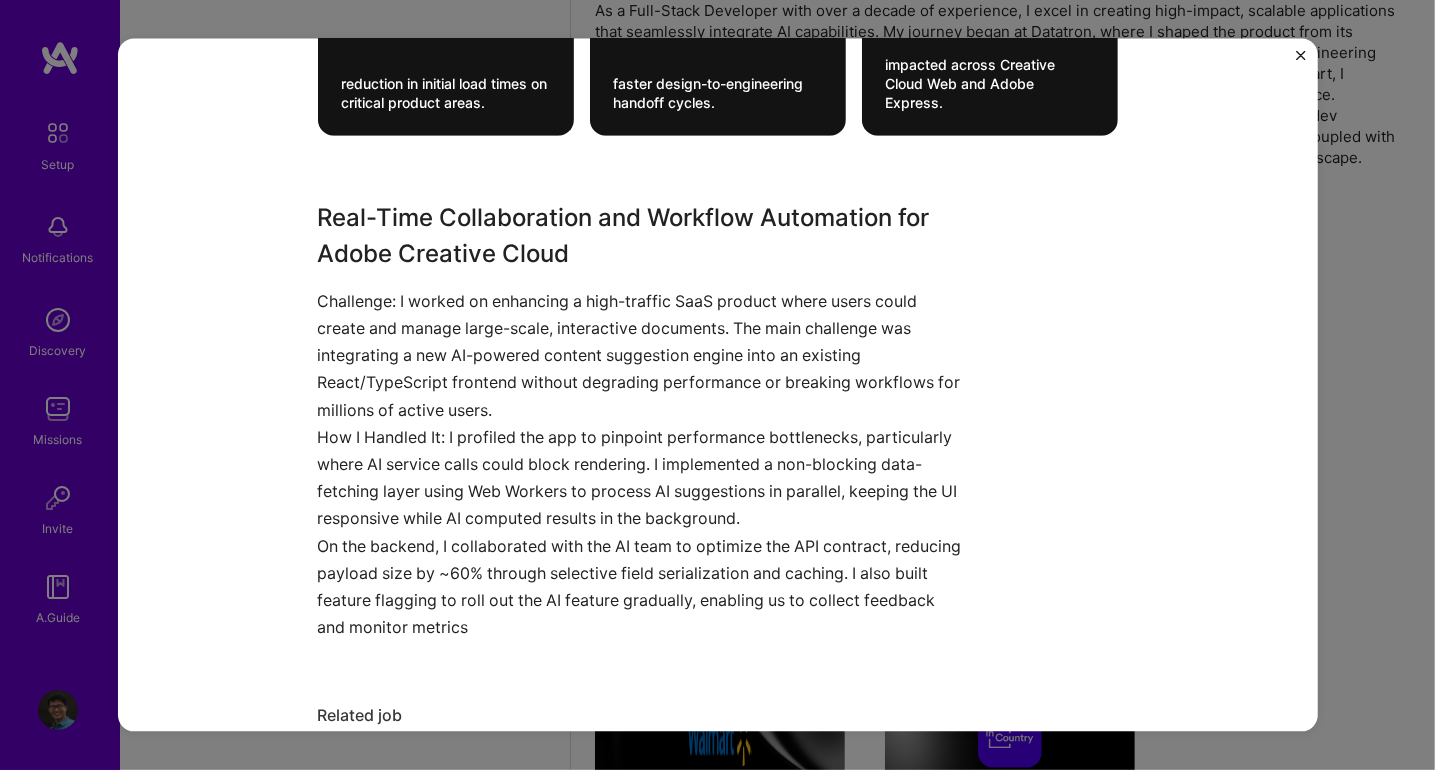 scroll, scrollTop: 1100, scrollLeft: 0, axis: vertical 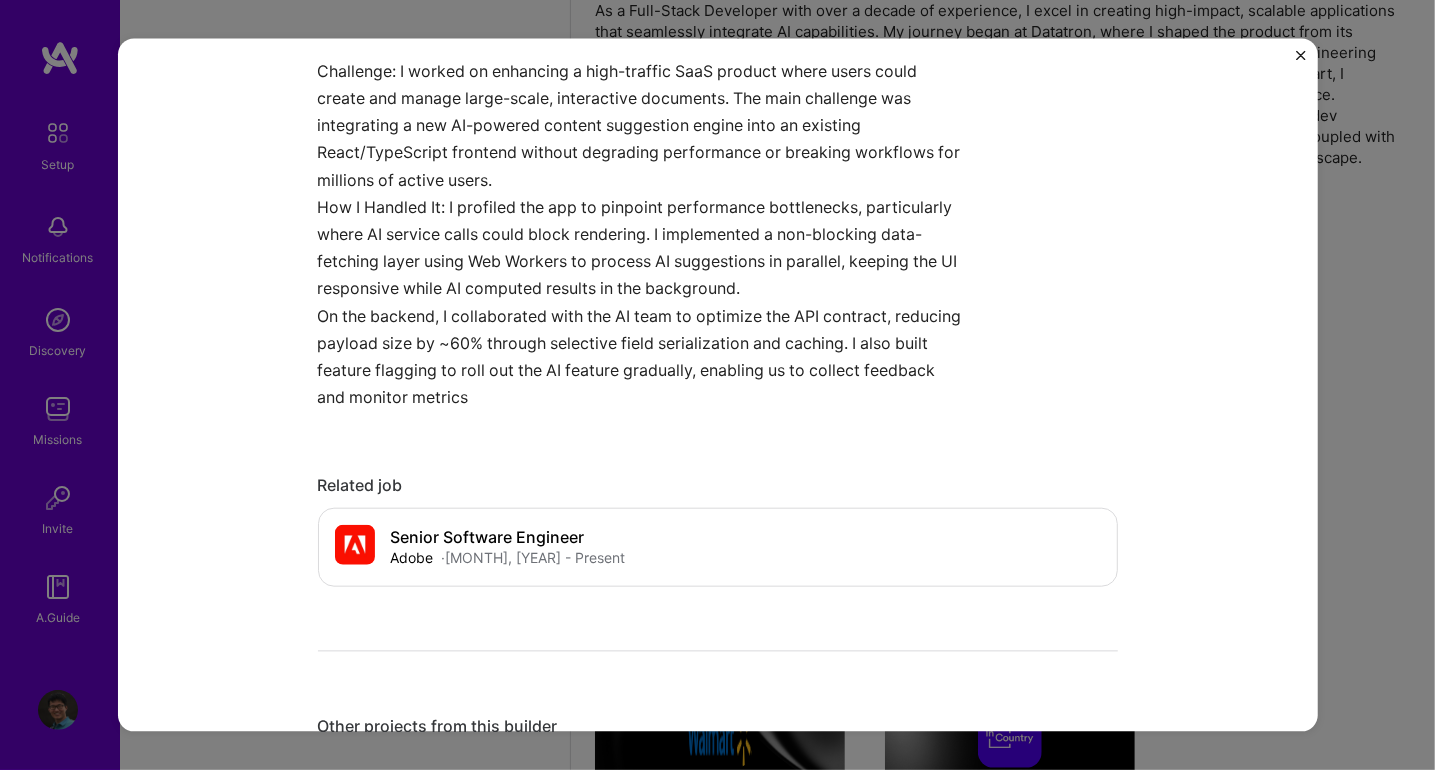 click at bounding box center [1301, 56] 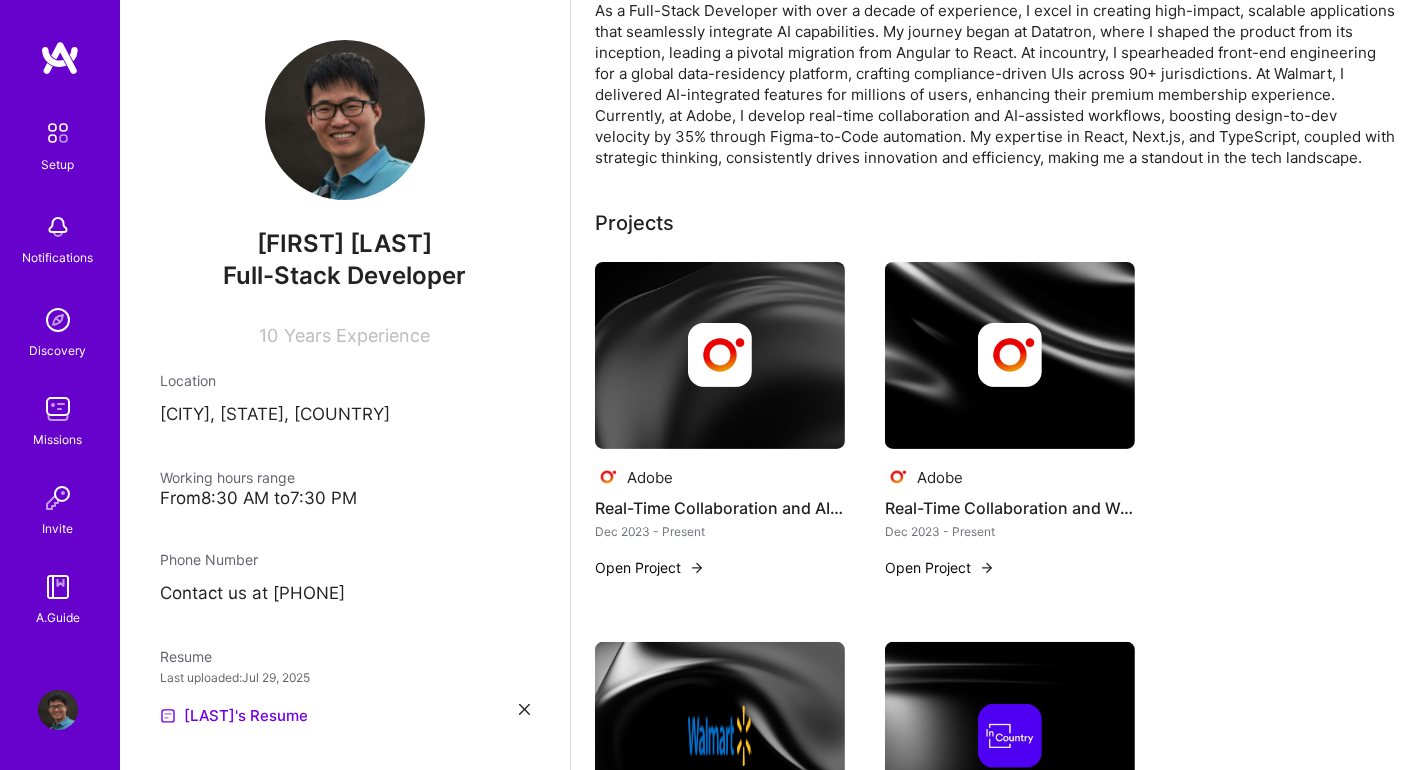 click at bounding box center [1010, 355] 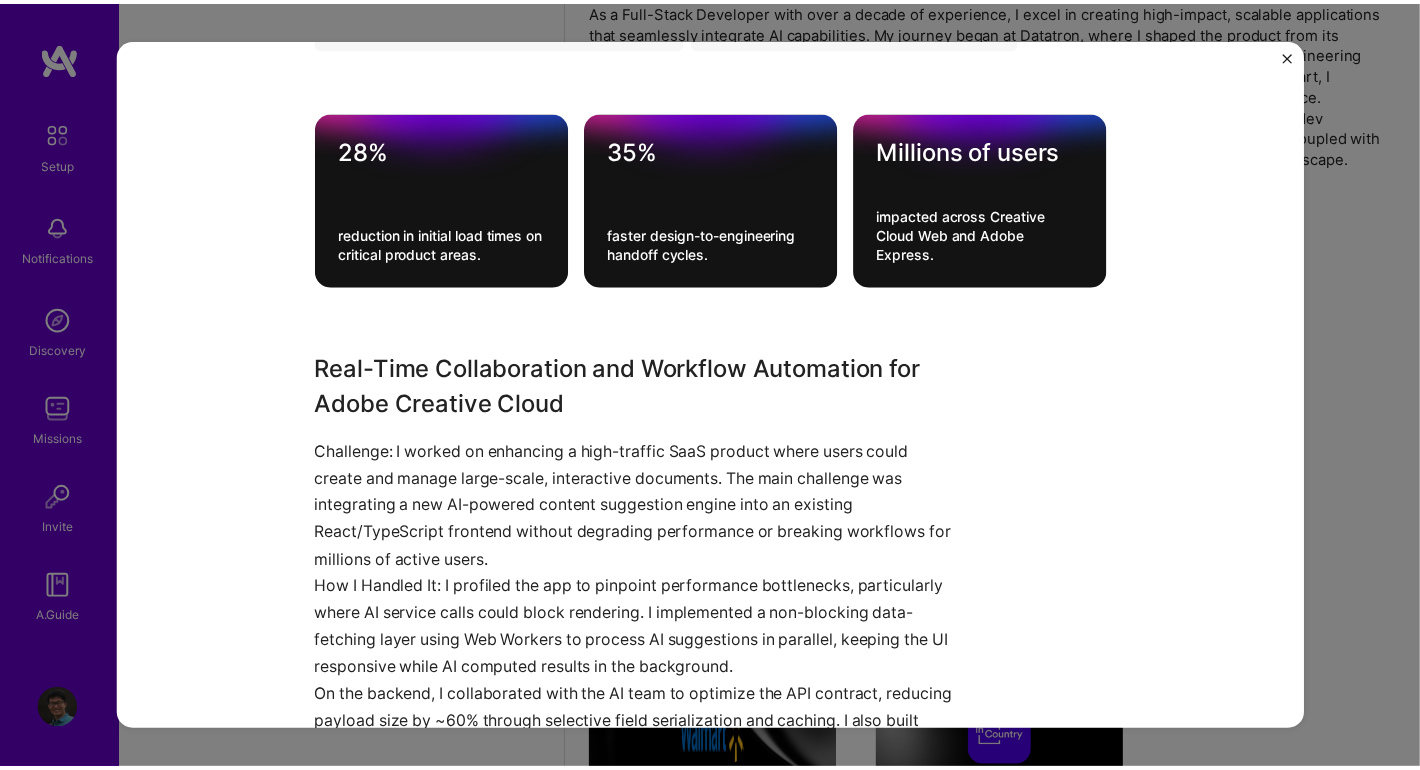 scroll, scrollTop: 600, scrollLeft: 0, axis: vertical 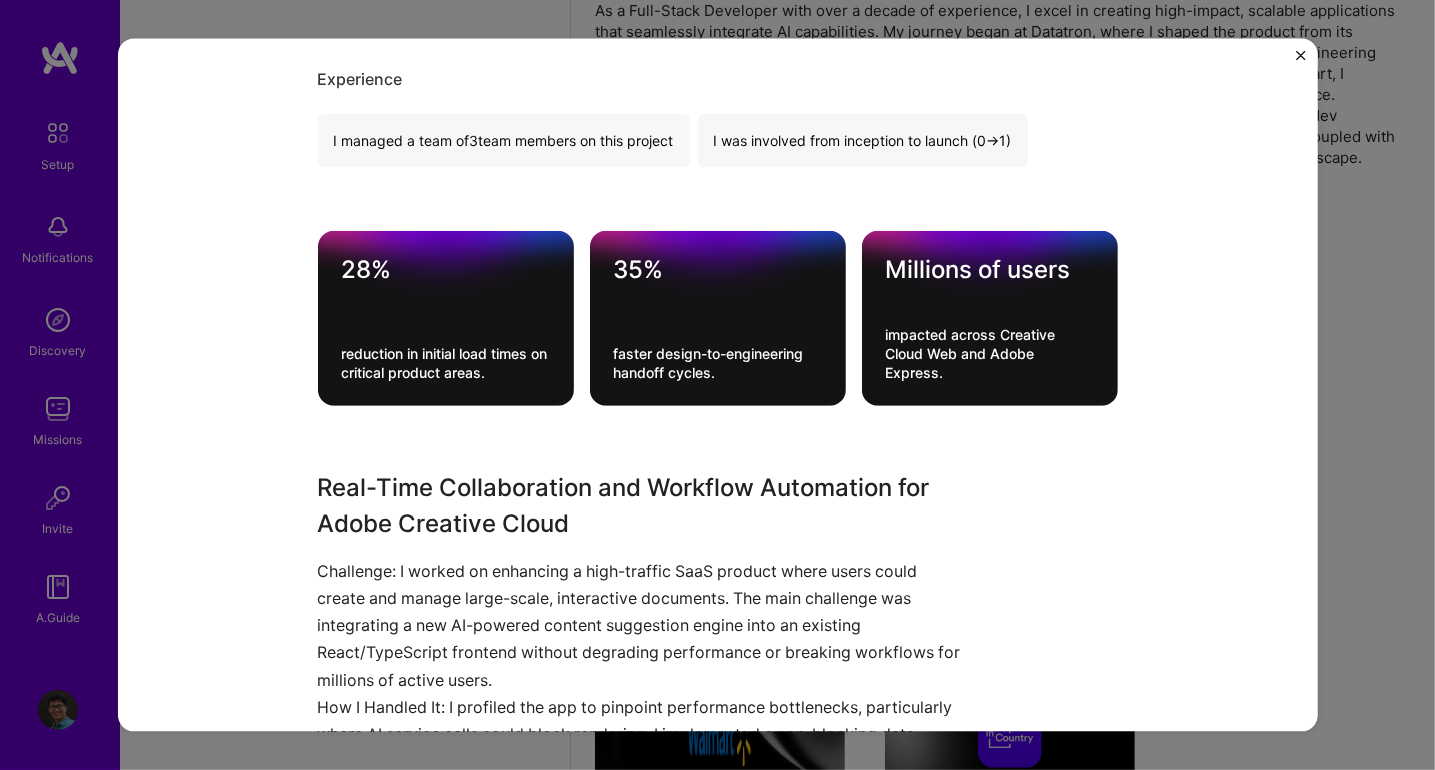 click at bounding box center (1301, 61) 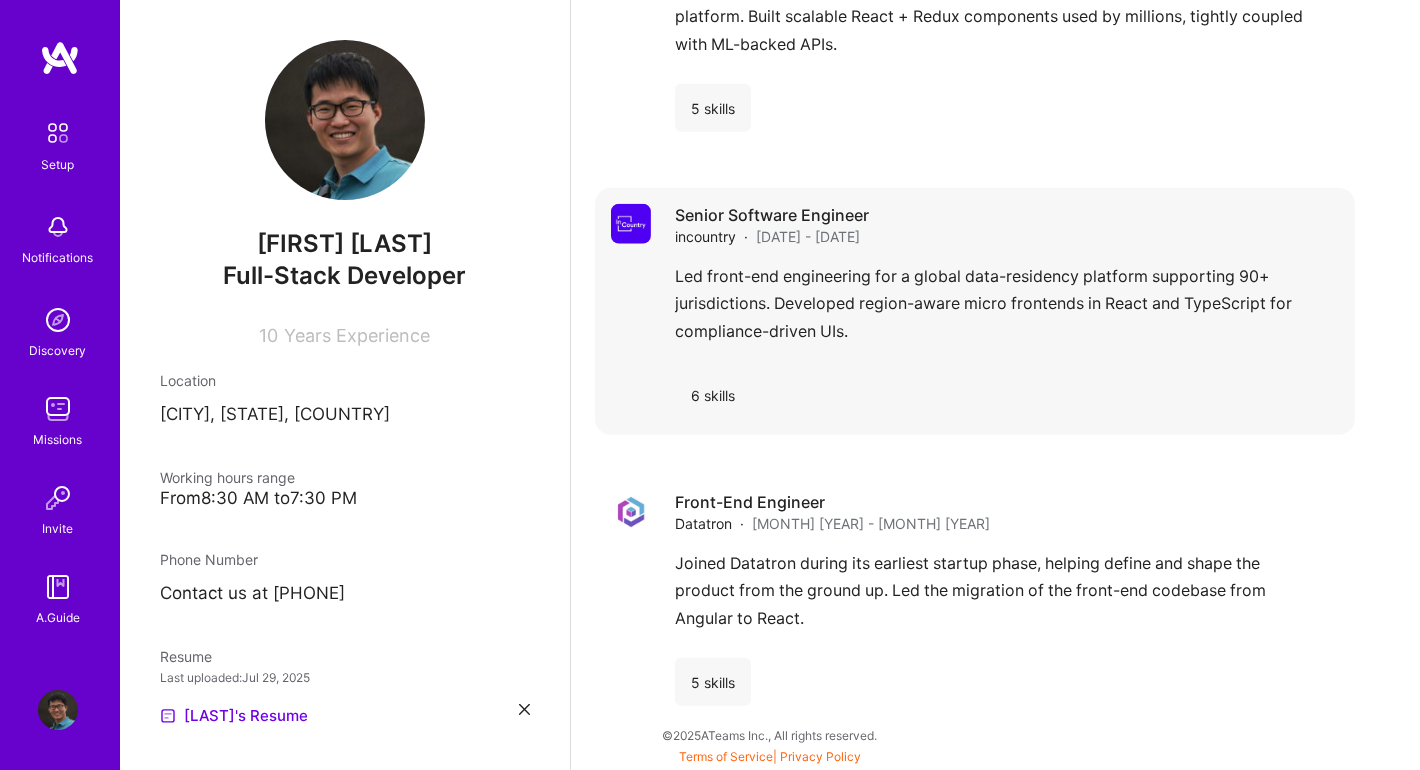 scroll, scrollTop: 2456, scrollLeft: 0, axis: vertical 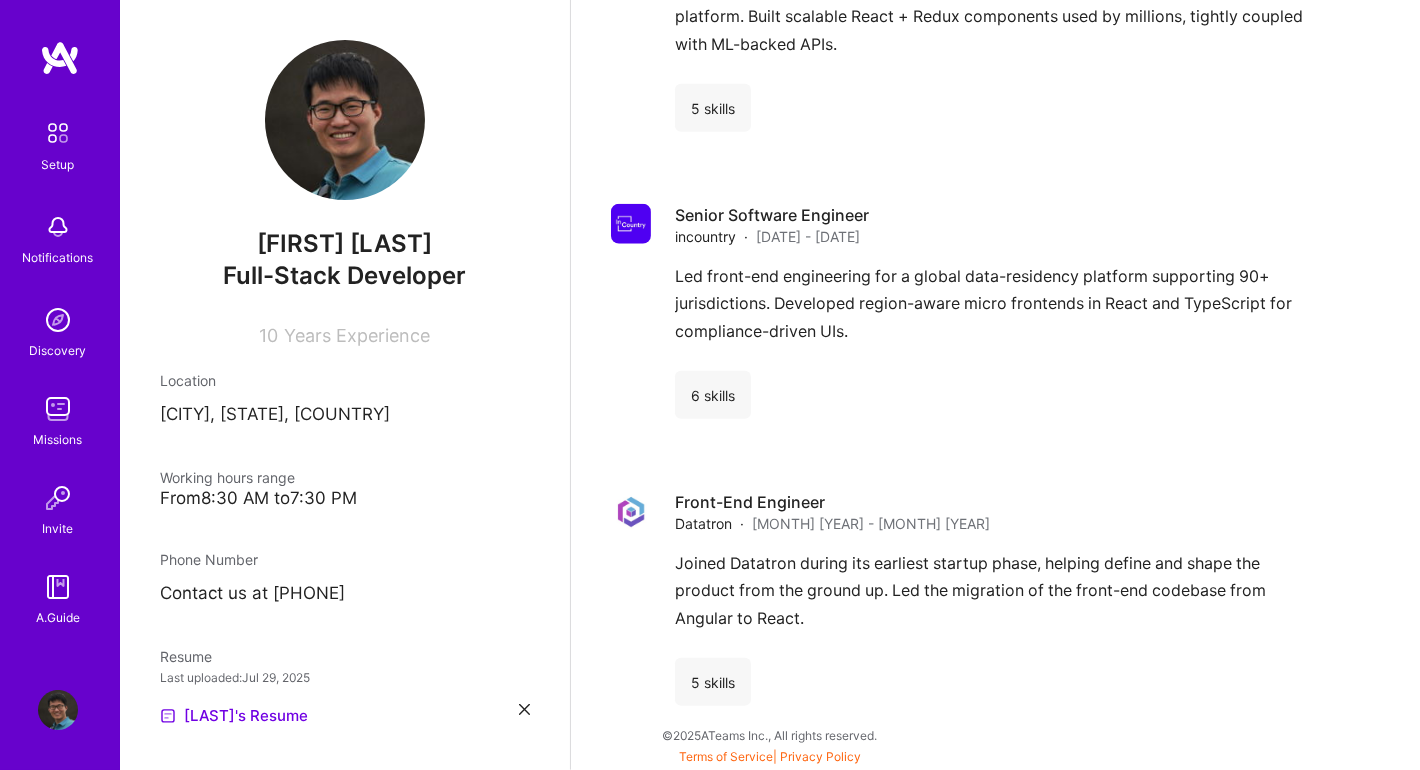 click on "Setup" at bounding box center [58, 164] 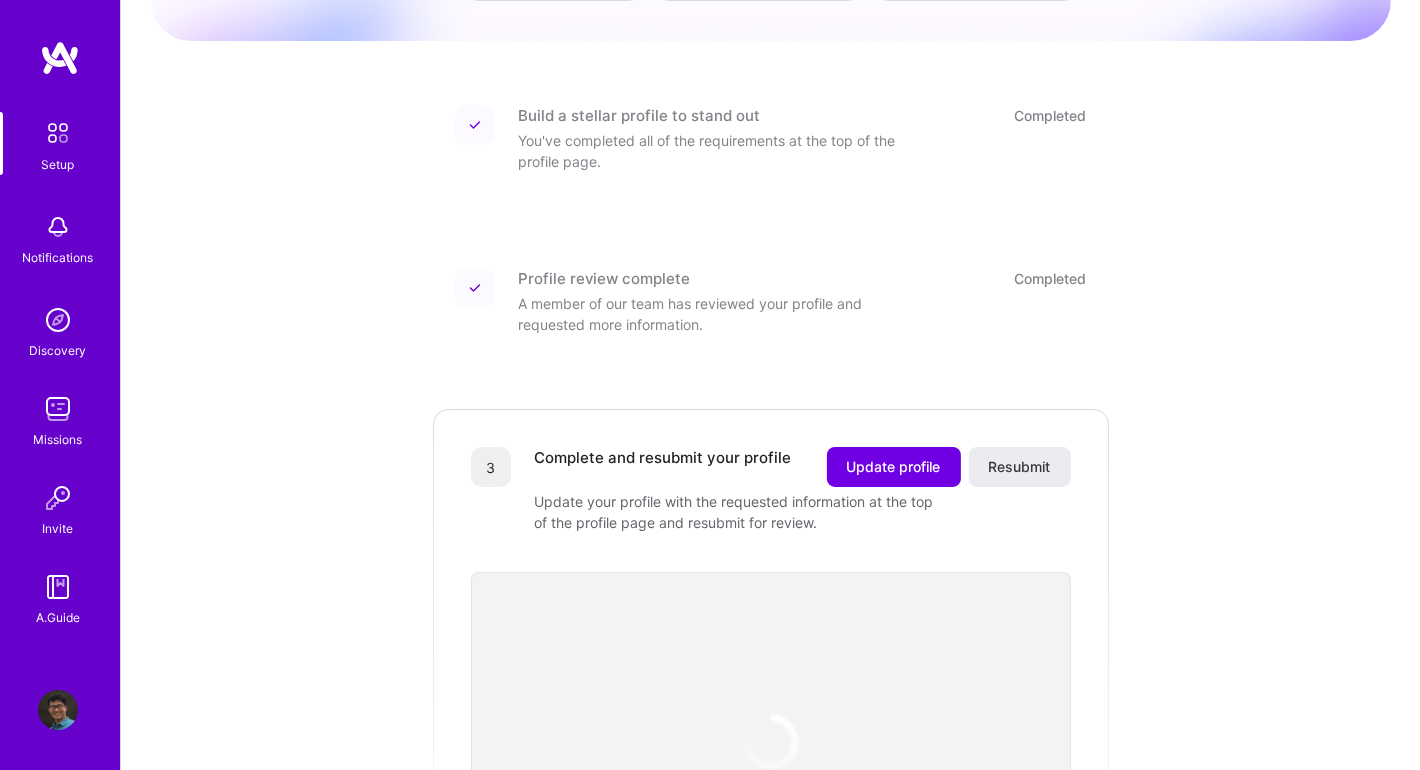 scroll, scrollTop: 199, scrollLeft: 0, axis: vertical 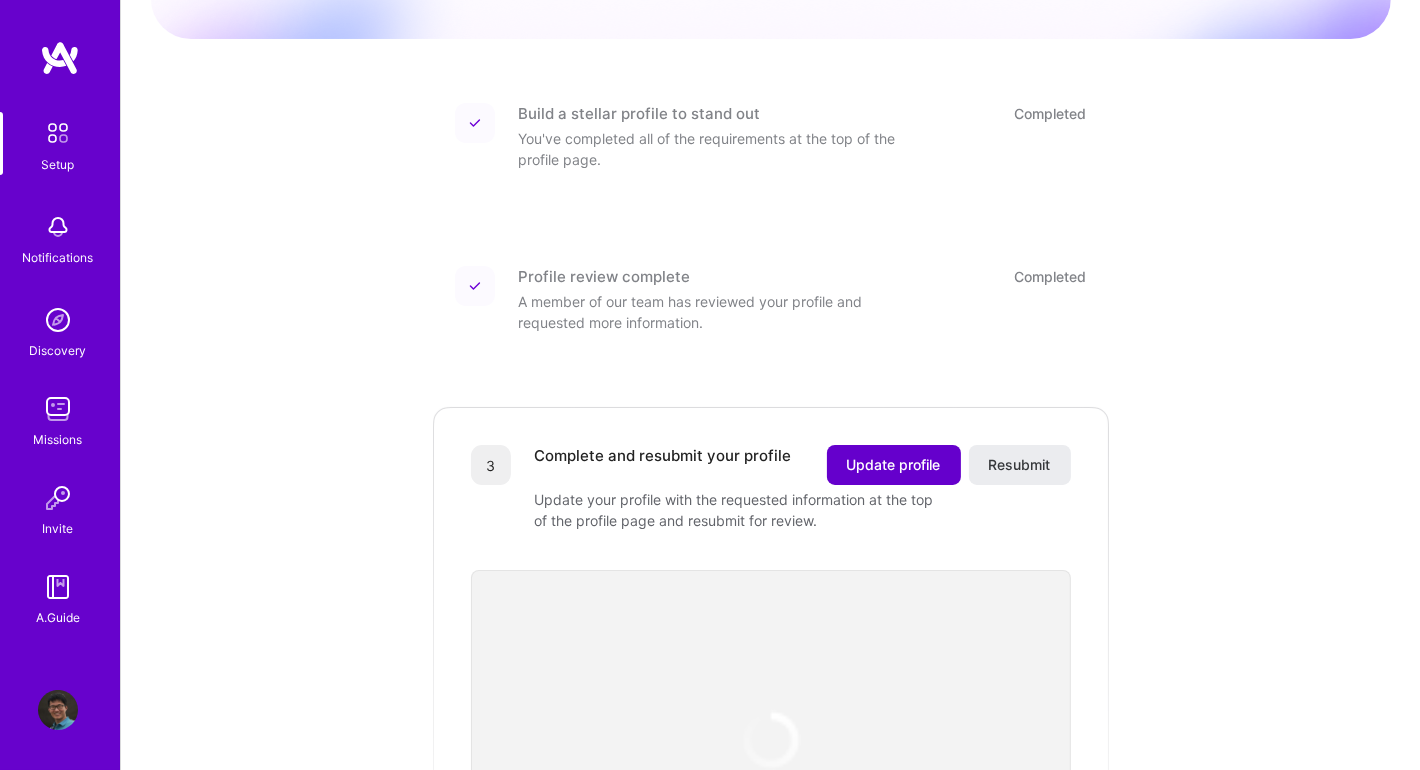 click on "Update profile" at bounding box center (894, 465) 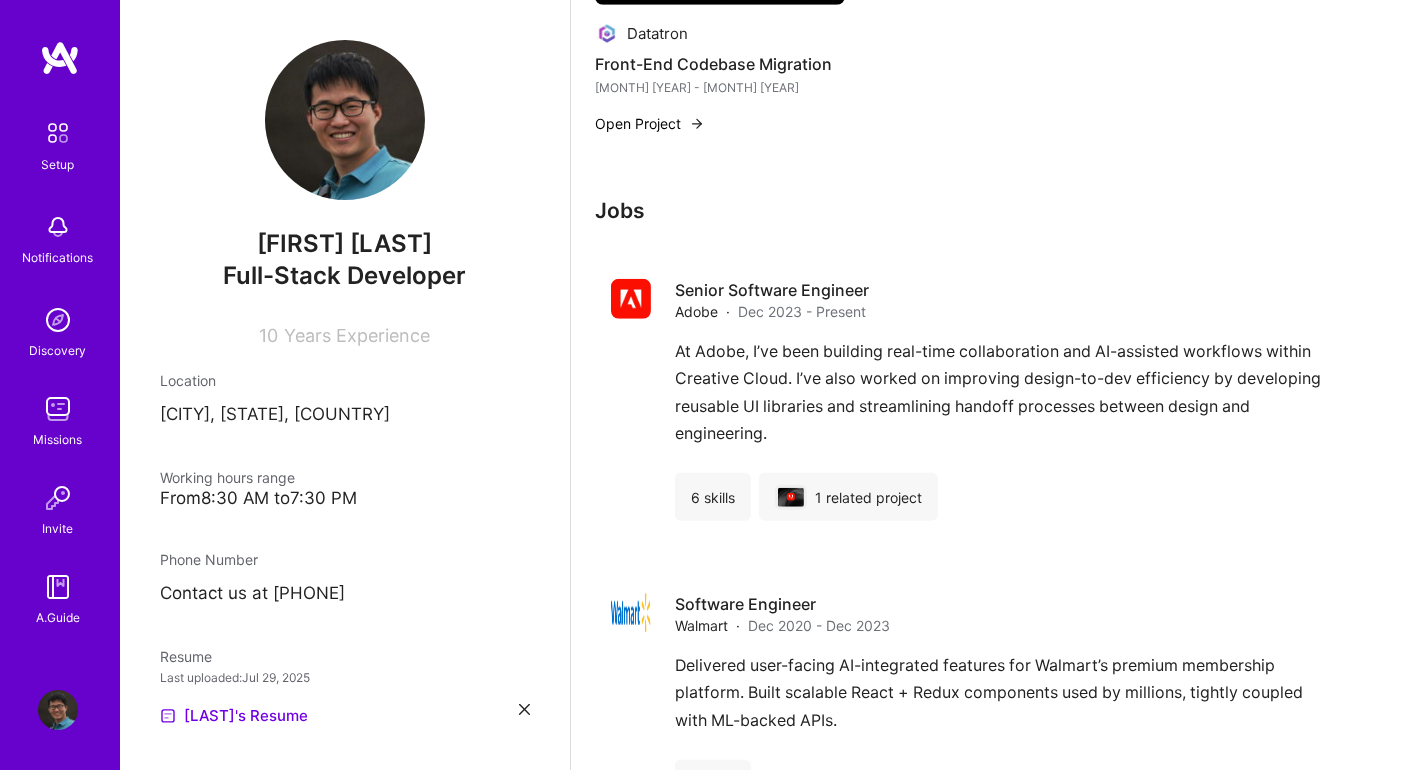 scroll, scrollTop: 1799, scrollLeft: 0, axis: vertical 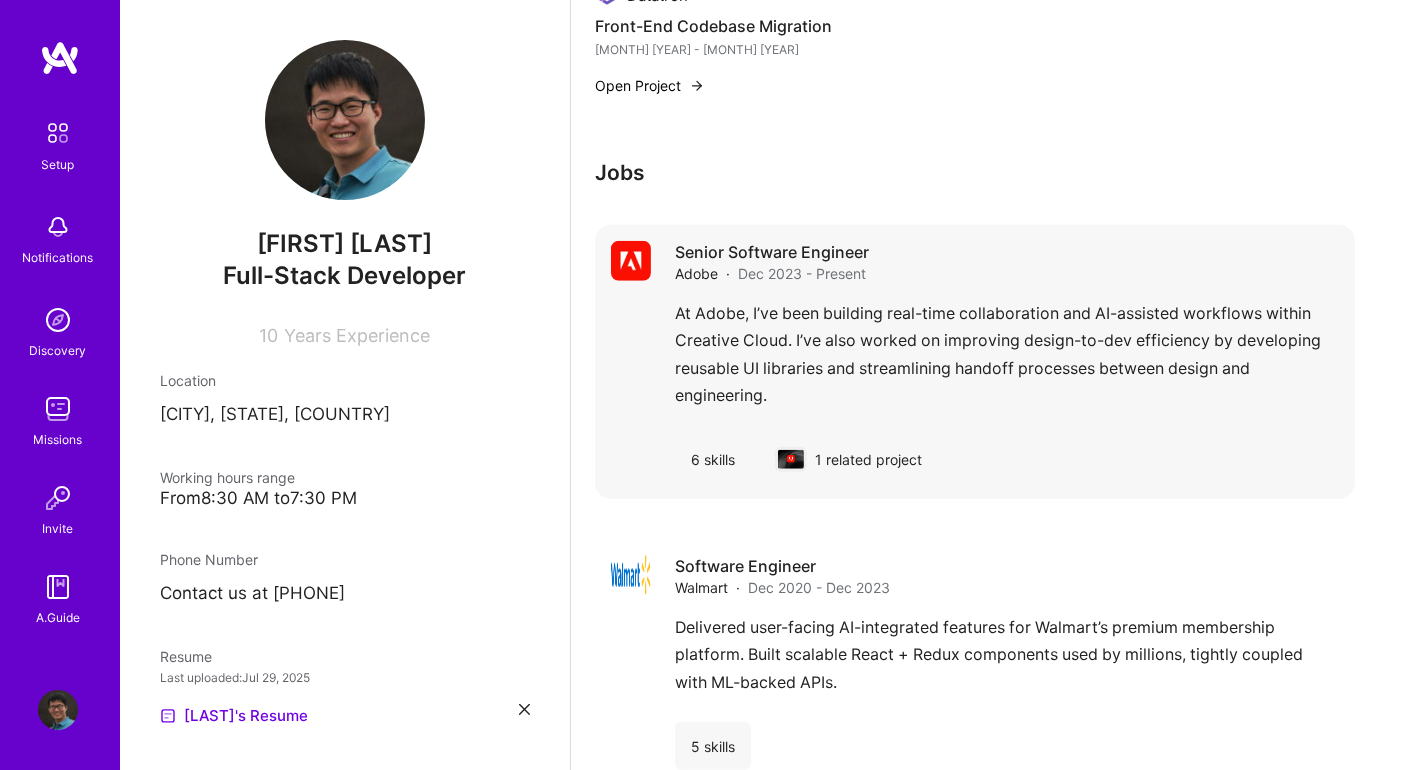click on "1   related project" at bounding box center [848, 459] 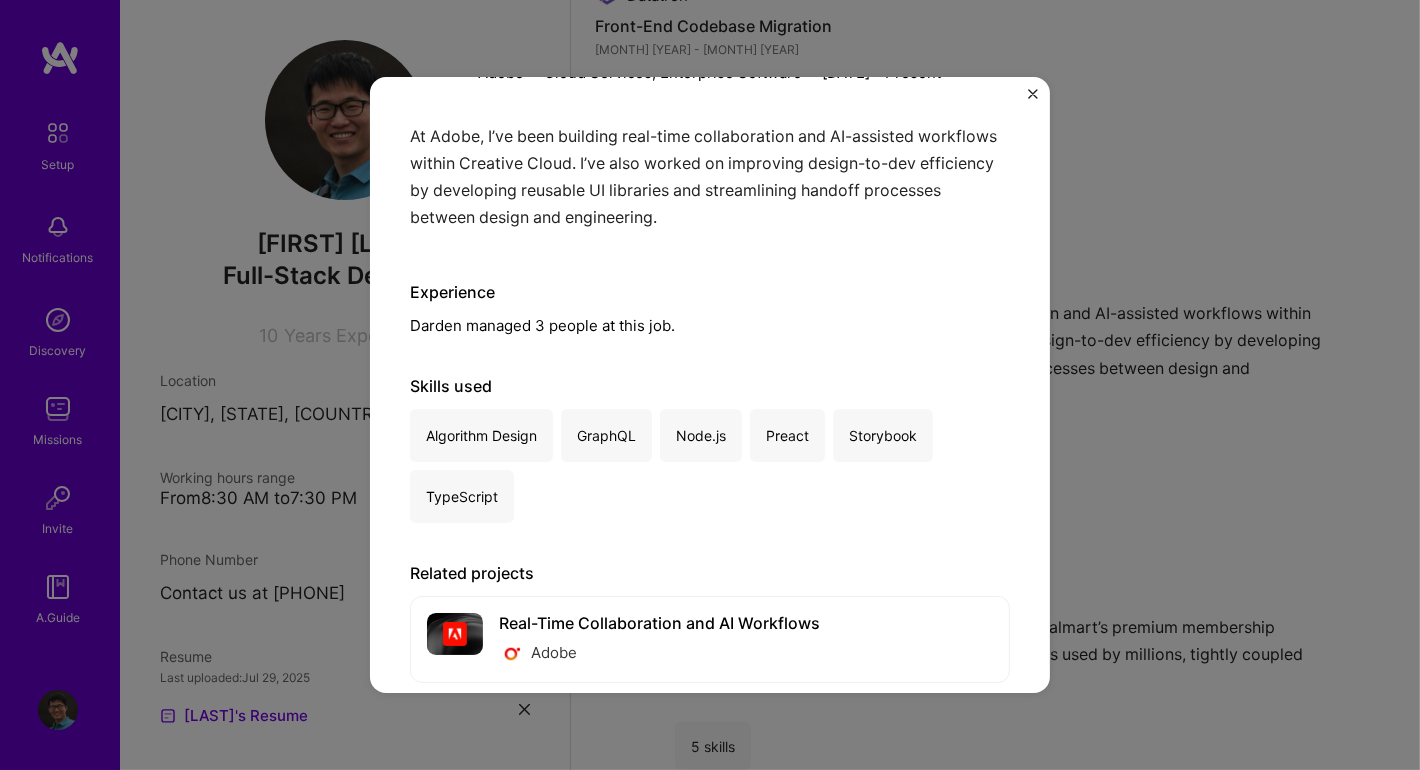 scroll, scrollTop: 224, scrollLeft: 0, axis: vertical 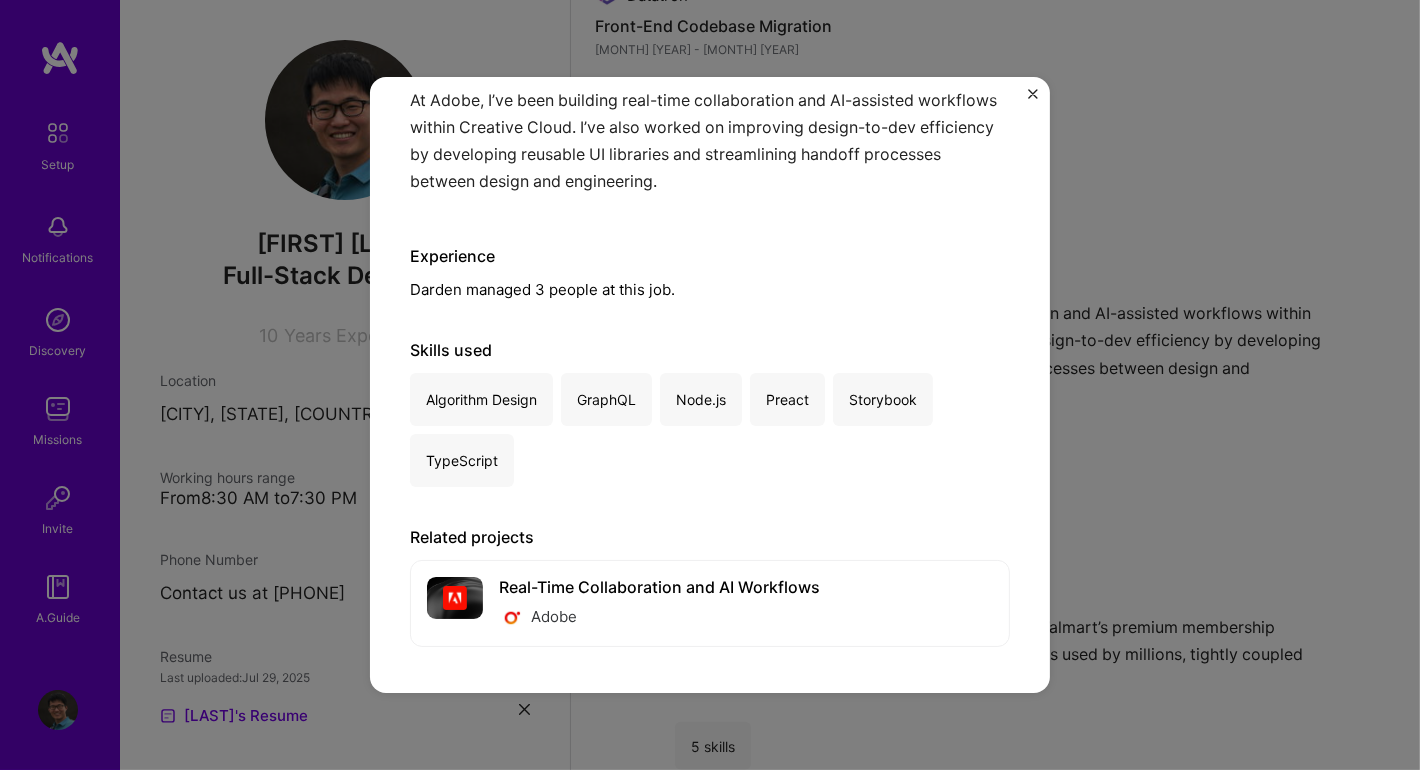 click on "Algorithm Design GraphQL Node.js Preact Storybook TypeScript" at bounding box center [710, 430] 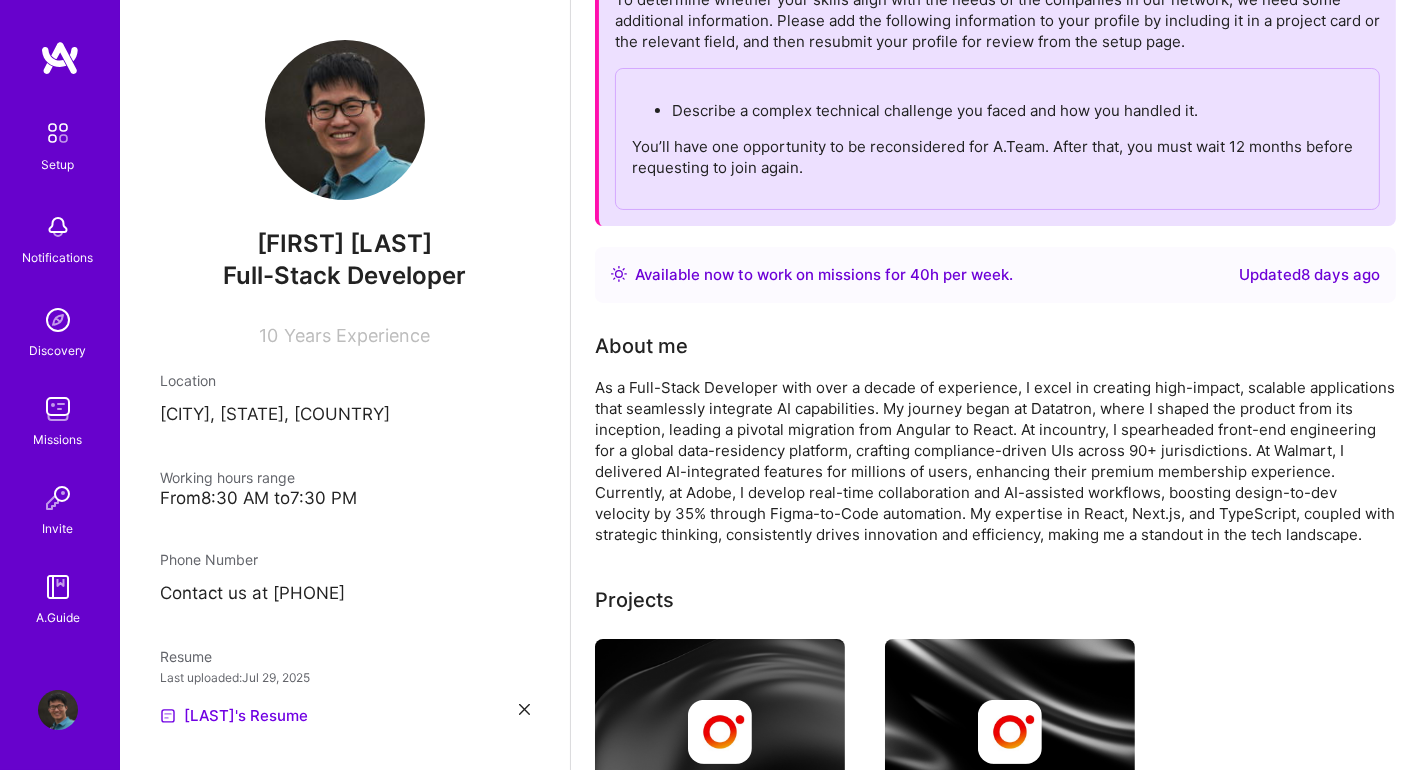 scroll, scrollTop: 56, scrollLeft: 0, axis: vertical 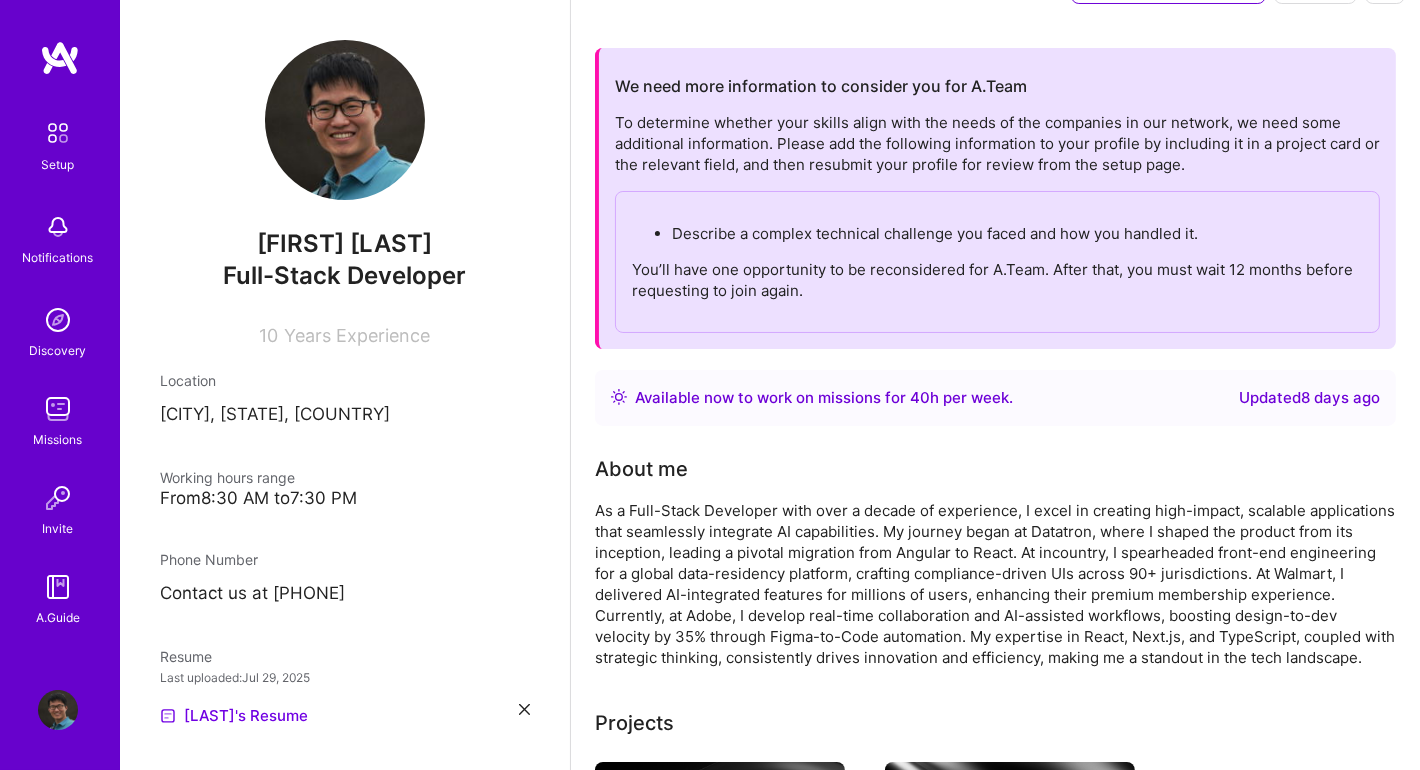 click on "Updated  [DATE]" at bounding box center (1309, 398) 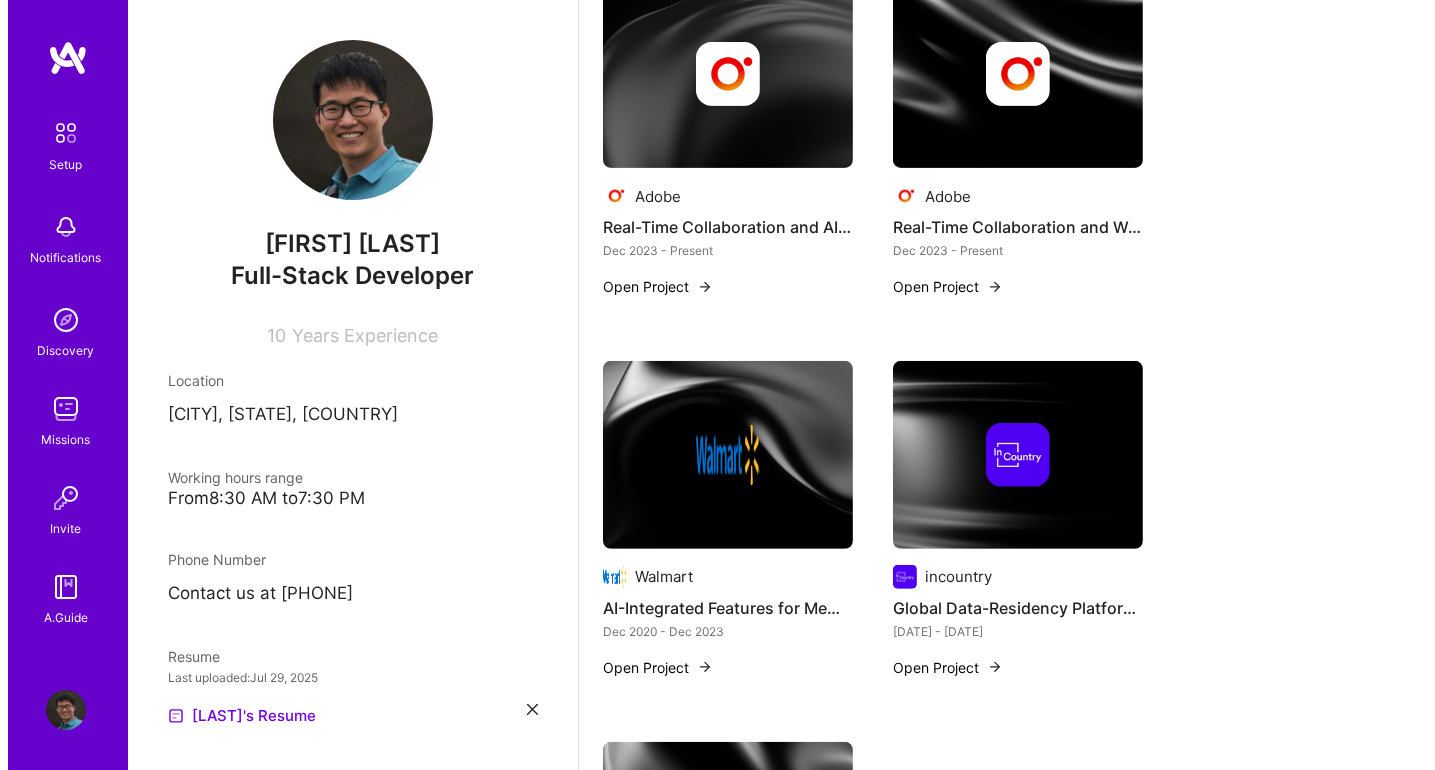 scroll, scrollTop: 856, scrollLeft: 0, axis: vertical 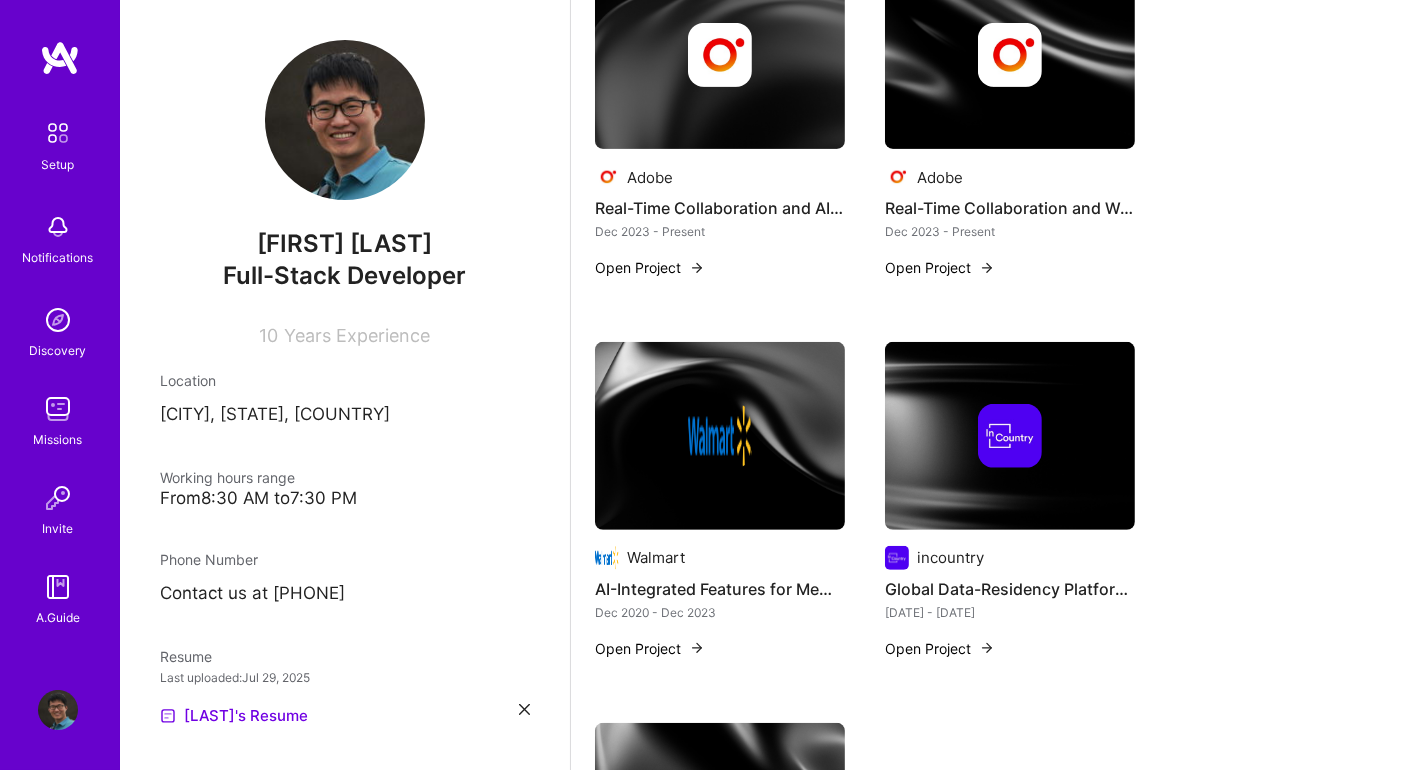 click on "Open Project" at bounding box center (650, 267) 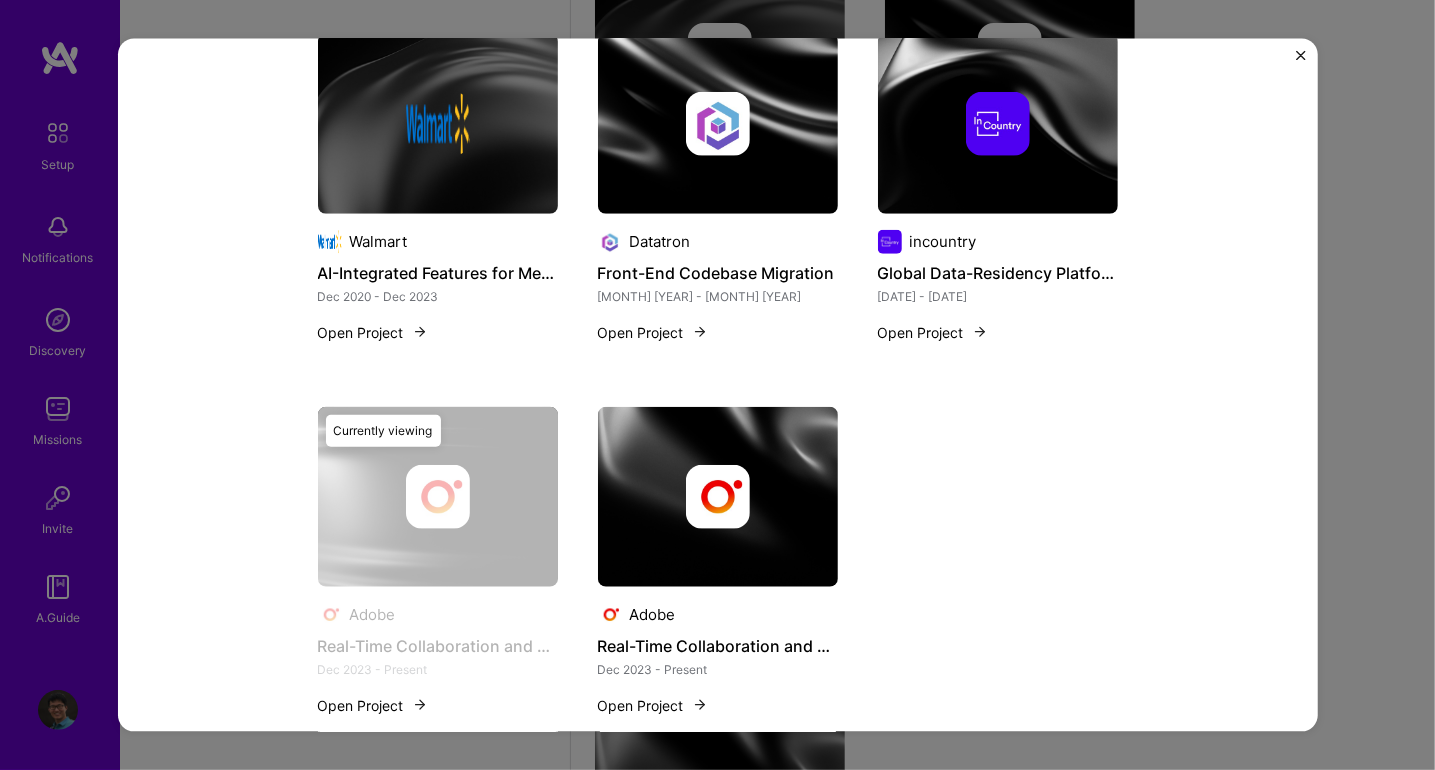 scroll, scrollTop: 1131, scrollLeft: 0, axis: vertical 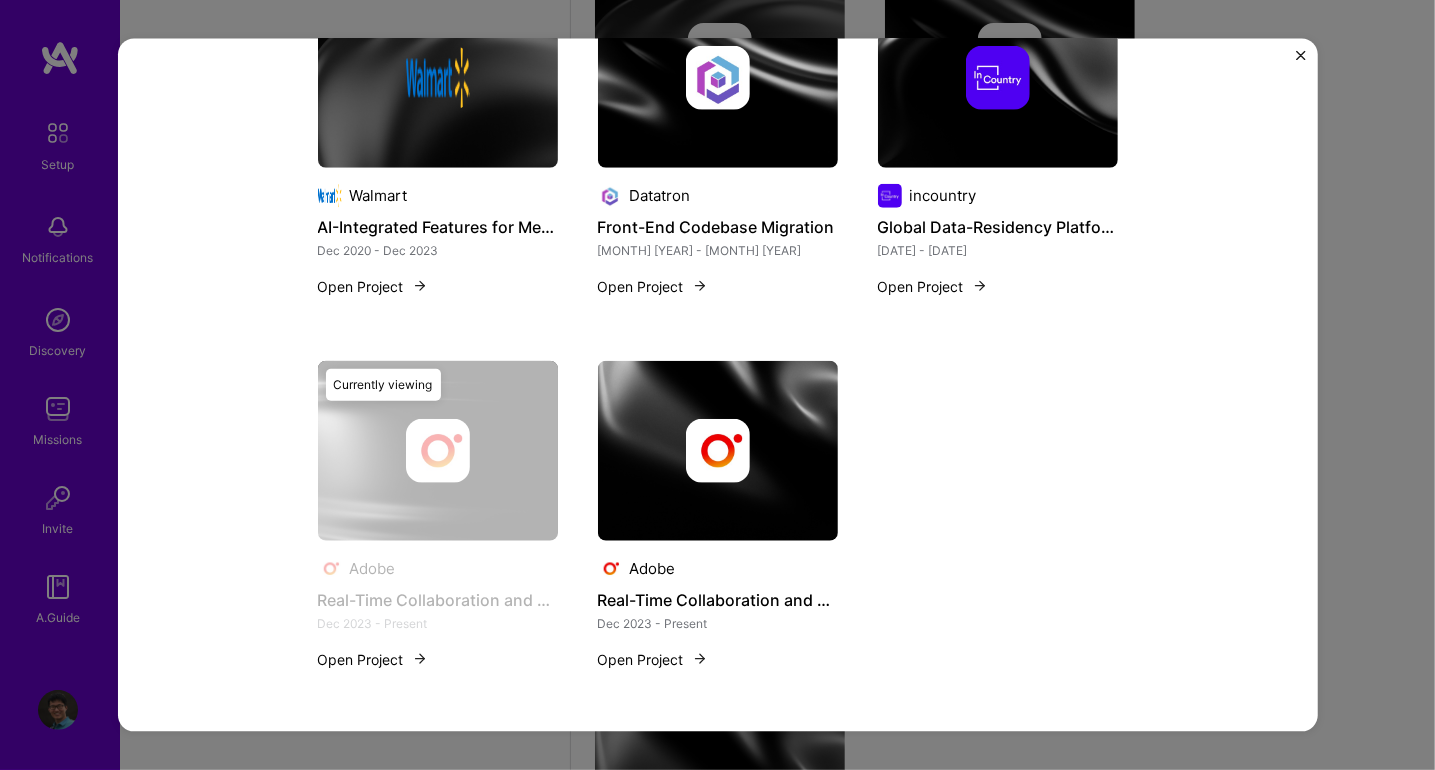 click at bounding box center (718, 450) 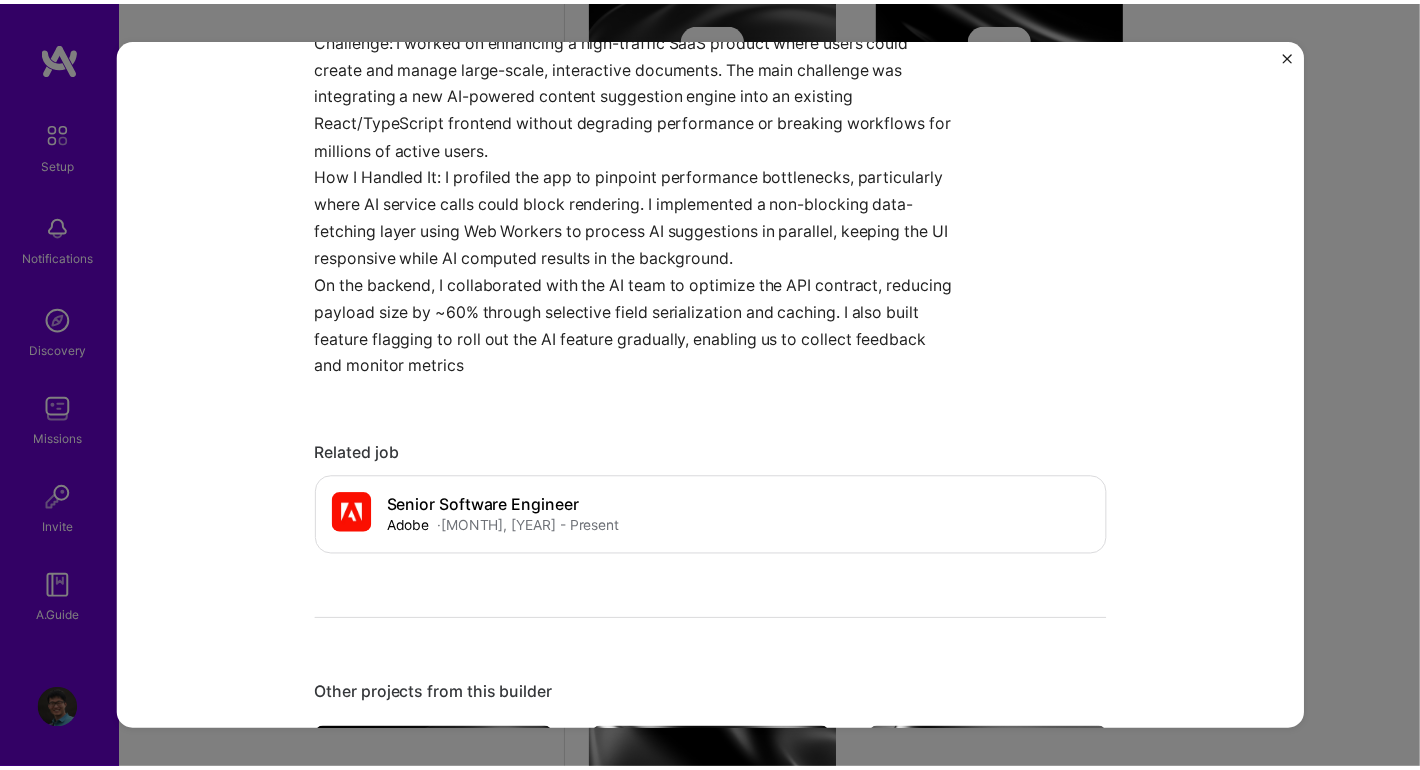 scroll, scrollTop: 0, scrollLeft: 0, axis: both 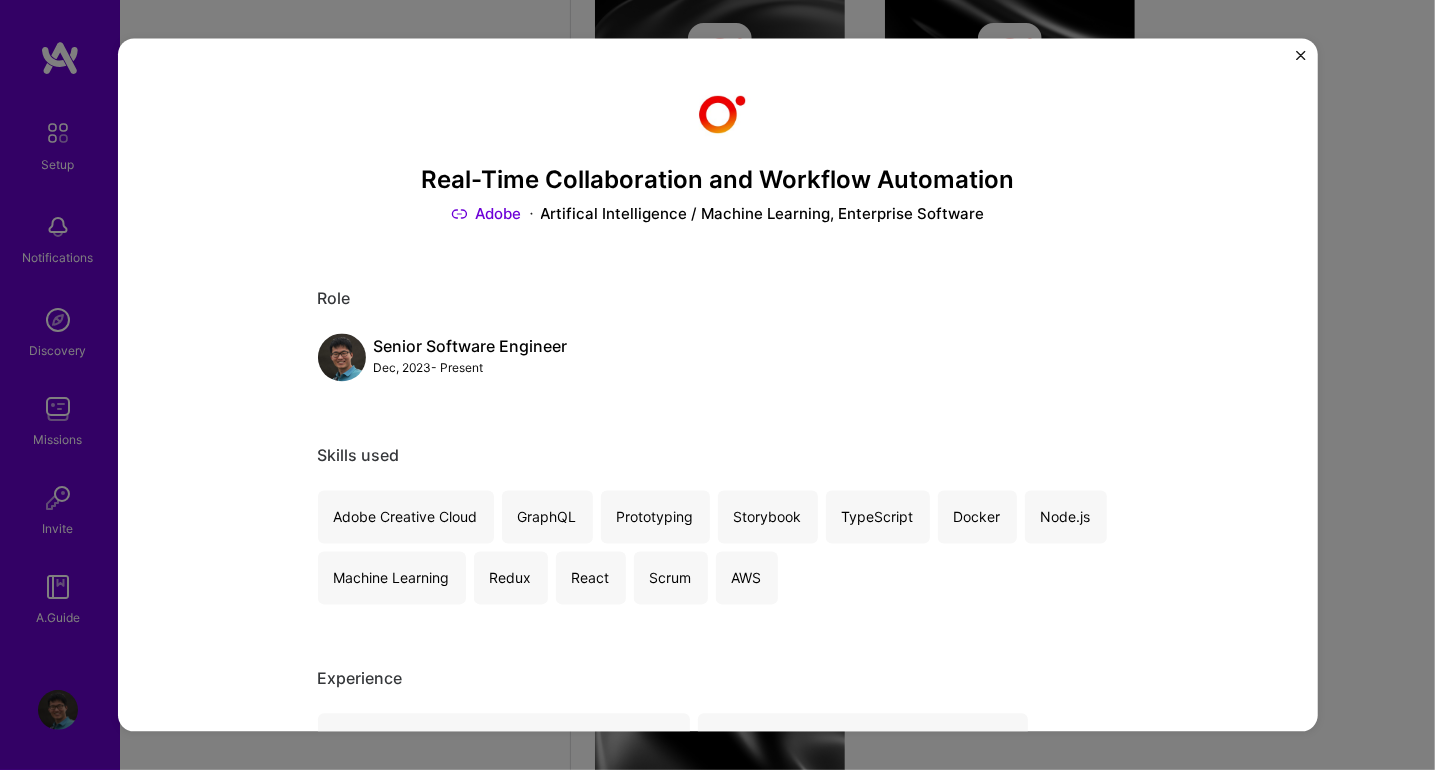 click at bounding box center [1301, 61] 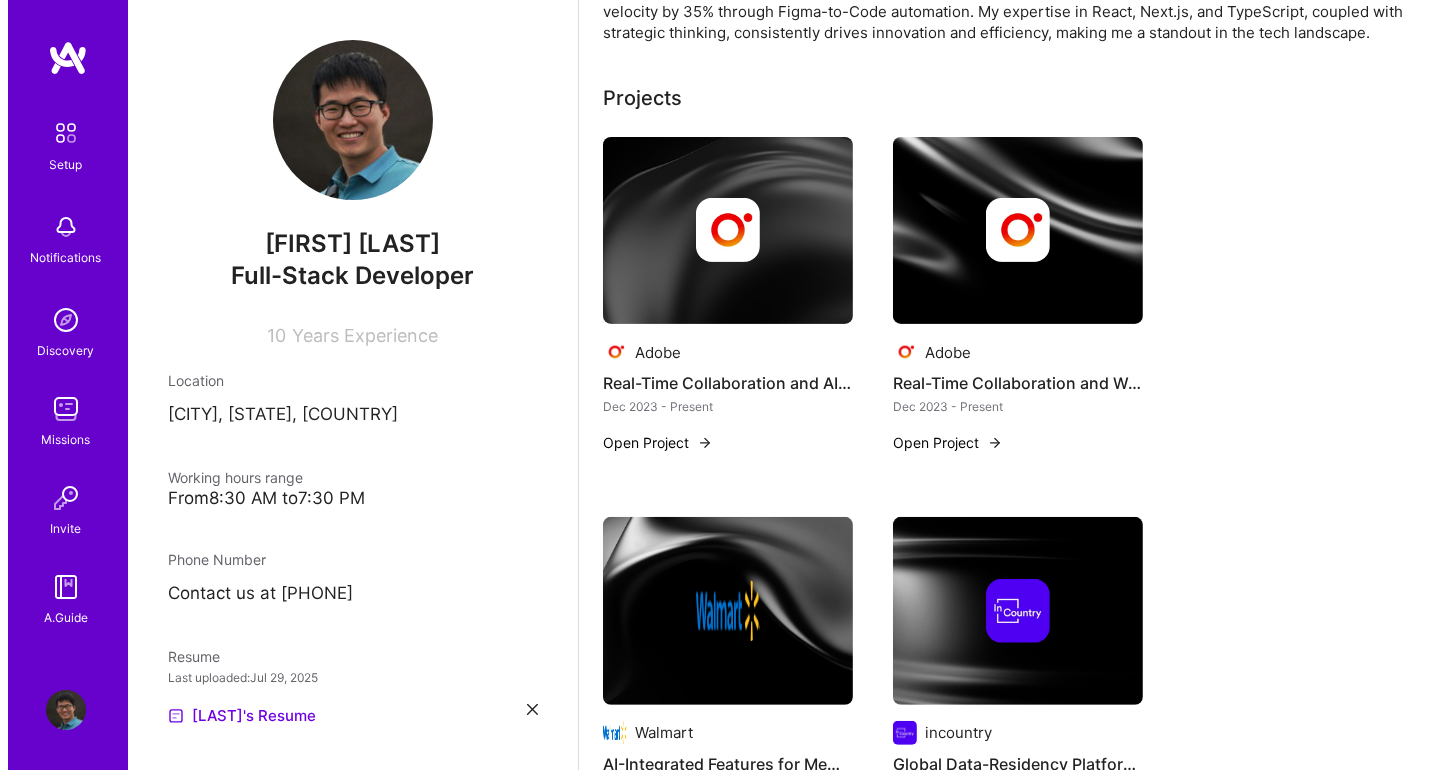scroll, scrollTop: 656, scrollLeft: 0, axis: vertical 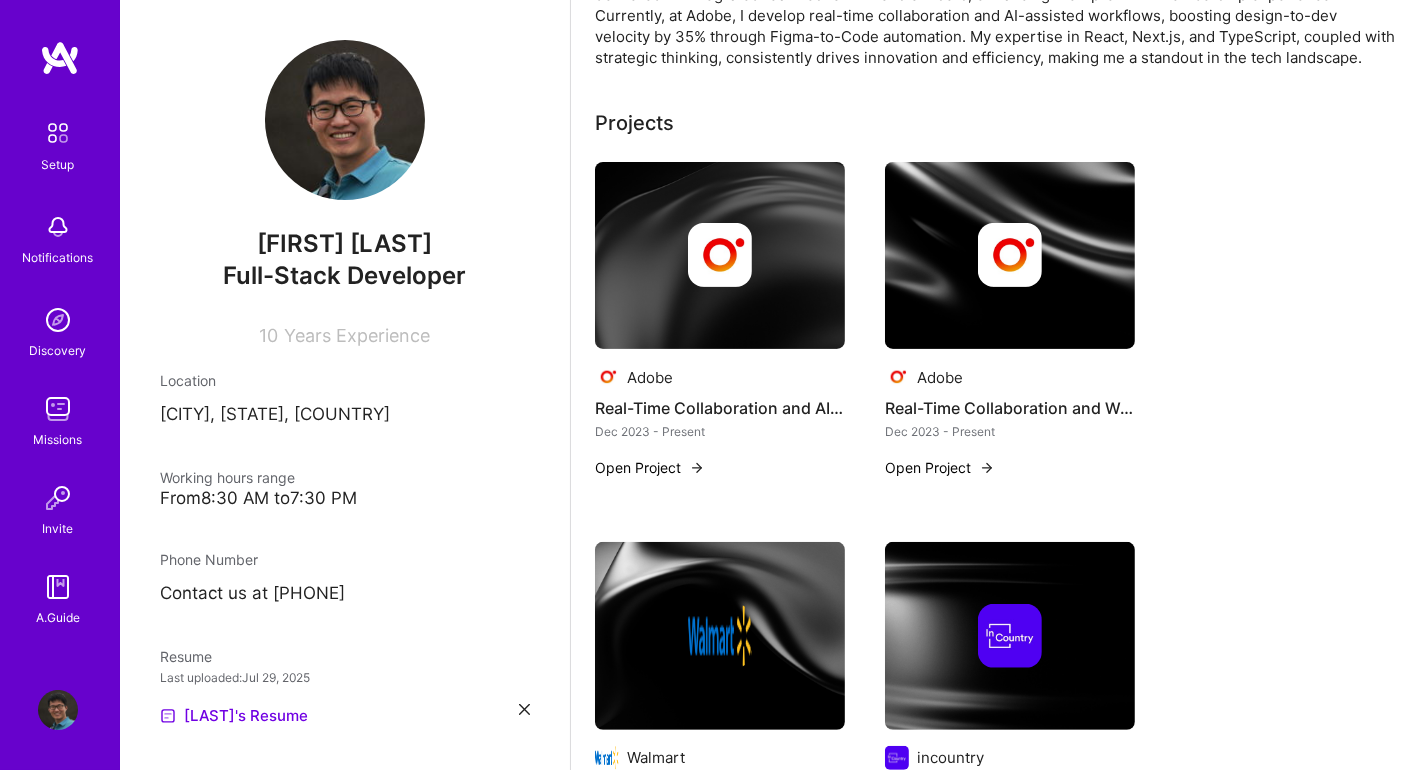 click at bounding box center [720, 255] 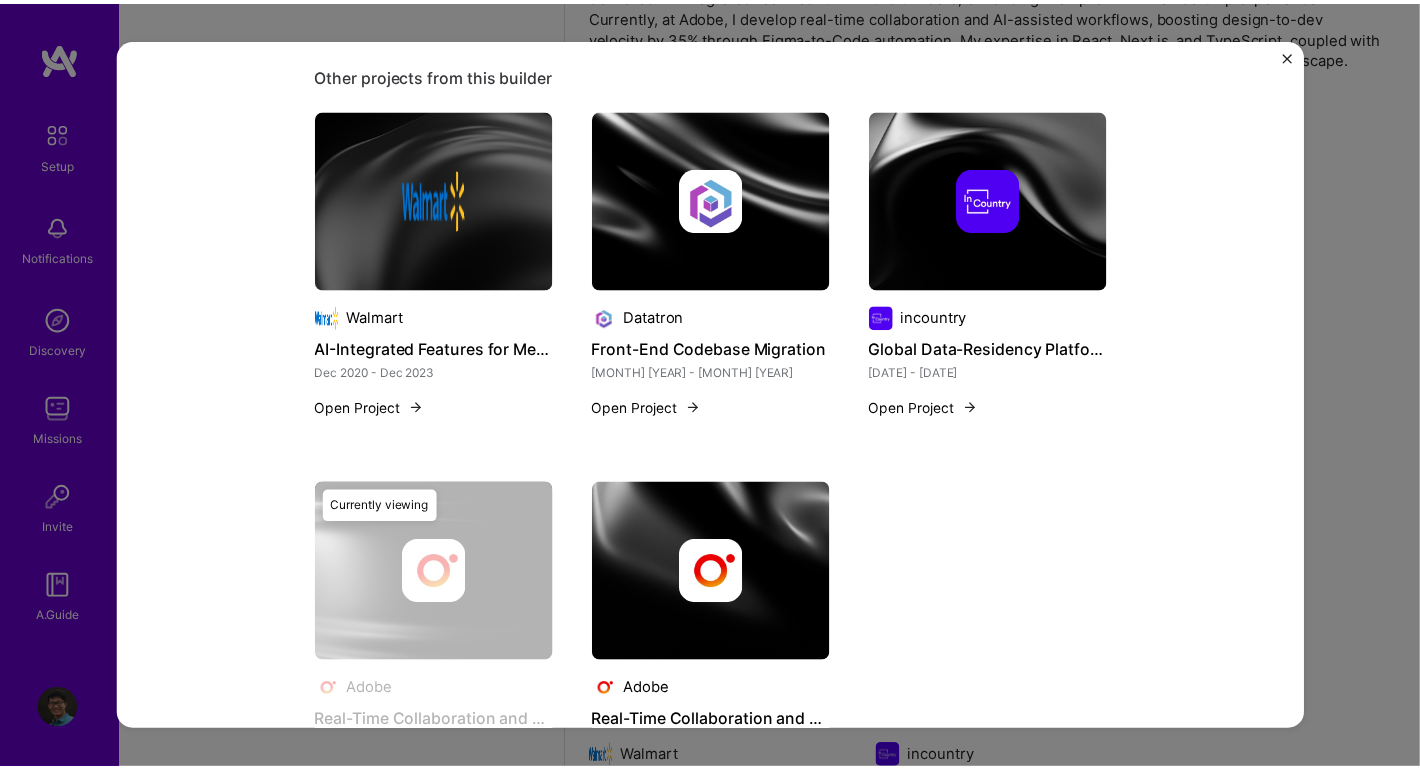 scroll, scrollTop: 1131, scrollLeft: 0, axis: vertical 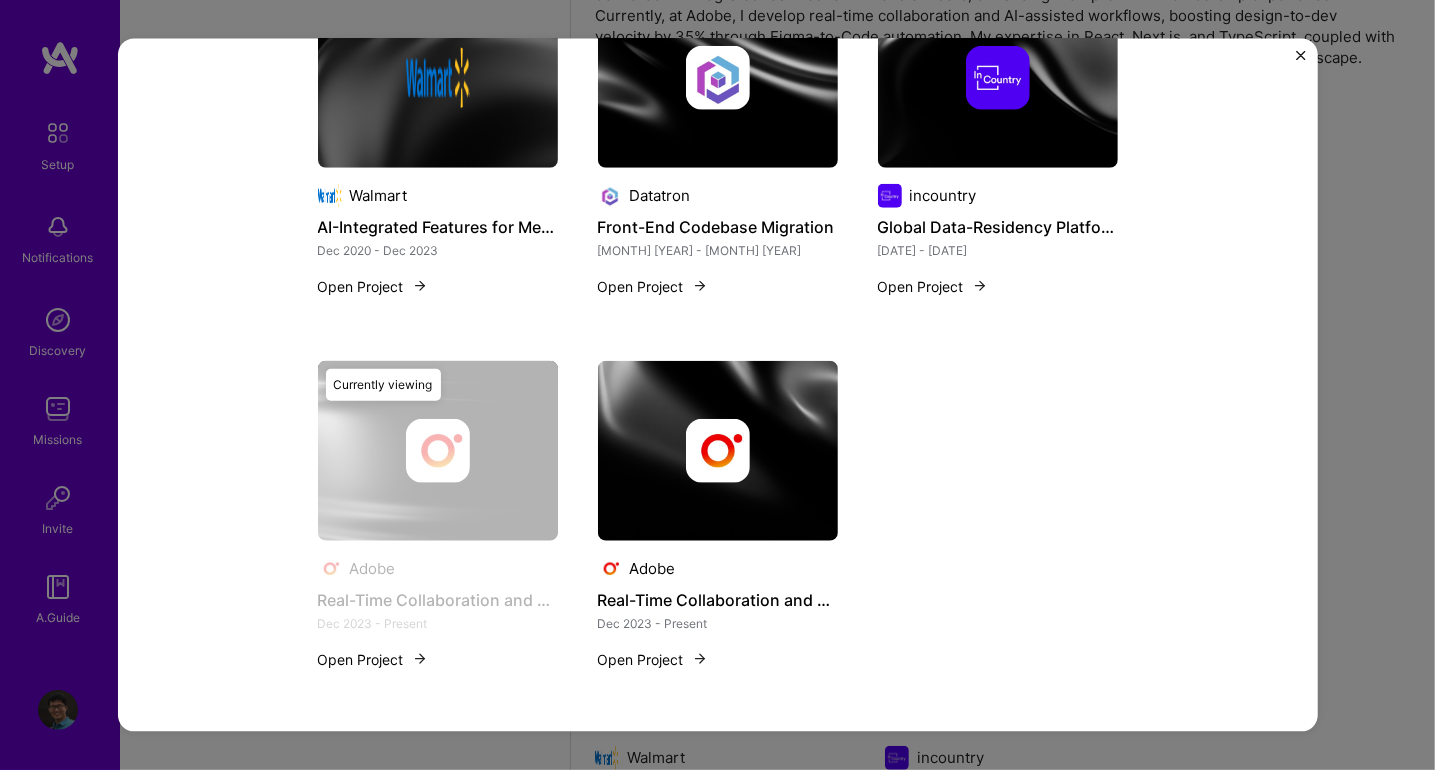 click at bounding box center [1301, 56] 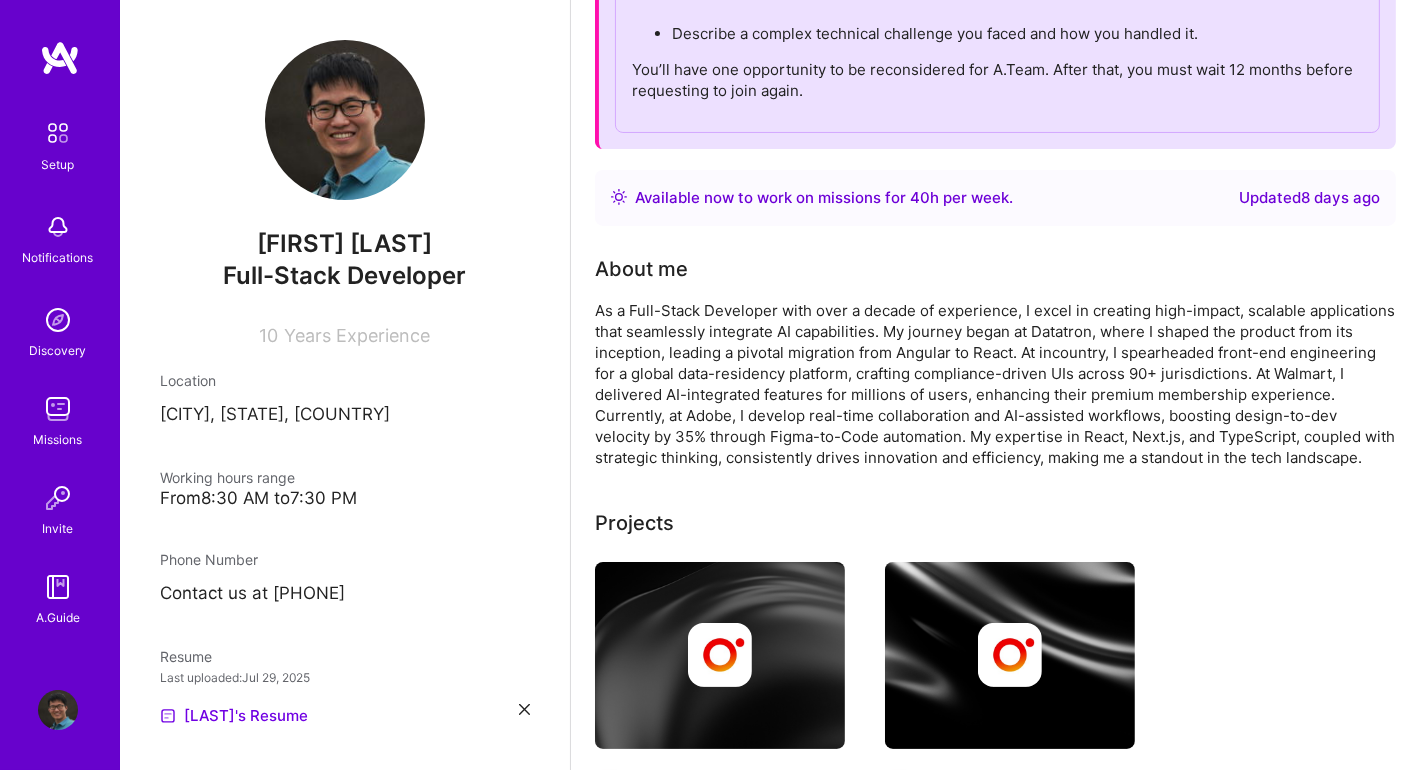 scroll, scrollTop: 0, scrollLeft: 0, axis: both 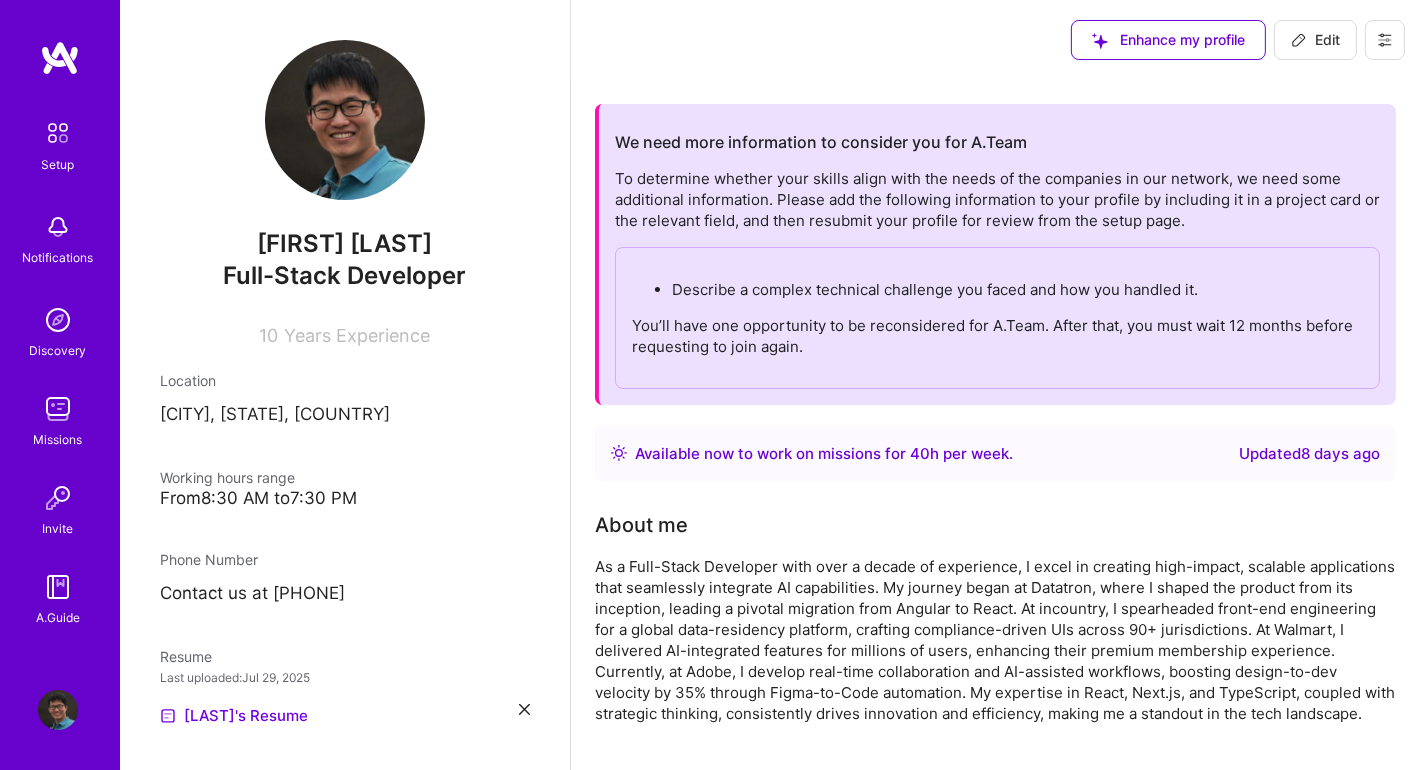 click at bounding box center (58, 320) 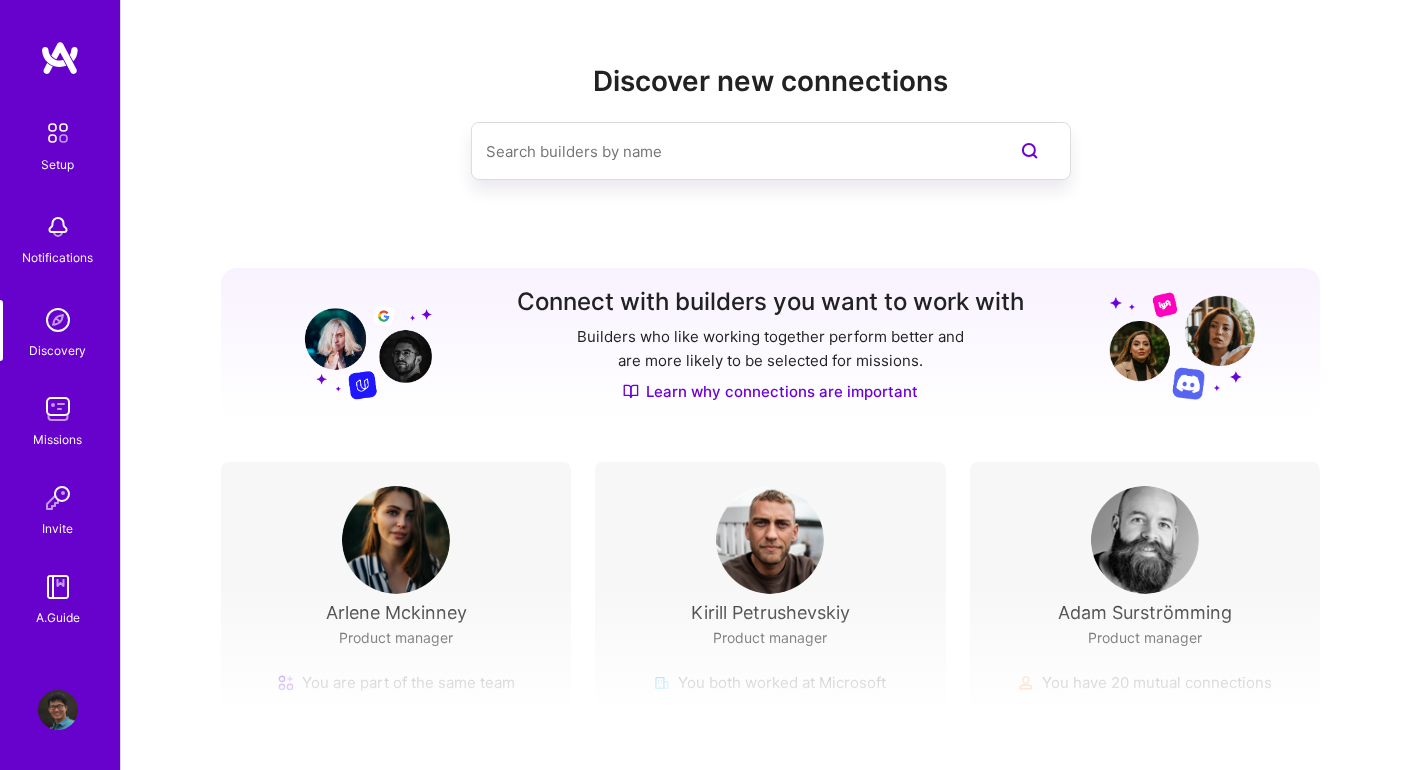 click at bounding box center [396, 540] 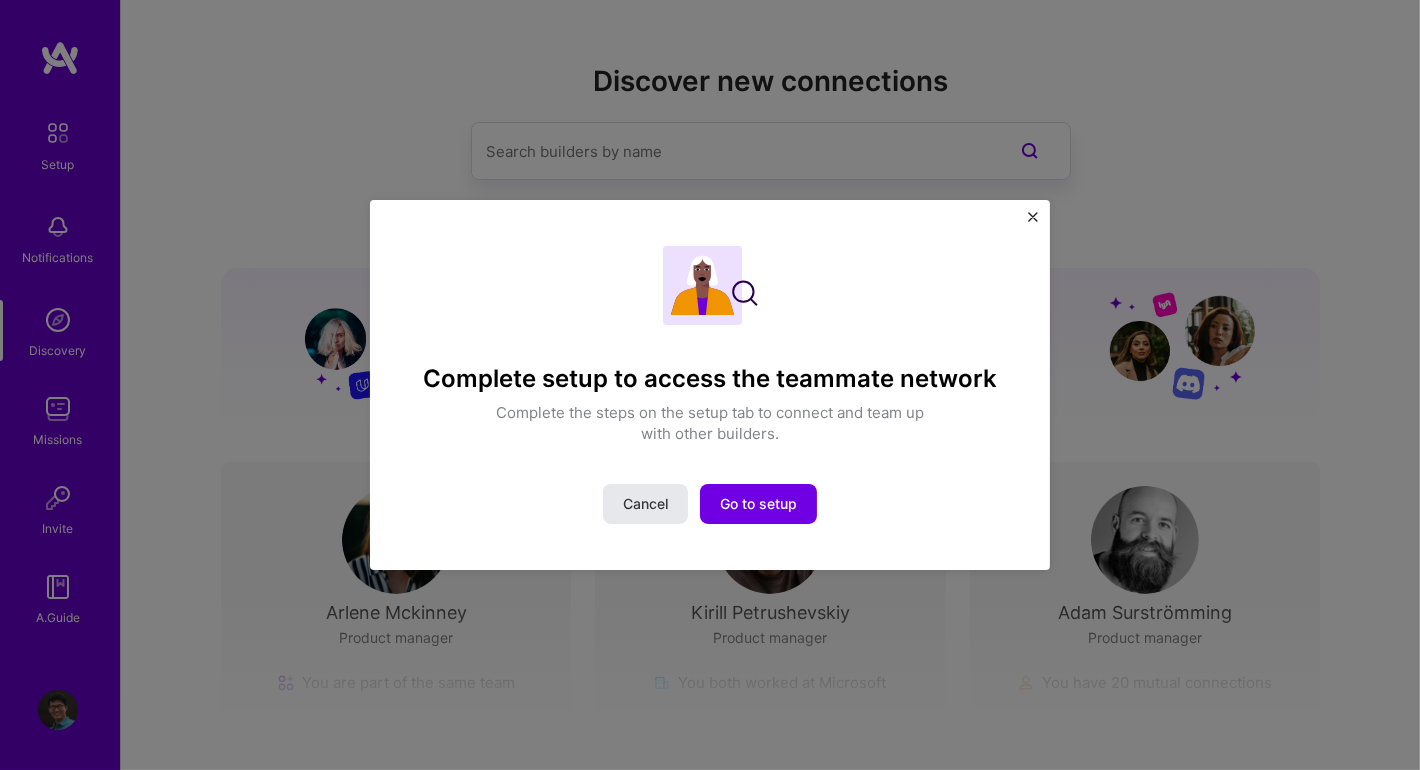 click on "Cancel" at bounding box center (645, 504) 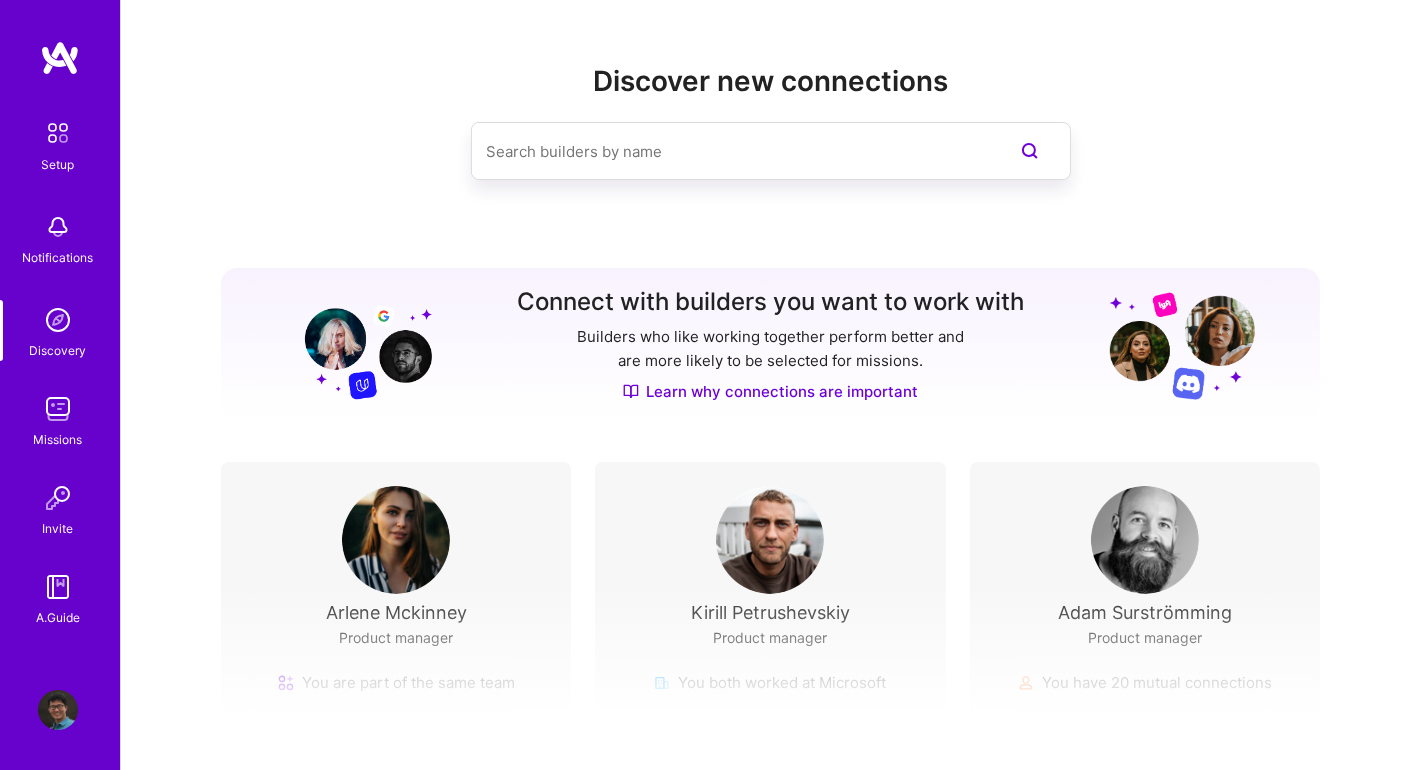 click at bounding box center [58, 409] 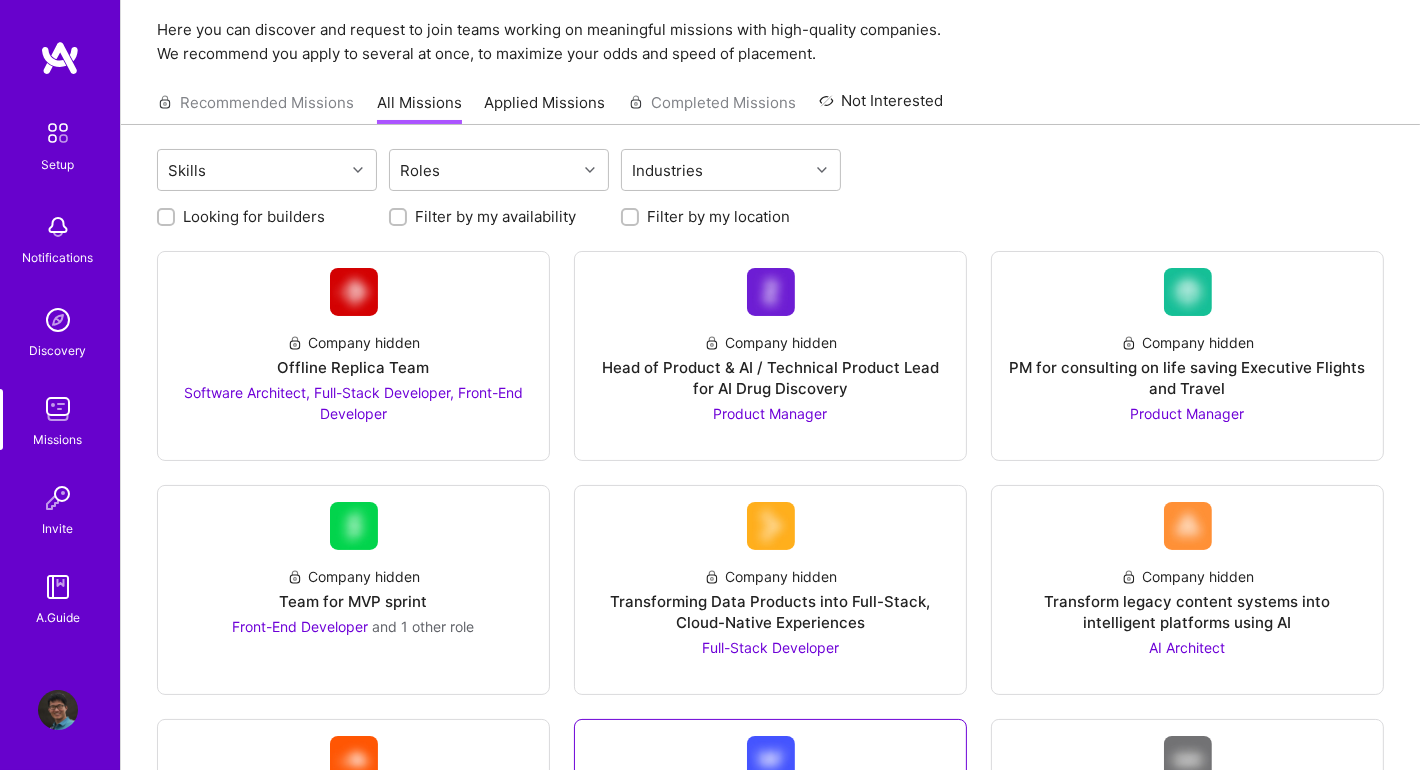 scroll, scrollTop: 0, scrollLeft: 0, axis: both 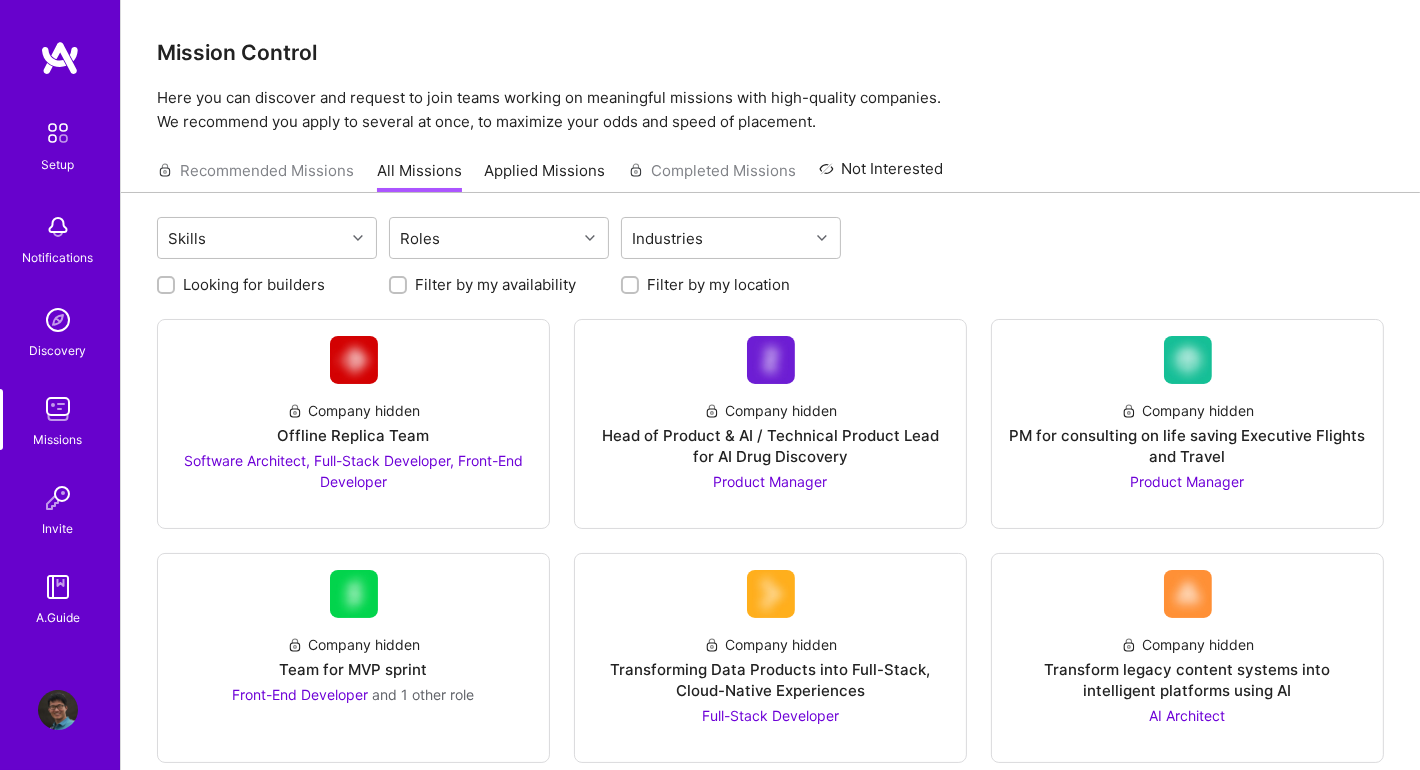 click at bounding box center (58, 133) 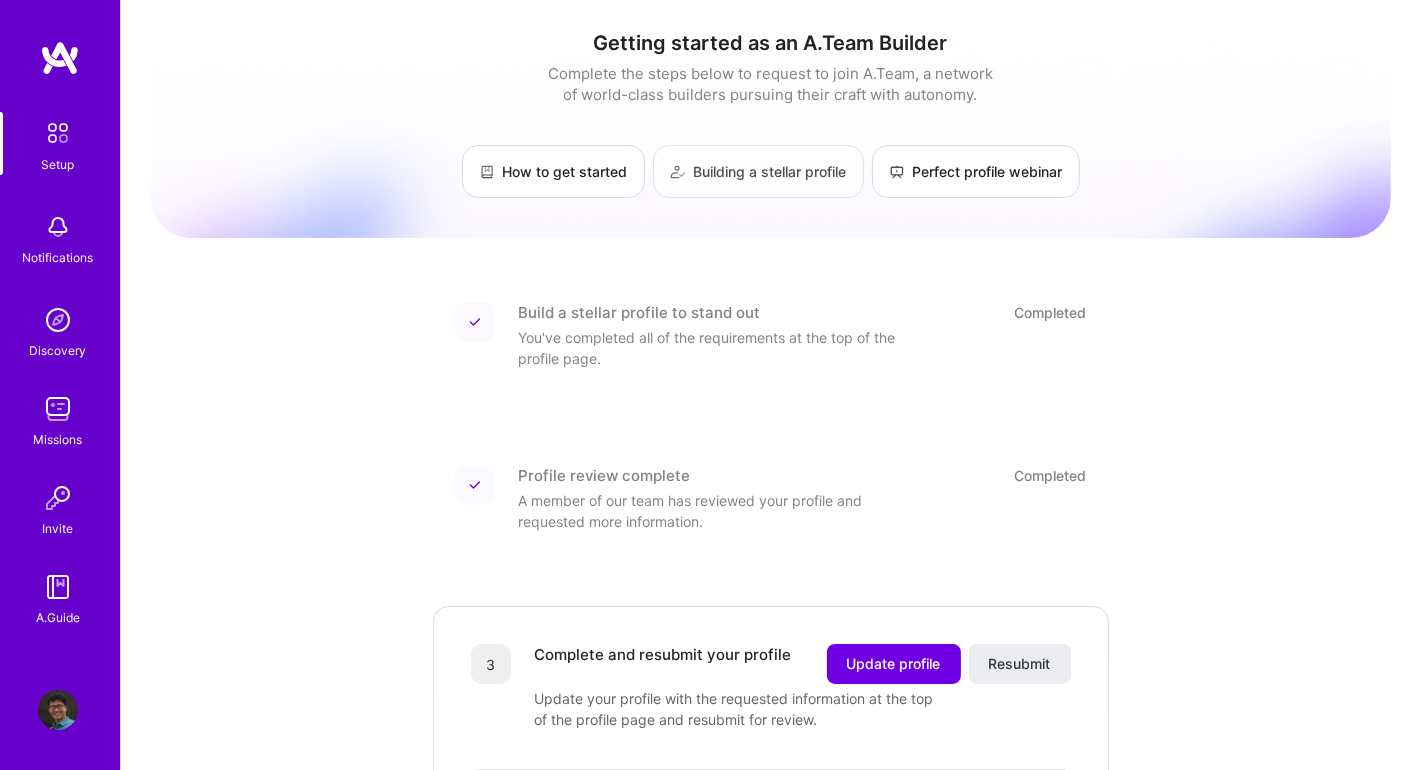 click on "Building a stellar profile" at bounding box center (758, 171) 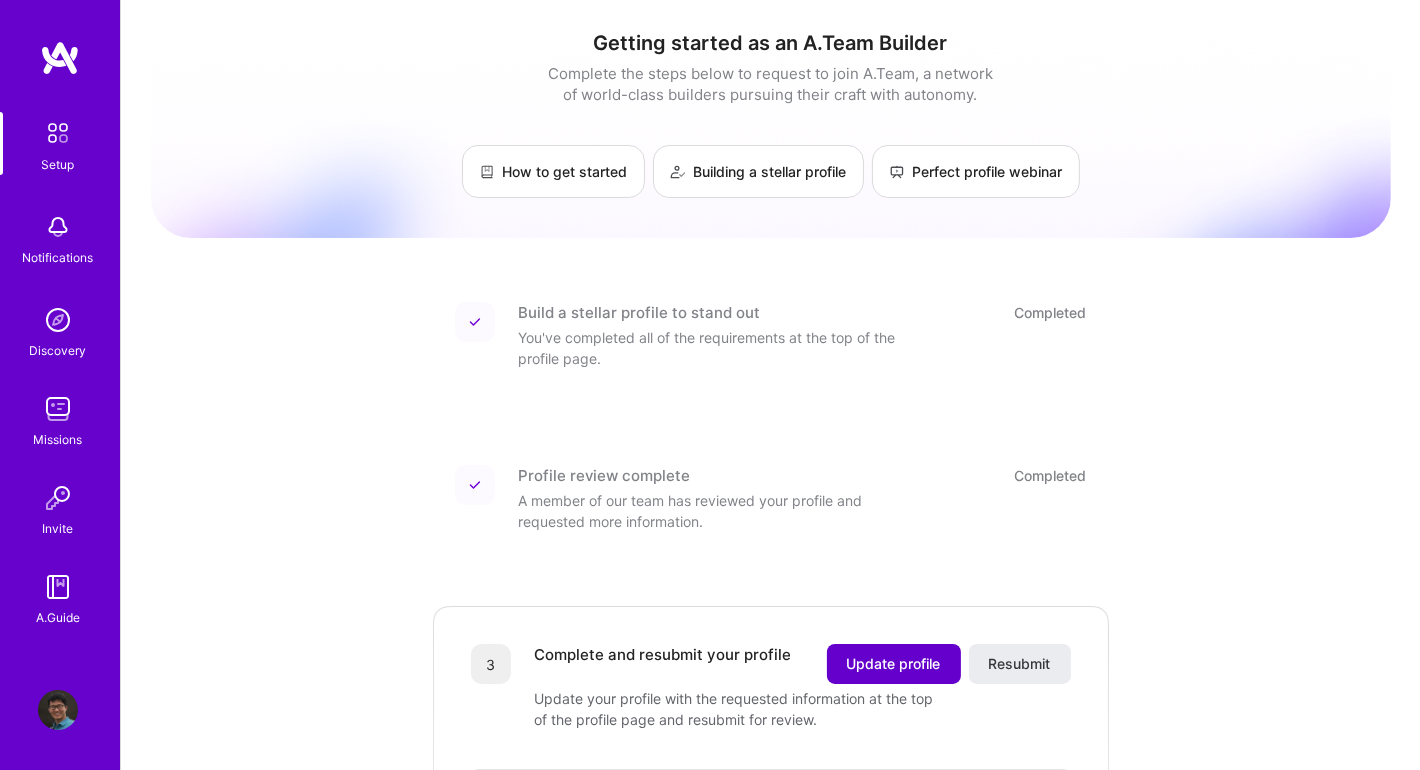click on "Update profile" at bounding box center (894, 664) 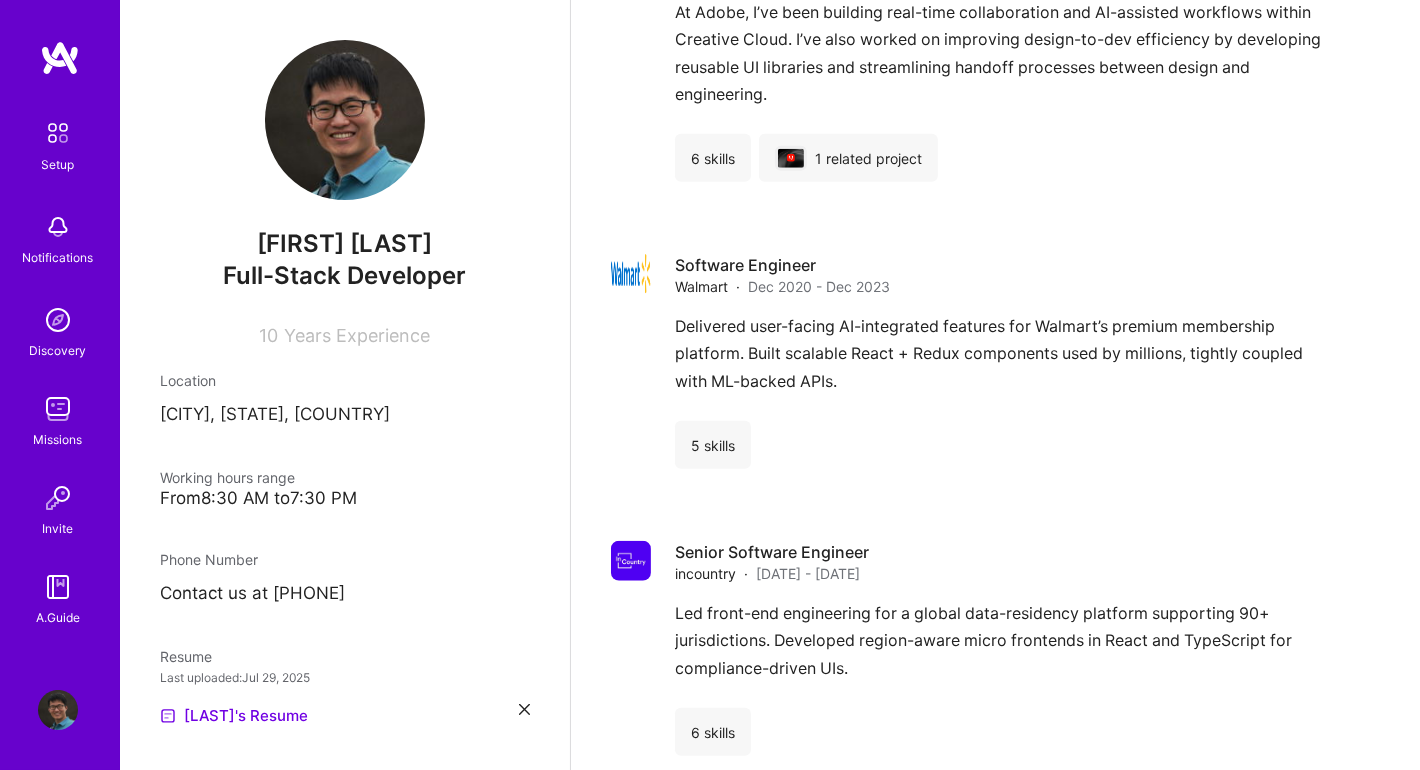 scroll, scrollTop: 2456, scrollLeft: 0, axis: vertical 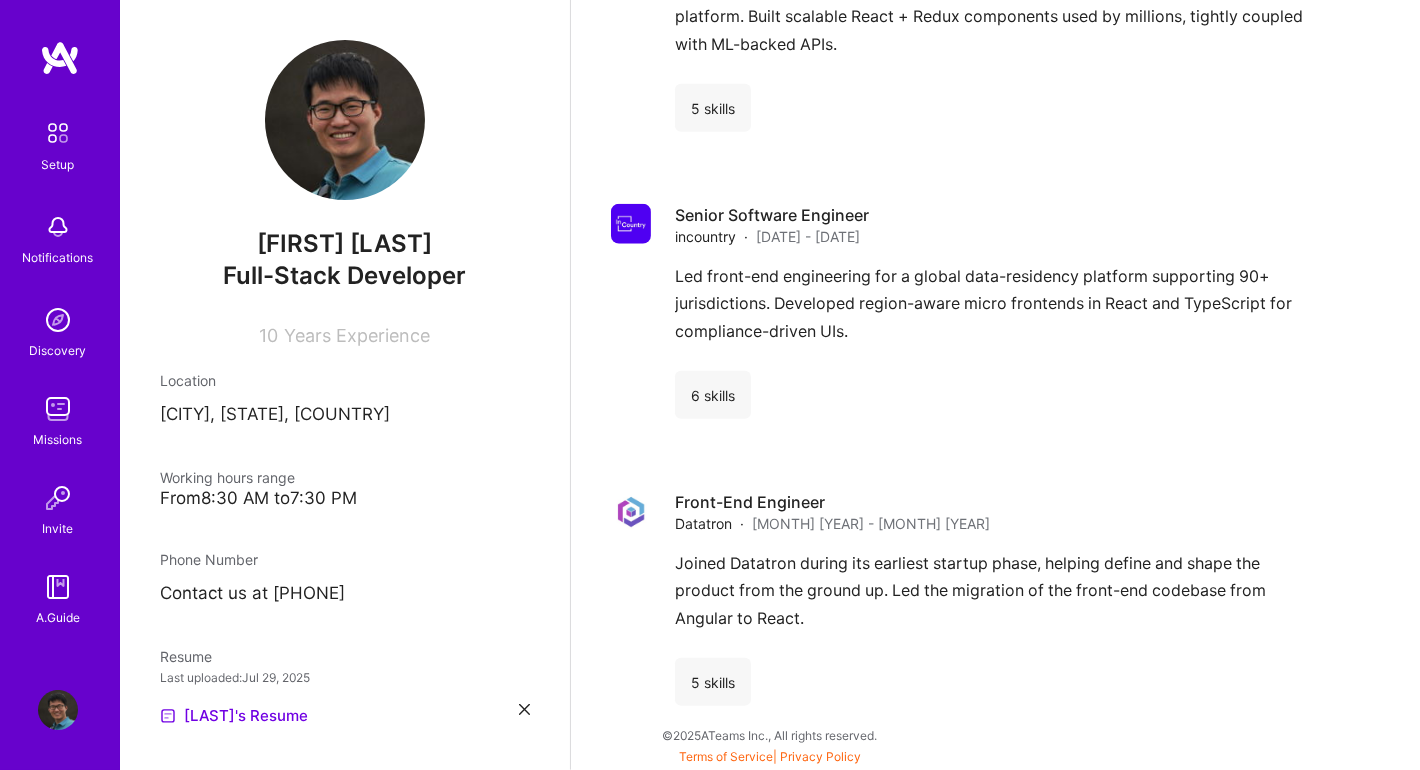 click at bounding box center (524, 709) 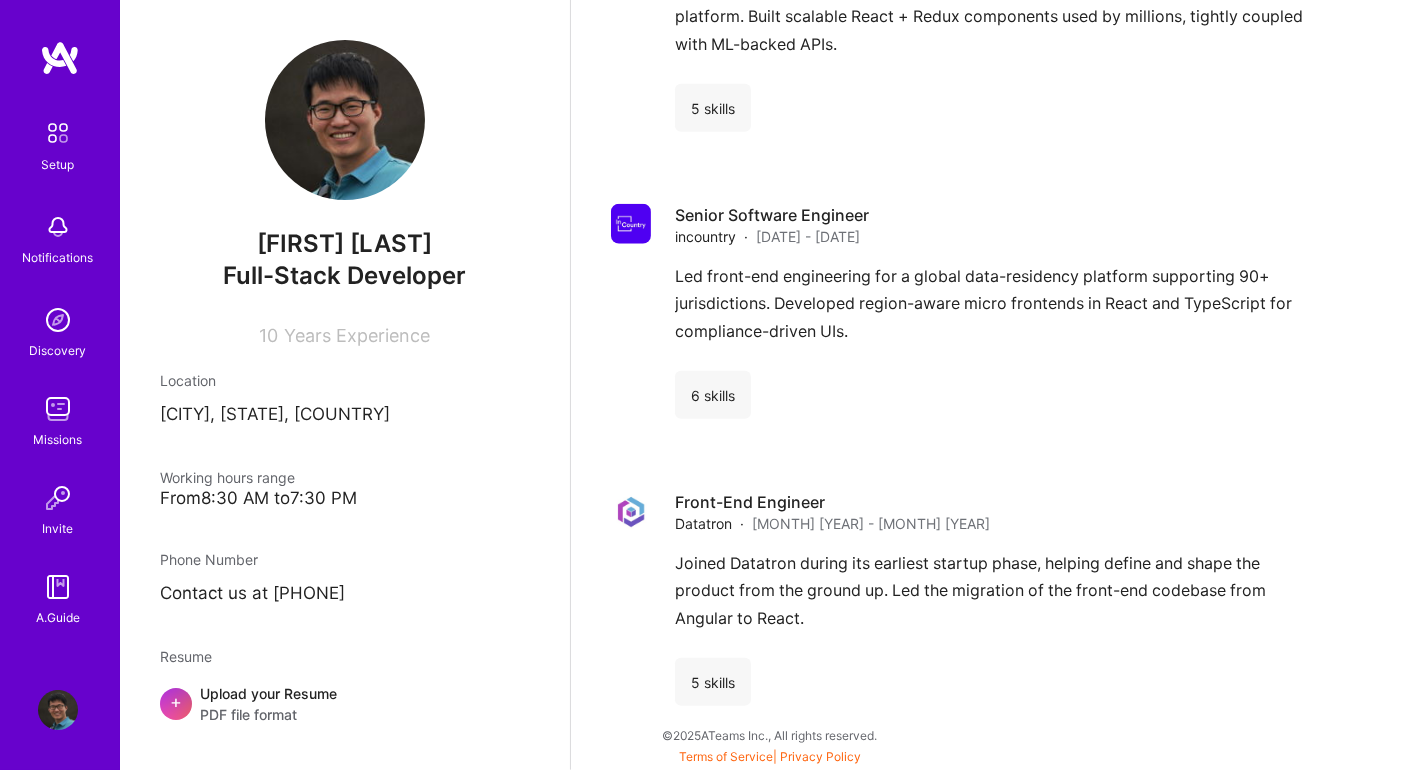 click on "+ Upload your Resume PDF file format" at bounding box center [345, 704] 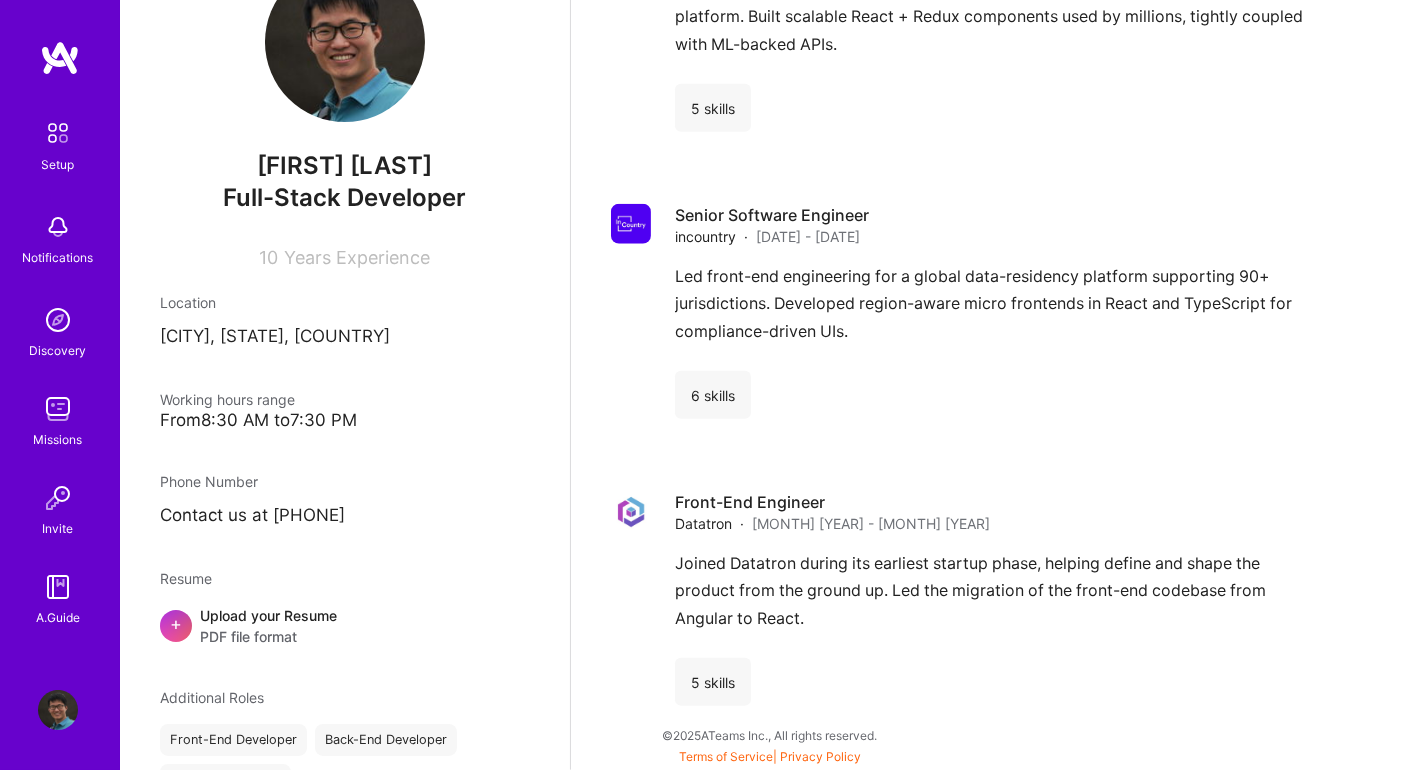 scroll, scrollTop: 399, scrollLeft: 0, axis: vertical 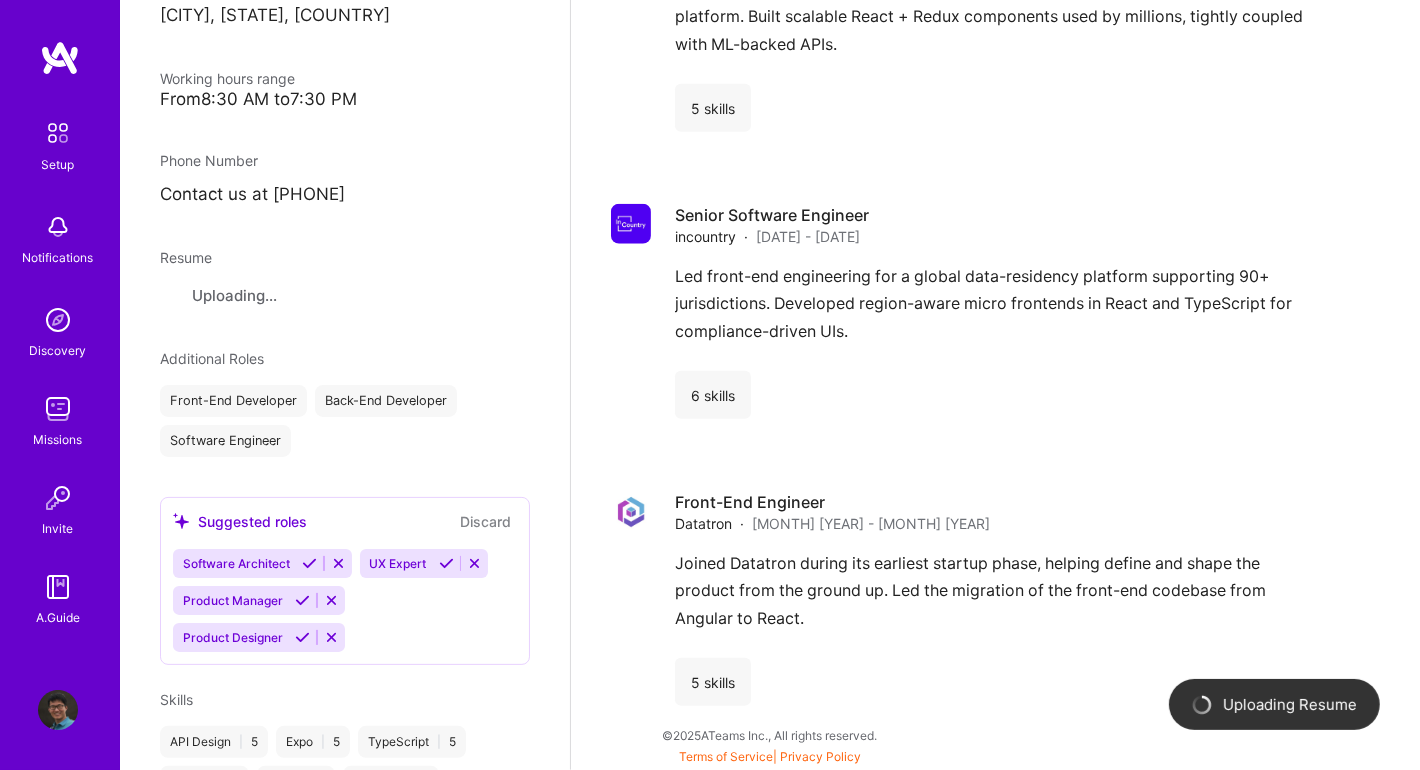 click on "Contact us at [PHONE]" at bounding box center (345, 195) 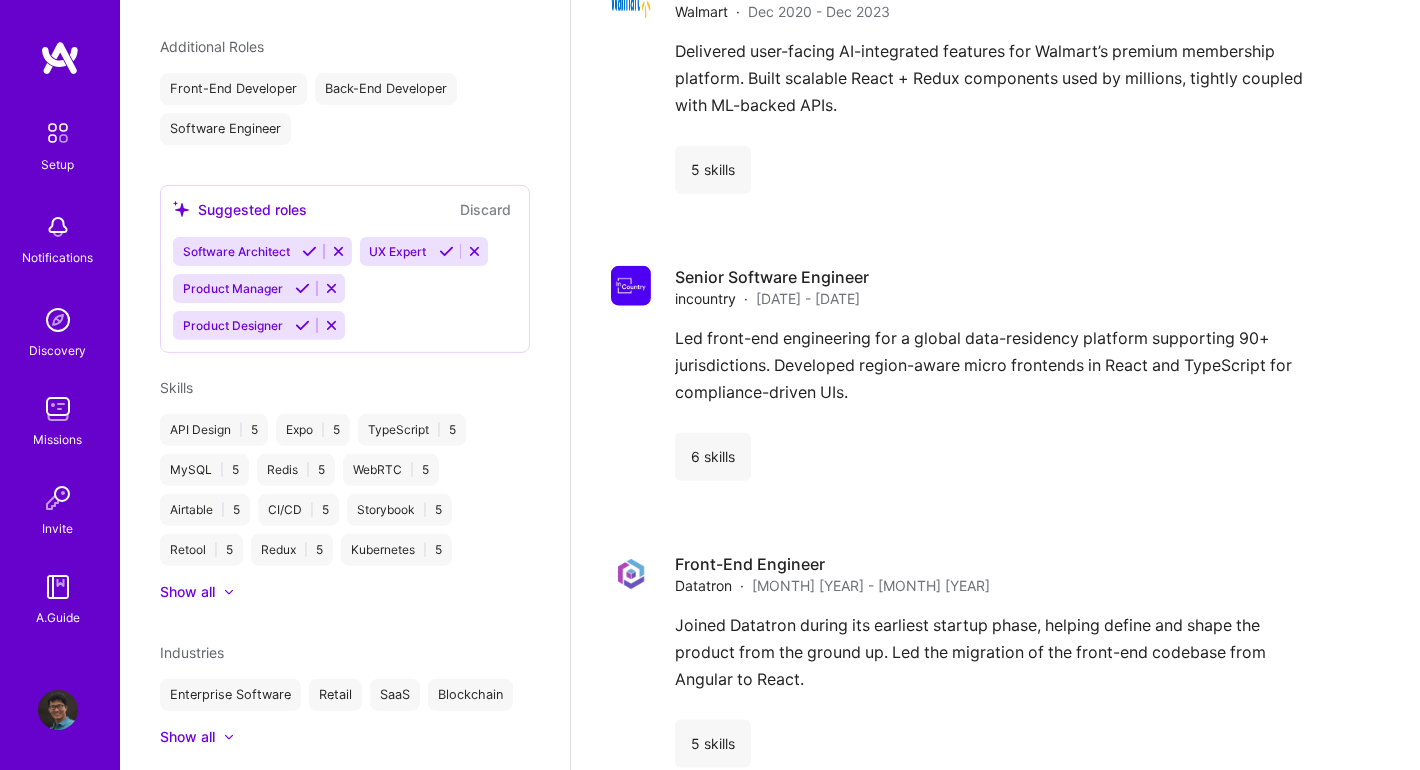 scroll, scrollTop: 787, scrollLeft: 0, axis: vertical 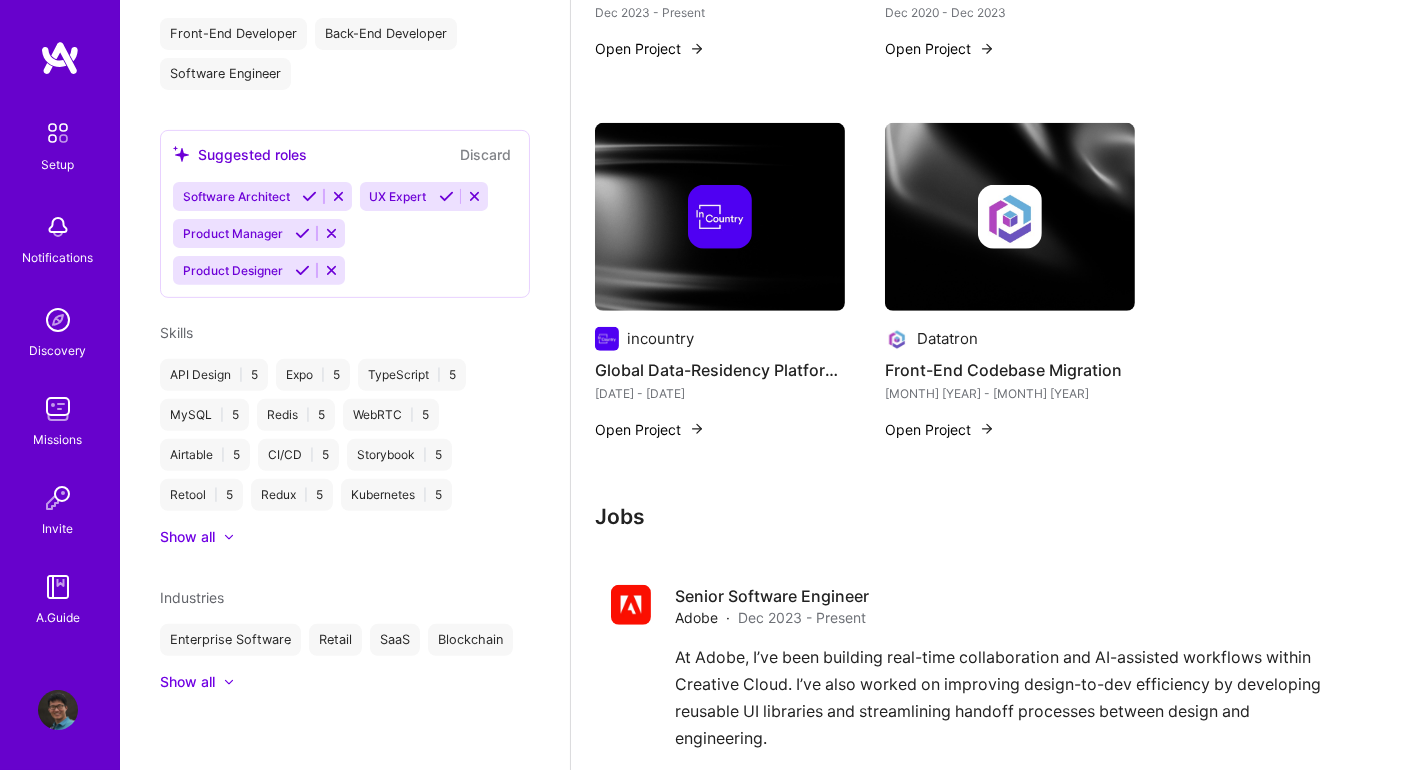 click on "Show all" at bounding box center [187, 682] 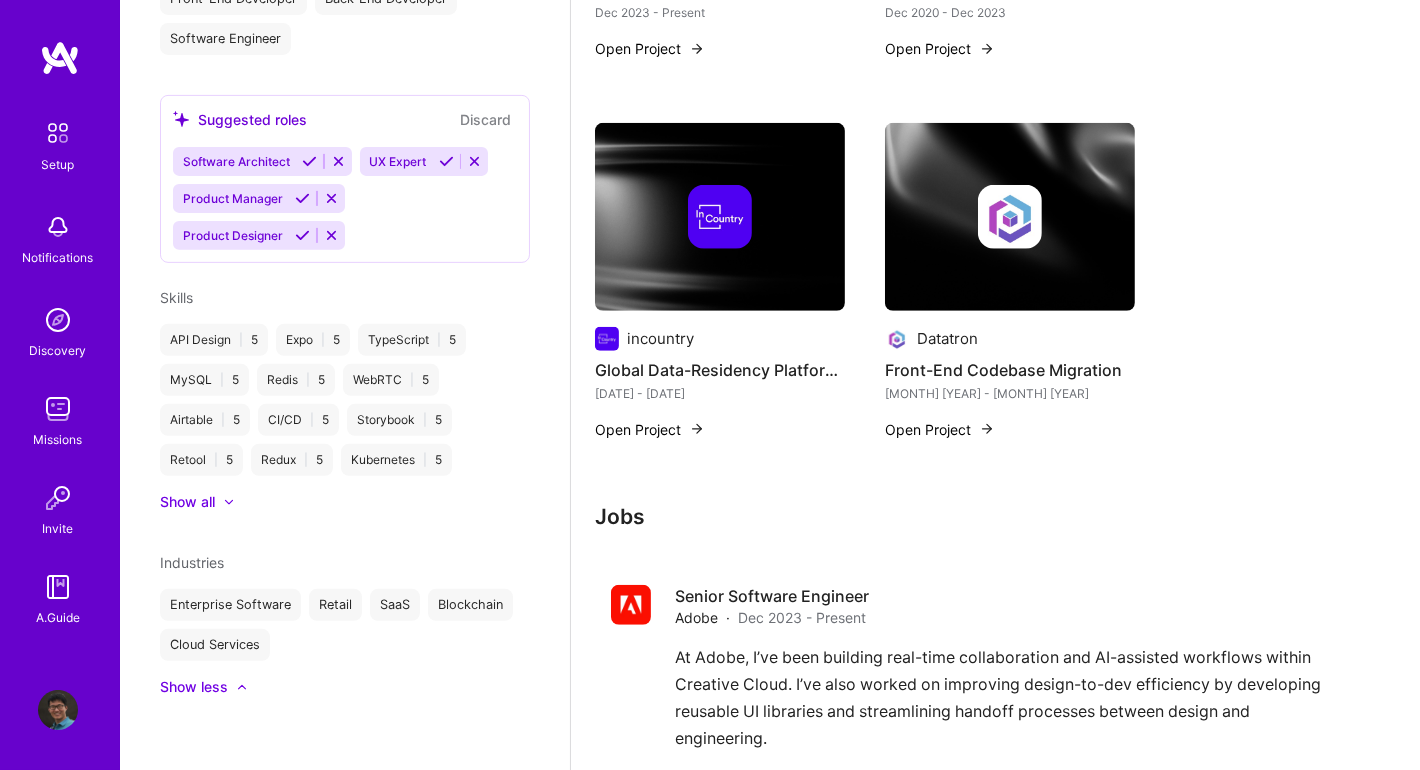 scroll, scrollTop: 827, scrollLeft: 0, axis: vertical 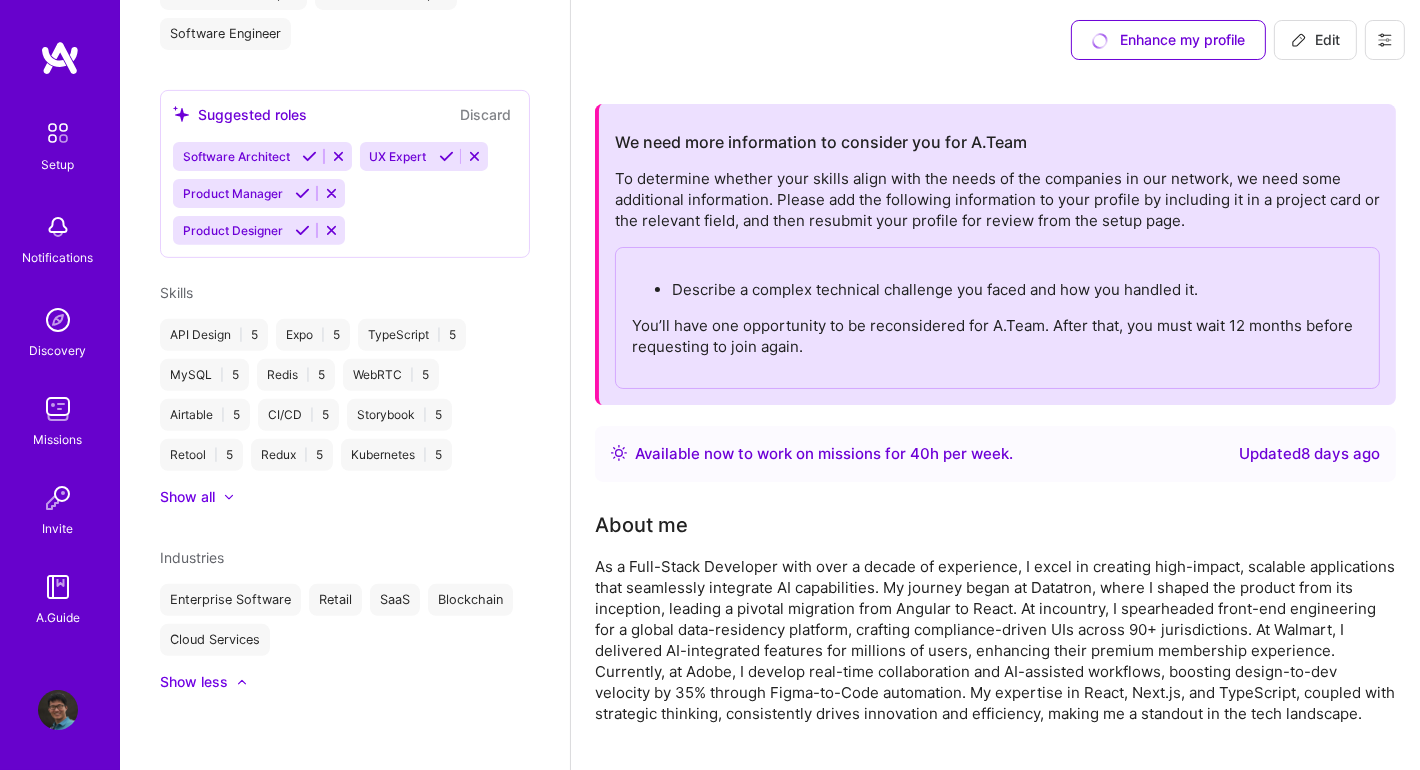 click 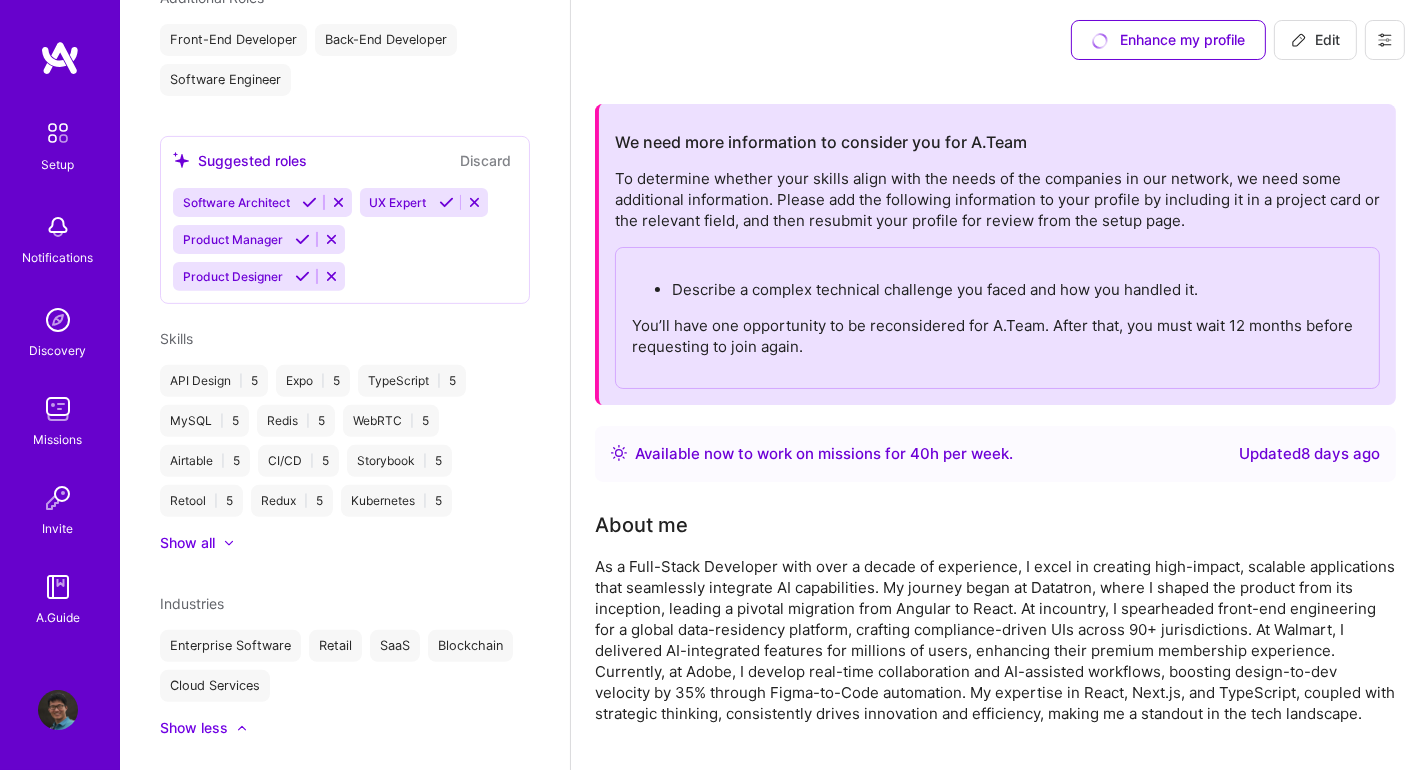 select on "US" 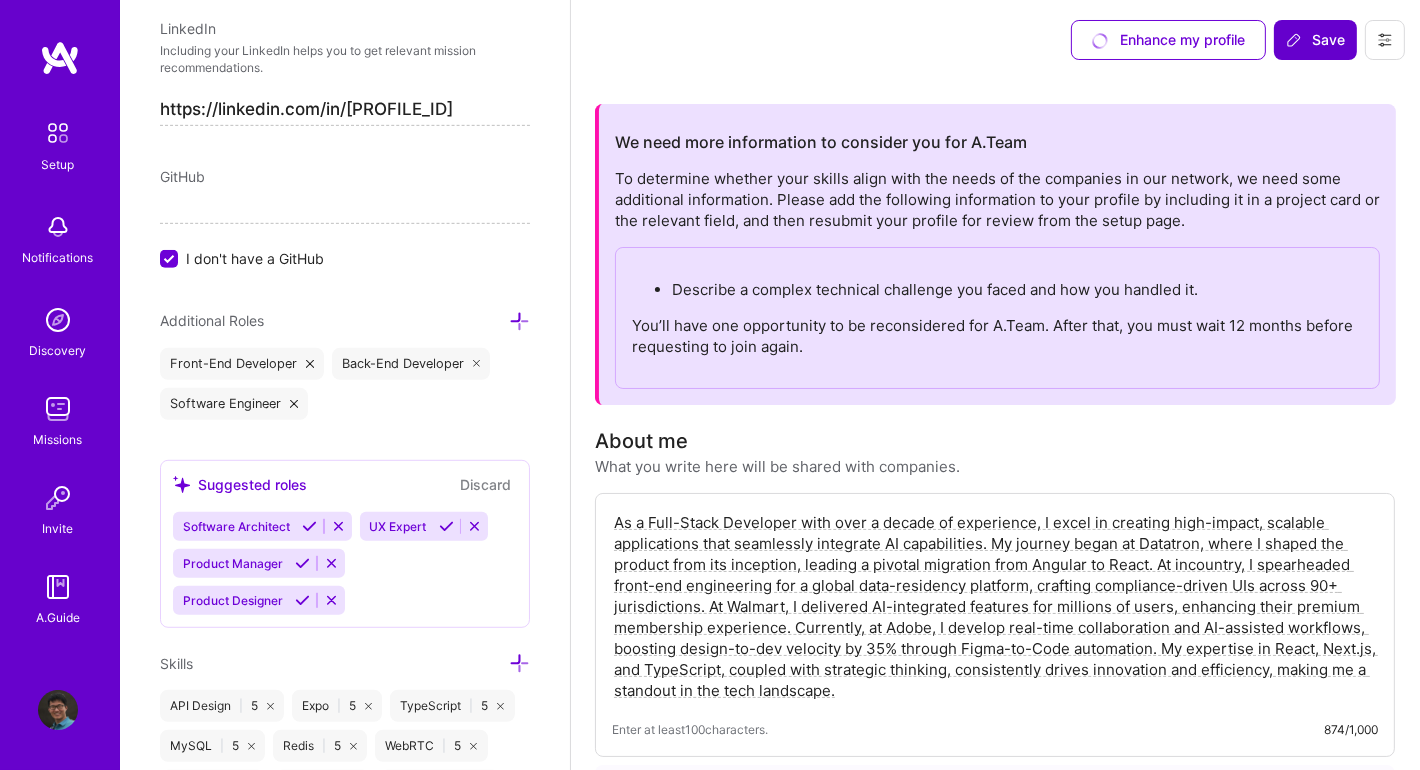 scroll, scrollTop: 1181, scrollLeft: 0, axis: vertical 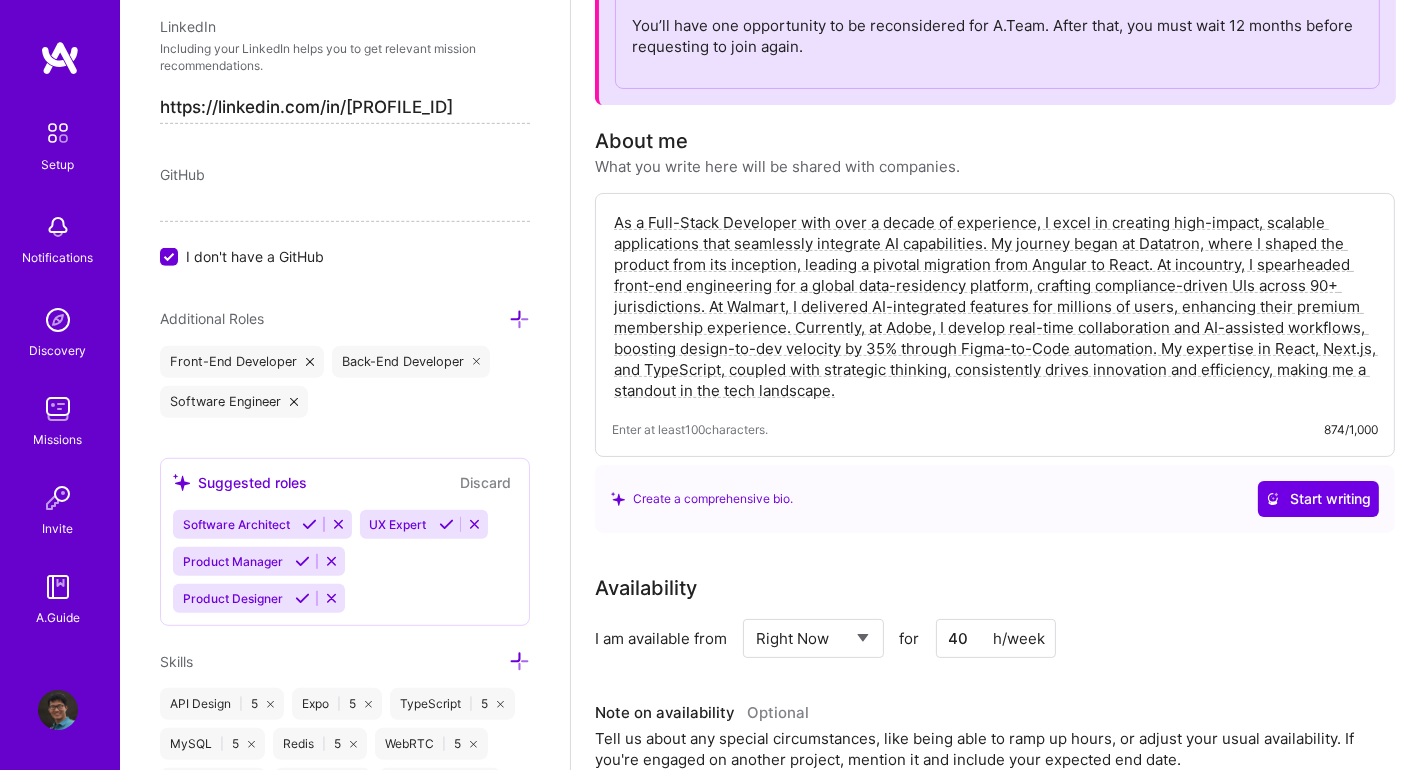 click on "As a Full-Stack Developer with over a decade of experience, I excel in creating high-impact, scalable applications that seamlessly integrate AI capabilities. My journey began at Datatron, where I shaped the product from its inception, leading a pivotal migration from Angular to React. At incountry, I spearheaded front-end engineering for a global data-residency platform, crafting compliance-driven UIs across 90+ jurisdictions. At Walmart, I delivered AI-integrated features for millions of users, enhancing their premium membership experience. Currently, at Adobe, I develop real-time collaboration and AI-assisted workflows, boosting design-to-dev velocity by 35% through Figma-to-Code automation. My expertise in React, Next.js, and TypeScript, coupled with strategic thinking, consistently drives innovation and efficiency, making me a standout in the tech landscape." at bounding box center [995, 306] 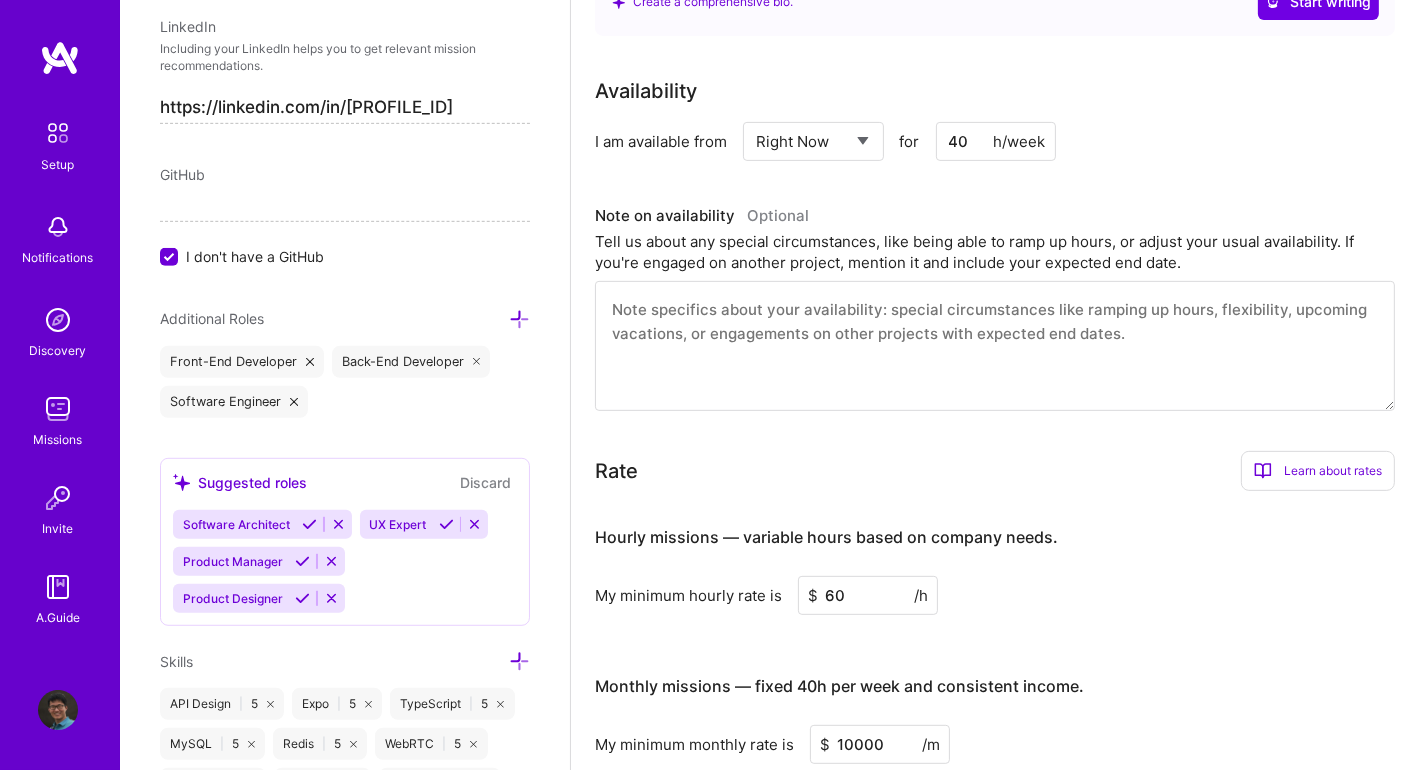 scroll, scrollTop: 799, scrollLeft: 0, axis: vertical 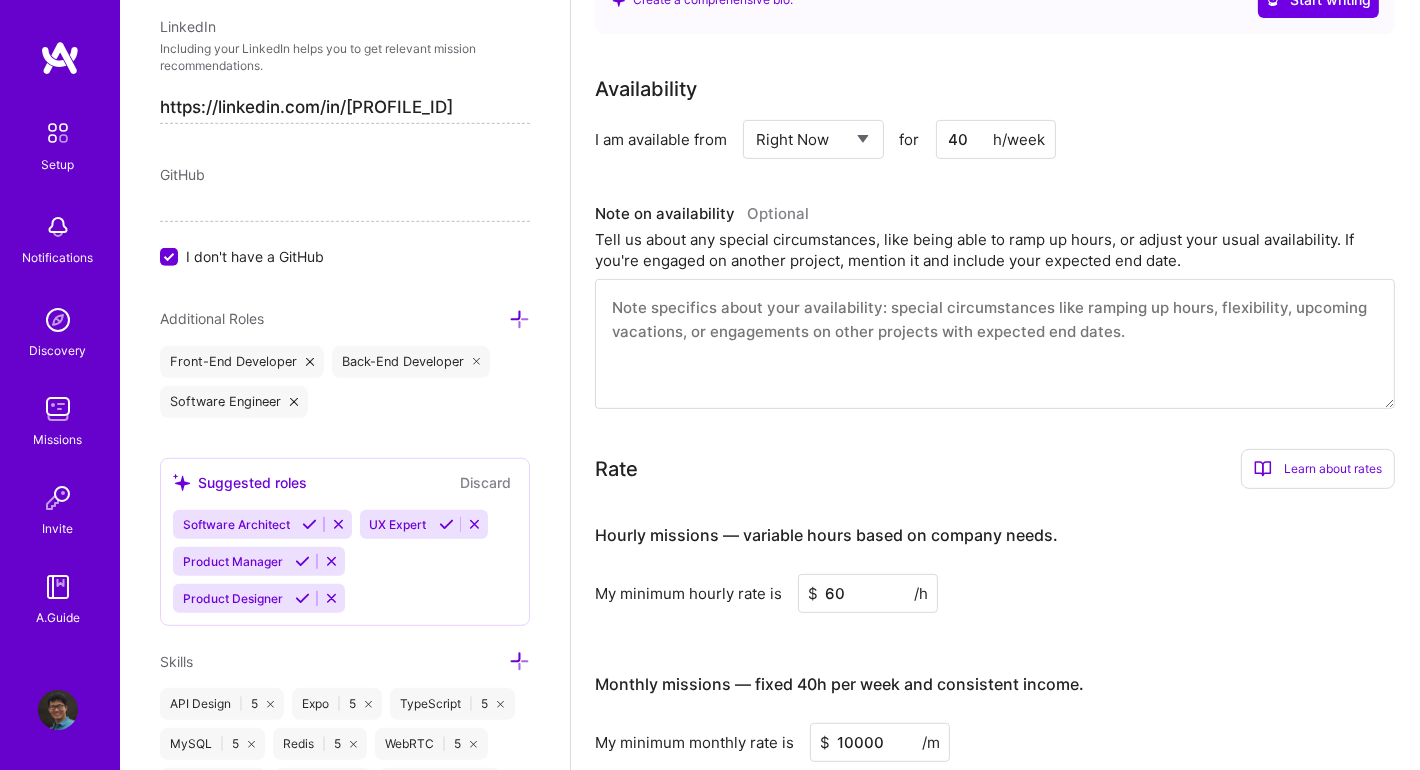 drag, startPoint x: 793, startPoint y: 308, endPoint x: 835, endPoint y: 339, distance: 52.201534 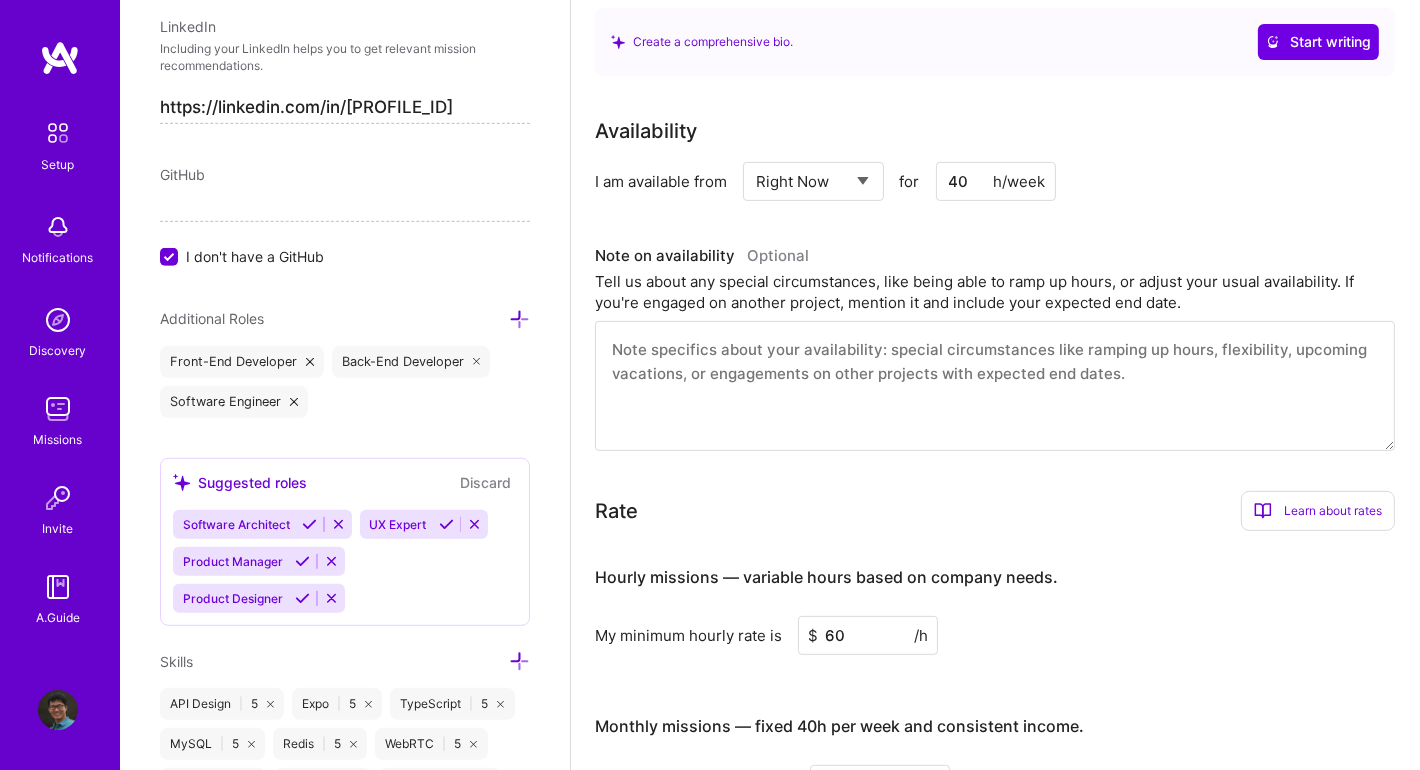 scroll, scrollTop: 700, scrollLeft: 0, axis: vertical 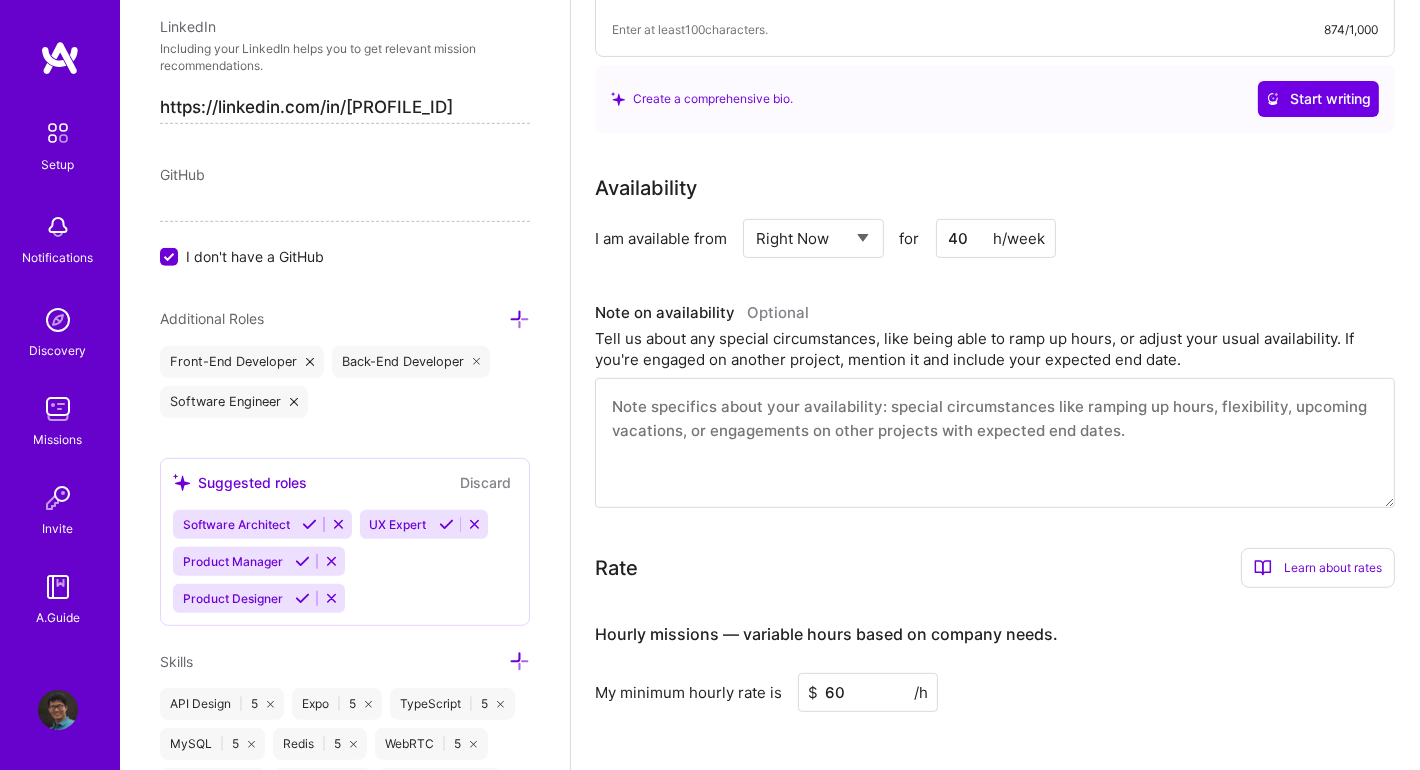 drag, startPoint x: 921, startPoint y: 421, endPoint x: 923, endPoint y: 450, distance: 29.068884 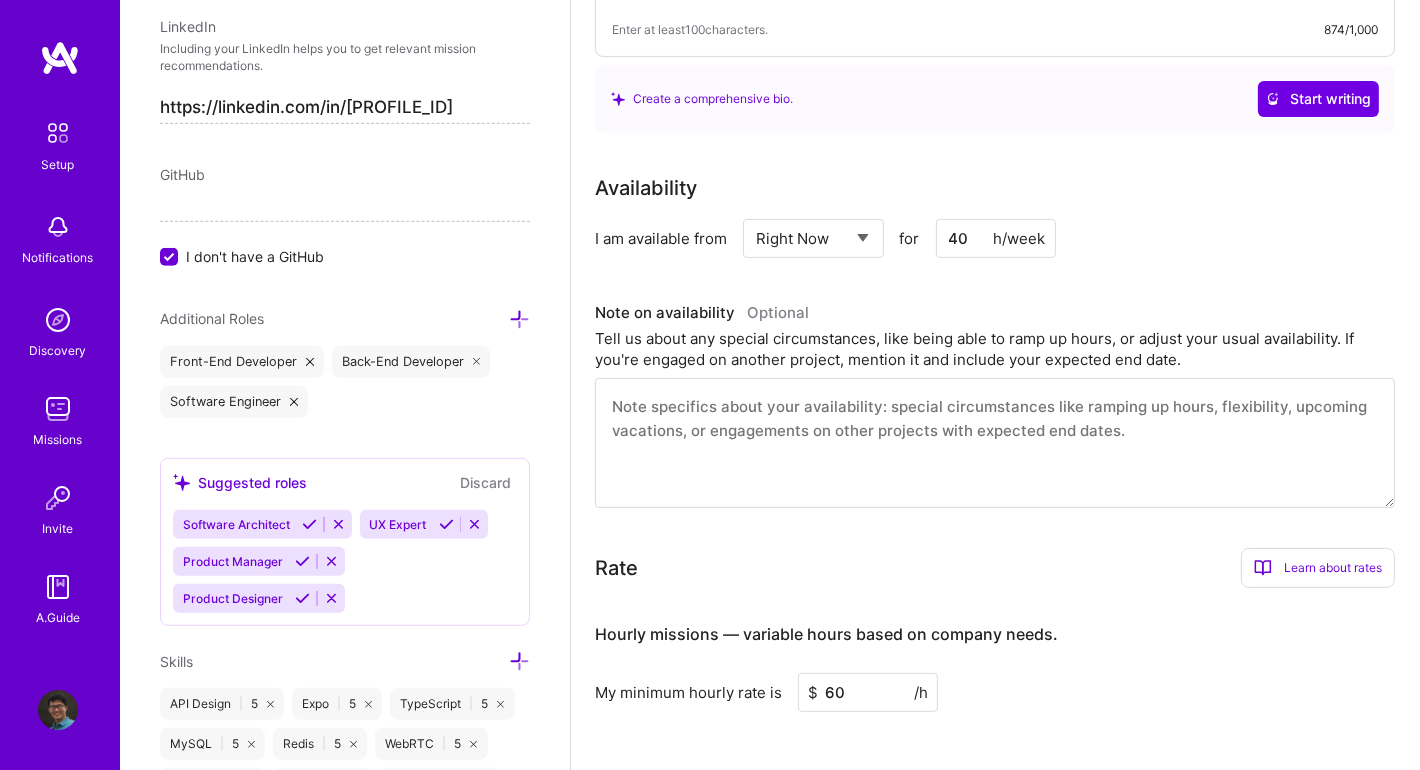 drag, startPoint x: 989, startPoint y: 453, endPoint x: 877, endPoint y: 413, distance: 118.92855 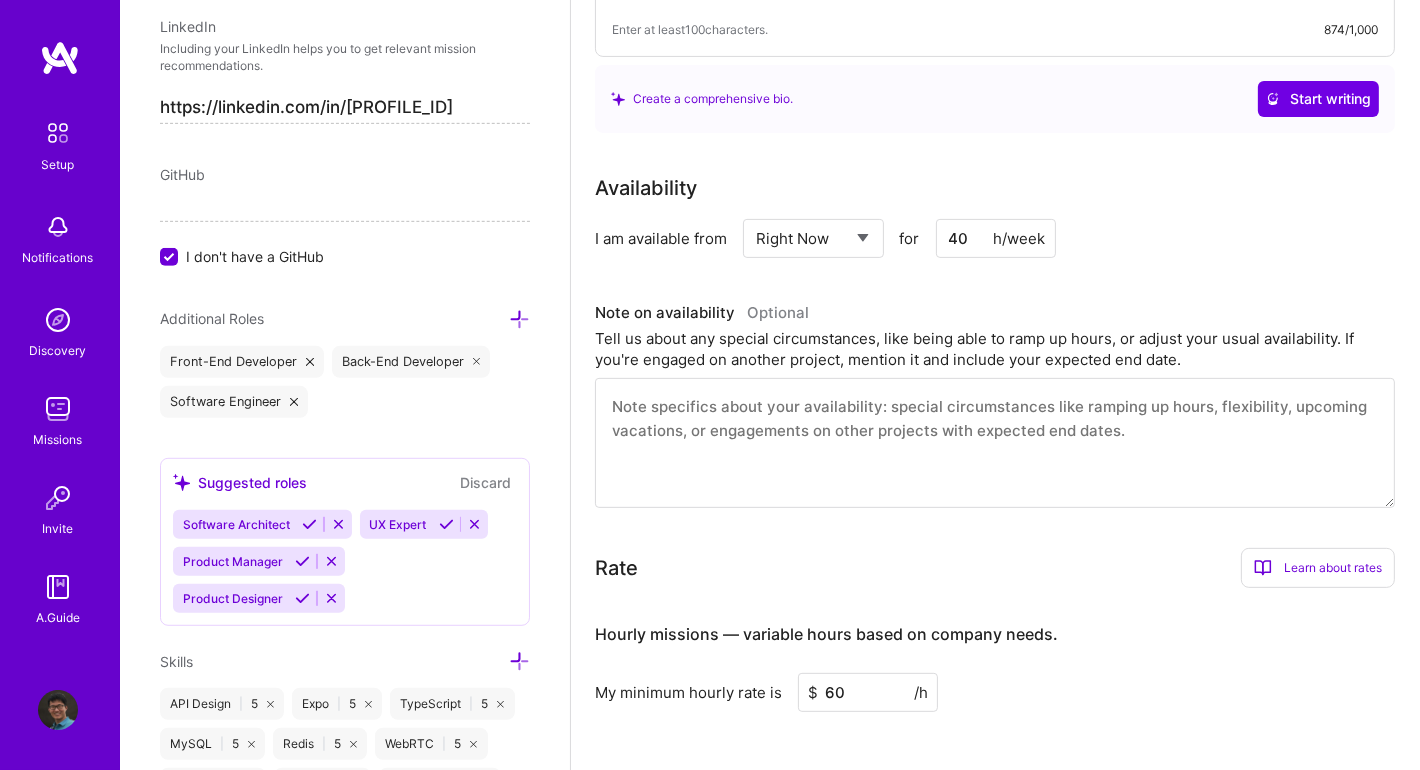 click at bounding box center [995, 443] 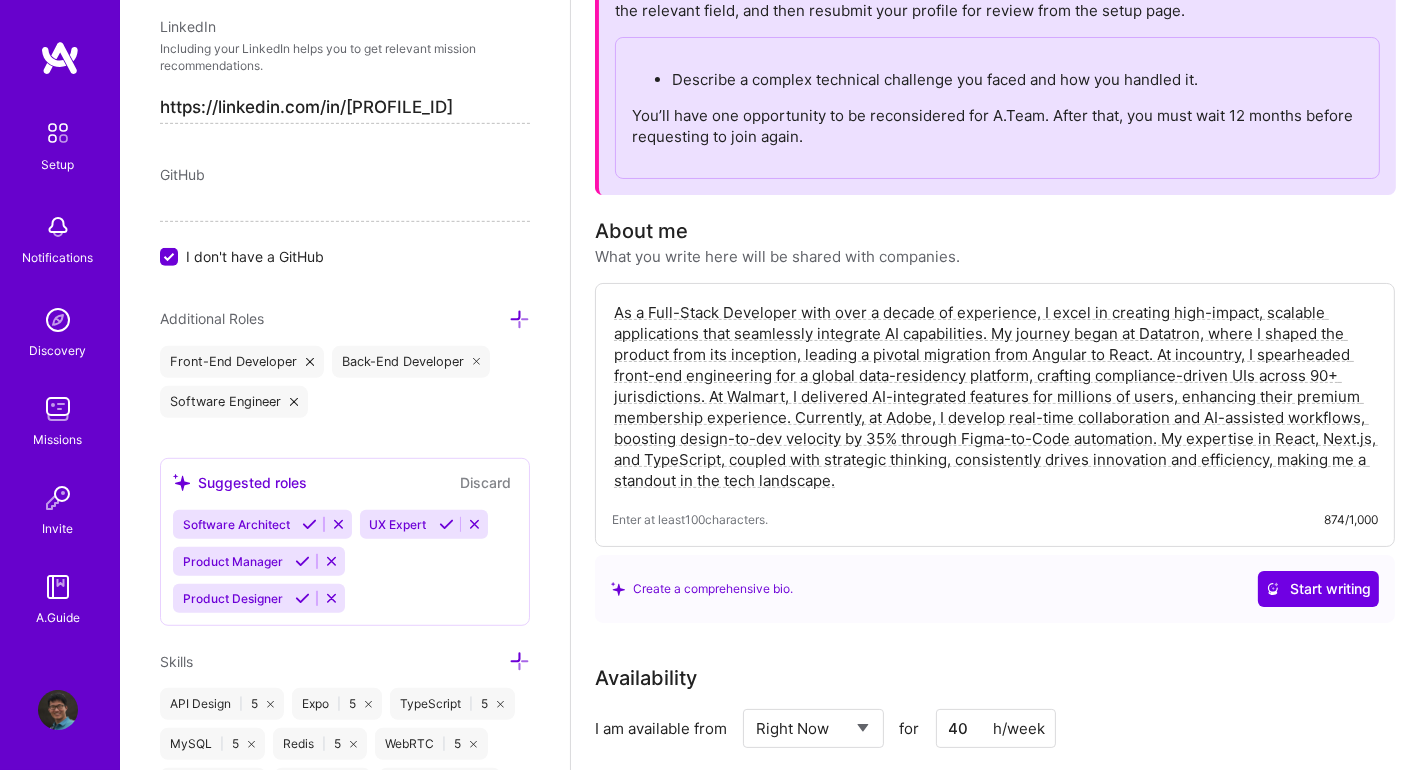 scroll, scrollTop: 199, scrollLeft: 0, axis: vertical 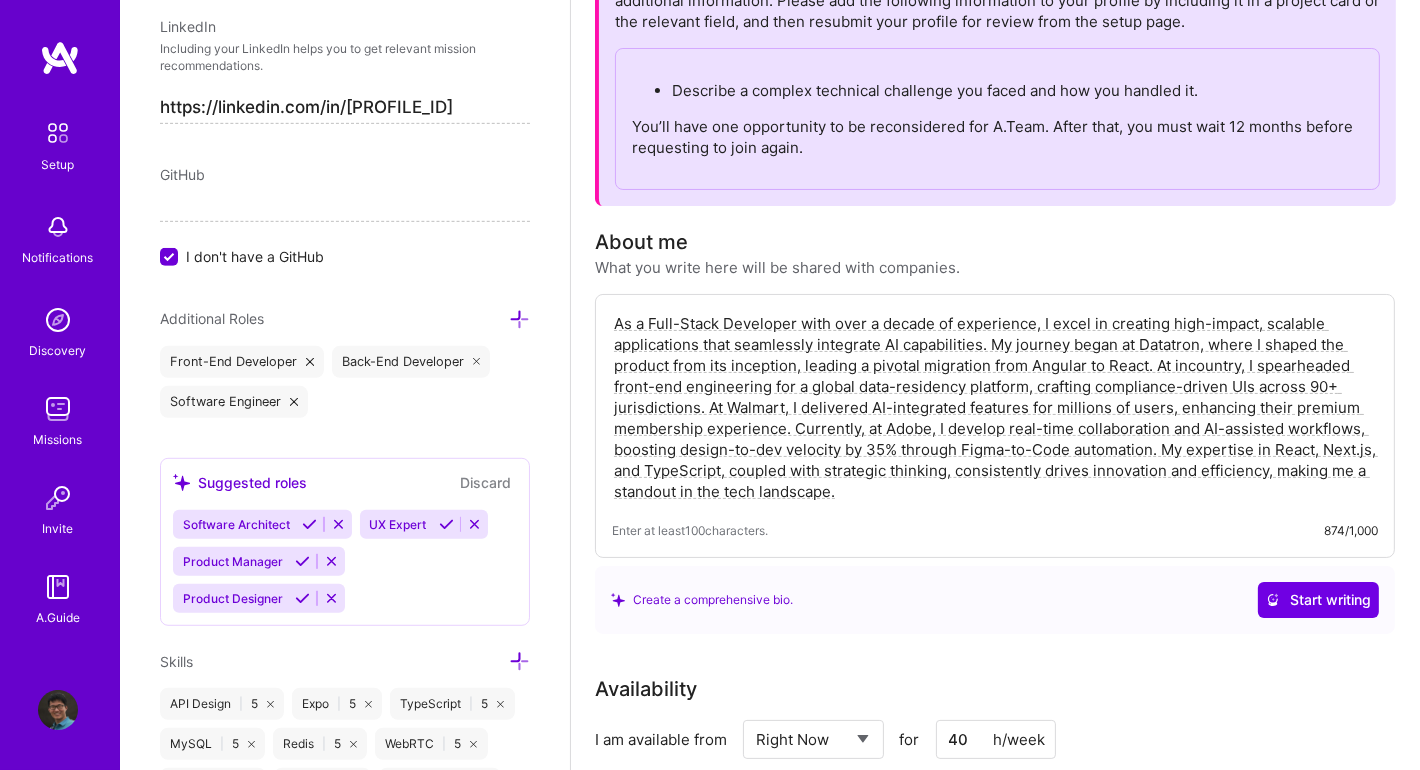 click on "As a Full-Stack Developer with over a decade of experience, I excel in creating high-impact, scalable applications that seamlessly integrate AI capabilities. My journey began at Datatron, where I shaped the product from its inception, leading a pivotal migration from Angular to React. At incountry, I spearheaded front-end engineering for a global data-residency platform, crafting compliance-driven UIs across 90+ jurisdictions. At Walmart, I delivered AI-integrated features for millions of users, enhancing their premium membership experience. Currently, at Adobe, I develop real-time collaboration and AI-assisted workflows, boosting design-to-dev velocity by 35% through Figma-to-Code automation. My expertise in React, Next.js, and TypeScript, coupled with strategic thinking, consistently drives innovation and efficiency, making me a standout in the tech landscape." at bounding box center [995, 407] 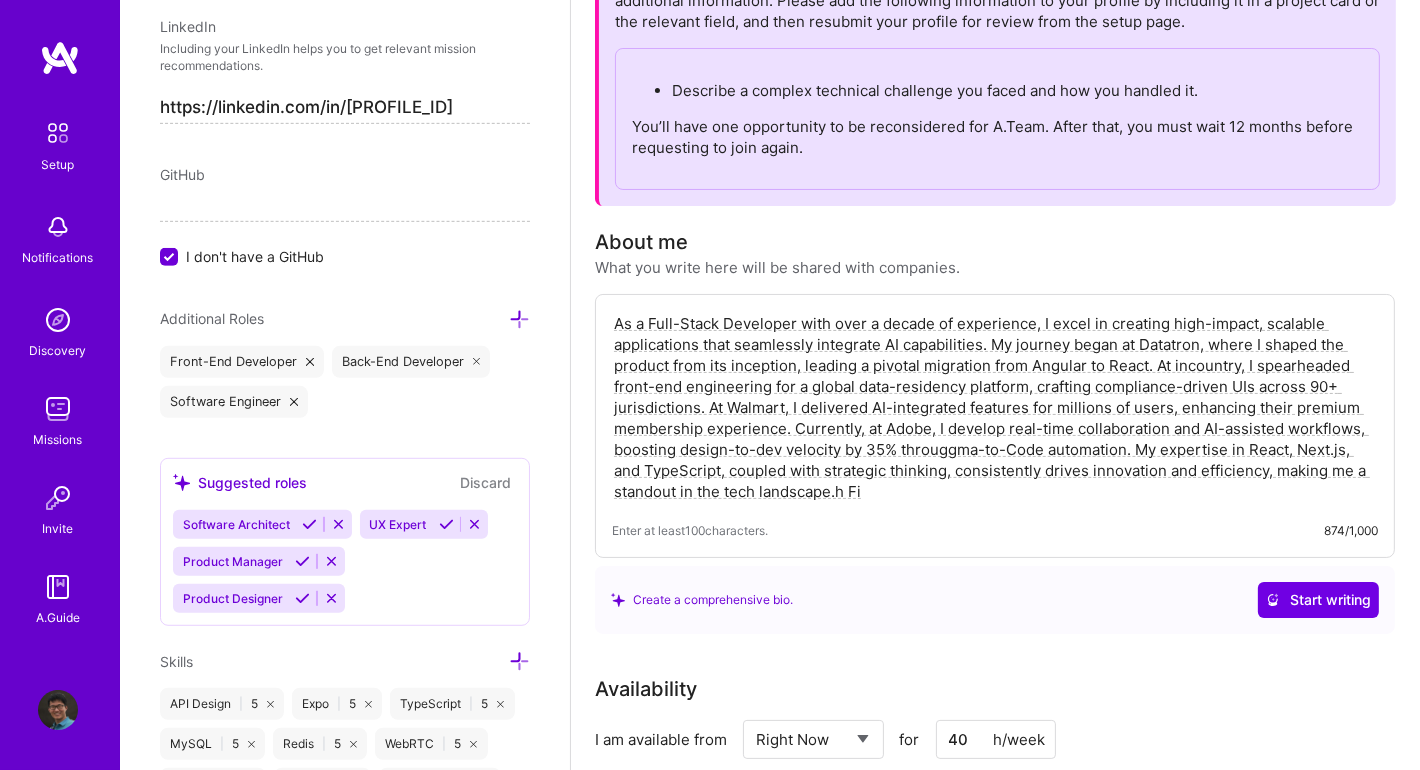 click on "As a Full-Stack Developer with over a decade of experience, I excel in creating high-impact, scalable applications that seamlessly integrate AI capabilities. My journey began at Datatron, where I shaped the product from its inception, leading a pivotal migration from Angular to React. At incountry, I spearheaded front-end engineering for a global data-residency platform, crafting compliance-driven UIs across 90+ jurisdictions. At Walmart, I delivered AI-integrated features for millions of users, enhancing their premium membership experience. Currently, at Adobe, I develop real-time collaboration and AI-assisted workflows, boosting design-to-dev velocity by 35% througgma-to-Code automation. My expertise in React, Next.js, and TypeScript, coupled with strategic thinking, consistently drives innovation and efficiency, making me a standout in the tech landscape.h Fi" at bounding box center [995, 407] 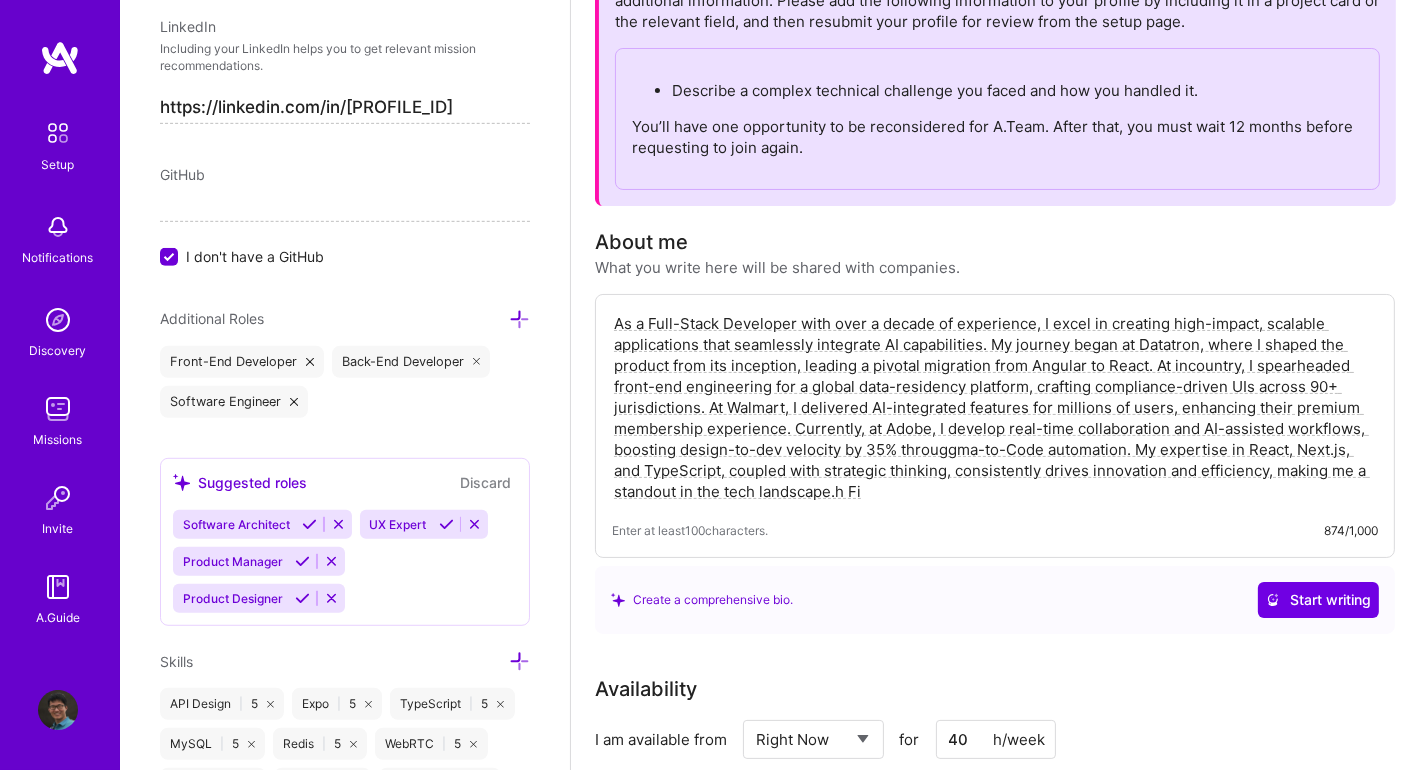 type on "As a Full-Stack Developer with over a decade of experience, I excel in creating high-impact, scalable applications that seamlessly integrate AI capabilities. My journey began at Datatron, where I shaped the product from its inception, leading a pivotal migration from Angular to React. At incountry, I spearheaded front-end engineering for a global data-residency platform, crafting compliance-driven UIs across 90+ jurisdictions. At Walmart, I delivered AI-integrated features for millions of users, enhancing their premium membership experience. Currently, at Adobe, I develop real-time collaboration and AI-assisted workflows, boosting design-to-dev velocity by 35% through Figma-to-Code automation. My expertise in React, Next.js, and TypeScript, coupled with strategic thinking, consistently drives innovation and efficiency, making me a standout in the tech landscape." 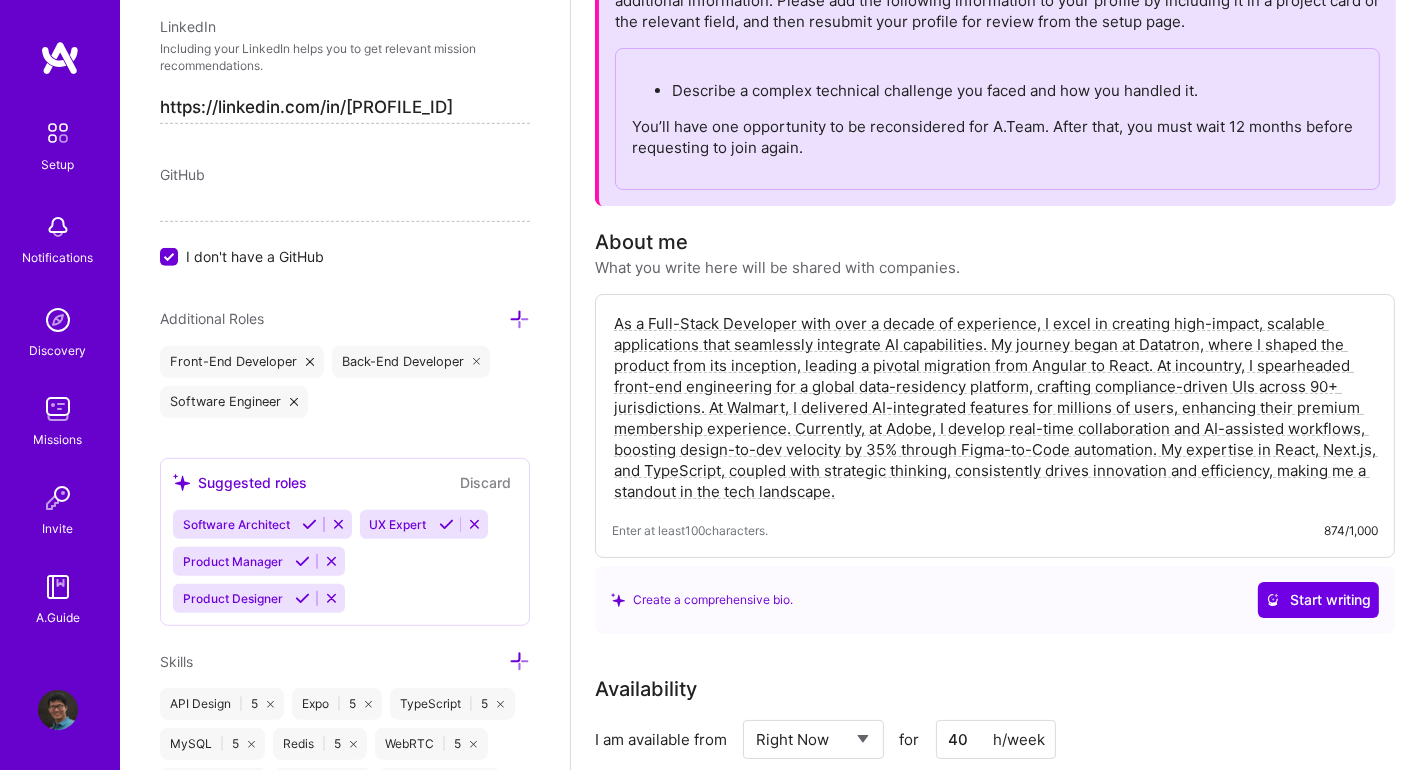click on "As a Full-Stack Developer with over a decade of experience, I excel in creating high-impact, scalable applications that seamlessly integrate AI capabilities. My journey began at Datatron, where I shaped the product from its inception, leading a pivotal migration from Angular to React. At incountry, I spearheaded front-end engineering for a global data-residency platform, crafting compliance-driven UIs across 90+ jurisdictions. At Walmart, I delivered AI-integrated features for millions of users, enhancing their premium membership experience. Currently, at Adobe, I develop real-time collaboration and AI-assisted workflows, boosting design-to-dev velocity by 35% through Figma-to-Code automation. My expertise in React, Next.js, and TypeScript, coupled with strategic thinking, consistently drives innovation and efficiency, making me a standout in the tech landscape." at bounding box center (995, 407) 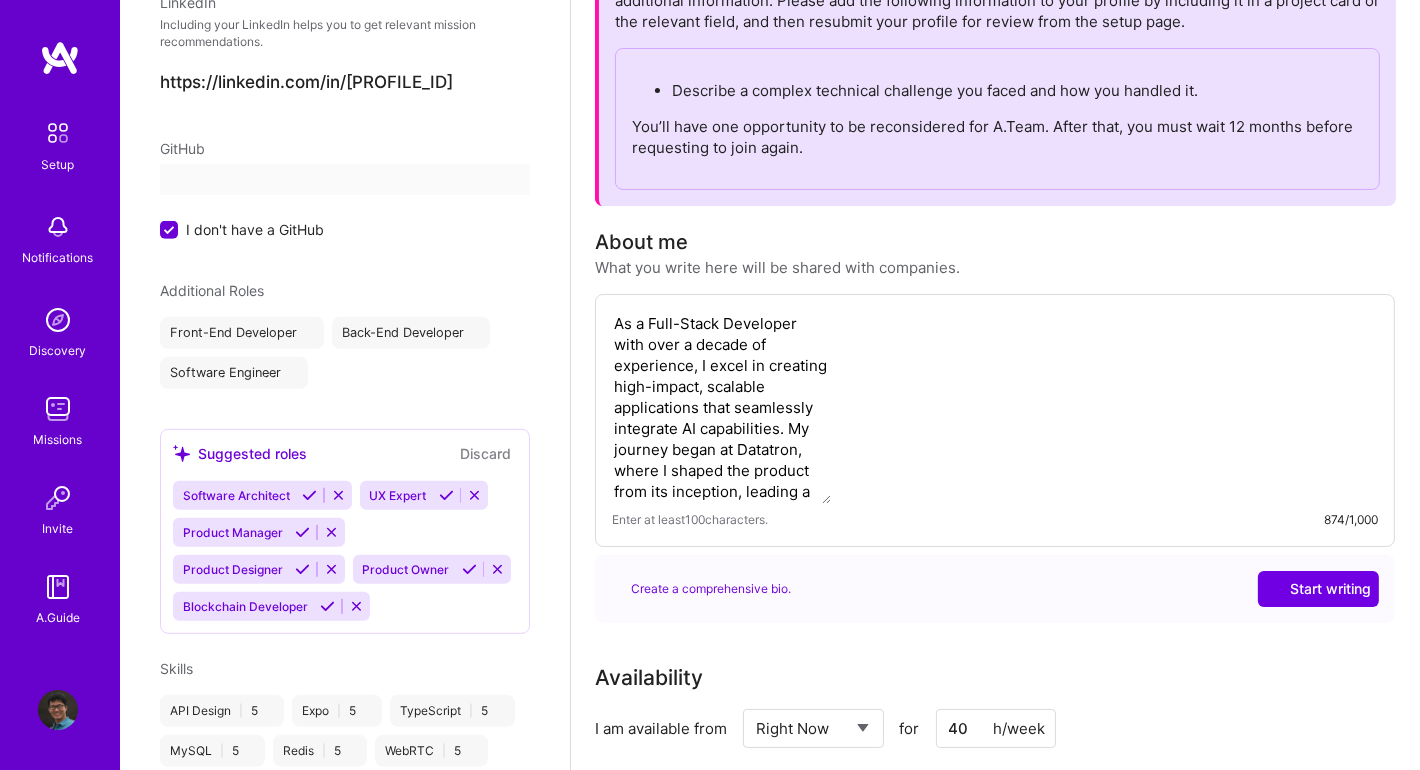 scroll, scrollTop: 584, scrollLeft: 0, axis: vertical 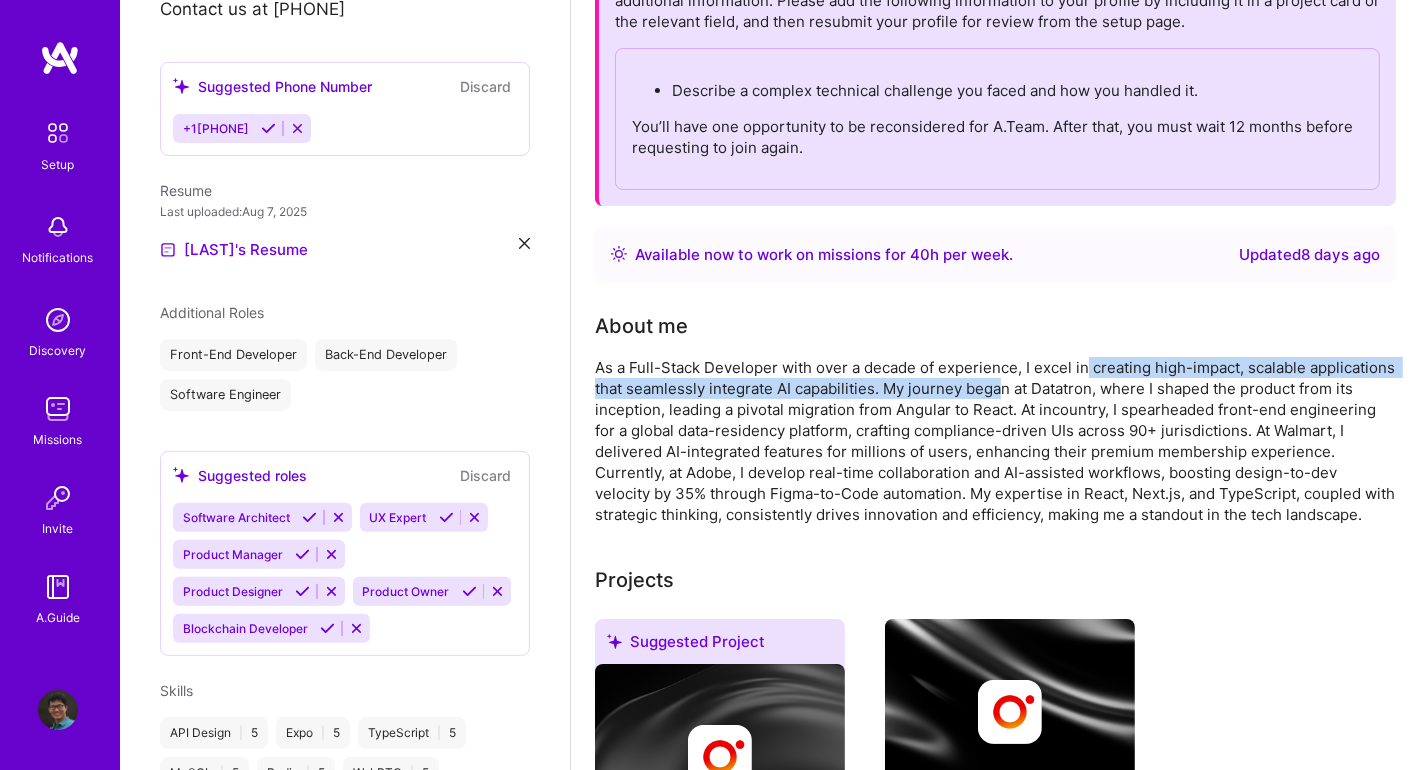 drag, startPoint x: 1085, startPoint y: 374, endPoint x: 1094, endPoint y: 394, distance: 21.931713 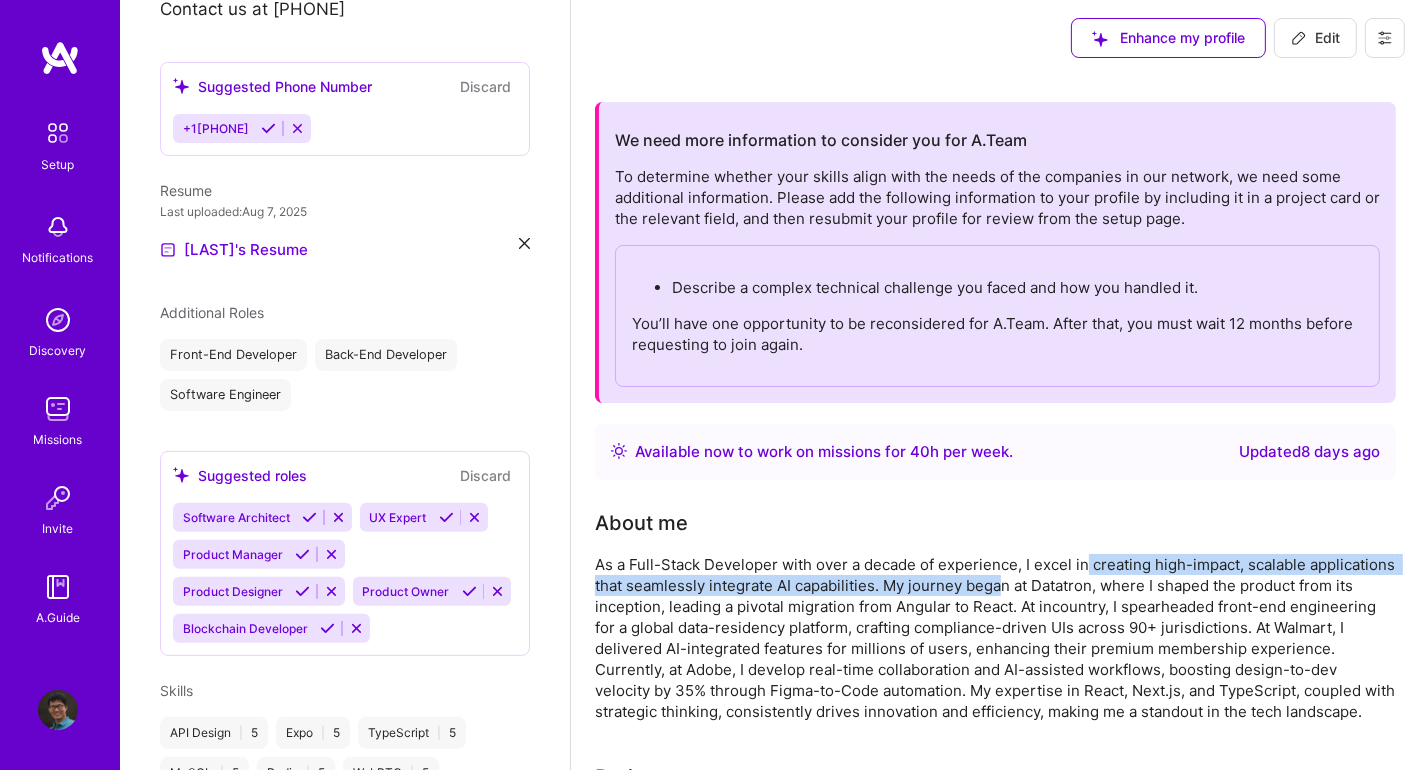 scroll, scrollTop: 0, scrollLeft: 0, axis: both 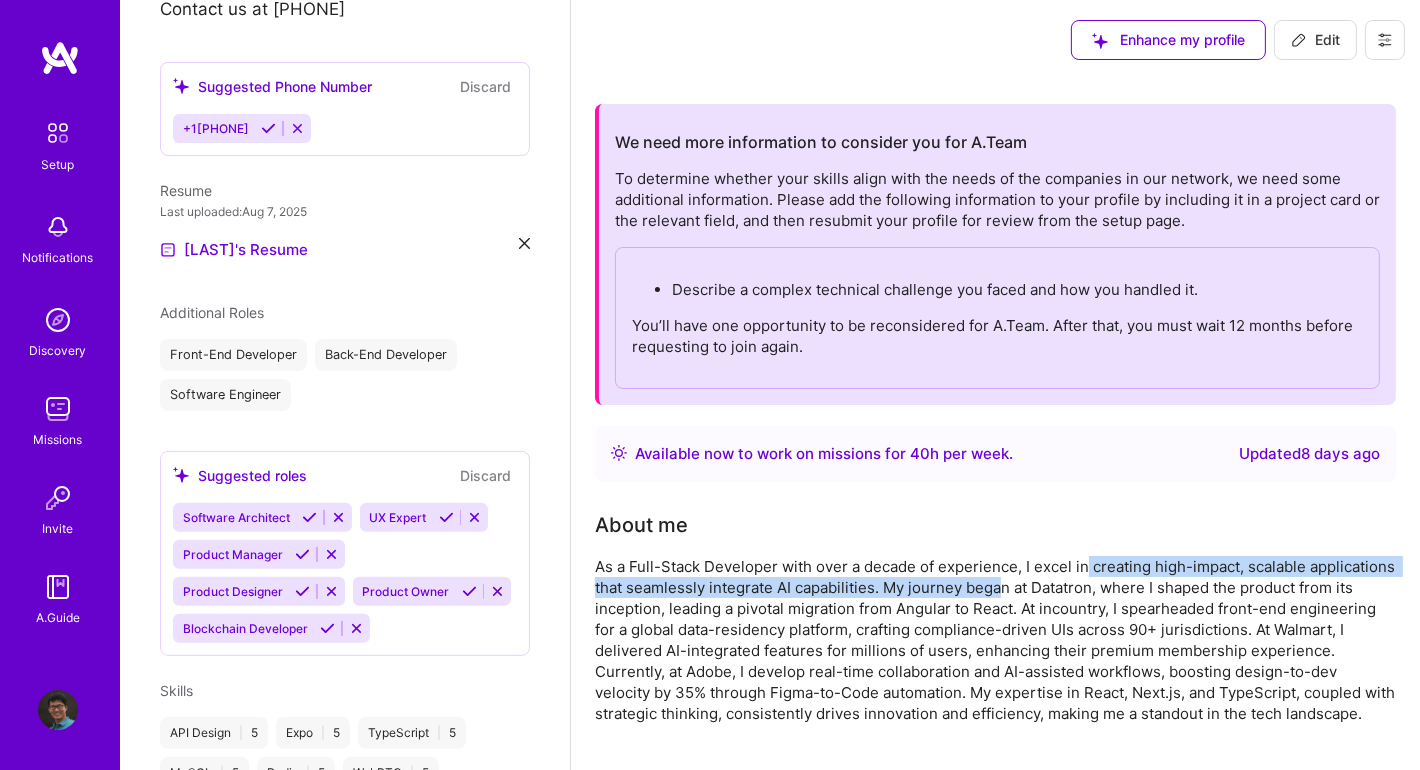click on "Edit" at bounding box center (1315, 40) 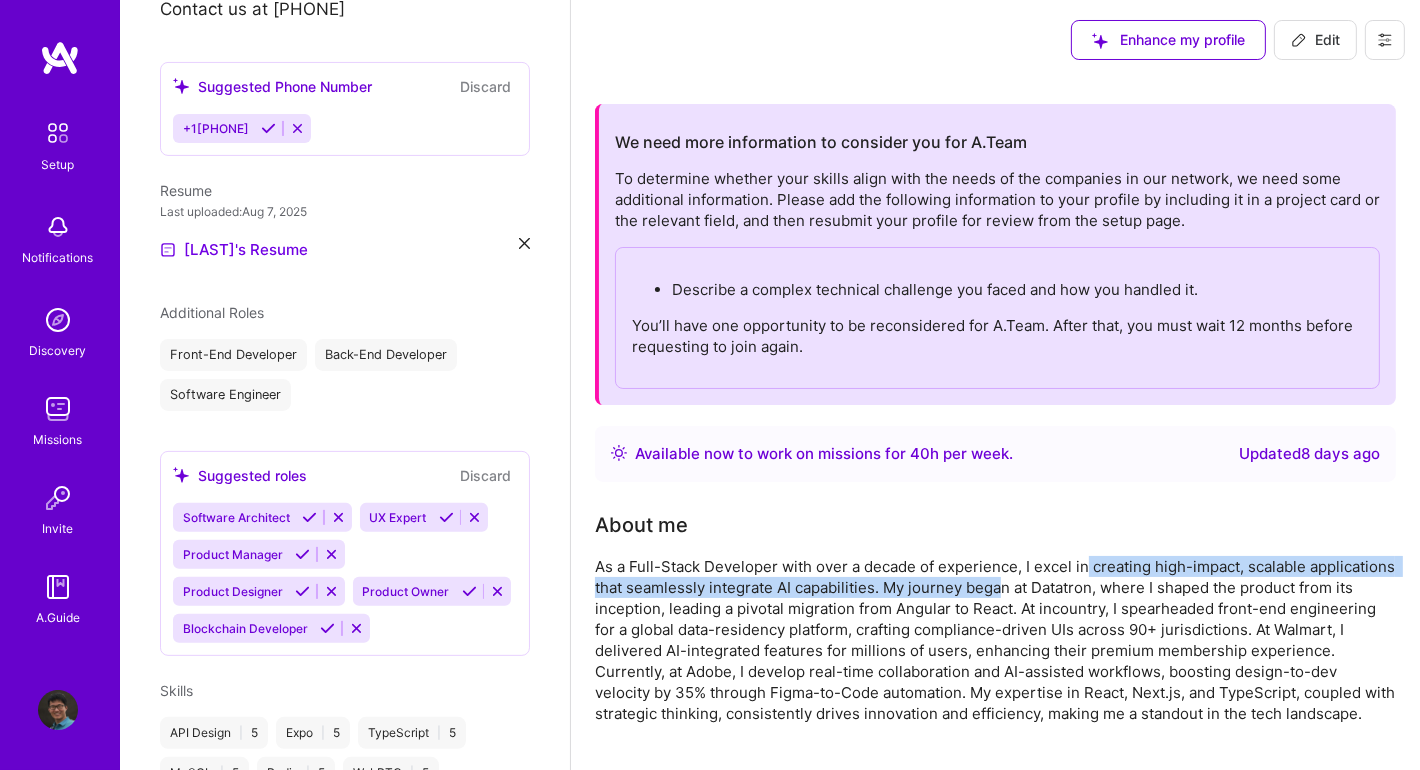 select on "US" 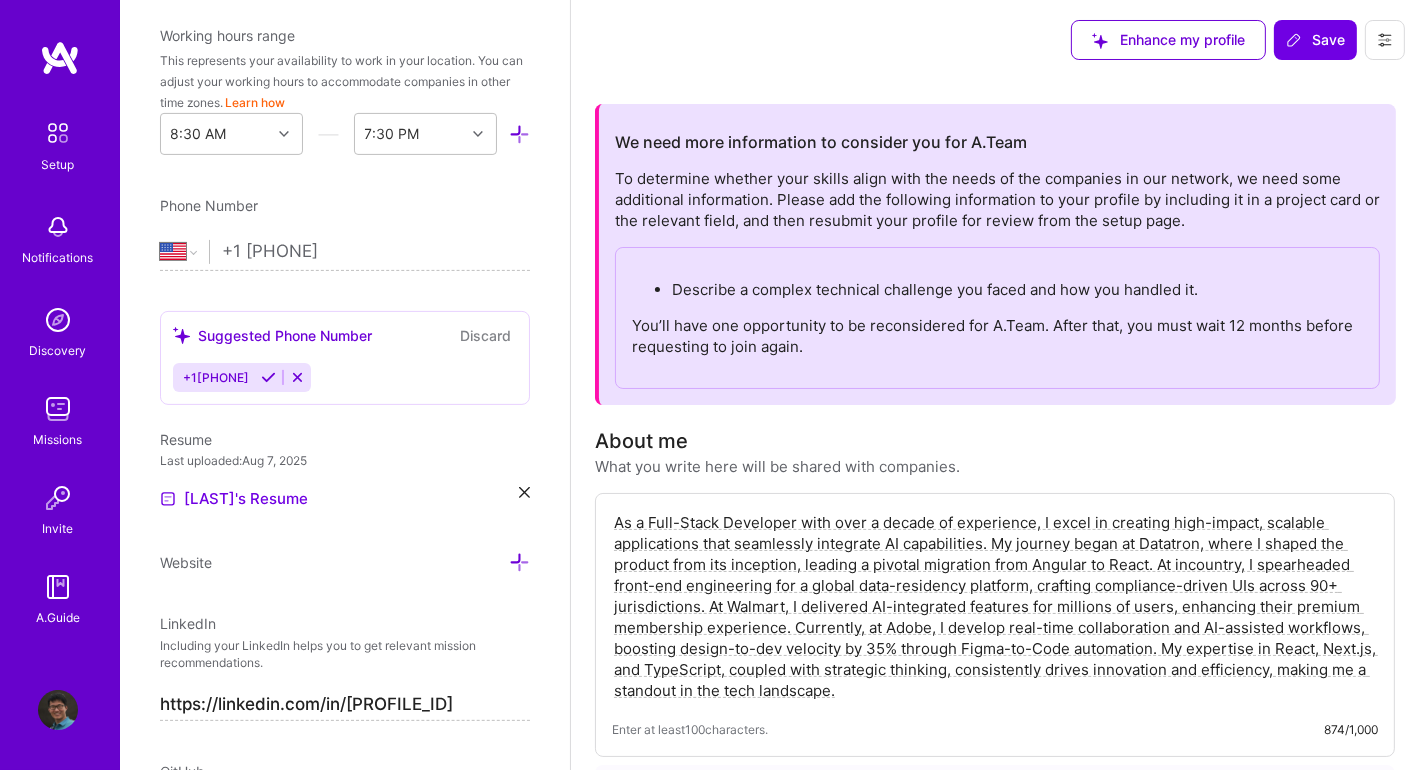 scroll, scrollTop: 1181, scrollLeft: 0, axis: vertical 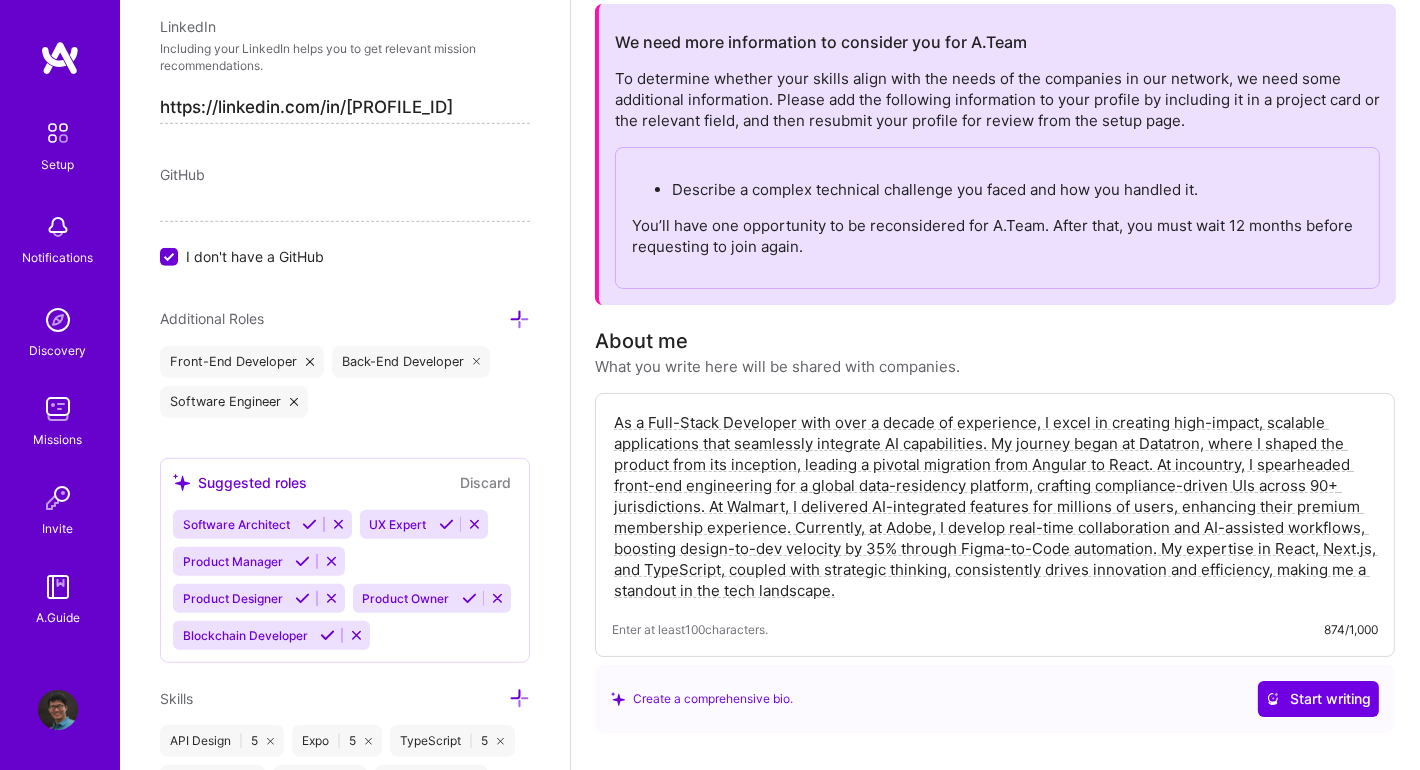 drag, startPoint x: 959, startPoint y: 501, endPoint x: 966, endPoint y: 519, distance: 19.313208 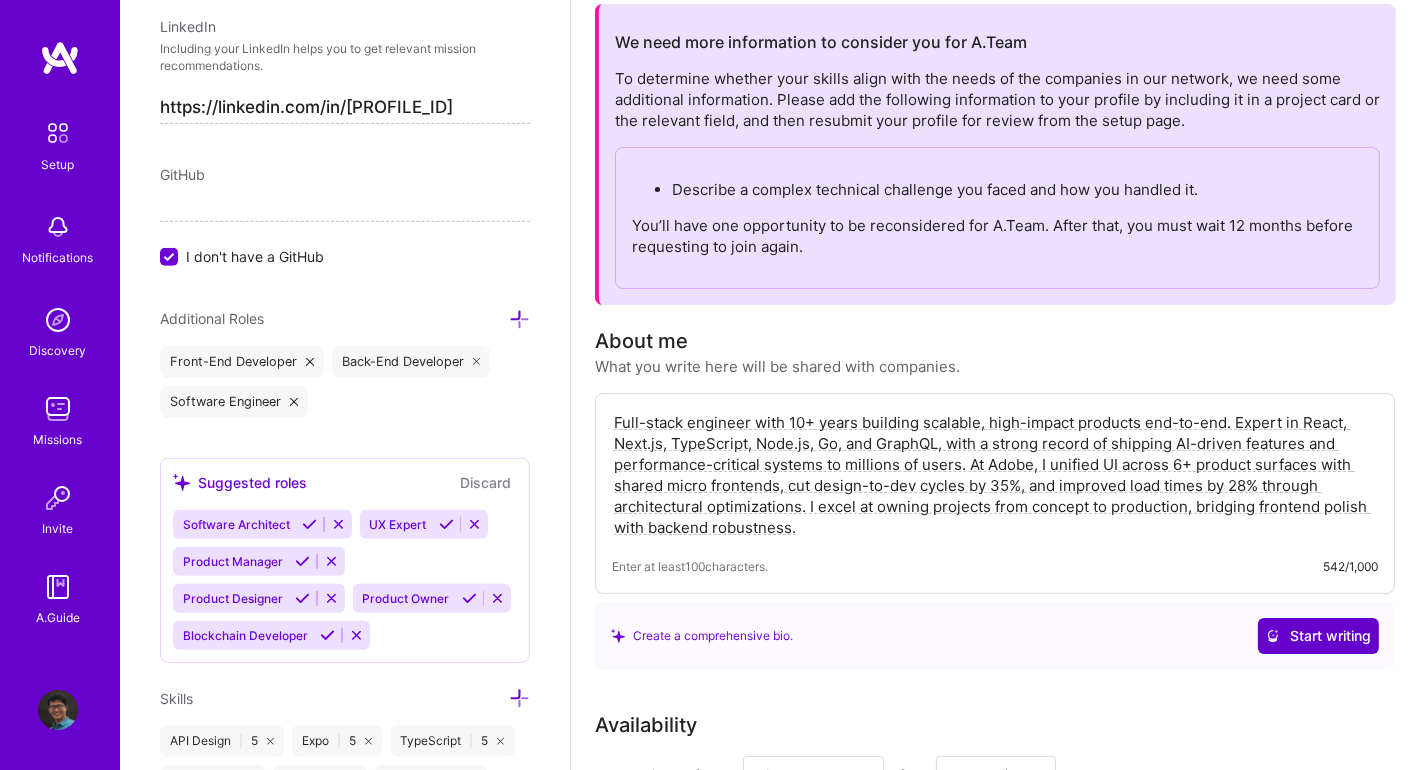 click on "Start writing" at bounding box center [1318, 636] 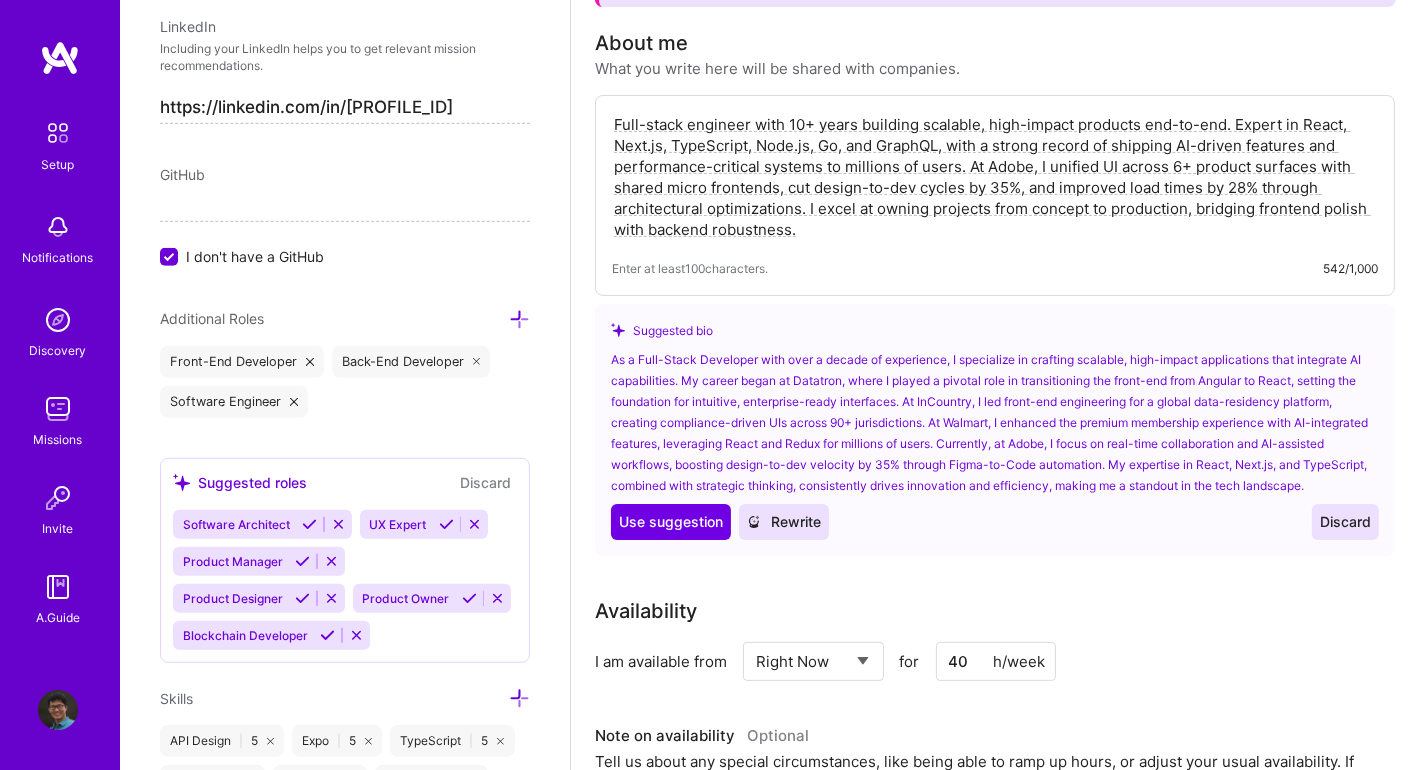 scroll, scrollTop: 399, scrollLeft: 0, axis: vertical 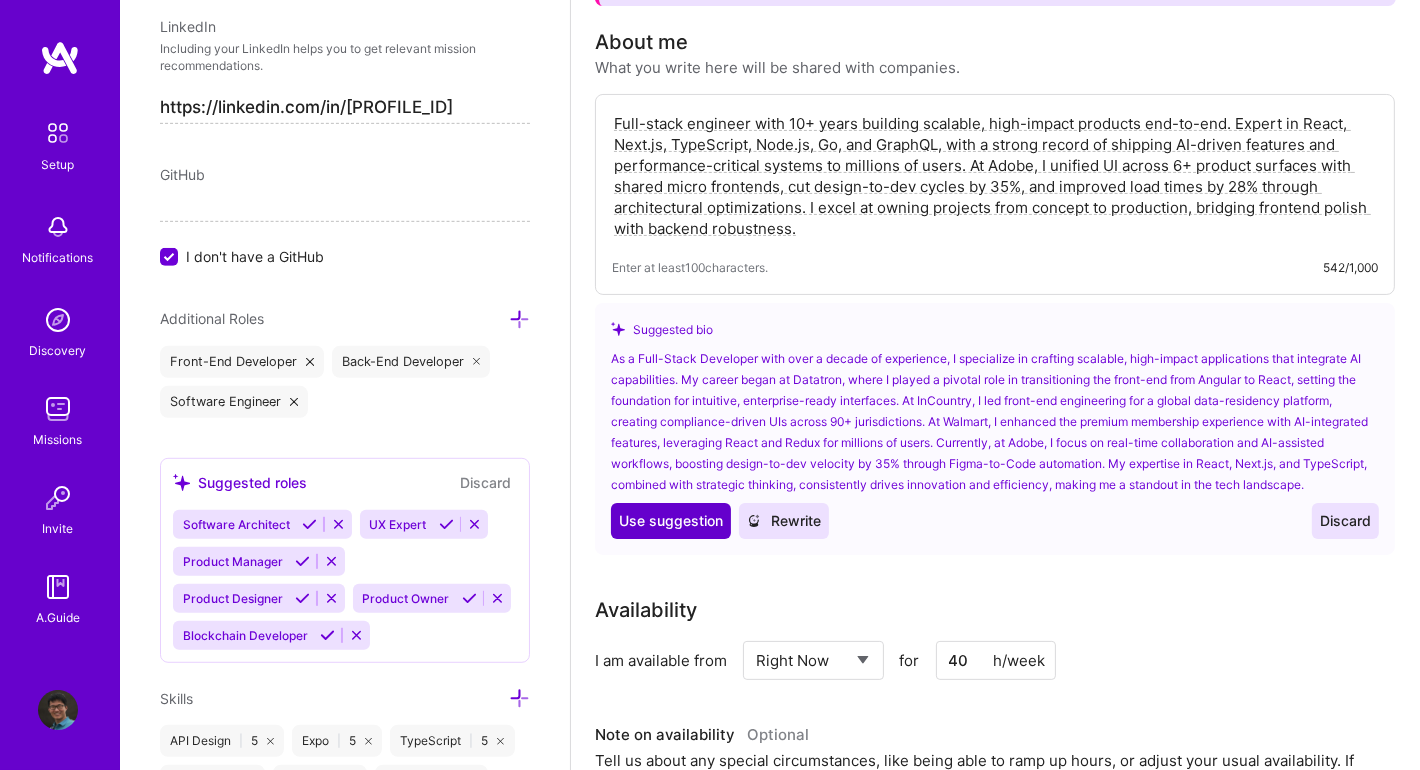 click on "Use Use suggestion" at bounding box center [671, 521] 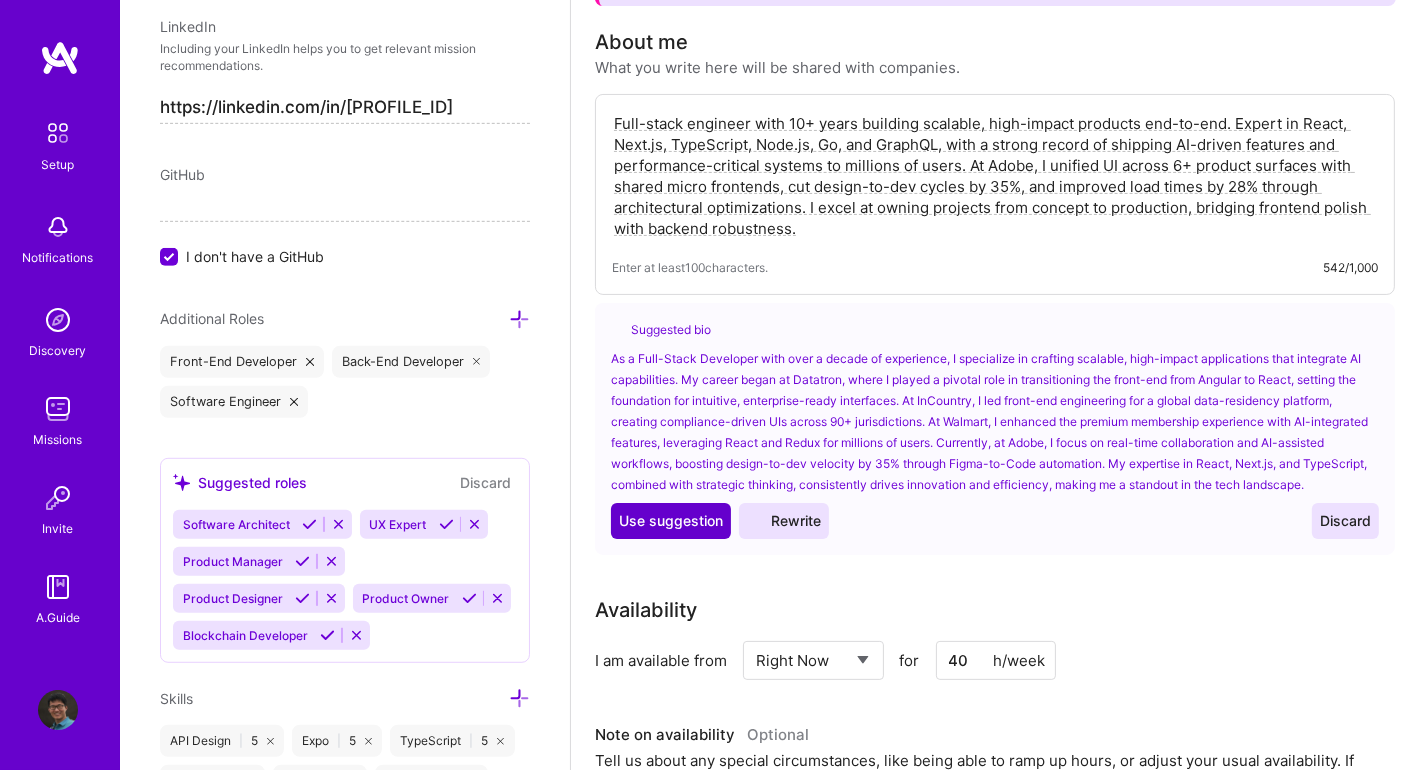 type on "As a Full-Stack Developer with over a decade of experience, I specialize in crafting scalable, high-impact applications that integrate AI capabilities. My career began at Datatron, where I played a pivotal role in transitioning the front-end from Angular to React, setting the foundation for intuitive, enterprise-ready interfaces. At InCountry, I led front-end engineering for a global data-residency platform, creating compliance-driven UIs across 90+ jurisdictions. At Walmart, I enhanced the premium membership experience with AI-integrated features, leveraging React and Redux for millions of users. Currently, at Adobe, I focus on real-time collaboration and AI-assisted workflows, boosting design-to-dev velocity by 35% through Figma-to-Code automation. My expertise in React, Next.js, and TypeScript, combined with strategic thinking, consistently drives innovation and efficiency, making me a standout in the tech landscape." 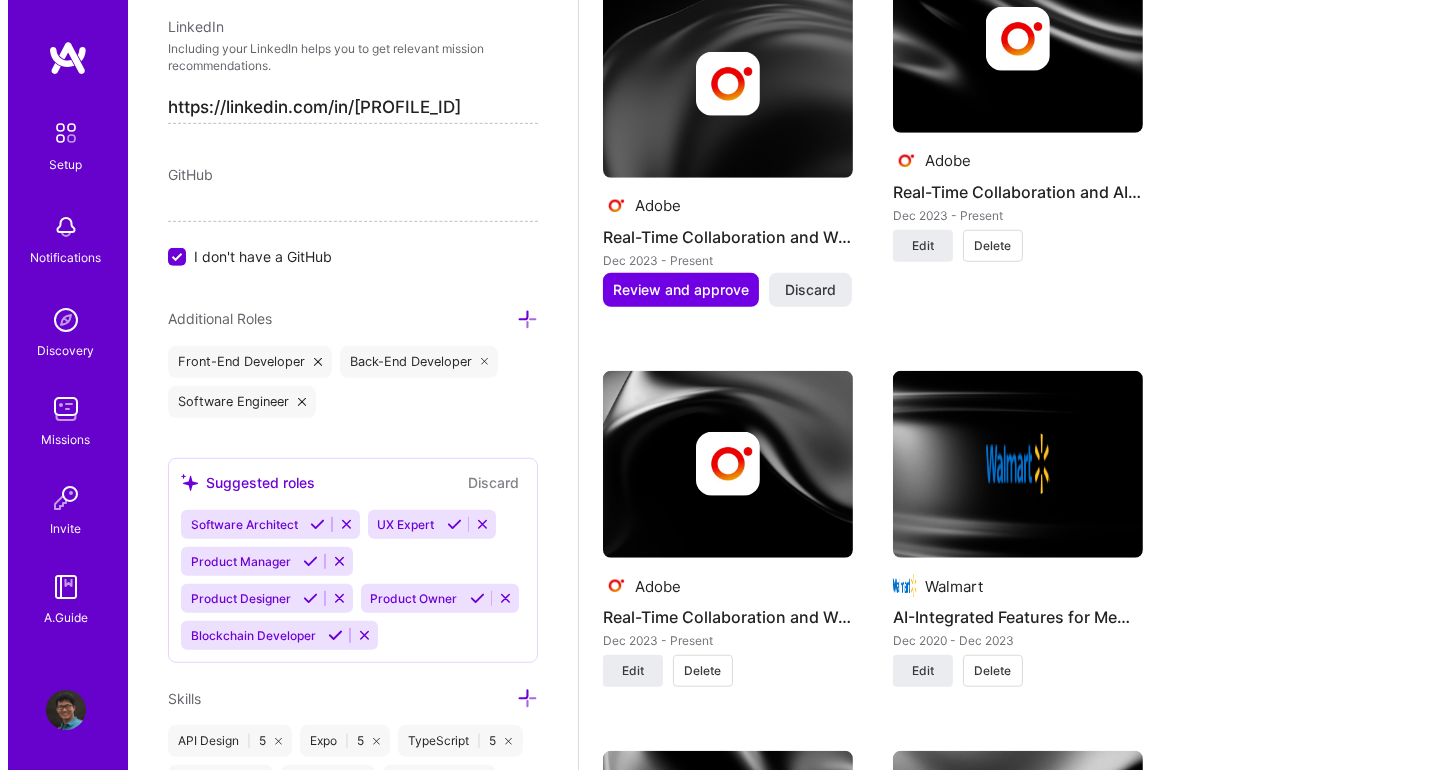 scroll, scrollTop: 1799, scrollLeft: 0, axis: vertical 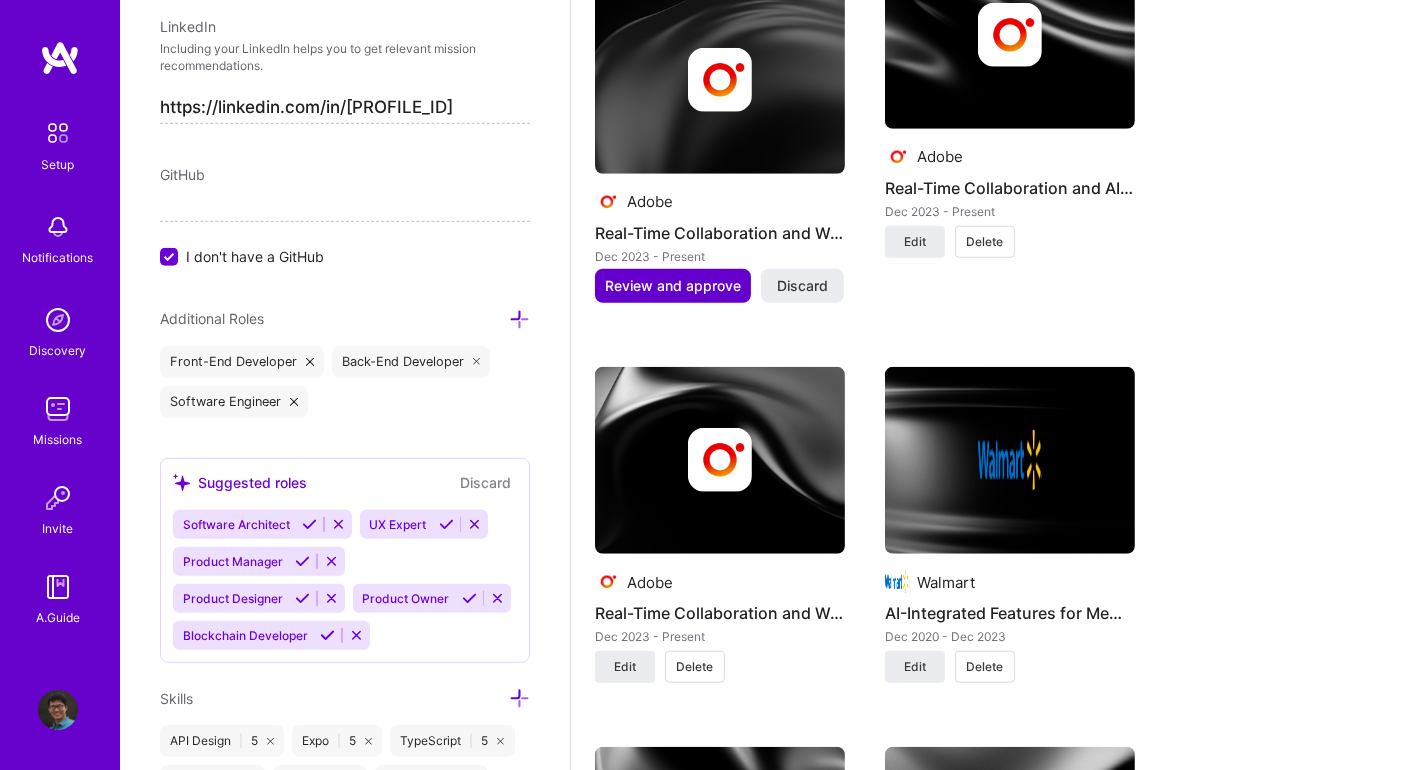 click on "Review and approve" at bounding box center [673, 286] 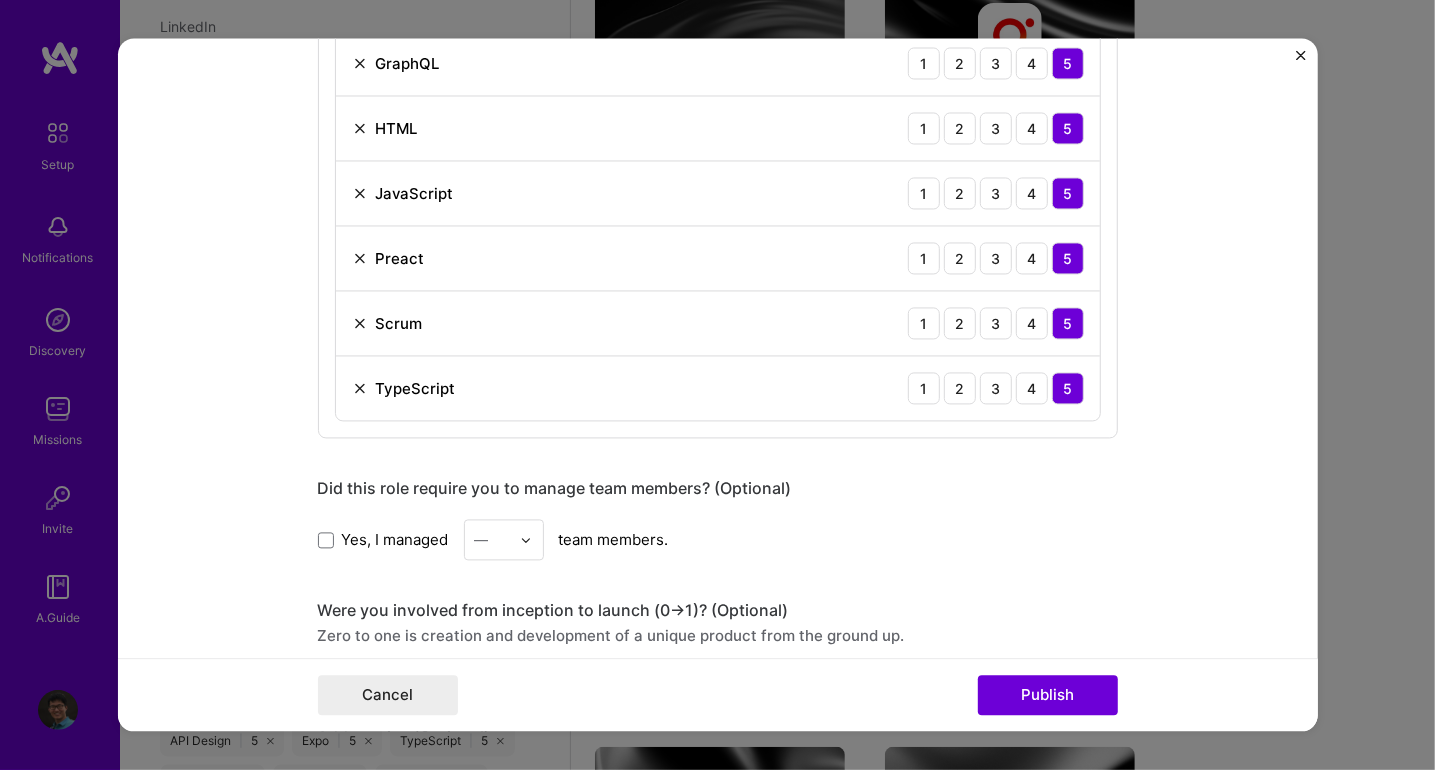 scroll, scrollTop: 1564, scrollLeft: 0, axis: vertical 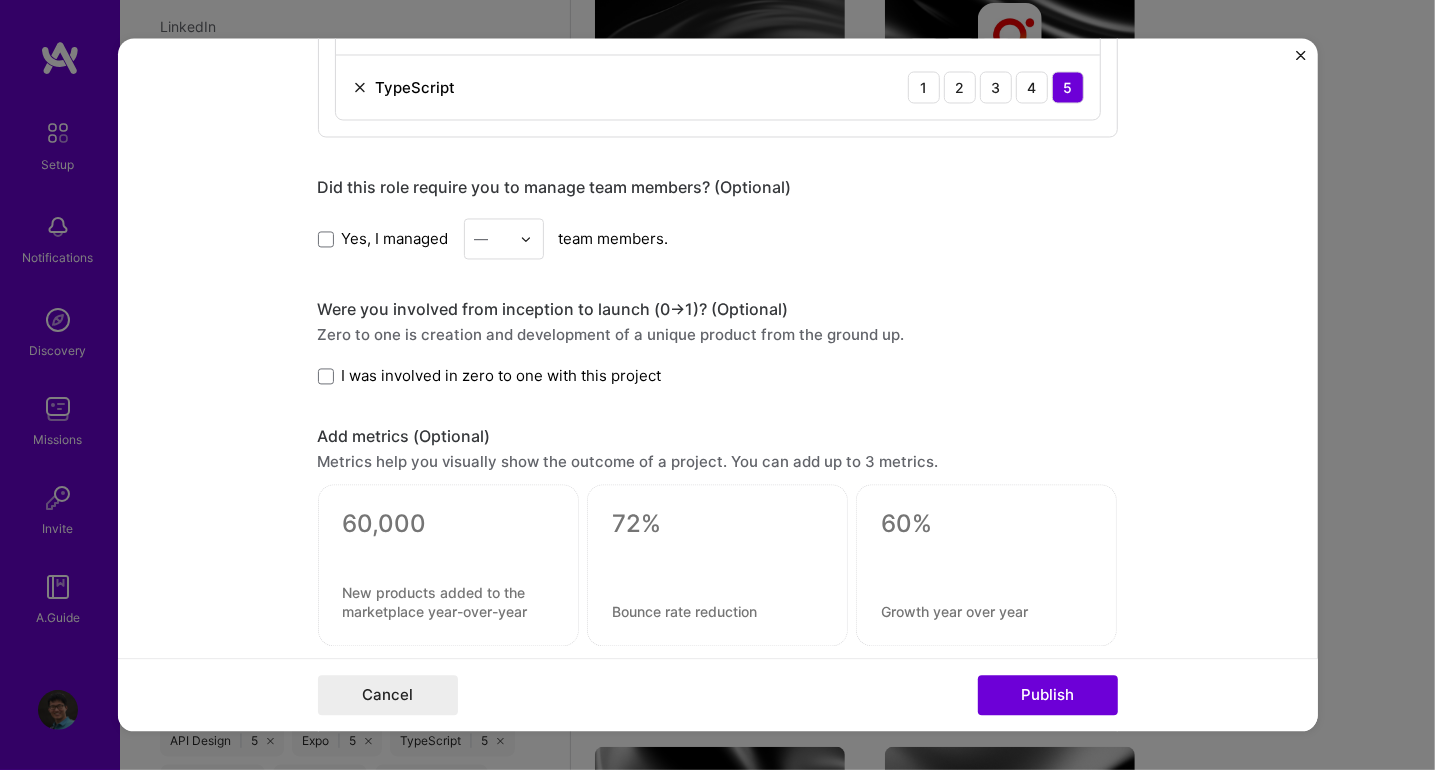 click at bounding box center [448, 550] 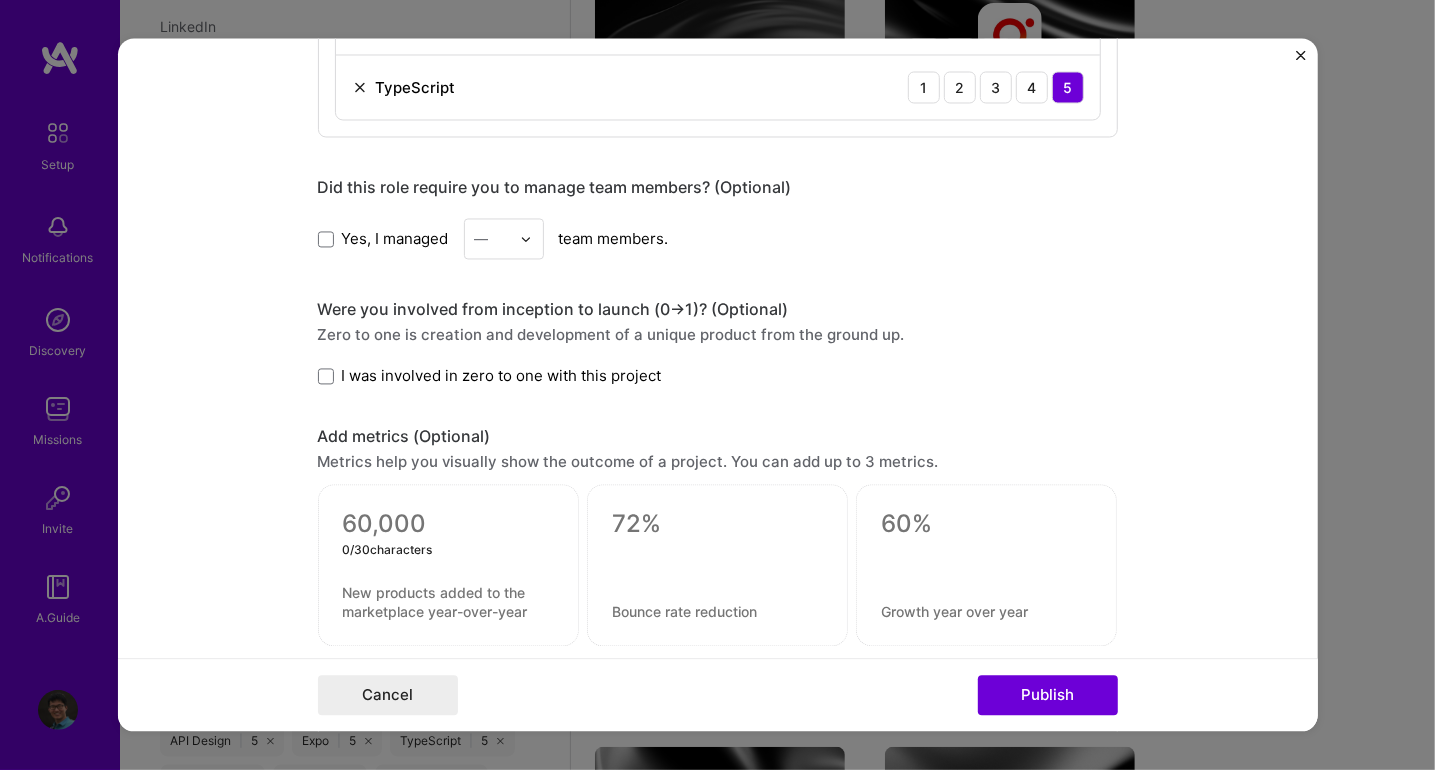 paste 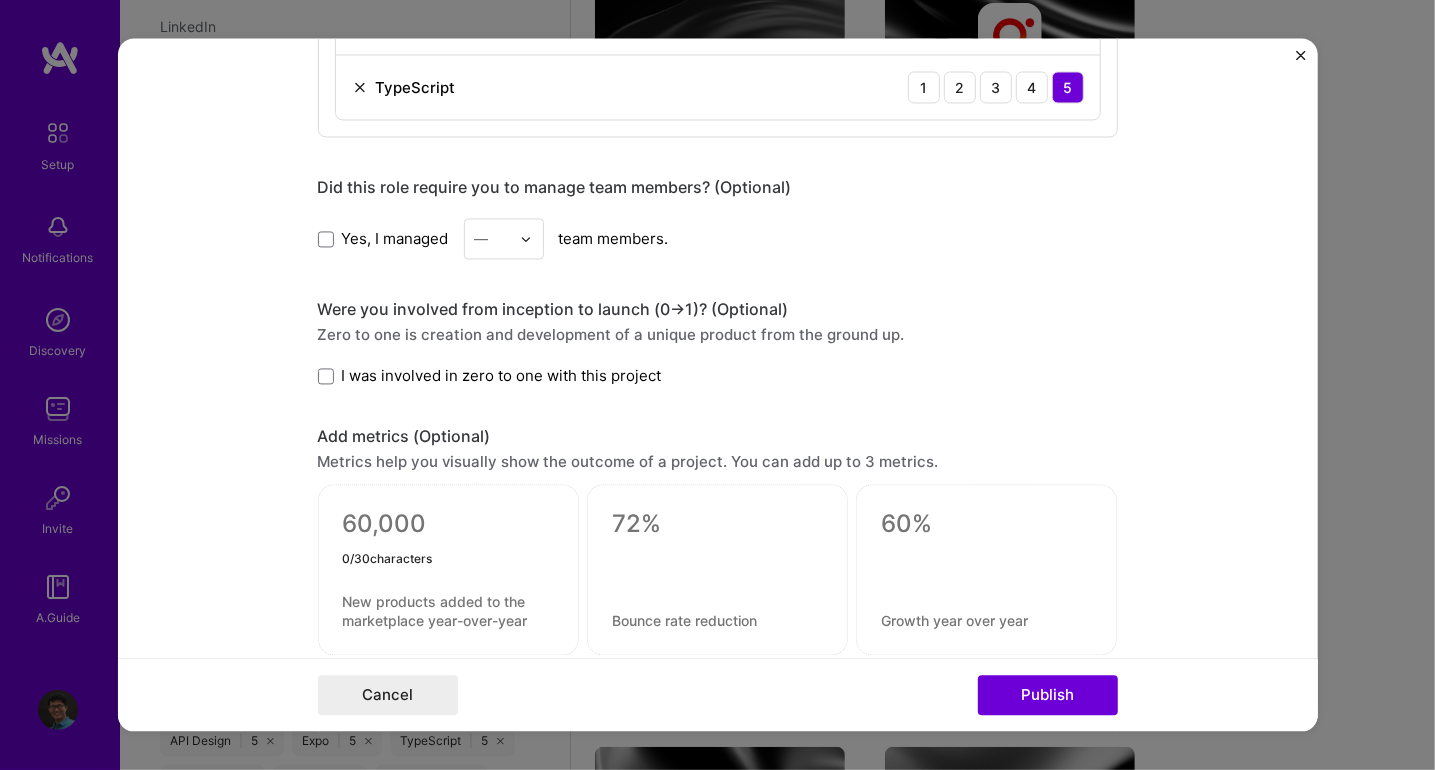 paste on "28" 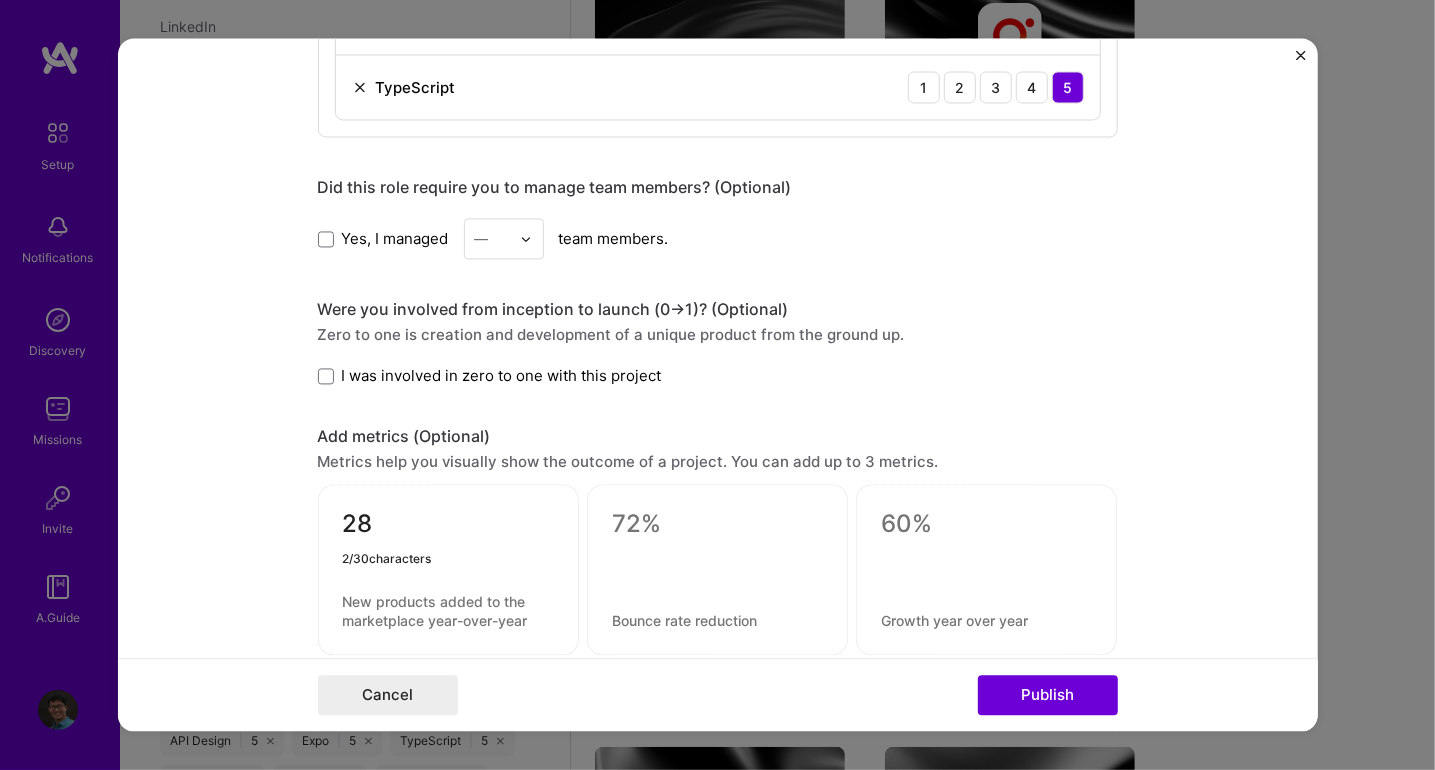 click at bounding box center [717, 525] 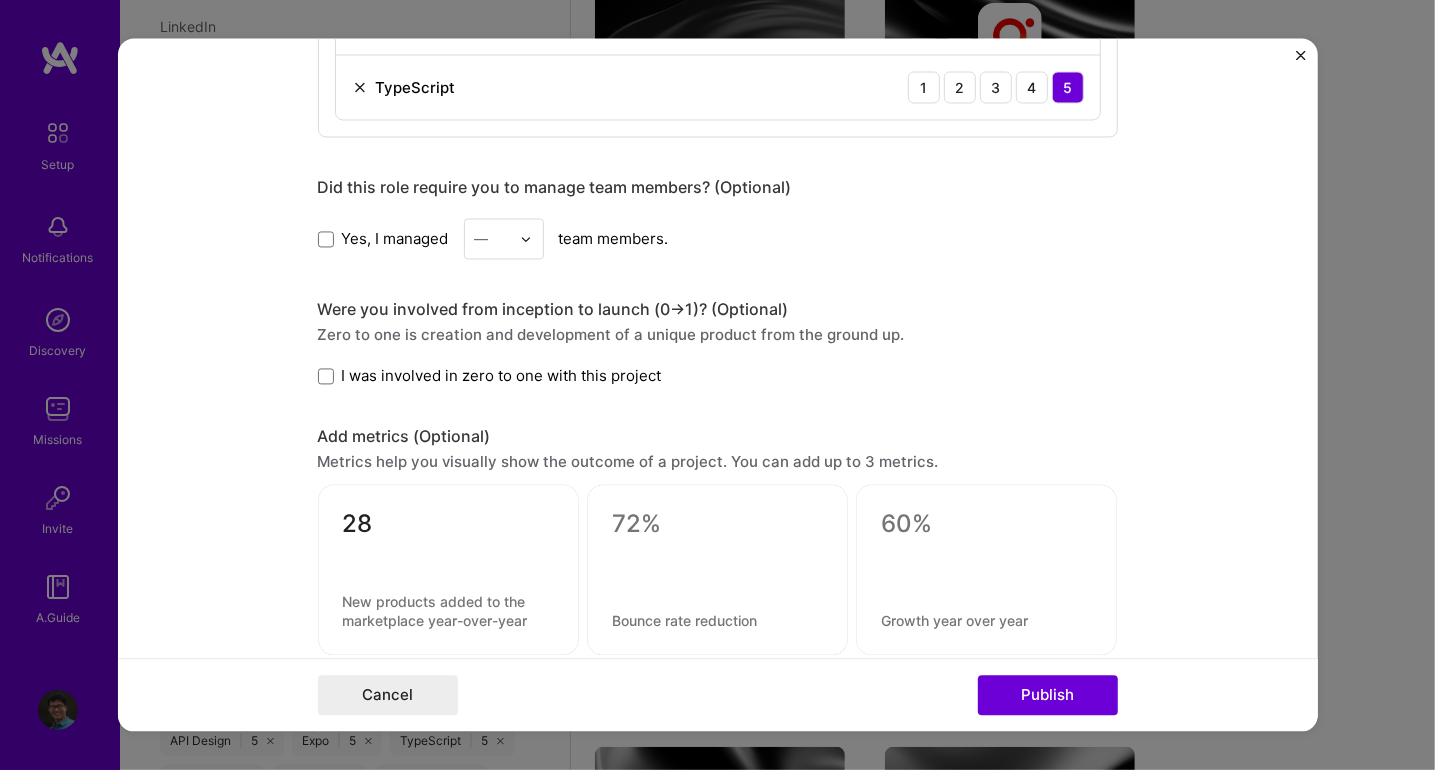 click on "28" at bounding box center (448, 529) 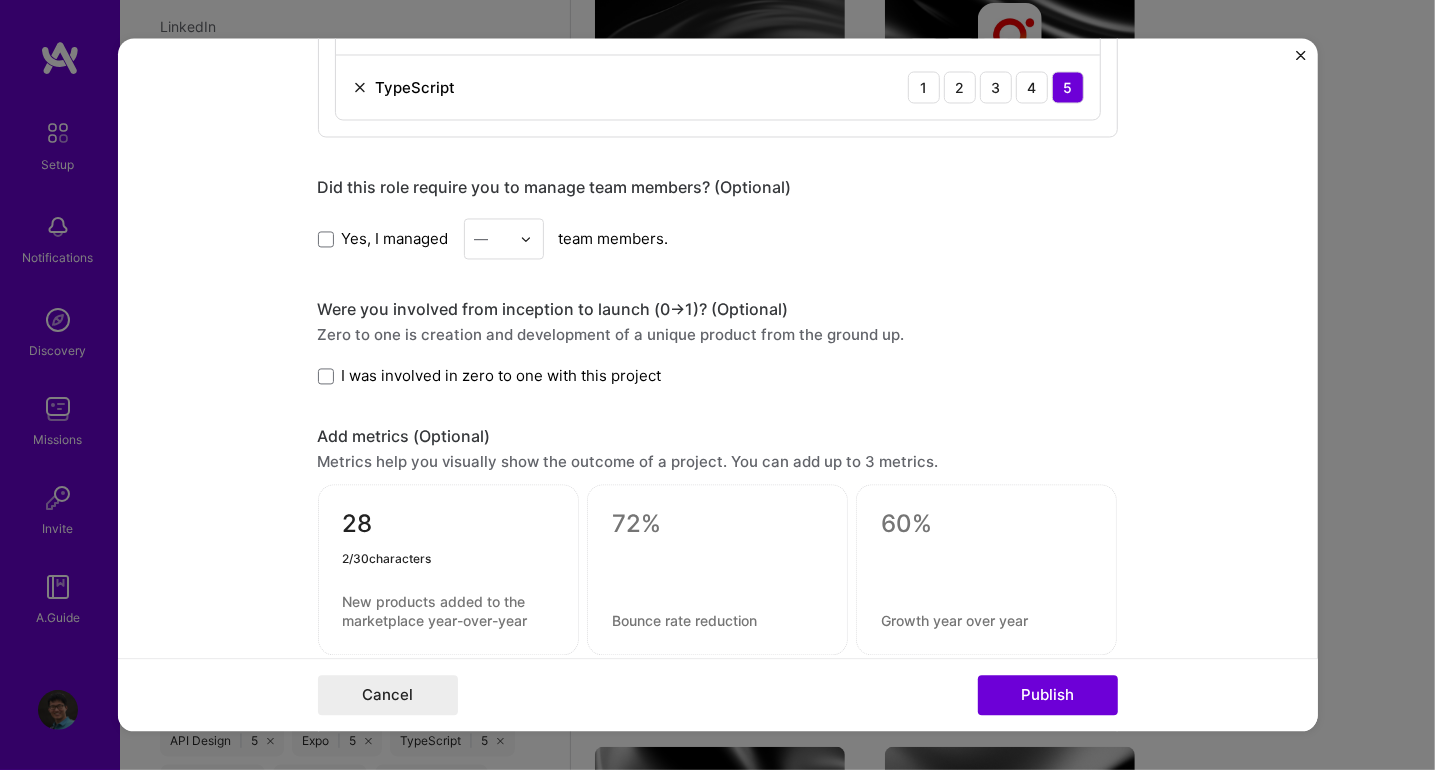 click on "28" at bounding box center (448, 529) 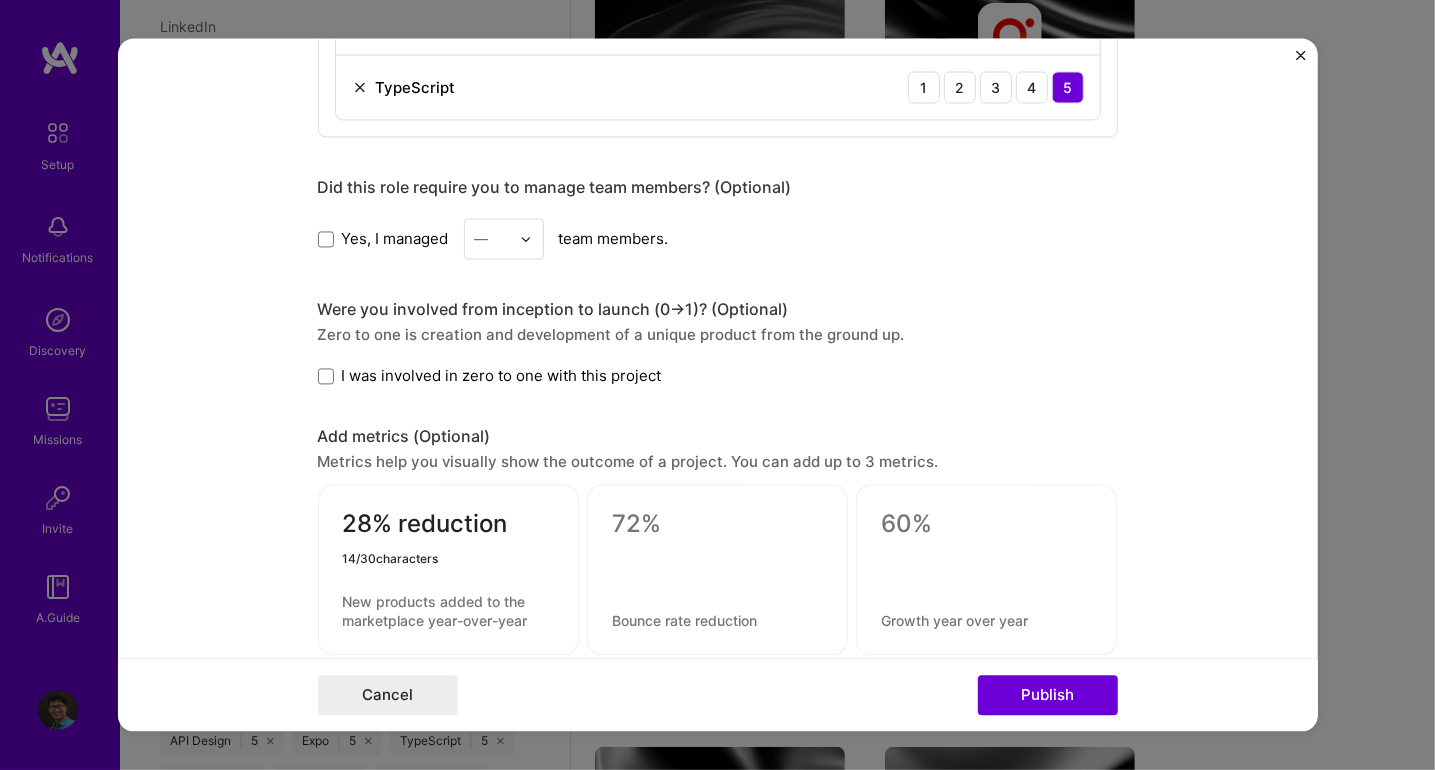 type on "28% reduction" 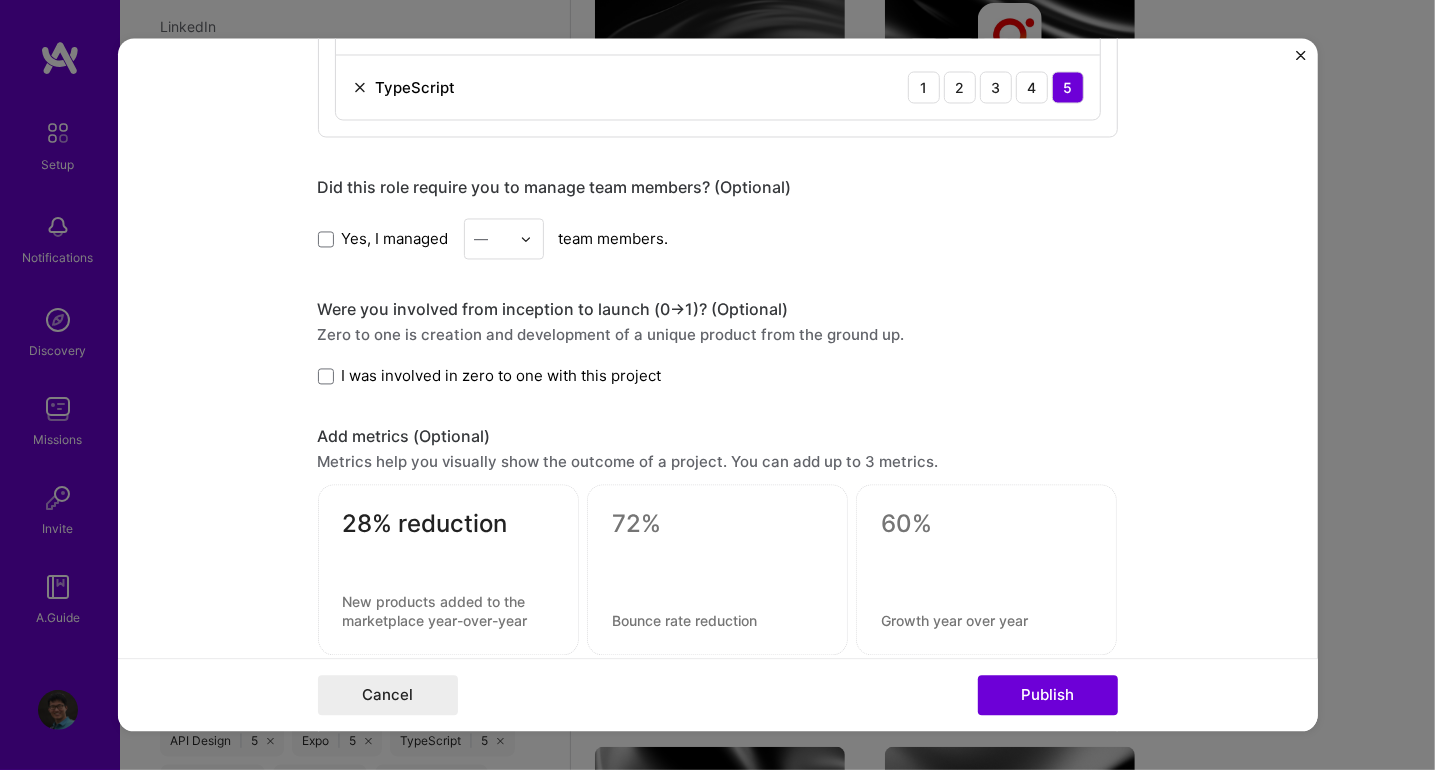 click at bounding box center (717, 570) 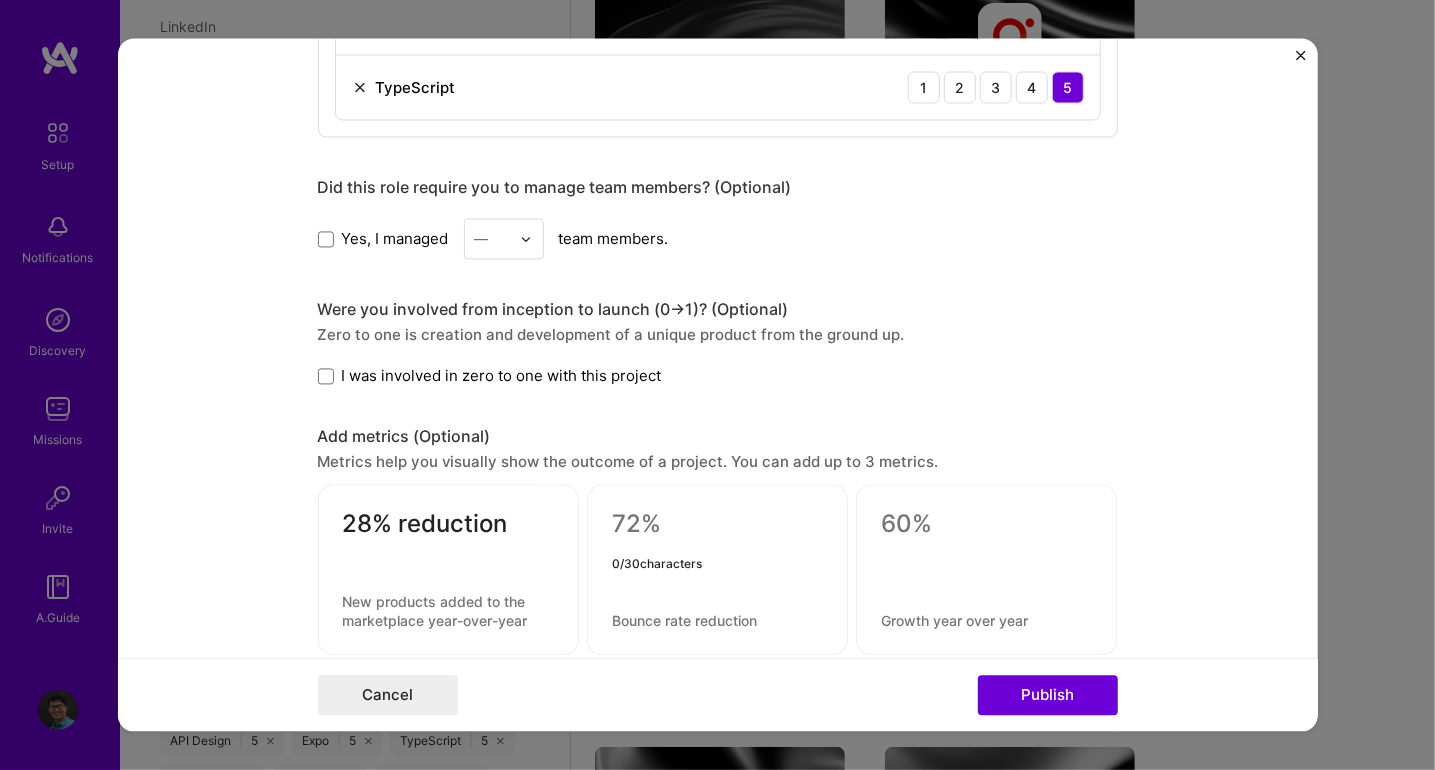click at bounding box center (717, 525) 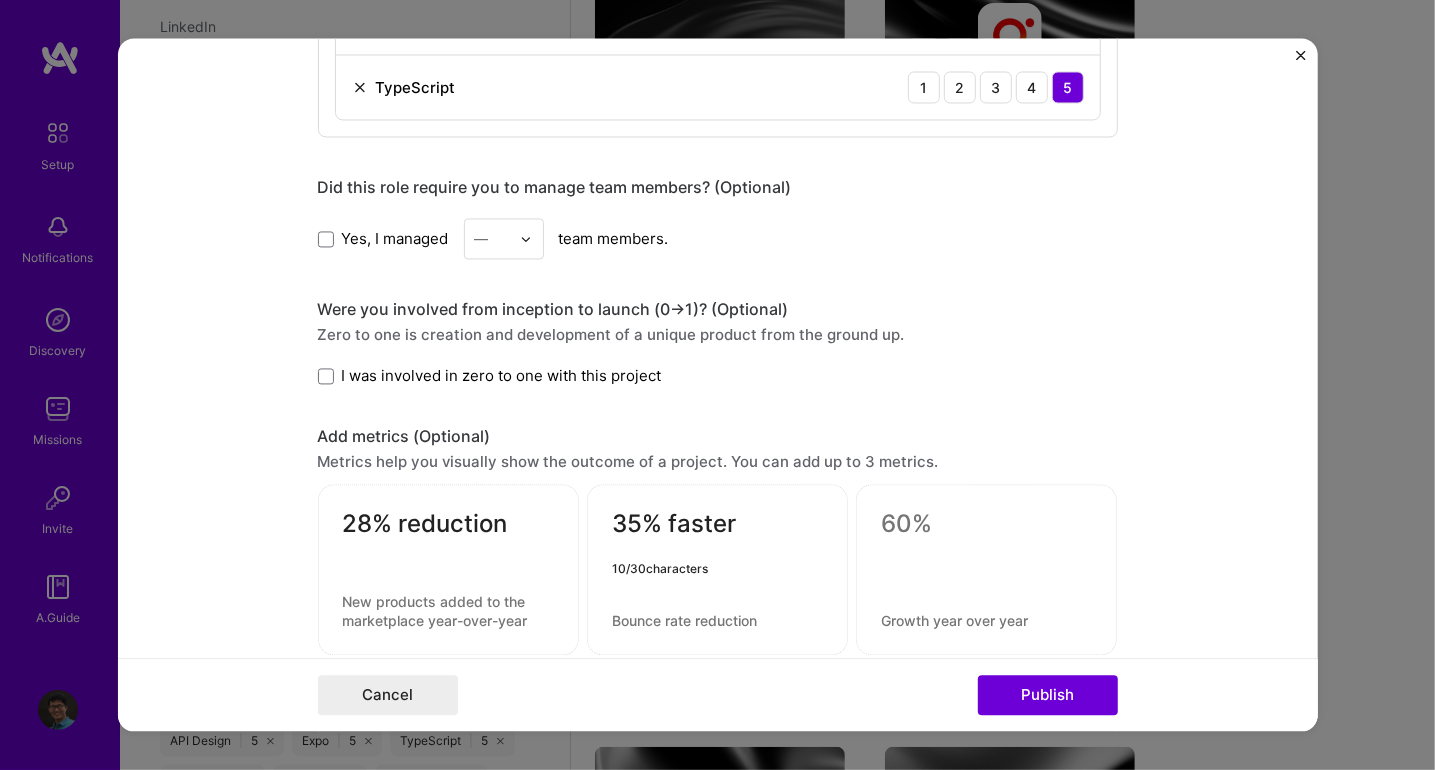 type on "35% faster" 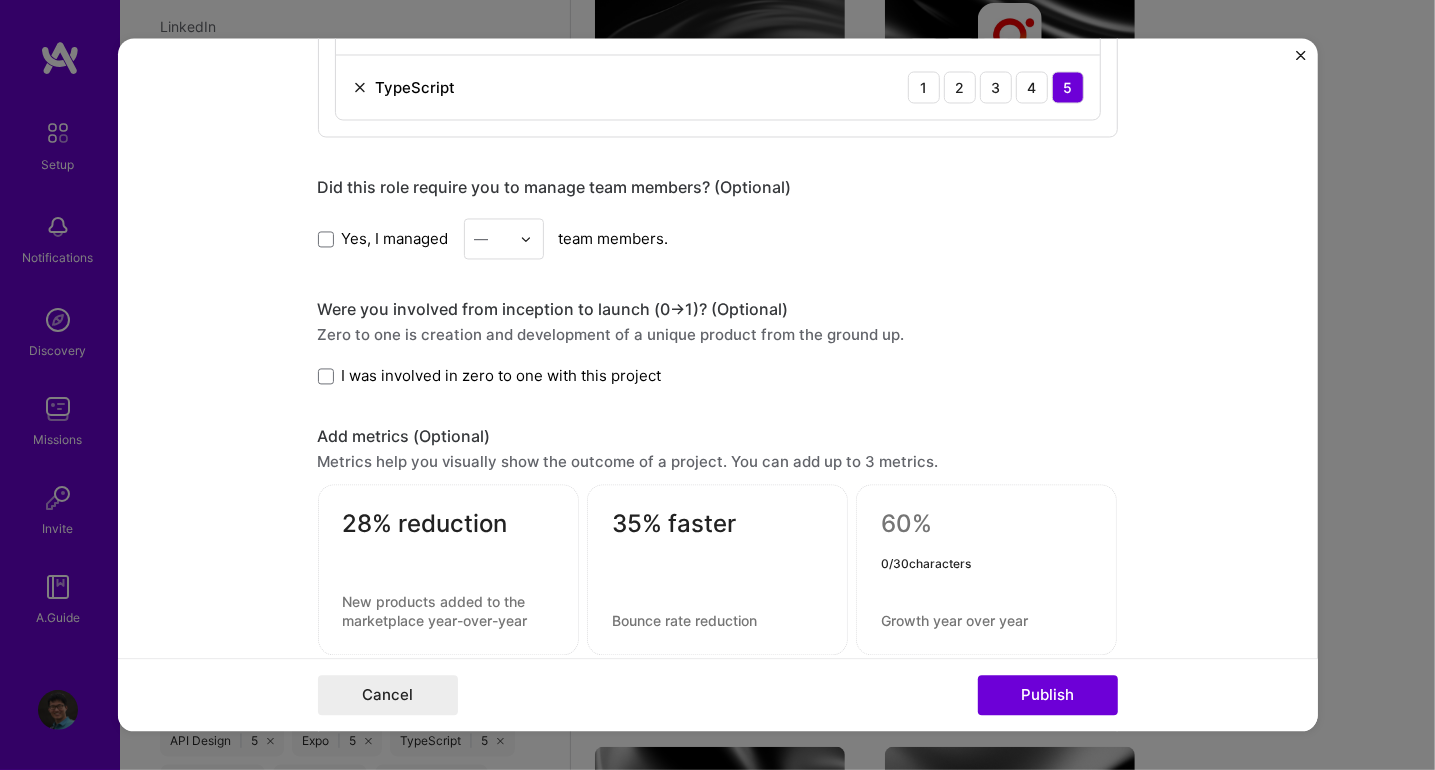 click at bounding box center (986, 525) 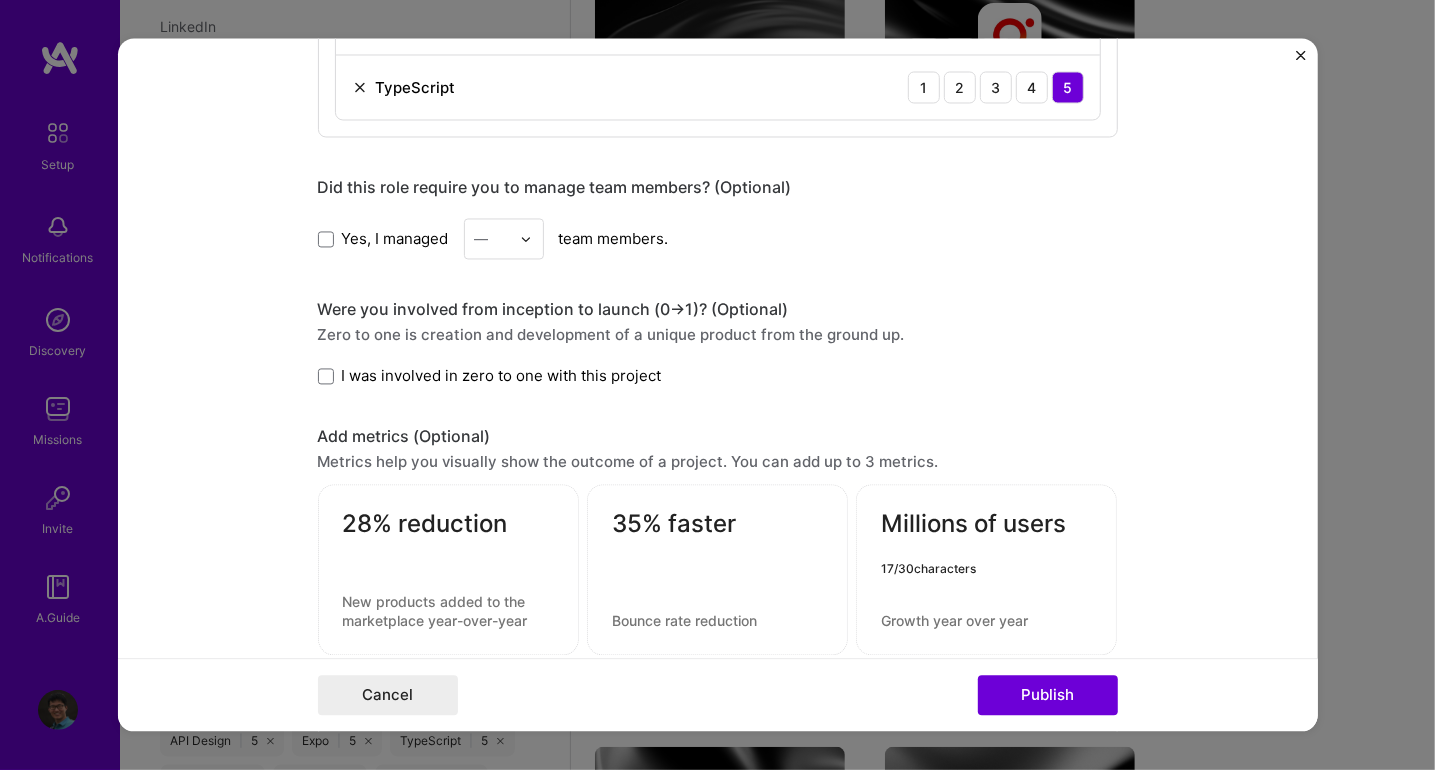 type on "Millions of users" 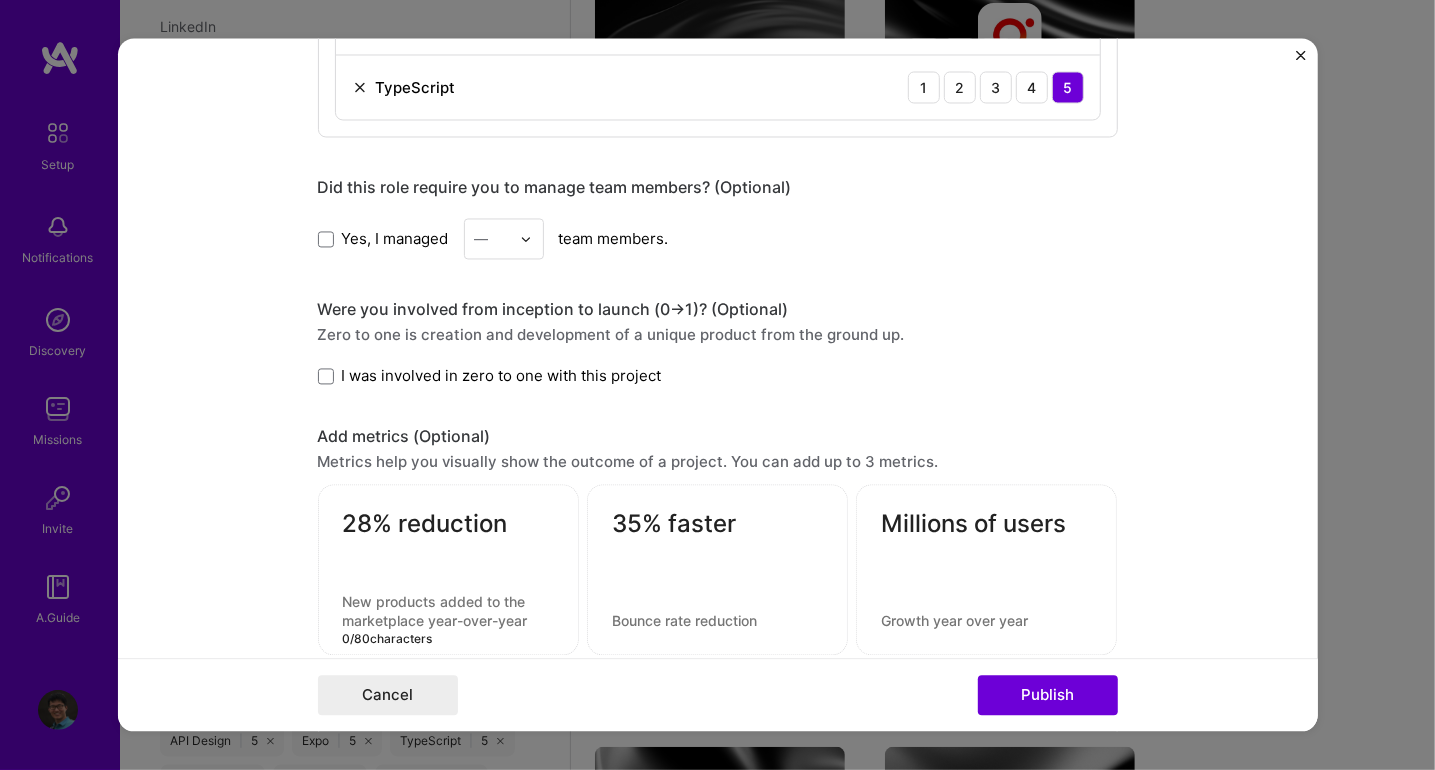 click at bounding box center [448, 612] 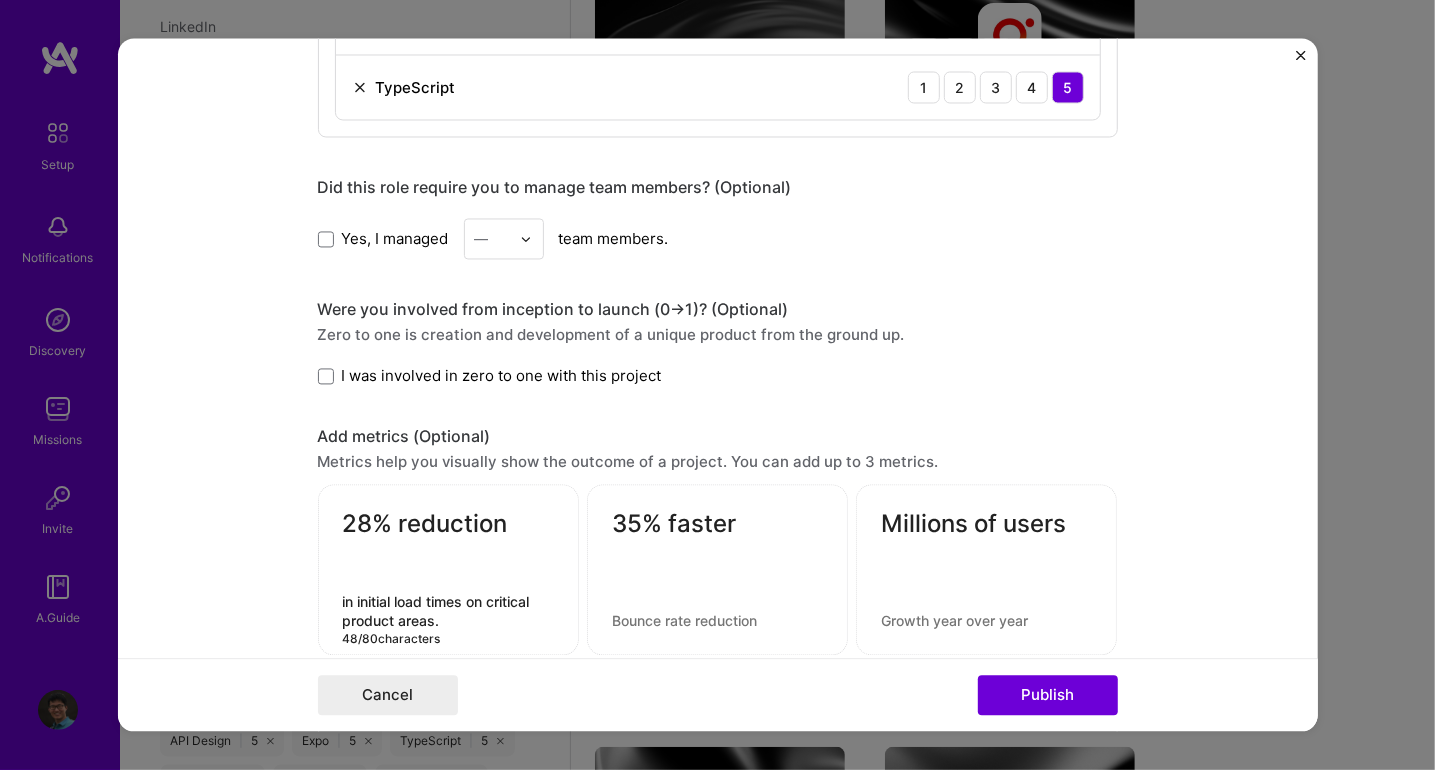 type on "in initial load times on critical product areas." 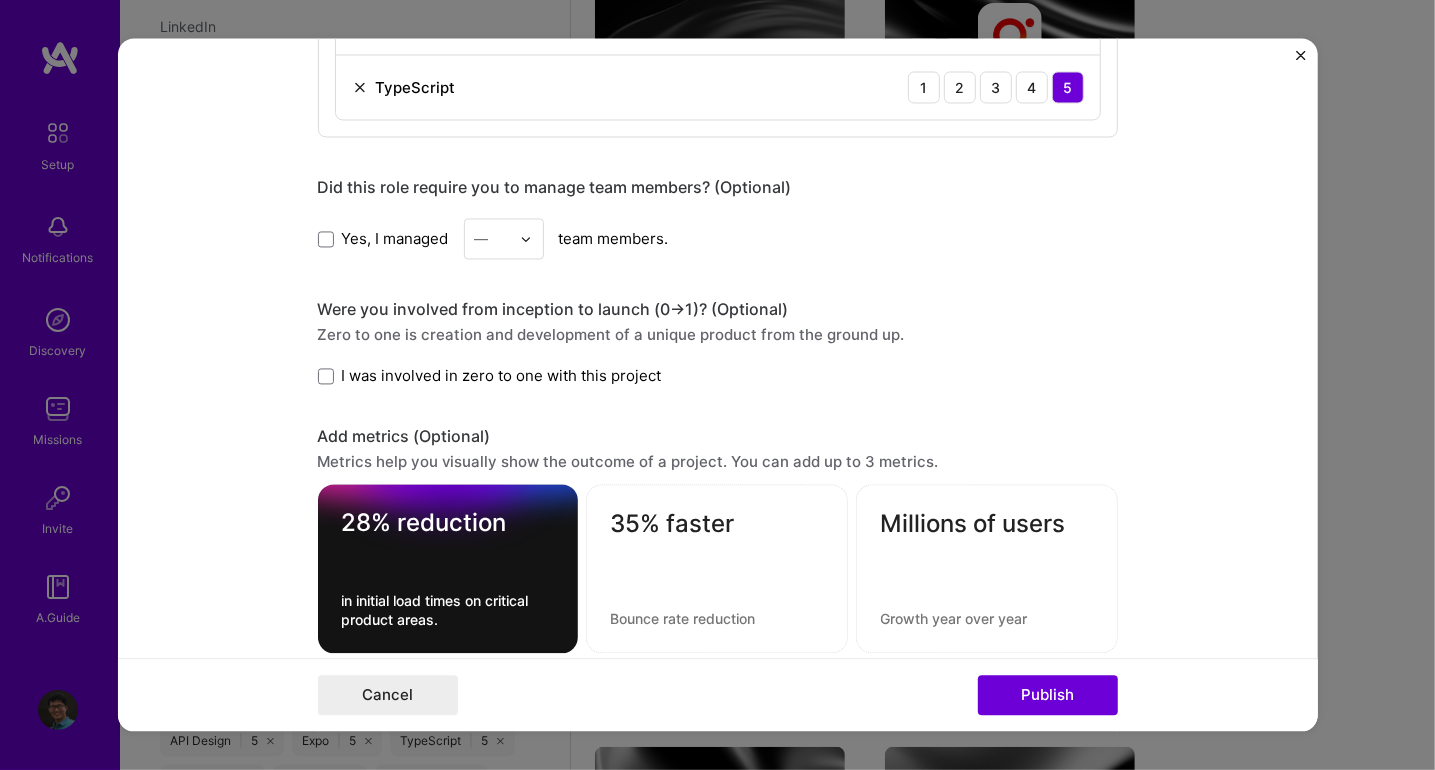 click on "35% faster" at bounding box center [717, 569] 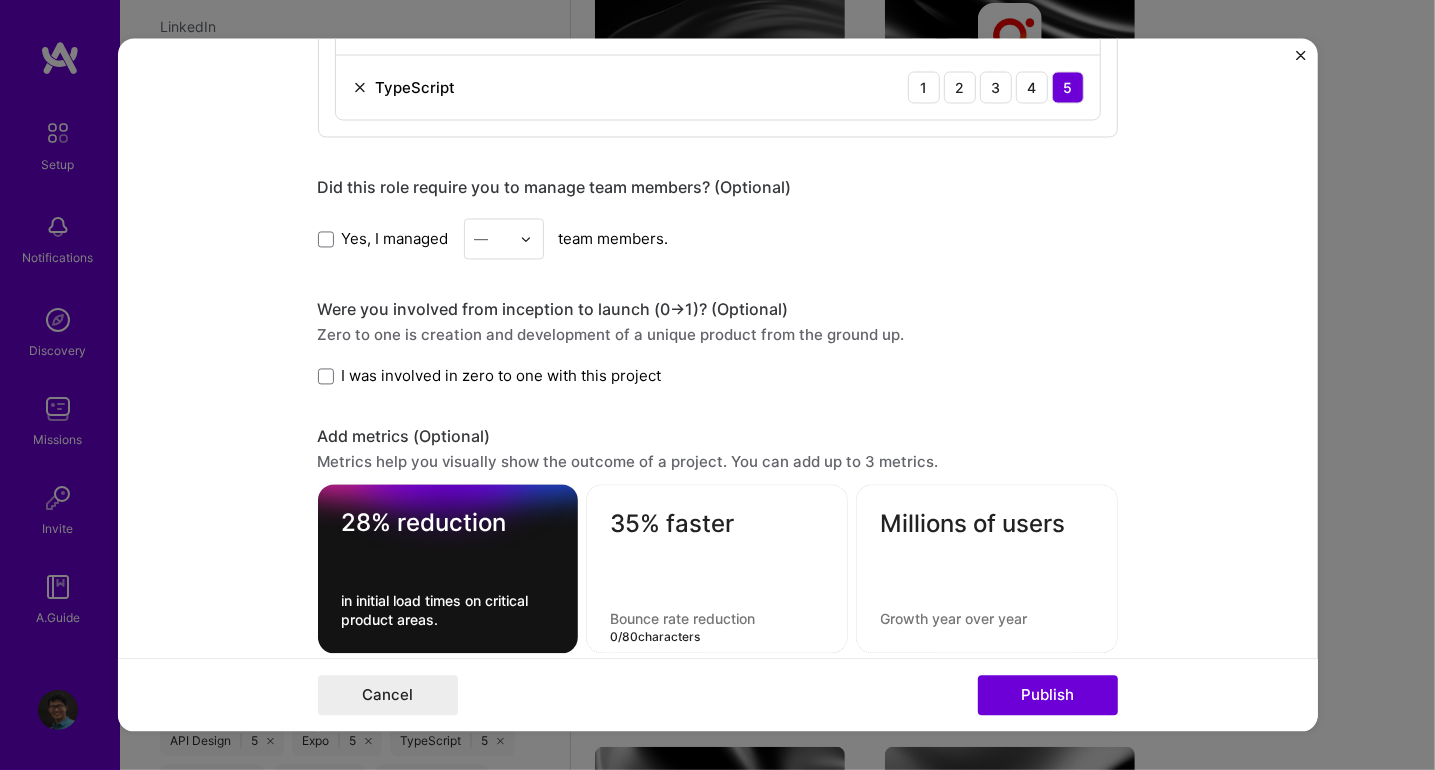 paste on "design-to-engineering handoff cycles." 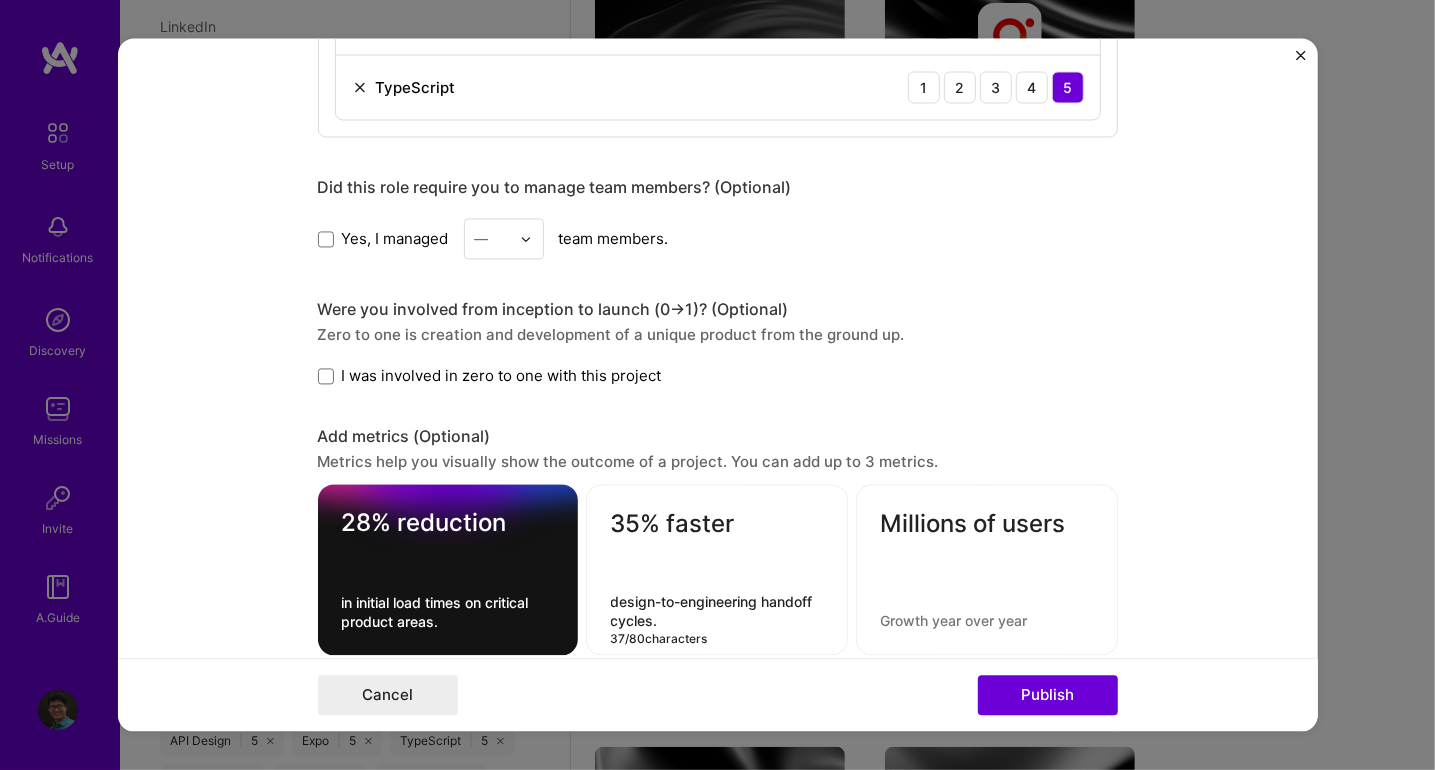 type on "design-to-engineering handoff cycles." 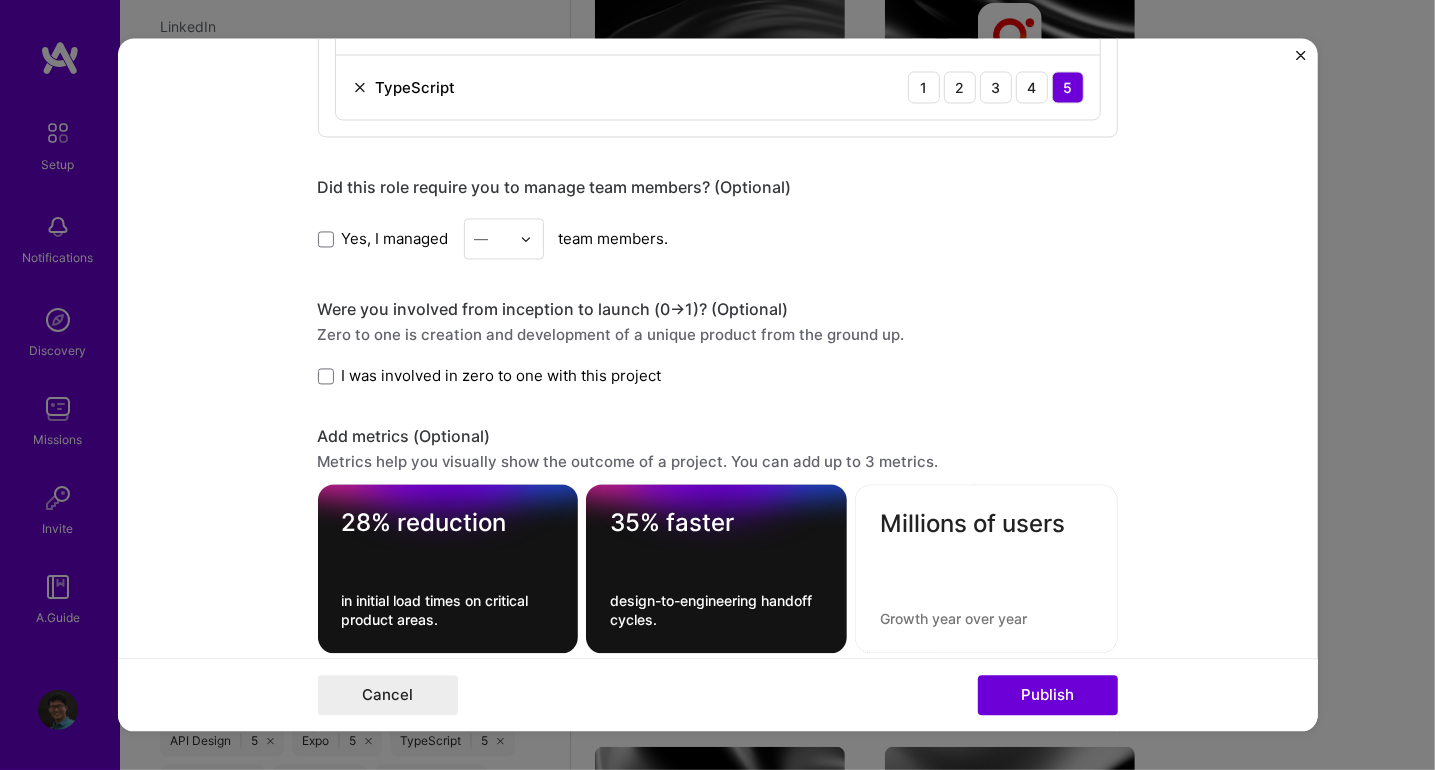 click on "Millions of users" at bounding box center [986, 569] 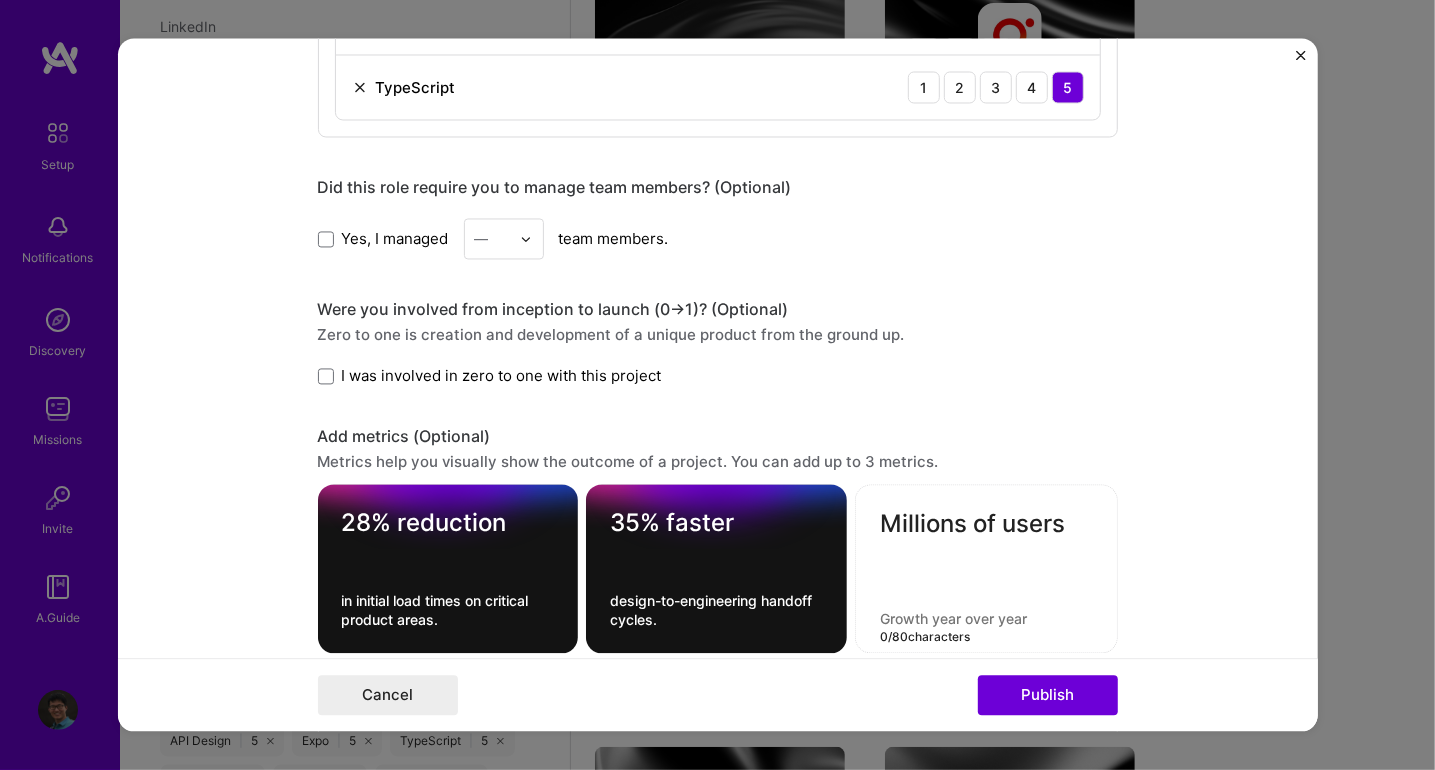click at bounding box center [986, 619] 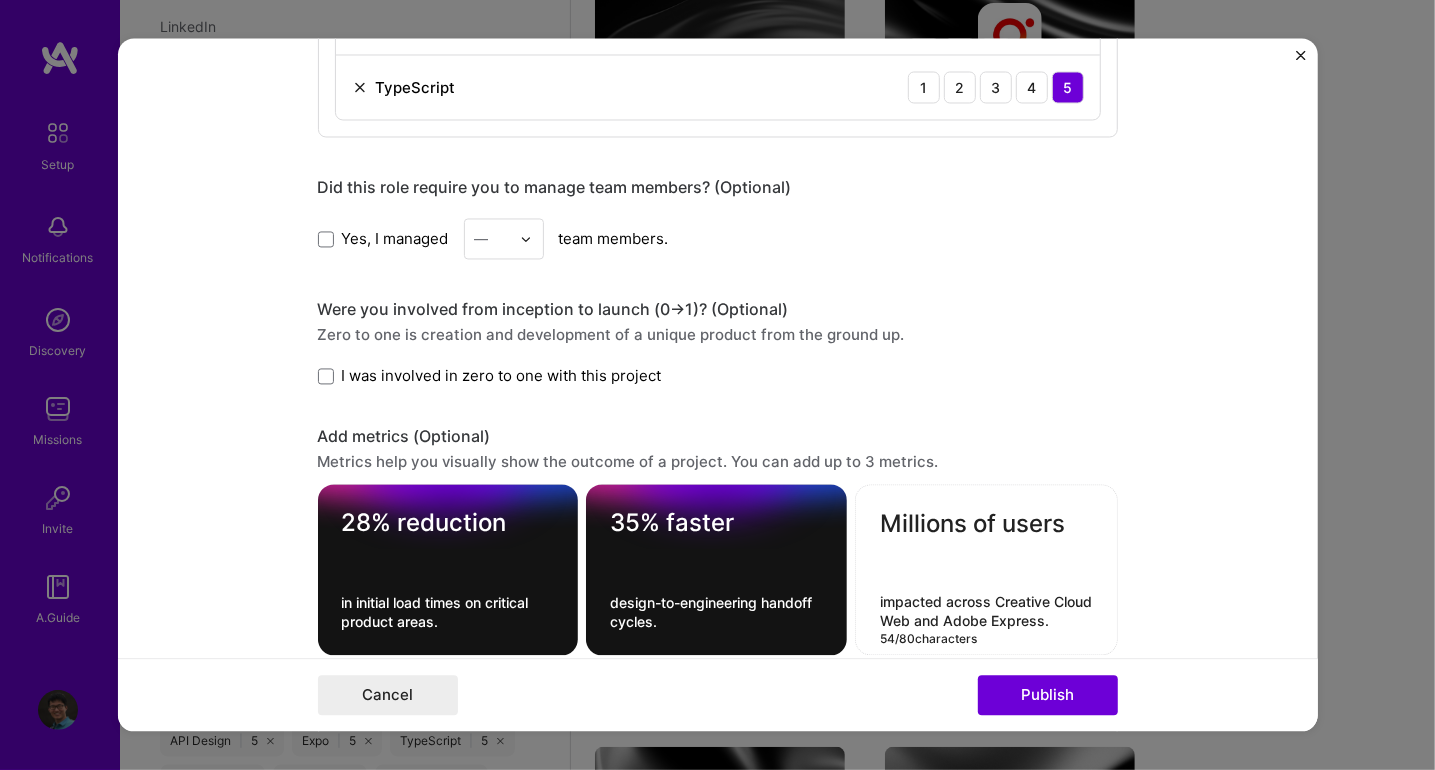 type on "impacted across Creative Cloud Web and Adobe Express." 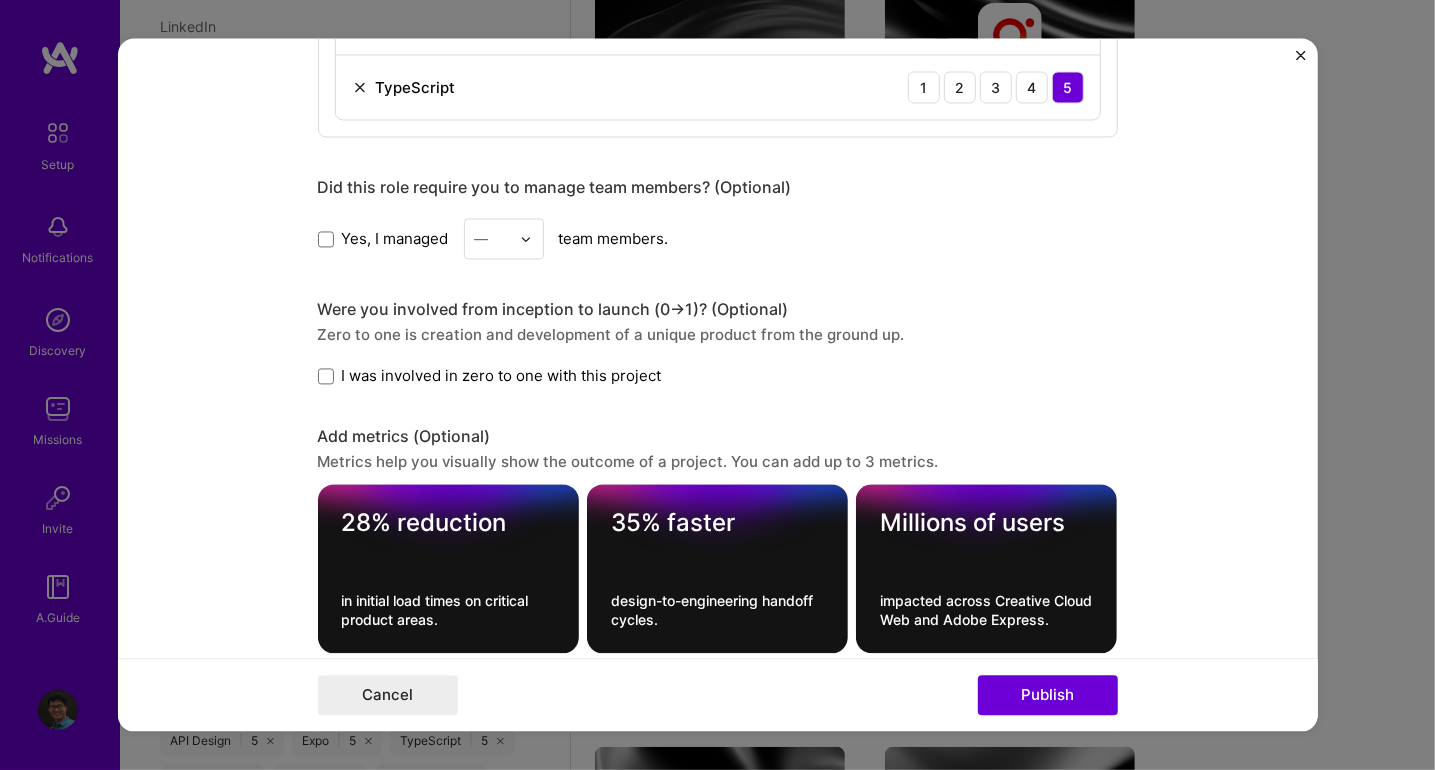 click on "Editing suggested project This project is suggested based on your LinkedIn, resume or A.Team activity. Project title Real-Time Collaboration and Workflow Enhancement Company Adobe
Project industry Industry 1 Project Link (Optional)
Drag and drop an image or   Upload file Upload file We recommend uploading at least 4 images. 1600x1200px or higher recommended. Max 5MB each. Role Senior Software Engineer Software Engineer [DATE]
to
I’m still working on this project Skills used — Add up to 12 skills Any new skills will be added to your profile. Enter skills... 8 Adobe Creative Cloud 1 2 3 4 5 CSS 1 2 3 4 5 GraphQL 1 2 3 4 5 HTML 1 2 3 4 5 JavaScript 1 2 3 4 5 Preact 1 2 3 4 5 Scrum 1 2 3 4 5 TypeScript 1 2 3 4 5 Did this role require you to manage team members? (Optional) Yes, I managed — team members. Were you involved from inception to launch (0  ->  1)? (Optional) I was involved in zero to one with this project   311" at bounding box center (718, 385) 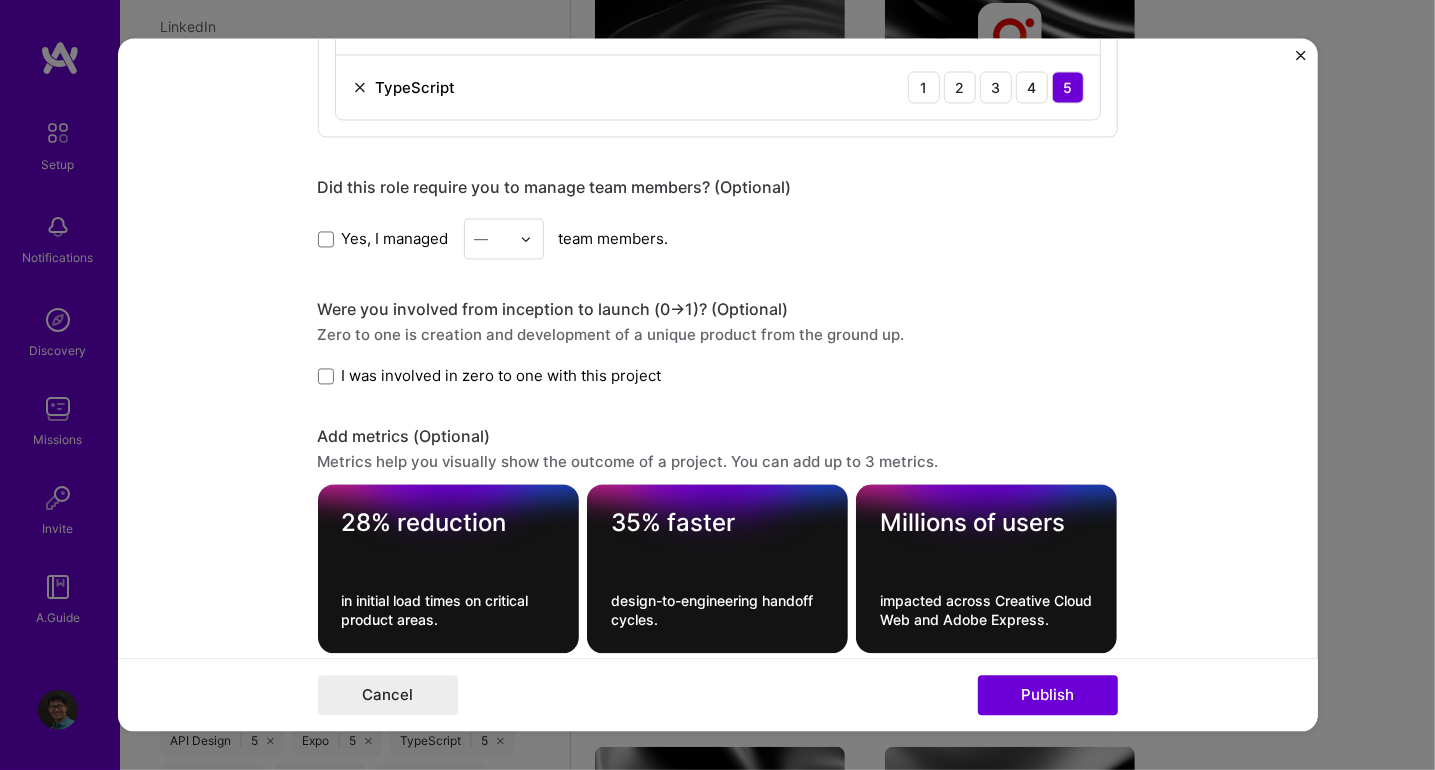 click on "I was involved in zero to one with this project" at bounding box center (0, 0) 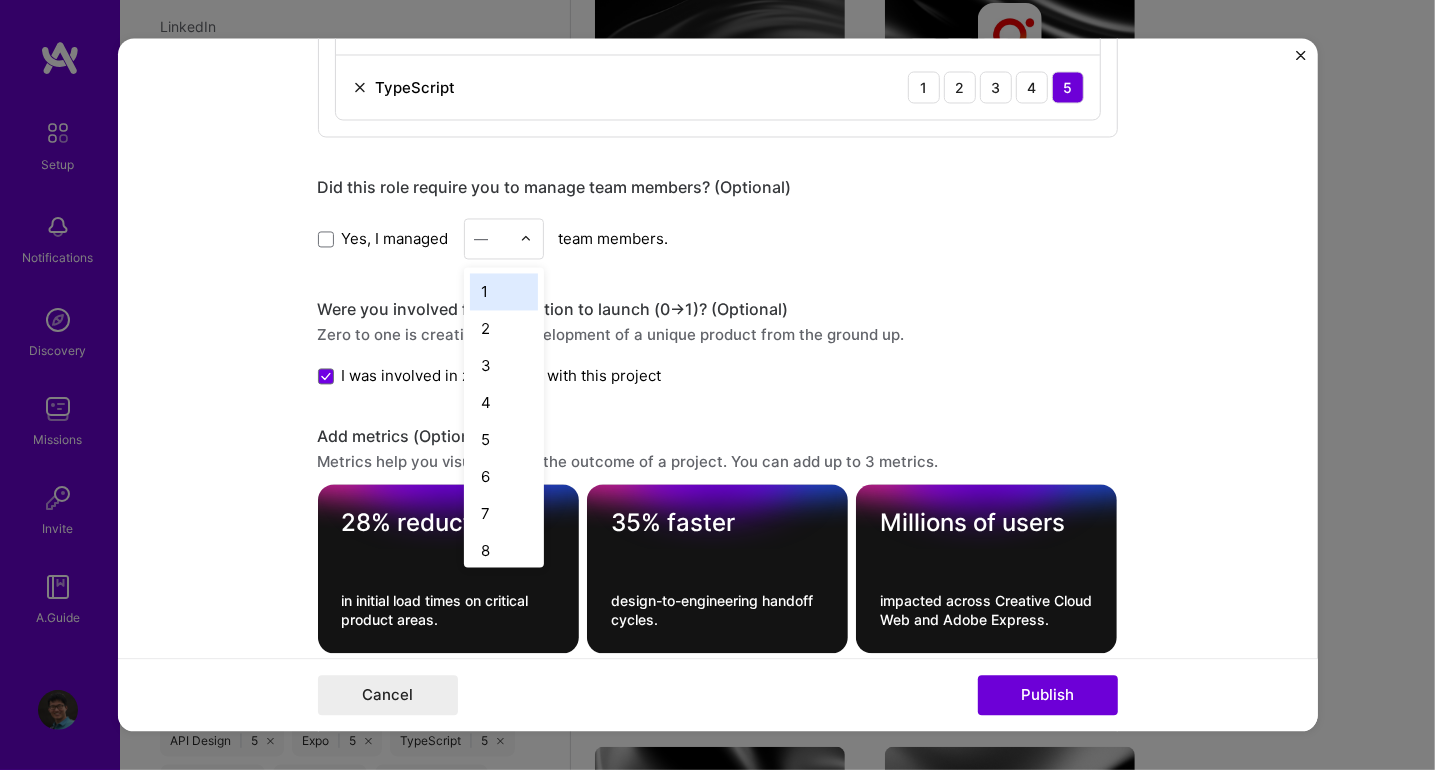 click on "—" at bounding box center (492, 239) 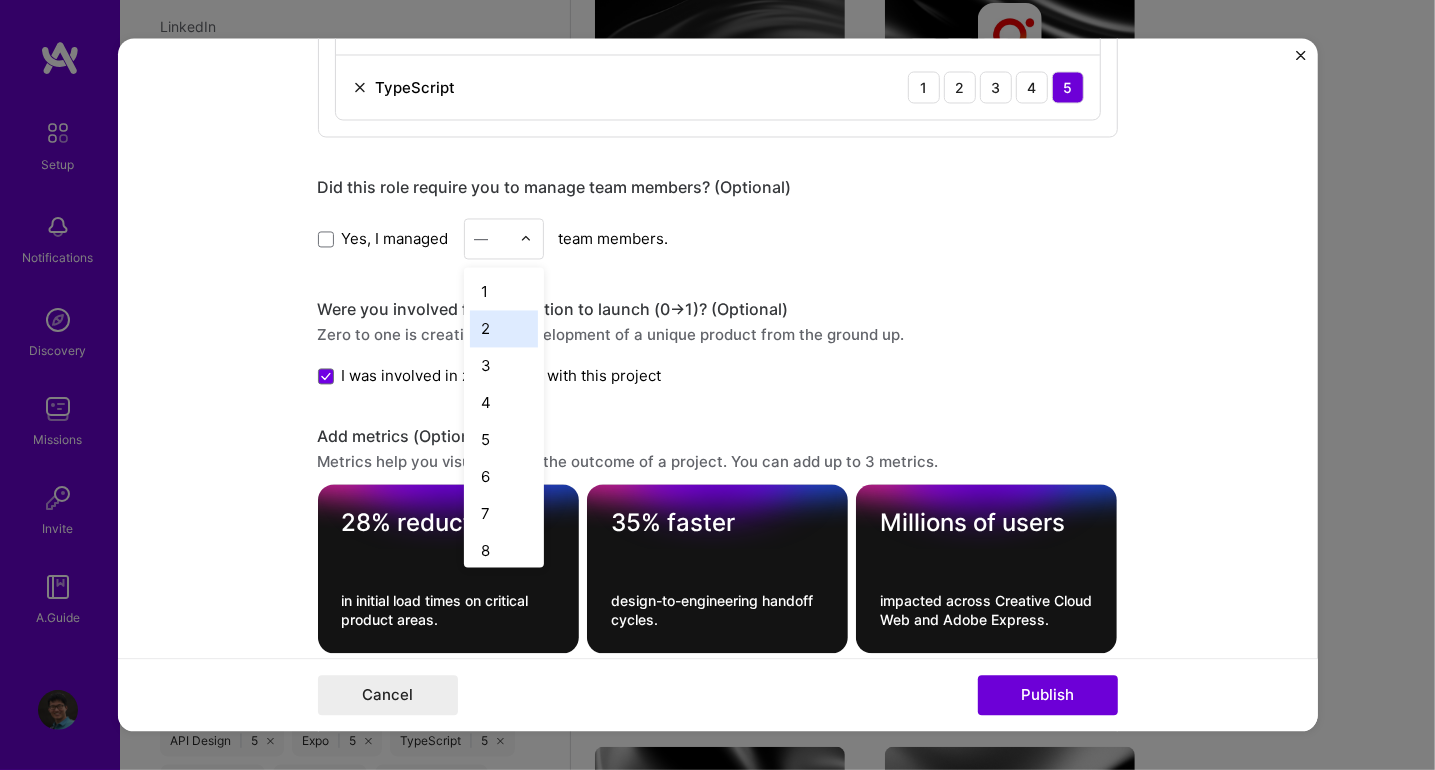 click on "2" at bounding box center [504, 329] 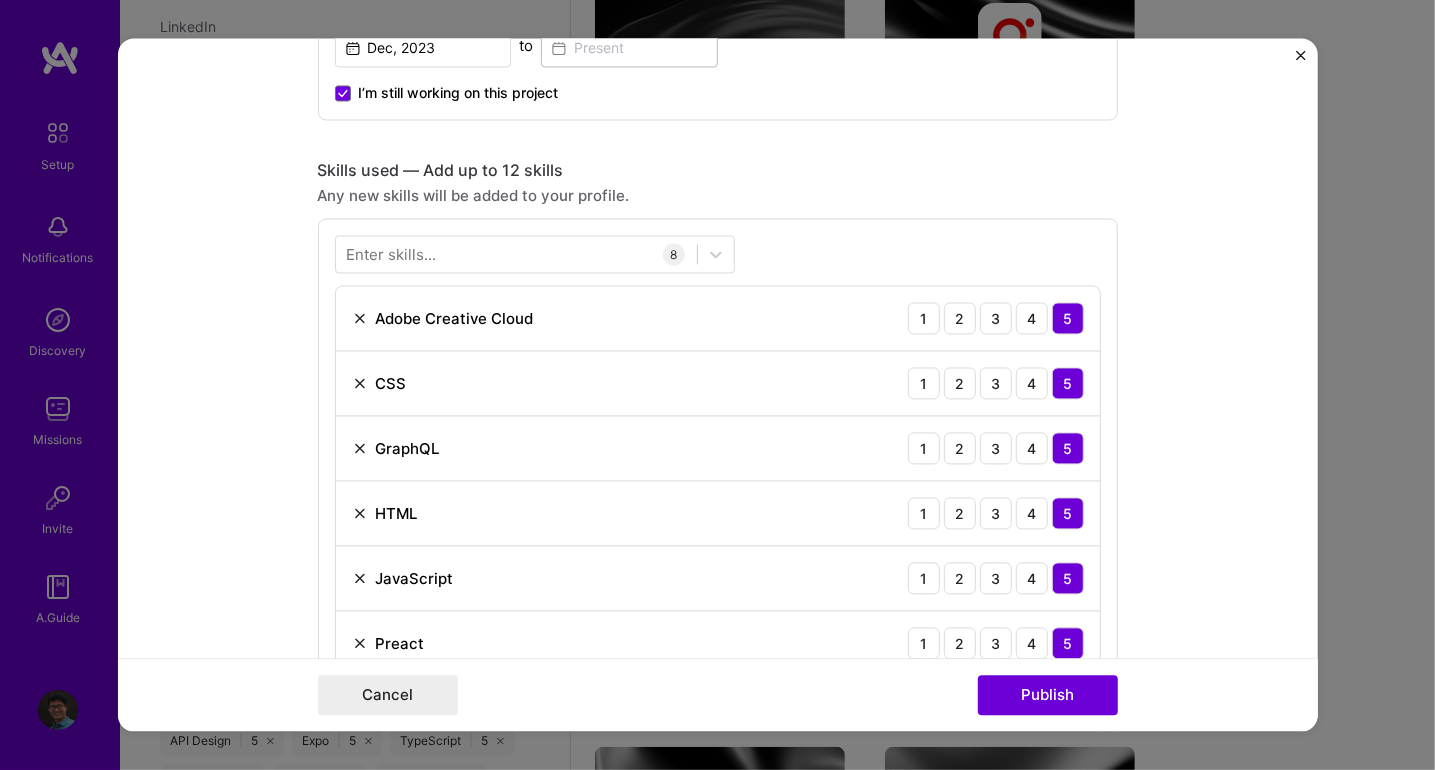 scroll, scrollTop: 863, scrollLeft: 0, axis: vertical 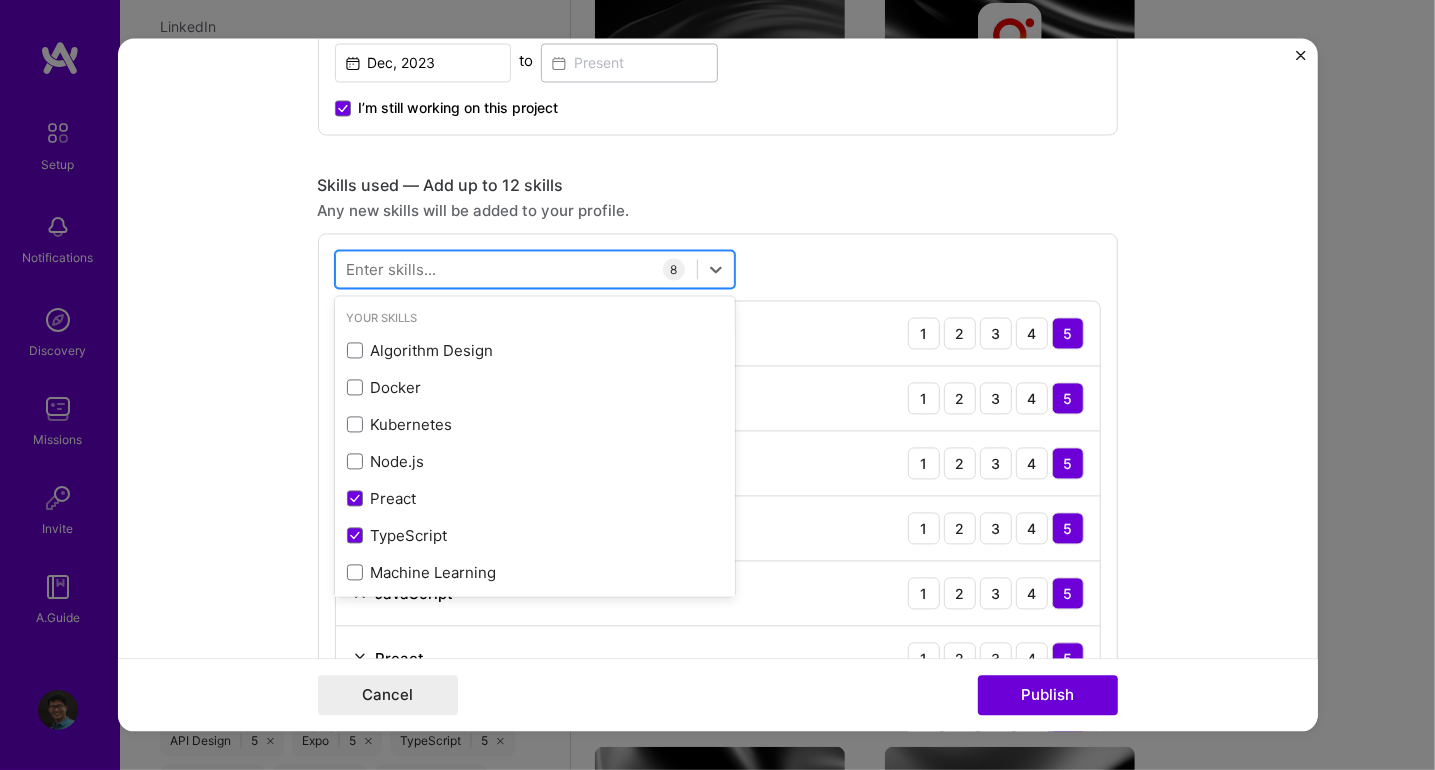click at bounding box center [516, 269] 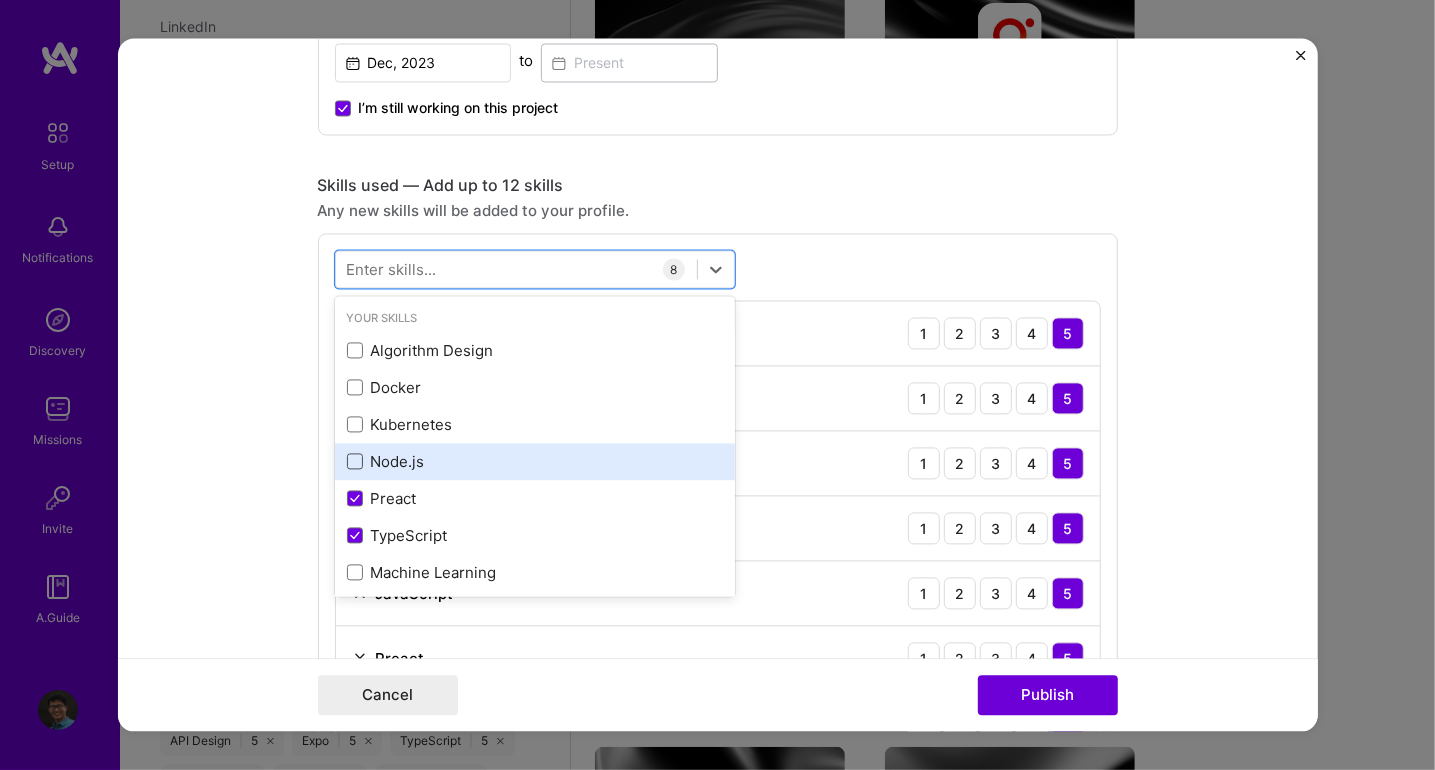 click at bounding box center (355, 462) 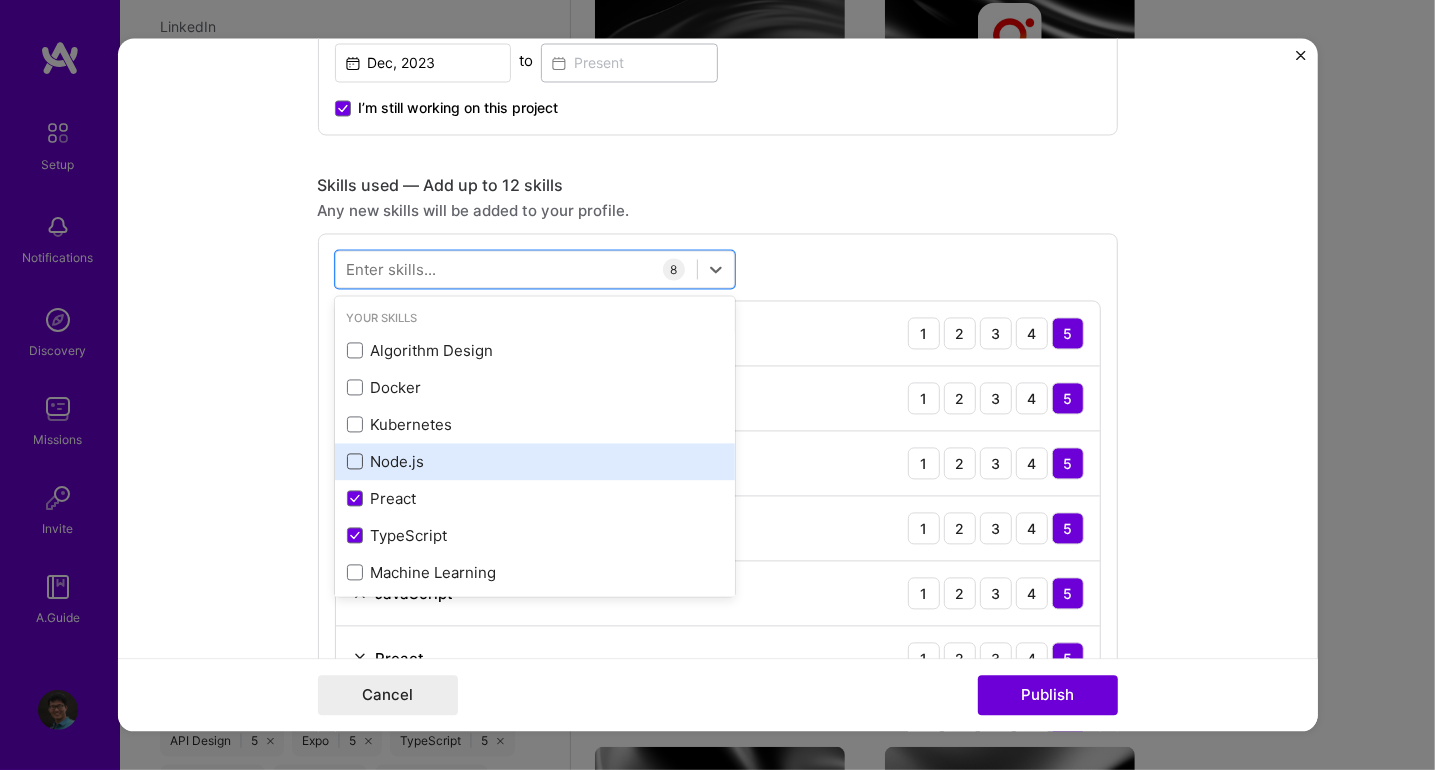 click at bounding box center [0, 0] 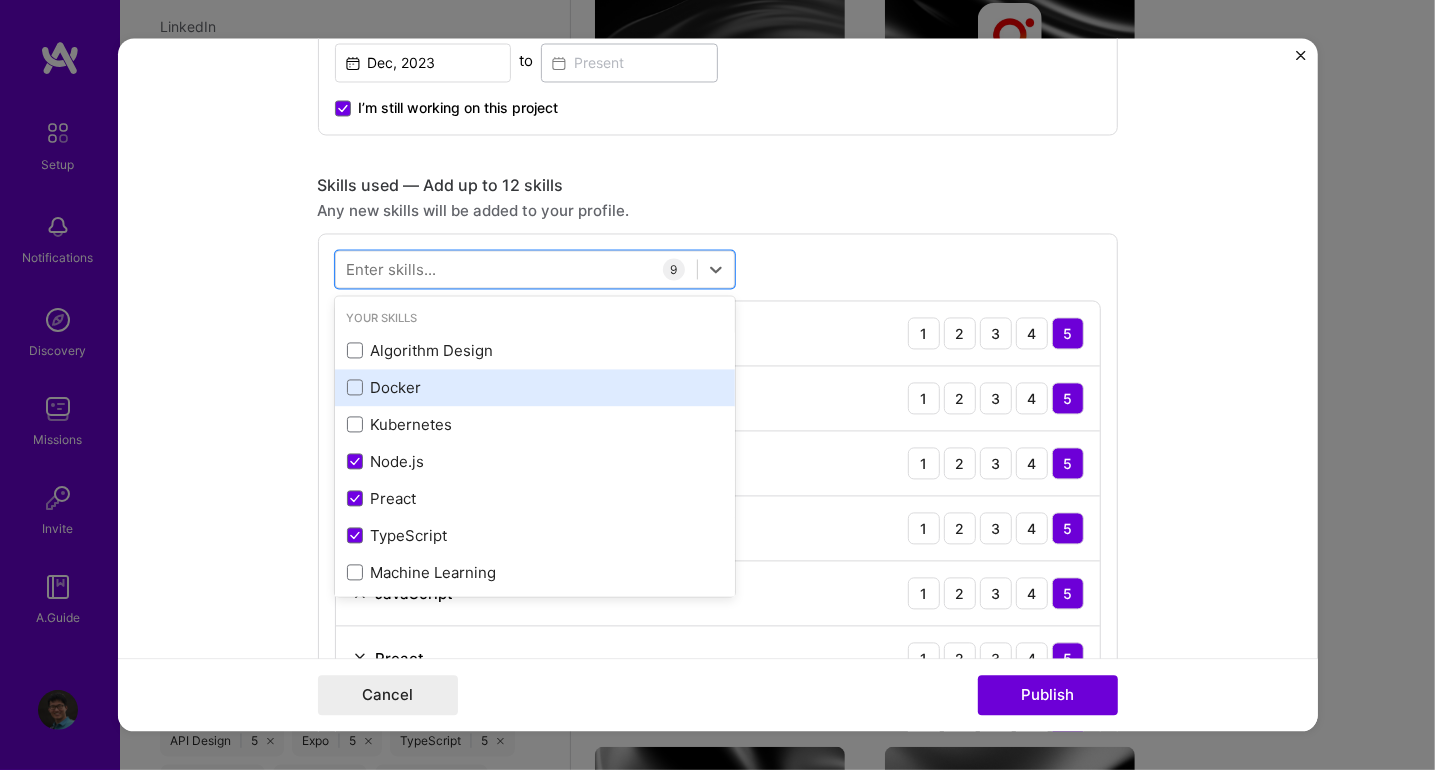 click on "Docker" at bounding box center [535, 387] 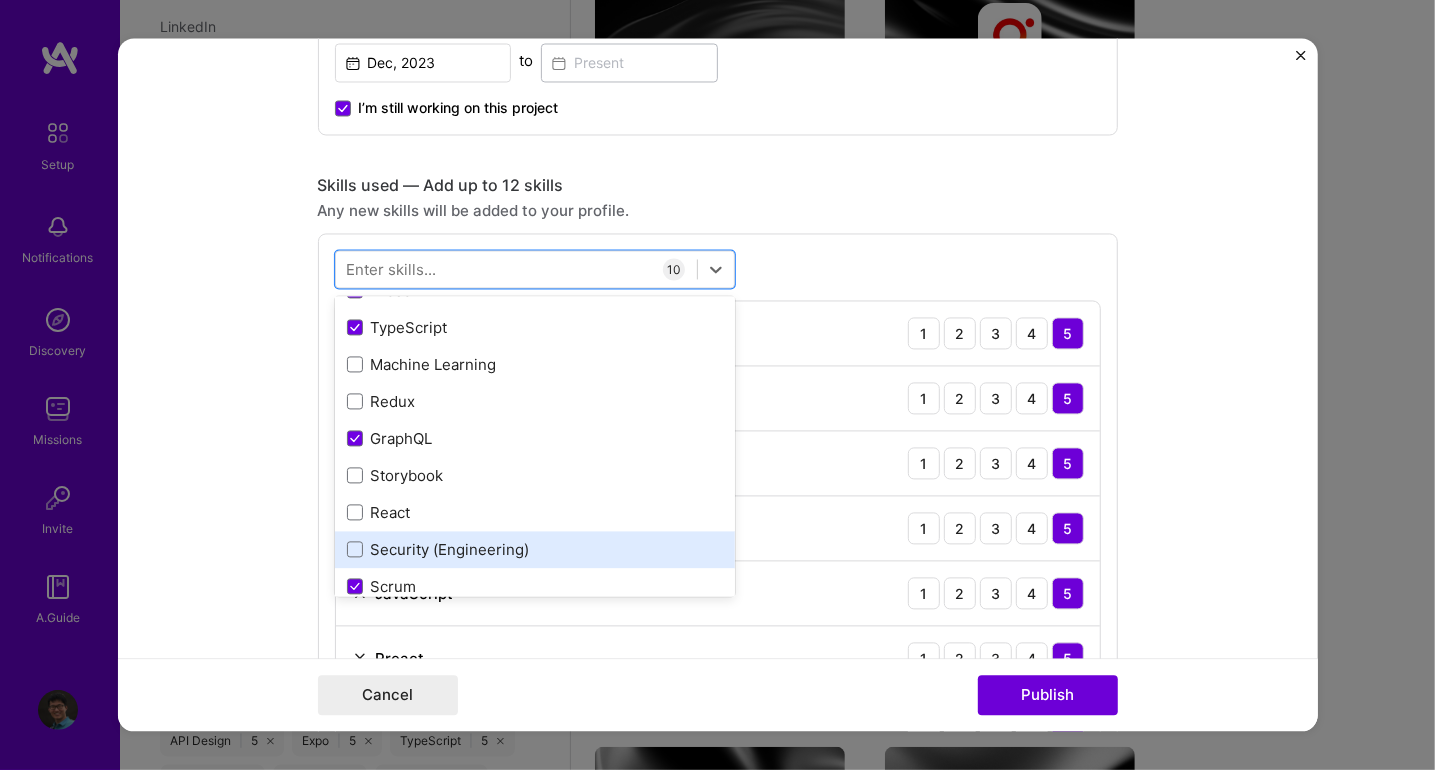 scroll, scrollTop: 199, scrollLeft: 0, axis: vertical 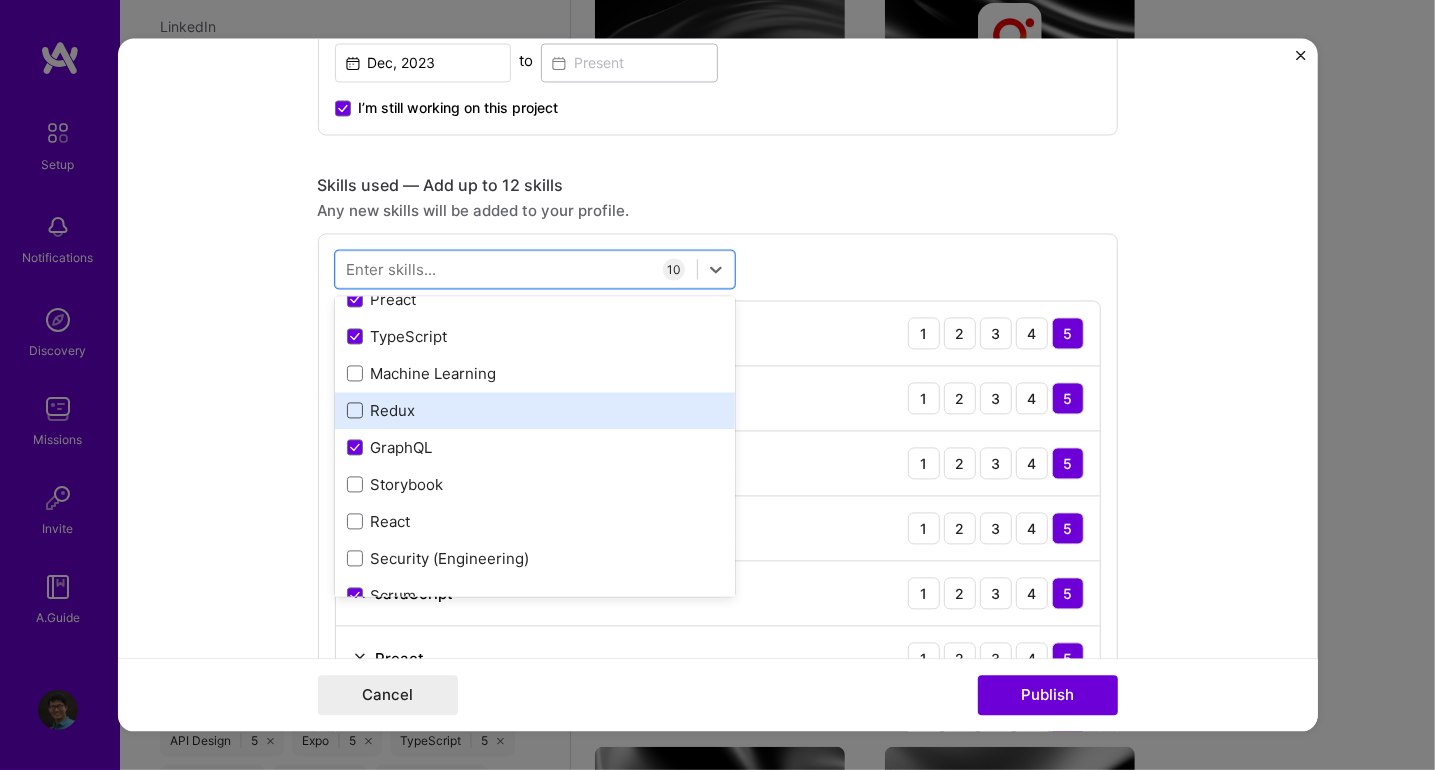 click at bounding box center (355, 411) 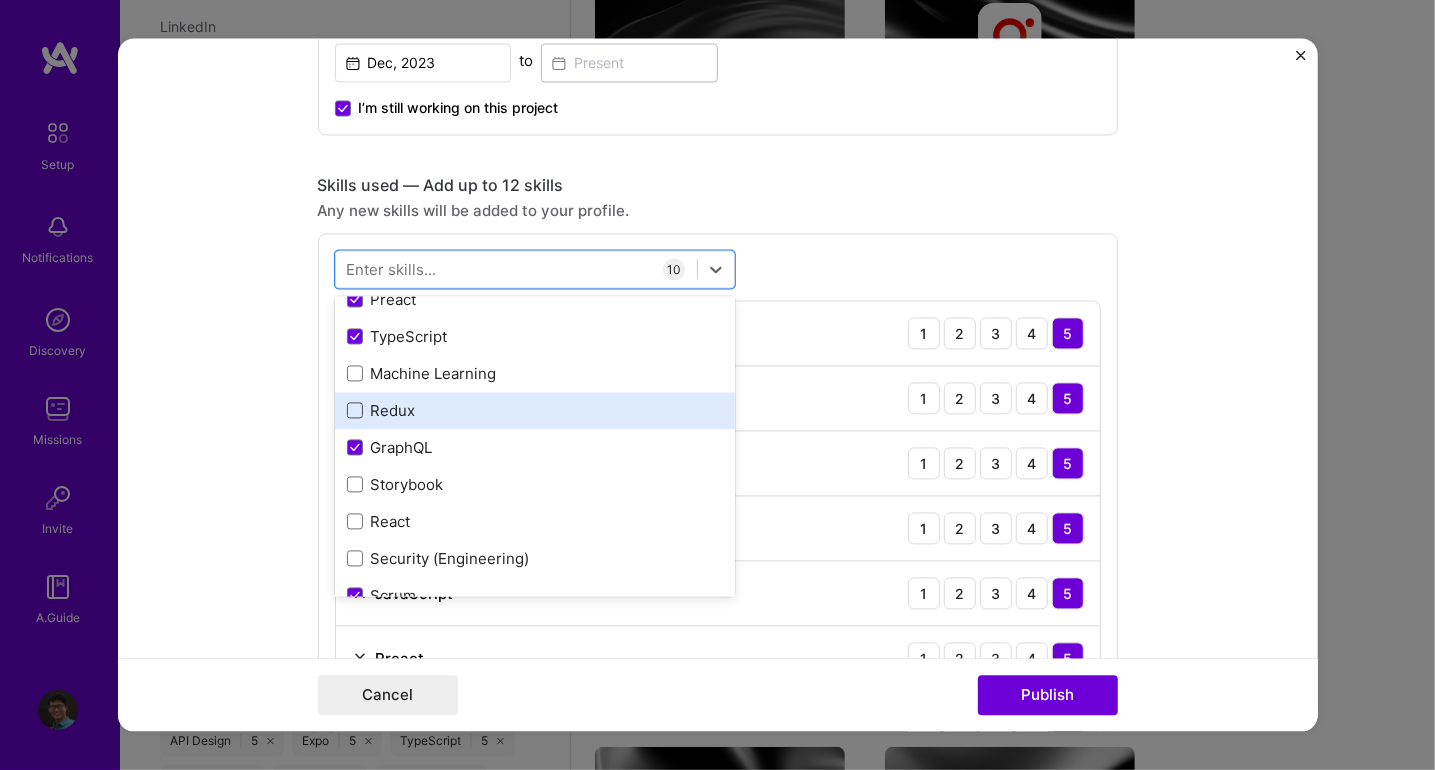 click at bounding box center [0, 0] 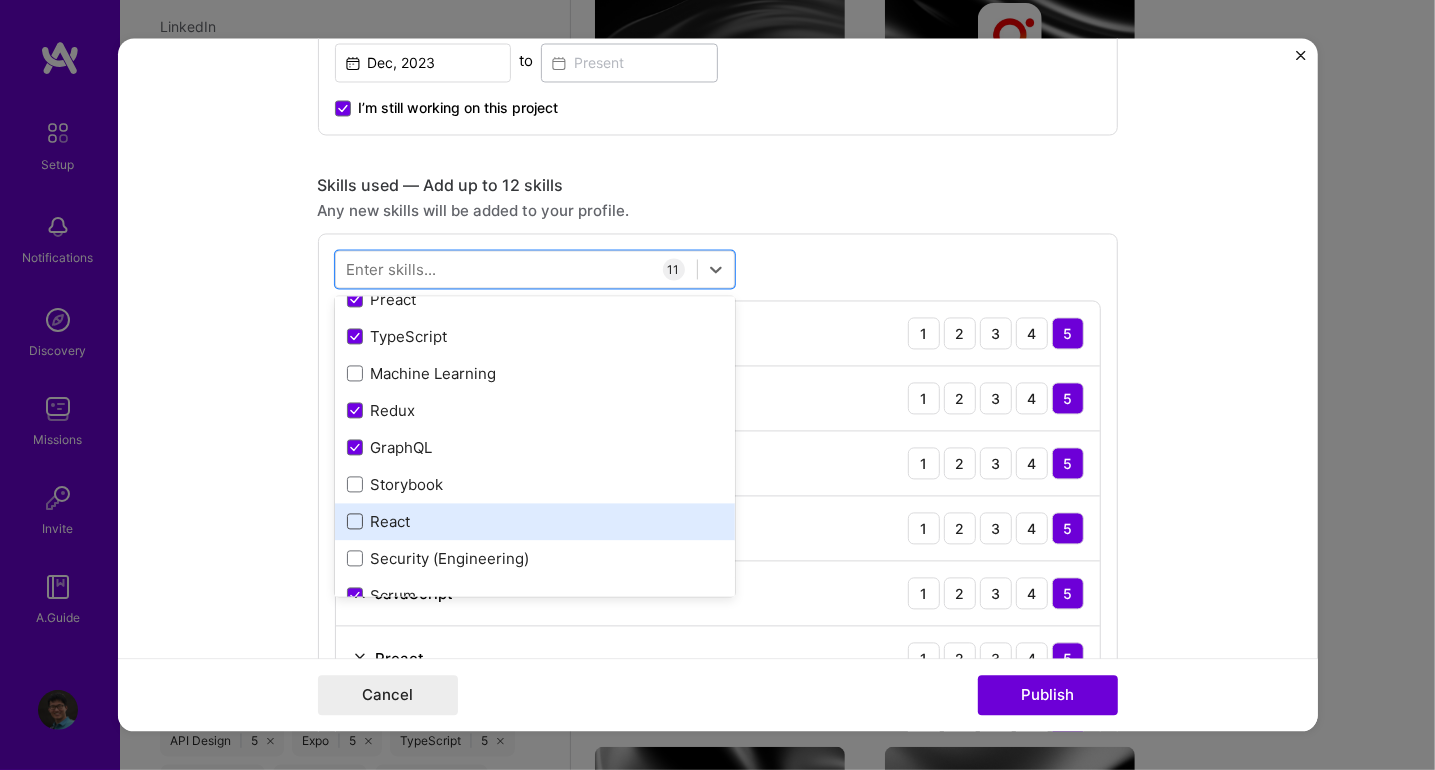 click at bounding box center (355, 522) 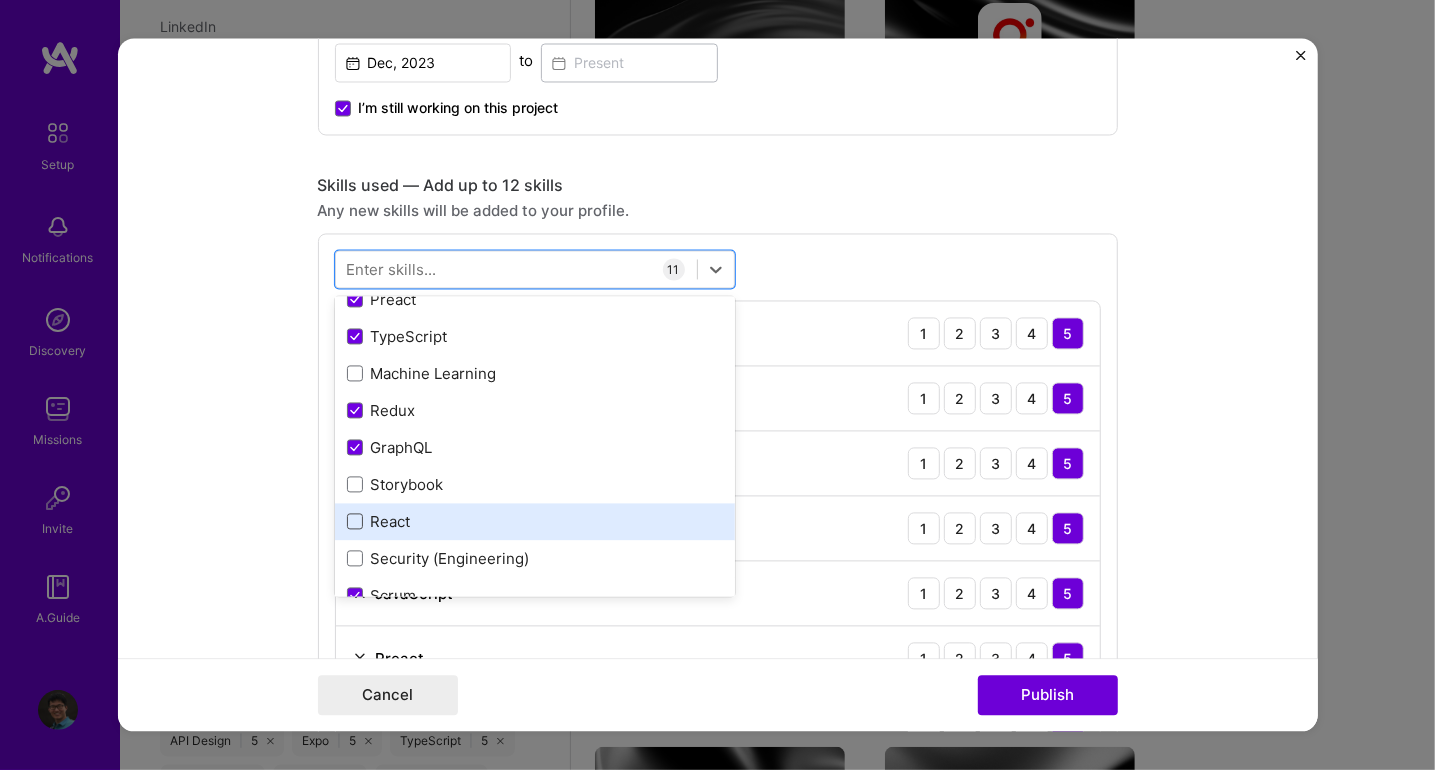 click at bounding box center [0, 0] 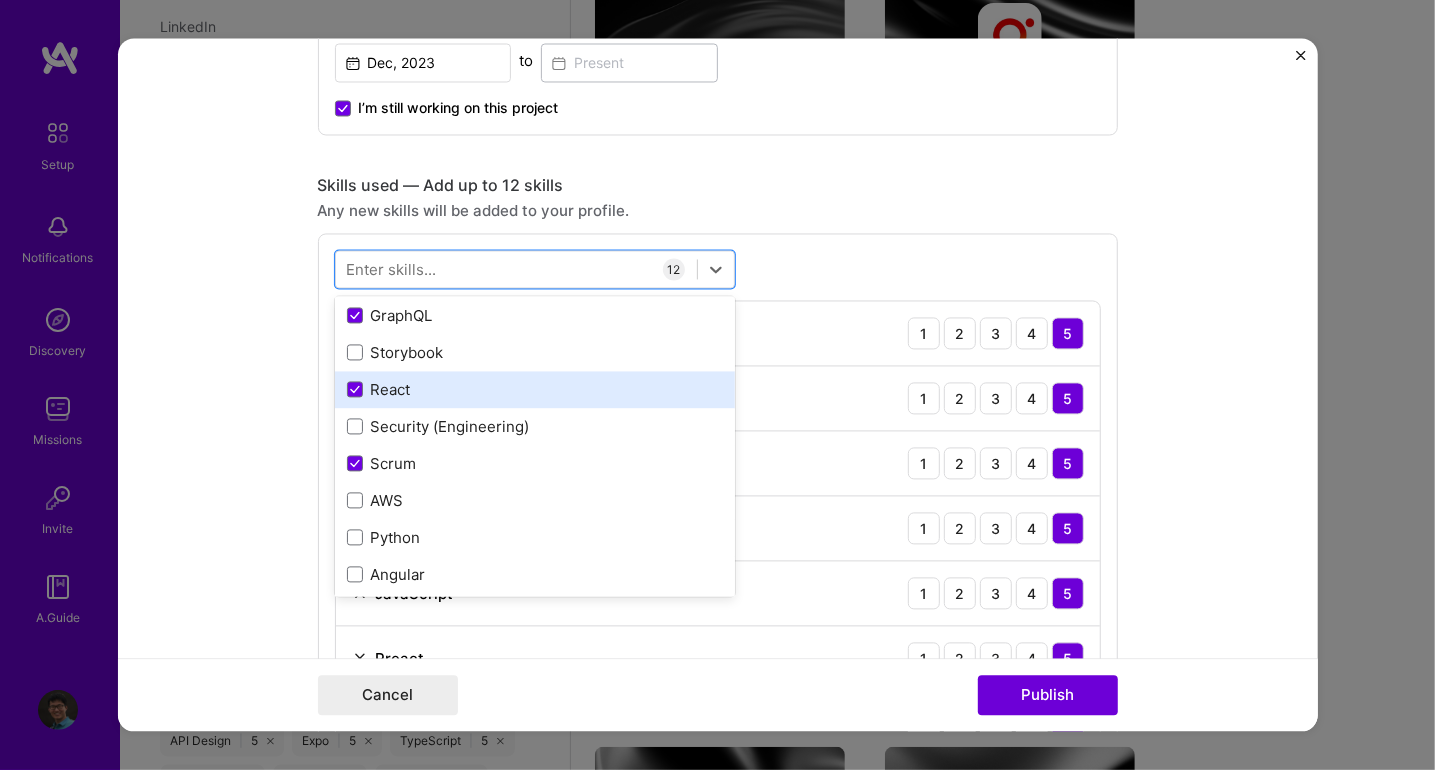 scroll, scrollTop: 399, scrollLeft: 0, axis: vertical 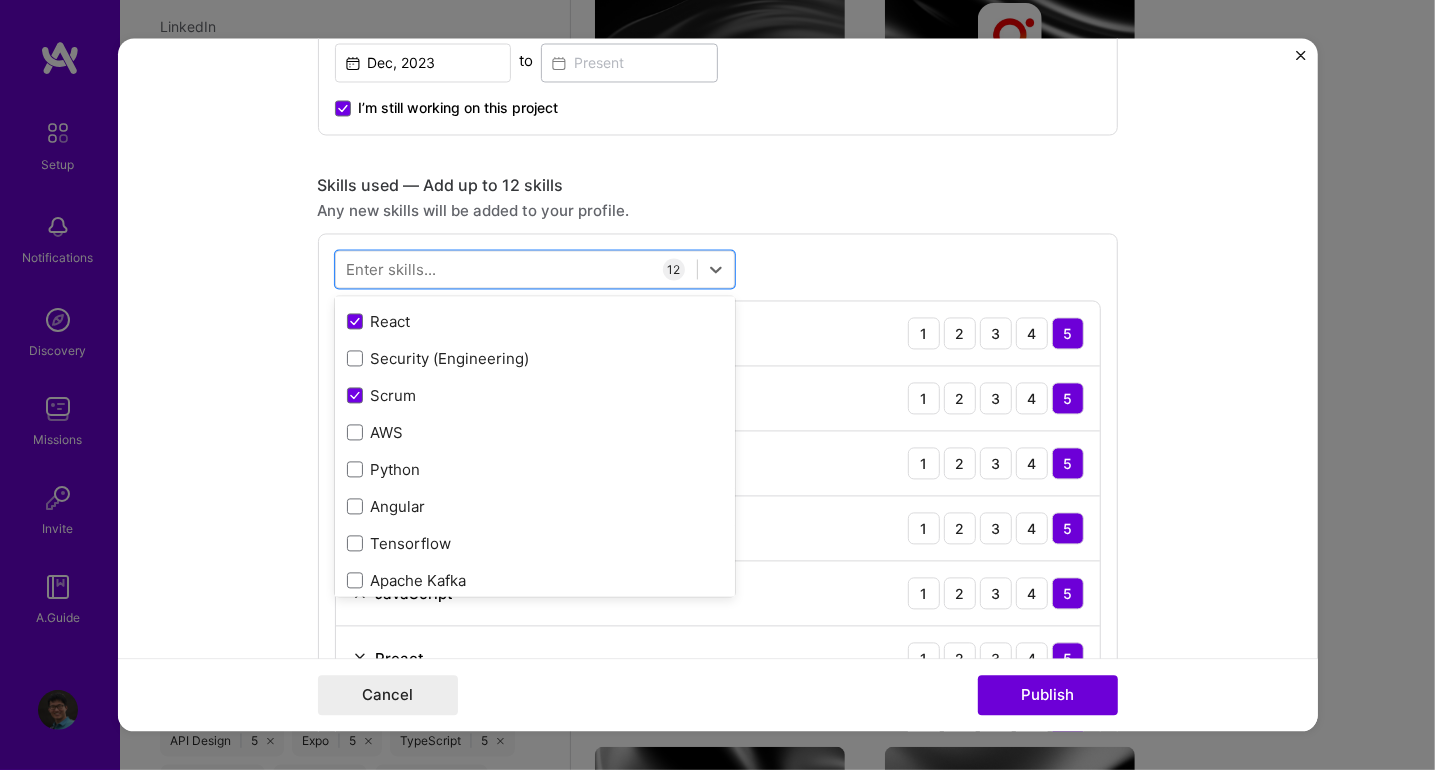 click on "Any new skills will be added to your profile." at bounding box center (718, 211) 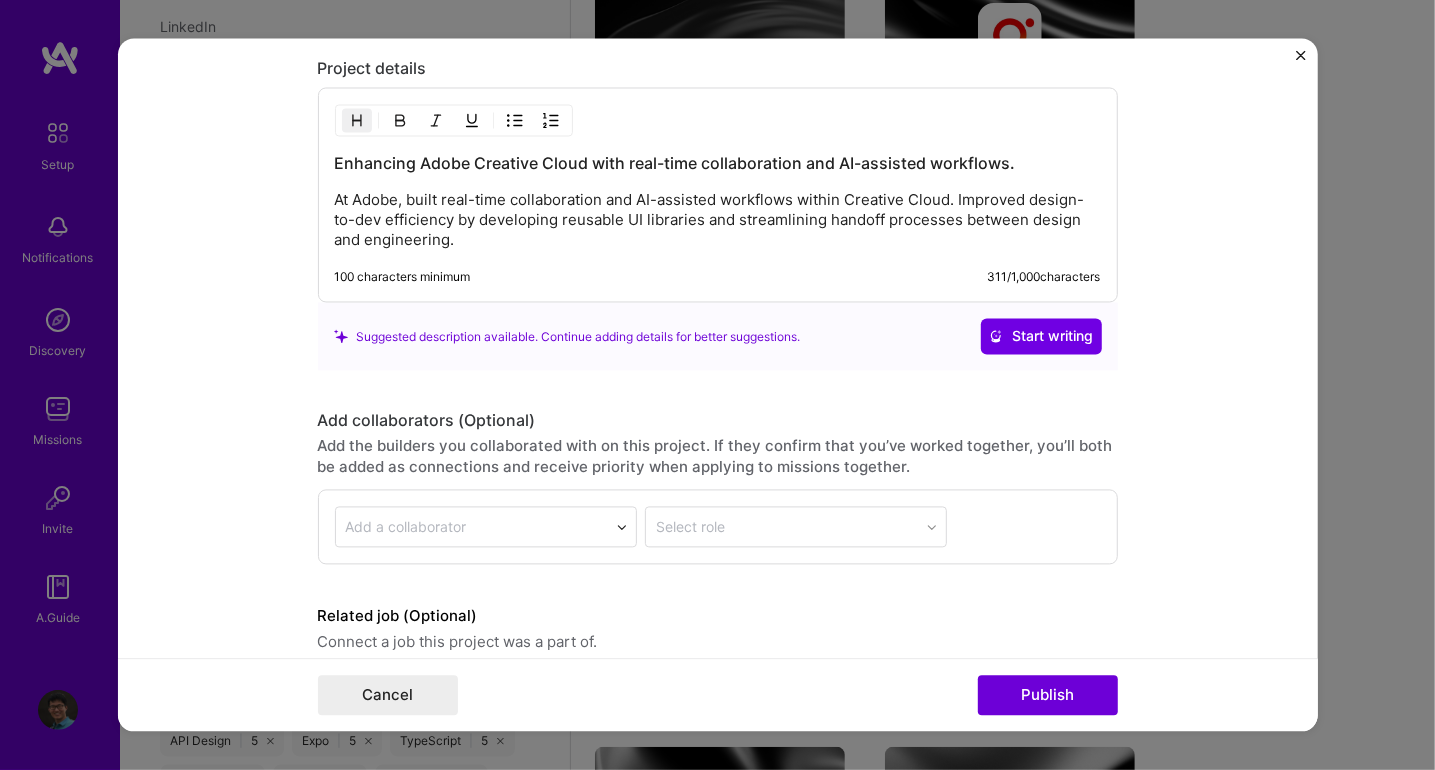 scroll, scrollTop: 2463, scrollLeft: 0, axis: vertical 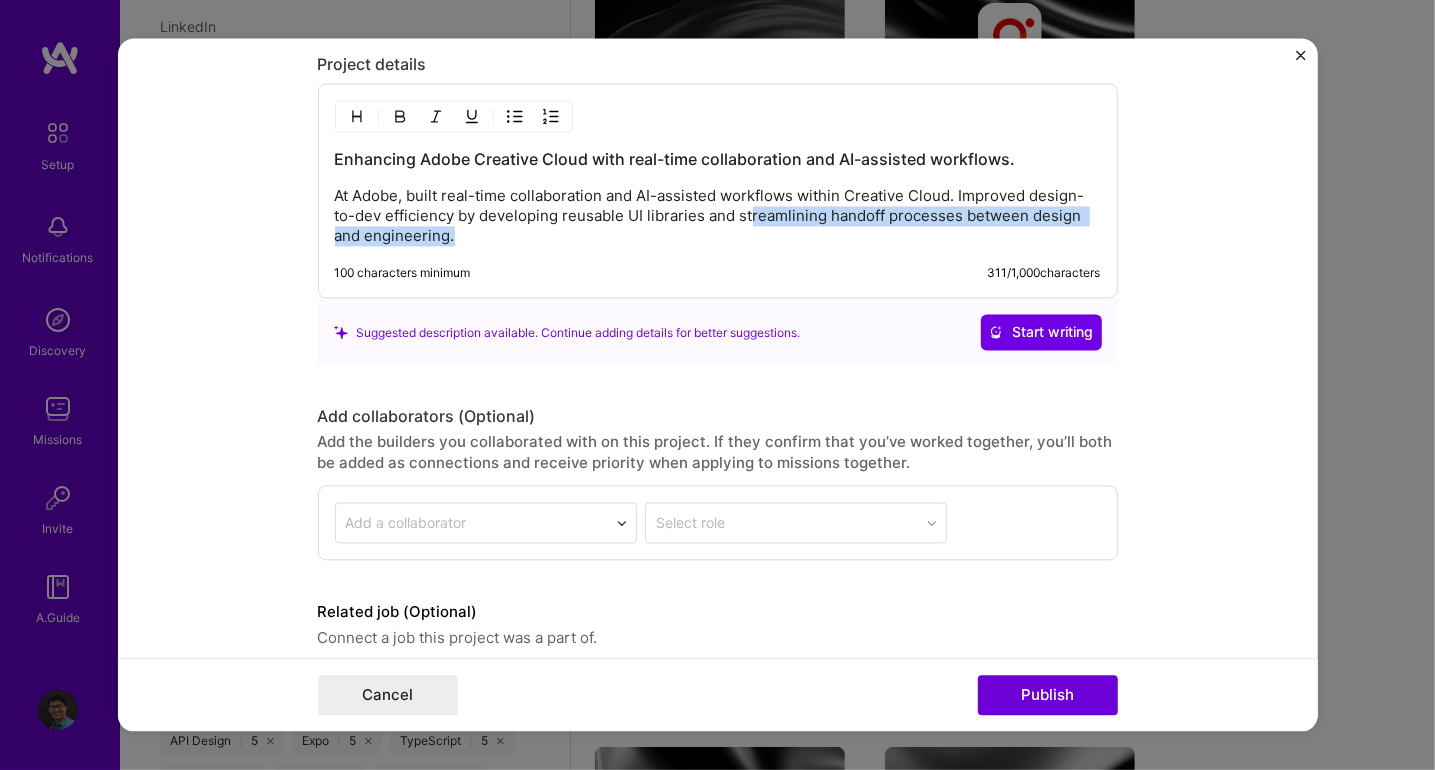 drag, startPoint x: 745, startPoint y: 204, endPoint x: 766, endPoint y: 268, distance: 67.357254 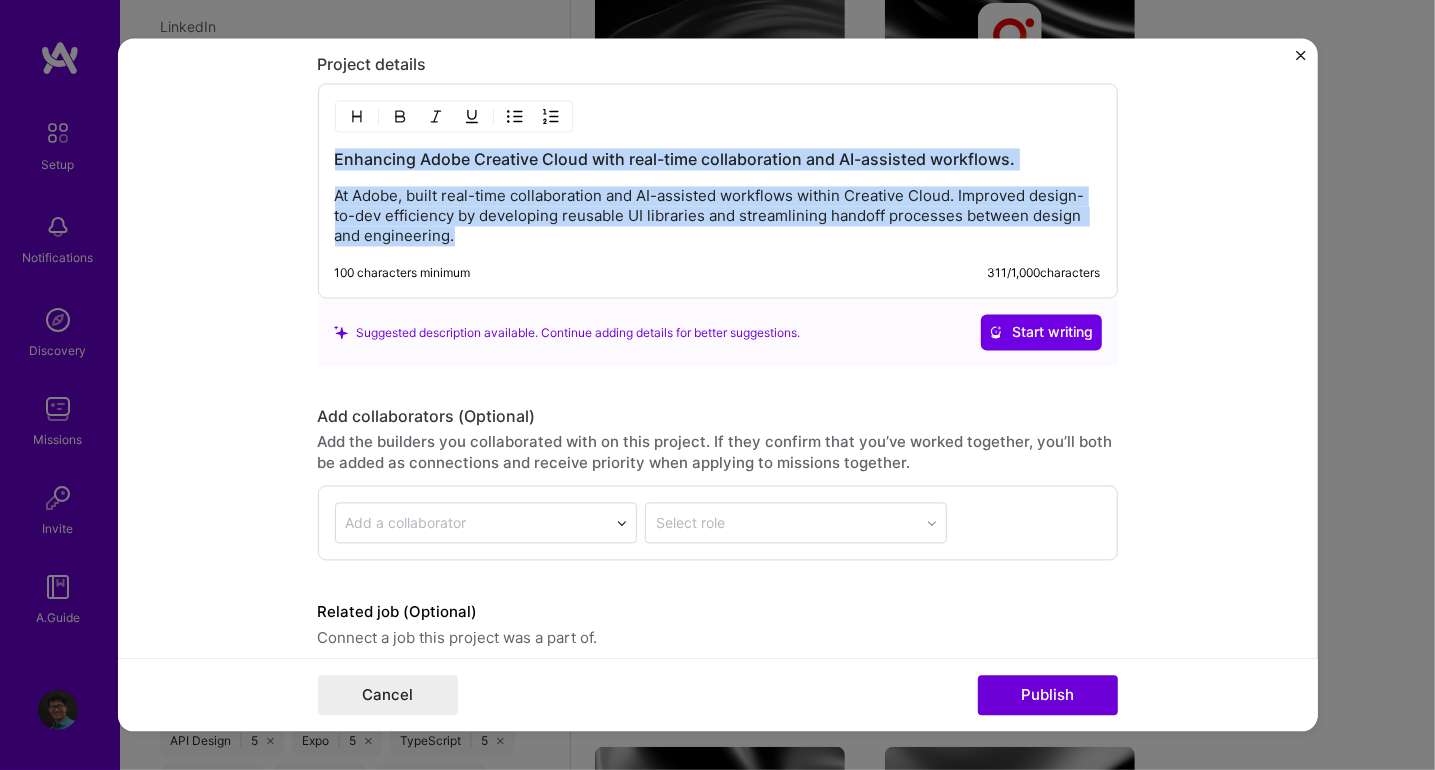 drag, startPoint x: 536, startPoint y: 227, endPoint x: 294, endPoint y: 110, distance: 268.7992 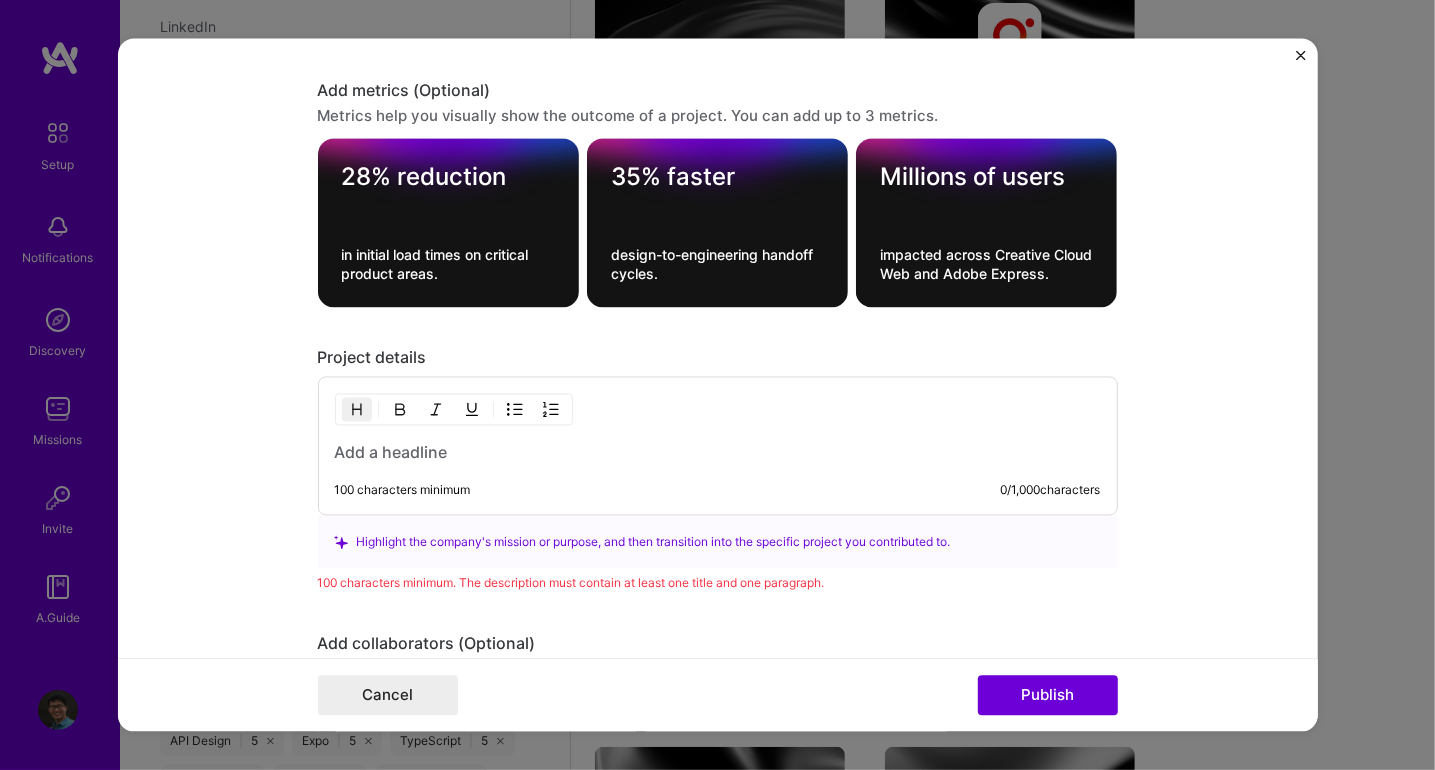 scroll, scrollTop: 2163, scrollLeft: 0, axis: vertical 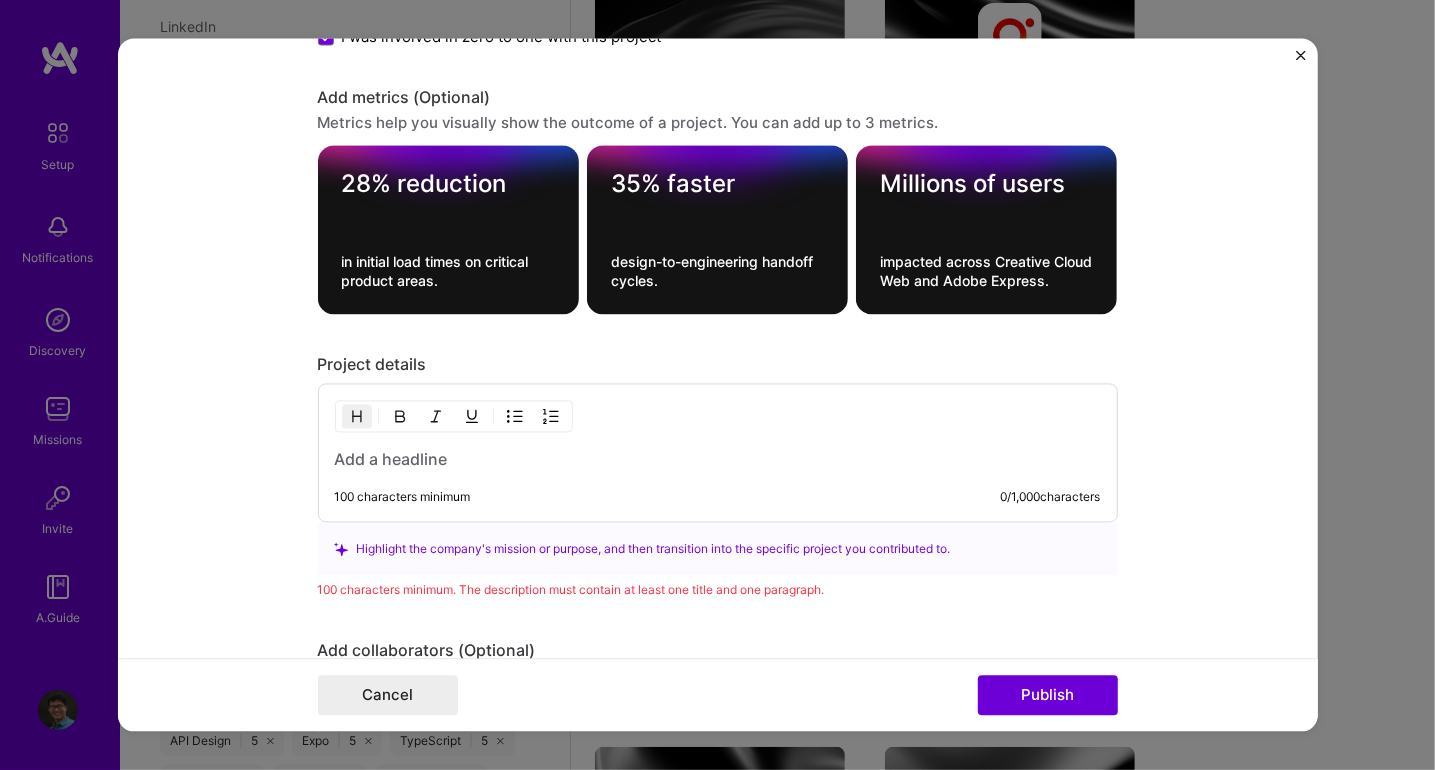 click on "100 characters minimum 0 / 1,000  characters" at bounding box center (718, 453) 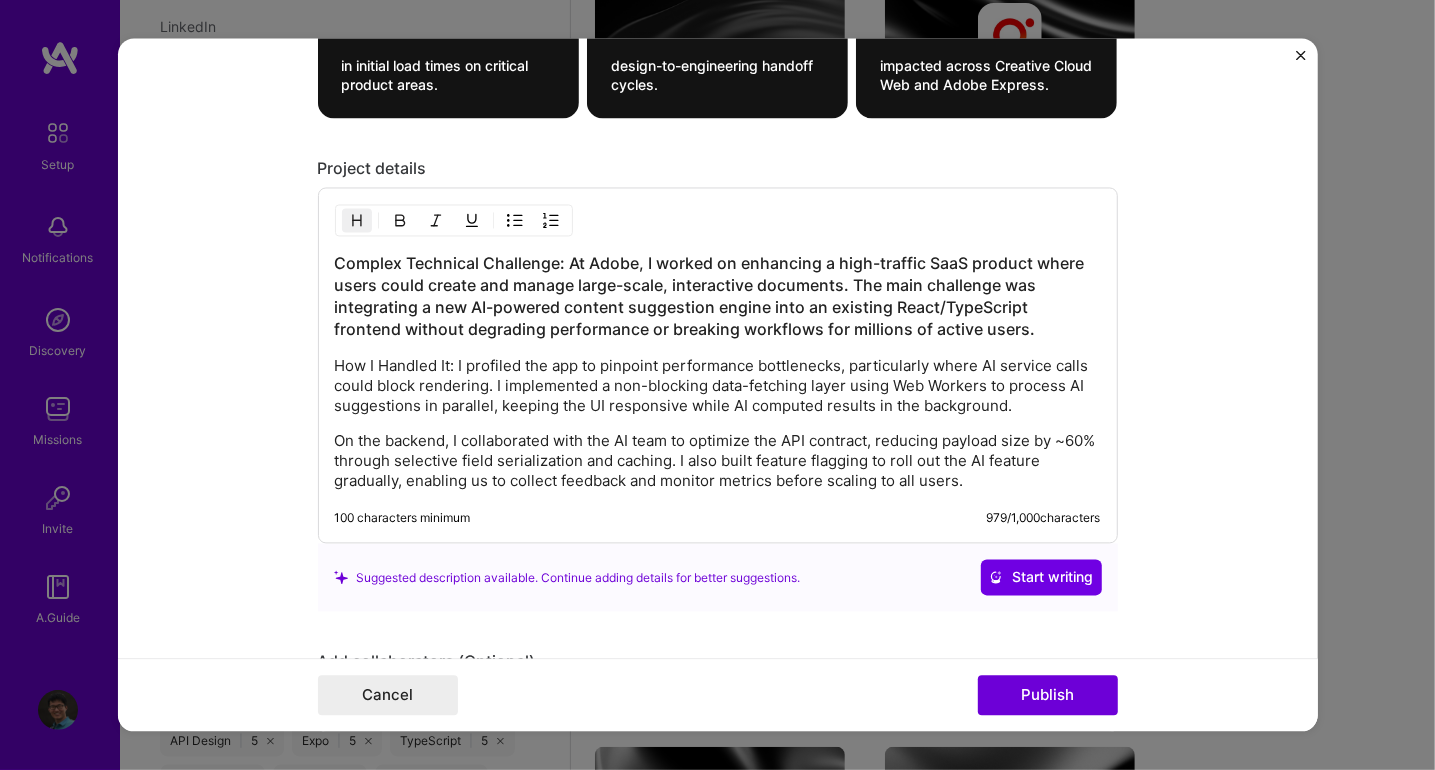 scroll, scrollTop: 2363, scrollLeft: 0, axis: vertical 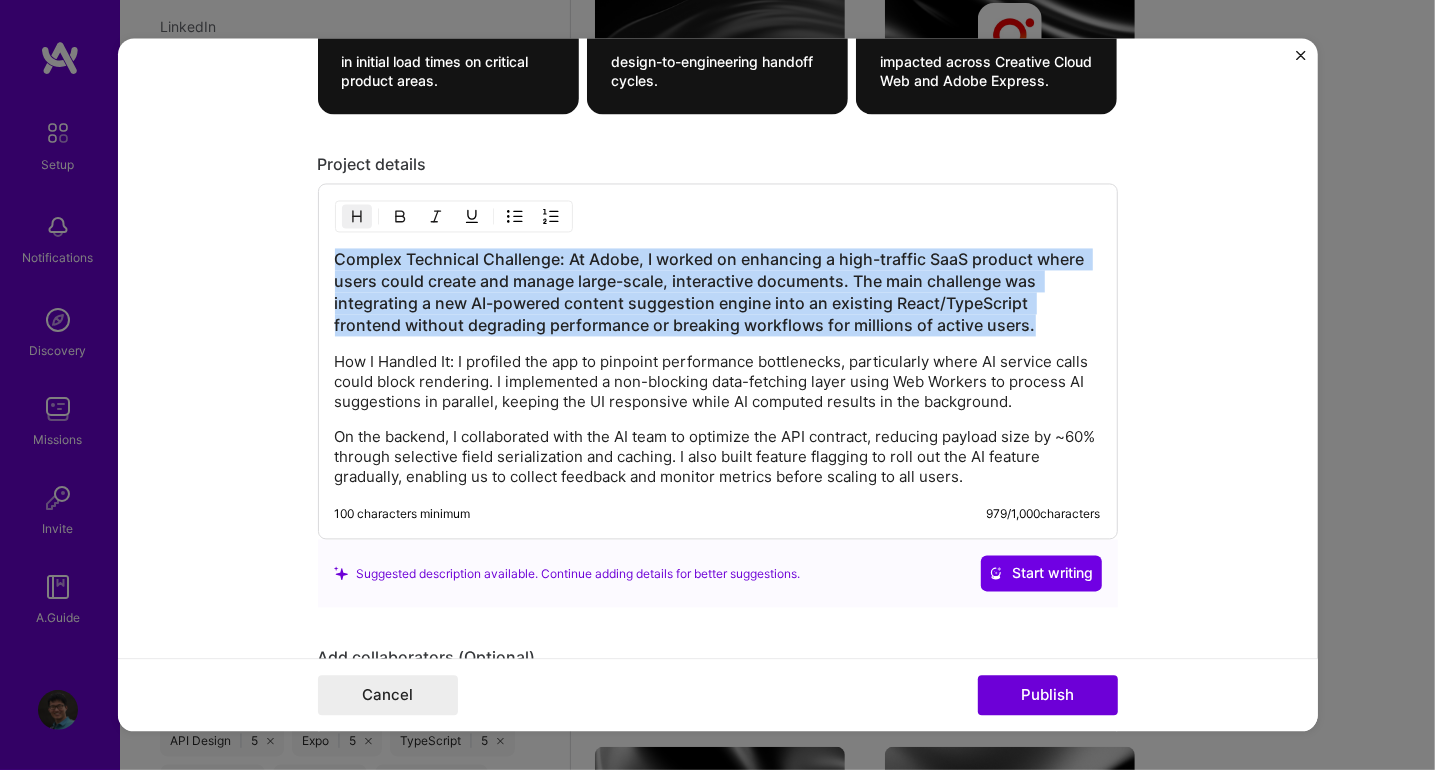 drag, startPoint x: 966, startPoint y: 310, endPoint x: 260, endPoint y: 226, distance: 710.9796 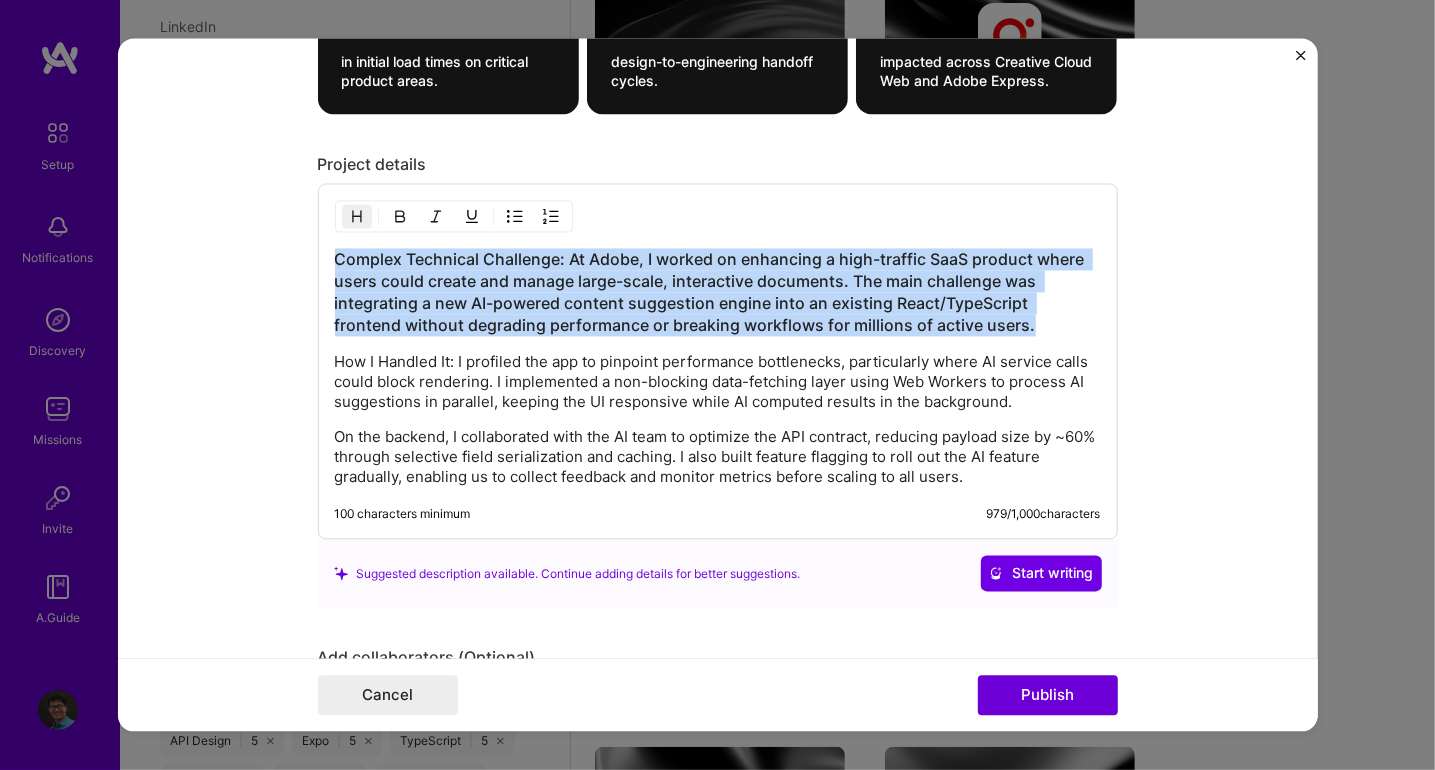 click on "Editing suggested project This project is suggested based on your LinkedIn, resume or A.Team activity. Project title Real-Time Collaboration and Workflow Enhancement Company Adobe
Project industry Industry 1 Project Link (Optional)
Drag and drop an image or   Upload file Upload file We recommend uploading at least 4 images. 1600x1200px or higher recommended. Max 5MB each. Role Senior Software Engineer Software Engineer Dec, [YEAR]
to
I’m still working on this project Skills used — Add up to 12 skills Any new skills will be added to your profile. Enter skills... 12 Adobe Creative Cloud 1 2 3 4 5 CSS 1 2 3 4 5 GraphQL 1 2 3 4 5 HTML 1 2 3 4 5 JavaScript 1 2 3 4 5 Preact 1 2 3 4 5 Scrum 1 2 3 4 5 TypeScript 1 2 3 4 5 Node.js 1 2 3 4 5 Docker 1 2 3 4 5 Redux 1 2 3 4 5 React 1 2 3 4 5 Did this role require you to manage team members? (Optional) Yes, I managed 2 team members. Were you involved from inception to launch (0  ->   /" at bounding box center [718, 385] 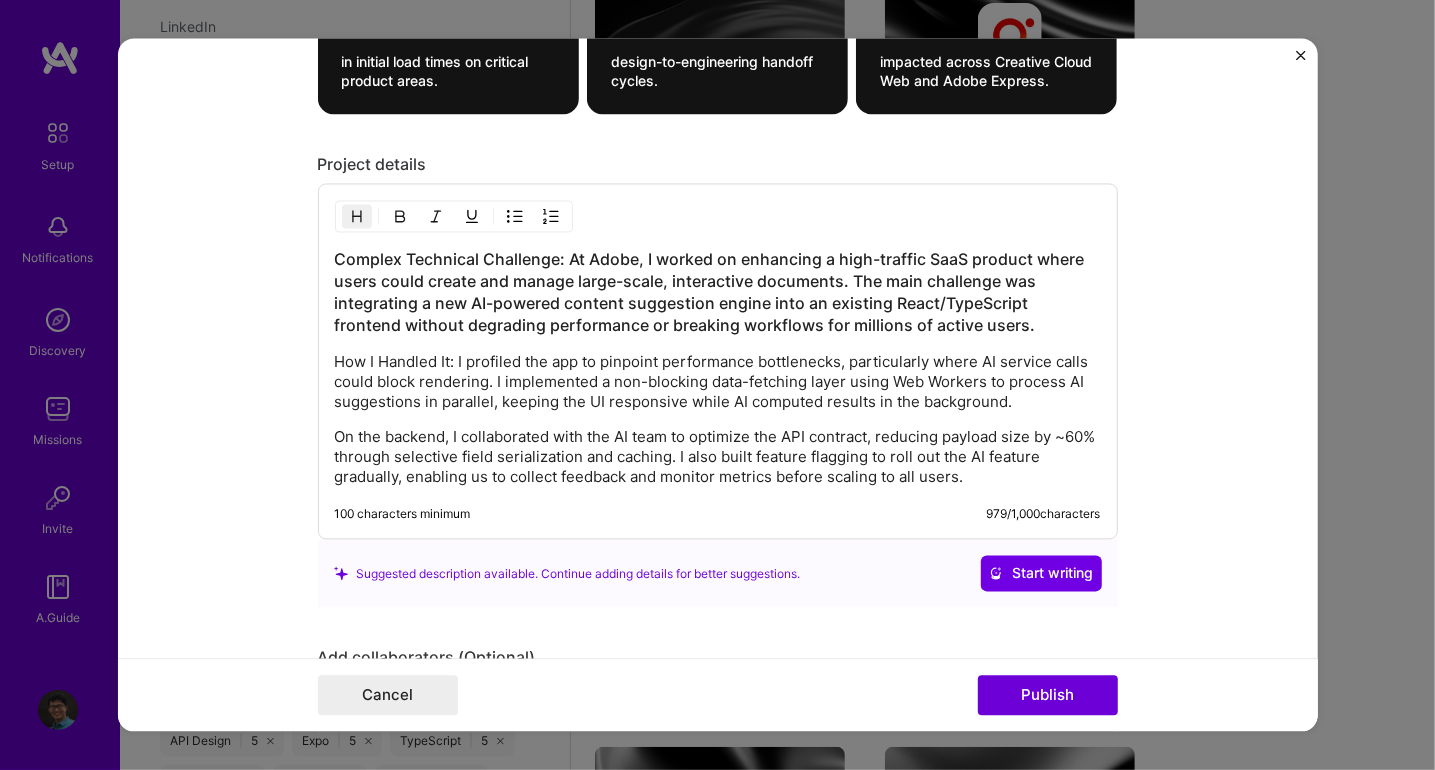 click on "How I Handled It: I profiled the app to pinpoint performance bottlenecks, particularly where AI service calls could block rendering. I implemented a non-blocking data-fetching layer using Web Workers to process AI suggestions in parallel, keeping the UI responsive while AI computed results in the background." at bounding box center (718, 383) 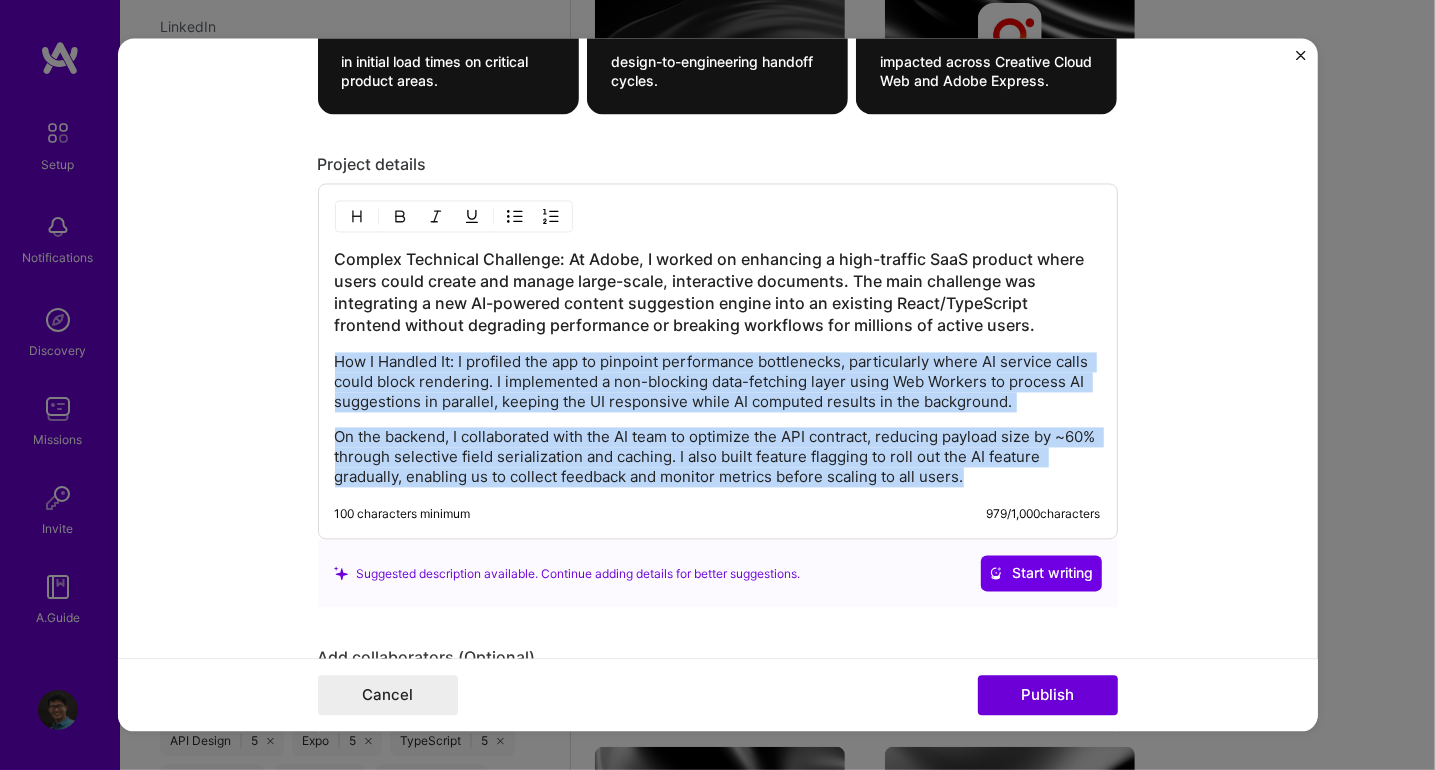 drag, startPoint x: 964, startPoint y: 464, endPoint x: 316, endPoint y: 330, distance: 661.7099 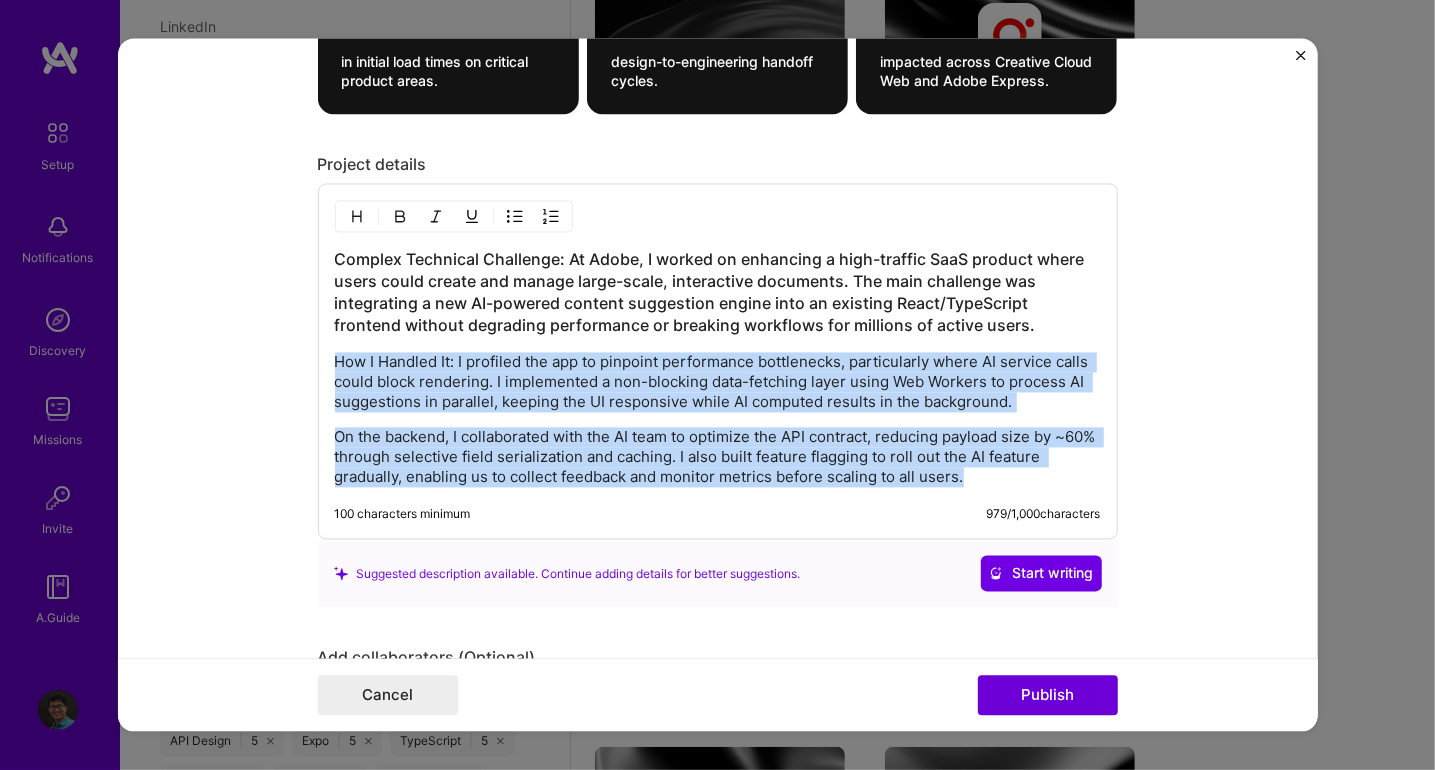click on "Complex Technical Challenge: At Adobe, I worked on enhancing a high-traffic SaaS product where users could create and manage large-scale, interactive documents. The main challenge was integrating a new AI-powered content suggestion engine into an existing React/TypeScript frontend without degrading performance or breaking workflows for millions of active users. How I Handled It: I profiled the app to pinpoint performance bottlenecks, particularly where AI service calls could block rendering. I implemented a non-blocking data-fetching layer using Web Workers to process AI suggestions in parallel, keeping the UI responsive while AI computed results in the background. On the backend, I collaborated with the AI team to optimize the API contract, reducing payload size by ~60% through selective field serialization and caching. I also built feature flagging to roll out the AI feature gradually, enabling us to collect feedback and monitor metrics before scaling to all users. 100 characters minimum 979 / 1,000" at bounding box center (718, 362) 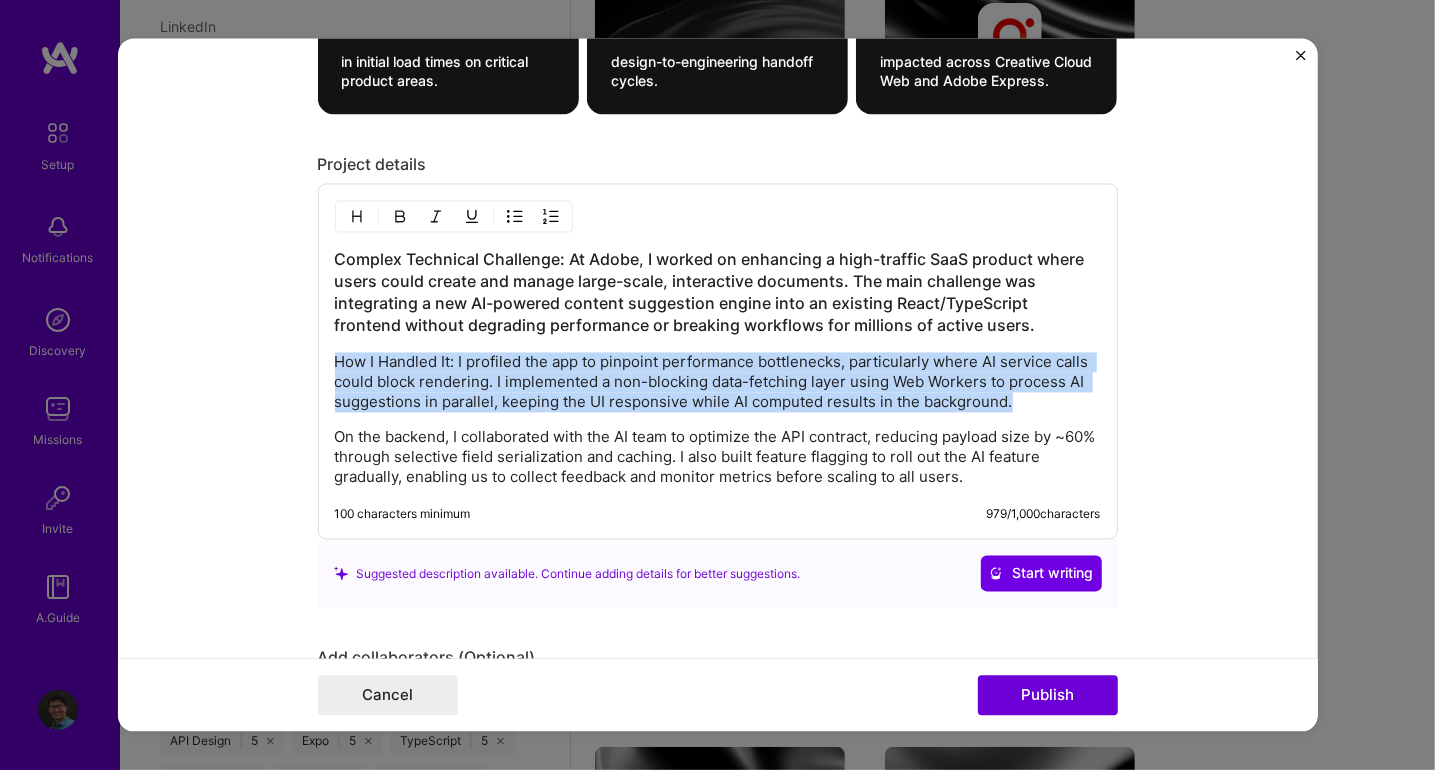 click on "How I Handled It: I profiled the app to pinpoint performance bottlenecks, particularly where AI service calls could block rendering. I implemented a non-blocking data-fetching layer using Web Workers to process AI suggestions in parallel, keeping the UI responsive while AI computed results in the background." at bounding box center [718, 383] 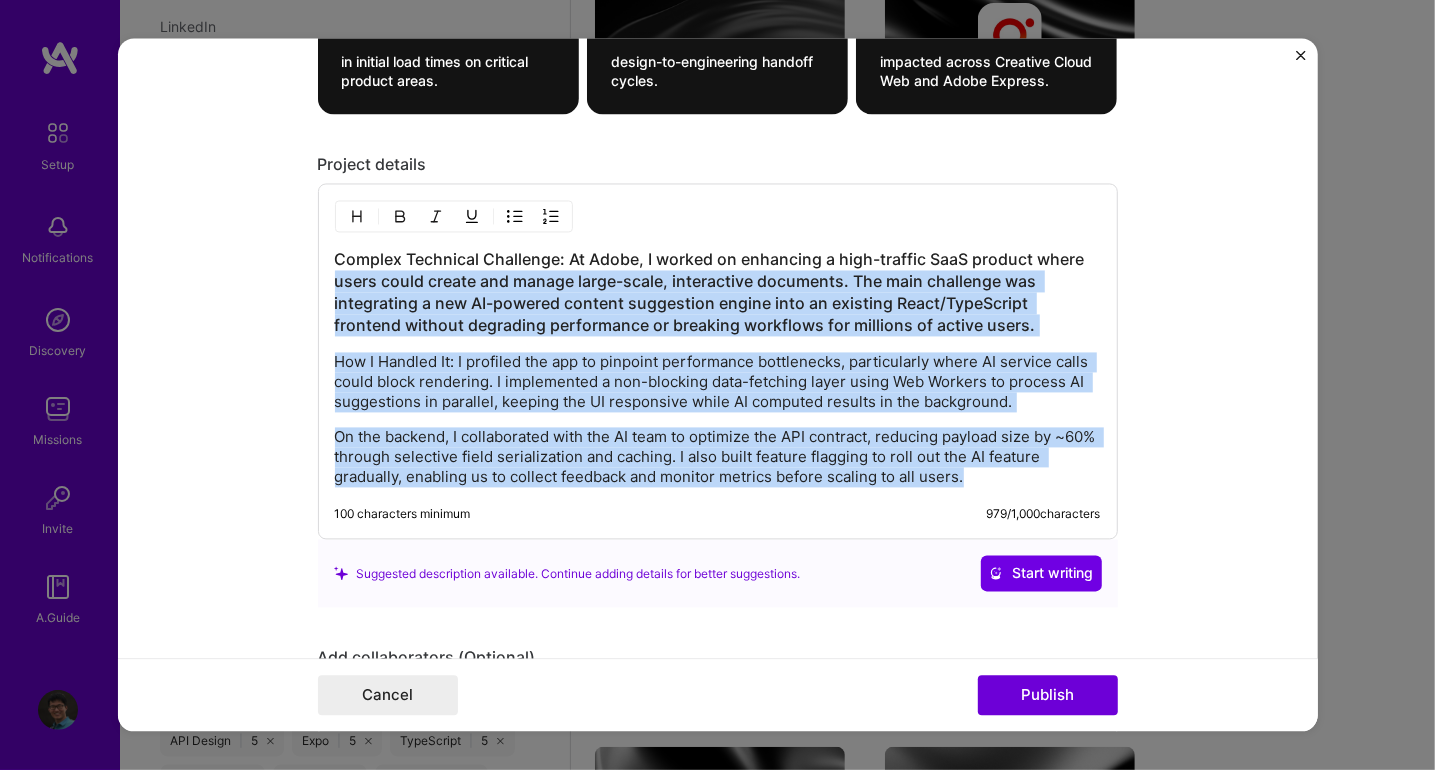 drag, startPoint x: 961, startPoint y: 464, endPoint x: 328, endPoint y: 259, distance: 665.36755 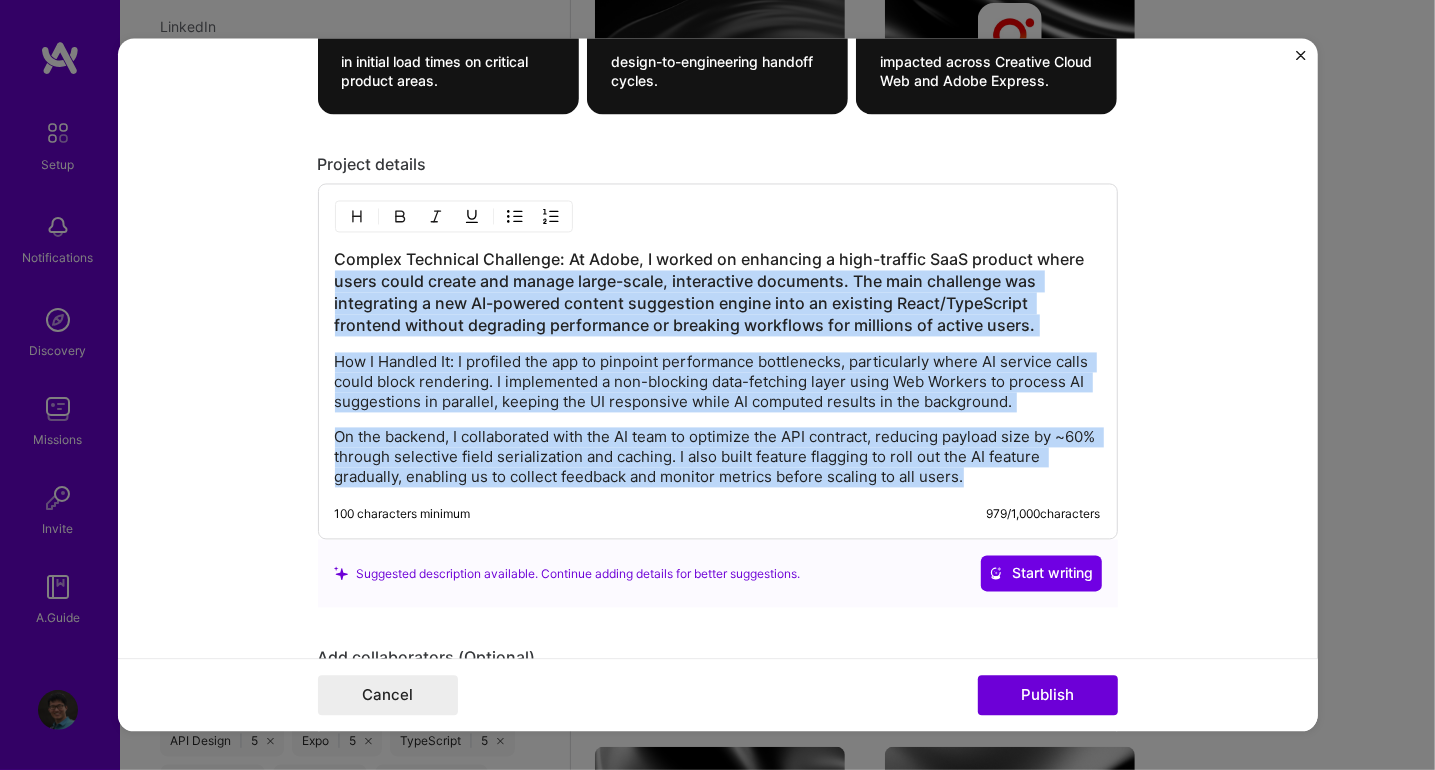 click on "Complex Technical Challenge: At Adobe, I worked on enhancing a high-traffic SaaS product where users could create and manage large-scale, interactive documents. The main challenge was integrating a new AI-powered content suggestion engine into an existing React/TypeScript frontend without degrading performance or breaking workflows for millions of active users. How I Handled It: I profiled the app to pinpoint performance bottlenecks, particularly where AI service calls could block rendering. I implemented a non-blocking data-fetching layer using Web Workers to process AI suggestions in parallel, keeping the UI responsive while AI computed results in the background. On the backend, I collaborated with the AI team to optimize the API contract, reducing payload size by ~60% through selective field serialization and caching. I also built feature flagging to roll out the AI feature gradually, enabling us to collect feedback and monitor metrics before scaling to all users." at bounding box center [718, 368] 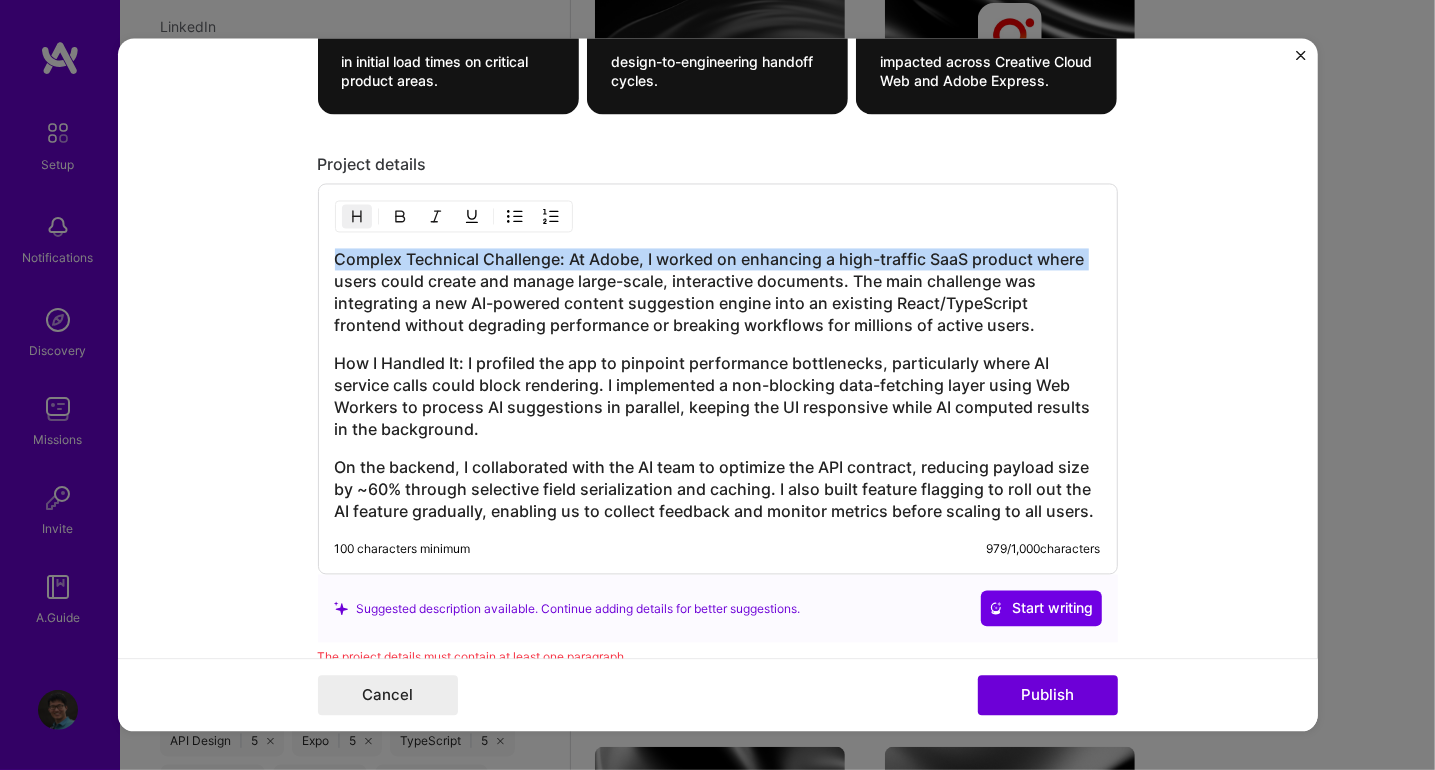 click on "How I Handled It: I profiled the app to pinpoint performance bottlenecks, particularly where AI service calls could block rendering. I implemented a non-blocking data-fetching layer using Web Workers to process AI suggestions in parallel, keeping the UI responsive while AI computed results in the background." at bounding box center (718, 397) 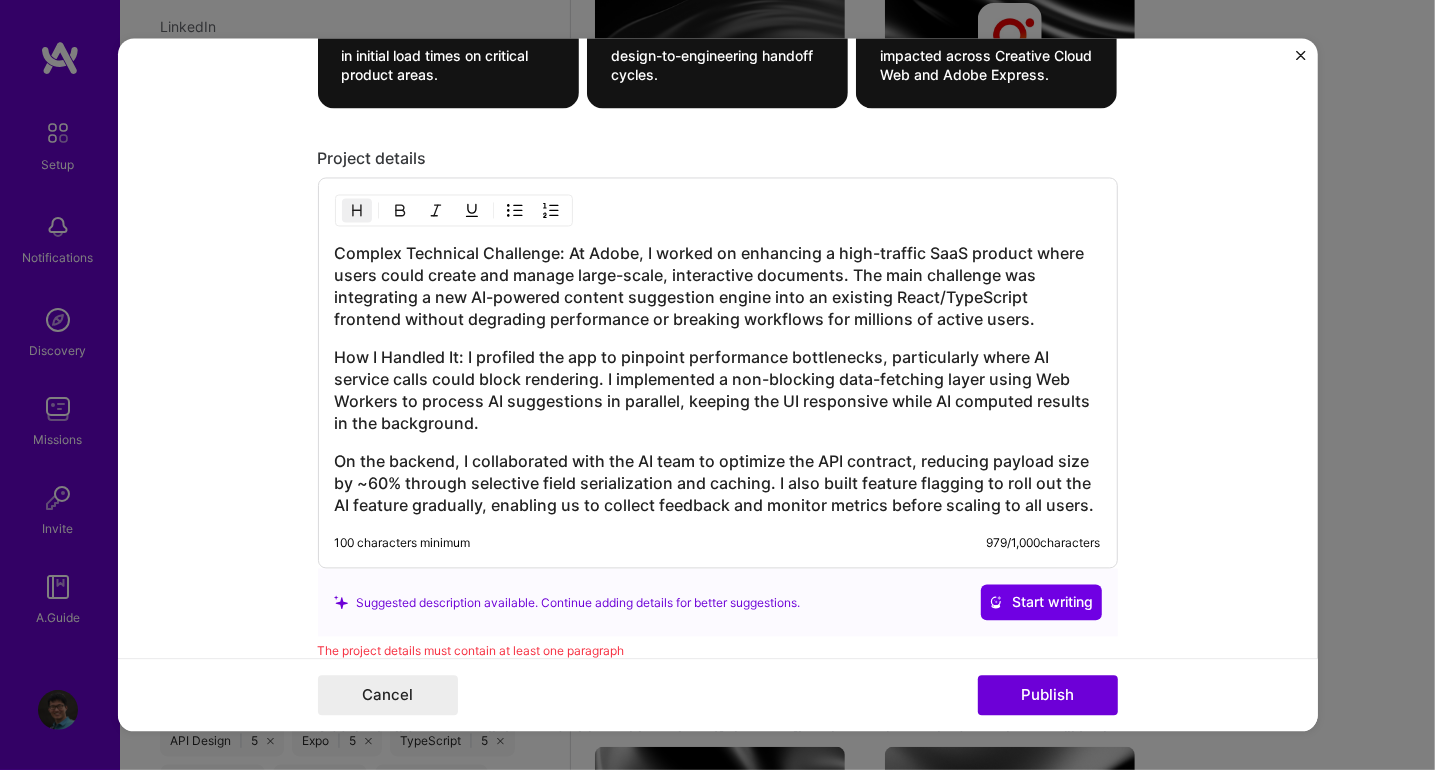 scroll, scrollTop: 2363, scrollLeft: 0, axis: vertical 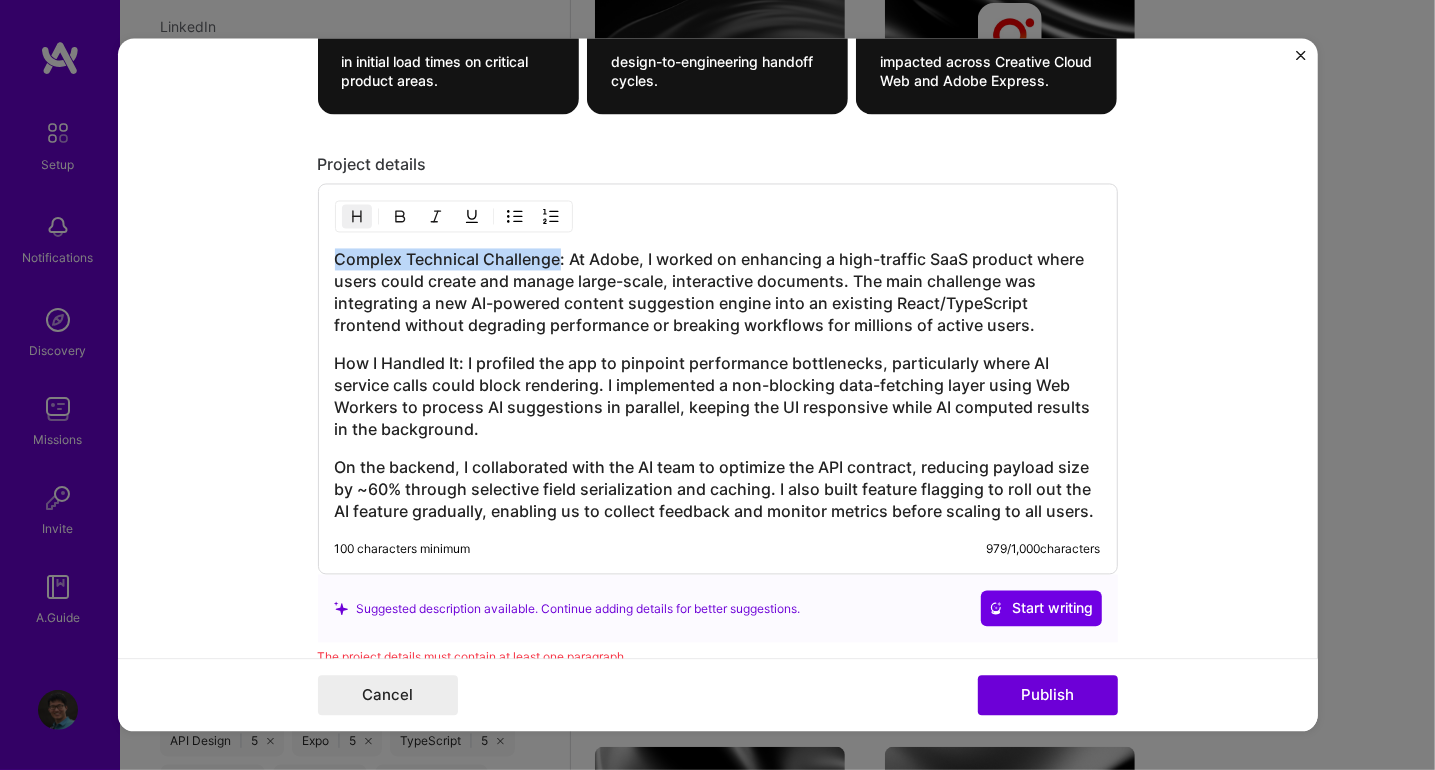 drag, startPoint x: 549, startPoint y: 246, endPoint x: 318, endPoint y: 248, distance: 231.00865 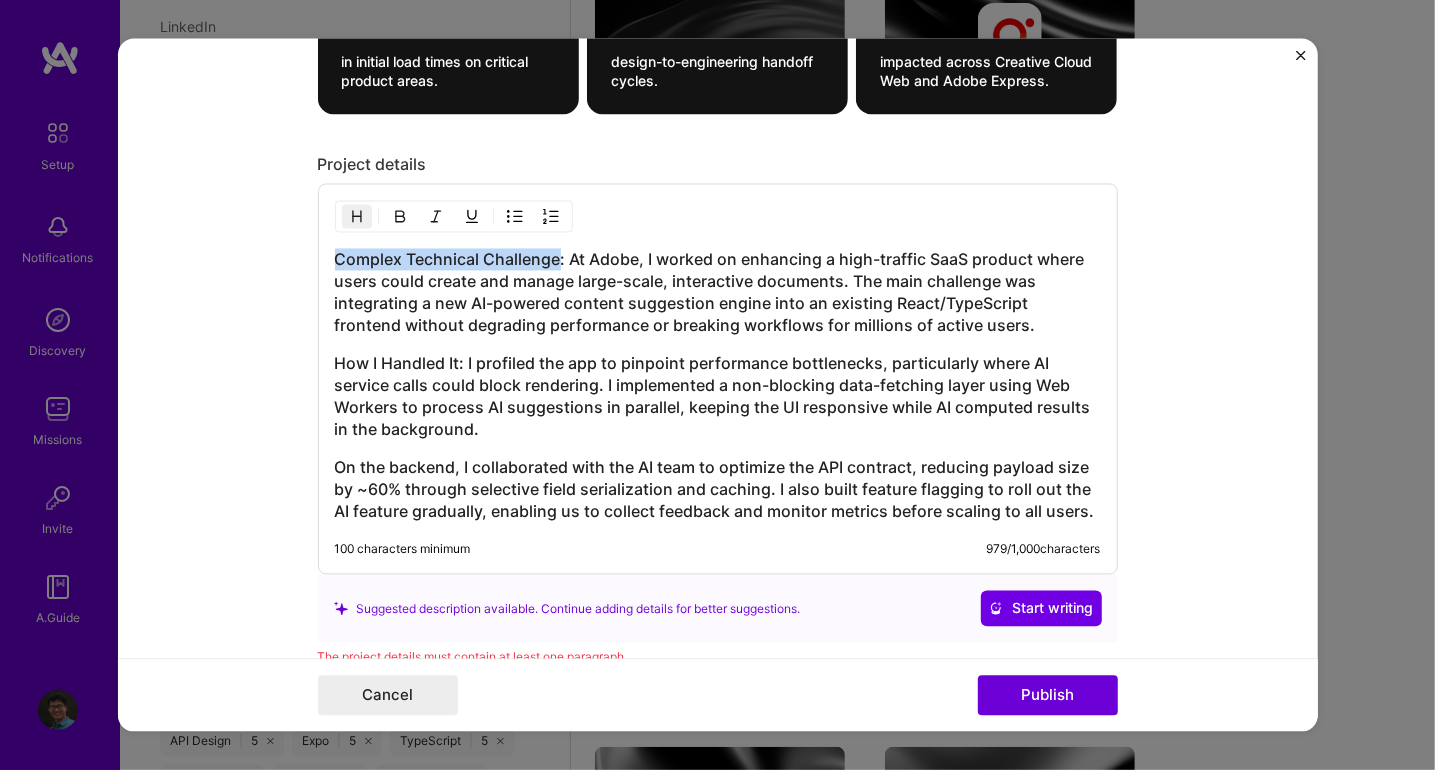 click on "Complex Technical Challenge: At Adobe, I worked on enhancing a high-traffic SaaS product where users could create and manage large-scale, interactive documents. The main challenge was integrating a new AI-powered content suggestion engine into an existing React/TypeScript frontend without degrading performance or breaking workflows for millions of active users. How I Handled It: I profiled the app to pinpoint performance bottlenecks, particularly where AI service calls could block rendering. I implemented a non-blocking data-fetching layer using Web Workers to process AI suggestions in parallel, keeping the UI responsive while AI computed results in the background. On the backend, I collaborated with the AI team to optimize the API contract, reducing payload size by ~60% through selective field serialization and caching. I also built feature flagging to roll out the AI feature gradually, enabling us to collect feedback and monitor metrics before scaling to all users. 100 characters minimum 979 / 1,000" at bounding box center (718, 379) 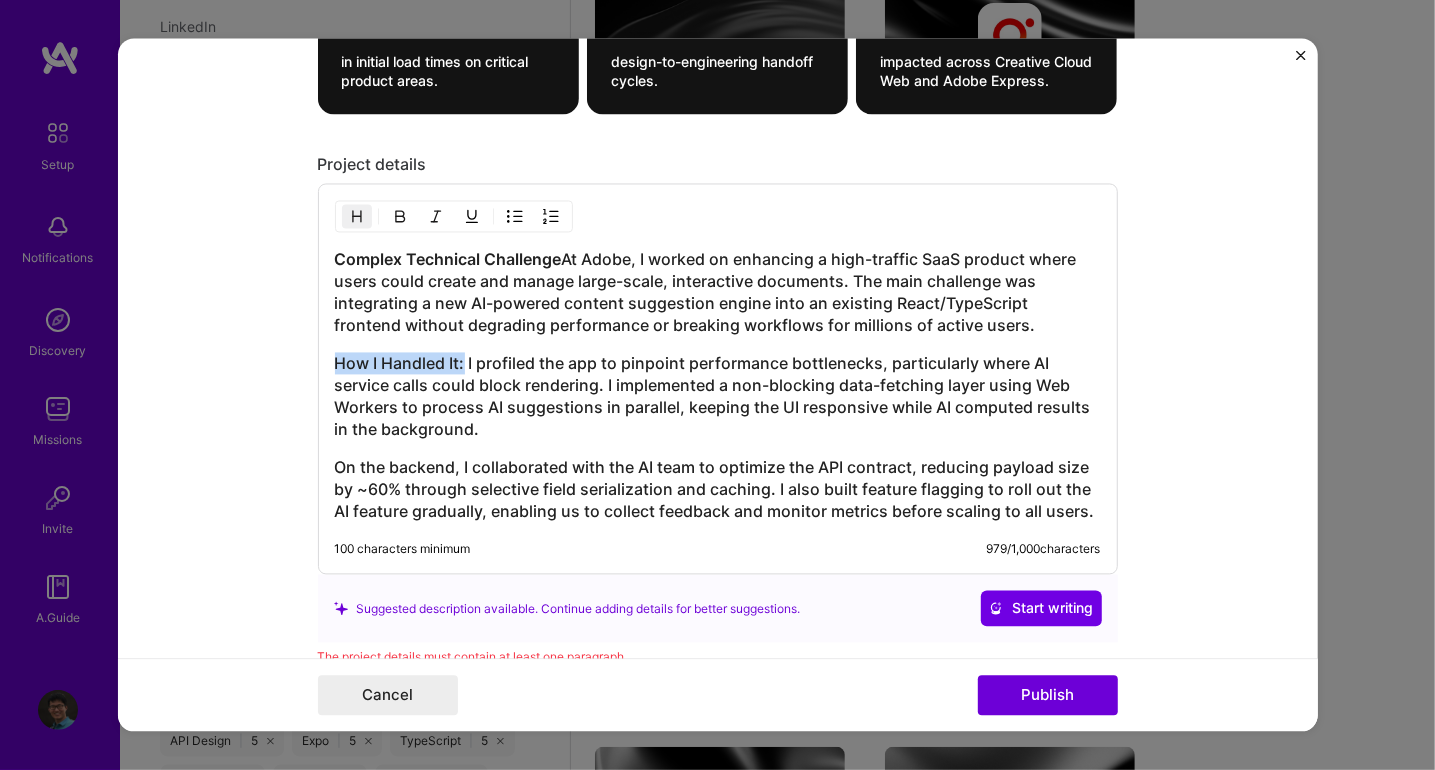 drag, startPoint x: 456, startPoint y: 348, endPoint x: 324, endPoint y: 337, distance: 132.45753 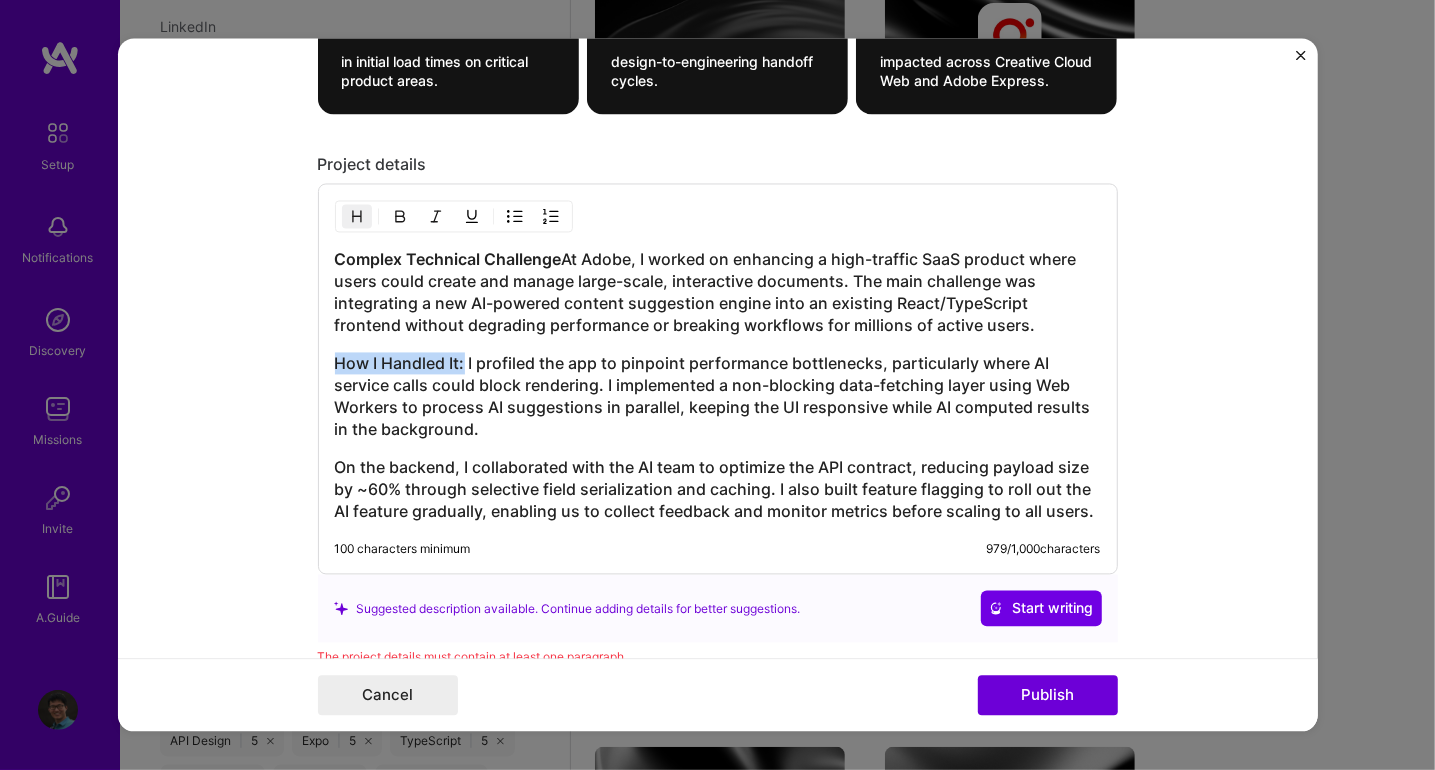 click on "Complex Technical Challenge : At Adobe, I worked on enhancing a high-traffic SaaS product where users could create and manage large-scale, interactive documents. The main challenge was integrating a new AI-powered content suggestion engine into an existing React/TypeScript frontend without degrading performance or breaking workflows for millions of active users. How I Handled It: I profiled the app to pinpoint performance bottlenecks, particularly where AI service calls could block rendering. I implemented a non-blocking data-fetching layer using Web Workers to process AI suggestions in parallel, keeping the UI responsive while AI computed results in the background. On the backend, I collaborated with the AI team to optimize the API contract, reducing payload size by ~60% through selective field serialization and caching. I also built feature flagging to roll out the AI feature gradually, enabling us to collect feedback and monitor metrics before scaling to all users. 100 characters minimum 979 / 1,000" at bounding box center [718, 379] 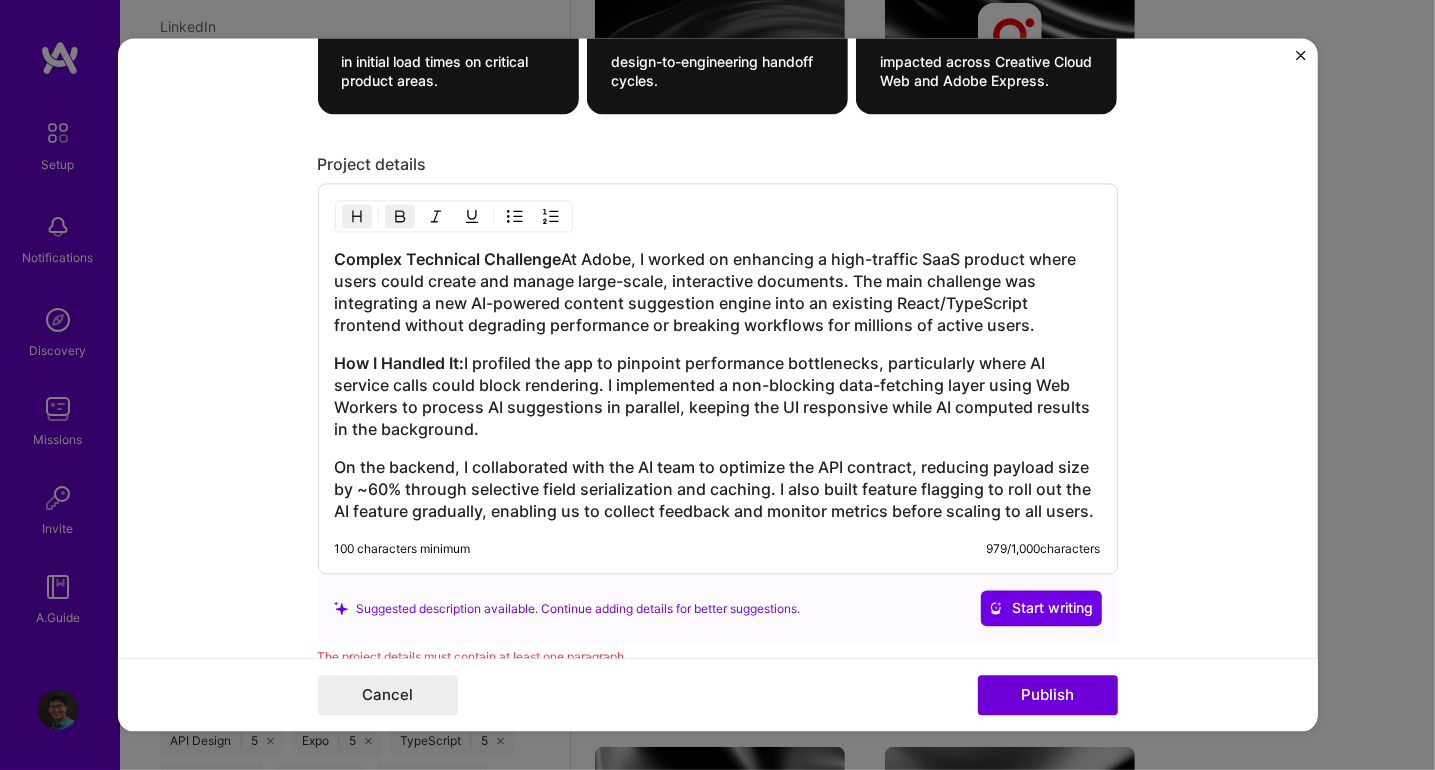 click on "How I Handled It:  I profiled the app to pinpoint performance bottlenecks, particularly where AI service calls could block rendering. I implemented a non-blocking data-fetching layer using Web Workers to process AI suggestions in parallel, keeping the UI responsive while AI computed results in the background." at bounding box center [718, 397] 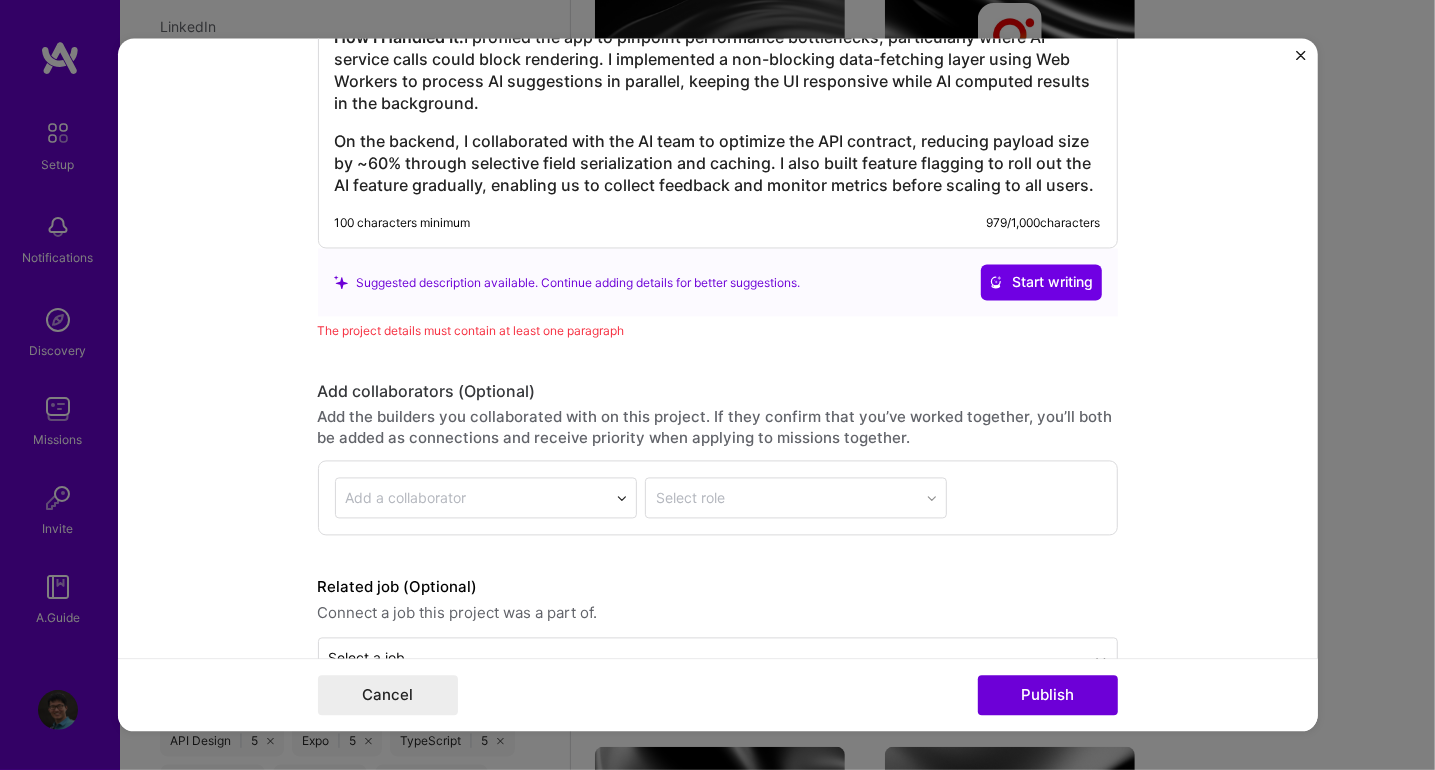 scroll, scrollTop: 2730, scrollLeft: 0, axis: vertical 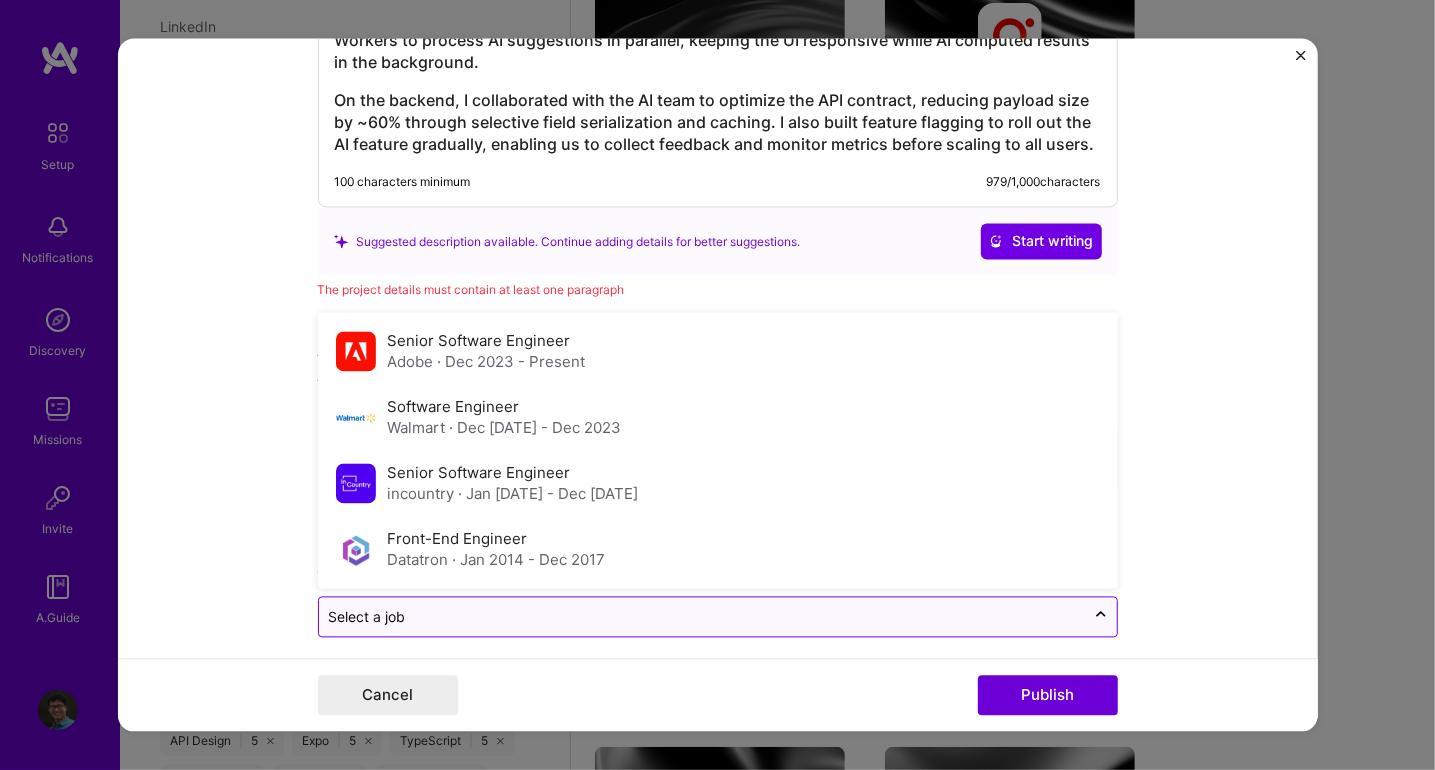 click at bounding box center (702, 617) 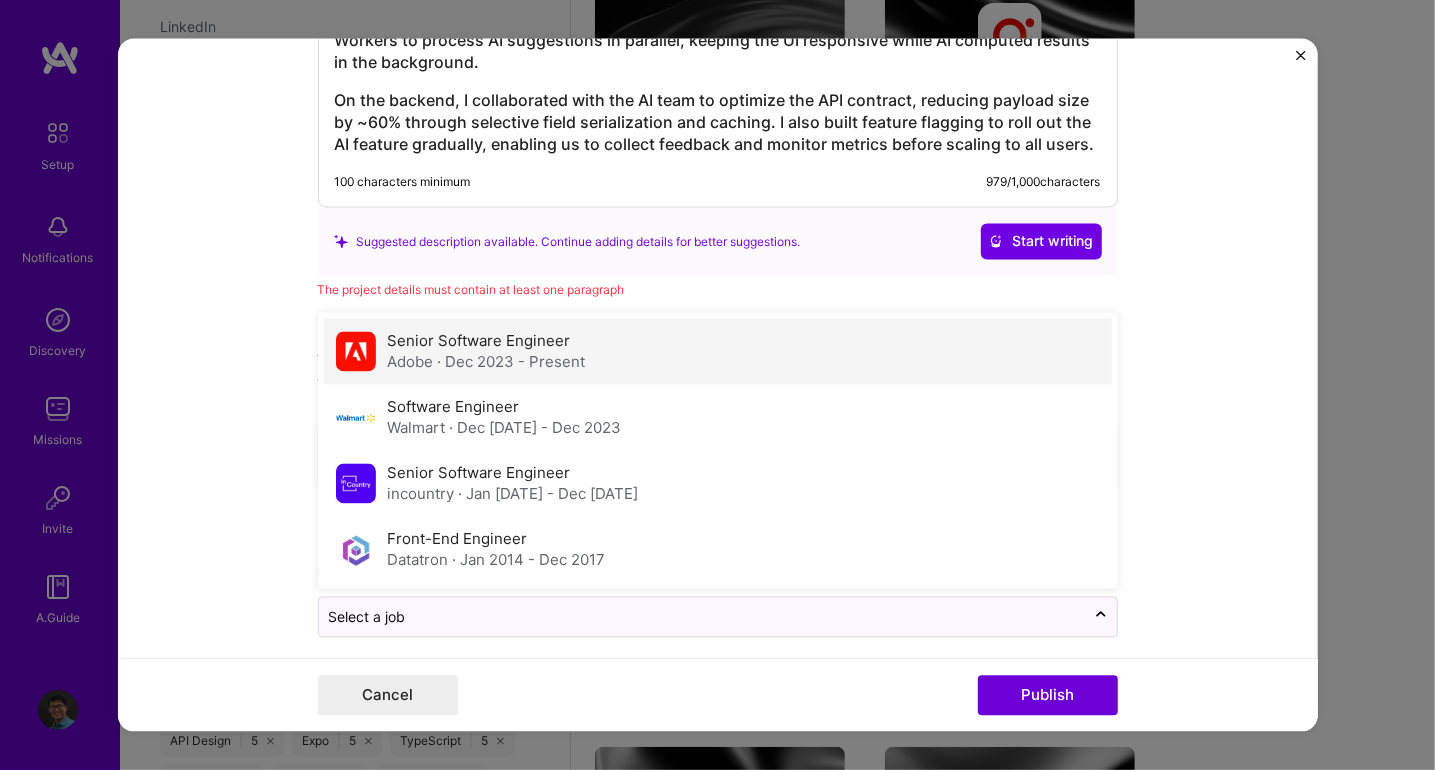 click on "·   Dec [DATE]   -   Present" at bounding box center (512, 362) 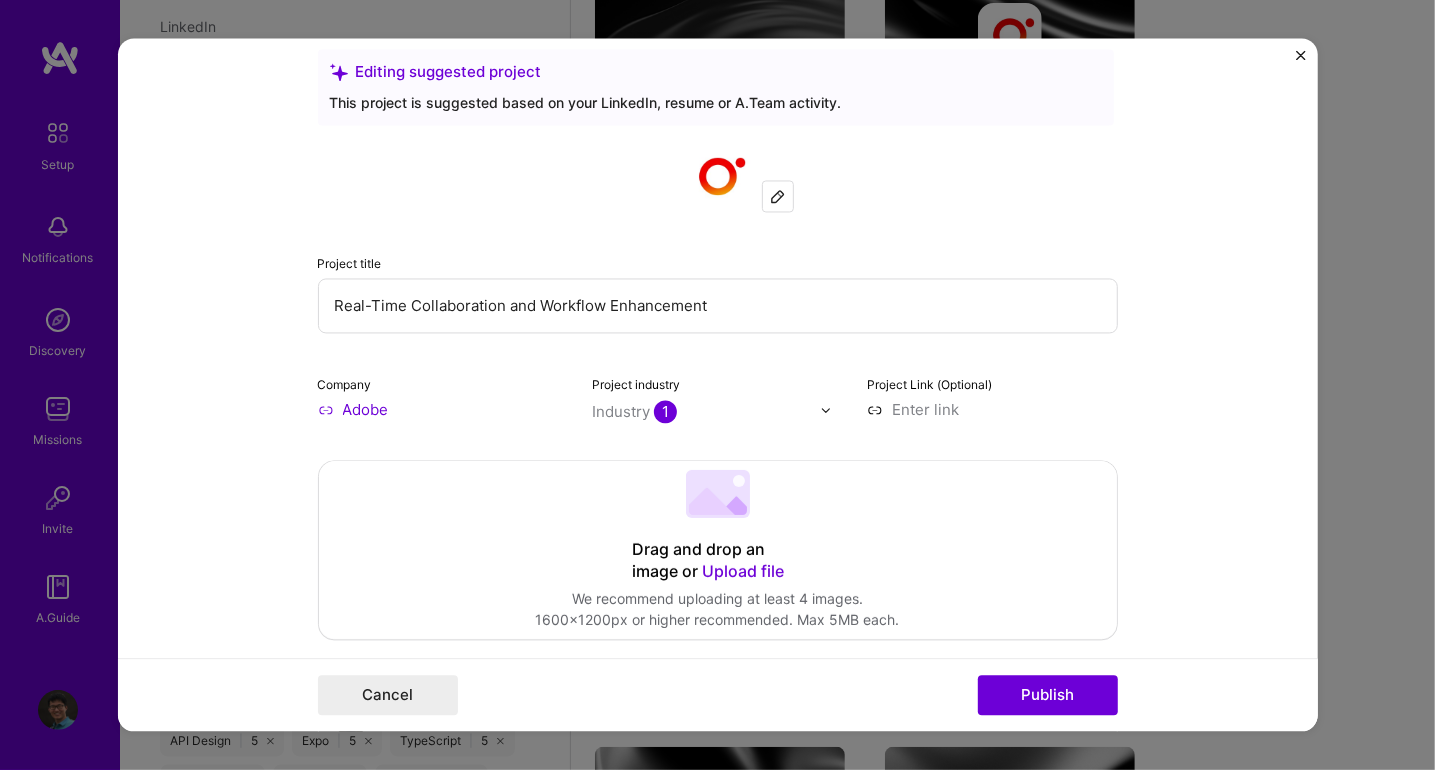 scroll, scrollTop: 0, scrollLeft: 0, axis: both 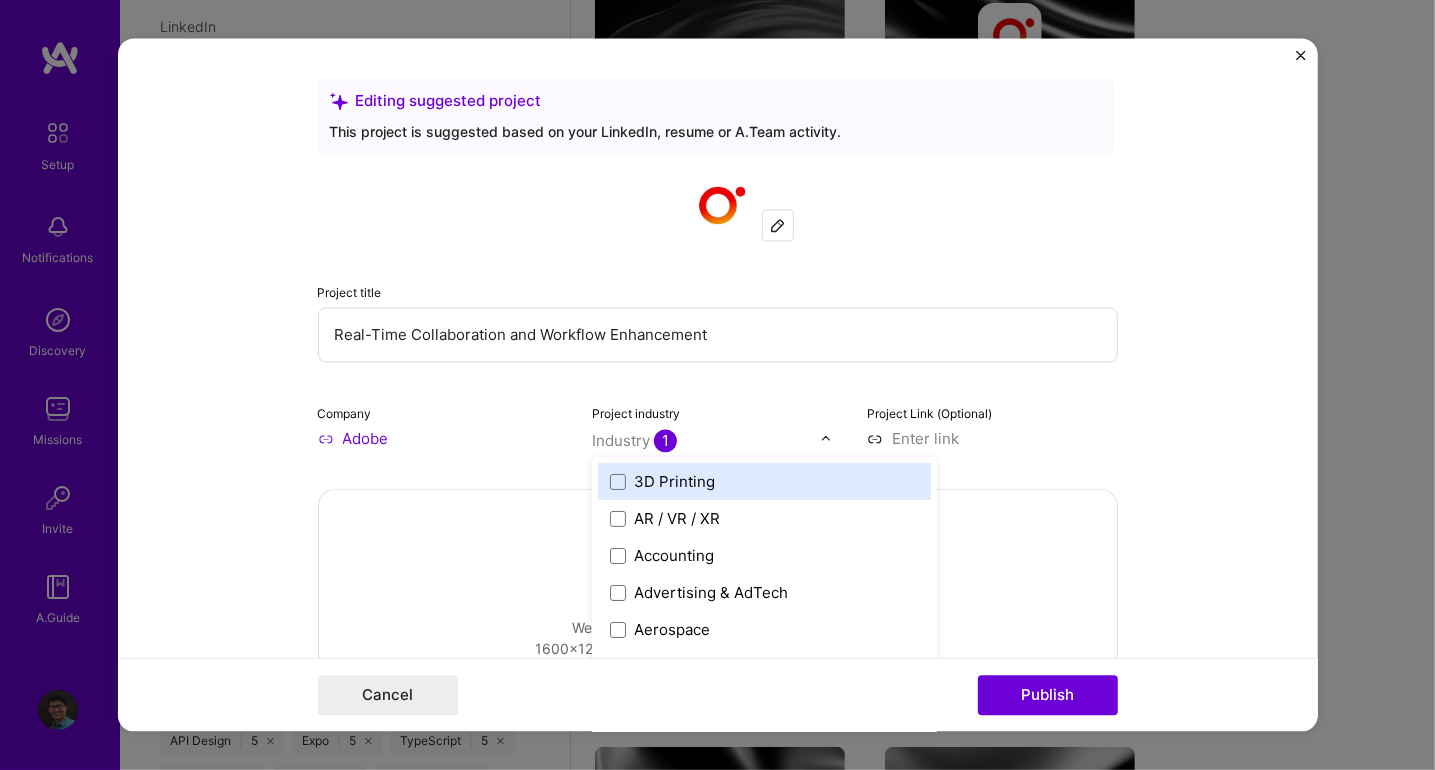 click on "Industry 1" at bounding box center (634, 441) 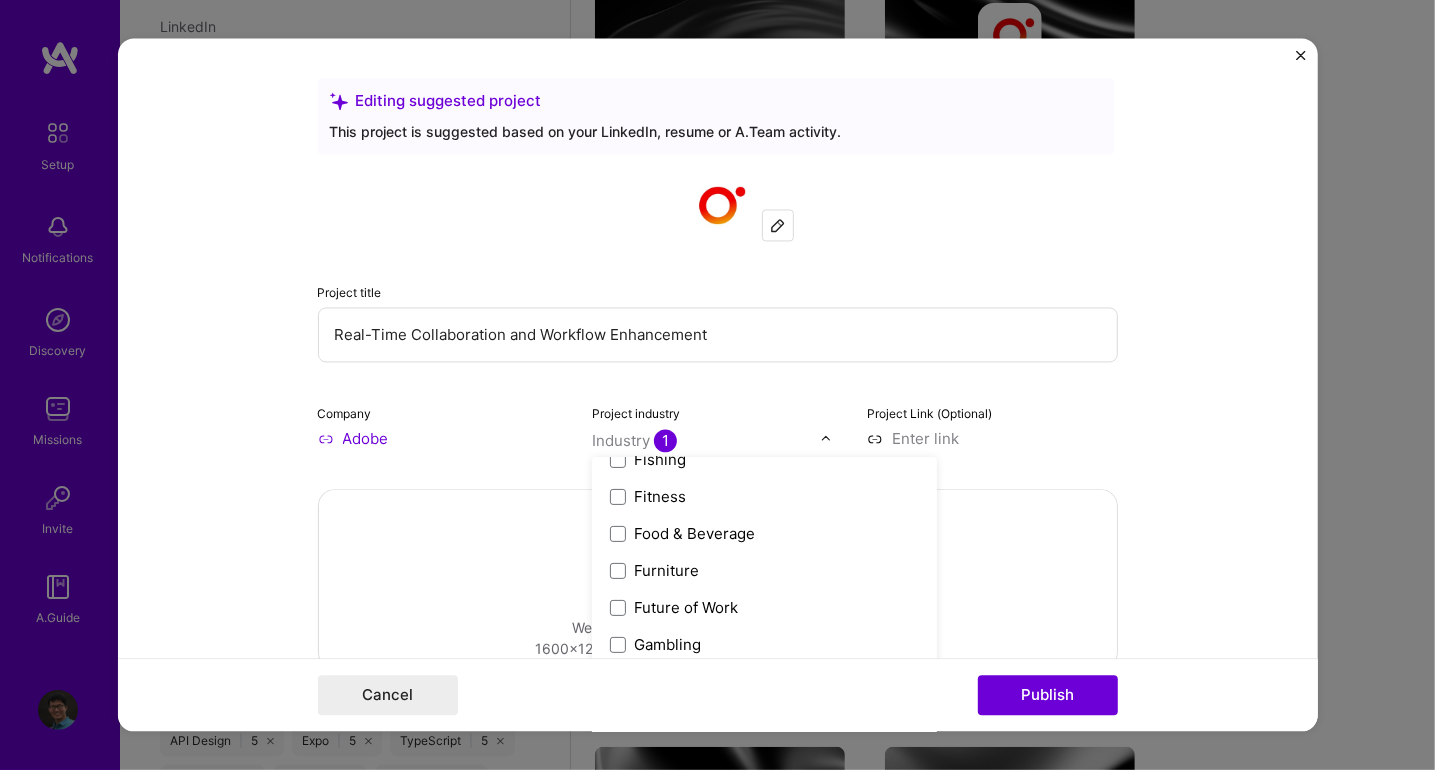 scroll, scrollTop: 2200, scrollLeft: 0, axis: vertical 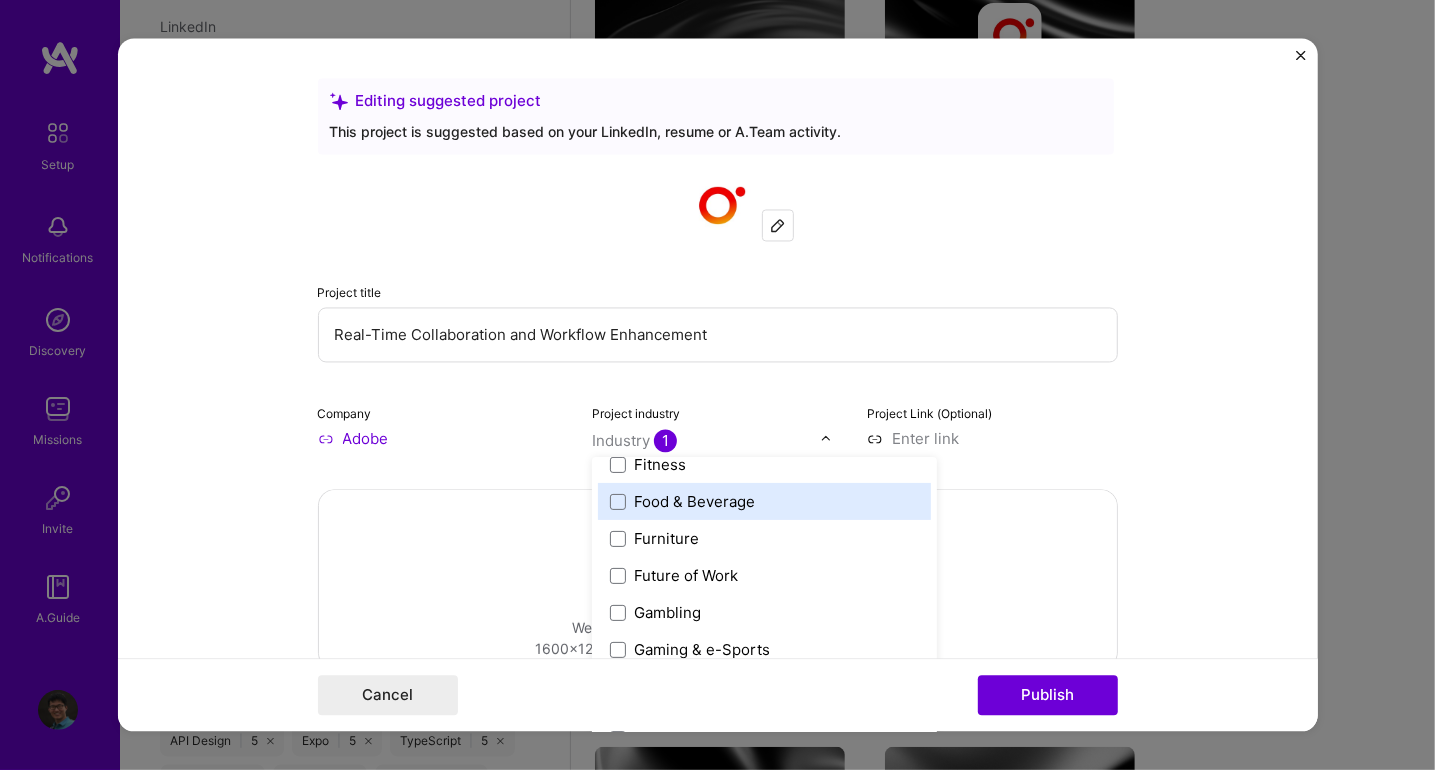 click on "Editing suggested project This project is suggested based on your LinkedIn, resume or A.Team activity. Project title Real-Time Collaboration and Workflow Enhancement Company Adobe
Project industry option Food & Beverage focused, 61 of 120. 120 results available. Use Up and Down to choose options, press Enter to select the currently focused option, press Escape to exit the menu, press Tab to select the option and exit the menu. Industry 1 3D Printing AR / VR / XR Accounting Advertising & AdTech Aerospace Agriculture / AgTech Airlines / Aviation Architecture / Interior Design Art & Museums Artifical Intelligence / Machine Learning Arts / Culture Augmented & Virtual Reality (AR/VR) Automotive Automotive & Self Driving Cars Aviation B2B B2B2C B2C BPA / RPA Banking Beauty Big Data BioTech Blockchain CMS CPG CRM Cannabis Charity & Nonprofit Circular Economy CivTech Climate Tech Cloud Services Coaching Community Tech Construction Consulting Consumer Electronics Crowdfunding Crypto Customer Success DTC" at bounding box center [718, 385] 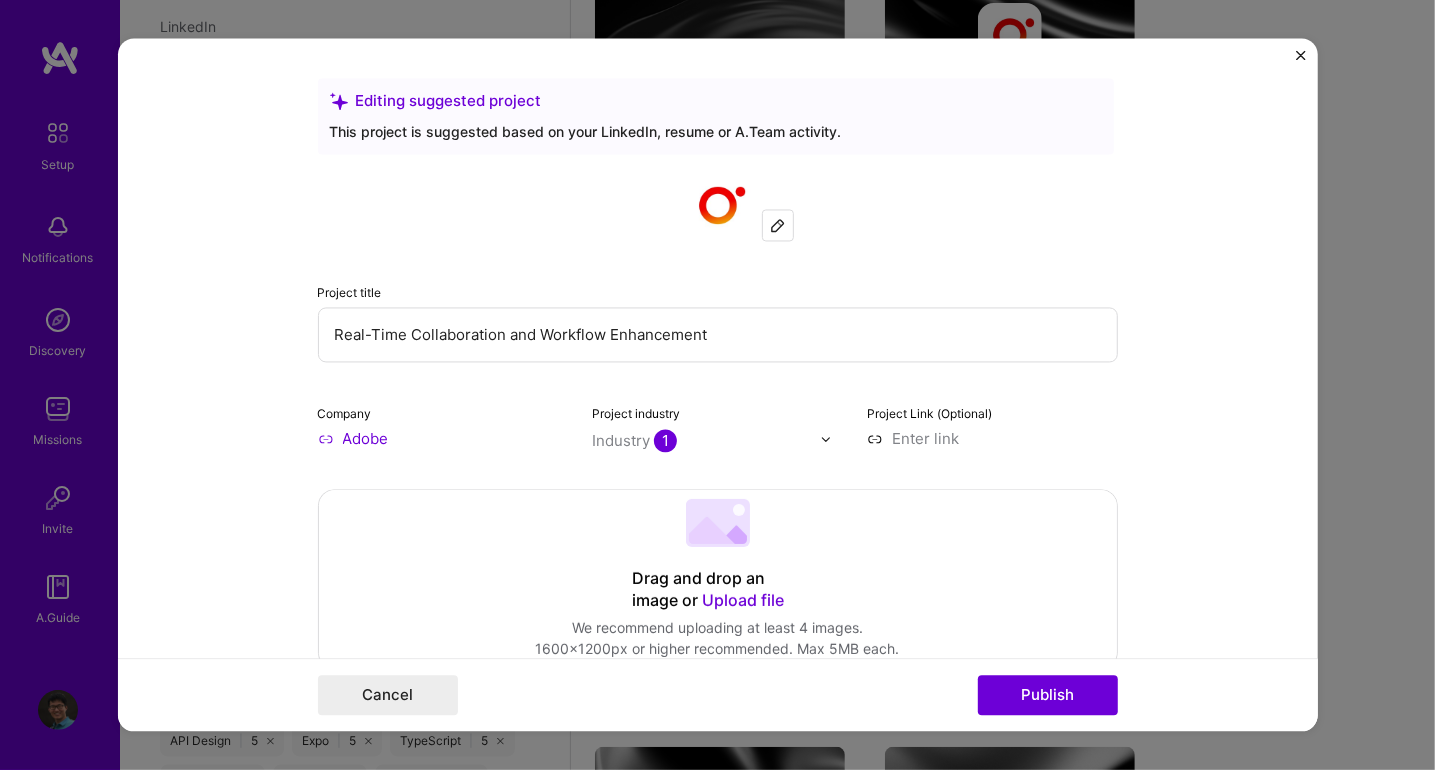 click at bounding box center [992, 439] 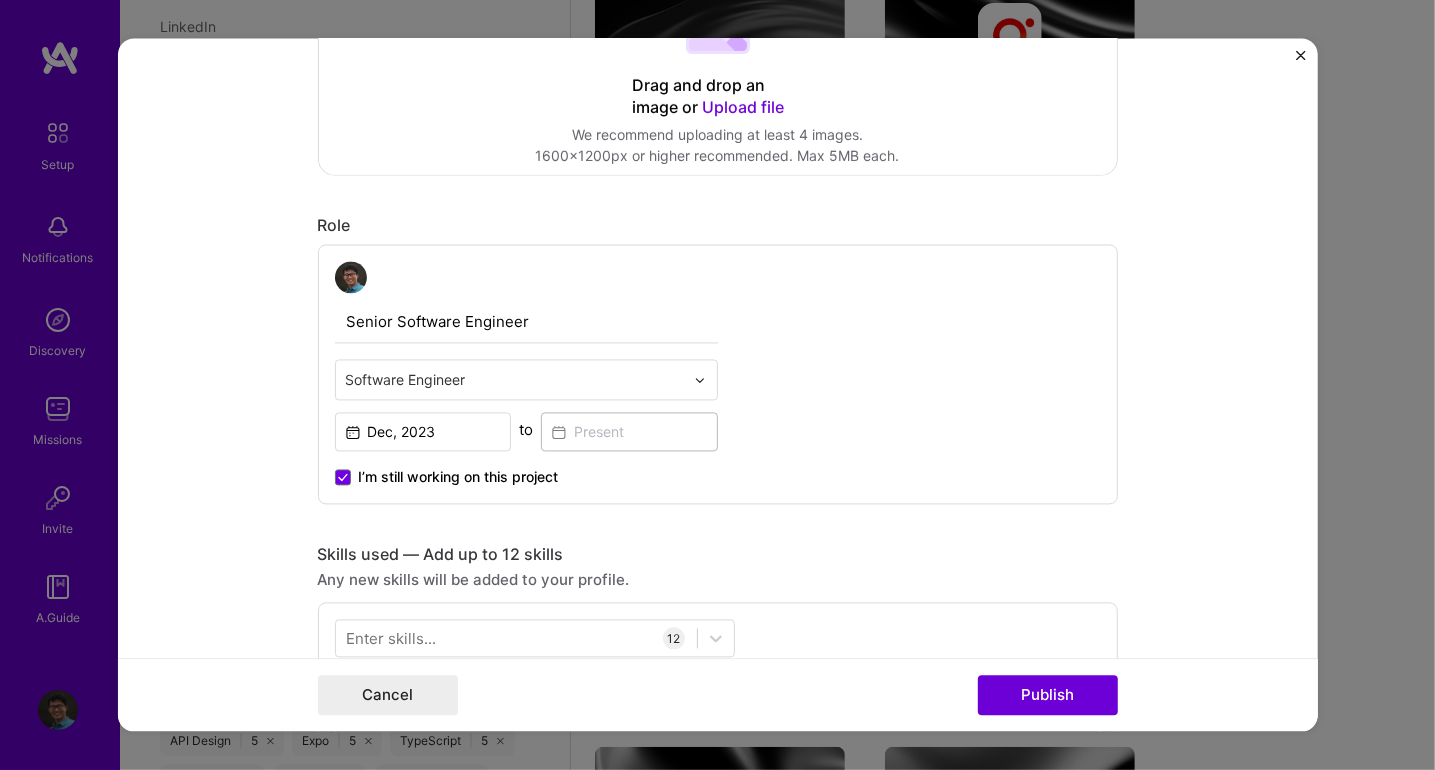scroll, scrollTop: 500, scrollLeft: 0, axis: vertical 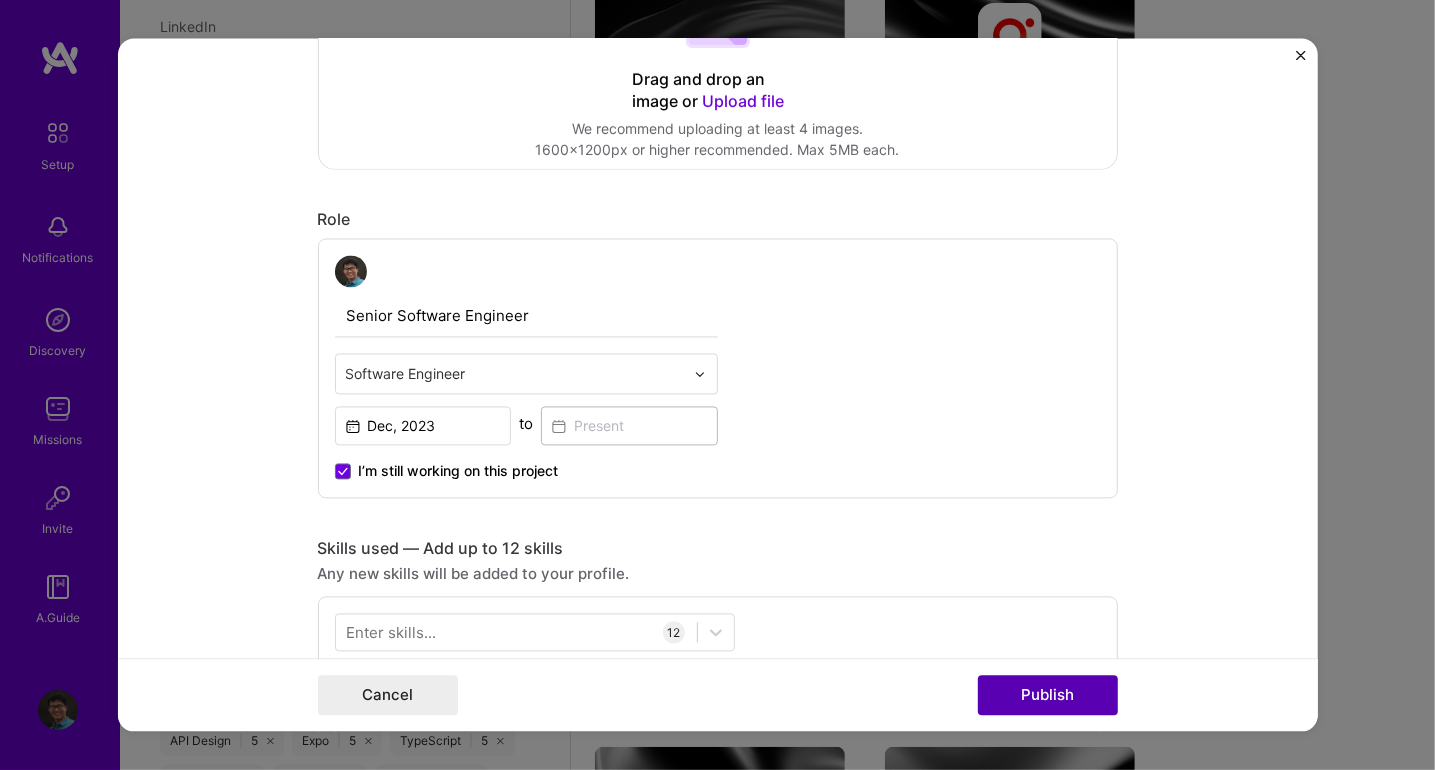 click on "Publish" at bounding box center (1048, 696) 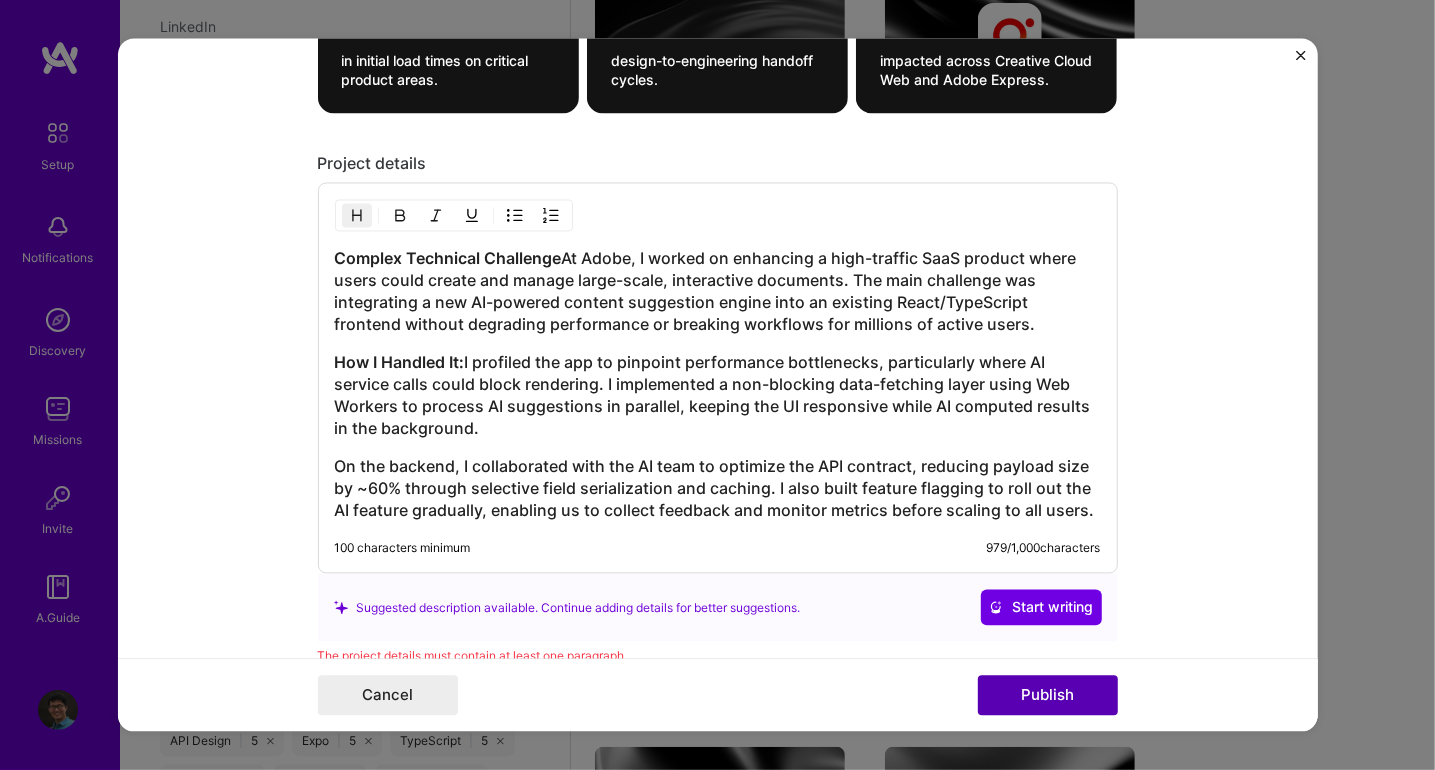 scroll, scrollTop: 2467, scrollLeft: 0, axis: vertical 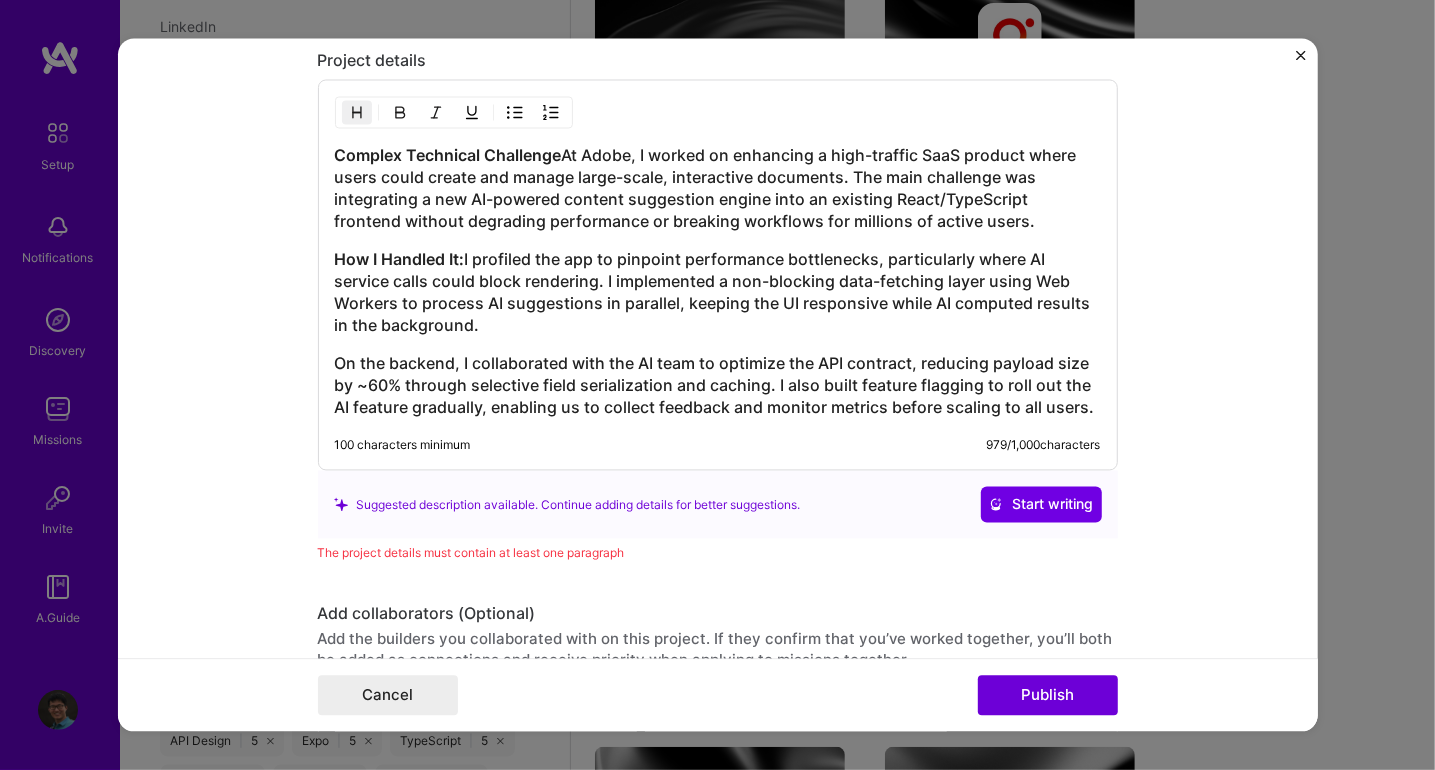 click on "Complex Technical Challenge : At Adobe, I worked on enhancing a high-traffic SaaS product where users could create and manage large-scale, interactive documents. The main challenge was integrating a new AI-powered content suggestion engine into an existing React/TypeScript frontend without degrading performance or breaking workflows for millions of active users. How I Handled It:  I profiled the app to pinpoint performance bottlenecks, particularly where AI service calls could block rendering. I implemented a non-blocking data-fetching layer using Web Workers to process AI suggestions in parallel, keeping the UI responsive while AI computed results in the background. On the backend, I collaborated with the AI team to optimize the API contract, reducing payload size by ~60% through selective field serialization and caching. I also built feature flagging to roll out the AI feature gradually, enabling us to collect feedback and monitor metrics before scaling to all users." at bounding box center (718, 282) 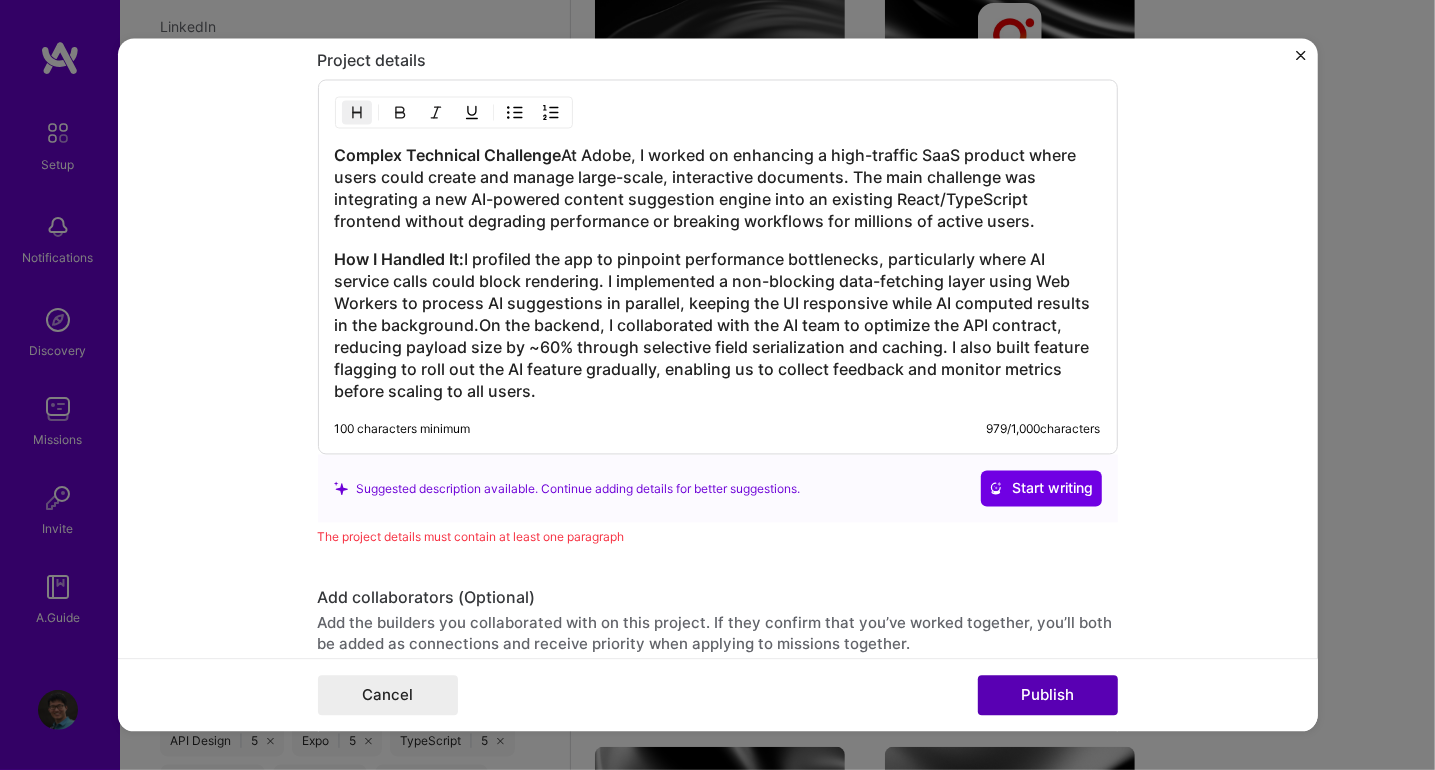 click on "Publish" at bounding box center (1048, 696) 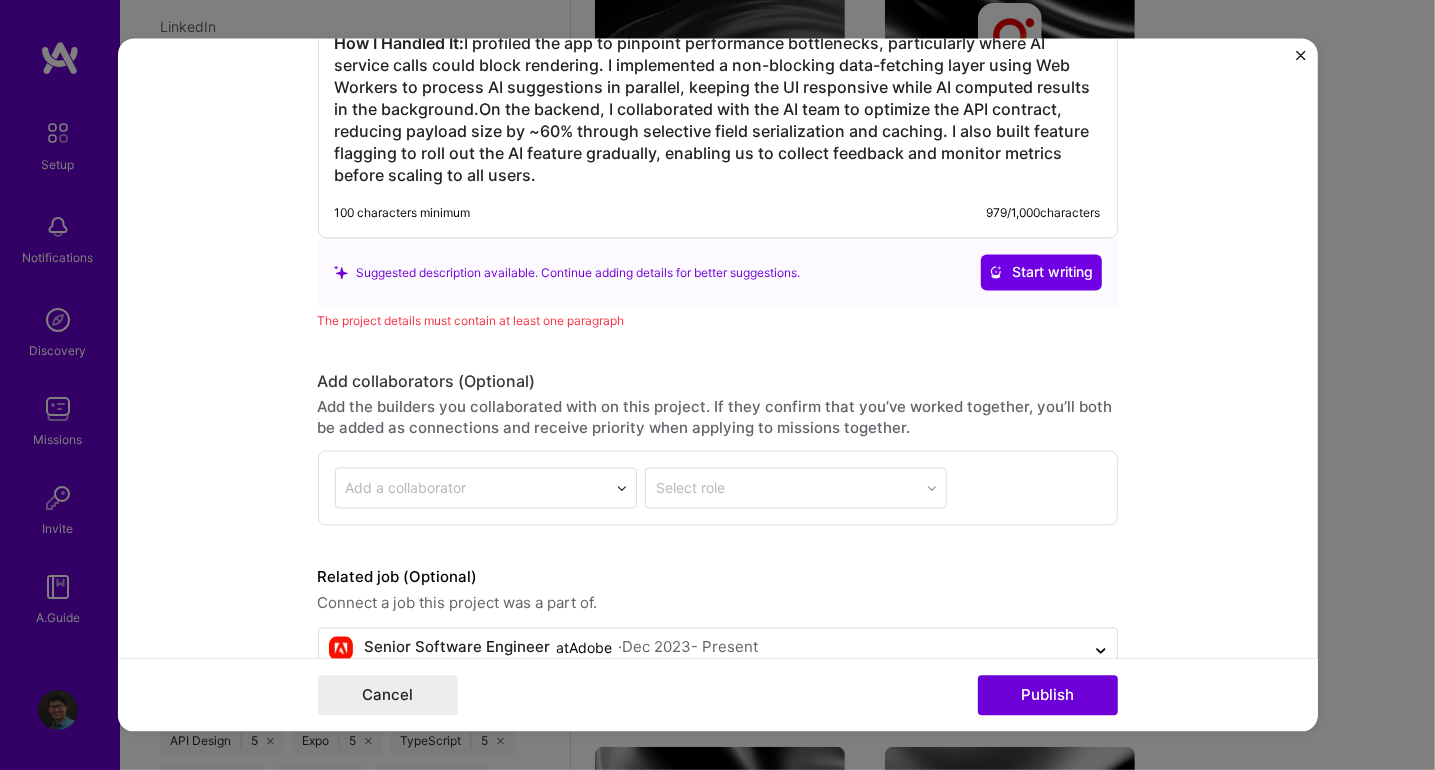 scroll, scrollTop: 2714, scrollLeft: 0, axis: vertical 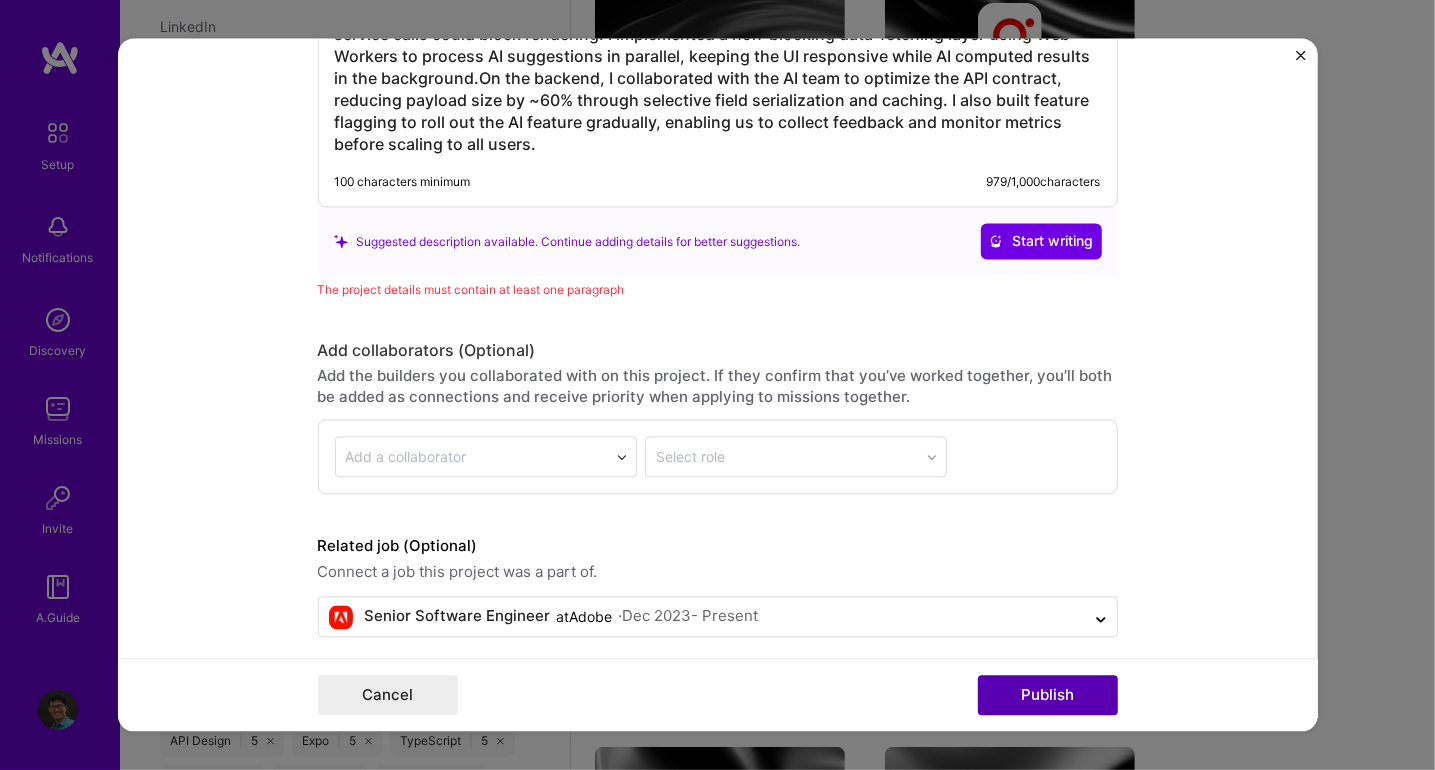click on "Publish" at bounding box center (1048, 696) 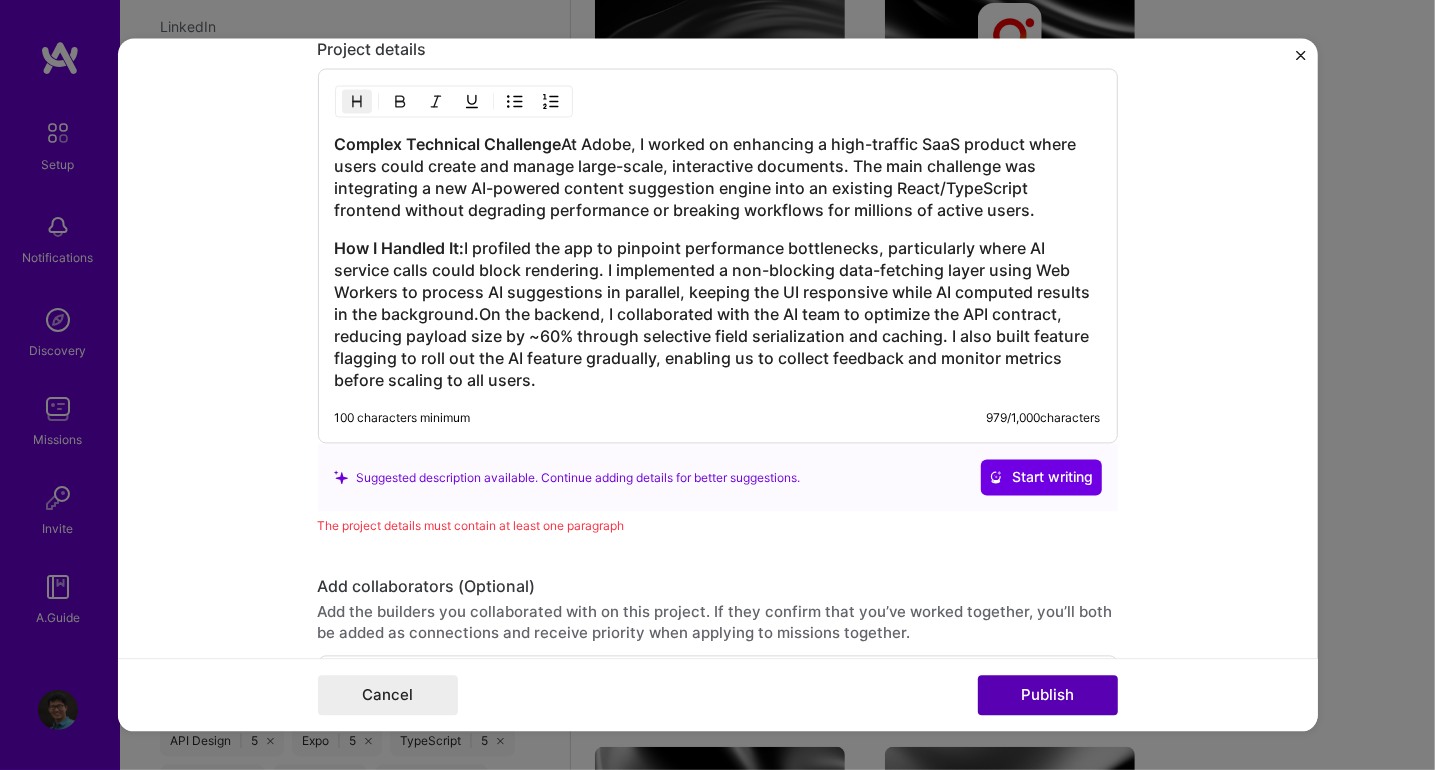 scroll, scrollTop: 2467, scrollLeft: 0, axis: vertical 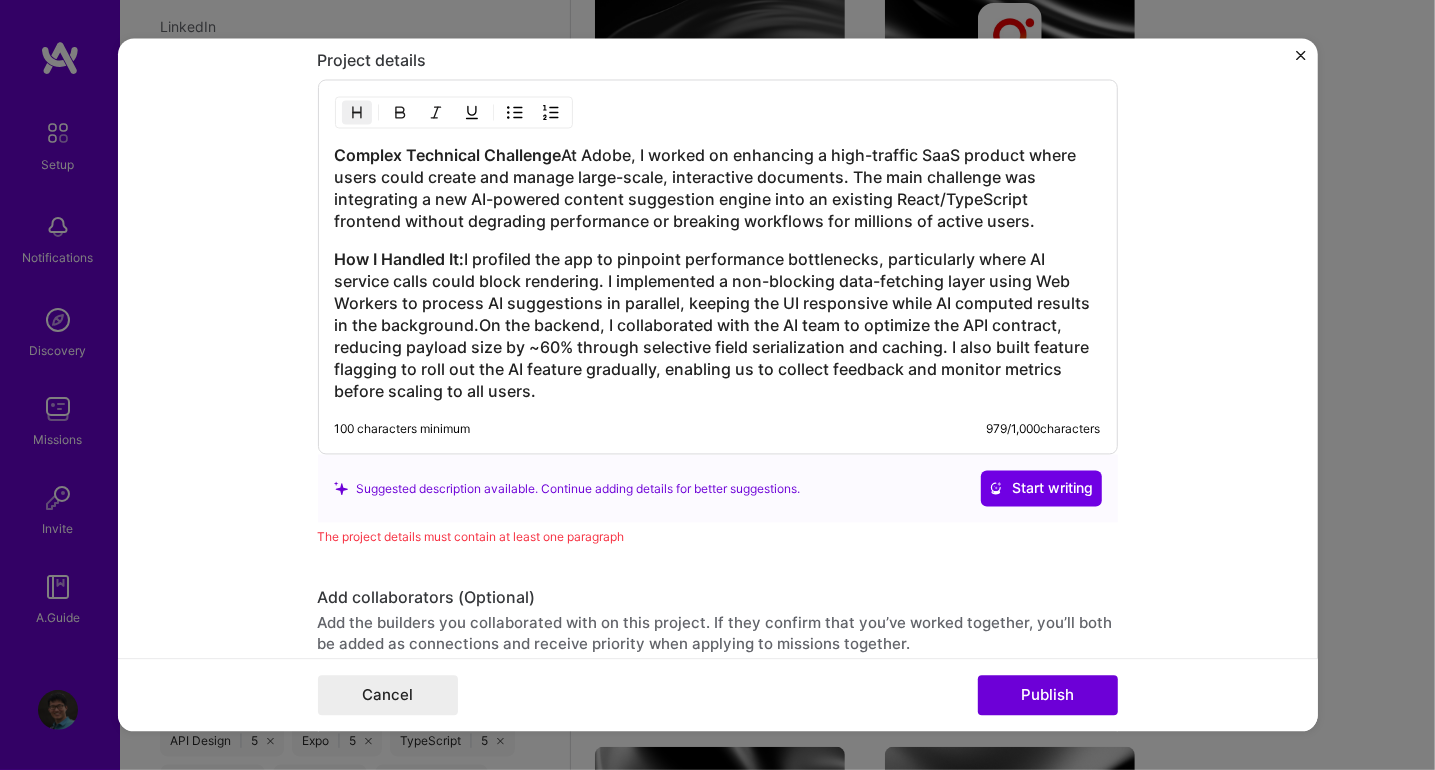 click on "Complex Technical Challenge : At Adobe, I worked on enhancing a high-traffic SaaS product where users could create and manage large-scale, interactive documents. The main challenge was integrating a new AI-powered content suggestion engine into an existing React/TypeScript frontend without degrading performance or breaking workflows for millions of active users." at bounding box center (718, 189) 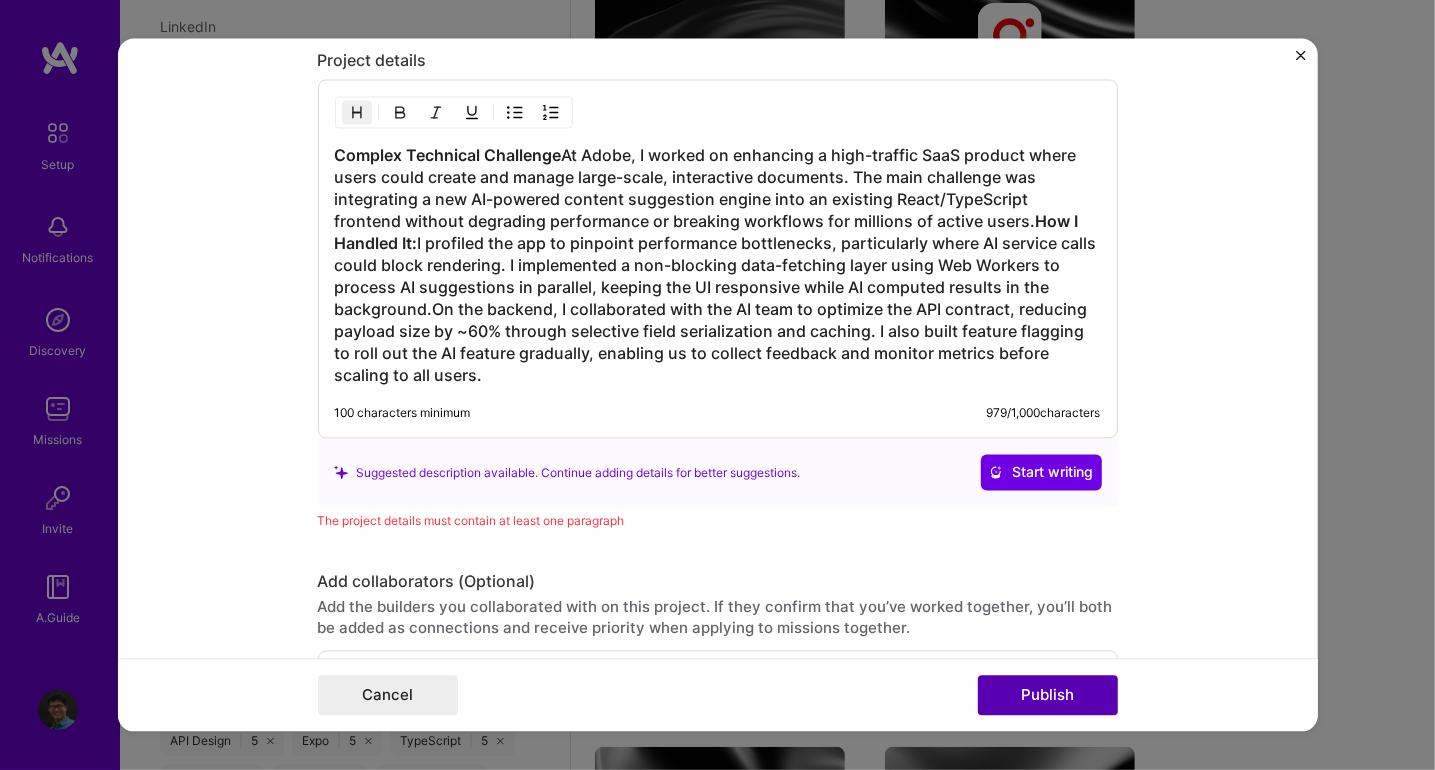 click on "Publish" at bounding box center (1048, 696) 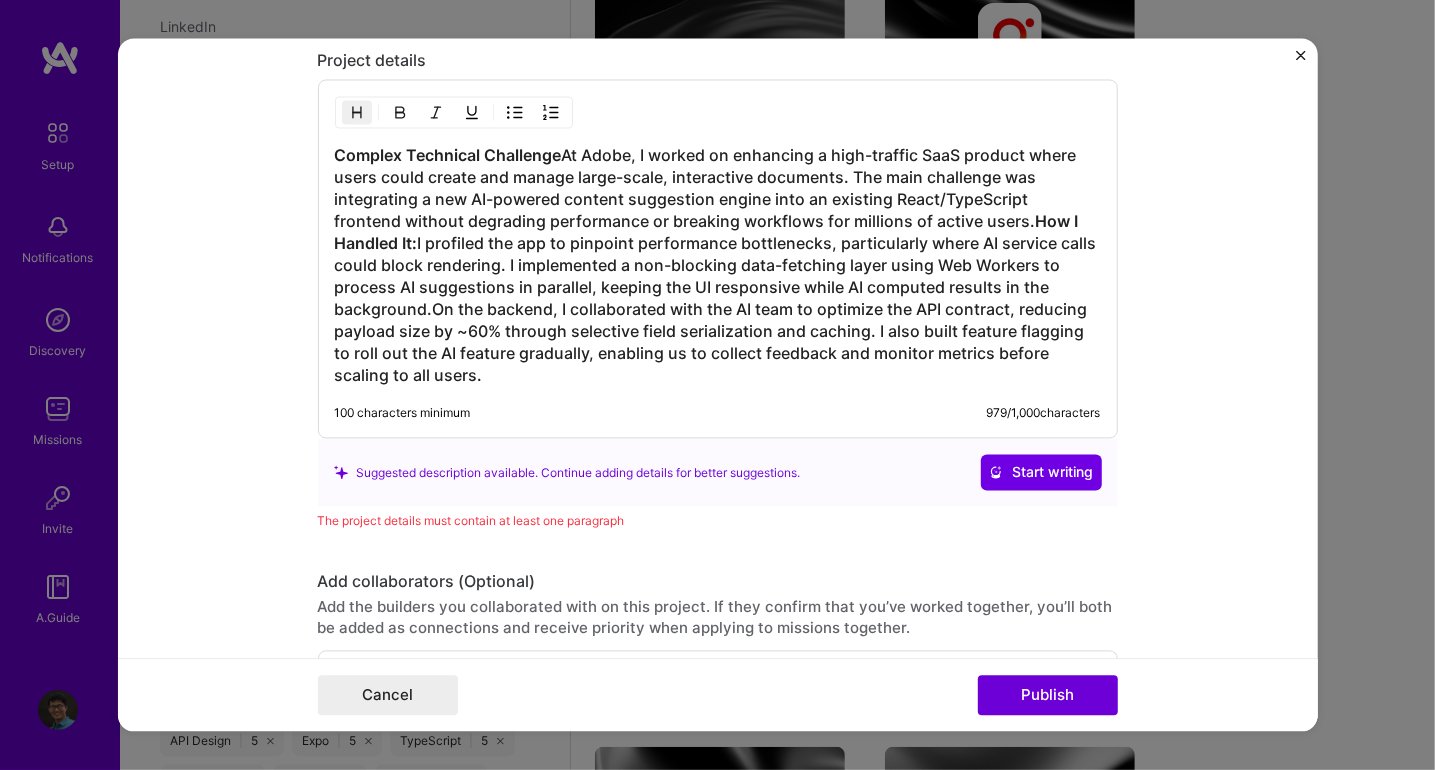 click on "Complex Technical Challenge : At Adobe, I worked on enhancing a high-traffic SaaS product where users could create and manage large-scale, interactive documents. The main challenge was integrating a new AI-powered content suggestion engine into an existing React/TypeScript frontend without degrading performance or breaking workflows for millions of active users. How I Handled It: I profiled the app to pinpoint performance bottlenecks, particularly where AI service calls could block rendering. I implemented a non-blocking data-fetching layer using Web Workers to process AI suggestions in parallel, keeping the UI responsive while AI computed results in the background.On the backend, I collaborated with the AI team to optimize the API contract, reducing payload size by ~60% through selective field serialization and caching. I also built feature flagging to roll out the AI feature gradually, enabling us to collect feedback and monitor metrics before scaling to all users." at bounding box center (718, 266) 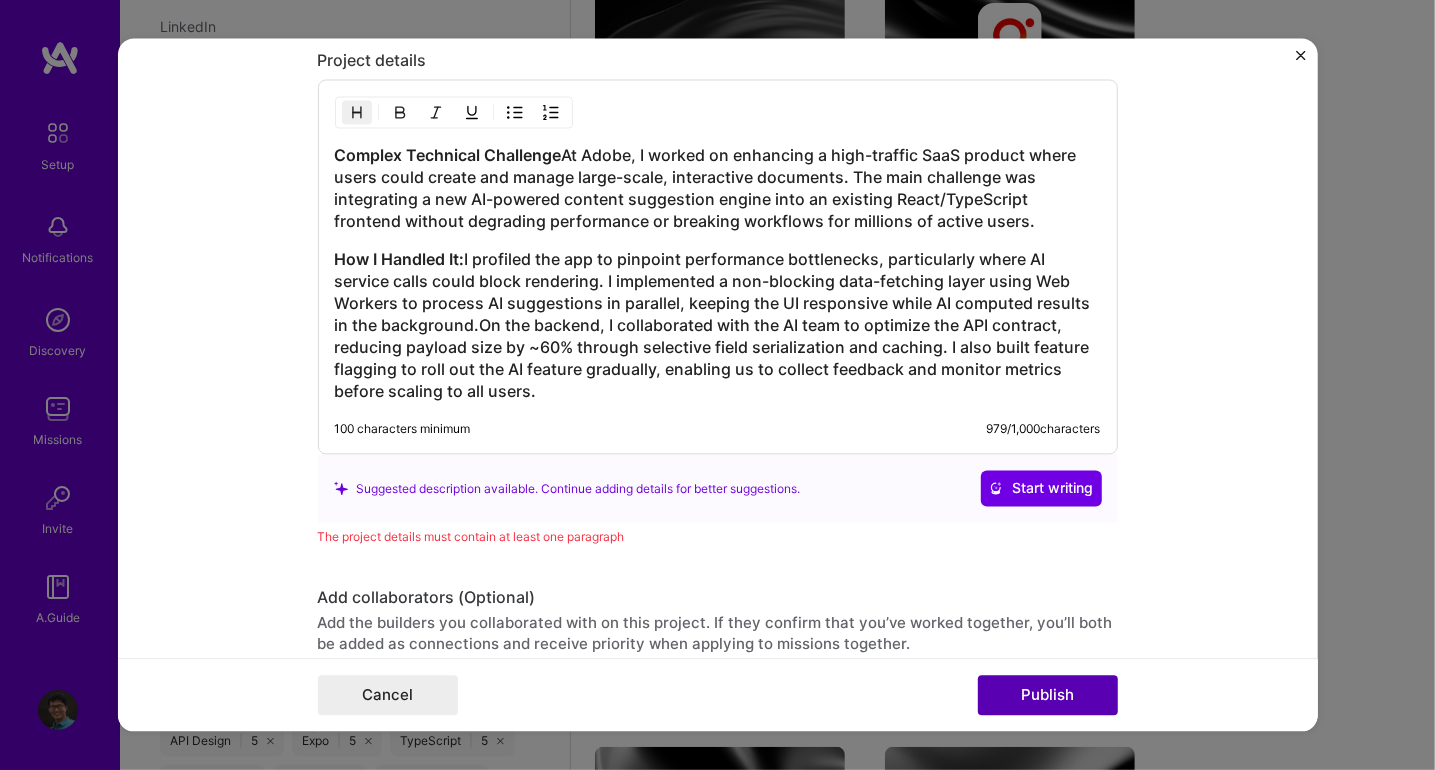 click on "Publish" at bounding box center [1048, 696] 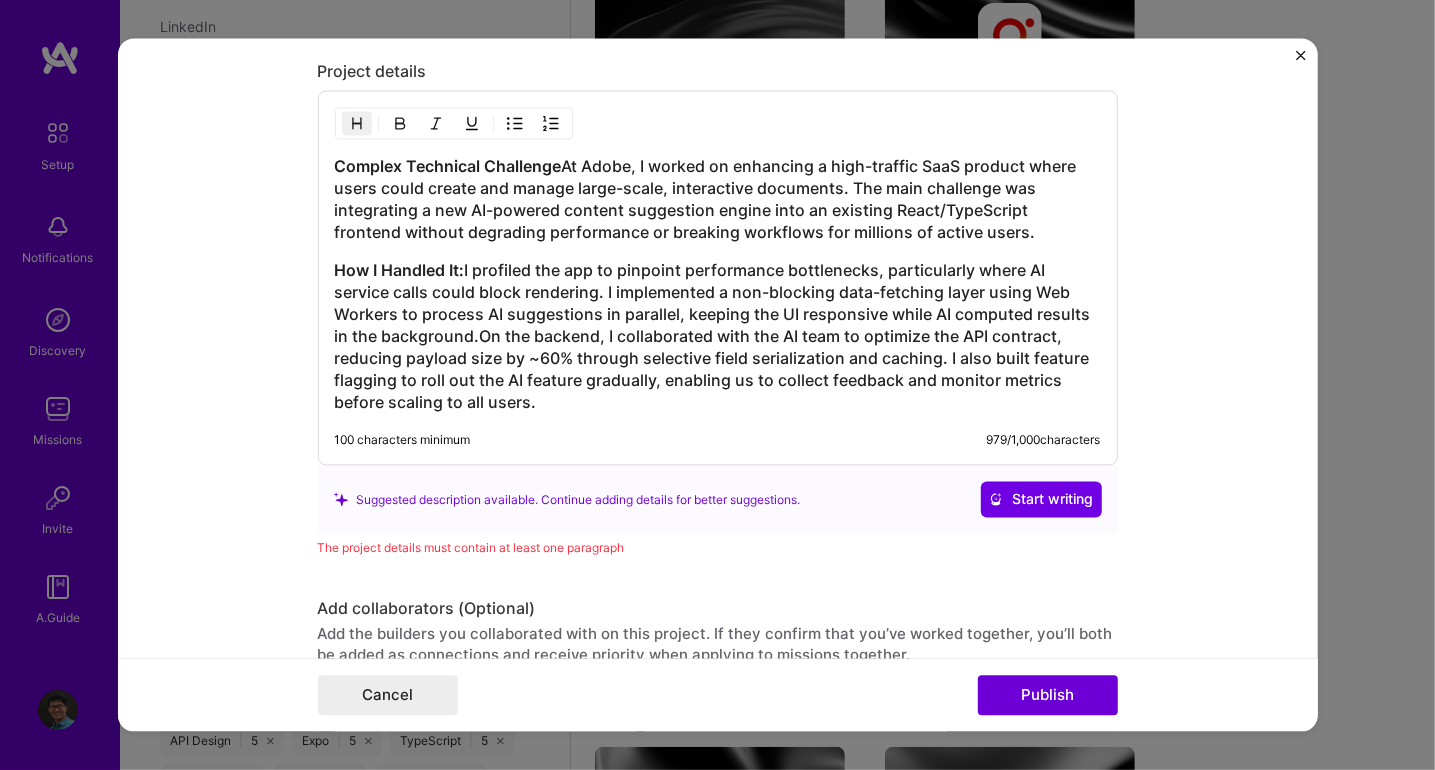 scroll, scrollTop: 2467, scrollLeft: 0, axis: vertical 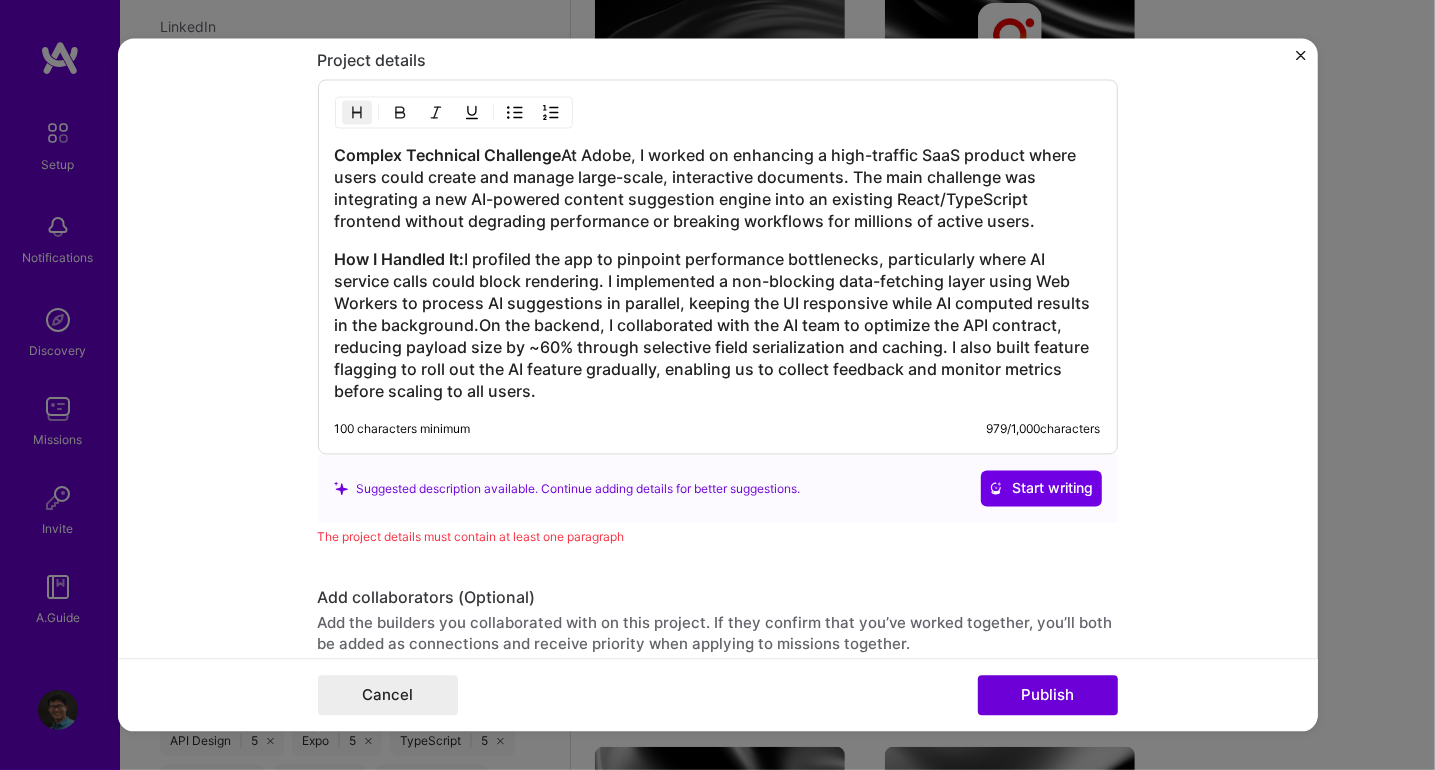 click on "Complex Technical Challenge : At Adobe, I worked on enhancing a high-traffic SaaS product where users could create and manage large-scale, interactive documents. The main challenge was integrating a new AI-powered content suggestion engine into an existing React/TypeScript frontend without degrading performance or breaking workflows for millions of active users. How I Handled It:  I profiled the app to pinpoint performance bottlenecks, particularly where AI service calls could block rendering. I implemented a non-blocking data-fetching layer using Web Workers to process AI suggestions in parallel, keeping the UI responsive while AI computed results in the background.On the backend, I collaborated with the AI team to optimize the API contract, reducing payload size by ~60% through selective field serialization and caching. I also built feature flagging to roll out the AI feature gradually, enabling us to collect feedback and monitor metrics before scaling to all users. 100 characters minimum 979 / 1,000" at bounding box center (718, 267) 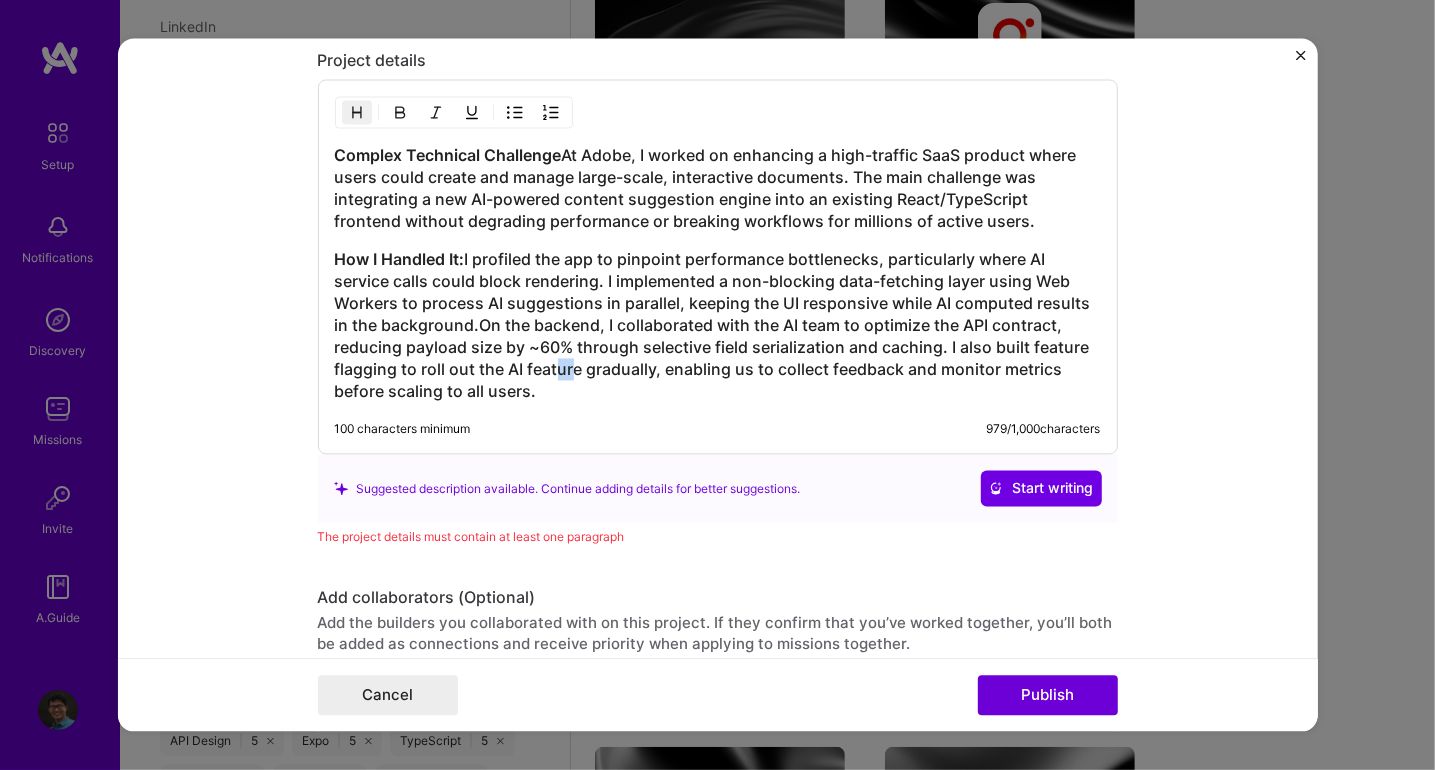 drag, startPoint x: 556, startPoint y: 363, endPoint x: 534, endPoint y: 354, distance: 23.769728 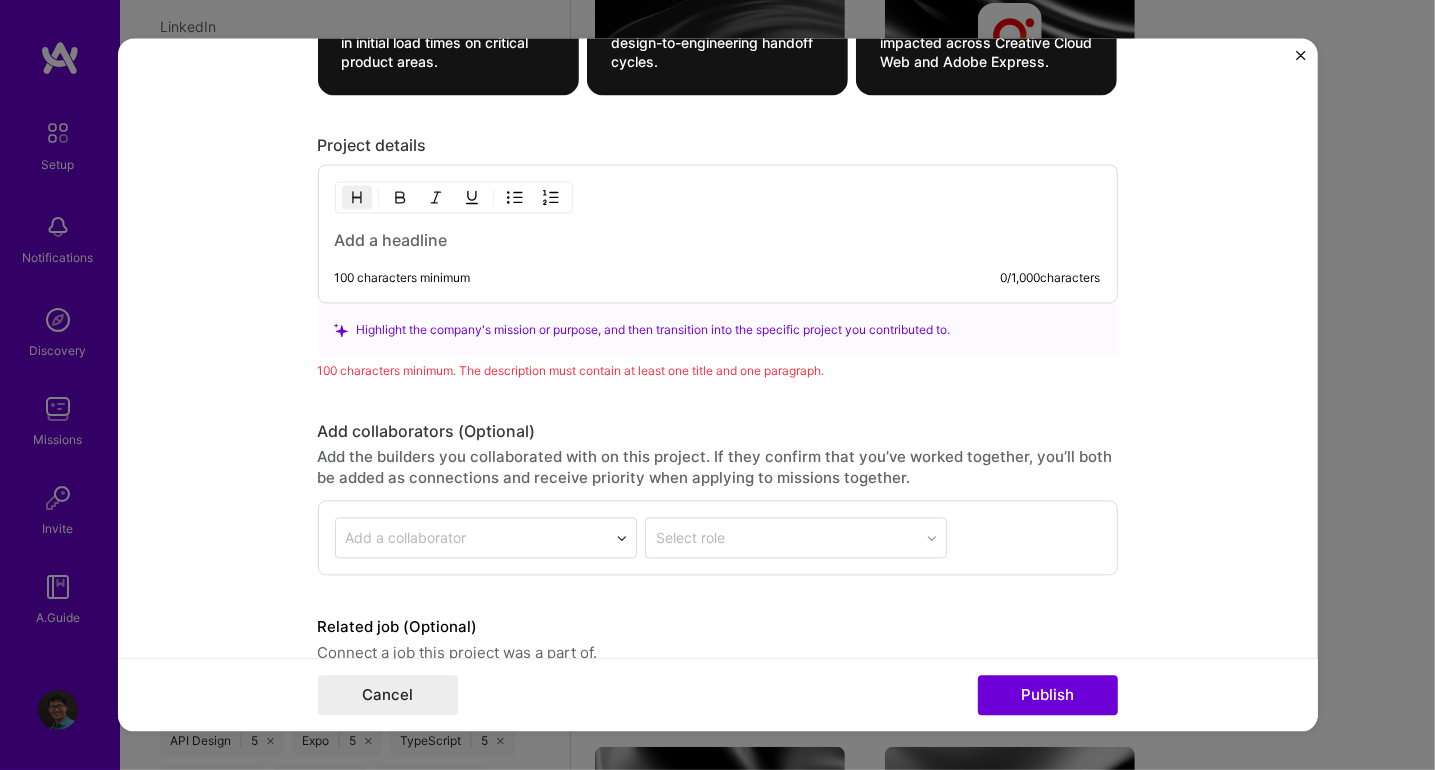 scroll, scrollTop: 2400, scrollLeft: 0, axis: vertical 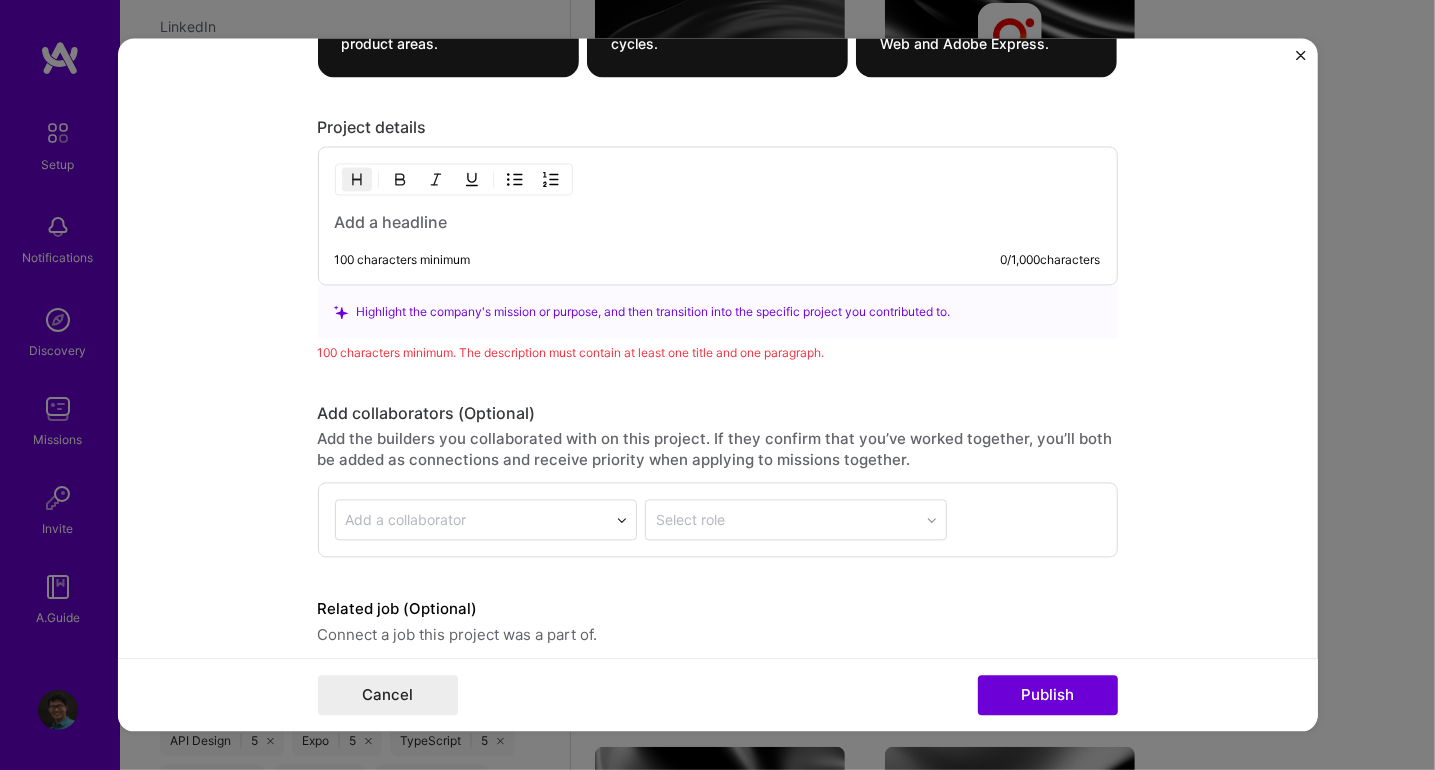 click at bounding box center [718, 223] 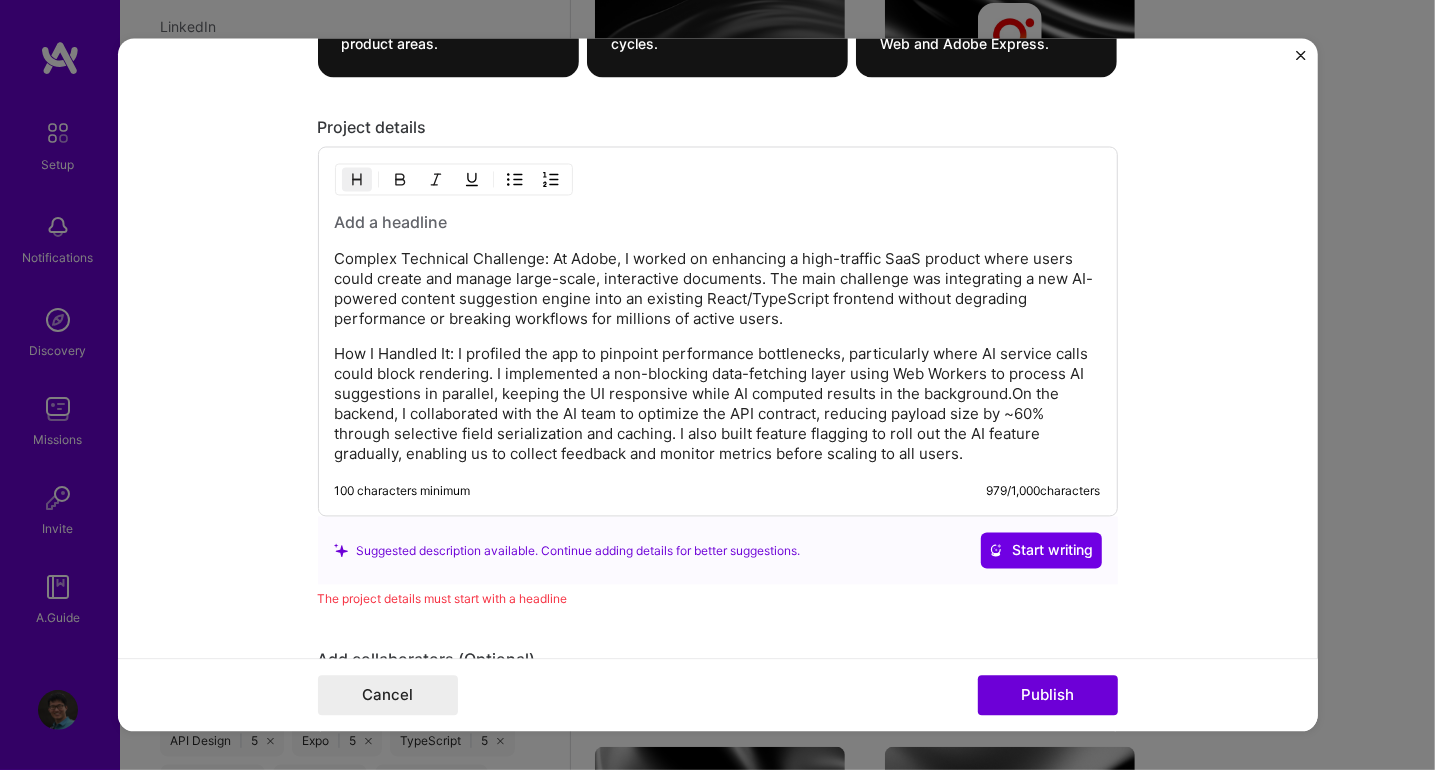 click at bounding box center (718, 223) 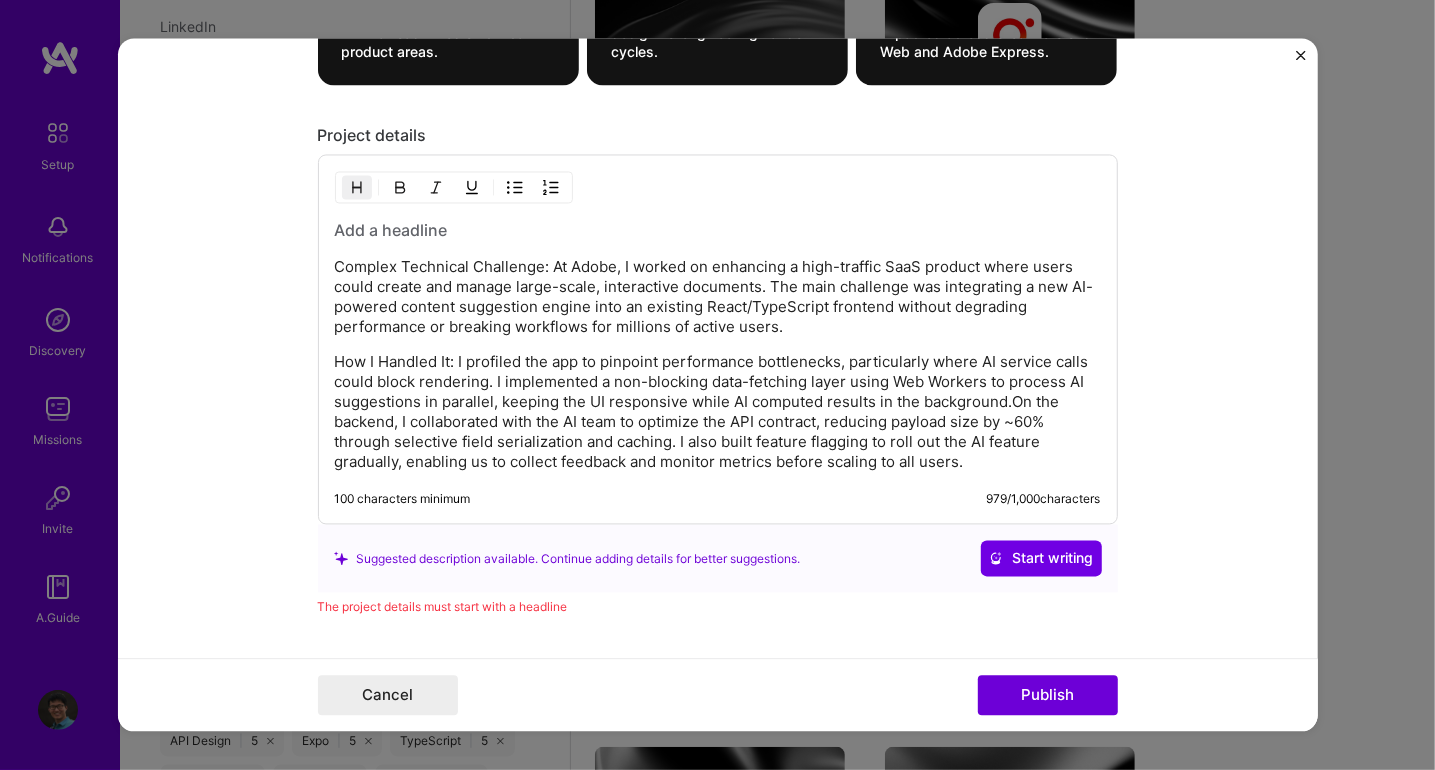 scroll, scrollTop: 2400, scrollLeft: 0, axis: vertical 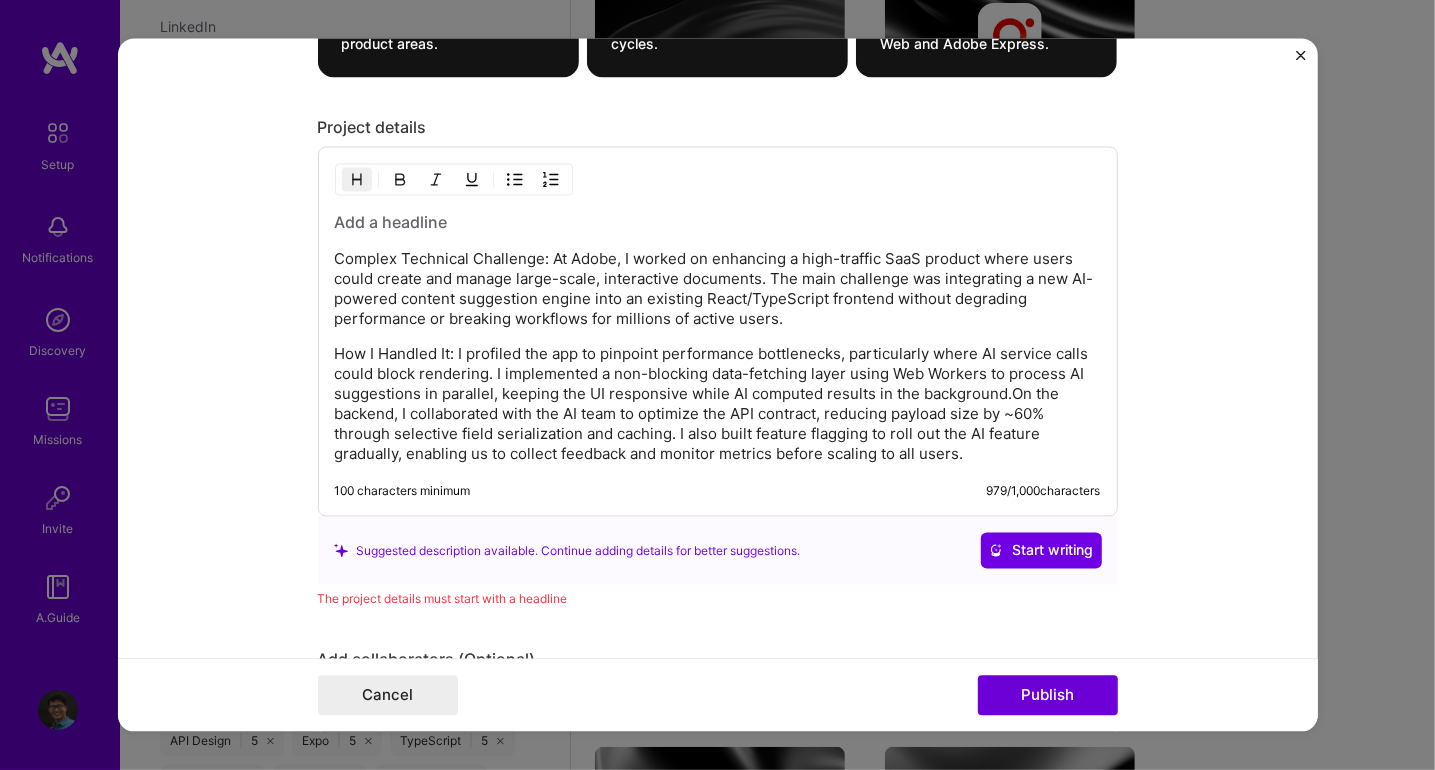 click on "Complex Technical Challenge: At Adobe, I worked on enhancing a high-traffic SaaS product where users could create and manage large-scale, interactive documents. The main challenge was integrating a new AI-powered content suggestion engine into an existing React/TypeScript frontend without degrading performance or breaking workflows for millions of active users. How I Handled It: I profiled the app to pinpoint performance bottlenecks, particularly where AI service calls could block rendering. I implemented a non-blocking data-fetching layer using Web Workers to process AI suggestions in parallel, keeping the UI responsive while AI computed results in the background.On the backend, I collaborated with the AI team to optimize the API contract, reducing payload size by ~60% through selective field serialization and caching. I also built feature flagging to roll out the AI feature gradually, enabling us to collect feedback and monitor metrics before scaling to all users." at bounding box center [718, 338] 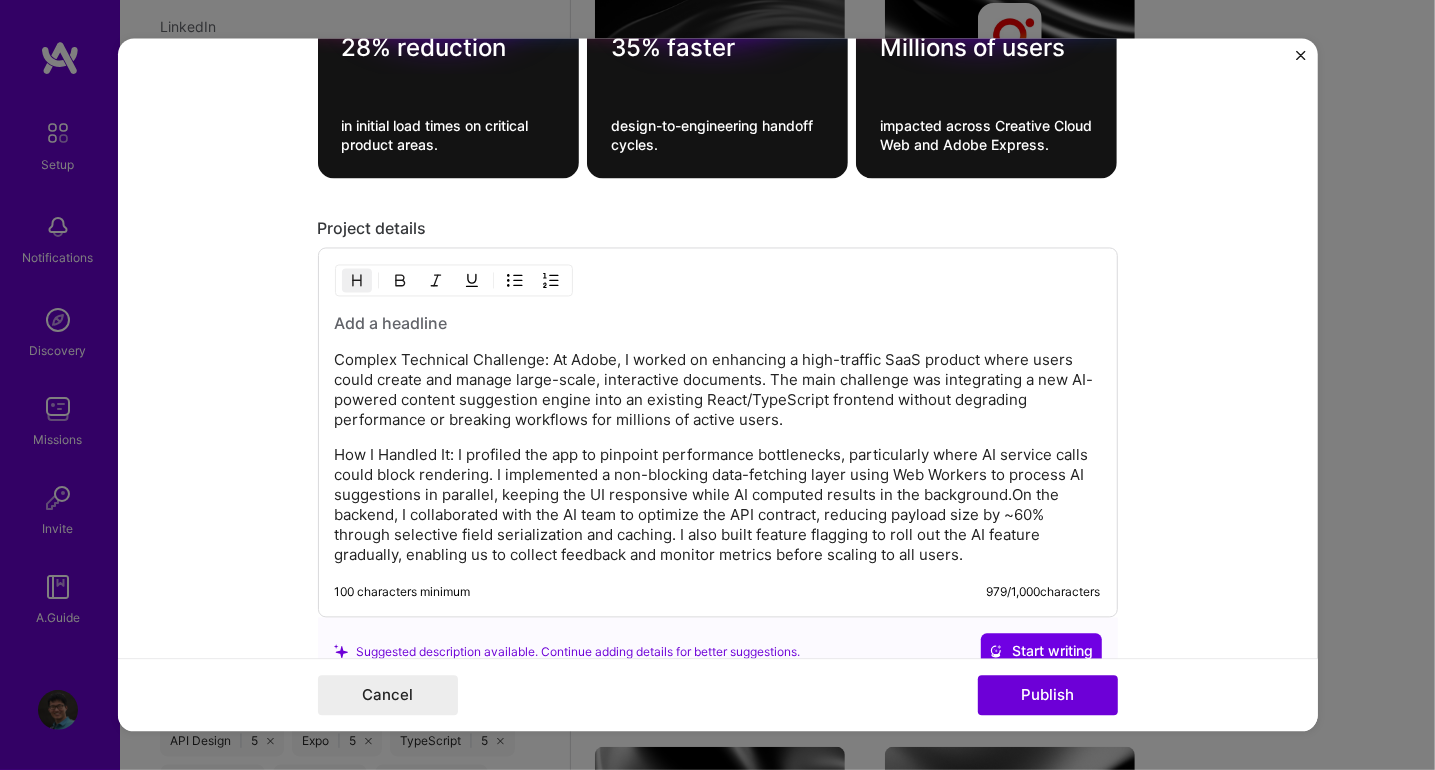 scroll, scrollTop: 2300, scrollLeft: 0, axis: vertical 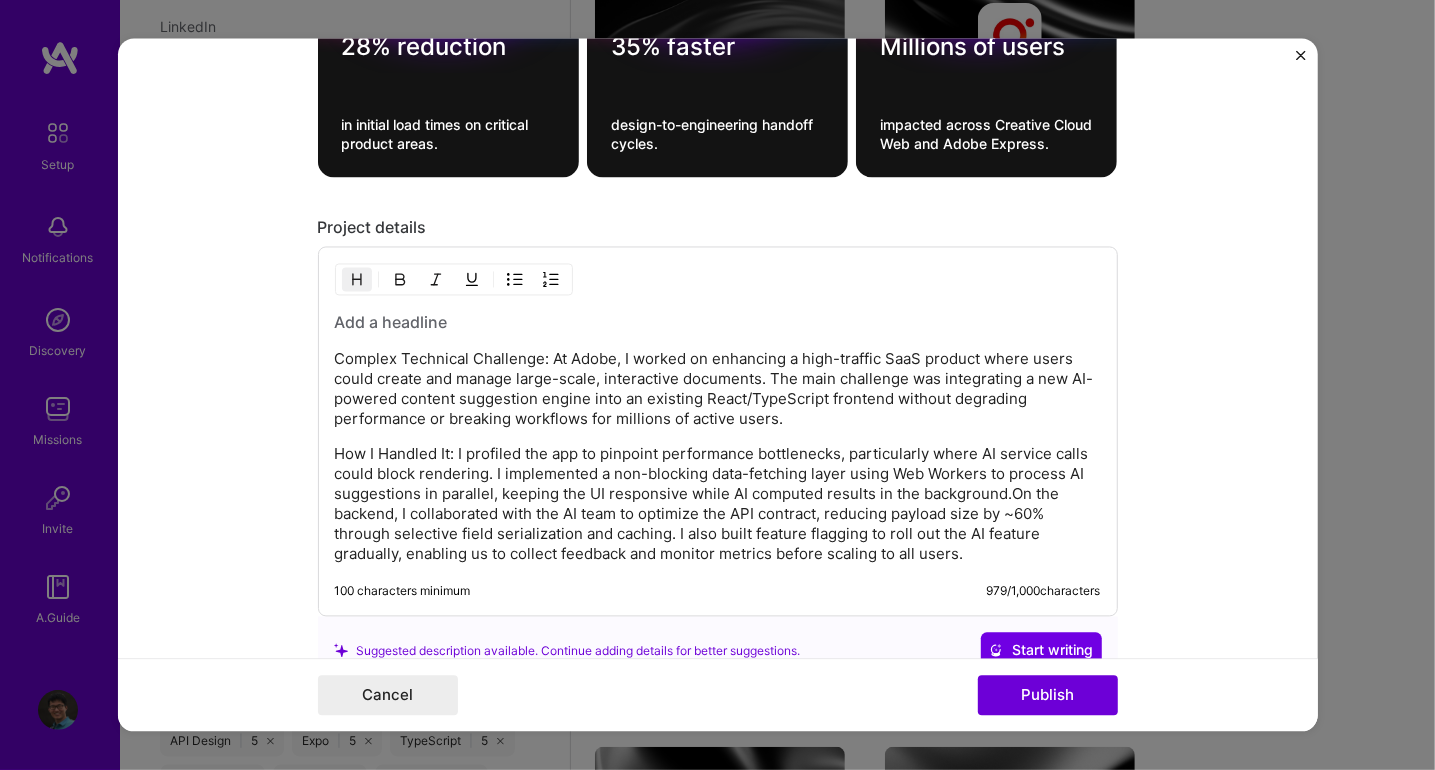 click on "How I Handled It: I profiled the app to pinpoint performance bottlenecks, particularly where AI service calls could block rendering. I implemented a non-blocking data-fetching layer using Web Workers to process AI suggestions in parallel, keeping the UI responsive while AI computed results in the background.On the backend, I collaborated with the AI team to optimize the API contract, reducing payload size by ~60% through selective field serialization and caching. I also built feature flagging to roll out the AI feature gradually, enabling us to collect feedback and monitor metrics before scaling to all users." at bounding box center (718, 505) 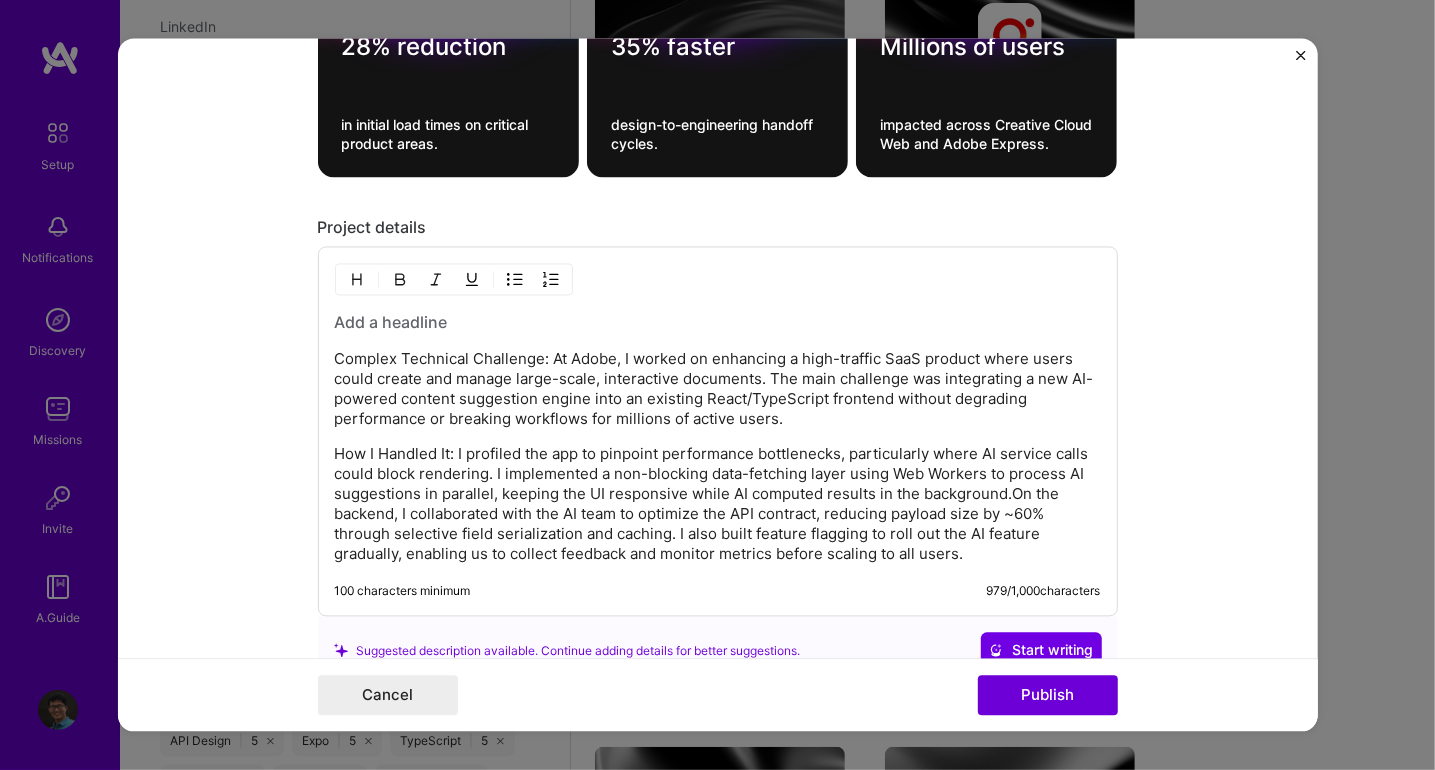 type 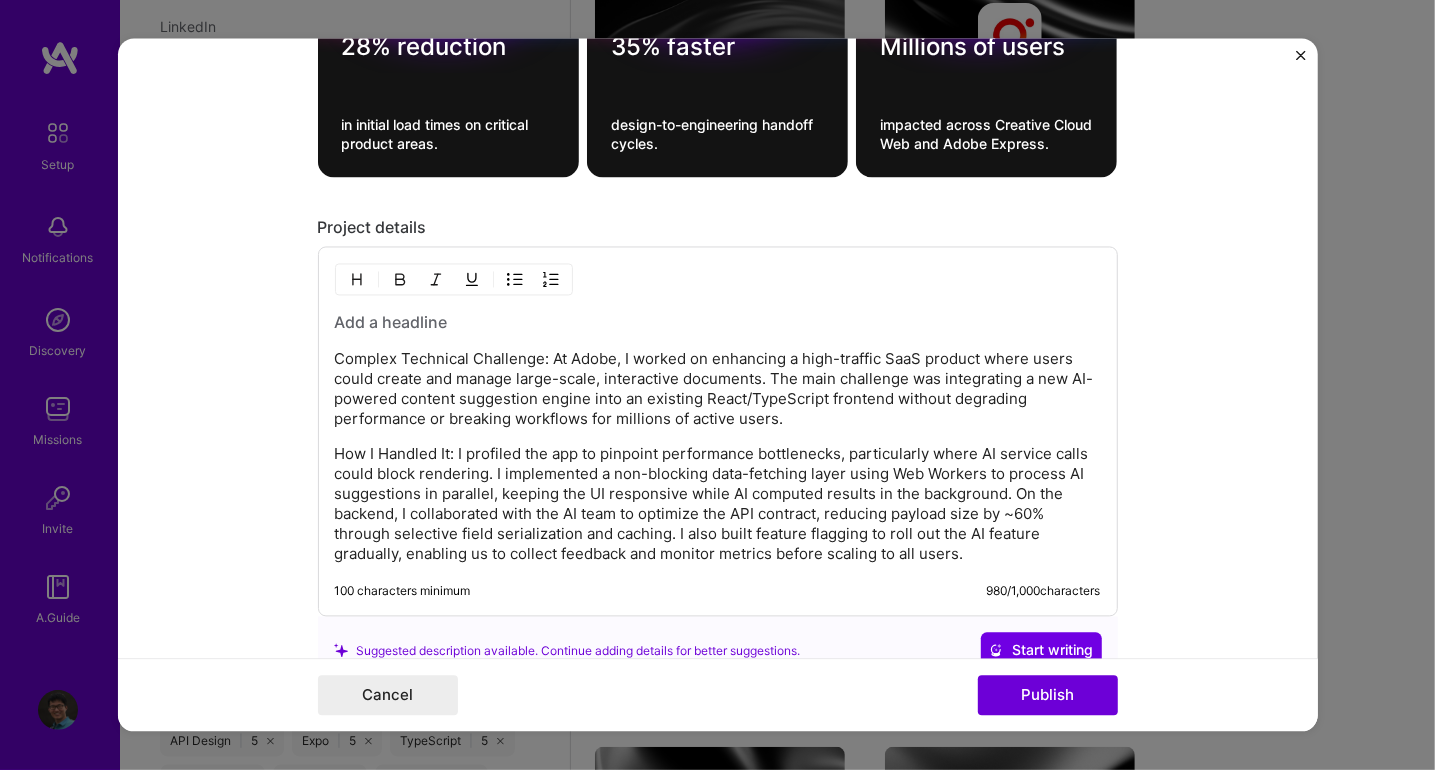 click at bounding box center (718, 323) 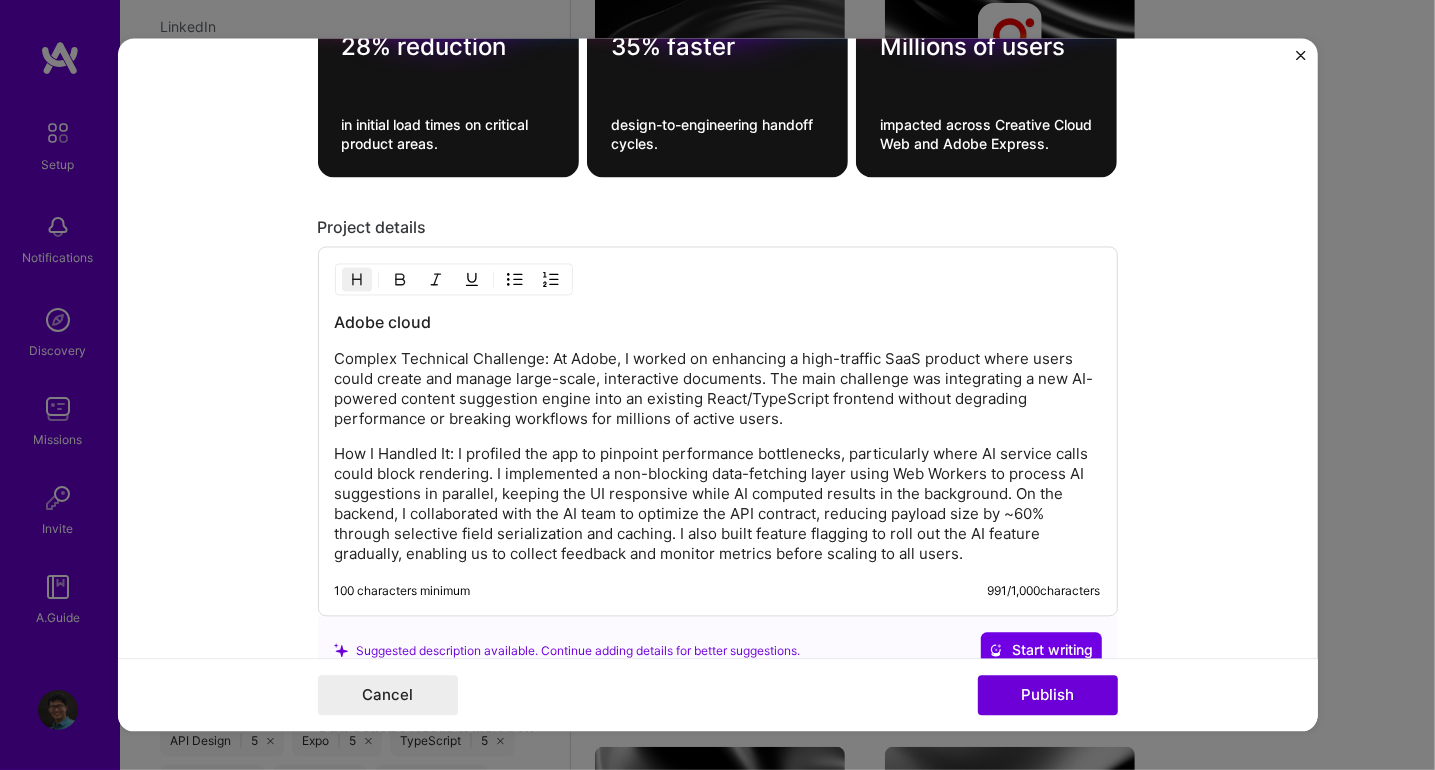 click on "Adobe cloud" at bounding box center (718, 323) 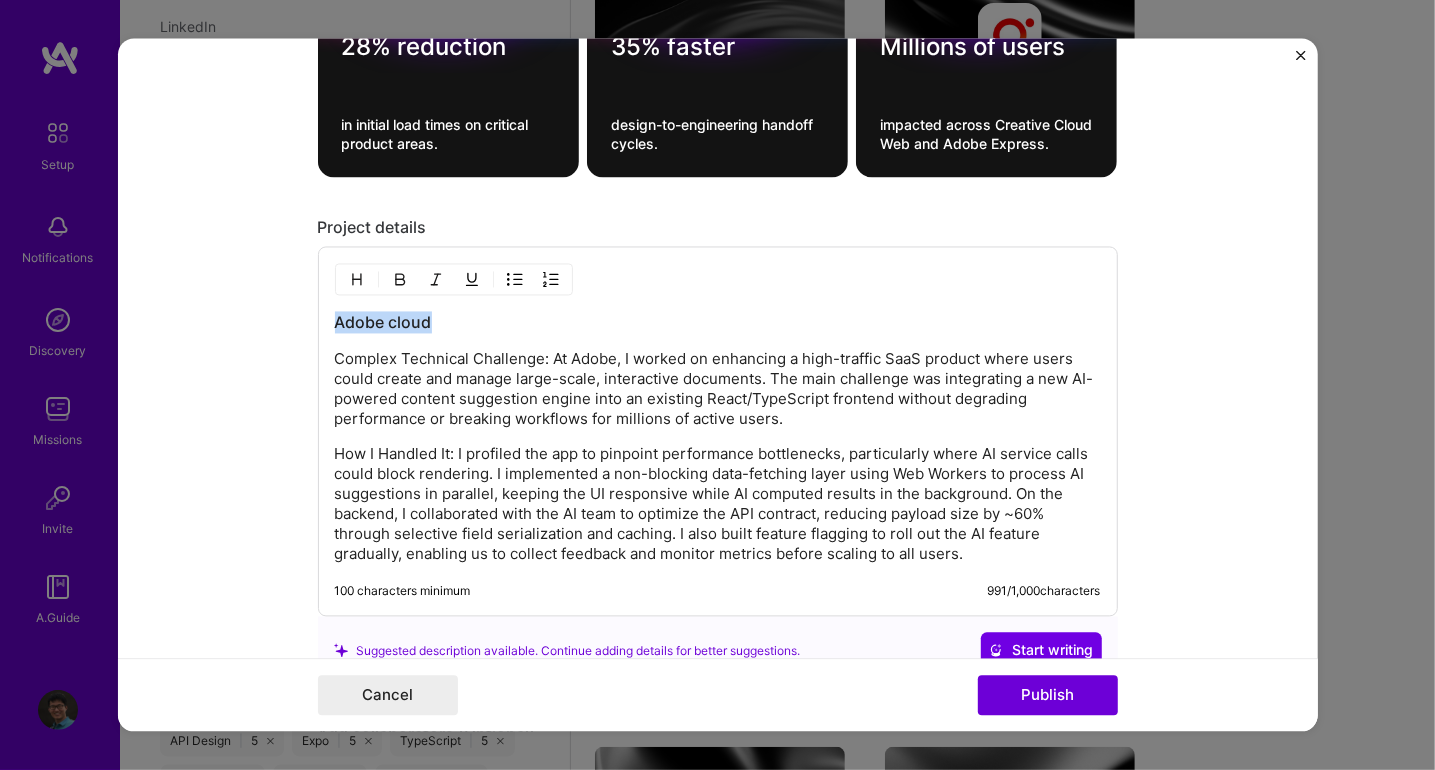 click on "Adobe cloud" at bounding box center [718, 323] 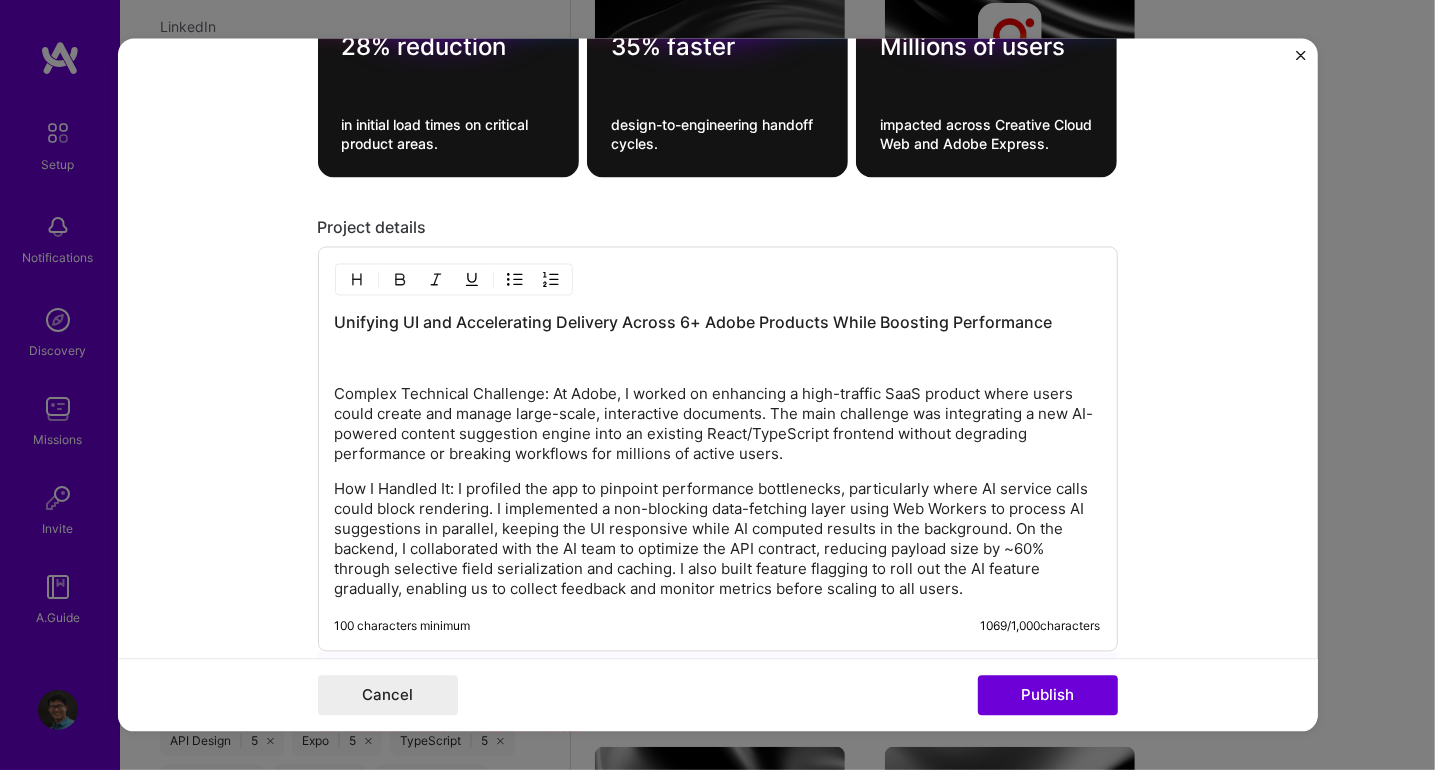 click at bounding box center [718, 360] 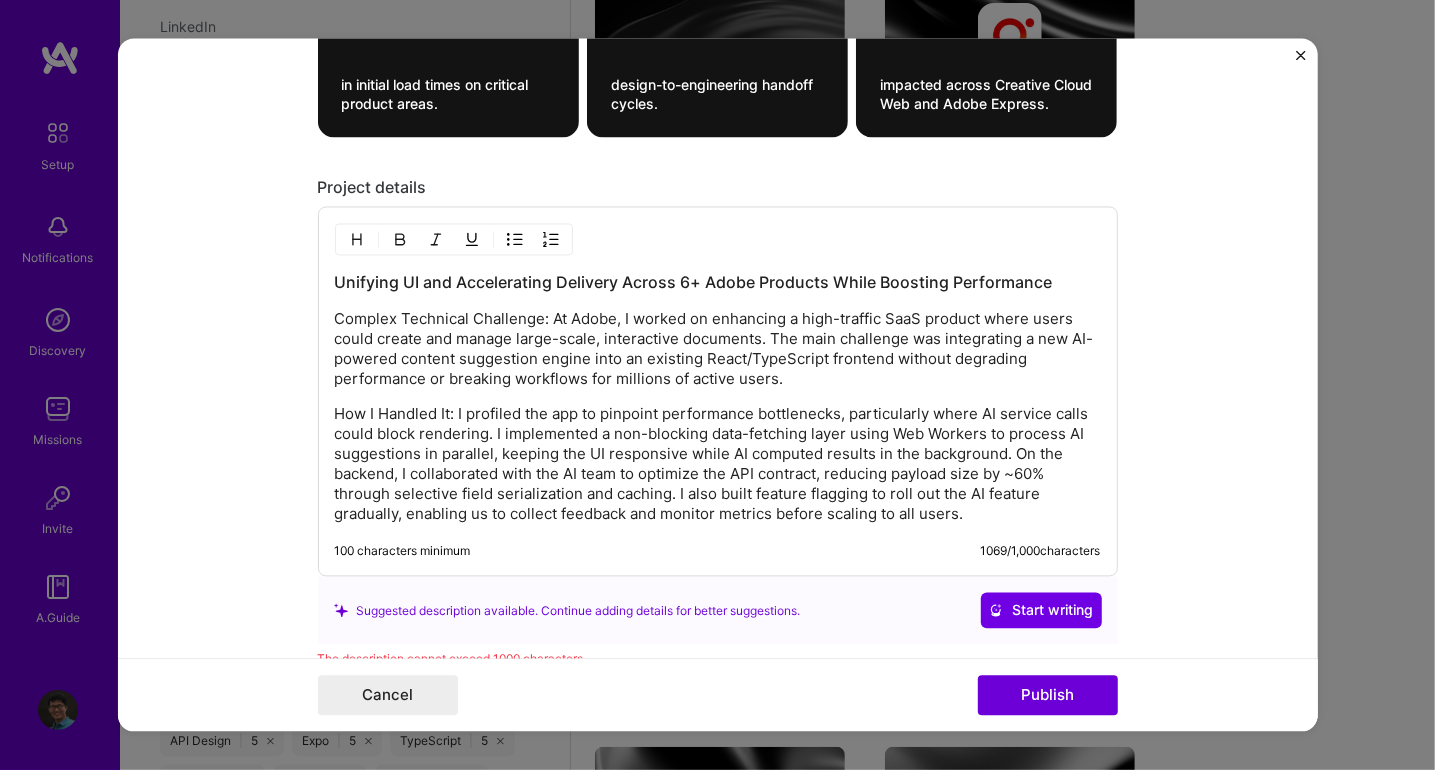 scroll, scrollTop: 2300, scrollLeft: 0, axis: vertical 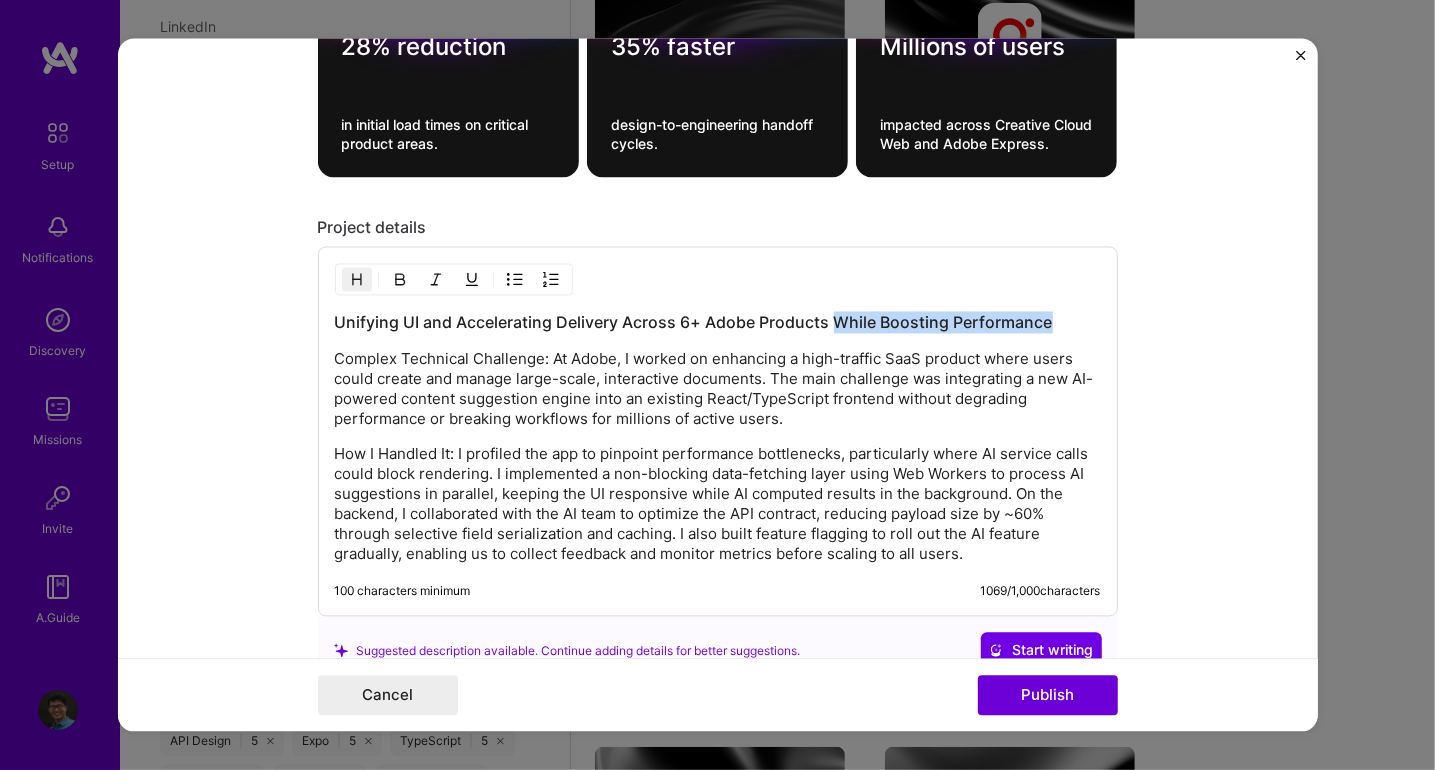 drag, startPoint x: 825, startPoint y: 310, endPoint x: 1084, endPoint y: 306, distance: 259.03088 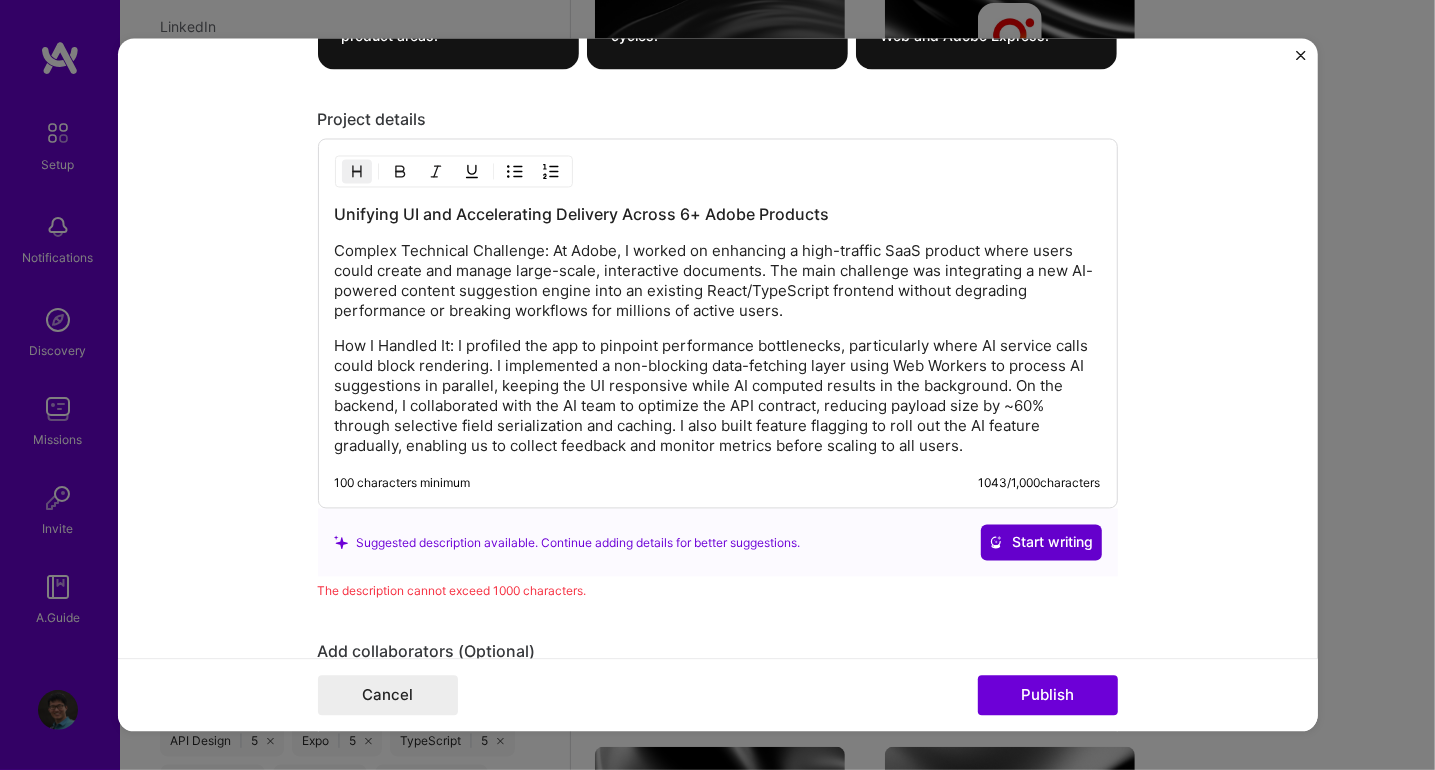 scroll, scrollTop: 2400, scrollLeft: 0, axis: vertical 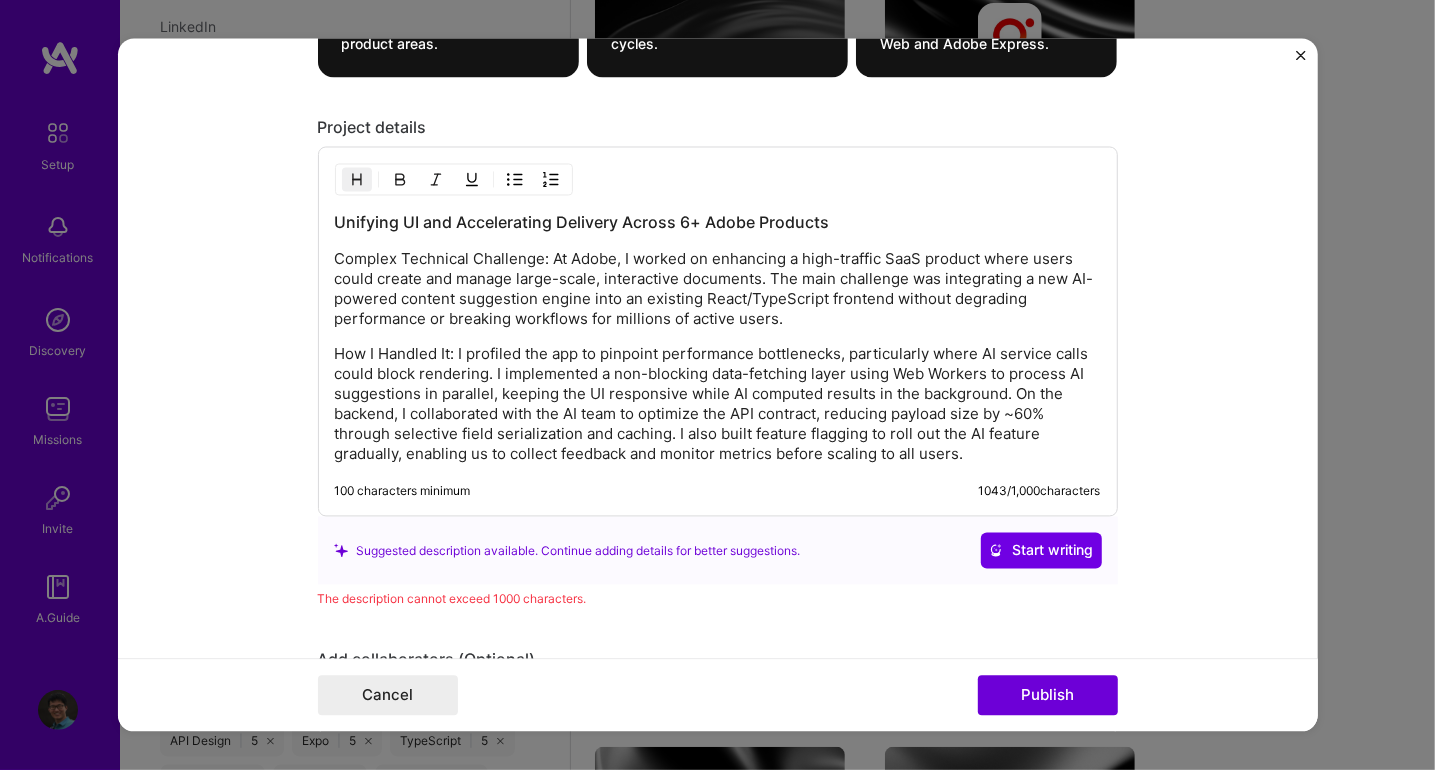 drag, startPoint x: 897, startPoint y: 217, endPoint x: 543, endPoint y: 208, distance: 354.11438 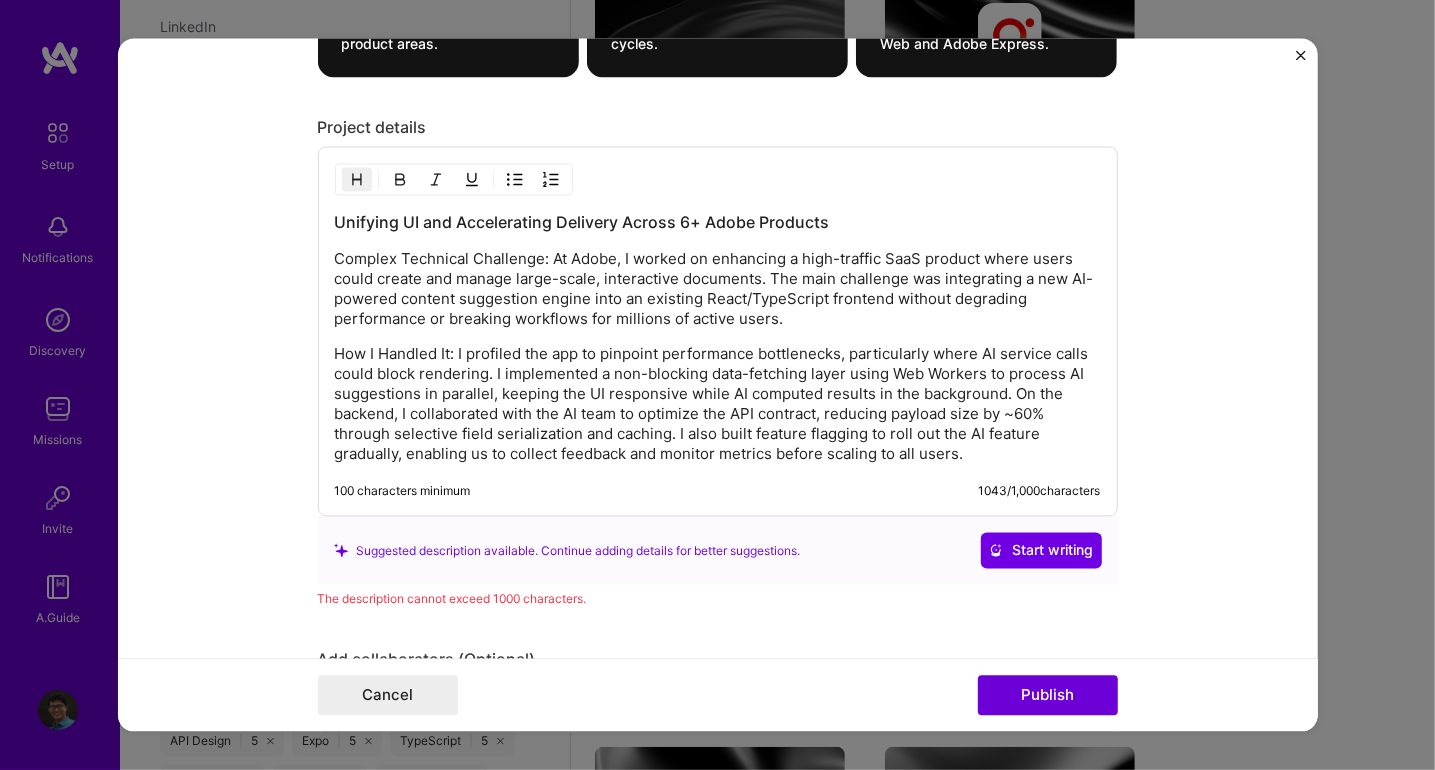 click on "Unifying UI and Accelerating Delivery Across 6+ Adobe Products" at bounding box center [718, 223] 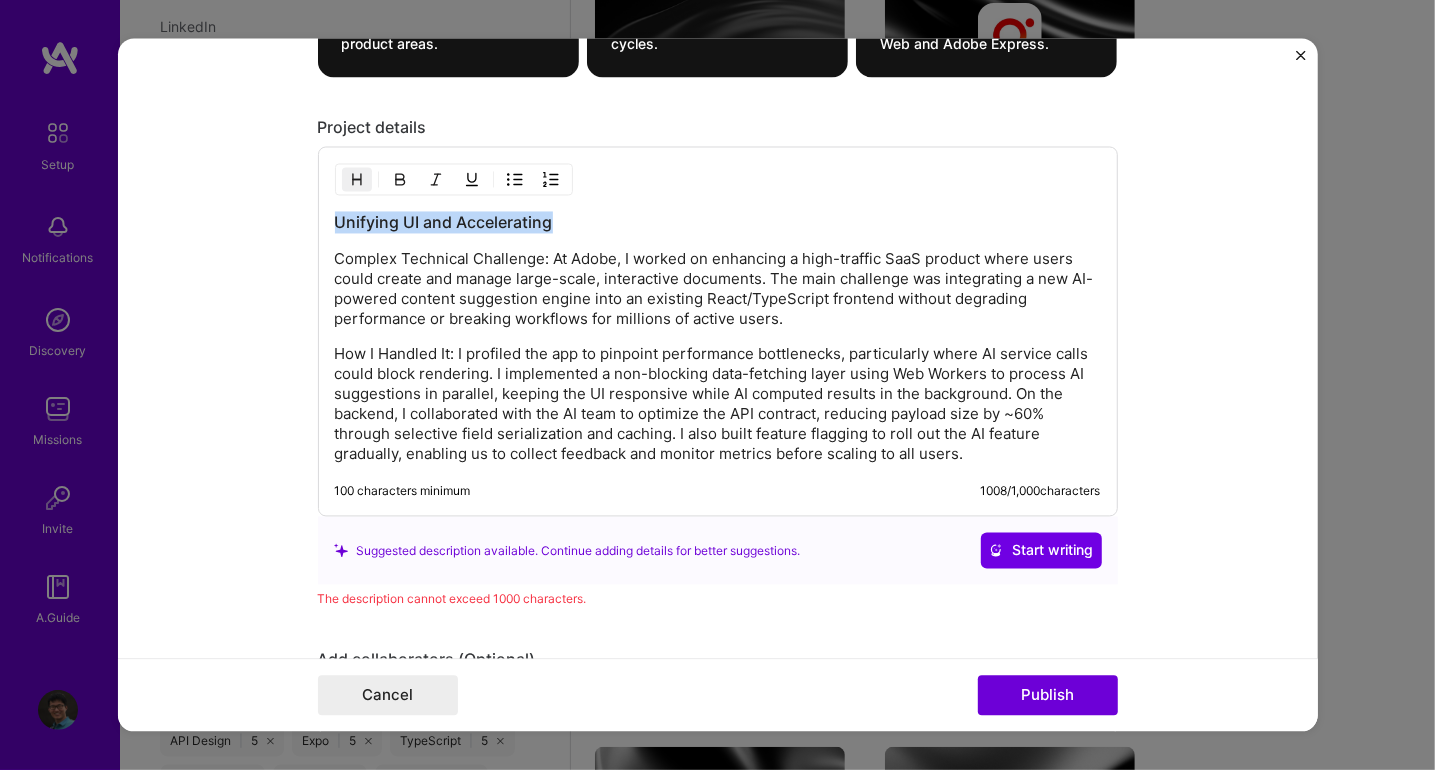 drag, startPoint x: 571, startPoint y: 205, endPoint x: 309, endPoint y: 199, distance: 262.0687 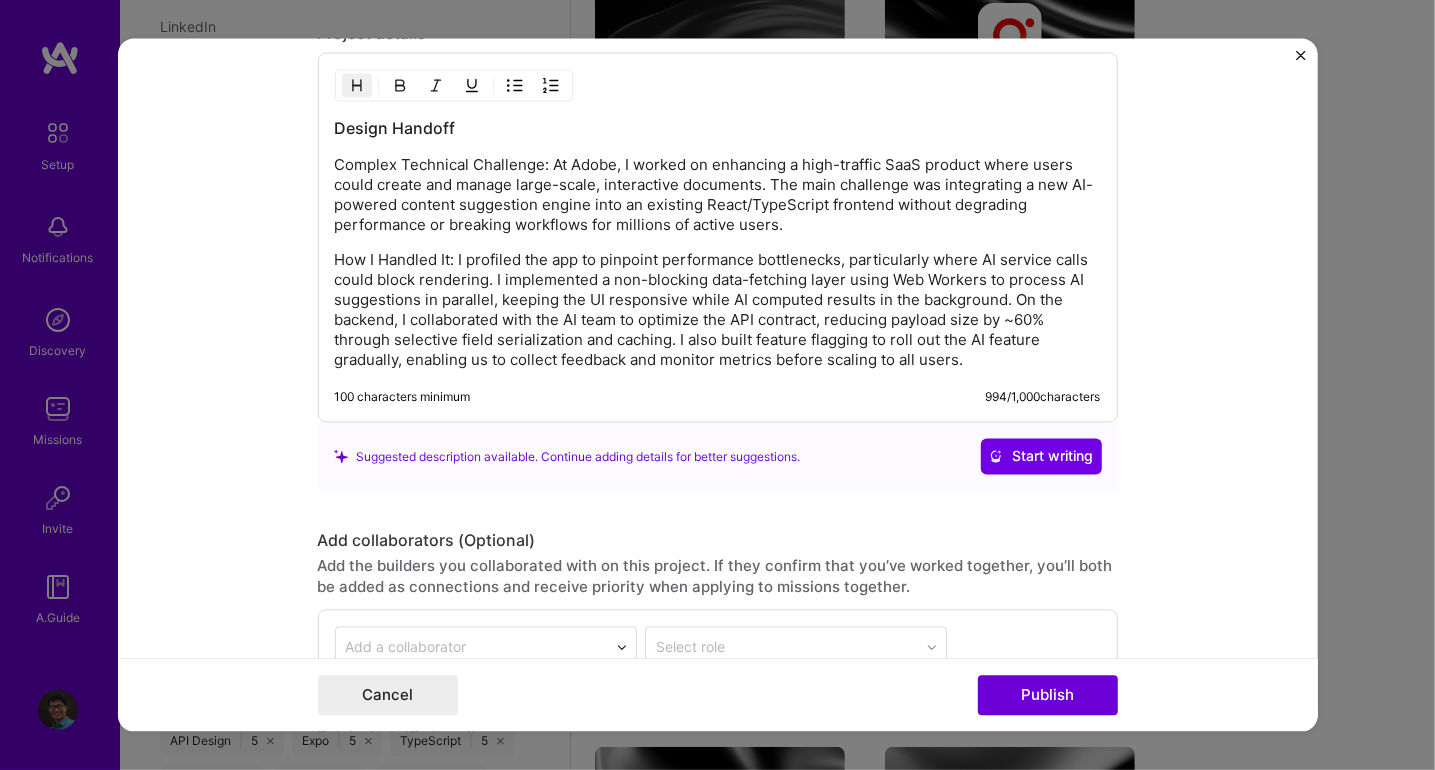 scroll, scrollTop: 2500, scrollLeft: 0, axis: vertical 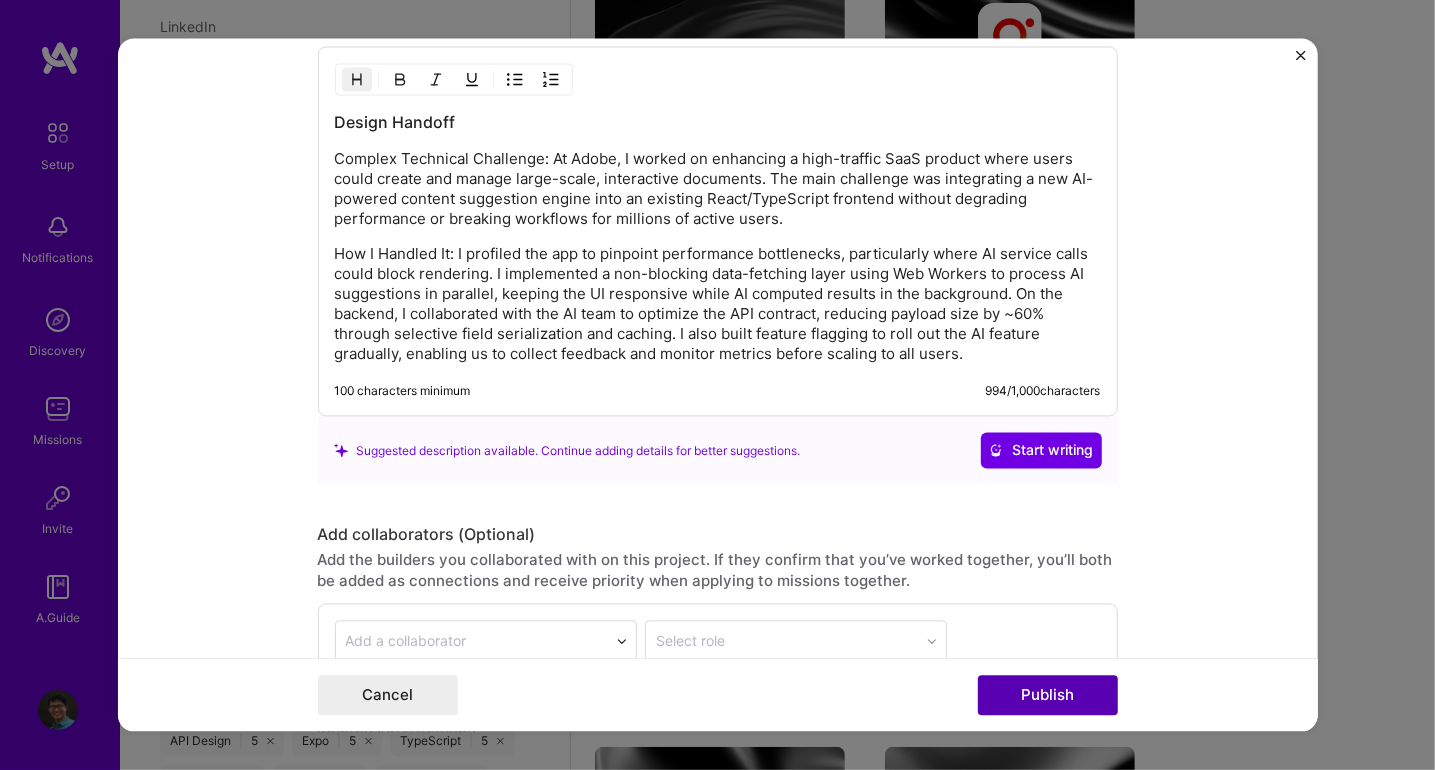 click on "Publish" at bounding box center (1048, 696) 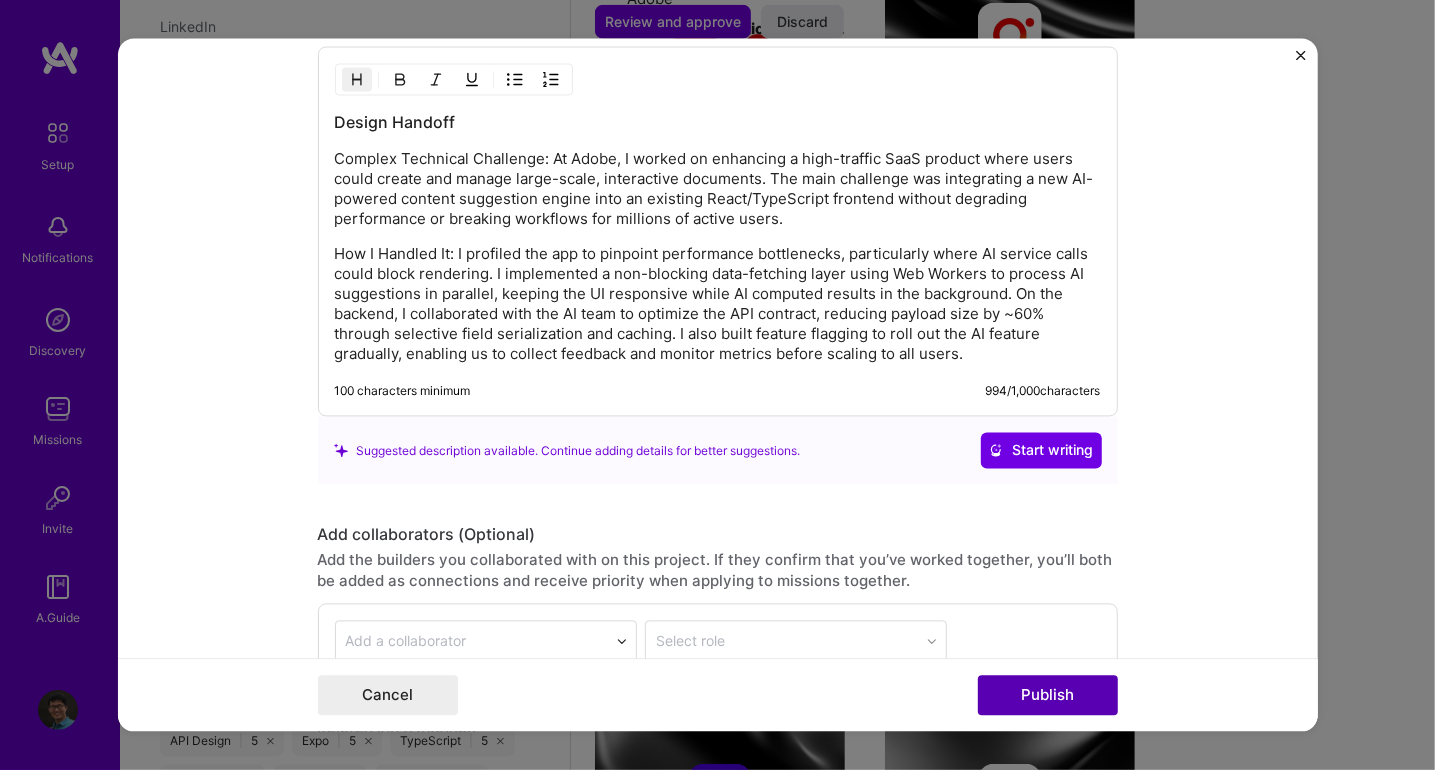 type 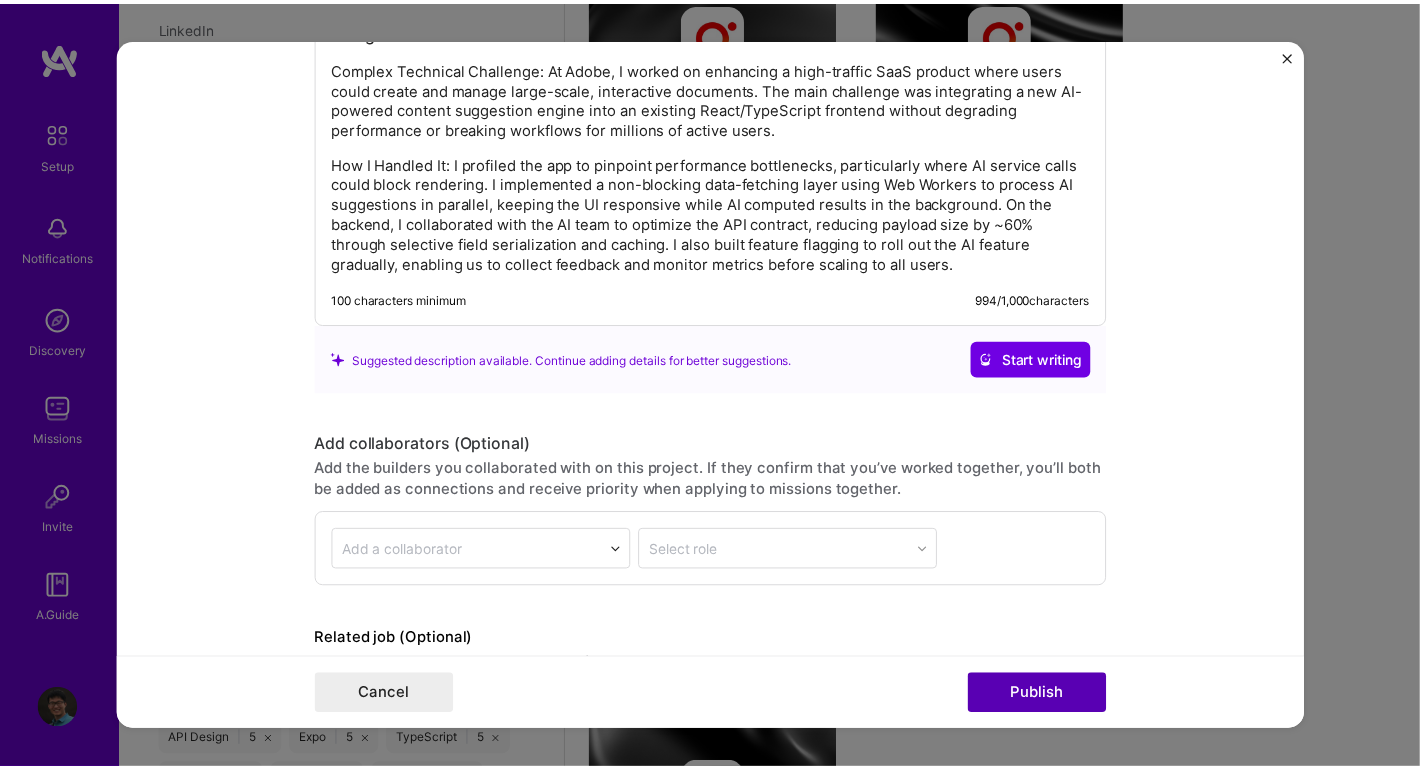 scroll, scrollTop: 2409, scrollLeft: 0, axis: vertical 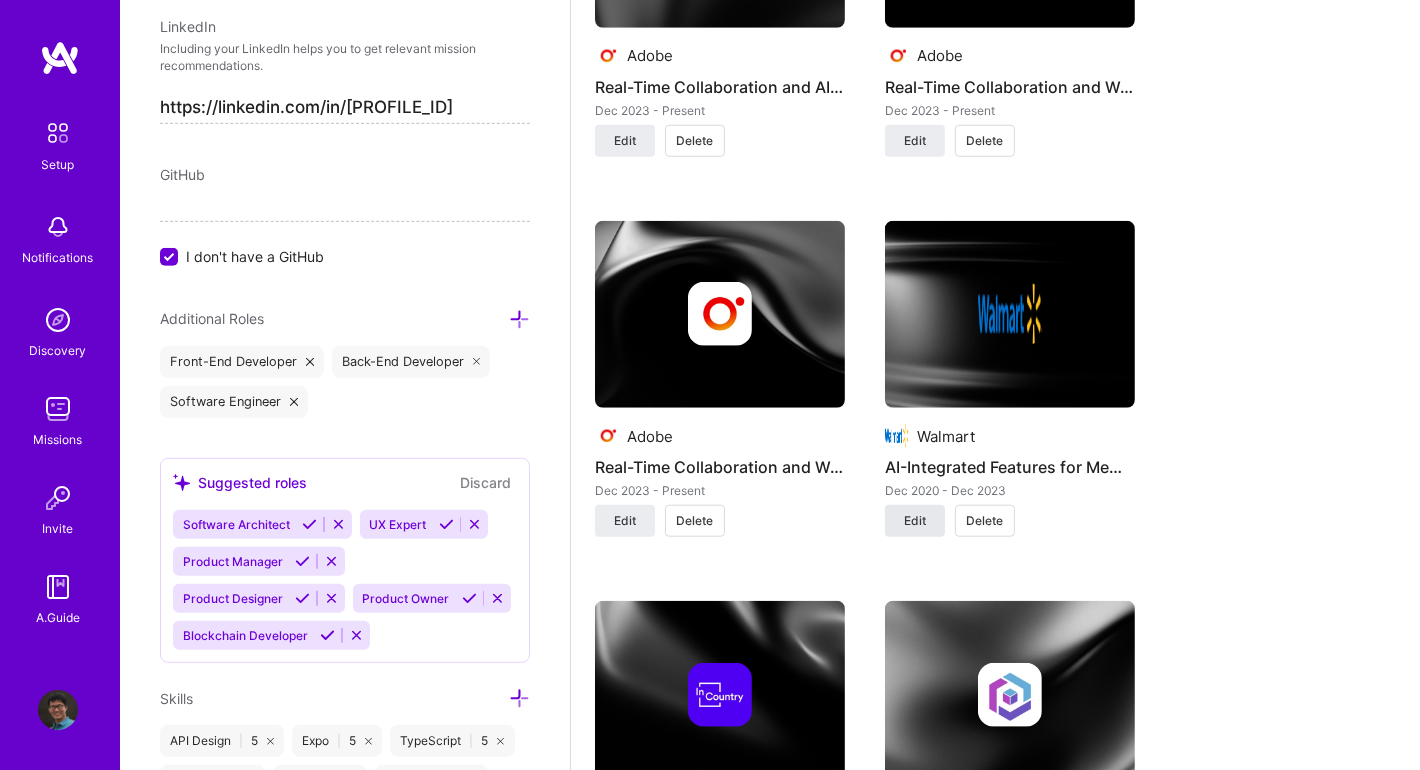click on "Edit" at bounding box center [915, 521] 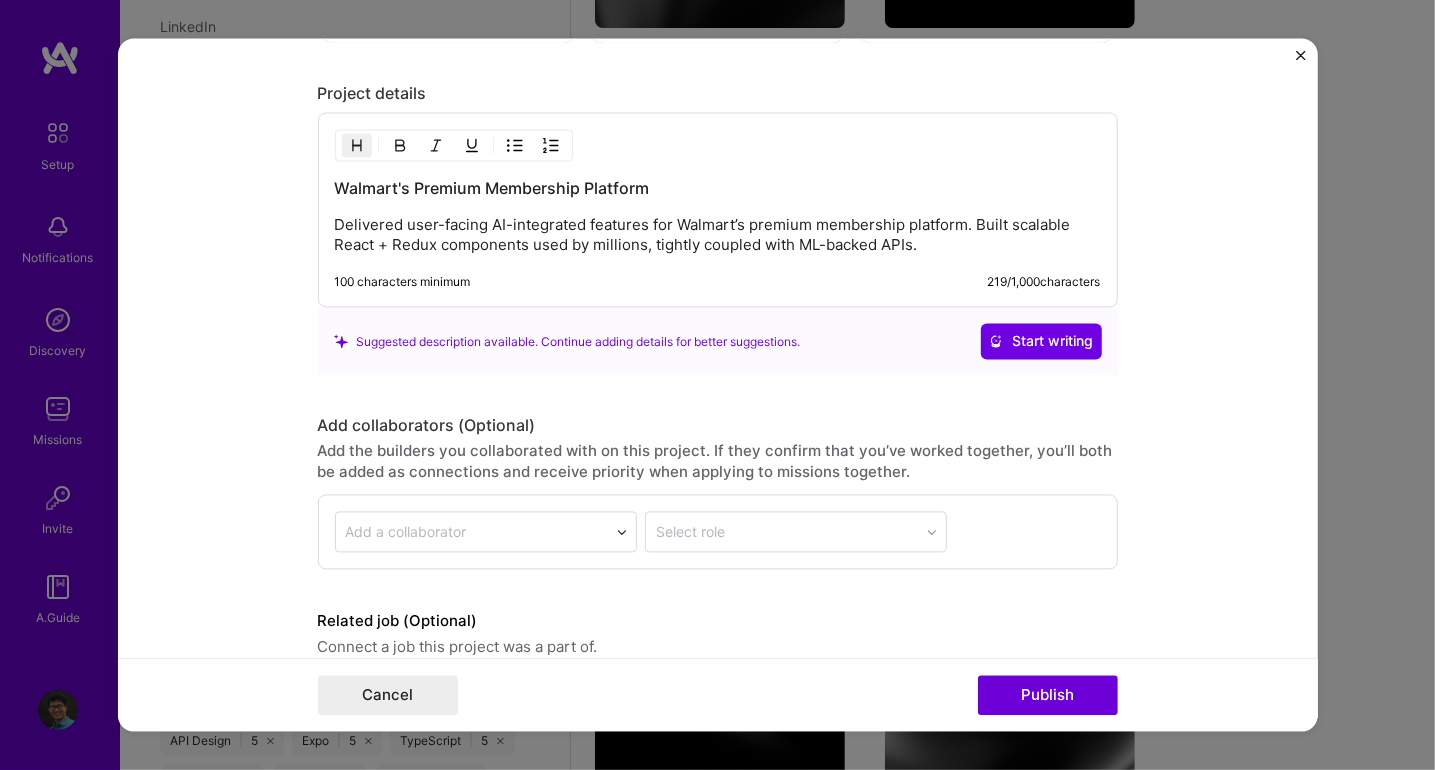 scroll, scrollTop: 1685, scrollLeft: 0, axis: vertical 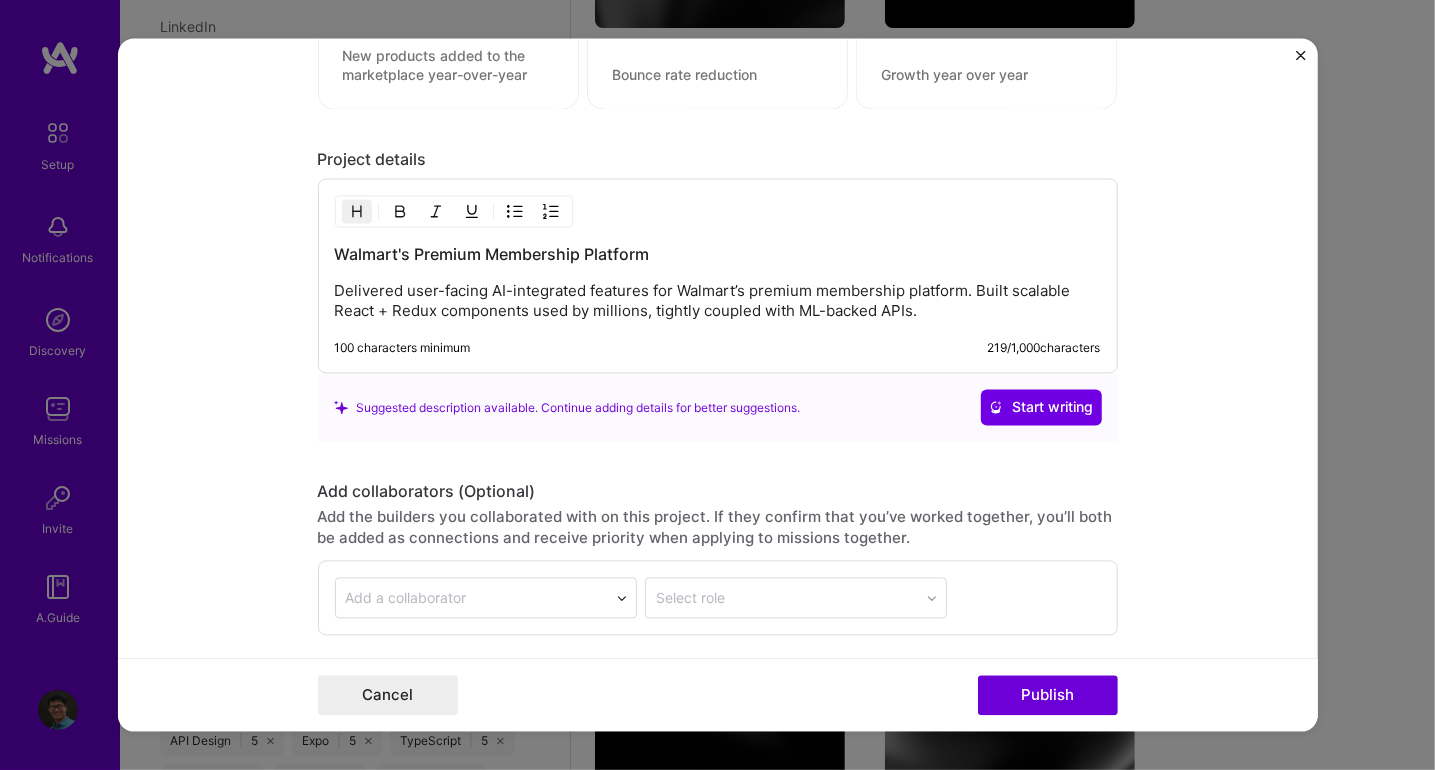 click on "Walmart's Premium Membership Platform Delivered user-facing AI-integrated features for Walmart’s premium membership platform. Built scalable React + Redux components used by millions, tightly coupled with ML-backed APIs. 100 characters minimum 219 / 1,000  characters" at bounding box center (718, 276) 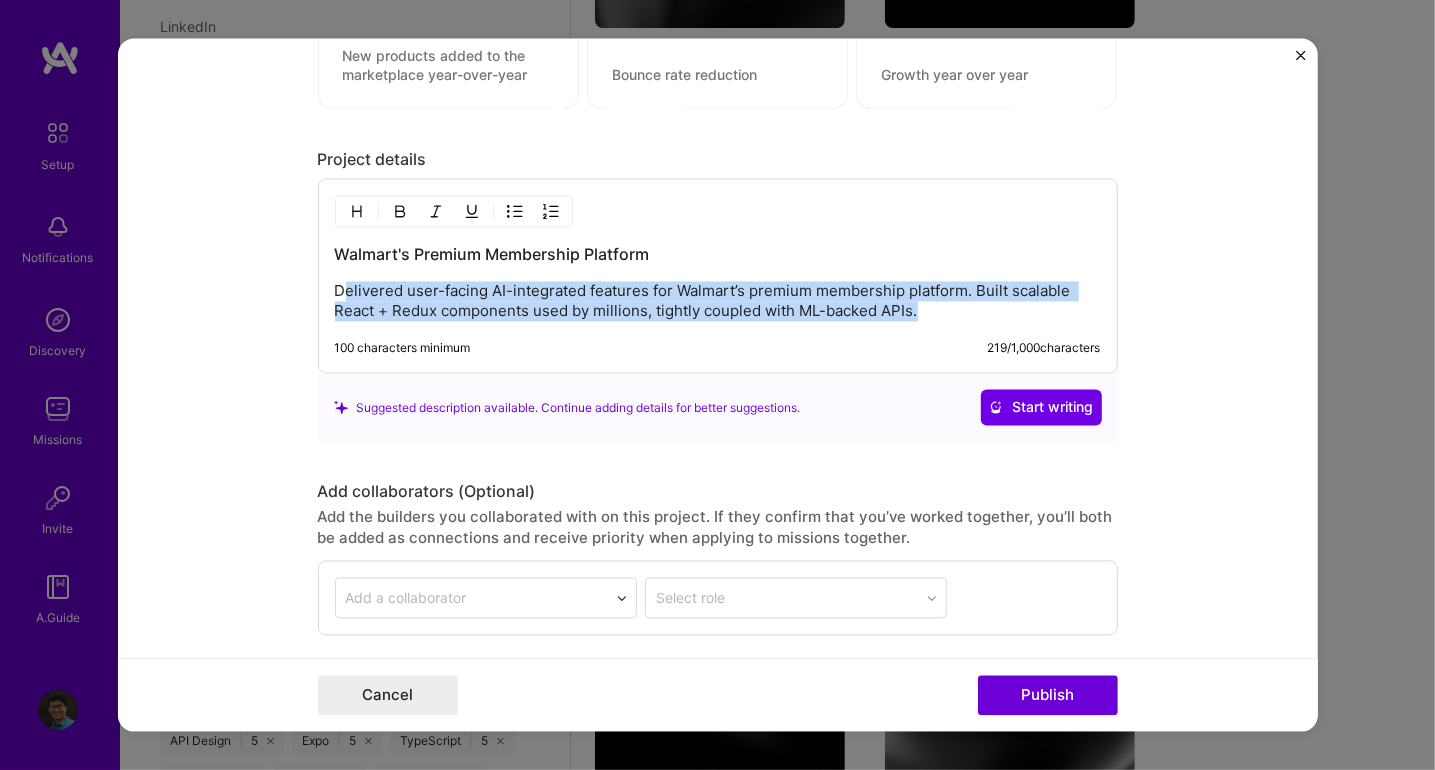 drag, startPoint x: 332, startPoint y: 279, endPoint x: 949, endPoint y: 328, distance: 618.9426 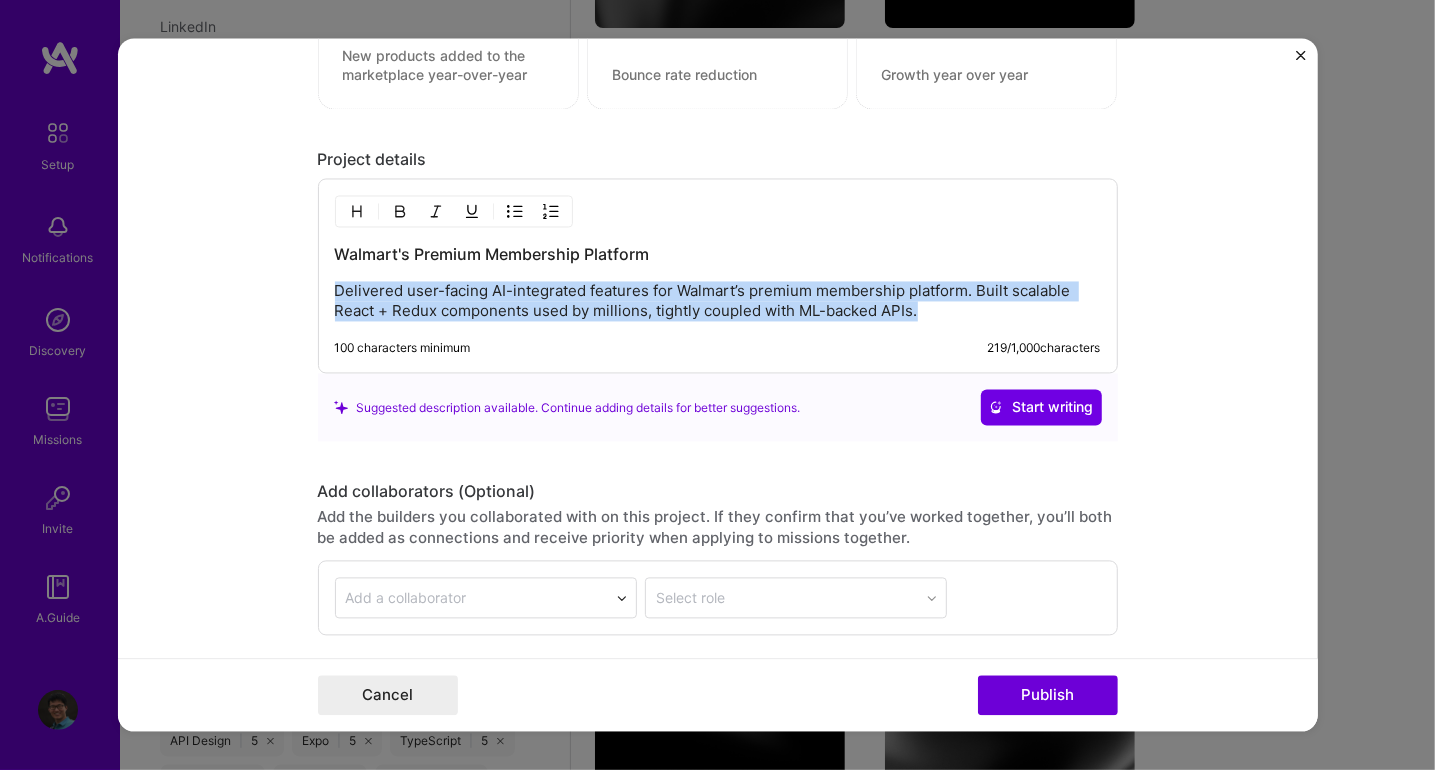 drag, startPoint x: 949, startPoint y: 308, endPoint x: 295, endPoint y: 280, distance: 654.5991 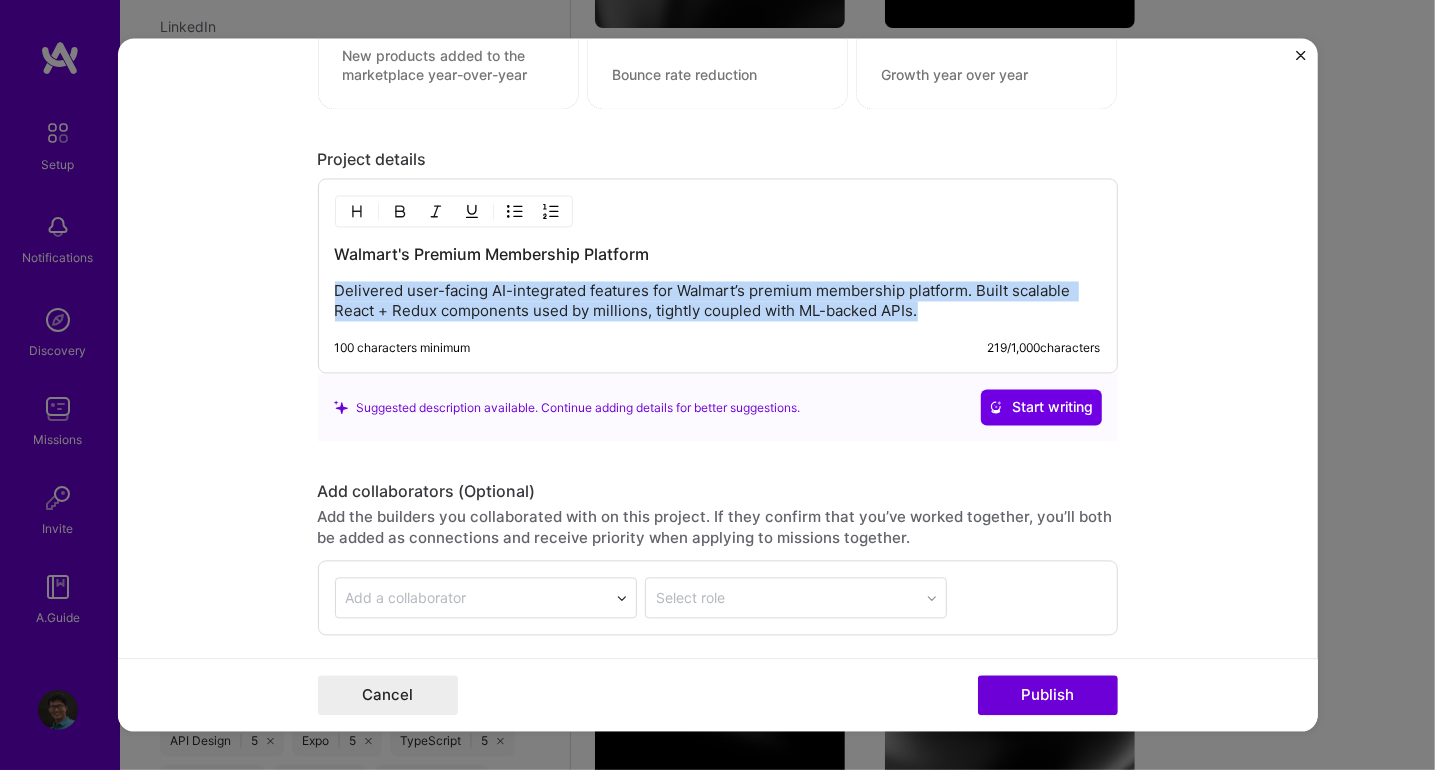 click on "Project title AI-Integrated Features for Membership Platform Company Walmart
Project industry Industry 2 Project Link (Optional)
Drag and drop an image or   Upload file Upload file We recommend uploading at least 4 images. 1600x1200px or higher recommended. Max 5MB each. Role Software Engineer Software Engineer Dec, 2020
to Dec, 2023
I’m still working on this project Skills used — Add up to 12 skills Any new skills will be added to your profile. Enter skills... 3 Machine Learning 1 2 3 4 5 Preact 1 2 3 4 5 Redux 1 2 3 4 5 Did this role require you to manage team members? (Optional) Yes, I managed 3 team members. Were you involved from inception to launch (0  ->  1)? (Optional) Zero to one is creation and development of a unique product from the ground up. I was involved in zero to one with this project Add metrics (Optional) Project details   Walmart's Premium Membership Platform" at bounding box center (718, 385) 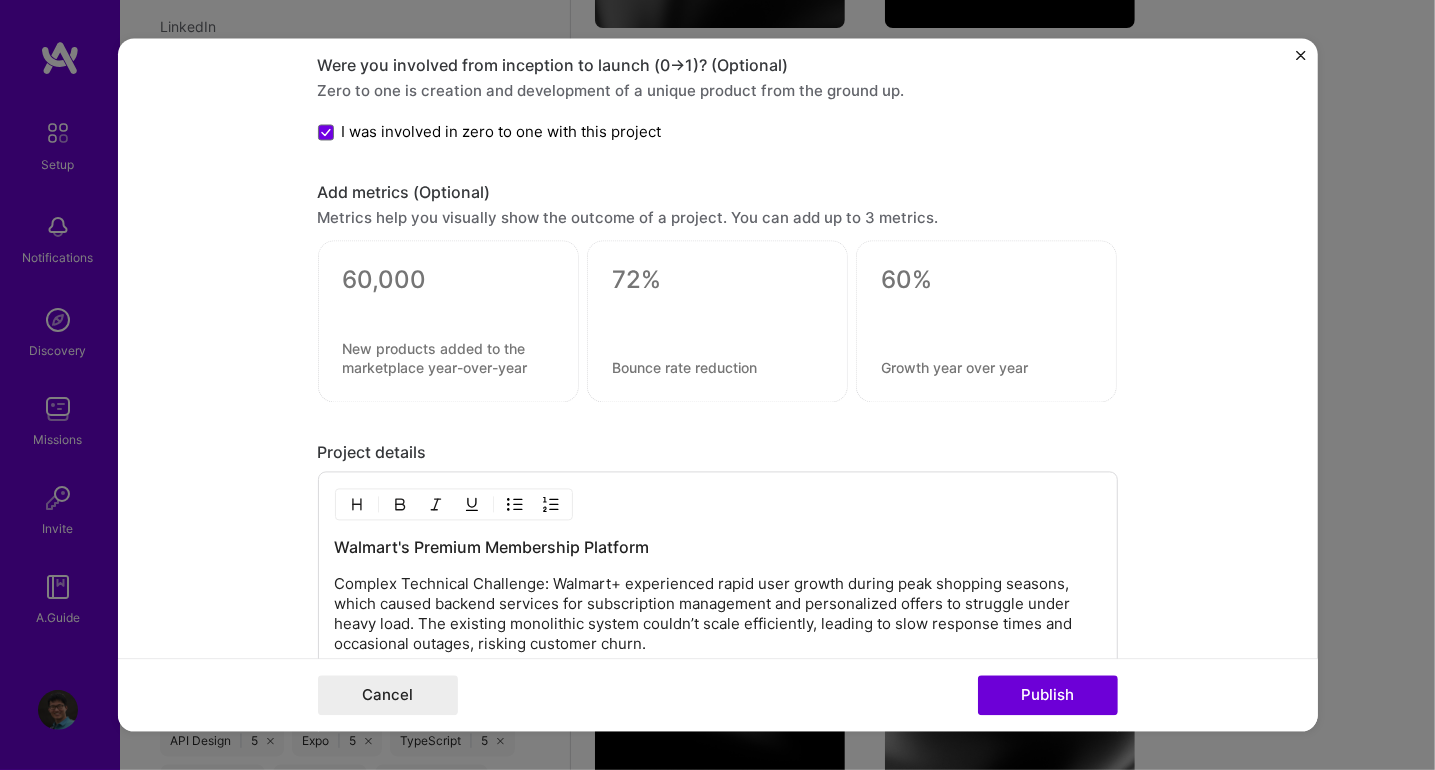 scroll, scrollTop: 1385, scrollLeft: 0, axis: vertical 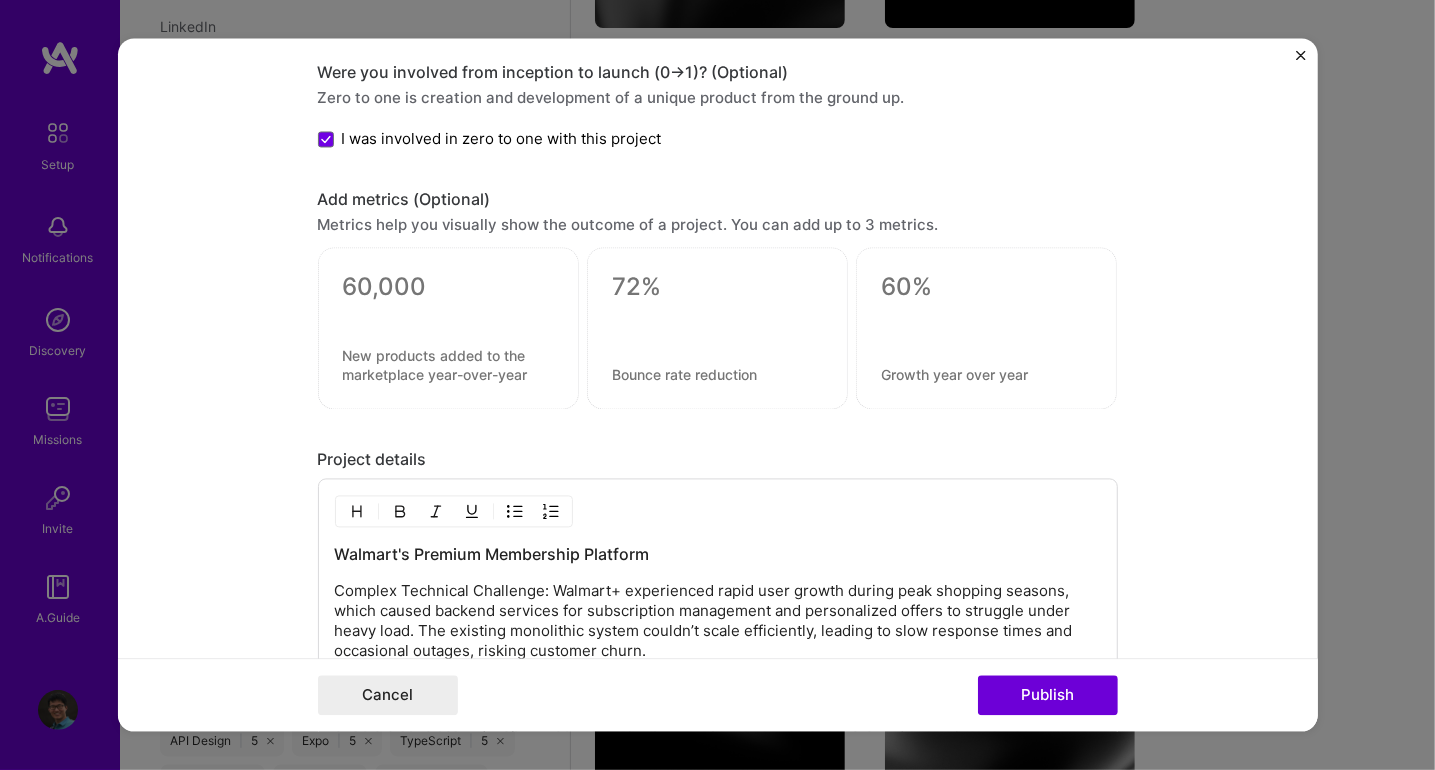 click at bounding box center [448, 313] 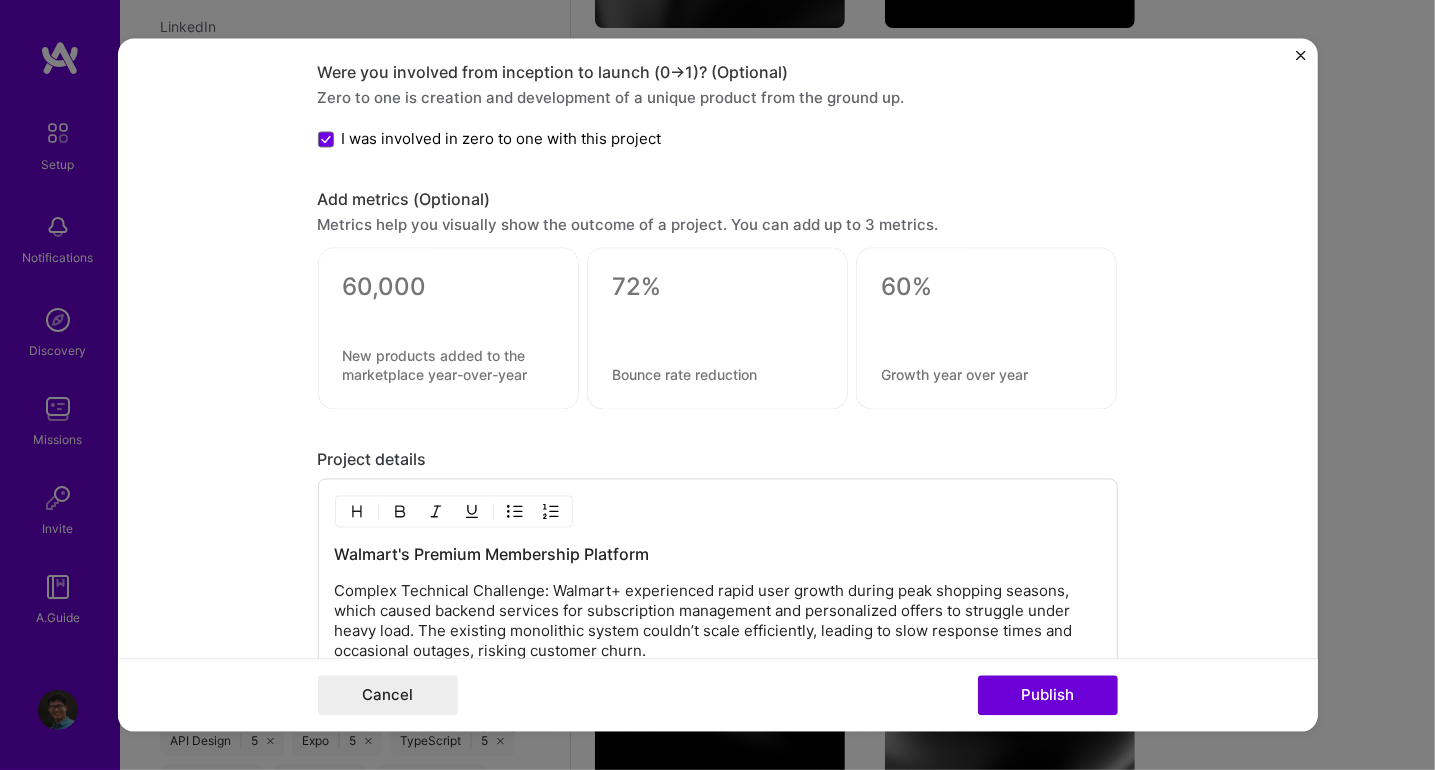 click at bounding box center [448, 313] 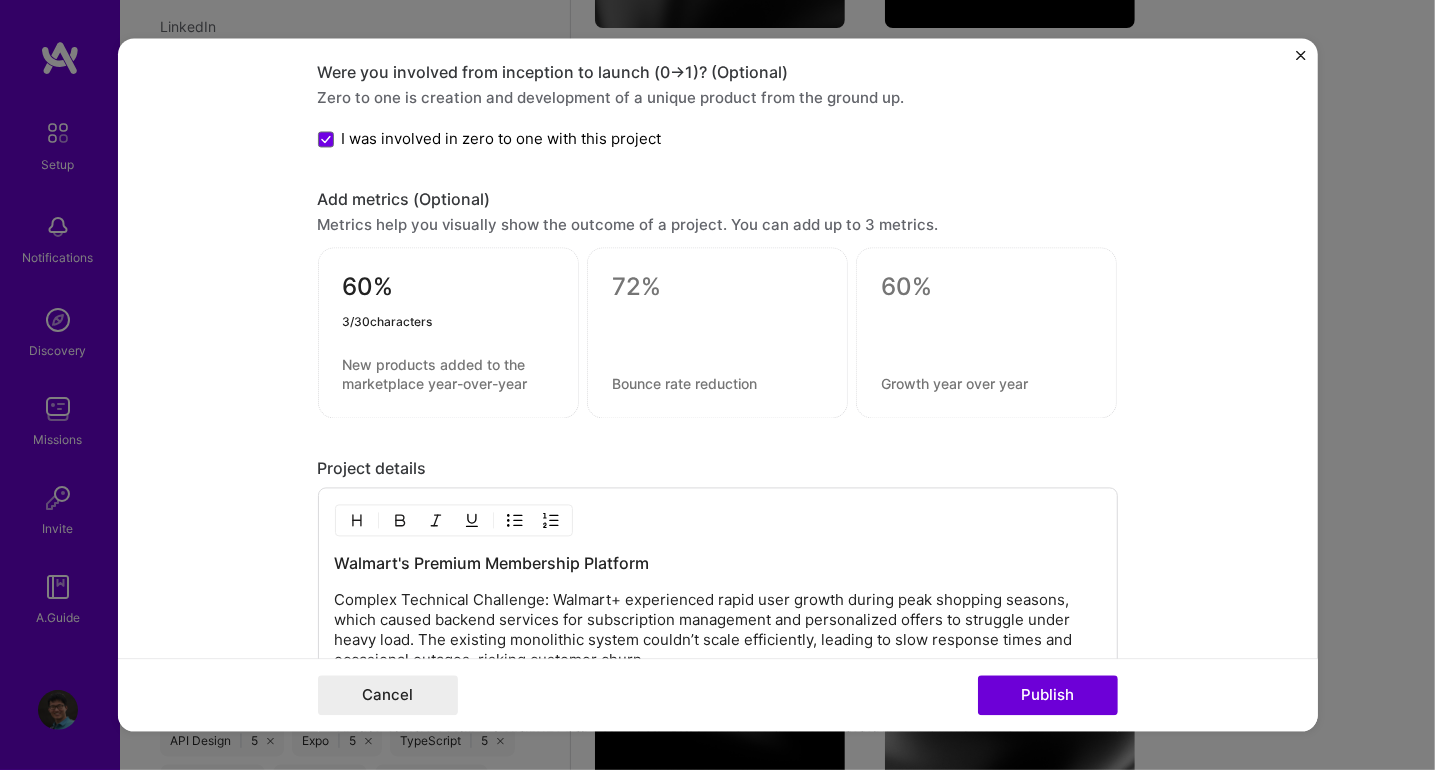 type on "60%" 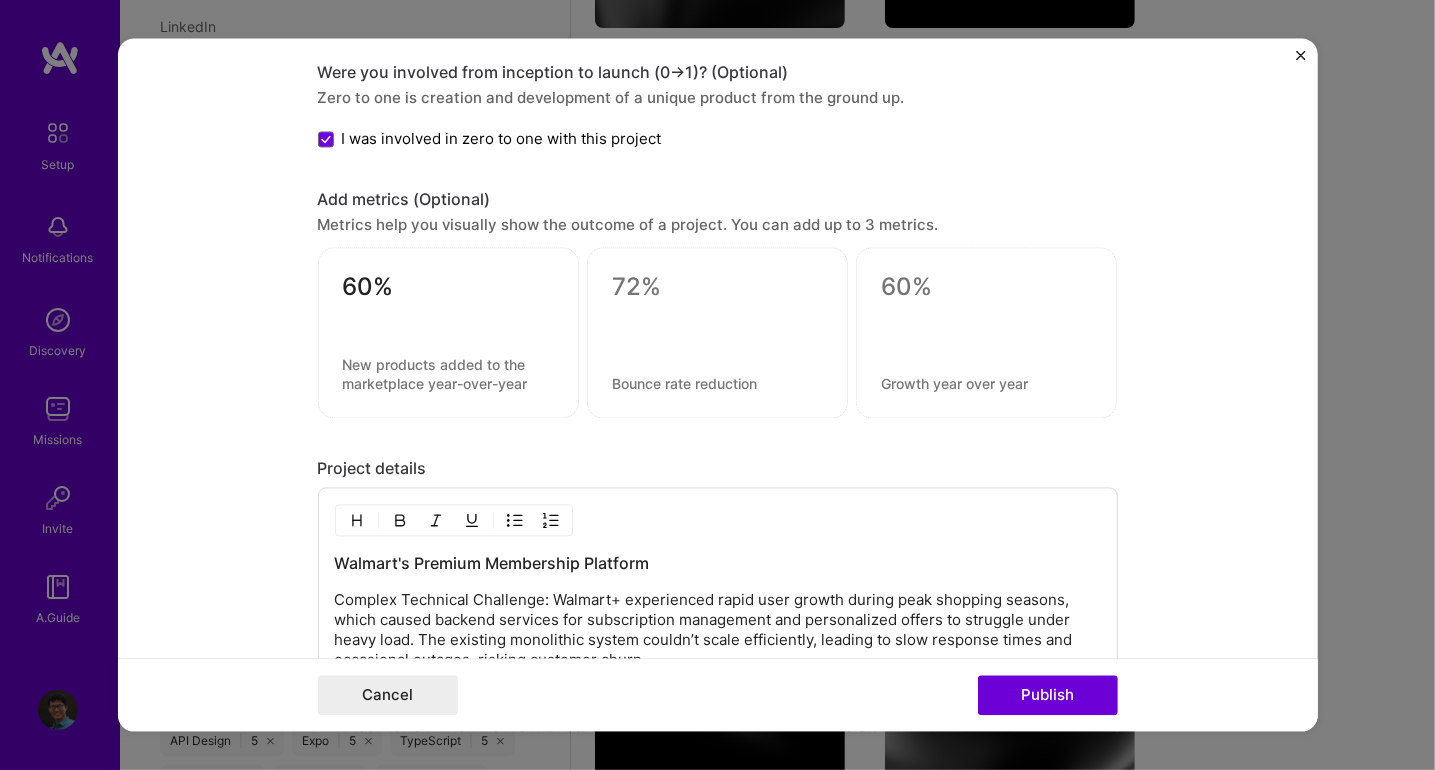 click at bounding box center (448, 375) 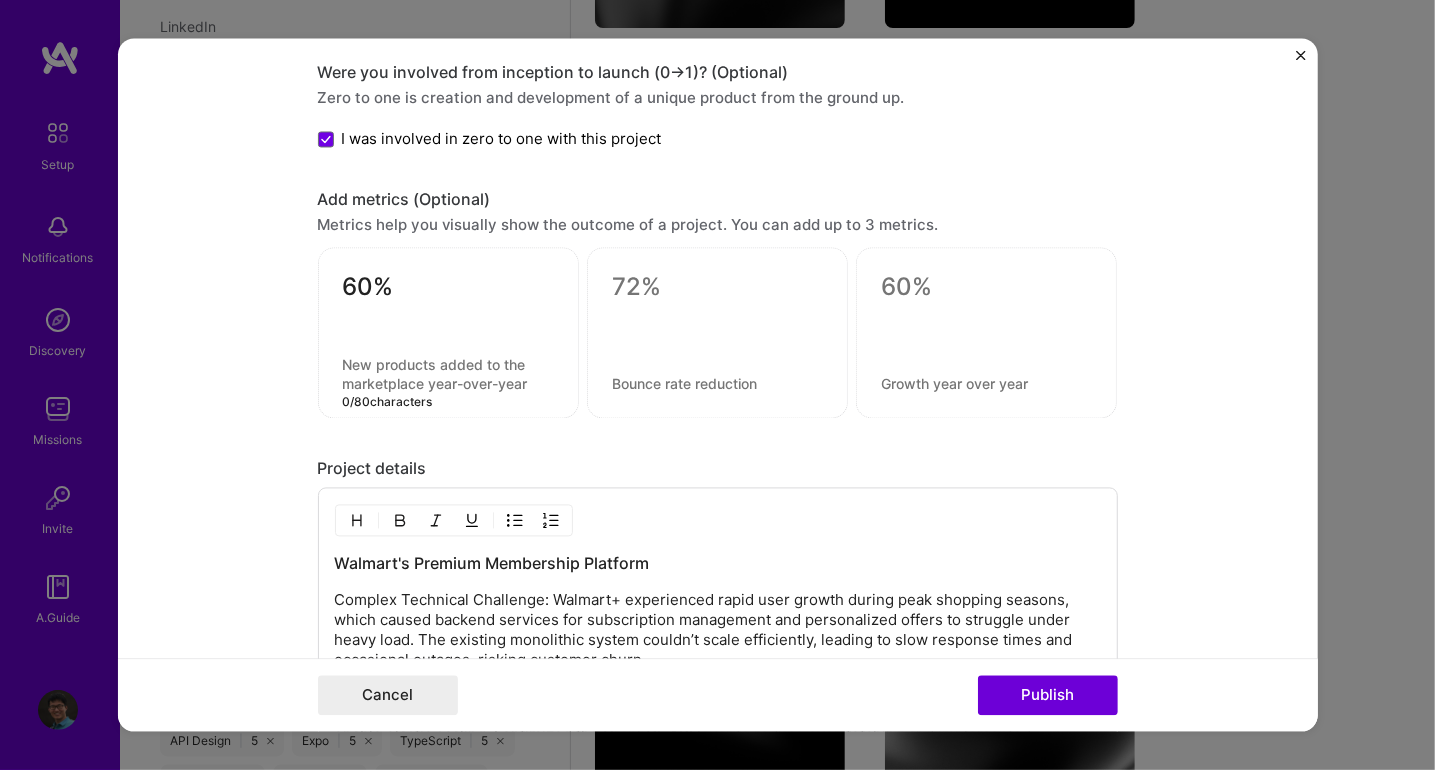 paste on "Increased system throughput by 60% during peak traffic." 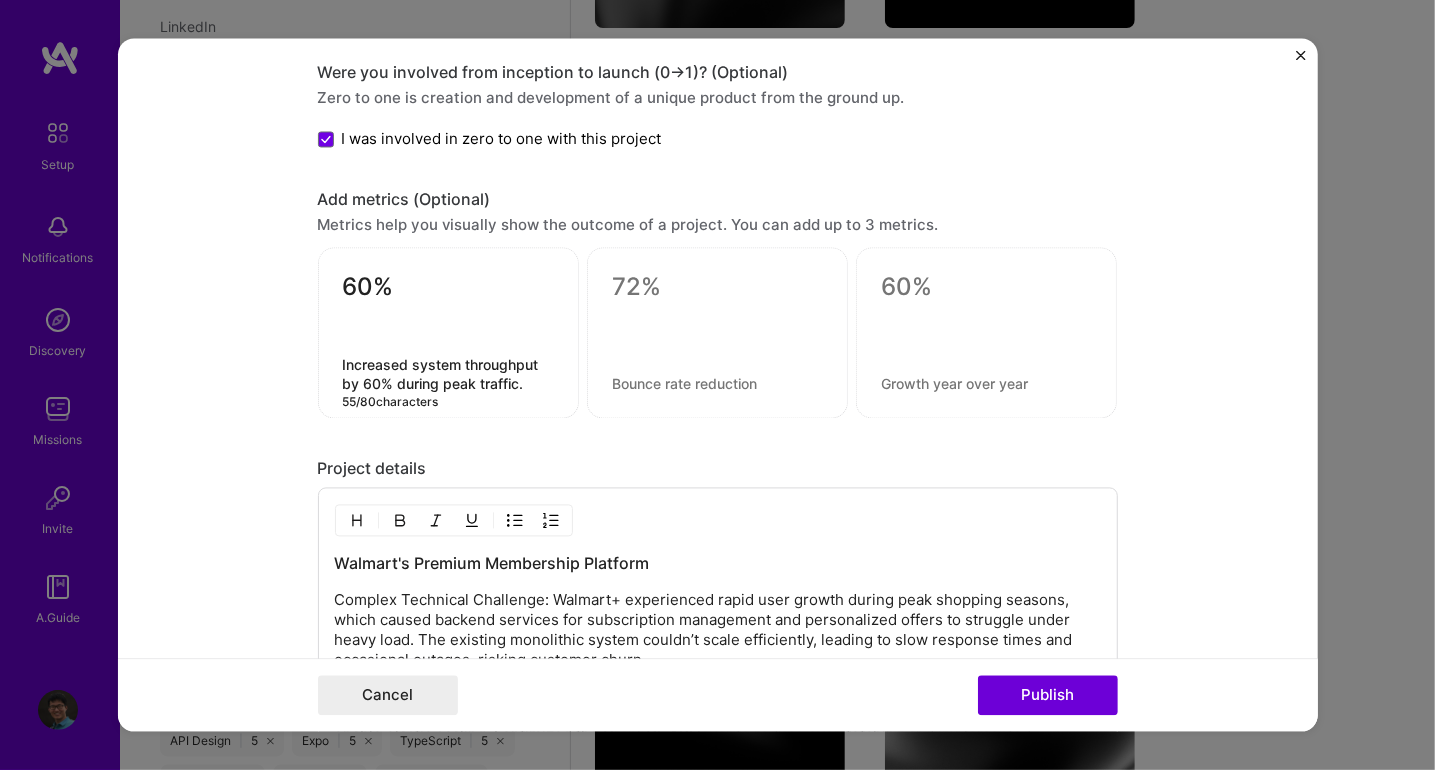 type on "Increased system throughput by 60% during peak traffic." 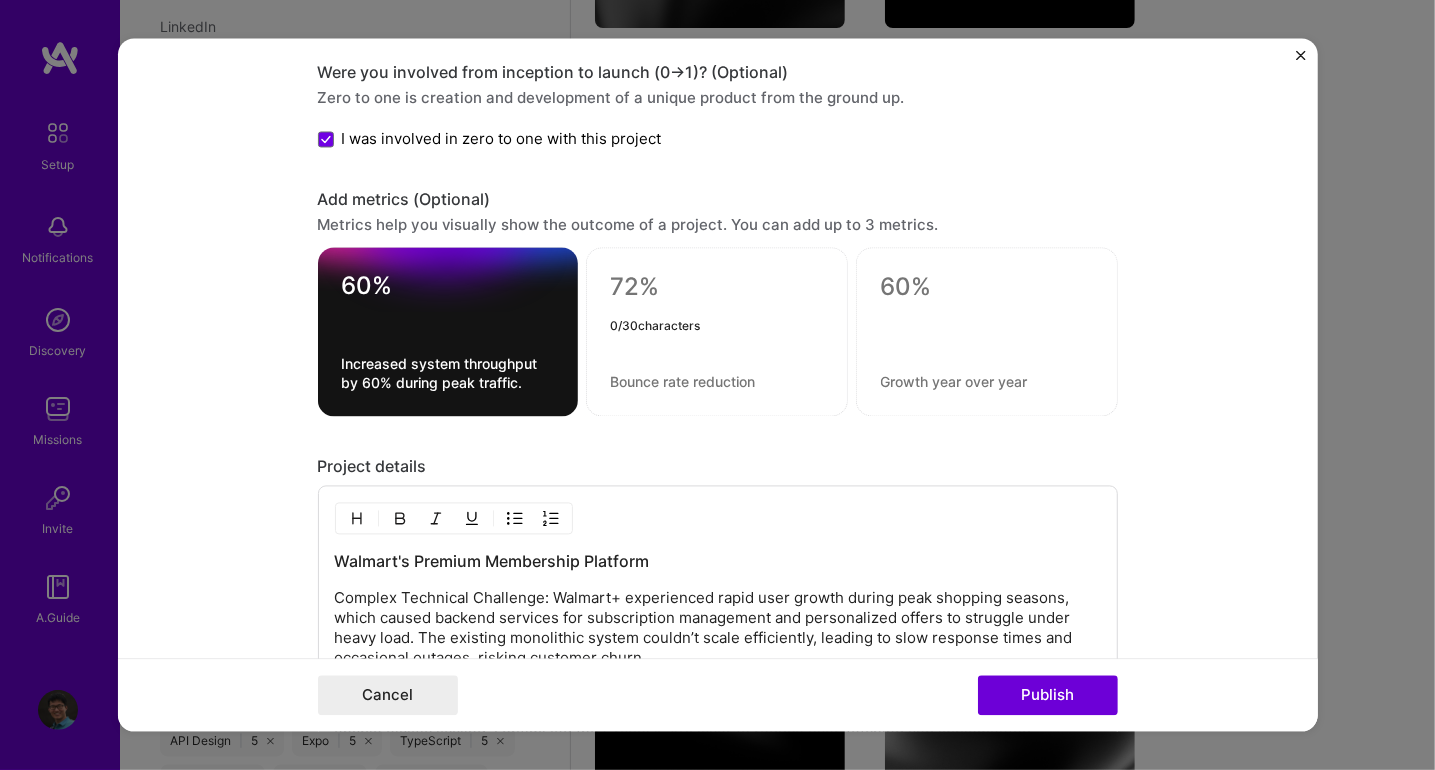 click at bounding box center (717, 288) 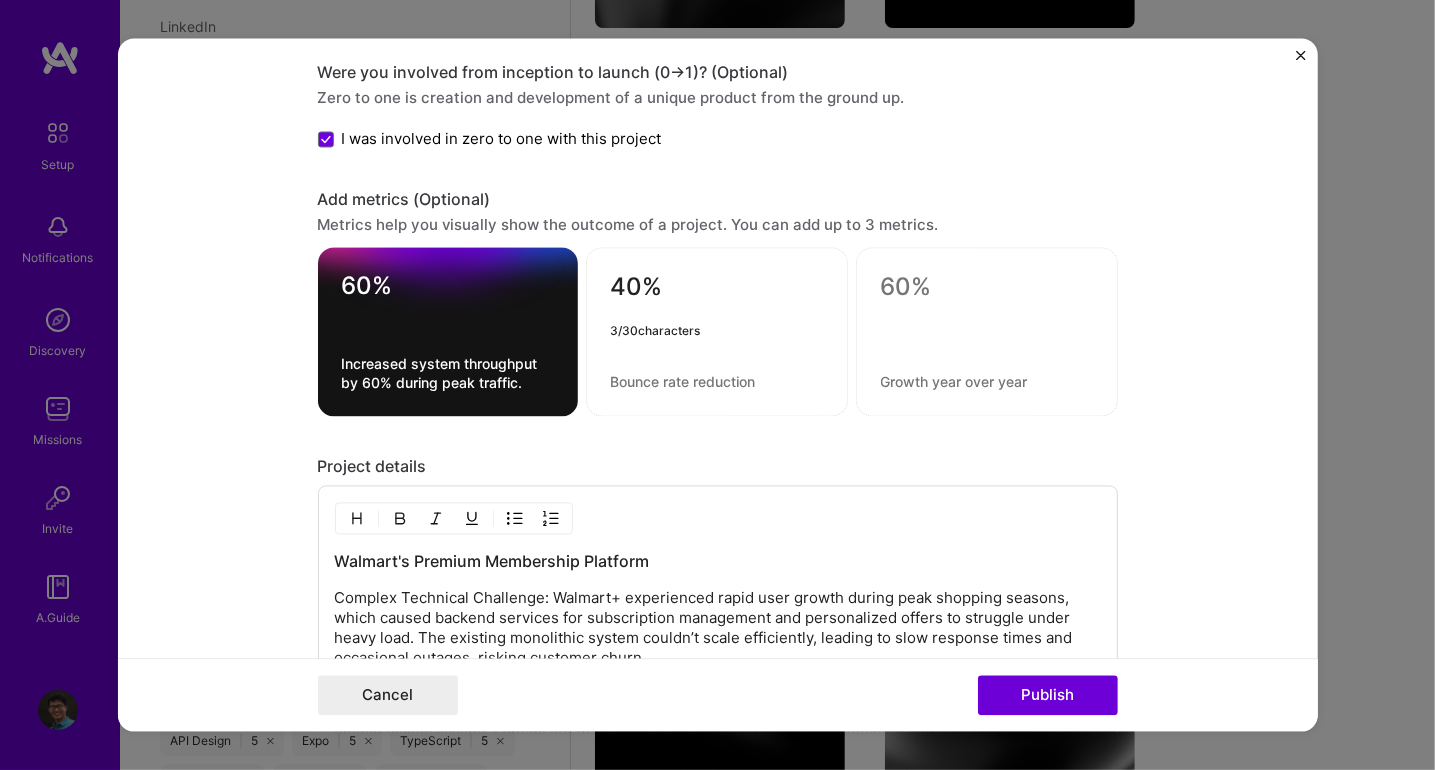 type on "40%" 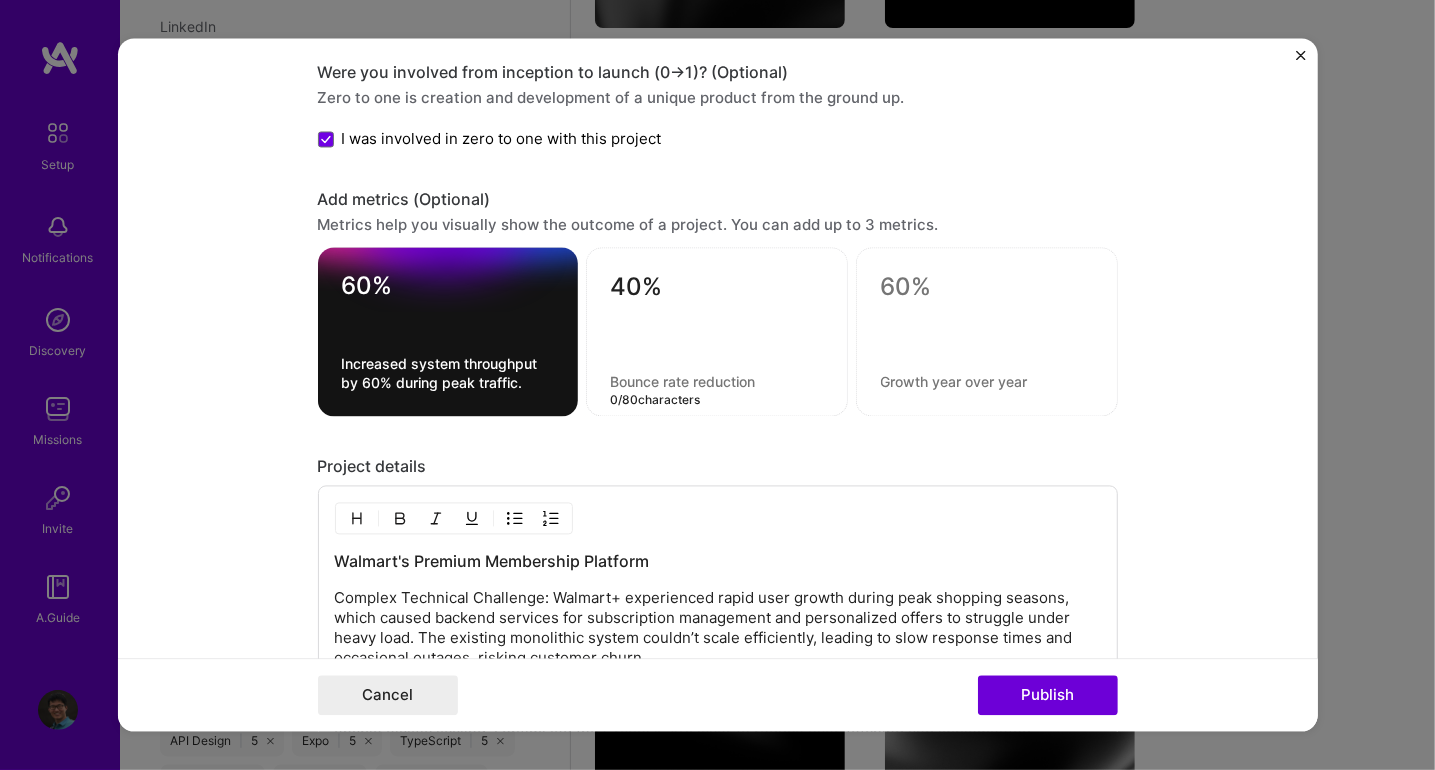 click at bounding box center [717, 382] 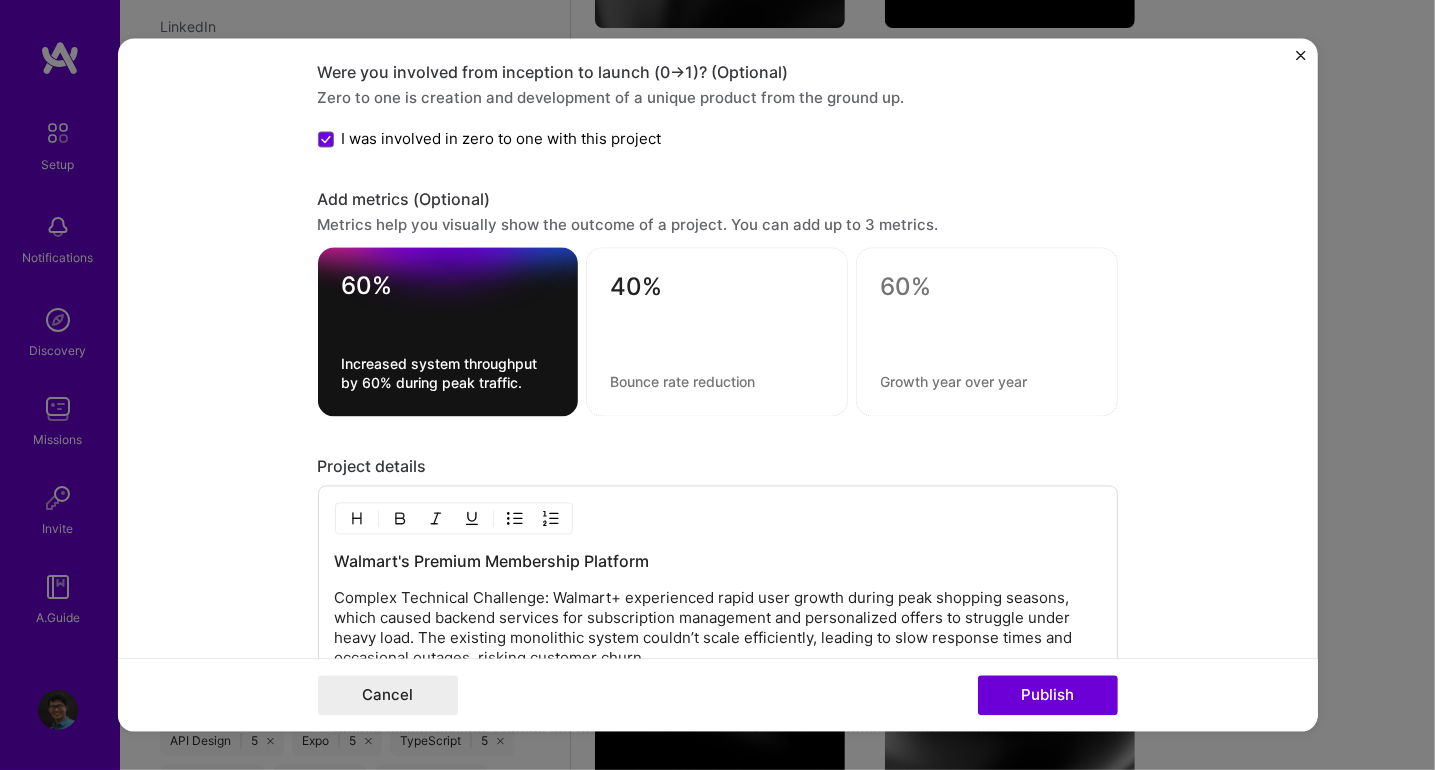 click at bounding box center (717, 382) 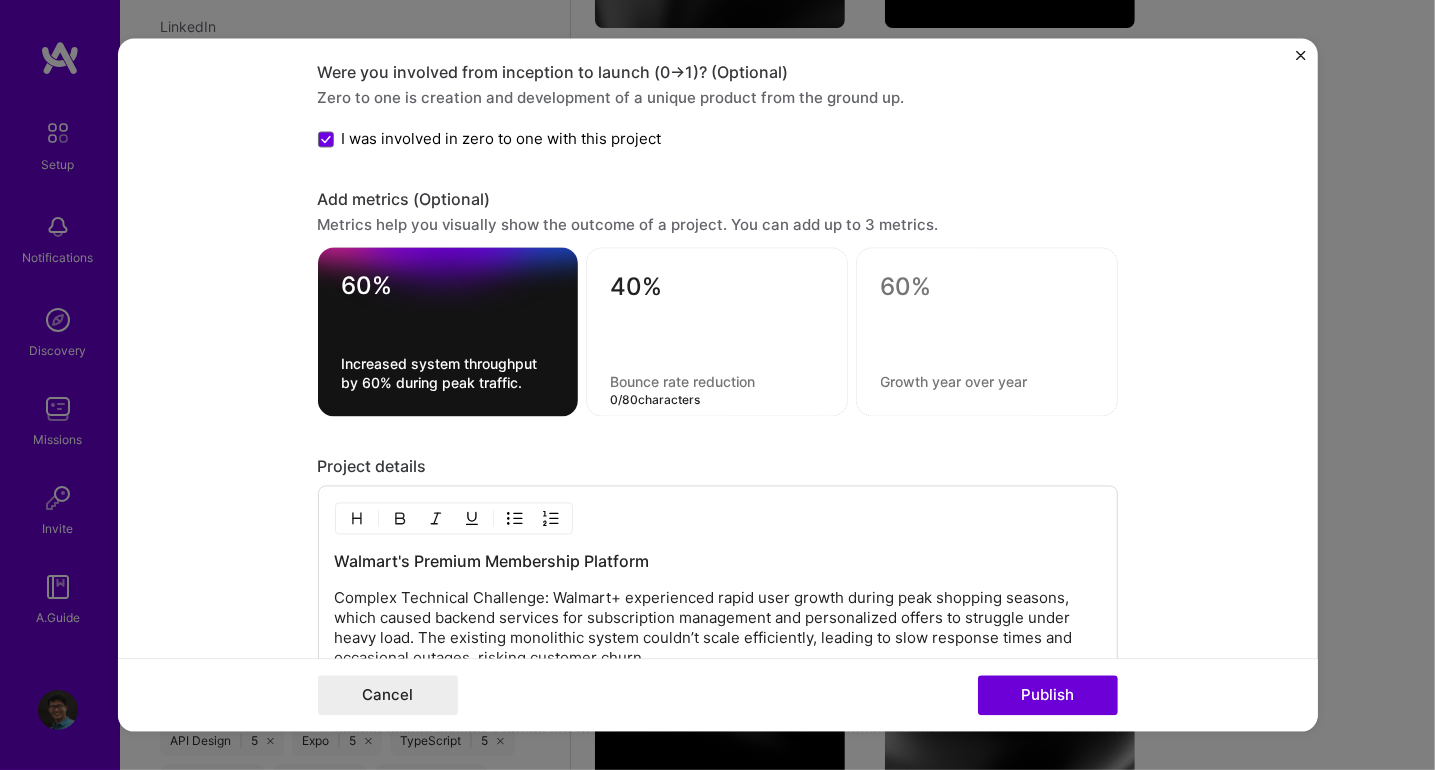 paste on "Reduced average API response times by 40%." 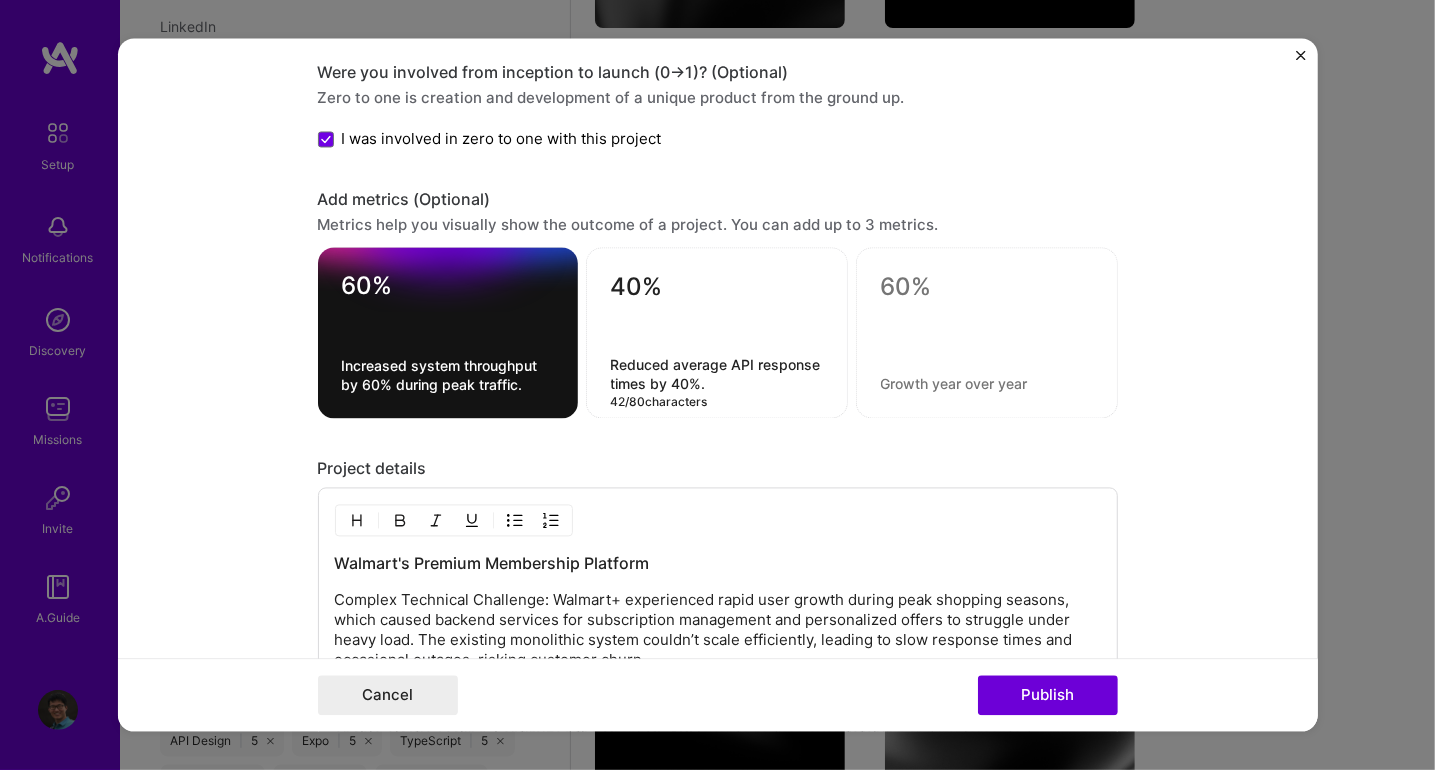 type on "Reduced average API response times by 40%." 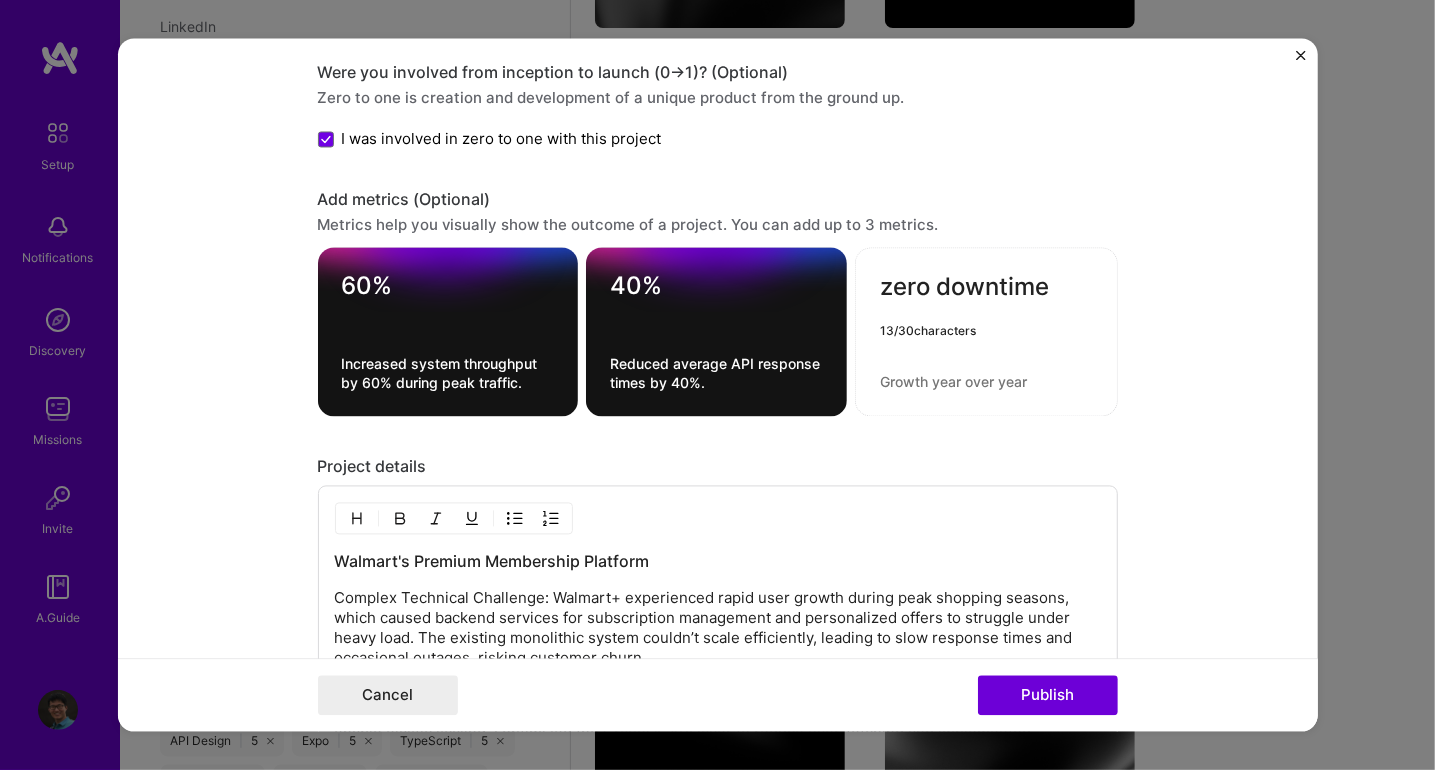 type on "zero downtime" 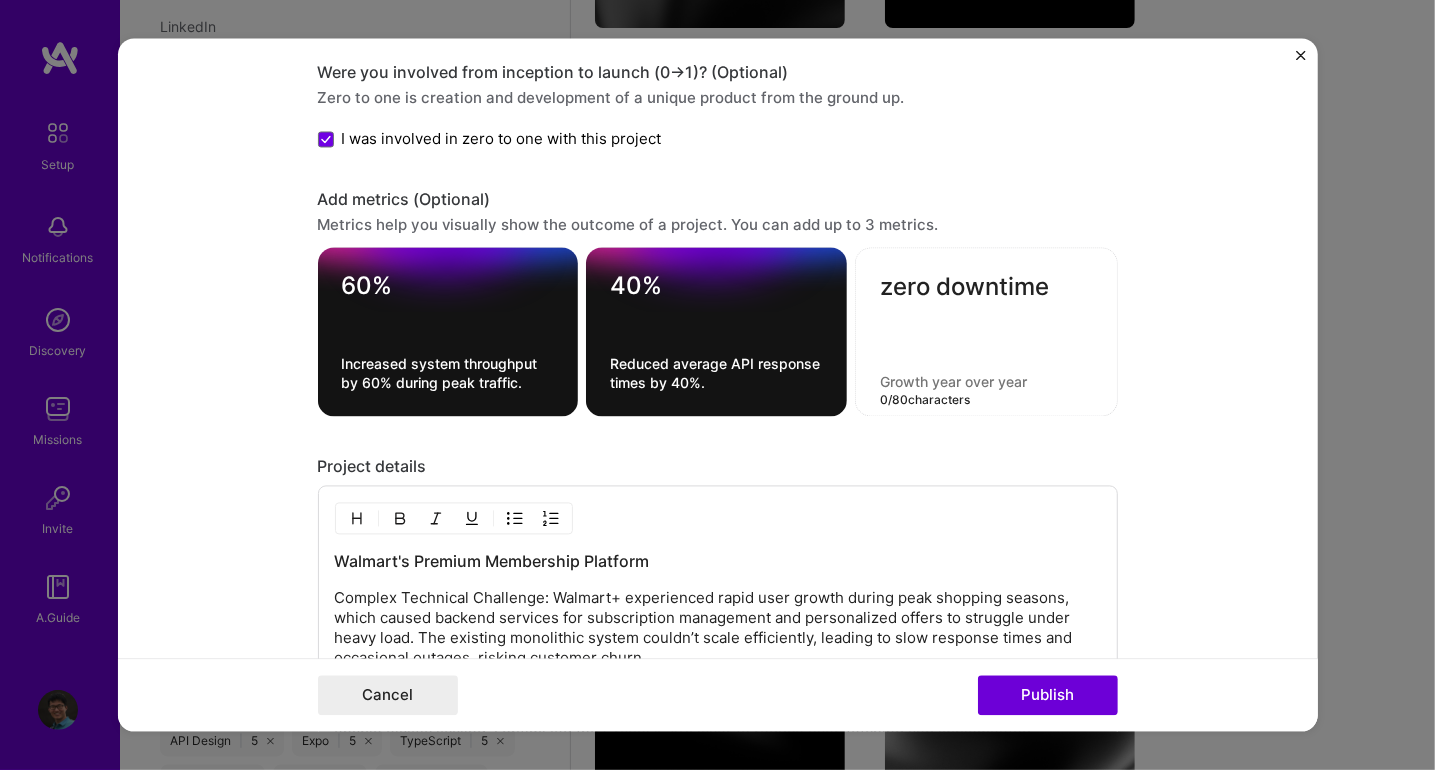 click at bounding box center [986, 382] 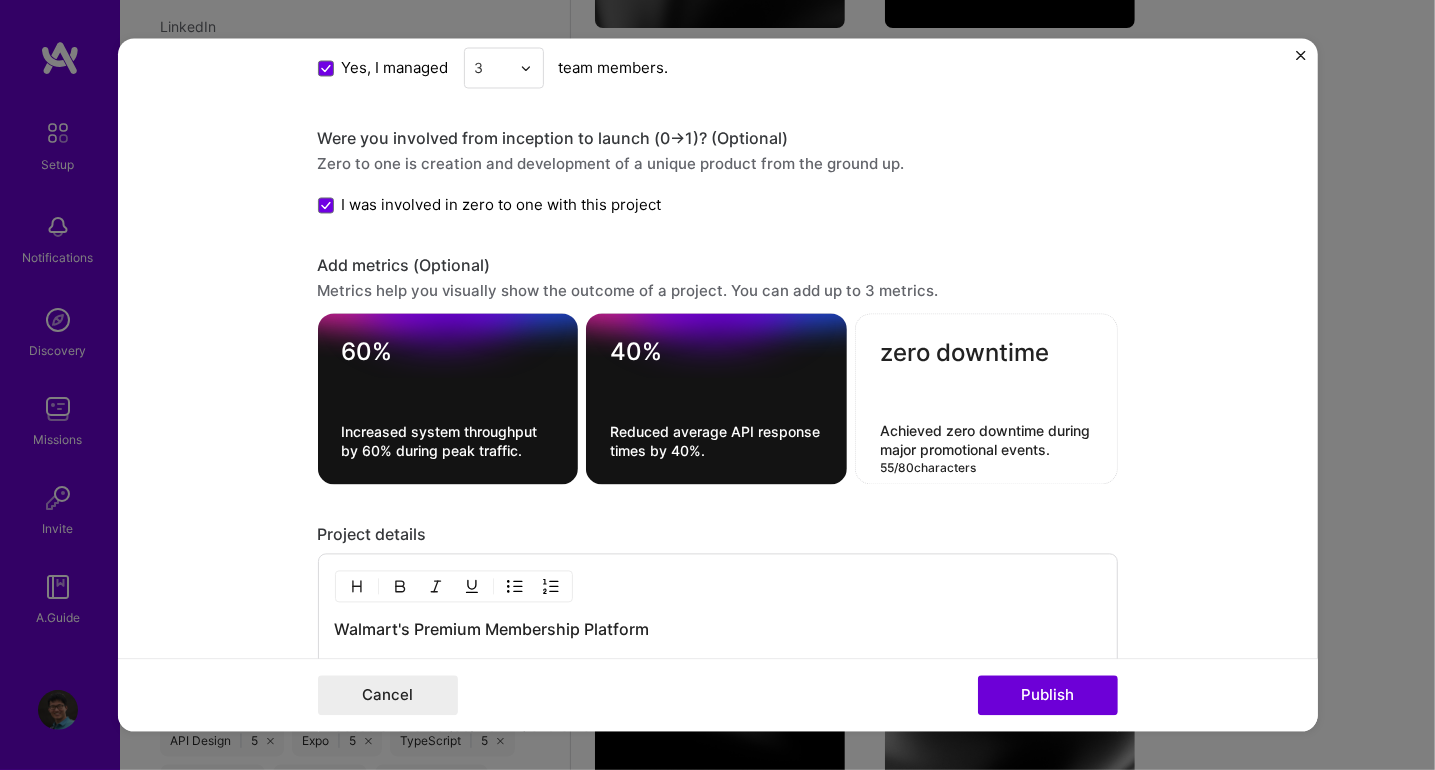 scroll, scrollTop: 1385, scrollLeft: 0, axis: vertical 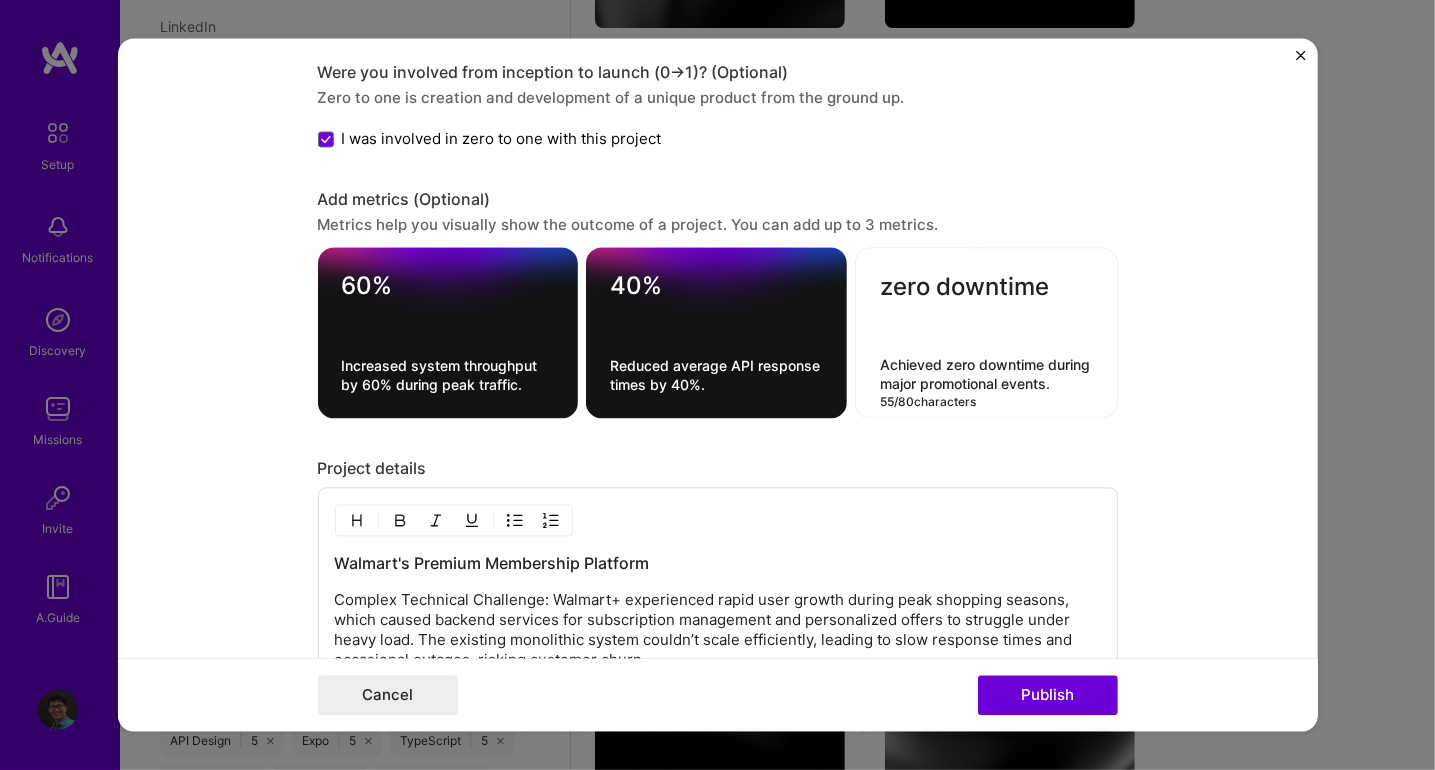 type on "Achieved zero downtime during major promotional events." 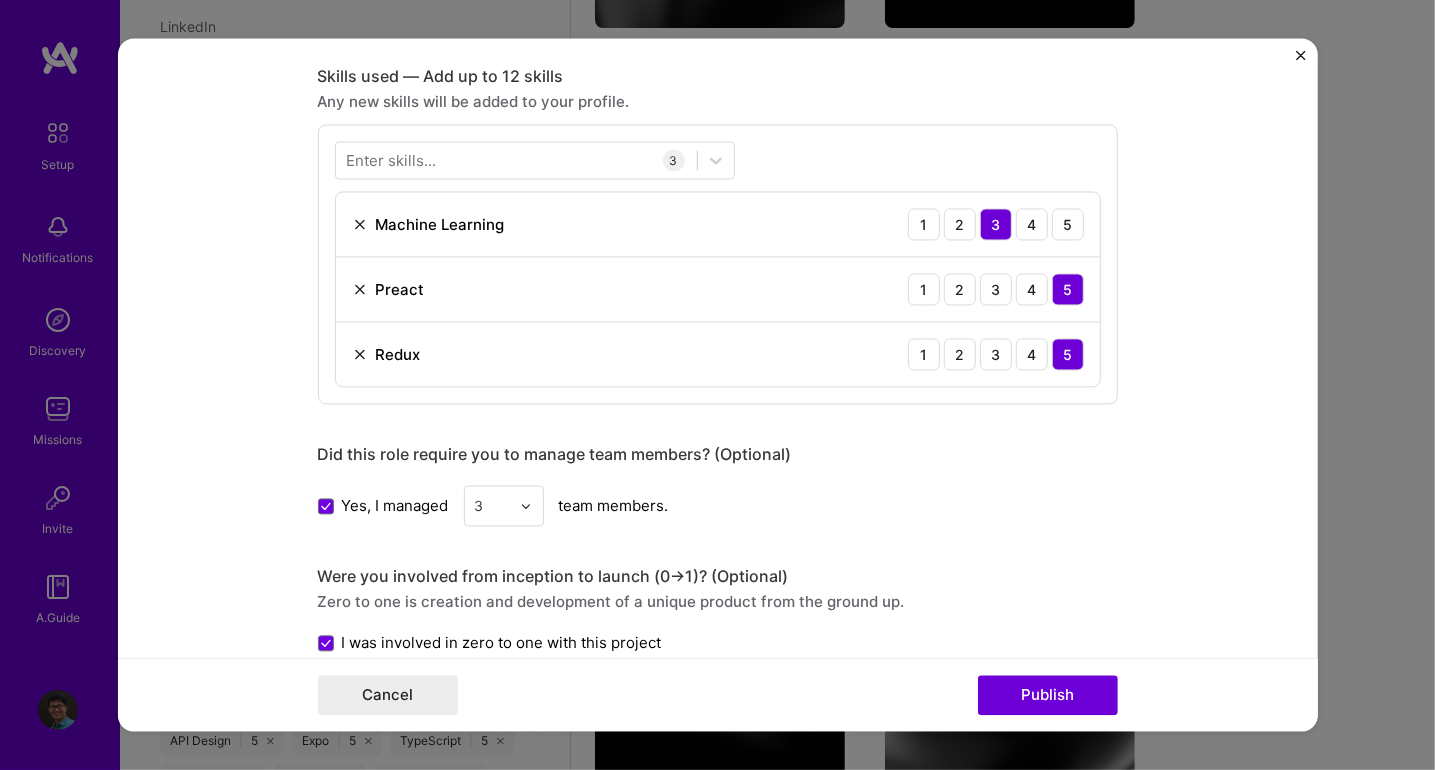 scroll, scrollTop: 785, scrollLeft: 0, axis: vertical 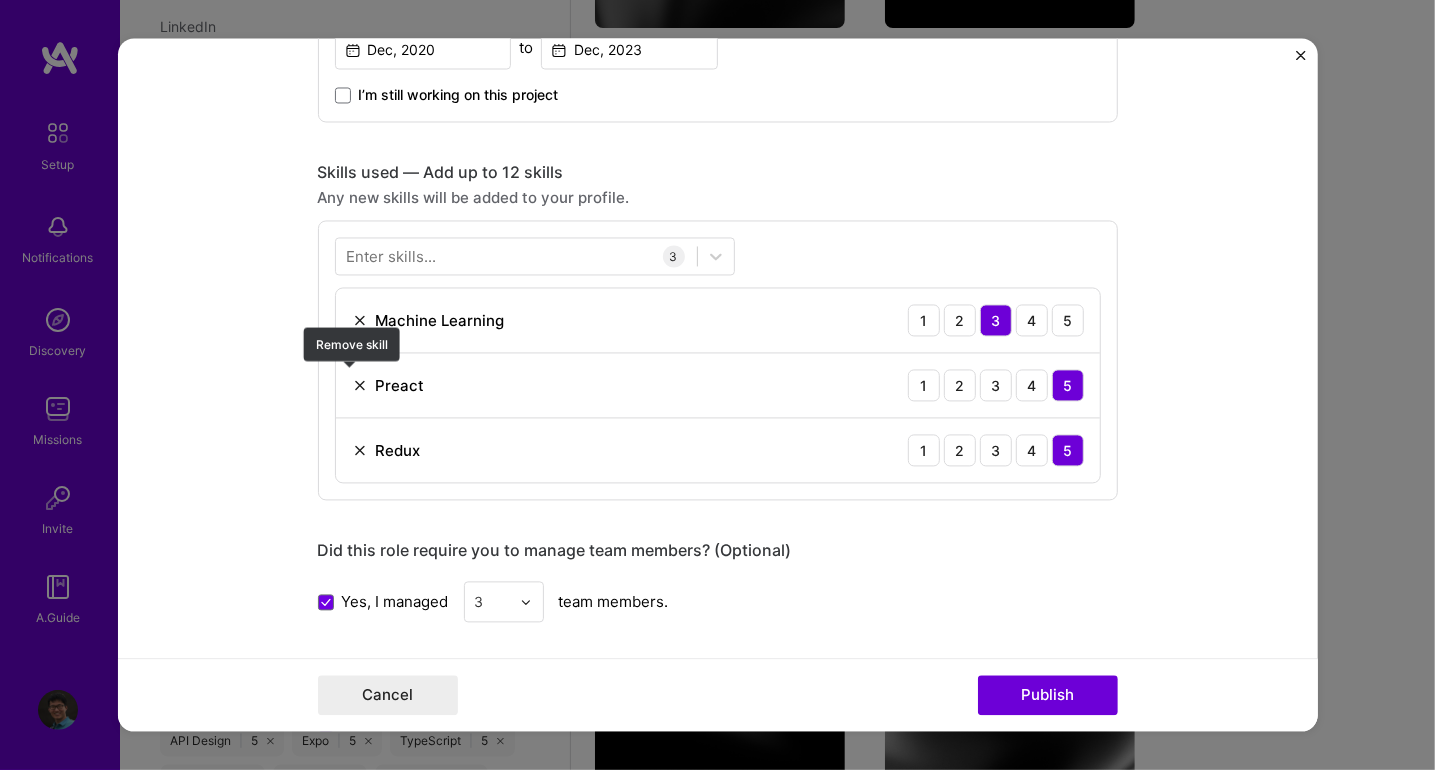 click at bounding box center [360, 386] 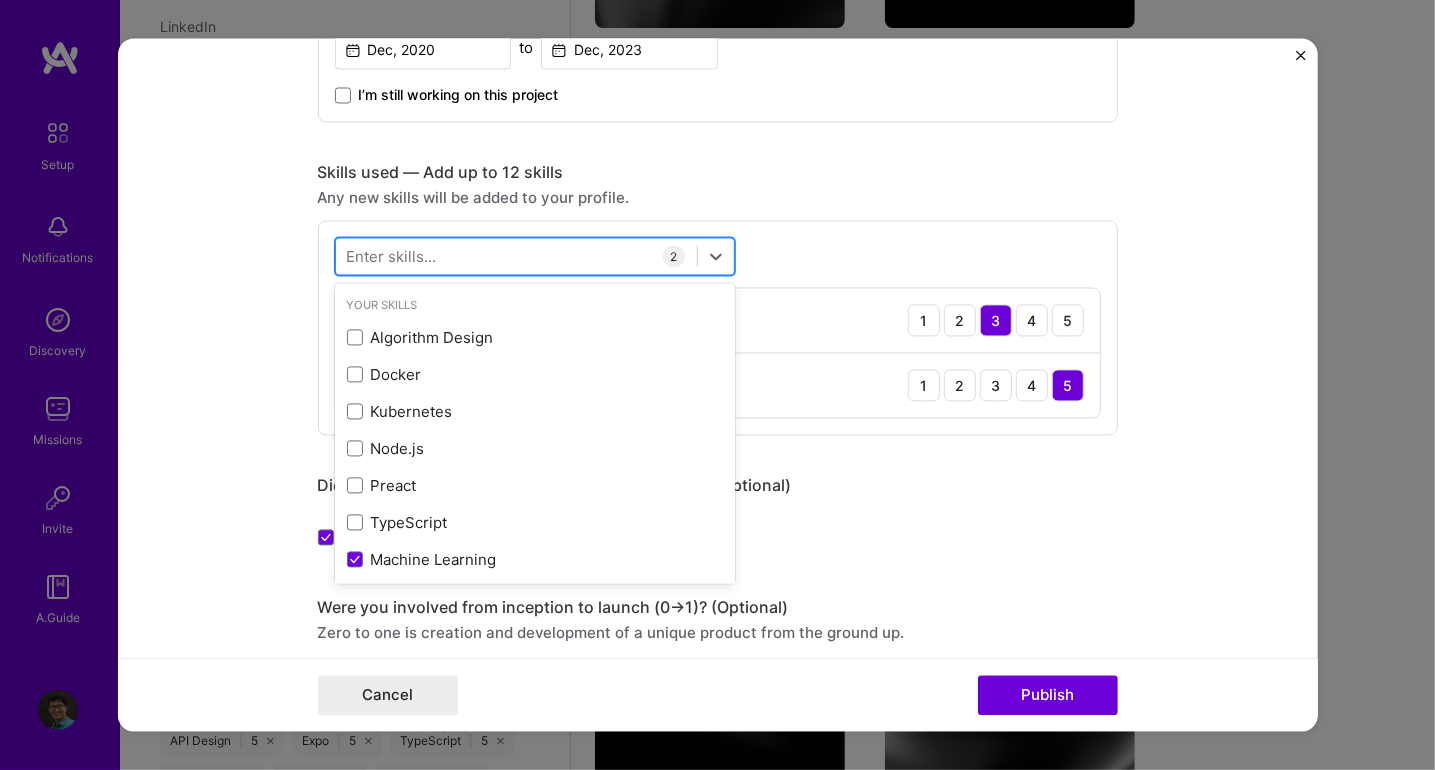 click at bounding box center (516, 256) 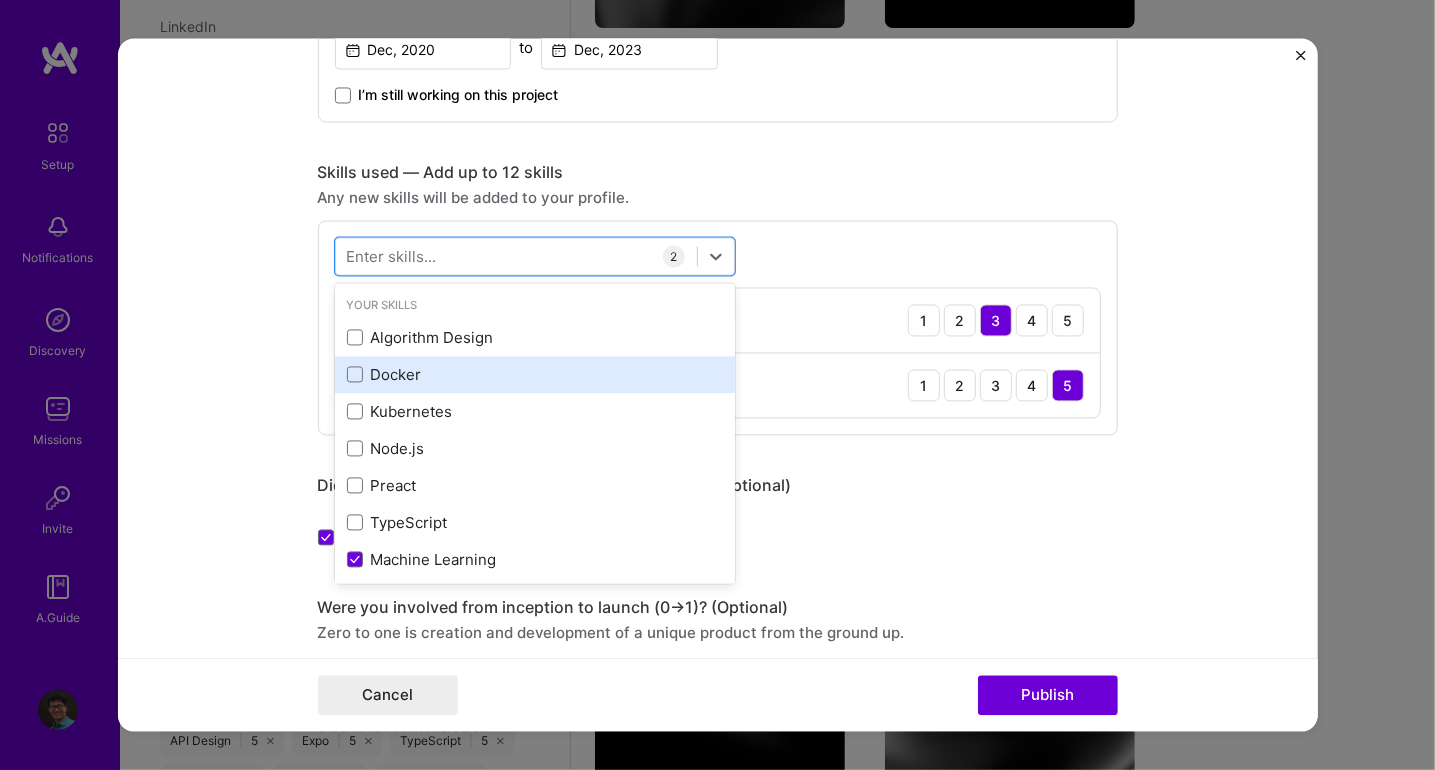 click on "Docker" at bounding box center (535, 374) 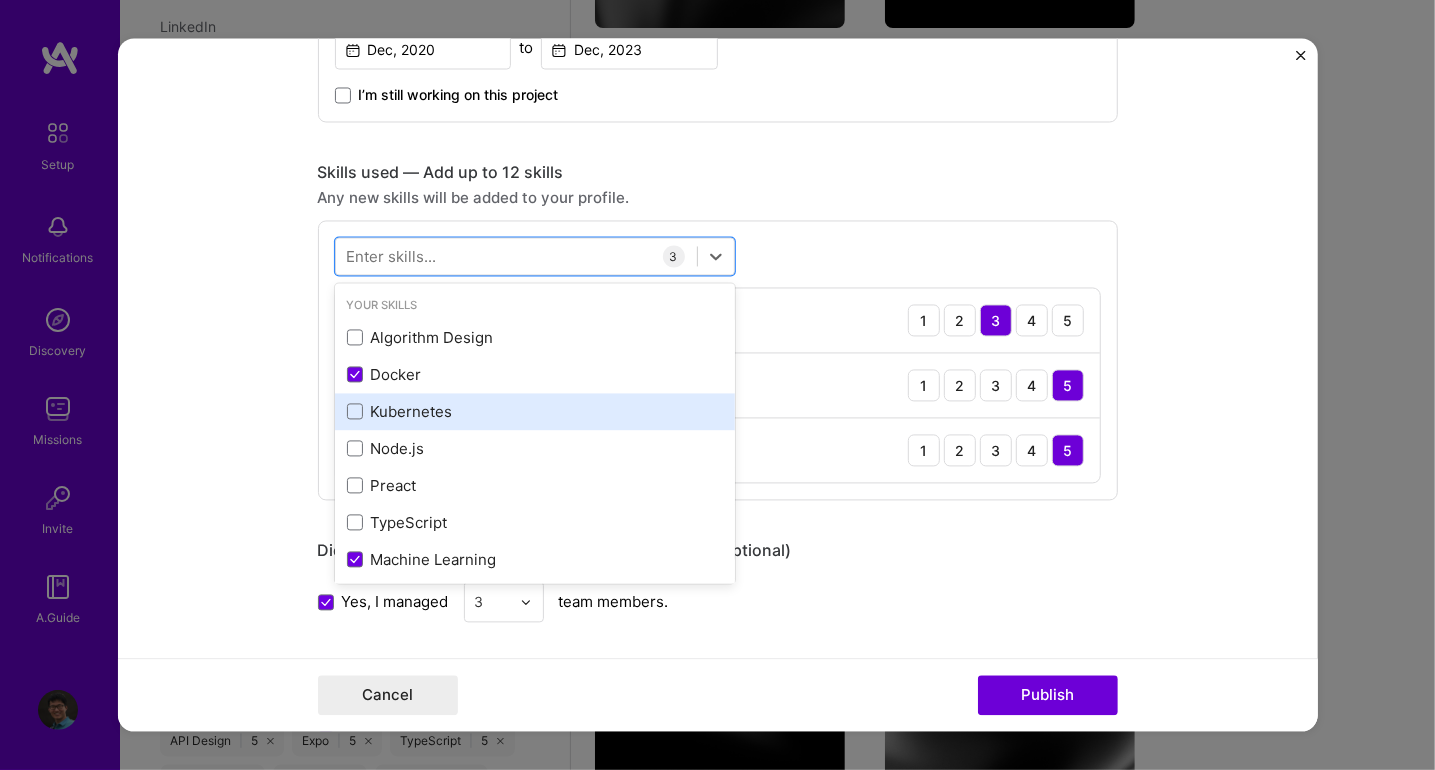 click on "Kubernetes" at bounding box center [535, 411] 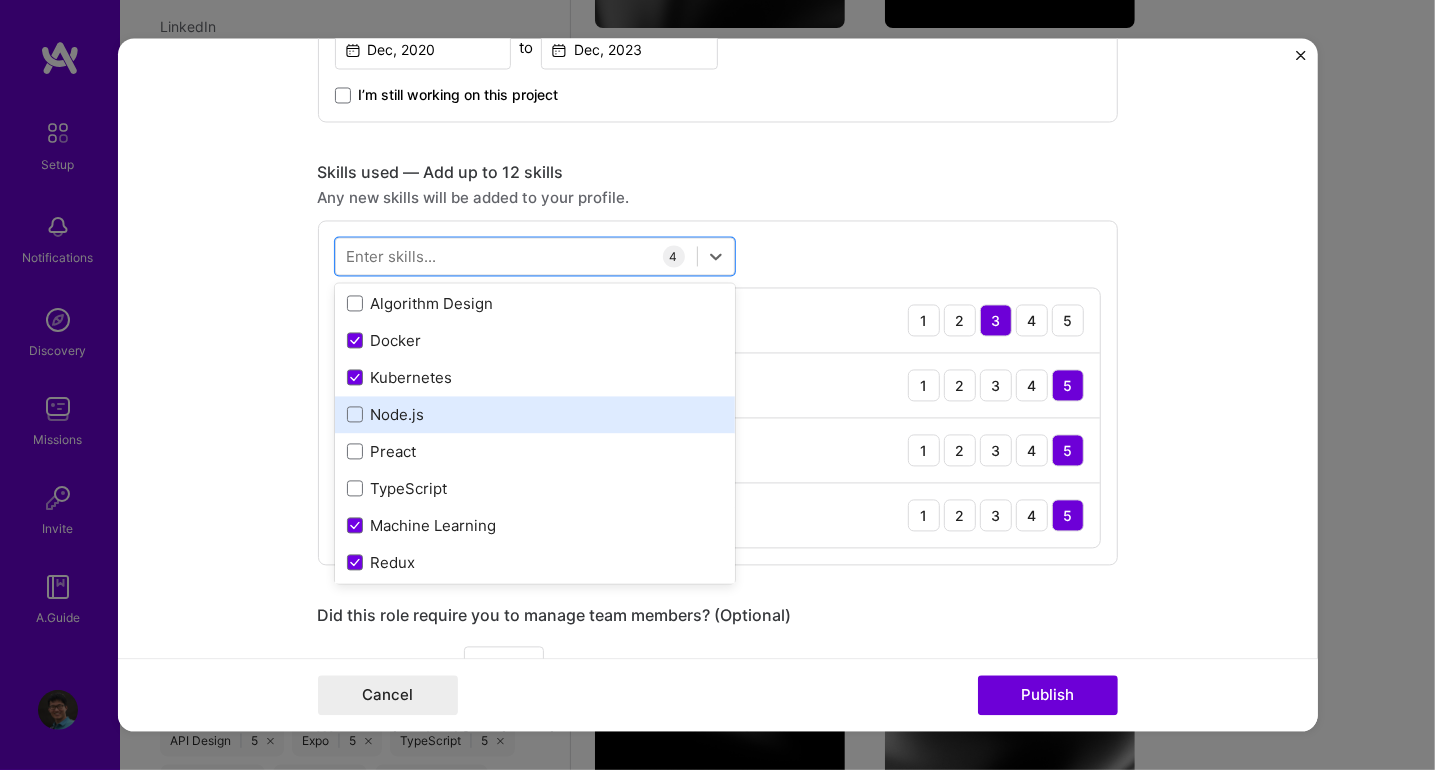 scroll, scrollTop: 100, scrollLeft: 0, axis: vertical 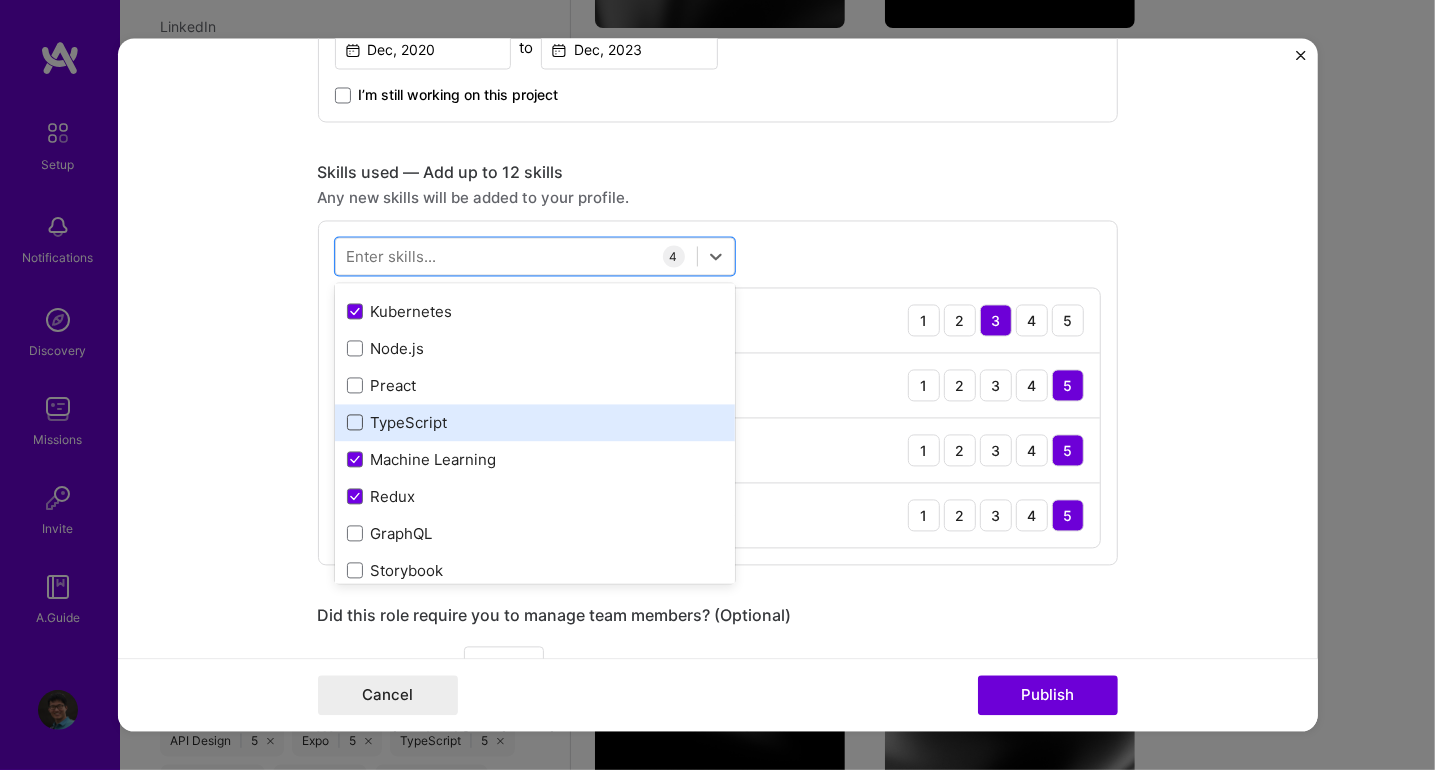 click at bounding box center [355, 423] 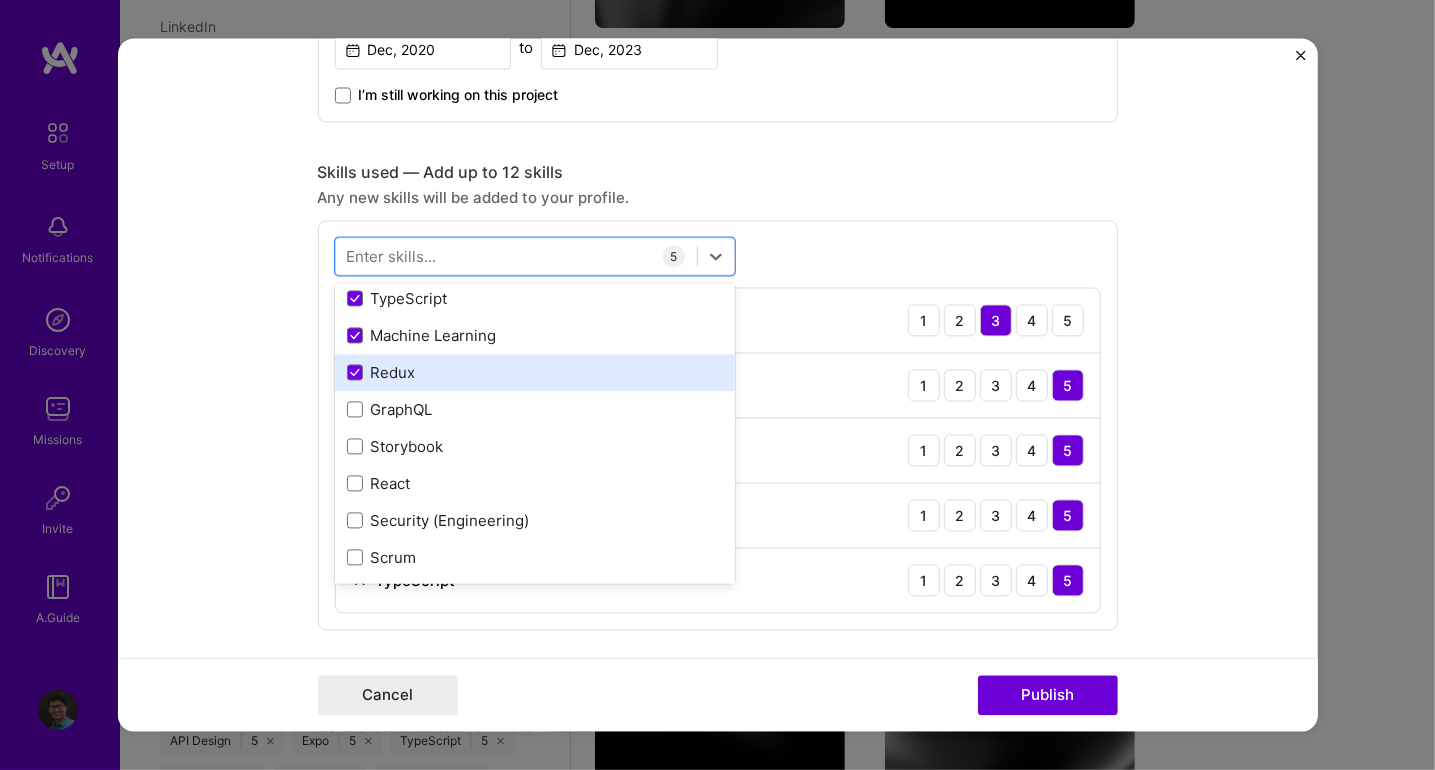 scroll, scrollTop: 300, scrollLeft: 0, axis: vertical 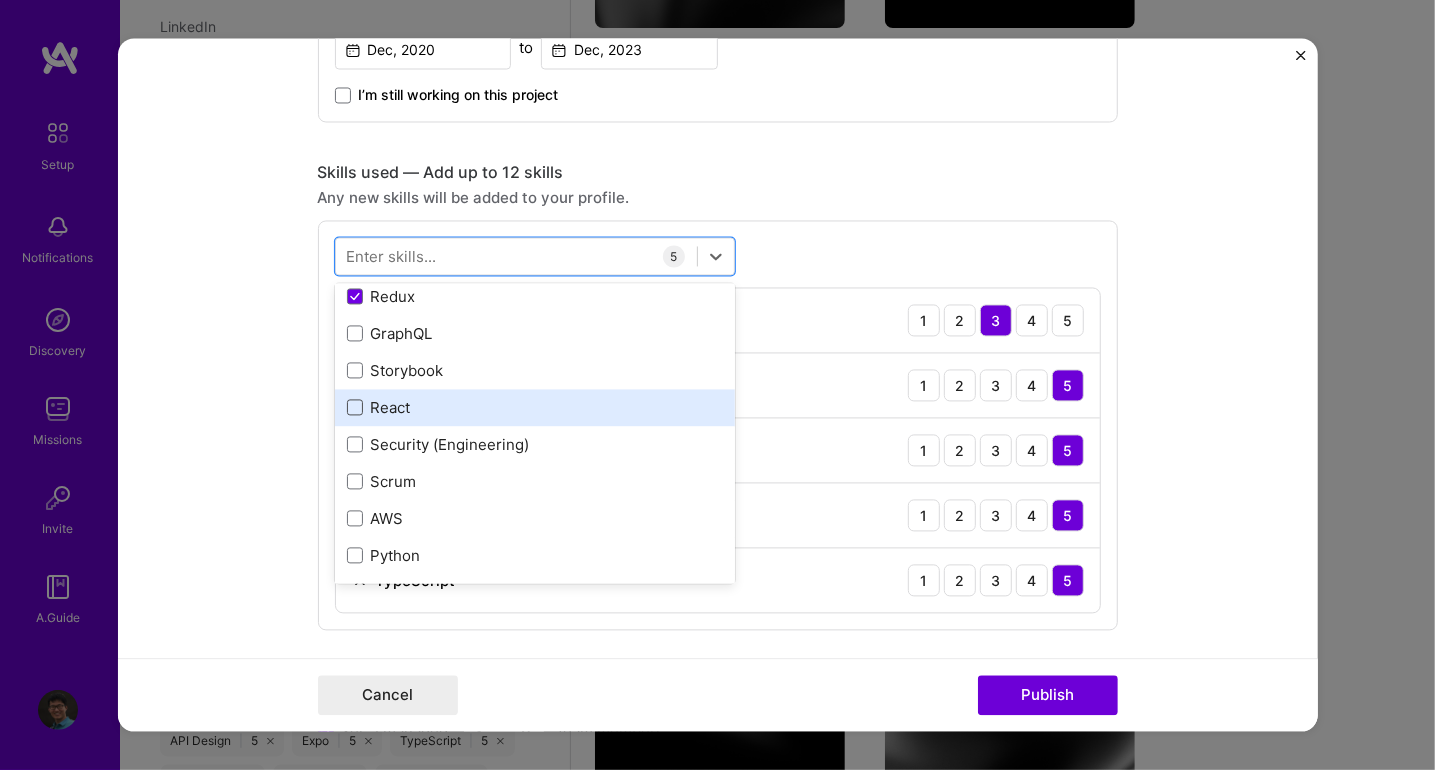 click at bounding box center (355, 408) 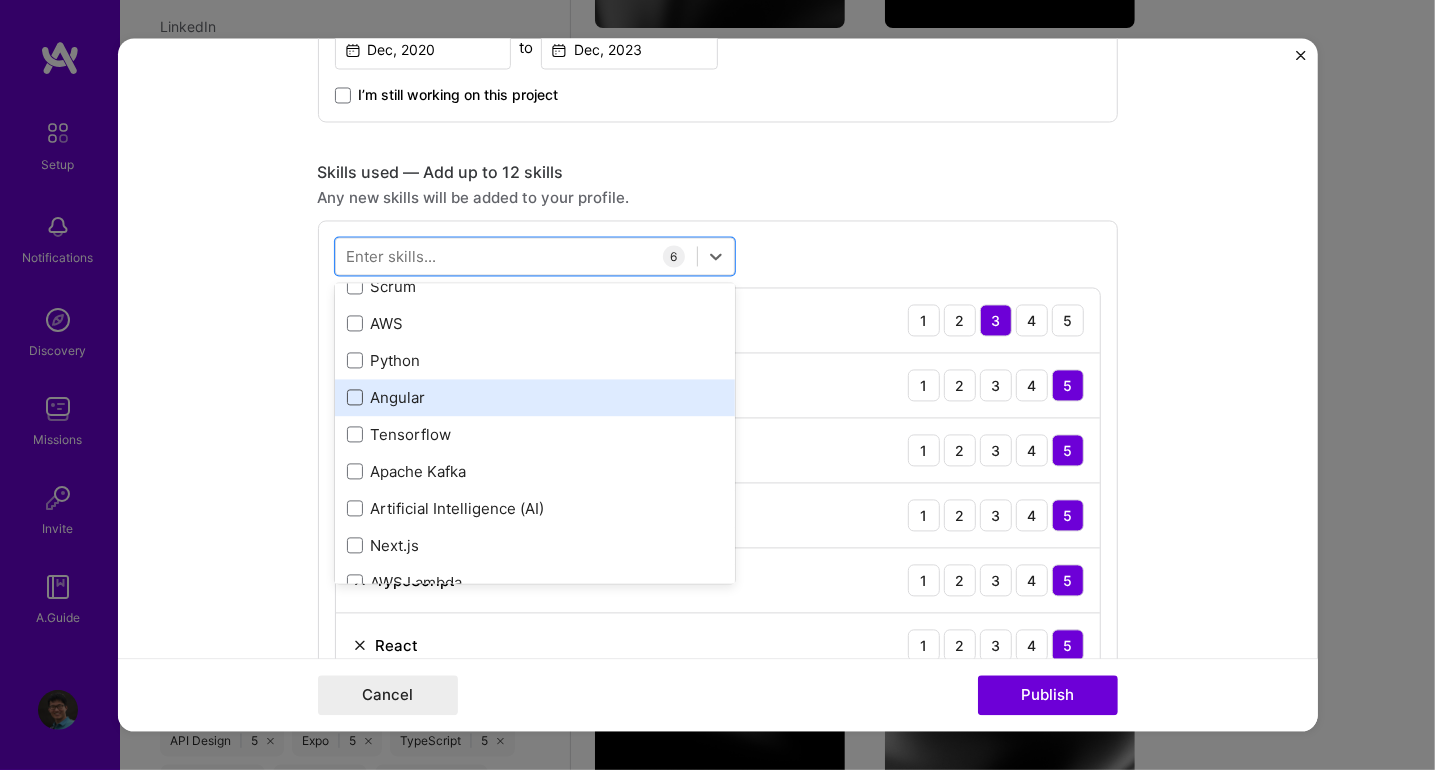 scroll, scrollTop: 500, scrollLeft: 0, axis: vertical 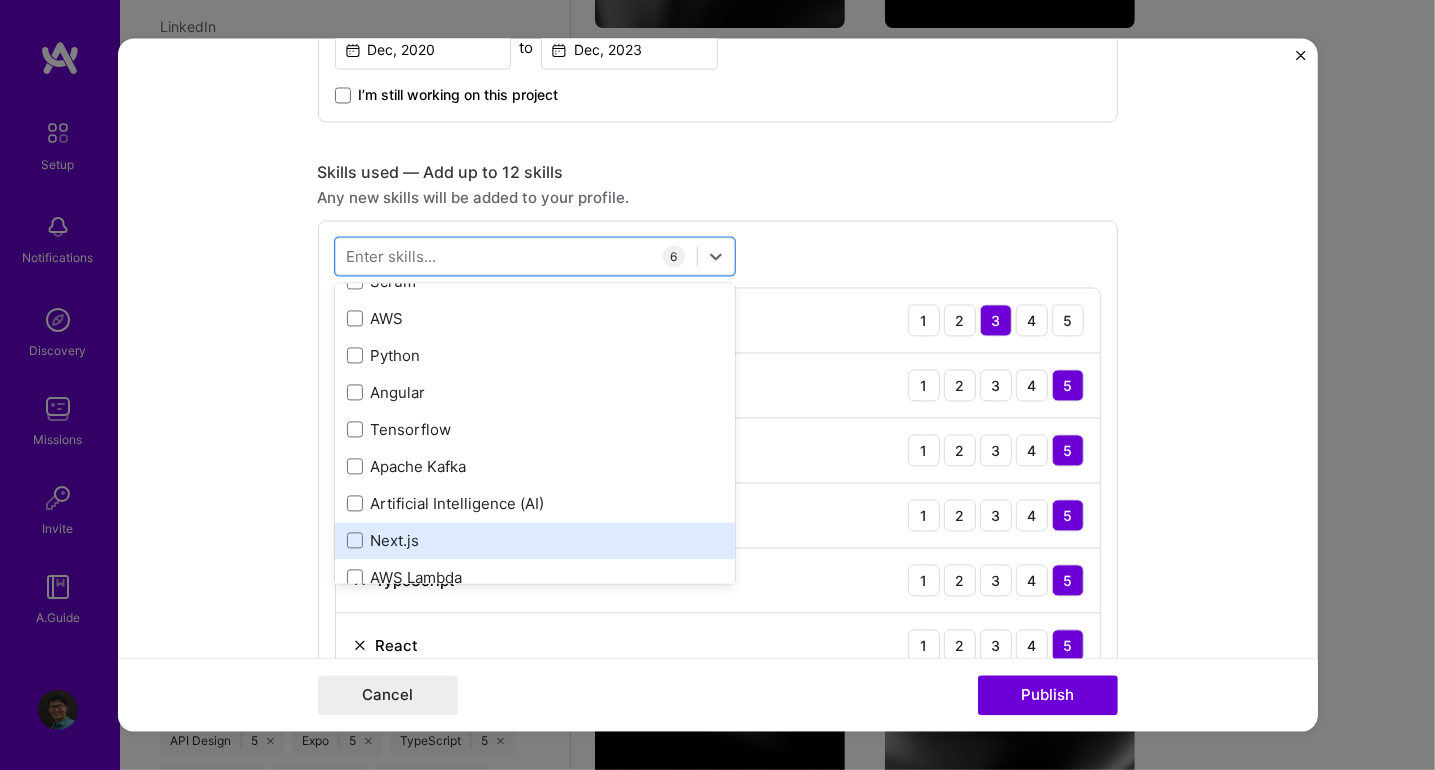 click on "Next.js" at bounding box center [535, 540] 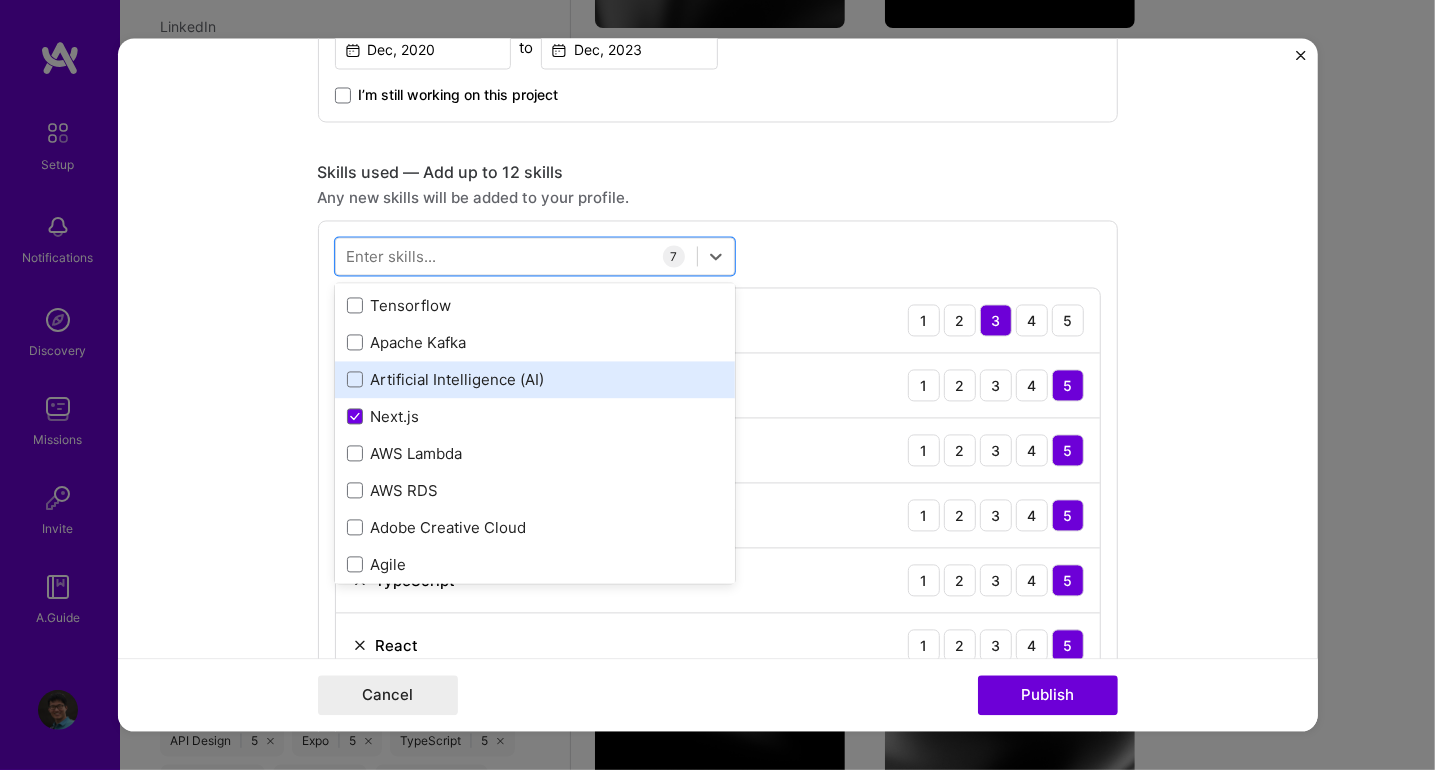 scroll, scrollTop: 700, scrollLeft: 0, axis: vertical 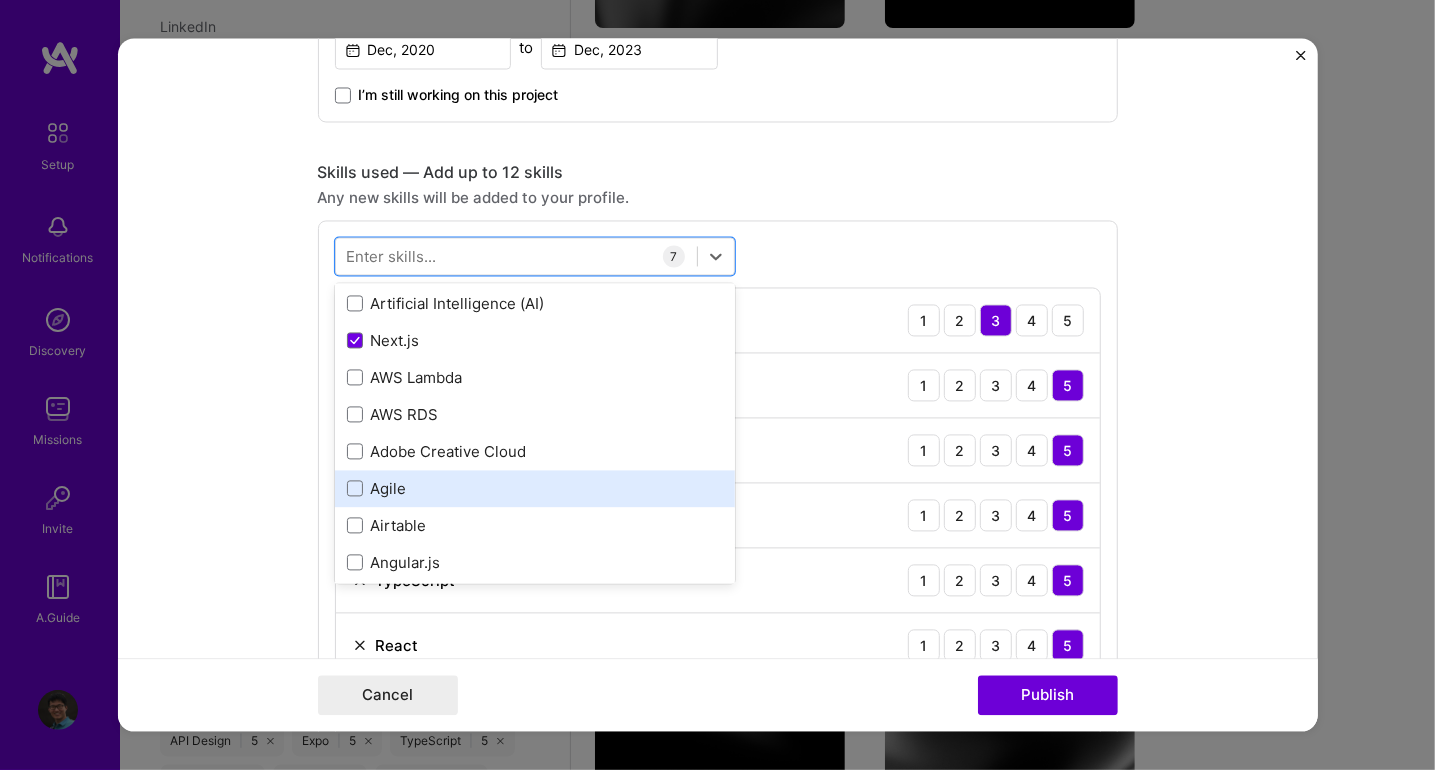 click on "Agile" at bounding box center (535, 488) 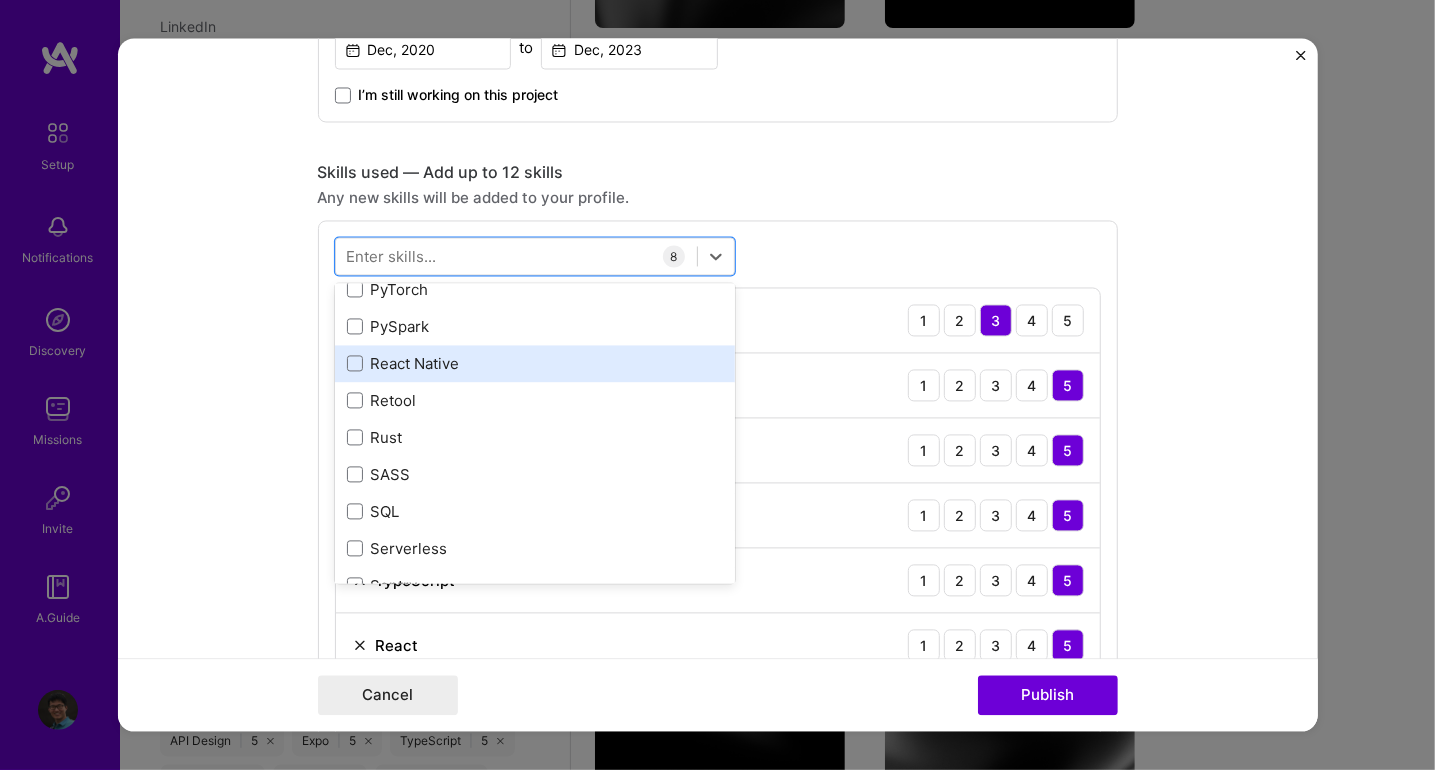 scroll, scrollTop: 2599, scrollLeft: 0, axis: vertical 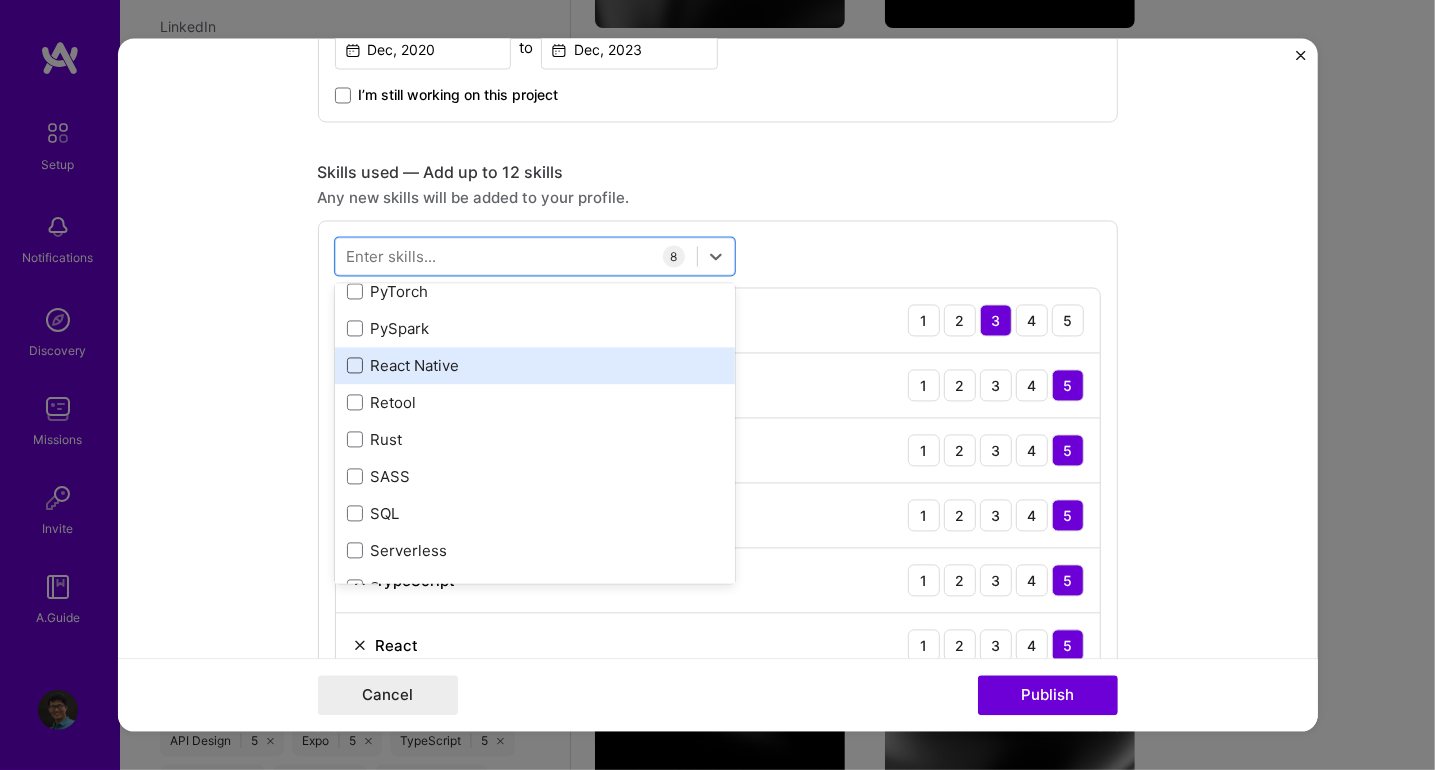 click at bounding box center [355, 366] 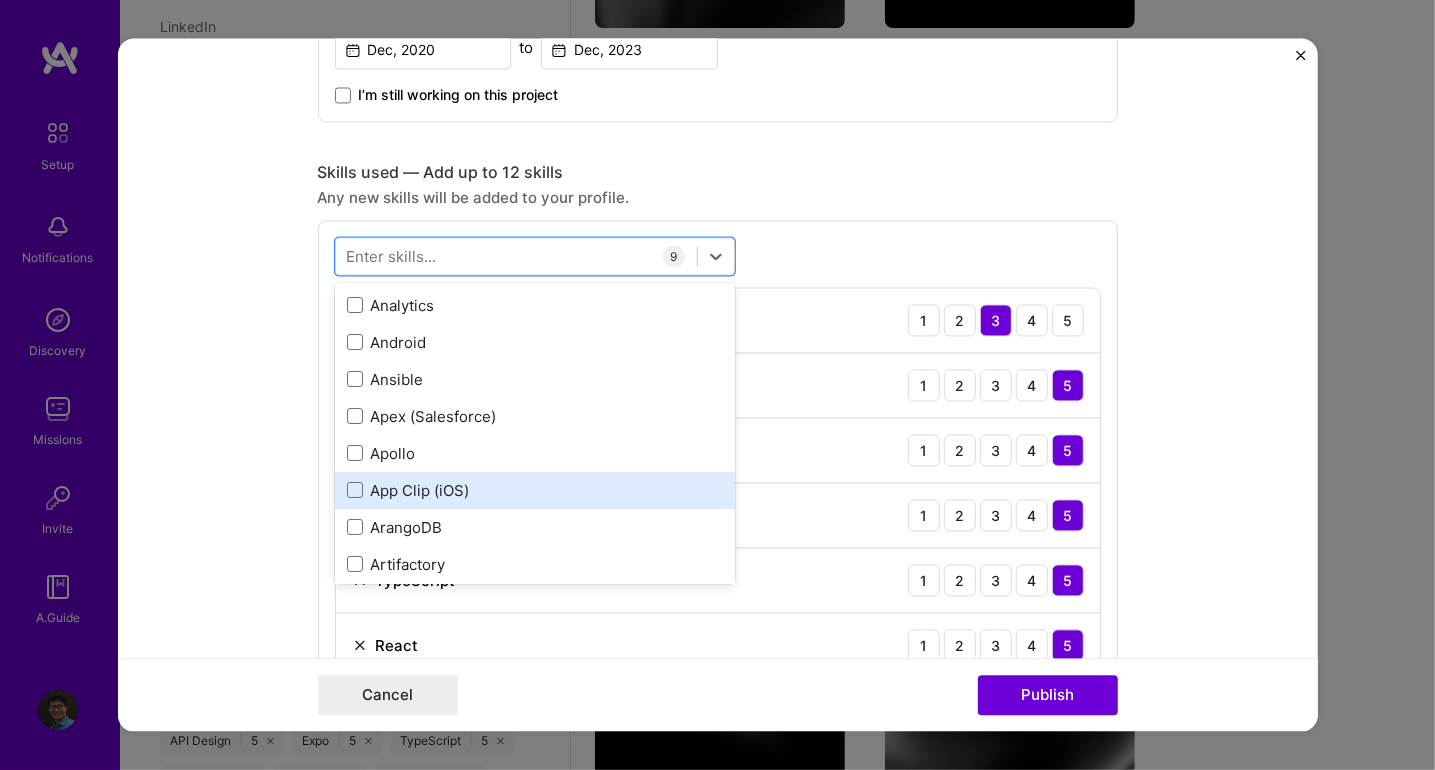 scroll, scrollTop: 4800, scrollLeft: 0, axis: vertical 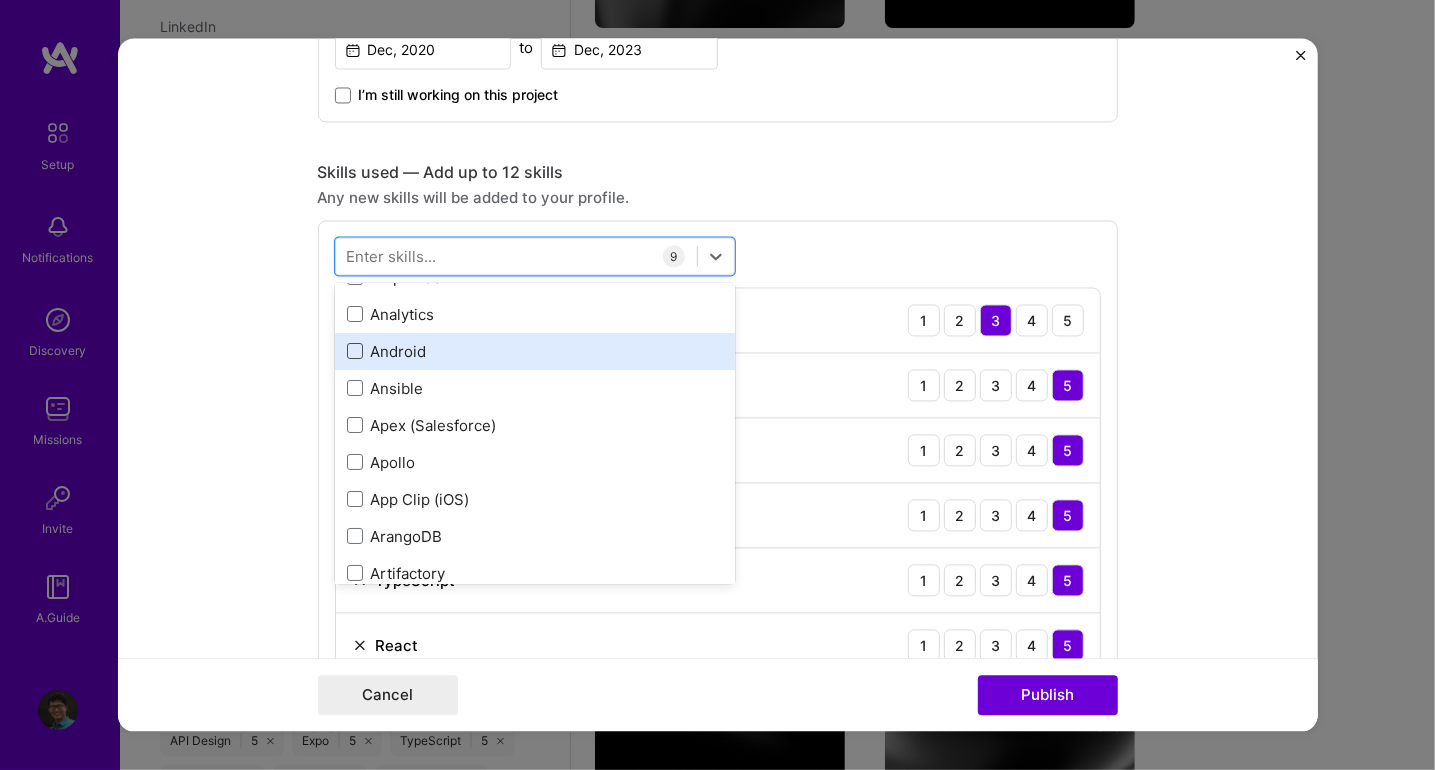 click at bounding box center (355, 351) 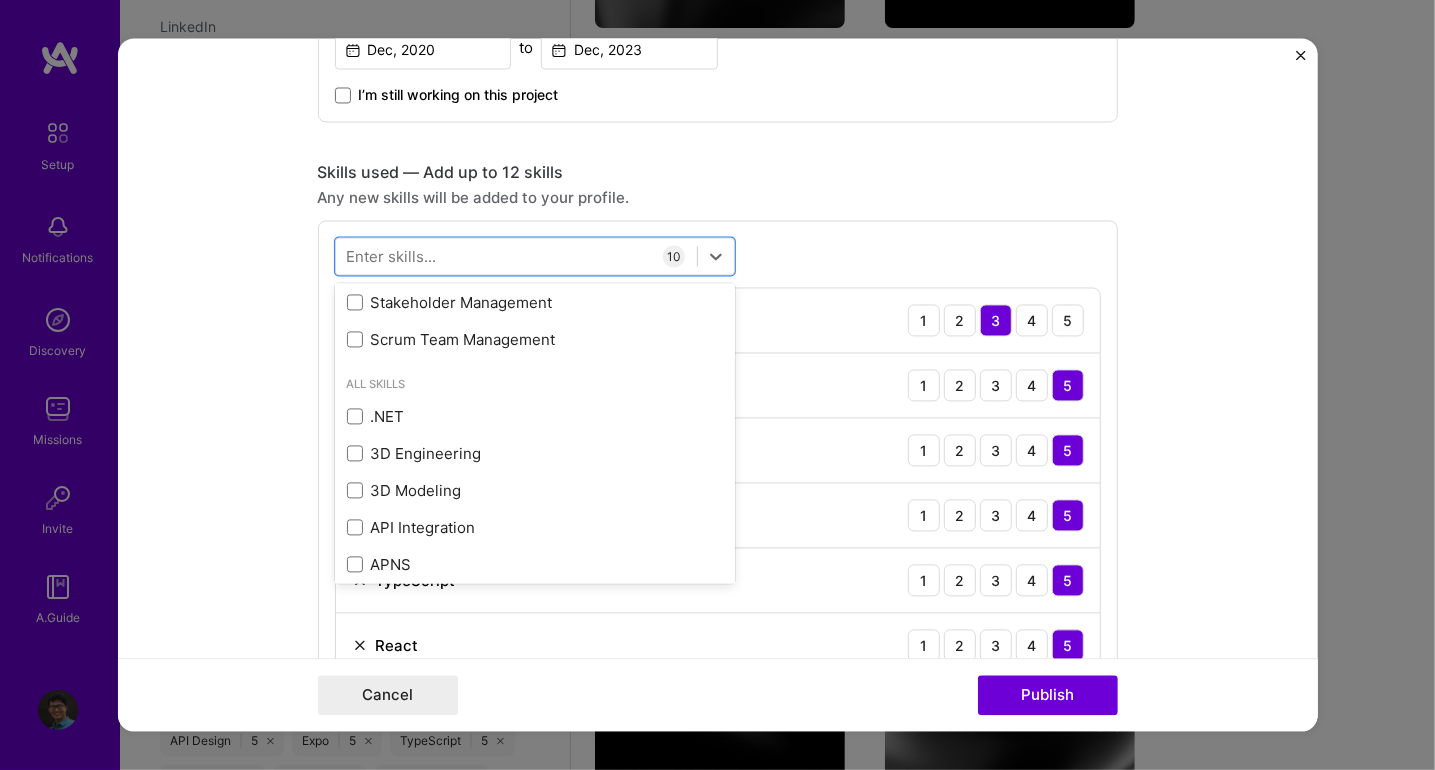 scroll, scrollTop: 3799, scrollLeft: 0, axis: vertical 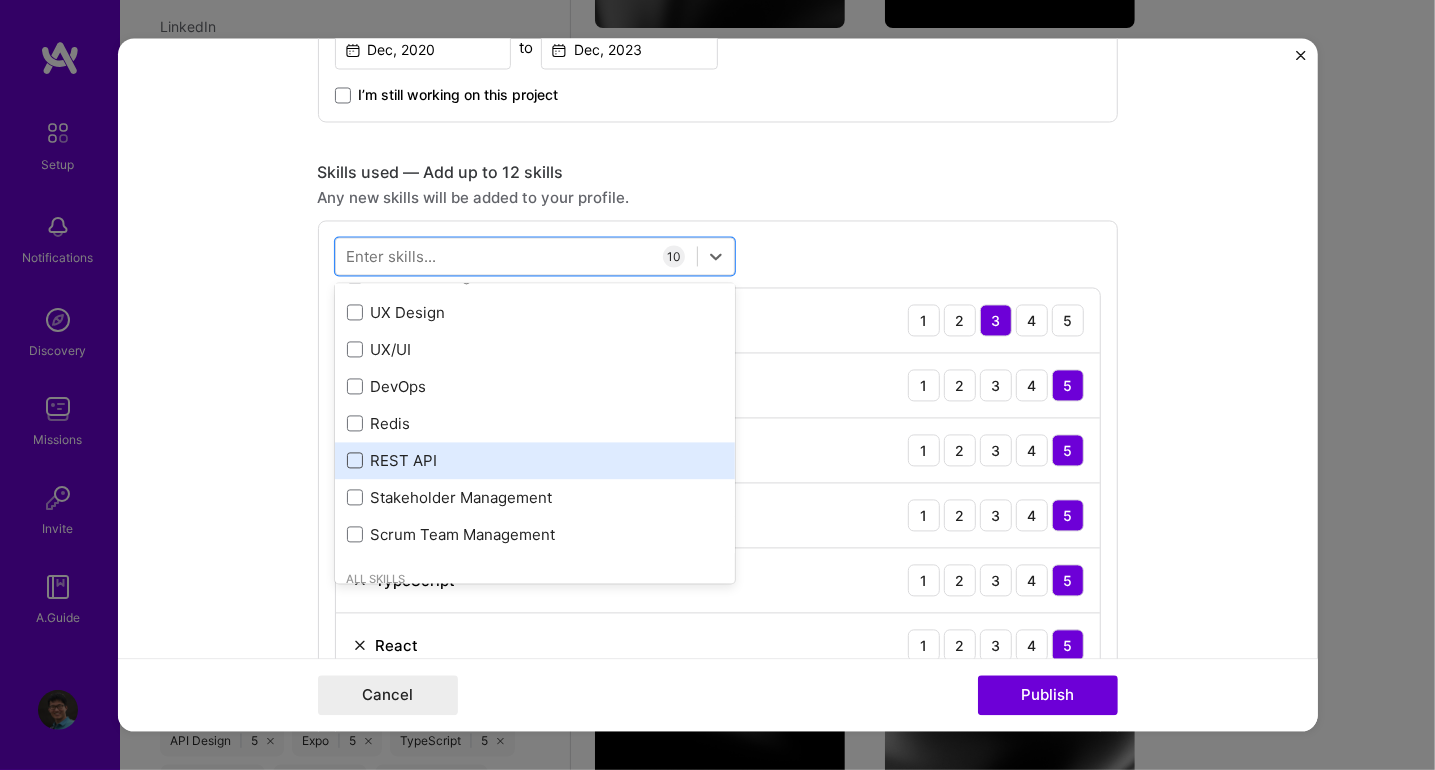 click at bounding box center [355, 461] 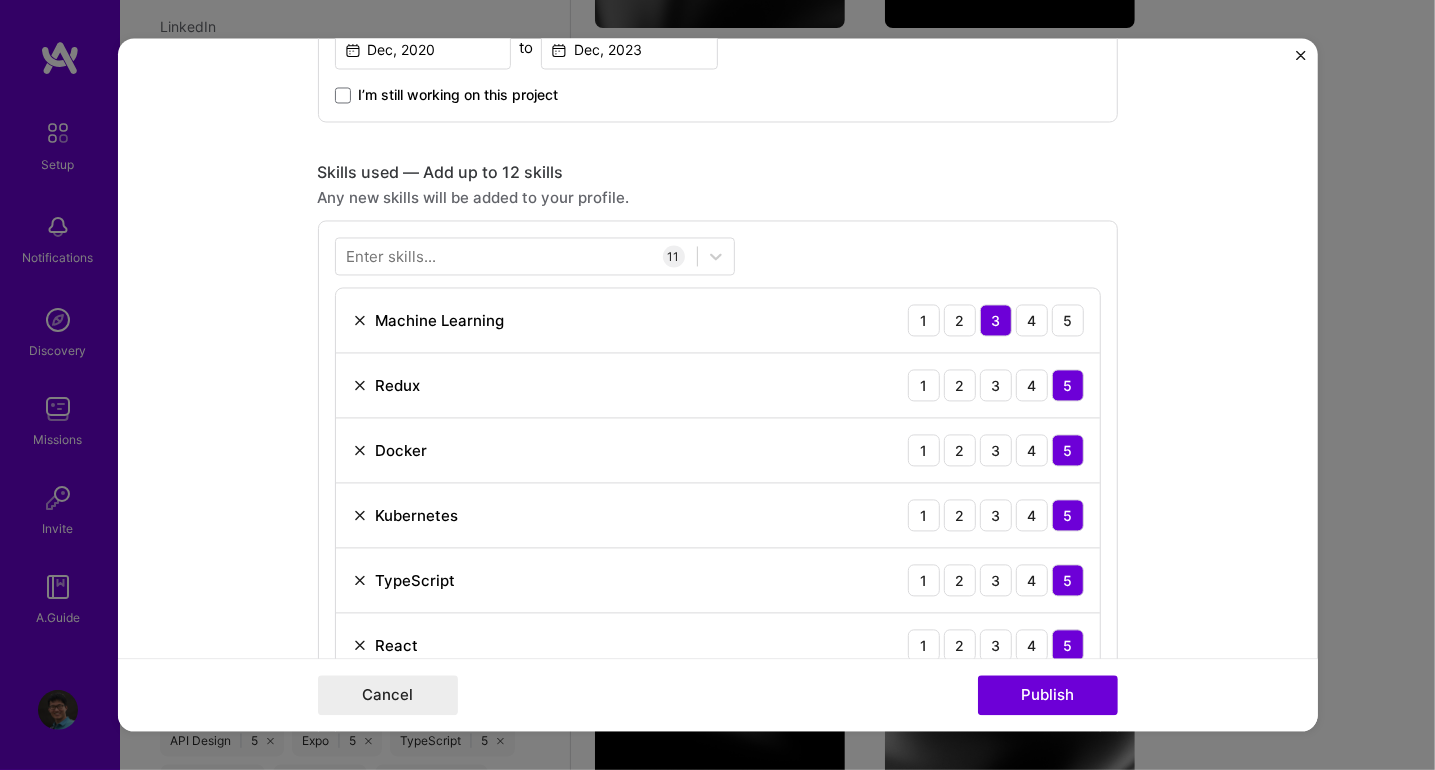 click on "Any new skills will be added to your profile." at bounding box center [718, 198] 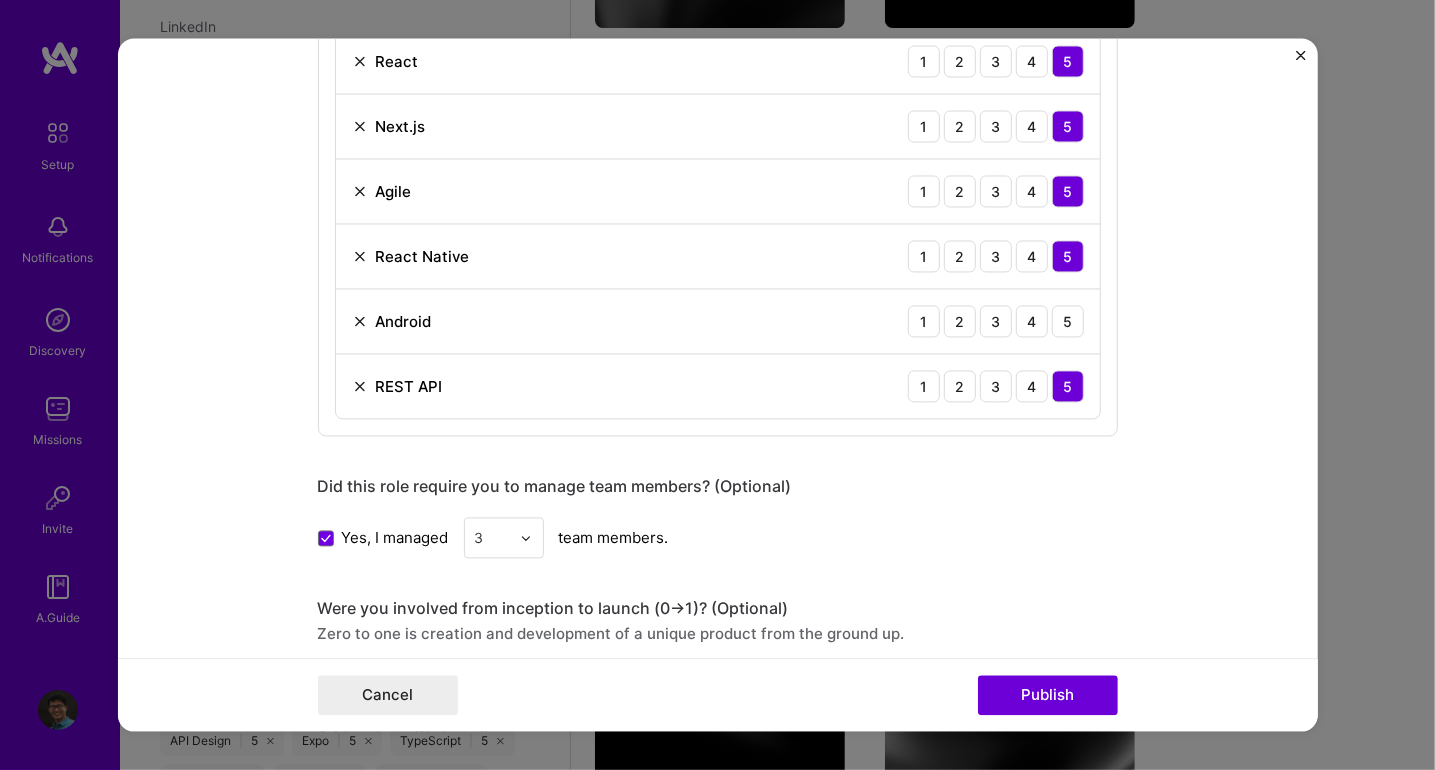 scroll, scrollTop: 1385, scrollLeft: 0, axis: vertical 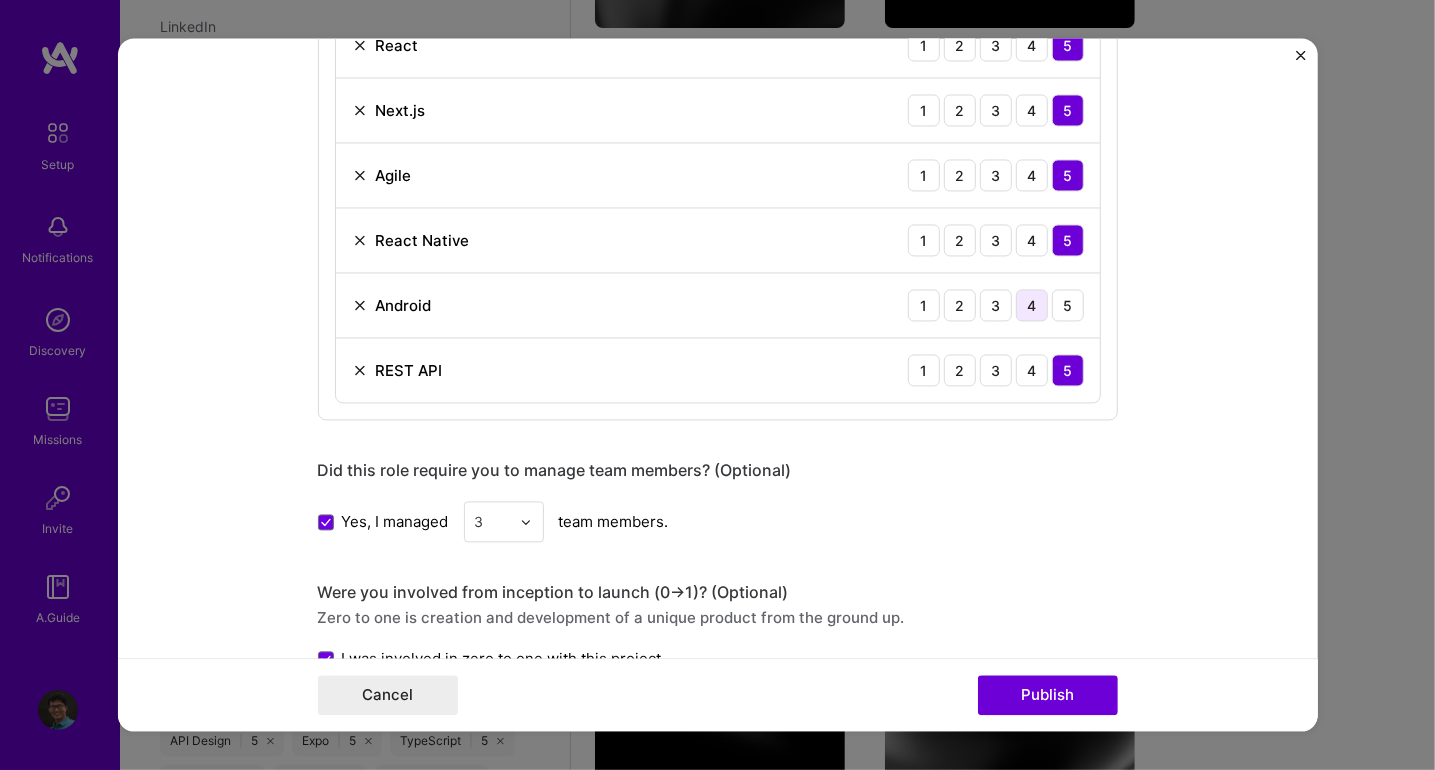 click on "4" at bounding box center (1032, 306) 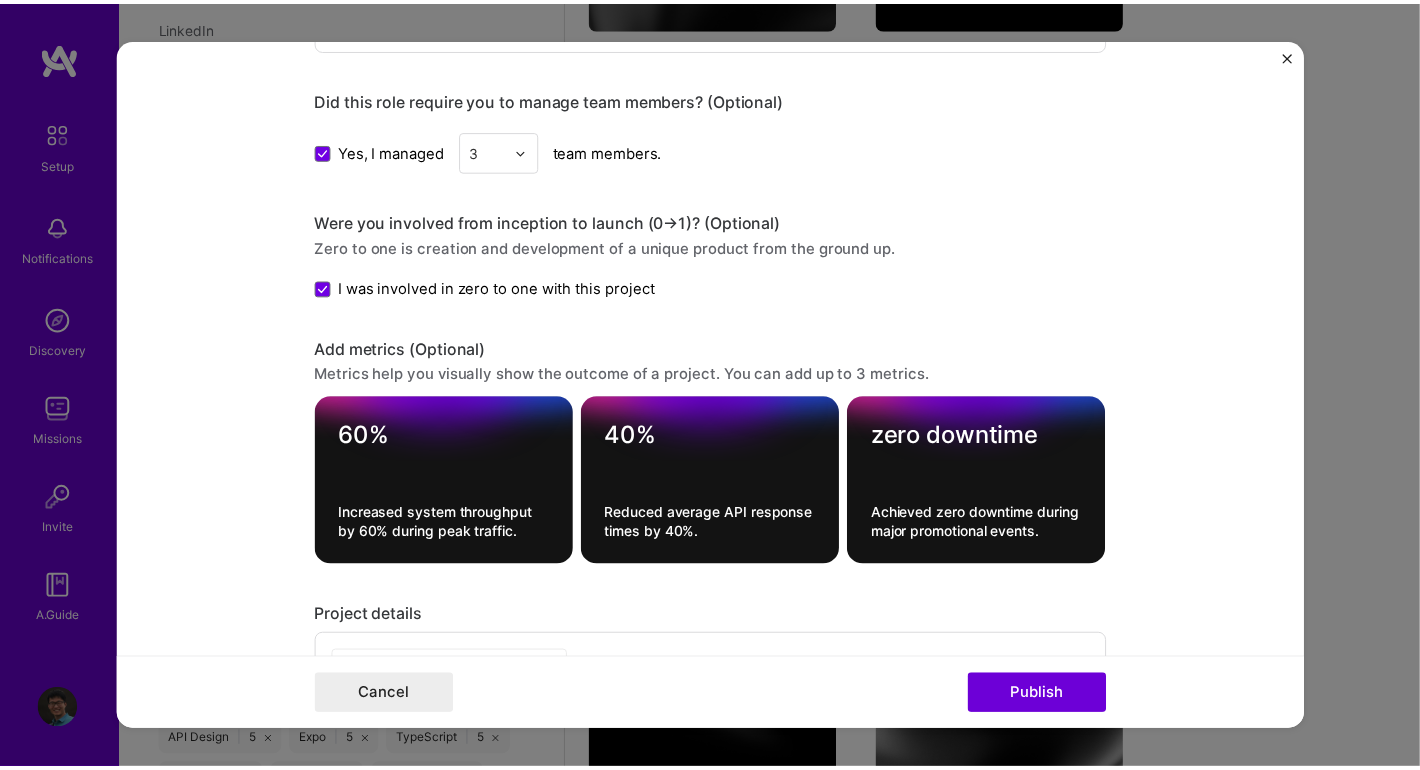 scroll, scrollTop: 2085, scrollLeft: 0, axis: vertical 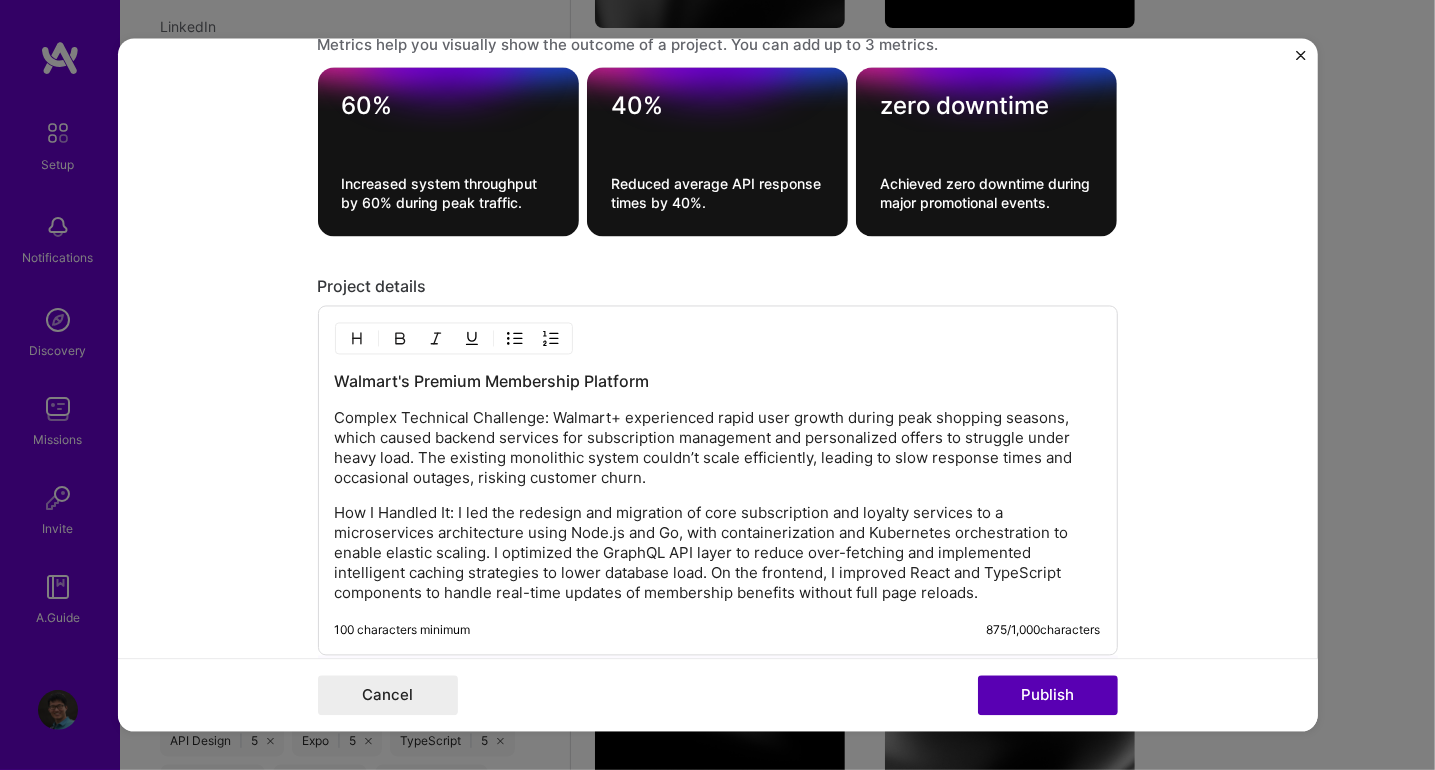 click on "Publish" at bounding box center [1048, 696] 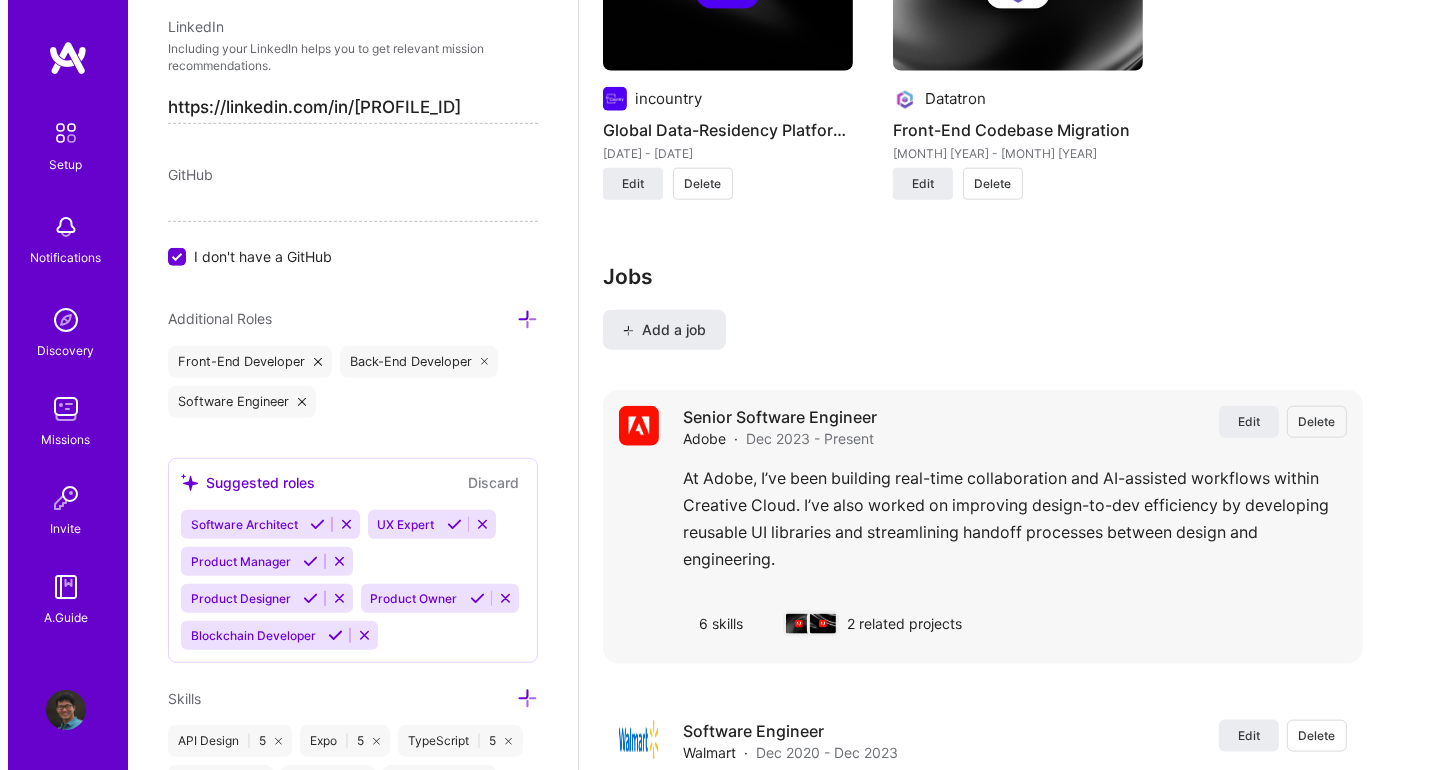 scroll, scrollTop: 2599, scrollLeft: 0, axis: vertical 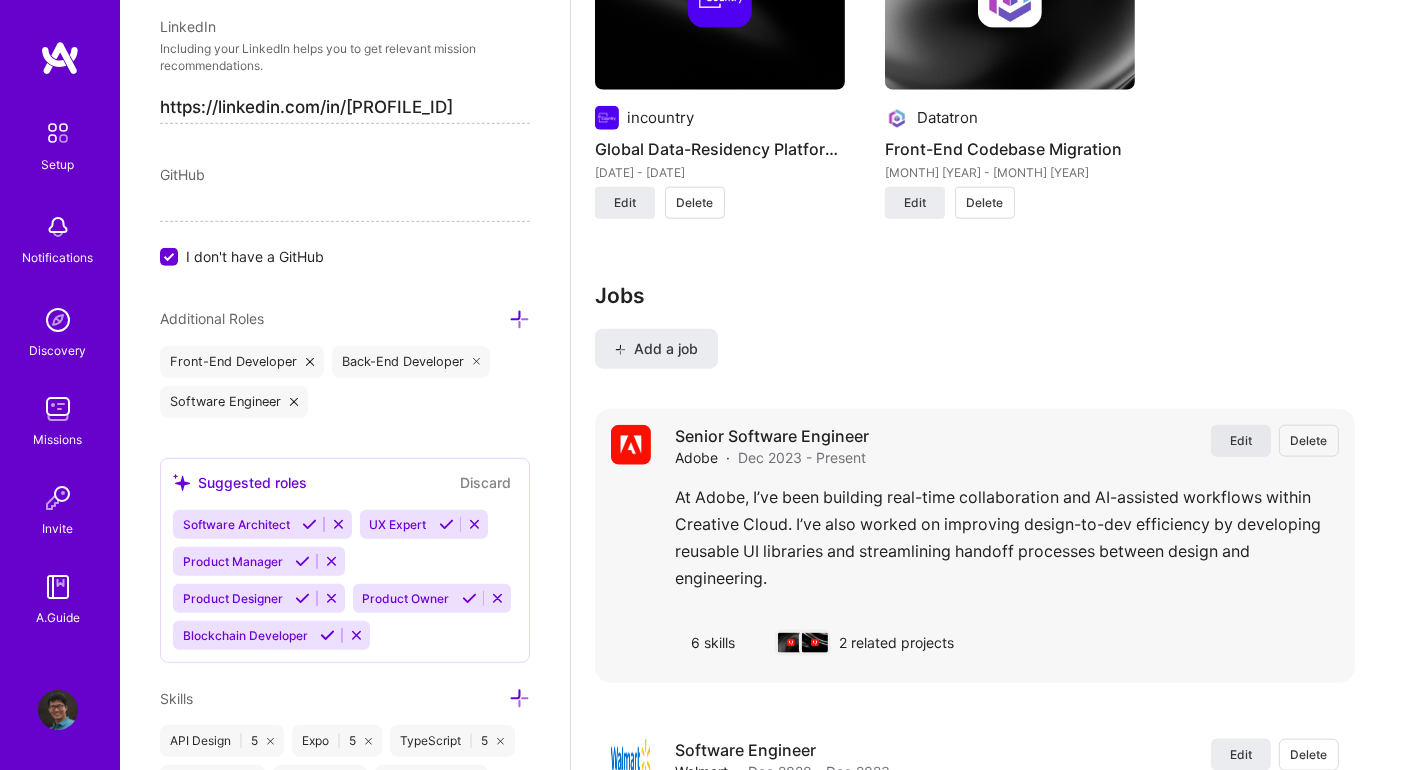 click on "Edit" at bounding box center (1241, 441) 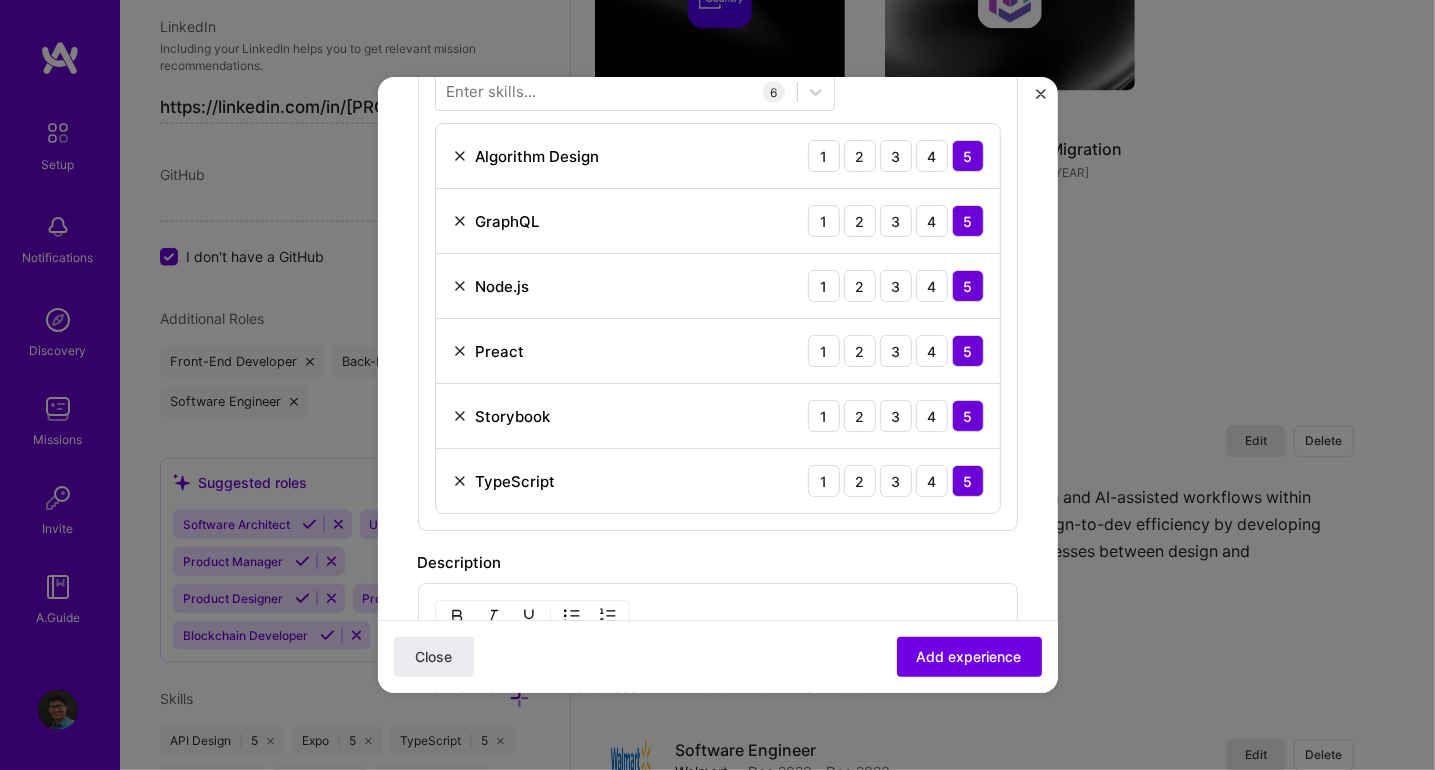 scroll, scrollTop: 692, scrollLeft: 0, axis: vertical 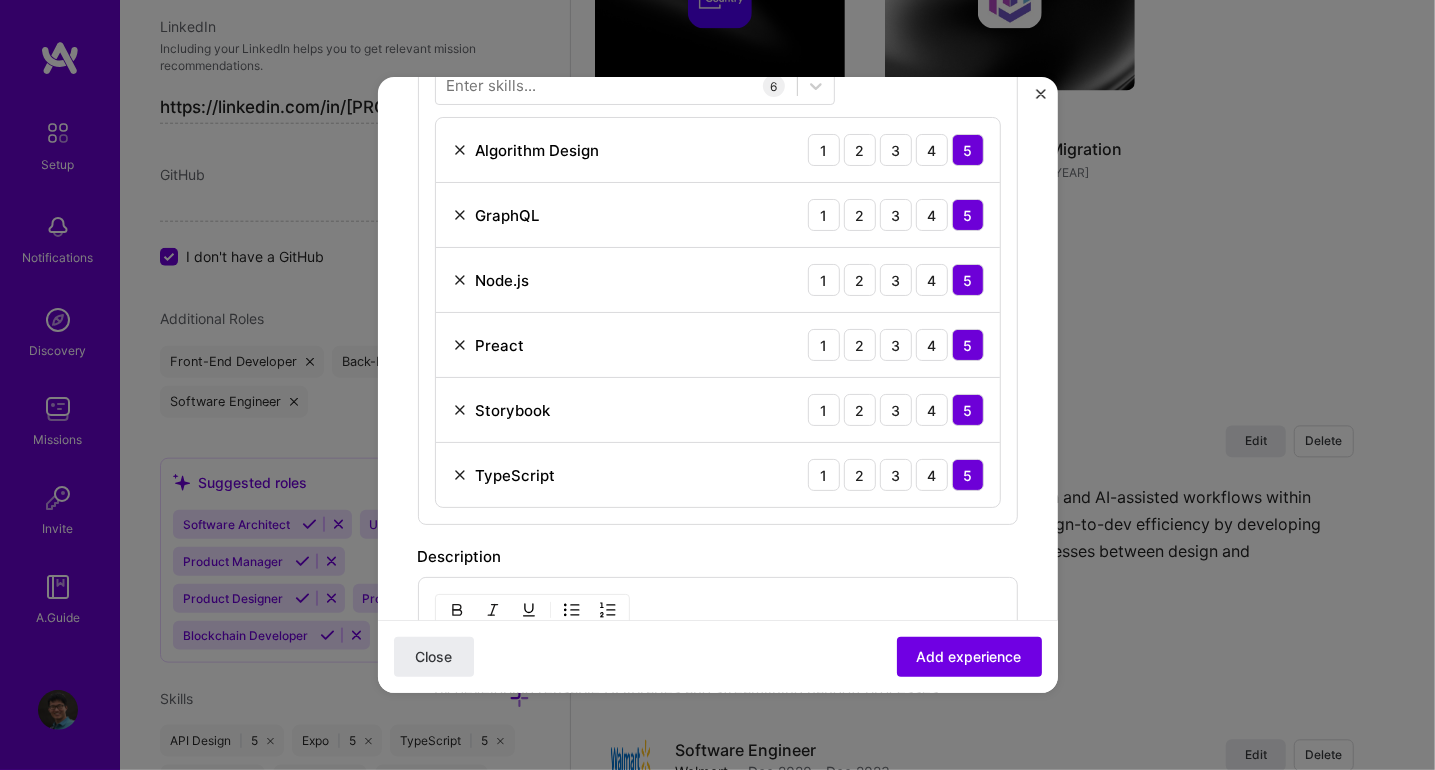 click at bounding box center [460, 345] 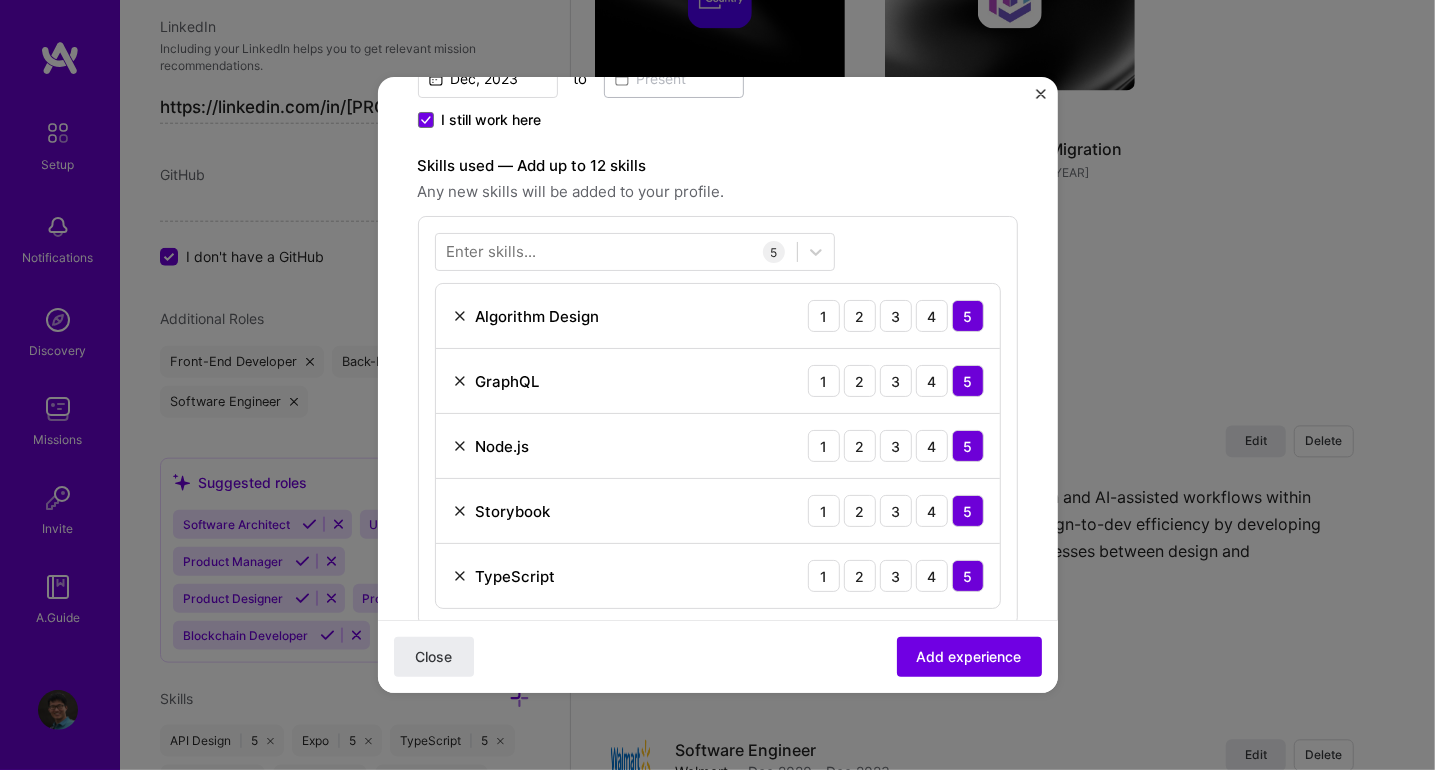 scroll, scrollTop: 492, scrollLeft: 0, axis: vertical 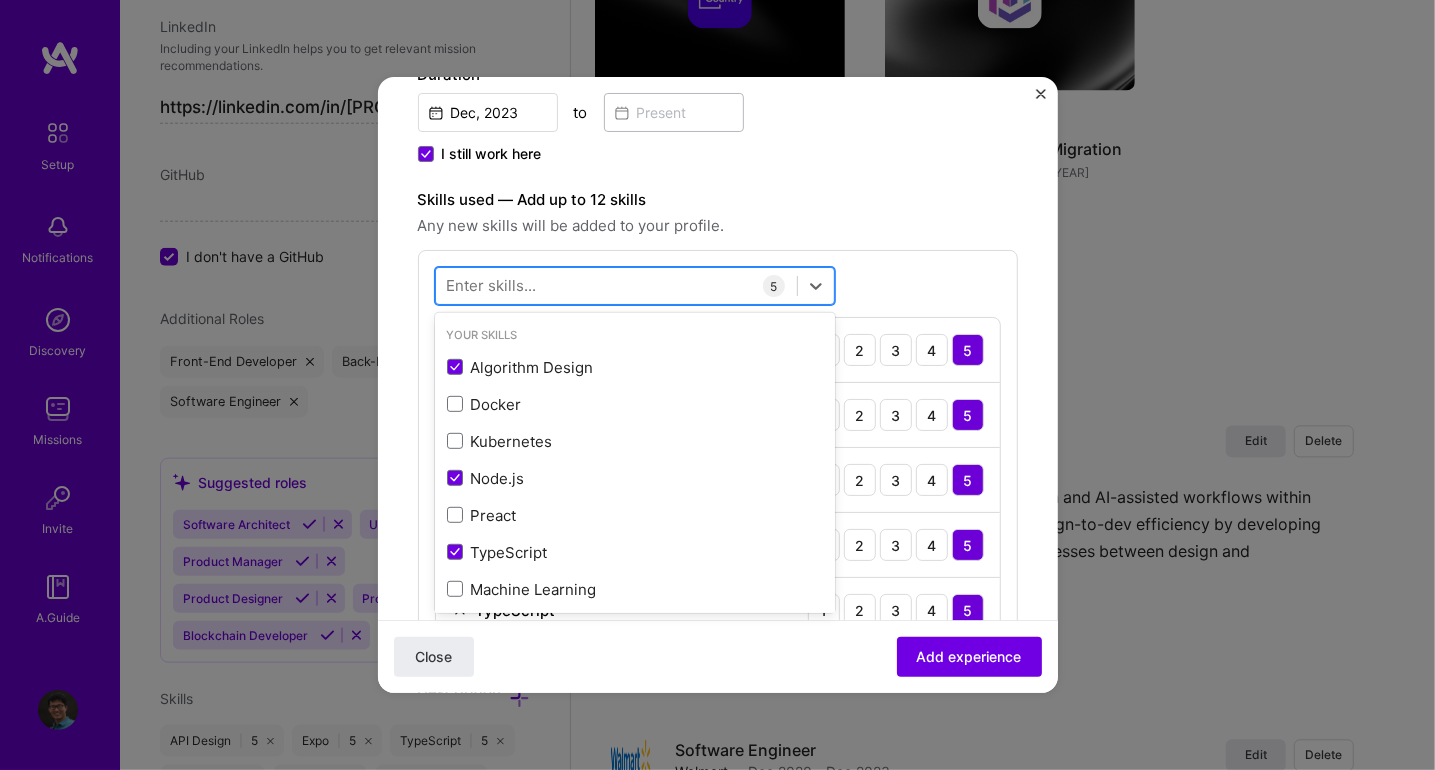 click at bounding box center (616, 286) 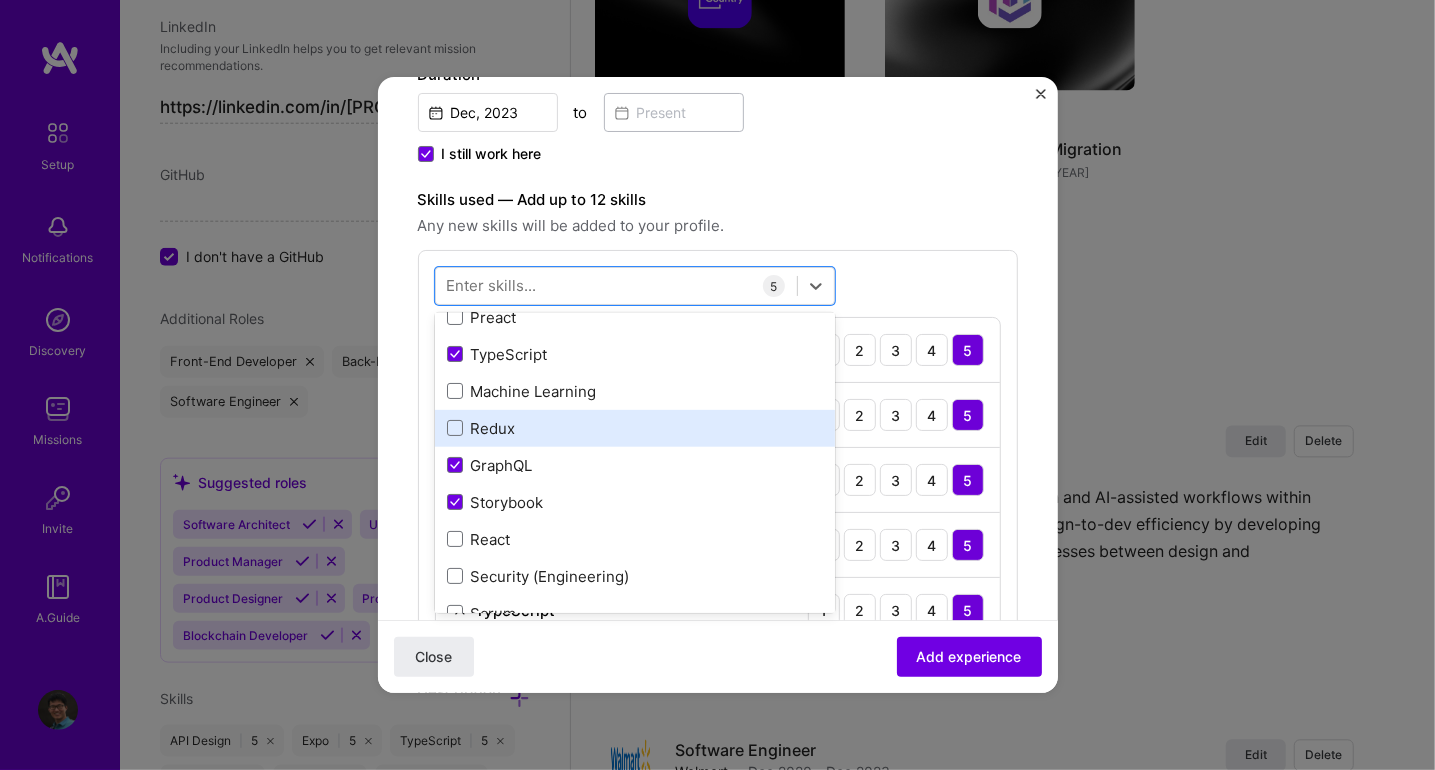 scroll, scrollTop: 199, scrollLeft: 0, axis: vertical 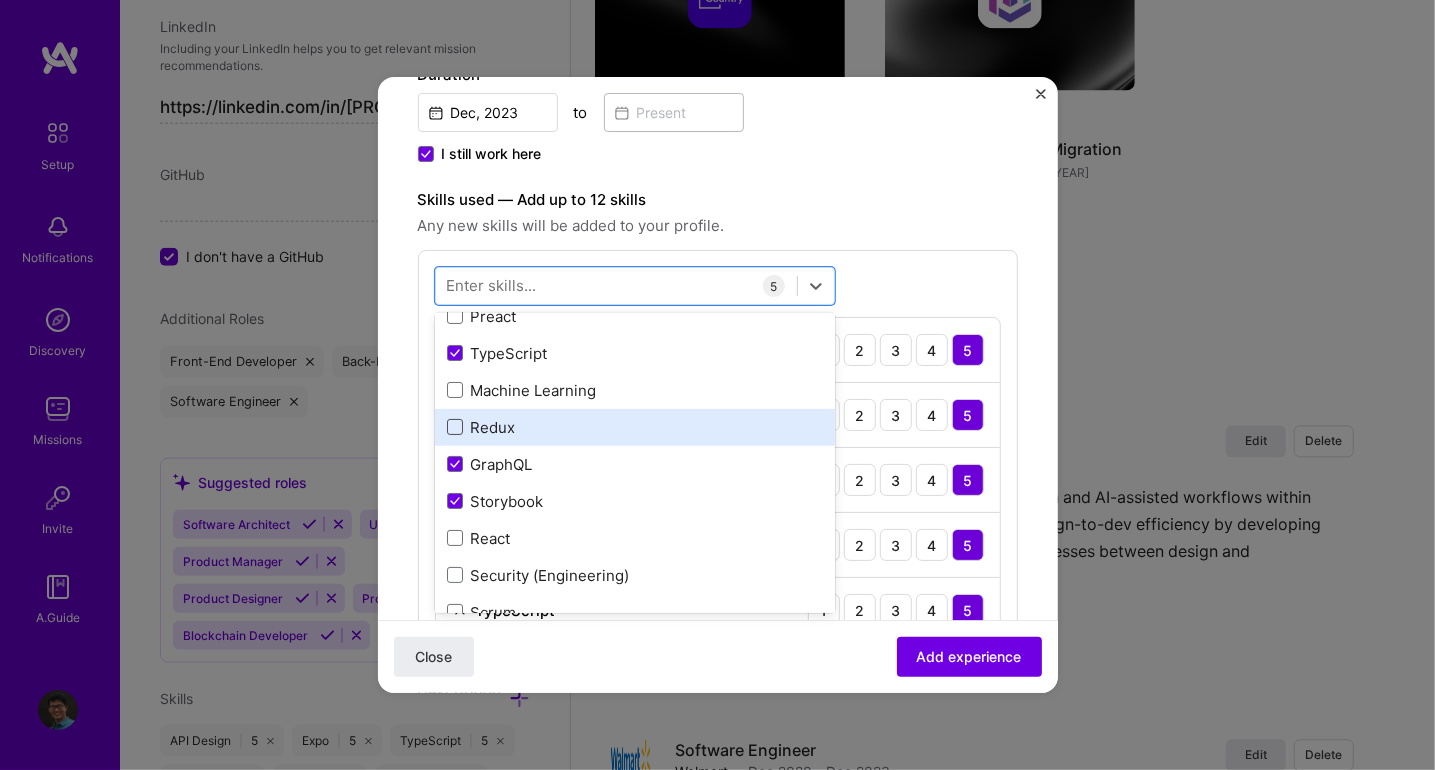 click at bounding box center [455, 427] 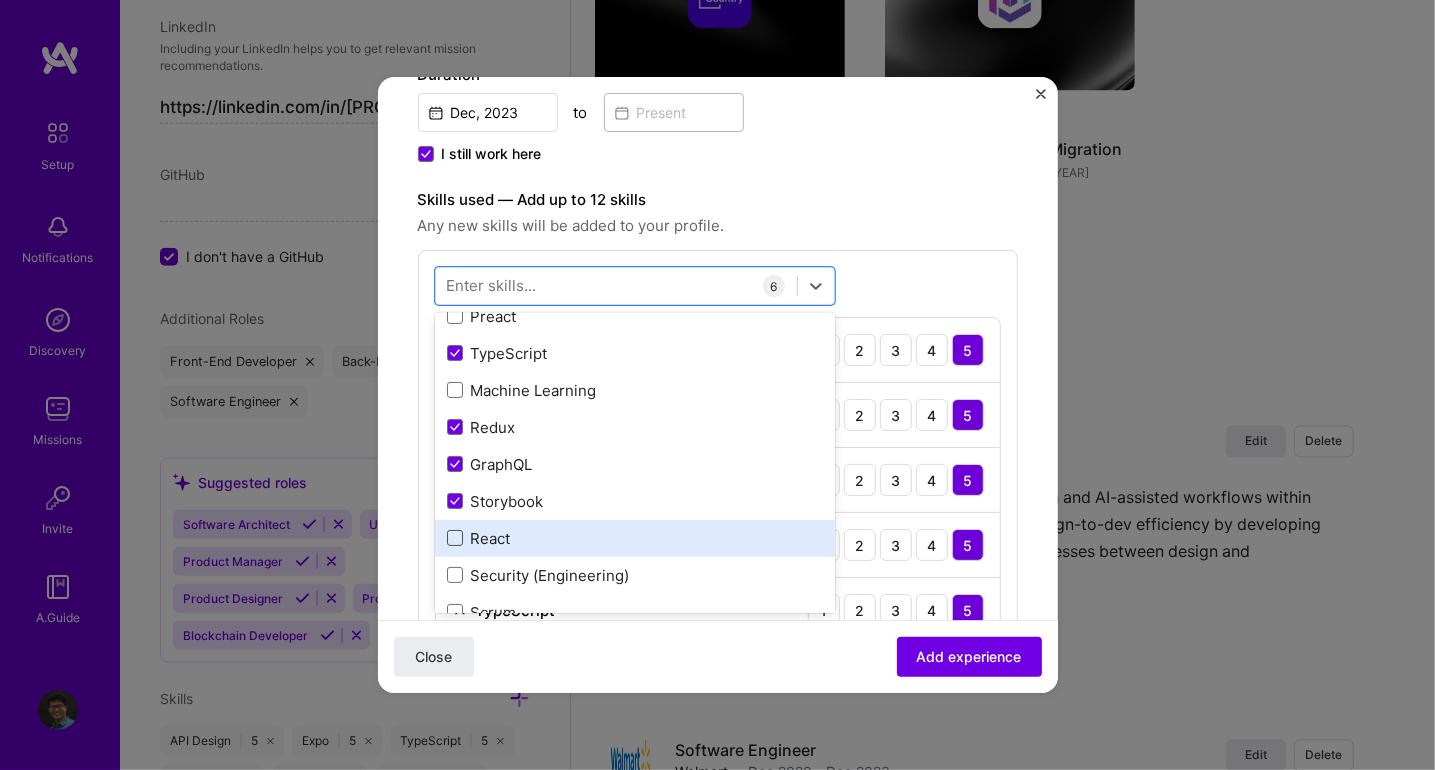 click at bounding box center (455, 538) 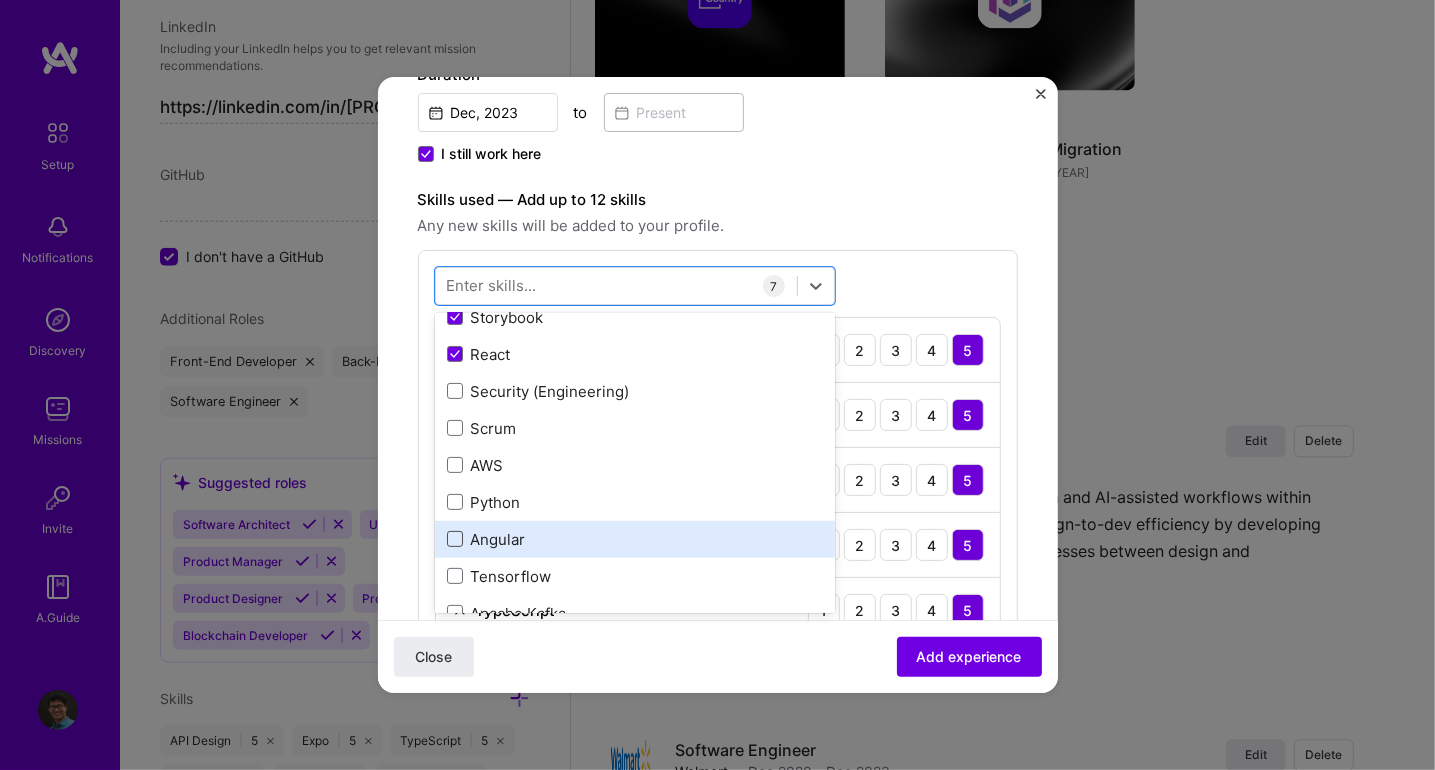 scroll, scrollTop: 399, scrollLeft: 0, axis: vertical 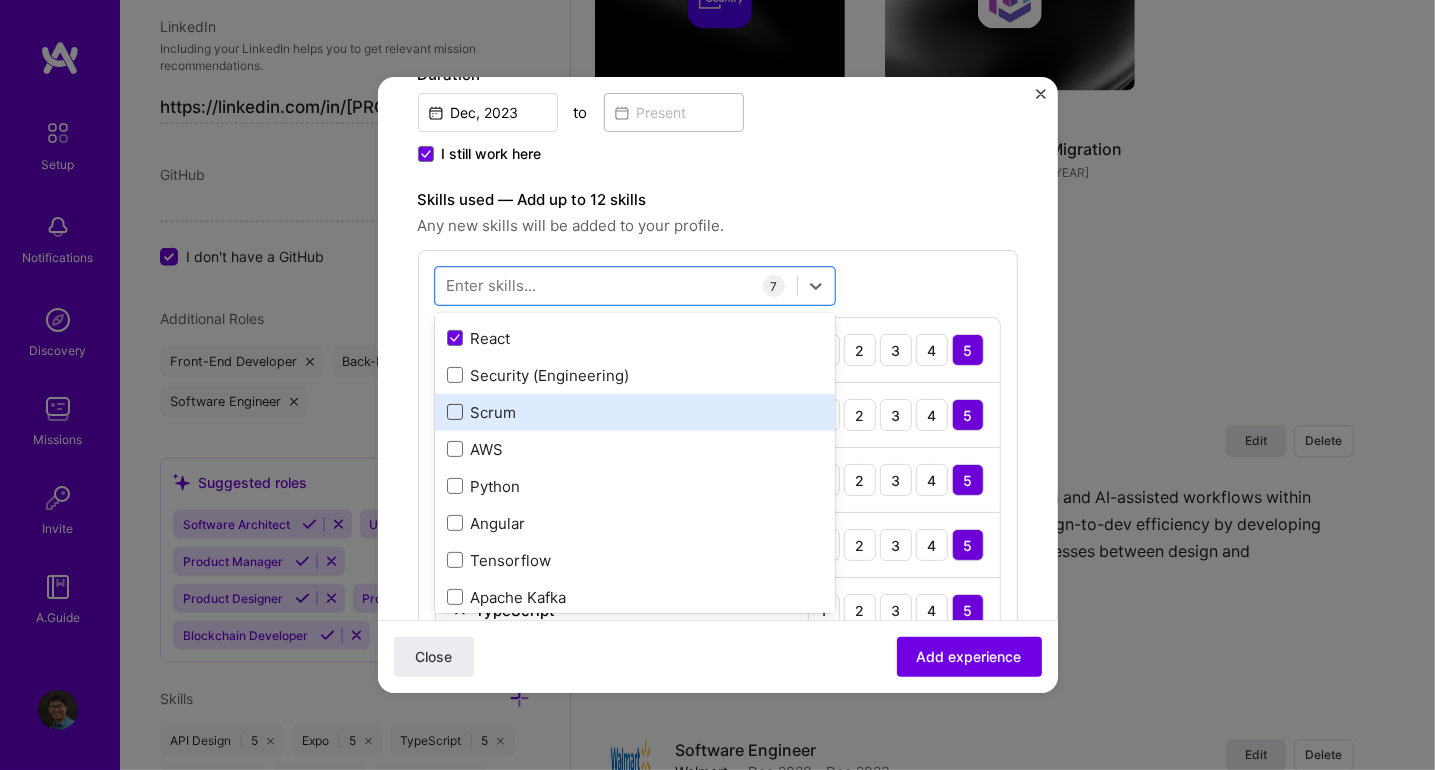 click at bounding box center (455, 412) 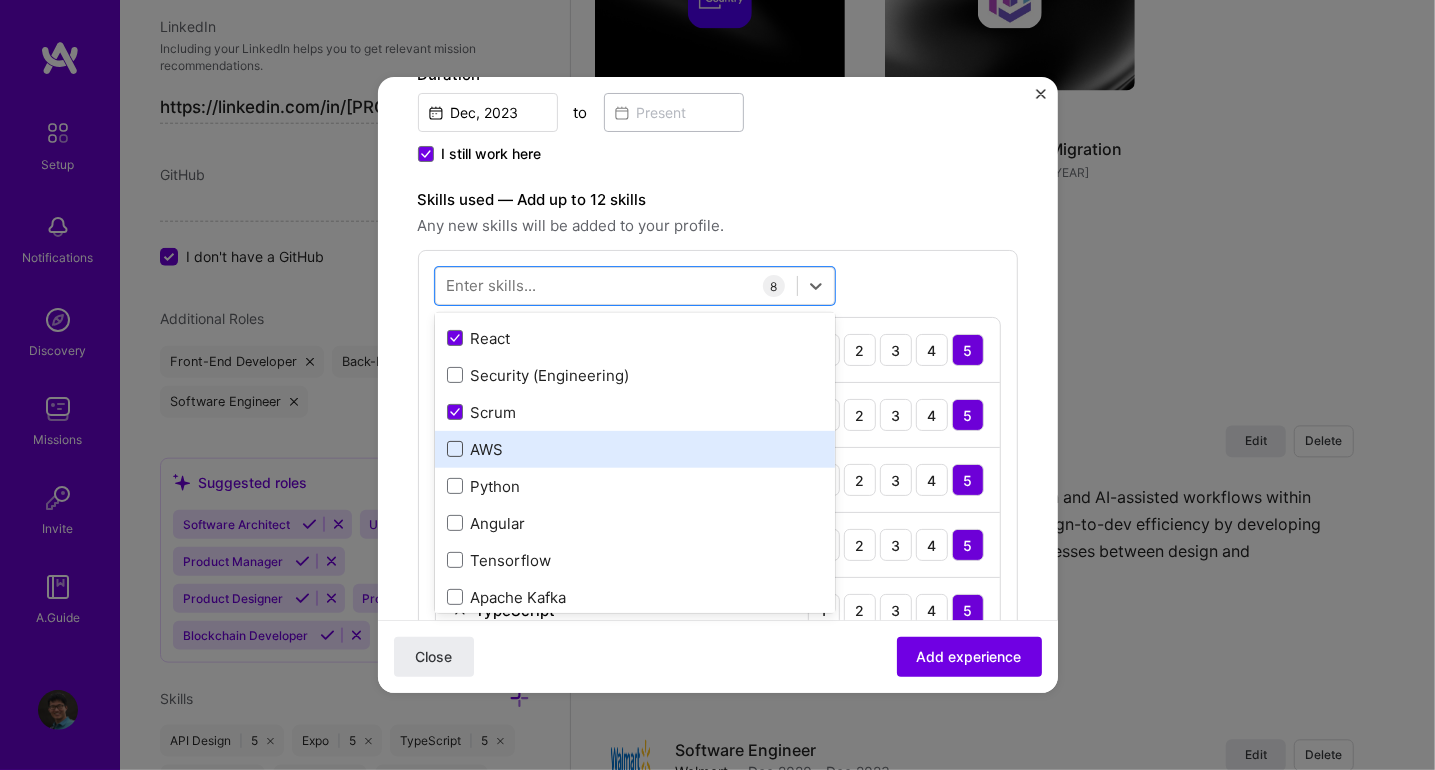 click at bounding box center [455, 449] 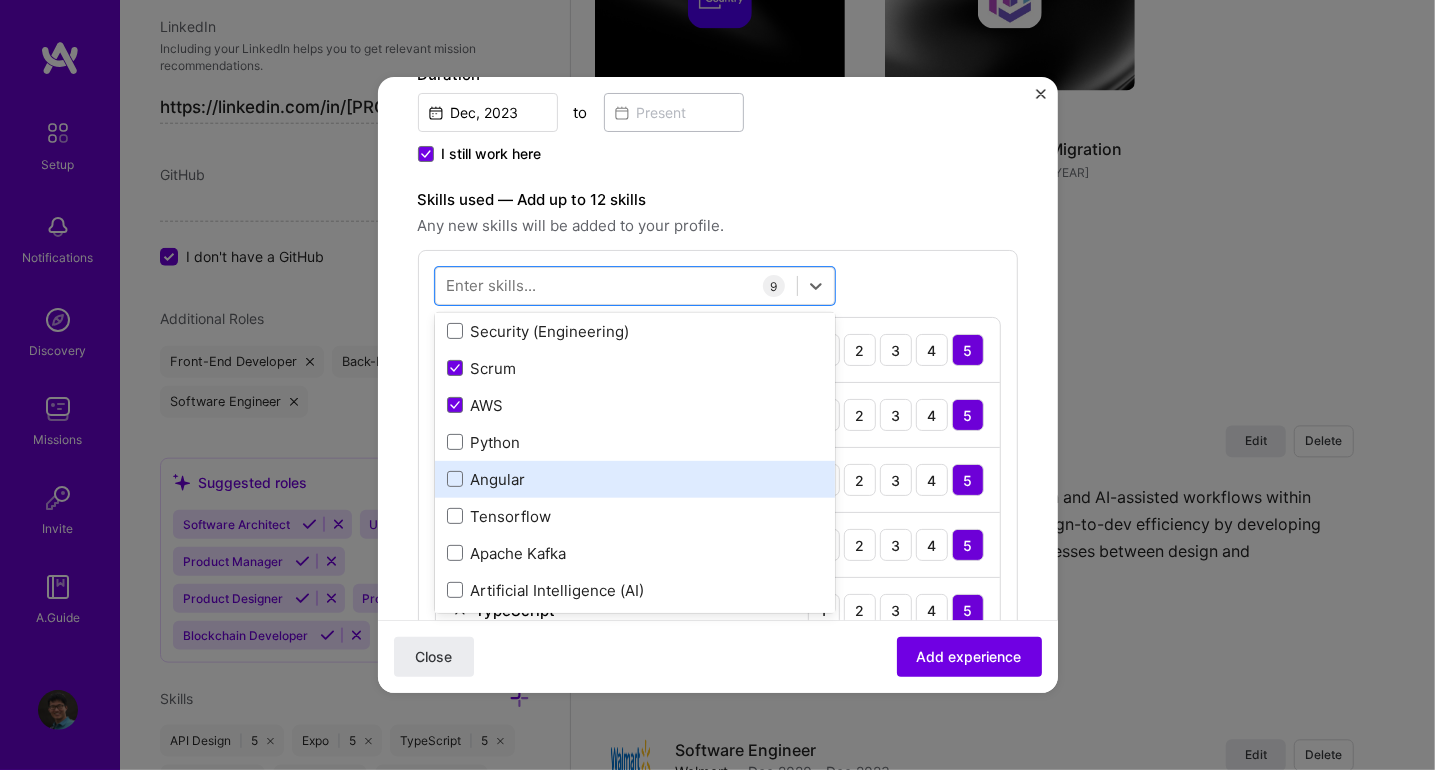 scroll, scrollTop: 600, scrollLeft: 0, axis: vertical 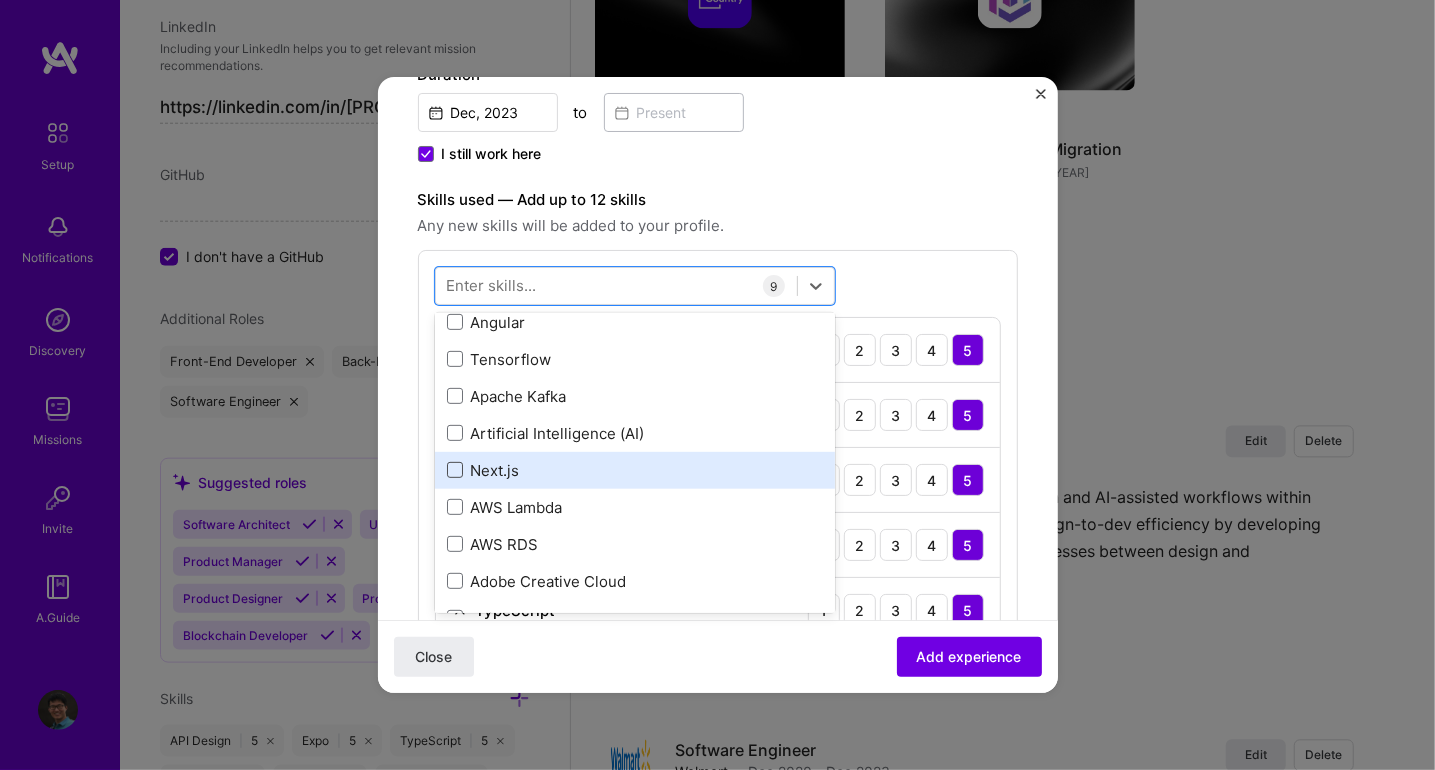 click at bounding box center (455, 470) 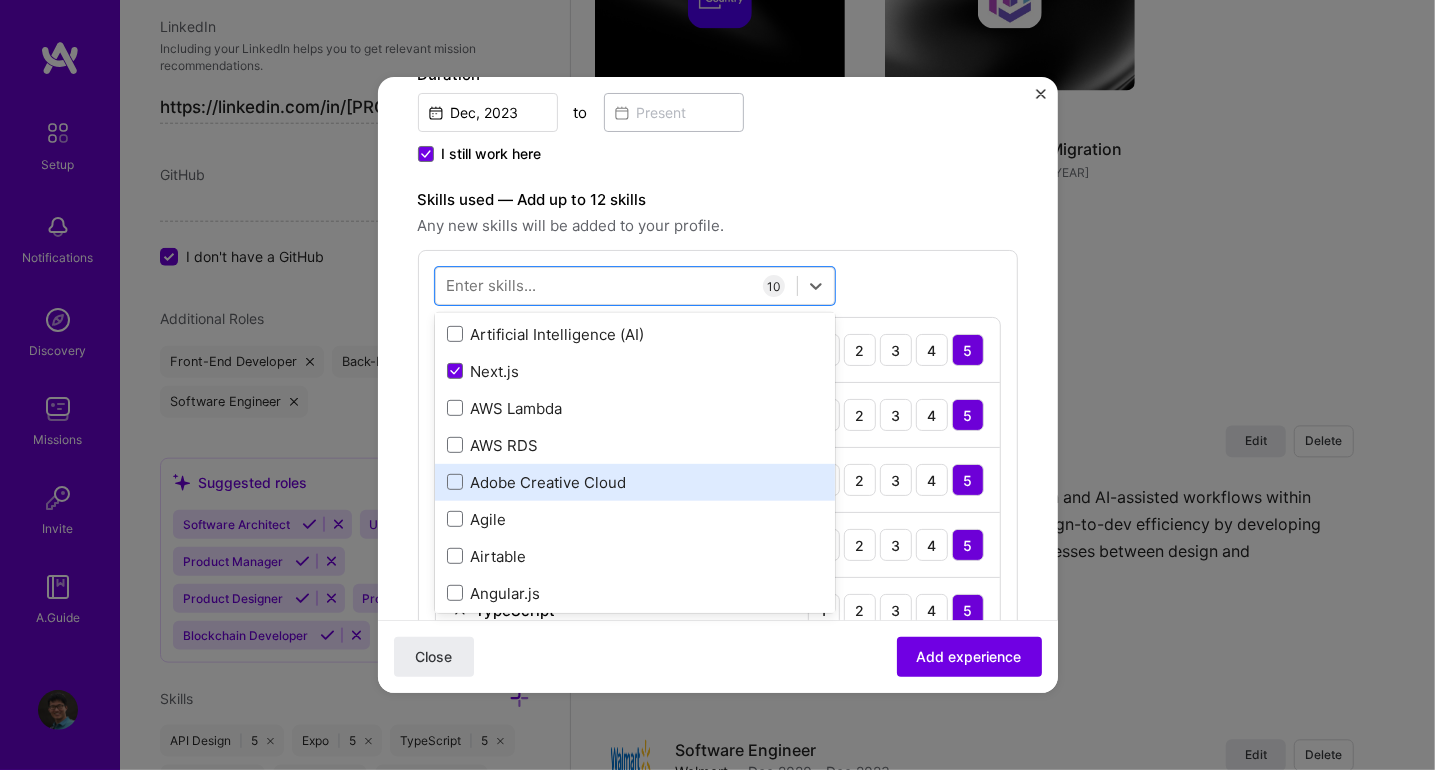 scroll, scrollTop: 700, scrollLeft: 0, axis: vertical 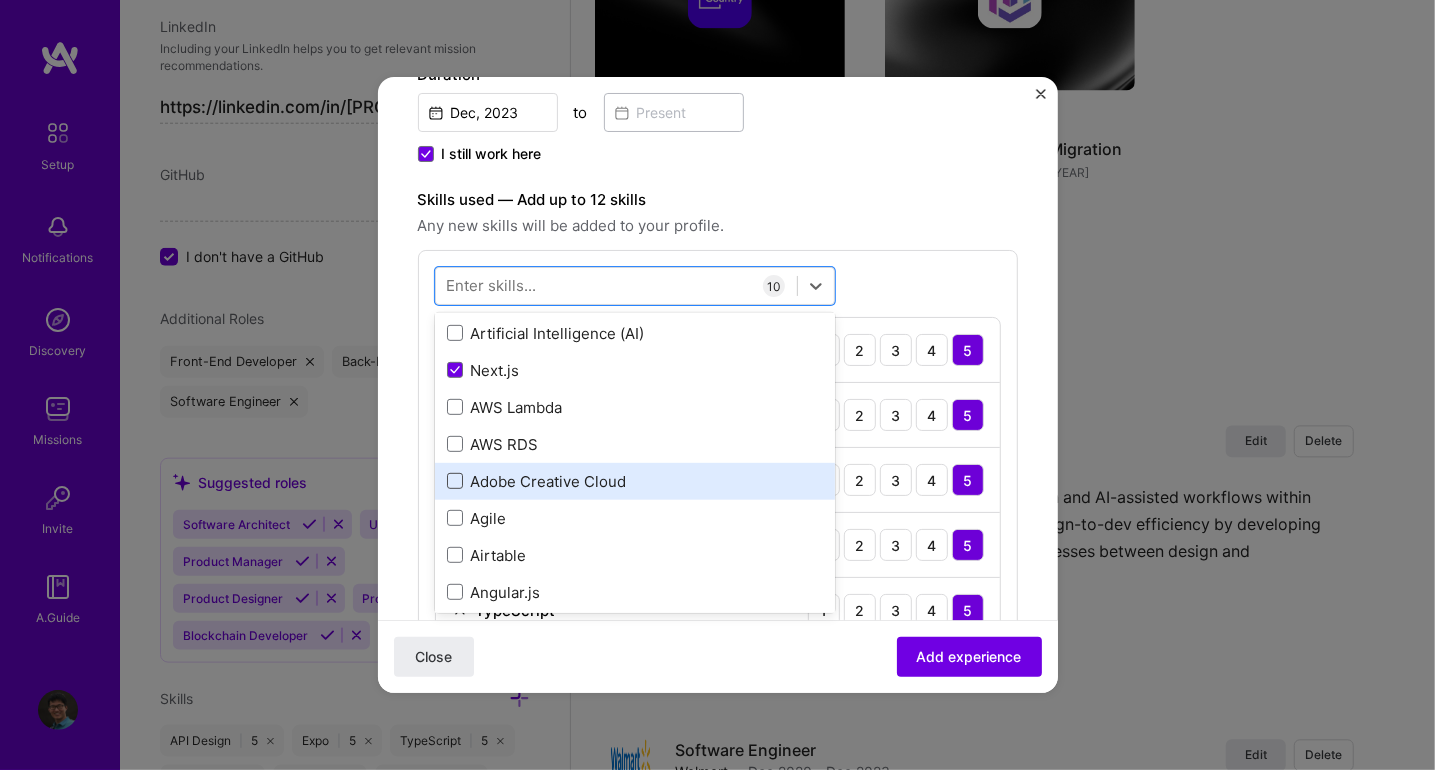 click at bounding box center (455, 481) 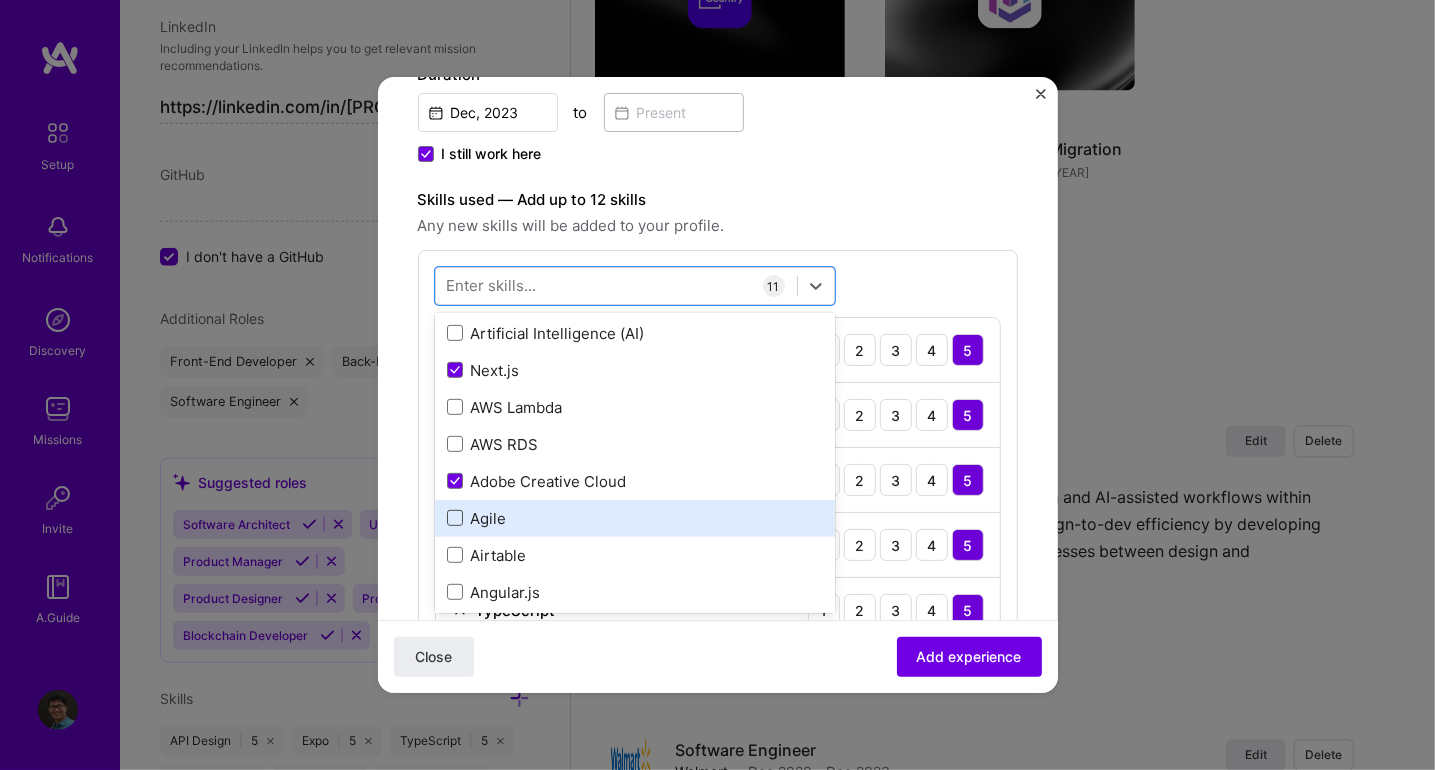 click at bounding box center [455, 518] 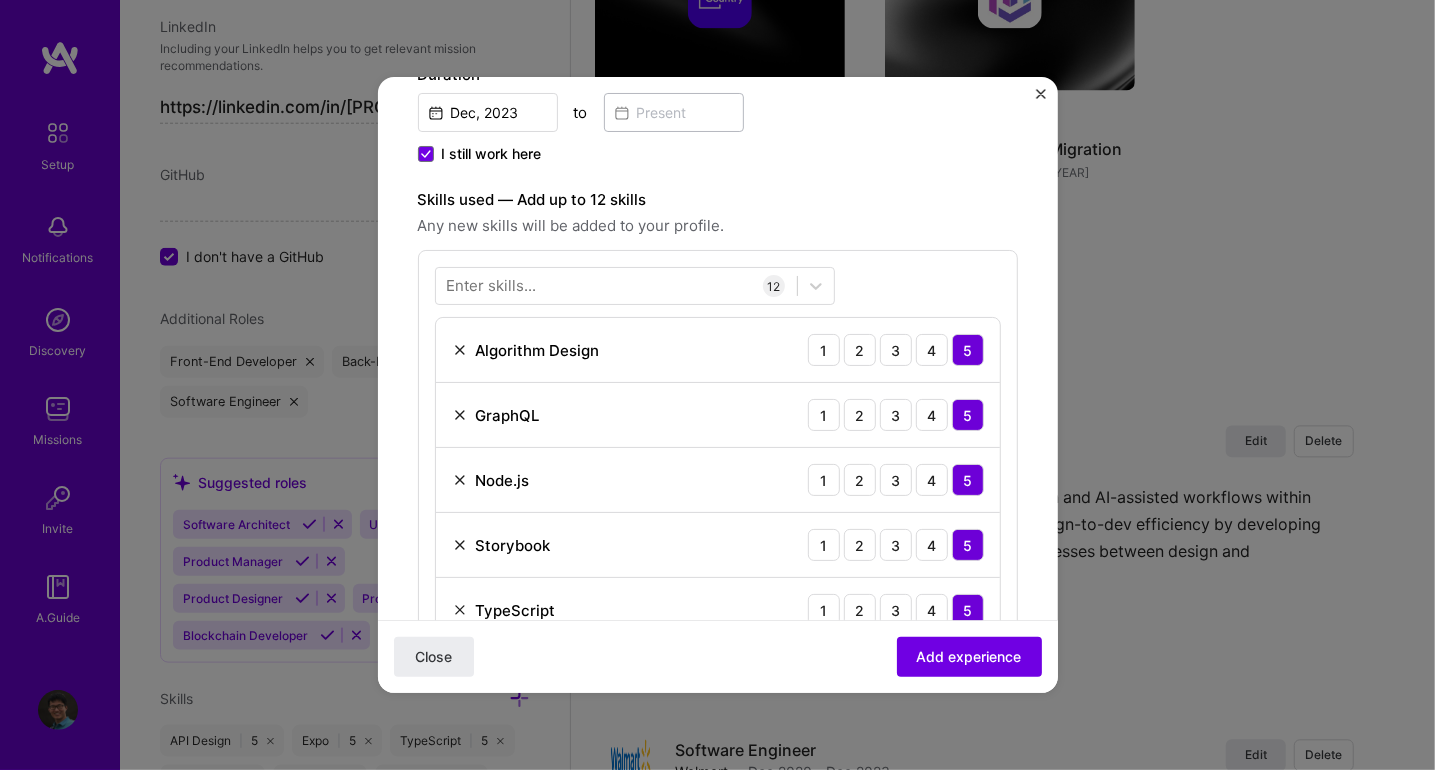 click on "Any new skills will be added to your profile." at bounding box center (718, 226) 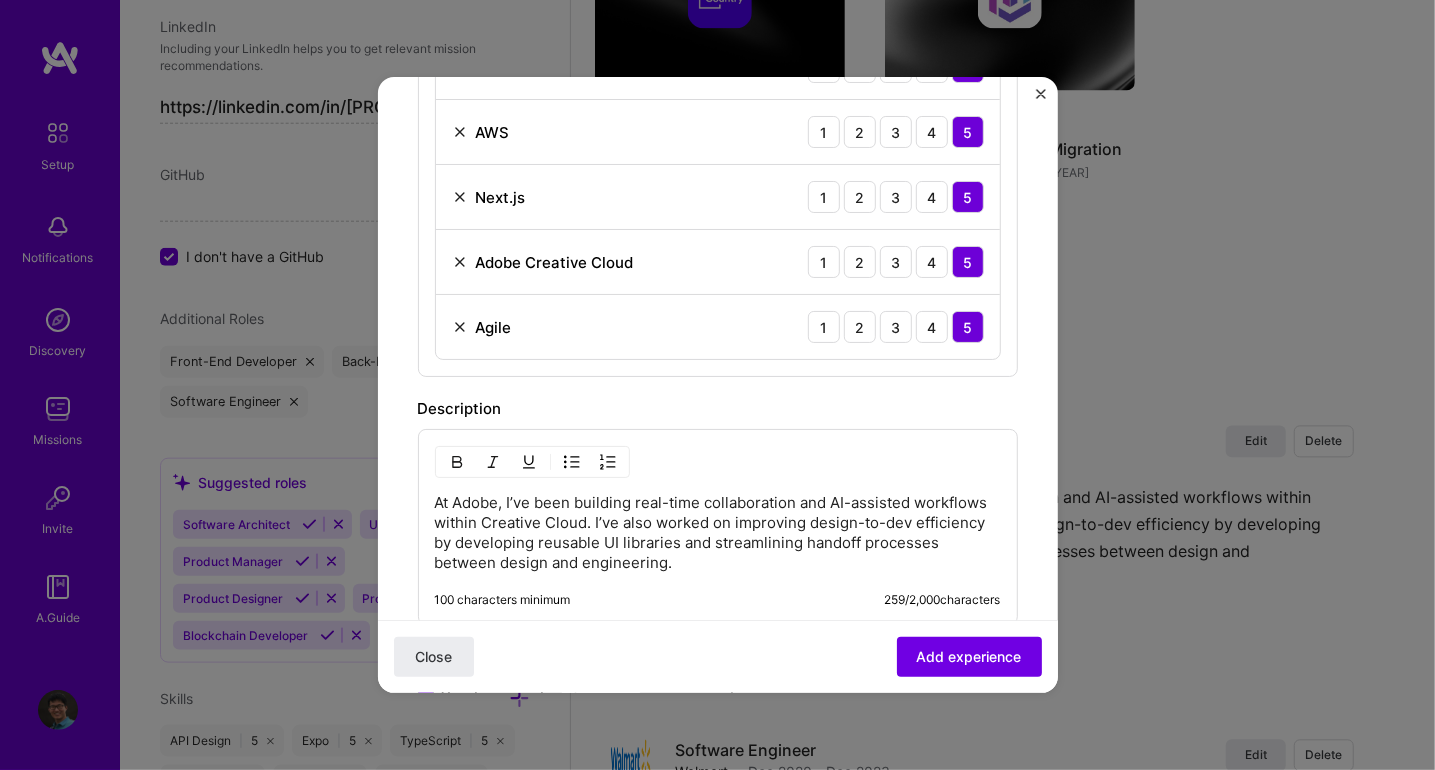 scroll, scrollTop: 1399, scrollLeft: 0, axis: vertical 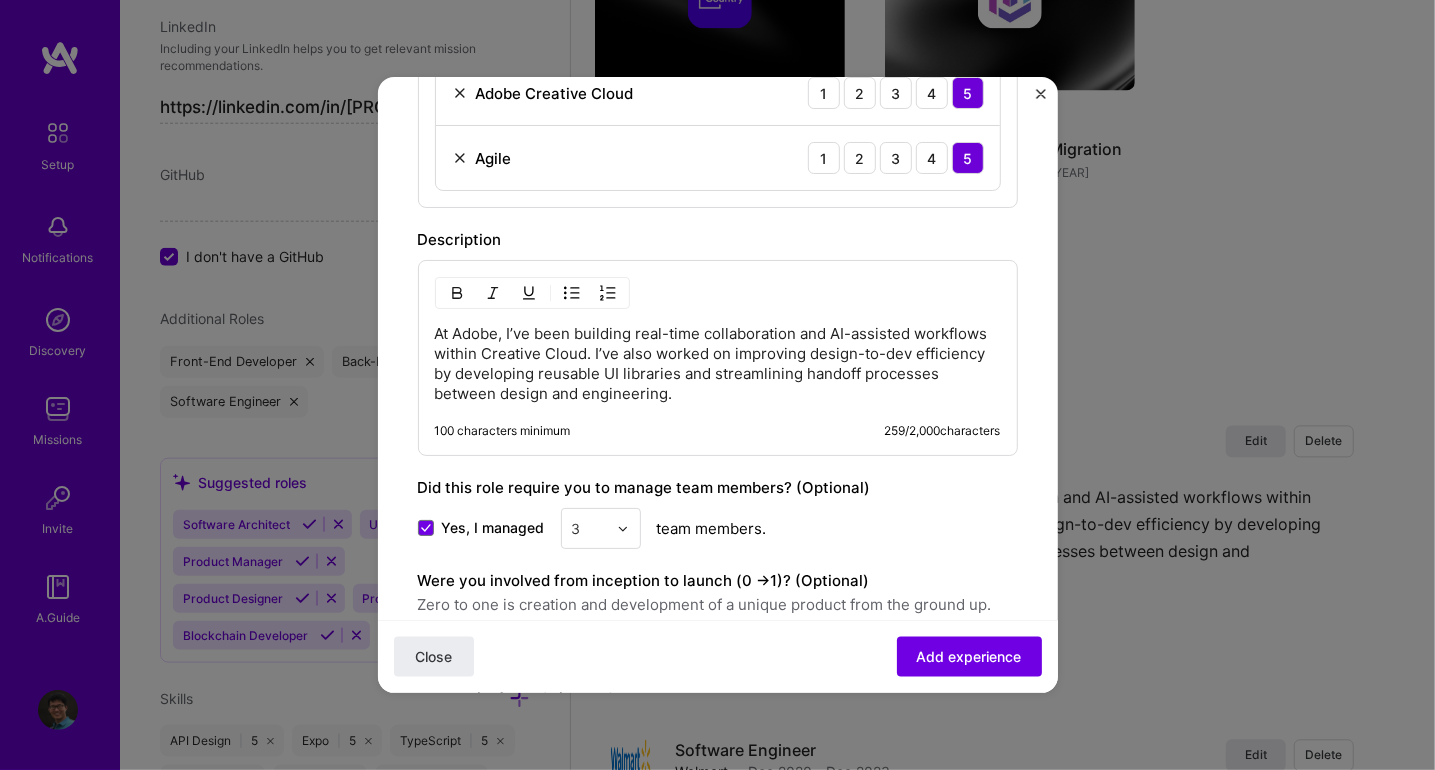 click on "At Adobe, I’ve been building real-time collaboration and AI-assisted workflows within Creative Cloud. I’ve also worked on improving design-to-dev efficiency by developing reusable UI libraries and streamlining handoff processes between design and engineering." at bounding box center (718, 364) 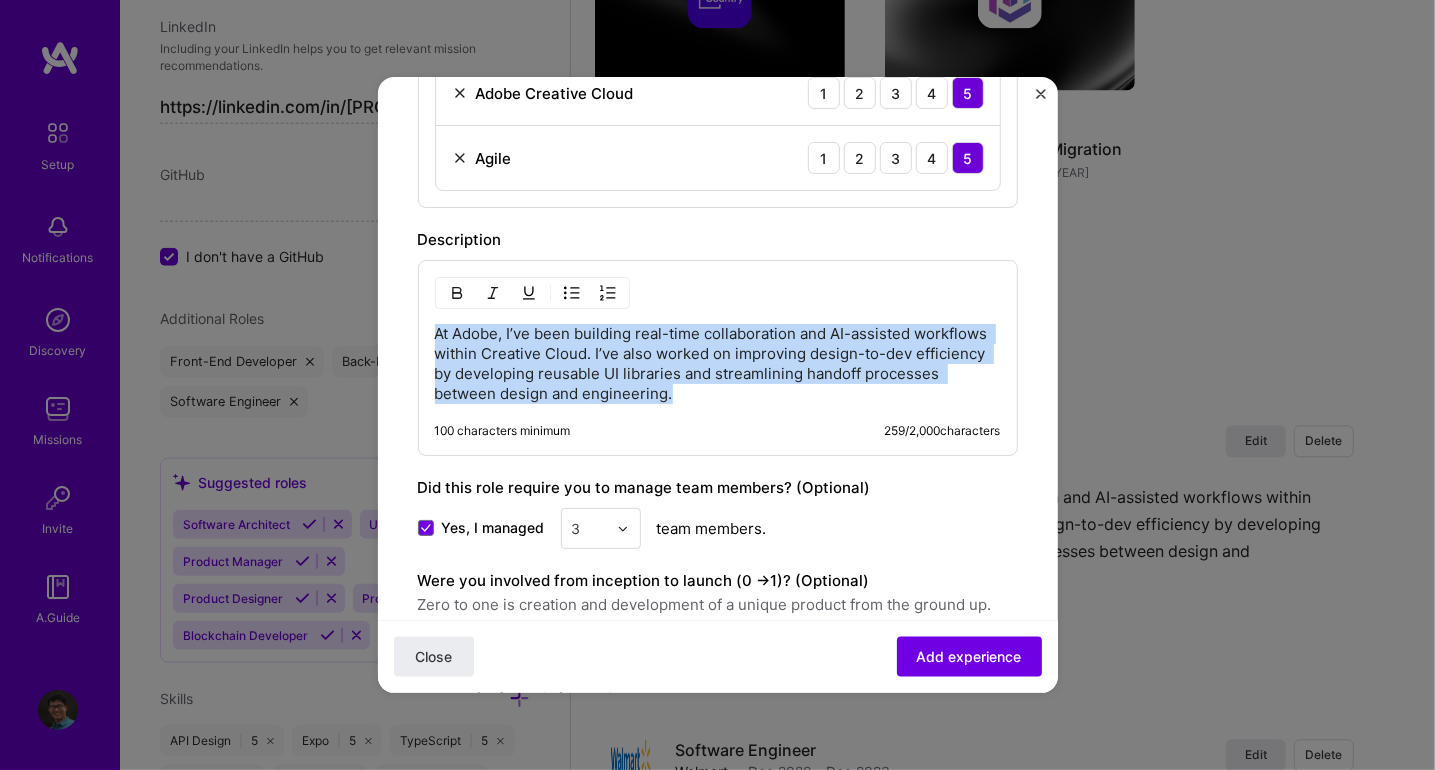 drag, startPoint x: 786, startPoint y: 381, endPoint x: 374, endPoint y: 293, distance: 421.29324 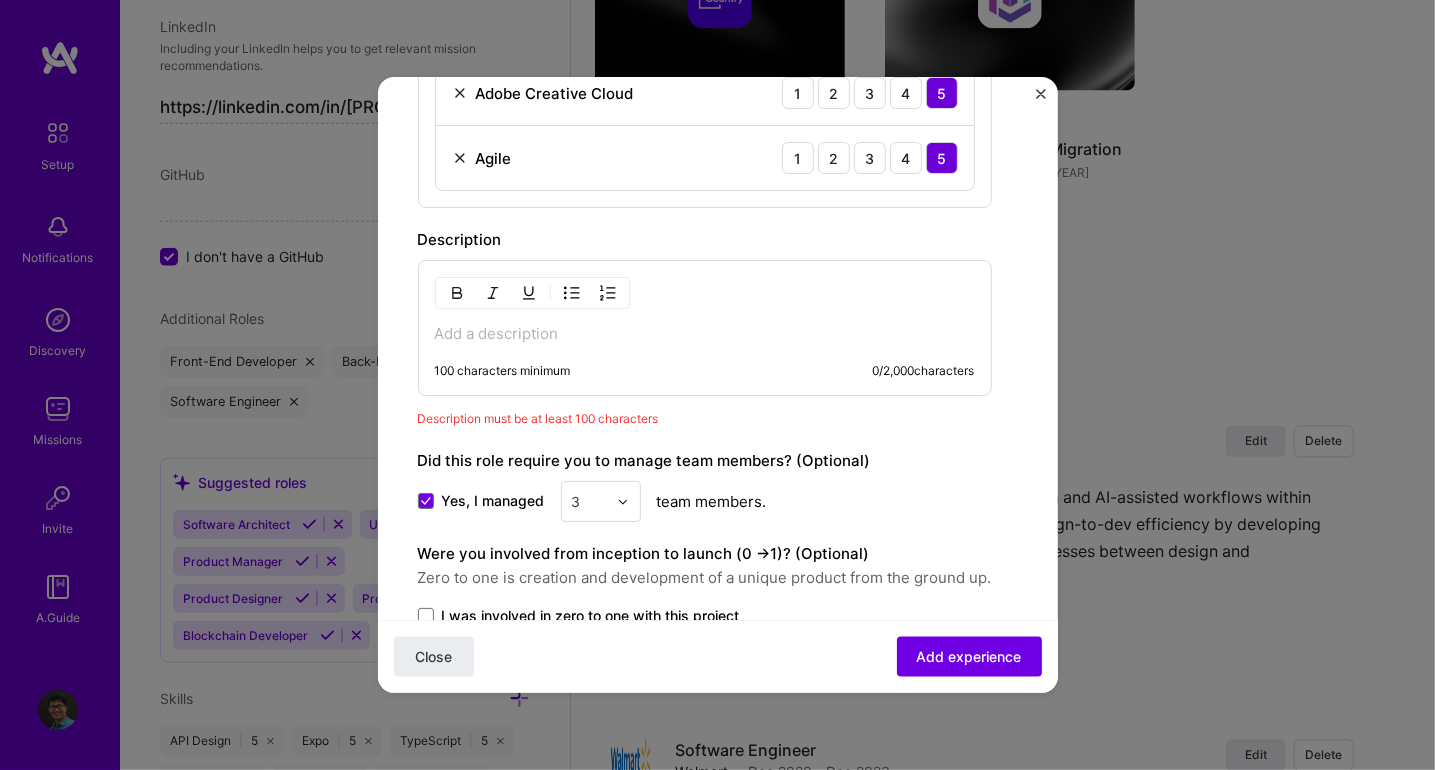 click at bounding box center [705, 334] 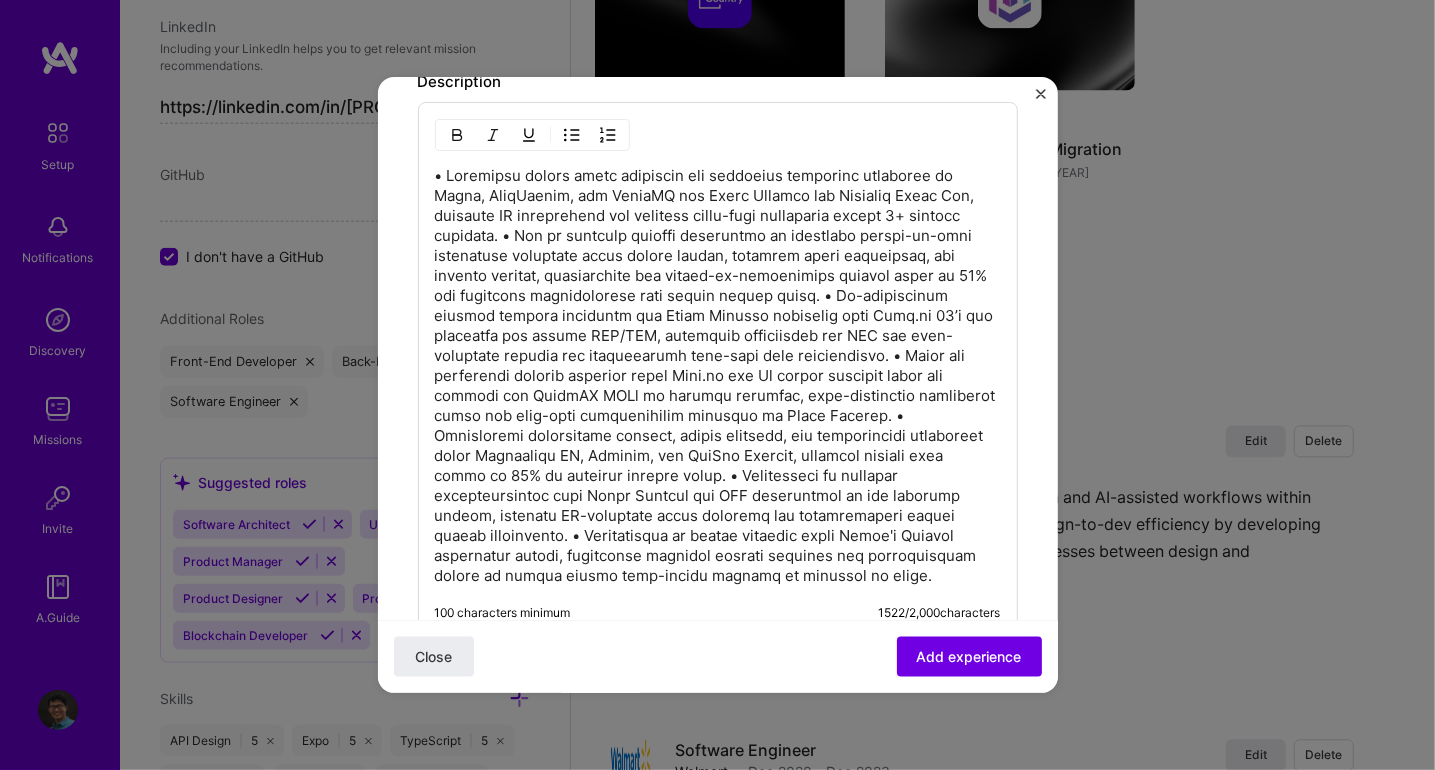 scroll, scrollTop: 1500, scrollLeft: 0, axis: vertical 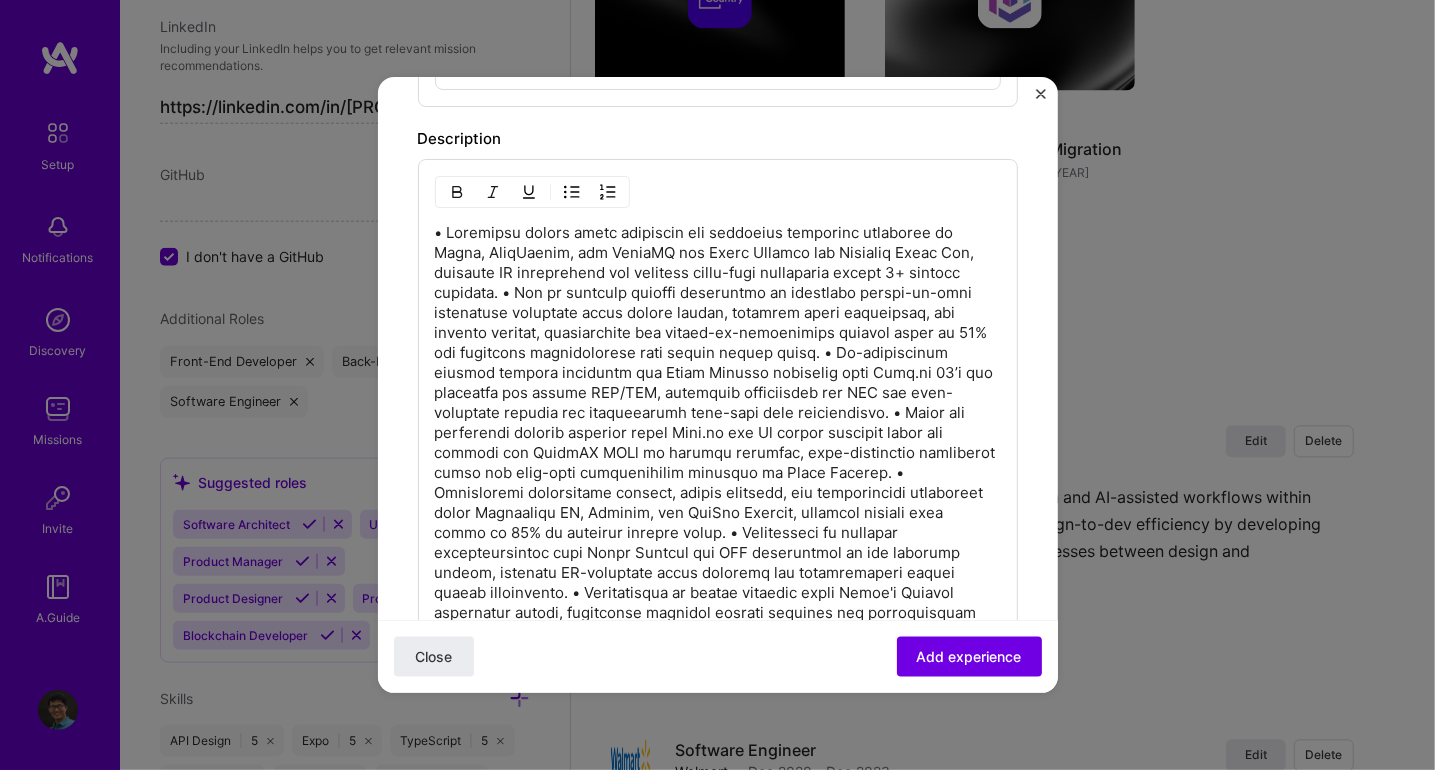 click at bounding box center (718, 433) 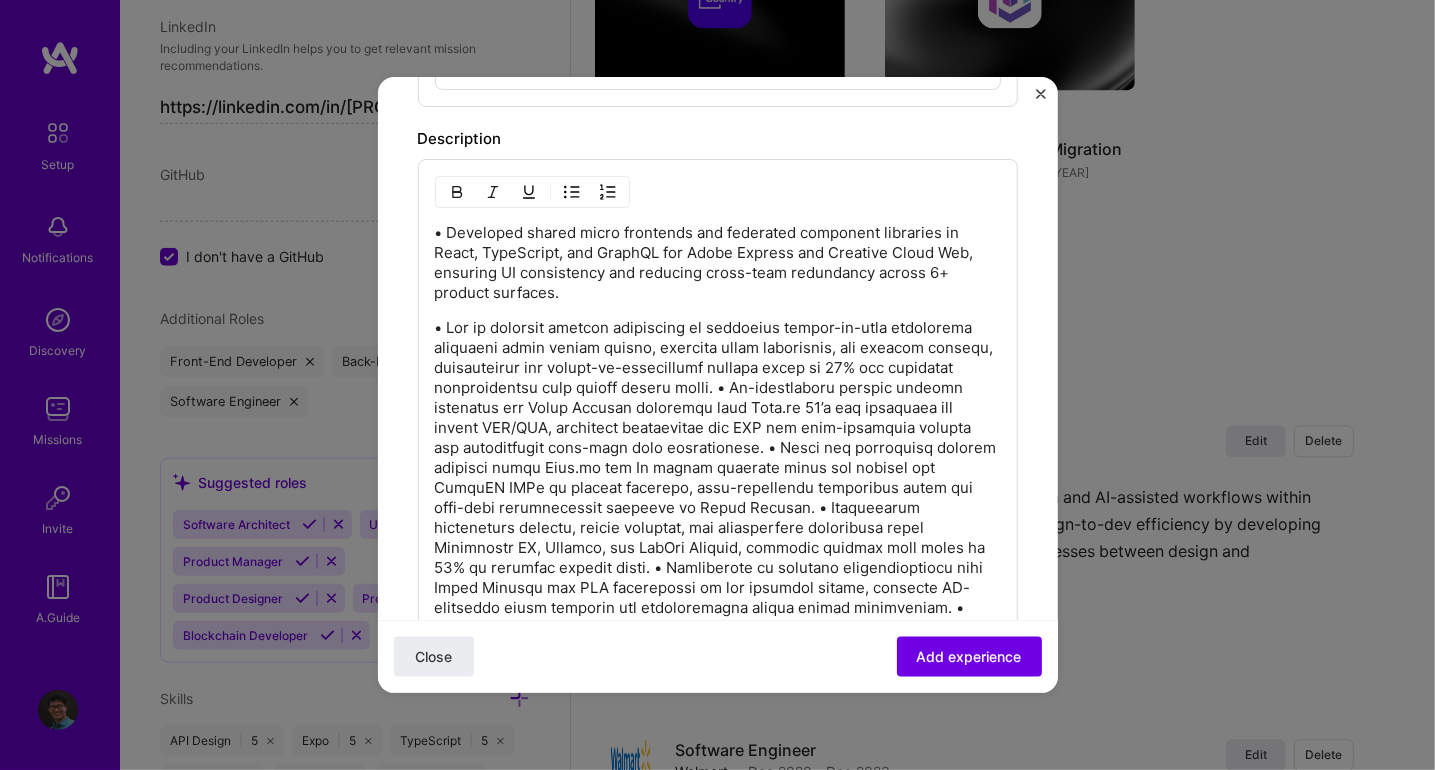 click at bounding box center [718, 498] 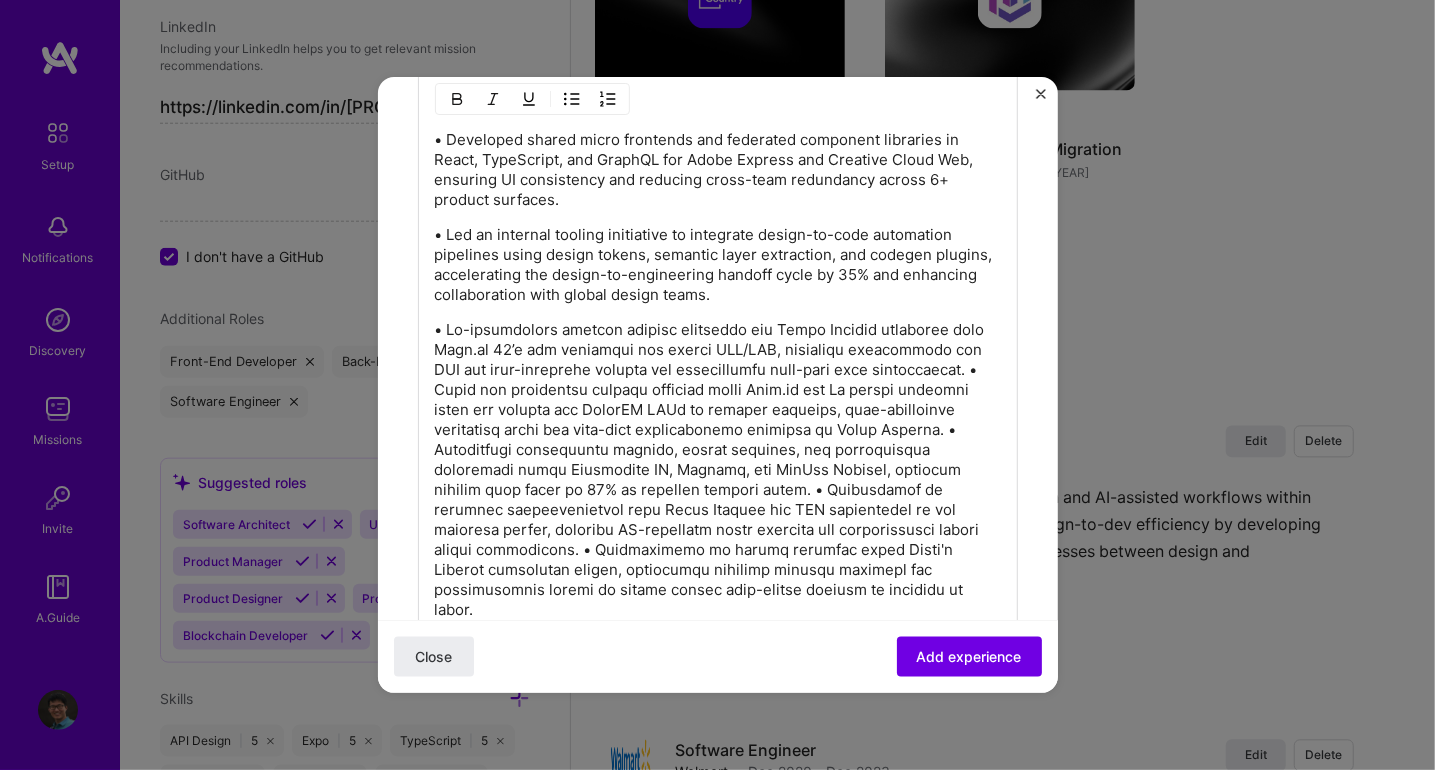 scroll, scrollTop: 1599, scrollLeft: 0, axis: vertical 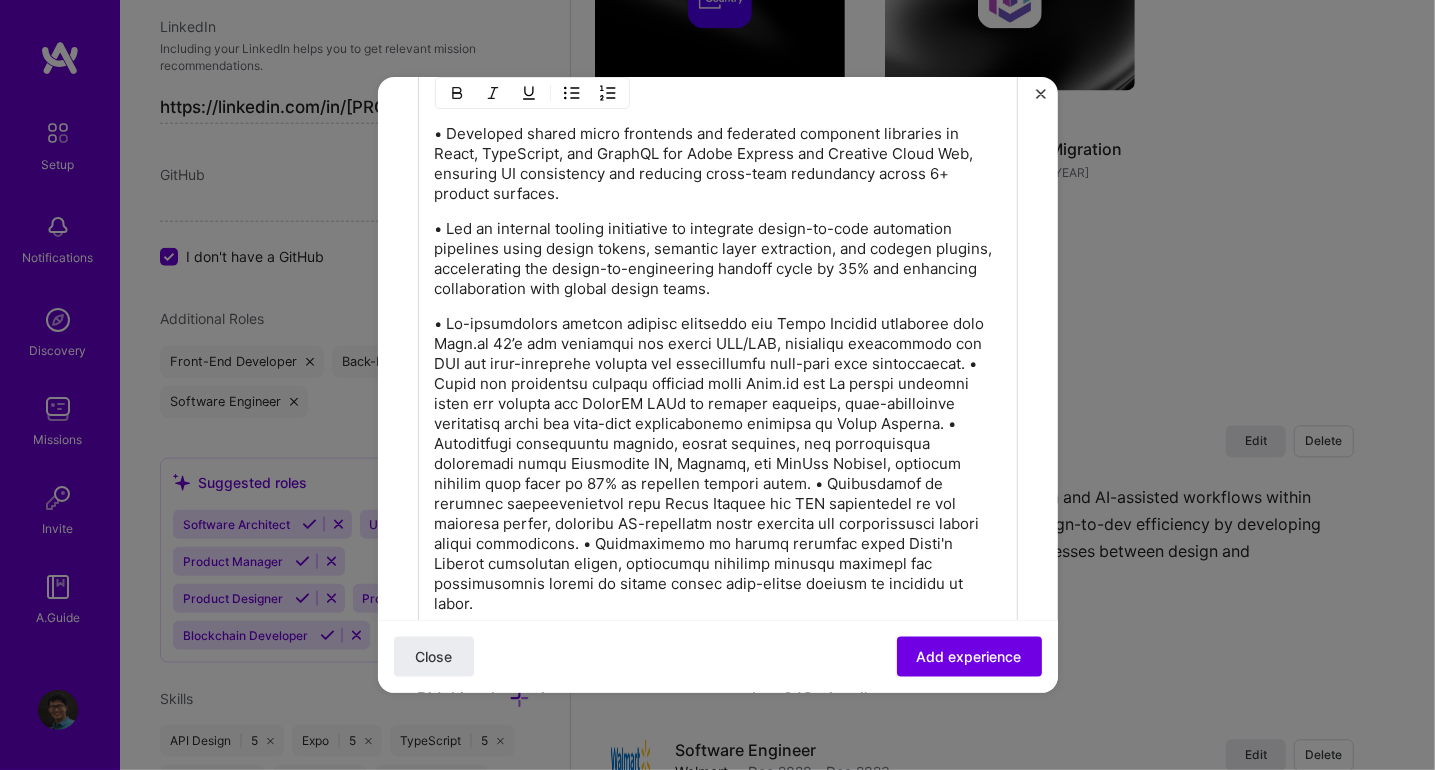 drag, startPoint x: 528, startPoint y: 365, endPoint x: 540, endPoint y: 388, distance: 25.942244 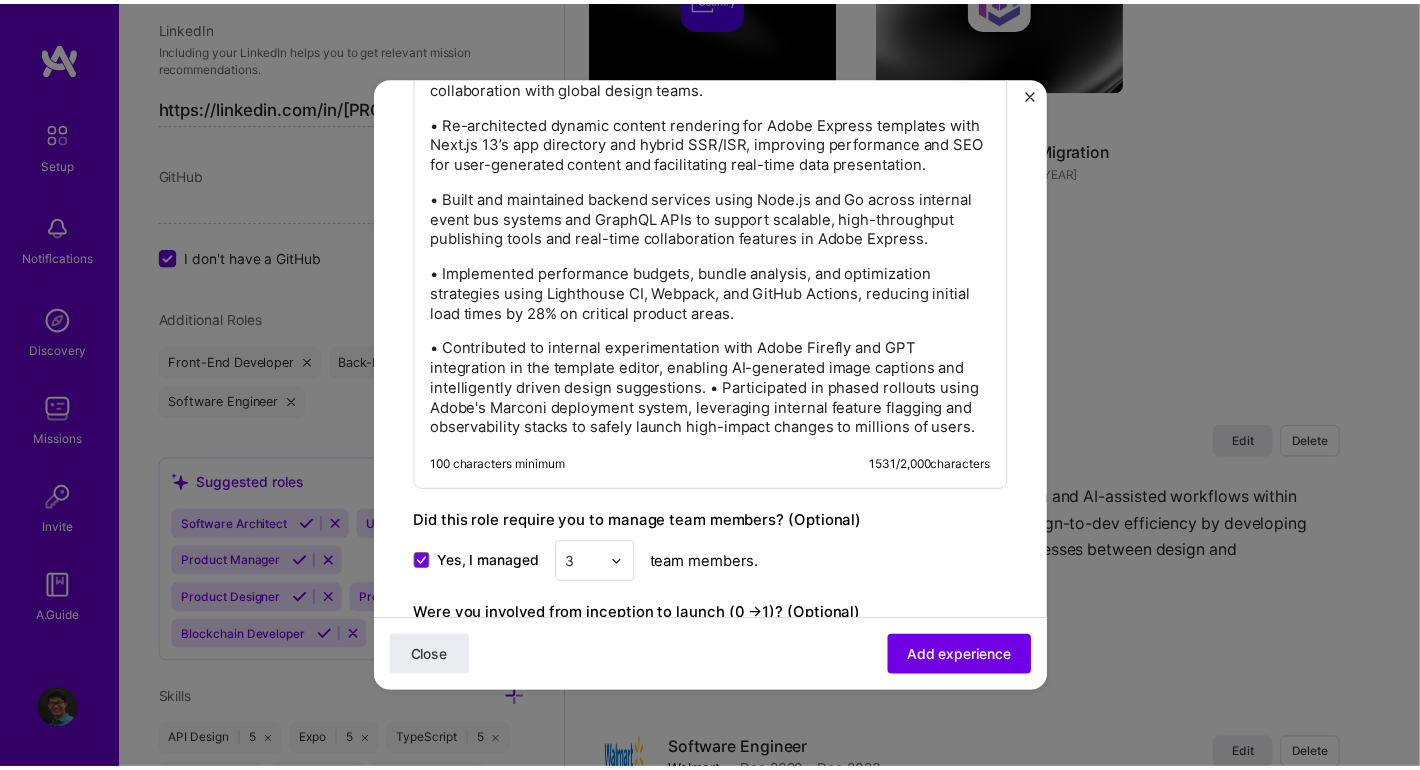 scroll, scrollTop: 1799, scrollLeft: 0, axis: vertical 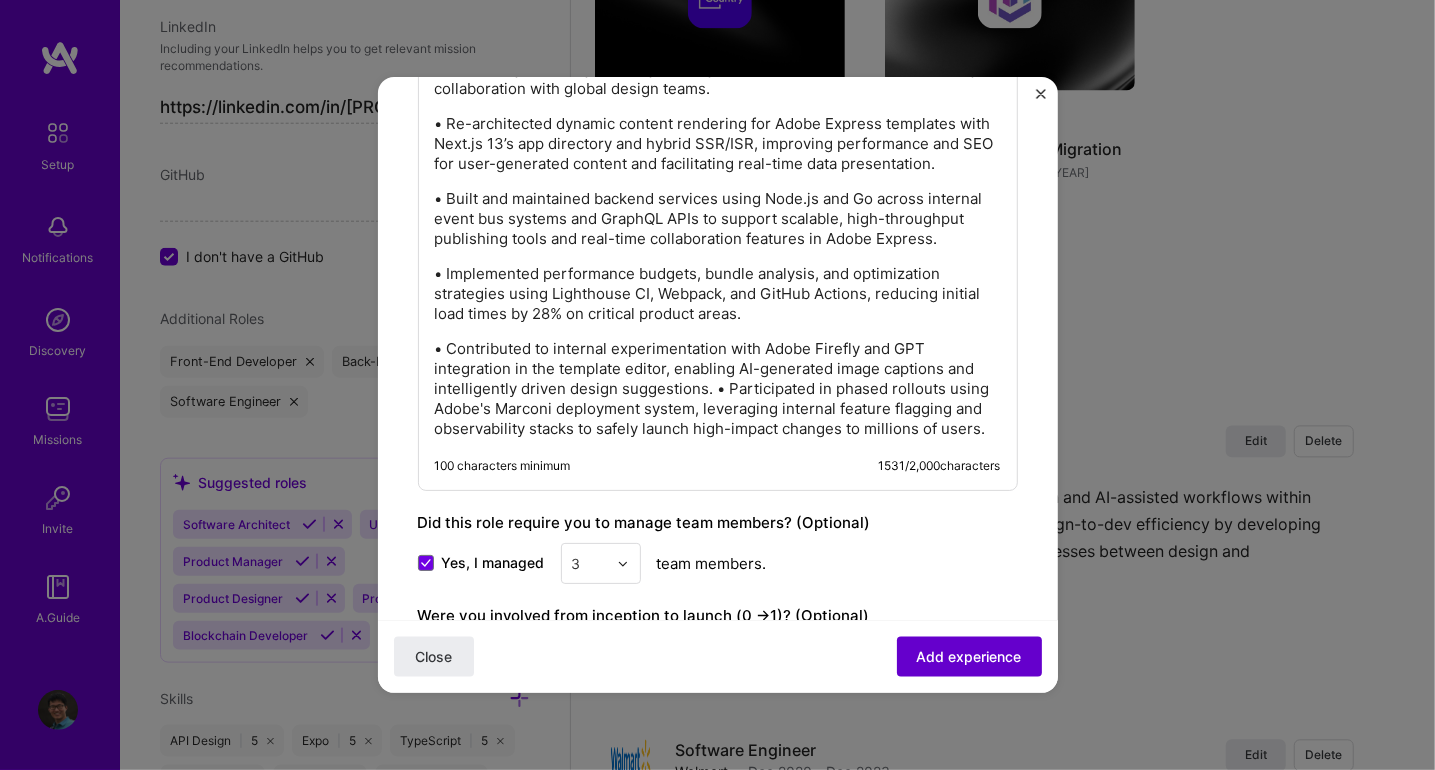 click on "Add experience" at bounding box center [969, 657] 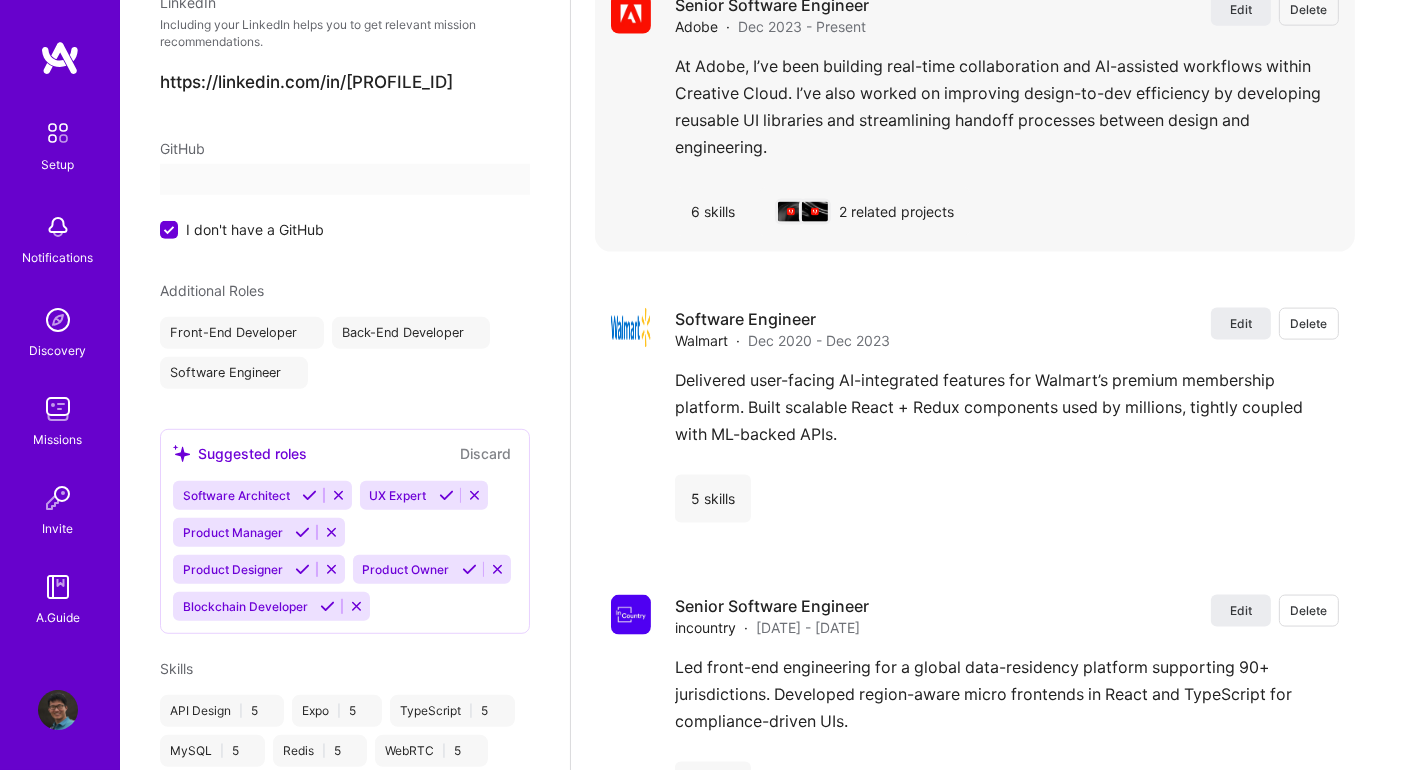 select on "US" 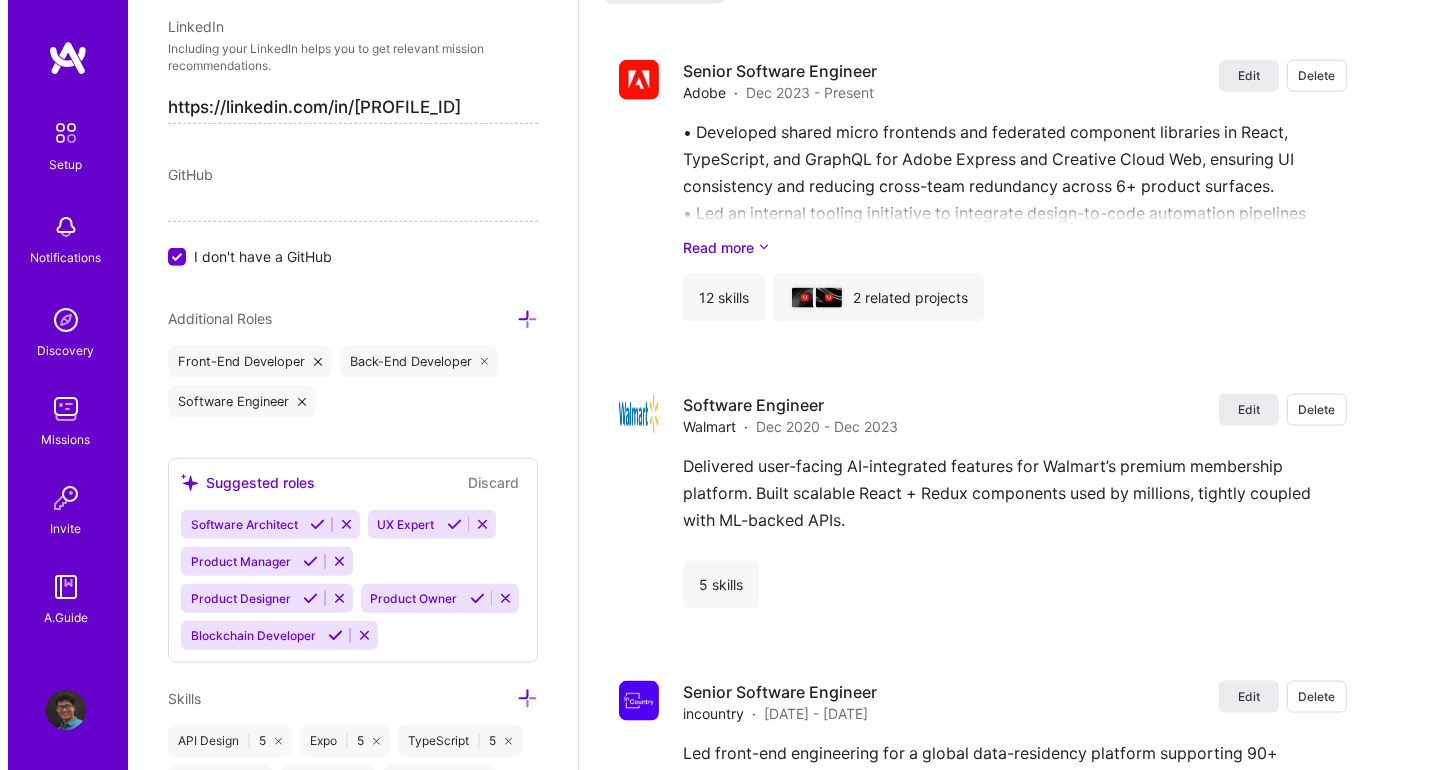 scroll, scrollTop: 2935, scrollLeft: 0, axis: vertical 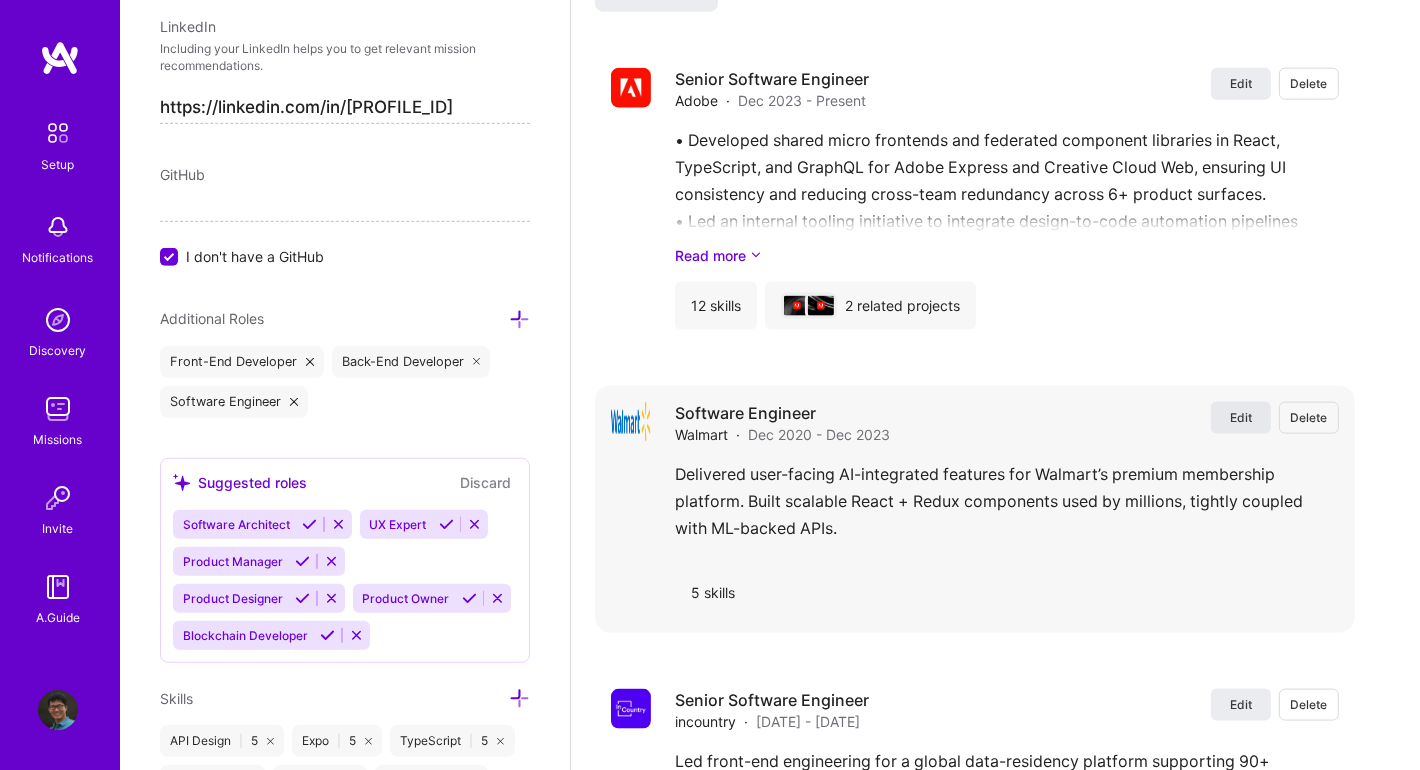 click on "Edit" at bounding box center (1241, 417) 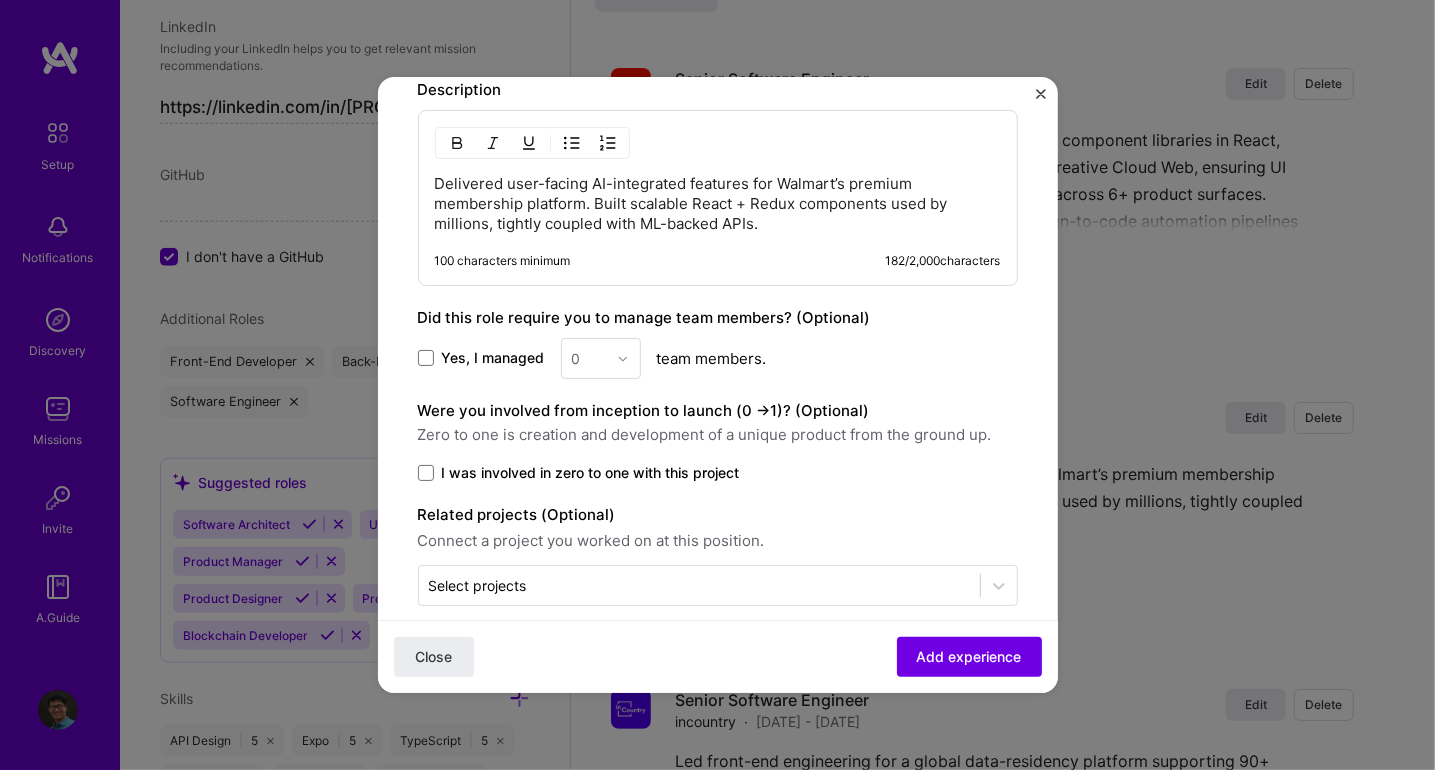scroll, scrollTop: 1100, scrollLeft: 0, axis: vertical 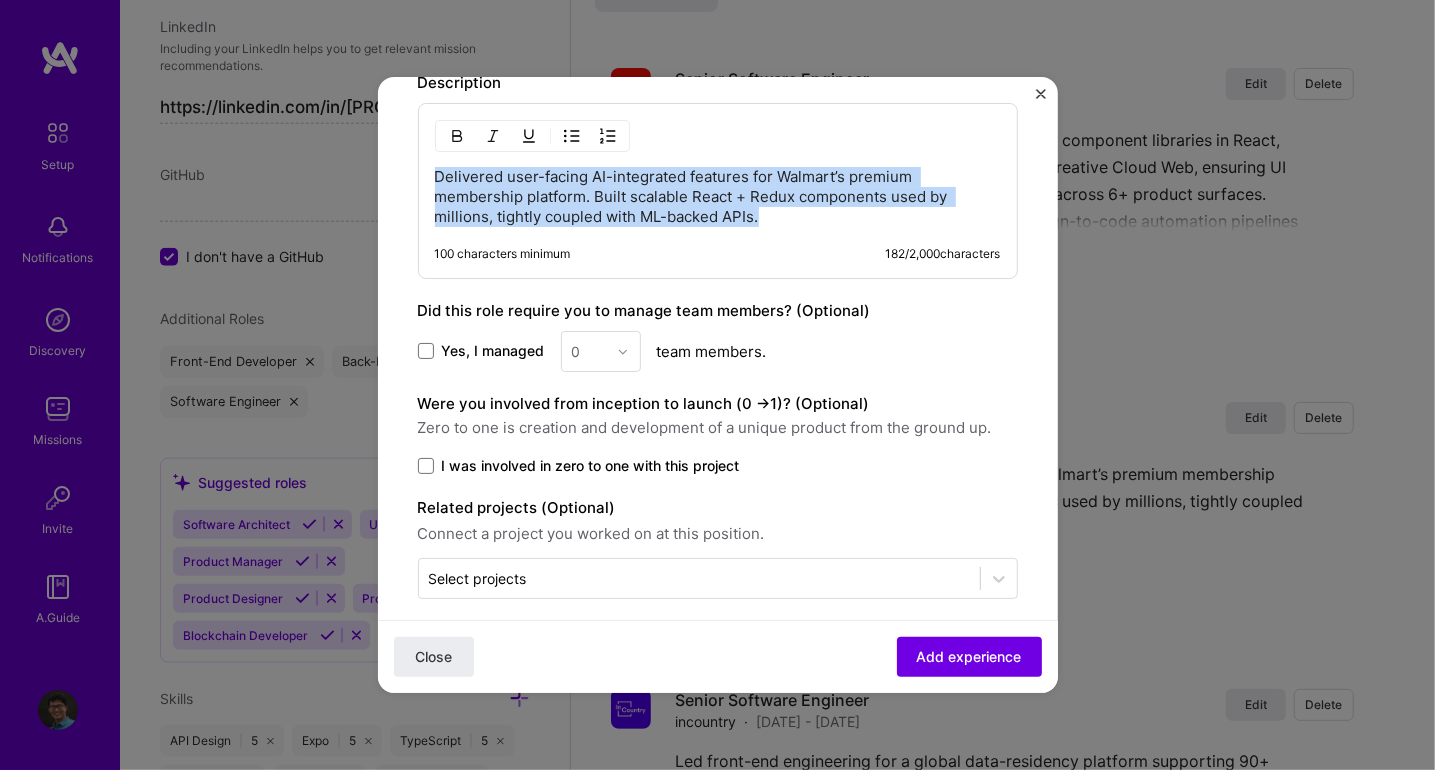 drag, startPoint x: 784, startPoint y: 203, endPoint x: 370, endPoint y: 132, distance: 420.04404 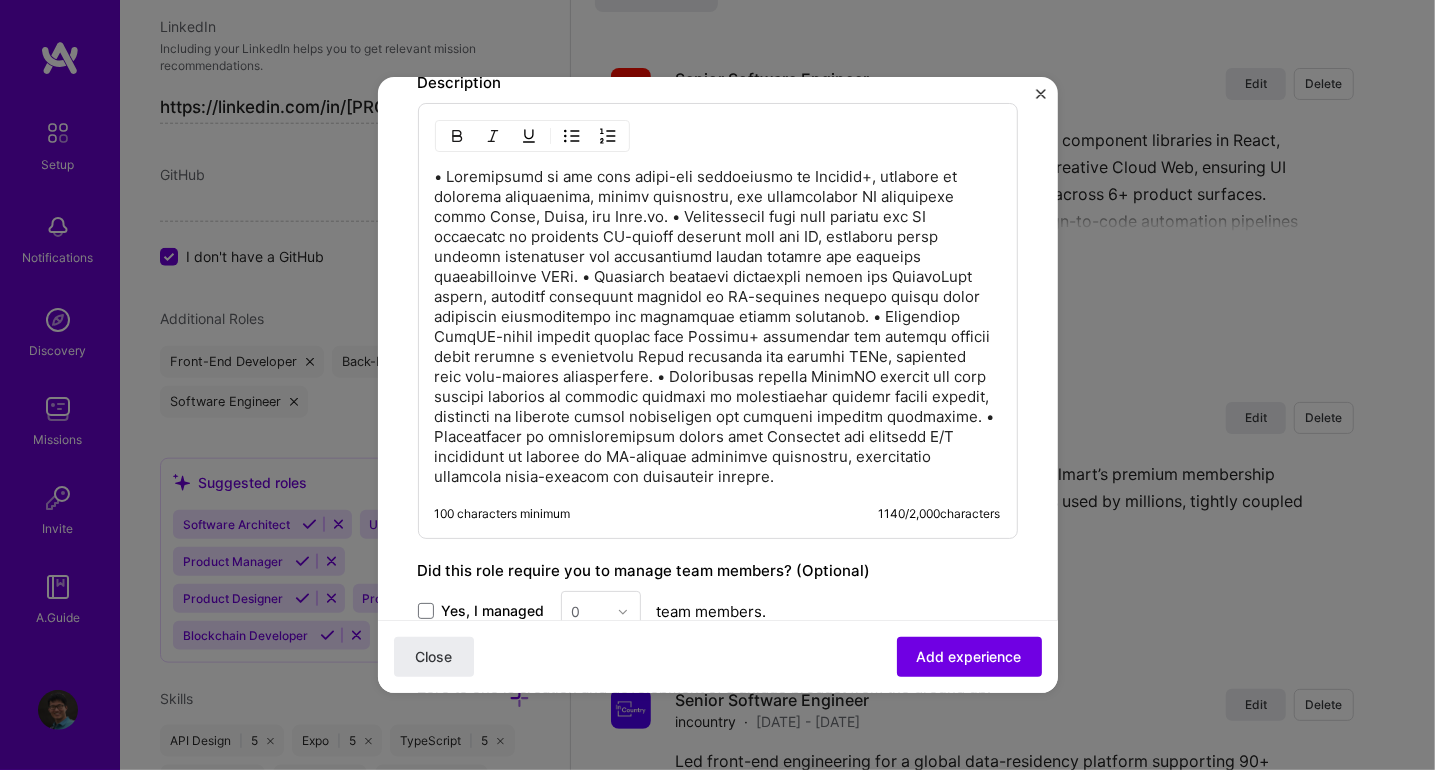 click at bounding box center [718, 327] 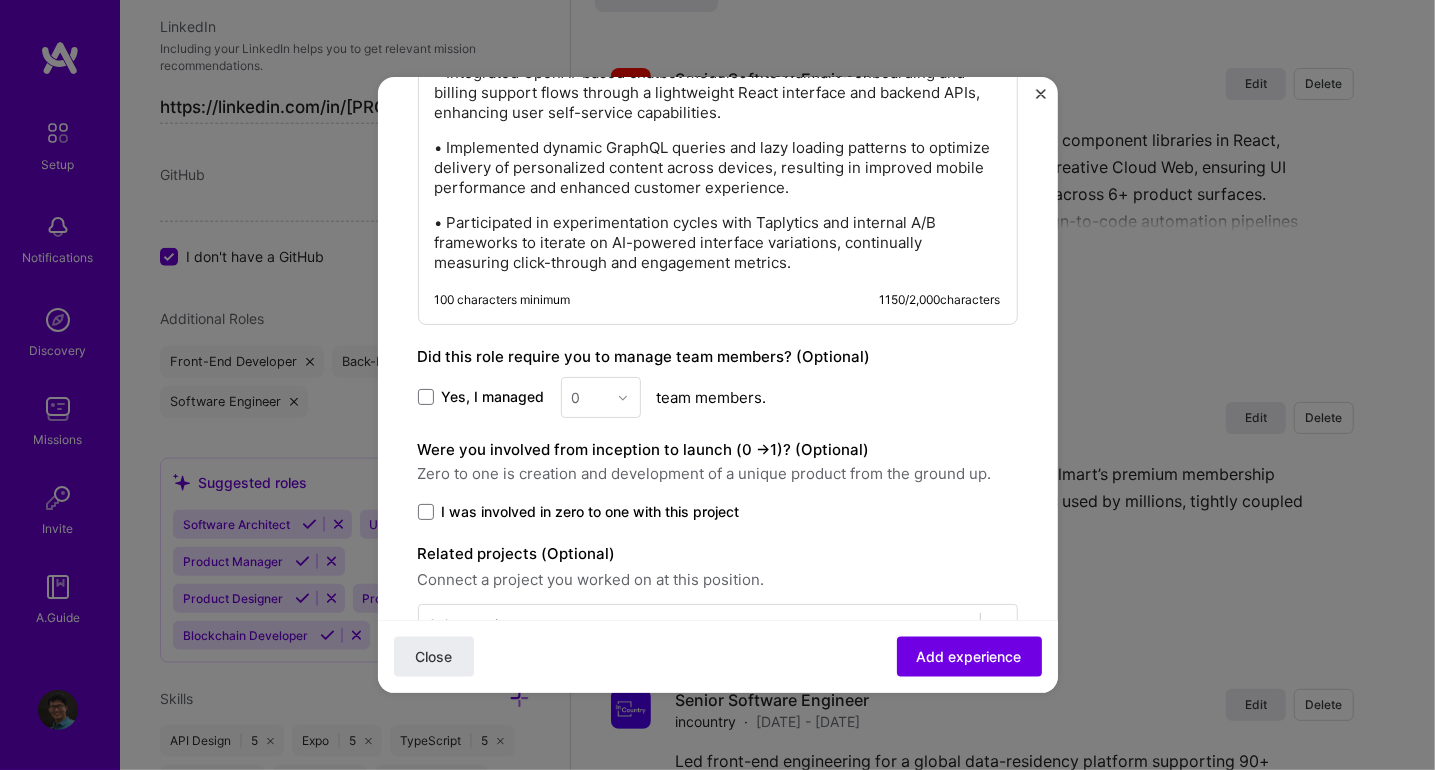 scroll, scrollTop: 1482, scrollLeft: 0, axis: vertical 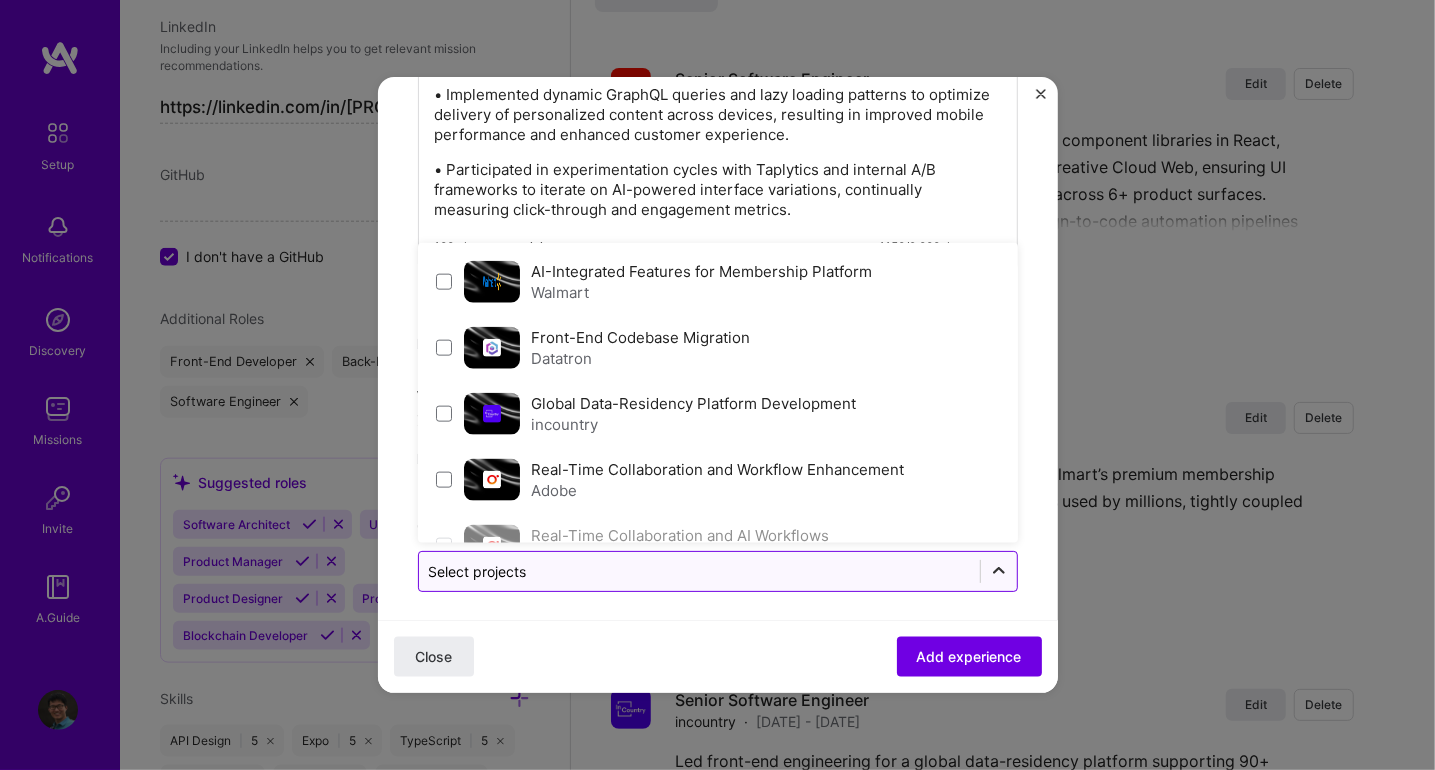click 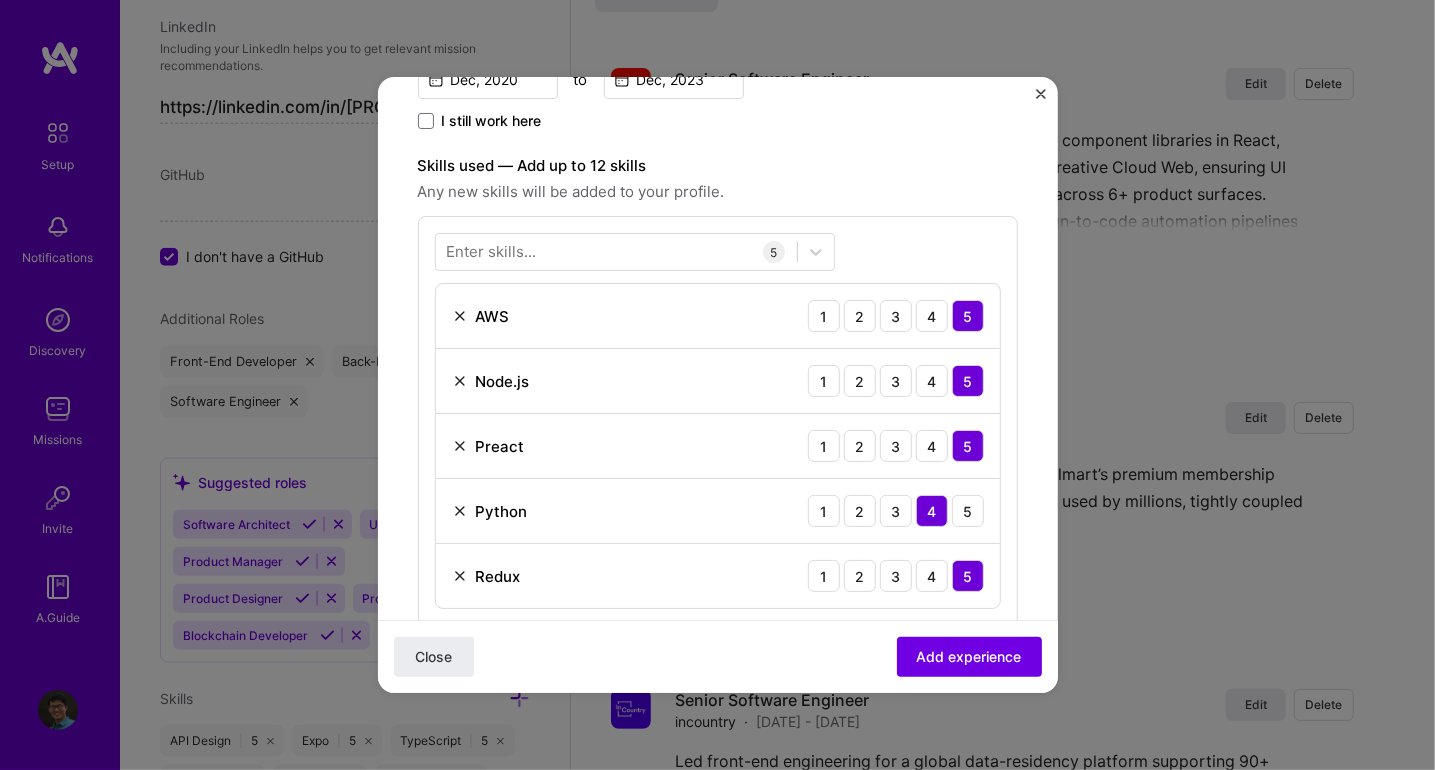 scroll, scrollTop: 500, scrollLeft: 0, axis: vertical 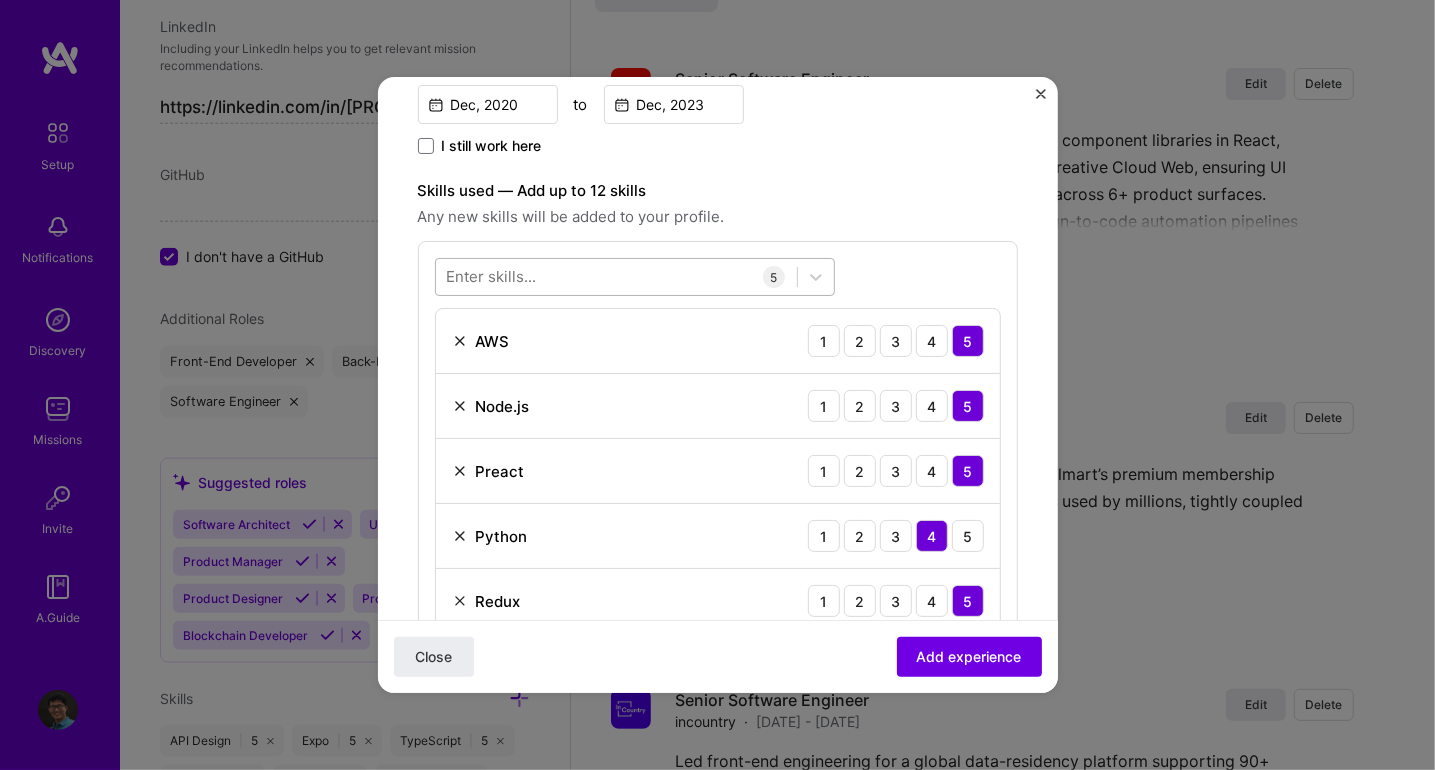 click at bounding box center [616, 277] 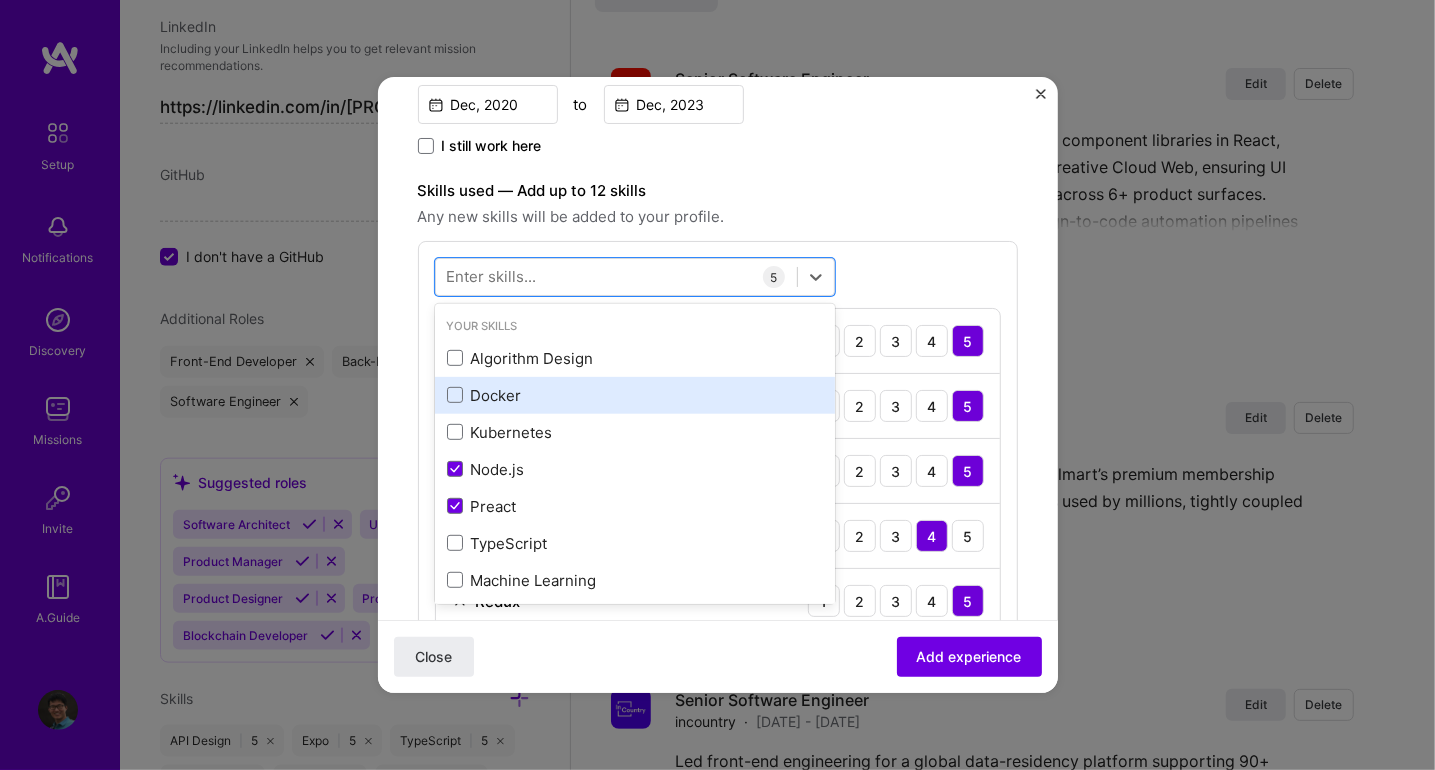 click on "Docker" at bounding box center (635, 395) 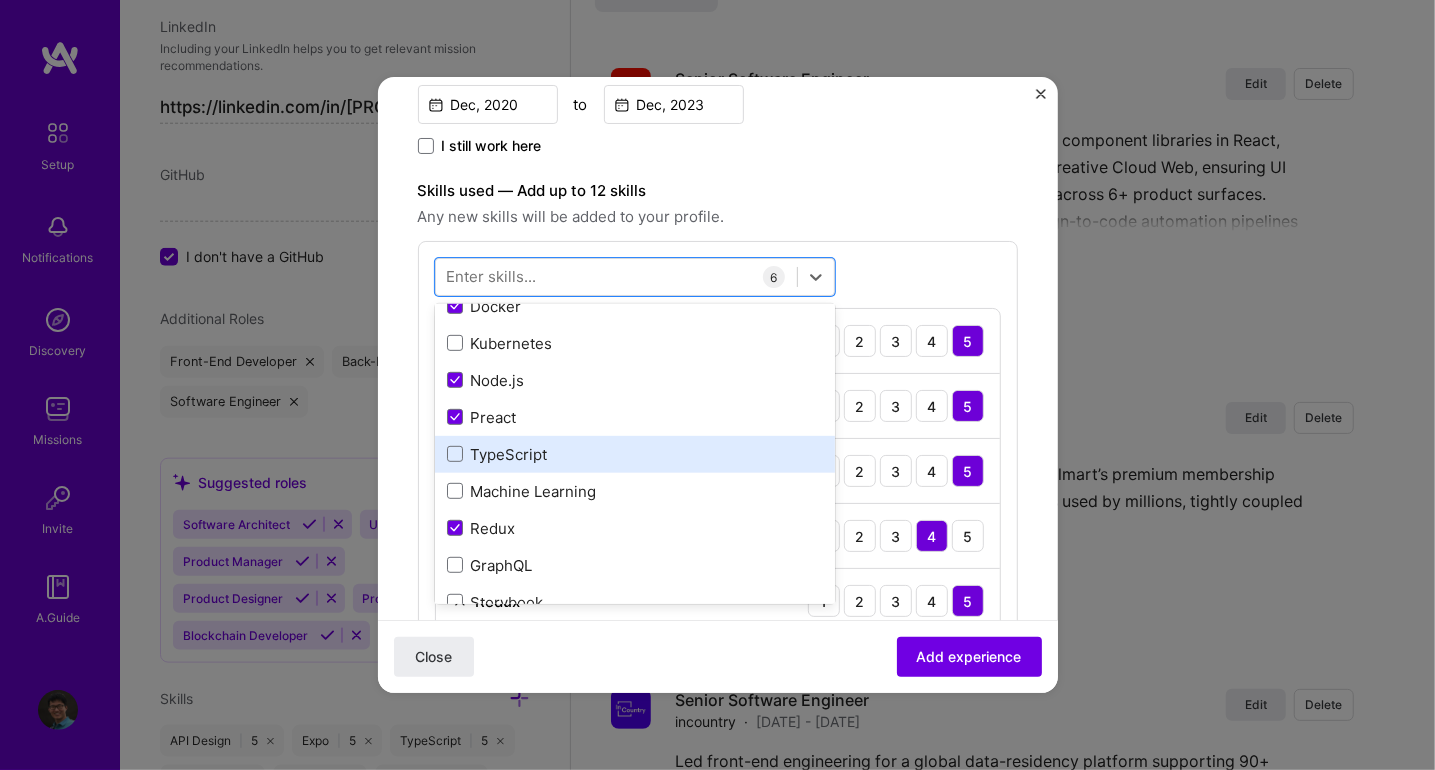 scroll, scrollTop: 100, scrollLeft: 0, axis: vertical 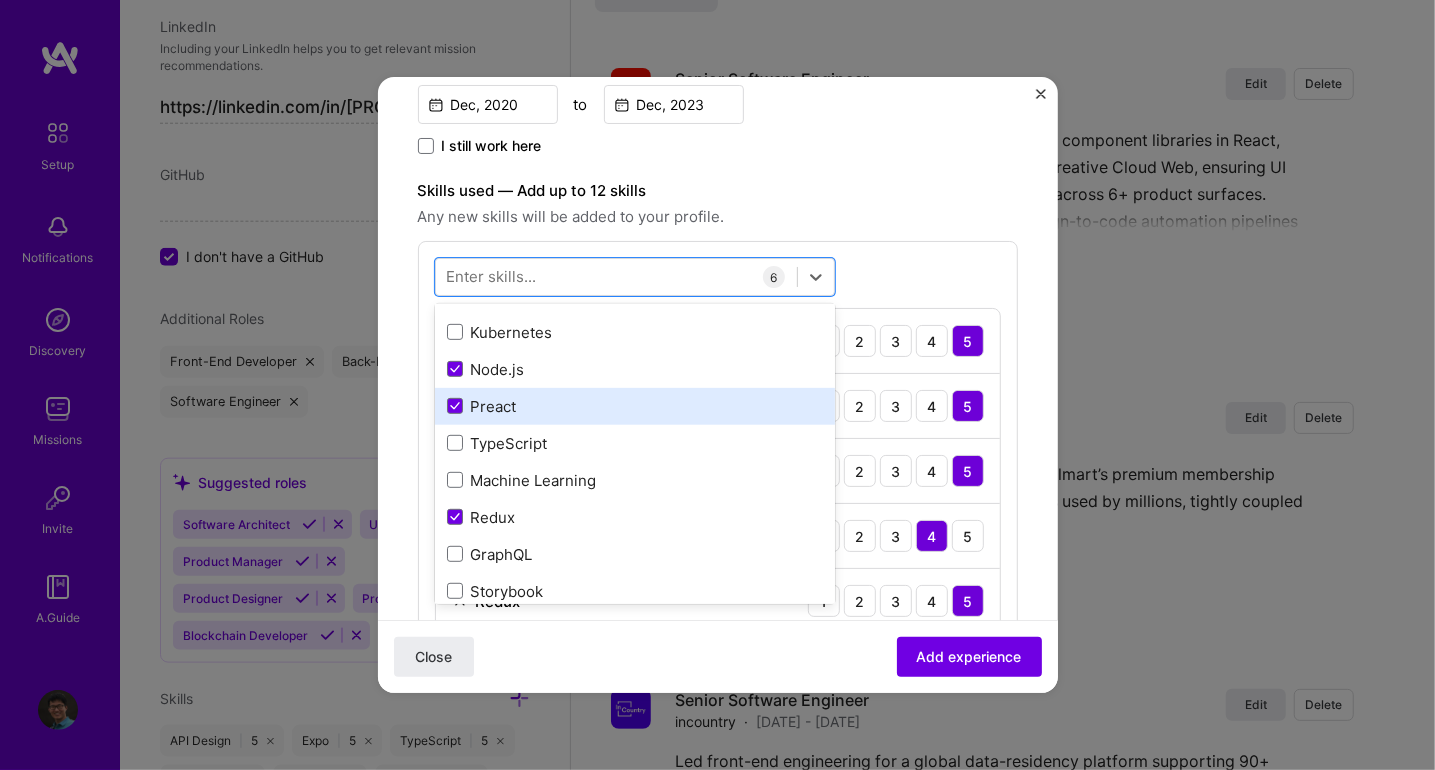 click on "Preact" at bounding box center (635, 406) 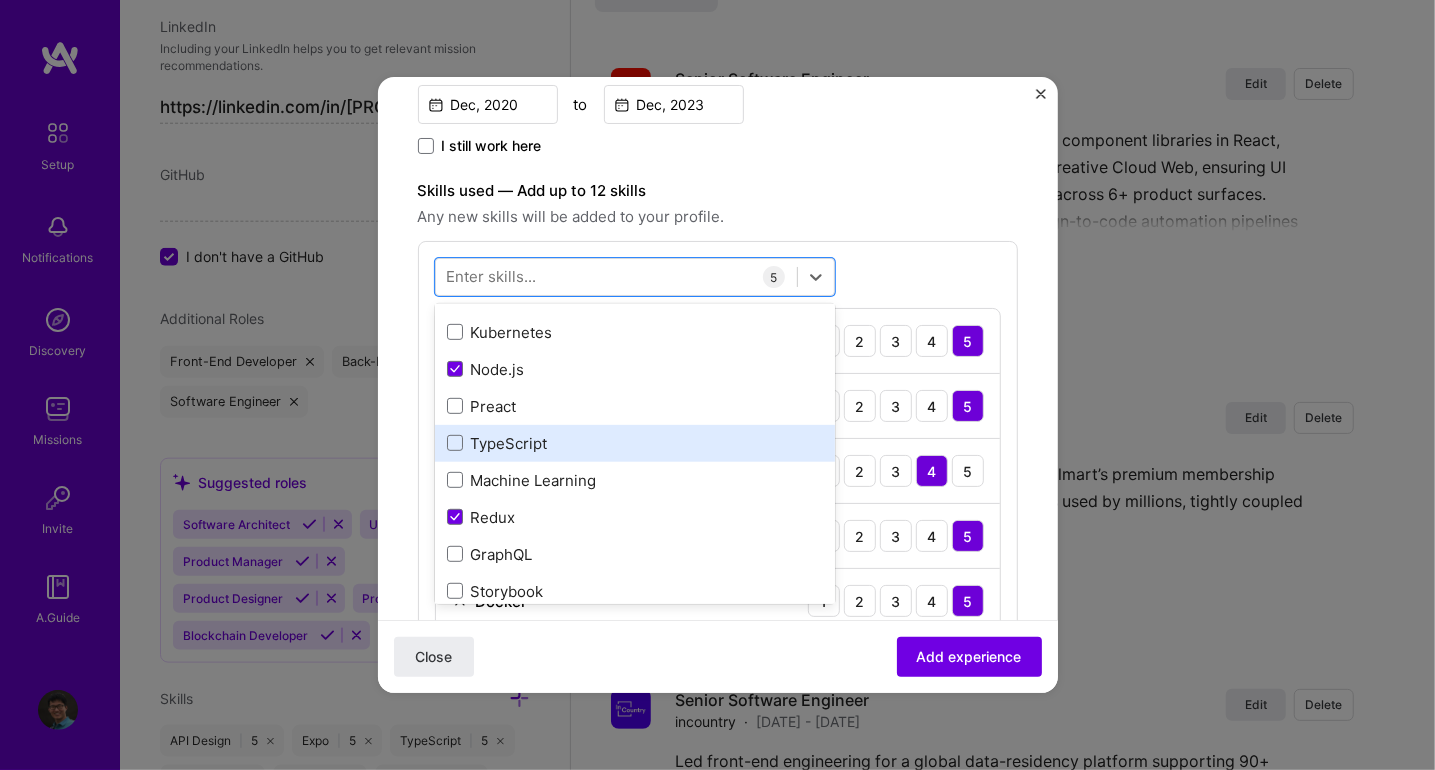 click on "TypeScript" at bounding box center [635, 443] 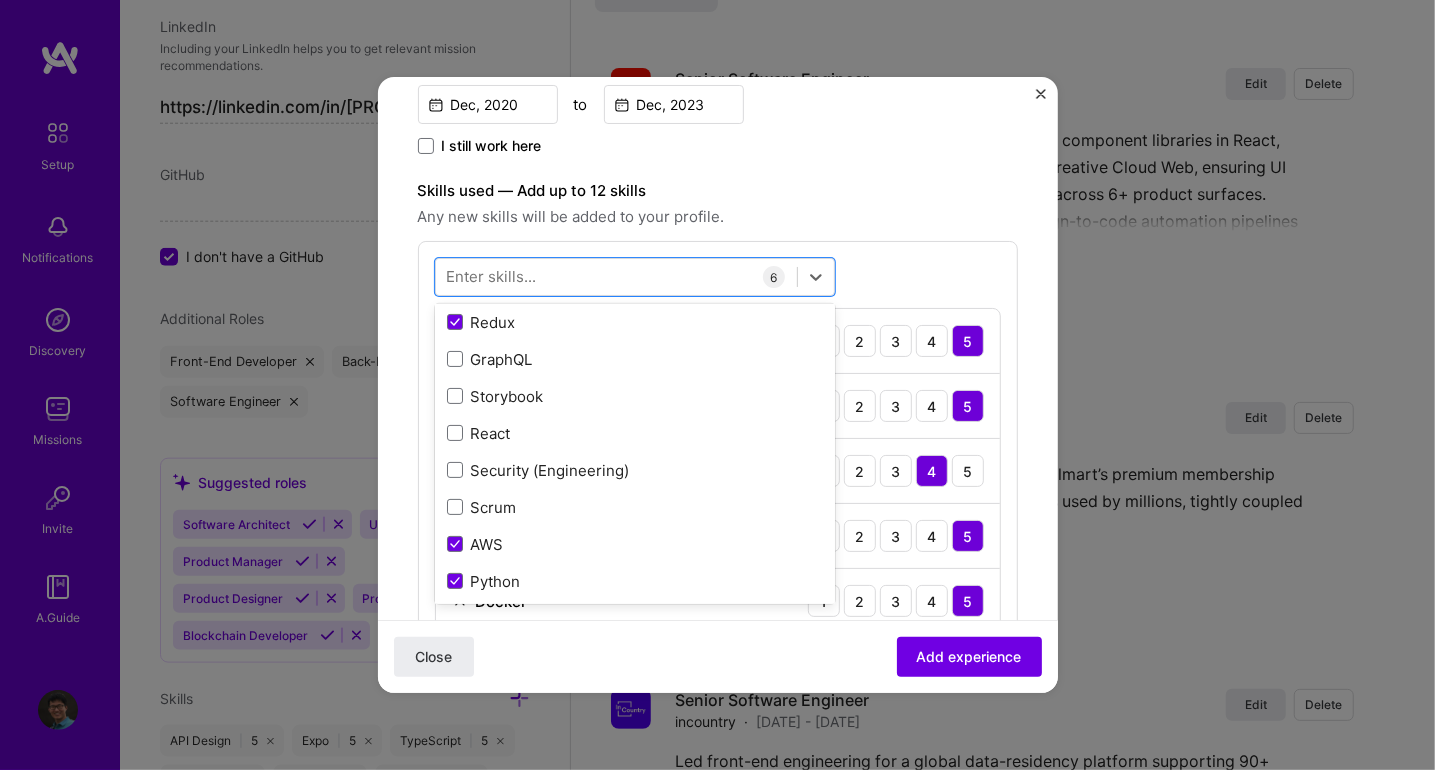 scroll, scrollTop: 300, scrollLeft: 0, axis: vertical 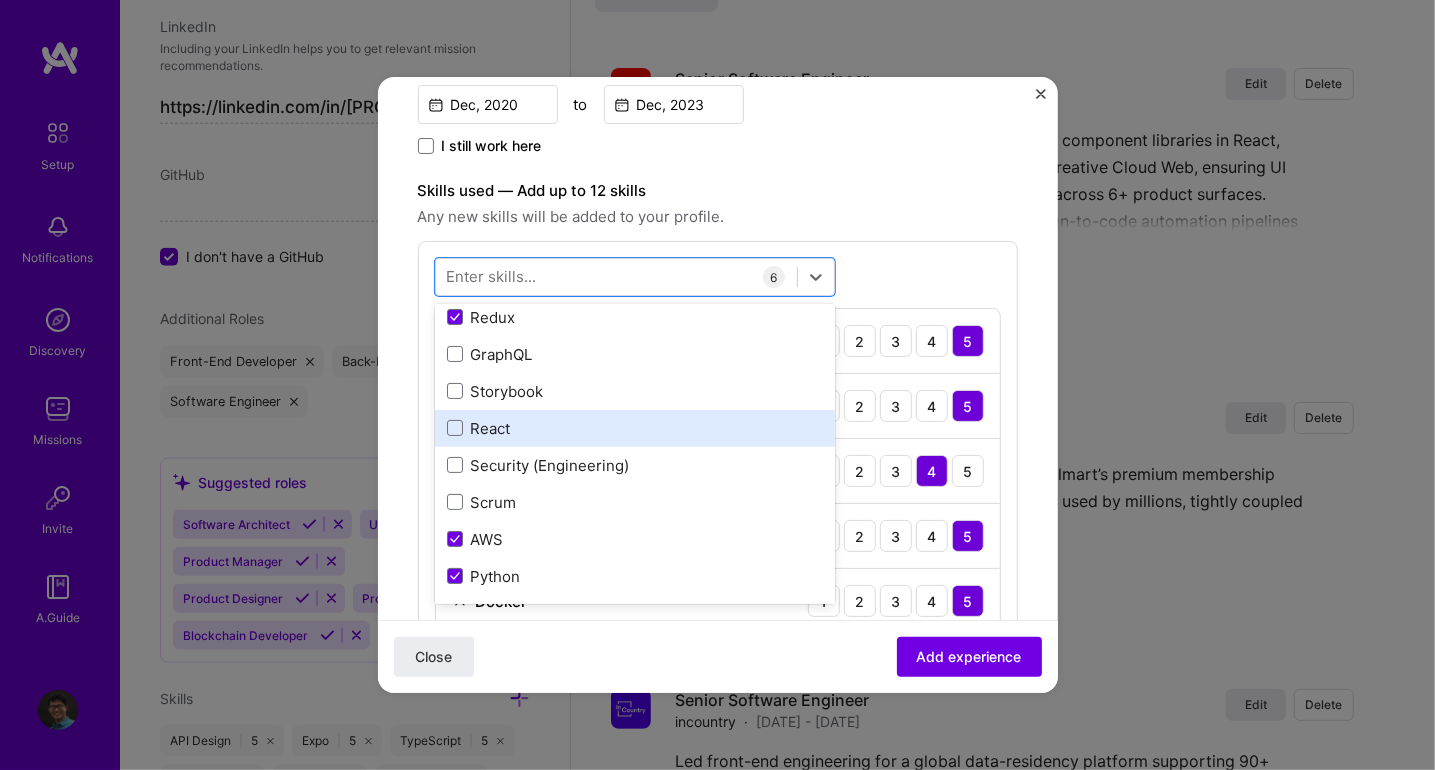 click on "React" at bounding box center [635, 428] 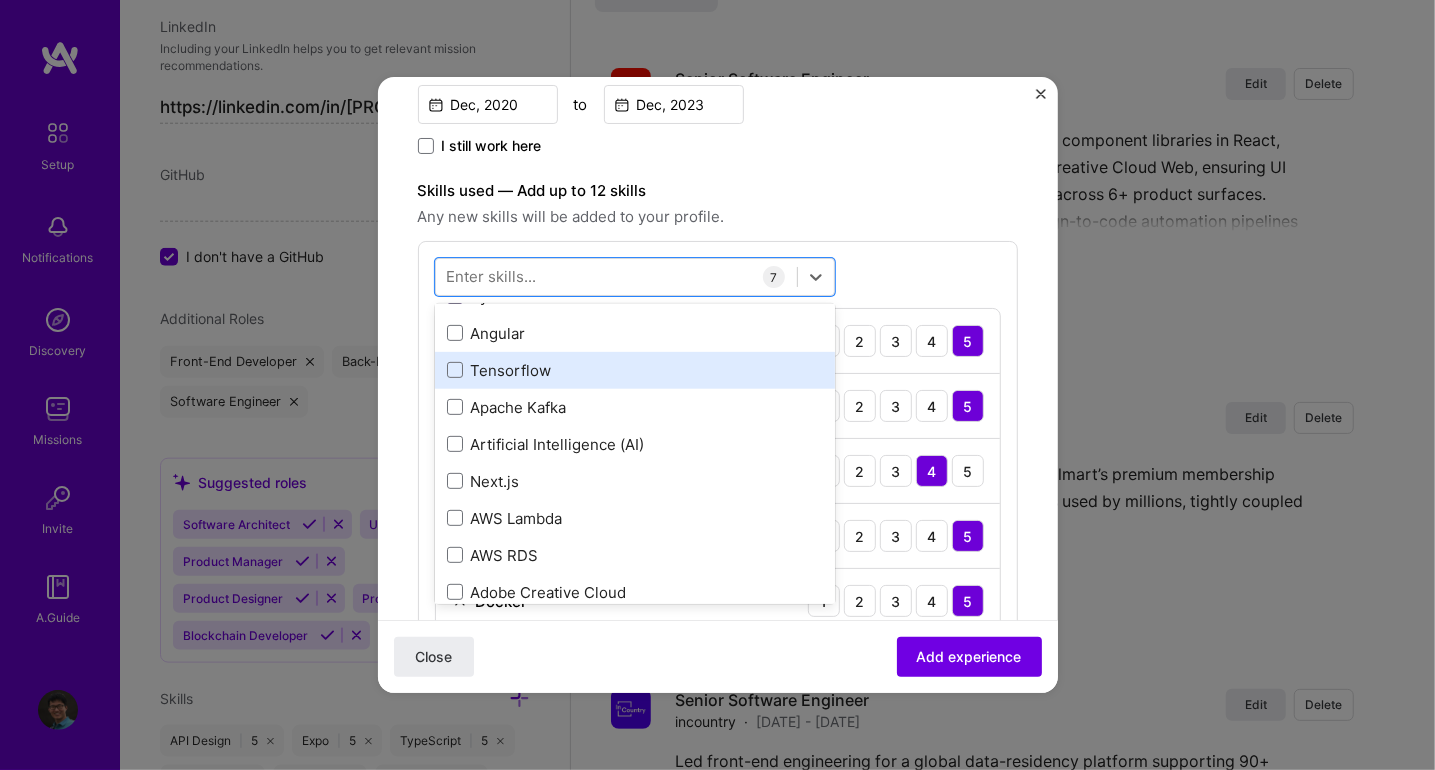 scroll, scrollTop: 600, scrollLeft: 0, axis: vertical 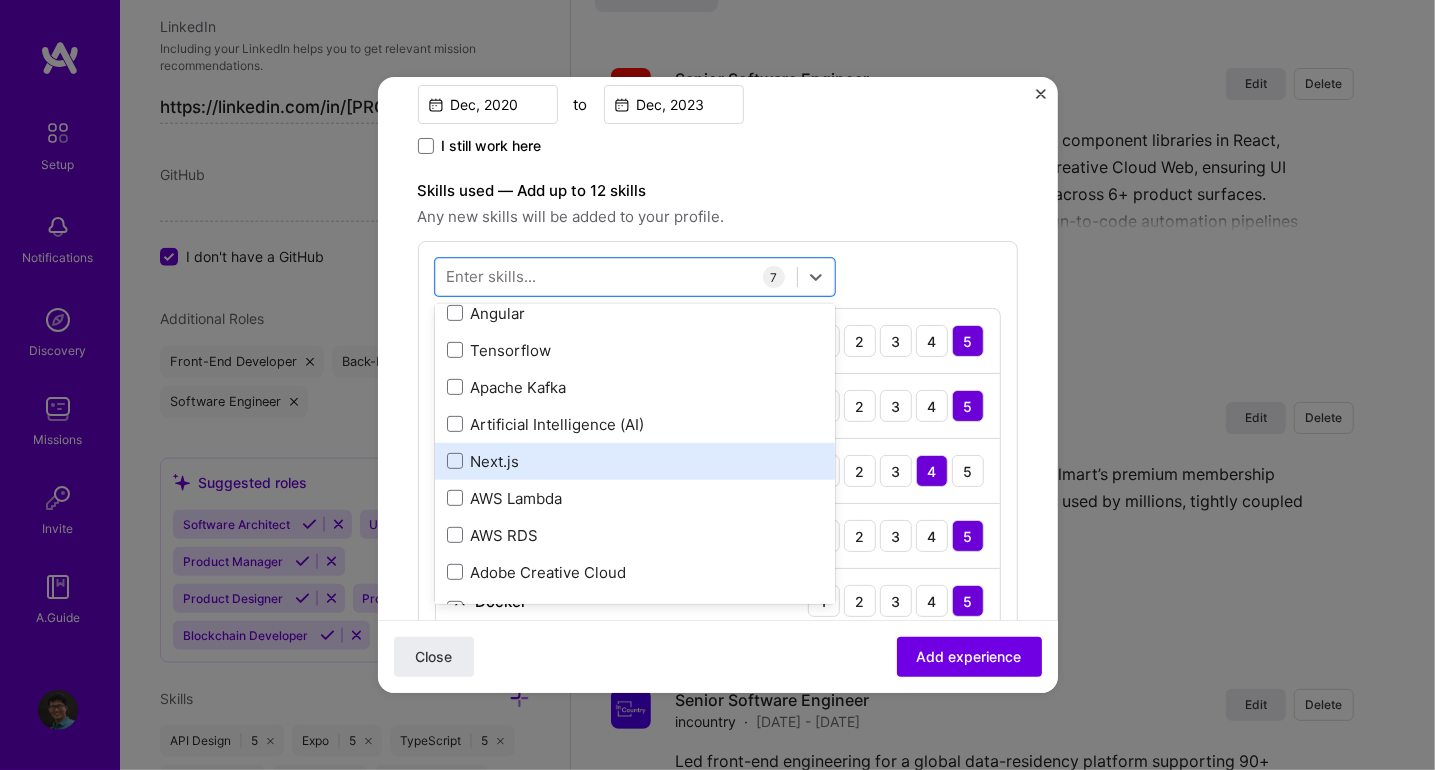 click on "Next.js" at bounding box center (635, 461) 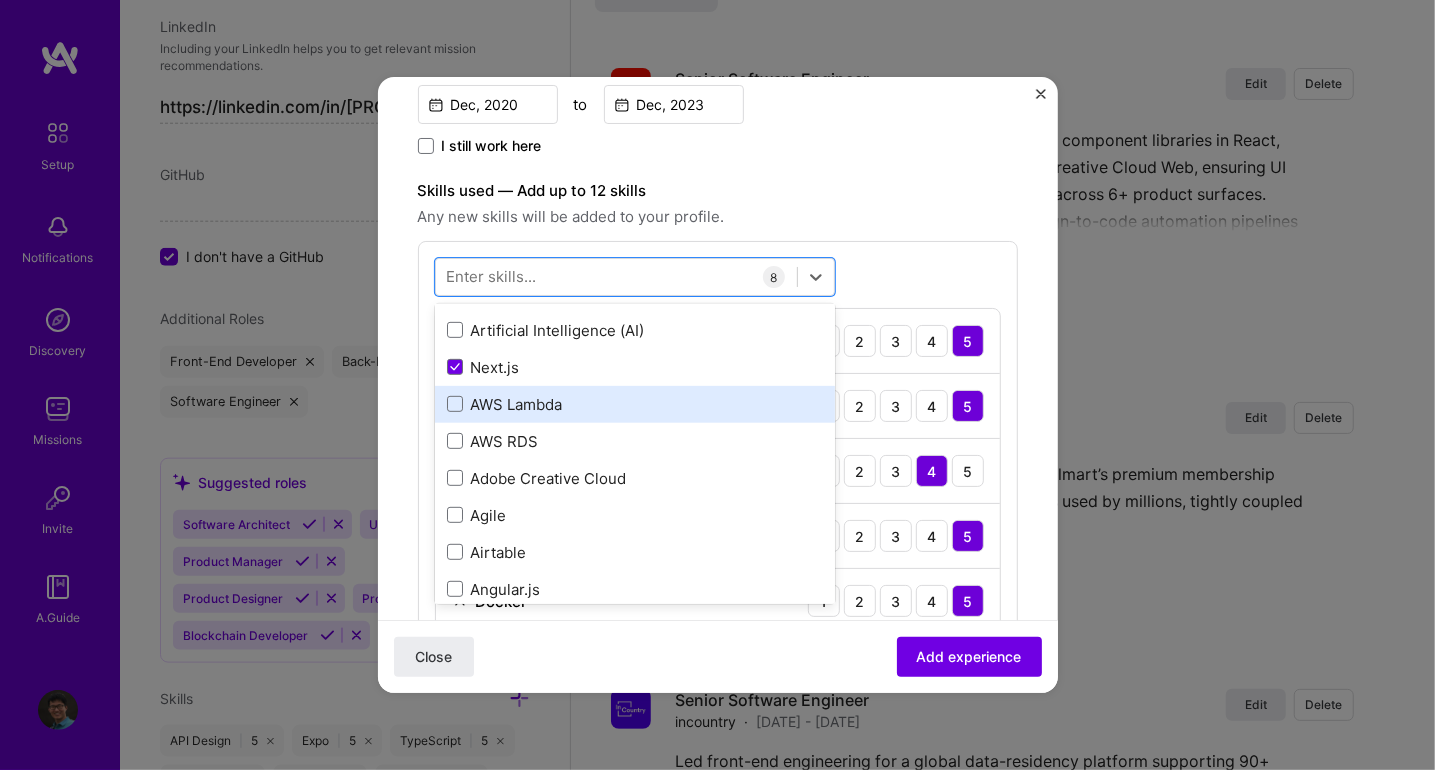 scroll, scrollTop: 700, scrollLeft: 0, axis: vertical 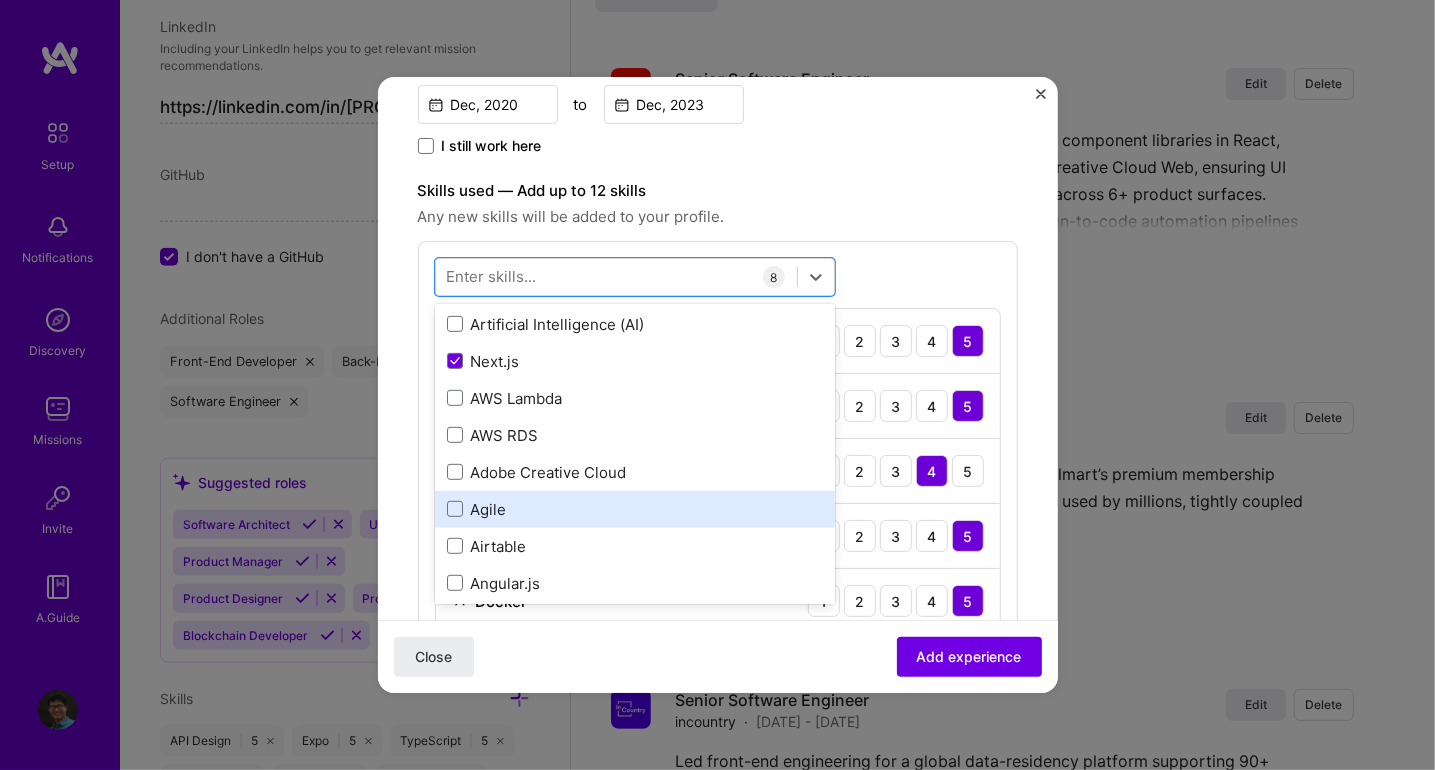 click on "Agile" at bounding box center (635, 509) 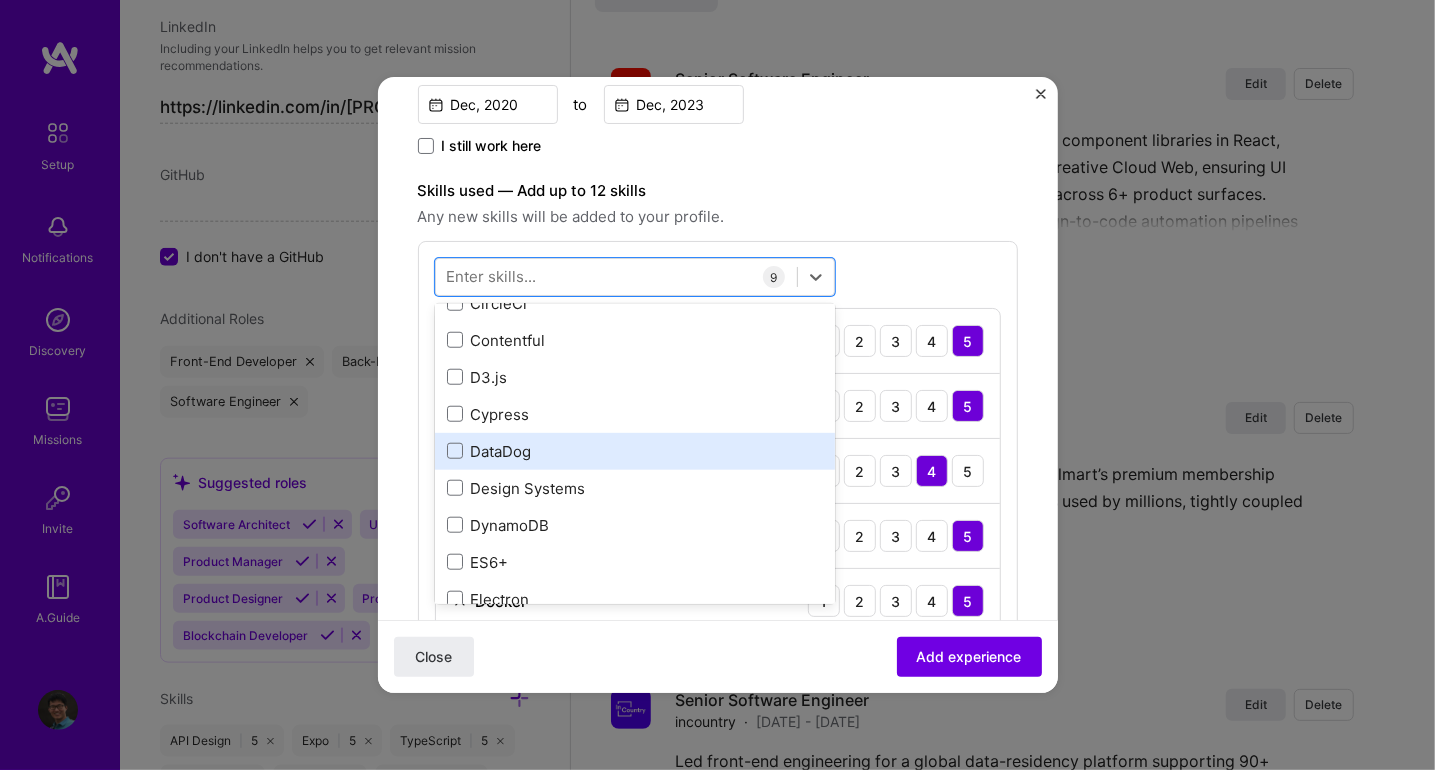 scroll, scrollTop: 1300, scrollLeft: 0, axis: vertical 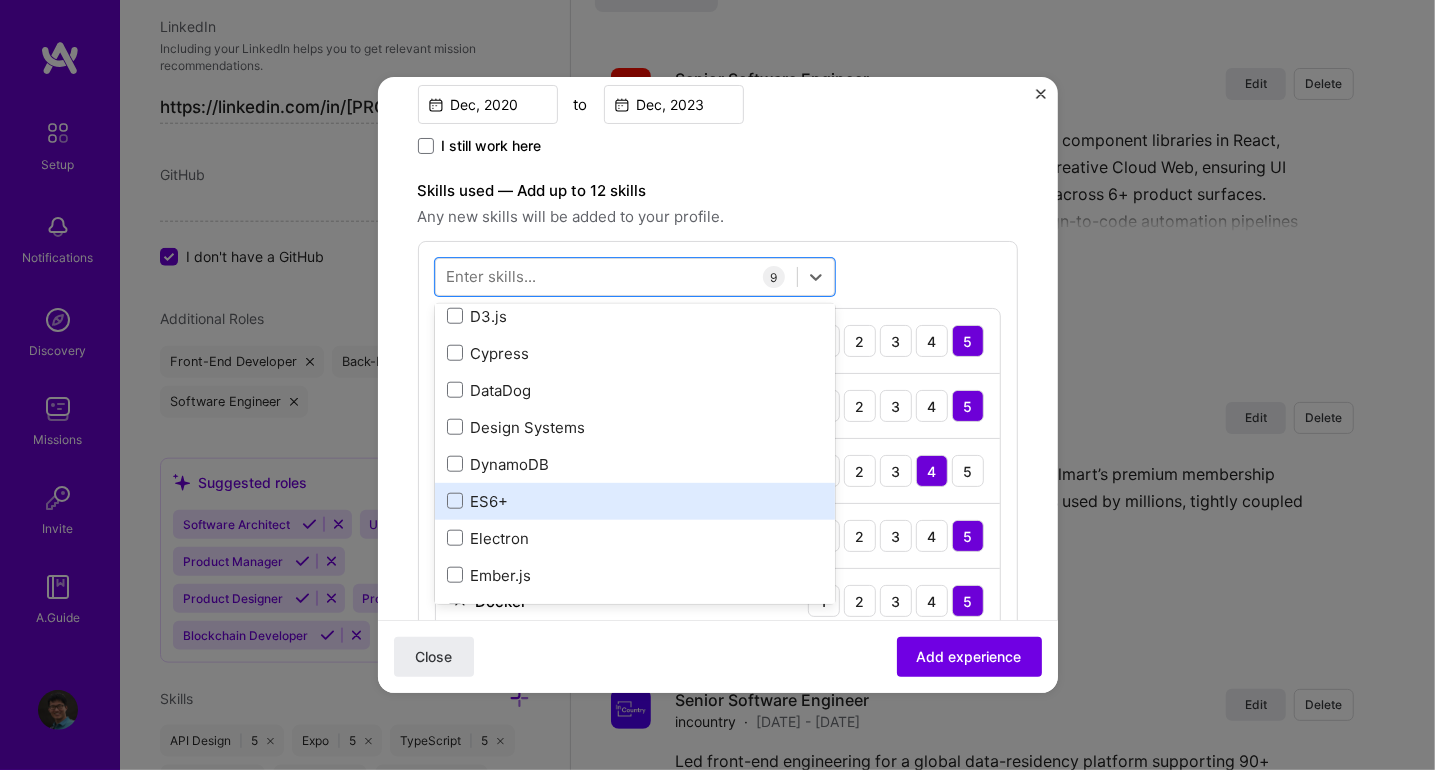 click on "ES6+" at bounding box center (635, 501) 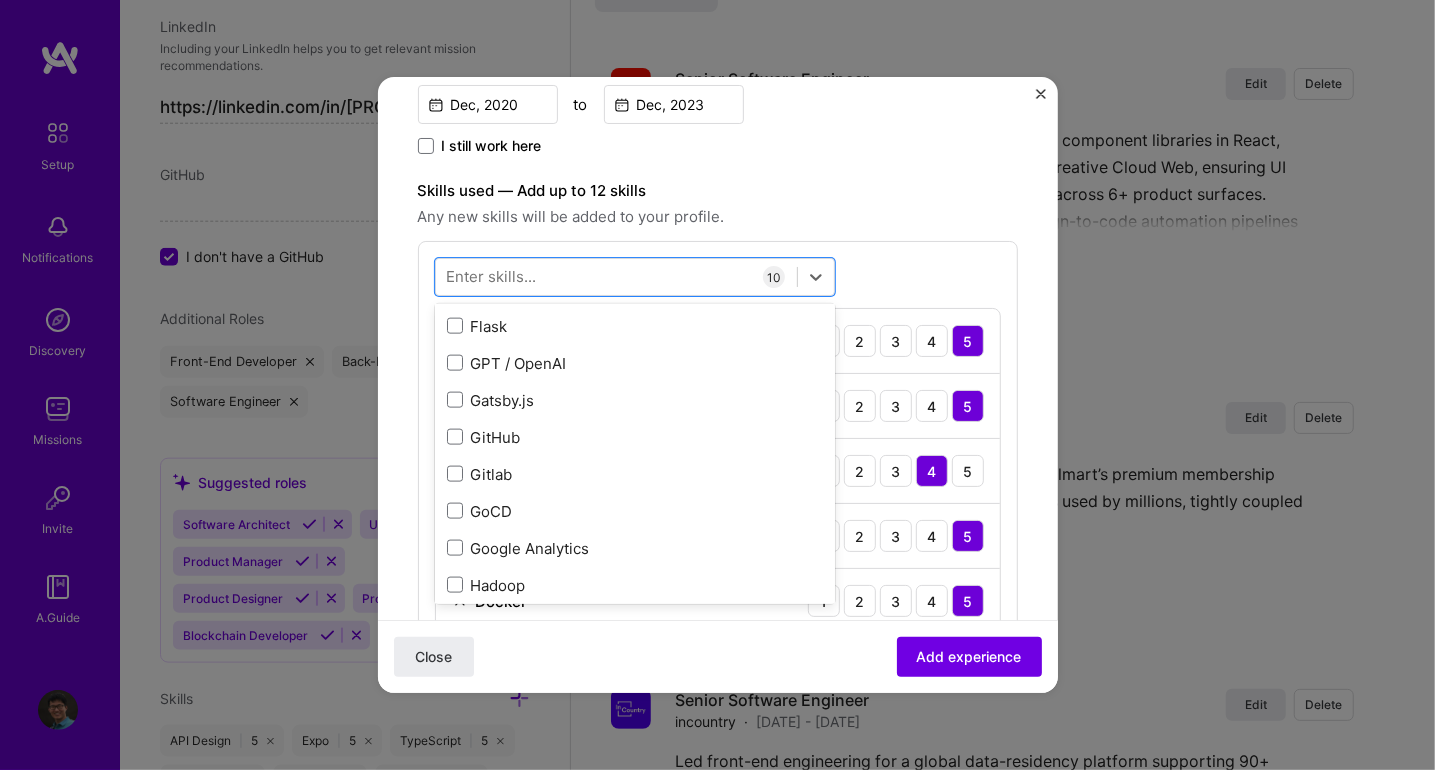 scroll, scrollTop: 1799, scrollLeft: 0, axis: vertical 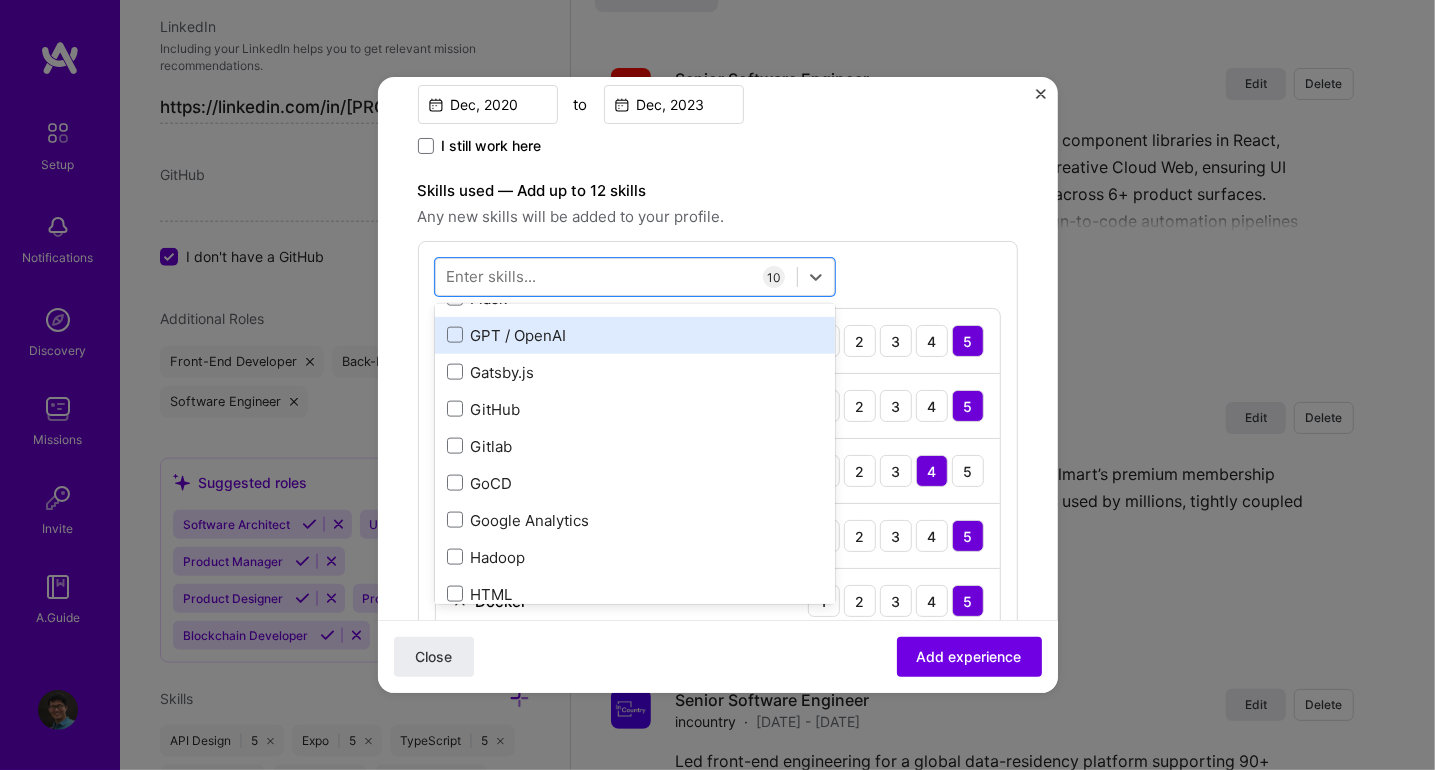click on "GPT / OpenAI" at bounding box center [635, 335] 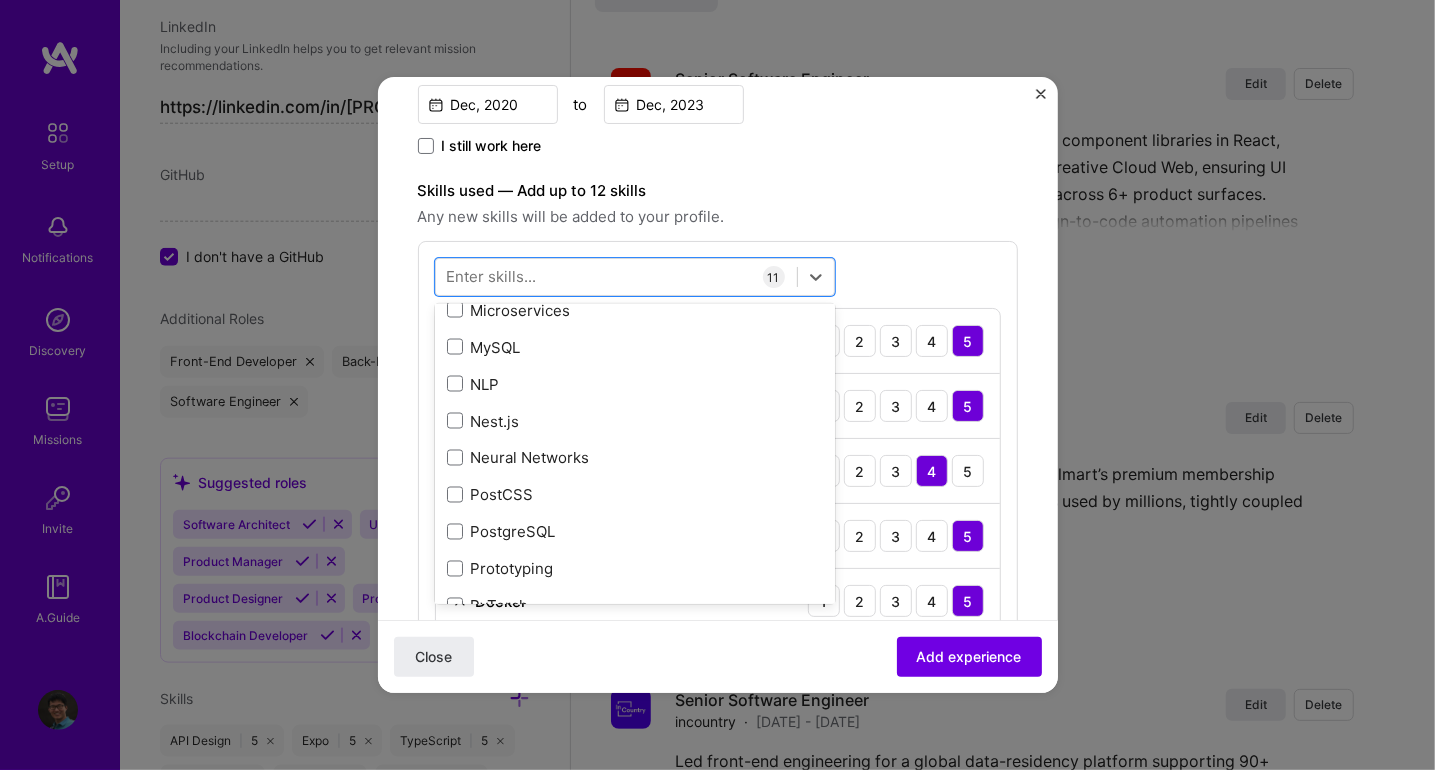 scroll, scrollTop: 2300, scrollLeft: 0, axis: vertical 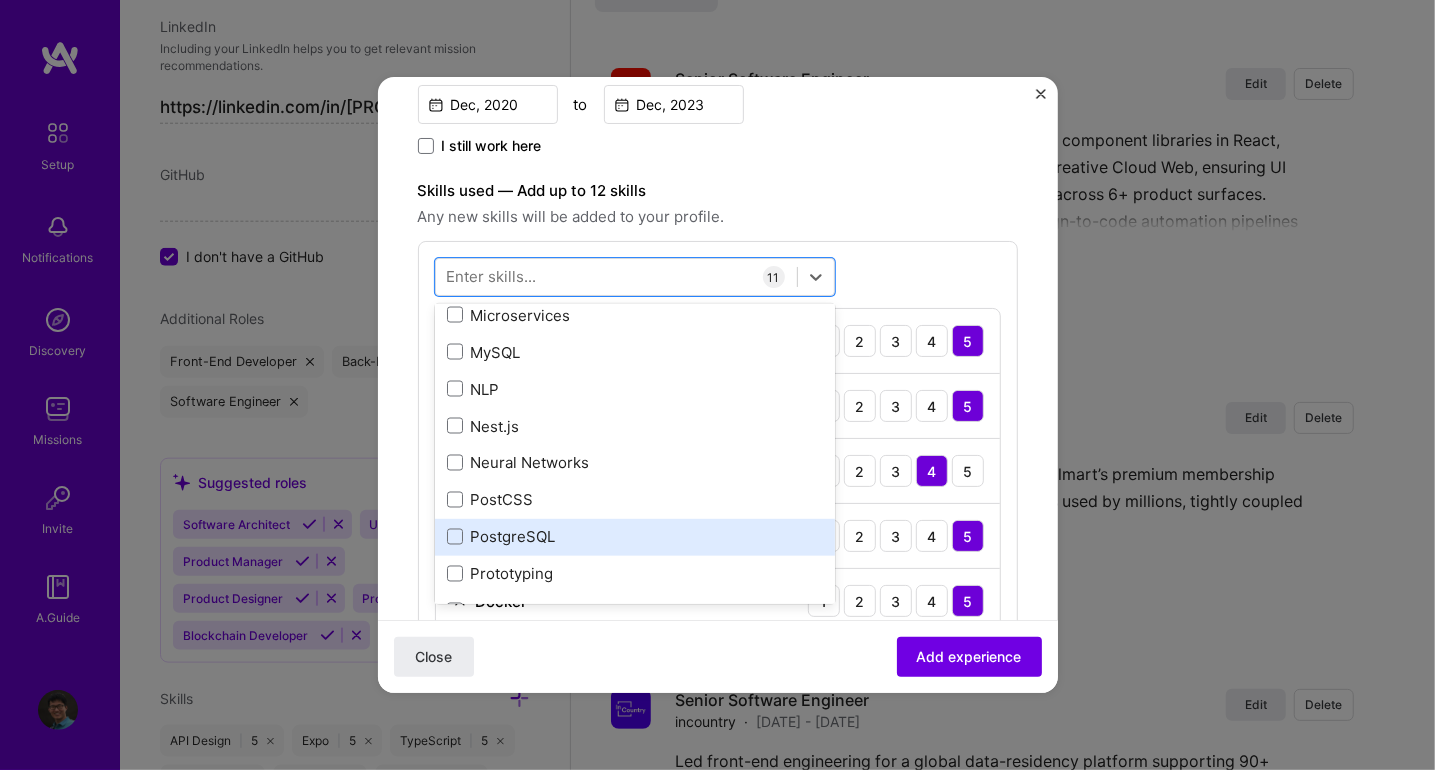 click on "PostgreSQL" at bounding box center (635, 537) 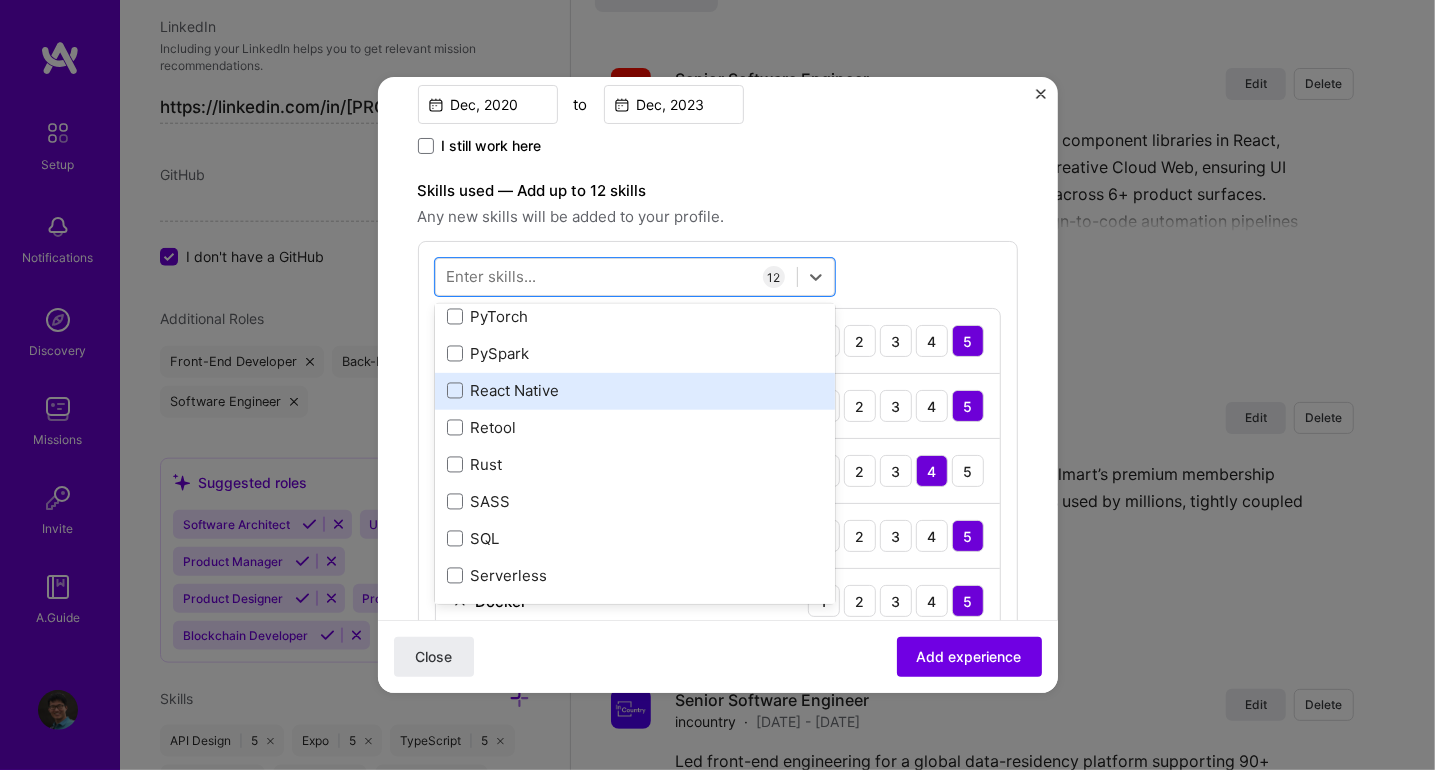 scroll, scrollTop: 2599, scrollLeft: 0, axis: vertical 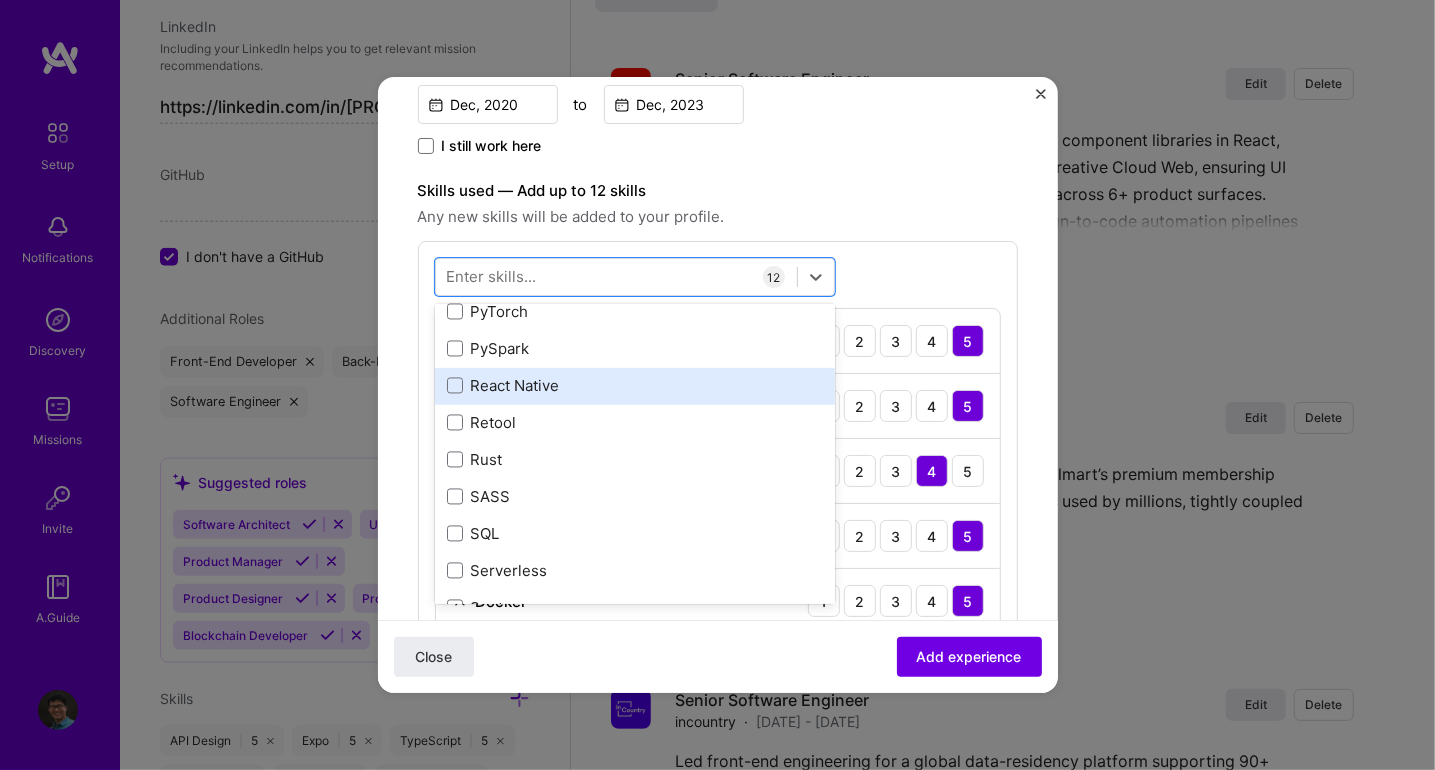 click on "React Native" at bounding box center (635, 386) 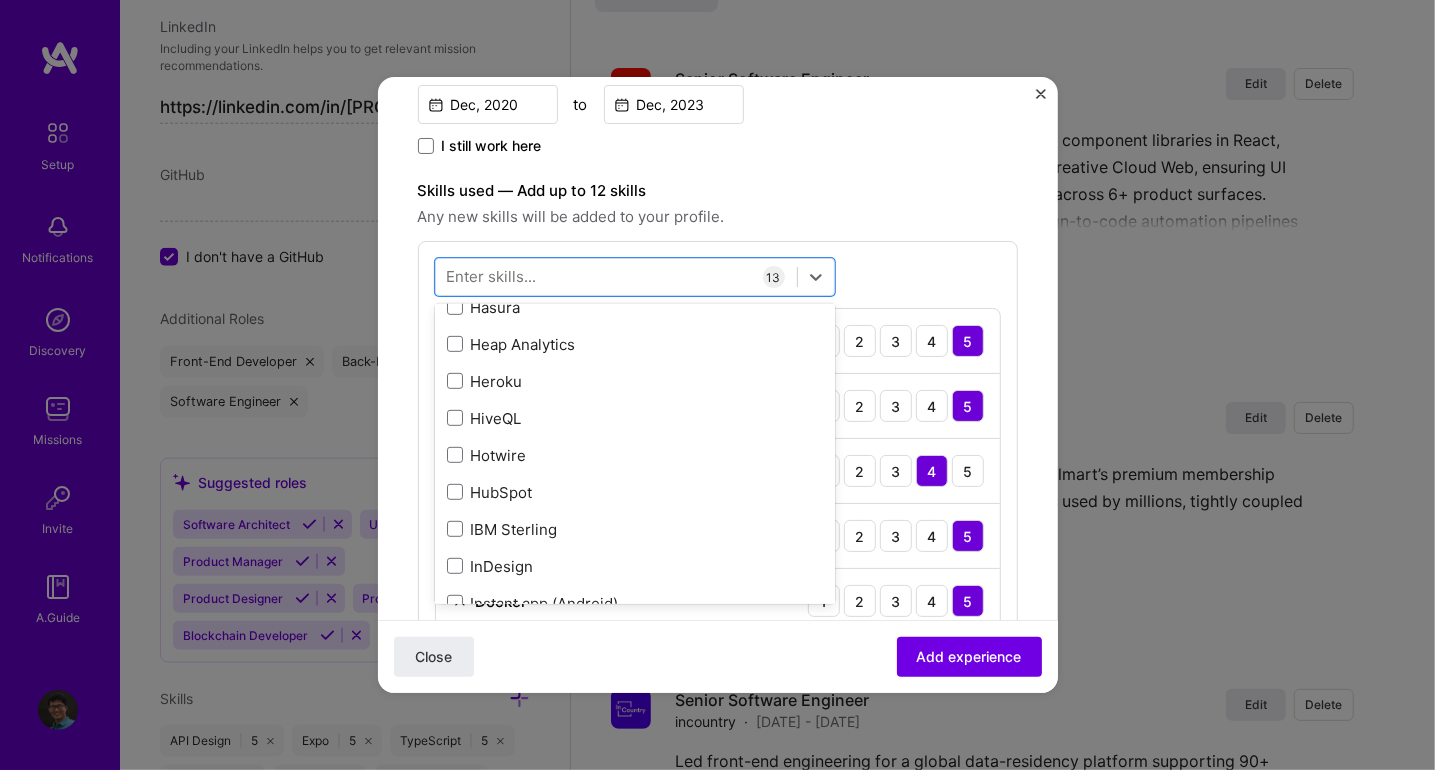 scroll, scrollTop: 8200, scrollLeft: 0, axis: vertical 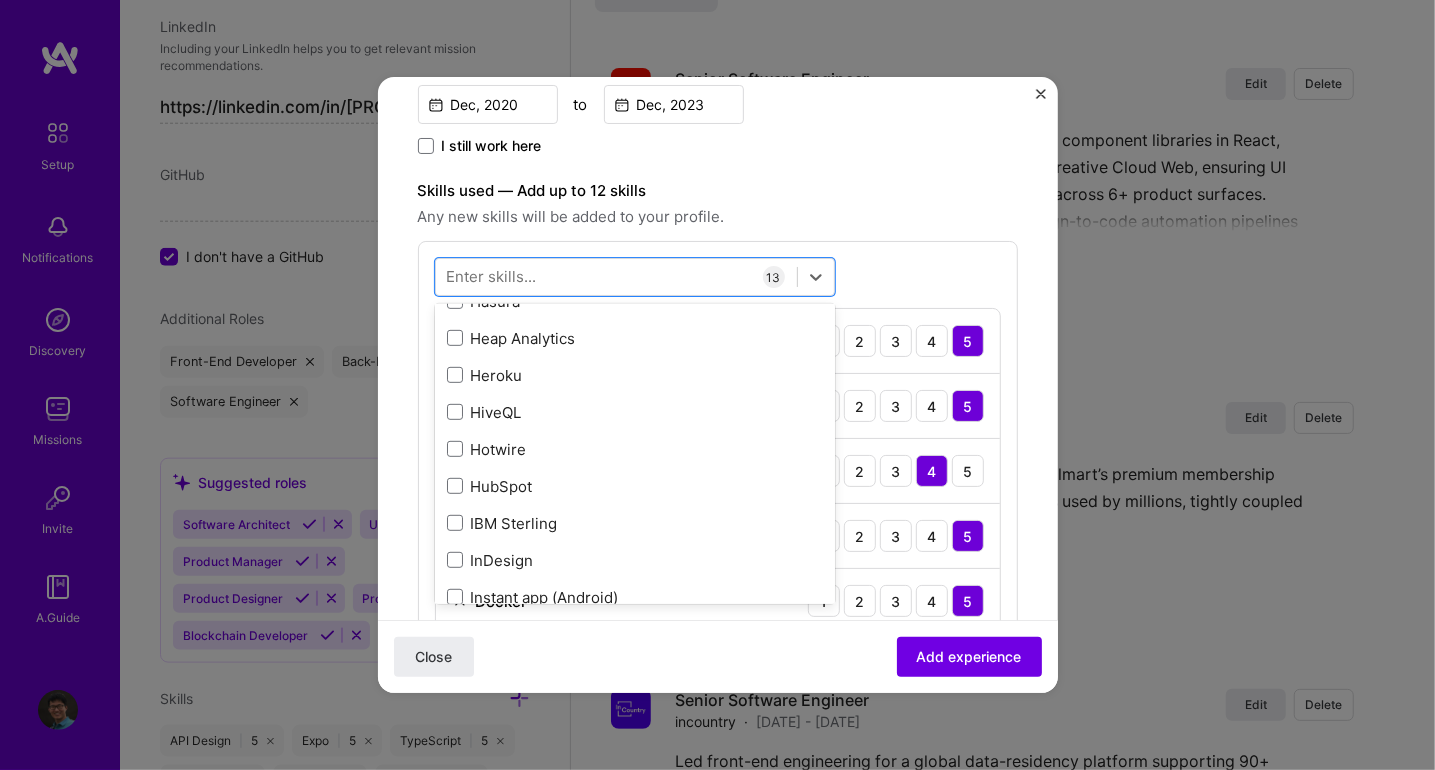 click on "option React Native, selected. option InDesign focused, 0 of 2. 378 results available. Use Up and Down to choose options, press Enter to select the currently focused option, press Escape to exit the menu, press Tab to select the option and exit the menu. Your Skills Algorithm Design Docker Kubernetes Node.js Preact TypeScript Machine Learning Redux GraphQL Storybook React Security (Engineering) Scrum AWS Python Angular Tensorflow Apache Kafka Artificial Intelligence (AI) Next.js AWS Lambda AWS RDS Adobe Creative Cloud Agile Airtable Angular.js Backbone.js BigQuery Blockchain / Crypto Bootstrap JS C++ CSS CircleCl Contentful D3.js Cypress DataDog Design Systems DynamoDB ES6+ Electron Ember.js Expo Ethers.js Ethereum (engineering) Fast API Fast.ai Flask GPT / OpenAI Gatsby.js GitHub Gitlab GoCD Google Analytics Hadoop HTML Kafka LESS LangChain LangGraph Mentoring Microservices MySQL NLP Nest.js Neural Networks PostCSS PostgreSQL Prototyping PyTorch PySpark React Native Retool Rust SASS SQL Serverless Sentry ARM" at bounding box center [718, 706] 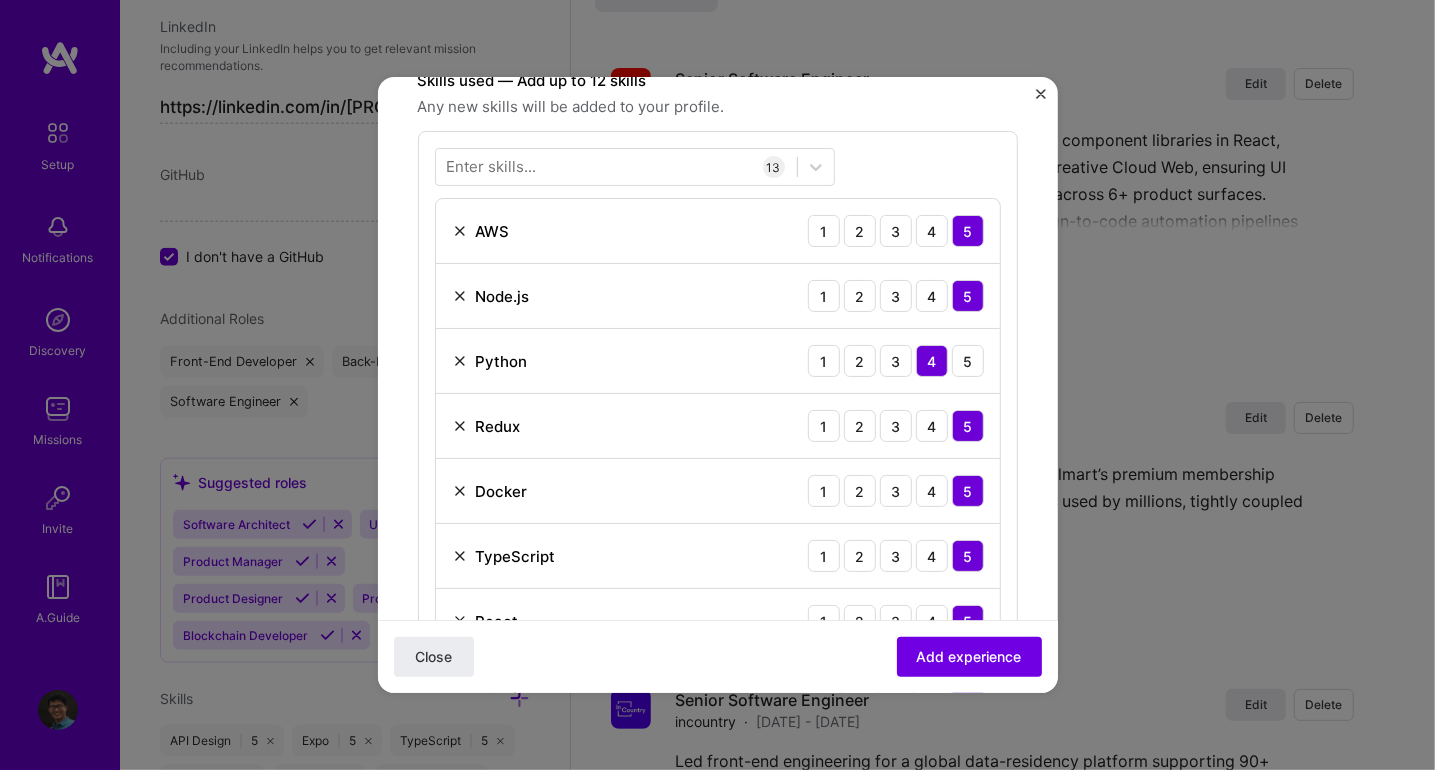 scroll, scrollTop: 600, scrollLeft: 0, axis: vertical 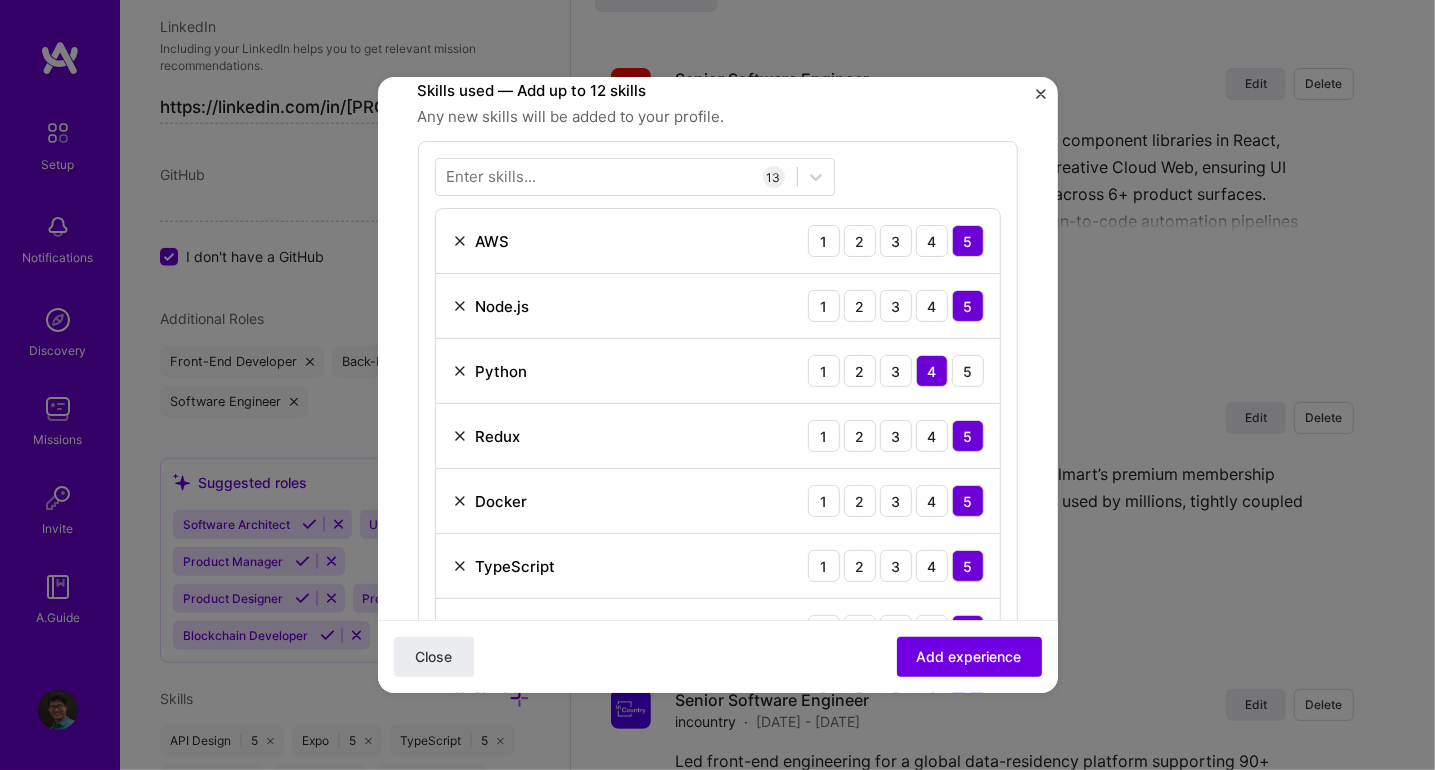 click at bounding box center [460, 436] 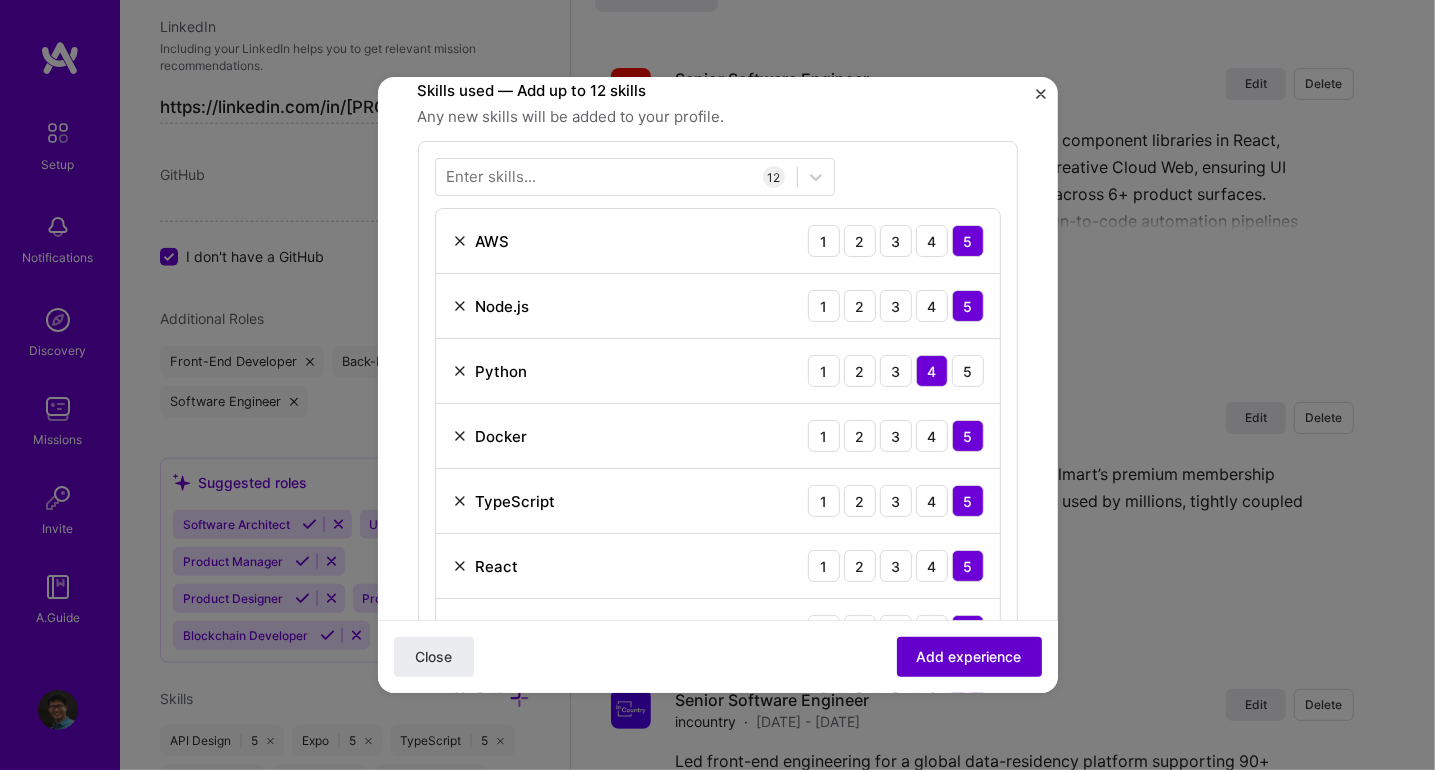click on "Add experience" at bounding box center [969, 657] 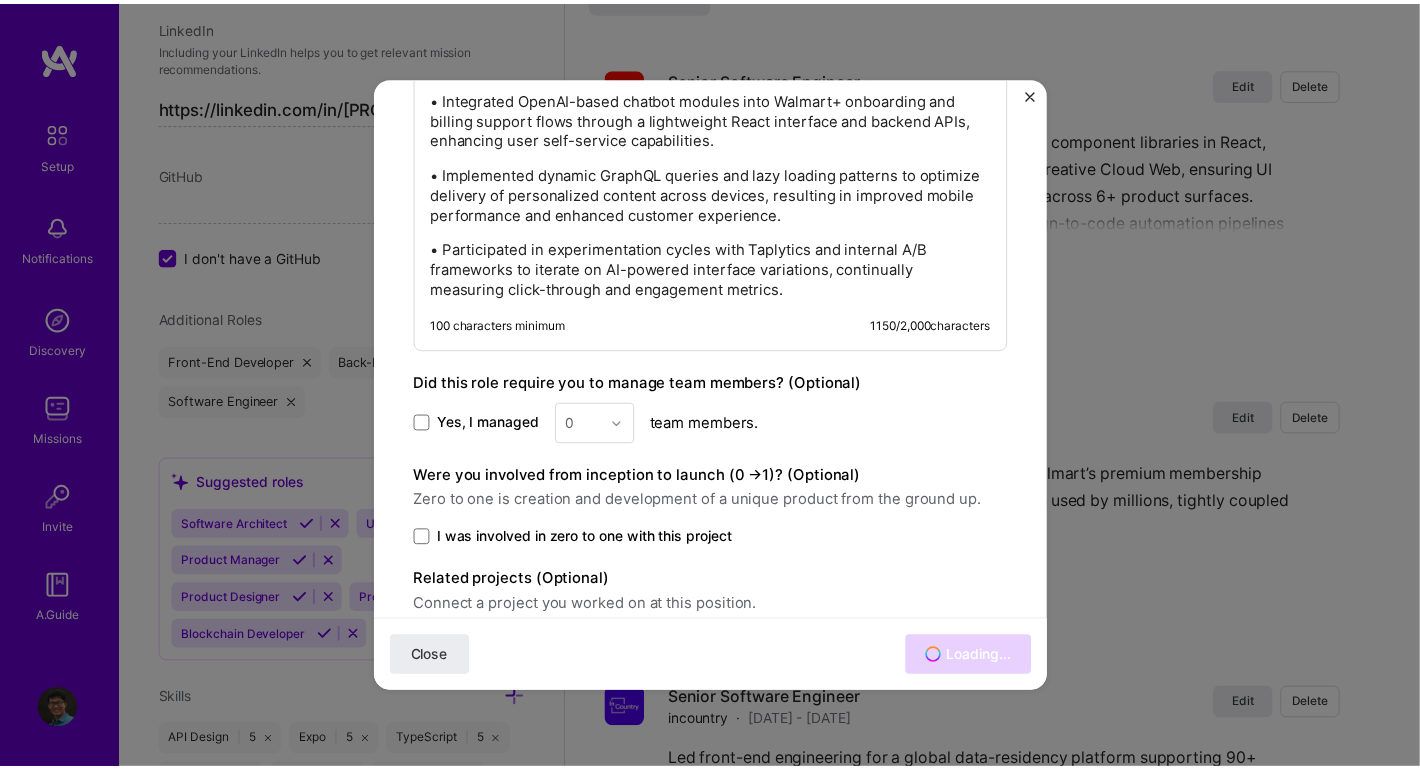 scroll, scrollTop: 1900, scrollLeft: 0, axis: vertical 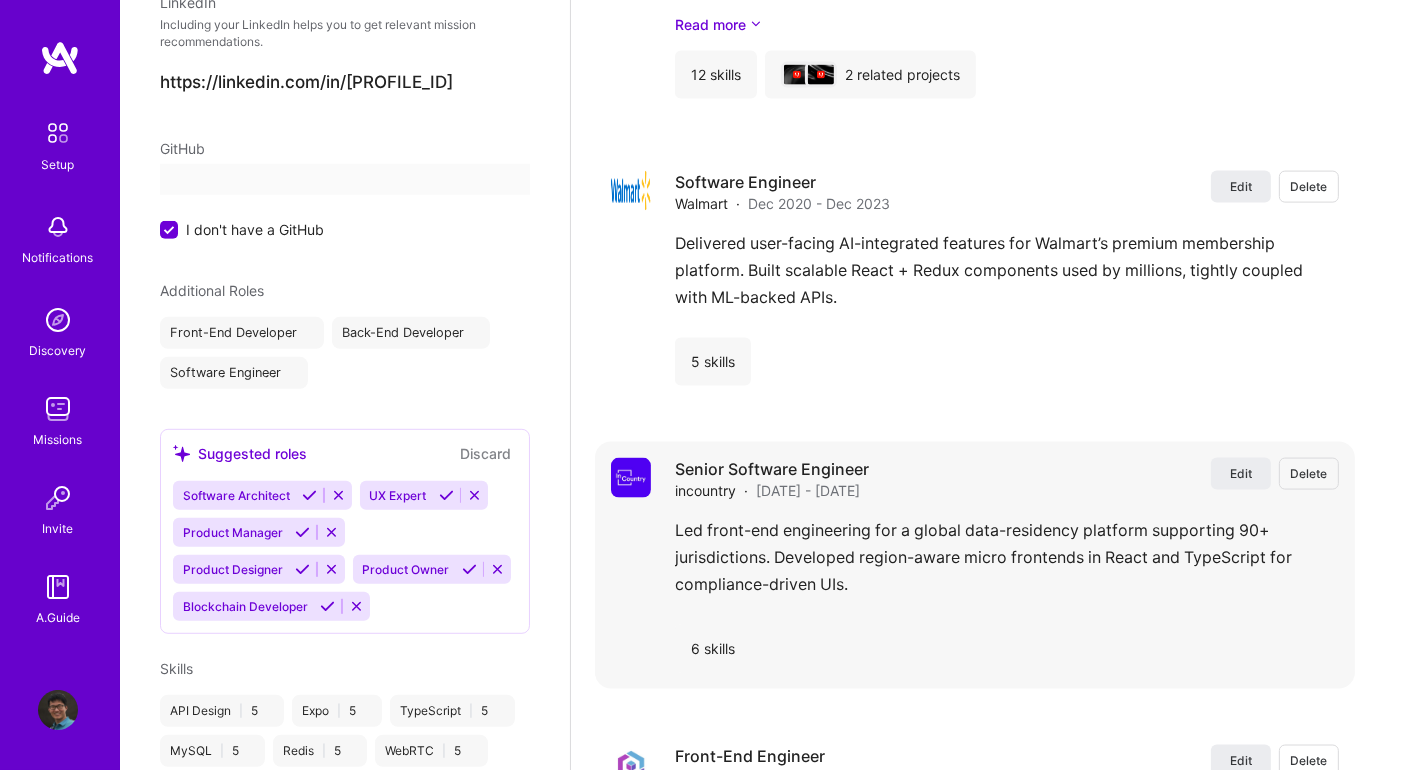 select on "US" 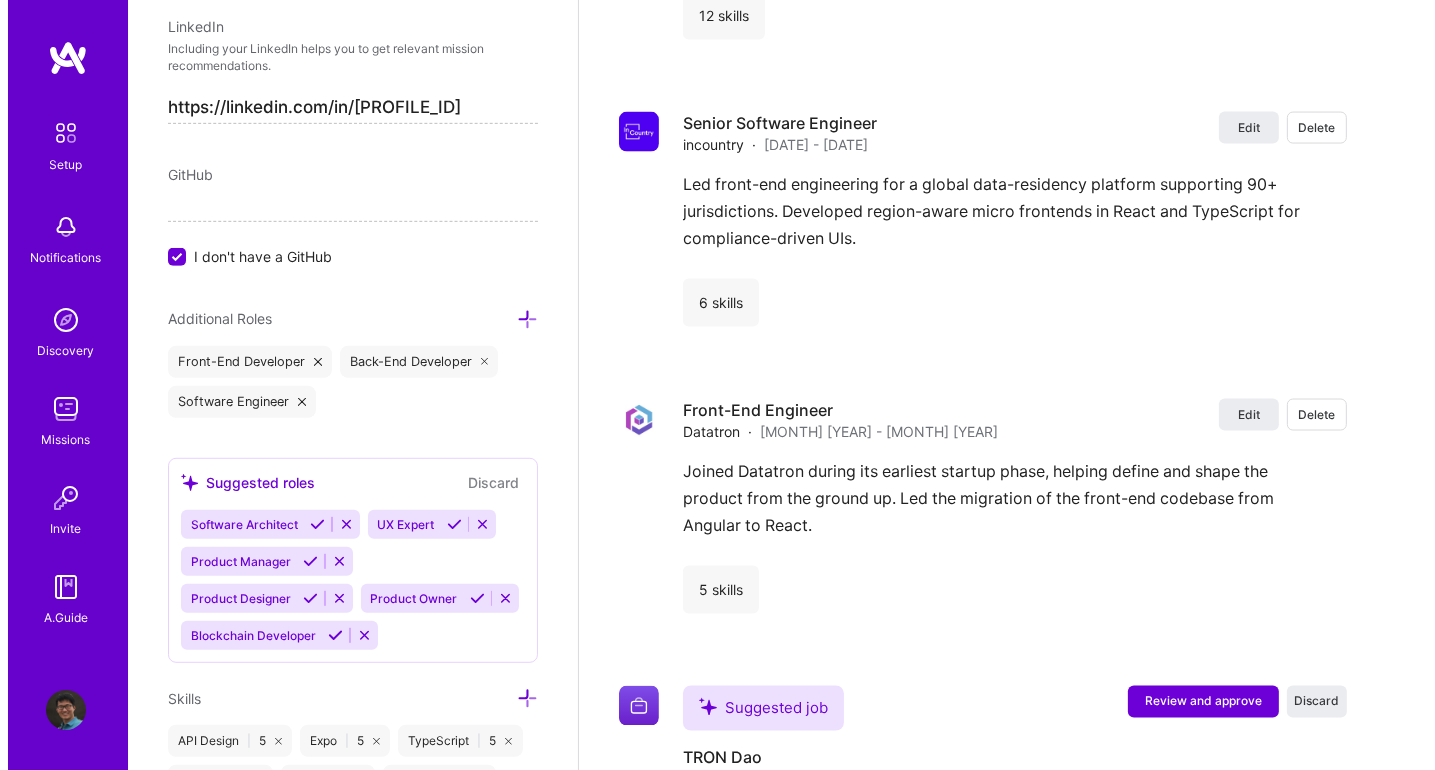 scroll, scrollTop: 3652, scrollLeft: 0, axis: vertical 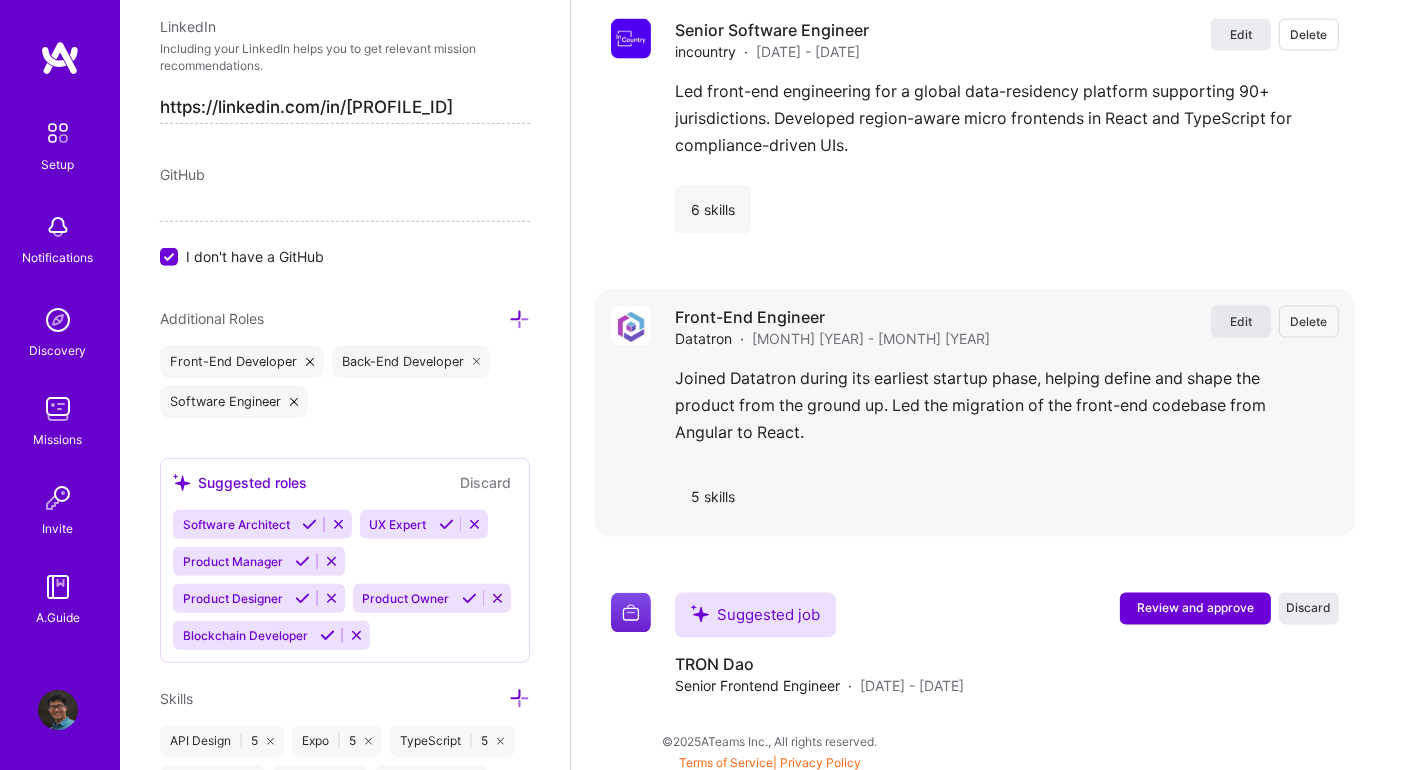click on "Edit" at bounding box center [1241, 321] 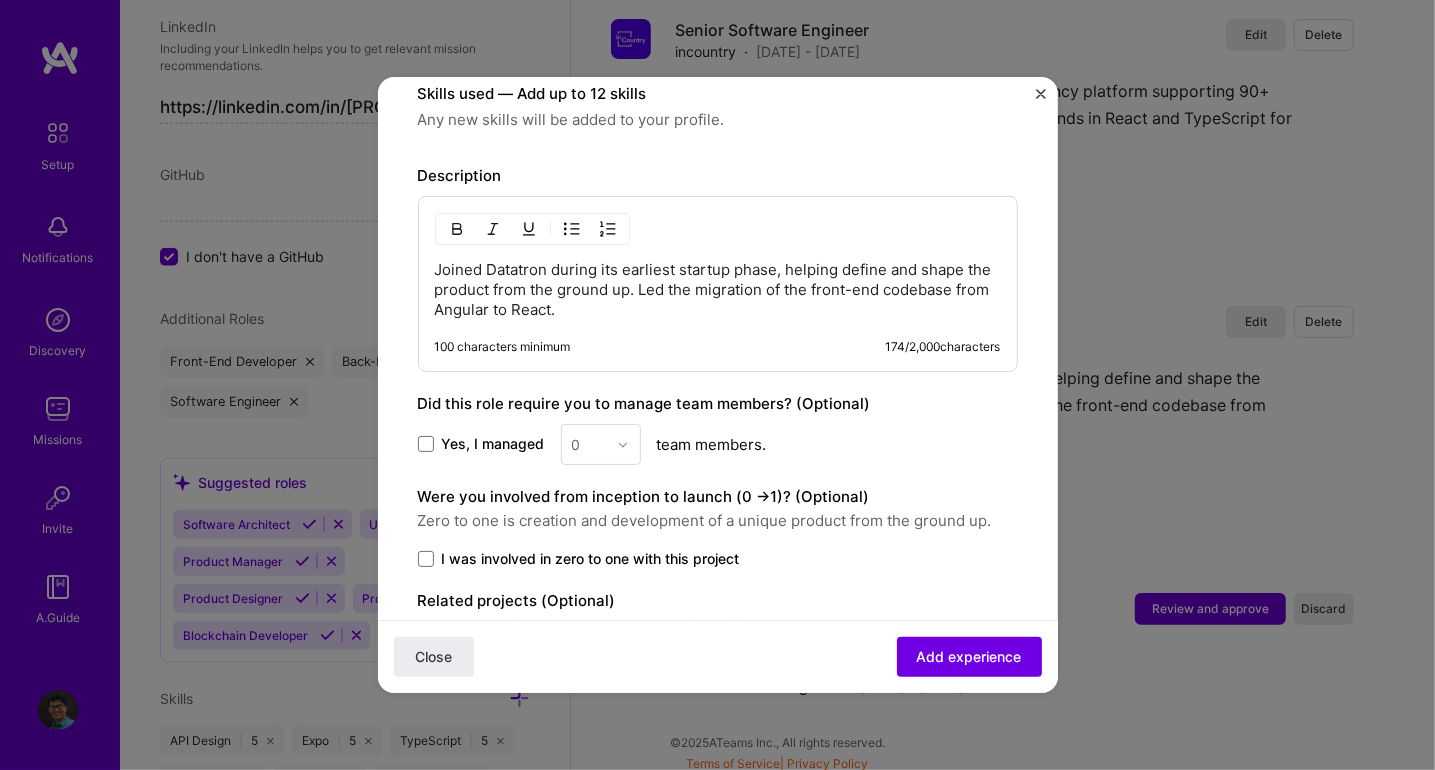 scroll, scrollTop: 600, scrollLeft: 0, axis: vertical 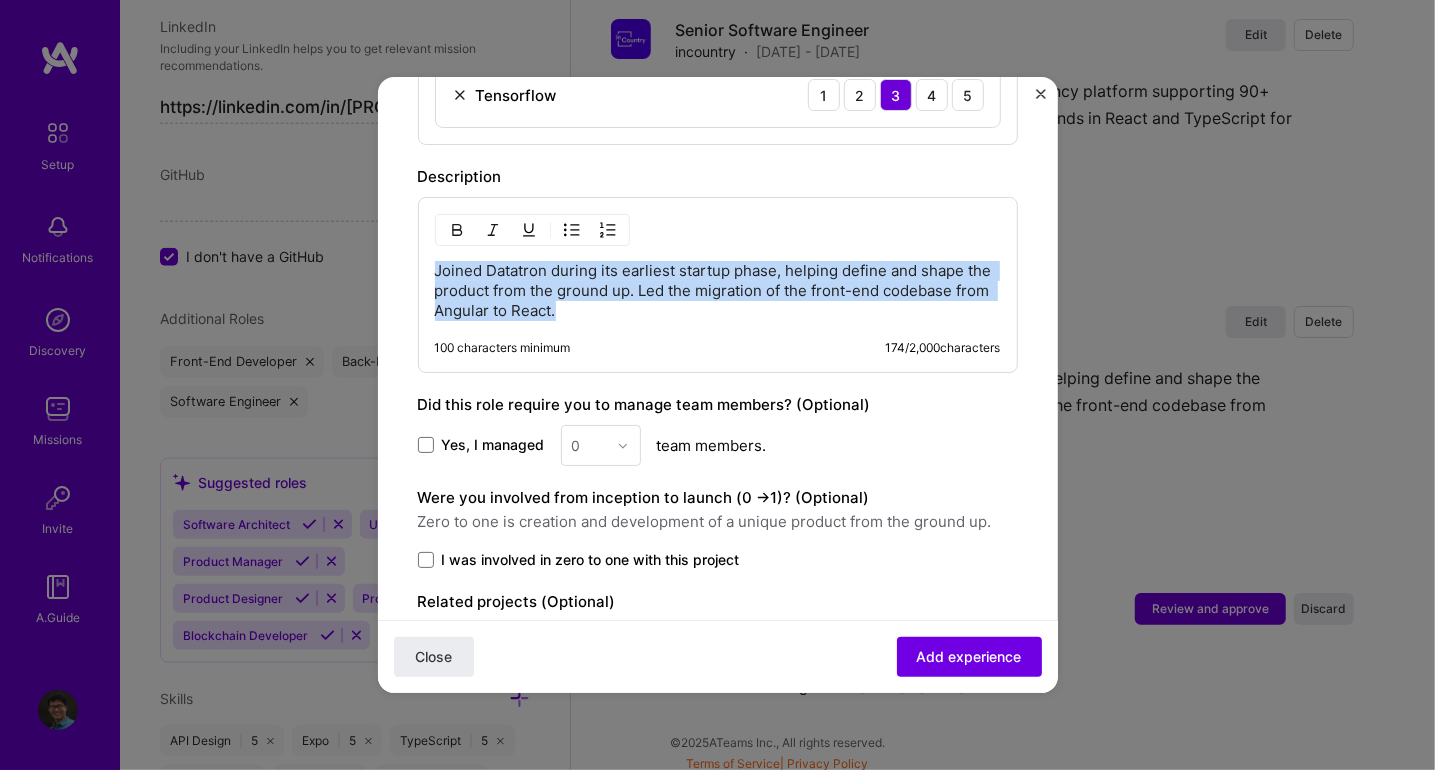 drag, startPoint x: 779, startPoint y: 305, endPoint x: 377, endPoint y: 209, distance: 413.30377 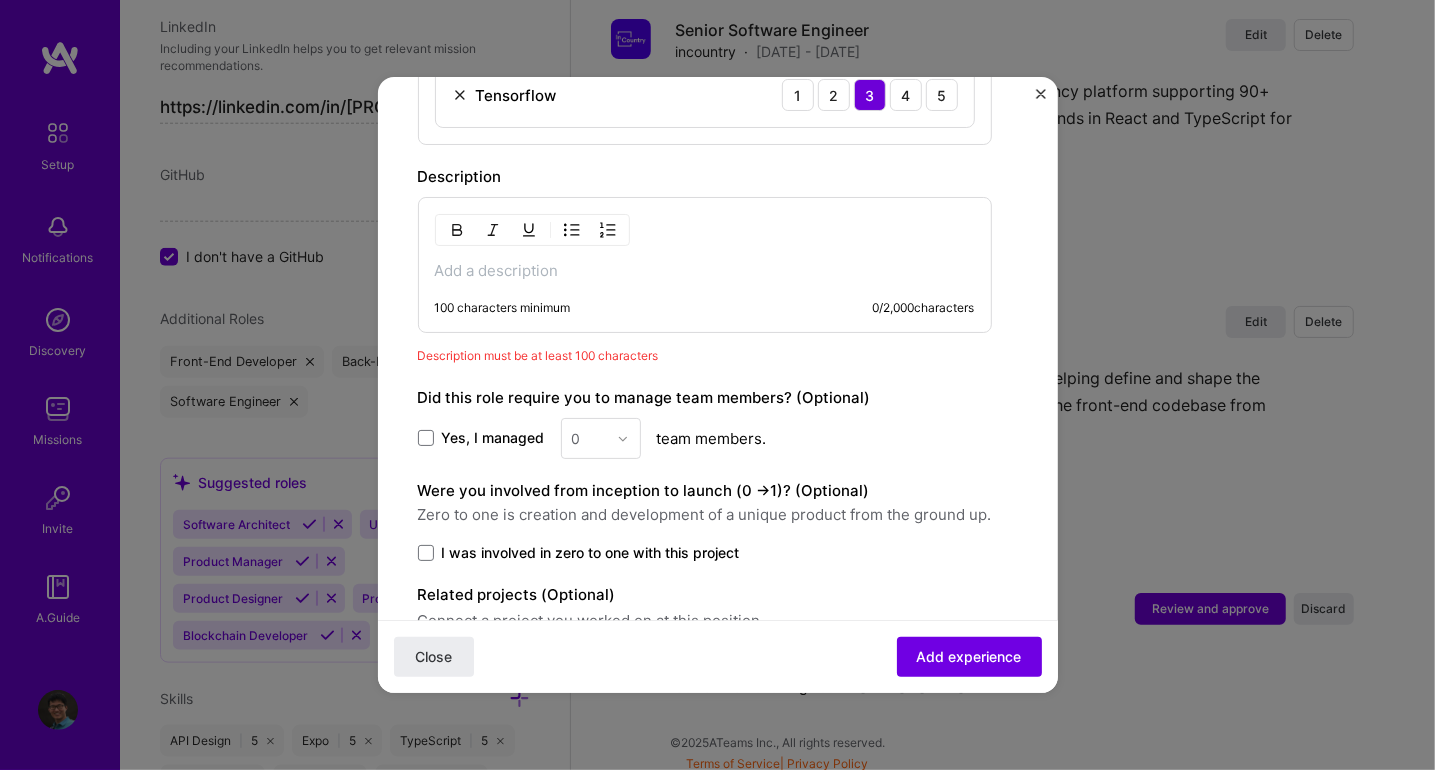 click at bounding box center (705, 271) 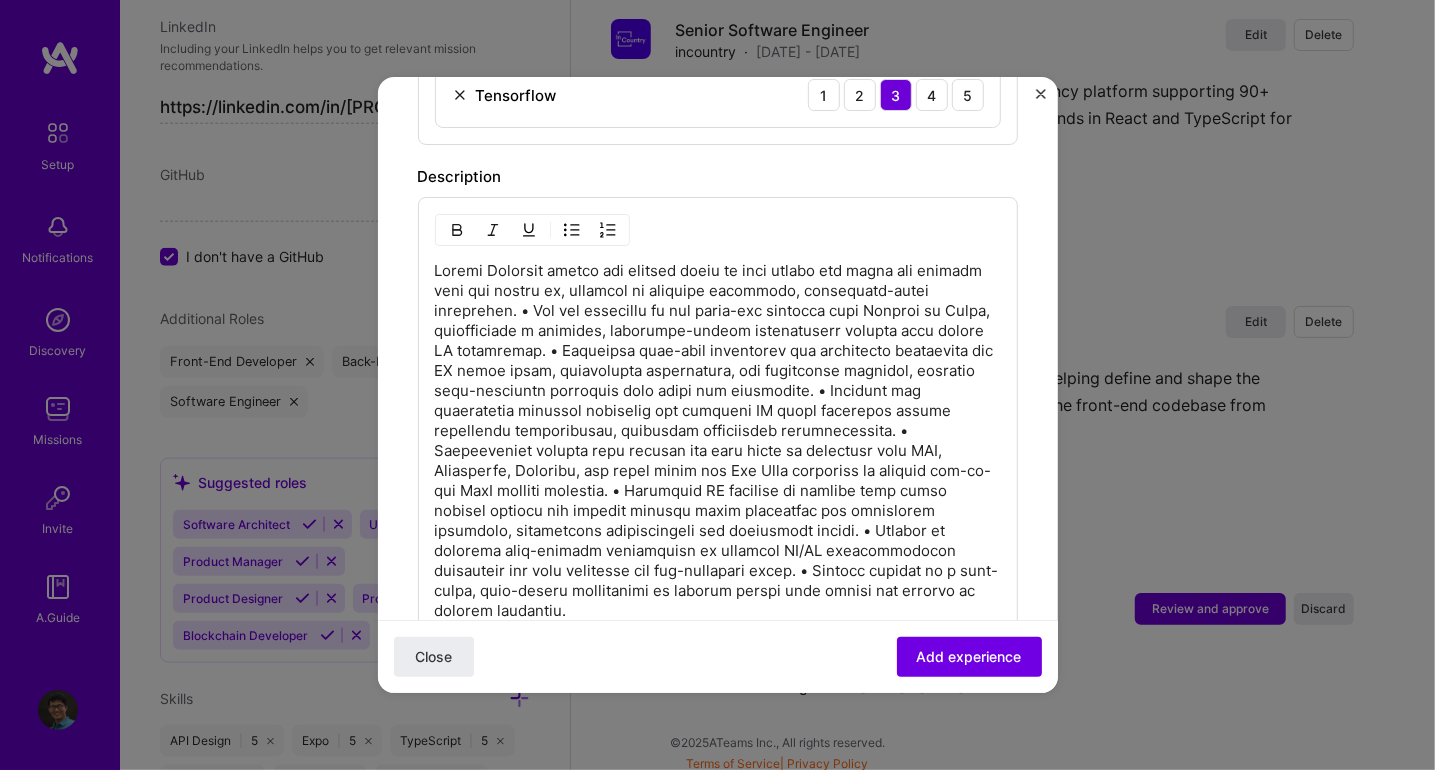 click at bounding box center [718, 441] 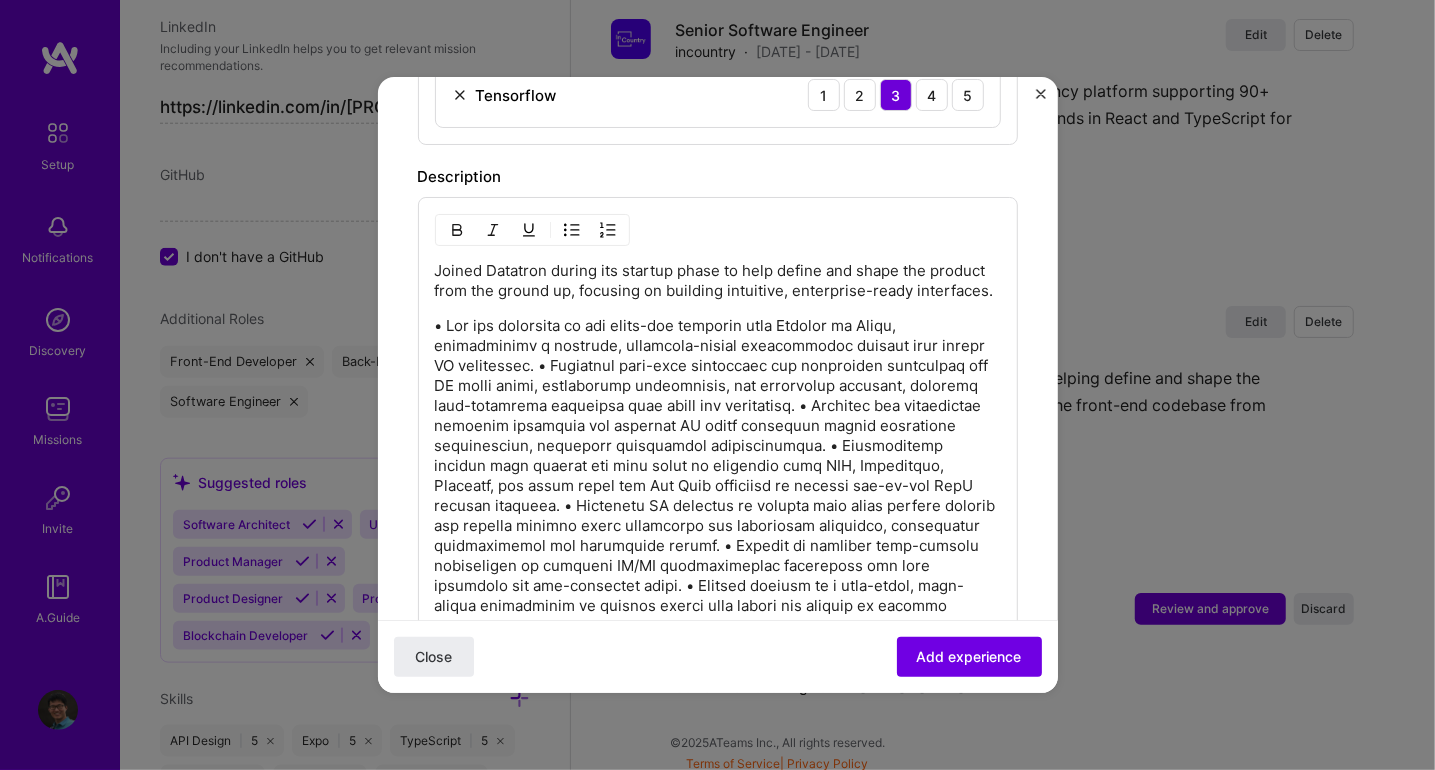 click at bounding box center [718, 476] 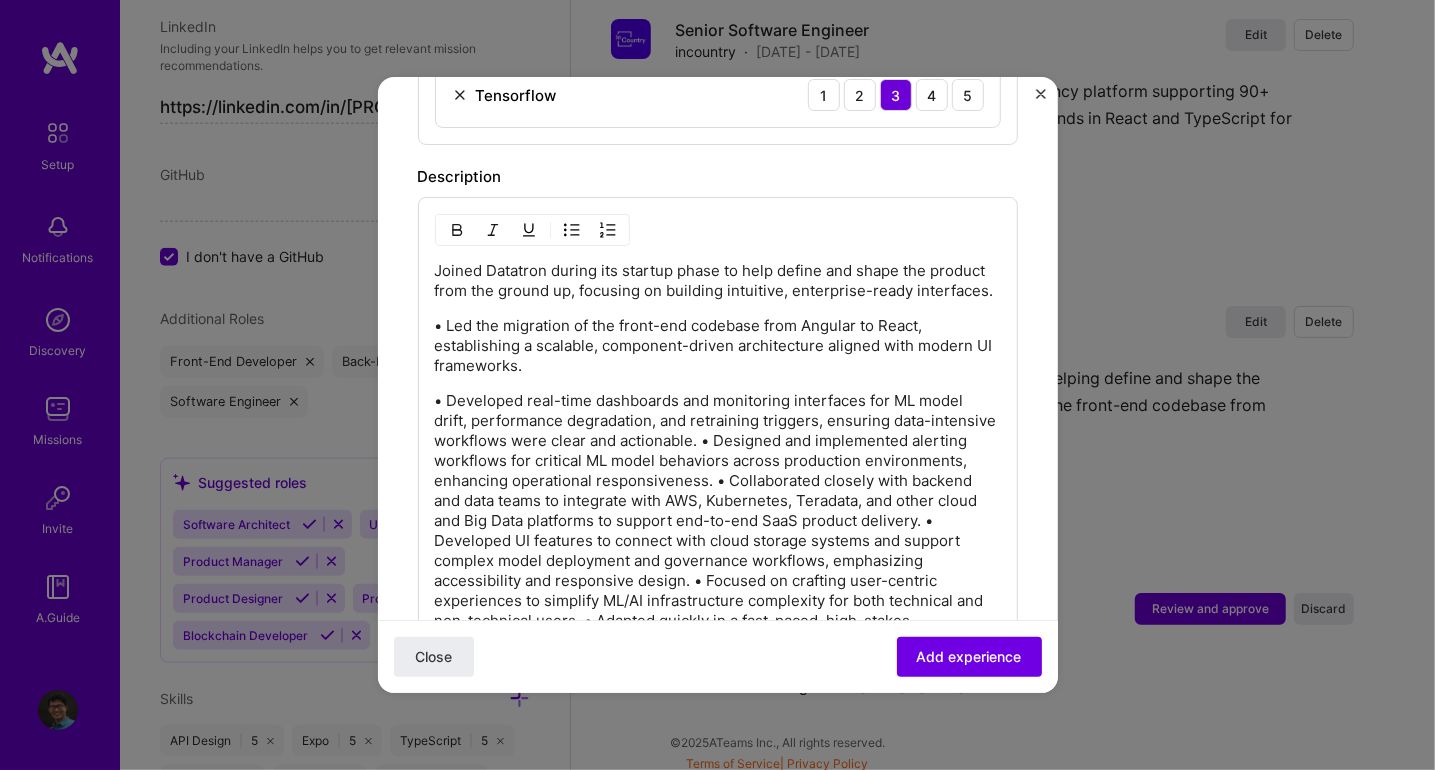 click on "• Developed real-time dashboards and monitoring interfaces for ML model drift, performance degradation, and retraining triggers, ensuring data-intensive workflows were clear and actionable. • Designed and implemented alerting workflows for critical ML model behaviors across production environments, enhancing operational responsiveness. • Collaborated closely with backend and data teams to integrate with AWS, Kubernetes, Teradata, and other cloud and Big Data platforms to support end-to-end SaaS product delivery. • Developed UI features to connect with cloud storage systems and support complex model deployment and governance workflows, emphasizing accessibility and responsive design. • Focused on crafting user-centric experiences to simplify ML/AI infrastructure complexity for both technical and non-technical users. • Adapted quickly in a fast-paced, high-stakes environment to address client pain points and iterate on product decisions." at bounding box center [718, 521] 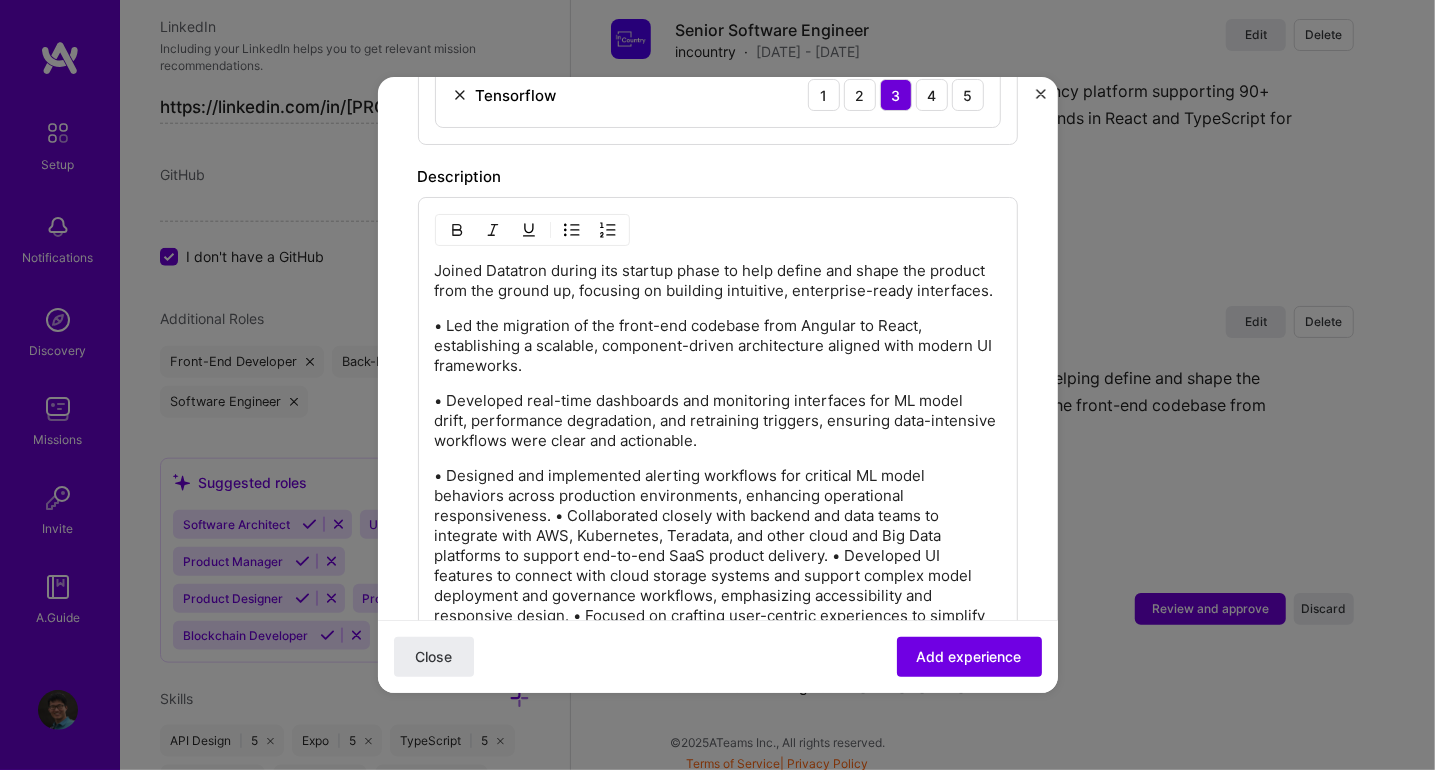 click on "• Designed and implemented alerting workflows for critical ML model behaviors across production environments, enhancing operational responsiveness. • Collaborated closely with backend and data teams to integrate with AWS, Kubernetes, Teradata, and other cloud and Big Data platforms to support end-to-end SaaS product delivery. • Developed UI features to connect with cloud storage systems and support complex model deployment and governance workflows, emphasizing accessibility and responsive design. • Focused on crafting user-centric experiences to simplify ML/AI infrastructure complexity for both technical and non-technical users. • Adapted quickly in a fast-paced, high-stakes environment to address client pain points and iterate on product decisions." at bounding box center (718, 576) 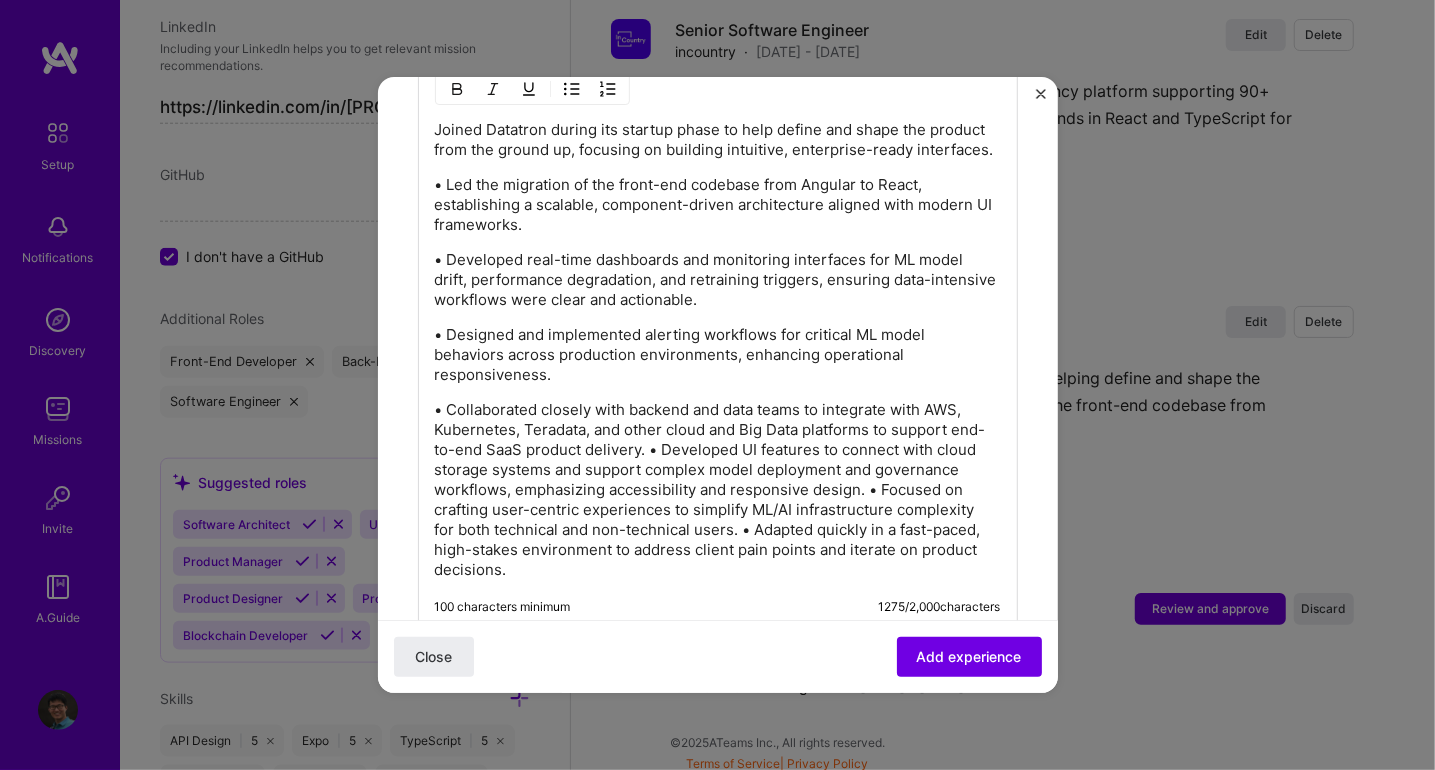 scroll, scrollTop: 1206, scrollLeft: 0, axis: vertical 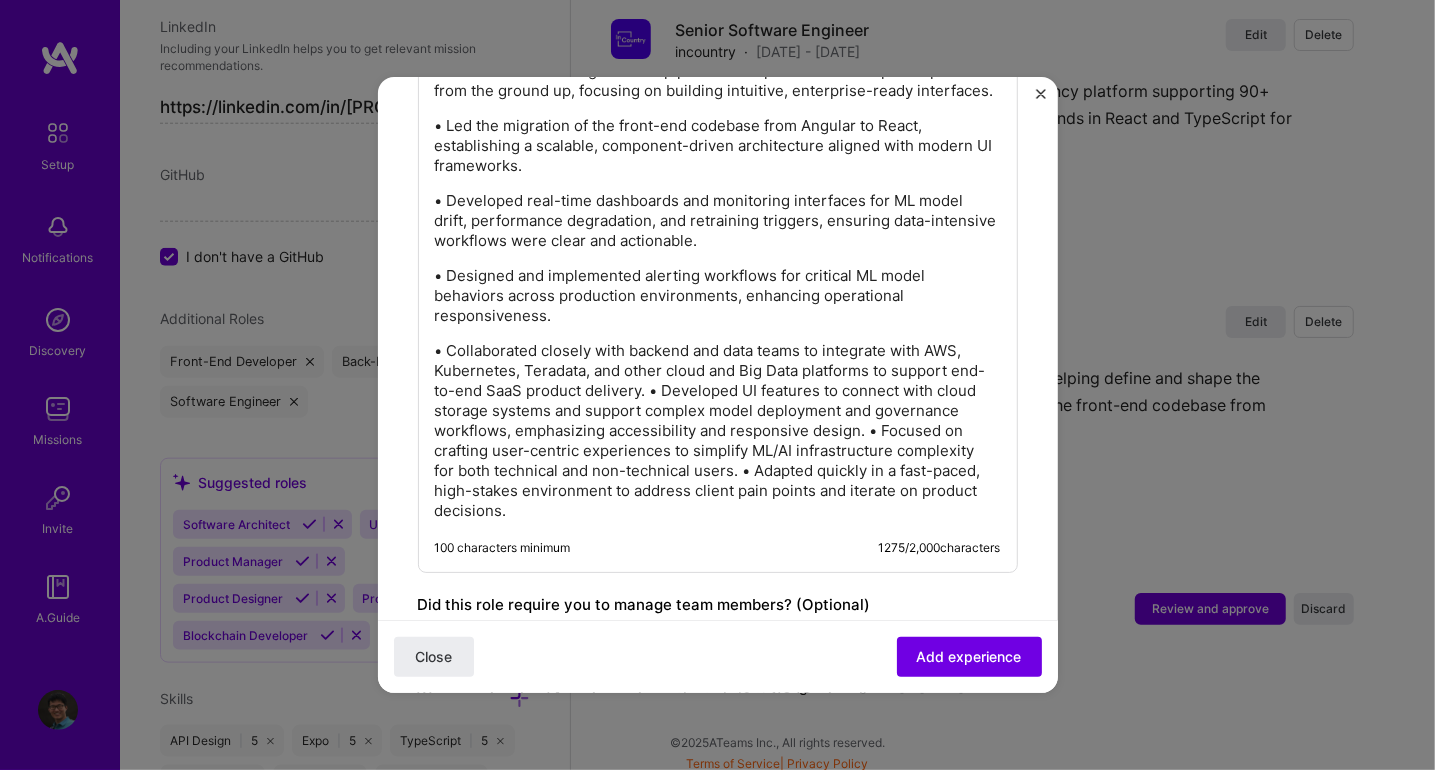 click on "• Collaborated closely with backend and data teams to integrate with AWS, Kubernetes, Teradata, and other cloud and Big Data platforms to support end-to-end SaaS product delivery. • Developed UI features to connect with cloud storage systems and support complex model deployment and governance workflows, emphasizing accessibility and responsive design. • Focused on crafting user-centric experiences to simplify ML/AI infrastructure complexity for both technical and non-technical users. • Adapted quickly in a fast-paced, high-stakes environment to address client pain points and iterate on product decisions." at bounding box center [718, 431] 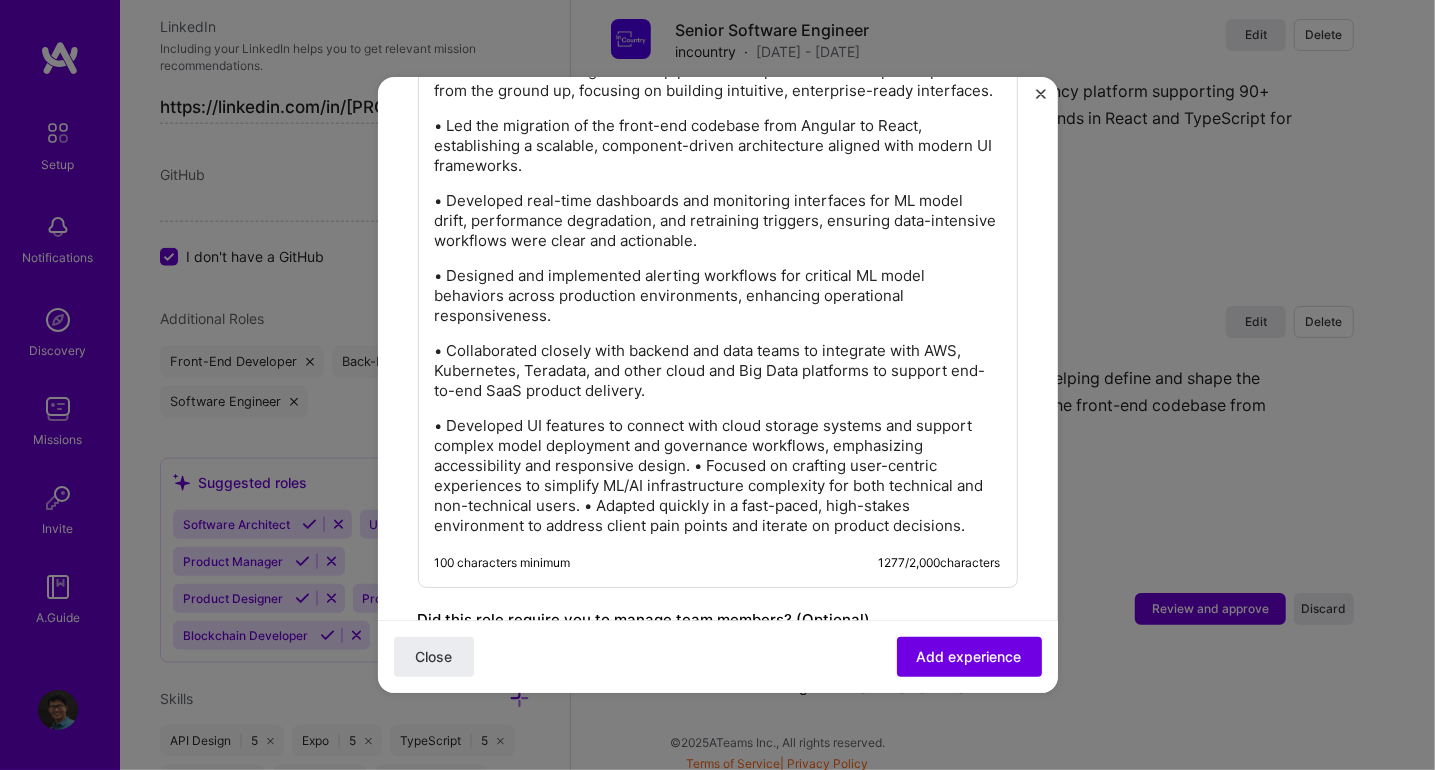 click on "• Developed UI features to connect with cloud storage systems and support complex model deployment and governance workflows, emphasizing accessibility and responsive design. • Focused on crafting user-centric experiences to simplify ML/AI infrastructure complexity for both technical and non-technical users. • Adapted quickly in a fast-paced, high-stakes environment to address client pain points and iterate on product decisions." at bounding box center [718, 476] 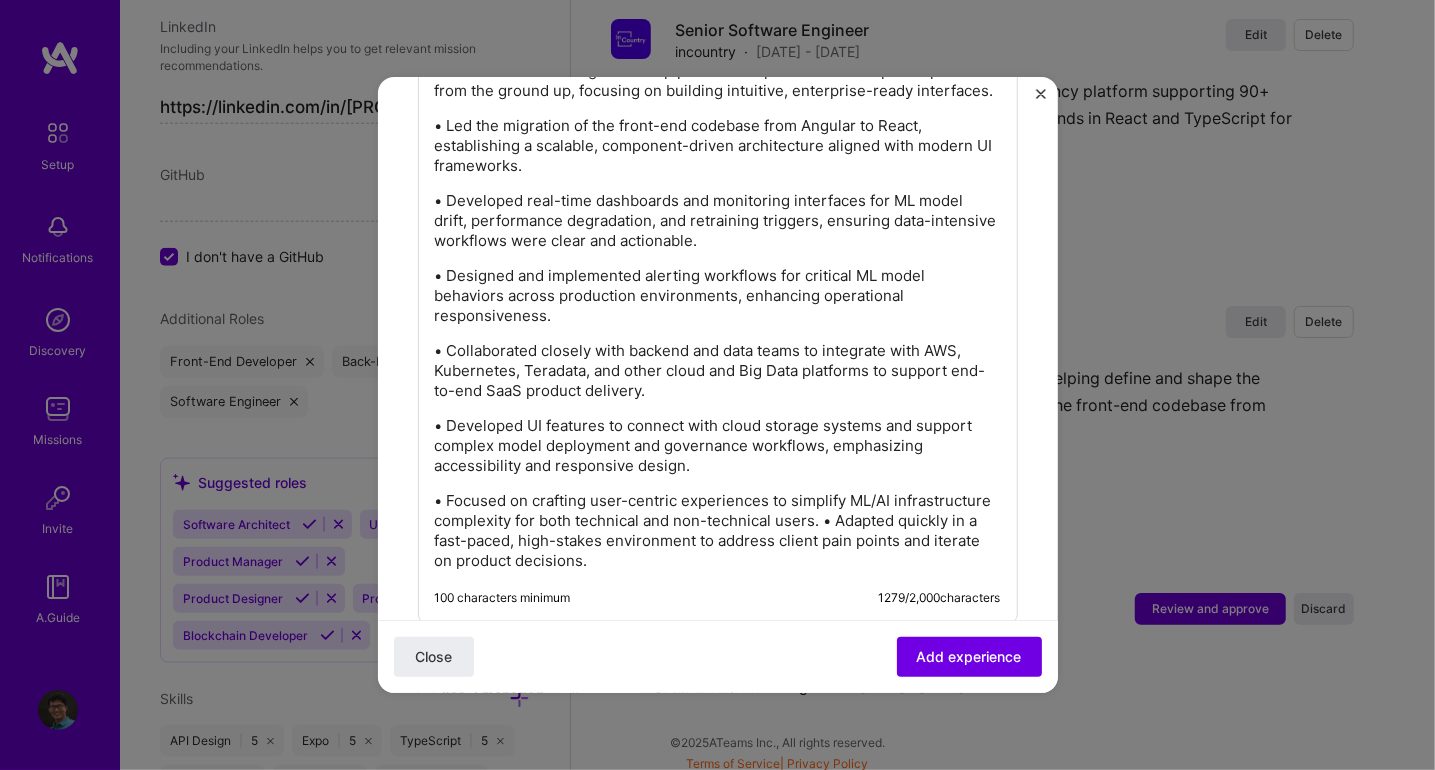 click on "• Focused on crafting user-centric experiences to simplify ML/AI infrastructure complexity for both technical and non-technical users. • Adapted quickly in a fast-paced, high-stakes environment to address client pain points and iterate on product decisions." at bounding box center (718, 531) 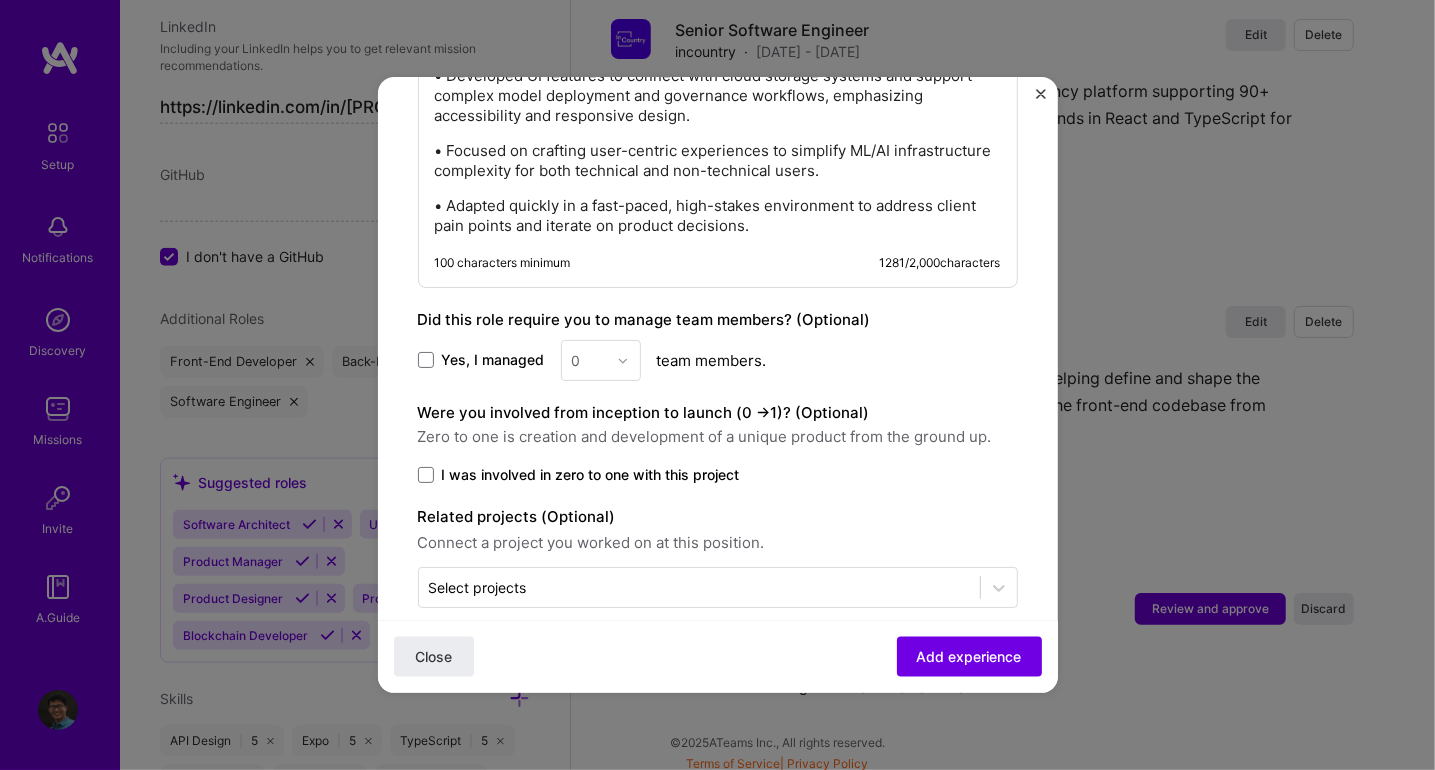 scroll, scrollTop: 1592, scrollLeft: 0, axis: vertical 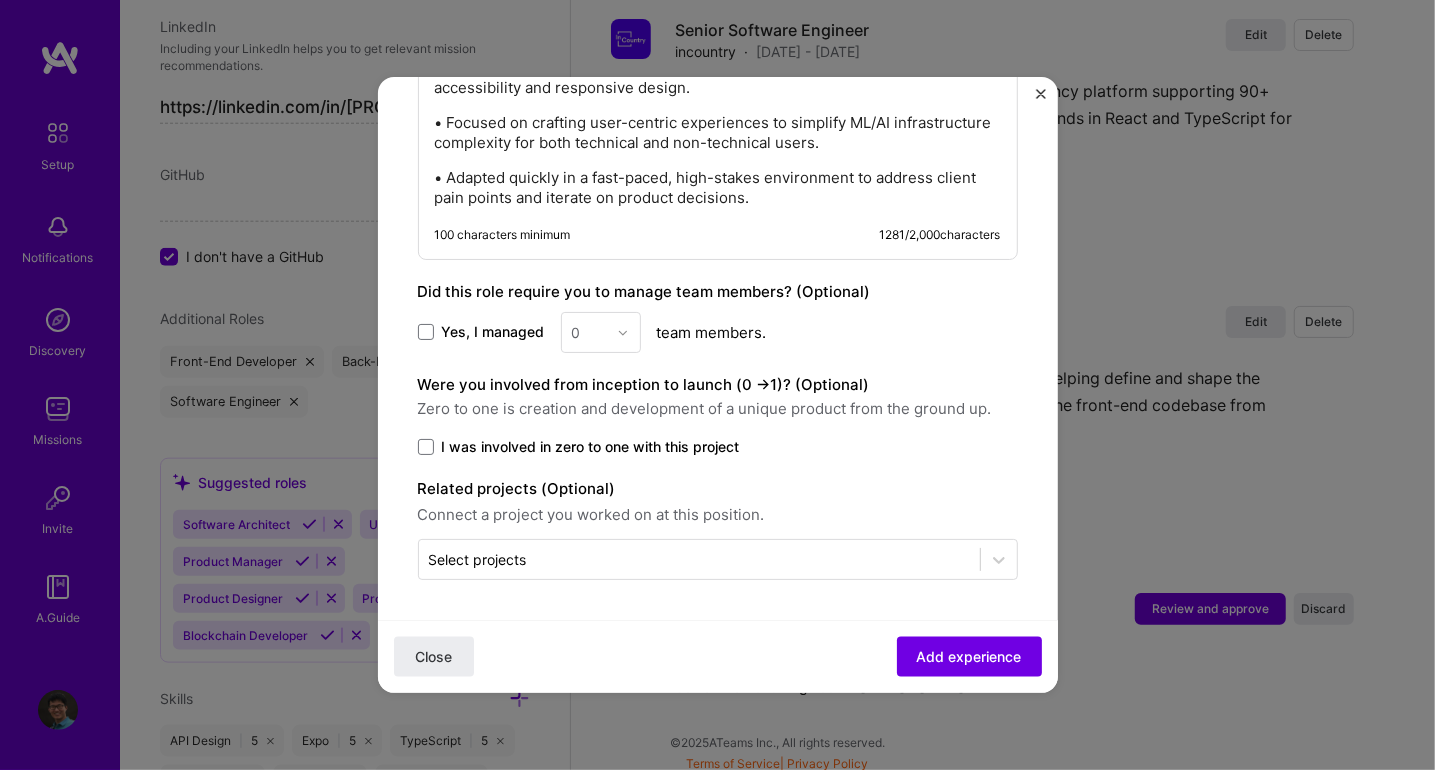 click on "I was involved in zero to one with this project" at bounding box center [591, 447] 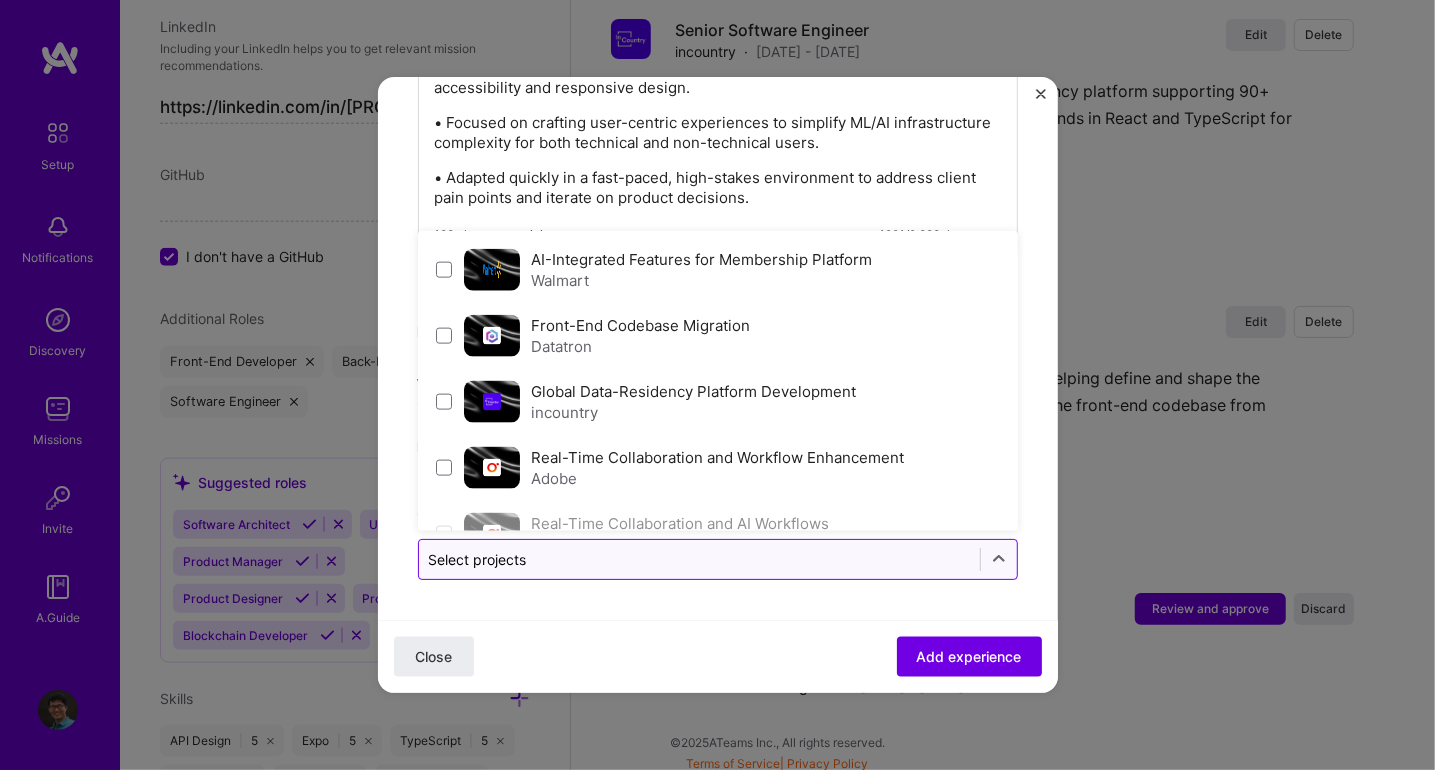 click at bounding box center (699, 559) 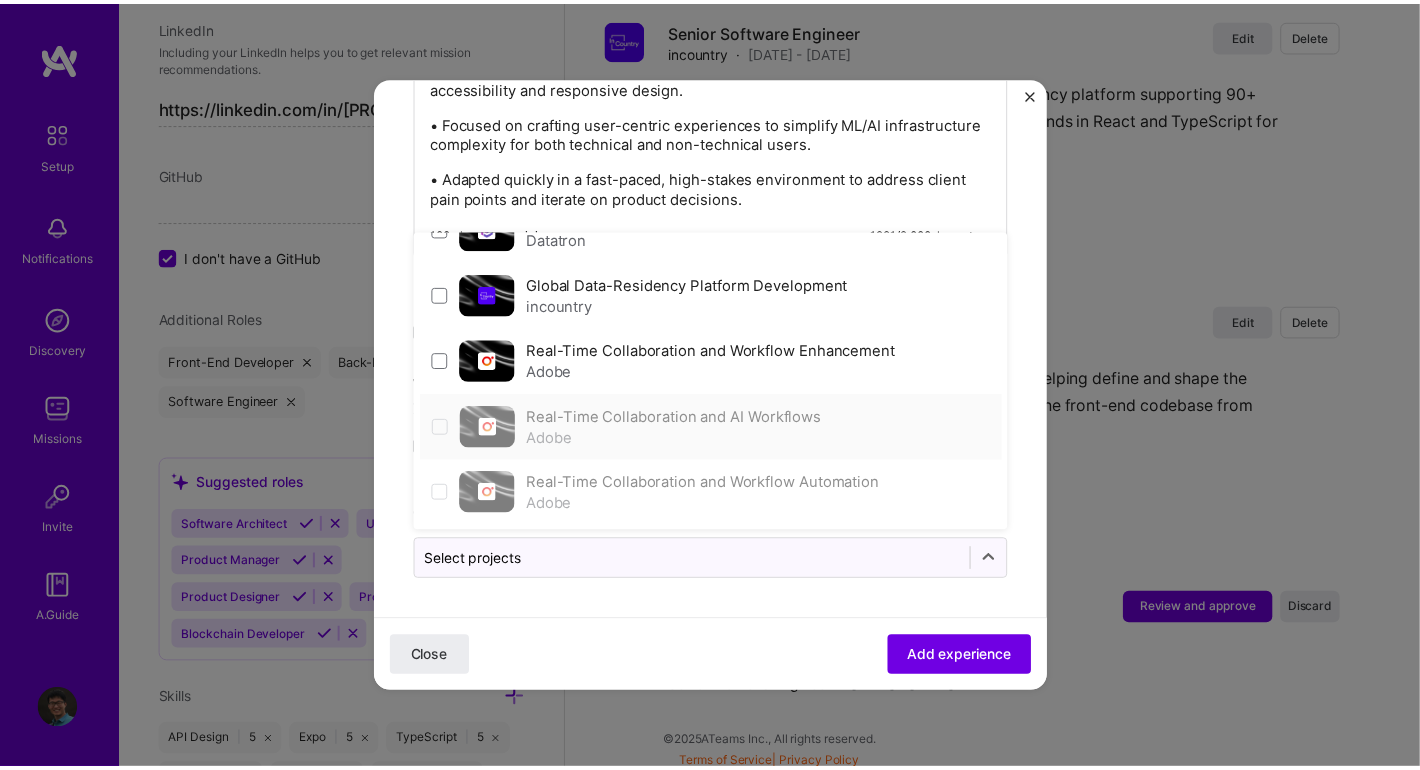 scroll, scrollTop: 0, scrollLeft: 0, axis: both 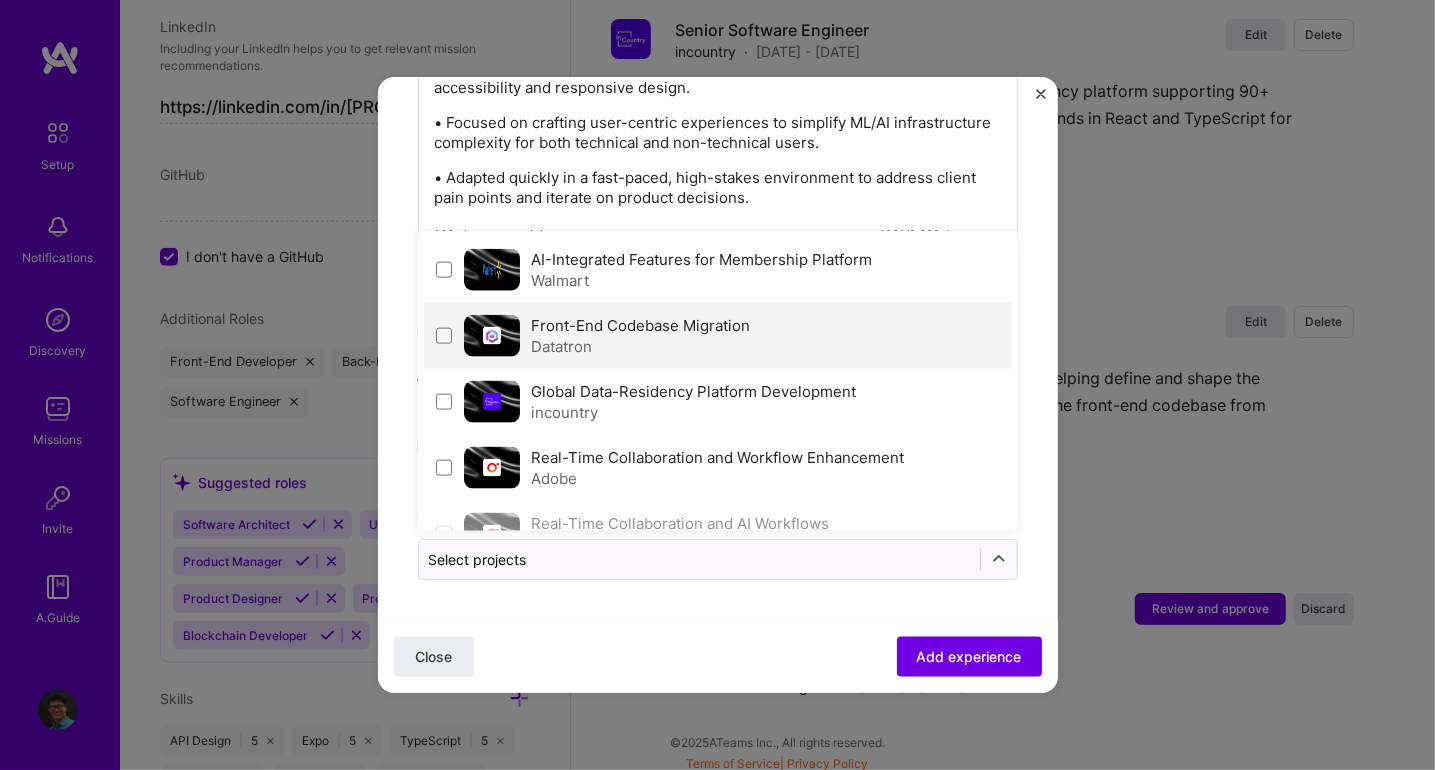 click on "Datatron" at bounding box center (641, 346) 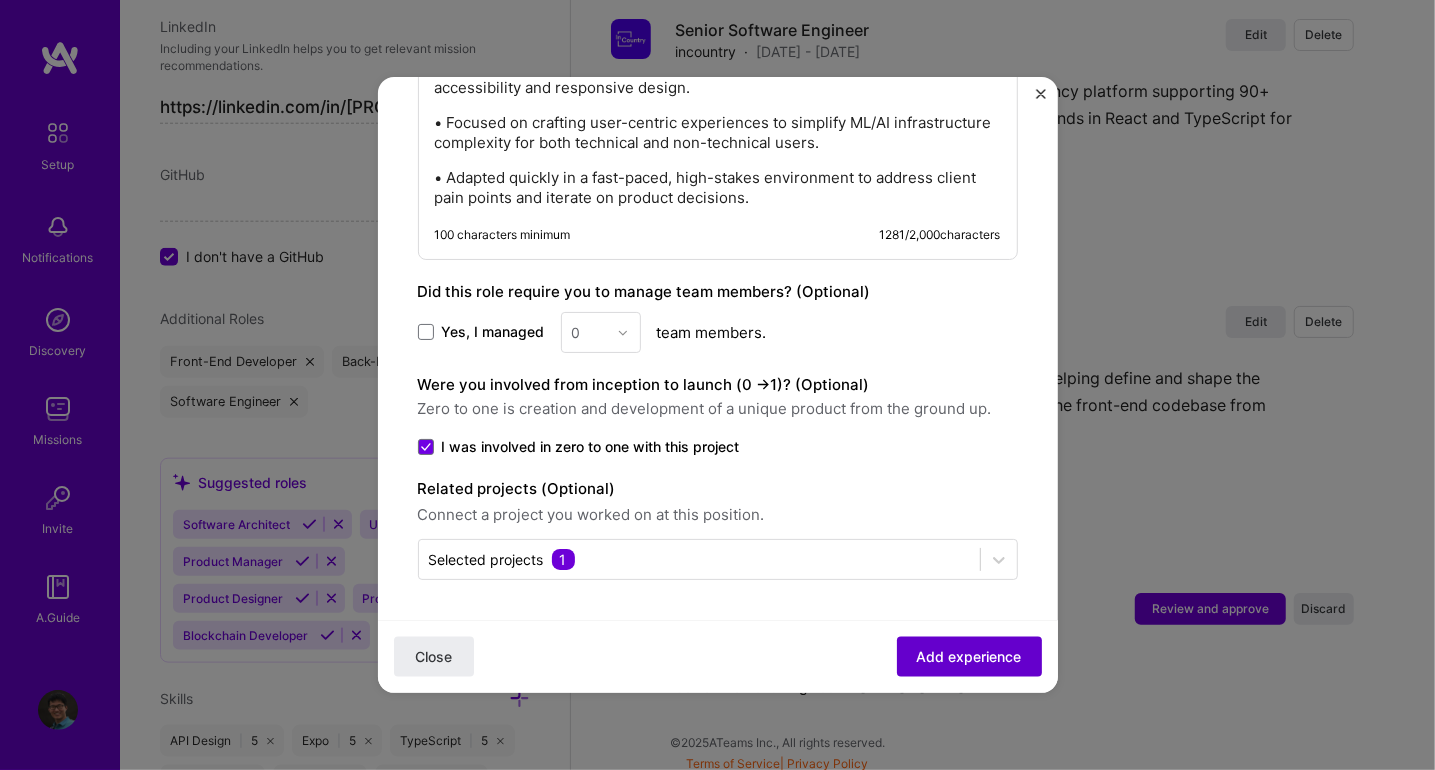 click on "Add experience" at bounding box center (969, 657) 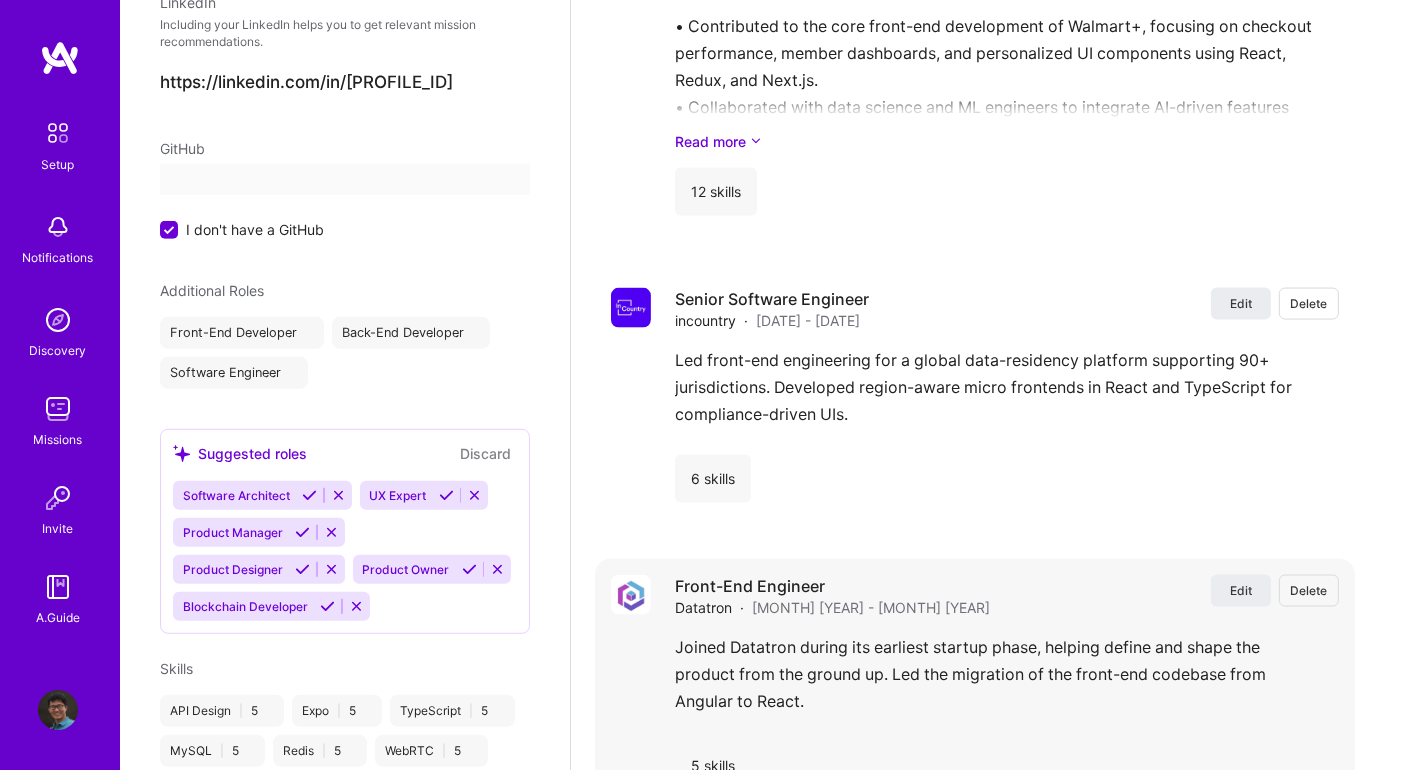 select on "US" 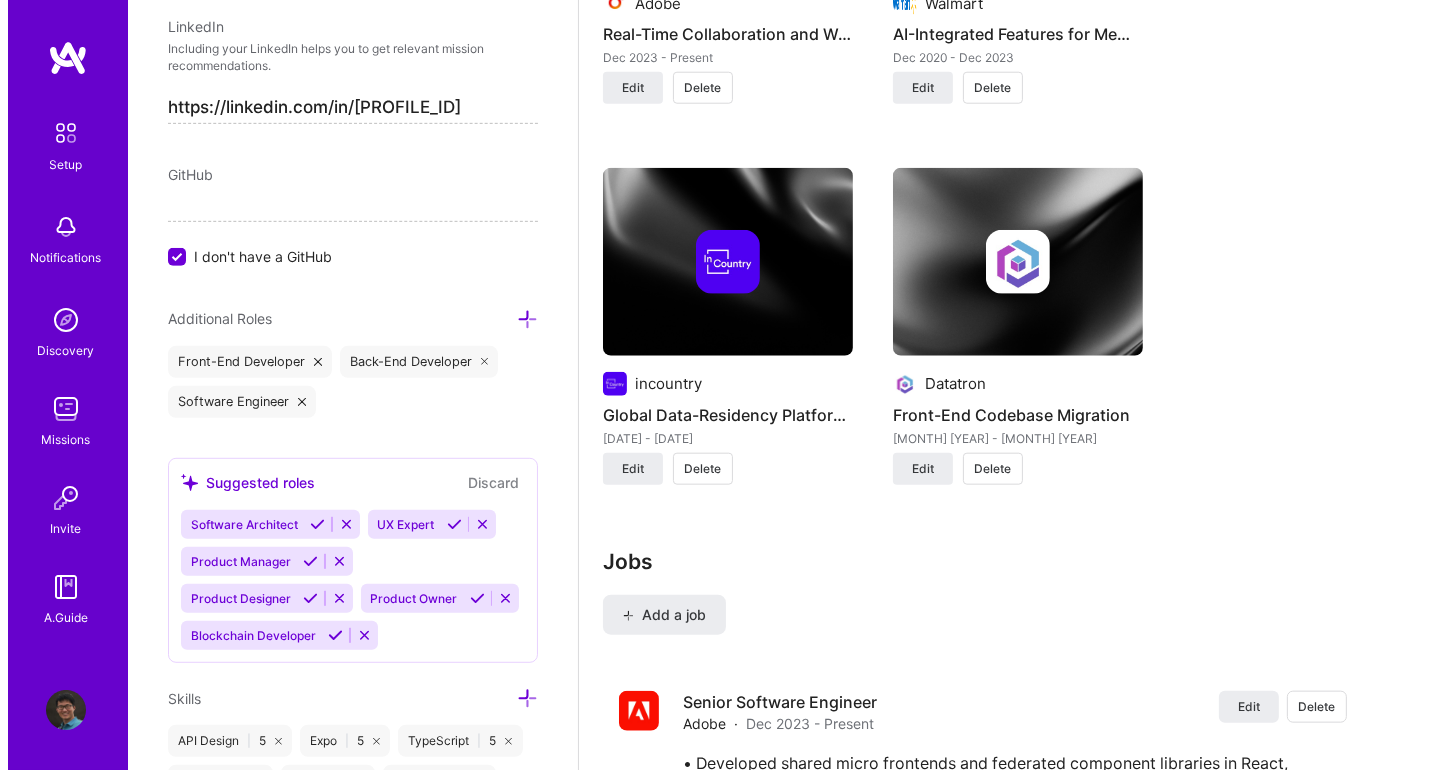 scroll, scrollTop: 2295, scrollLeft: 0, axis: vertical 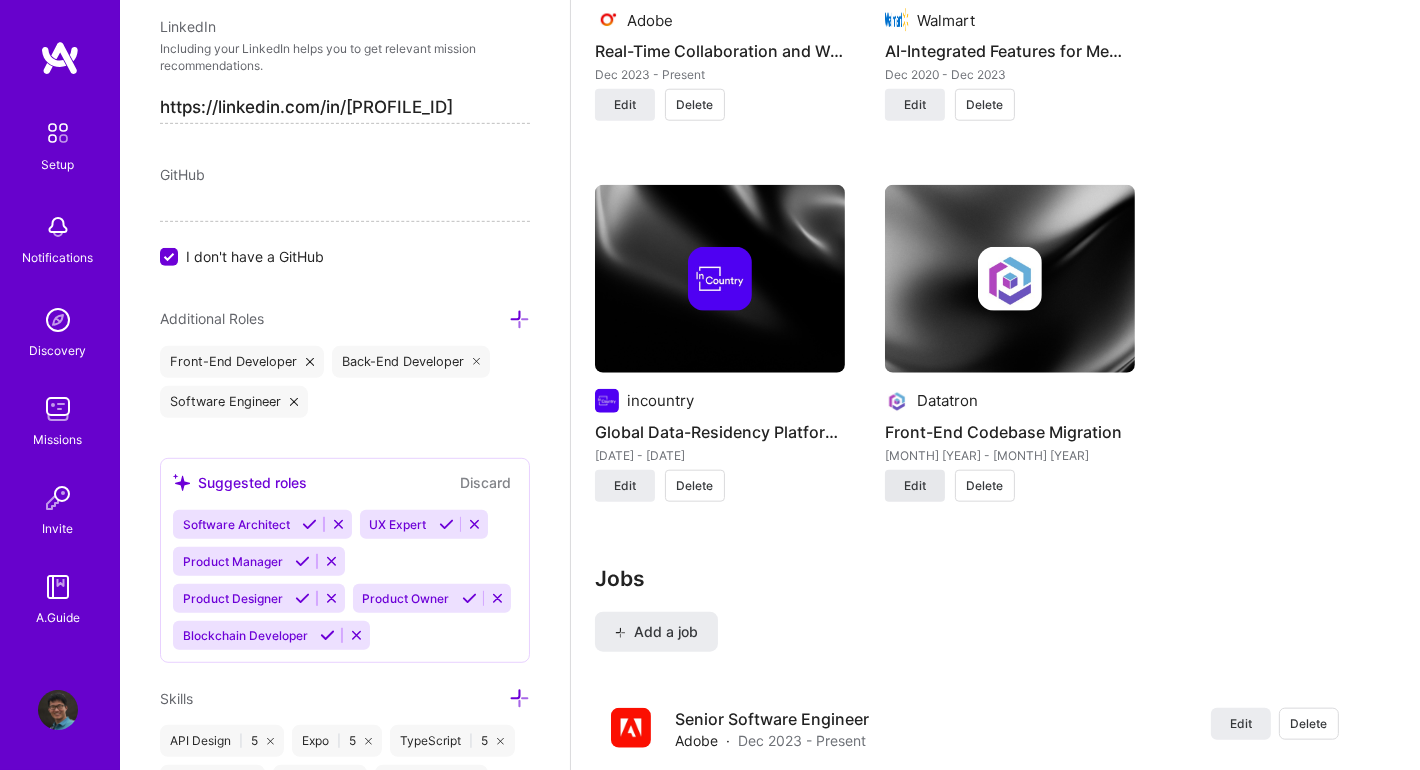 click on "Edit" at bounding box center (915, 486) 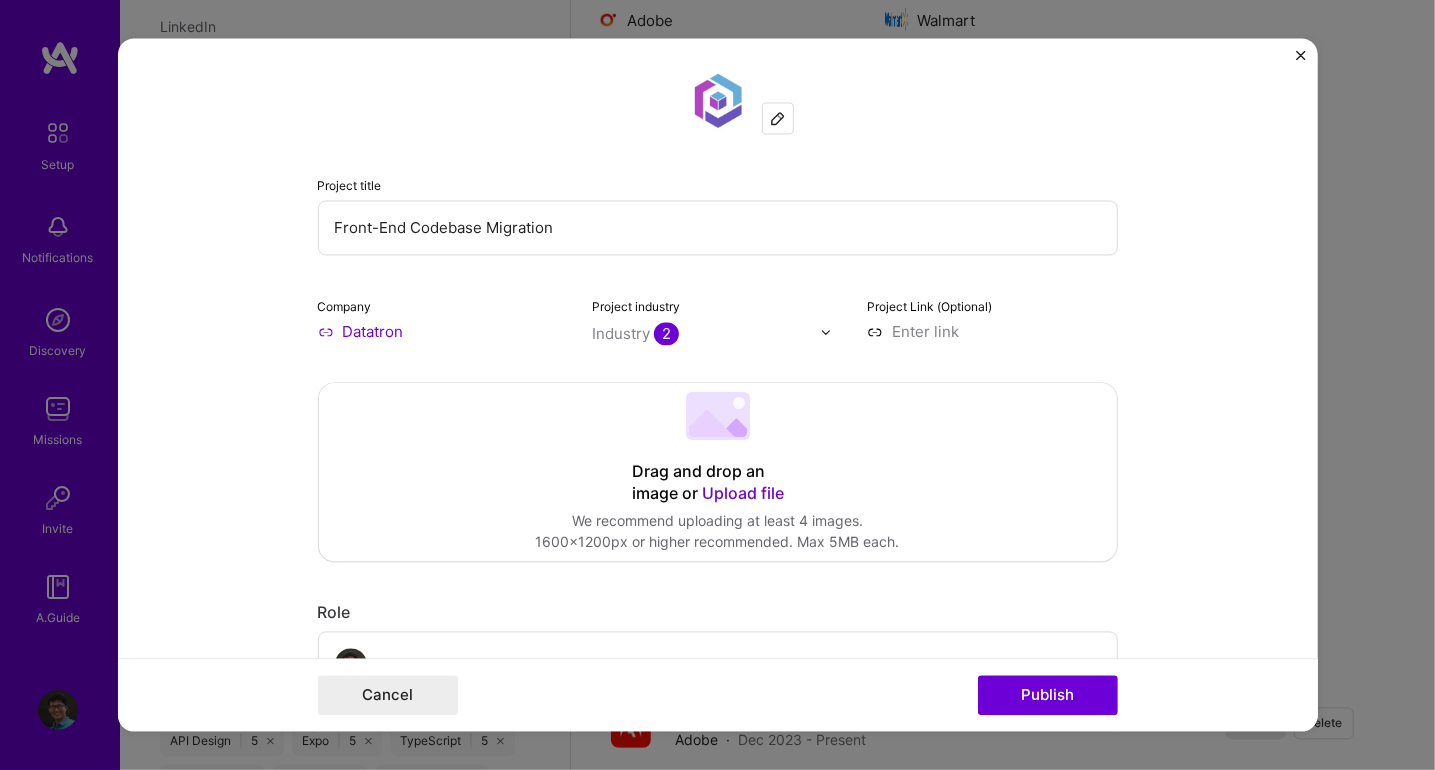 scroll, scrollTop: 0, scrollLeft: 0, axis: both 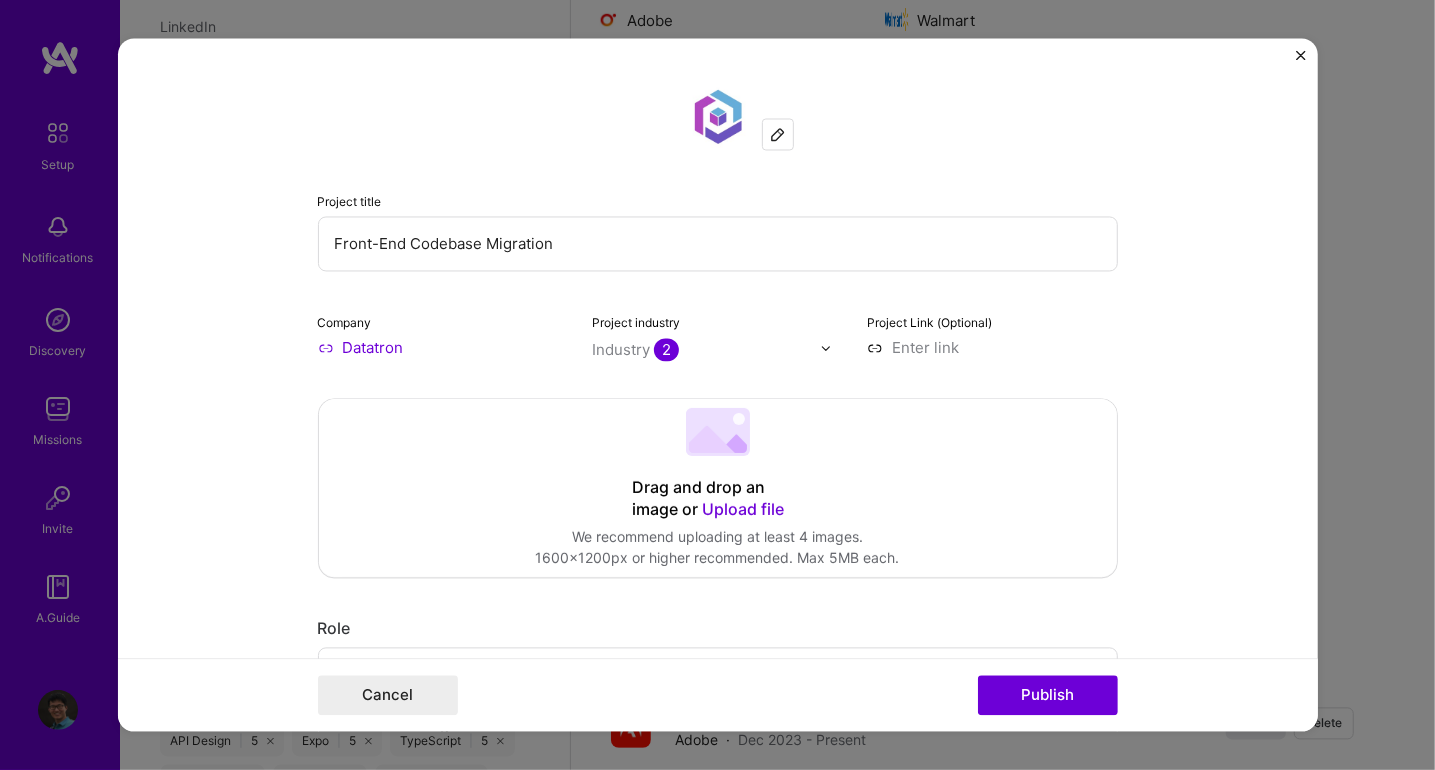 click on "Front-End Codebase Migration" at bounding box center [718, 244] 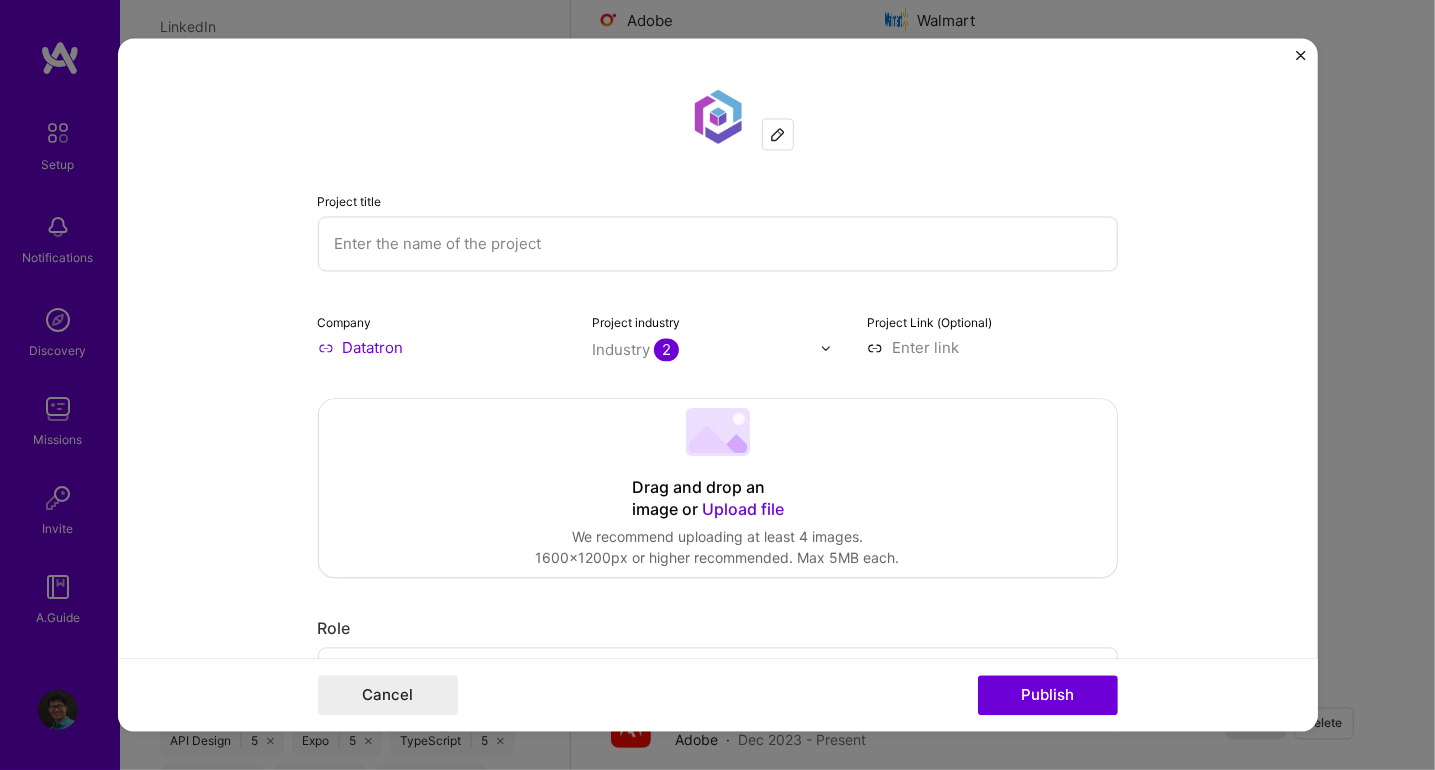 click at bounding box center [718, 244] 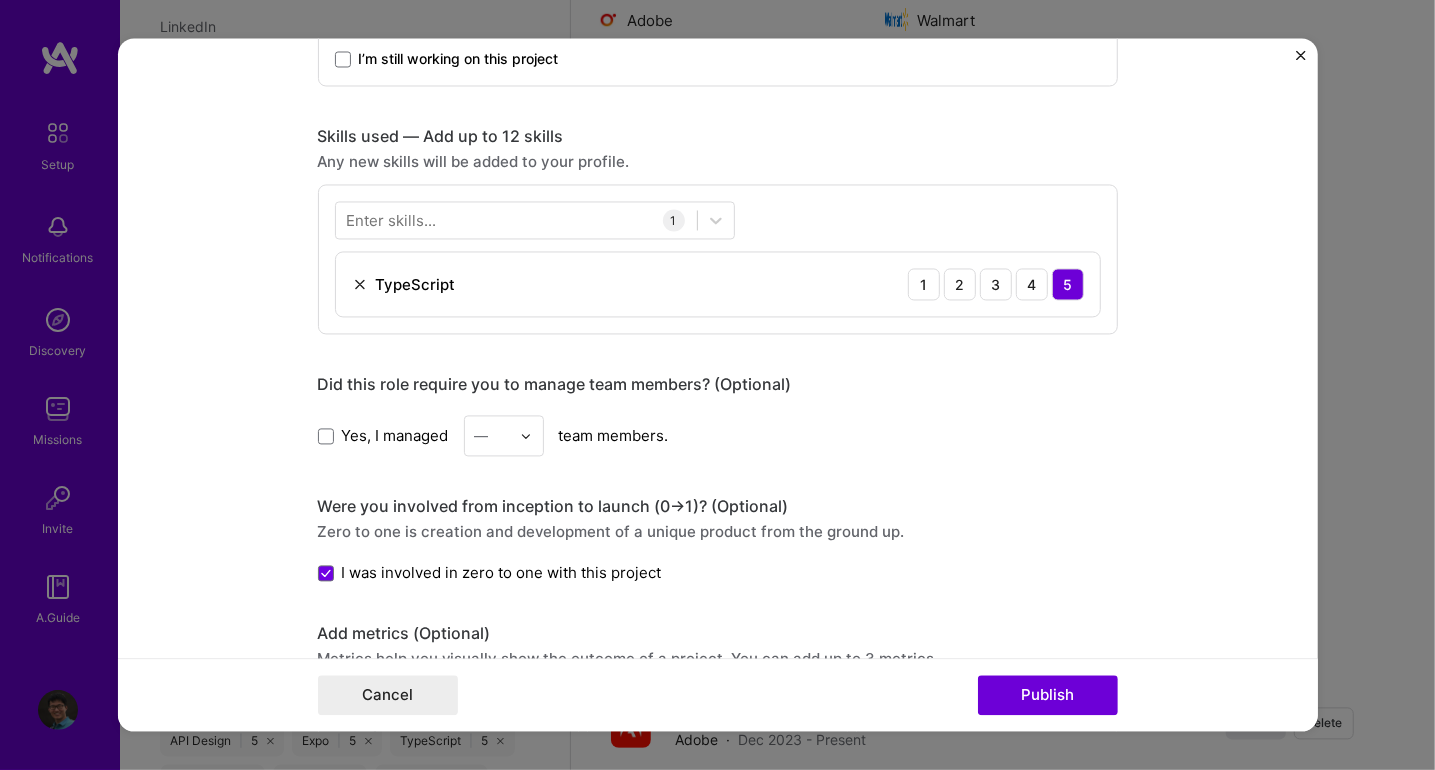 scroll, scrollTop: 799, scrollLeft: 0, axis: vertical 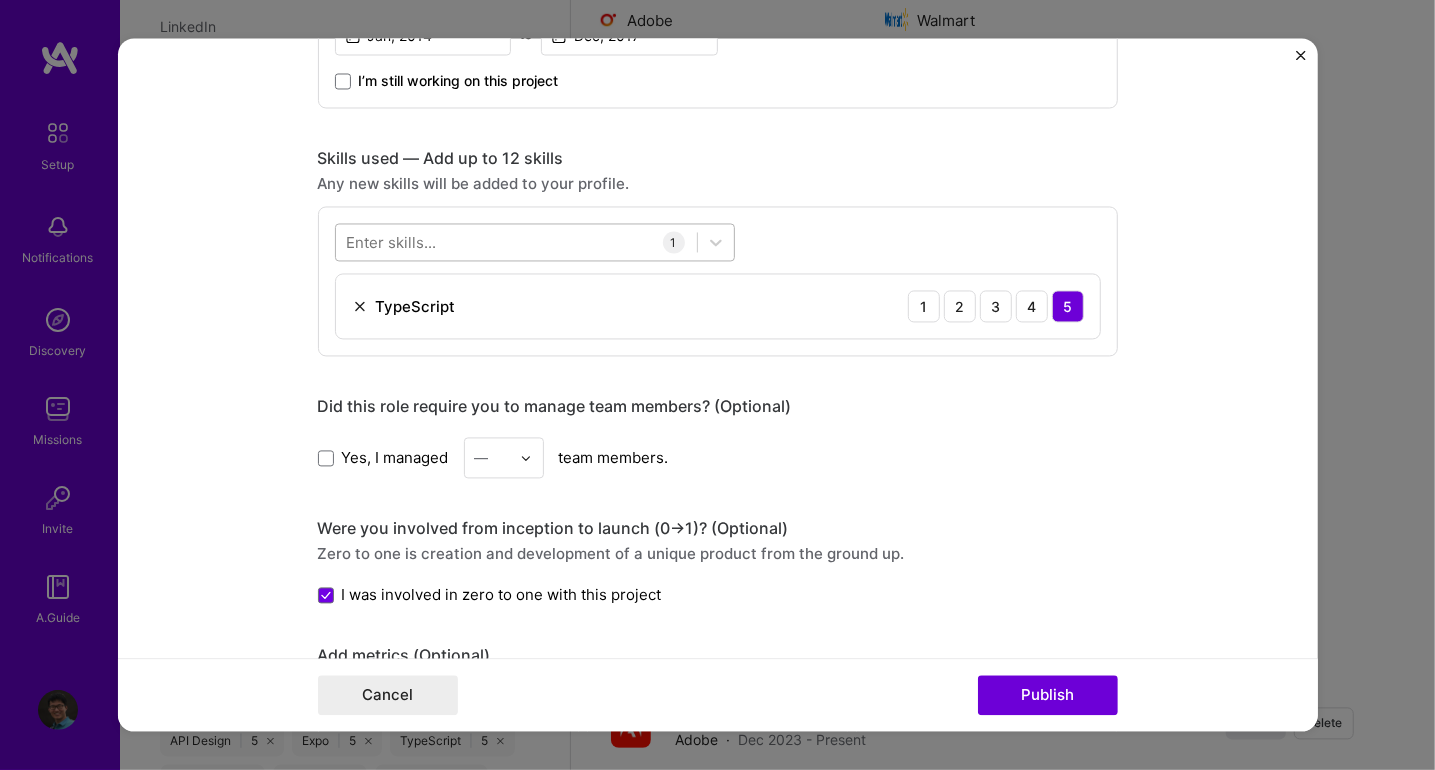 type on "Datatron AI/ML Platform: End-to-End Model Monitoring, Management & Visualization" 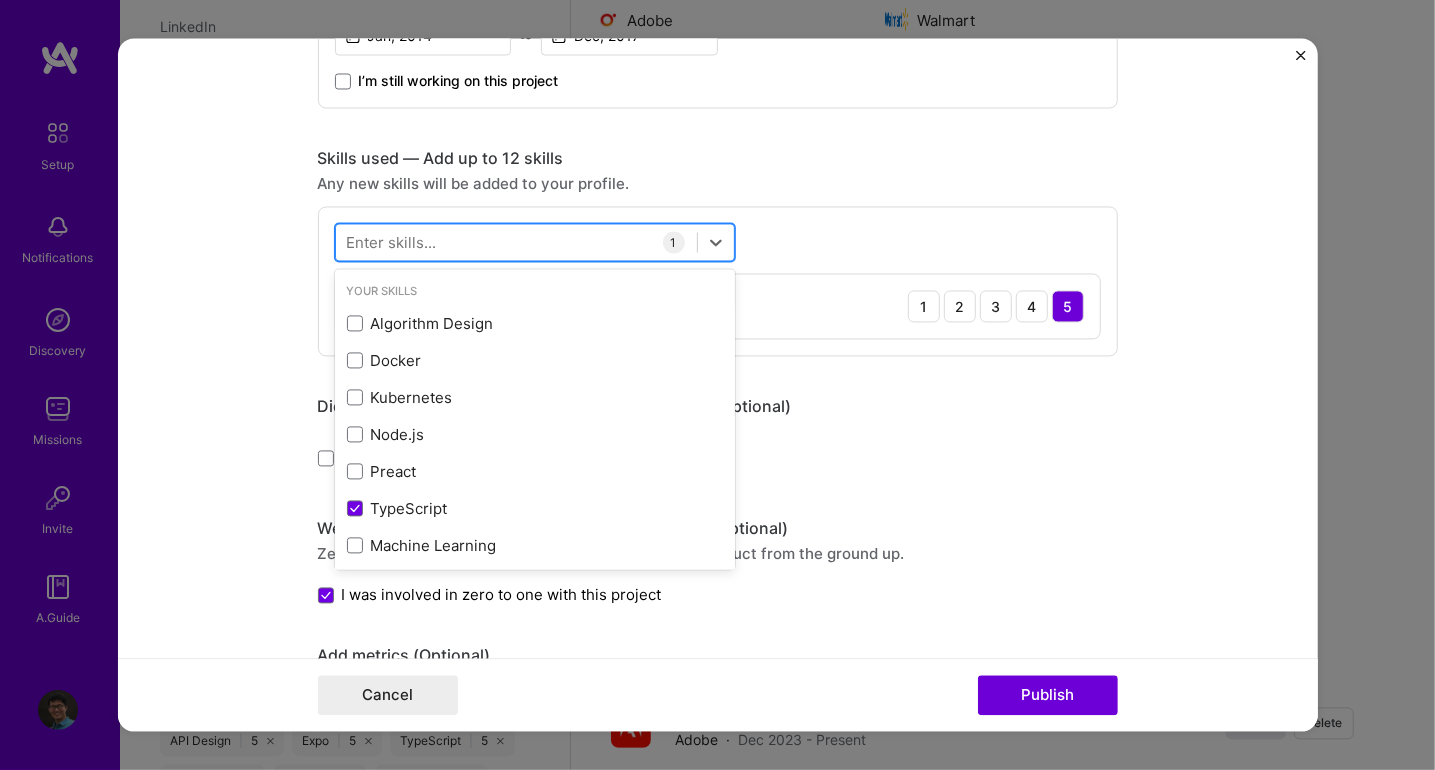 click at bounding box center (516, 242) 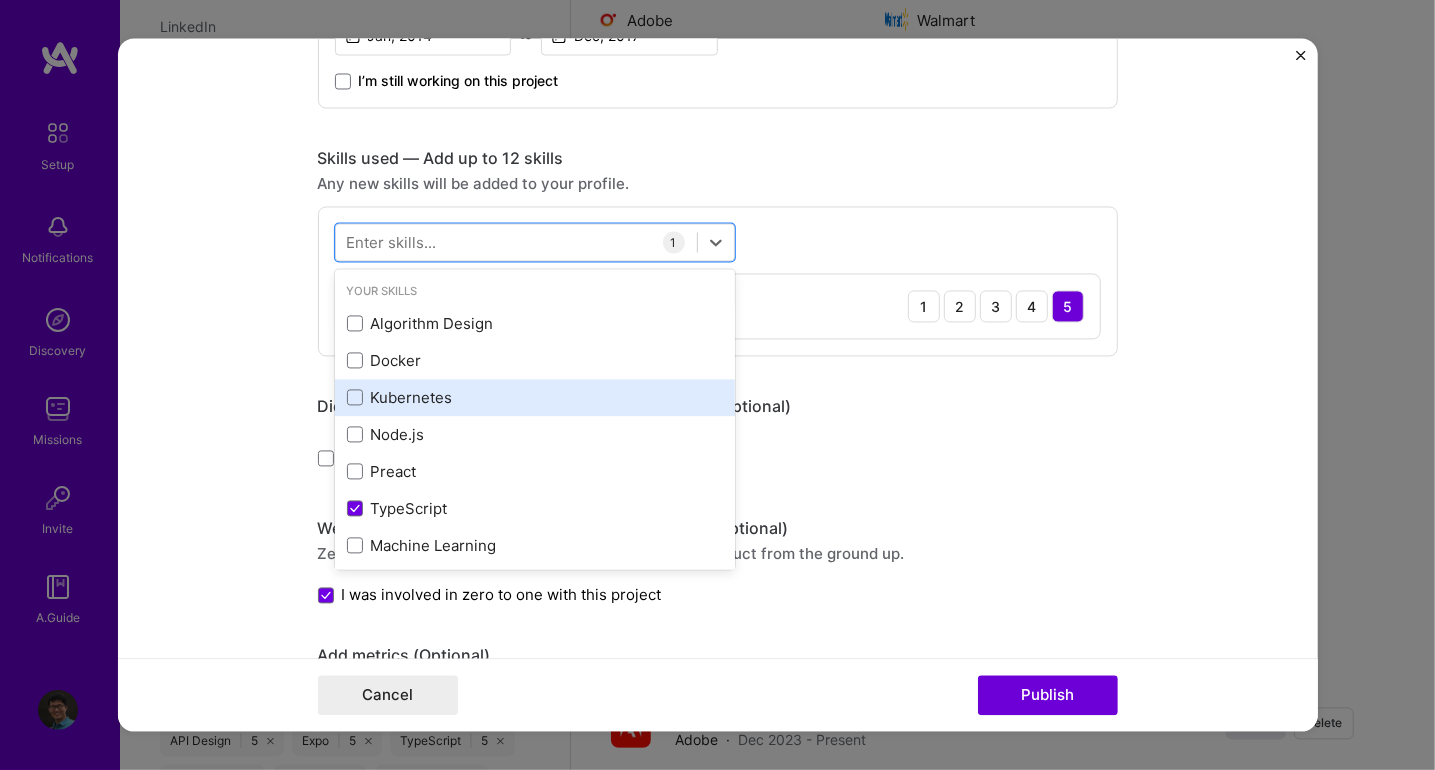 click on "Kubernetes" at bounding box center (535, 397) 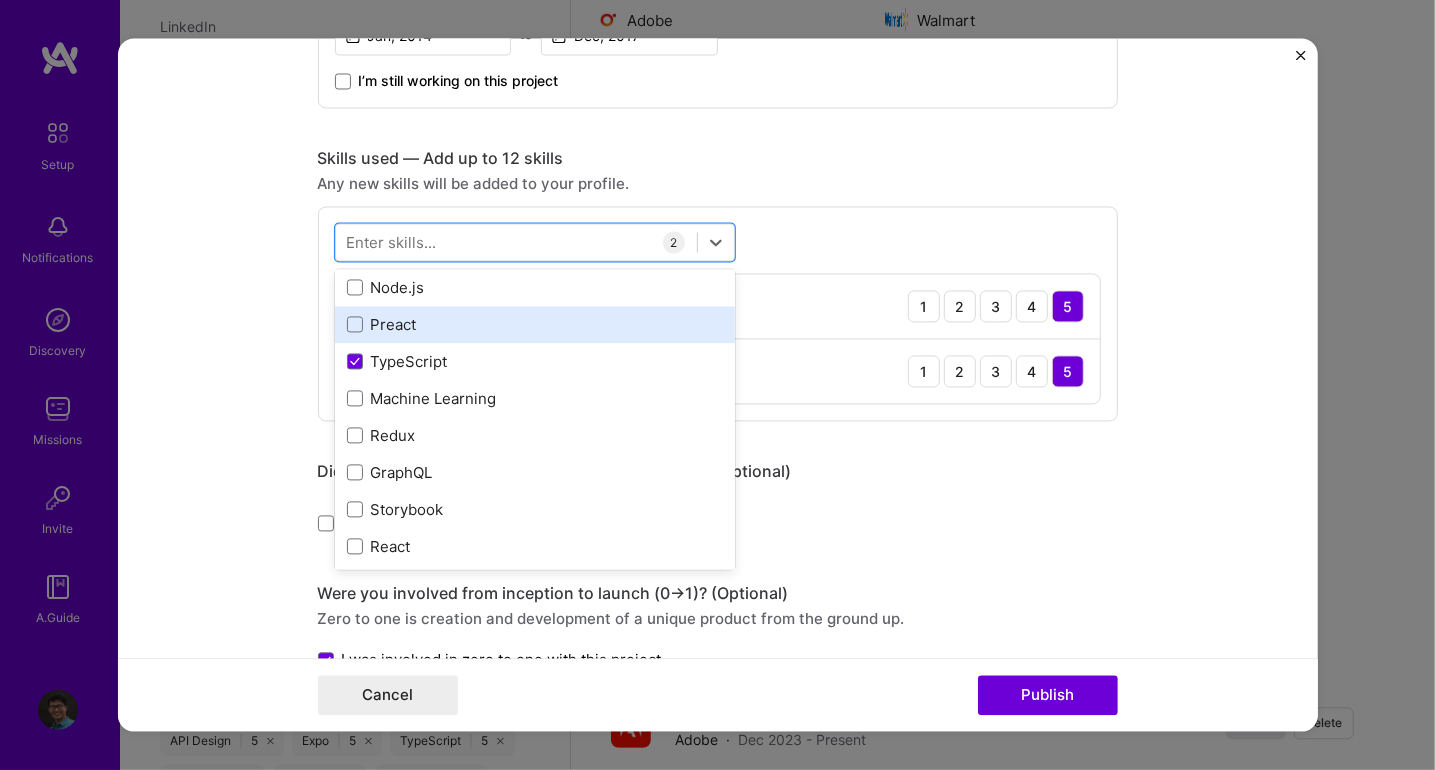 scroll, scrollTop: 199, scrollLeft: 0, axis: vertical 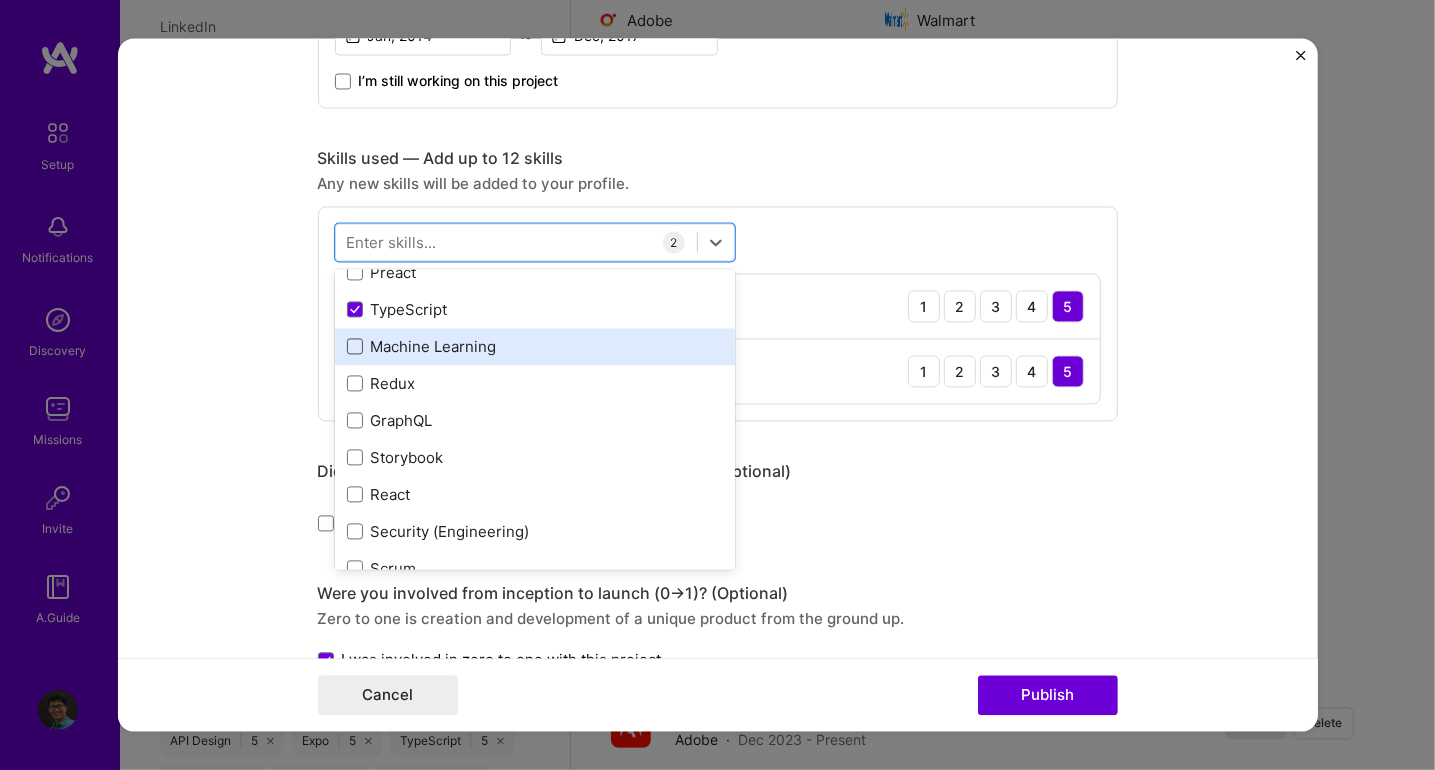 click at bounding box center [355, 347] 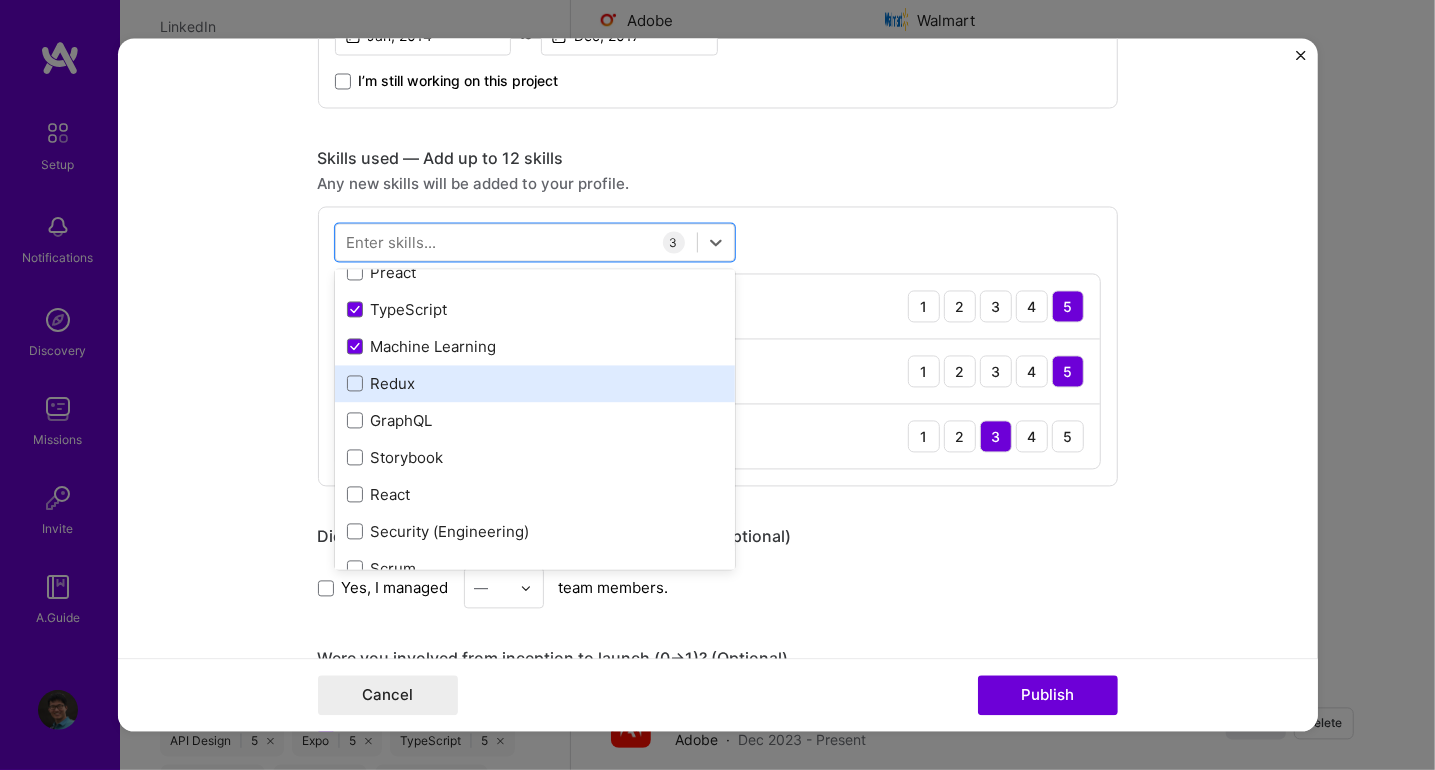 click on "Redux" at bounding box center (535, 383) 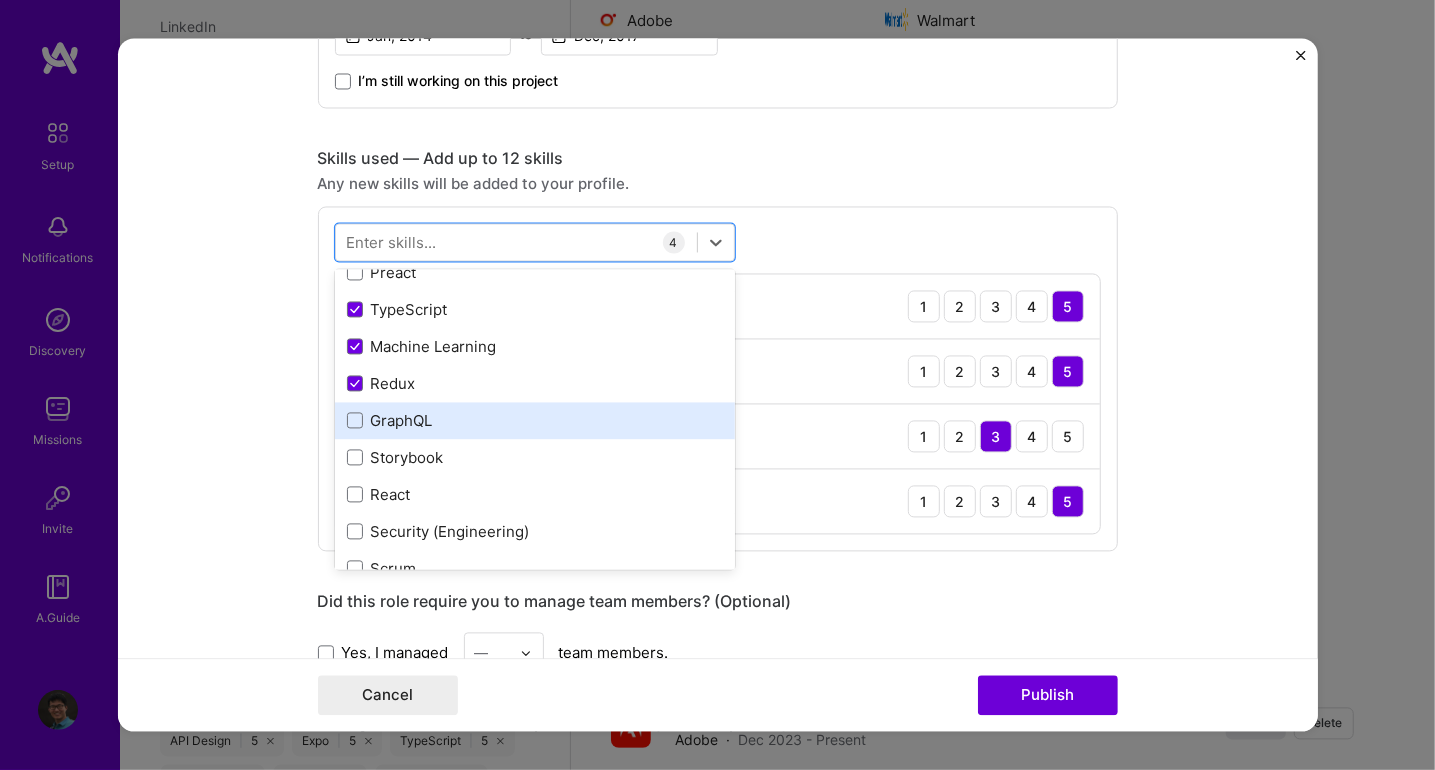 click on "GraphQL" at bounding box center (535, 420) 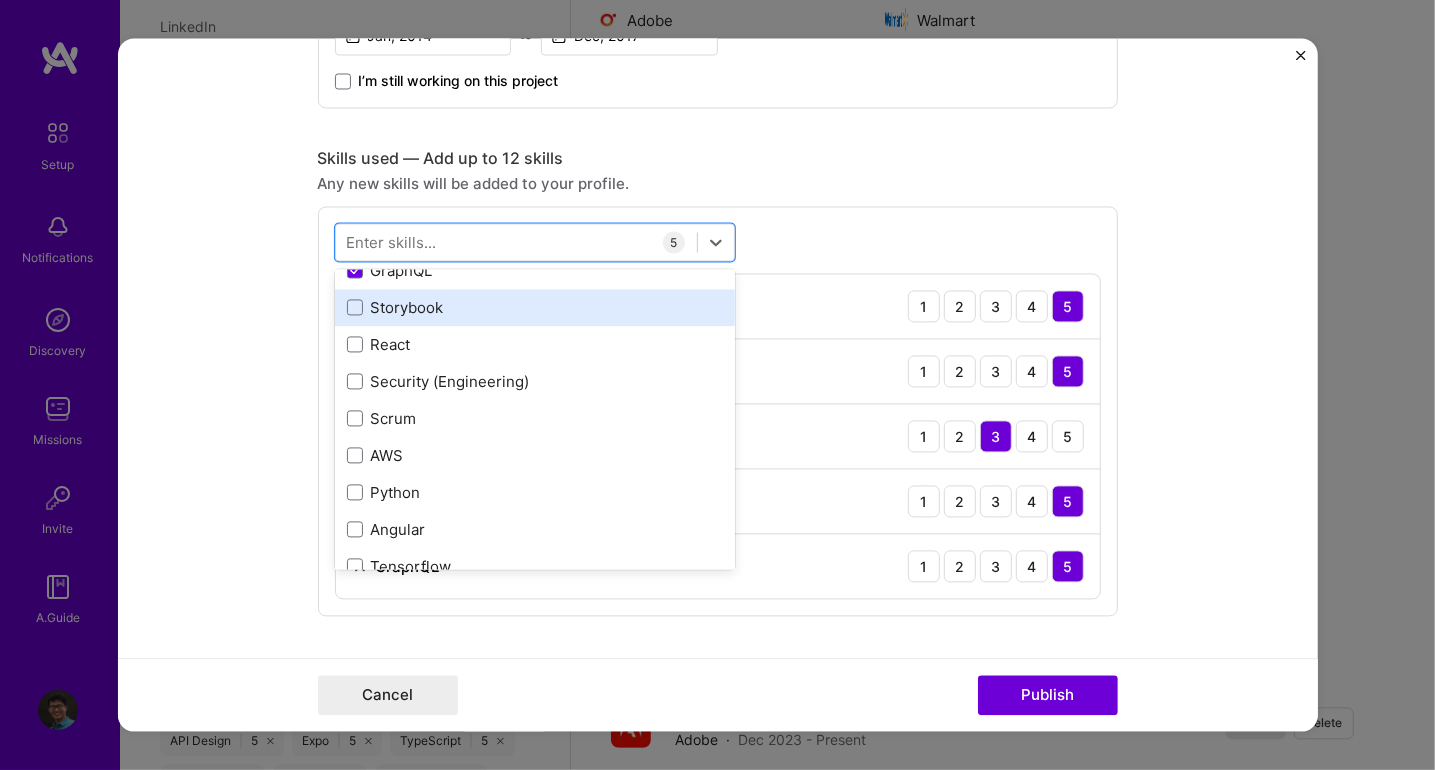 scroll, scrollTop: 399, scrollLeft: 0, axis: vertical 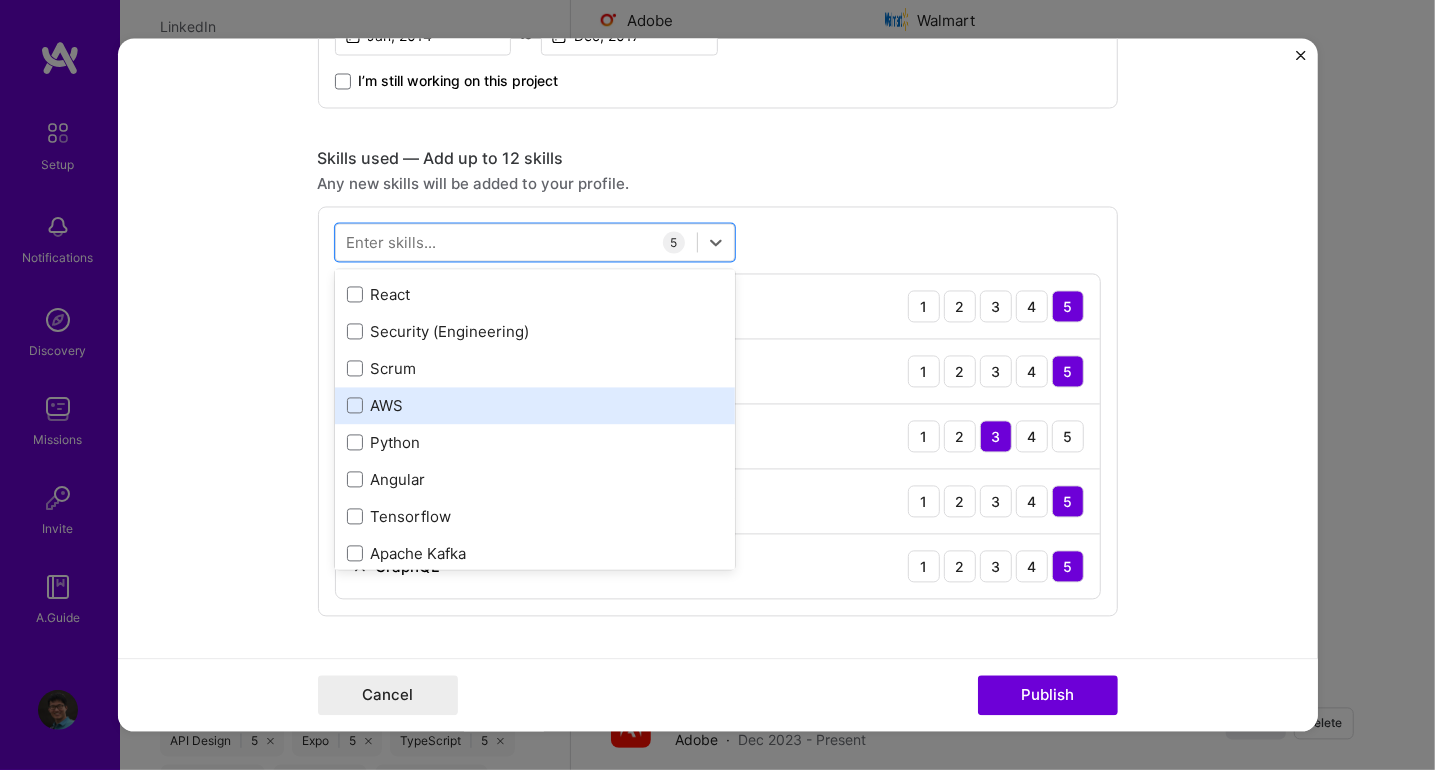 click on "AWS" at bounding box center (535, 405) 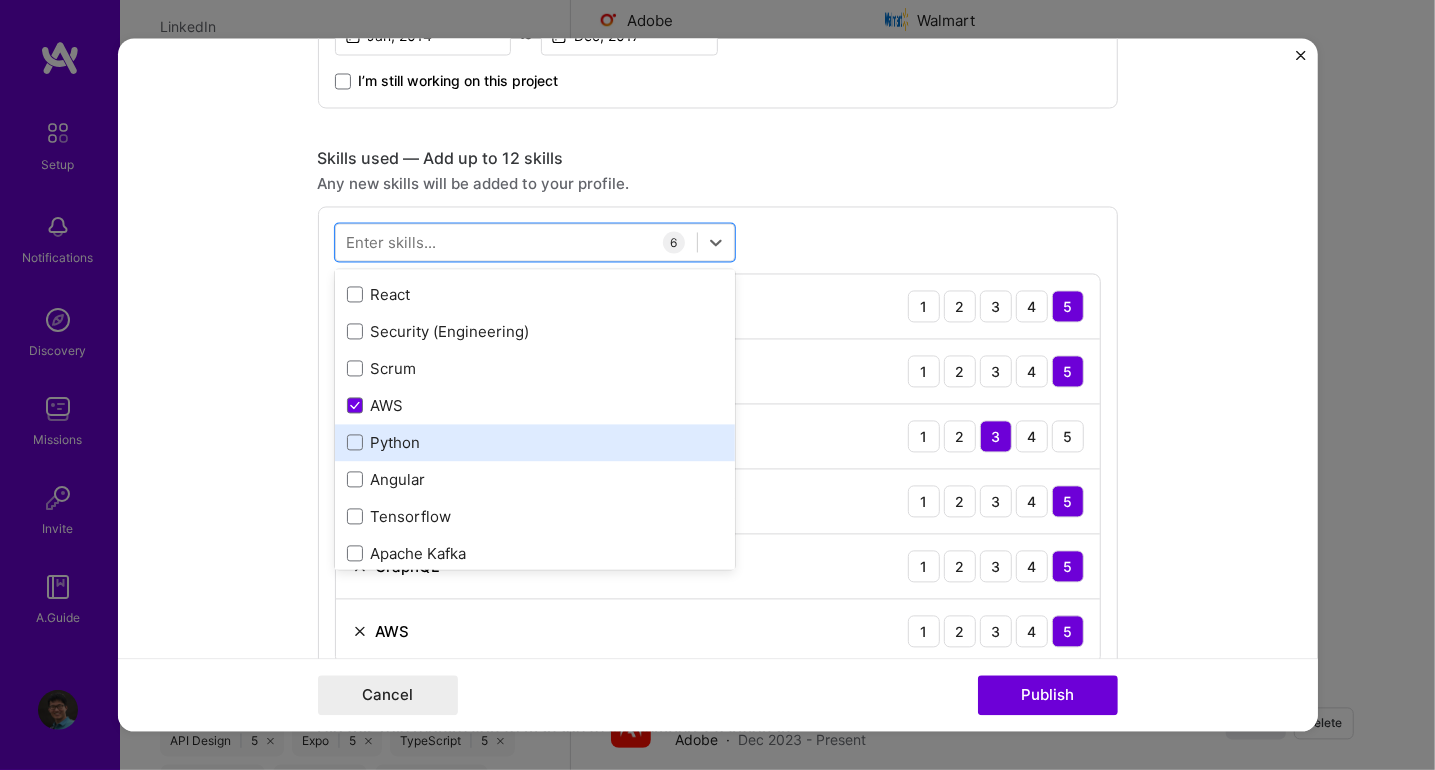 click on "Python" at bounding box center (535, 442) 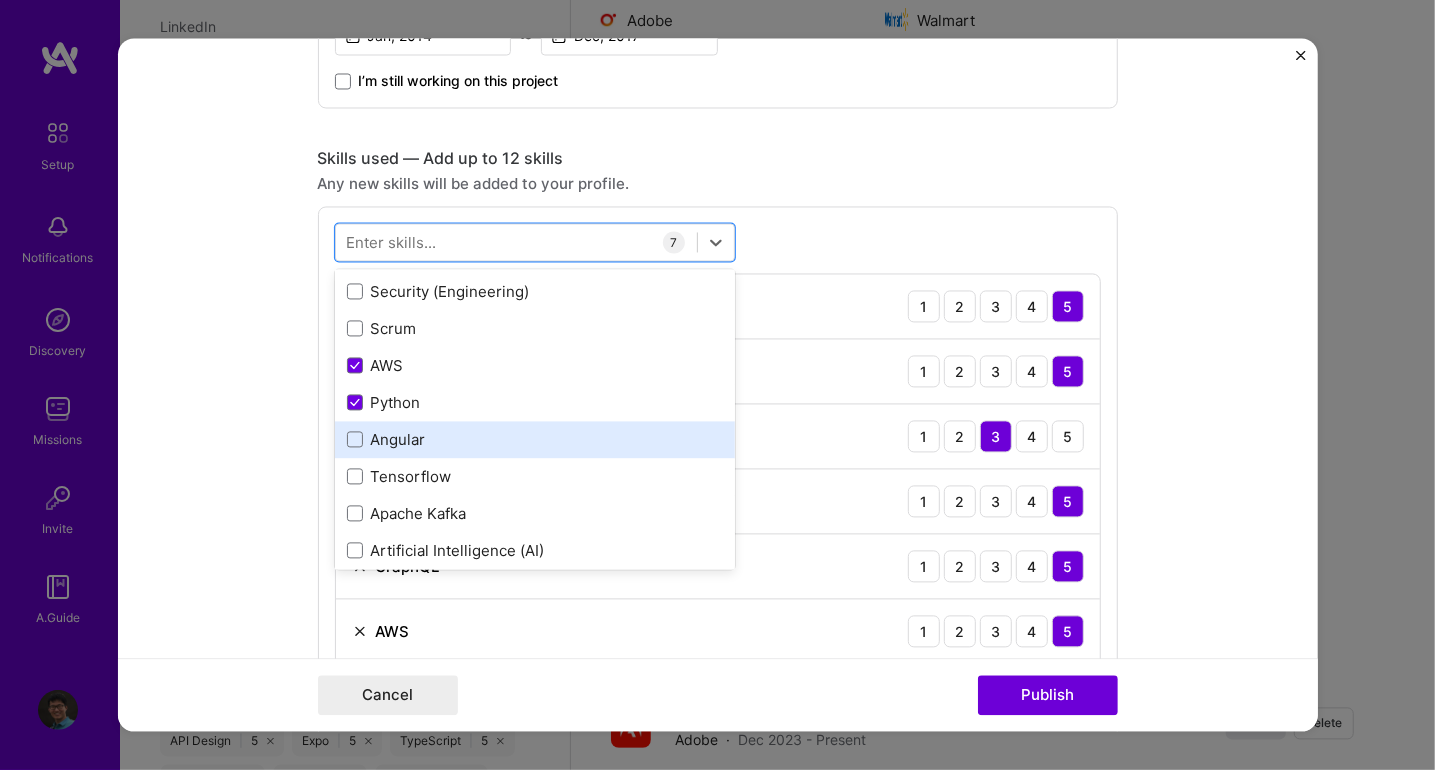 scroll, scrollTop: 500, scrollLeft: 0, axis: vertical 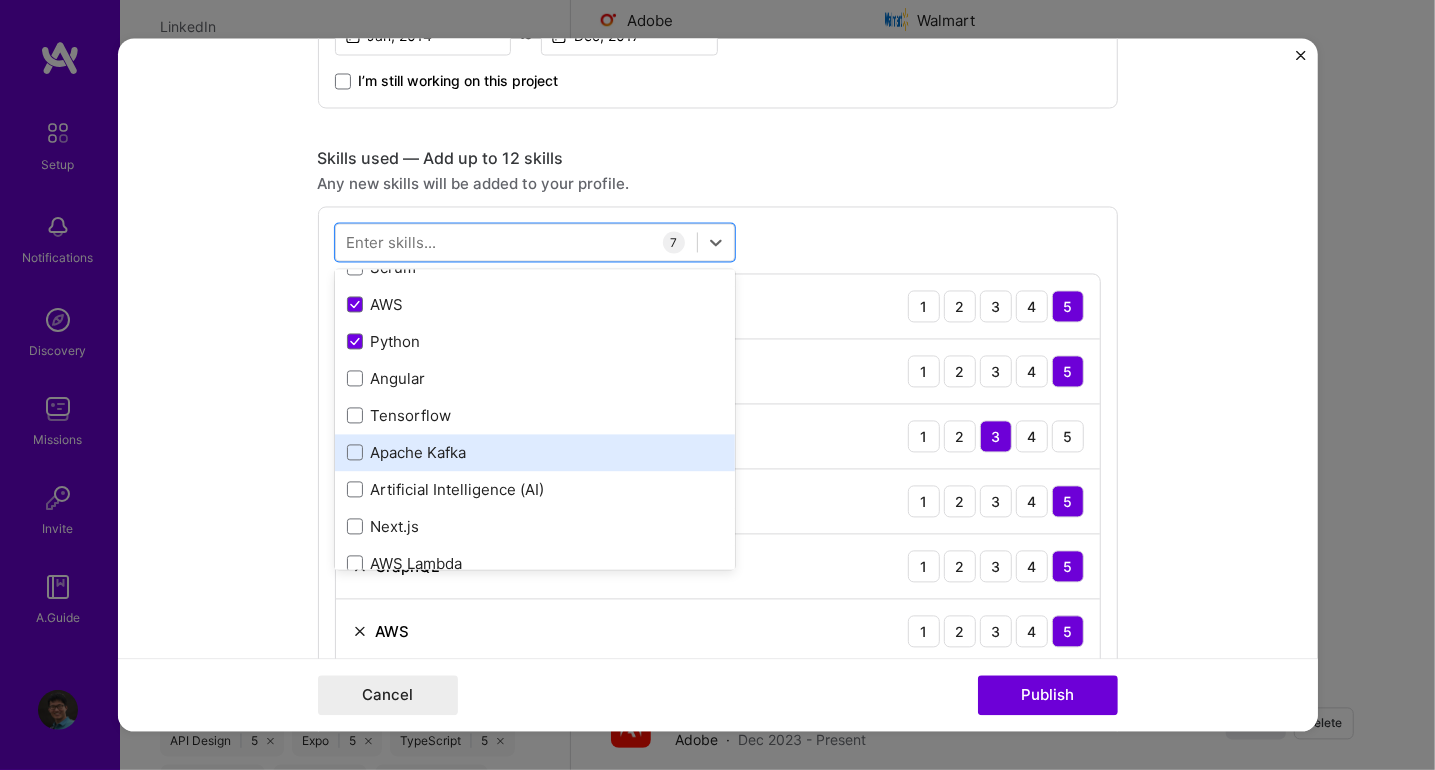 click on "Apache Kafka" at bounding box center (535, 452) 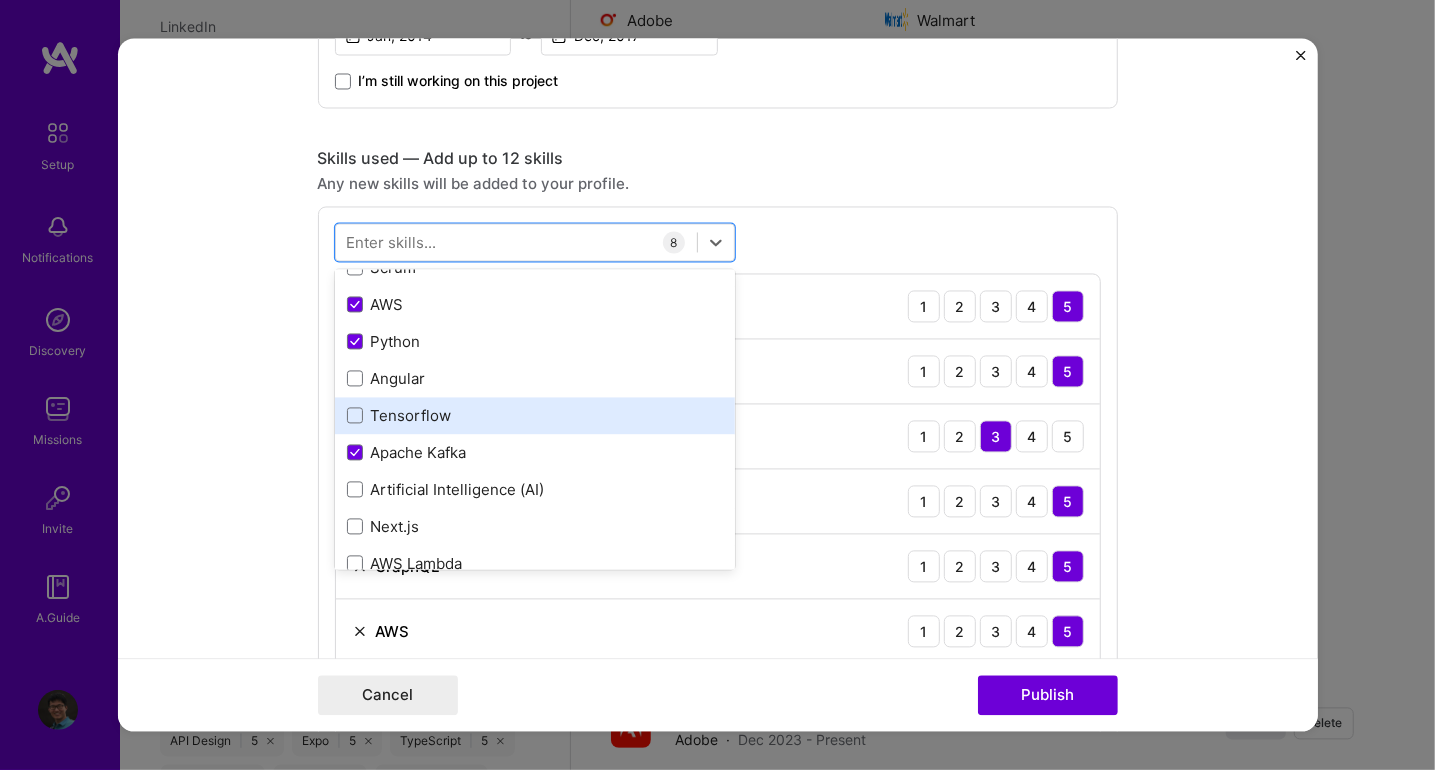click on "Tensorflow" at bounding box center (535, 415) 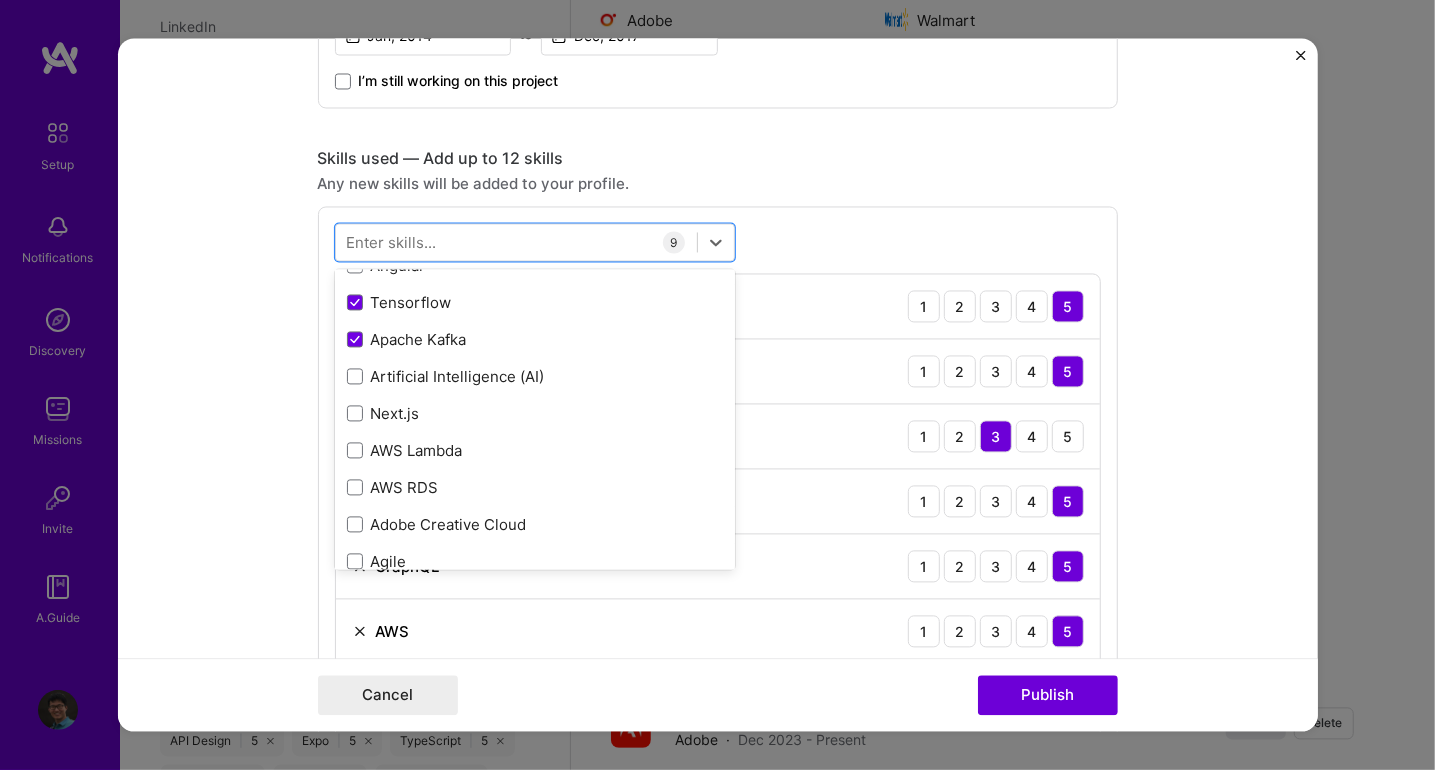 scroll, scrollTop: 600, scrollLeft: 0, axis: vertical 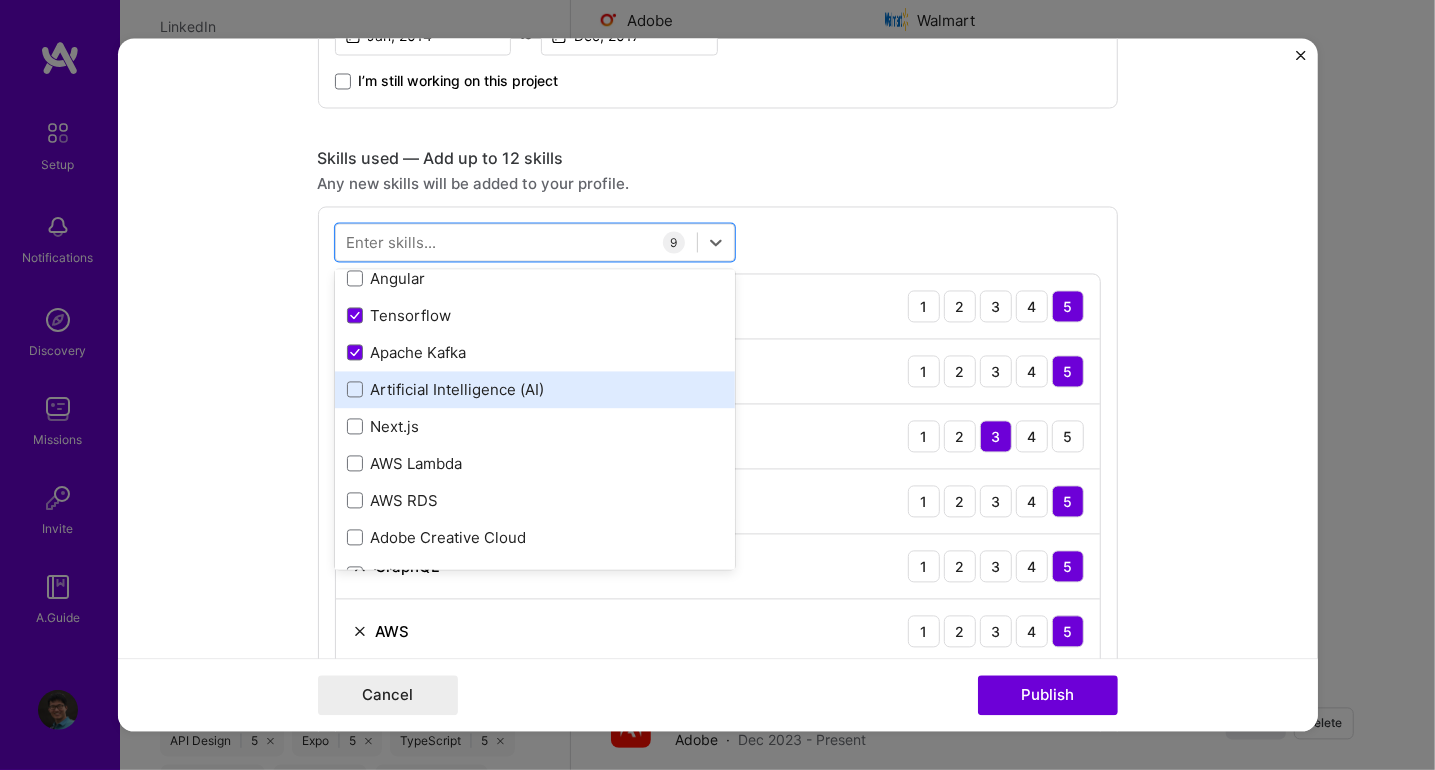 click on "Artificial Intelligence (AI)" at bounding box center [535, 389] 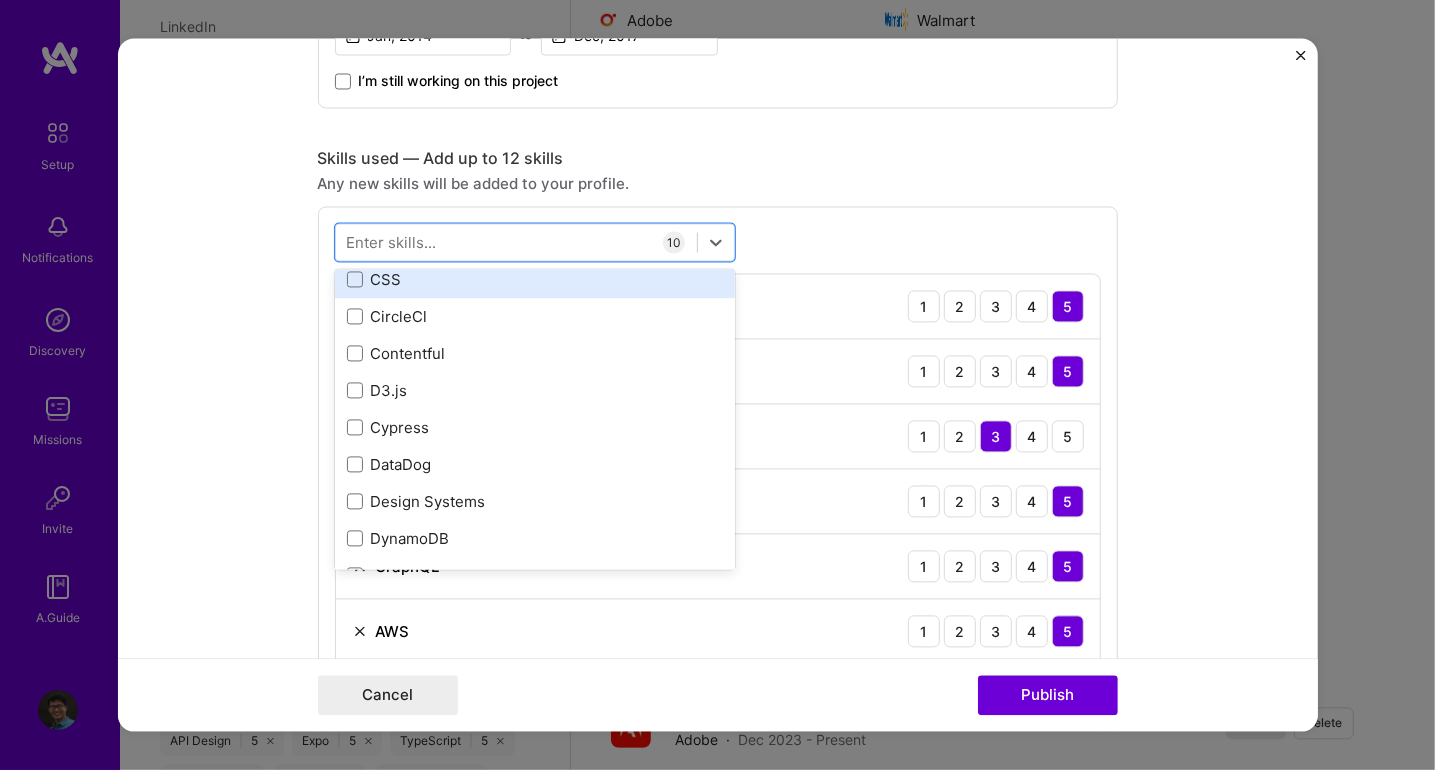 scroll, scrollTop: 1200, scrollLeft: 0, axis: vertical 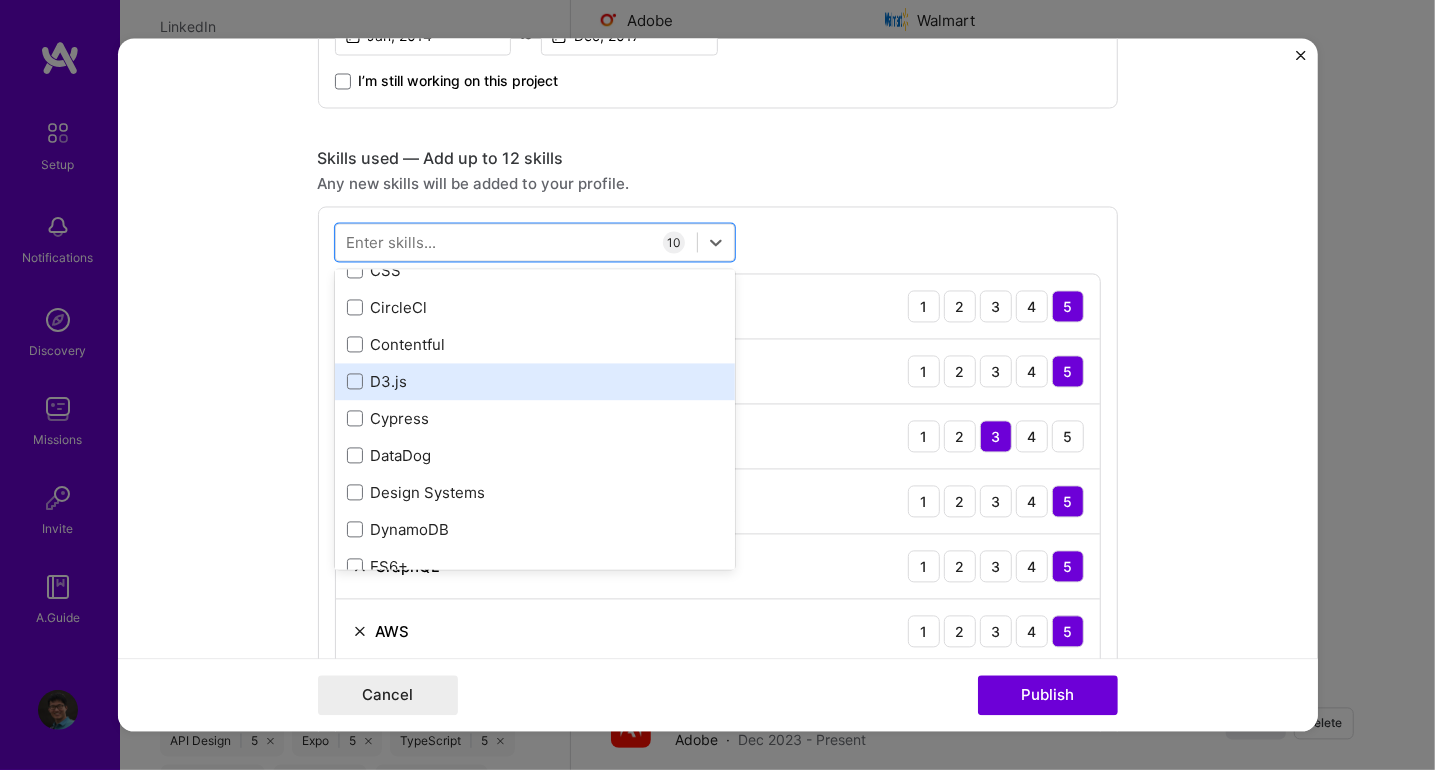 click on "D3.js" at bounding box center [535, 381] 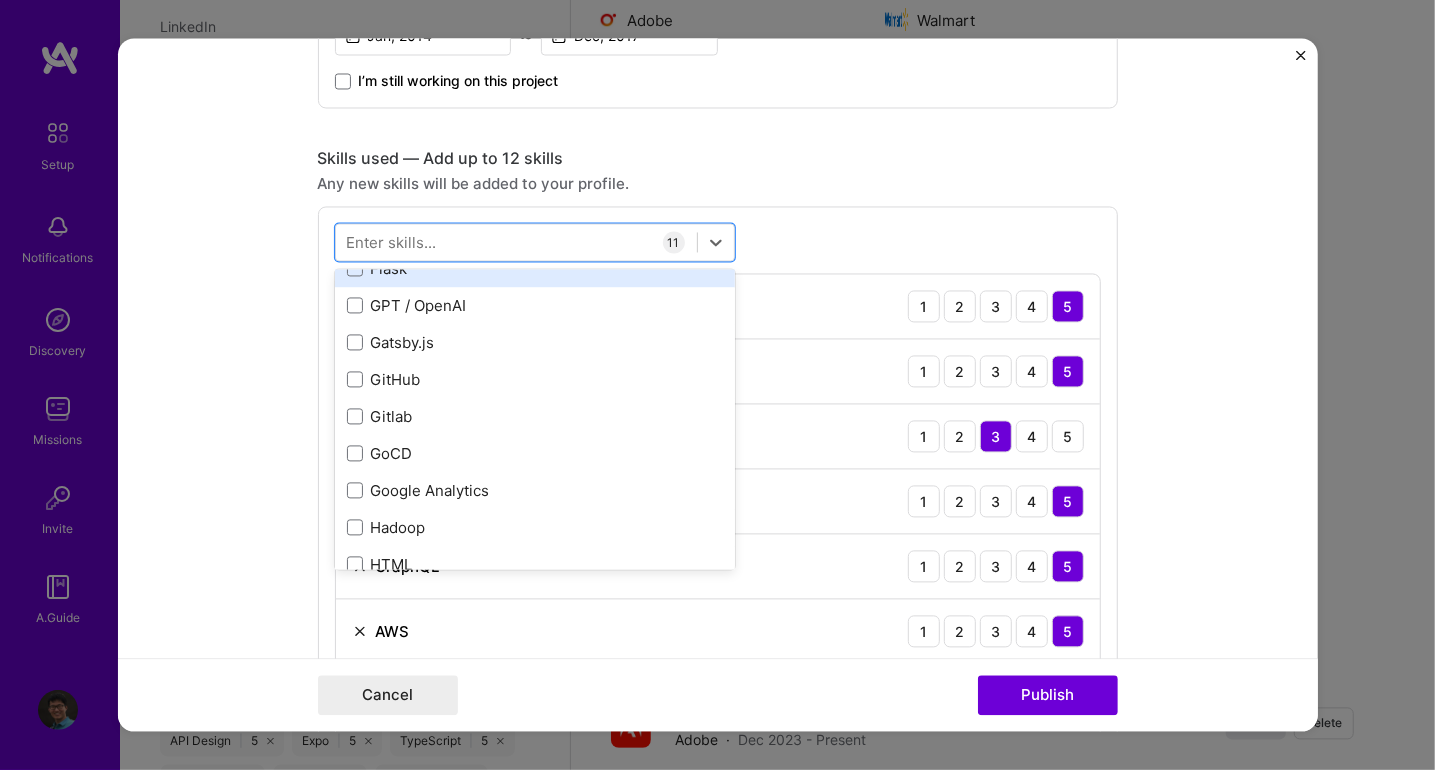 scroll, scrollTop: 1799, scrollLeft: 0, axis: vertical 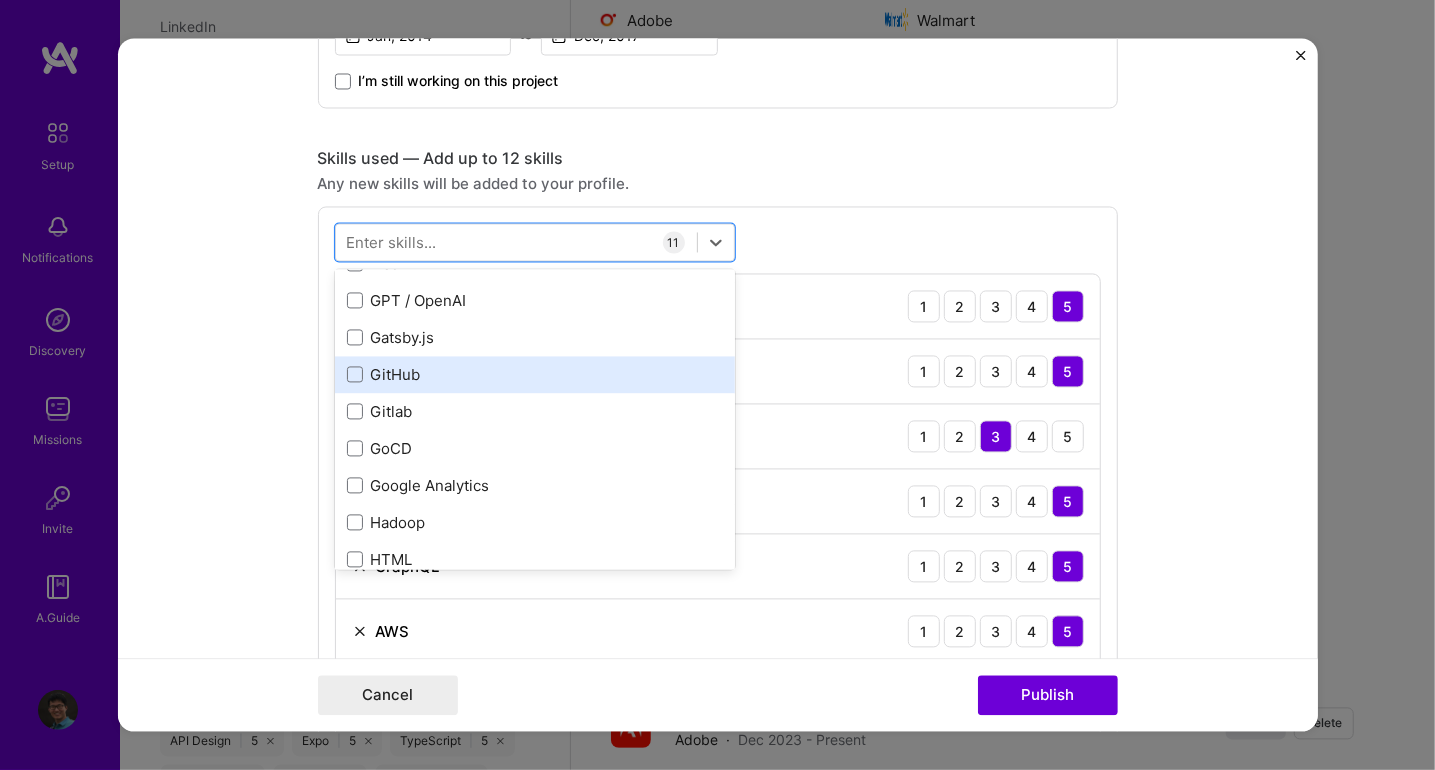 click on "GitHub" at bounding box center [535, 374] 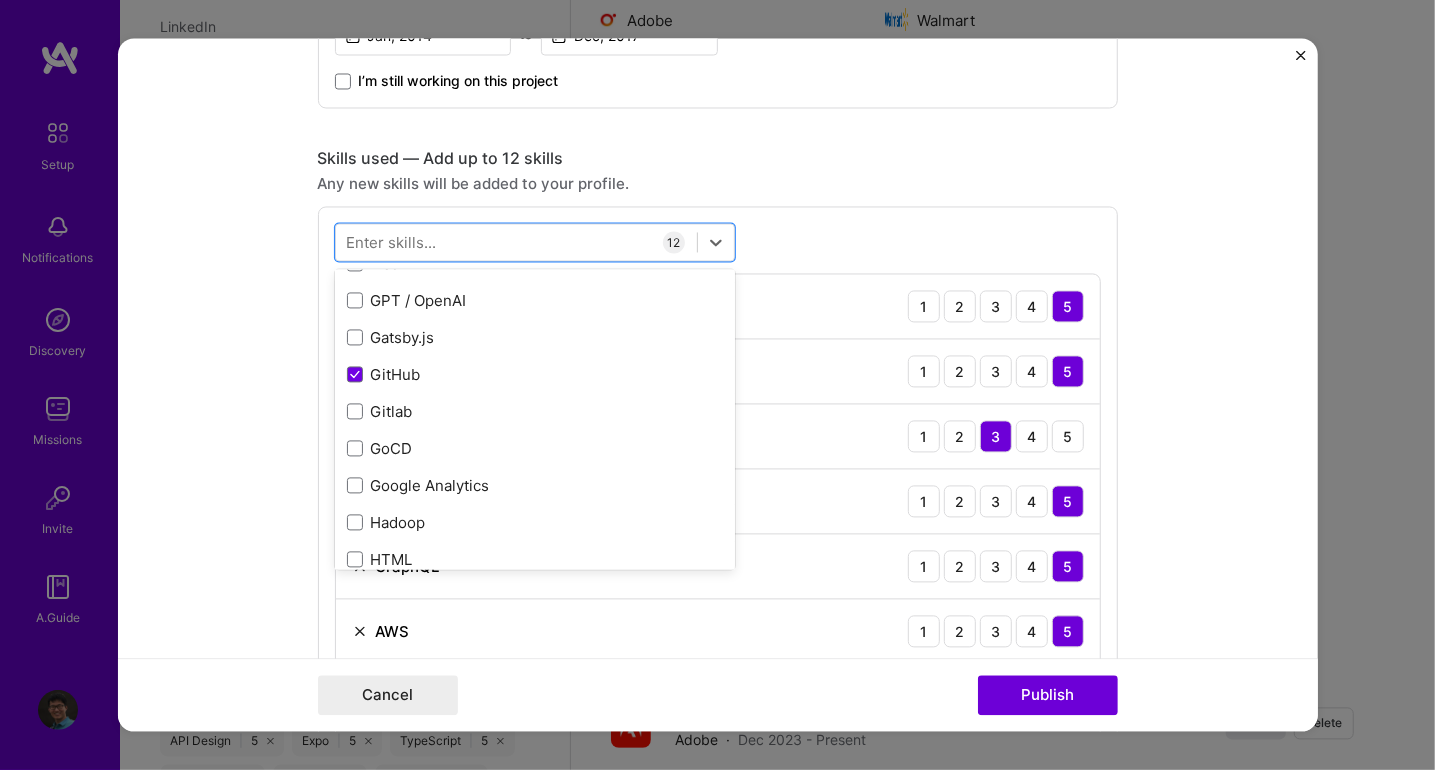 click on "option GitHub, selected. option Gatsby.js focused, 0 of 2. 378 results available. Use Up and Down to choose options, press Enter to select the currently focused option, press Escape to exit the menu, press Tab to select the option and exit the menu. Your Skills Algorithm Design Docker Kubernetes Node.js Preact TypeScript Machine Learning Redux GraphQL Storybook React Security (Engineering) Scrum AWS Python Angular Tensorflow Apache Kafka Artificial Intelligence (AI) Next.js AWS Lambda AWS RDS Adobe Creative Cloud Agile Airtable Angular.js Backbone.js BigQuery Blockchain / Crypto Bootstrap JS C++ CSS CircleCl Contentful D3.js Cypress DataDog Design Systems DynamoDB ES6+ Electron Ember.js Expo Ethers.js Ethereum (engineering) Fast API Fast.ai Flask GPT / OpenAI Gatsby.js GitHub Gitlab GoCD Google Analytics Hadoop HTML Kafka LESS LangChain LangGraph Mentoring Microservices MySQL NLP Nest.js Neural Networks PostCSS PostgreSQL Prototyping PyTorch PySpark React Native Retool Rust SASS SQL Serverless Sentry Selenium" at bounding box center [718, 639] 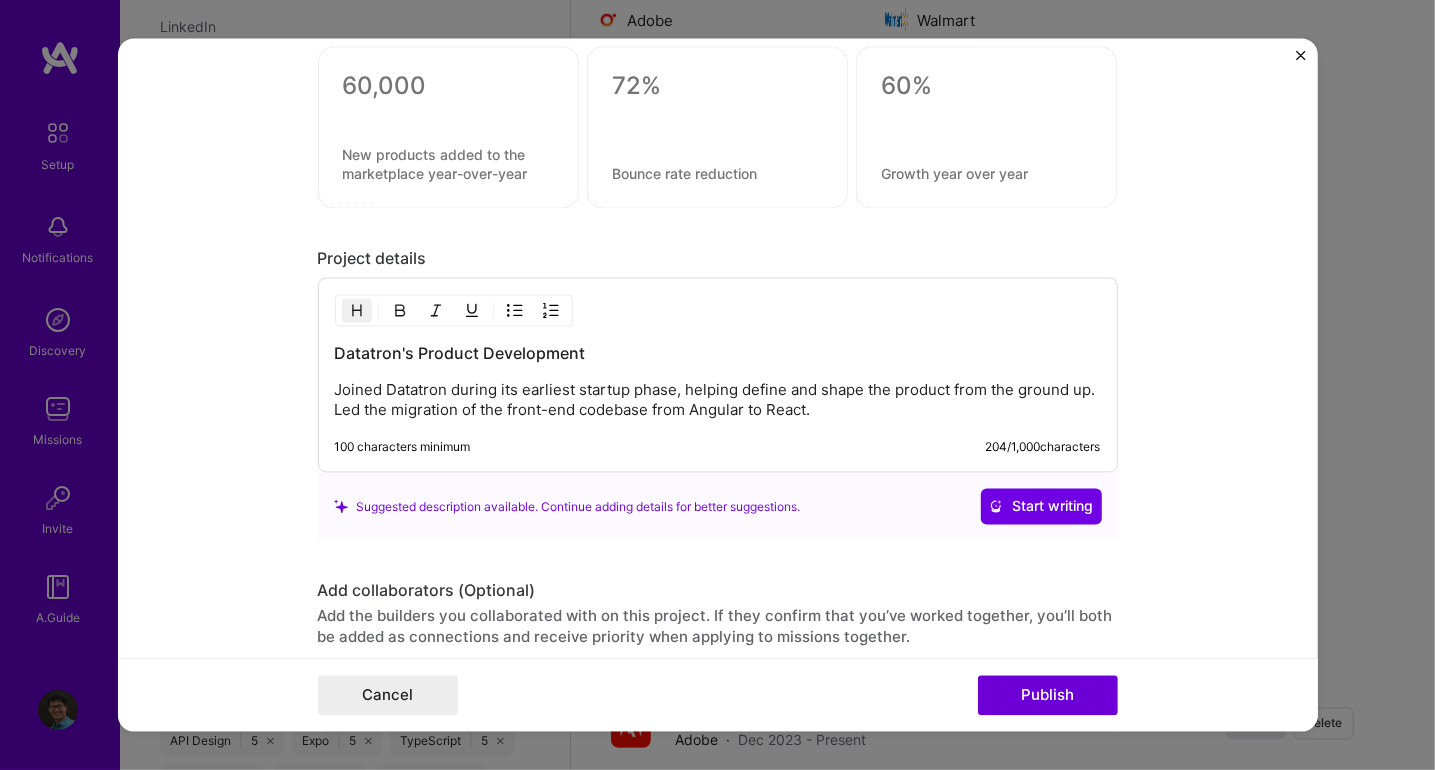 scroll, scrollTop: 2200, scrollLeft: 0, axis: vertical 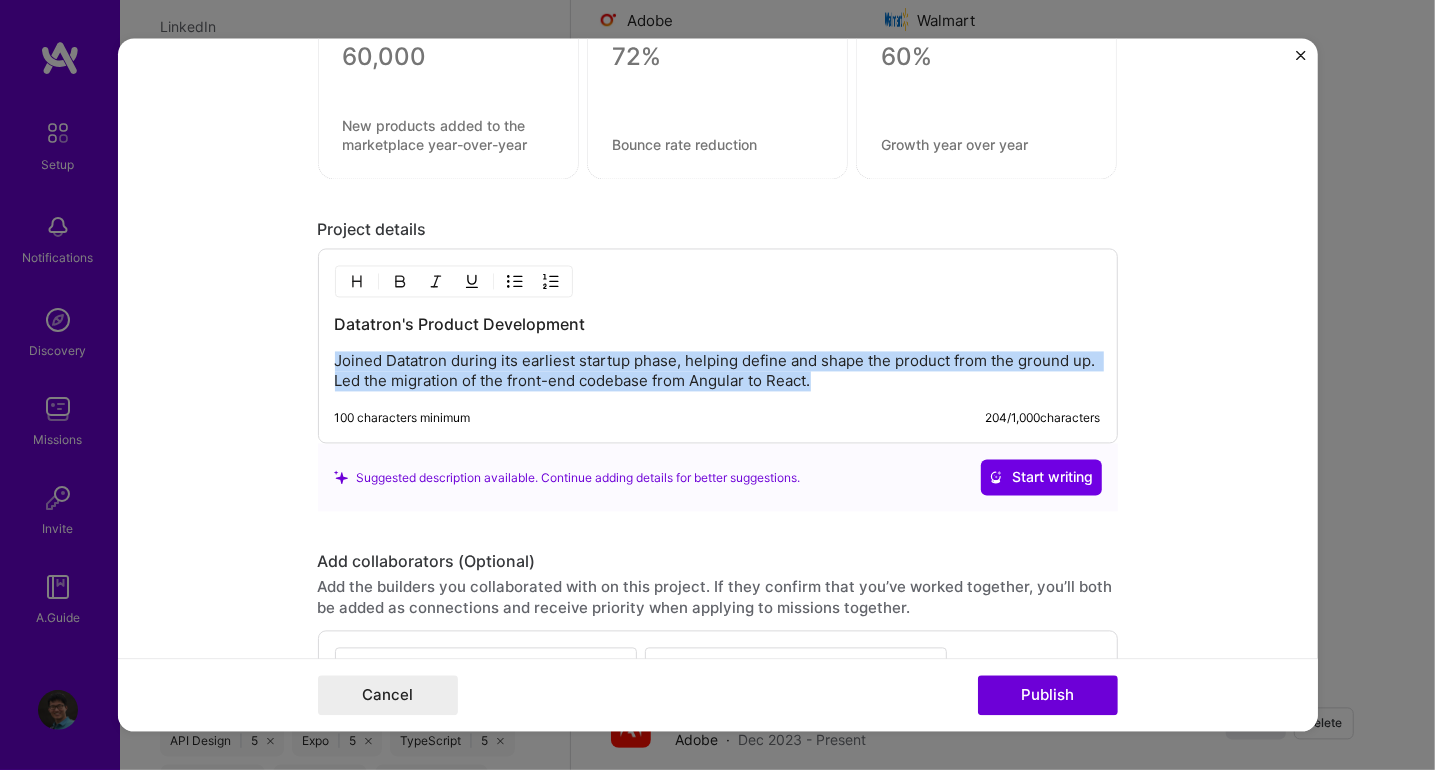 drag, startPoint x: 823, startPoint y: 370, endPoint x: 293, endPoint y: 331, distance: 531.433 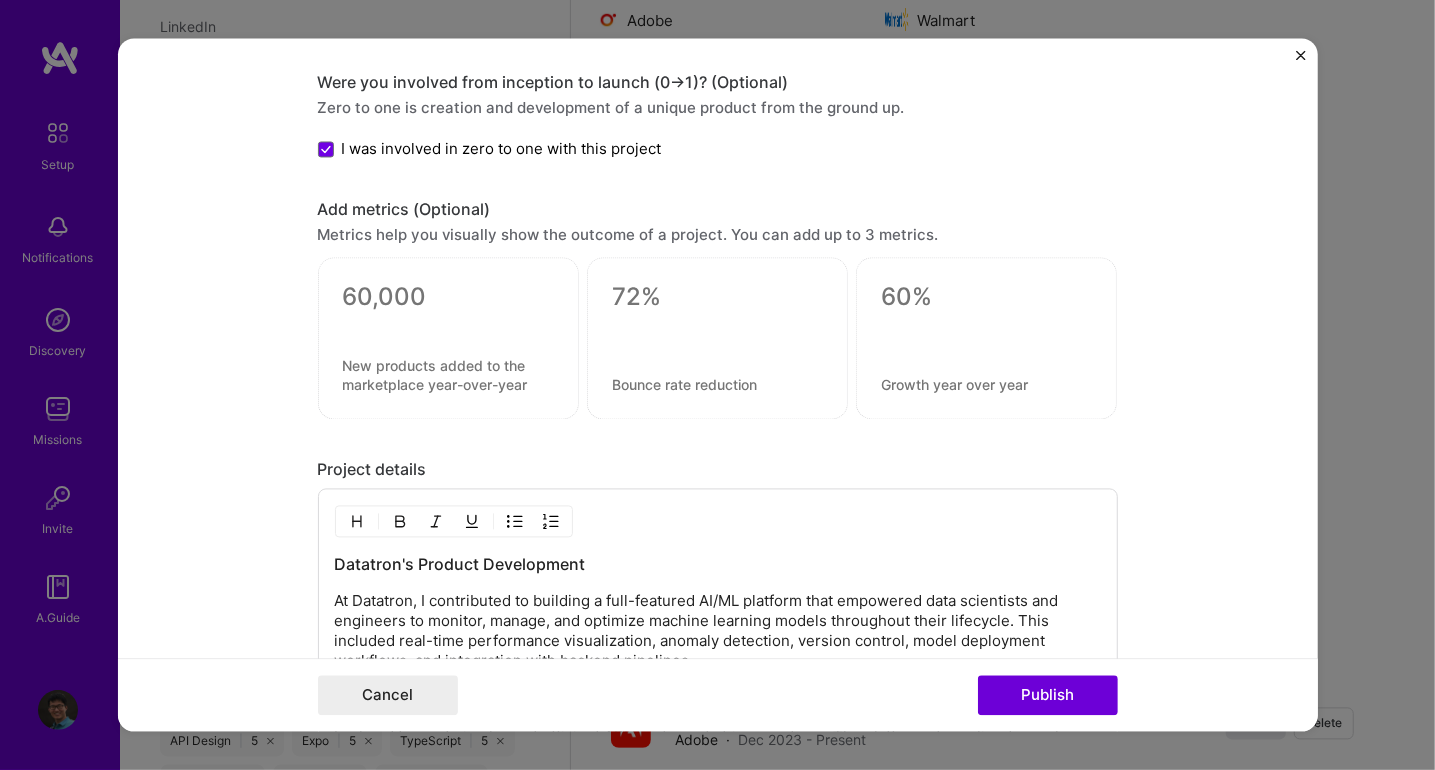 scroll, scrollTop: 1881, scrollLeft: 0, axis: vertical 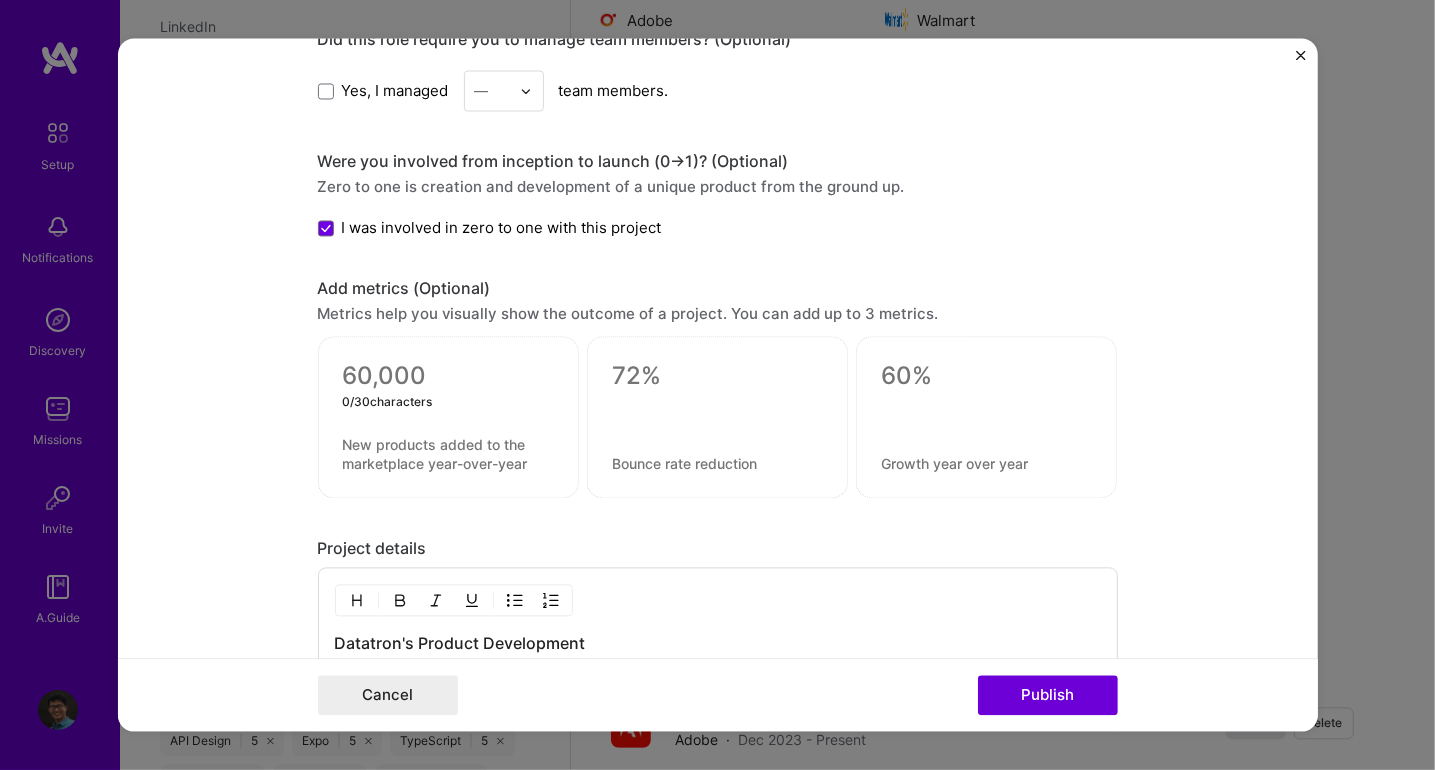 click at bounding box center [448, 377] 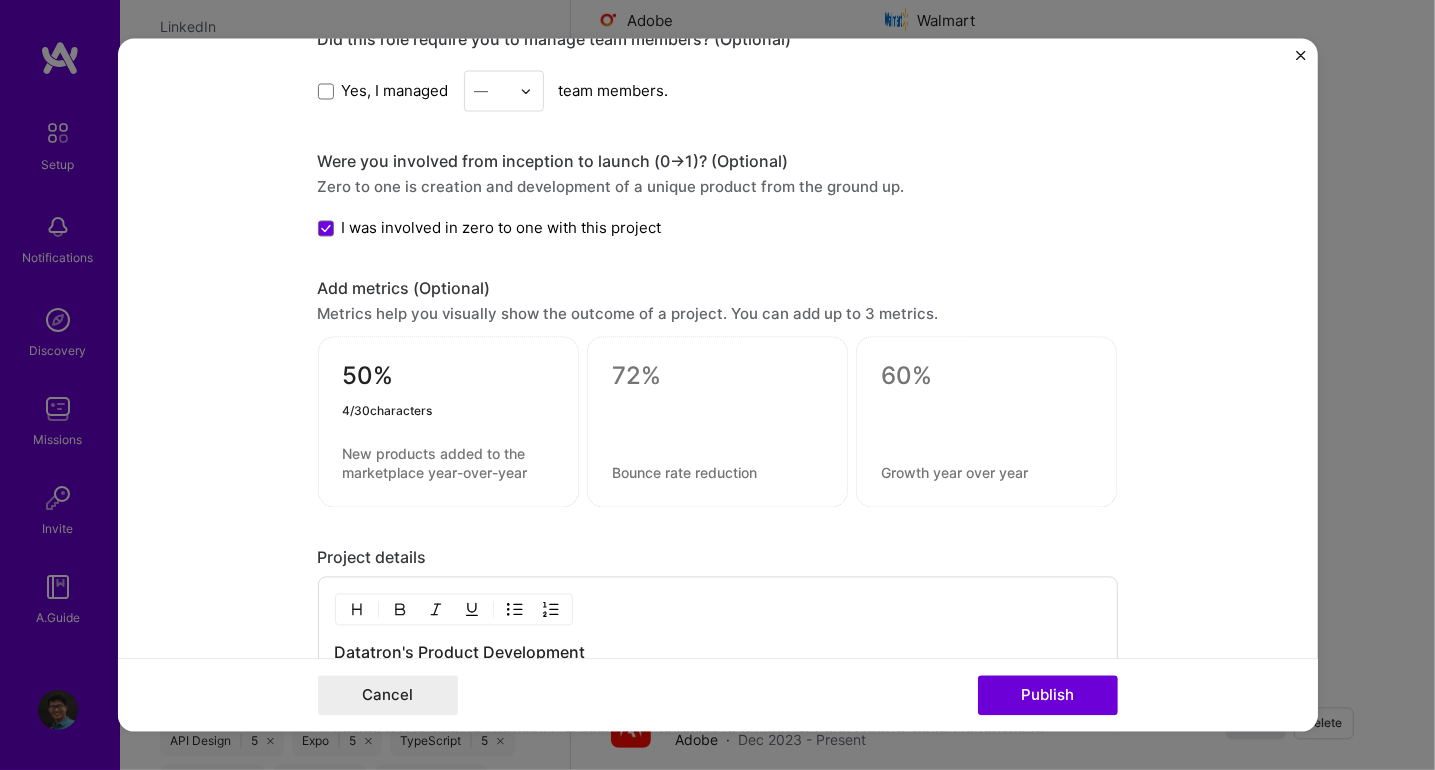 type on "50%" 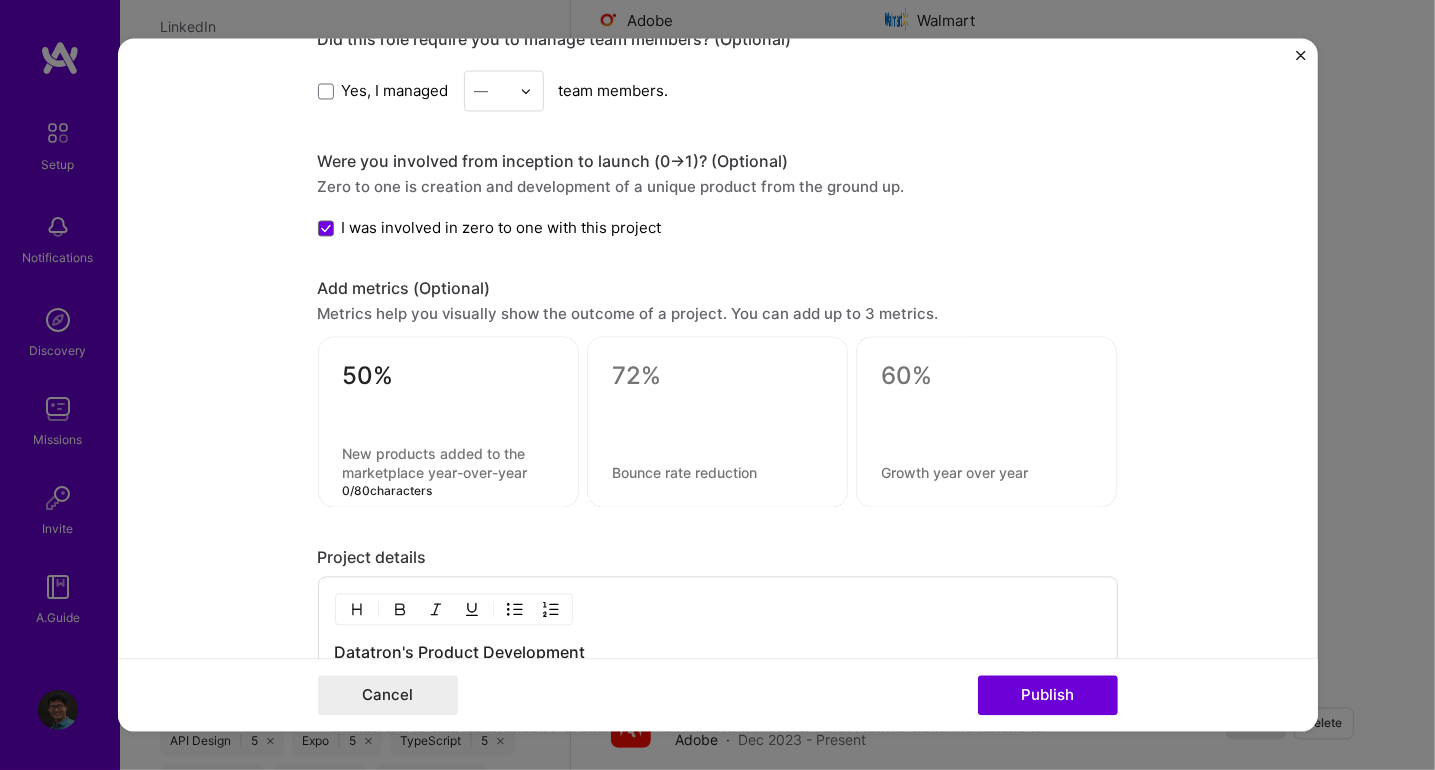 click at bounding box center (448, 464) 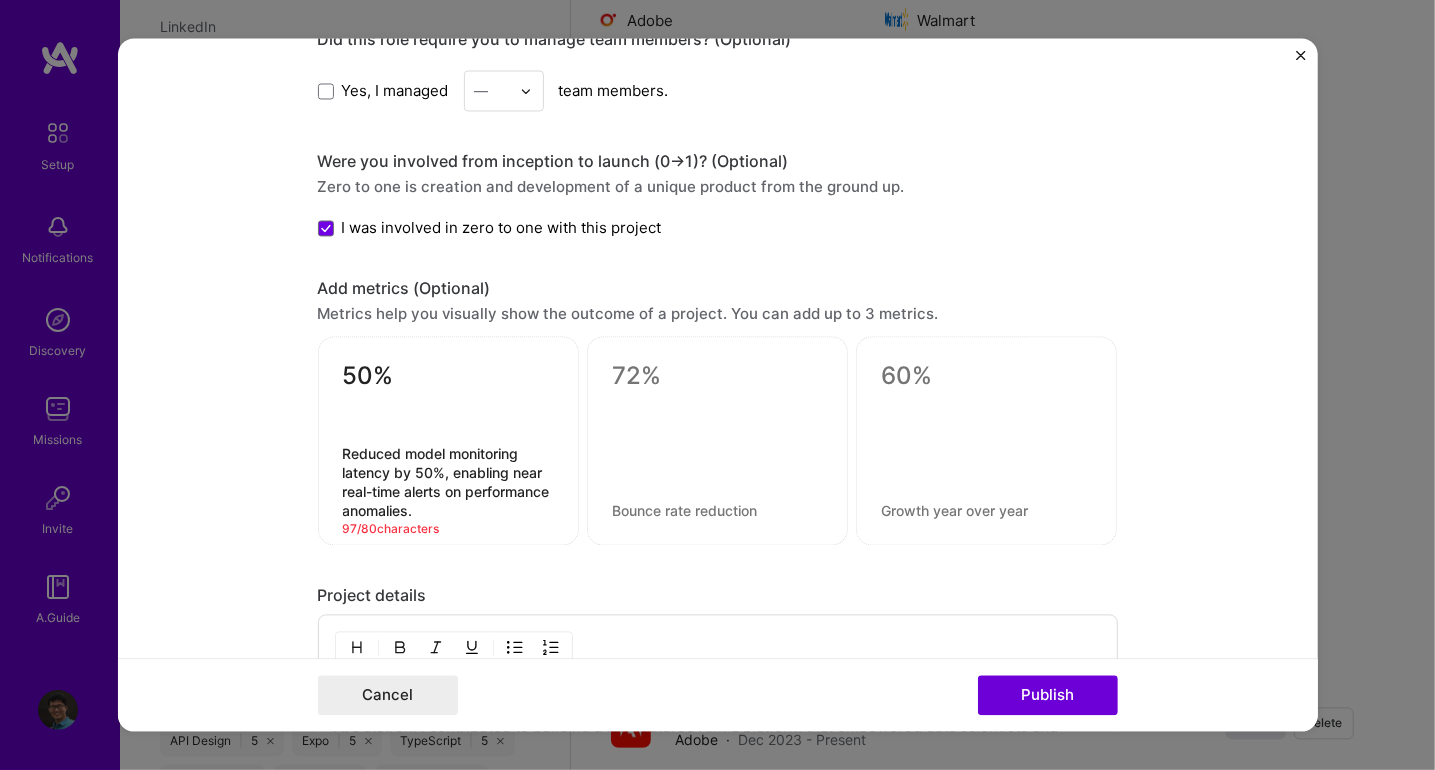 click on "Reduced model monitoring latency by 50%, enabling near real-time alerts on performance anomalies." at bounding box center (448, 483) 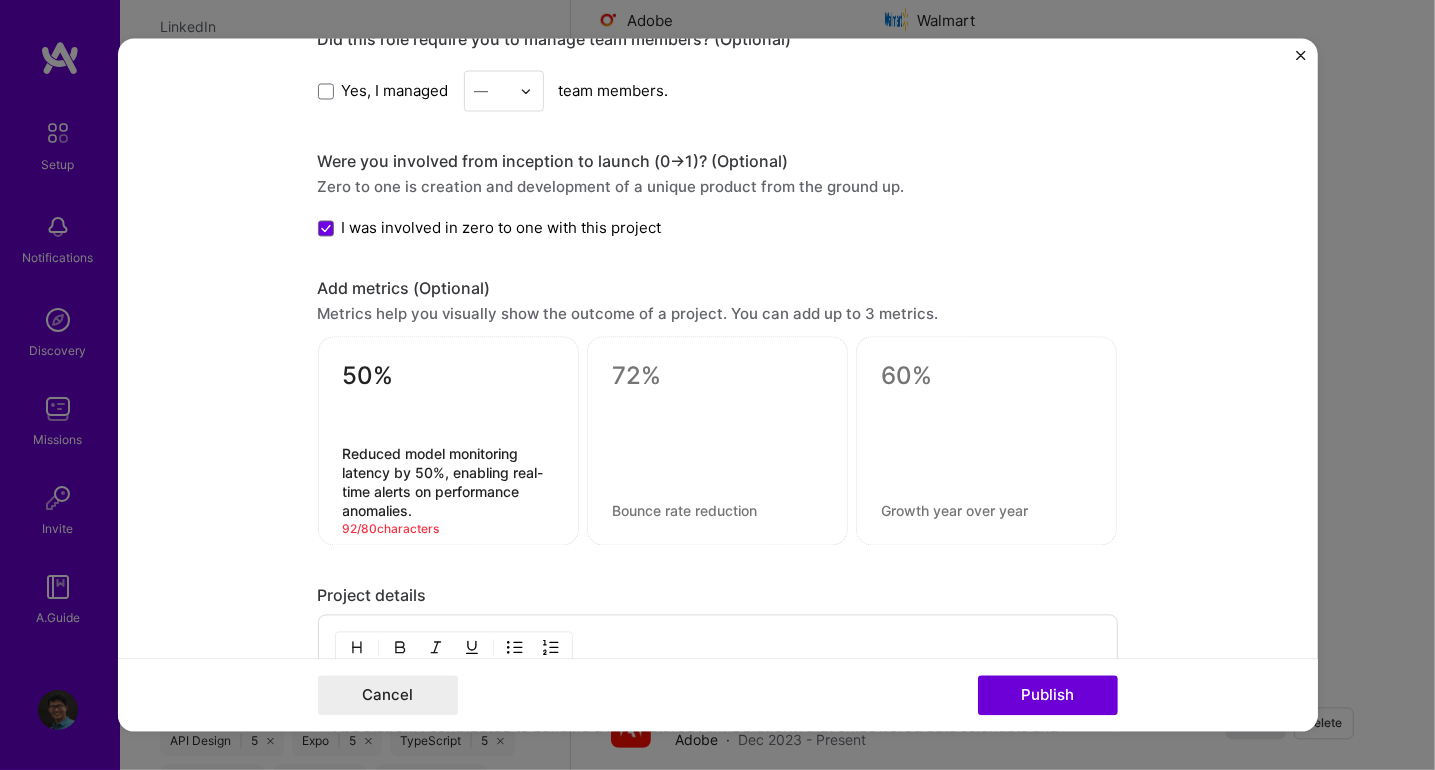 click on "Reduced model monitoring latency by 50%, enabling real-time alerts on performance anomalies." at bounding box center [448, 483] 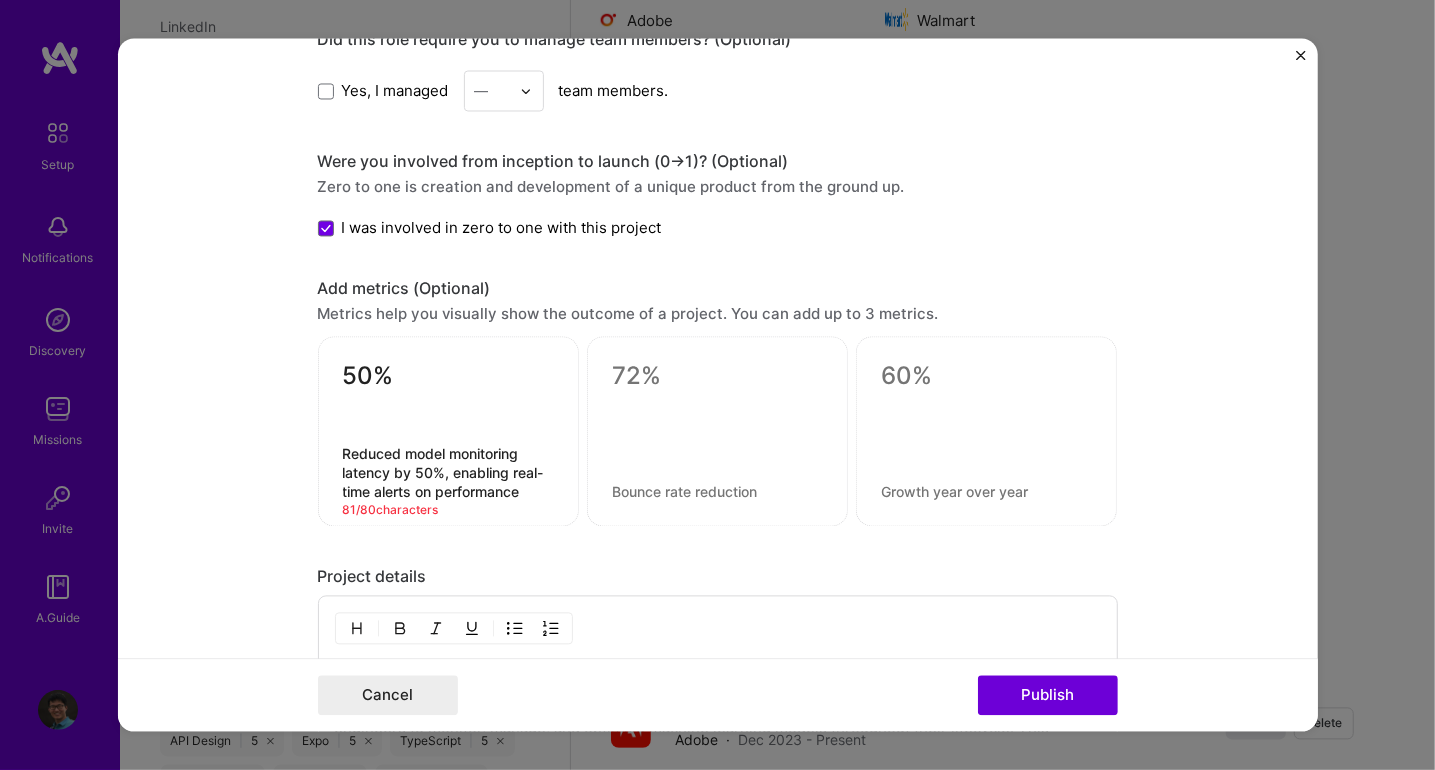click on "Reduced model monitoring latency by 50%, enabling real-time alerts on performance" at bounding box center (448, 473) 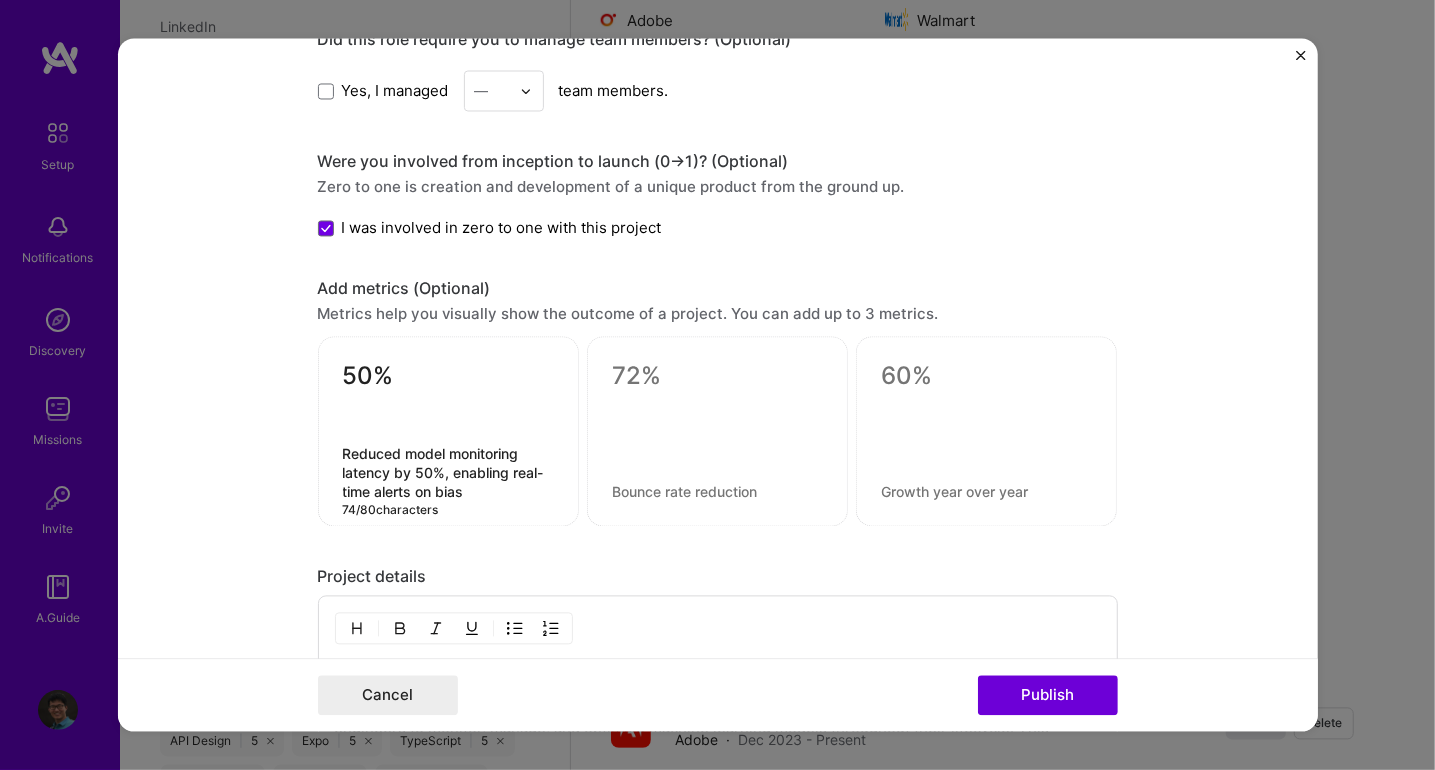 type on "Reduced model monitoring latency by 50%, enabling real-time alerts on bias" 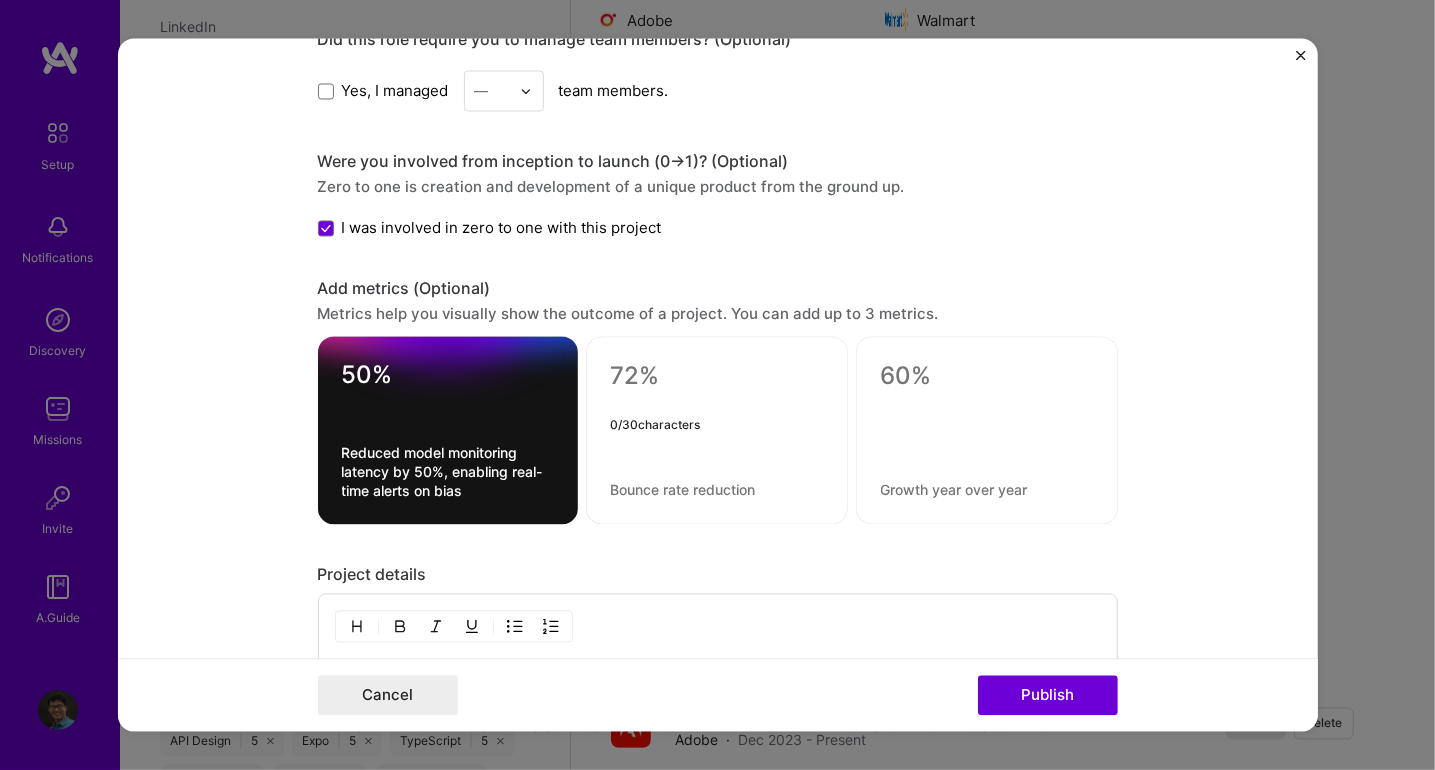 click at bounding box center (717, 377) 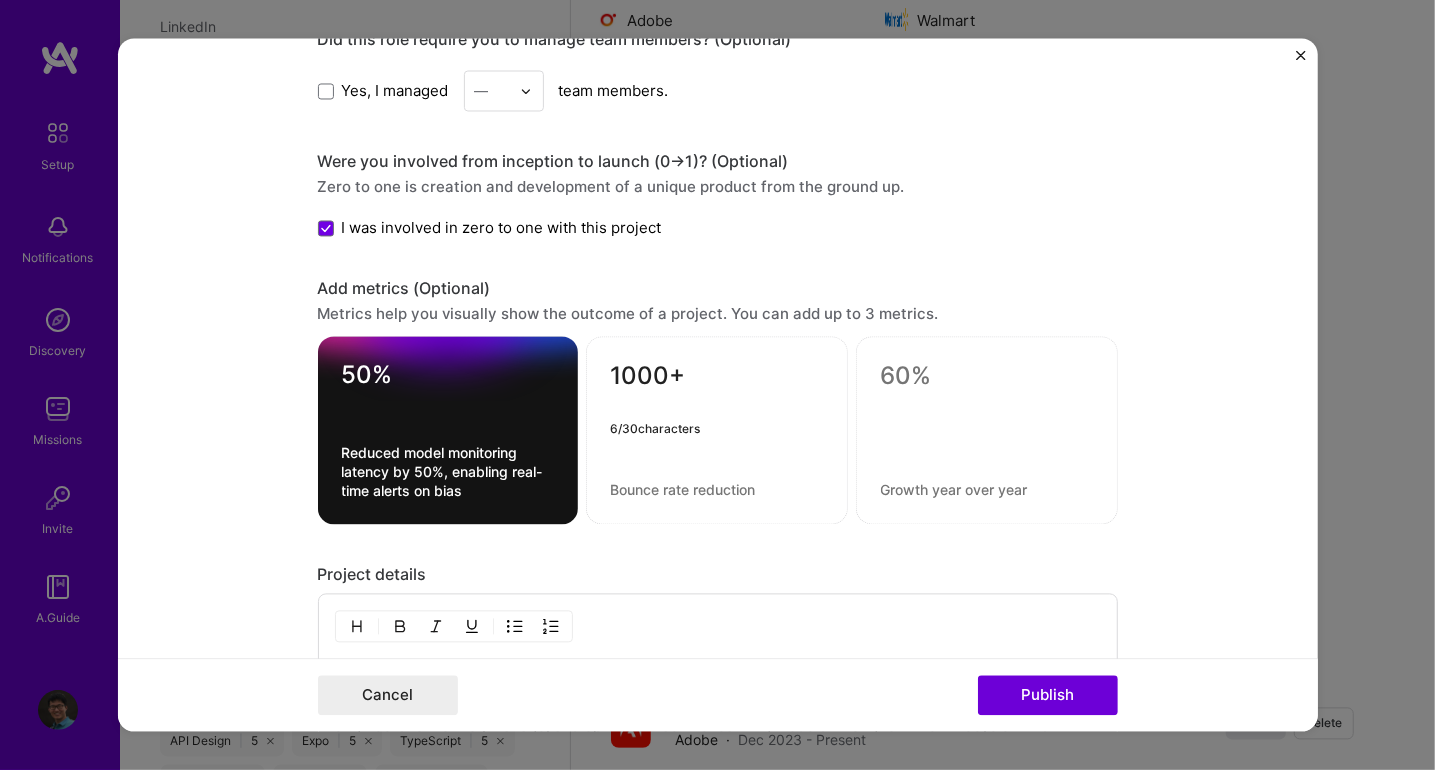 type on "1000+" 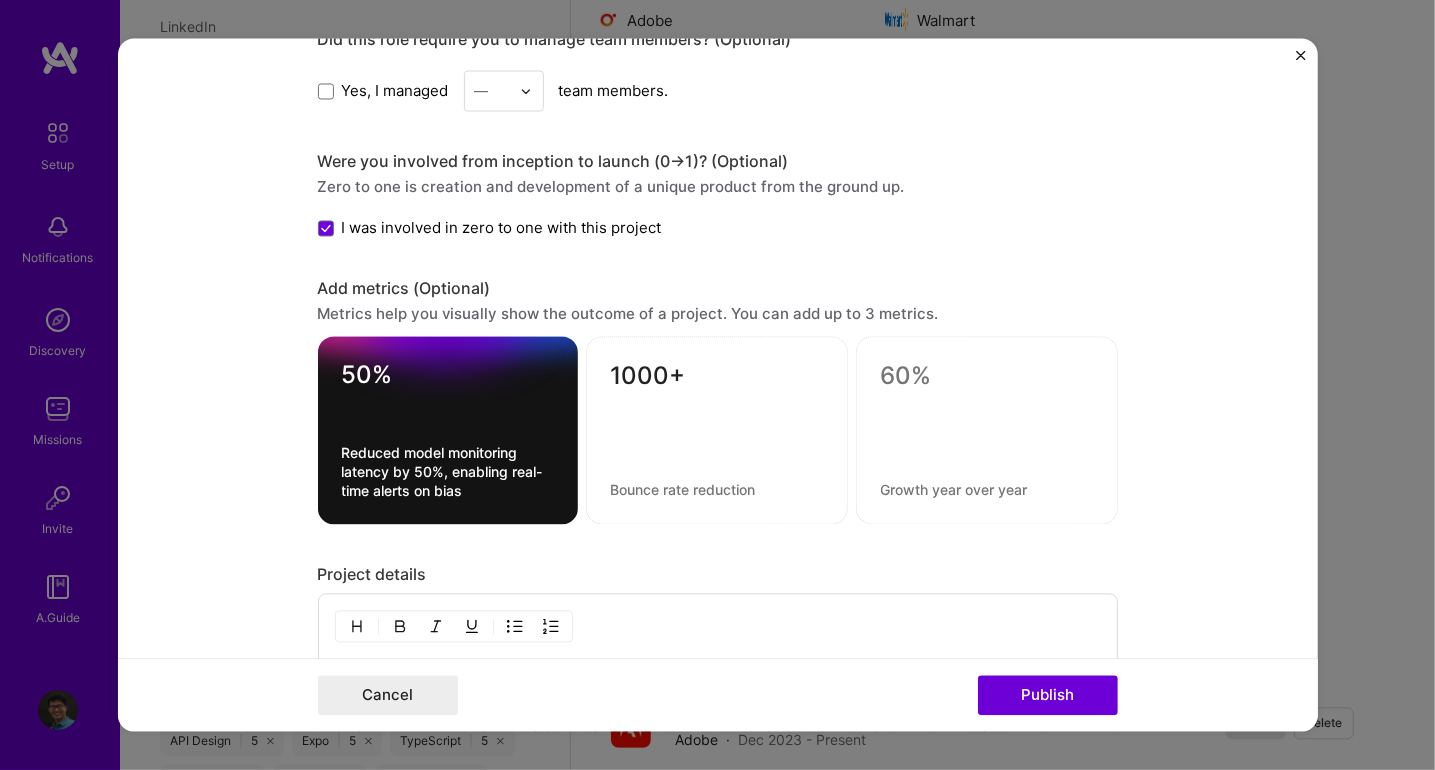 click at bounding box center [717, 490] 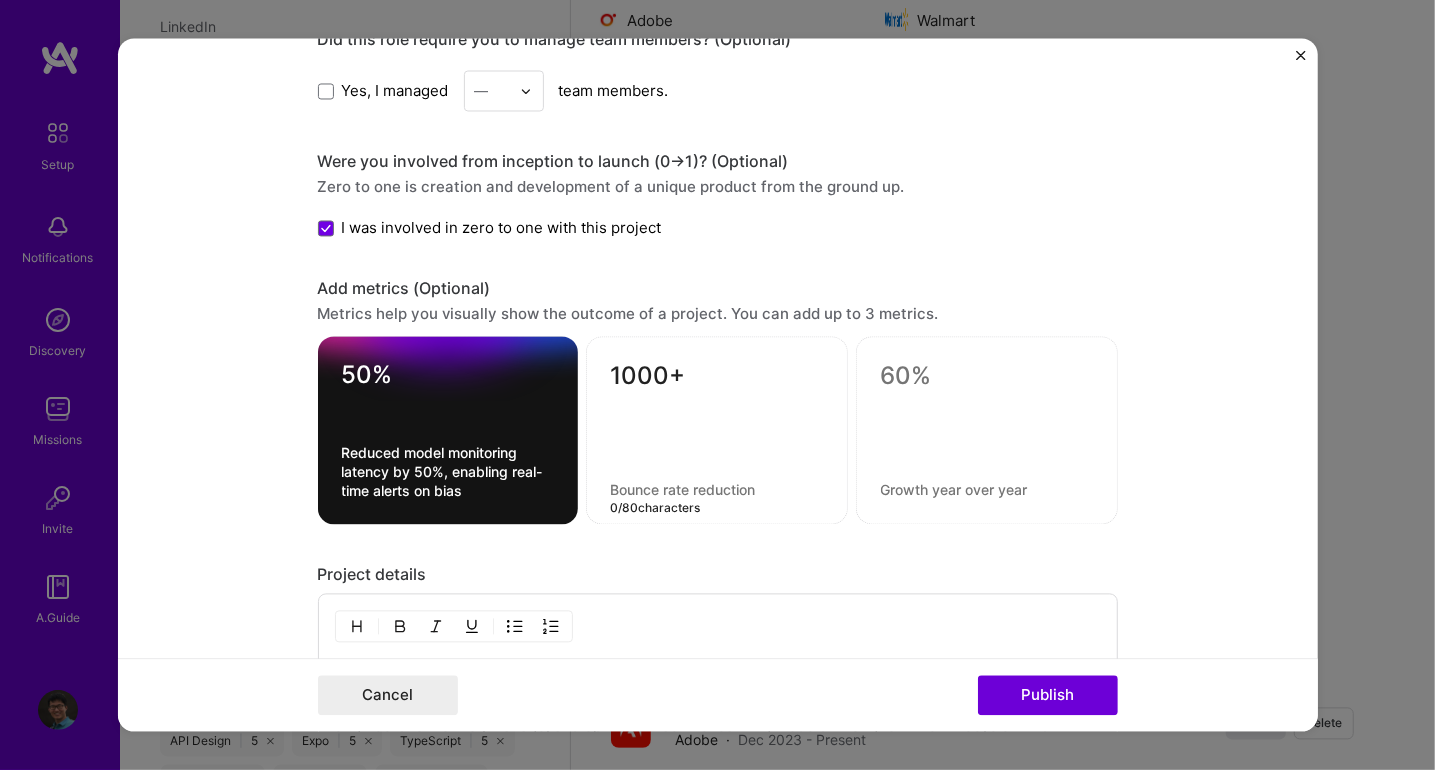 paste on "Supported scalability to handle 1000+ active ML models across multiple teams simultaneously." 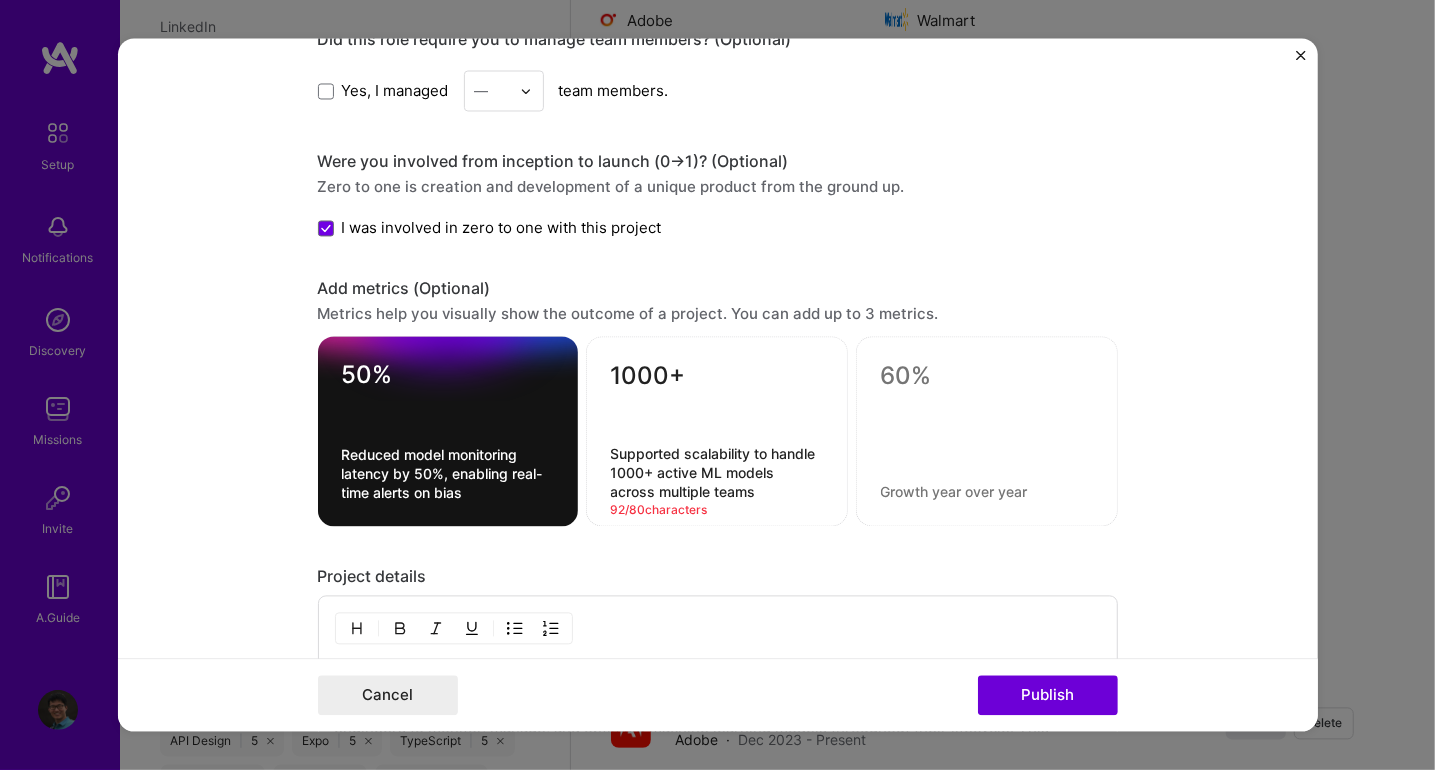 click on "Supported scalability to handle 1000+ active ML models across multiple teams simultaneously." at bounding box center (717, 473) 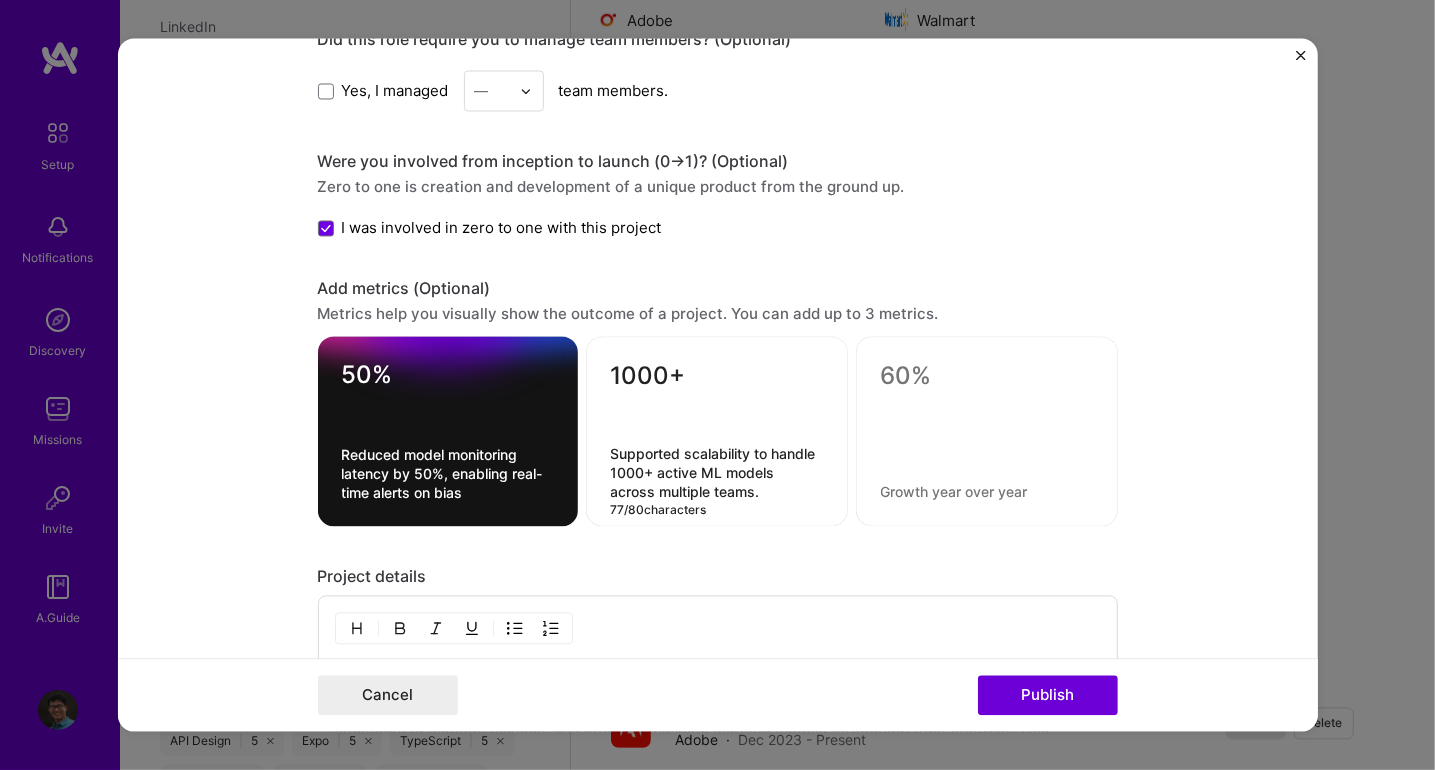 type on "Supported scalability to handle 1000+ active ML models across multiple teams." 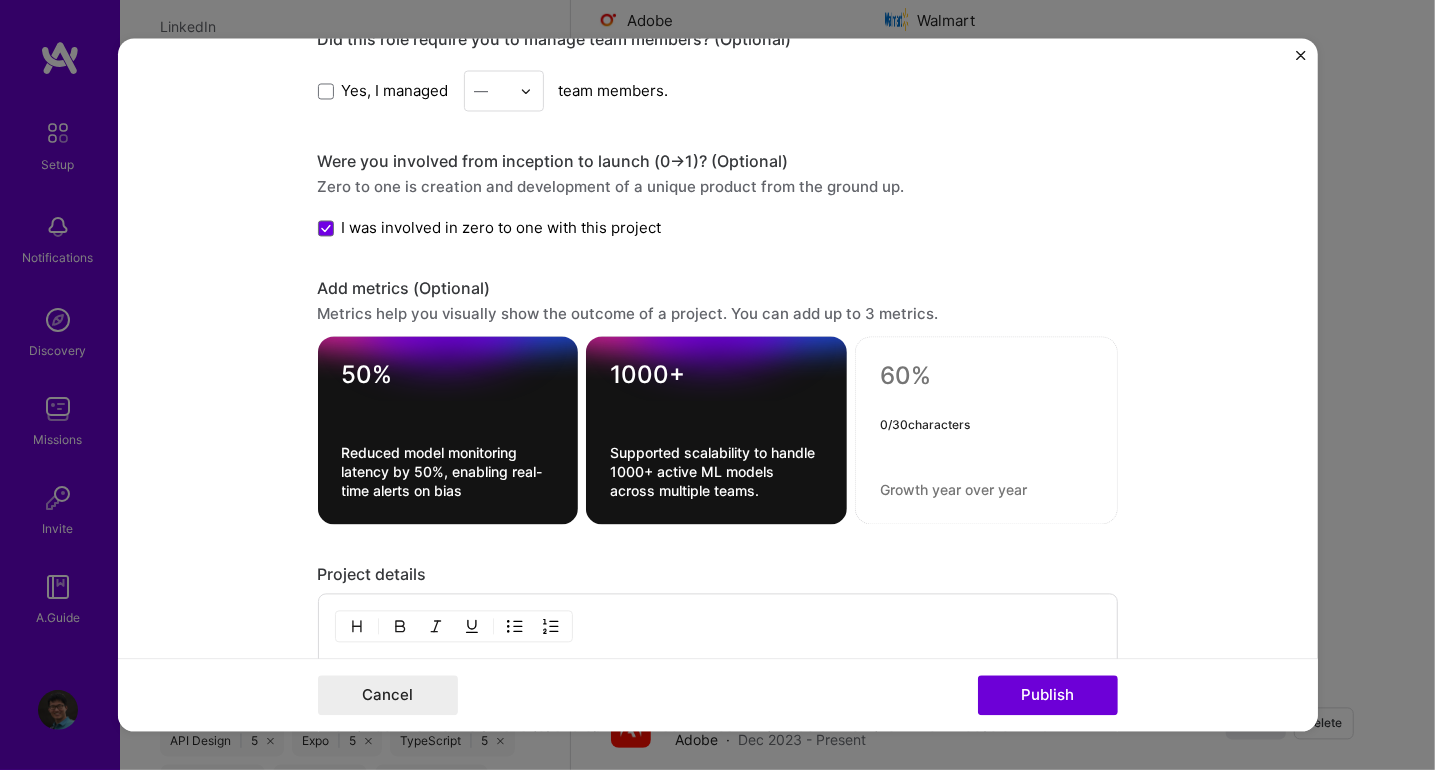 click at bounding box center (986, 377) 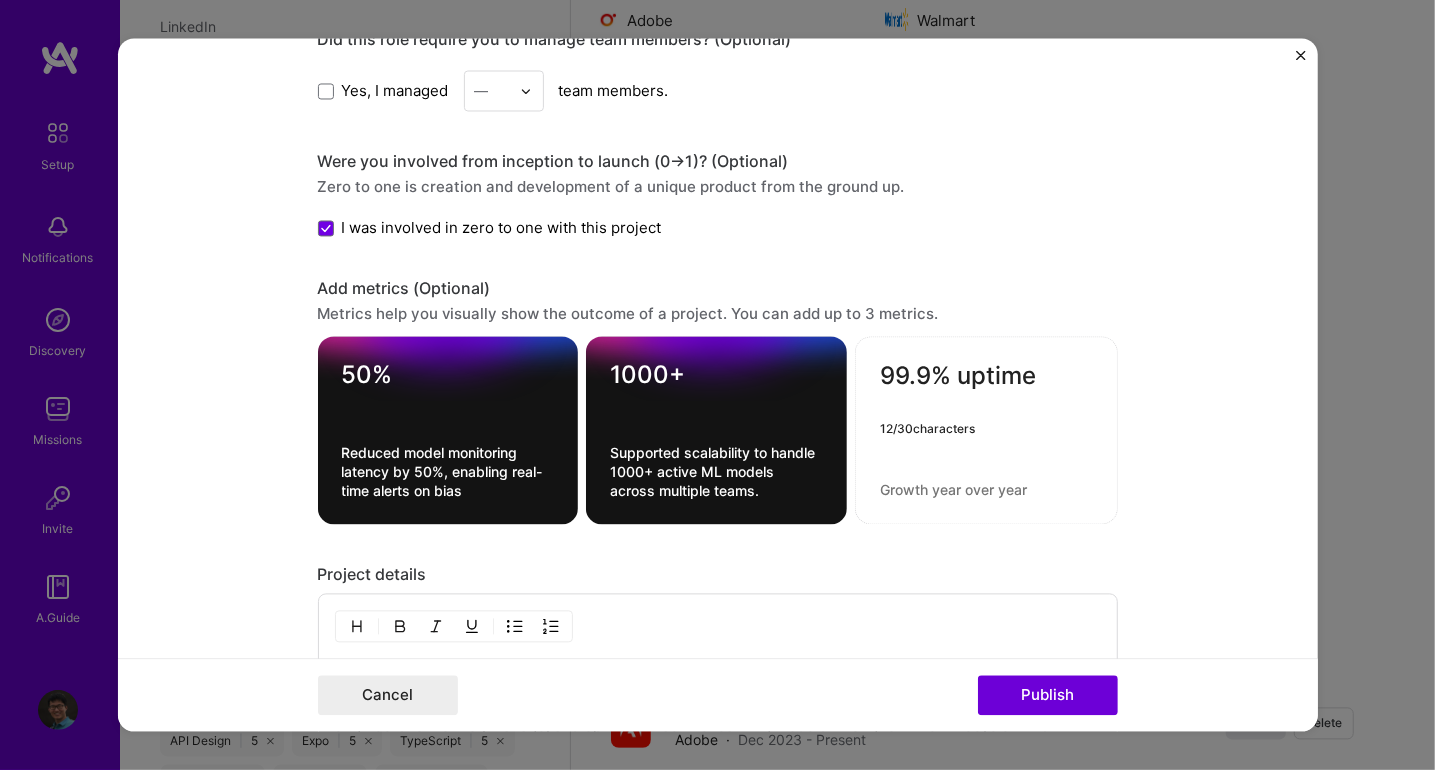 type on "99.9% uptime" 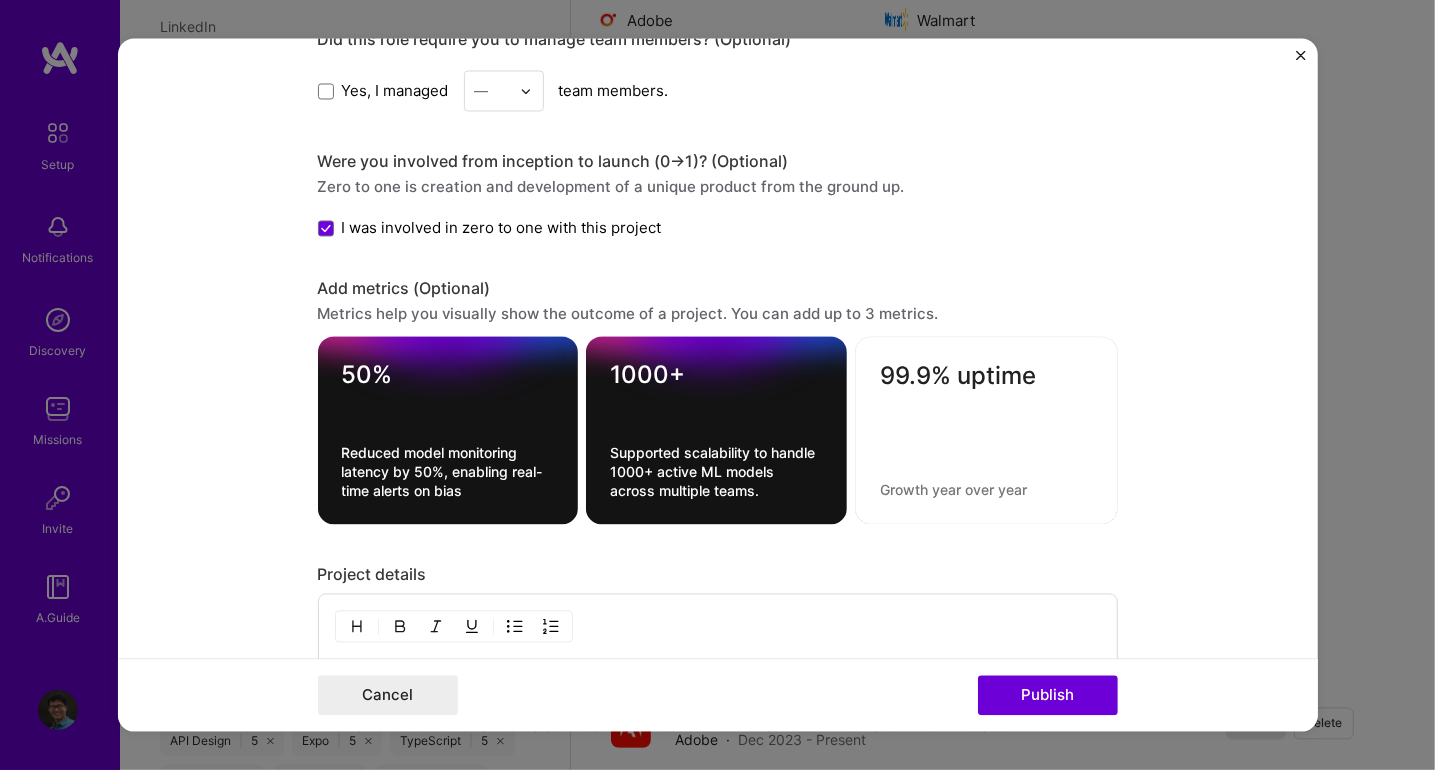 click on "99.9% uptime" at bounding box center (986, 431) 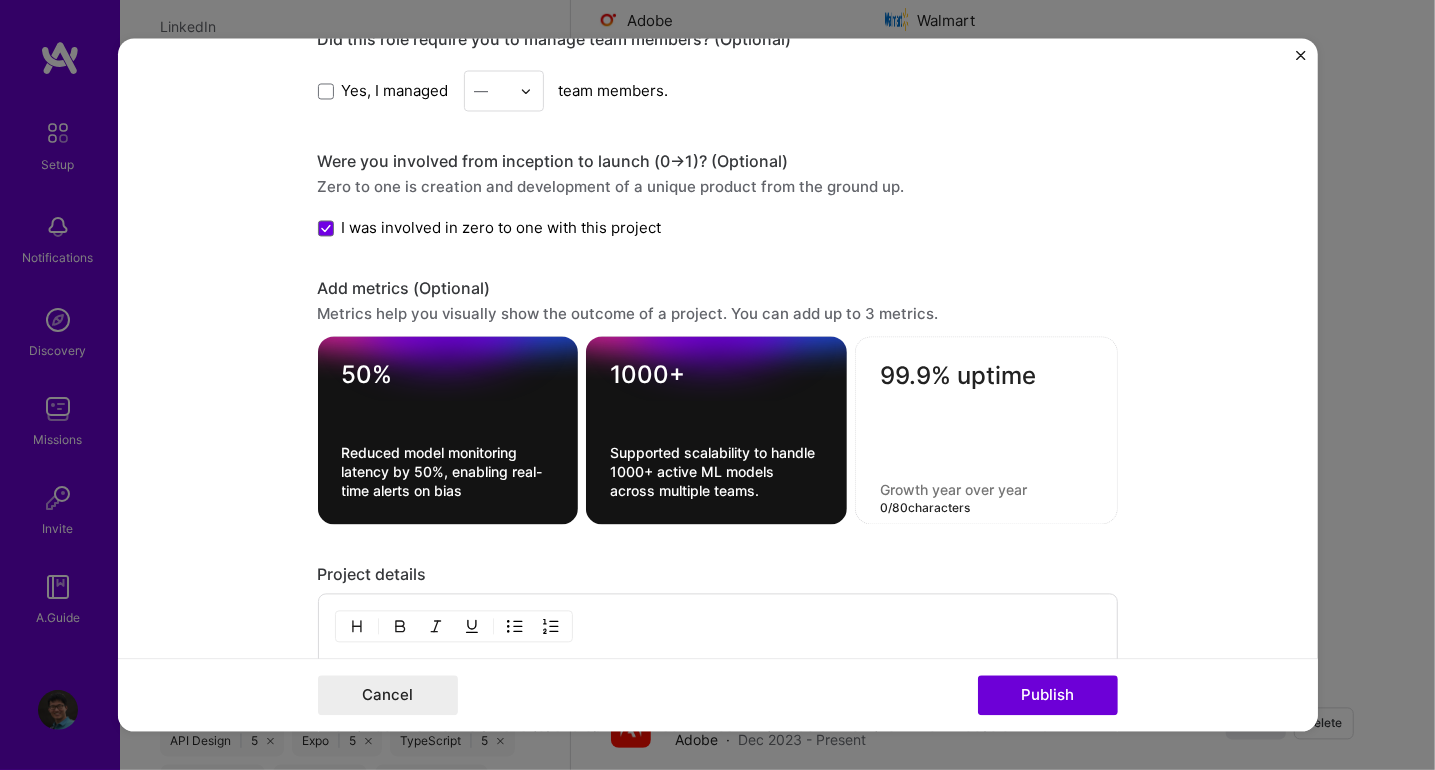 click at bounding box center (986, 490) 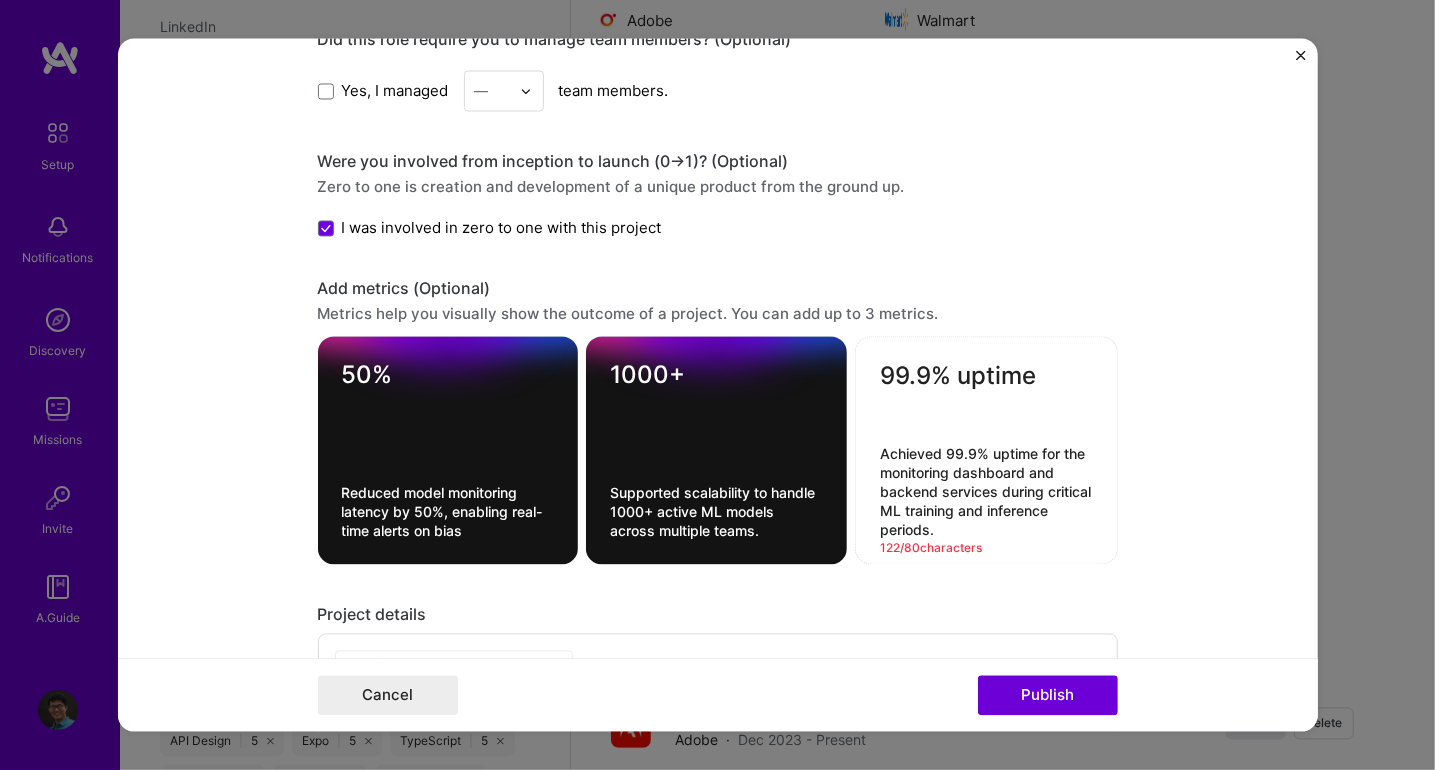 drag, startPoint x: 961, startPoint y: 518, endPoint x: 990, endPoint y: 474, distance: 52.69725 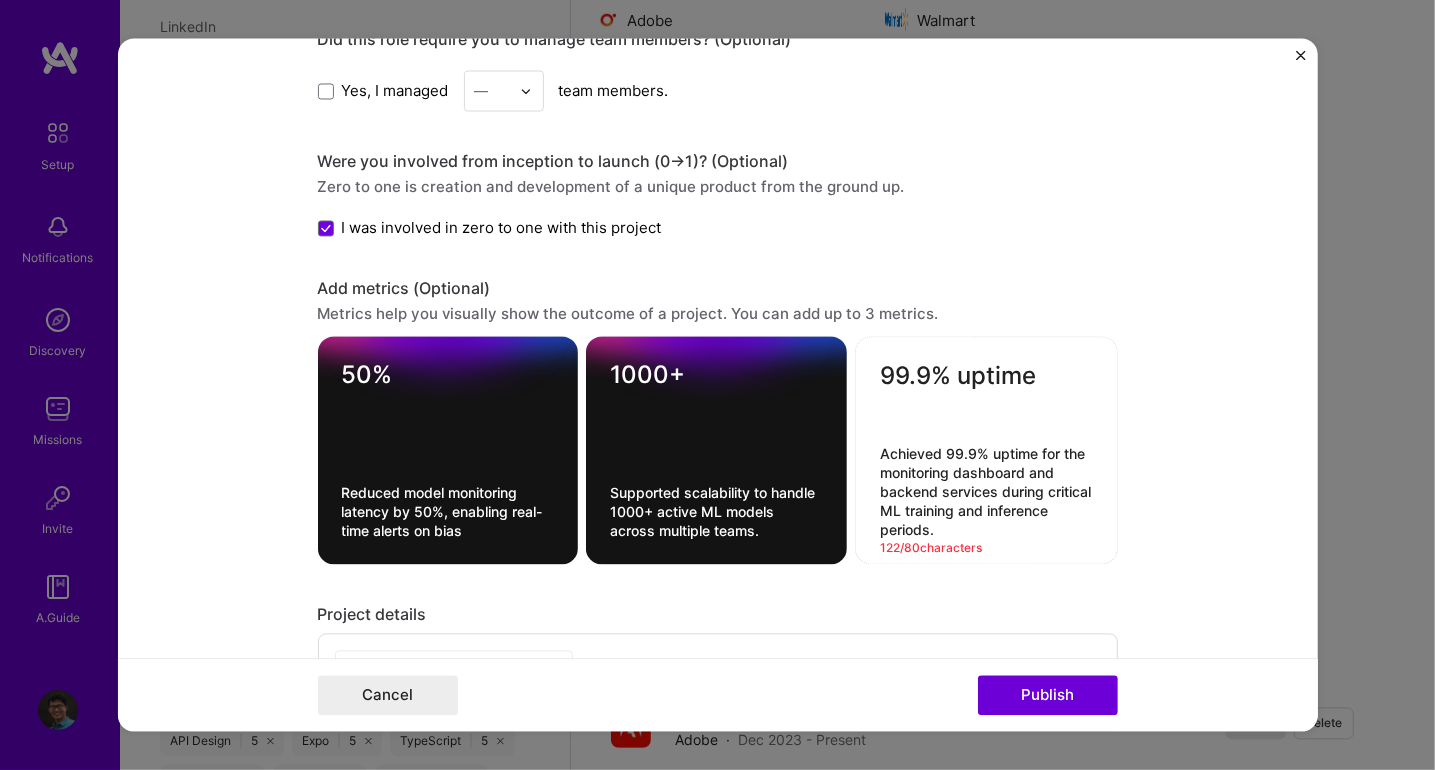 click on "Achieved 99.9% uptime for the monitoring dashboard and backend services during critical ML training and inference periods." at bounding box center [986, 492] 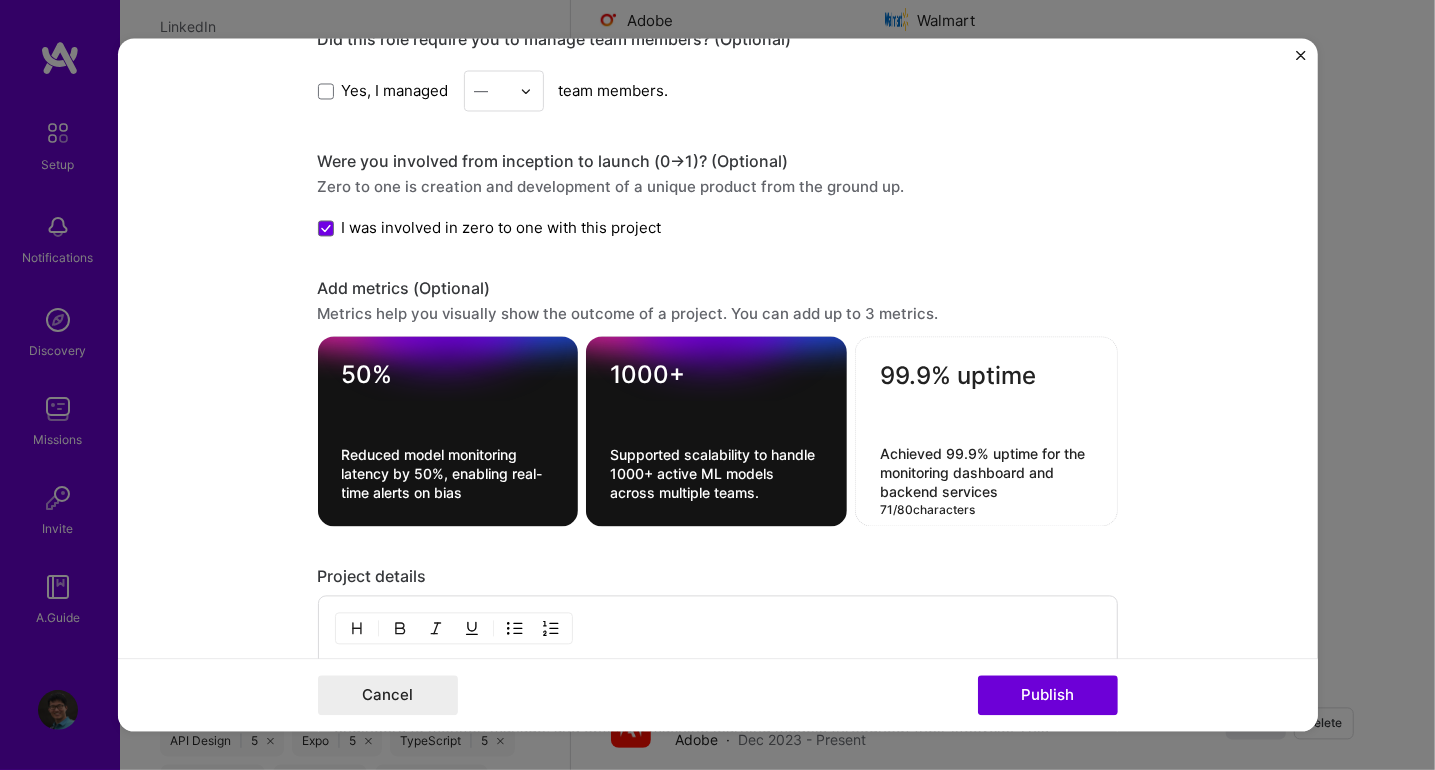 type on "Achieved 99.9% uptime for the monitoring dashboard and backend services" 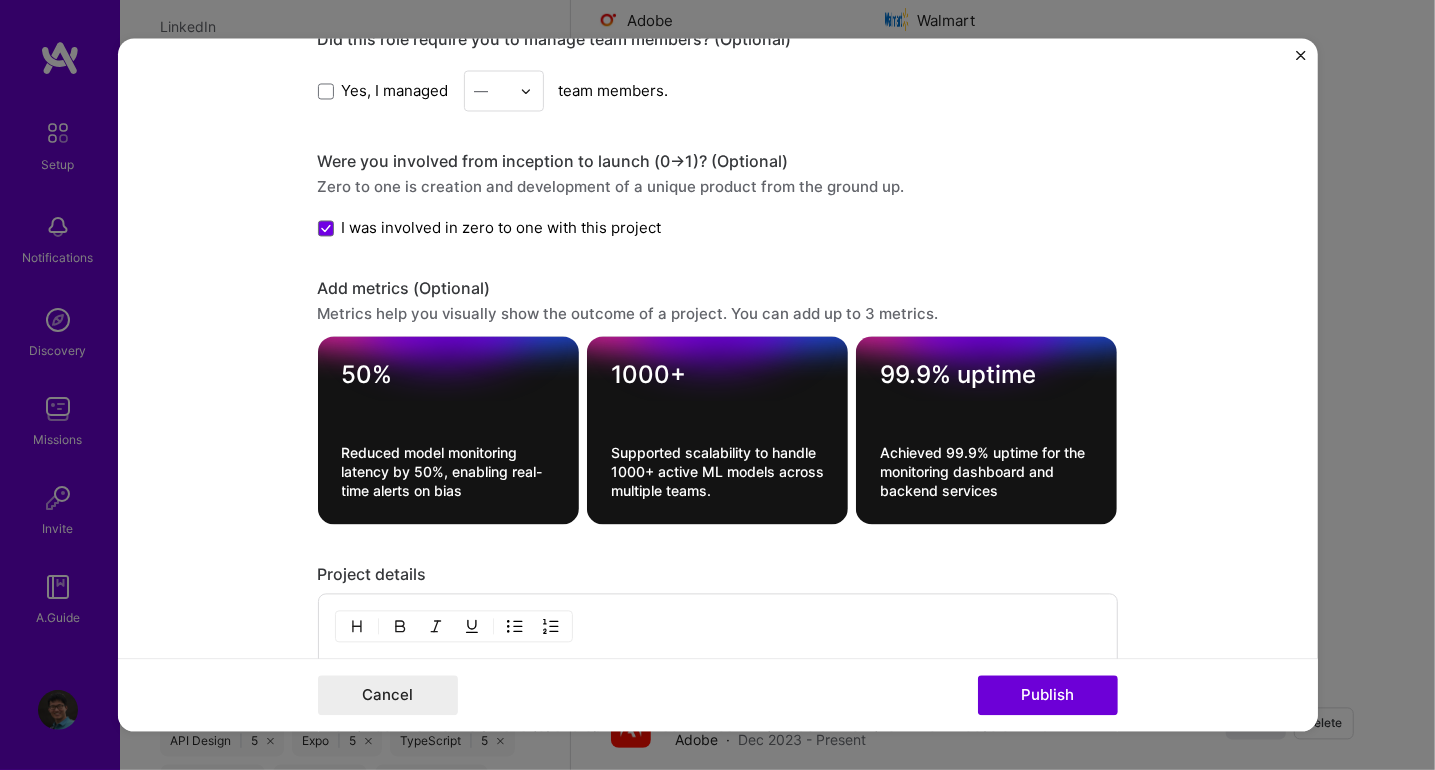 click on "Project title Datatron AI/ML Platform: End-to-End Model Monitoring, Management & Visualization Company Datatron
Project industry Industry 2 Project Link (Optional)
Drag and drop an image or   Upload file Upload file We recommend uploading at least 4 images. 1600x1200px or higher recommended. Max 5MB each. Role Front-End Engineer Full-Stack Developer [MONTH], [YEAR]
to [MONTH], [YEAR]
I’m still working on this project Skills used — Add up to 12 skills Any new skills will be added to your profile. Enter skills... 12 TypeScript 1 2 3 4 5 Kubernetes 1 2 3 4 5 Machine Learning 1 2 3 4 5 Redux 1 2 3 4 5 GraphQL 1 2 3 4 5 AWS 1 2 3 4 5 Python 1 2 3 4 5 Apache Kafka 1 2 3 4 5 Tensorflow 1 2 3 4 5 Artificial Intelligence (AI) 1 2 3 4 5 D3.js 1 2 3 4 5 GitHub 1 2 3 4 5 Did this role require you to manage team members? (Optional) Yes, I managed — team members. ->  1)? (Optional)  50%  1000+   769 /" at bounding box center [718, 385] 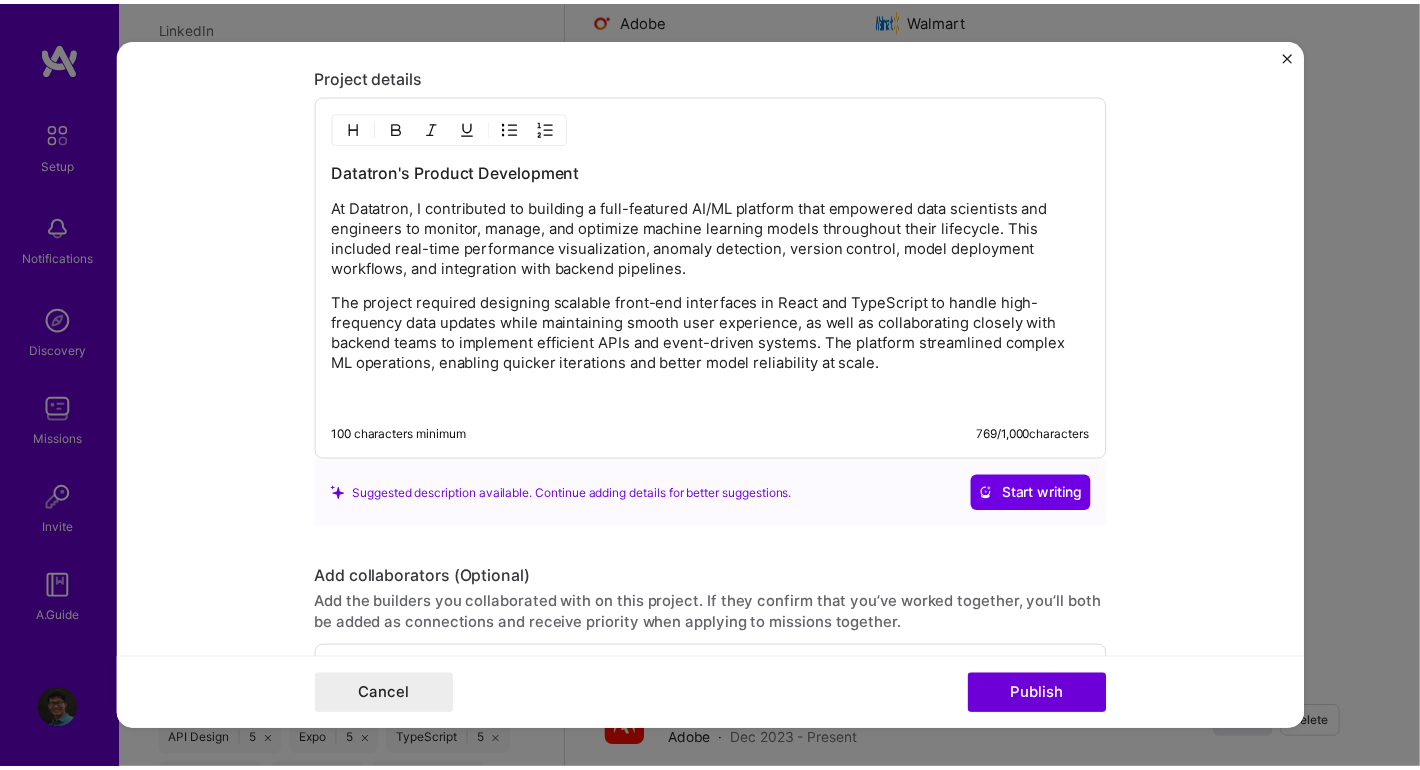 scroll, scrollTop: 2607, scrollLeft: 0, axis: vertical 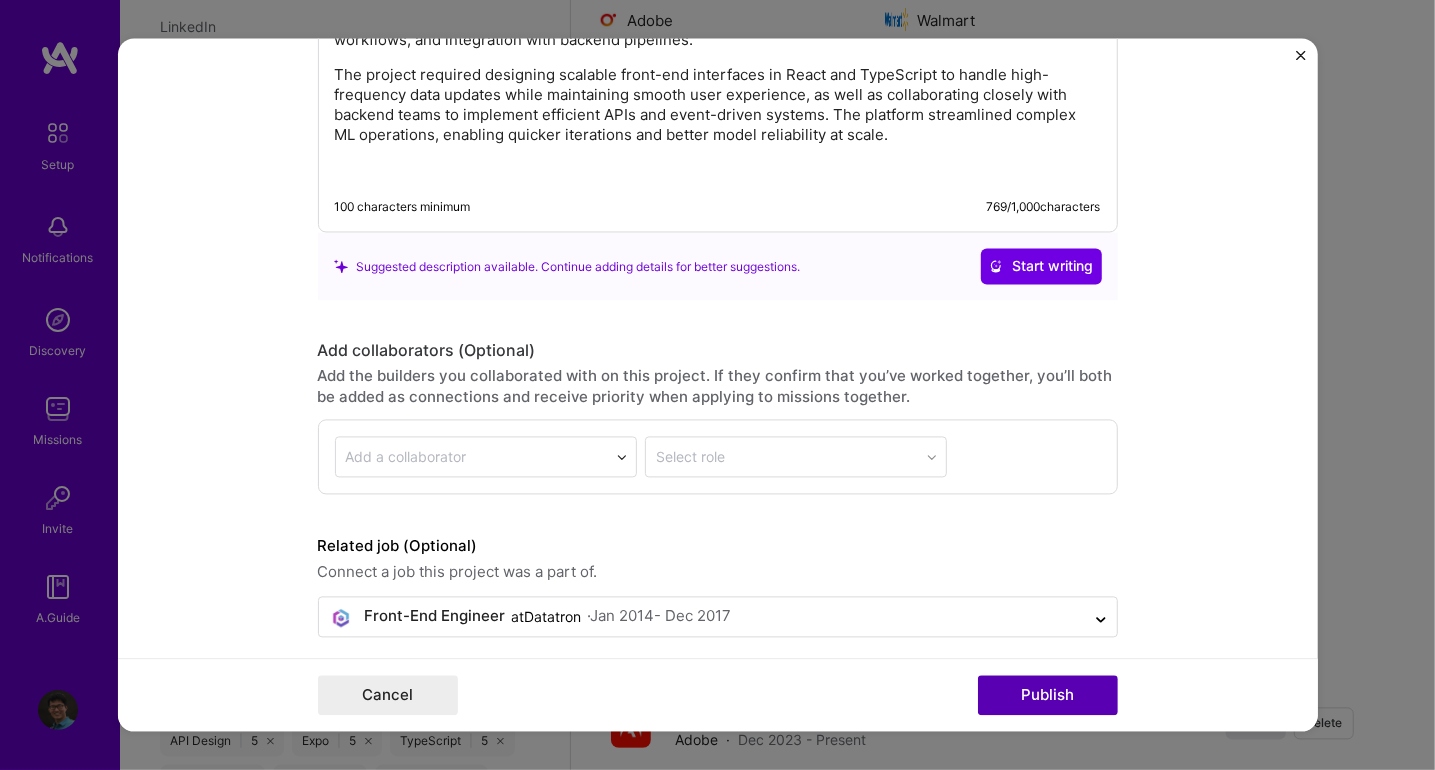 click on "Publish" at bounding box center [1048, 696] 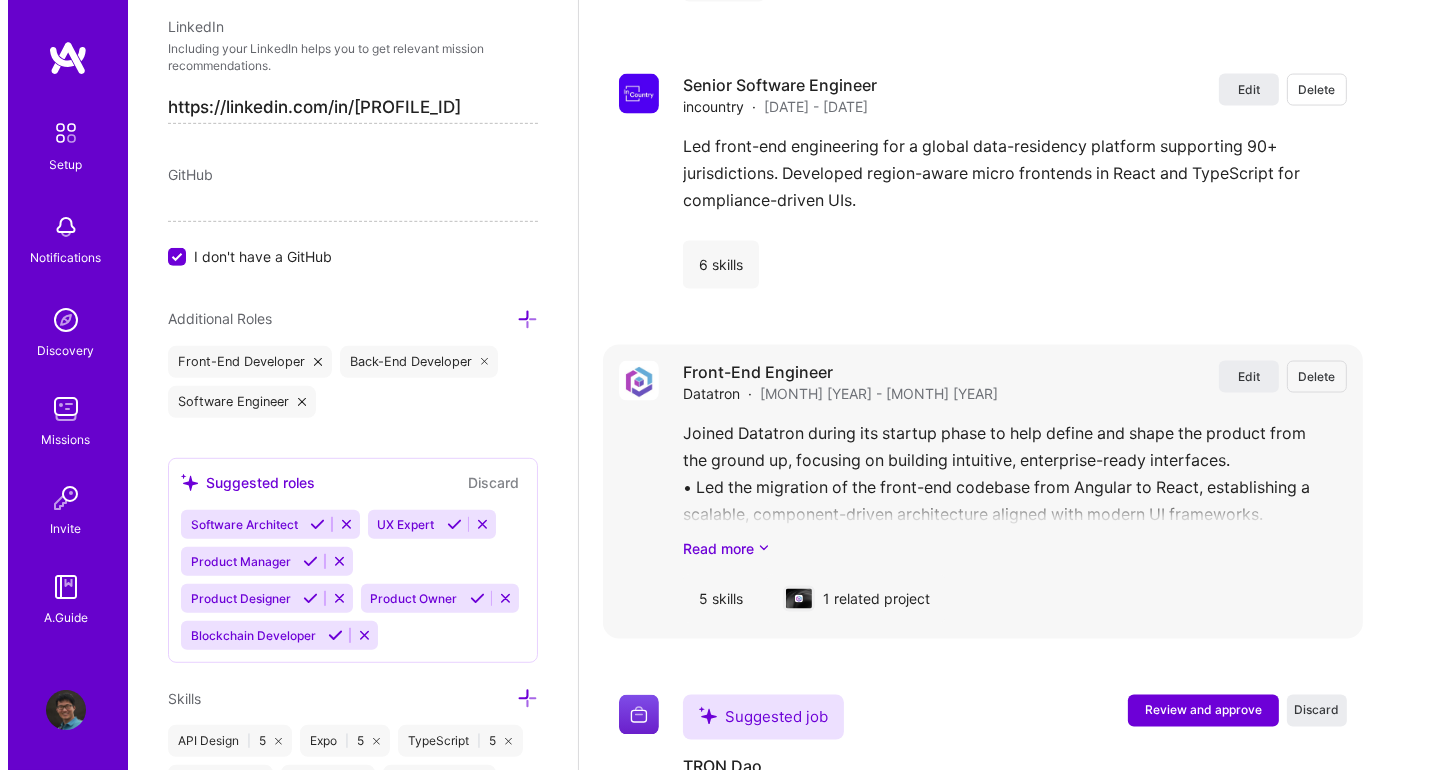 scroll, scrollTop: 3699, scrollLeft: 0, axis: vertical 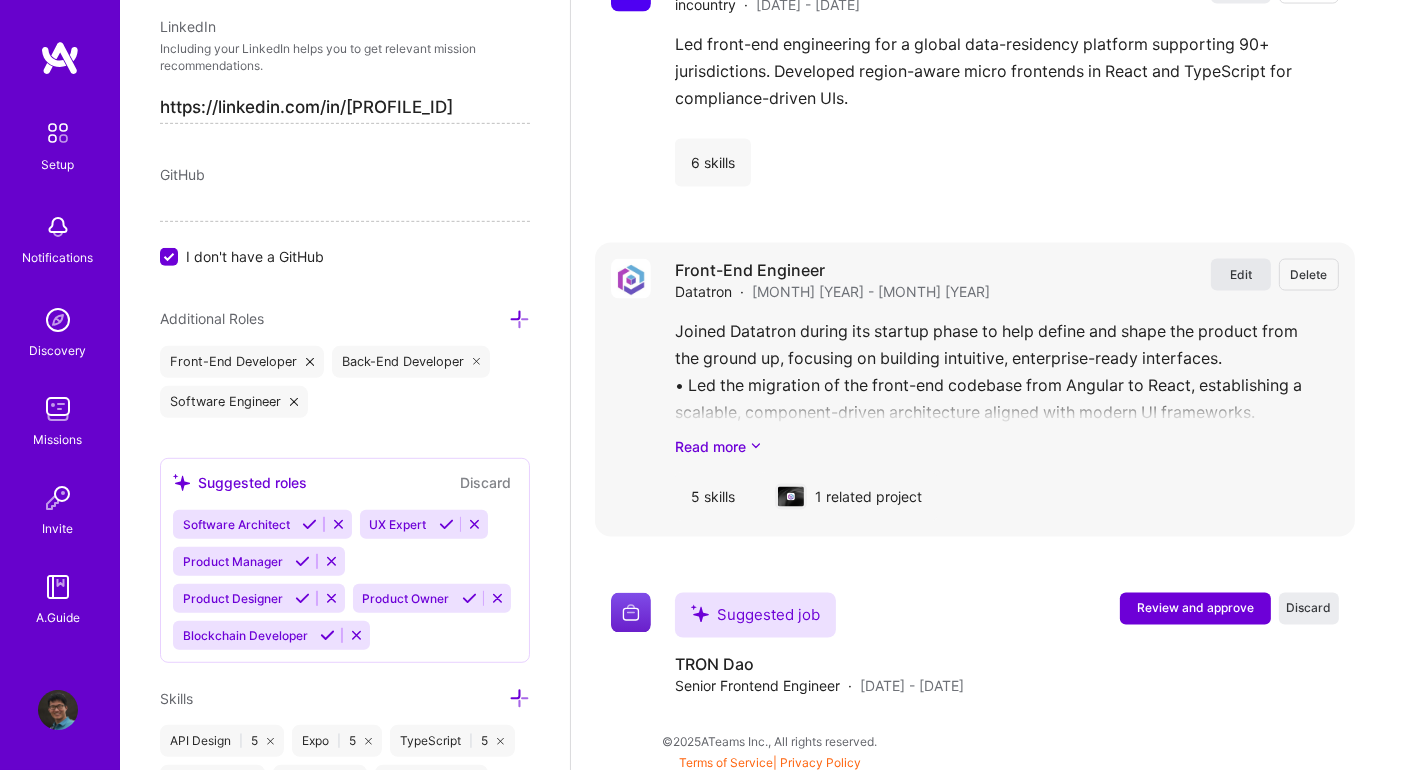 click on "Edit" at bounding box center [1241, 274] 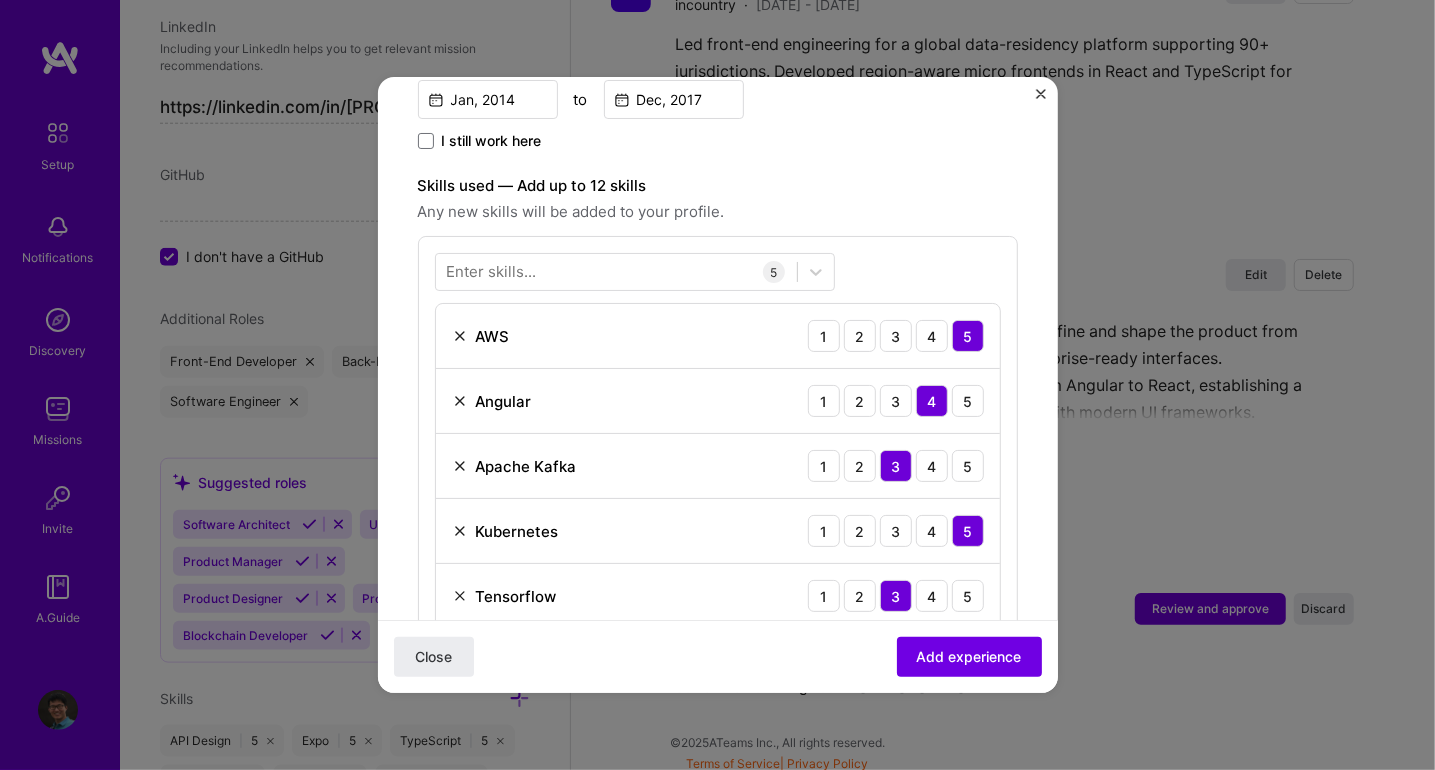 scroll, scrollTop: 500, scrollLeft: 0, axis: vertical 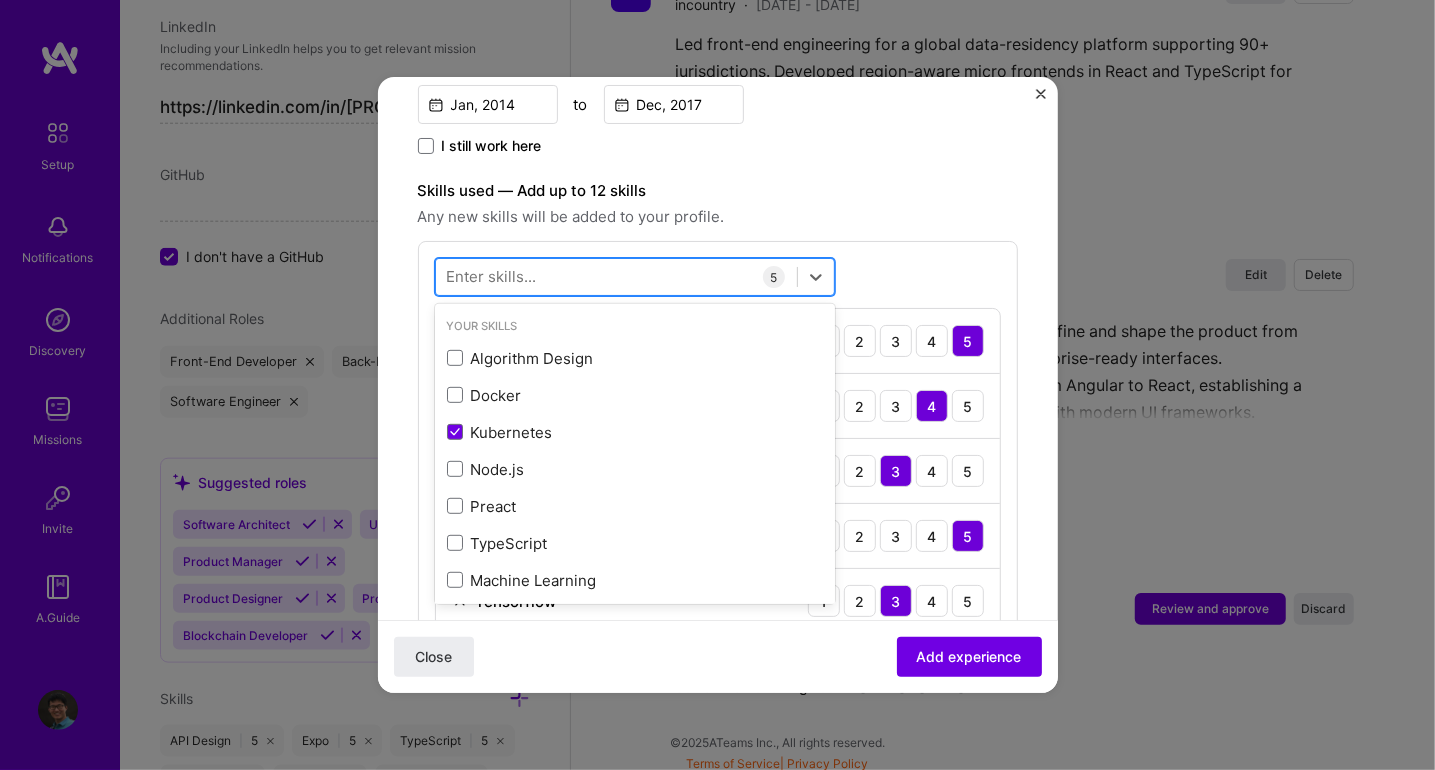 click at bounding box center [616, 277] 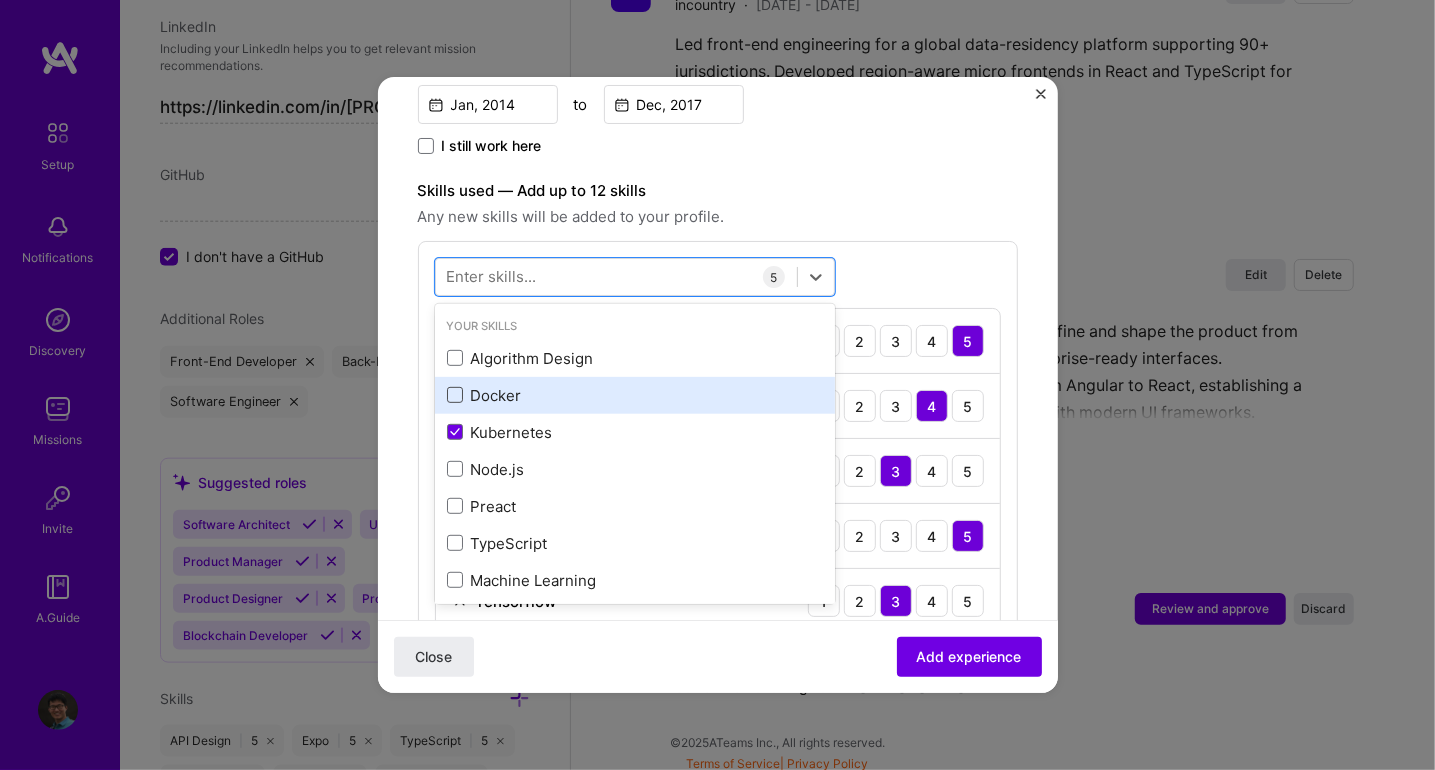 click at bounding box center [455, 395] 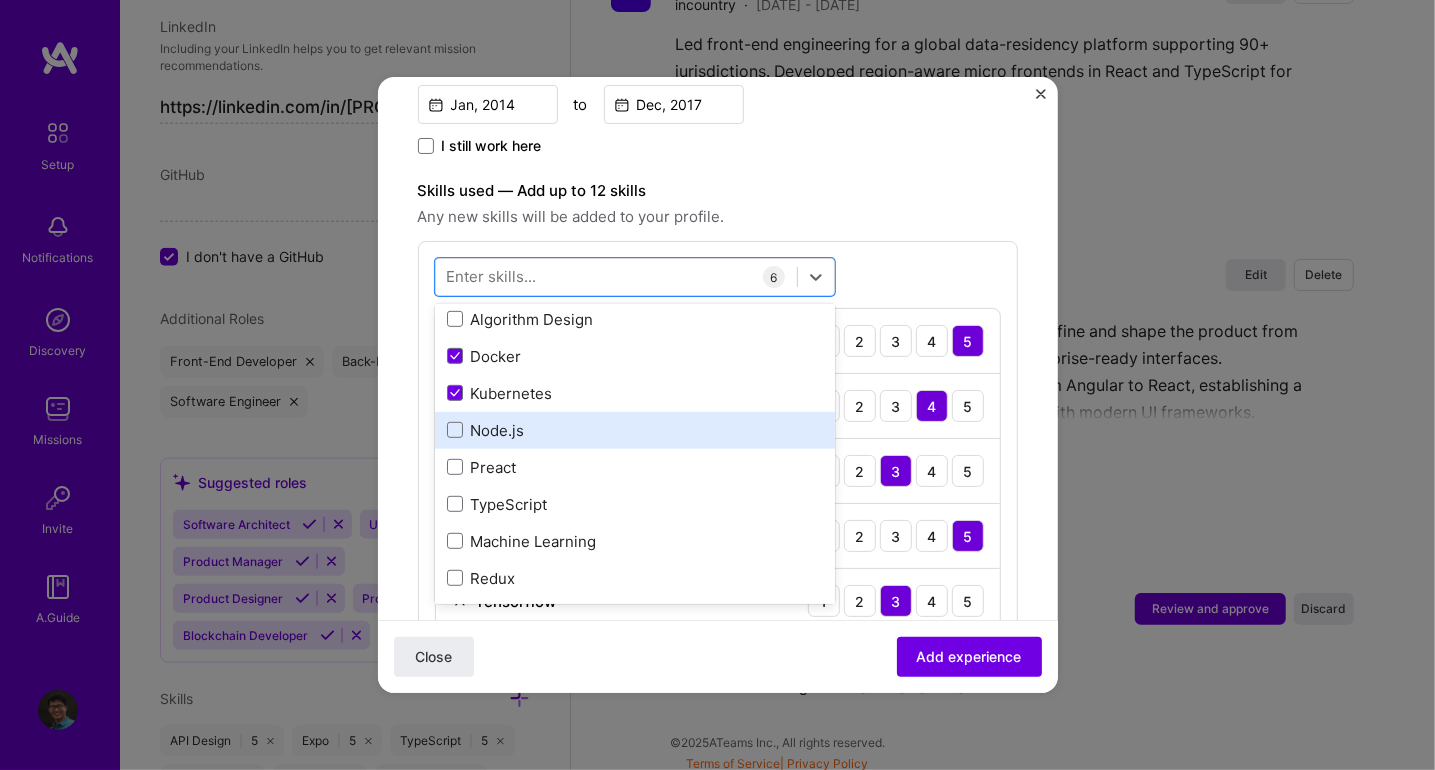 scroll, scrollTop: 100, scrollLeft: 0, axis: vertical 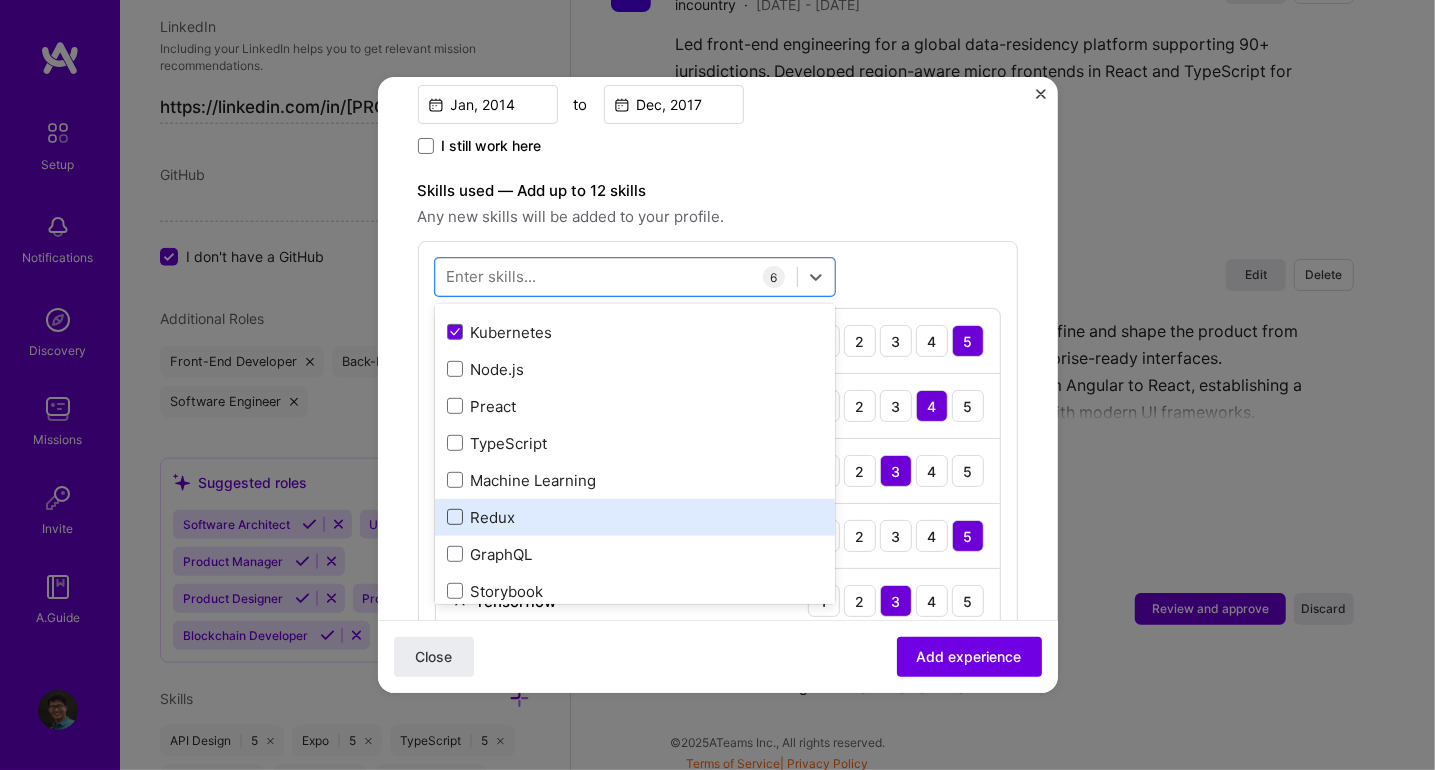 click at bounding box center (455, 517) 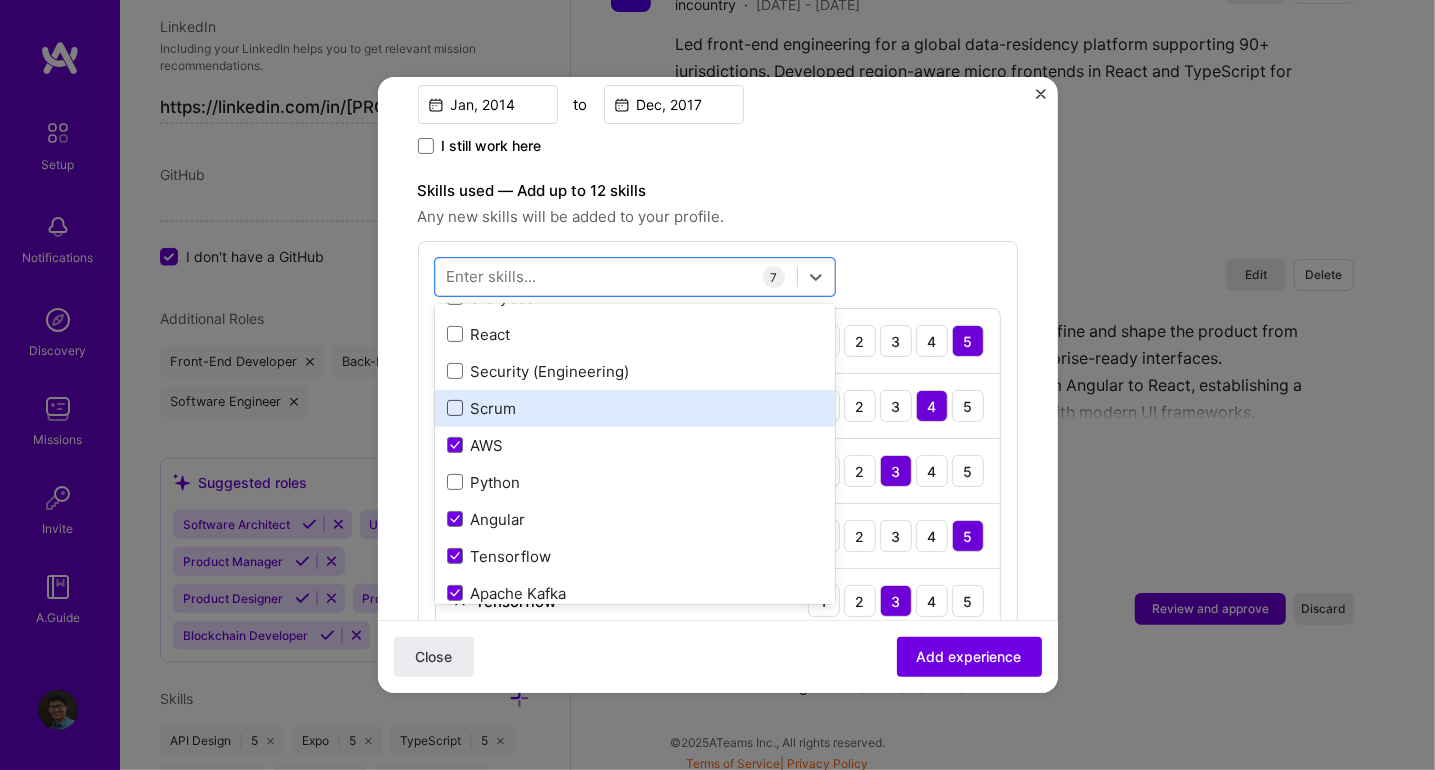 scroll, scrollTop: 399, scrollLeft: 0, axis: vertical 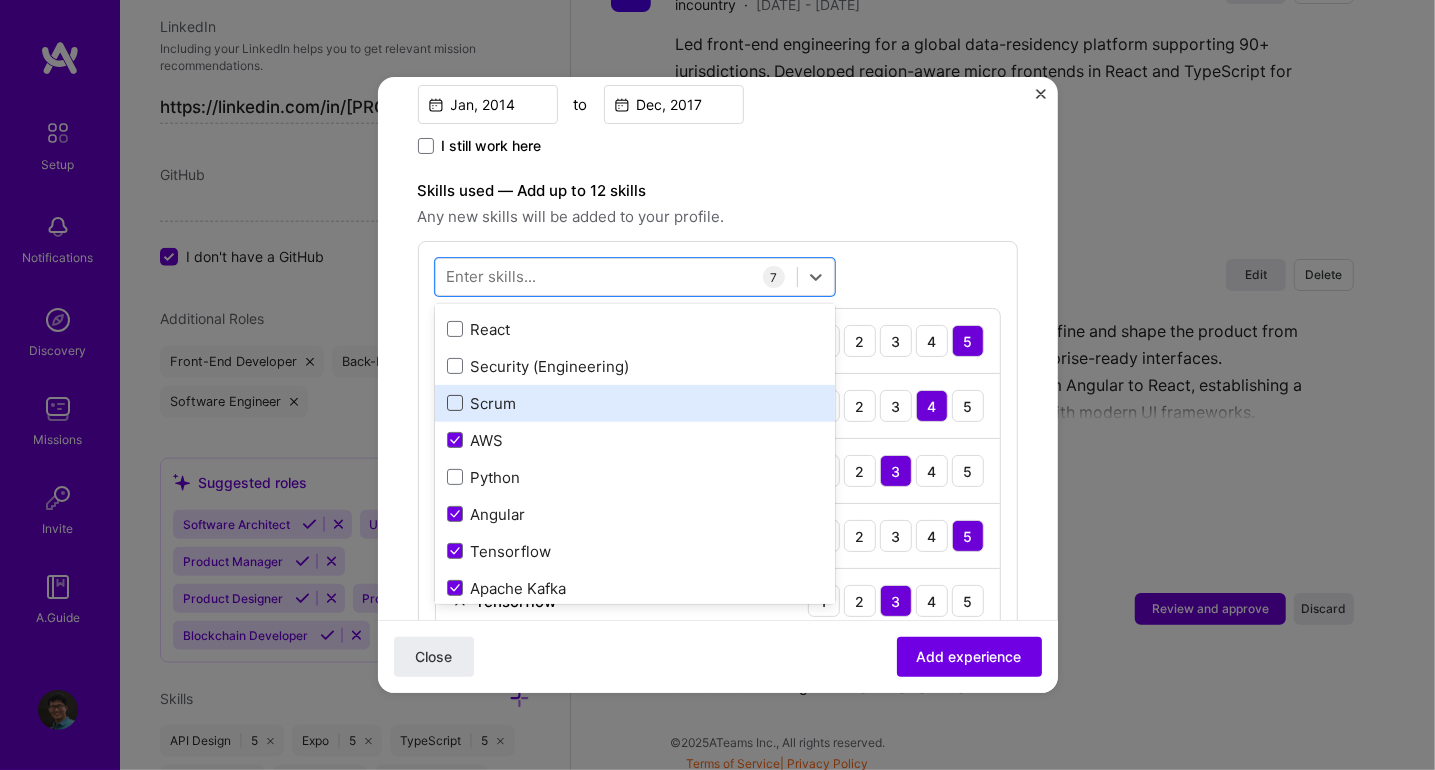 click at bounding box center (455, 403) 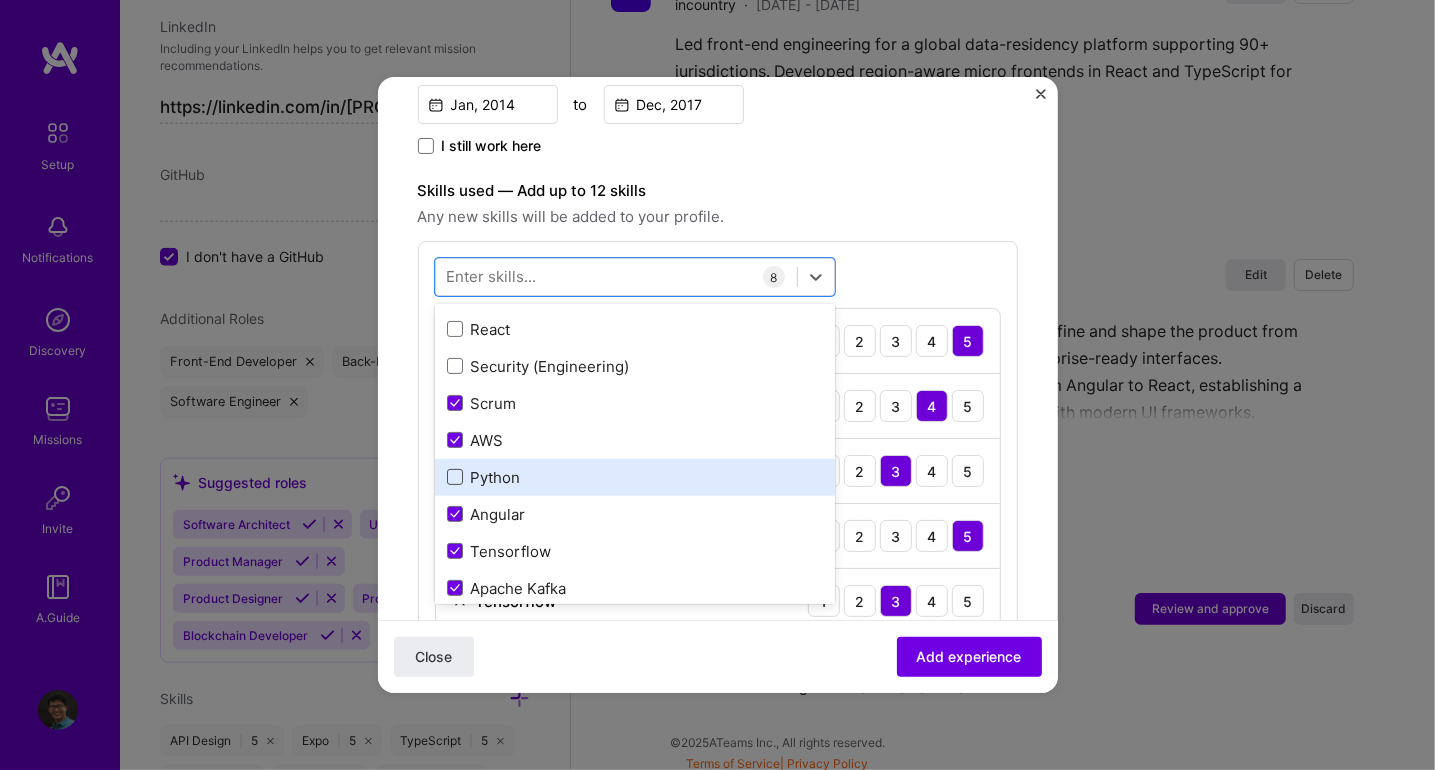 click at bounding box center [455, 477] 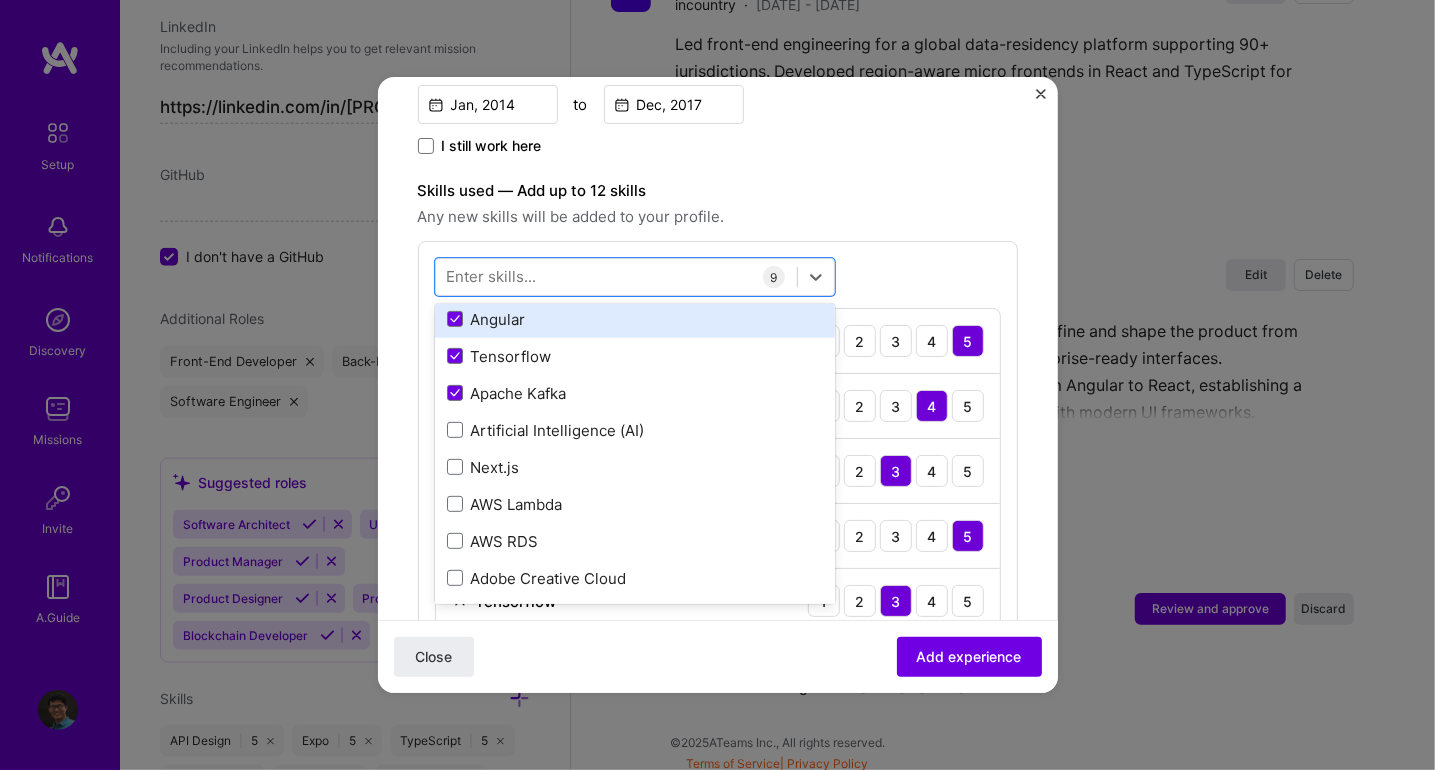 scroll, scrollTop: 600, scrollLeft: 0, axis: vertical 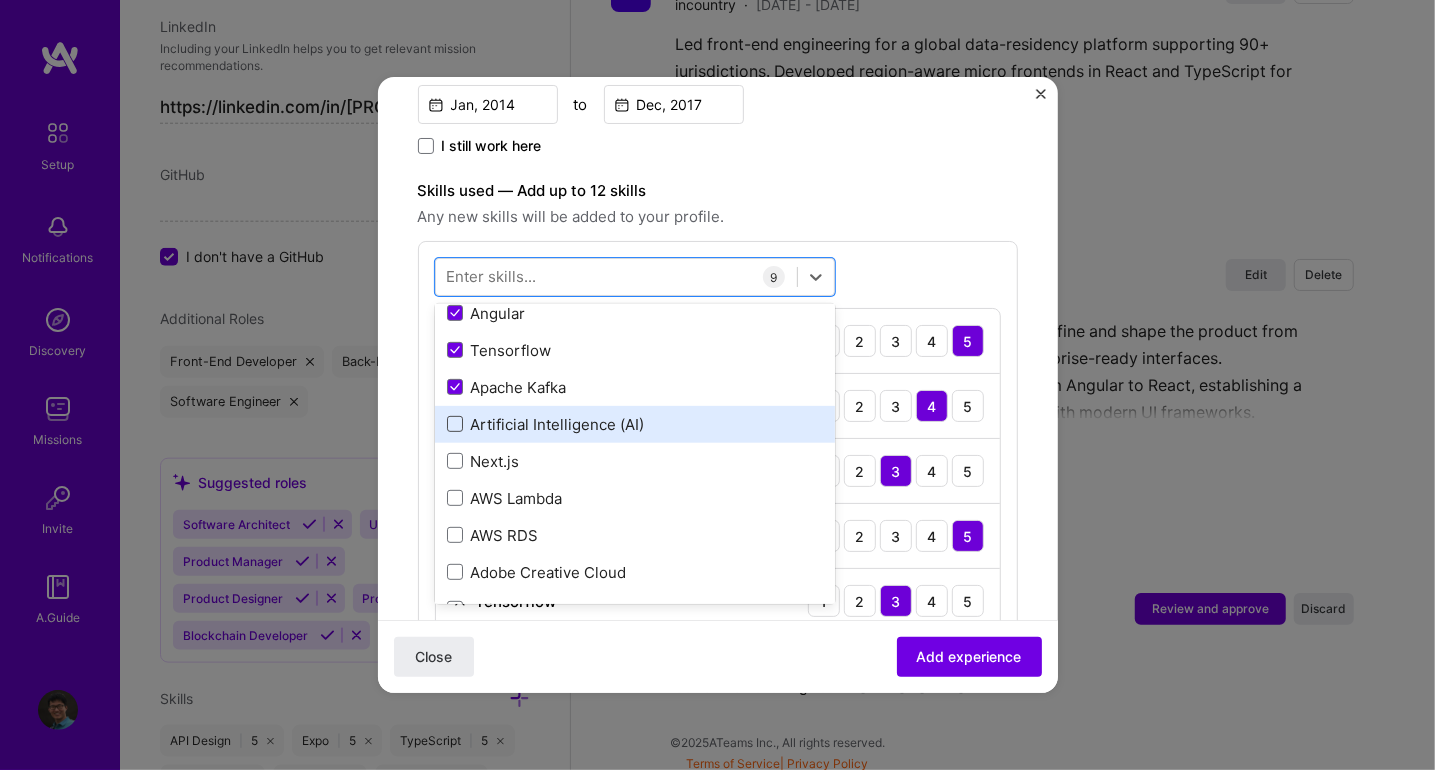 click at bounding box center (455, 424) 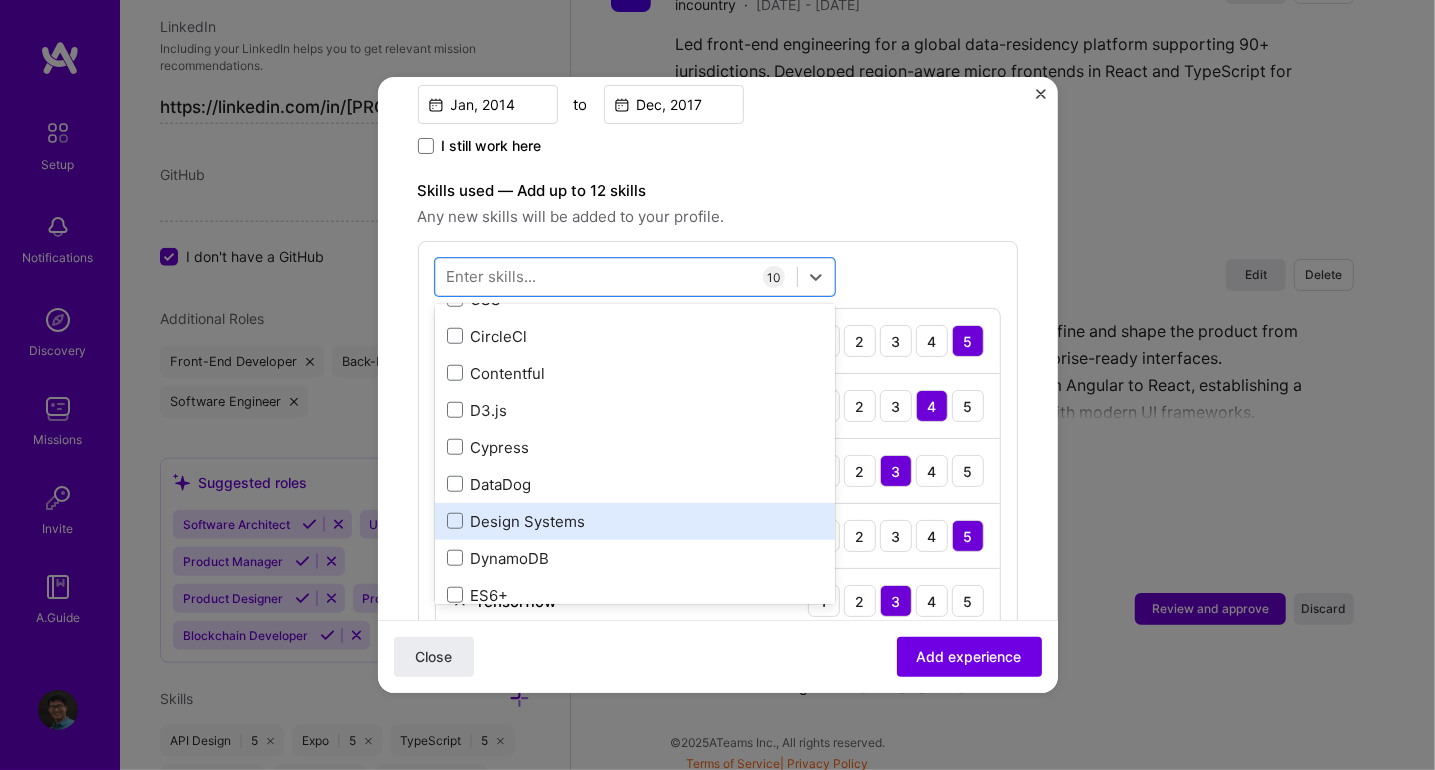 scroll, scrollTop: 1200, scrollLeft: 0, axis: vertical 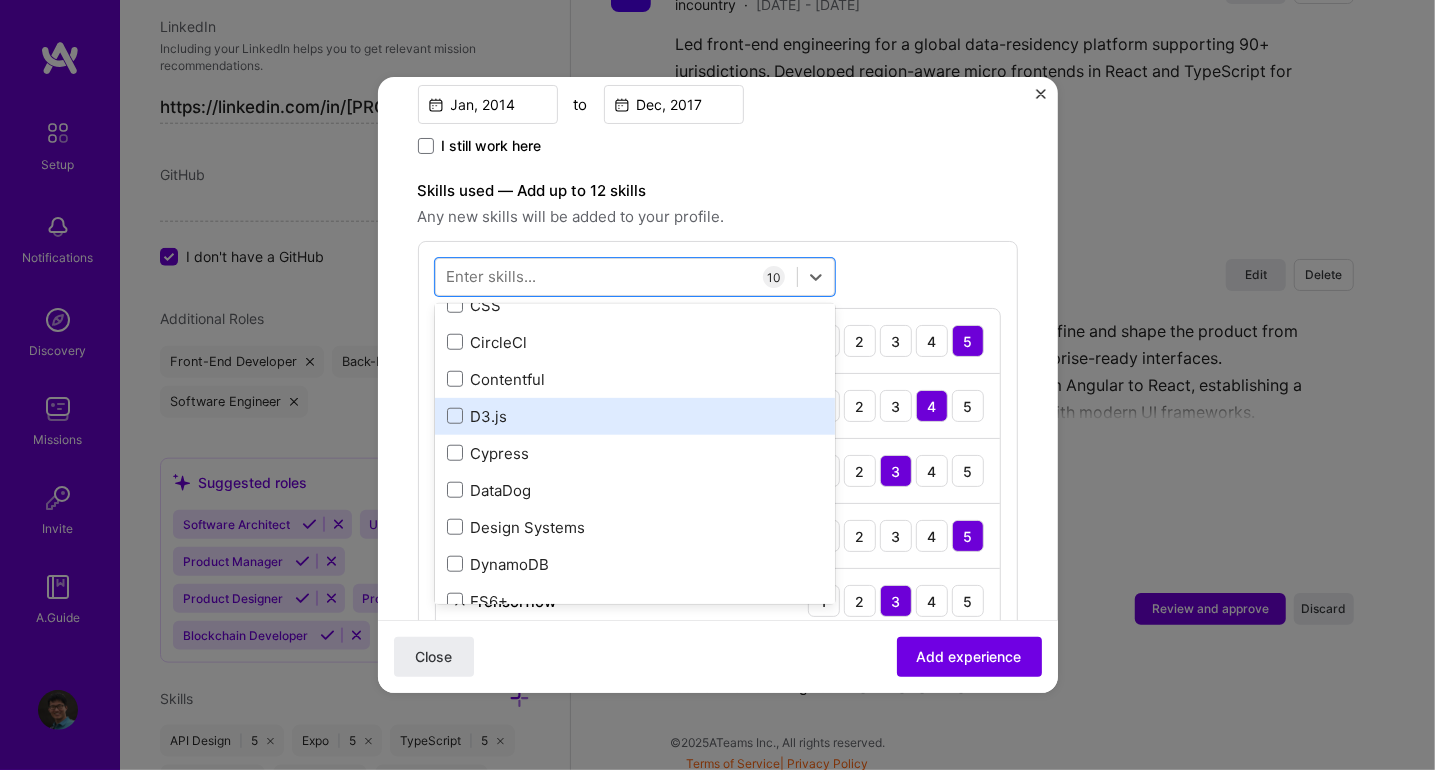 click on "D3.js" at bounding box center (635, 416) 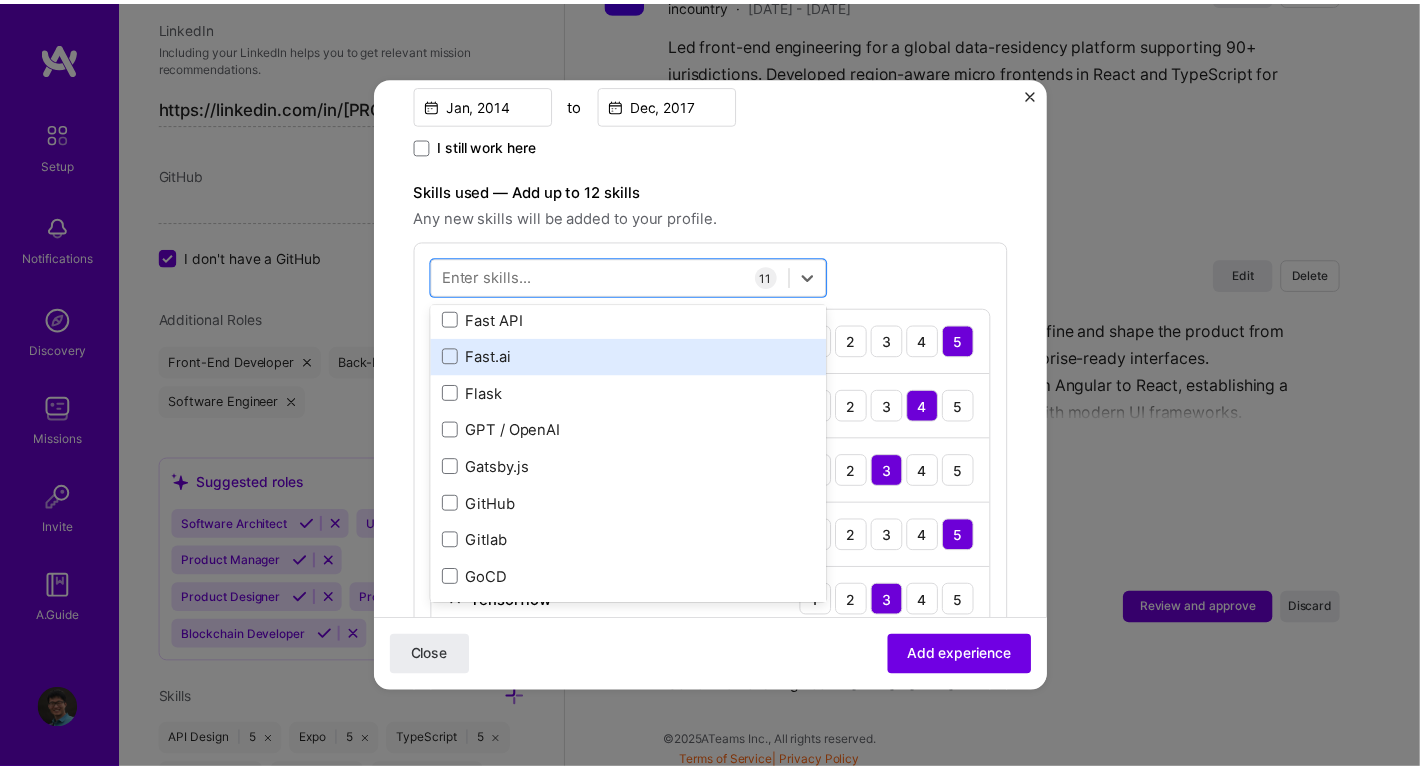 scroll, scrollTop: 1700, scrollLeft: 0, axis: vertical 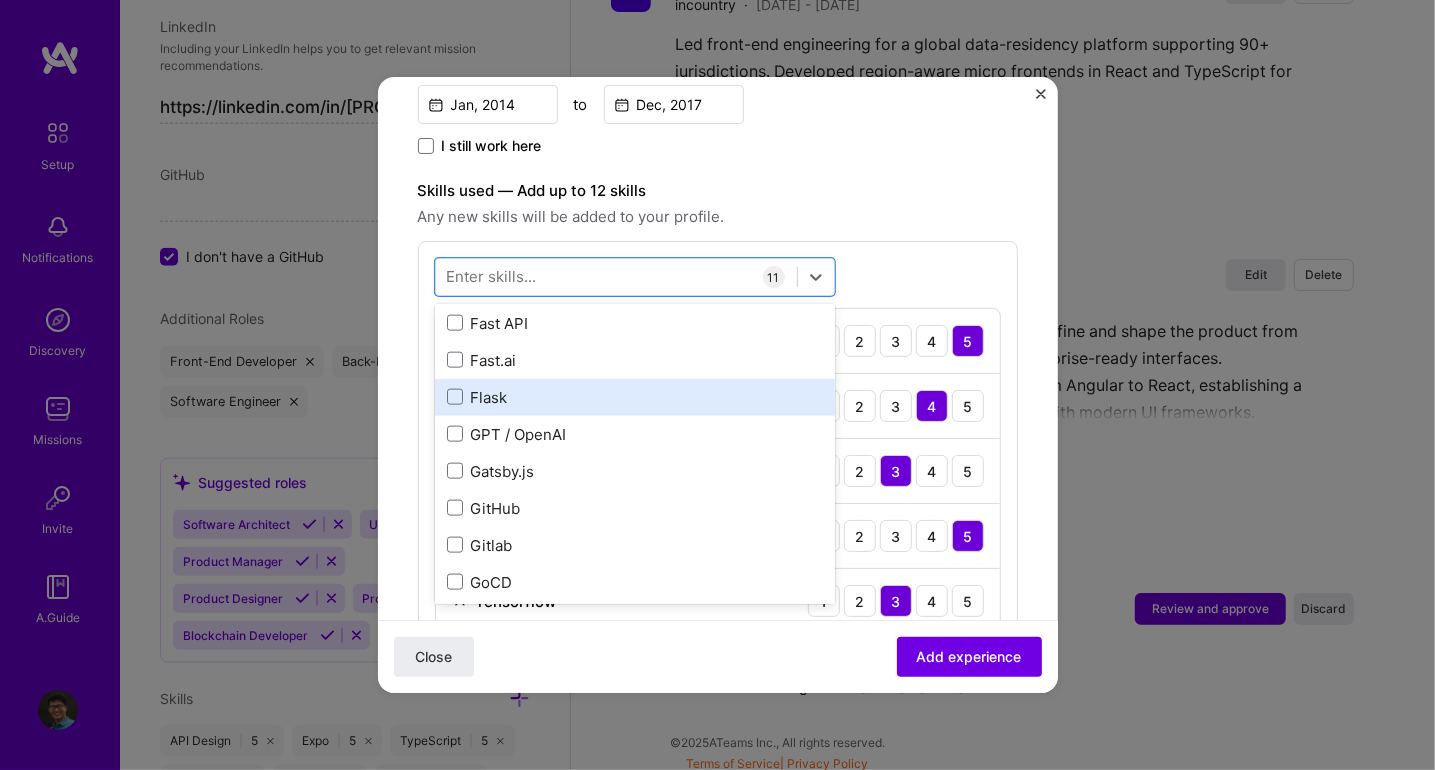 click on "Flask" at bounding box center (635, 397) 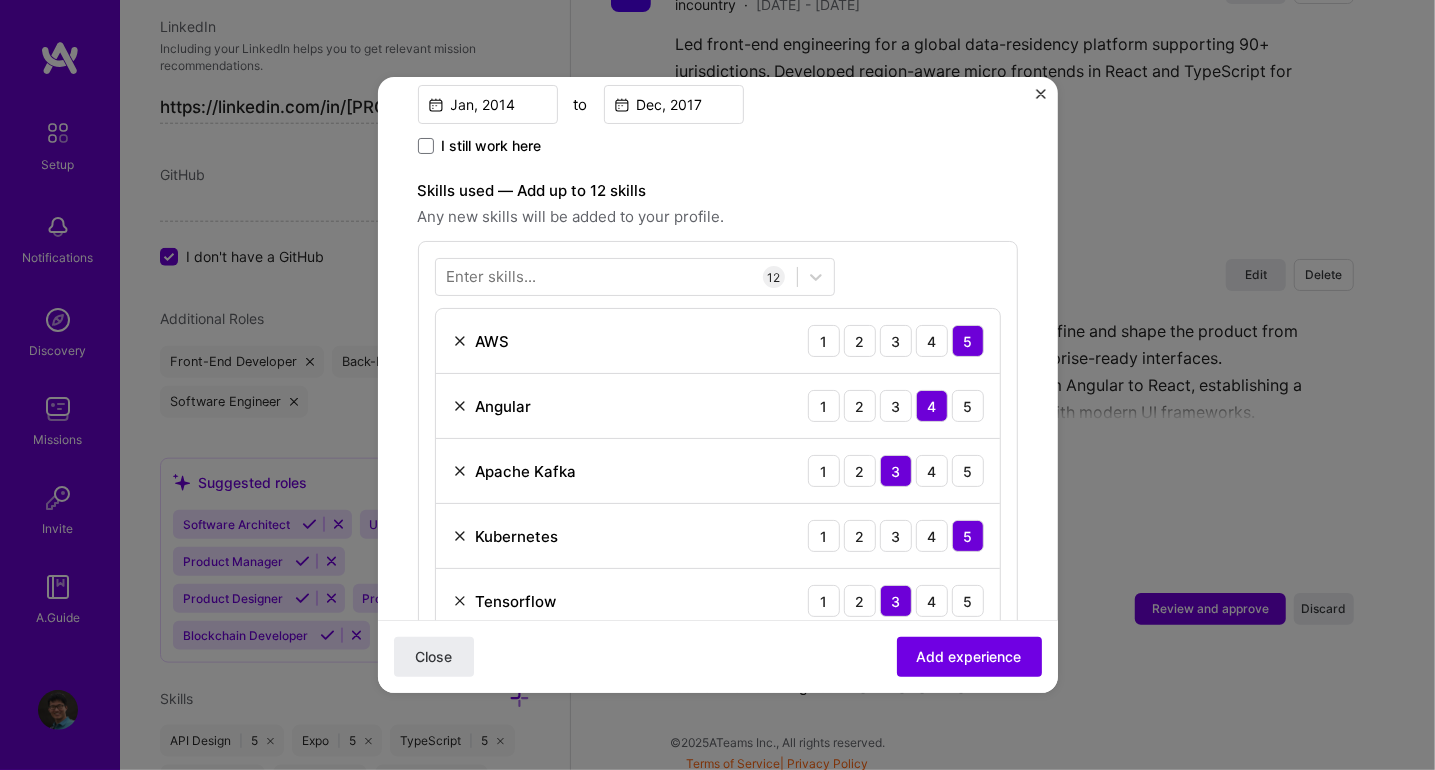click on "Create a job experience Jobs help companies understand your past experience. Company logo Company name Datatron
Industry Add up to 2 industries. Selected industries 2 Your title and specialization Front-End Engineer Front-End Developer Duration Jan, [DATE]
to Dec, [DATE]
I still work here Skills used — Add up to 12 skills Any new skills will be added to your profile. Enter skills... 12 AWS 1 2 3 4 5 Angular 1 2 3 4 5 Apache Kafka 1 2 3 4 5 Kubernetes 1 2 3 4 5 Tensorflow 1 2 3 4 5 Docker 1 2 3 4 5 Redux 1 2 3 4 5 Scrum 1 2 3 4 5 Python 1 2 3 4 5 Artificial Intelligence (AI) 1 2 3 4 5 D3.js 1 2 3 4 5 Flask 1 2 3 4 5 Description Joined Datatron during its startup phase to help define and shape the product from the ground up, focusing on building intuitive, enterprise-ready interfaces. 100 characters minimum 1274 / 2,000  characters Did this role require you to manage team members? (Optional) 0 >   1" at bounding box center [718, 924] 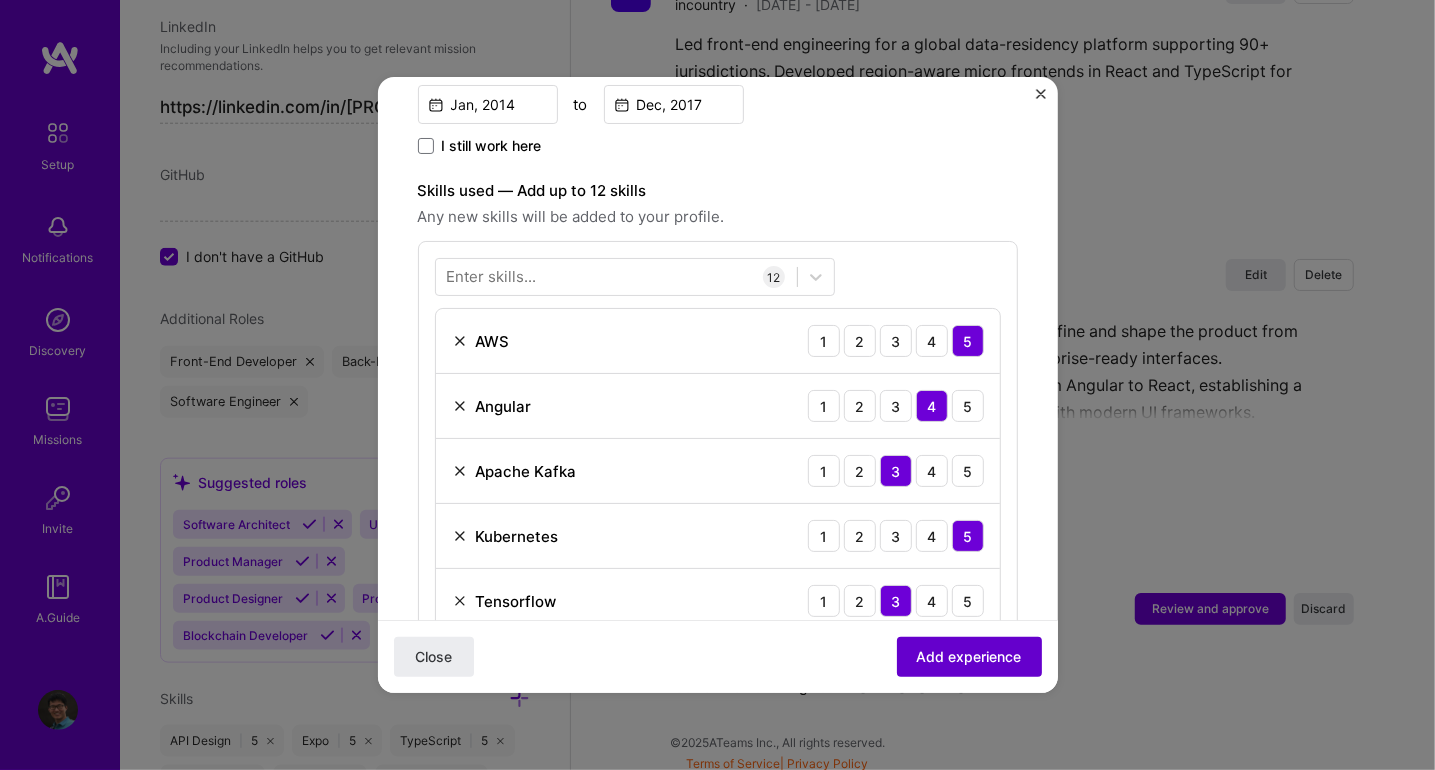click on "Add experience" at bounding box center [969, 657] 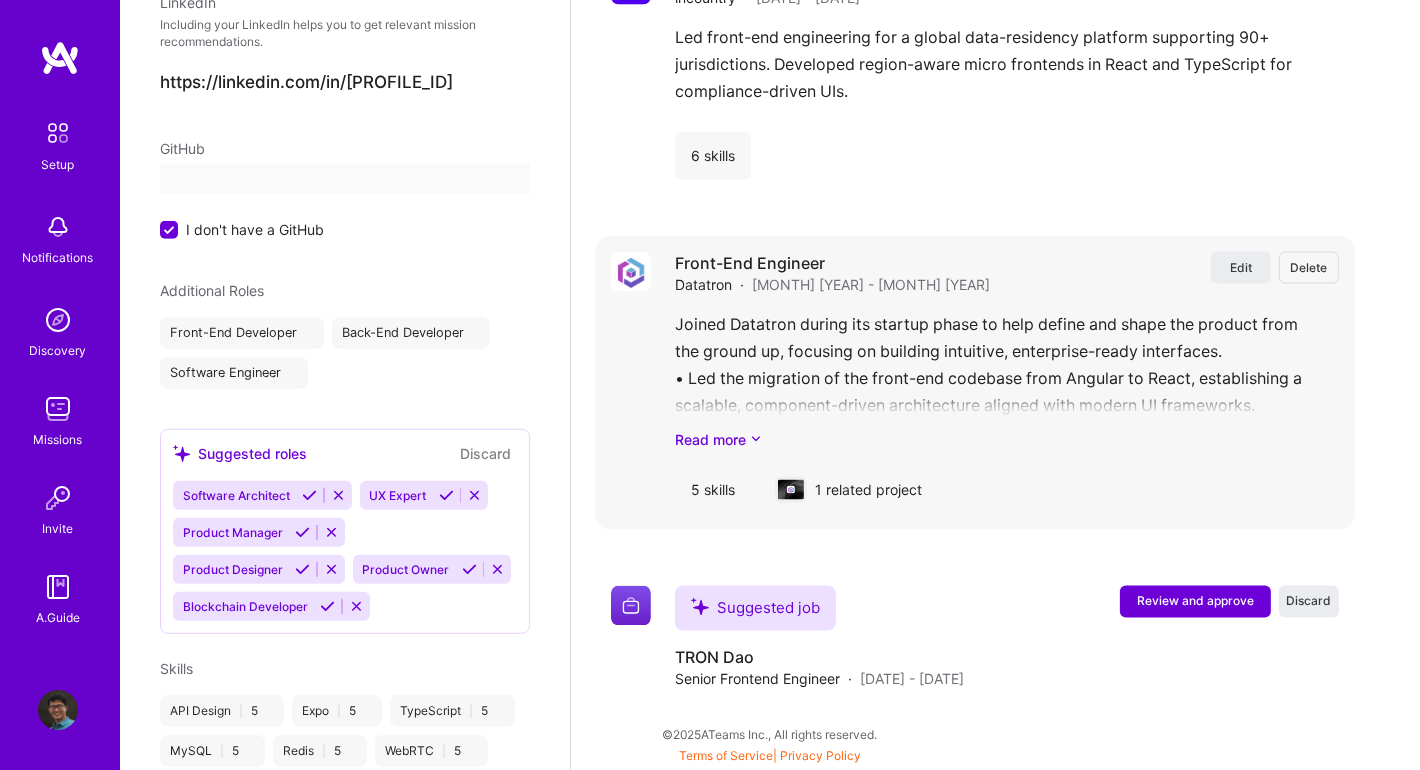 select on "US" 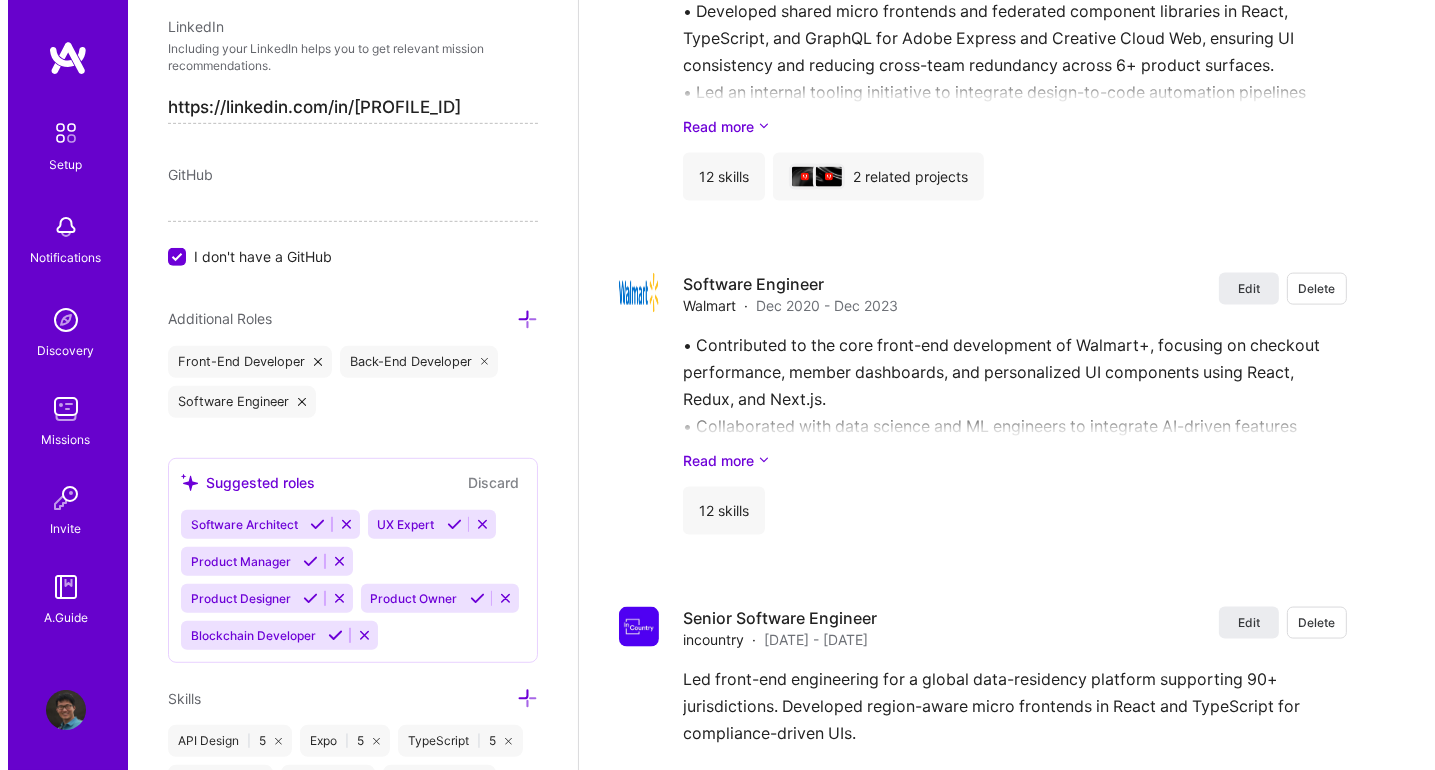 scroll, scrollTop: 2999, scrollLeft: 0, axis: vertical 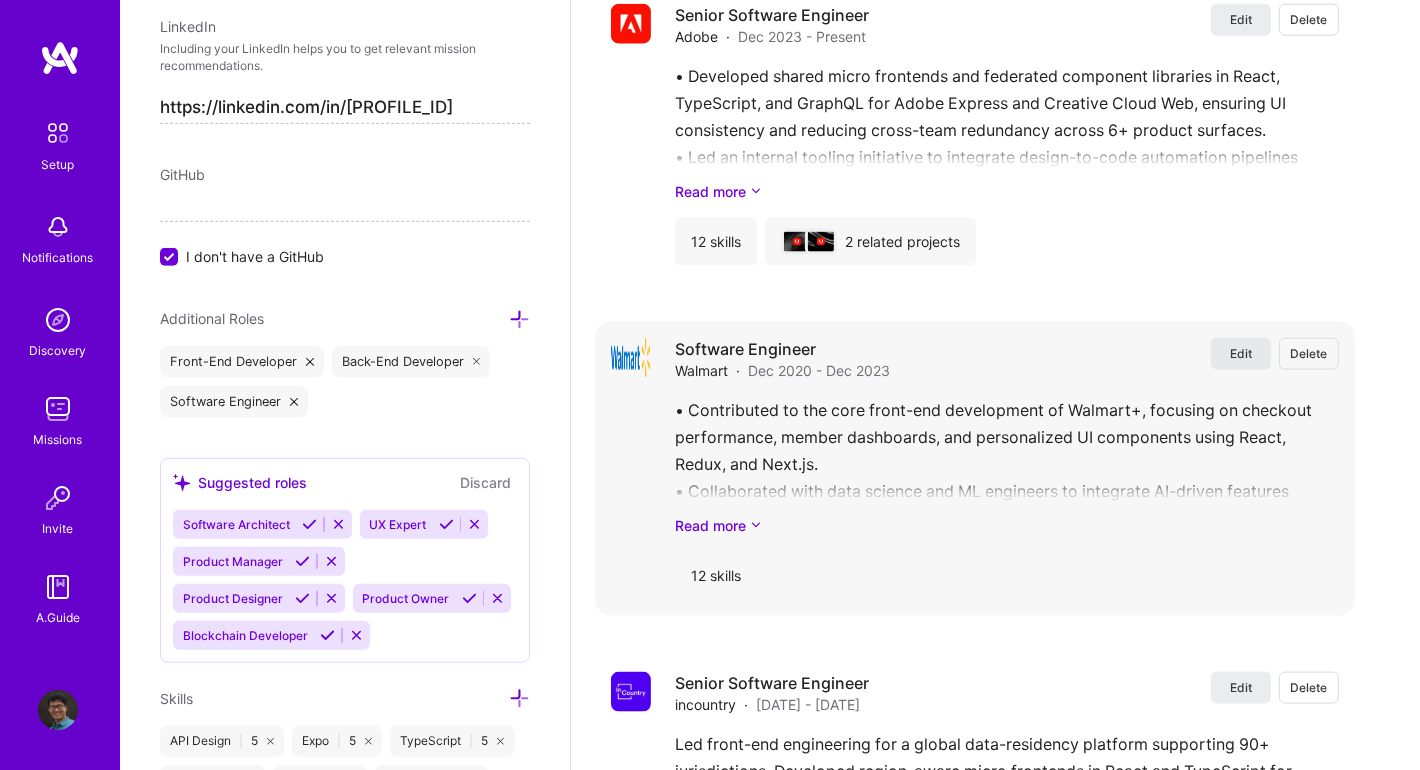 click on "Edit" at bounding box center [1241, 353] 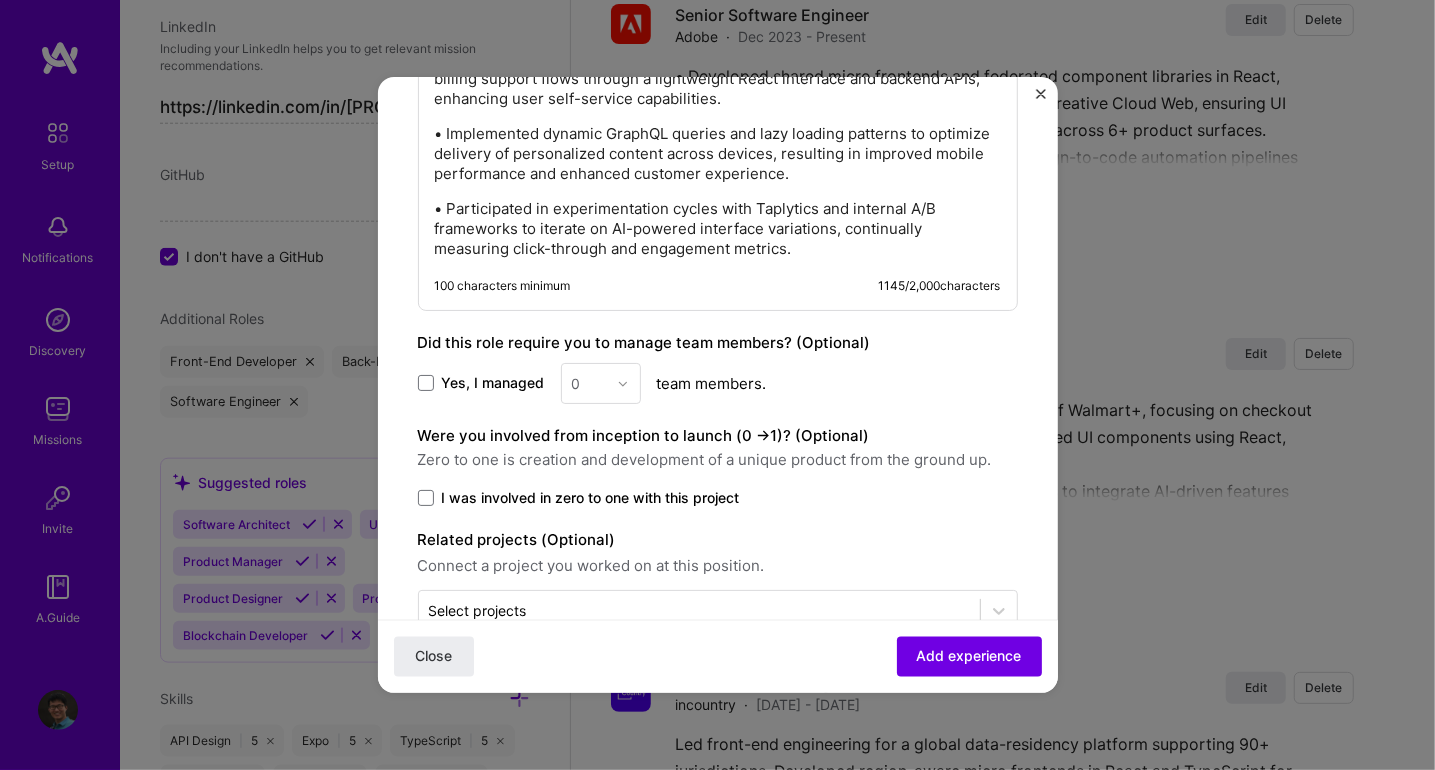 scroll, scrollTop: 1933, scrollLeft: 0, axis: vertical 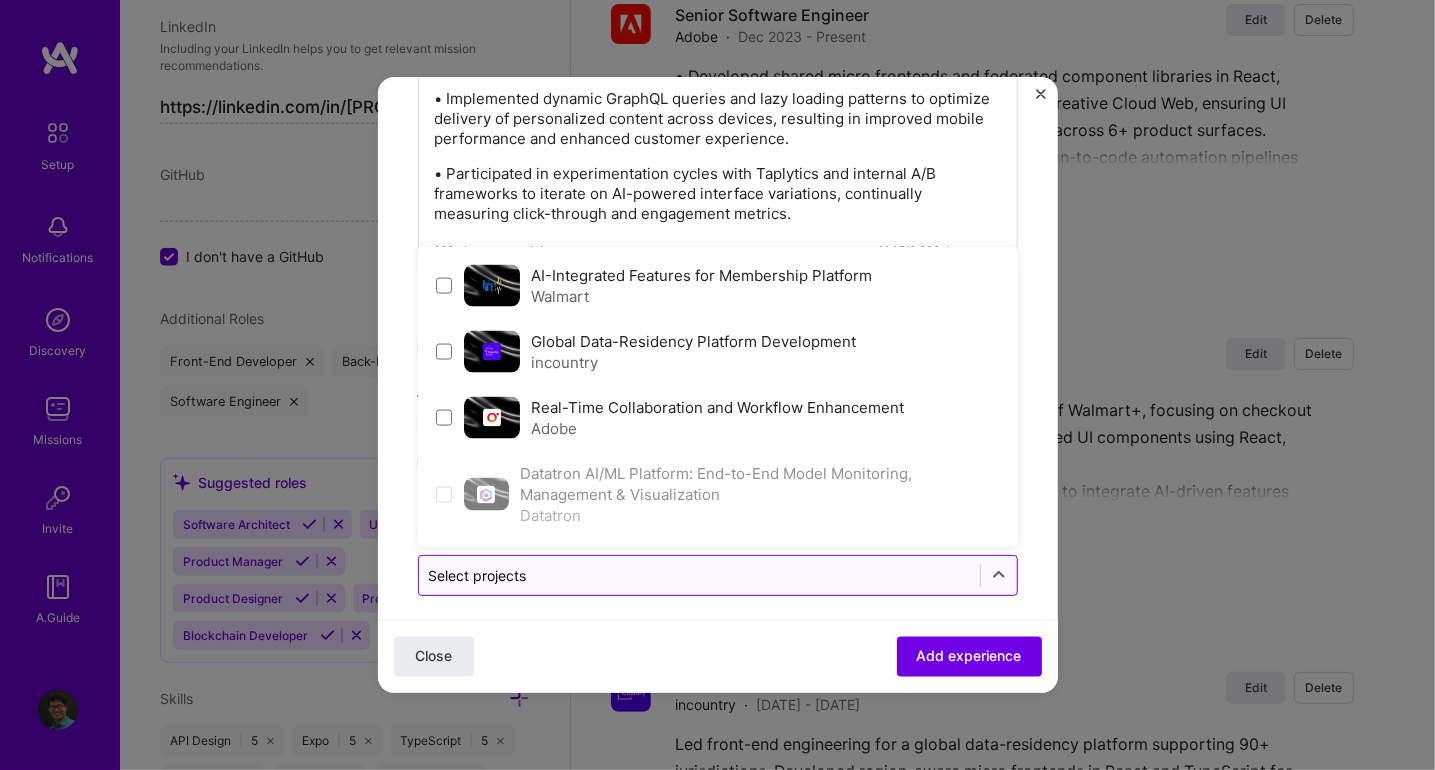 click at bounding box center [699, 575] 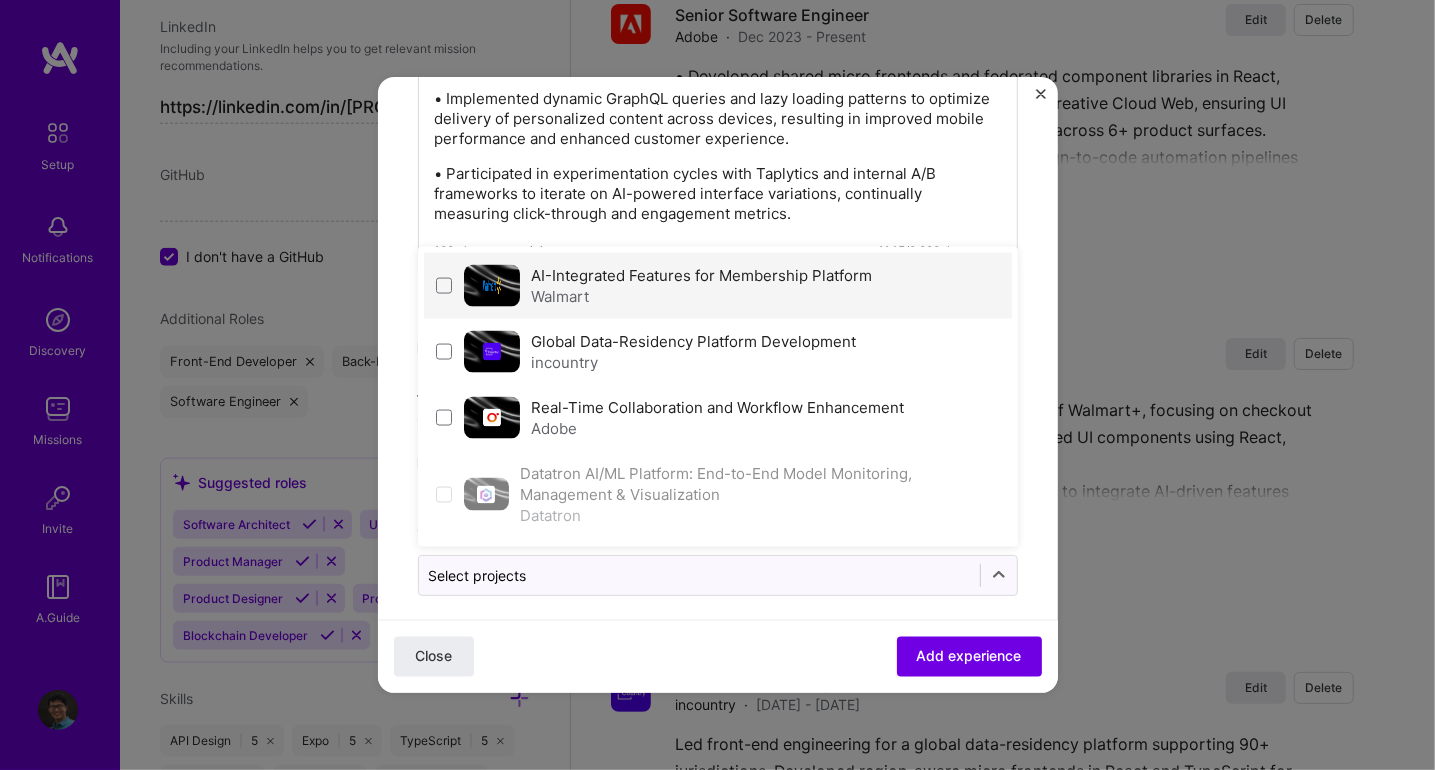 click on "Walmart" at bounding box center [702, 296] 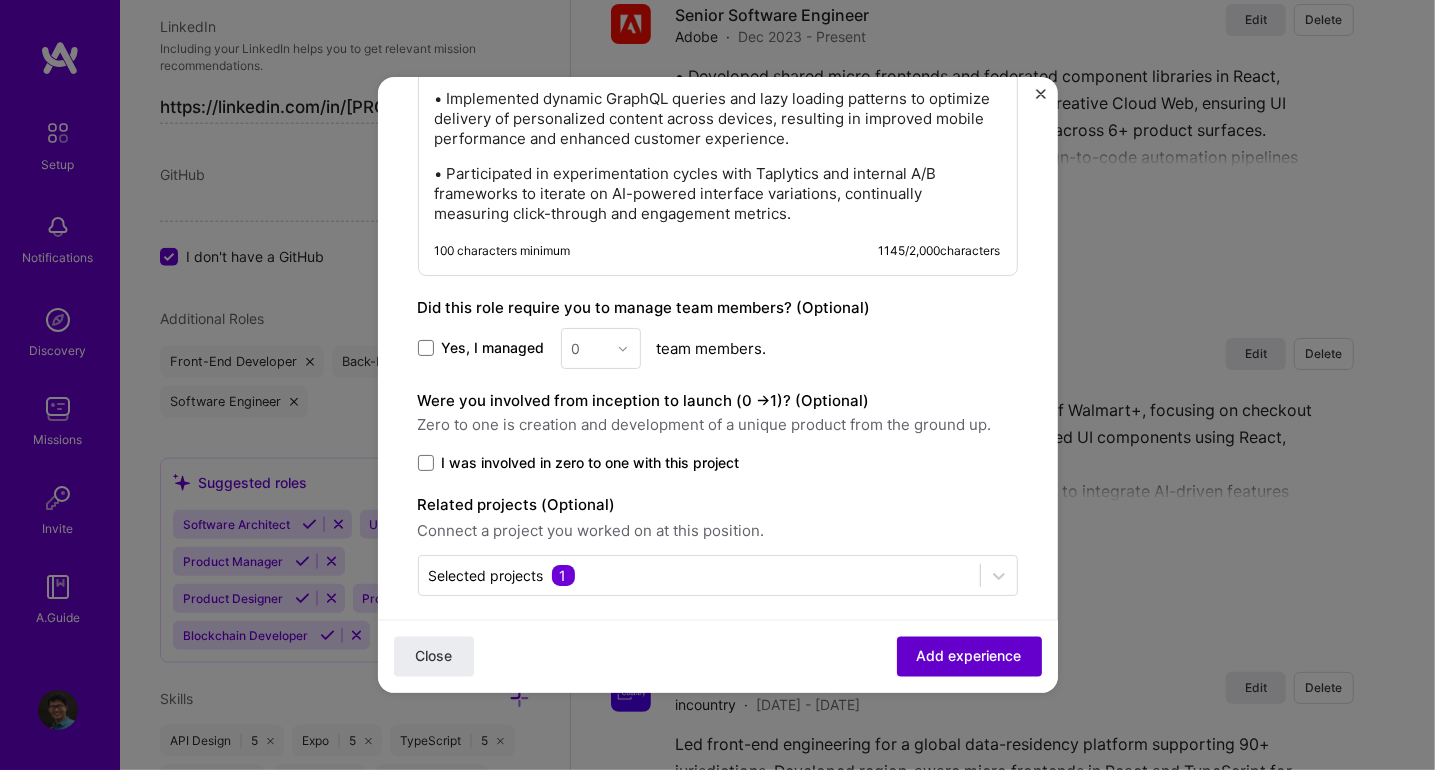 click on "Add experience" at bounding box center [969, 657] 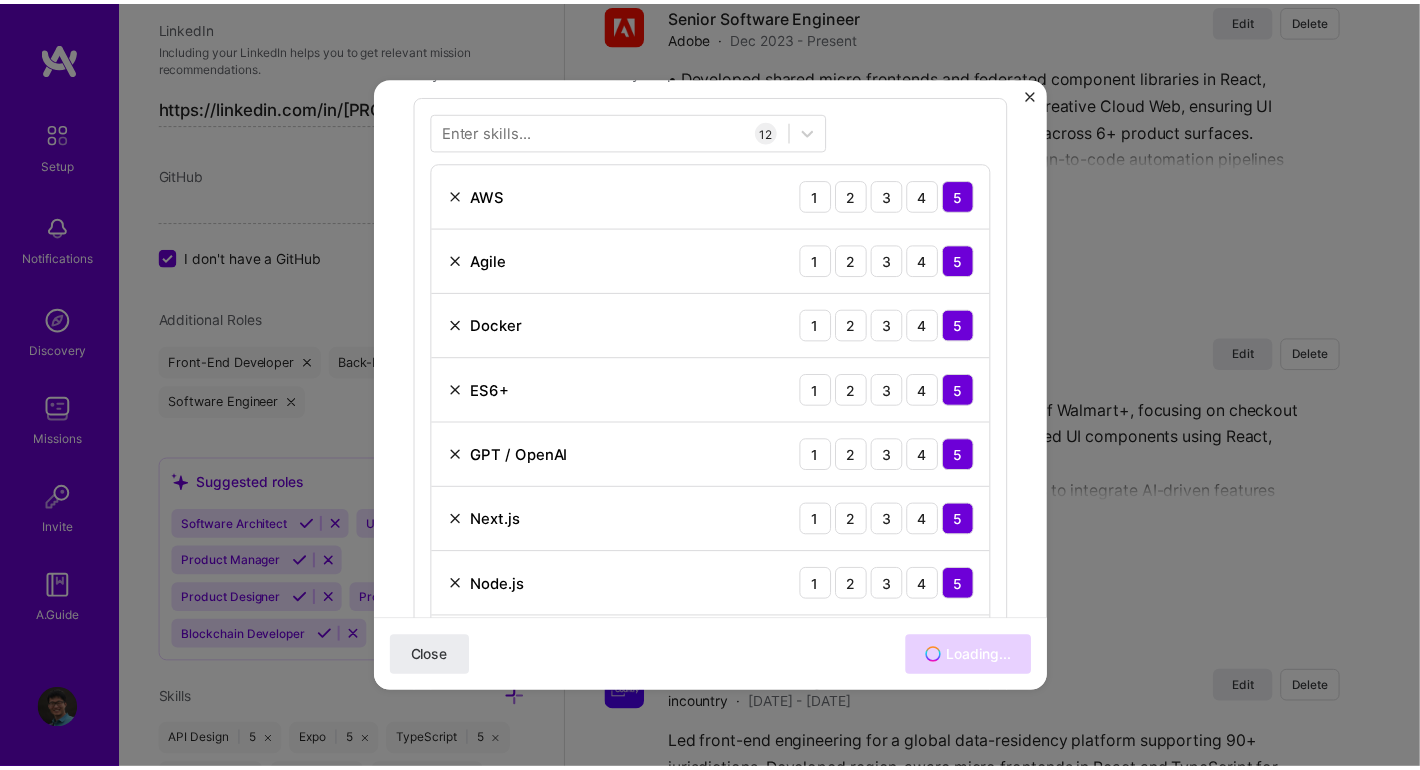 scroll, scrollTop: 533, scrollLeft: 0, axis: vertical 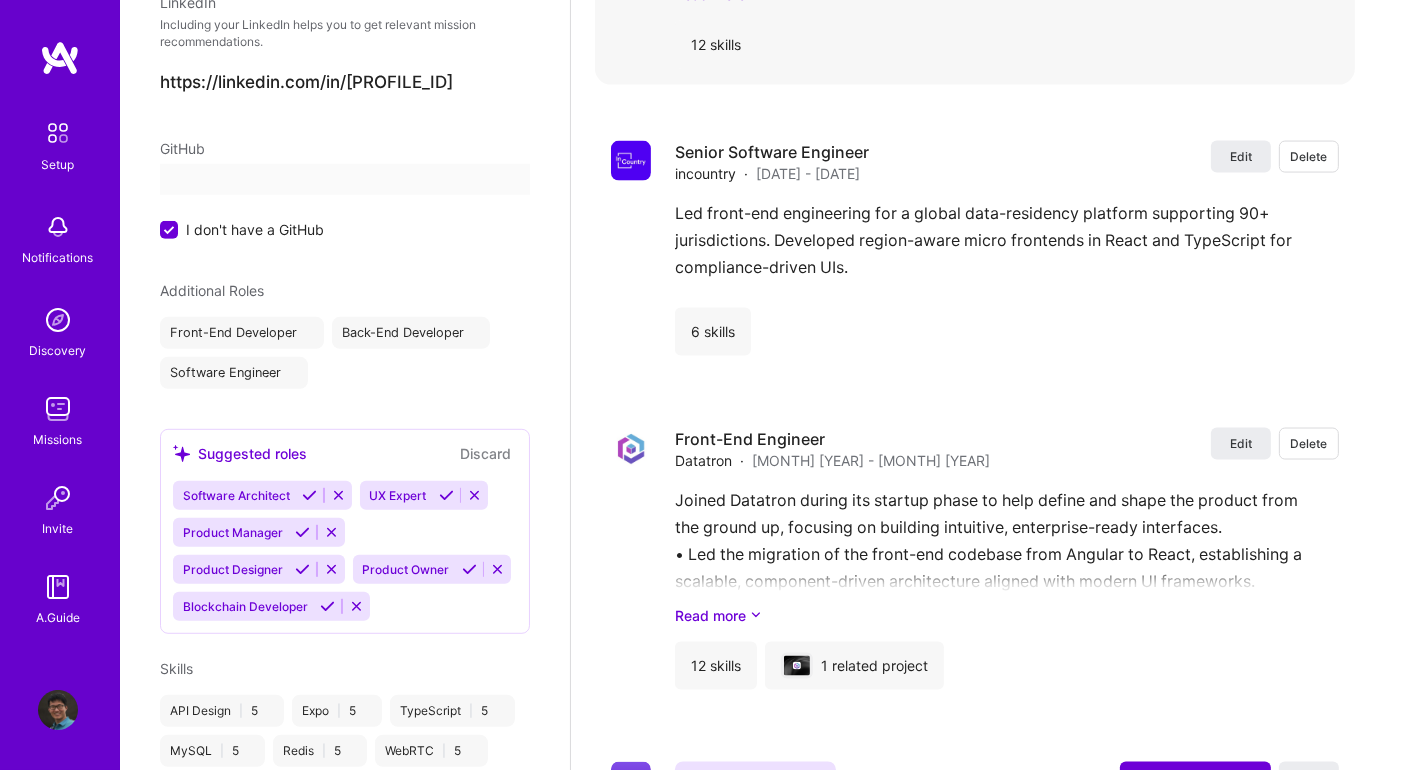 select on "US" 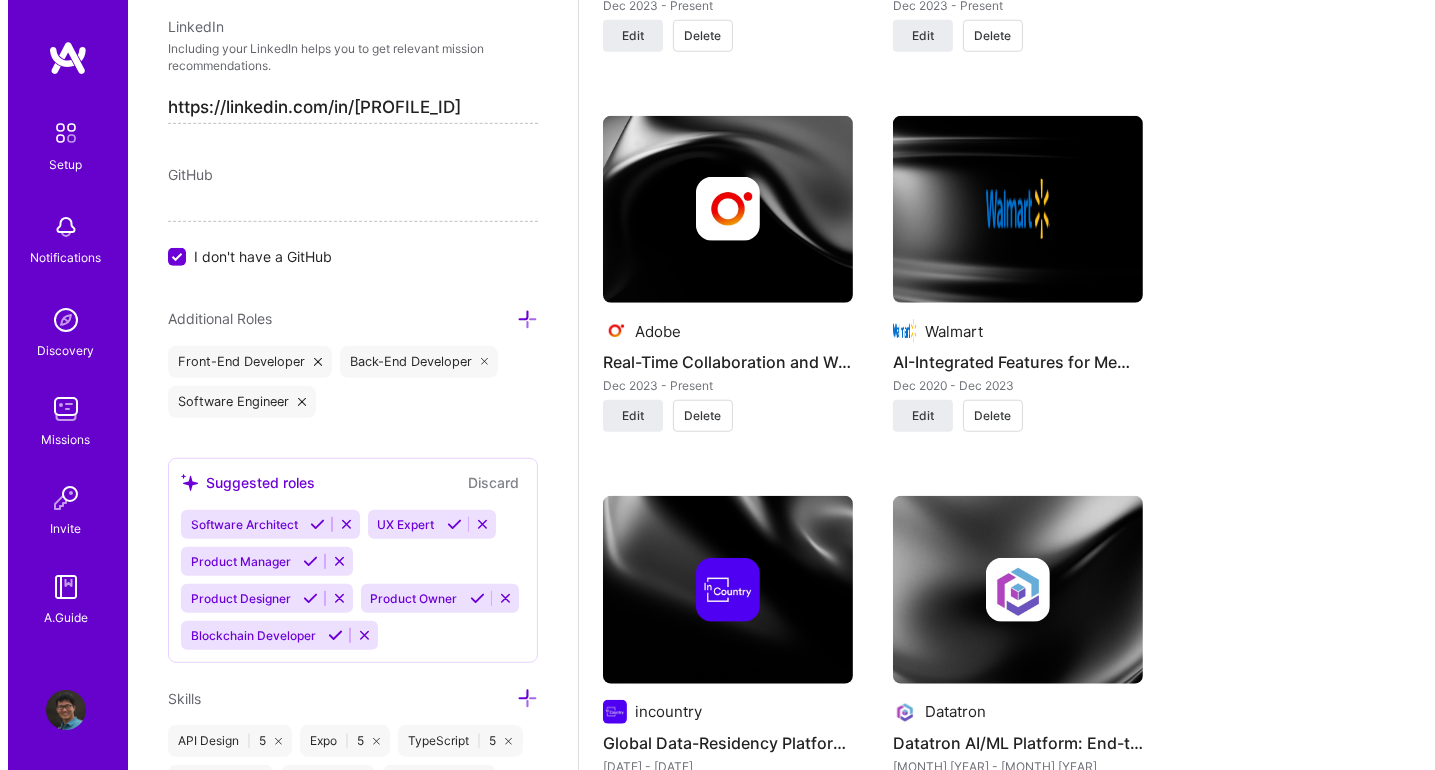 scroll, scrollTop: 1999, scrollLeft: 0, axis: vertical 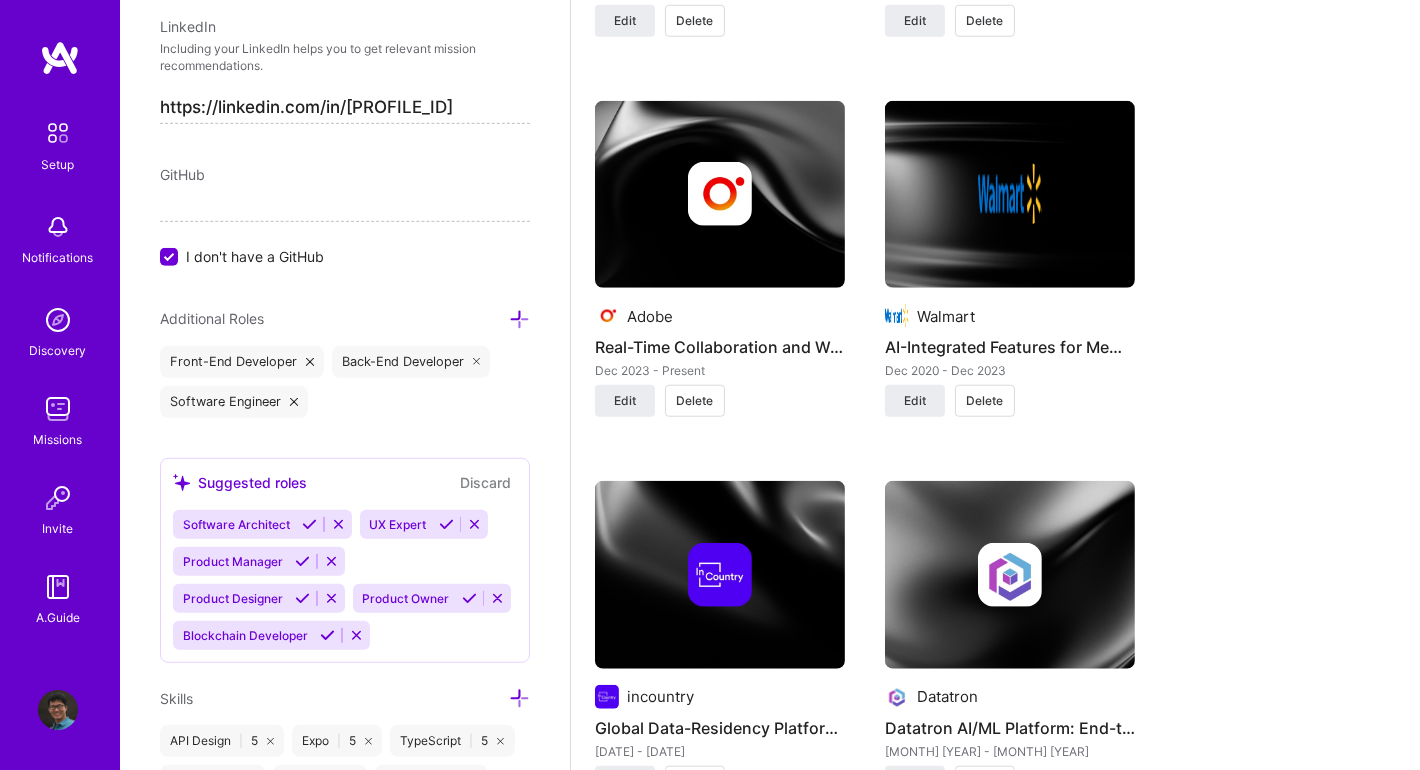 click at bounding box center (1010, 195) 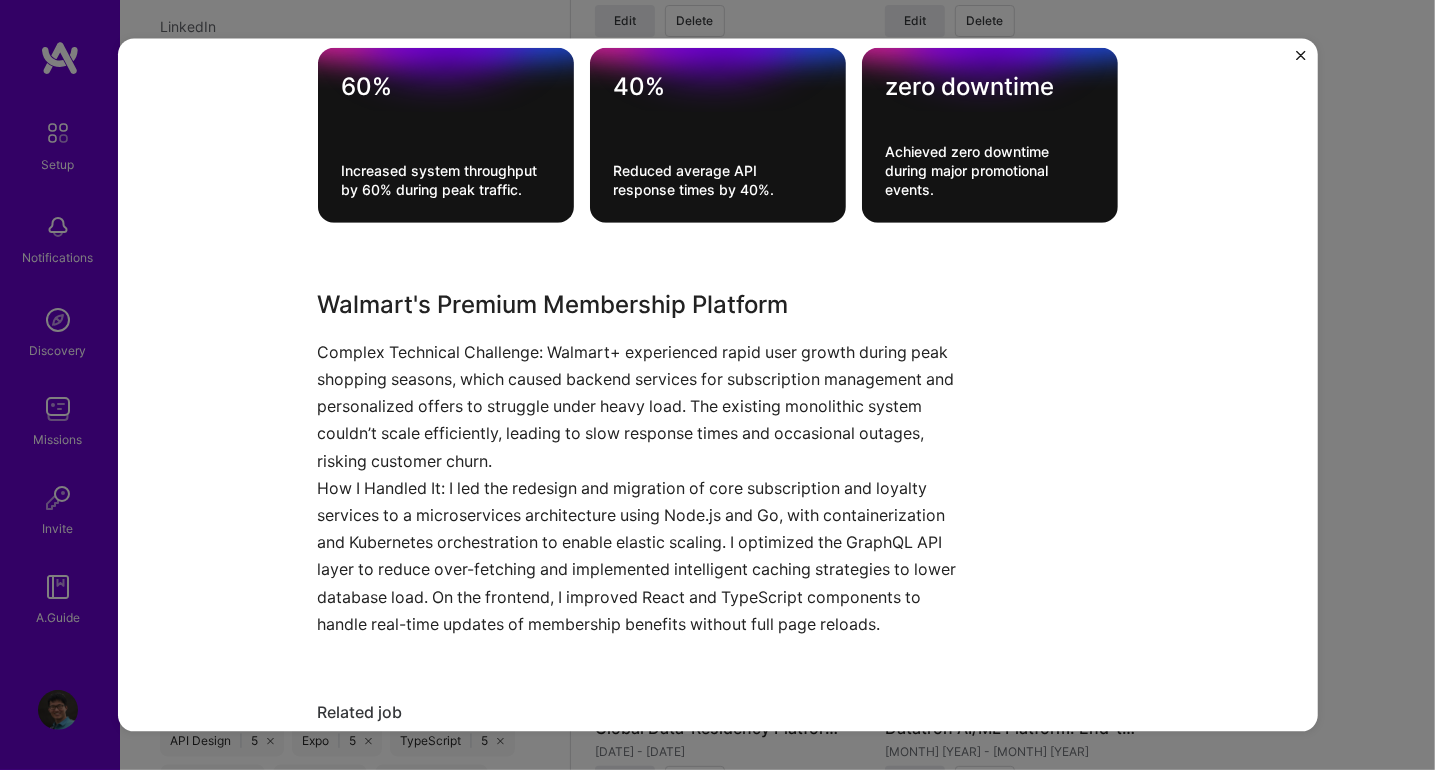scroll, scrollTop: 900, scrollLeft: 0, axis: vertical 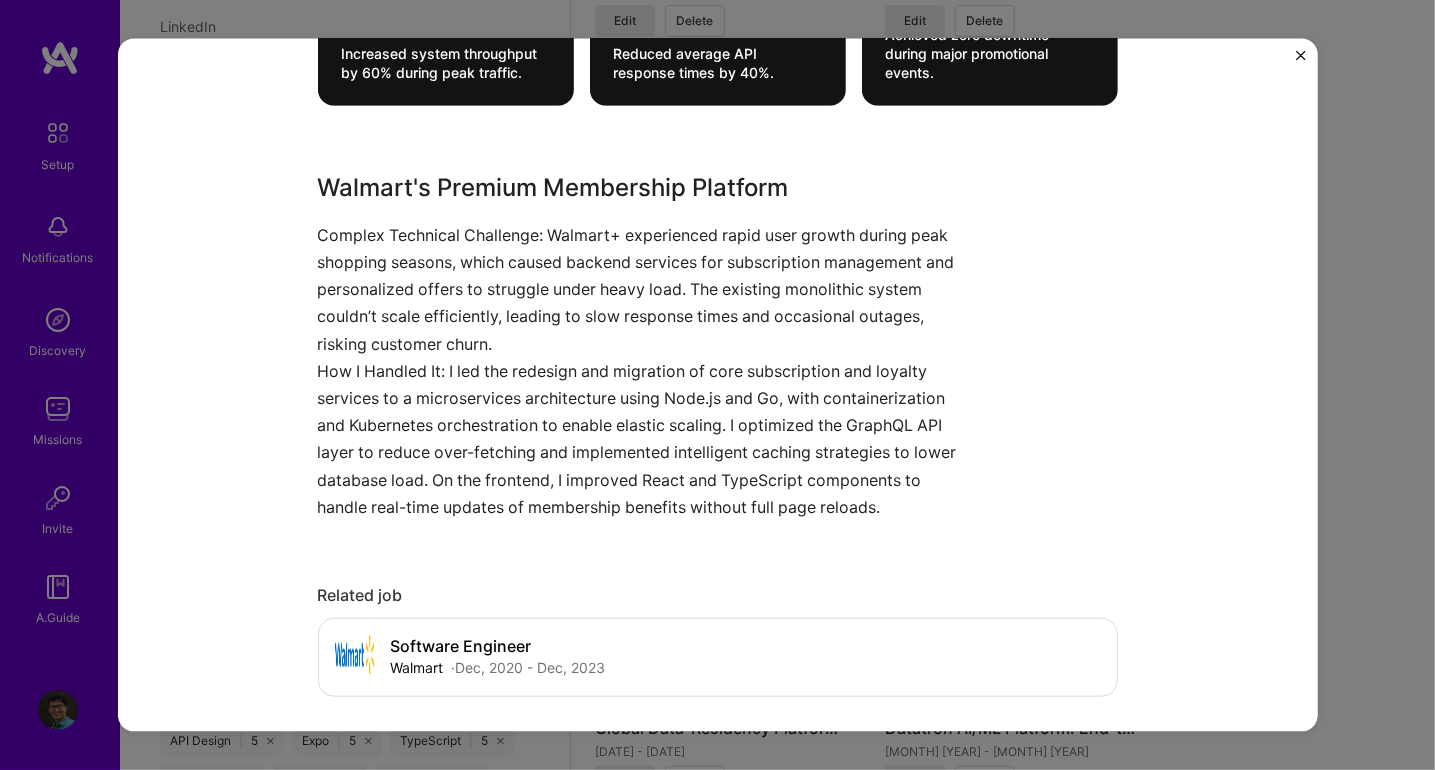 click at bounding box center [1301, 56] 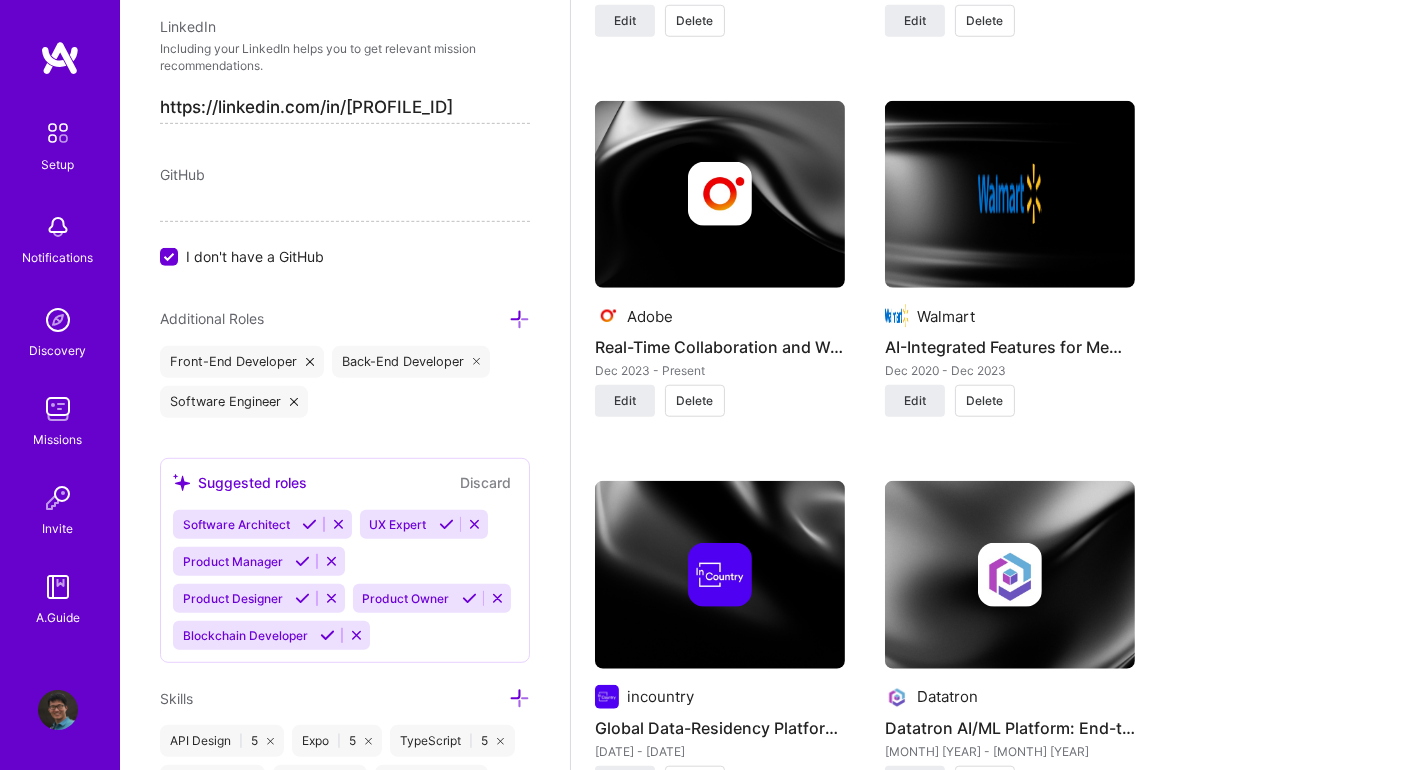 click at bounding box center [720, 195] 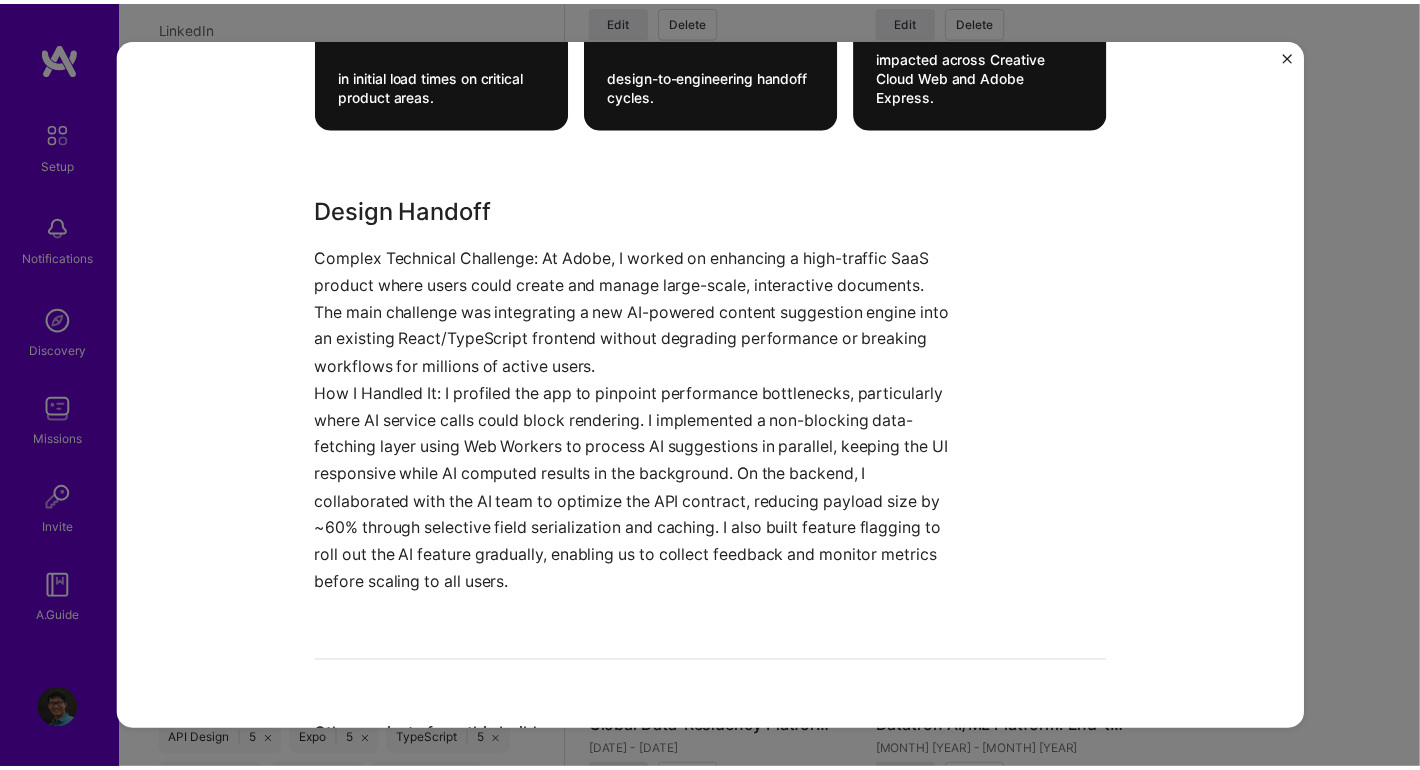 scroll, scrollTop: 900, scrollLeft: 0, axis: vertical 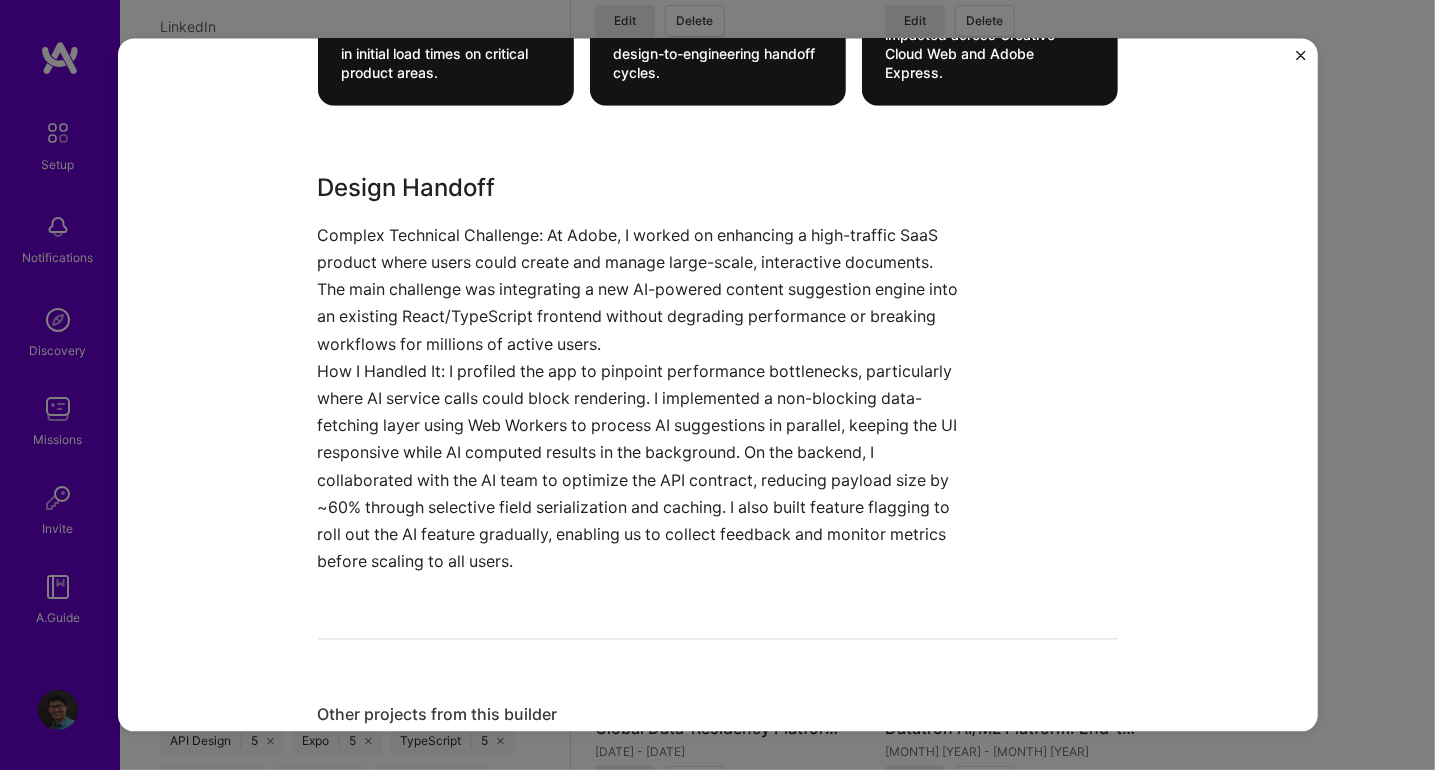 click at bounding box center [1301, 56] 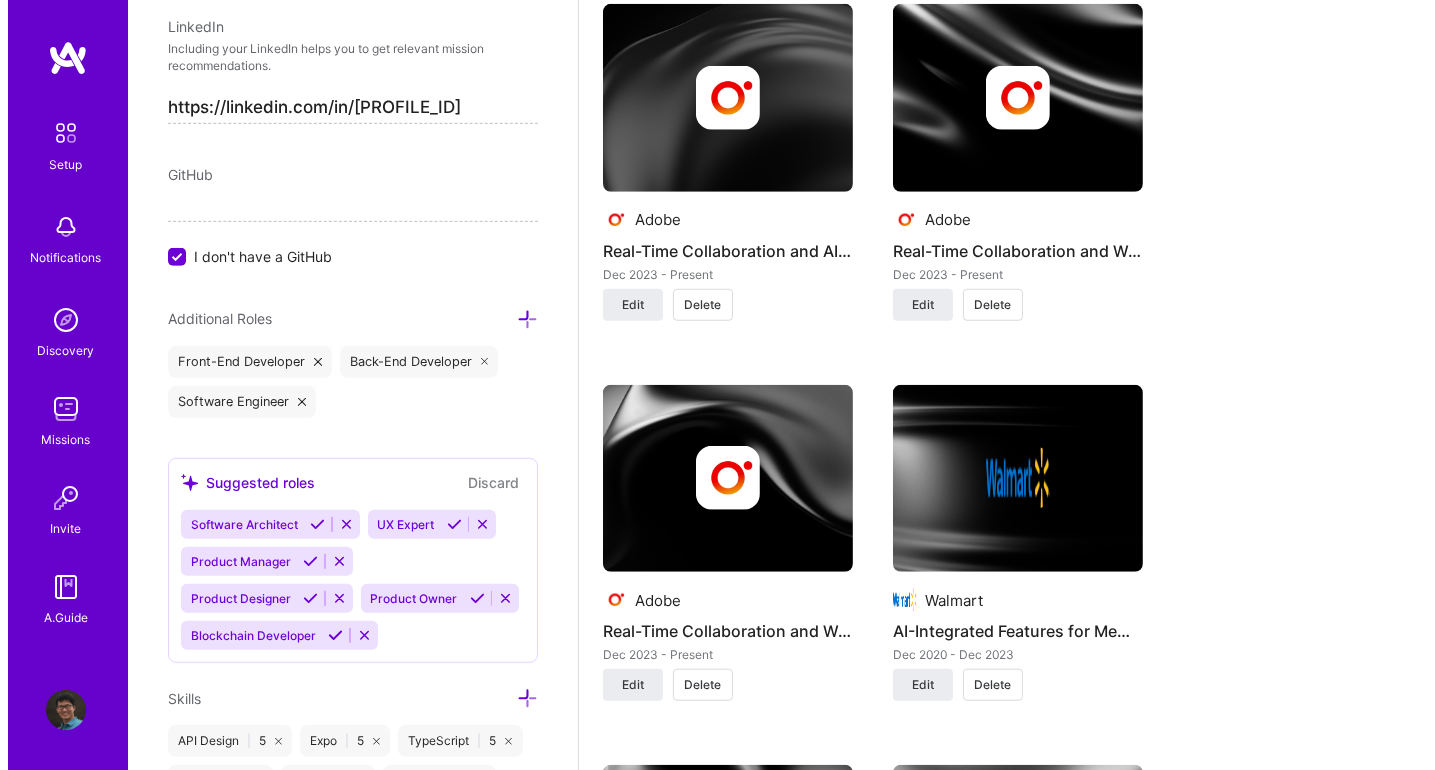 scroll, scrollTop: 1700, scrollLeft: 0, axis: vertical 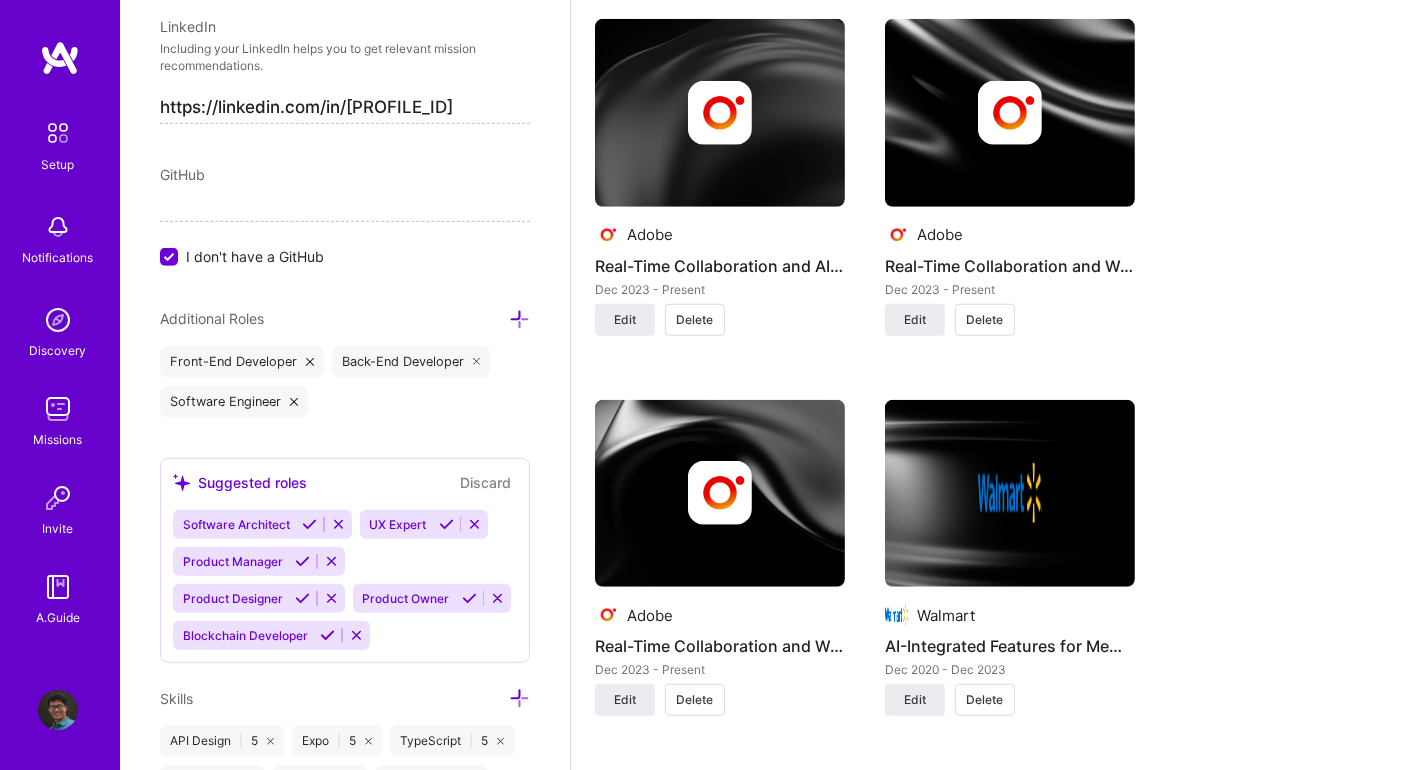 click at bounding box center (720, 113) 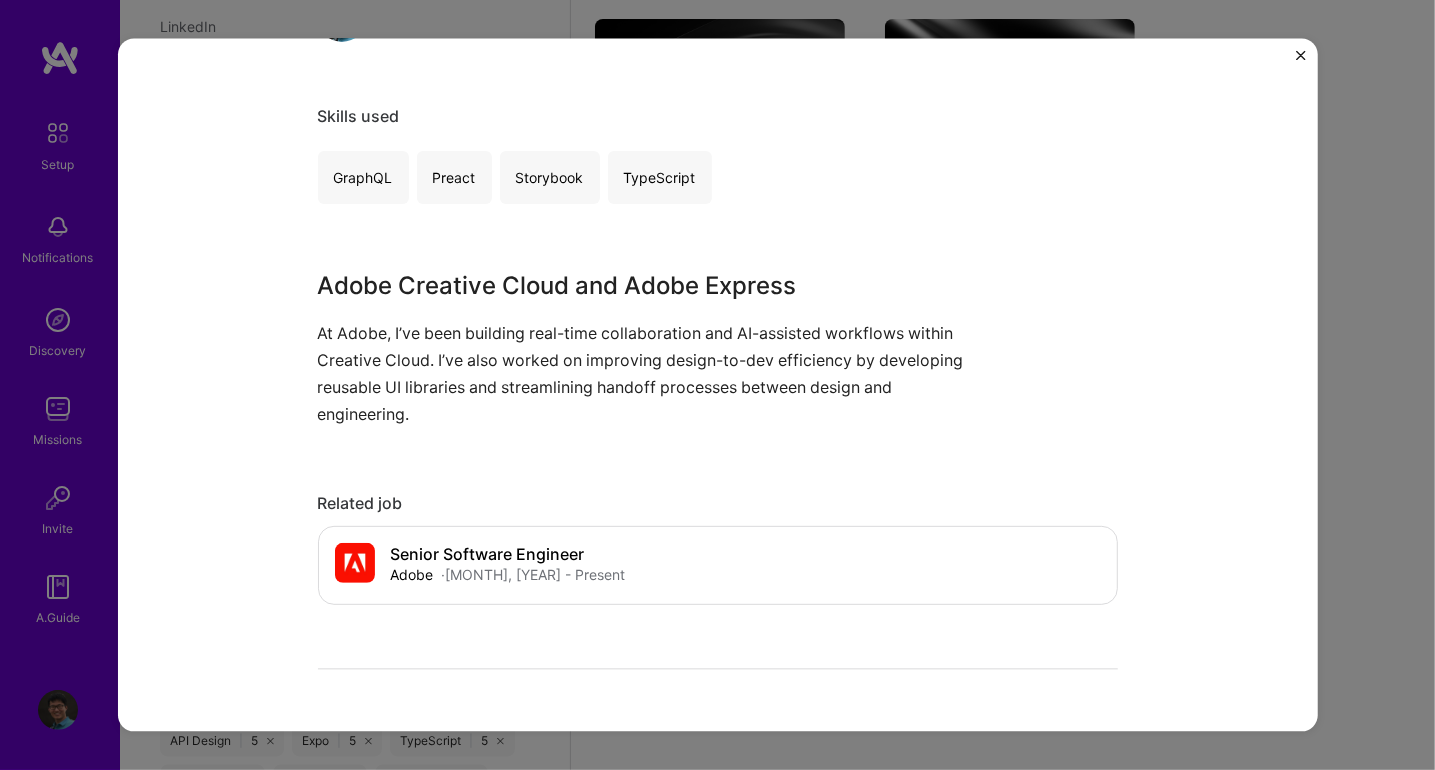 scroll, scrollTop: 331, scrollLeft: 0, axis: vertical 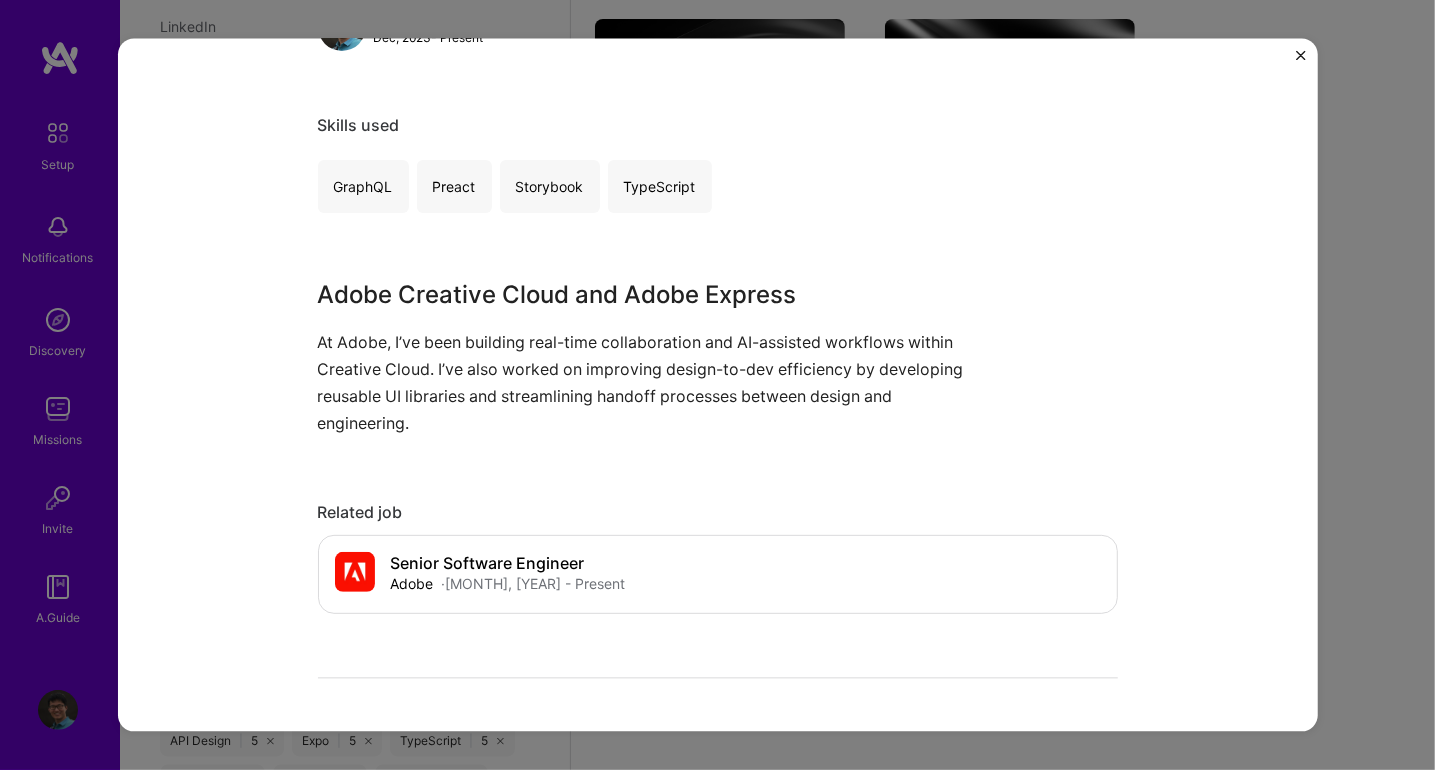 click at bounding box center [1301, 56] 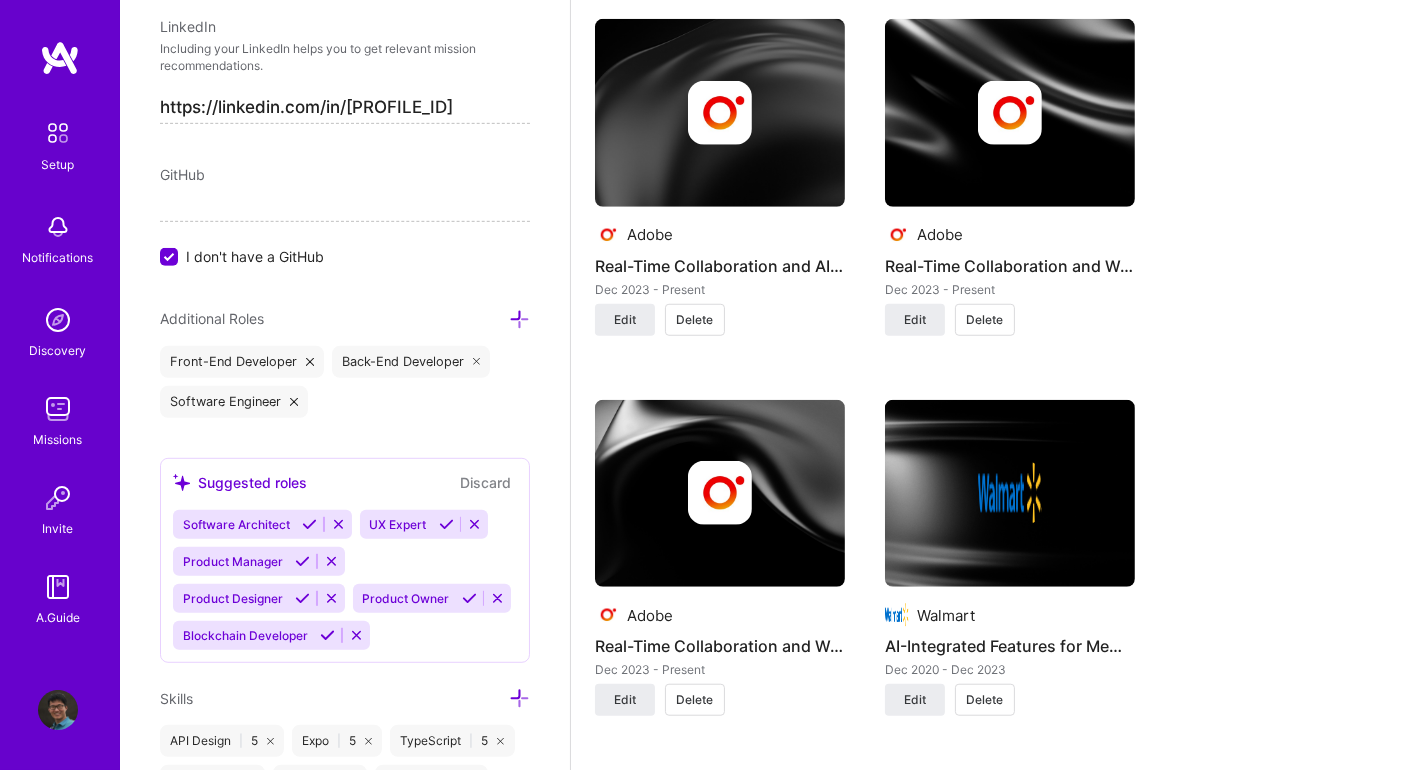 click at bounding box center (1010, 113) 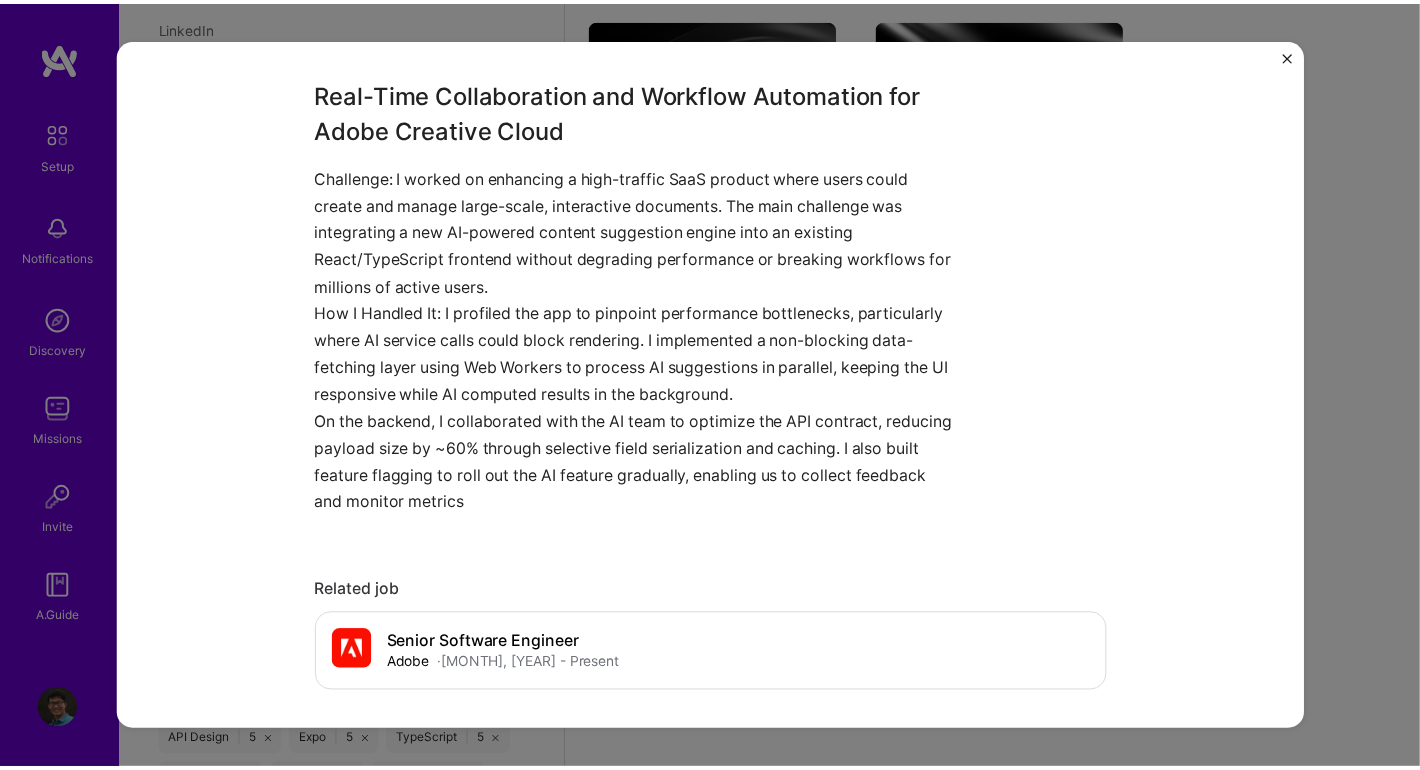 scroll, scrollTop: 999, scrollLeft: 0, axis: vertical 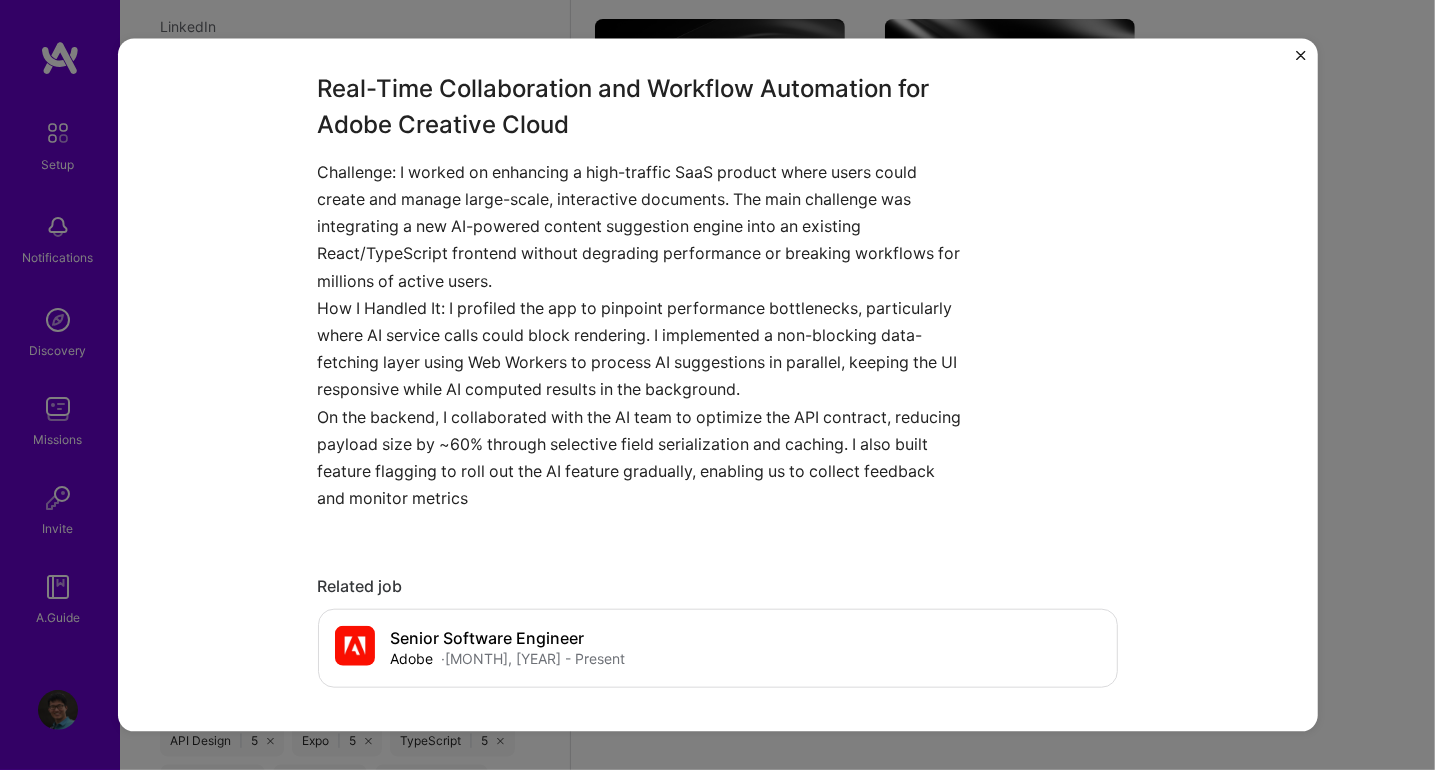 click on "Real-Time Collaboration and Workflow Automation   Adobe Artifical Intelligence / Machine Learning, Enterprise Software Role Senior Software Engineer Dec, [DATE]  -   Present Skills used Adobe Creative Cloud GraphQL Prototyping Storybook TypeScript Docker Node.js Machine Learning Redux React Scrum AWS Experience I managed a team of  3  team members on this project I was involved from inception to launch (0  ->  1) 28% reduction in initial load times on critical product areas. 35% faster design-to-engineering handoff cycles. Millions of users impacted across Creative Cloud Web and Adobe Express. Real-Time Collaboration and Workflow Automation for Adobe Creative Cloud Challenge: I worked on enhancing a high-traffic SaaS product where users could create and manage large-scale, interactive documents. The main challenge was integrating a new AI-powered content suggestion engine into an existing React/TypeScript frontend without degrading performance or breaking workflows for millions of active users. Related job  ·" at bounding box center (717, 385) 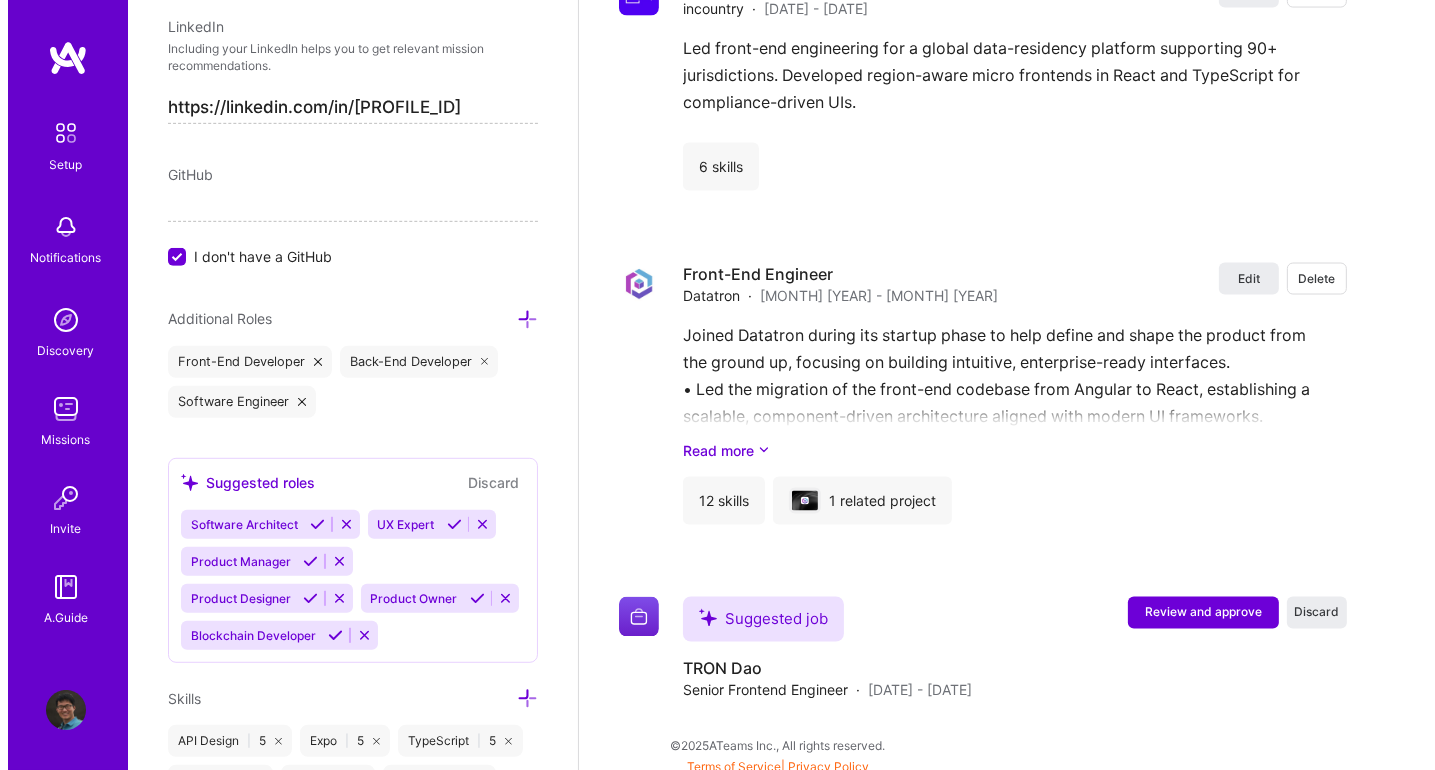 scroll, scrollTop: 3699, scrollLeft: 0, axis: vertical 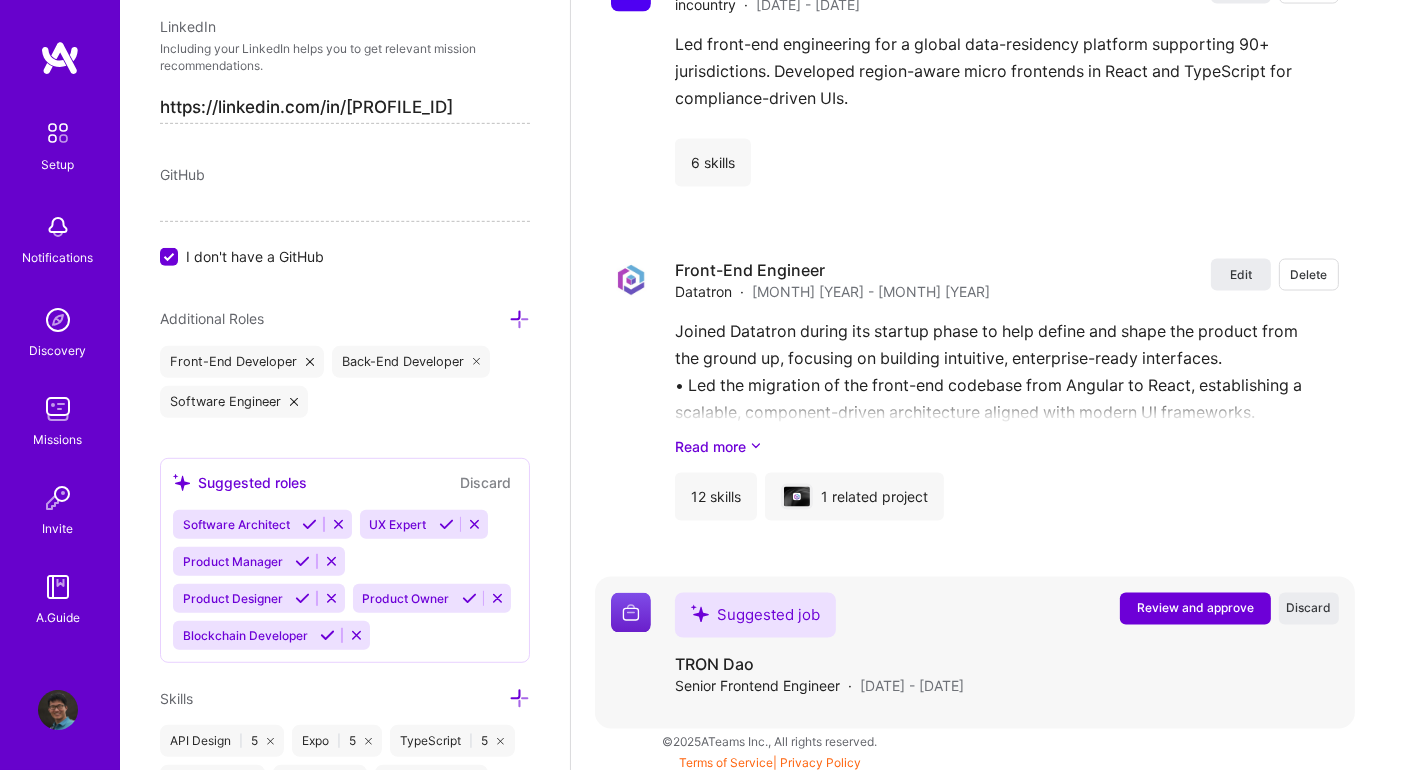 click on "Review and approve" at bounding box center [1195, 608] 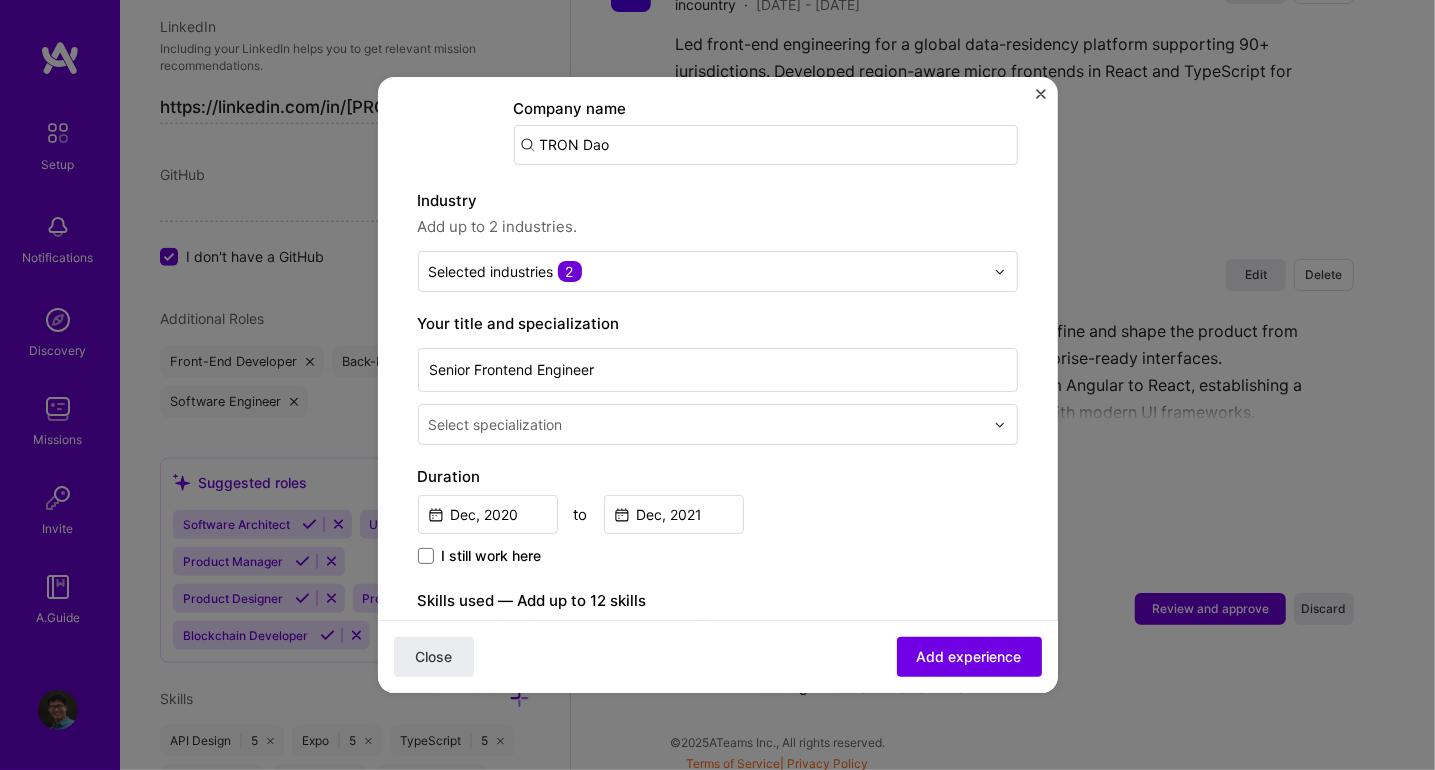 scroll, scrollTop: 199, scrollLeft: 0, axis: vertical 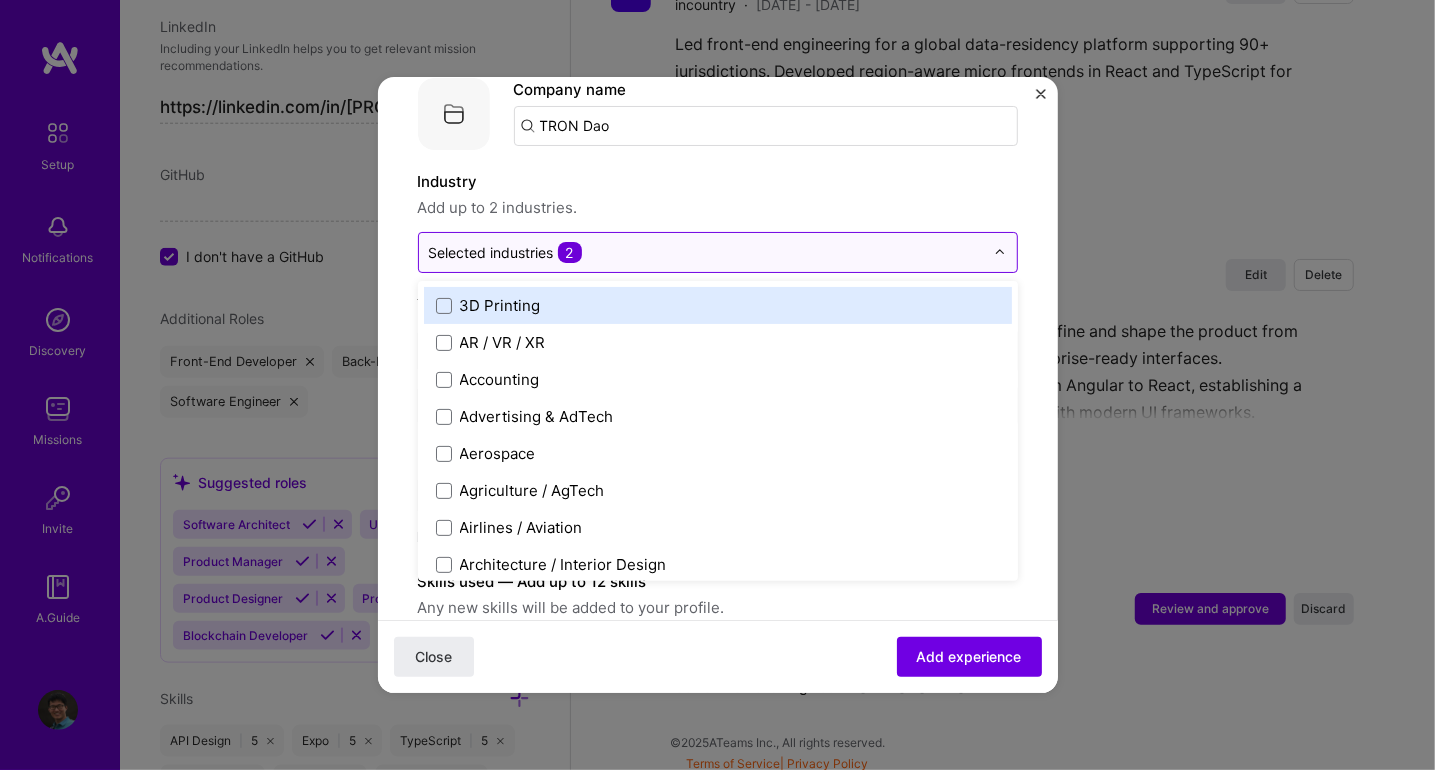 click at bounding box center [706, 252] 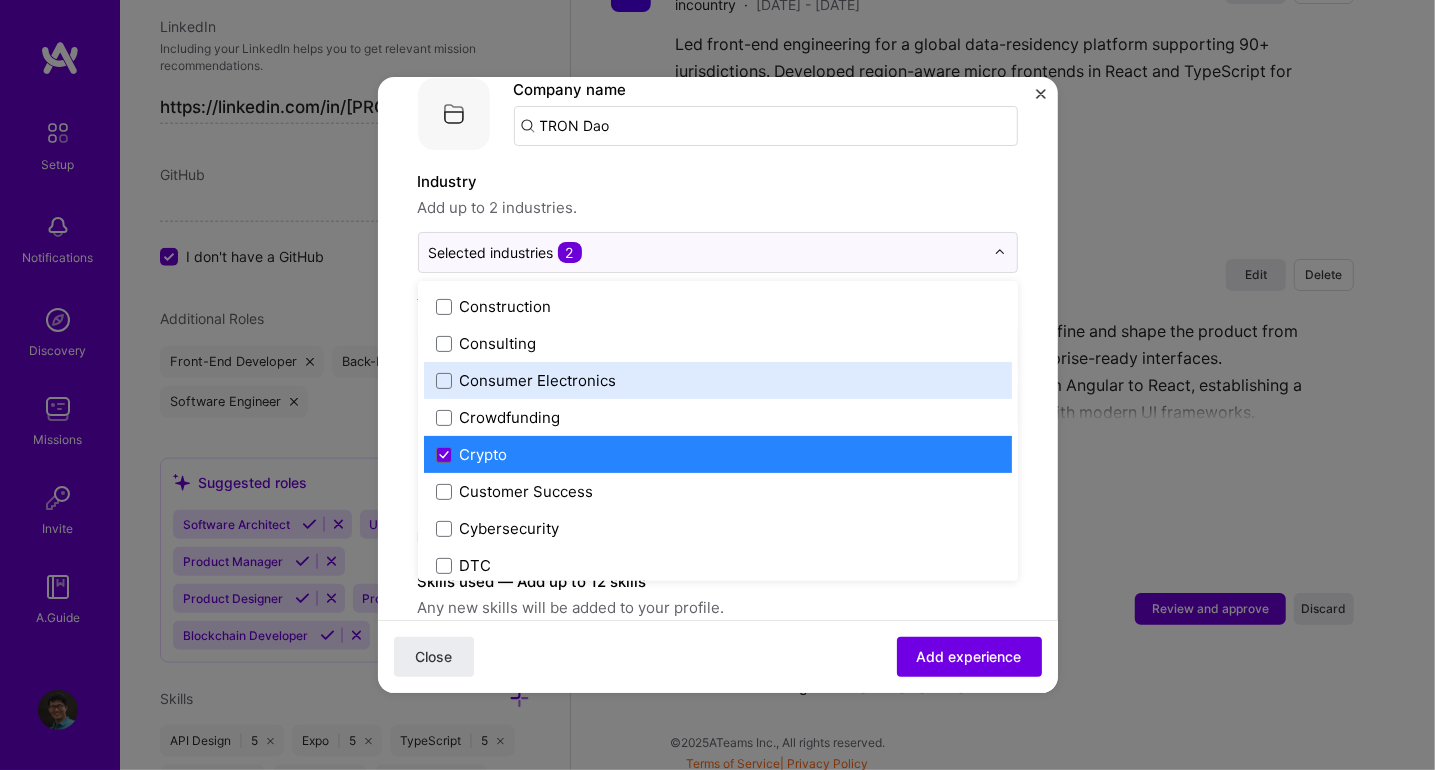 scroll, scrollTop: 1300, scrollLeft: 0, axis: vertical 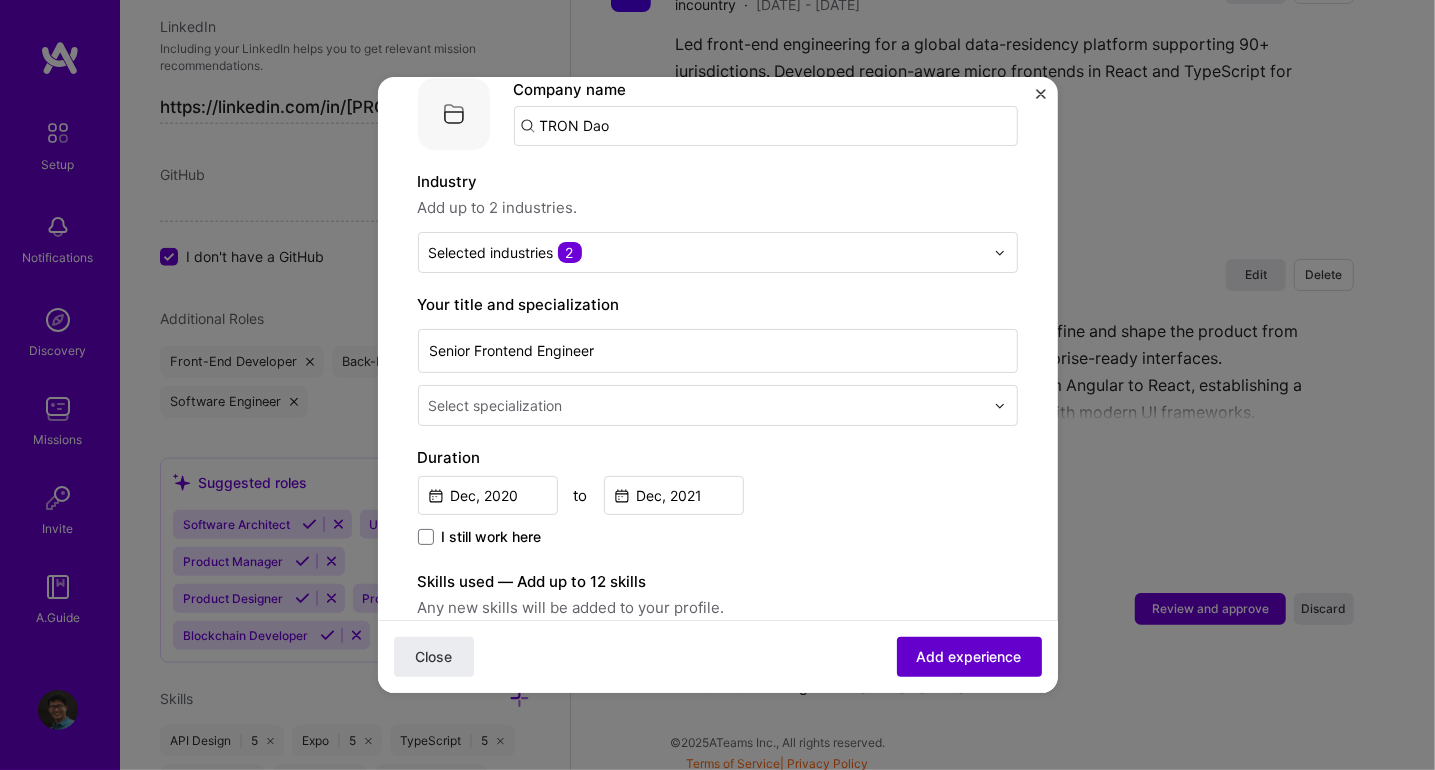 click on "Add experience" at bounding box center (969, 657) 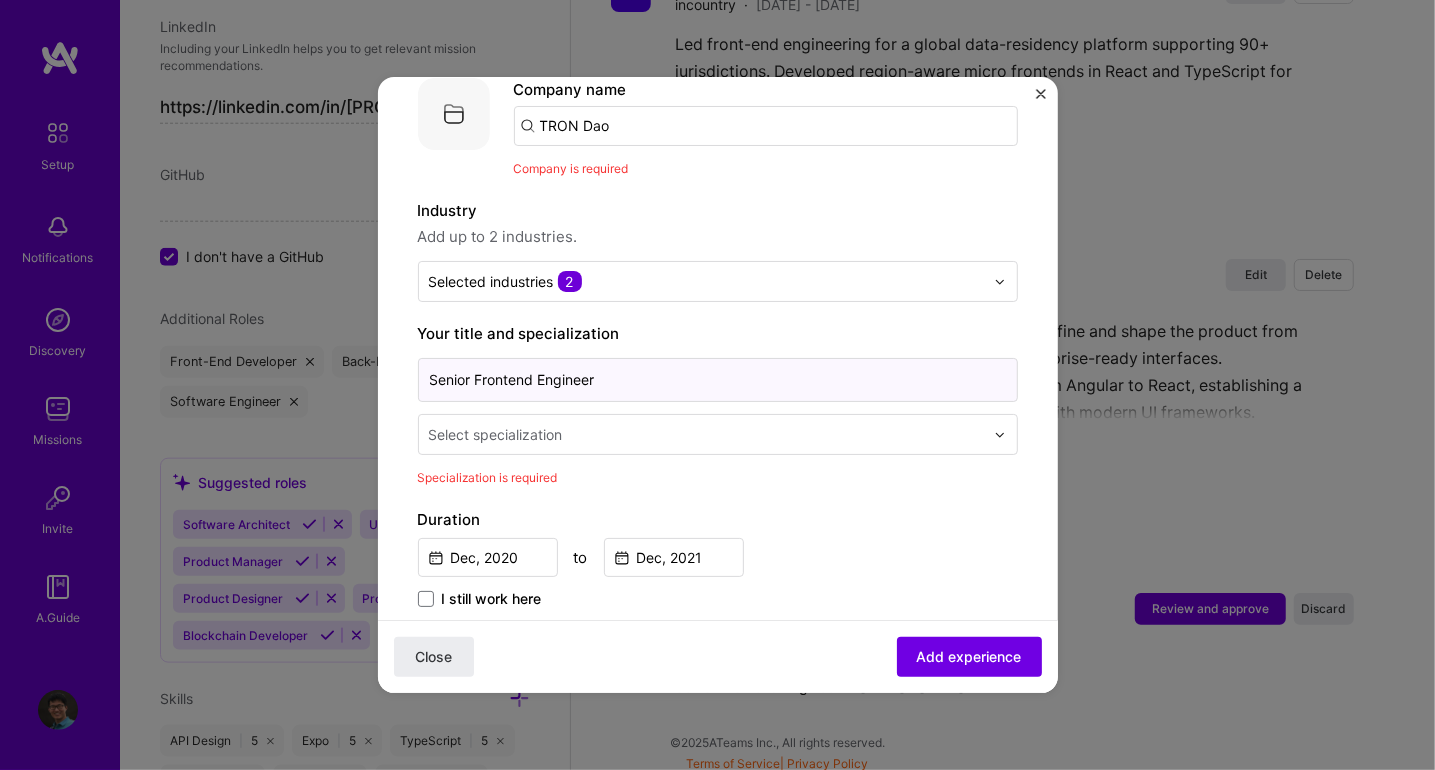 click on "Senior Frontend Engineer" at bounding box center (718, 380) 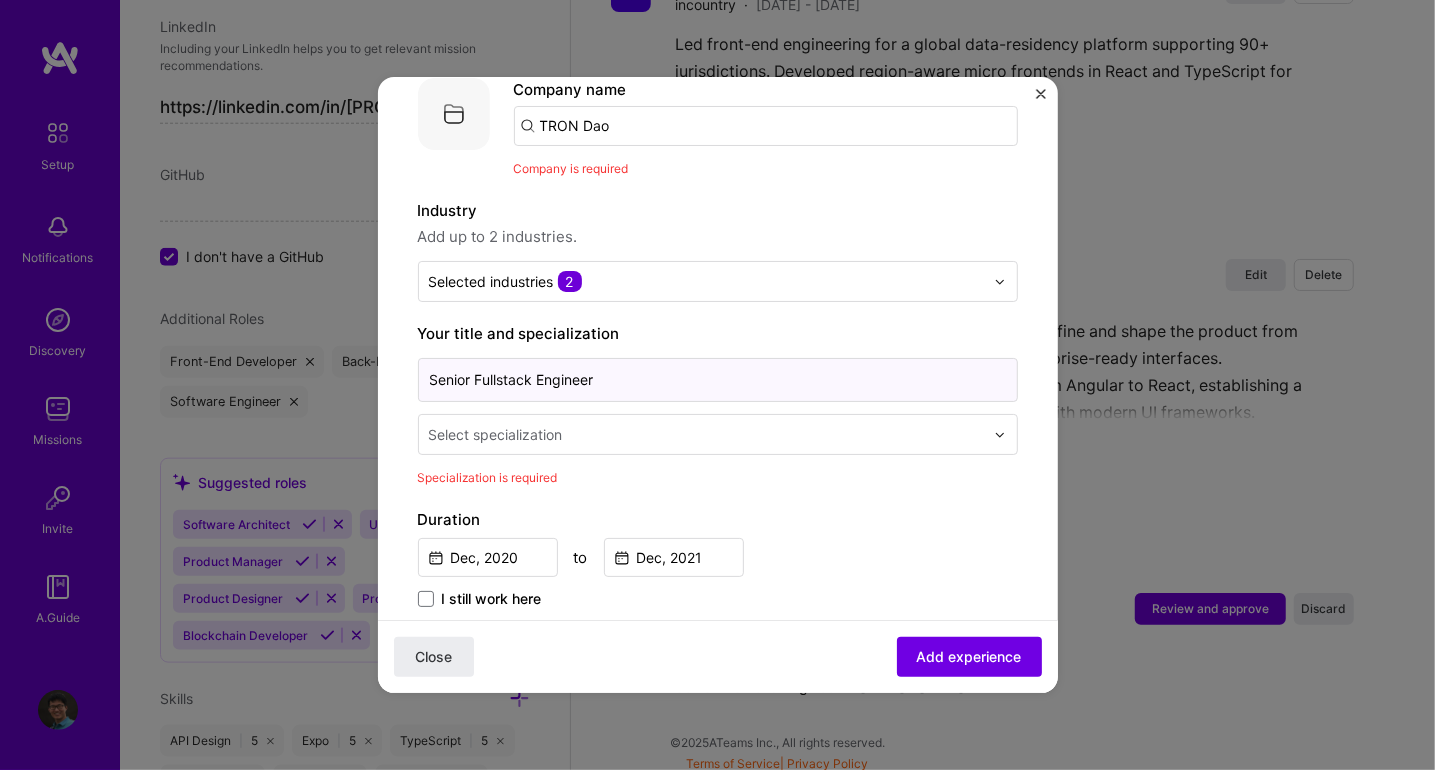 type on "Senior Fullstack Engineer" 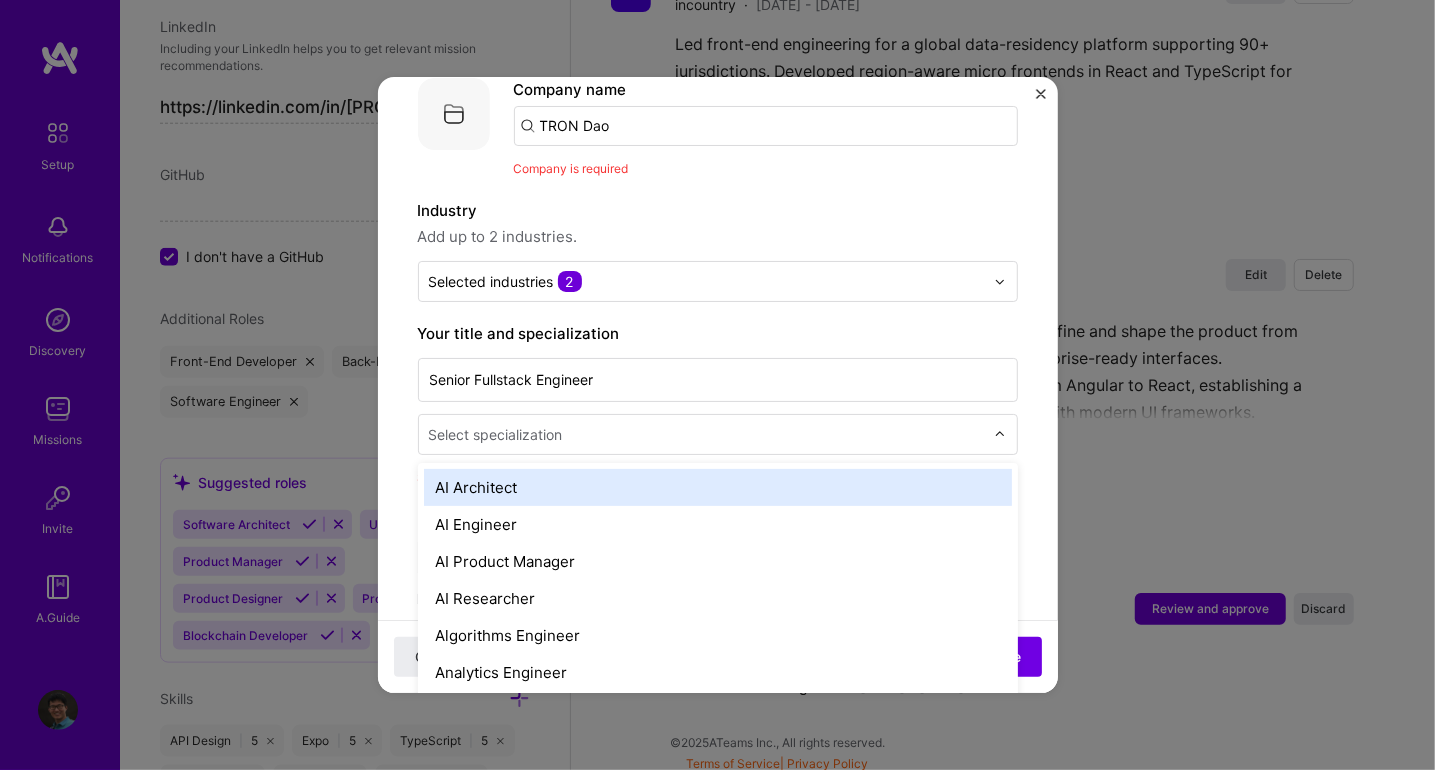click at bounding box center [708, 434] 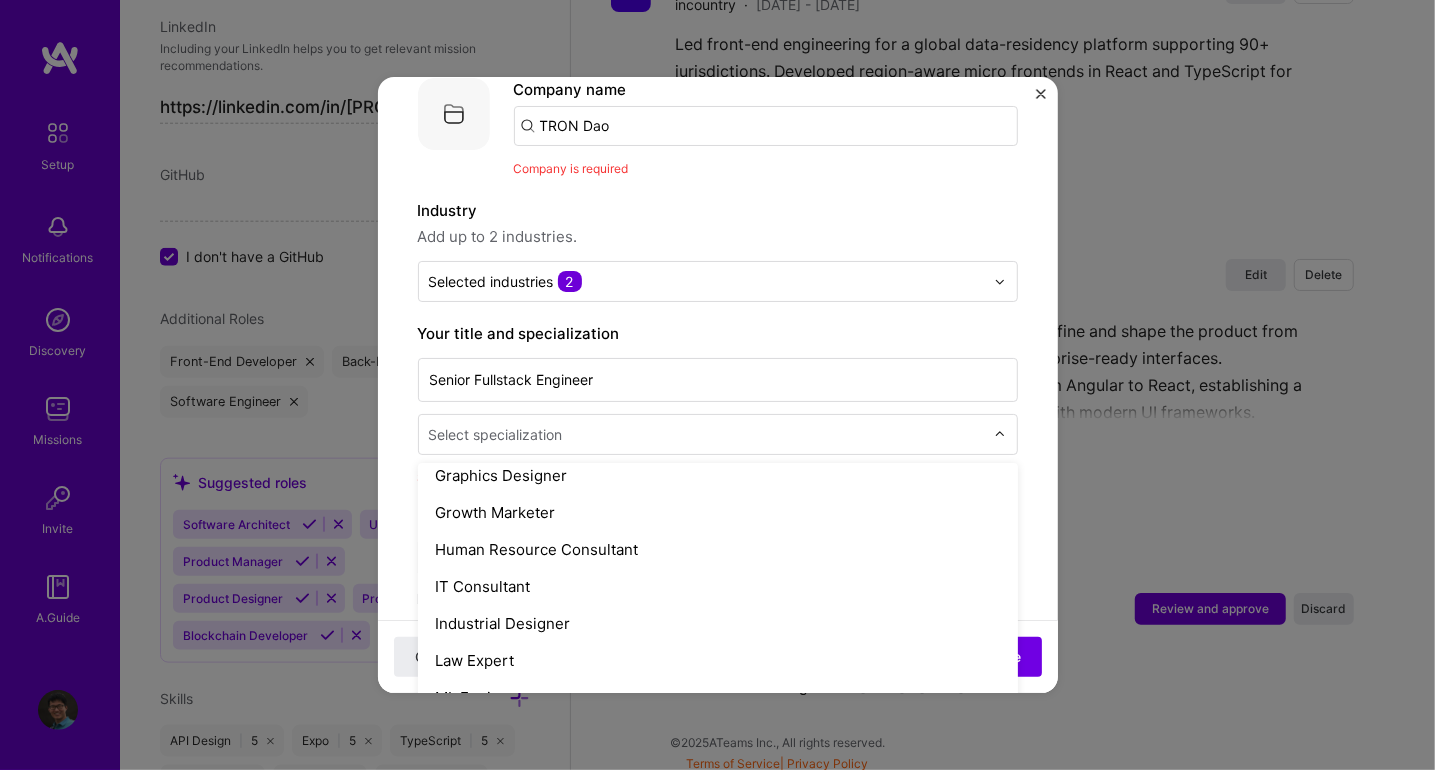scroll, scrollTop: 1300, scrollLeft: 0, axis: vertical 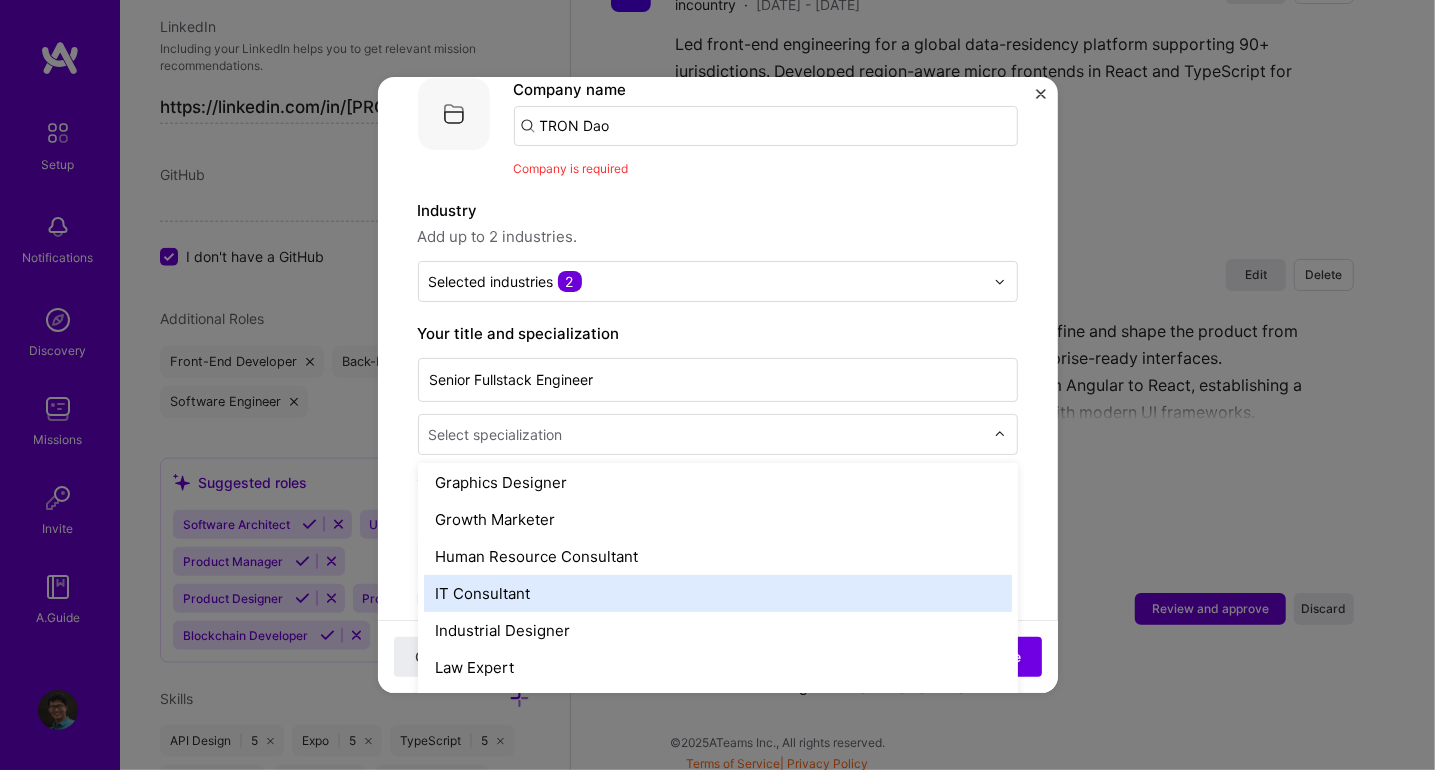 click on "IT Consultant" at bounding box center (718, 593) 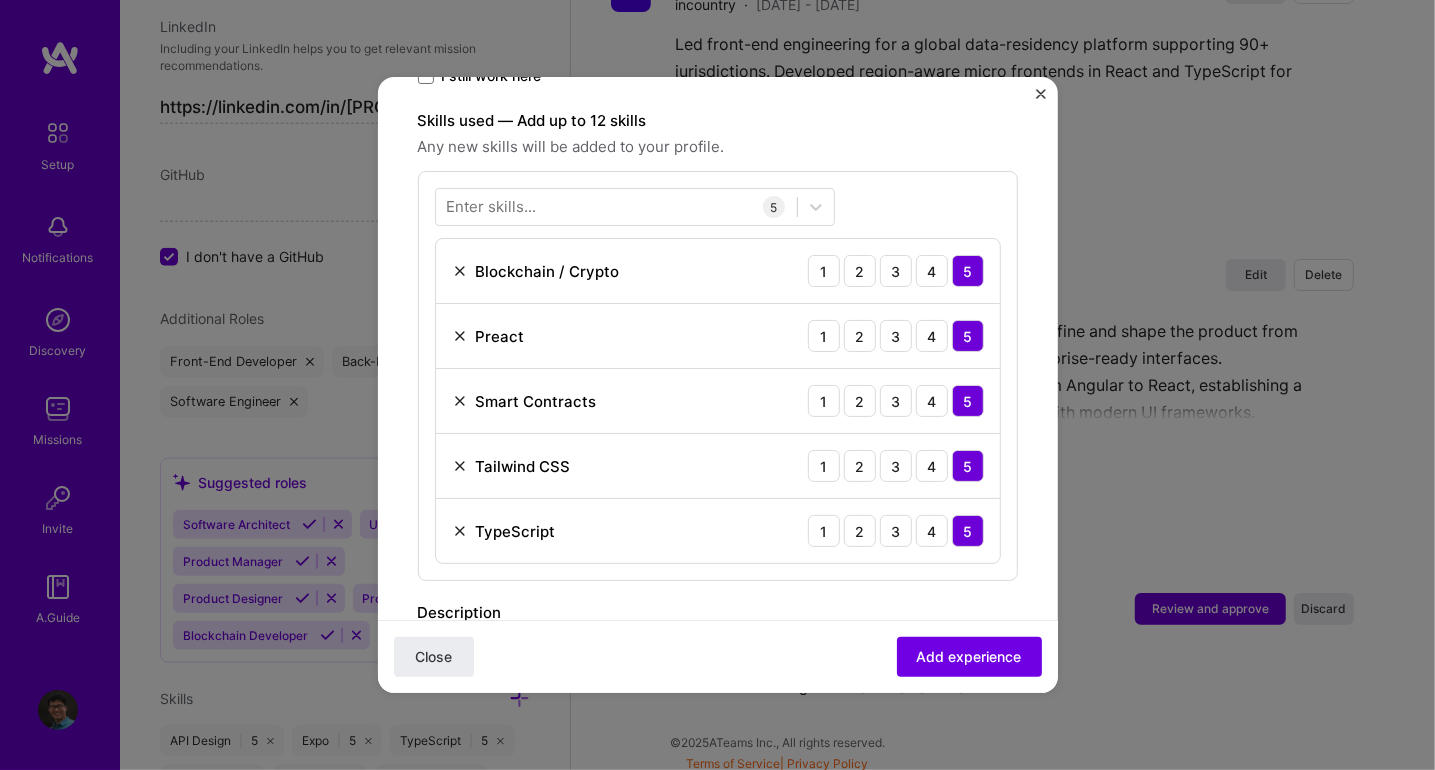 scroll, scrollTop: 700, scrollLeft: 0, axis: vertical 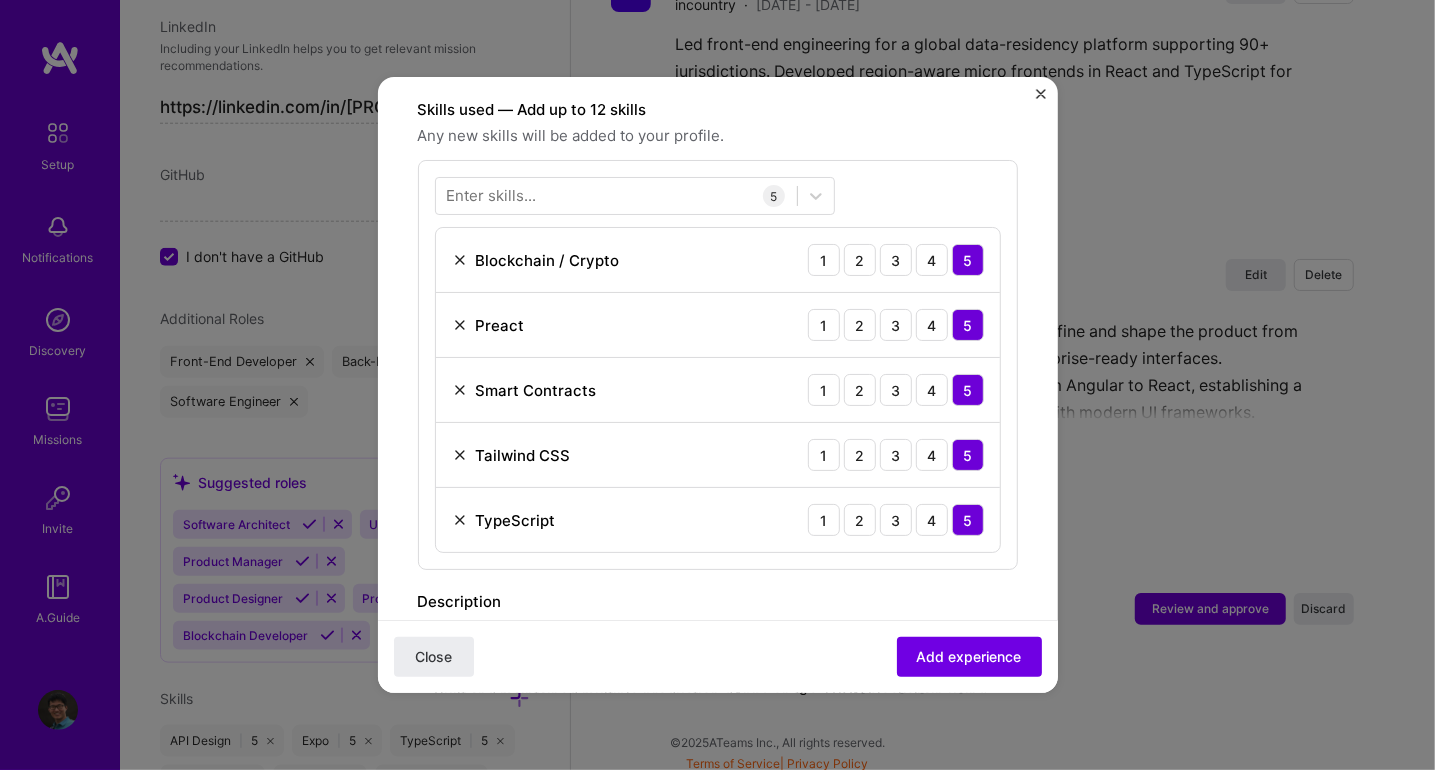click at bounding box center (460, 325) 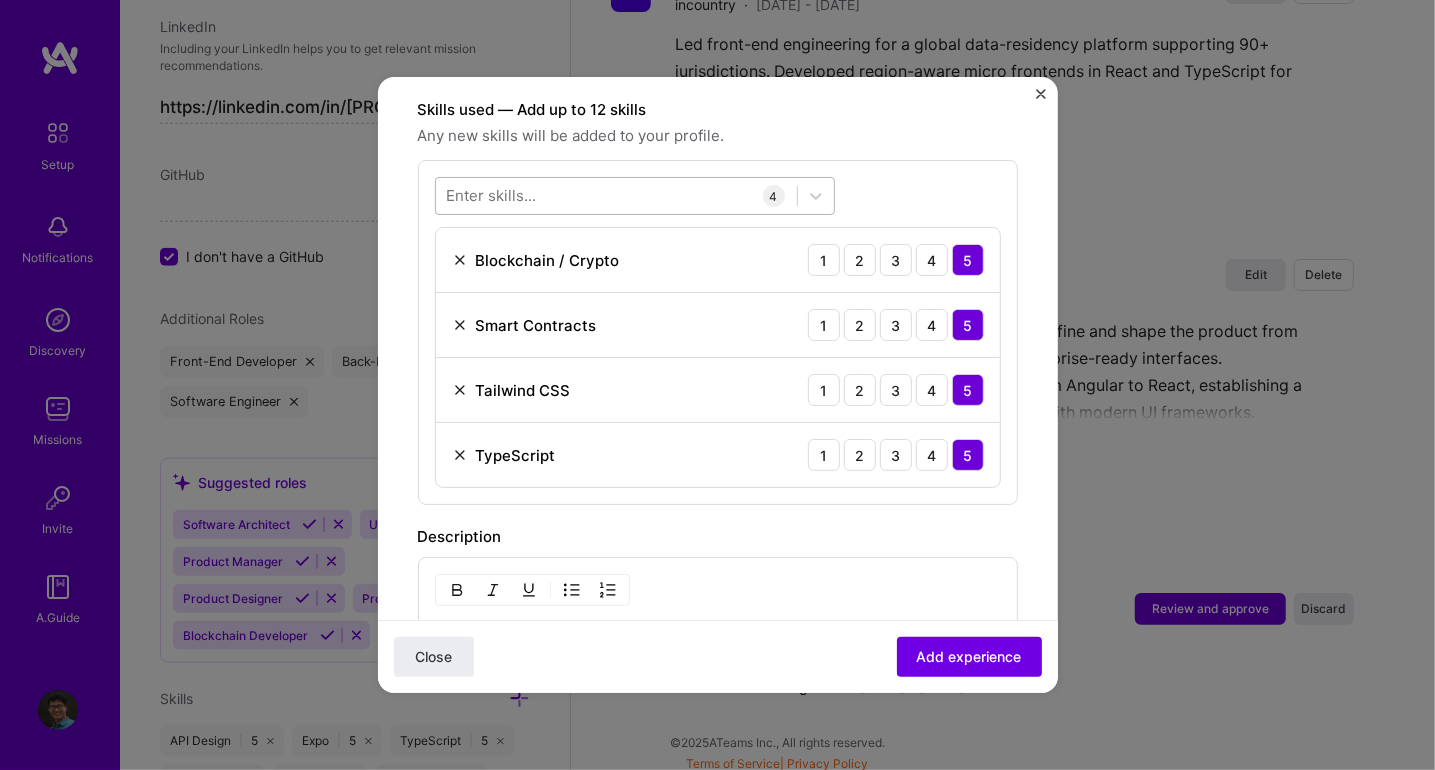 click at bounding box center (616, 196) 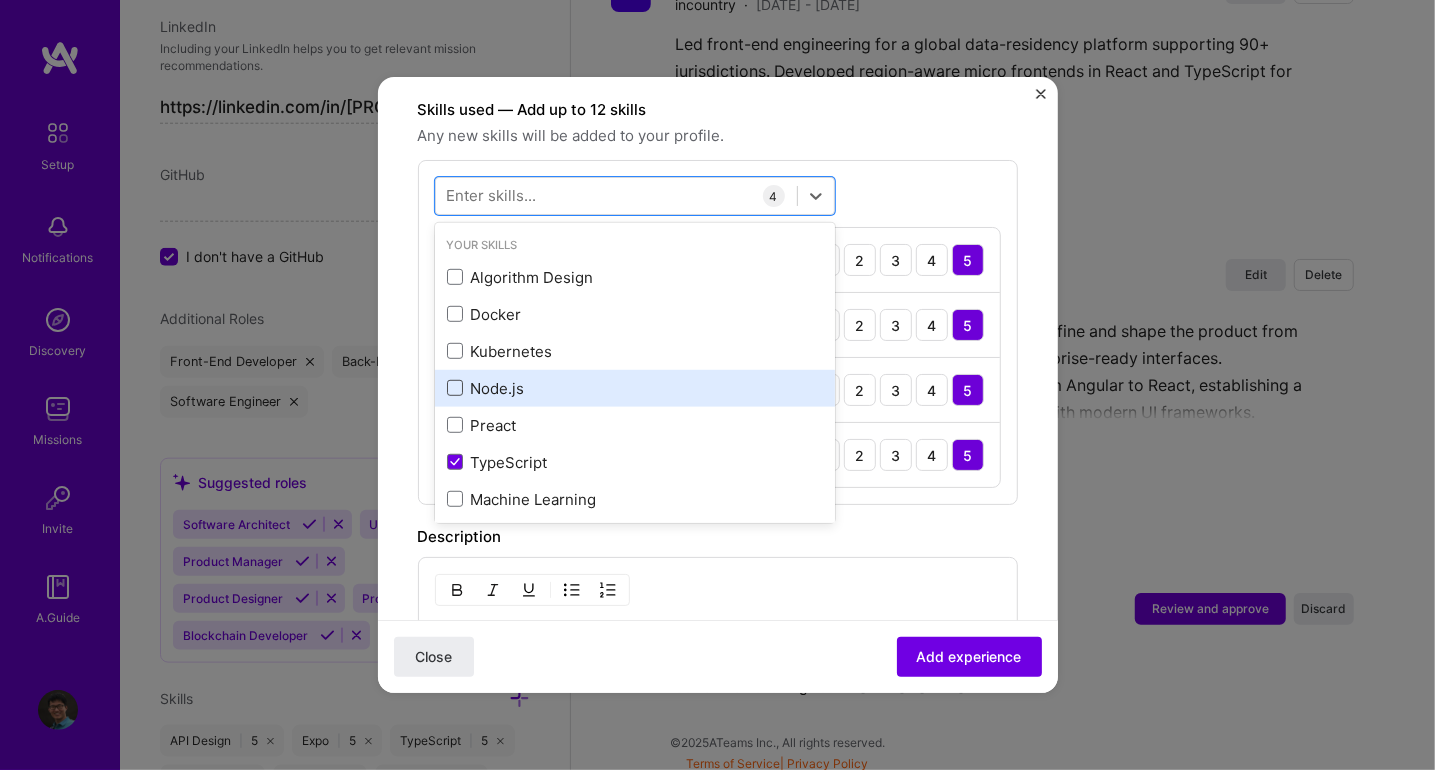 click at bounding box center [455, 388] 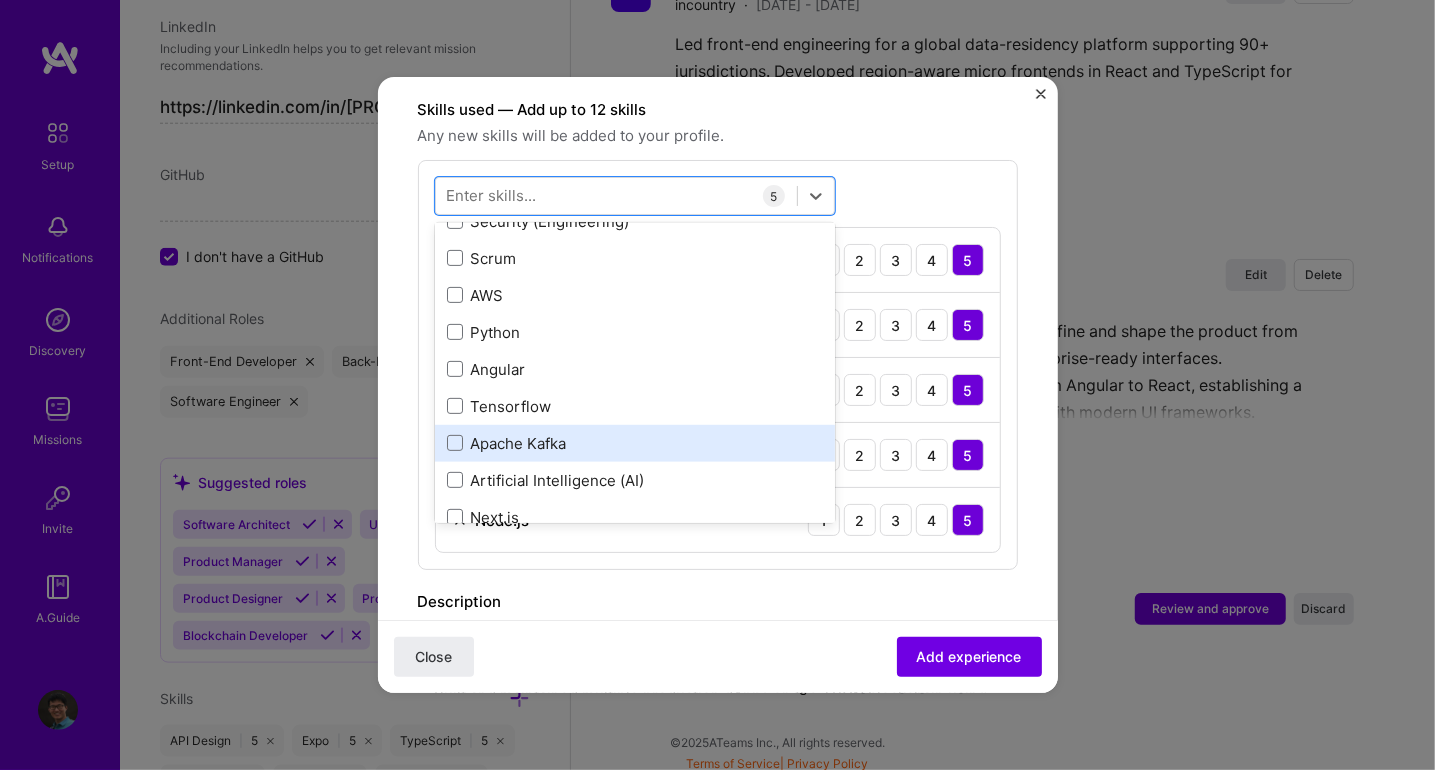 scroll, scrollTop: 300, scrollLeft: 0, axis: vertical 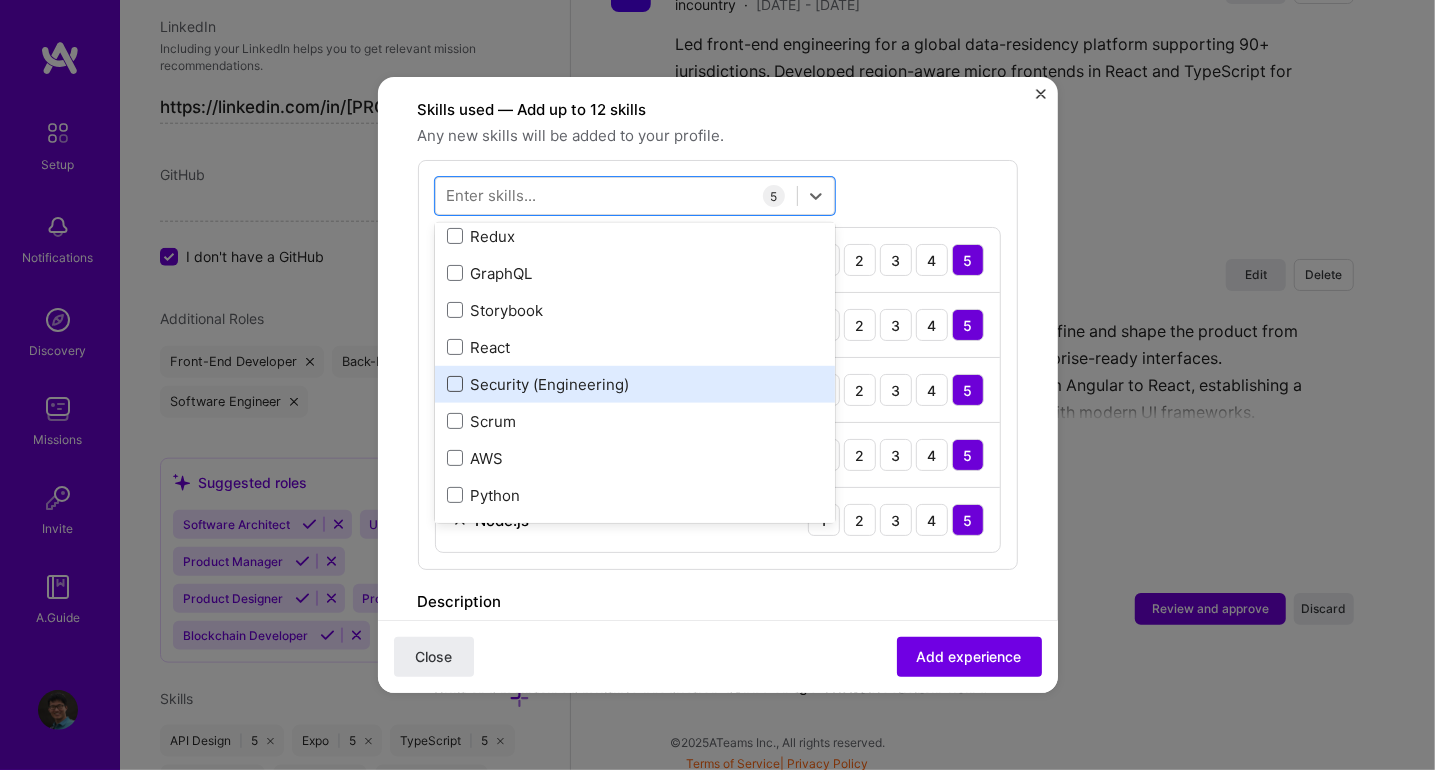 click at bounding box center (455, 384) 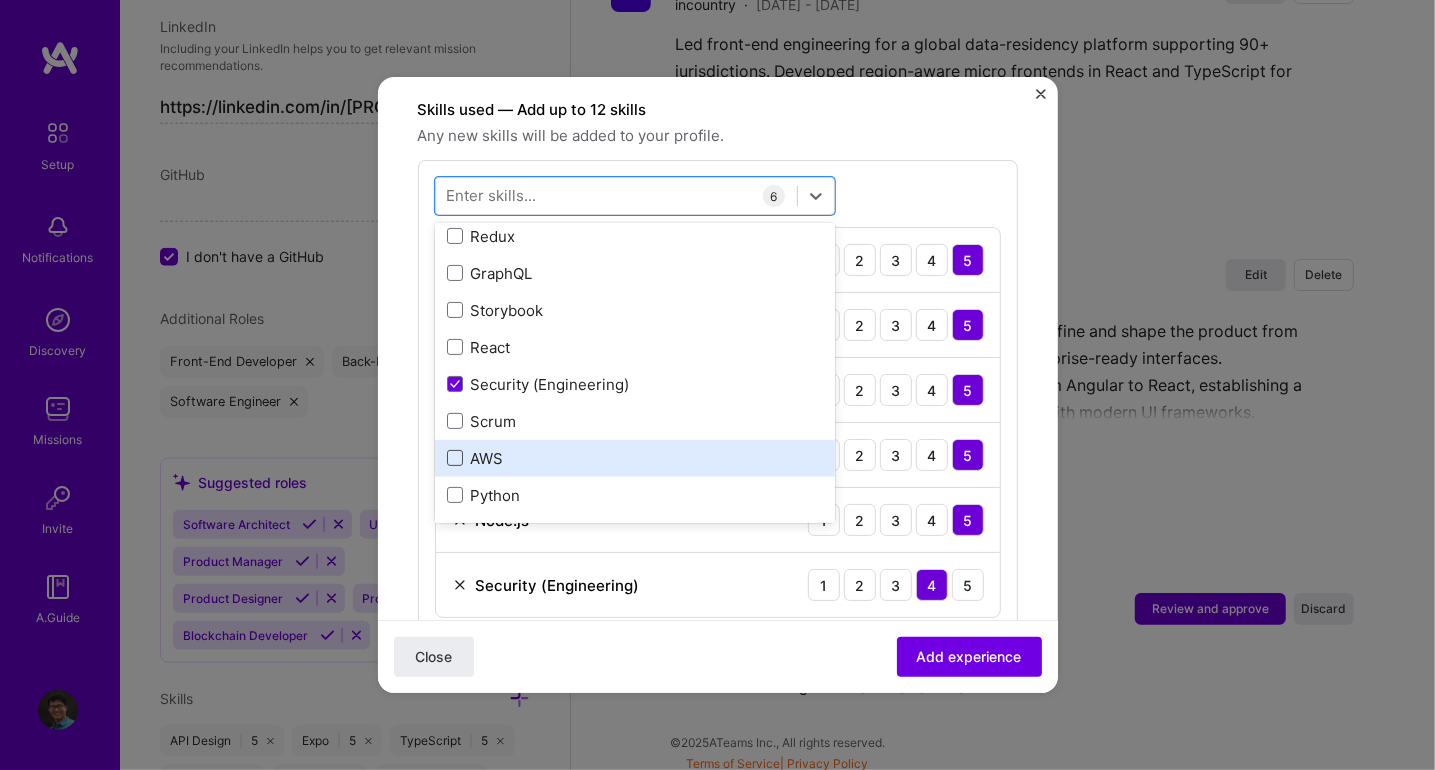 click at bounding box center [455, 458] 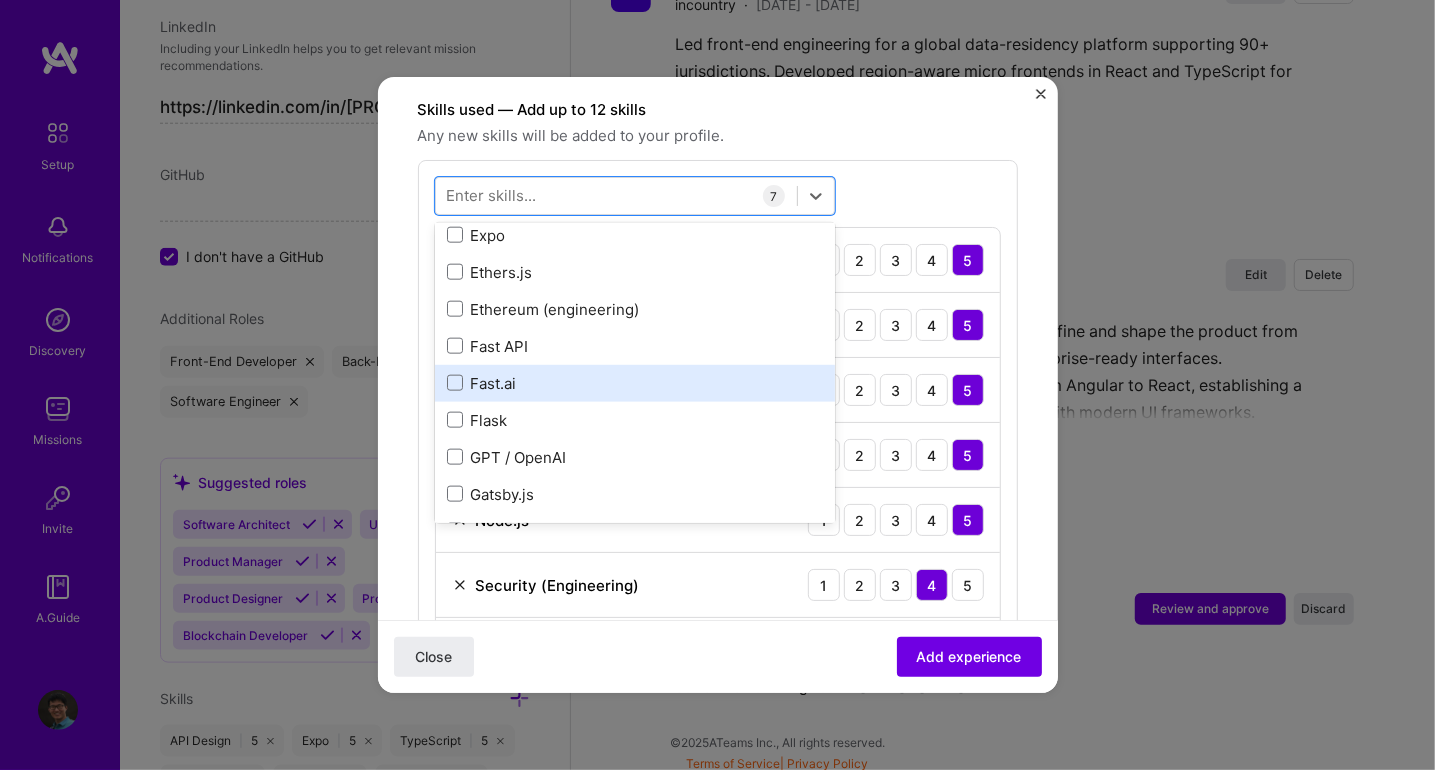 scroll, scrollTop: 1599, scrollLeft: 0, axis: vertical 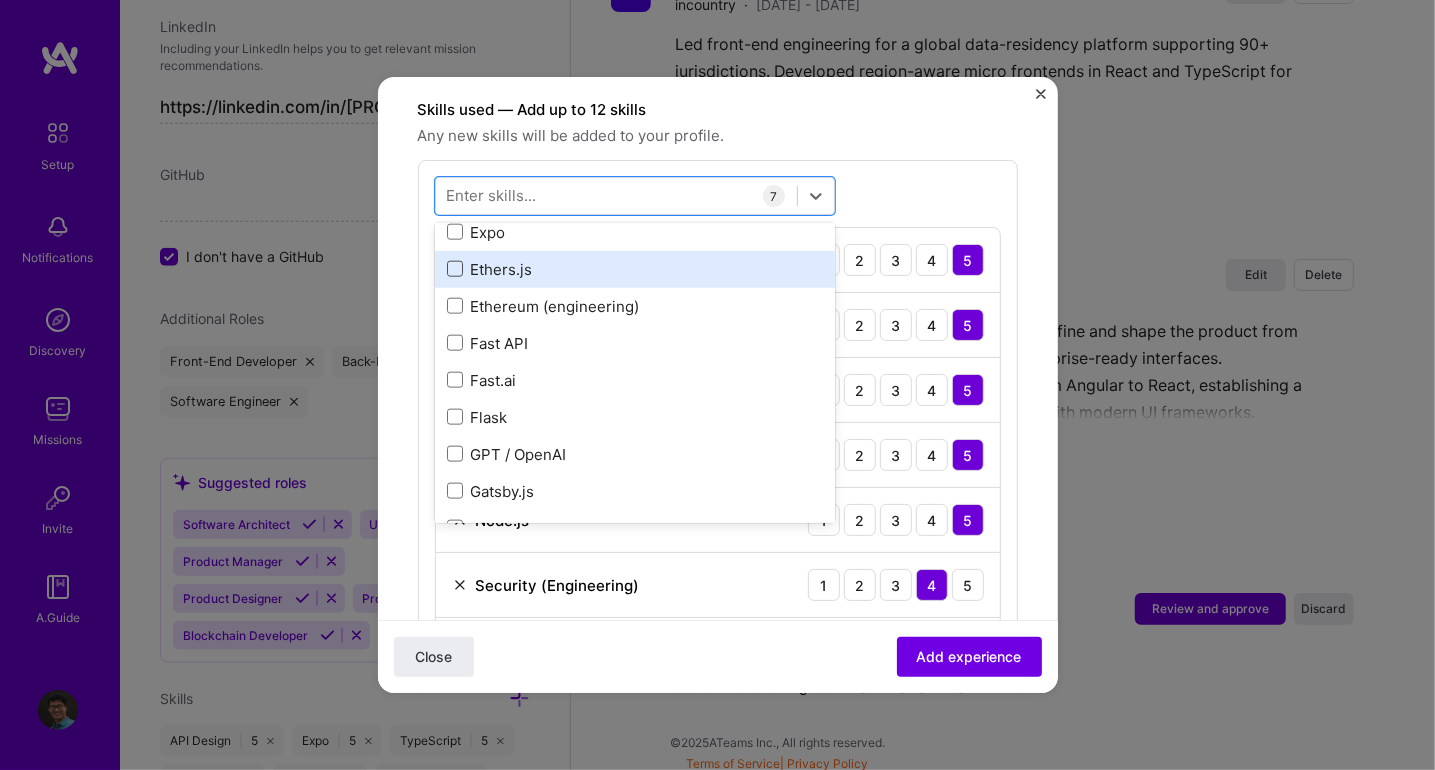 click at bounding box center (455, 269) 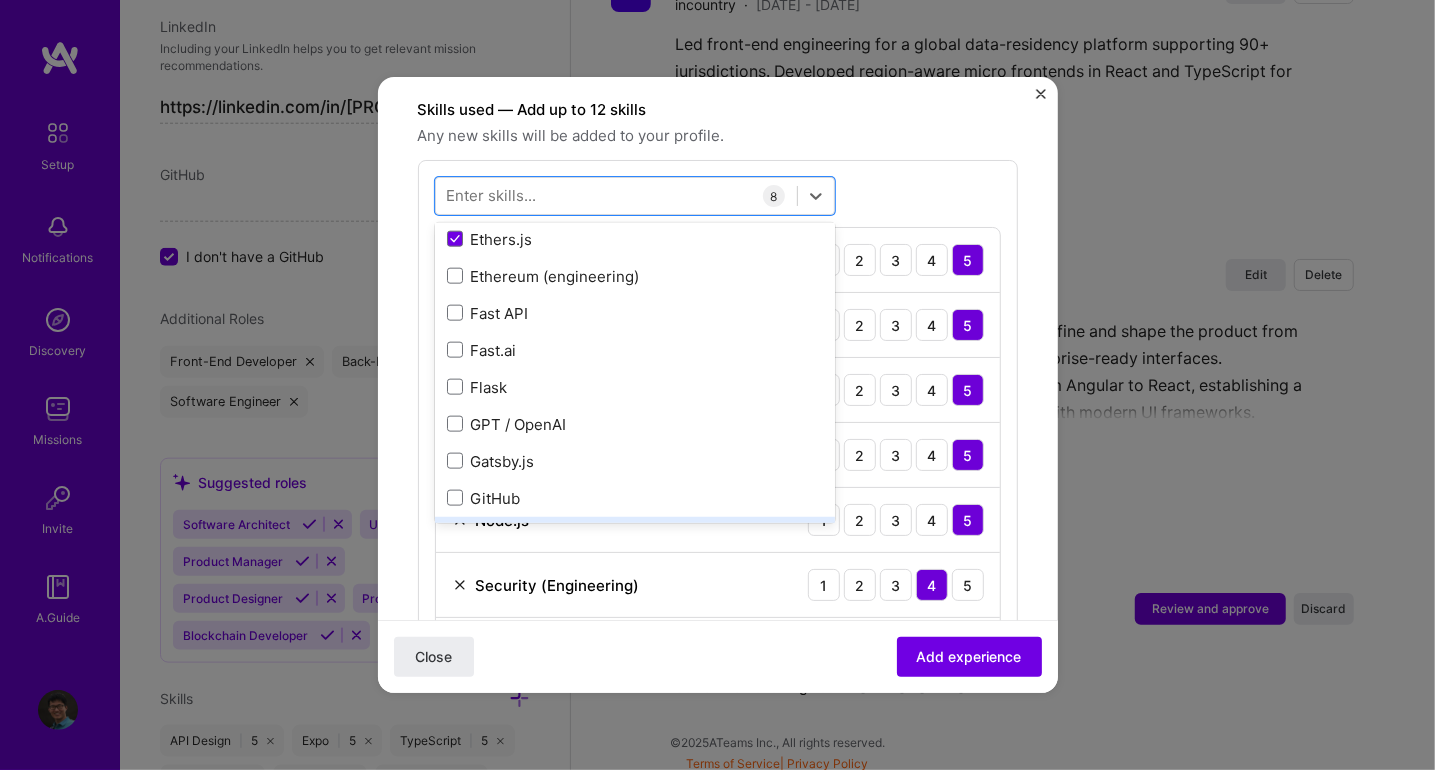 scroll, scrollTop: 1599, scrollLeft: 0, axis: vertical 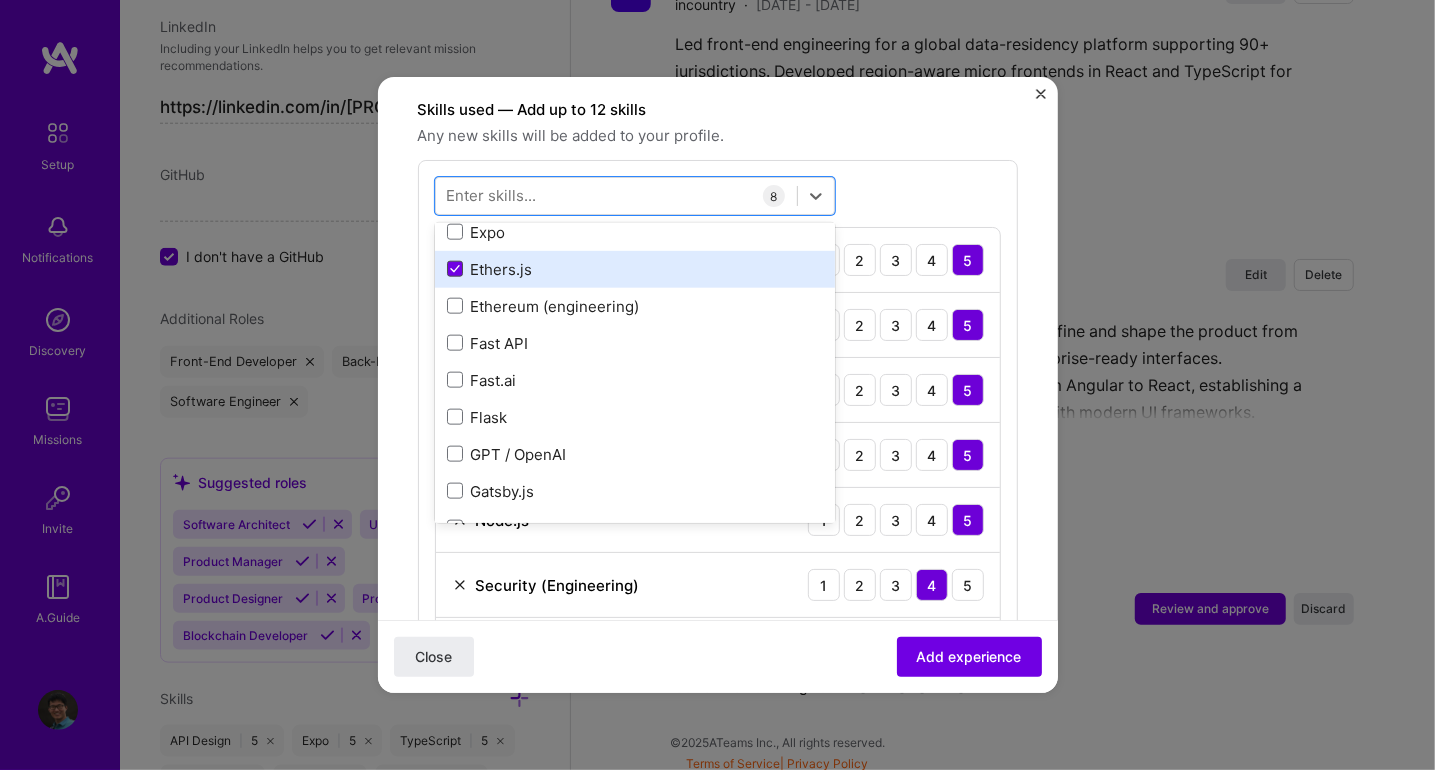 click at bounding box center [455, 269] 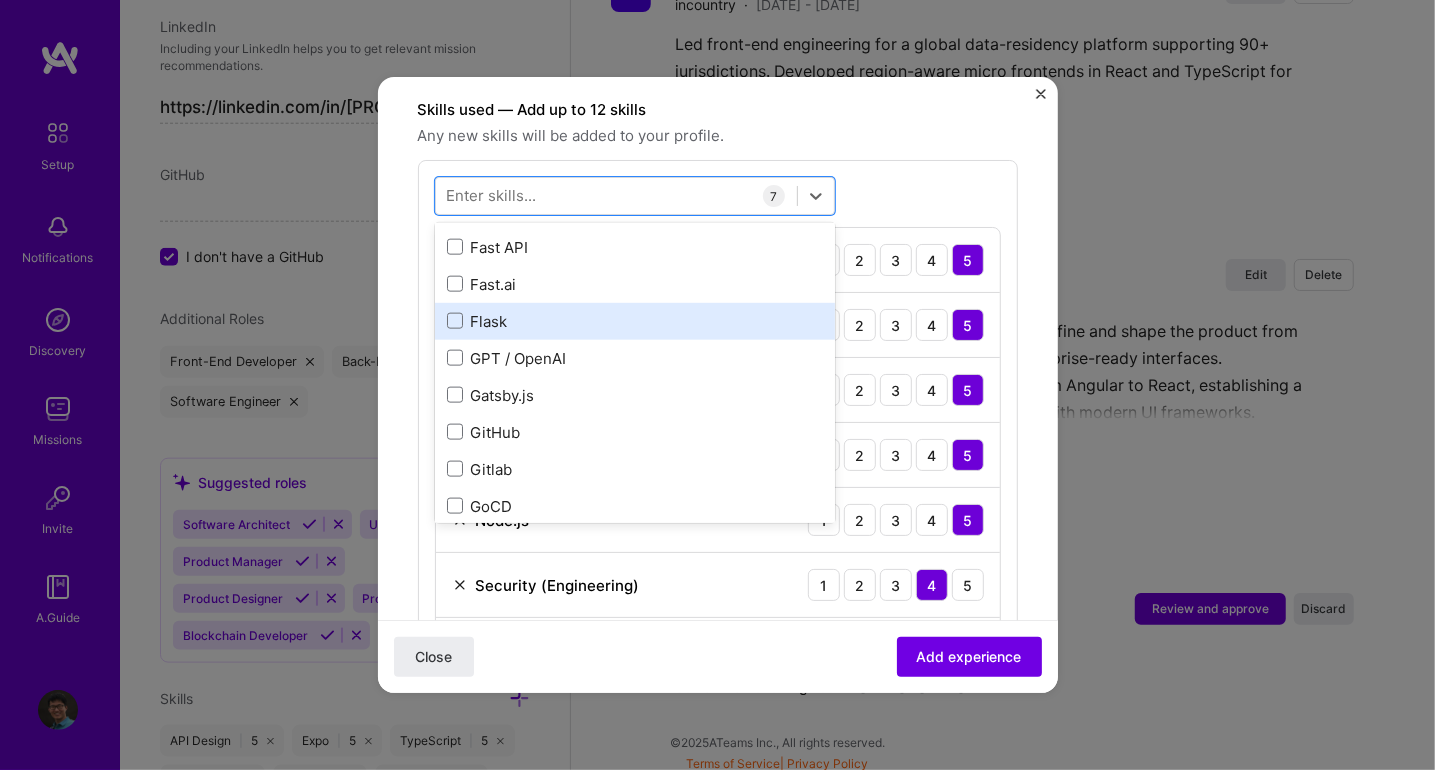 scroll, scrollTop: 1700, scrollLeft: 0, axis: vertical 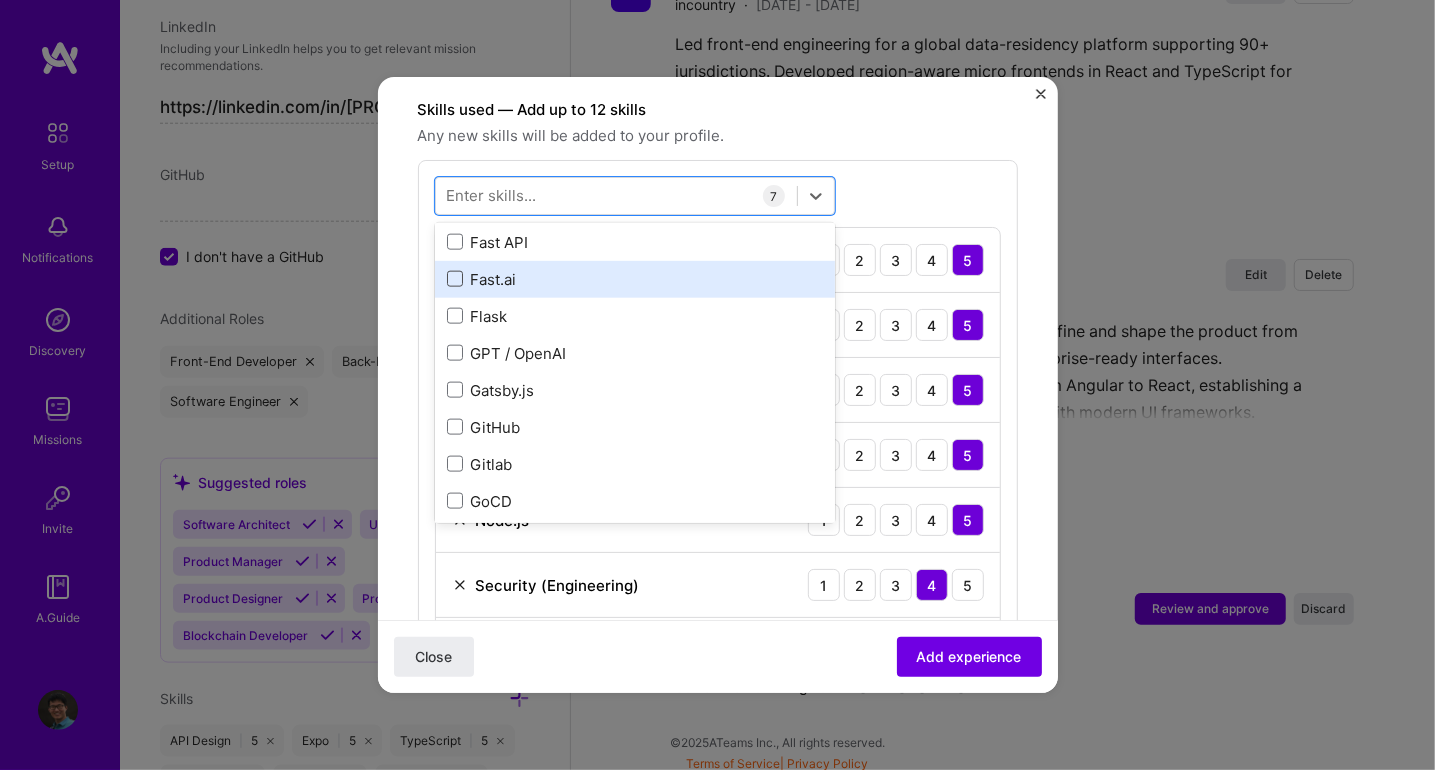 click at bounding box center (455, 279) 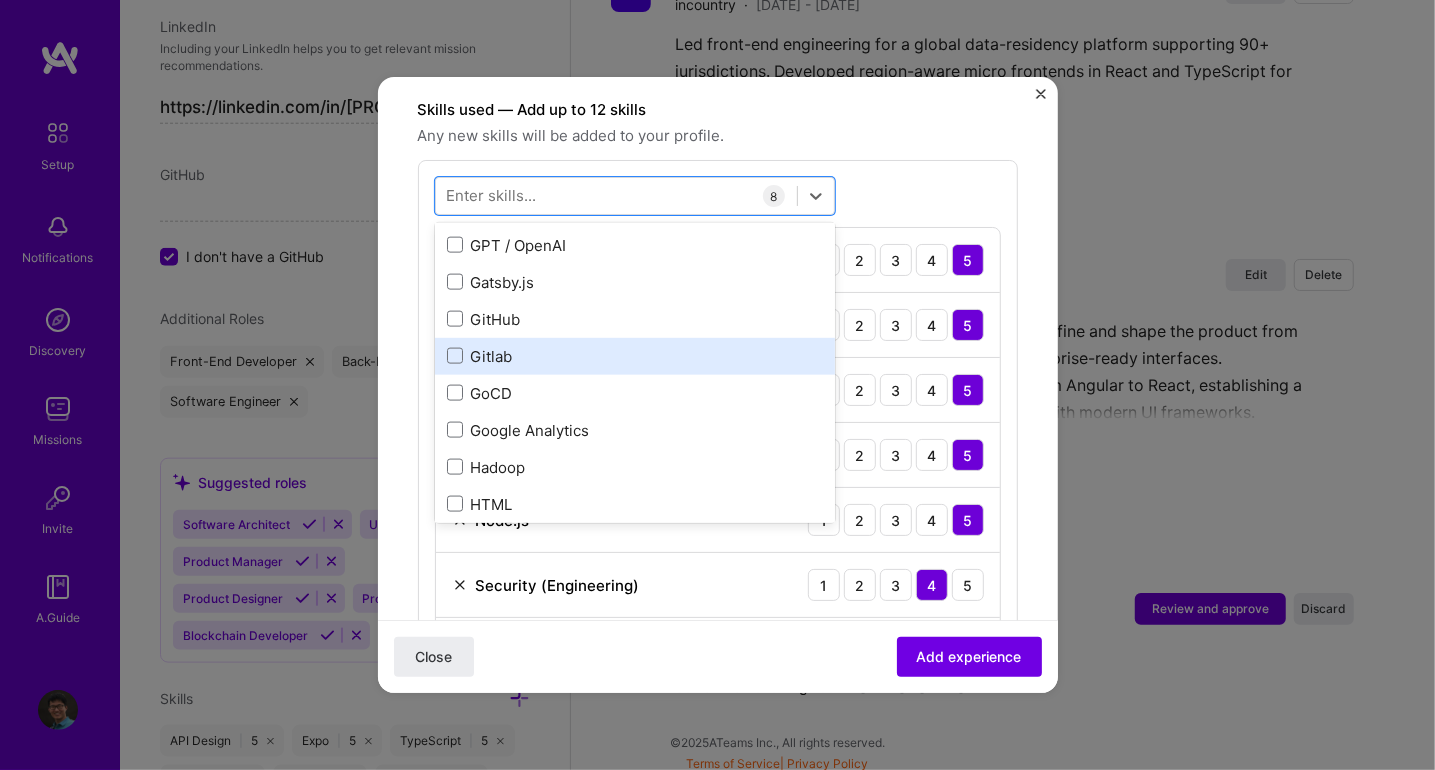 scroll, scrollTop: 1799, scrollLeft: 0, axis: vertical 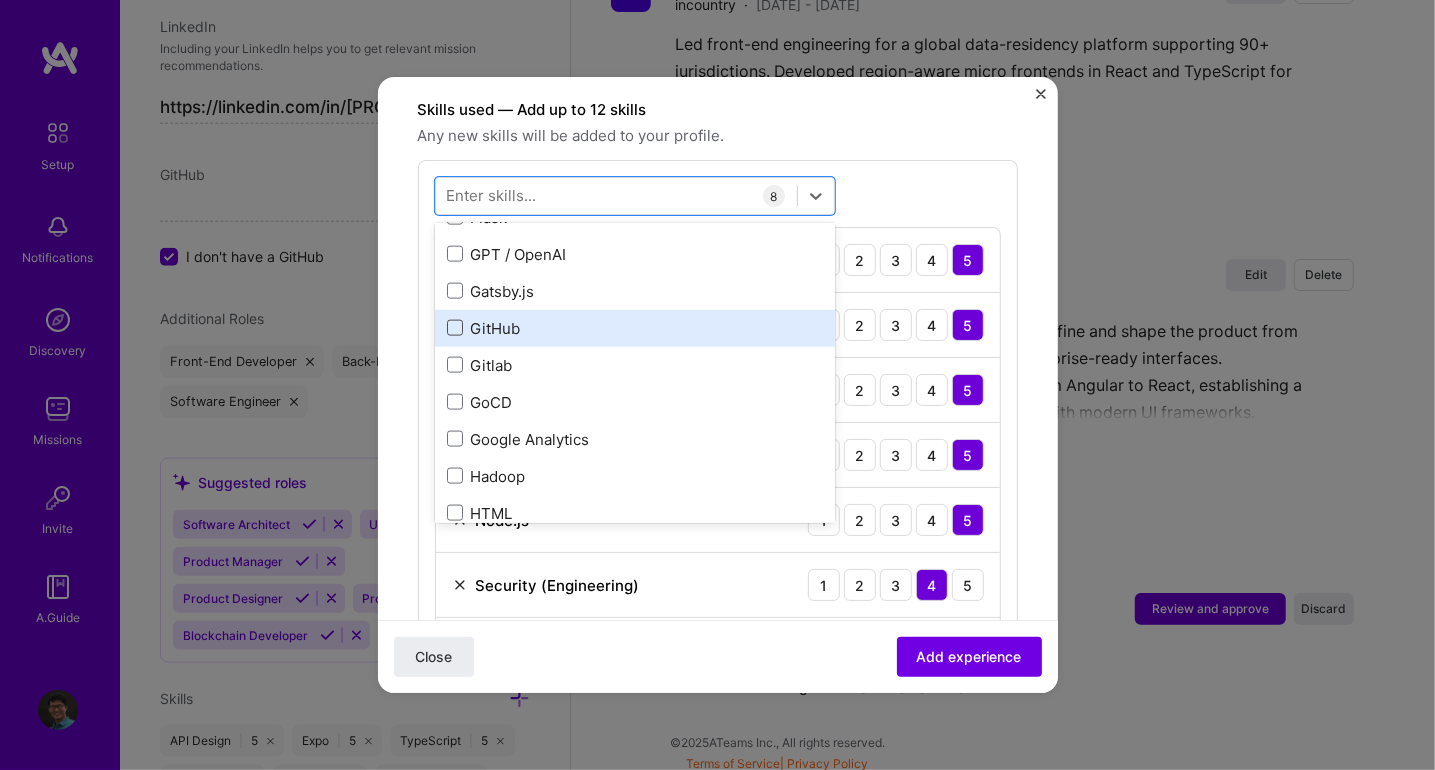 click at bounding box center (455, 328) 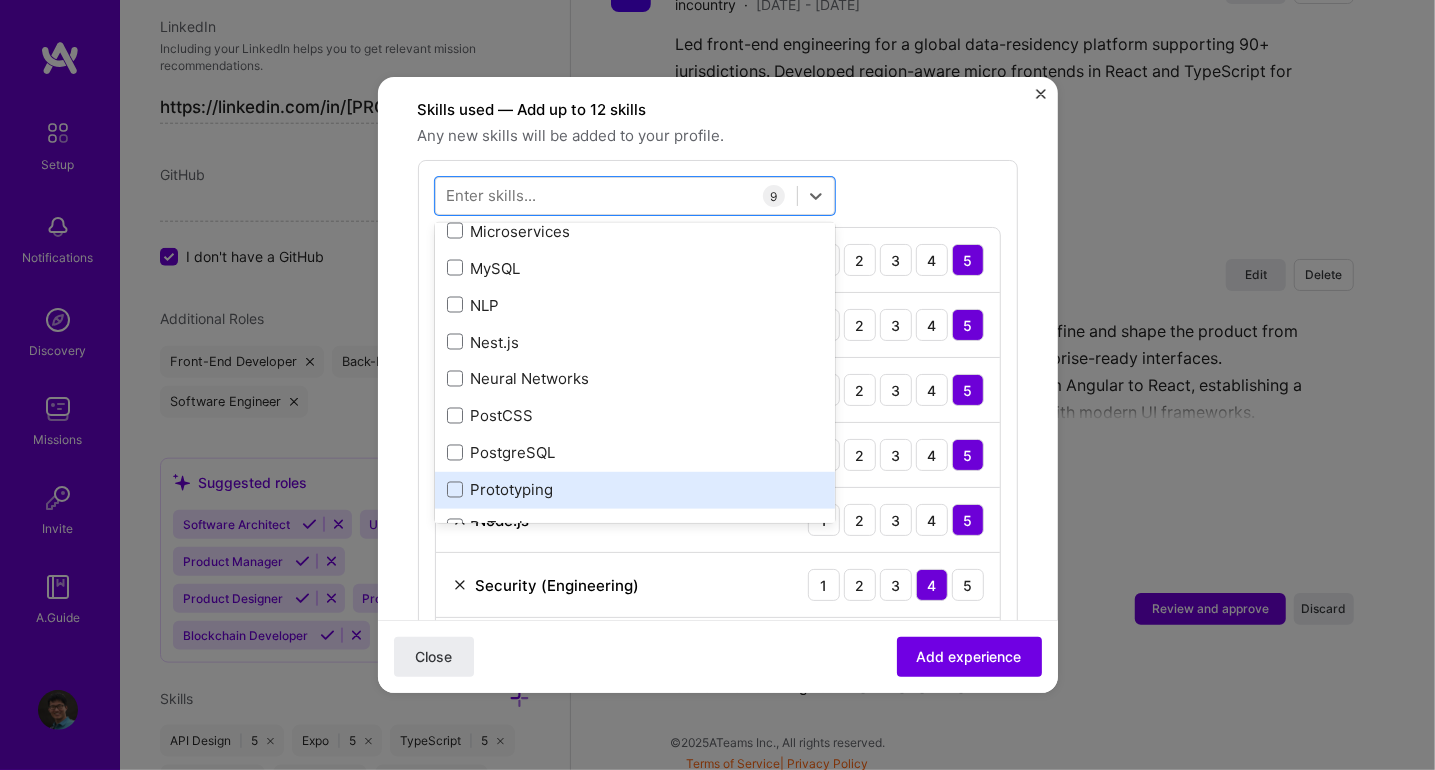 scroll, scrollTop: 2300, scrollLeft: 0, axis: vertical 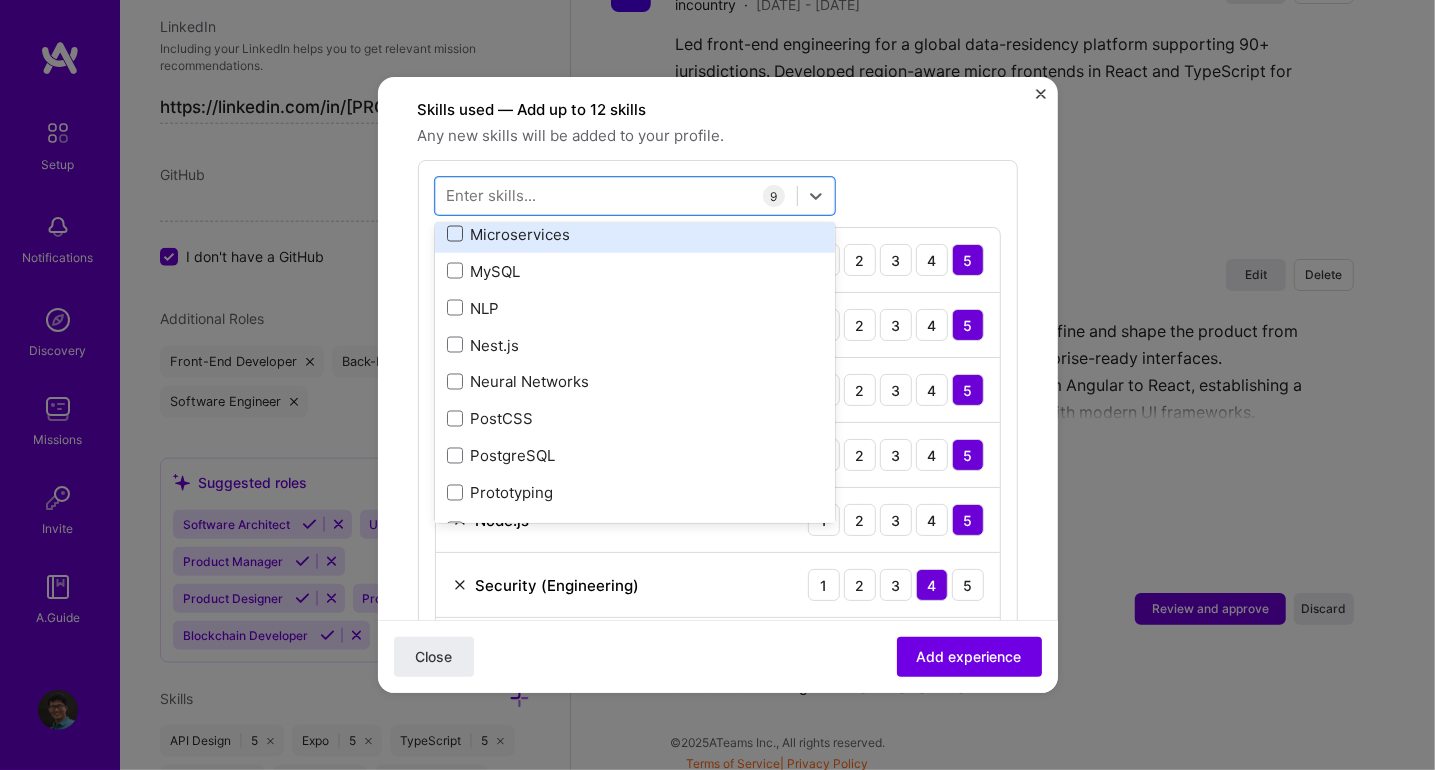 click at bounding box center [455, 234] 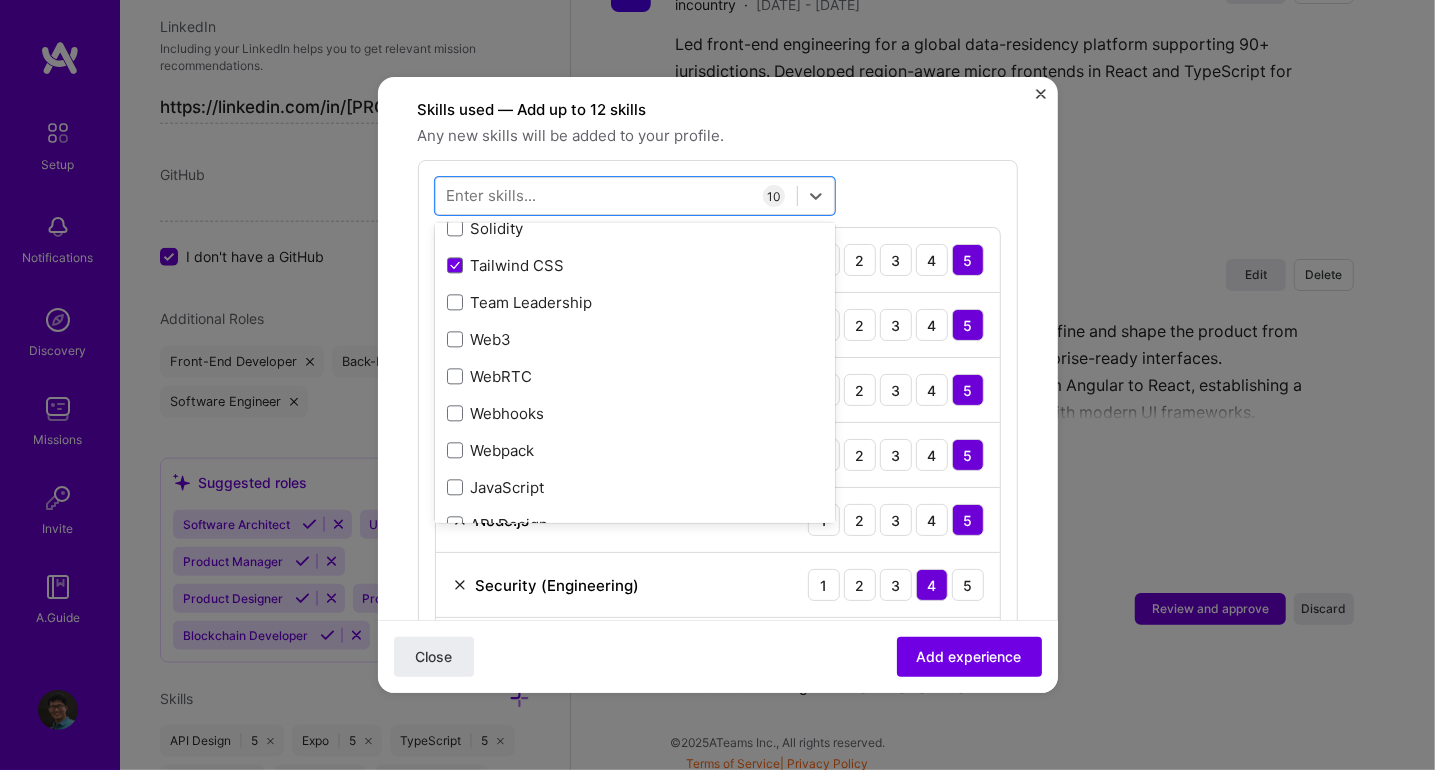 scroll, scrollTop: 2999, scrollLeft: 0, axis: vertical 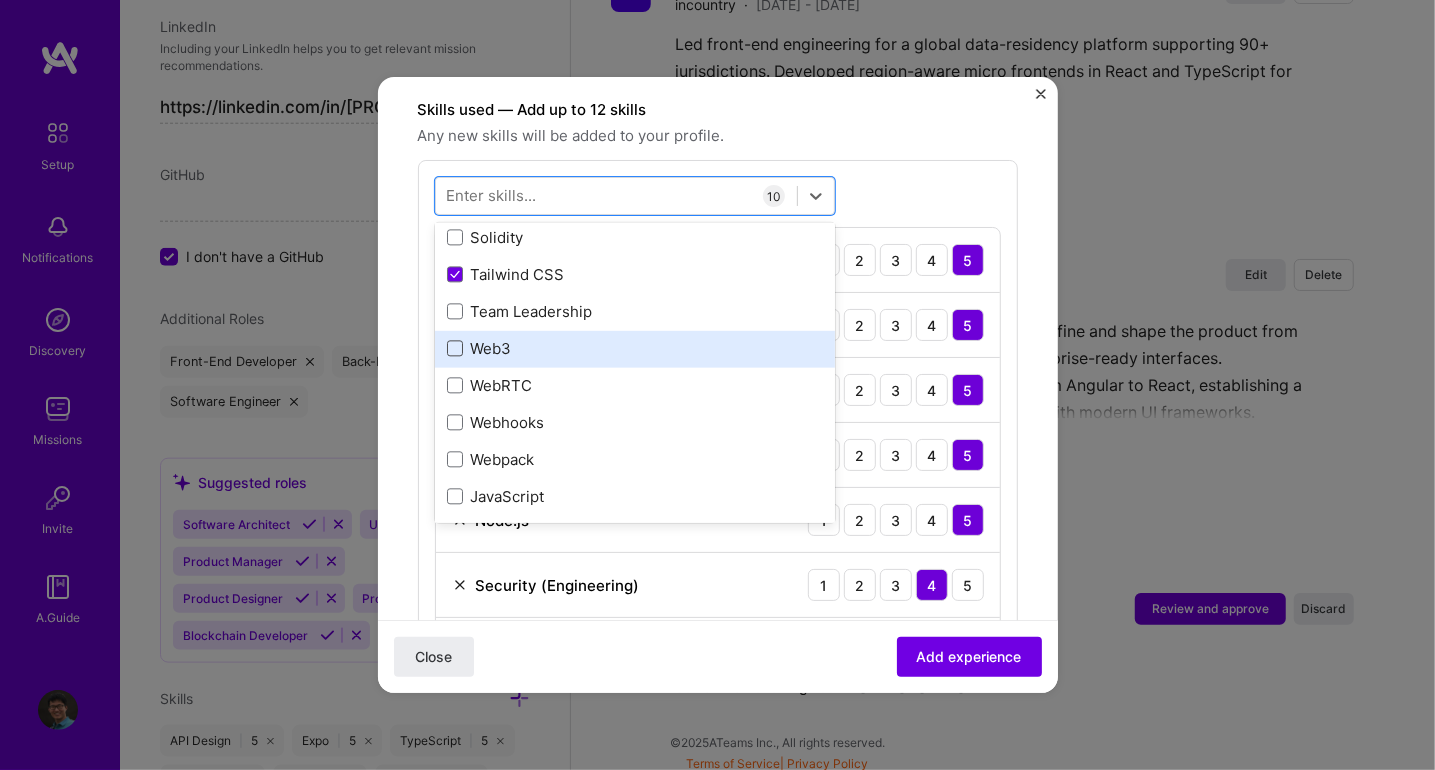 click at bounding box center [455, 349] 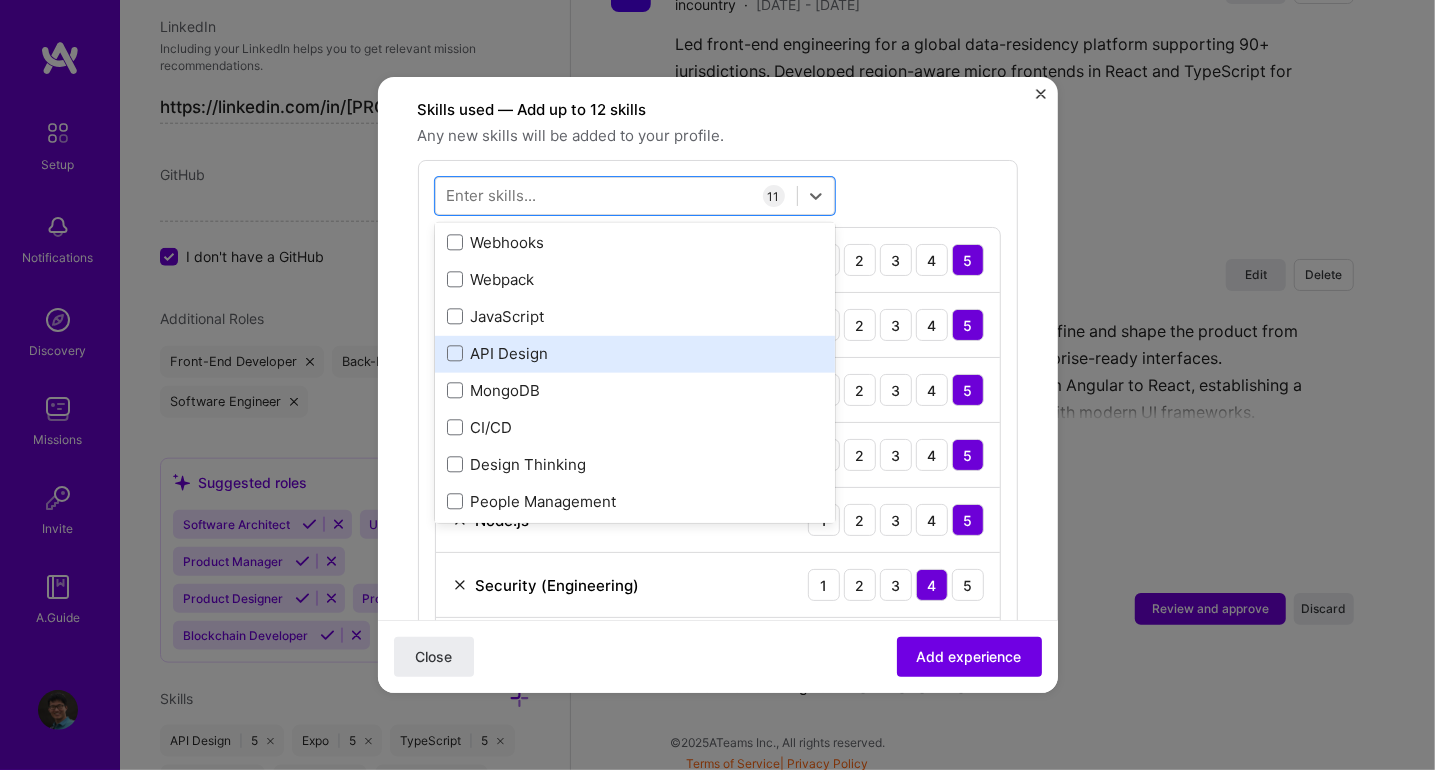 scroll, scrollTop: 3199, scrollLeft: 0, axis: vertical 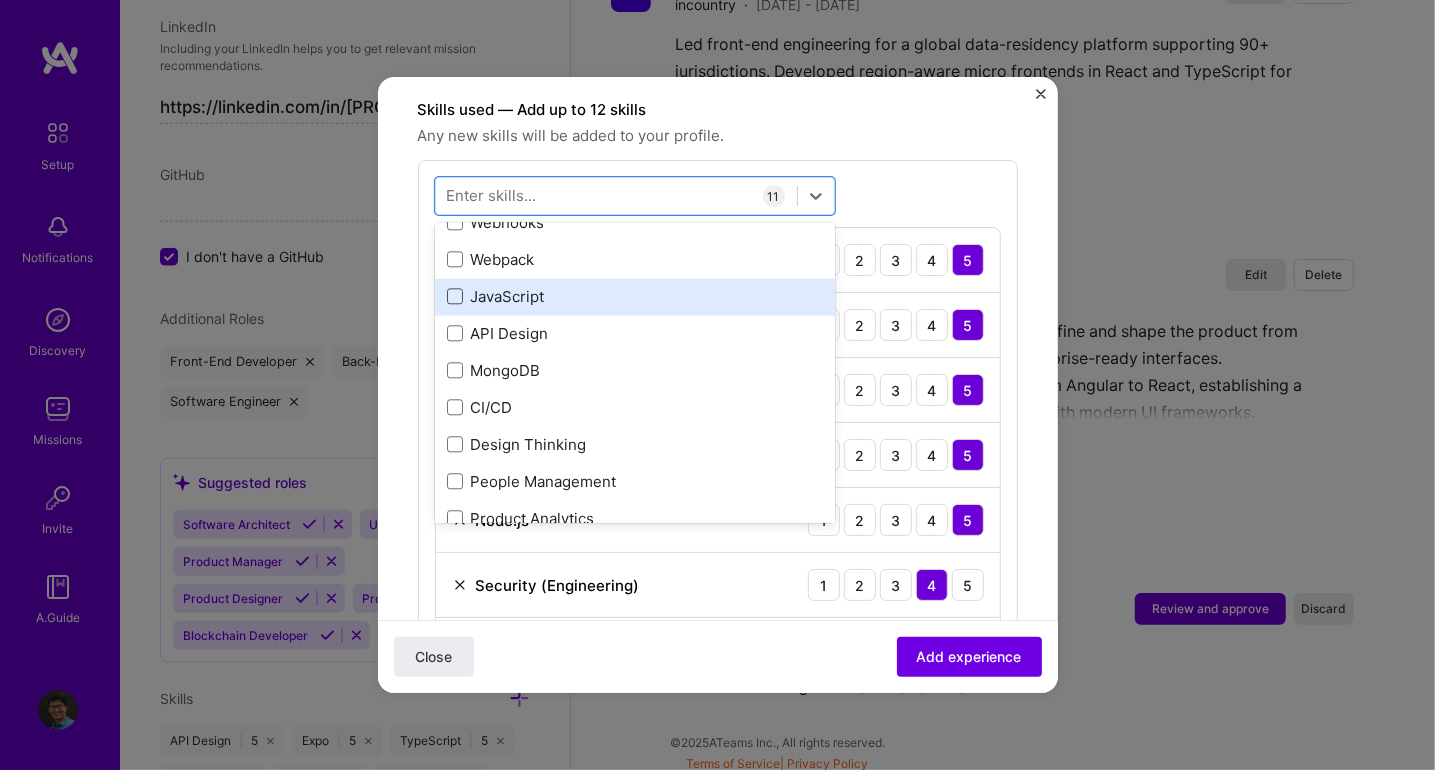 click at bounding box center (455, 297) 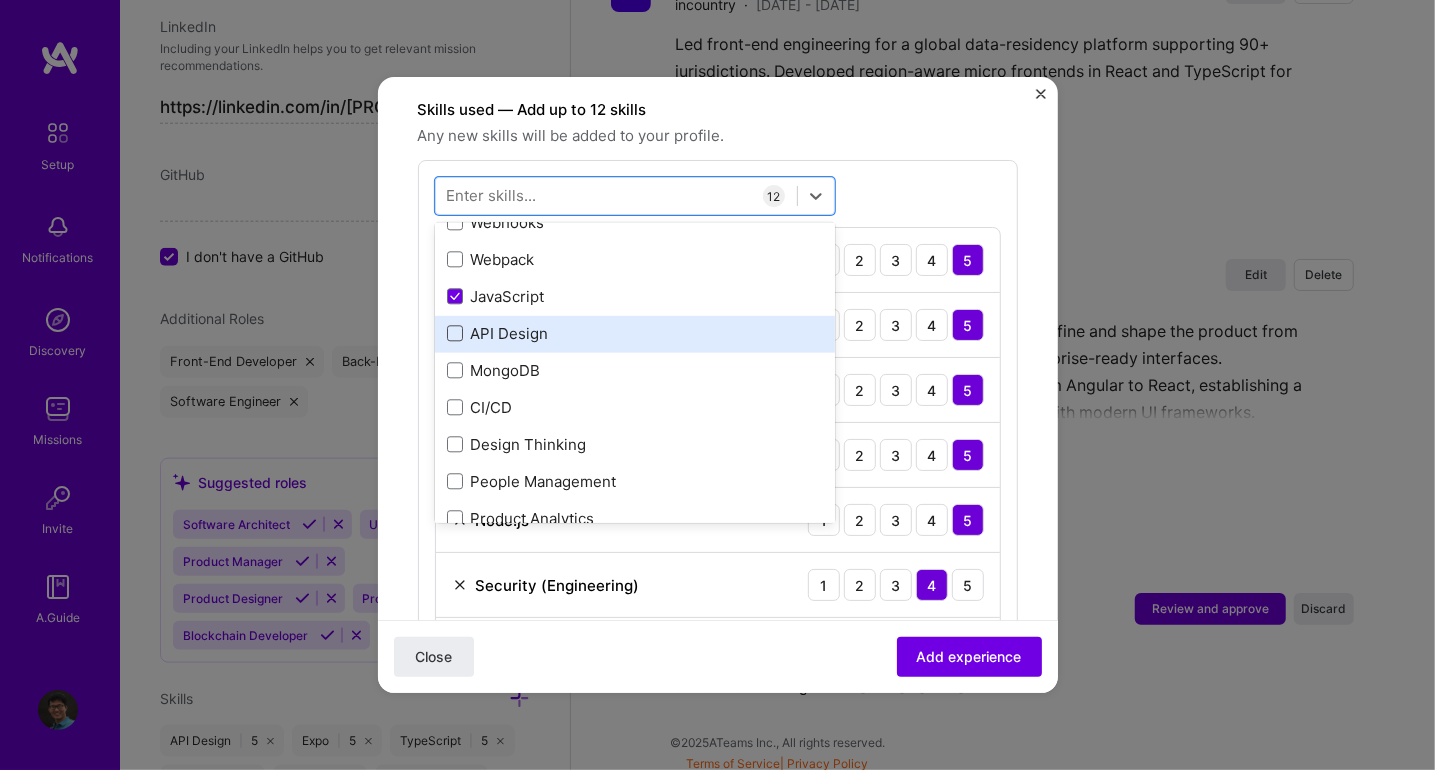 click at bounding box center (455, 334) 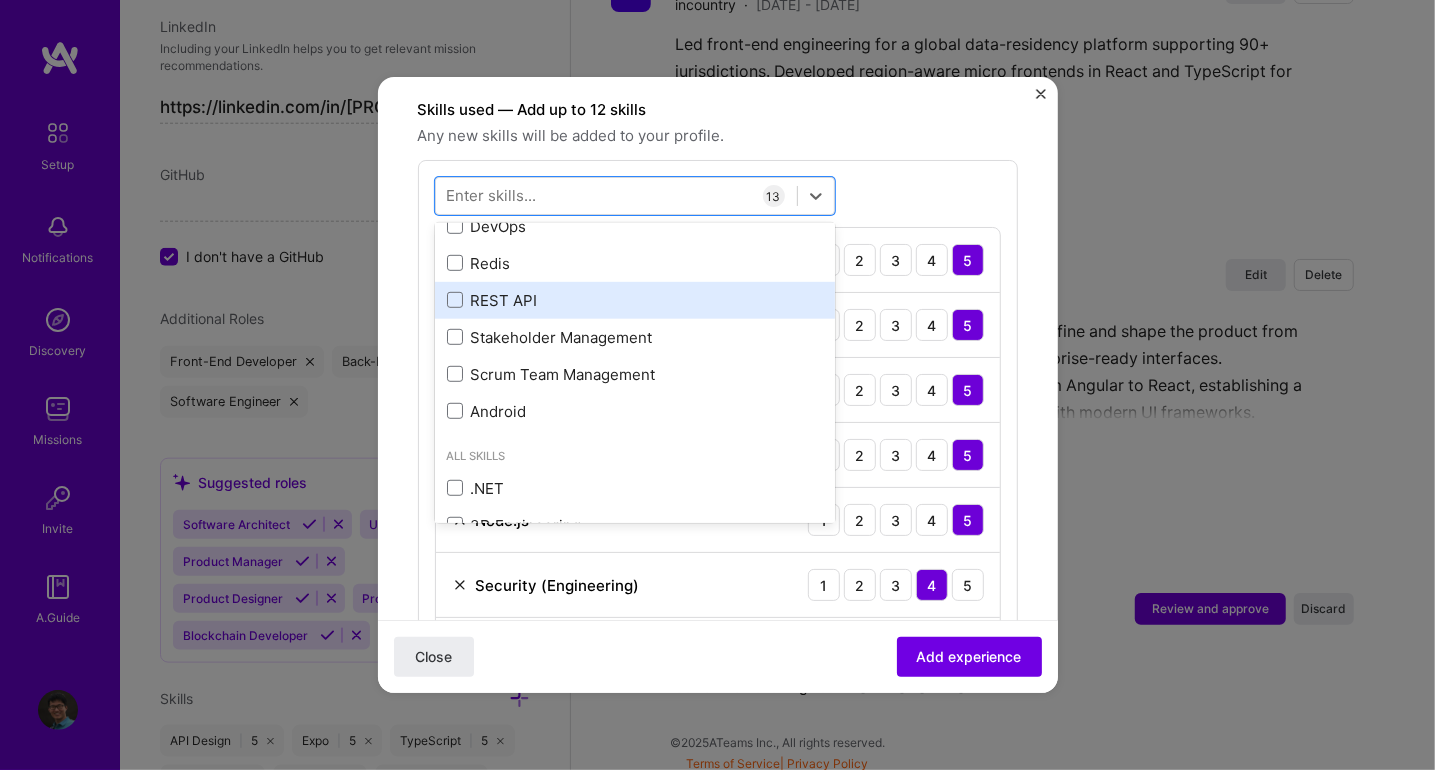 scroll, scrollTop: 3900, scrollLeft: 0, axis: vertical 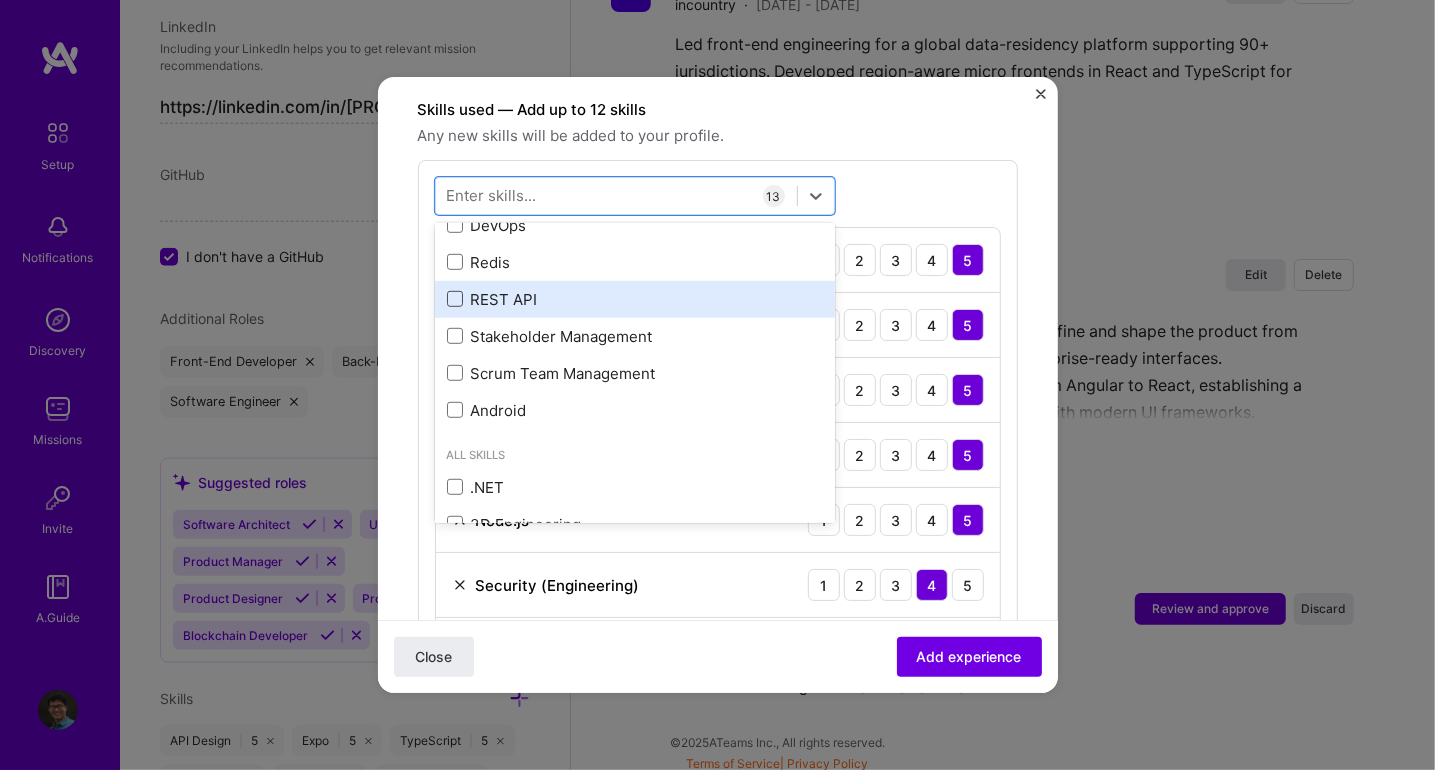 click at bounding box center (455, 299) 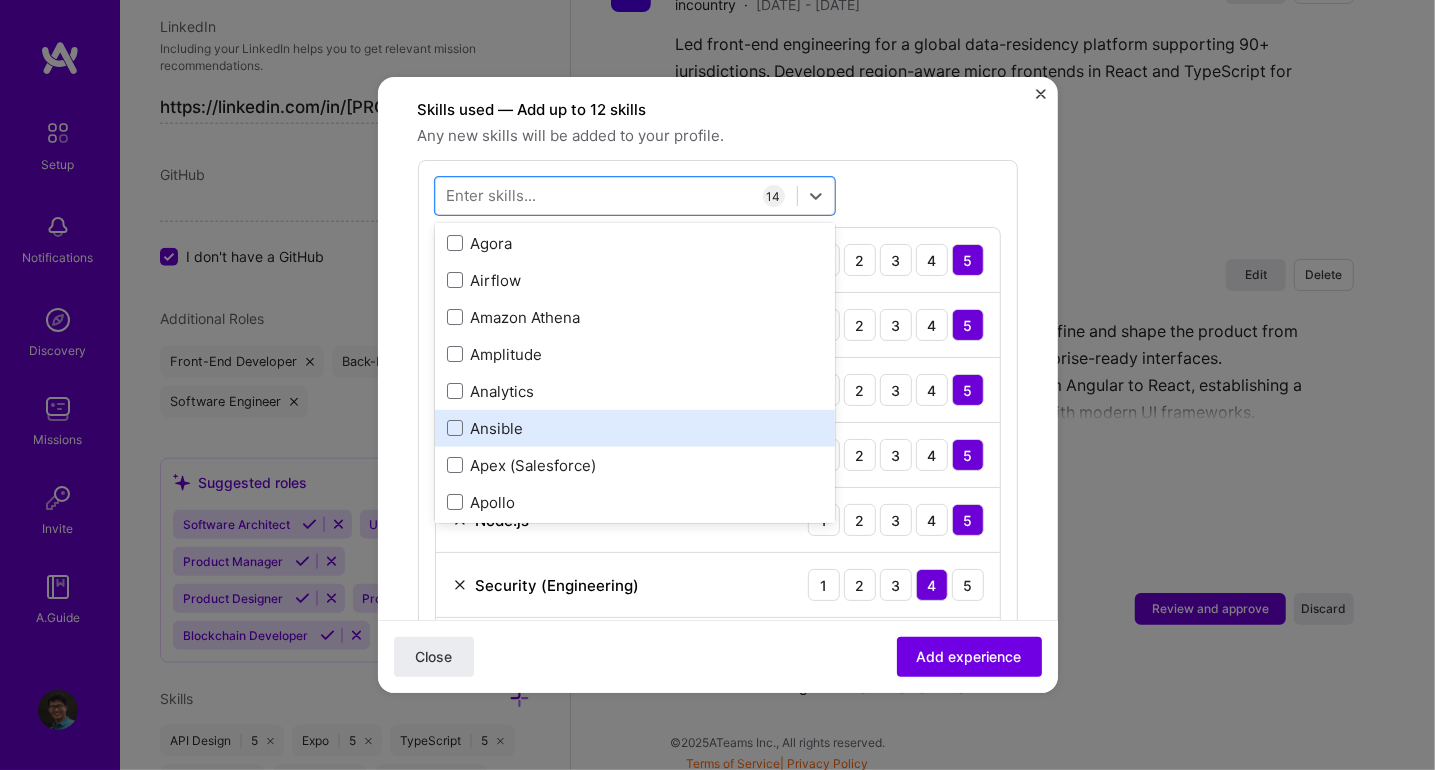 scroll, scrollTop: 4700, scrollLeft: 0, axis: vertical 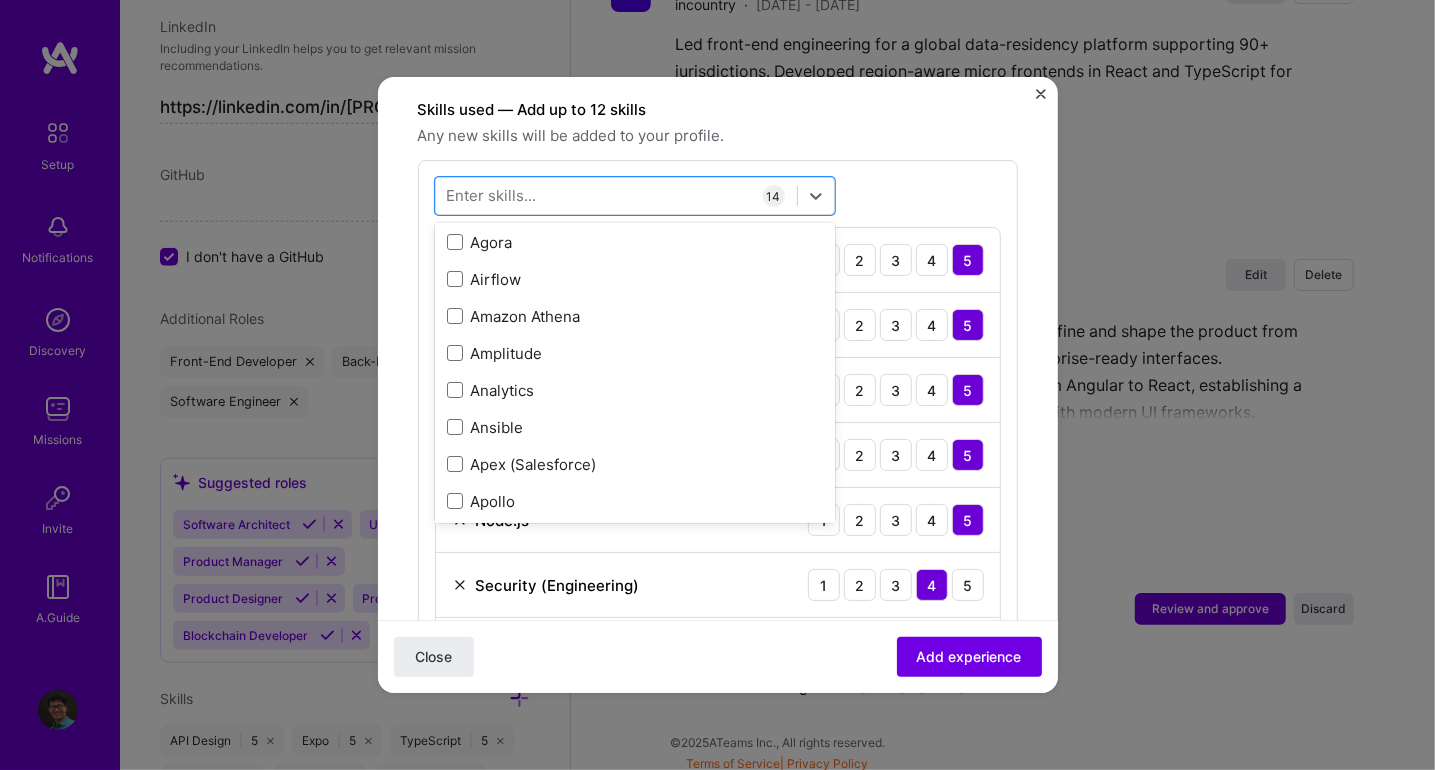 click on "option REST API, selected. option Analytics focused, 0 of 2. 378 results available. Use Up and Down to choose options, press Enter to select the currently focused option, press Escape to exit the menu, press Tab to select the option and exit the menu. Your Skills Algorithm Design Docker Kubernetes Node.js Preact TypeScript Machine Learning Redux GraphQL Storybook React Security (Engineering) Scrum AWS Python Angular Tensorflow Apache Kafka Artificial Intelligence (AI) Next.js AWS Lambda AWS RDS Adobe Creative Cloud Agile Airtable Angular.js Backbone.js BigQuery Blockchain / Crypto Bootstrap JS C++ CSS CircleCl Contentful D3.js Cypress DataDog Design Systems DynamoDB ES6+ Electron Ember.js Expo Ethers.js Ethereum (engineering) Fast API Fast.ai Flask GPT / OpenAI Gatsby.js GitHub Gitlab GoCD Google Analytics Hadoop HTML Kafka LESS LangChain LangGraph Mentoring Microservices MySQL NLP Nest.js Neural Networks PostCSS PostgreSQL Prototyping PyTorch PySpark React Native Retool Rust SASS SQL Serverless Sentry Web3 C" at bounding box center (718, 657) 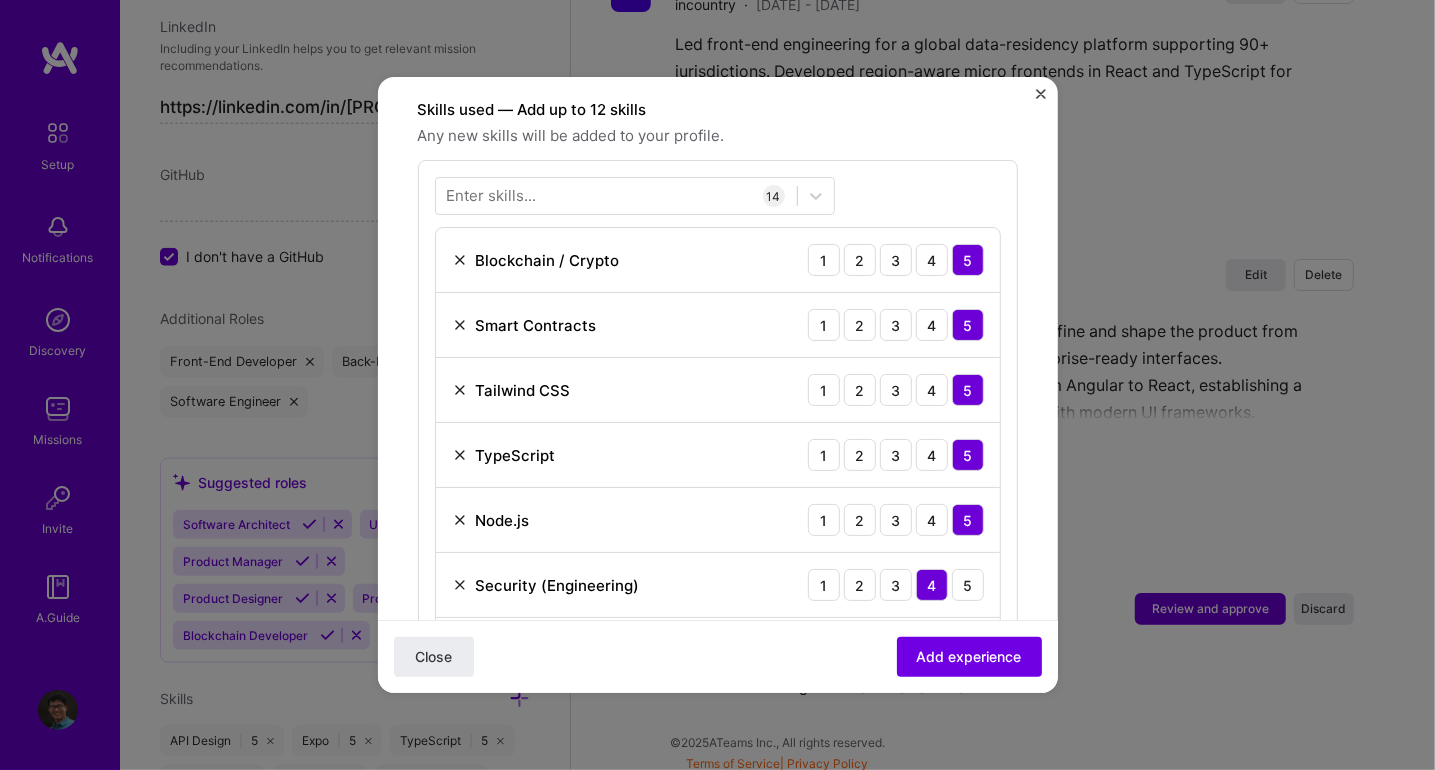 click at bounding box center [460, 585] 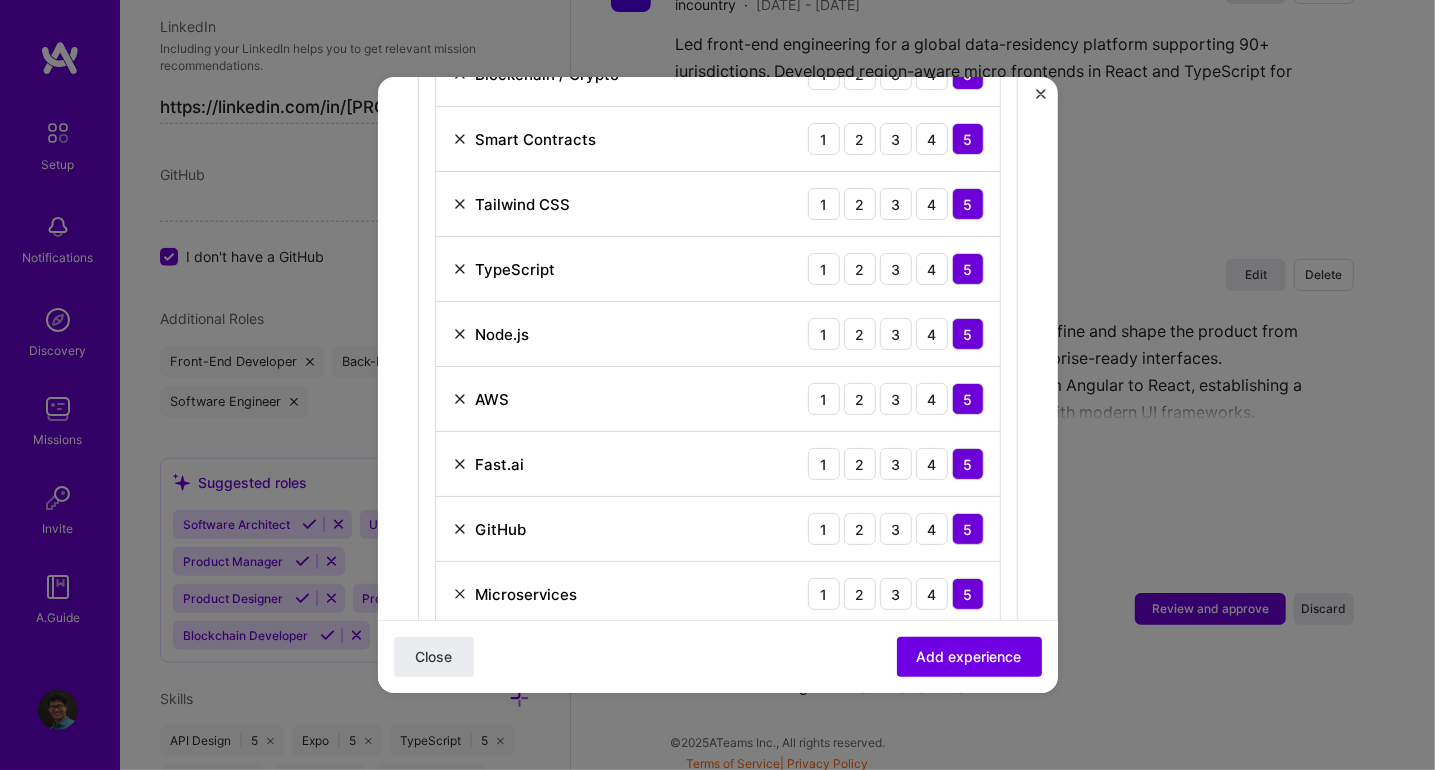 scroll, scrollTop: 900, scrollLeft: 0, axis: vertical 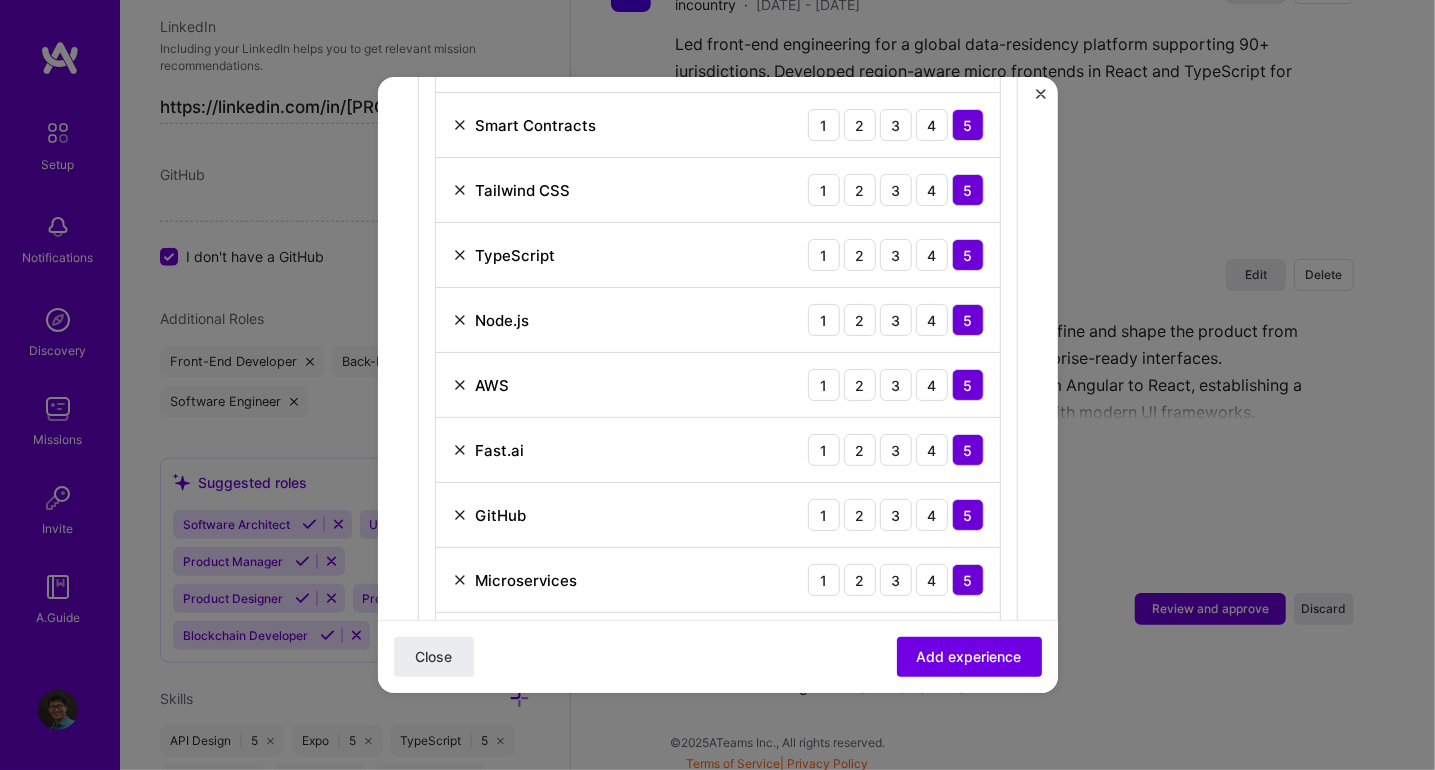 click at bounding box center (460, 450) 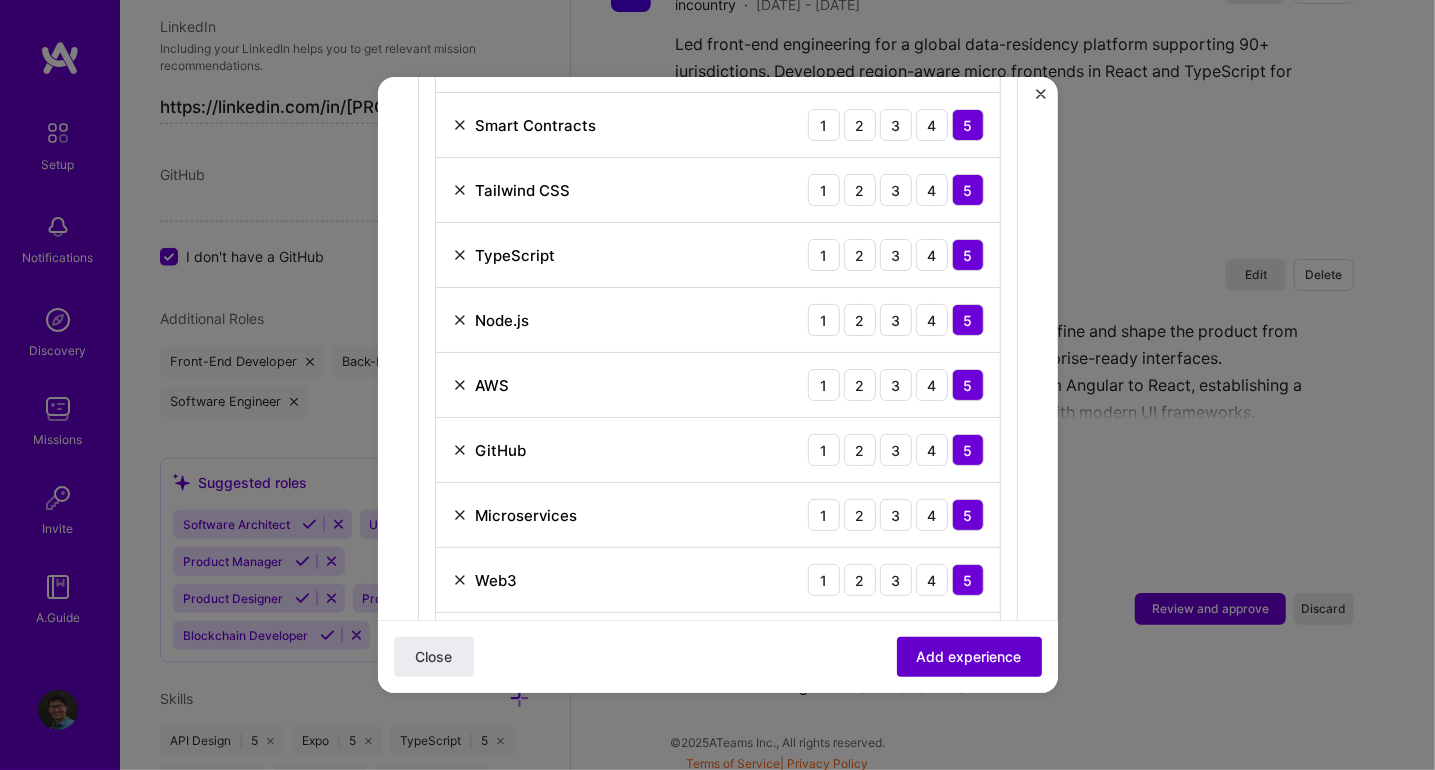 click on "Add experience" at bounding box center (969, 657) 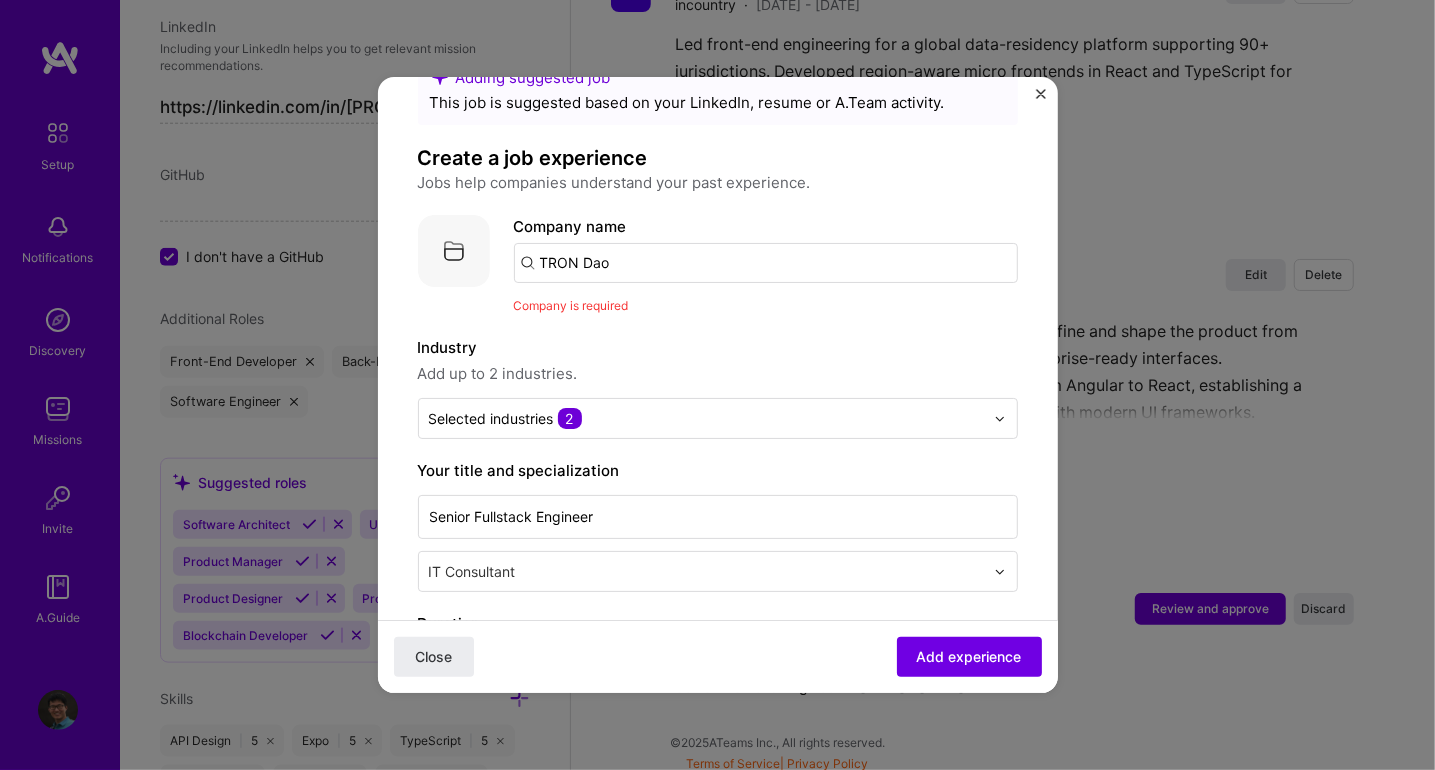 scroll, scrollTop: 0, scrollLeft: 0, axis: both 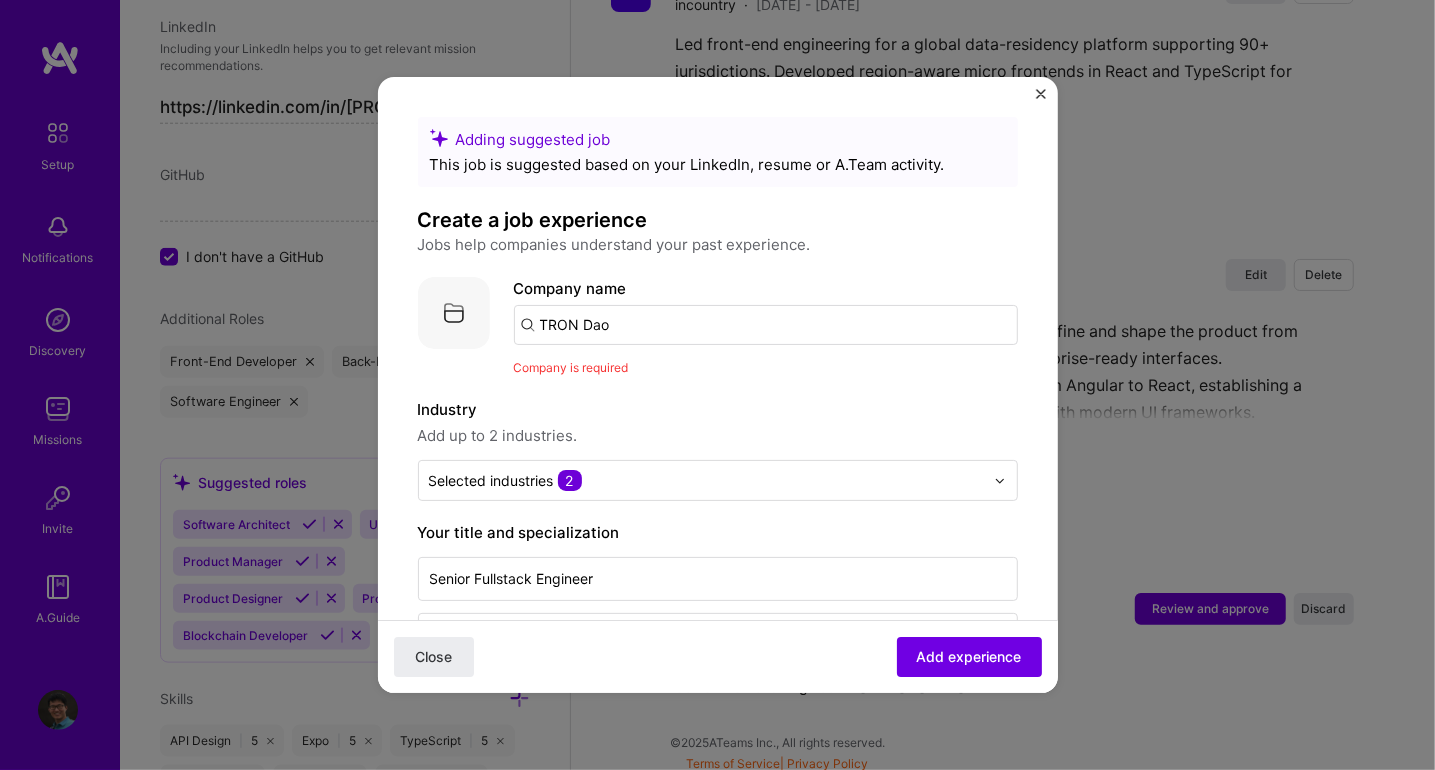 click on "TRON Dao" at bounding box center [766, 325] 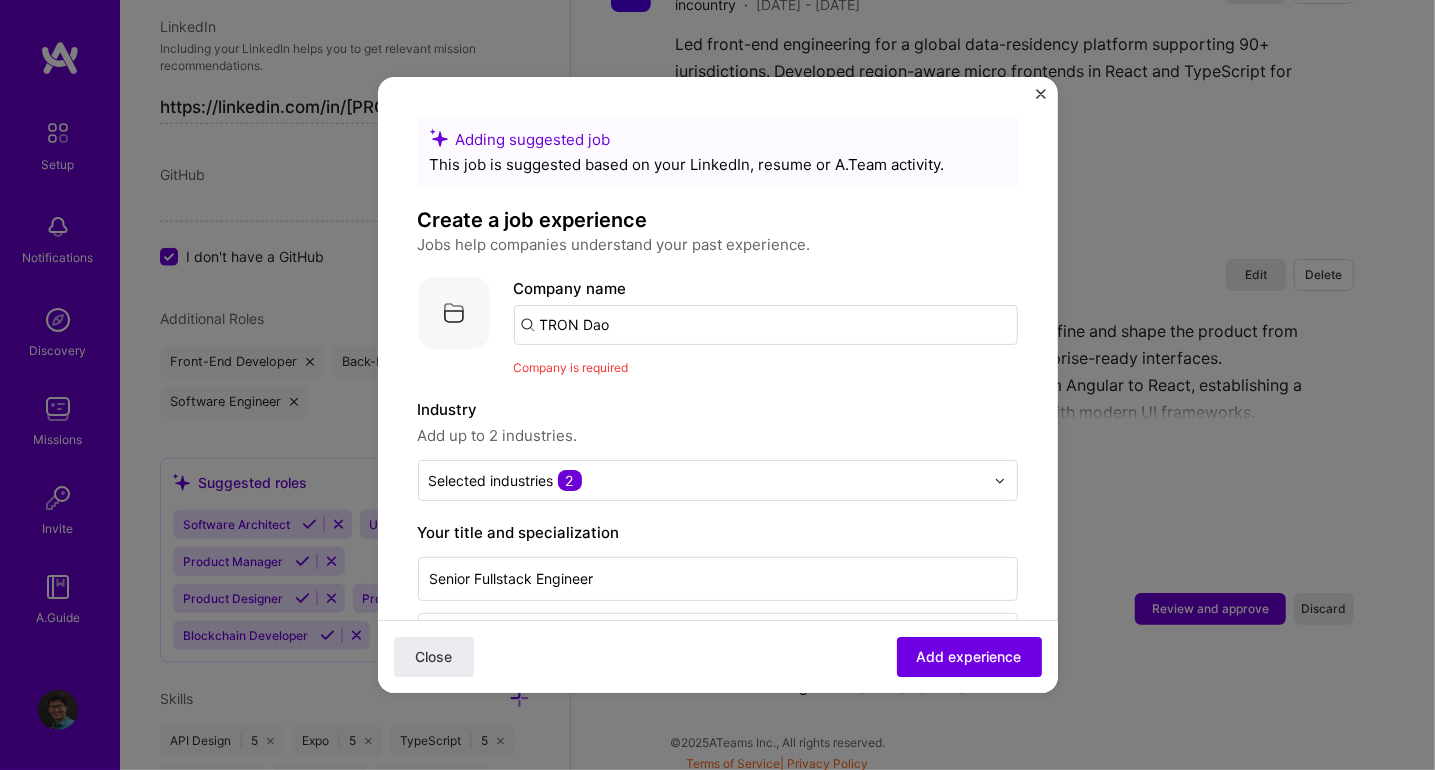 click at bounding box center [454, 313] 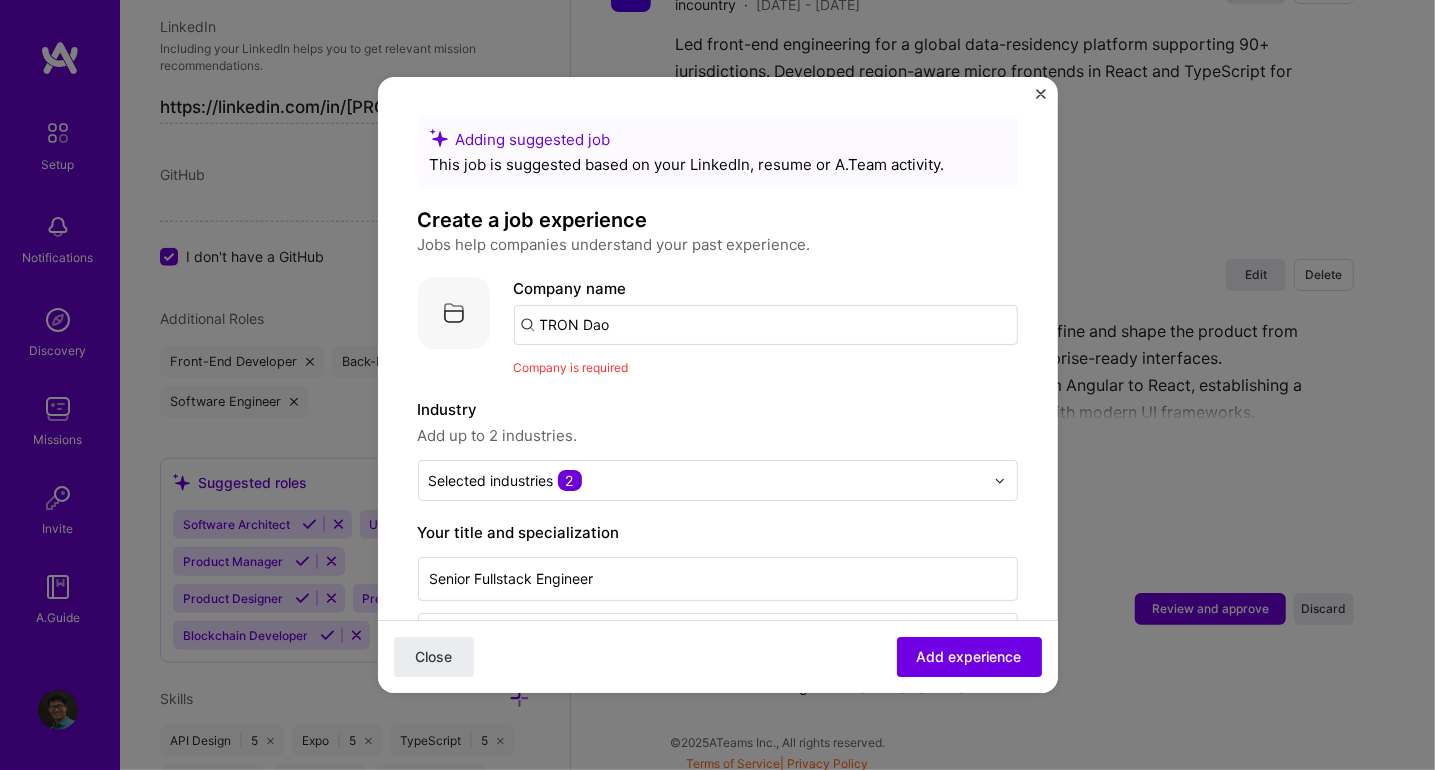 click on "TRON Dao" at bounding box center (766, 325) 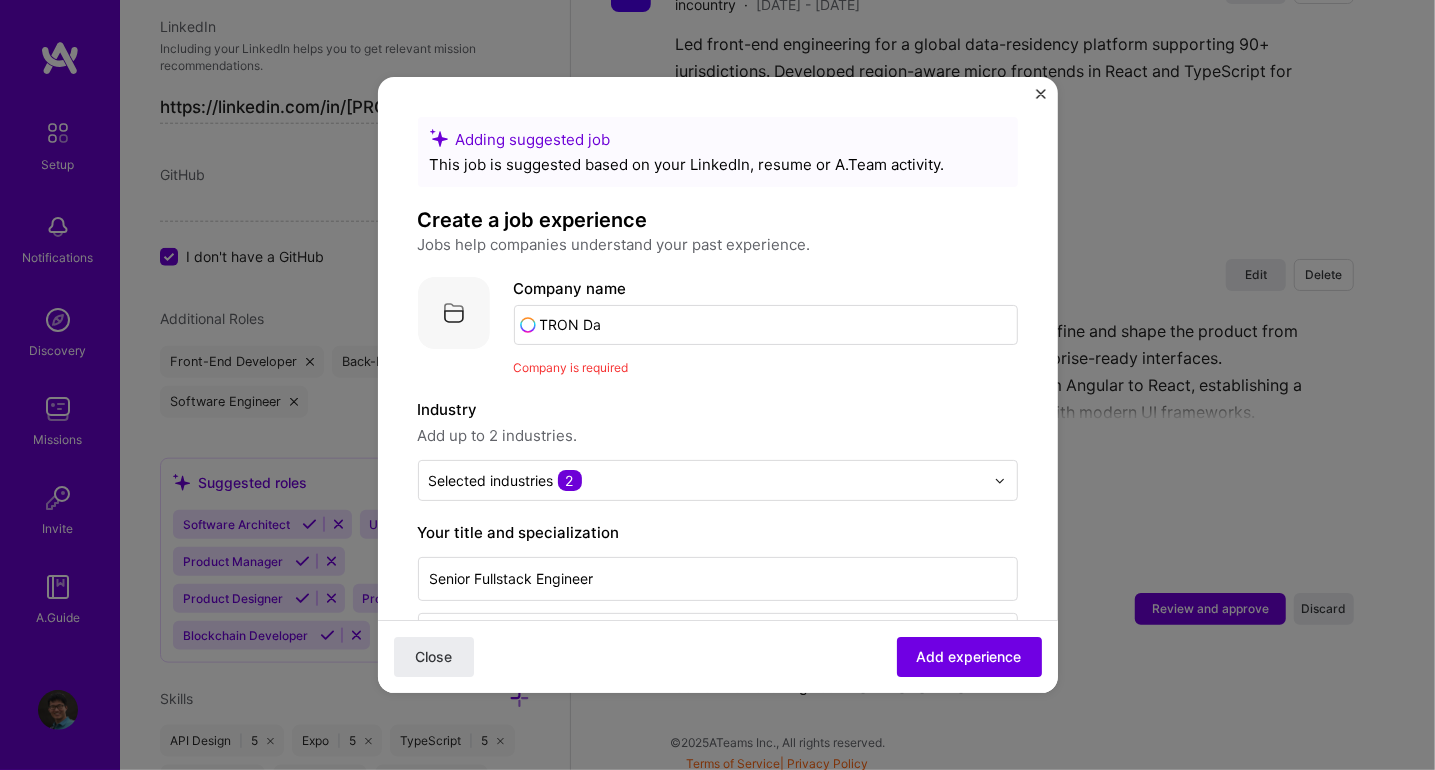 type on "TRON Dao" 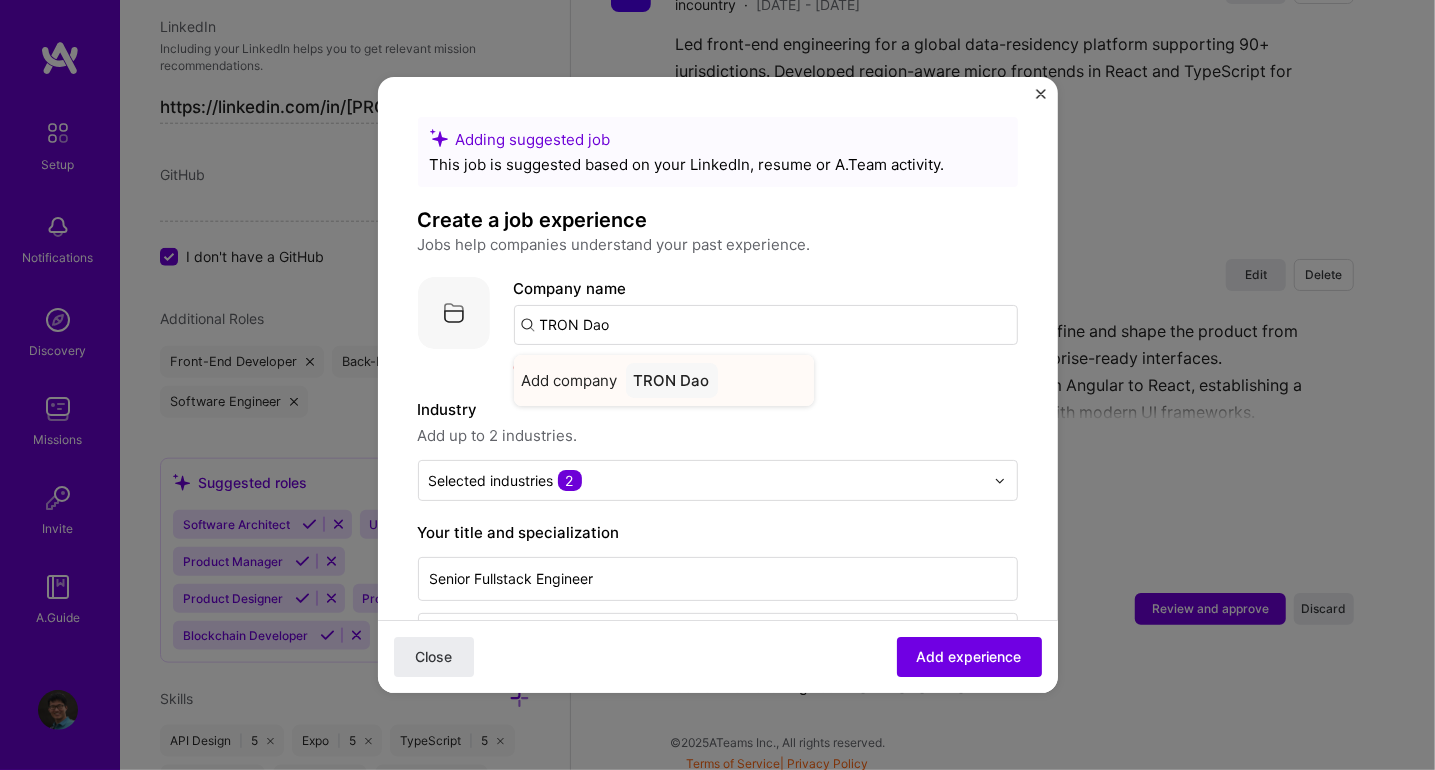 click on "Add company" at bounding box center (570, 380) 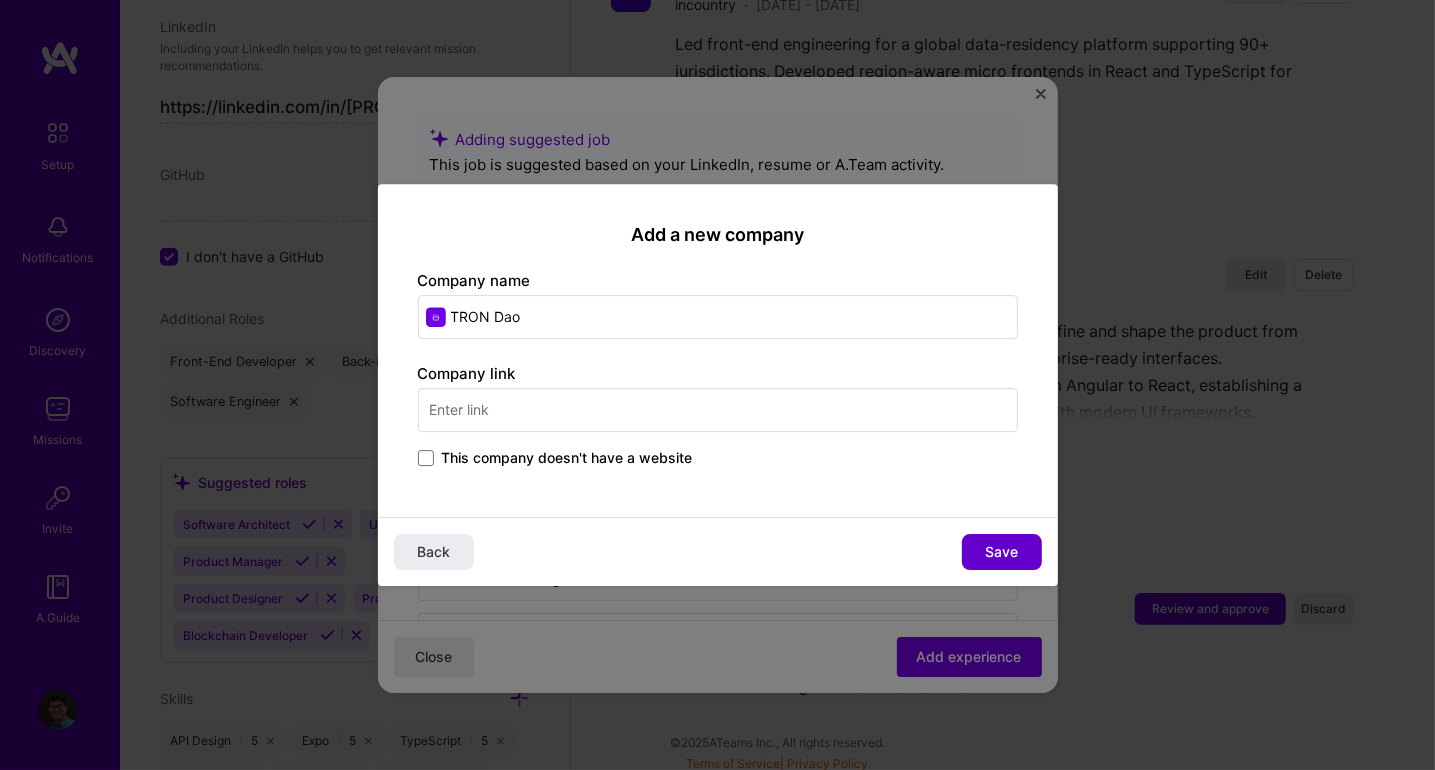 click on "Save" at bounding box center (1001, 552) 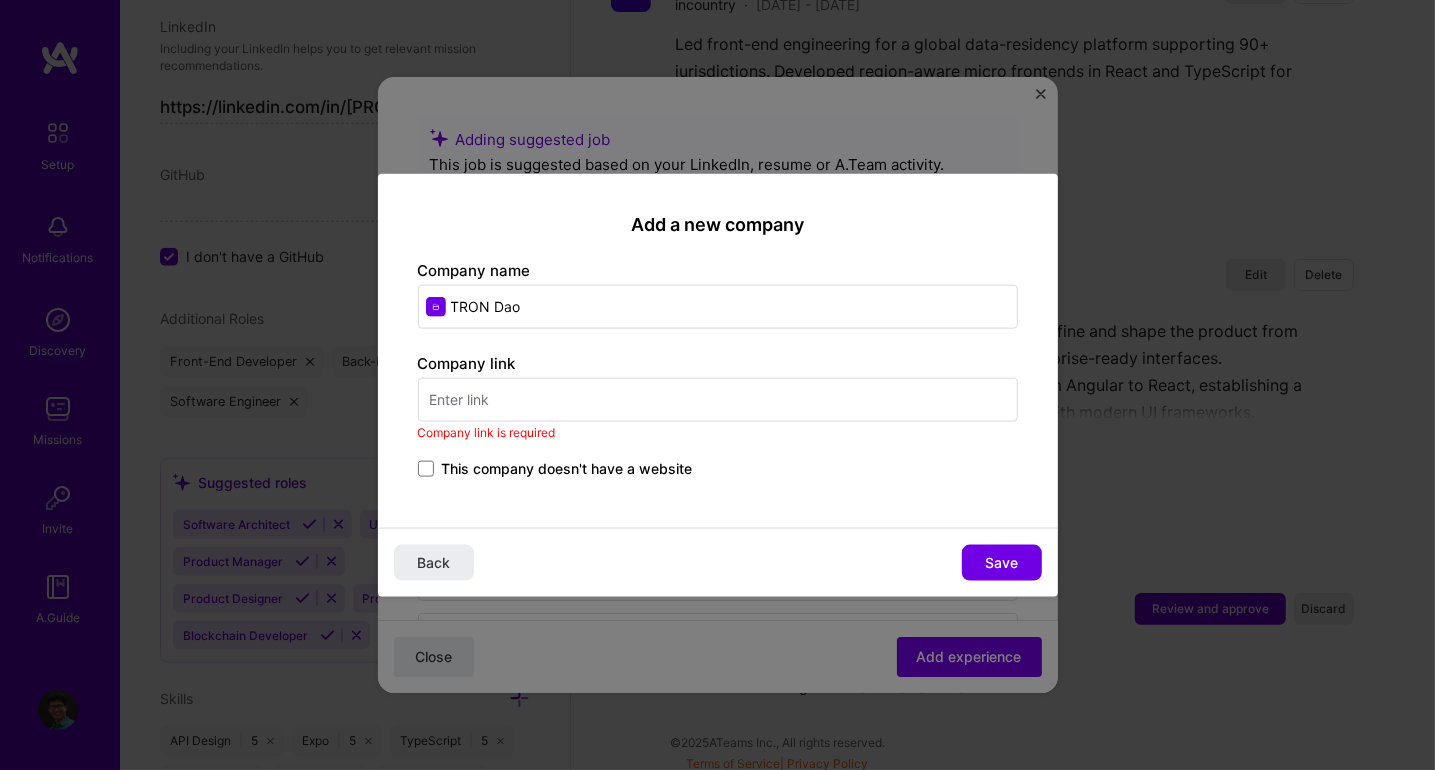 click at bounding box center [718, 399] 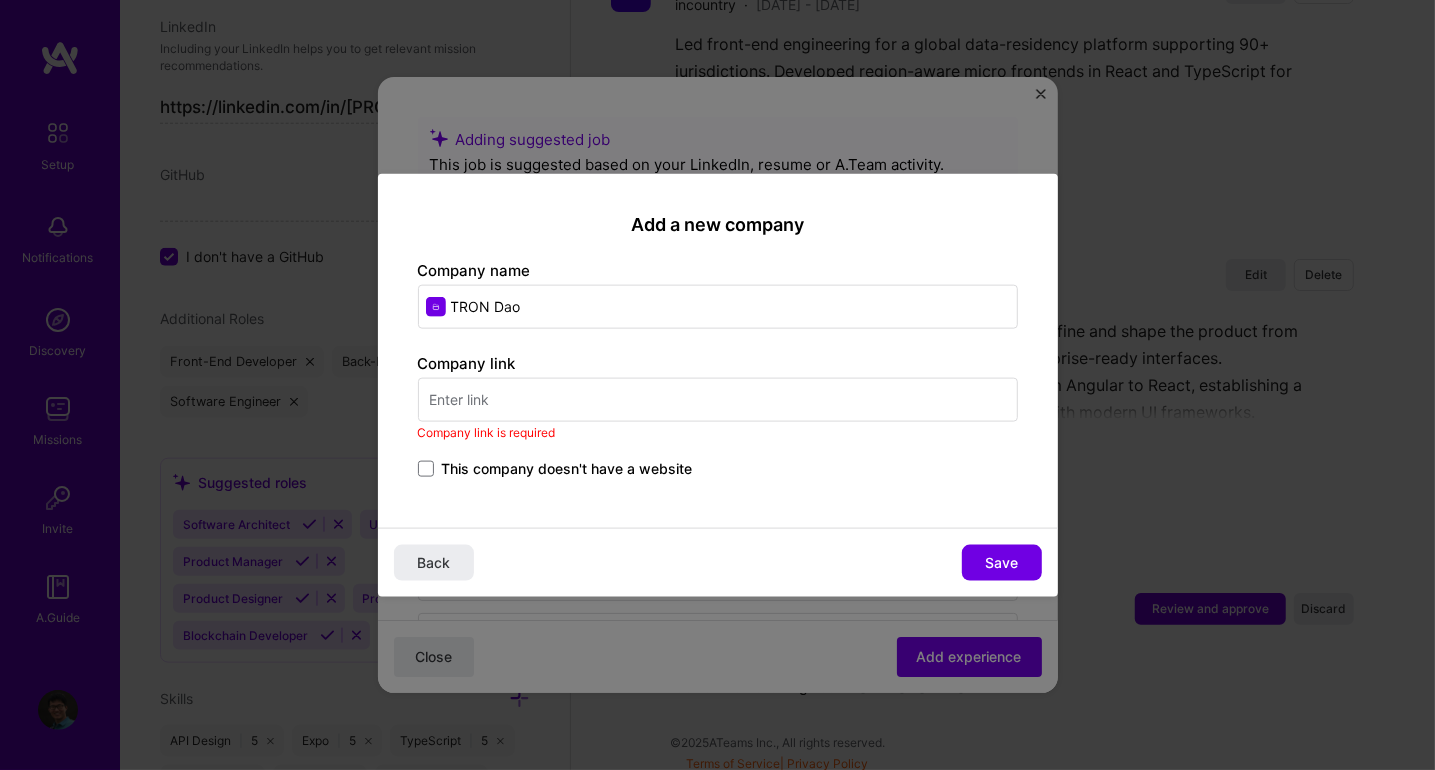 paste on "https://[DOMAIN].org/[PATH]" 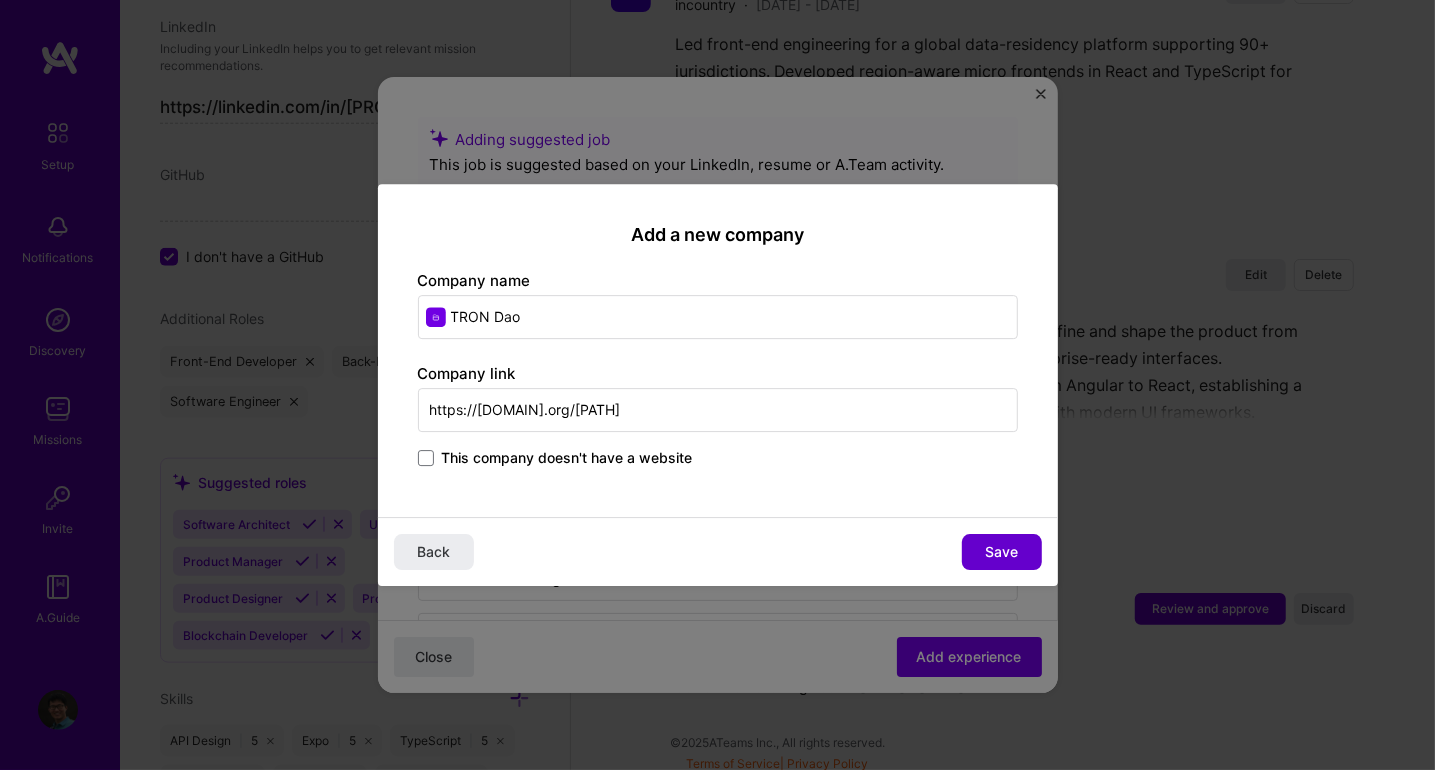 type on "https://[DOMAIN].org/[PATH]" 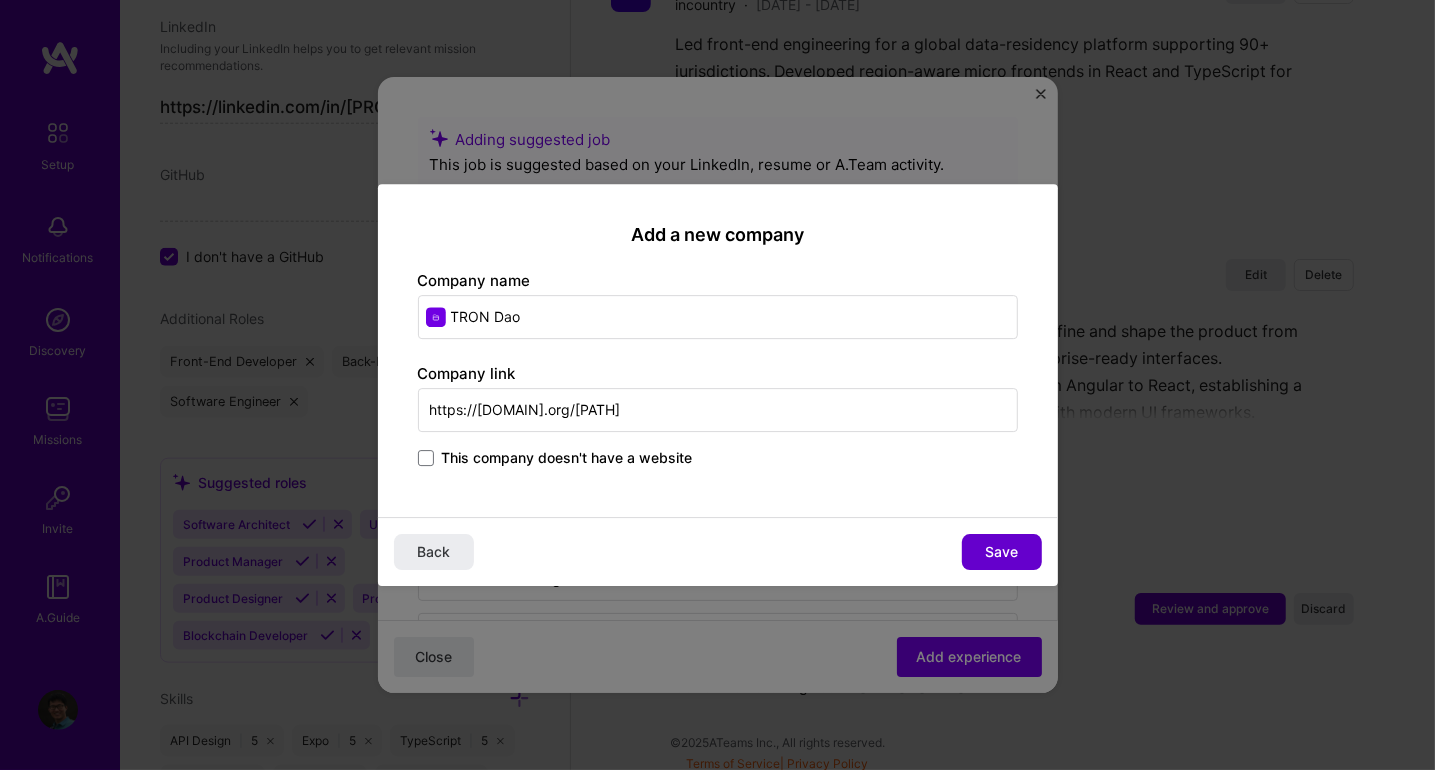click on "Save" at bounding box center [1001, 552] 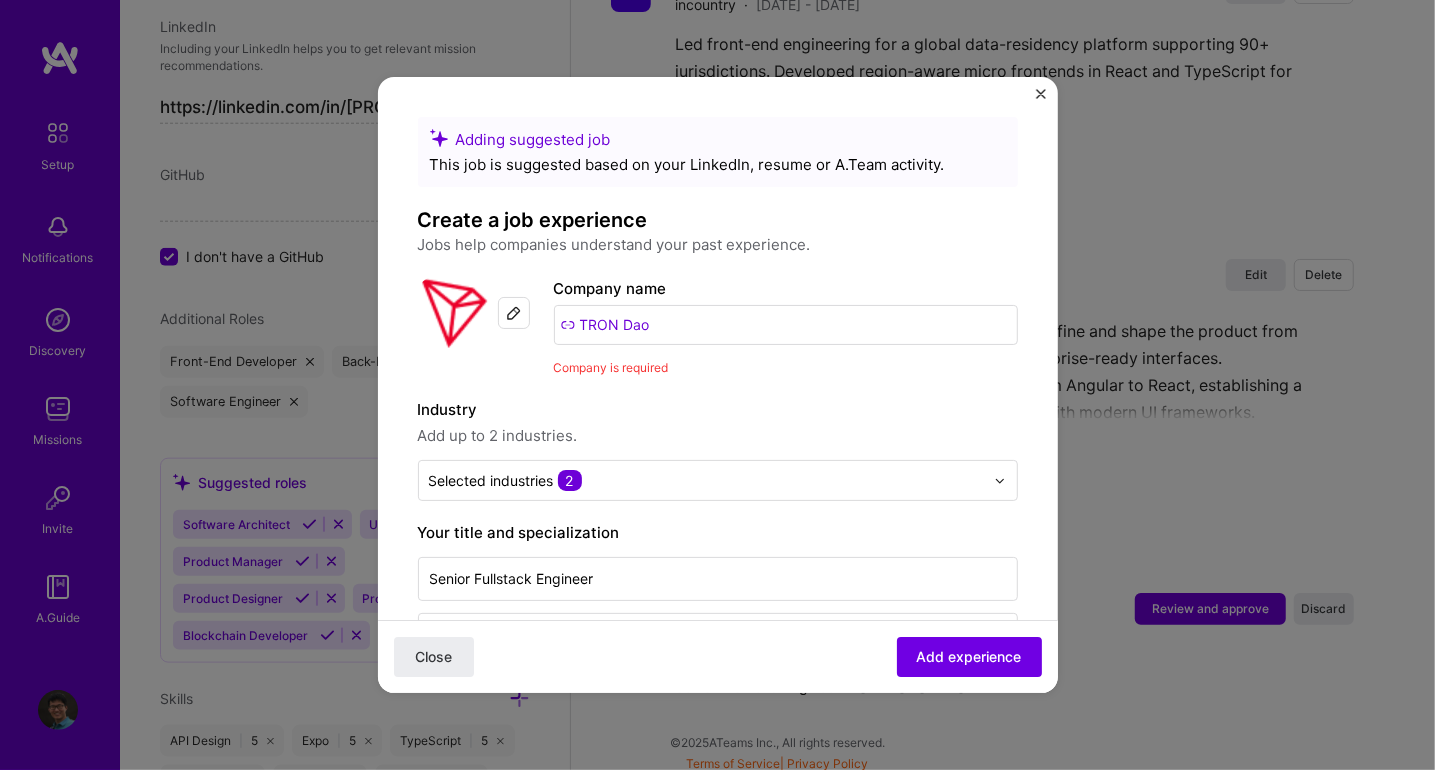 click on "Adding suggested job This job is suggested based on your LinkedIn, resume or A.Team activity. Create a job experience Jobs help companies understand your past experience. Company logo Company name TRON Dao
Company is required Industry Add up to 2 industries. Selected industries 2 Your title and specialization Senior Fullstack Engineer IT Consultant Duration [MONTH], [YEAR]
to [MONTH], [YEAR]
I still work here Skills used — Add up to 12 skills Any new skills will be added to your profile. Enter skills... 12 Blockchain / Crypto 1 2 3 4 5 Smart Contracts 1 2 3 4 5 Tailwind CSS 1 2 3 4 5 TypeScript 1 2 3 4 5 Node.js 1 2 3 4 5 AWS 1 2 3 4 5 GitHub 1 2 3 4 5 Microservices 1 2 3 4 5 Web3 1 2 3 4 5 JavaScript 1 2 3 4 5 API Design 1 2 3 4 5 REST API 1 2 3 4 5 Description 100 characters minimum 168 / 2,000  characters Did this role require you to manage team members? (Optional) Yes, I managed 0 team members. > Close" at bounding box center [717, 385] 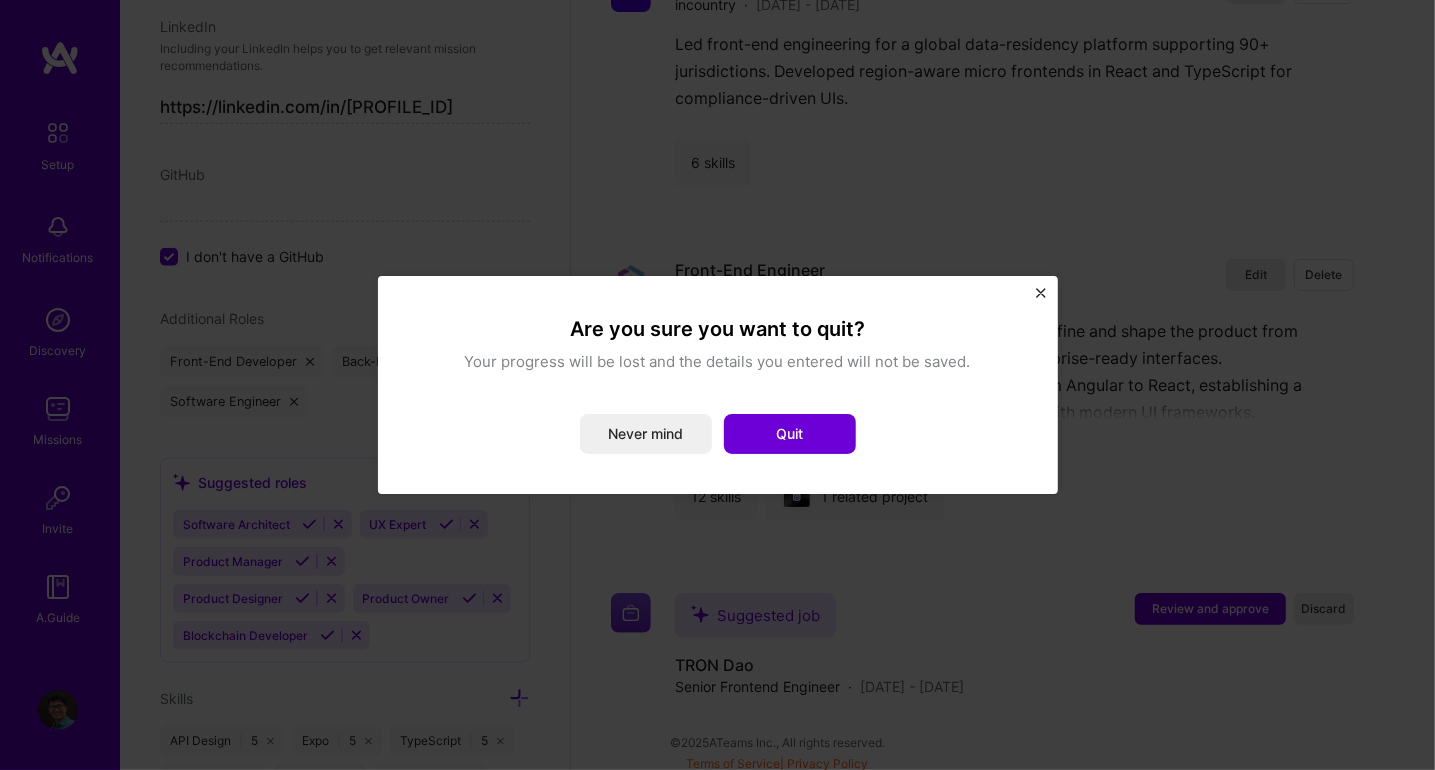 drag, startPoint x: 674, startPoint y: 426, endPoint x: 933, endPoint y: 315, distance: 281.7836 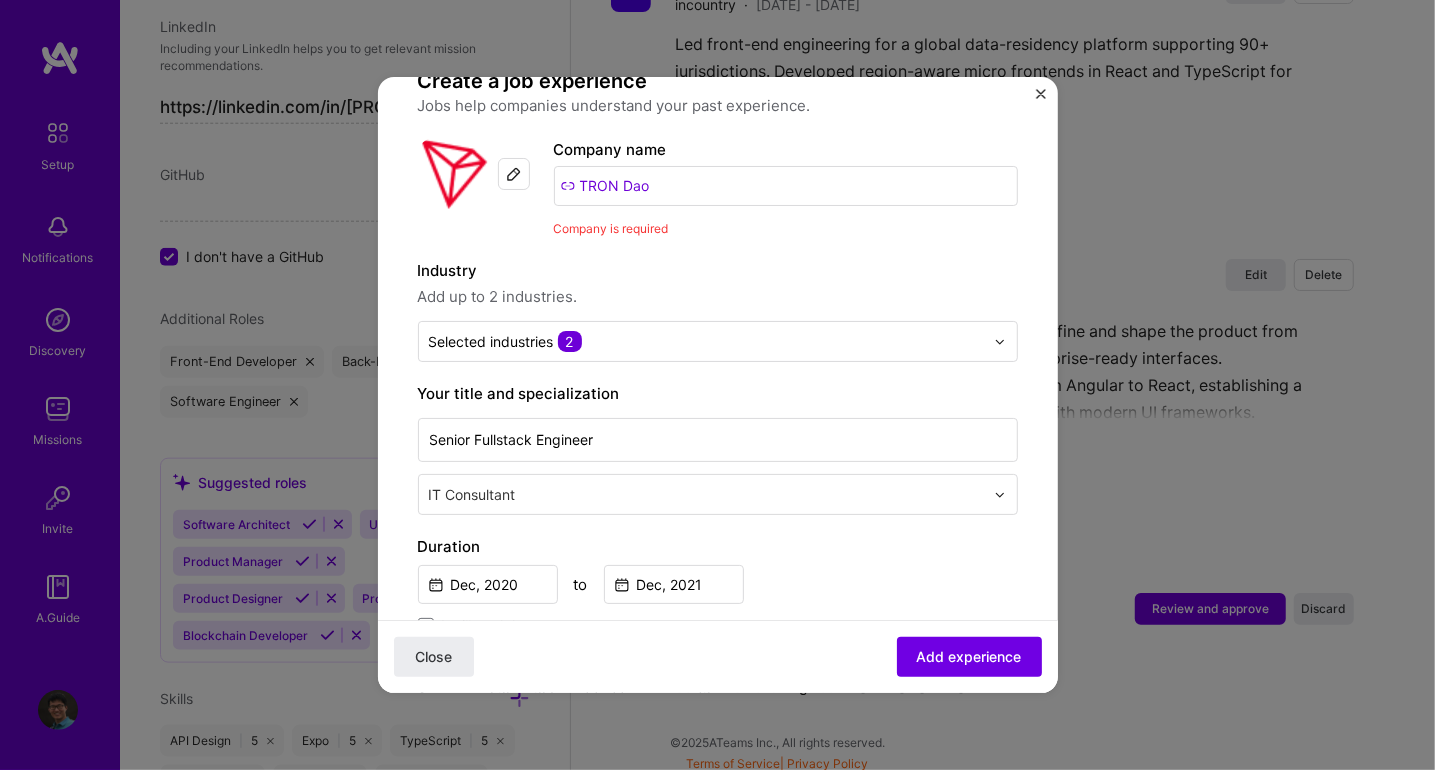 scroll, scrollTop: 199, scrollLeft: 0, axis: vertical 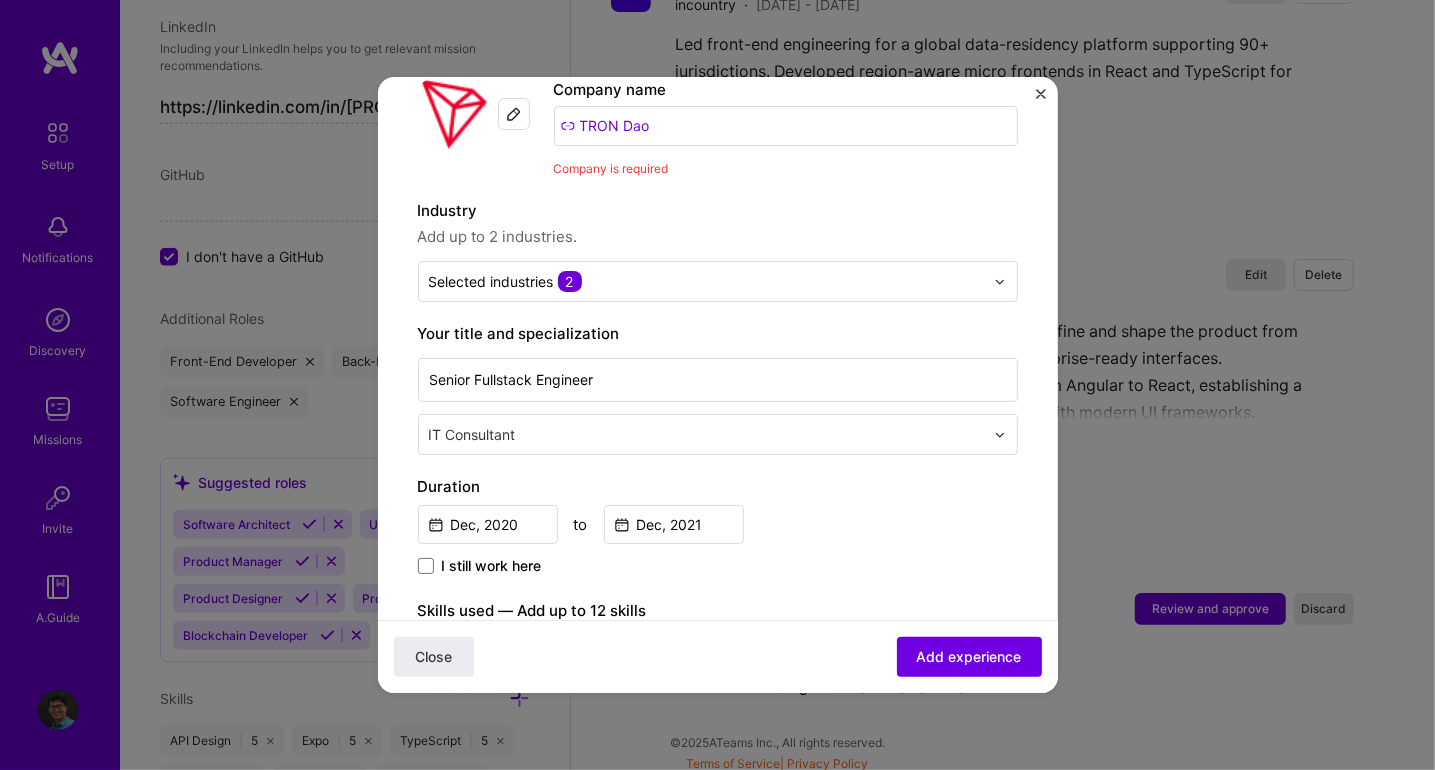 click on "TRON Dao" at bounding box center [786, 126] 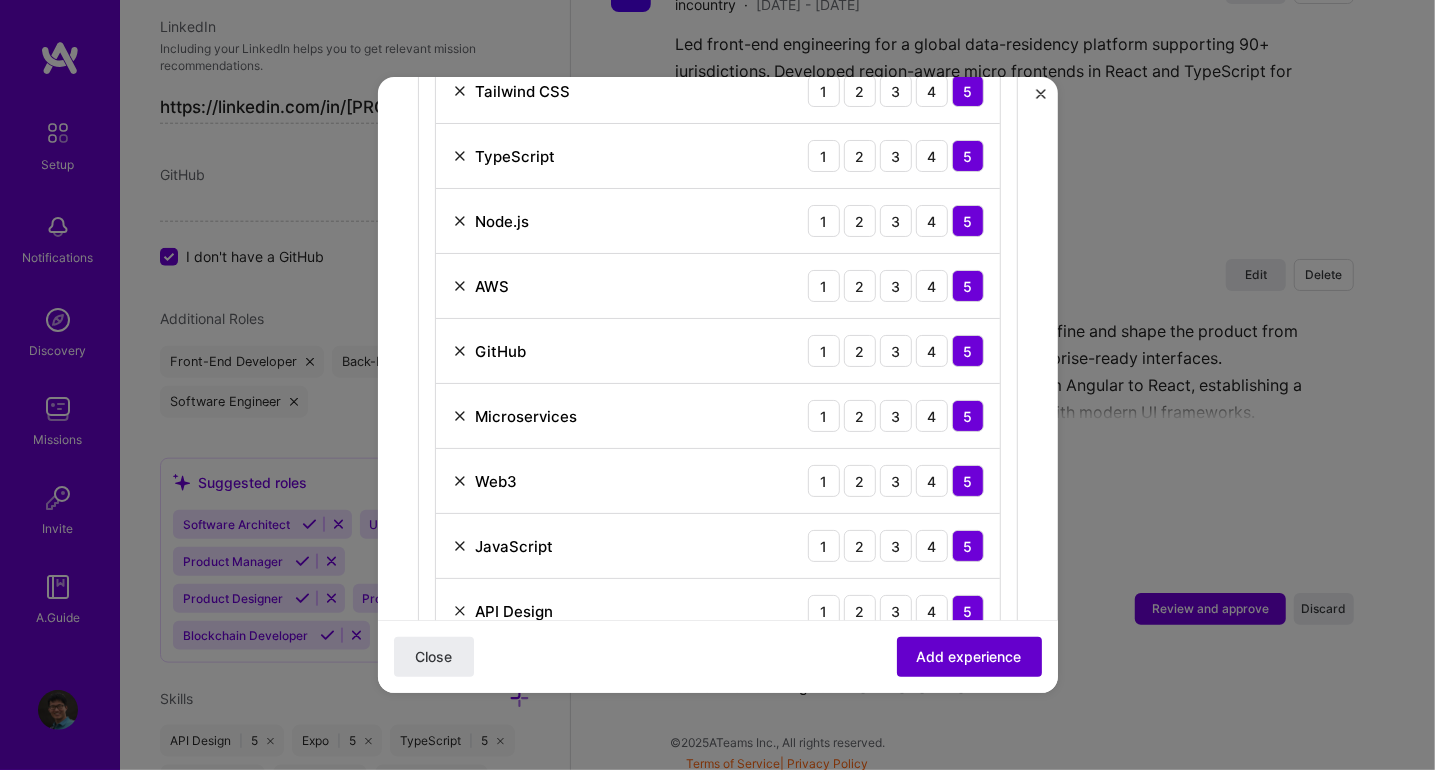 click on "Add experience" at bounding box center (969, 657) 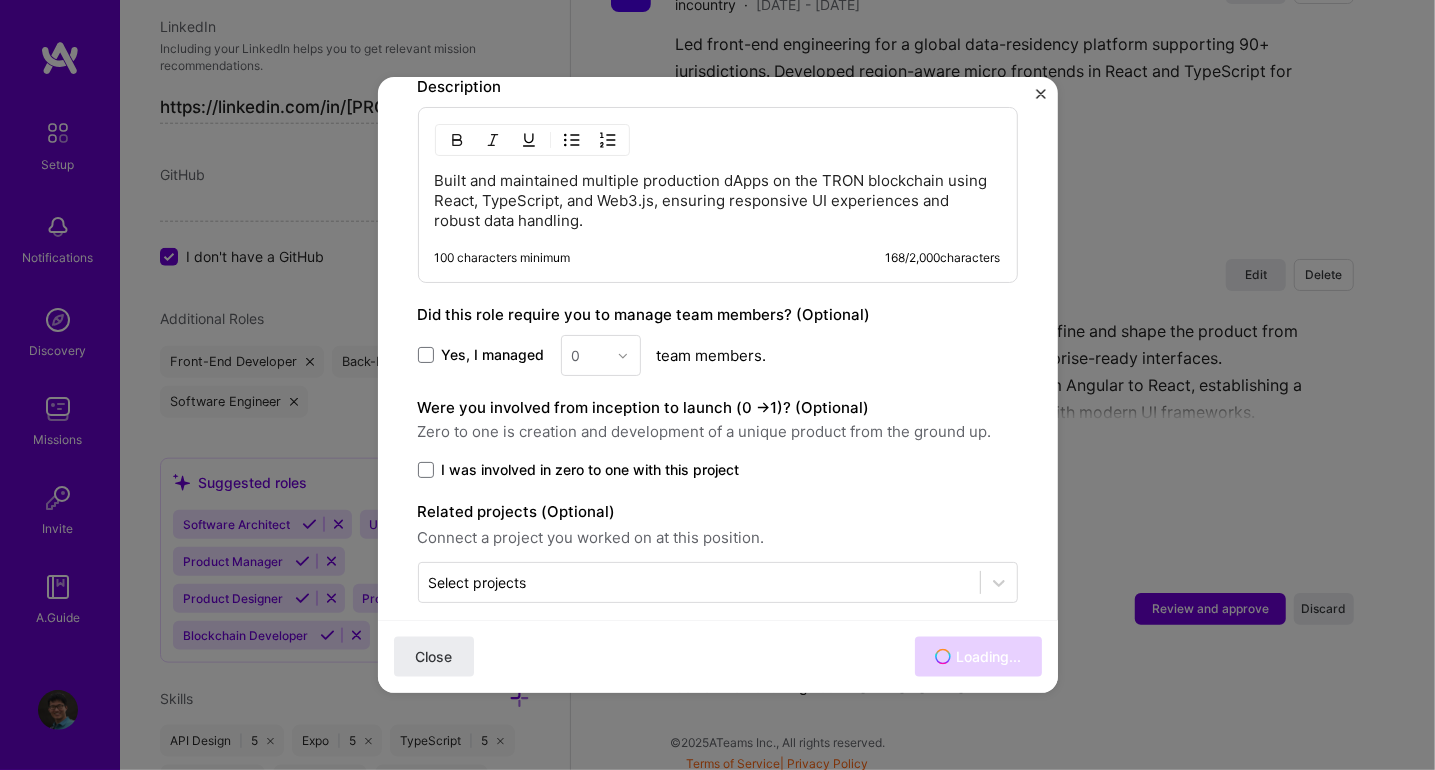 scroll, scrollTop: 1649, scrollLeft: 0, axis: vertical 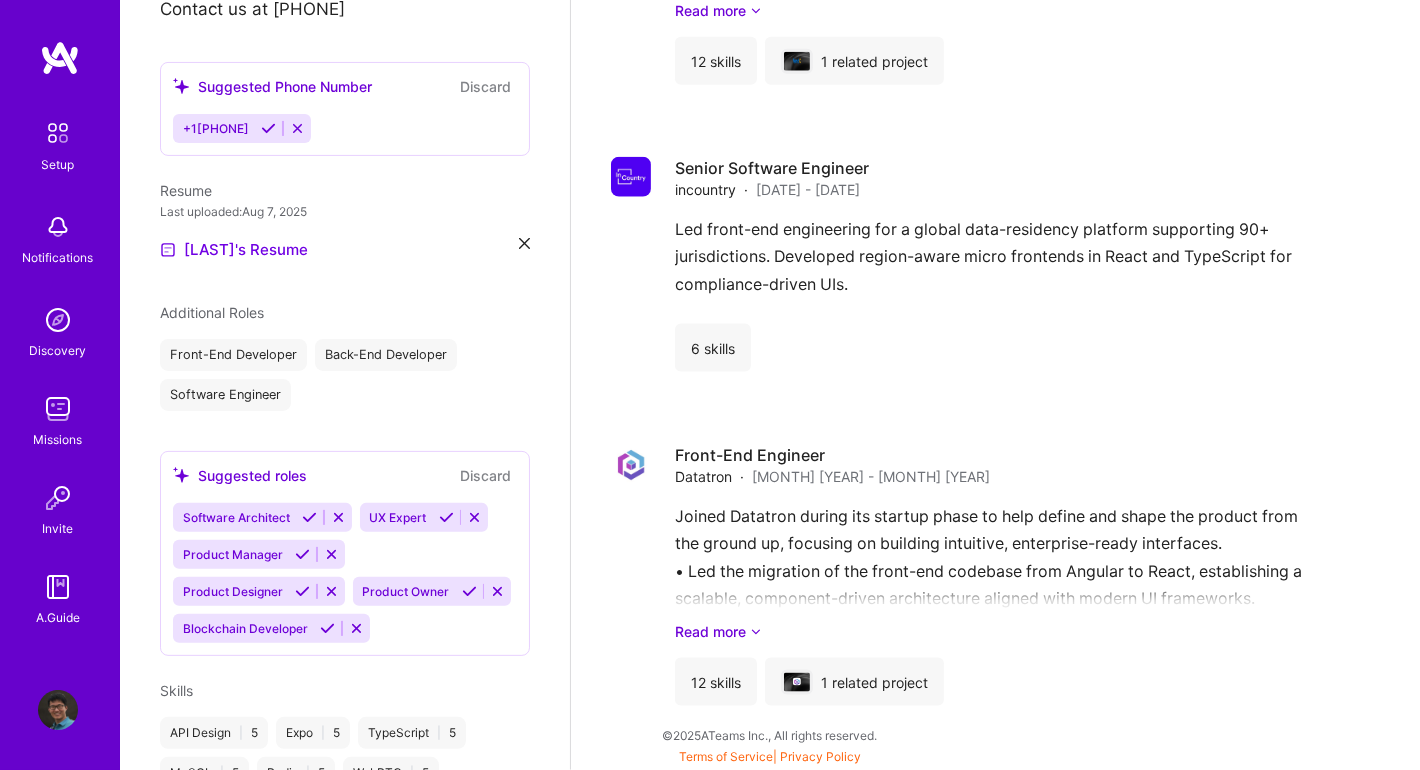 click on "We need more information to consider you for A.Team To determine whether your skills align with the needs of the companies in our network, we need some additional information. Please add the following information to your profile by including it in a project card or the relevant field, and then resubmit your profile for review from the setup page. Describe a complex technical challenge you faced and how you handled it. You’ll have one opportunity to be reconsidered for A.Team. After that, you must wait 12 months before requesting to join again. Available now to work on missions   for   40 h per week . Updated  8 days ago About me Projects Adobe Real-Time Collaboration and AI Workflows Dec [YEAR] - Present Open Project   Adobe Real-Time Collaboration and Workflow Automation Dec [YEAR] - Present Open Project   Adobe Real-Time Collaboration and Workflow Enhancement Dec [YEAR] - Present Open Project   Walmart AI-Integrated Features for Membership Platform Dec [YEAR] - Dec [YEAR] Open Project   incountry Open Project" at bounding box center [995, -1030] 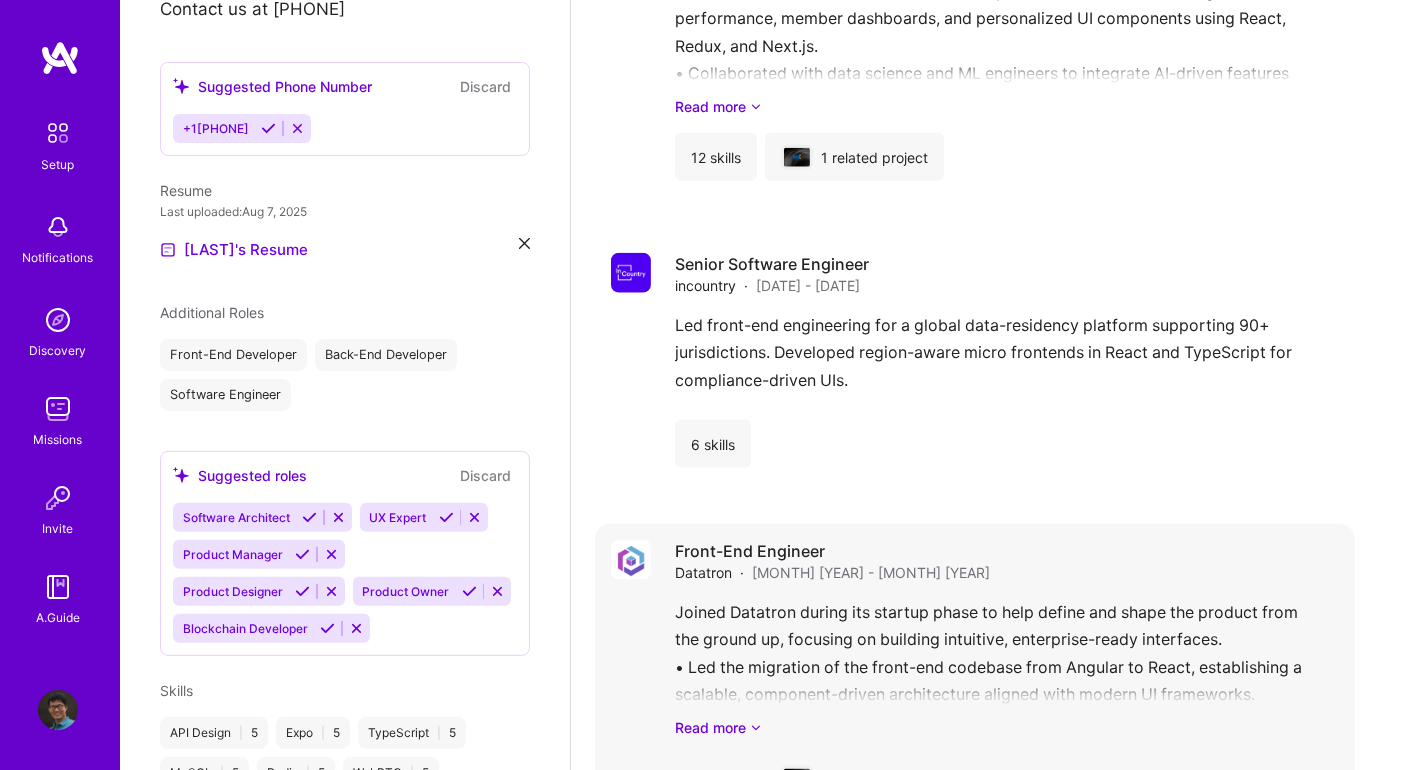 scroll, scrollTop: 2805, scrollLeft: 0, axis: vertical 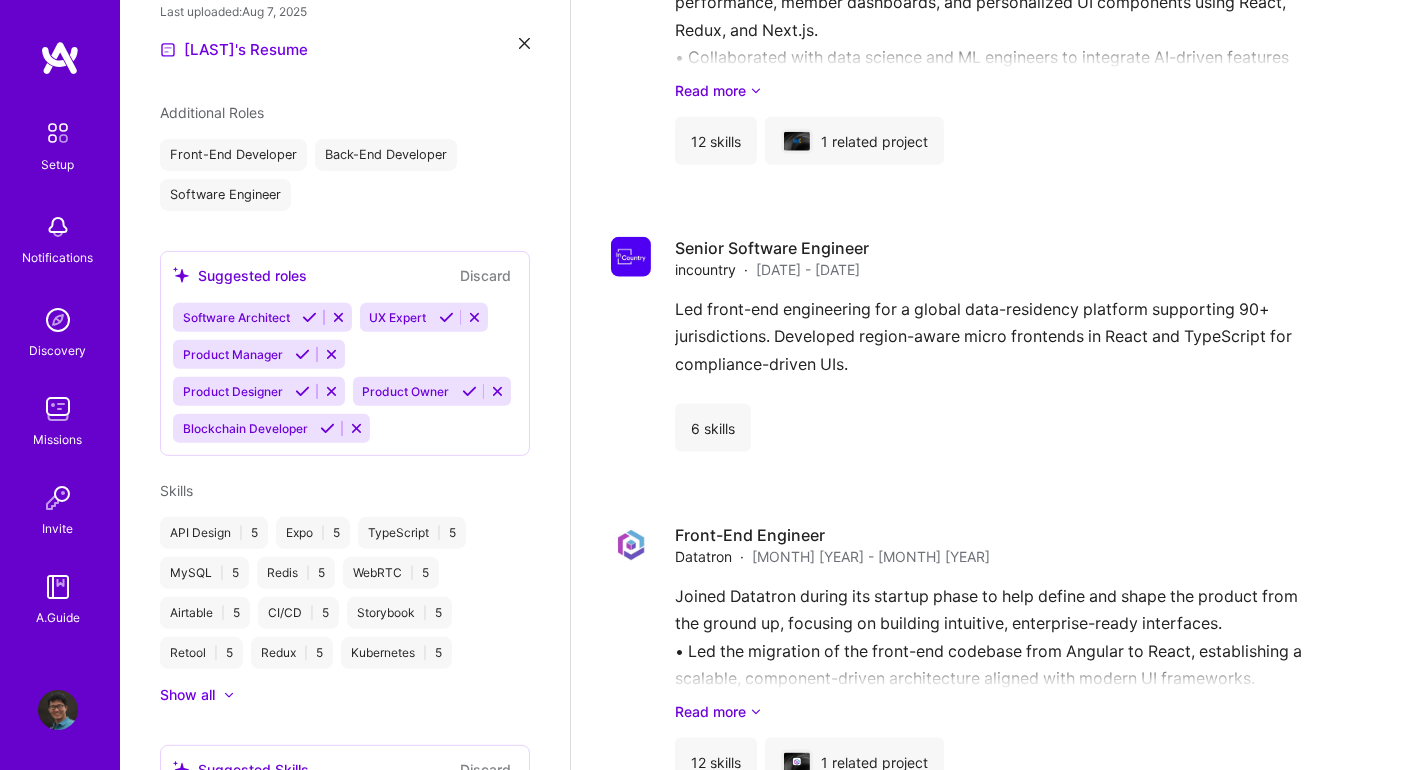 click at bounding box center (327, 428) 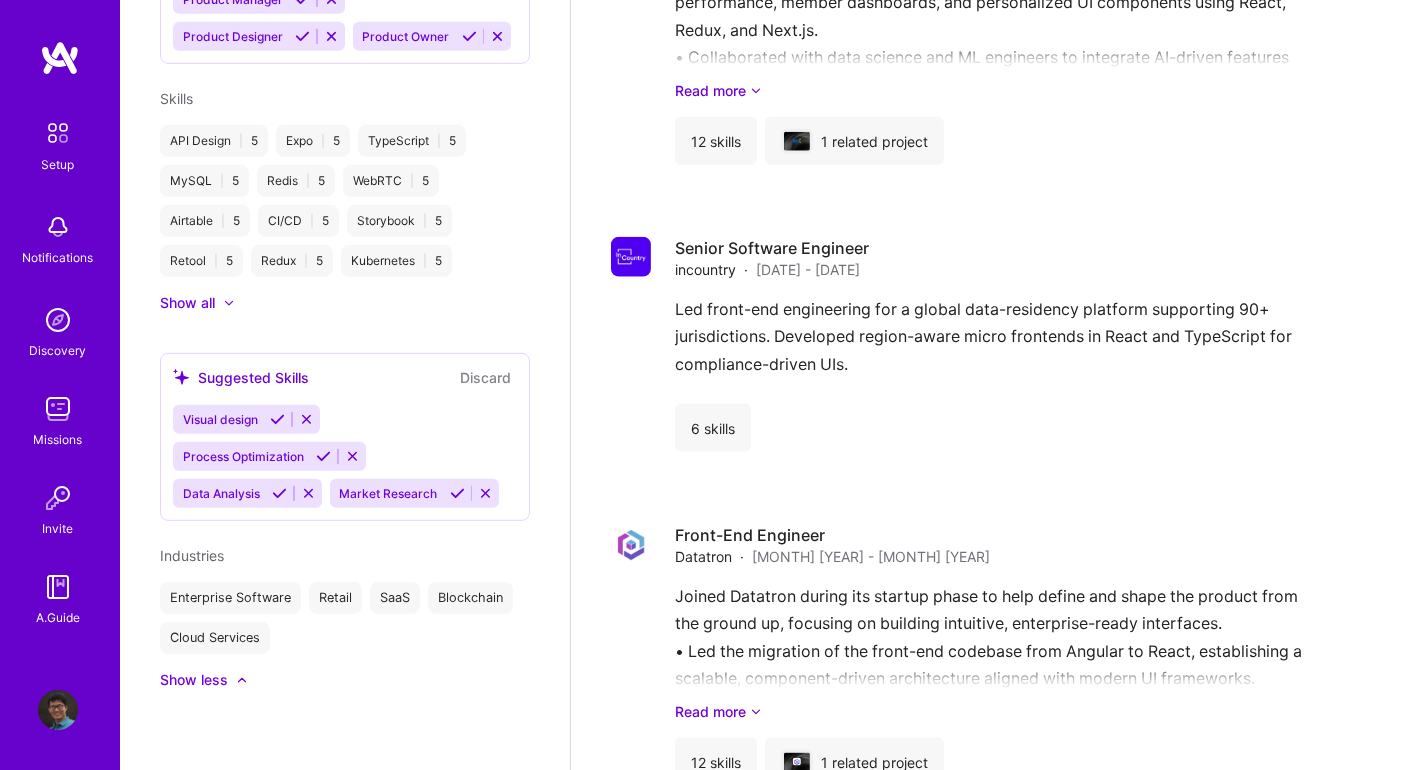 scroll, scrollTop: 1172, scrollLeft: 0, axis: vertical 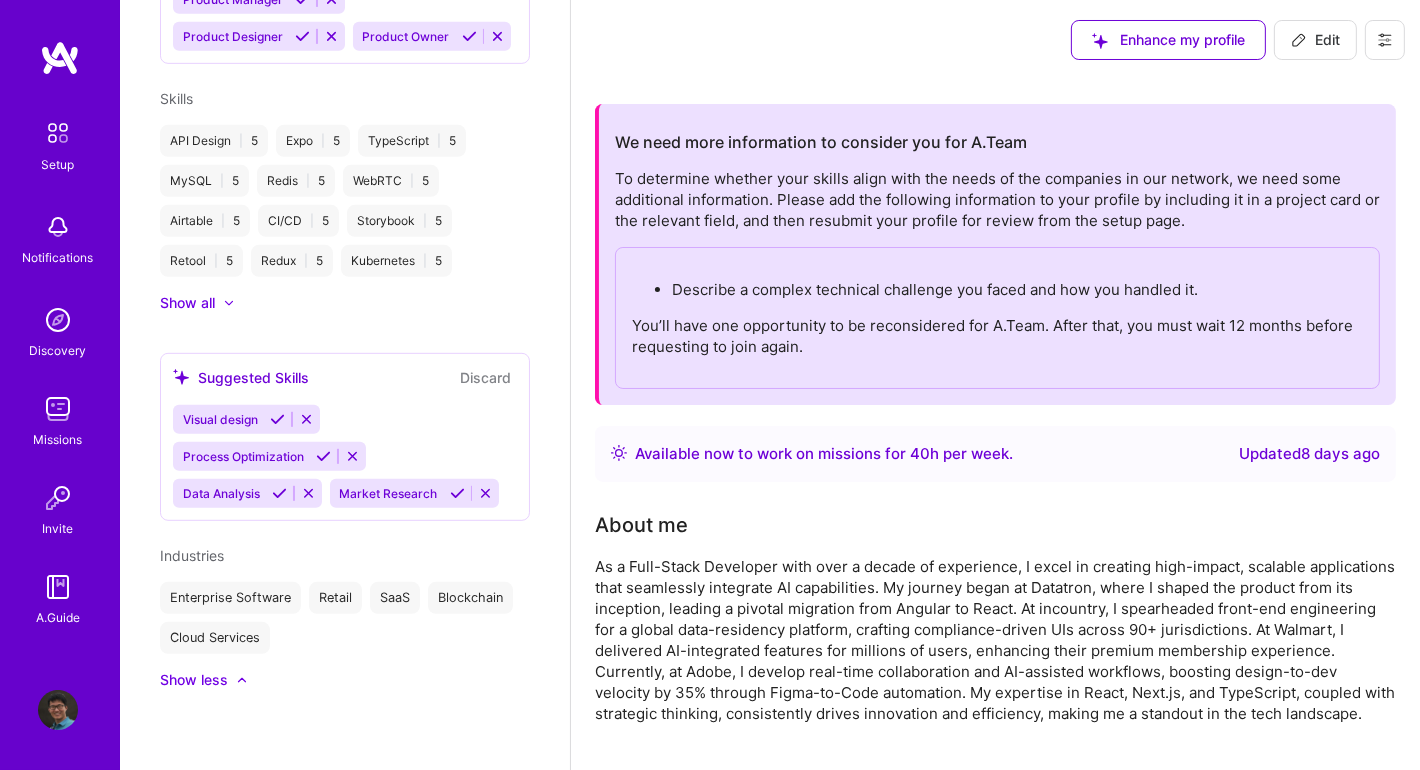 click 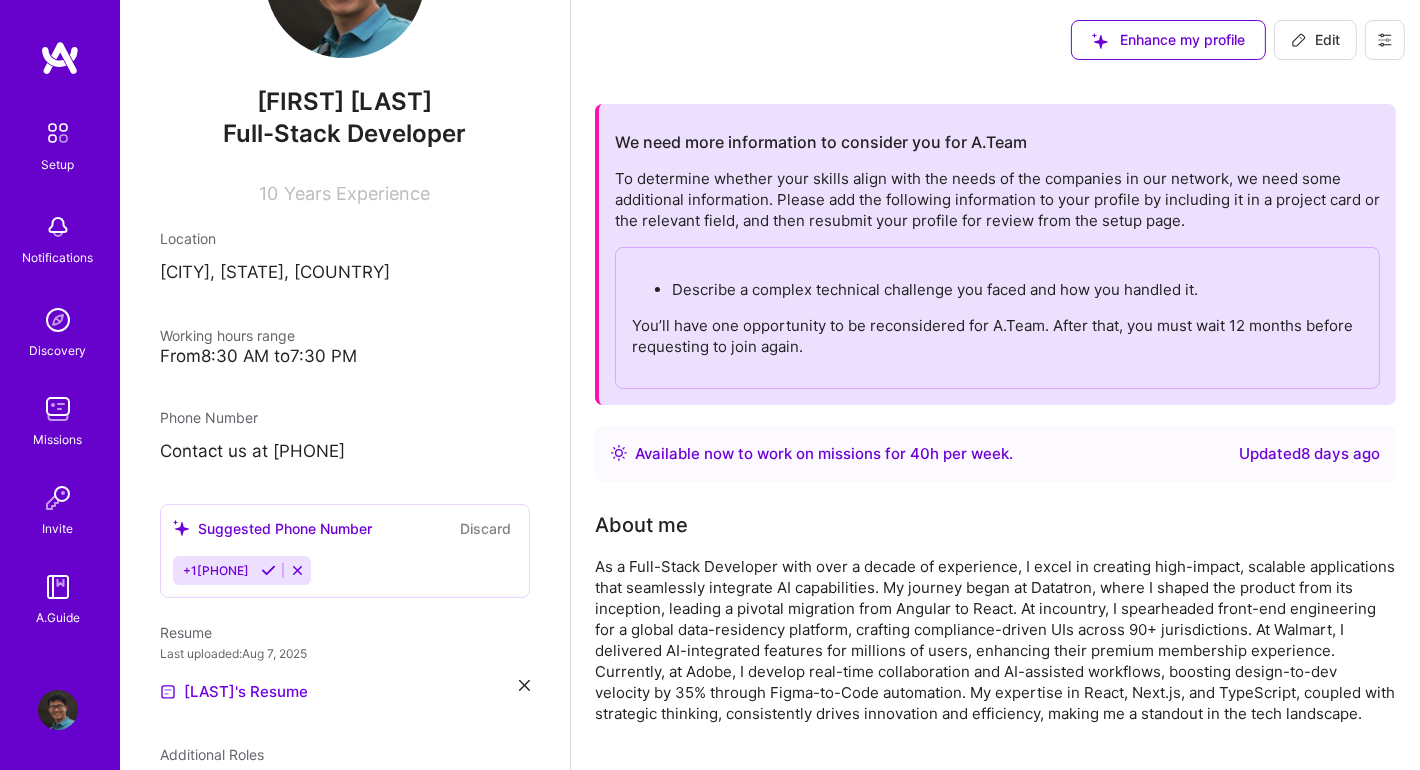 scroll, scrollTop: 0, scrollLeft: 0, axis: both 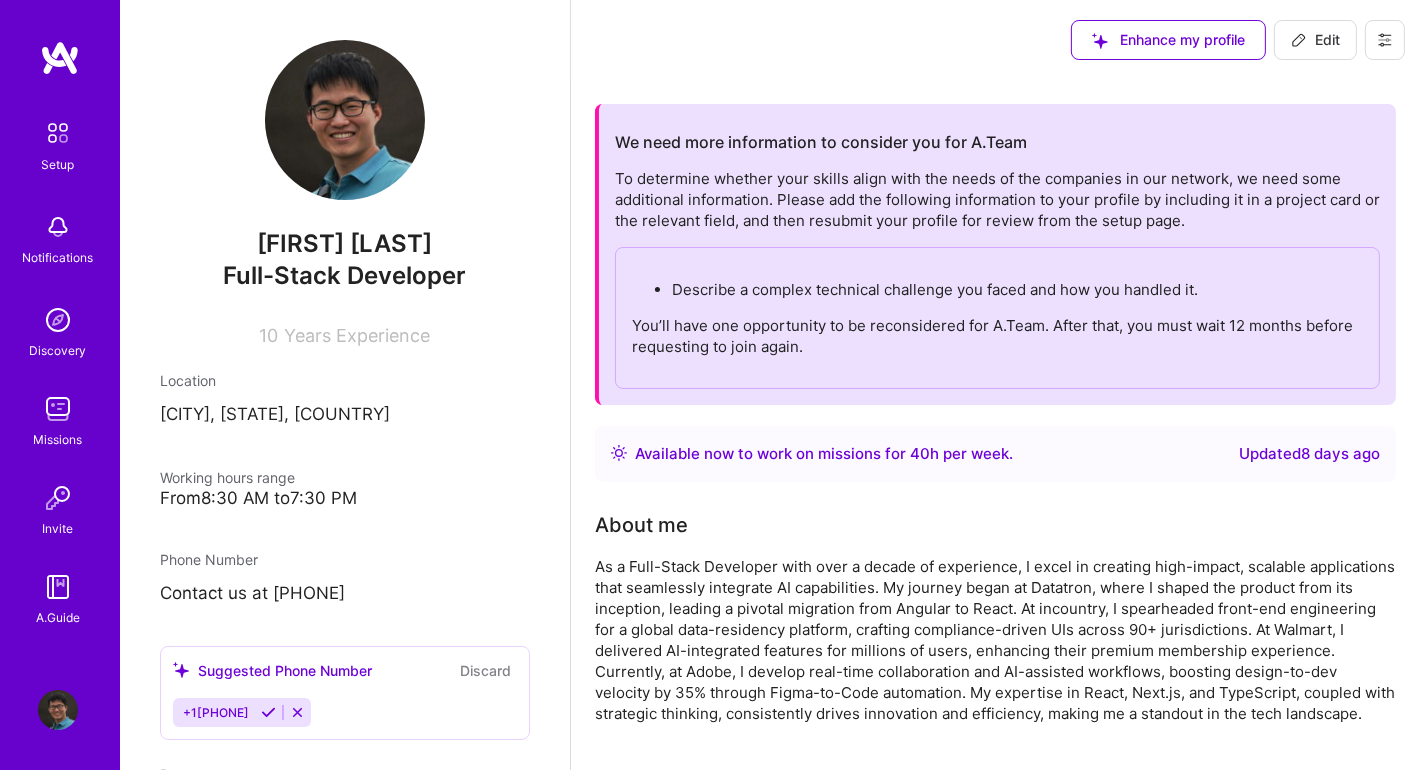 click at bounding box center [268, 712] 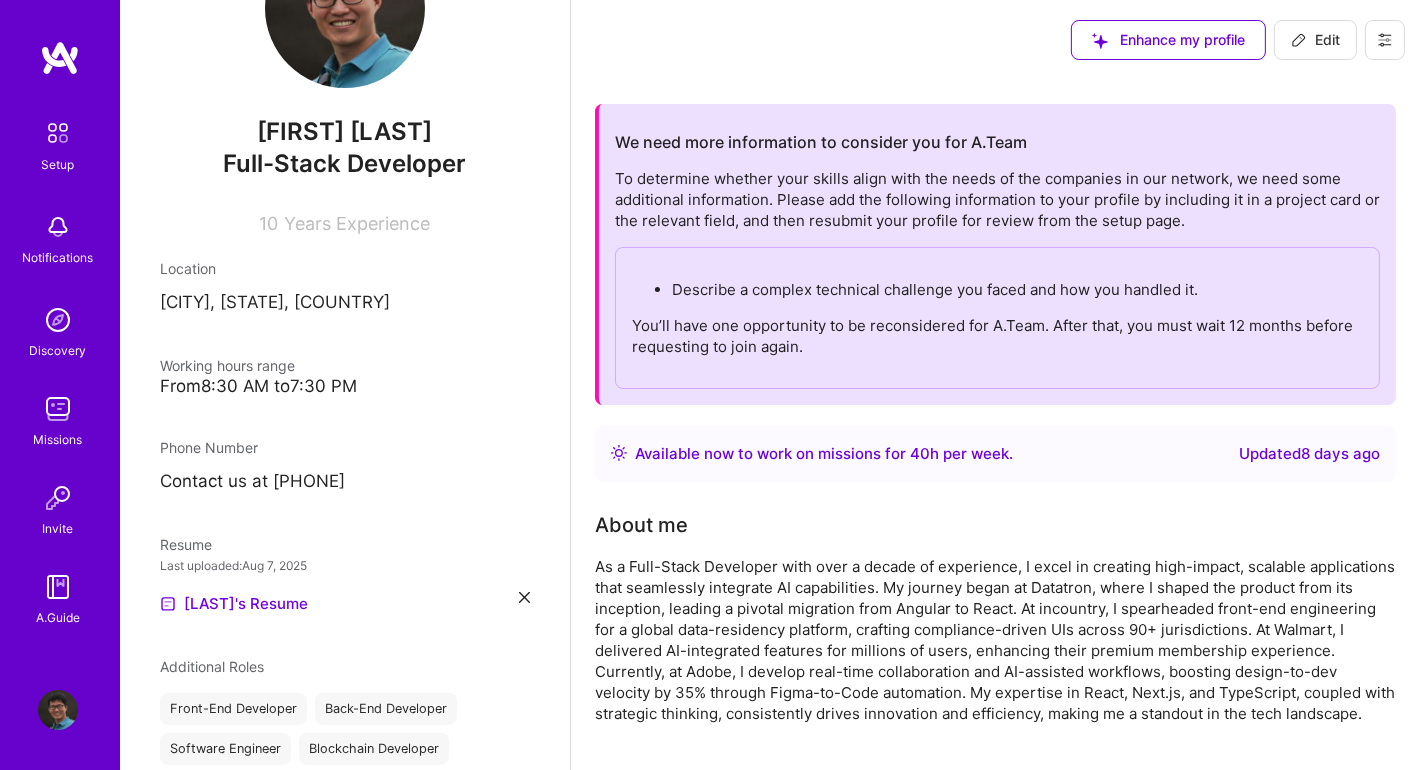 scroll, scrollTop: 199, scrollLeft: 0, axis: vertical 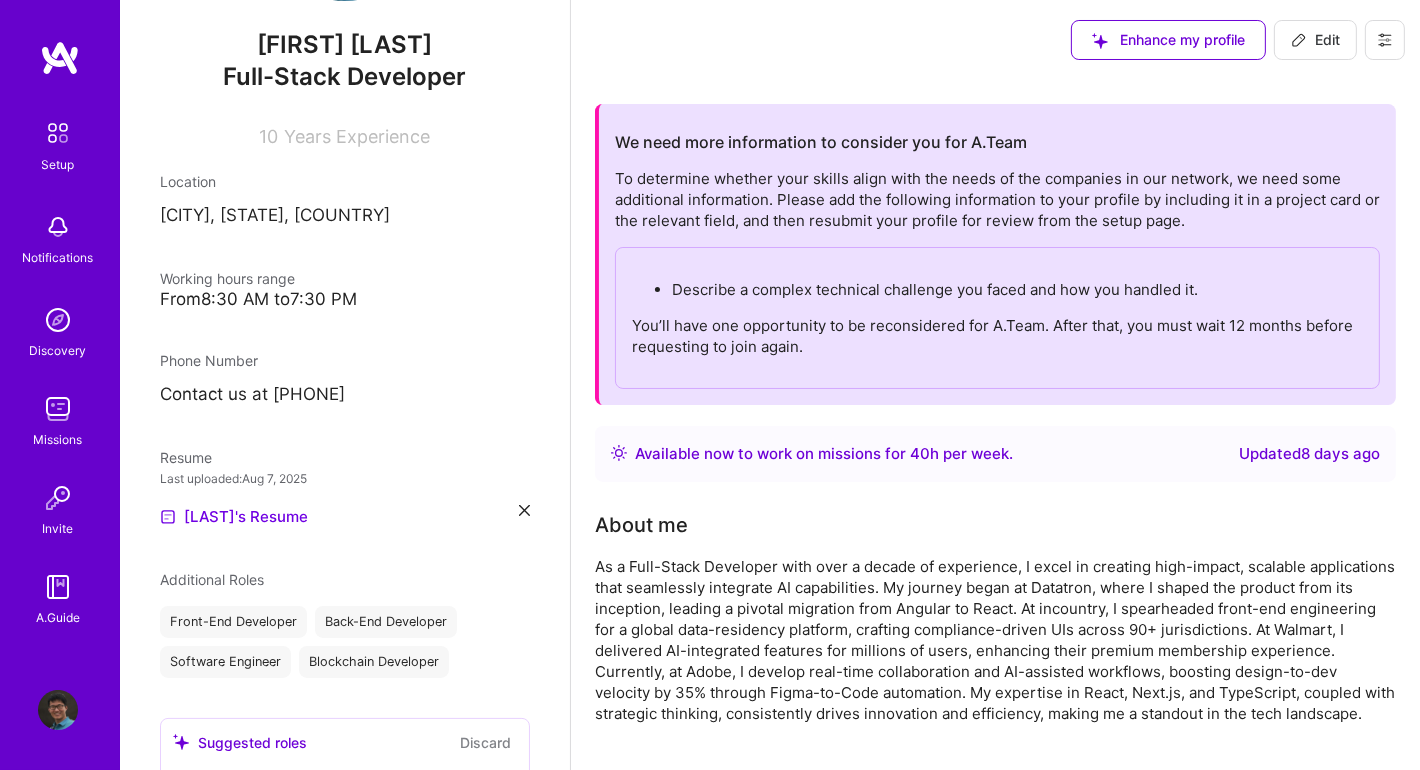 click on "Contact us at [PHONE]" at bounding box center [345, 395] 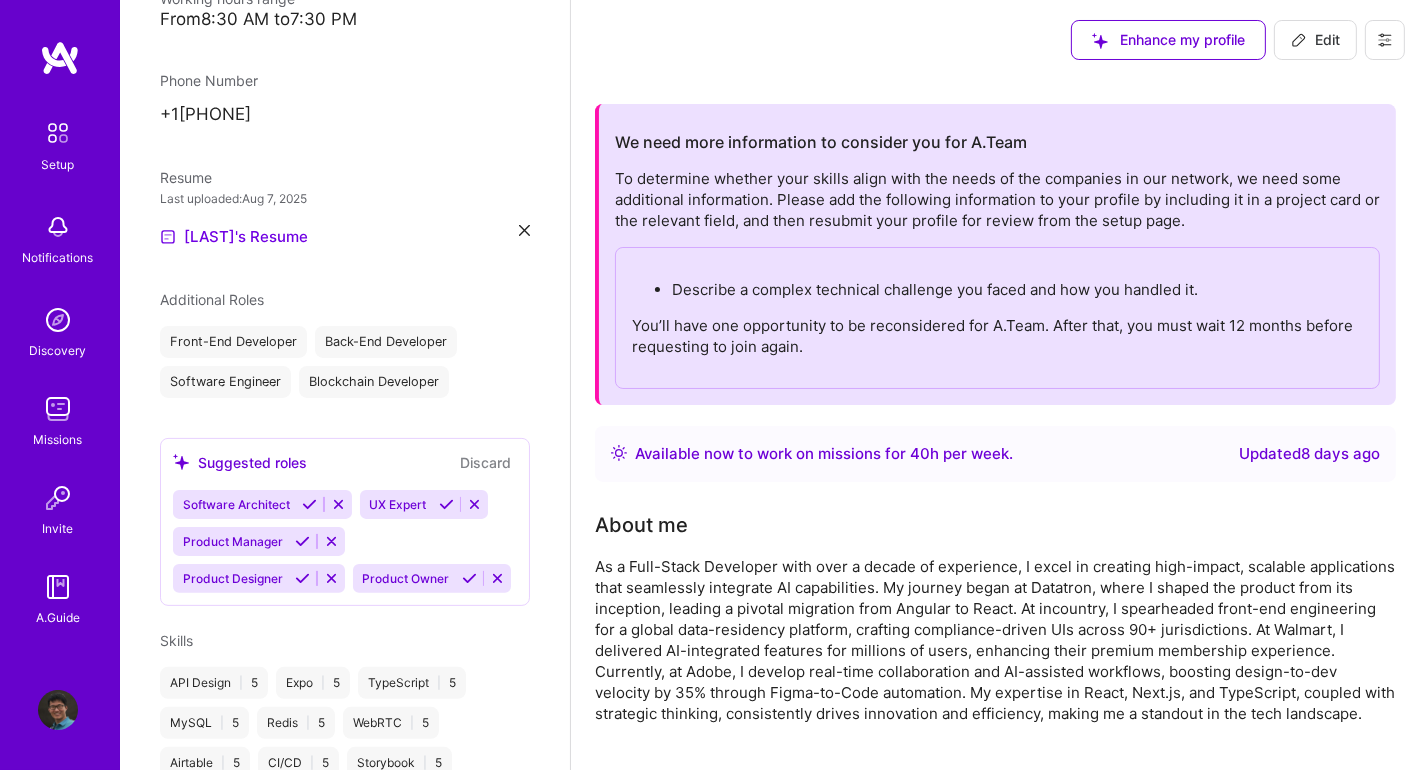 scroll, scrollTop: 500, scrollLeft: 0, axis: vertical 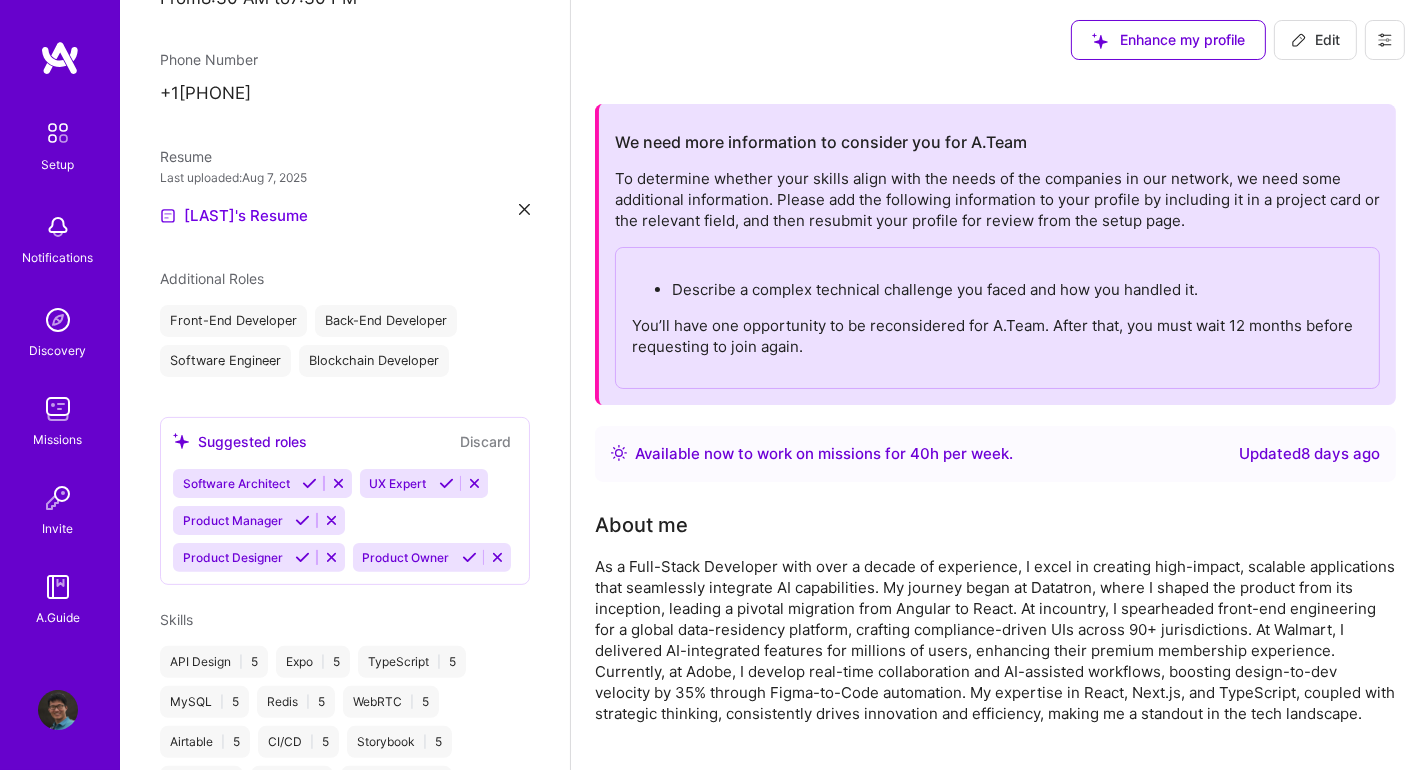click at bounding box center (309, 483) 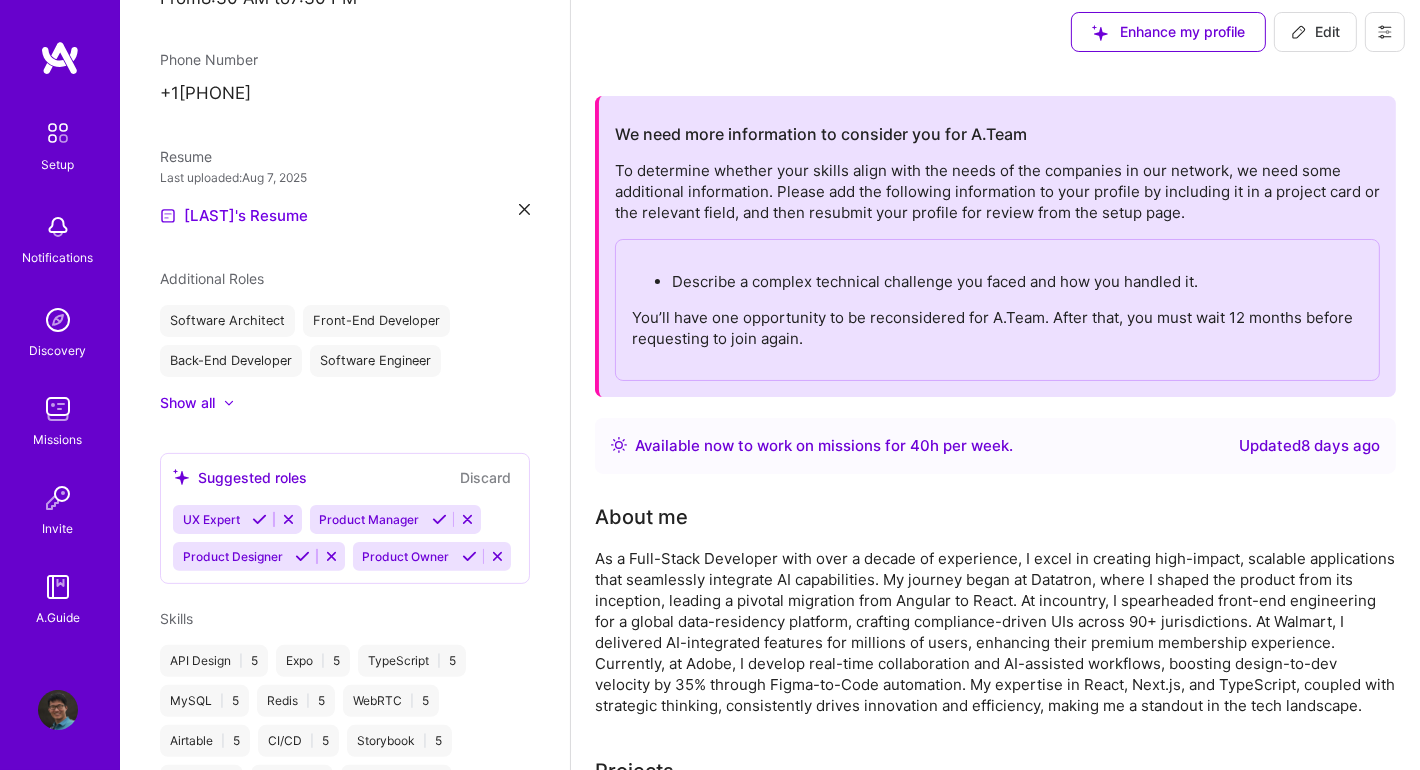 scroll, scrollTop: 0, scrollLeft: 0, axis: both 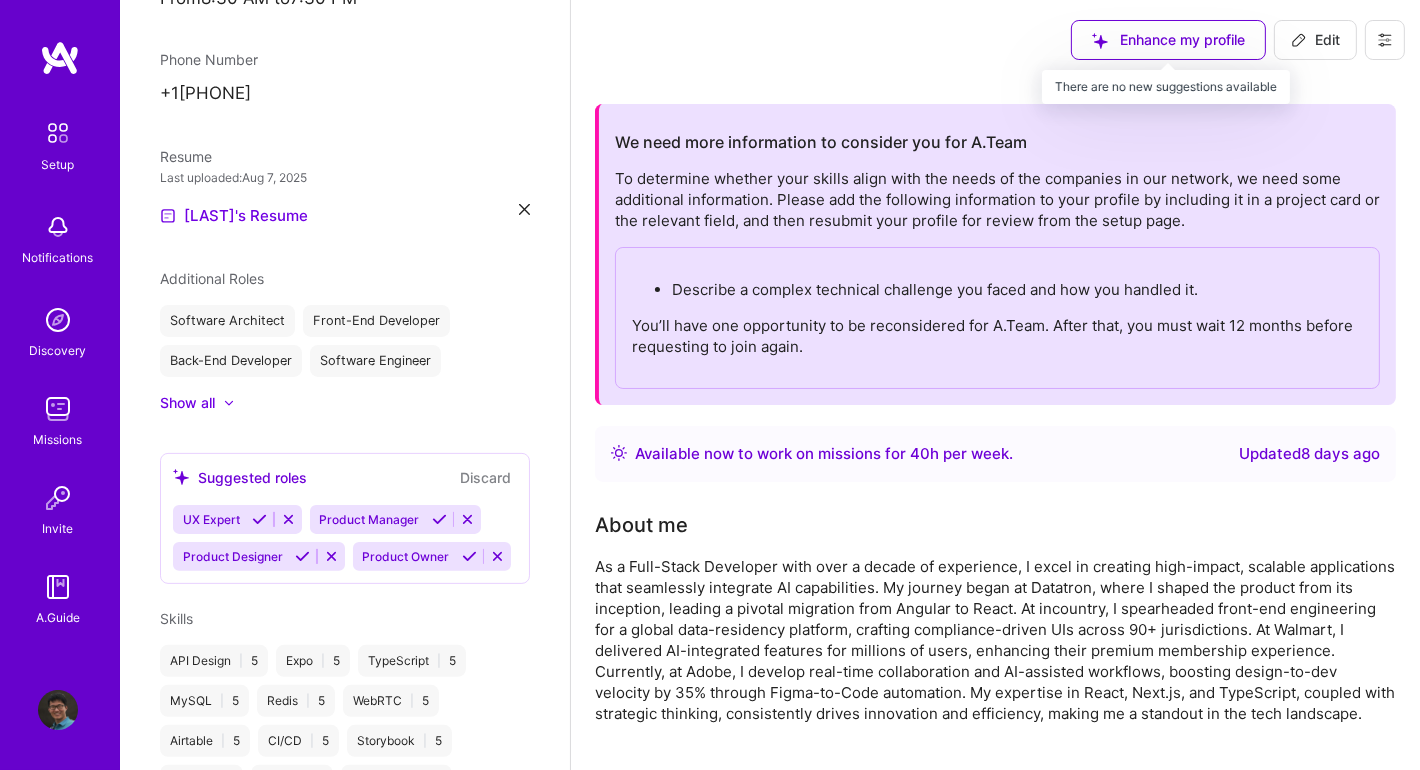 click on "Enhance my profile" at bounding box center (1168, 40) 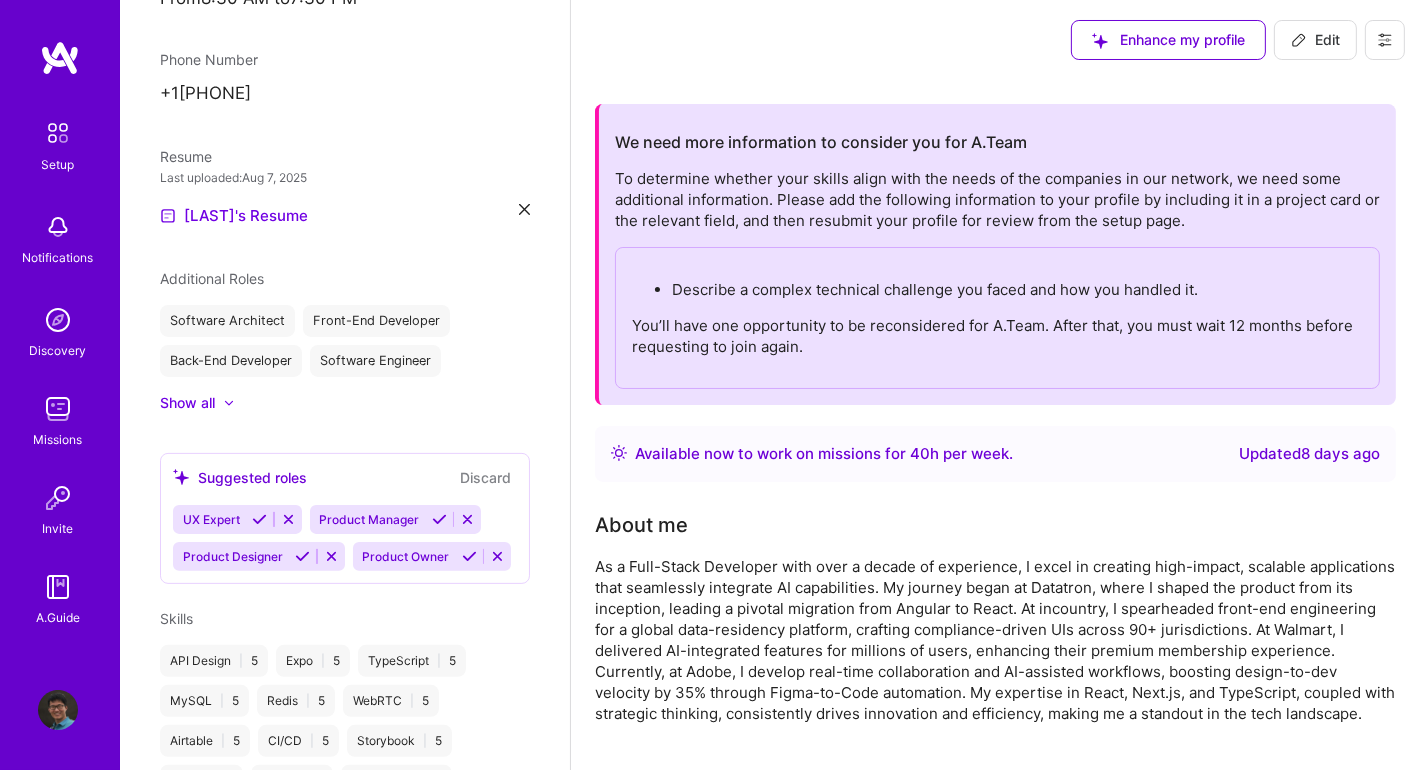 click on "Enhance my profile" at bounding box center [1168, 40] 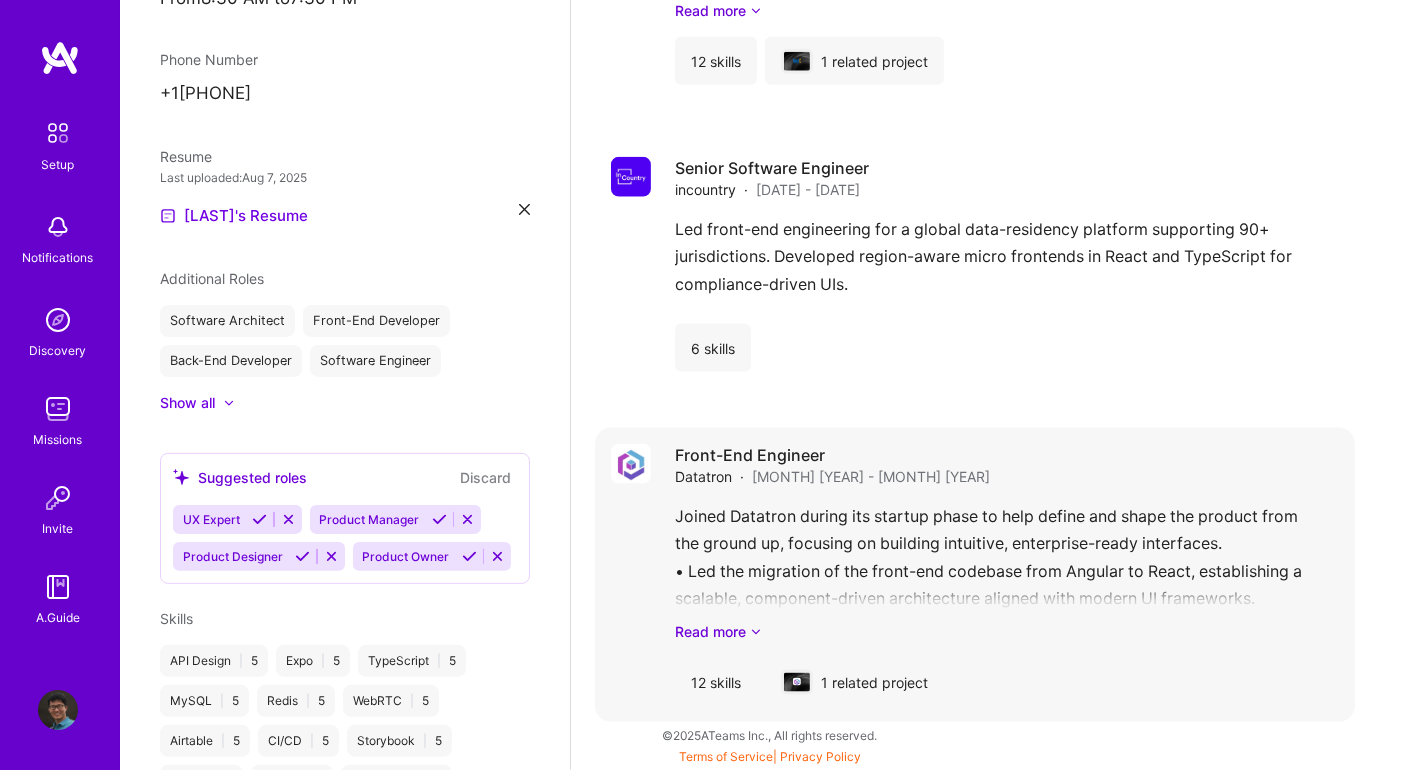 scroll, scrollTop: 2904, scrollLeft: 0, axis: vertical 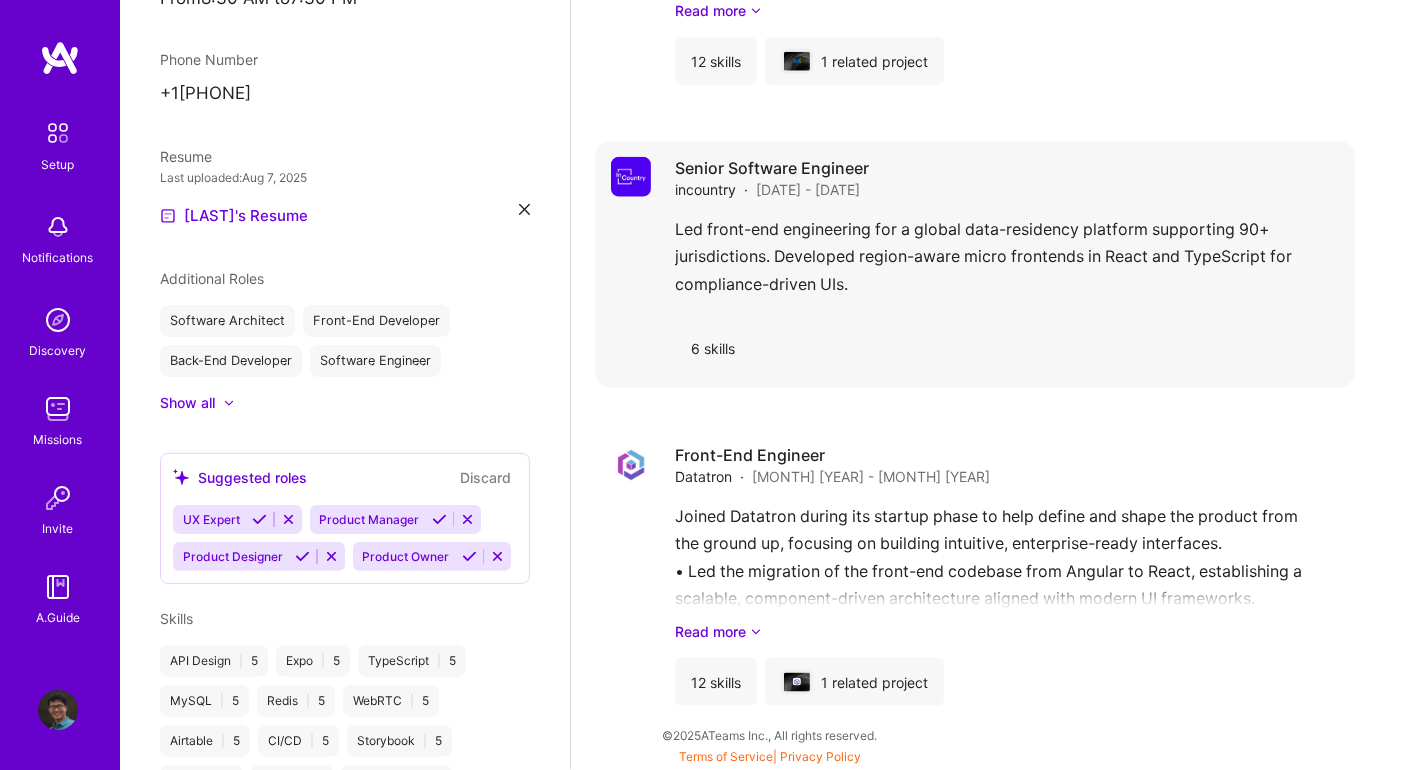 click on "Led front-end engineering for a global data-residency platform supporting 90+ jurisdictions. Developed region-aware micro frontends in React and TypeScript for compliance-driven UIs." at bounding box center [1007, 262] 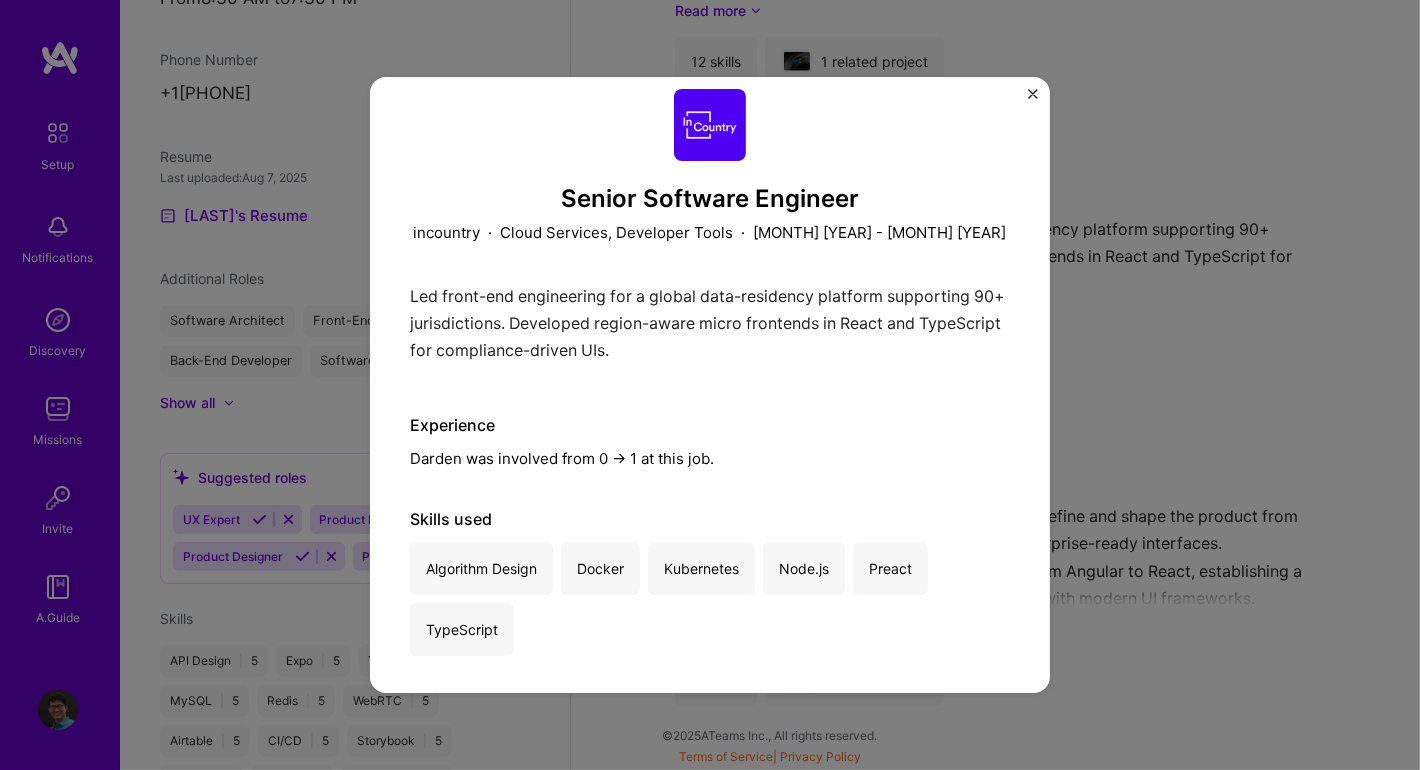 scroll, scrollTop: 30, scrollLeft: 0, axis: vertical 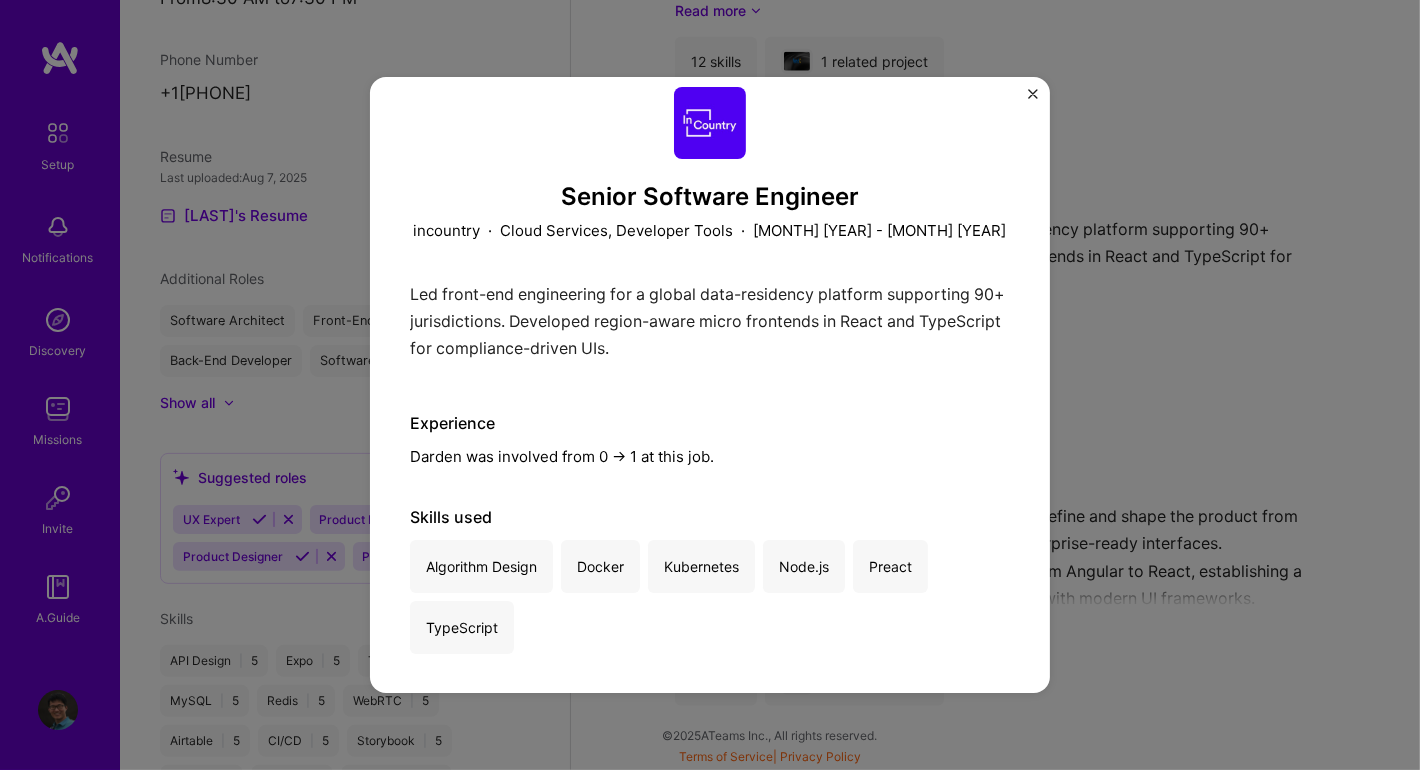 click at bounding box center [1033, 94] 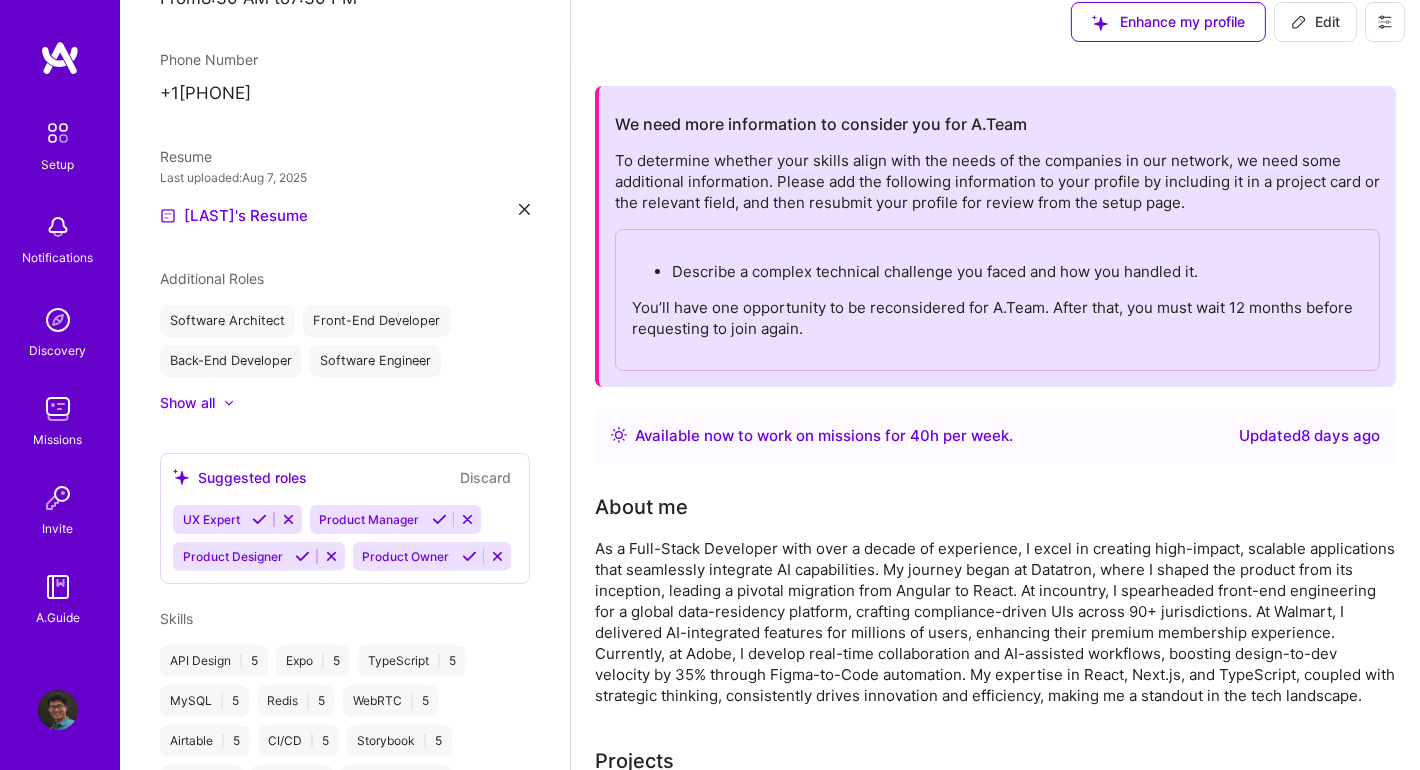 scroll, scrollTop: 0, scrollLeft: 0, axis: both 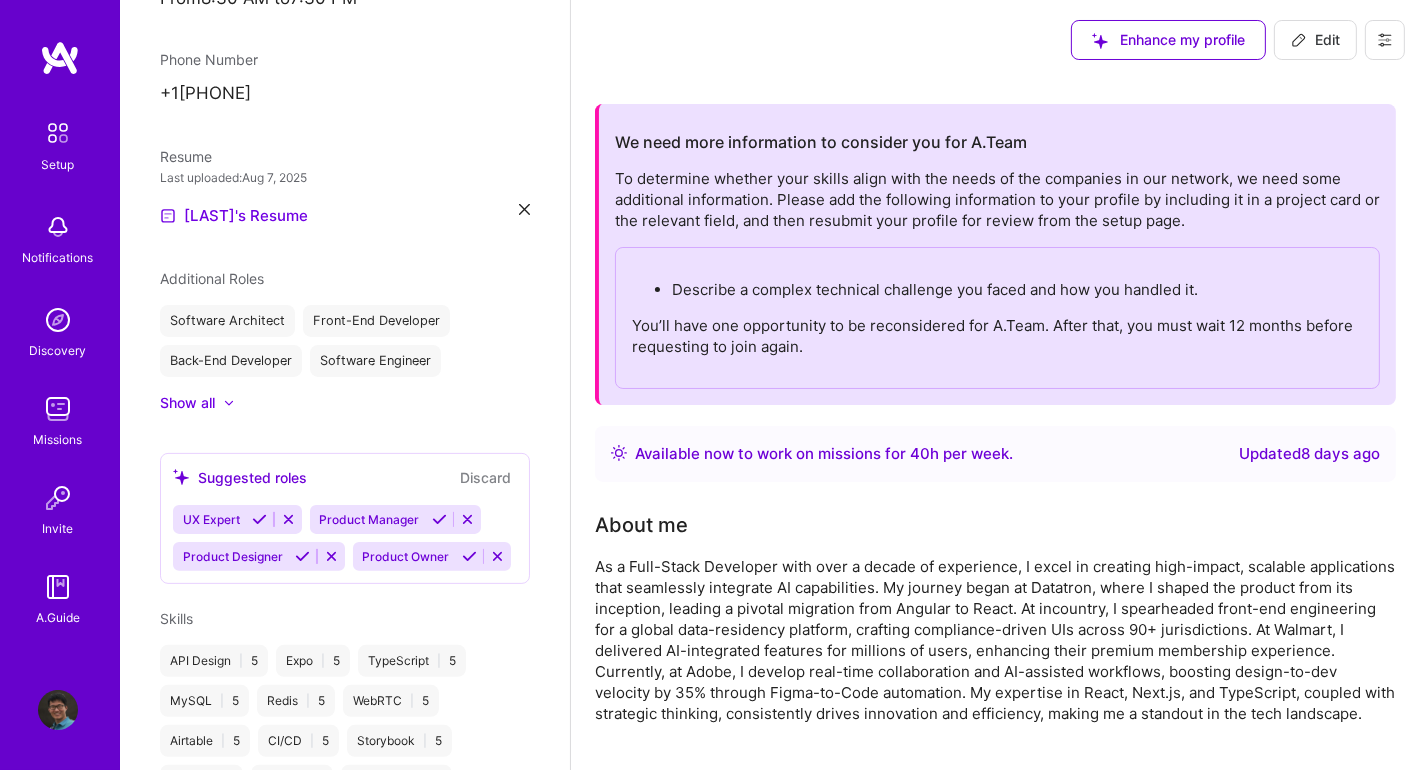 click 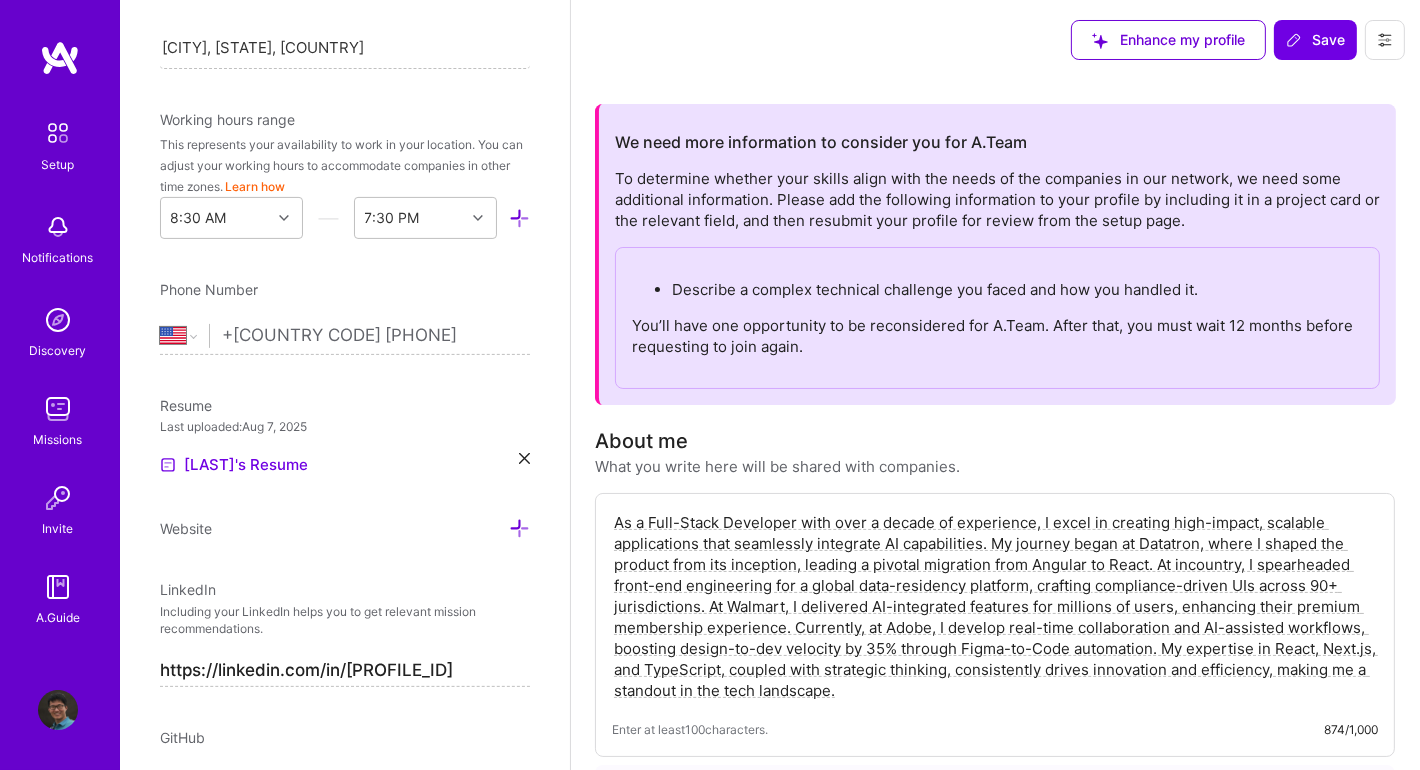 scroll, scrollTop: 707, scrollLeft: 0, axis: vertical 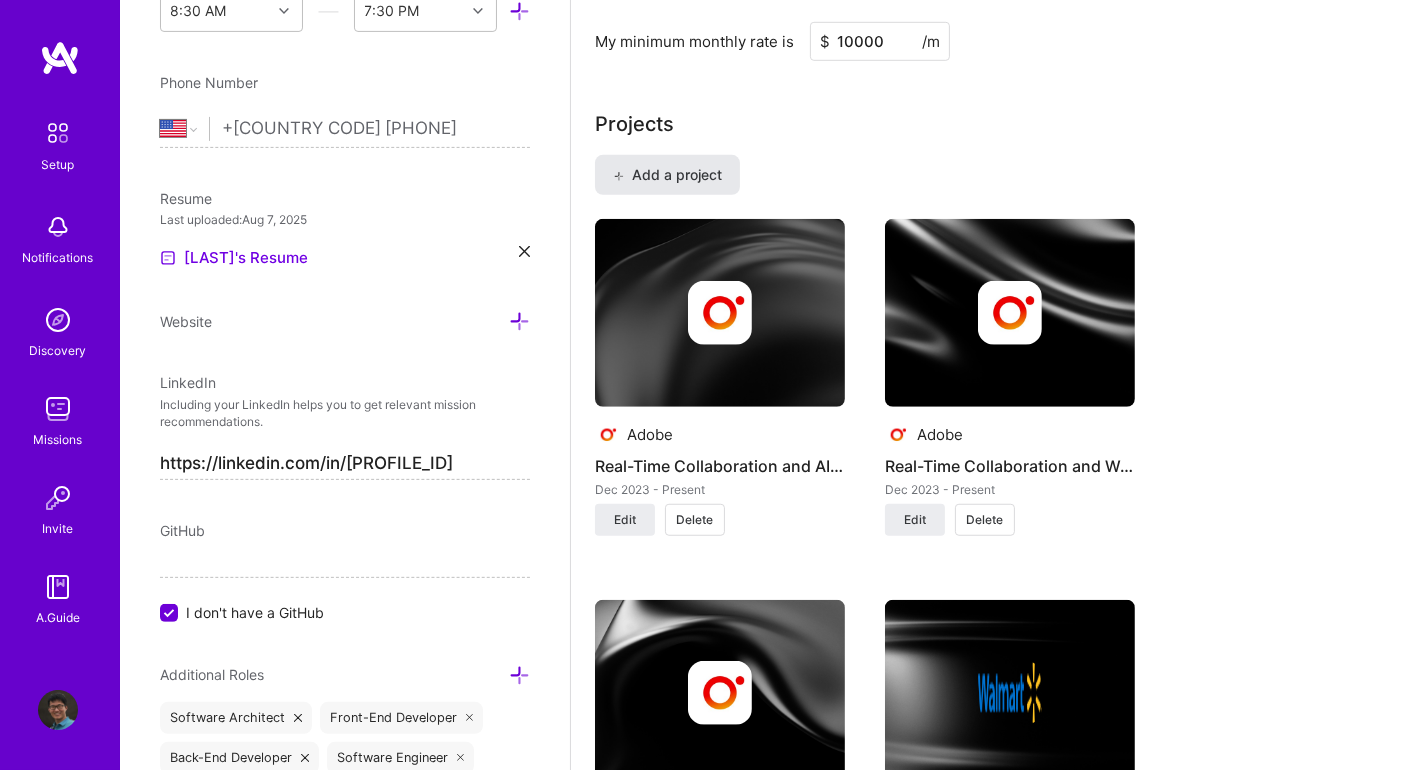 click on "Add a project" at bounding box center [667, 175] 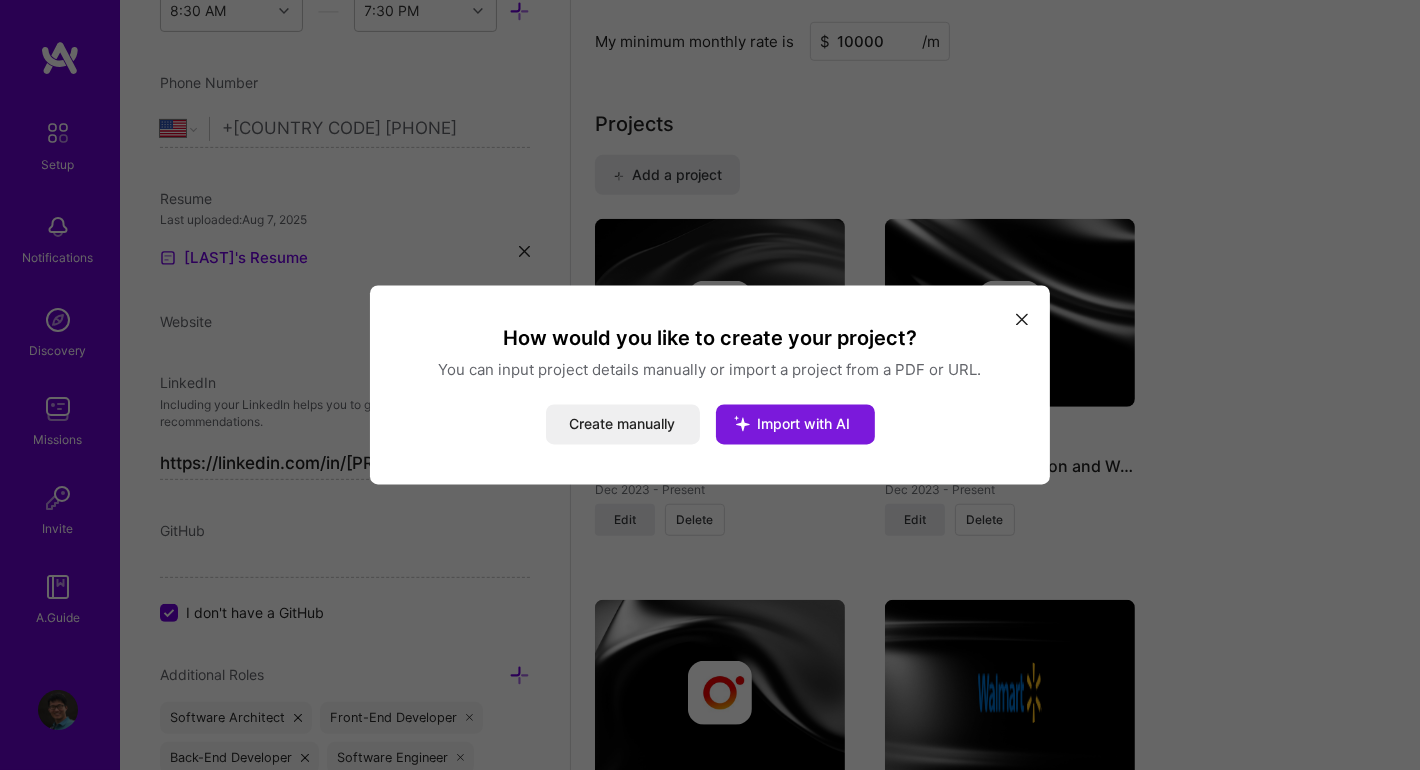 click at bounding box center (742, 424) 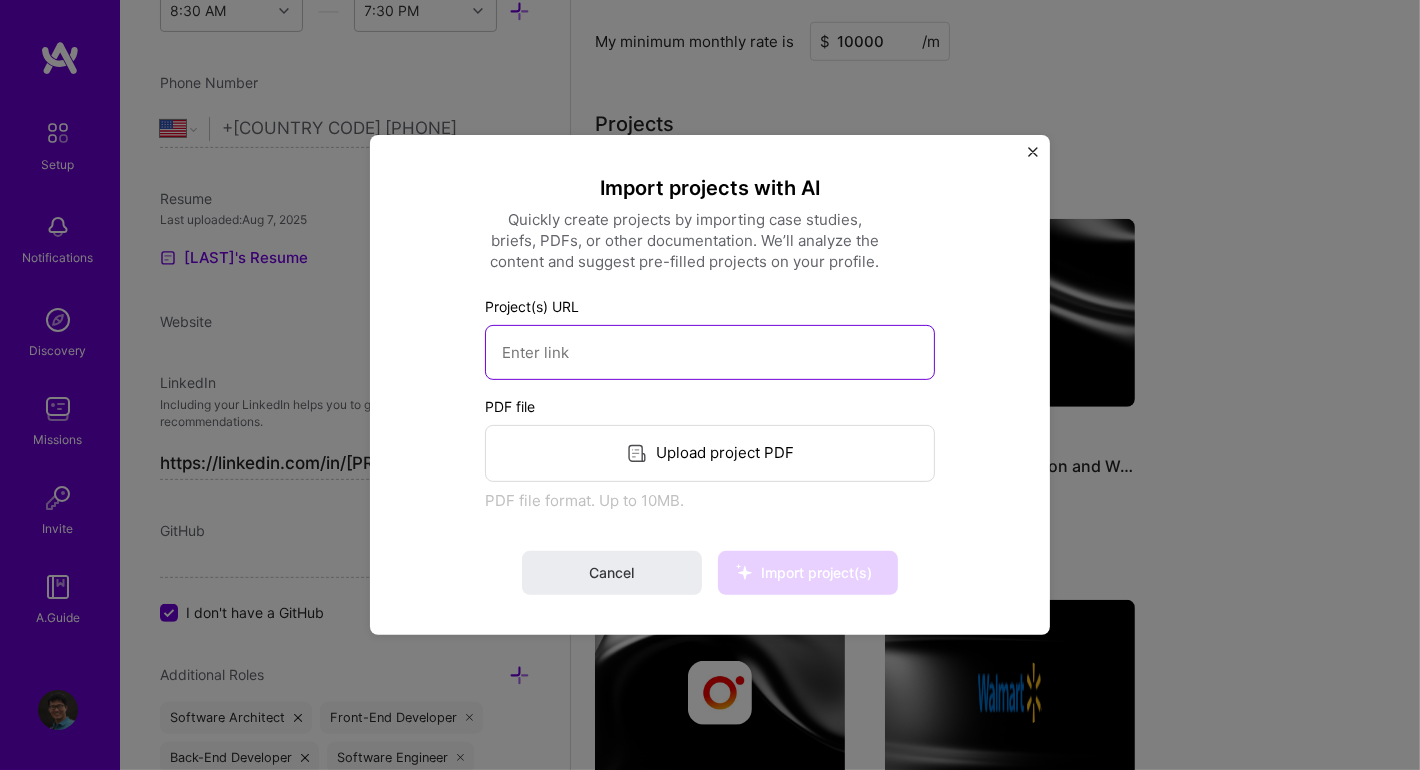 click at bounding box center (710, 352) 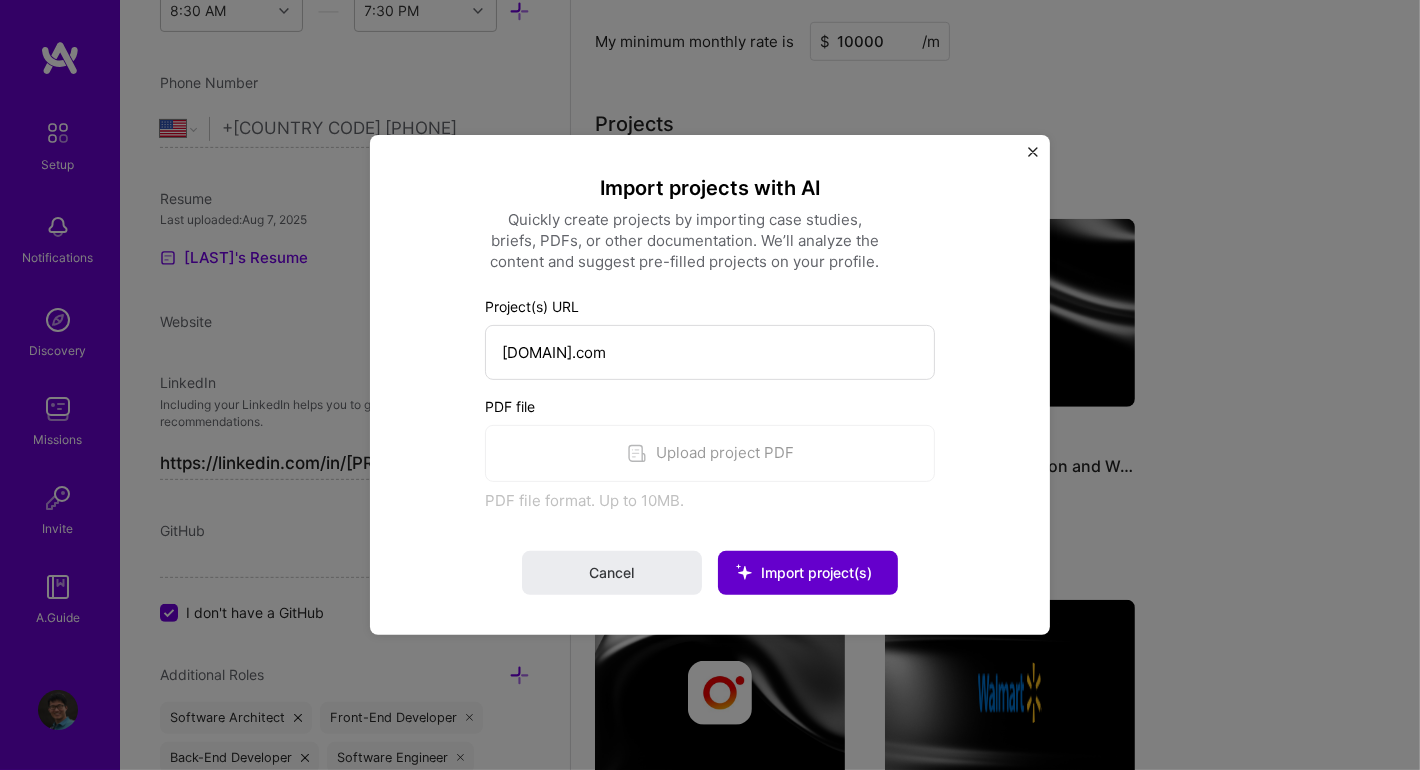 type on "https://[DOMAIN].com" 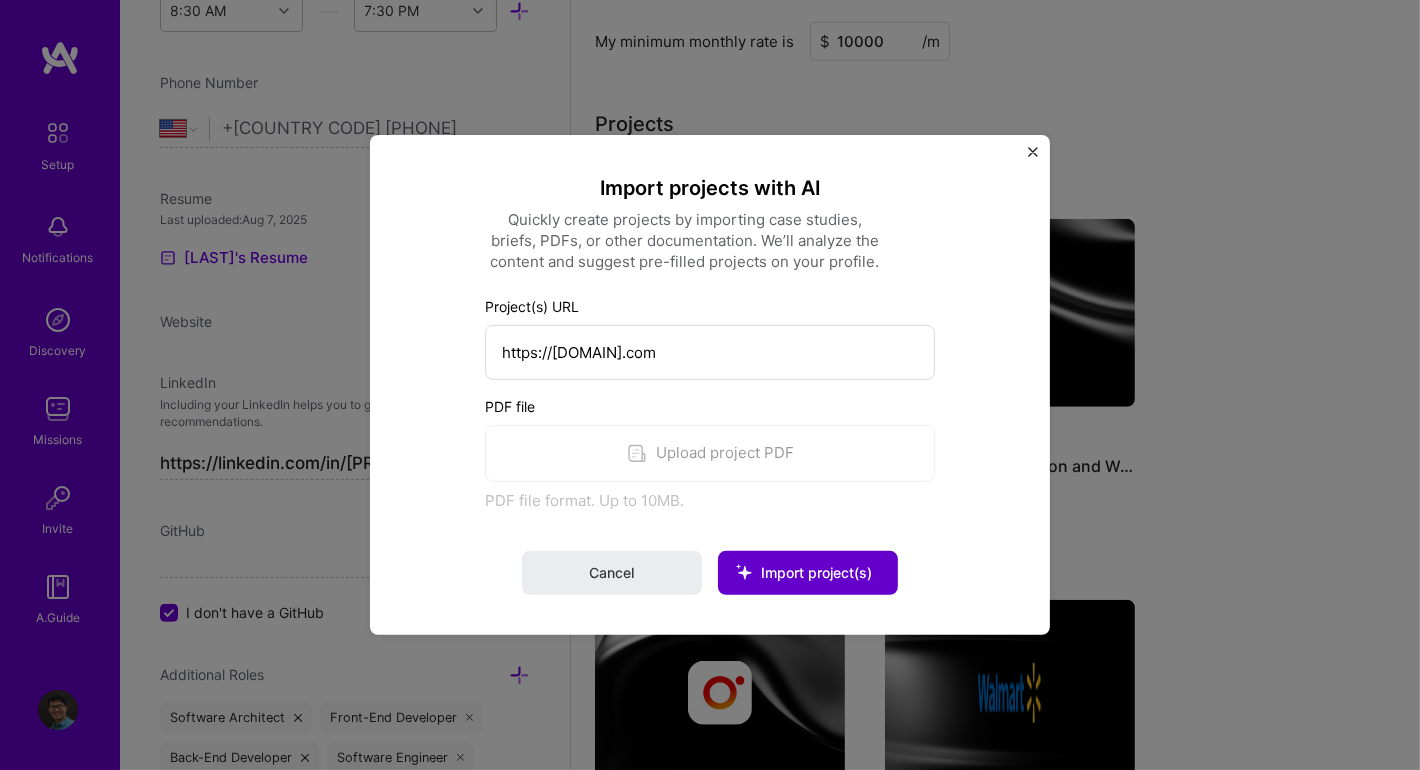 click on "Import project(s)" at bounding box center (817, 572) 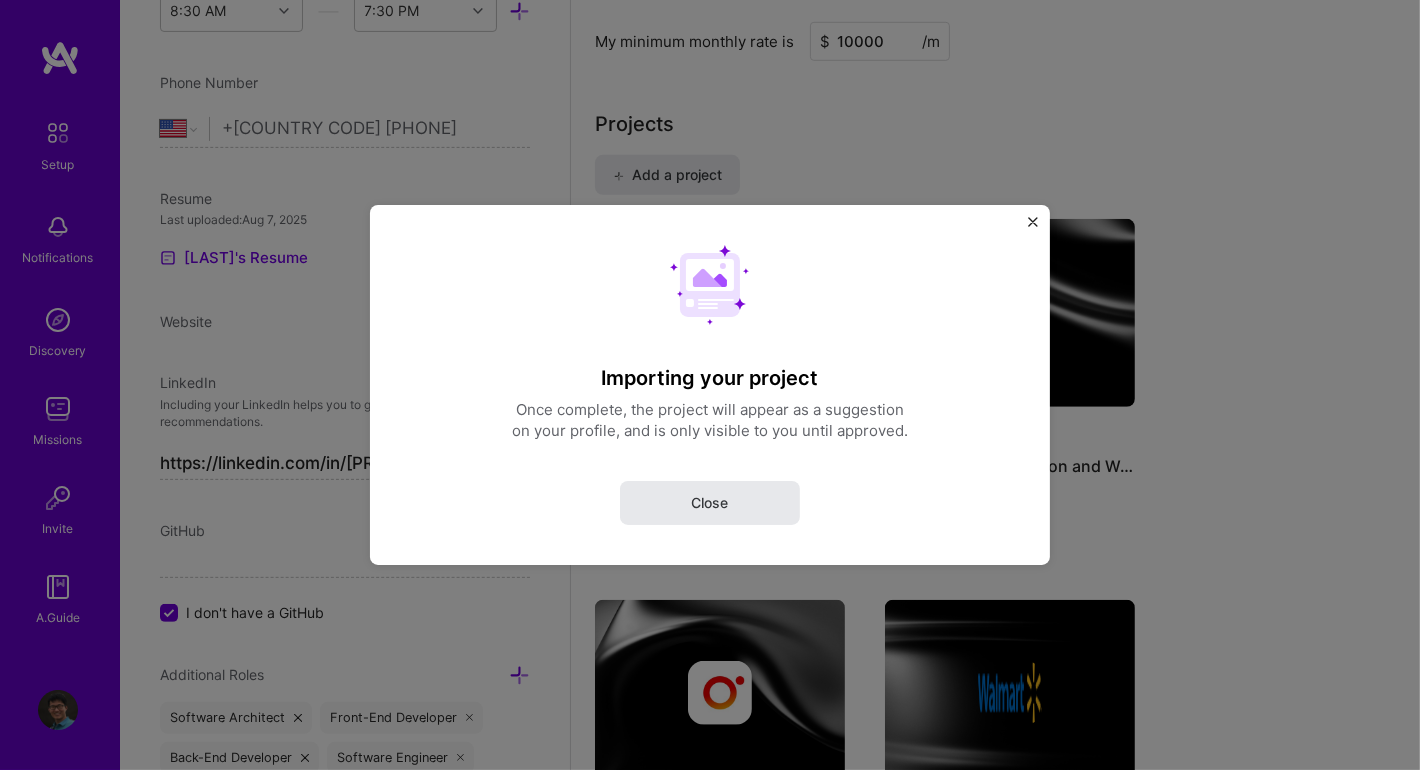 click on "Close" at bounding box center (710, 503) 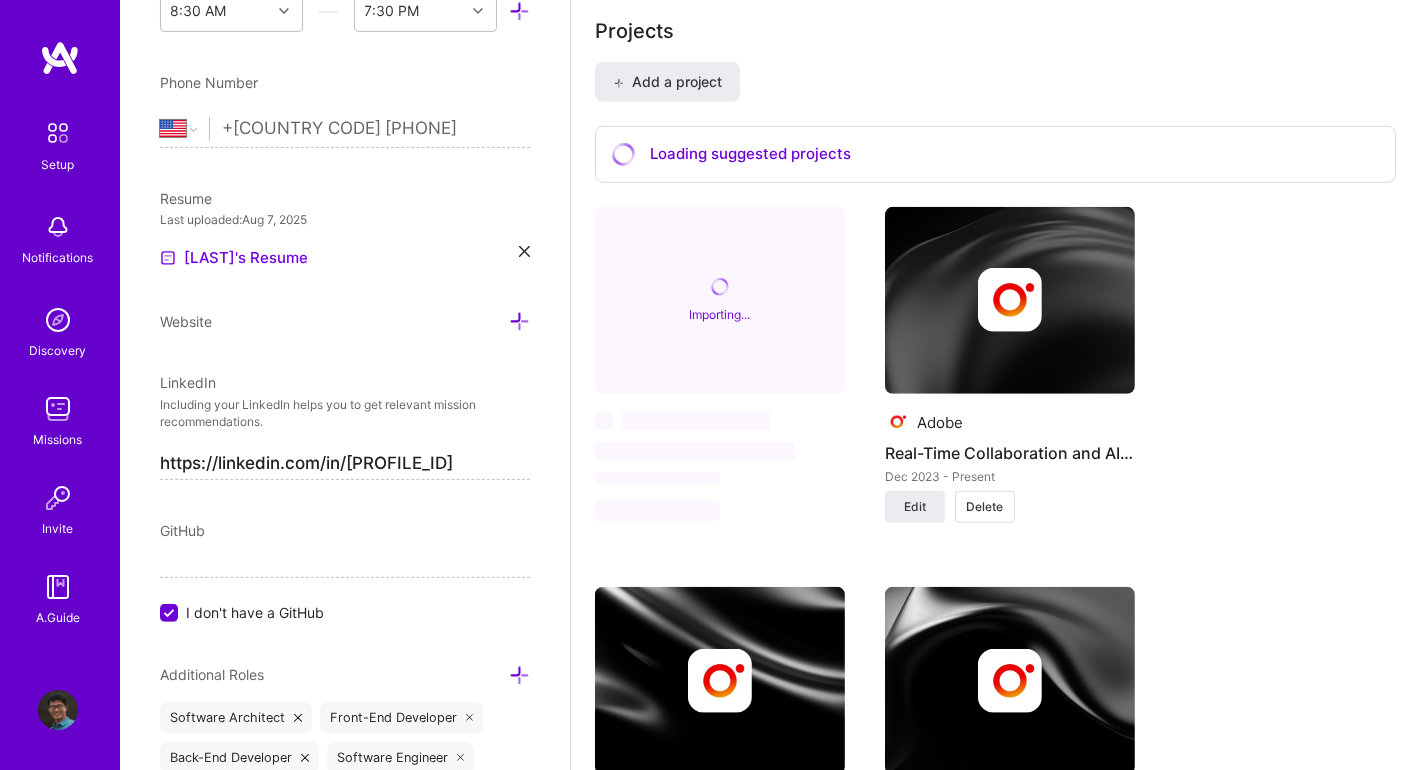 scroll, scrollTop: 1599, scrollLeft: 0, axis: vertical 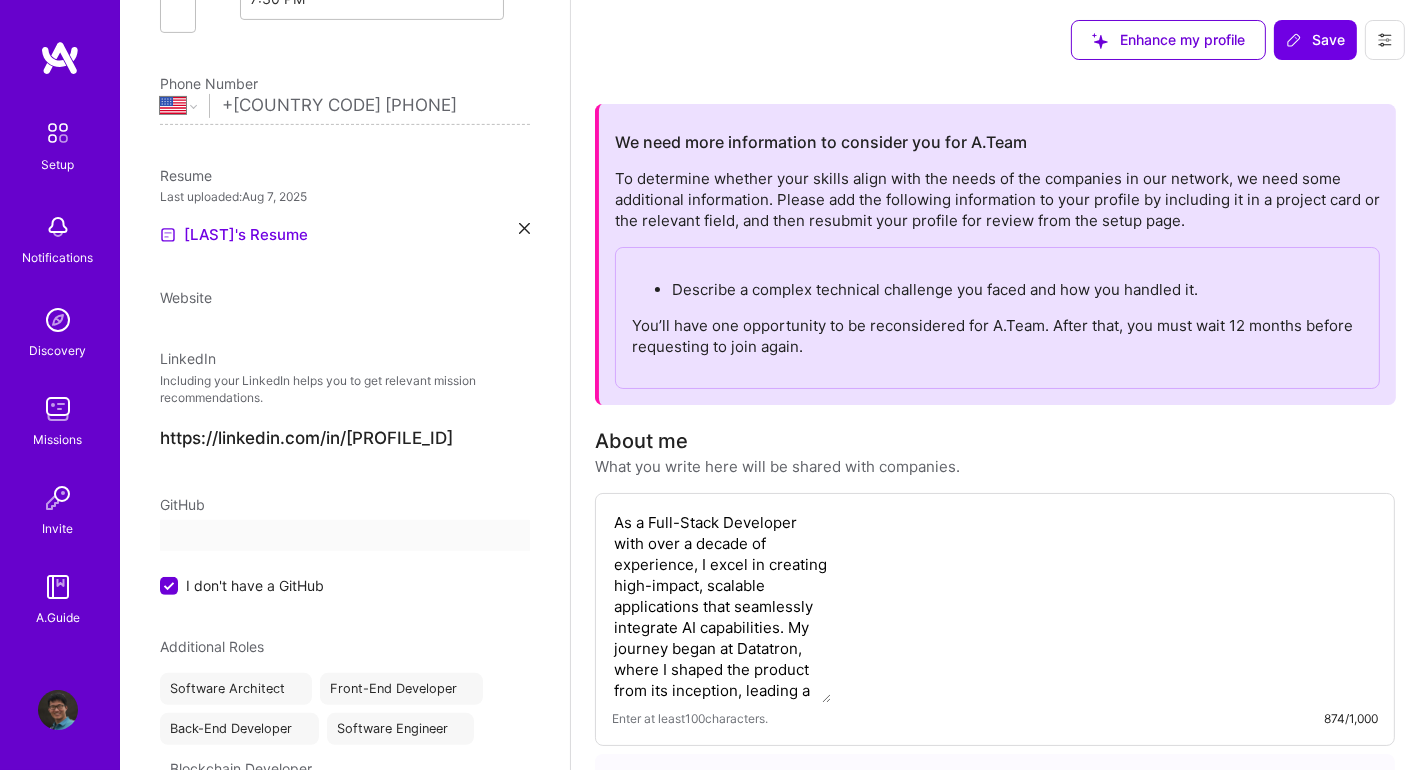 select on "US" 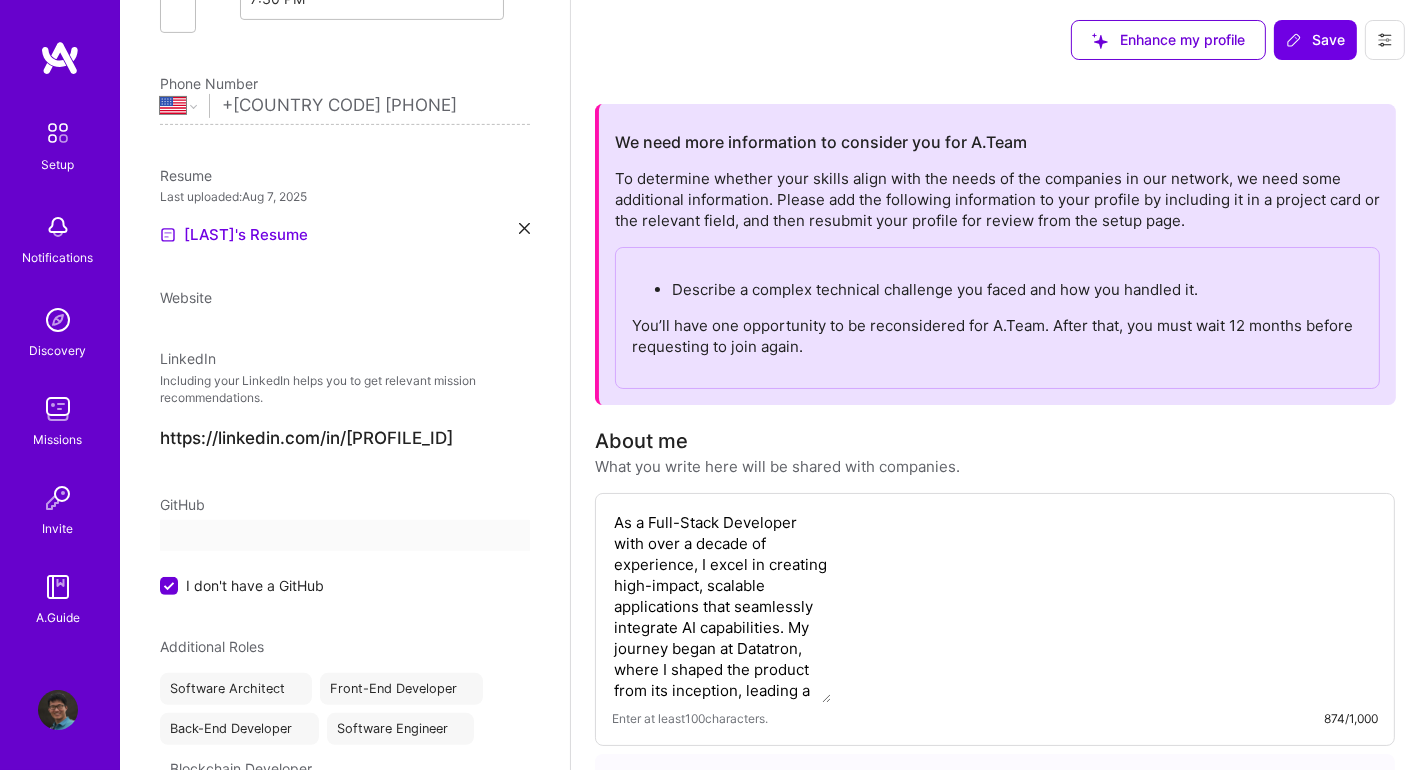 select on "Right Now" 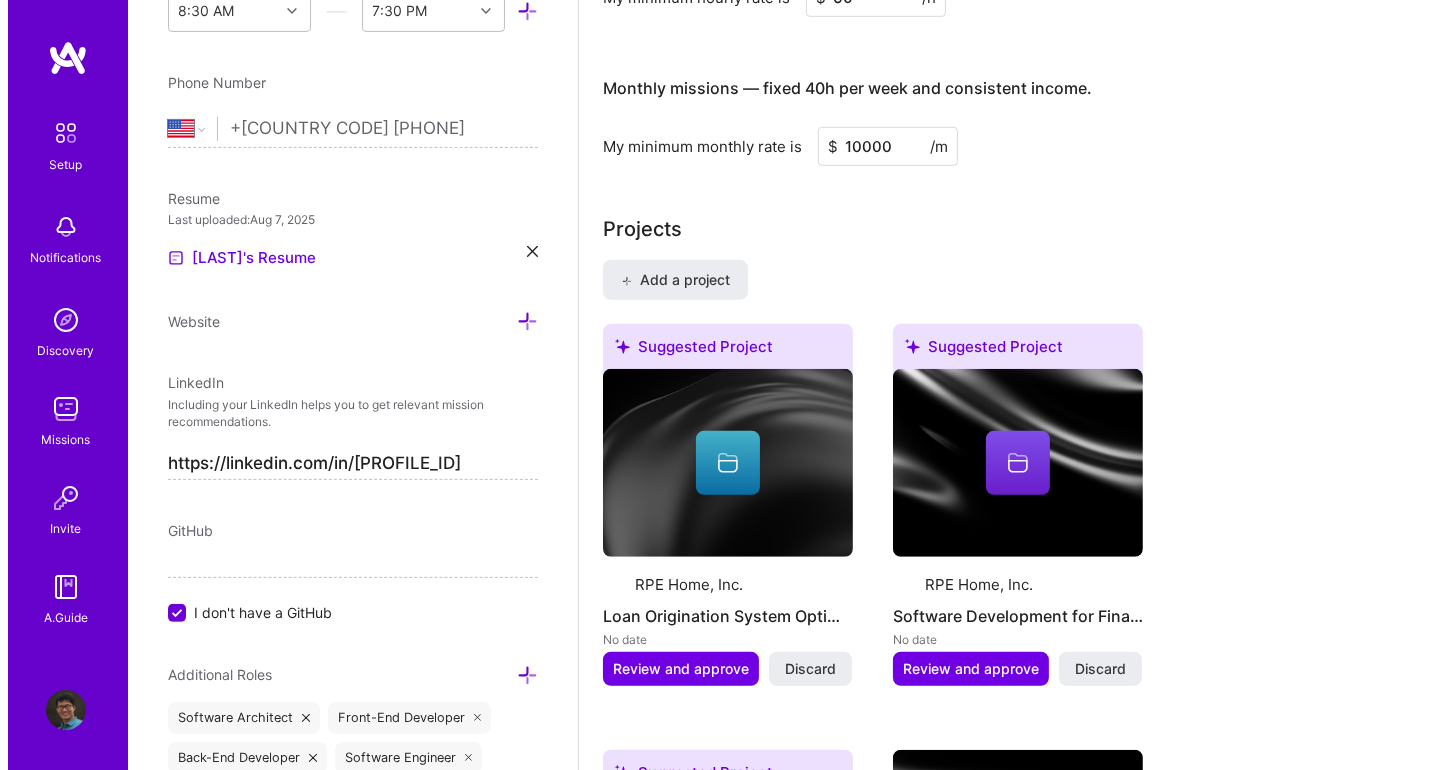 scroll, scrollTop: 1399, scrollLeft: 0, axis: vertical 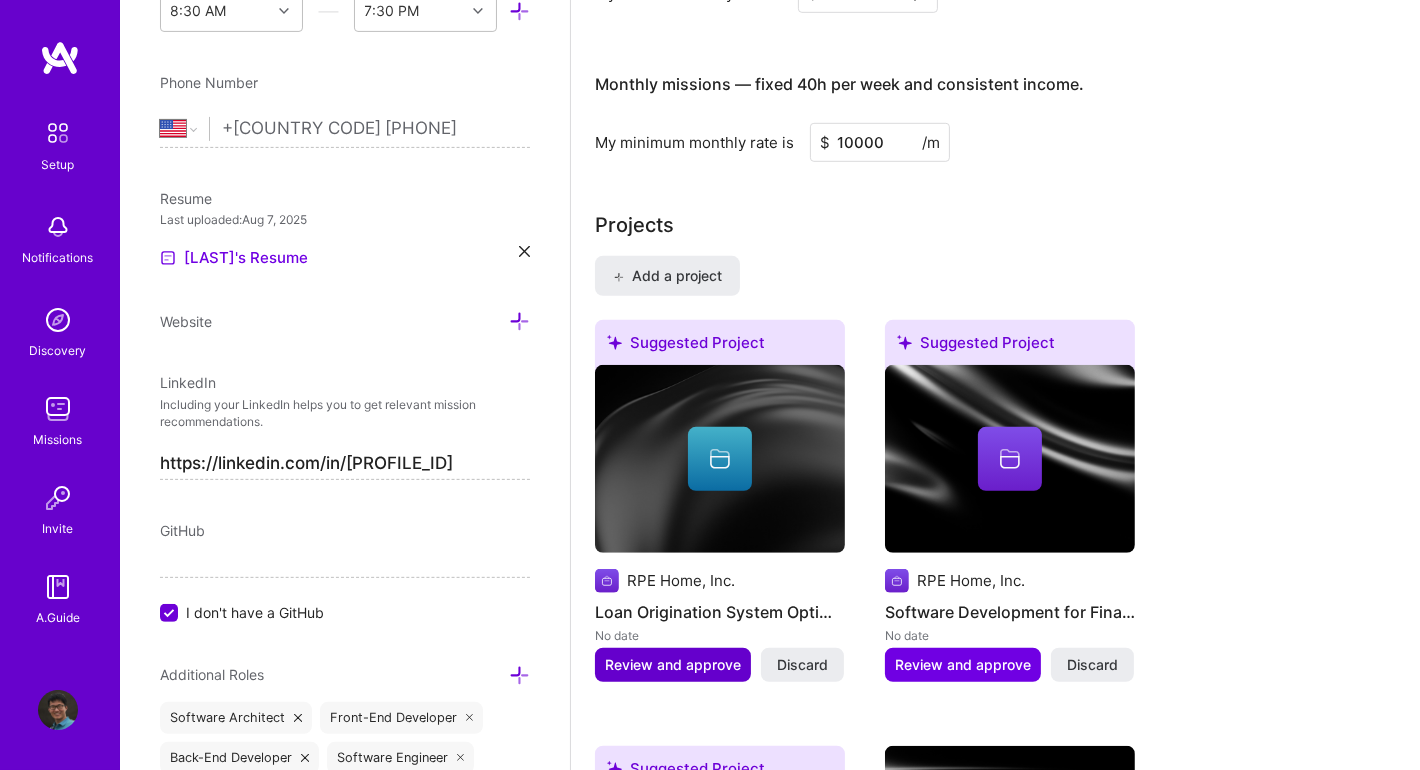 click on "Review and approve" at bounding box center (673, 665) 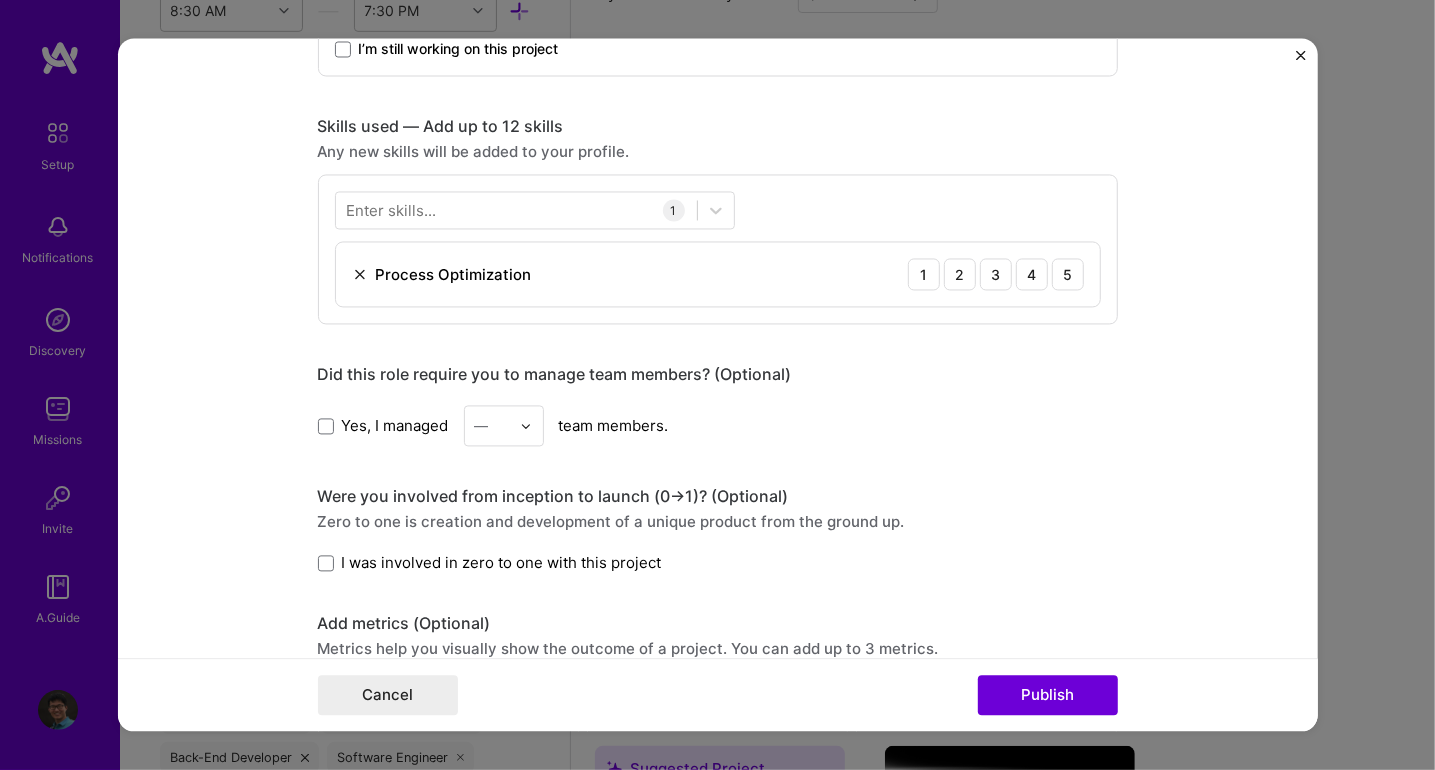 scroll, scrollTop: 999, scrollLeft: 0, axis: vertical 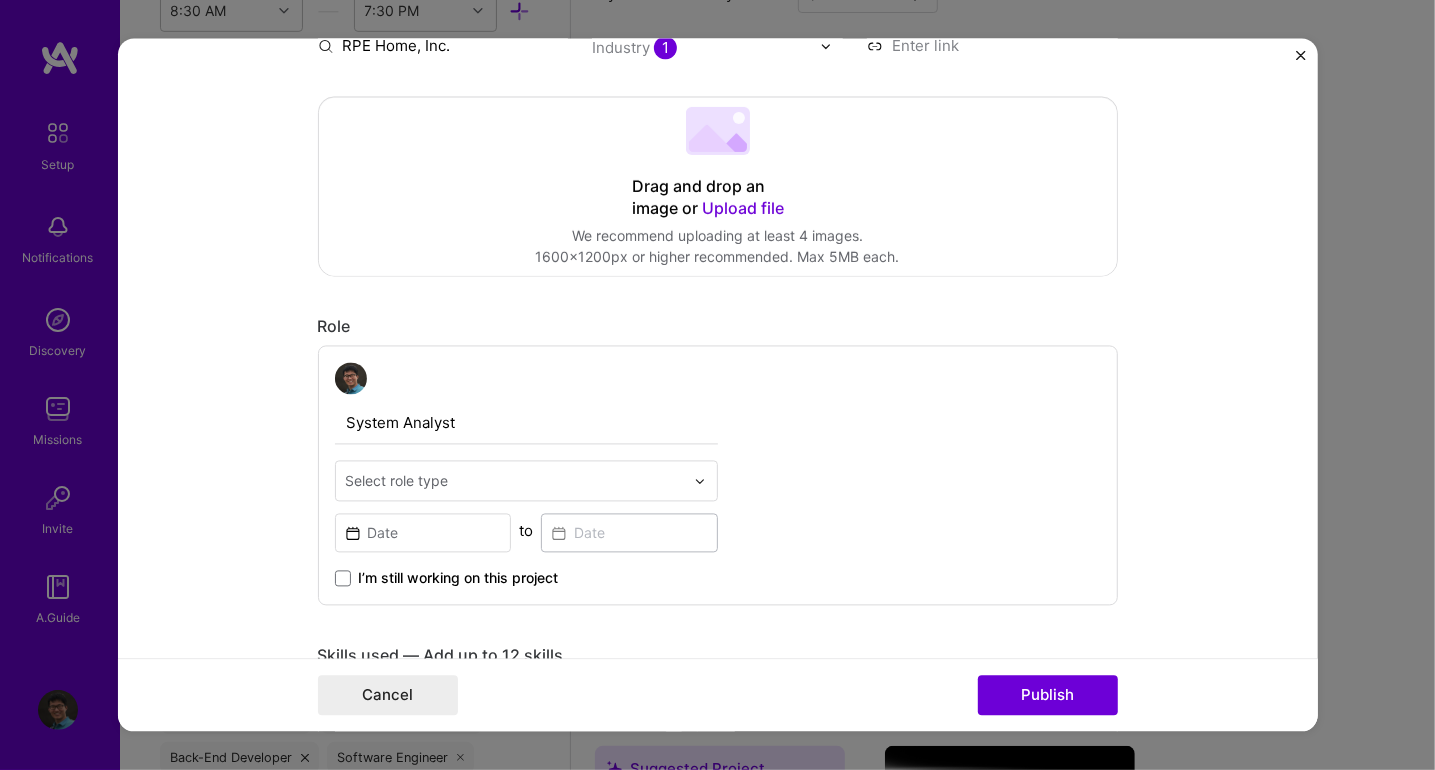 click on "Editing suggested project This project is suggested based on your LinkedIn, resume or A.Team activity. Project title Loan Origination System Optimization Company RPE Home, Inc.
Project industry Industry 1 Project Link (Optional)
Drag and drop an image or   Upload file Upload file We recommend uploading at least 4 images. 1600x1200px or higher recommended. Max 5MB each. Role System Analyst Select role type
to
I’m still working on this project Skills used — Add up to 12 skills Any new skills will be added to your profile. Enter skills... 1 Process Optimization 1 2 3 4 5 Did this role require you to manage team members? (Optional) Yes, I managed — team members. Were you involved from inception to launch (0  ->  1)? (Optional) Zero to one is creation and development of a unique product from the ground up. I was involved in zero to one with this project Add metrics (Optional) Metrics help you visually show the outcome of a project. You can add up to 3 metrics.   /" at bounding box center (718, 385) 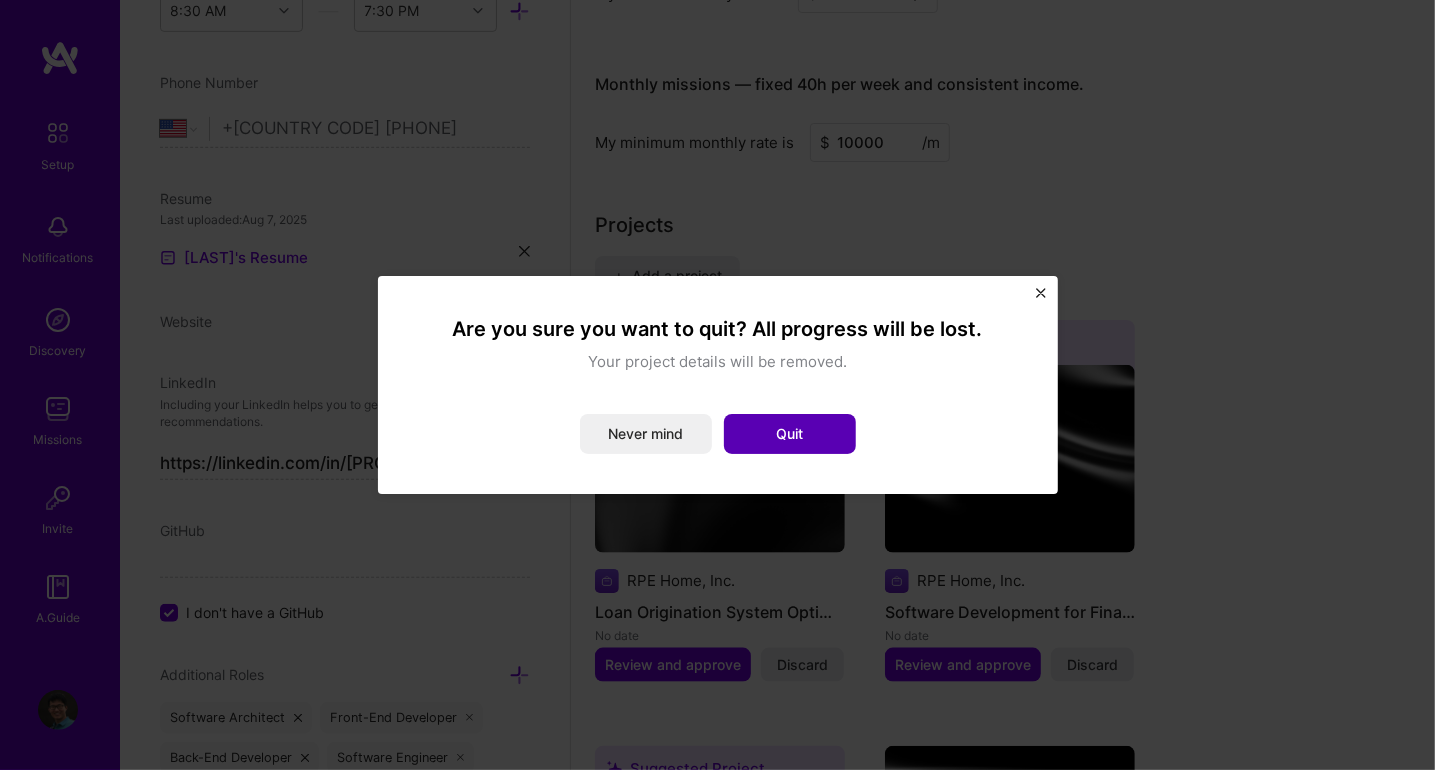 click on "Quit" at bounding box center [790, 434] 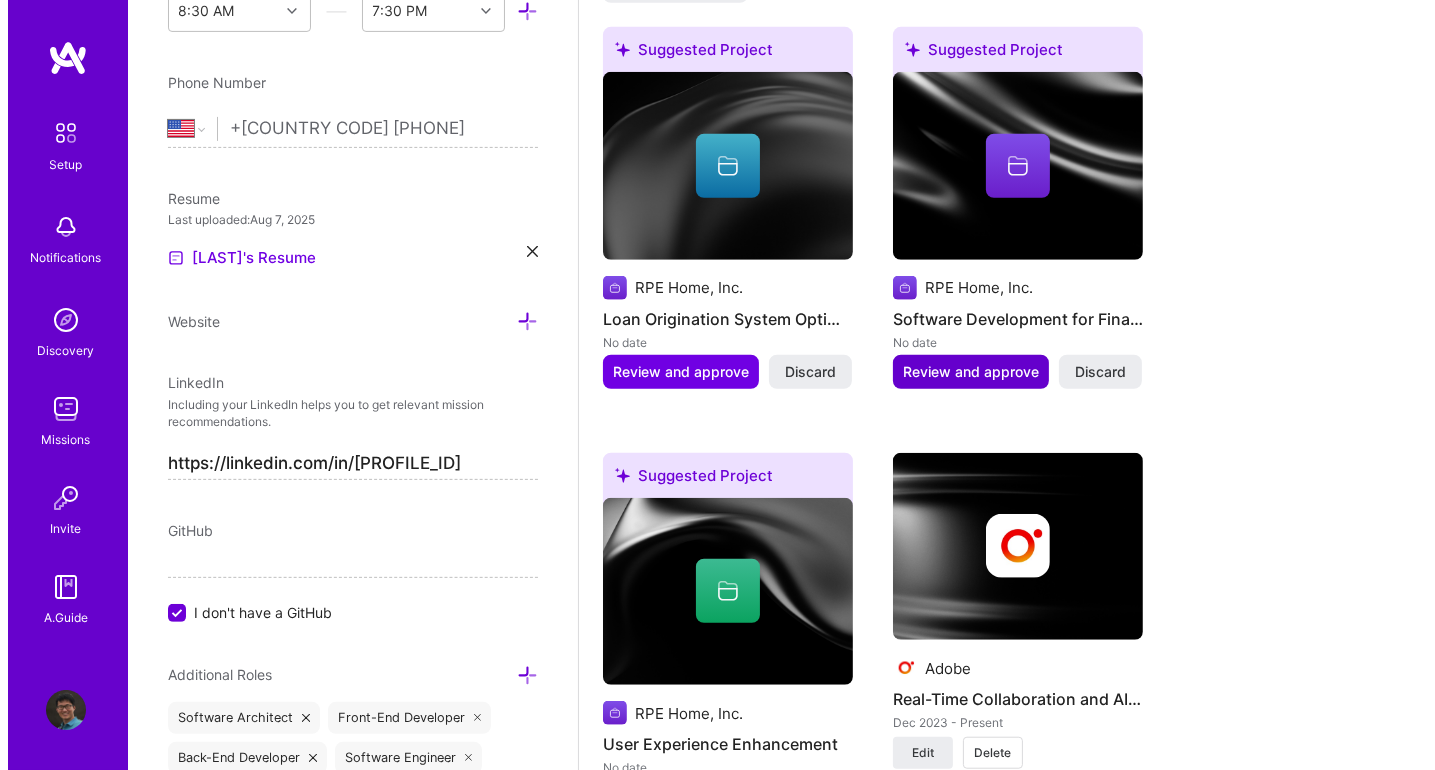 scroll, scrollTop: 1700, scrollLeft: 0, axis: vertical 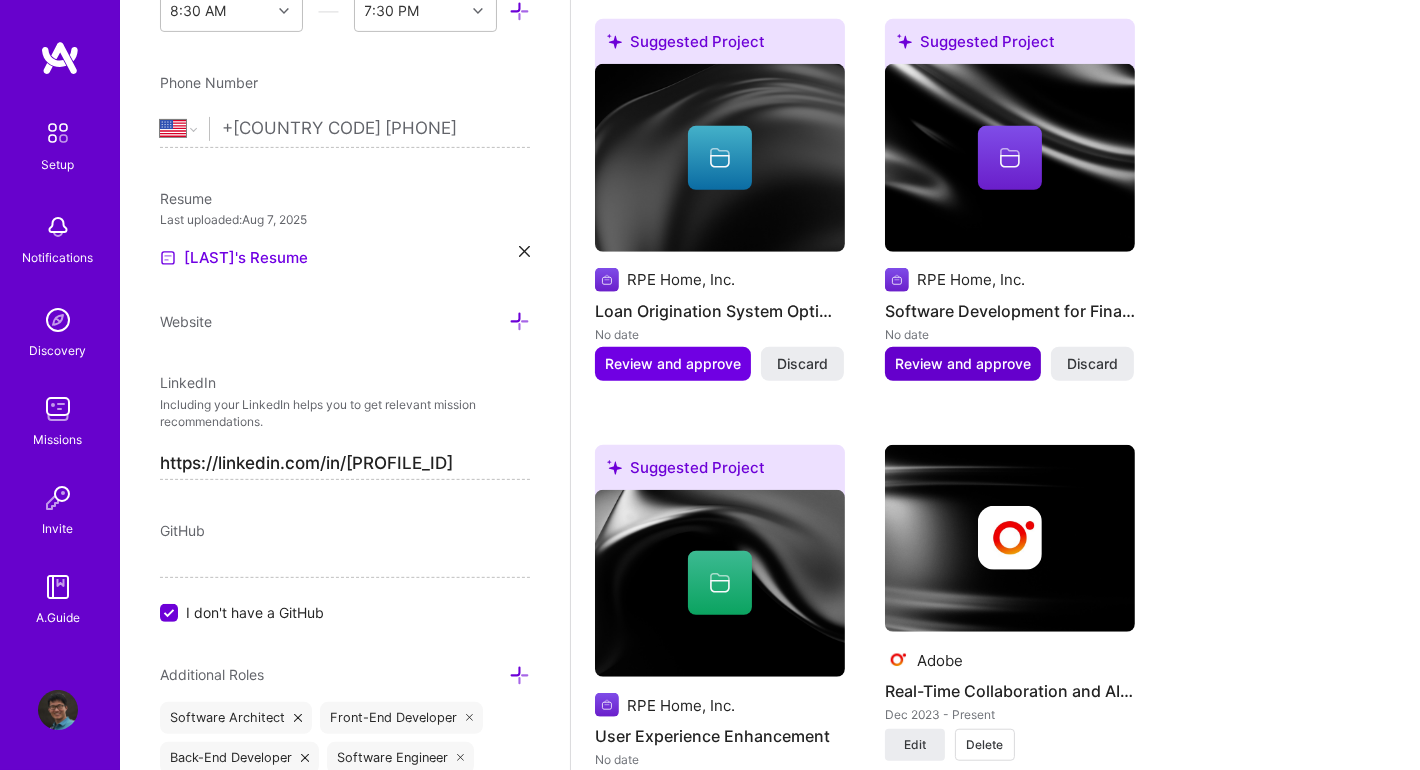 click on "Review and approve" at bounding box center (963, 364) 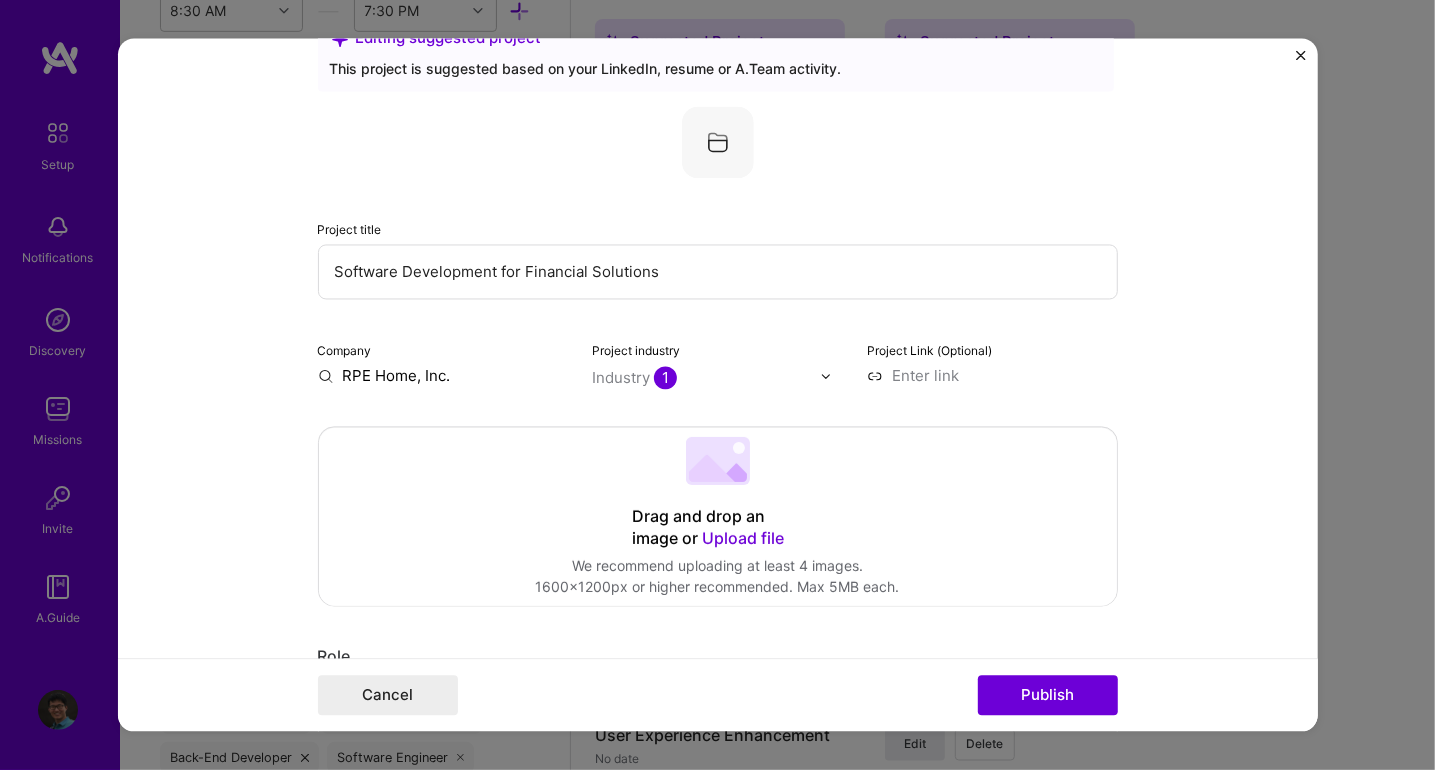 scroll, scrollTop: 0, scrollLeft: 0, axis: both 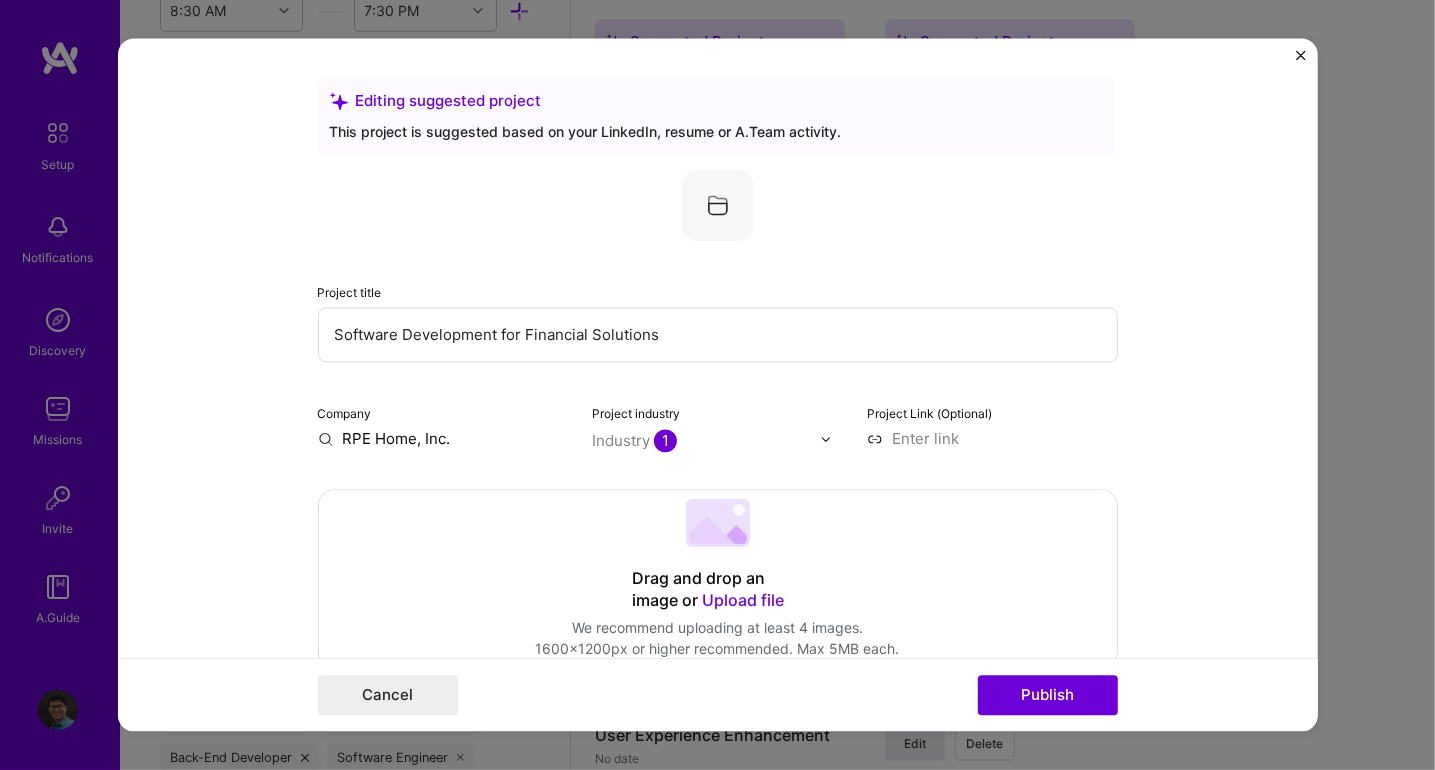 click on "Editing suggested project" at bounding box center [716, 101] 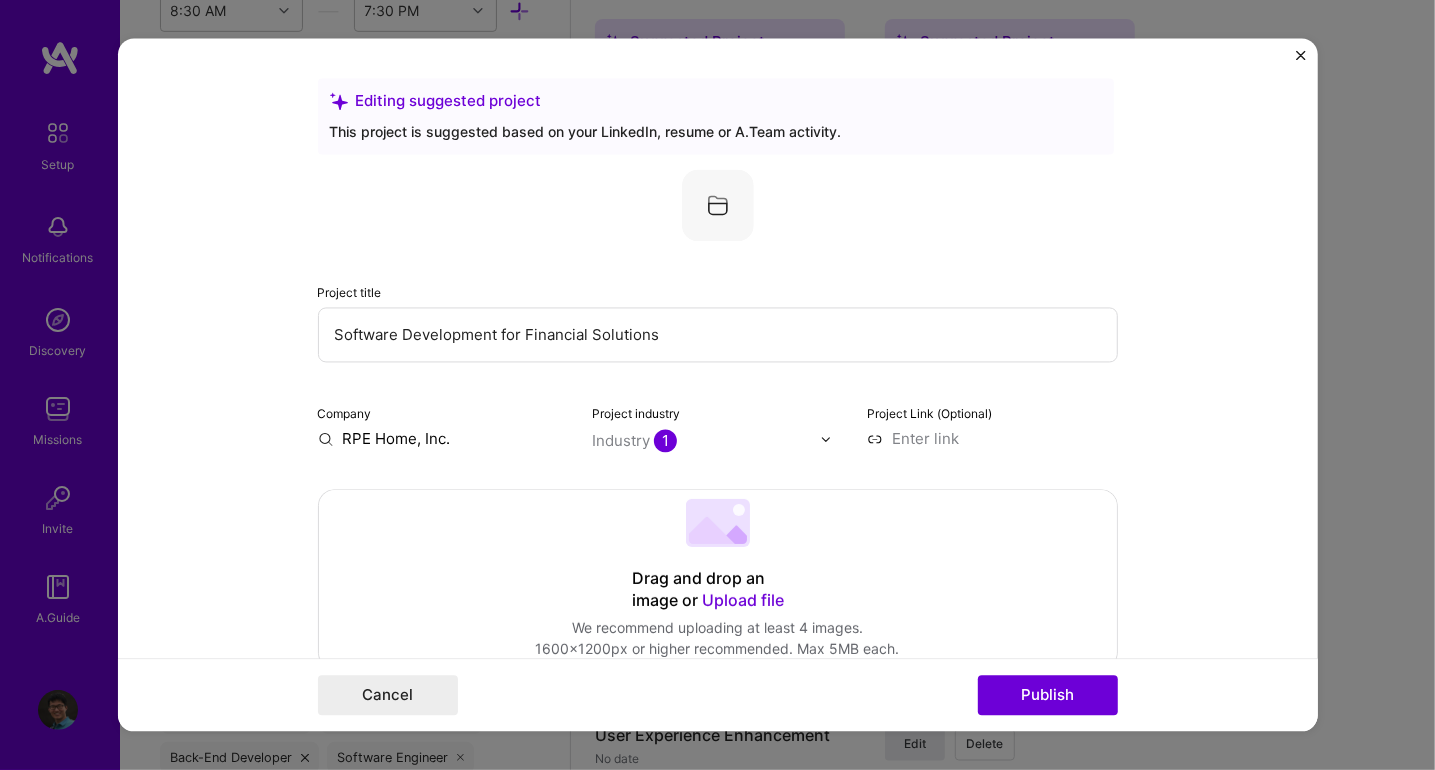 click at bounding box center [718, 206] 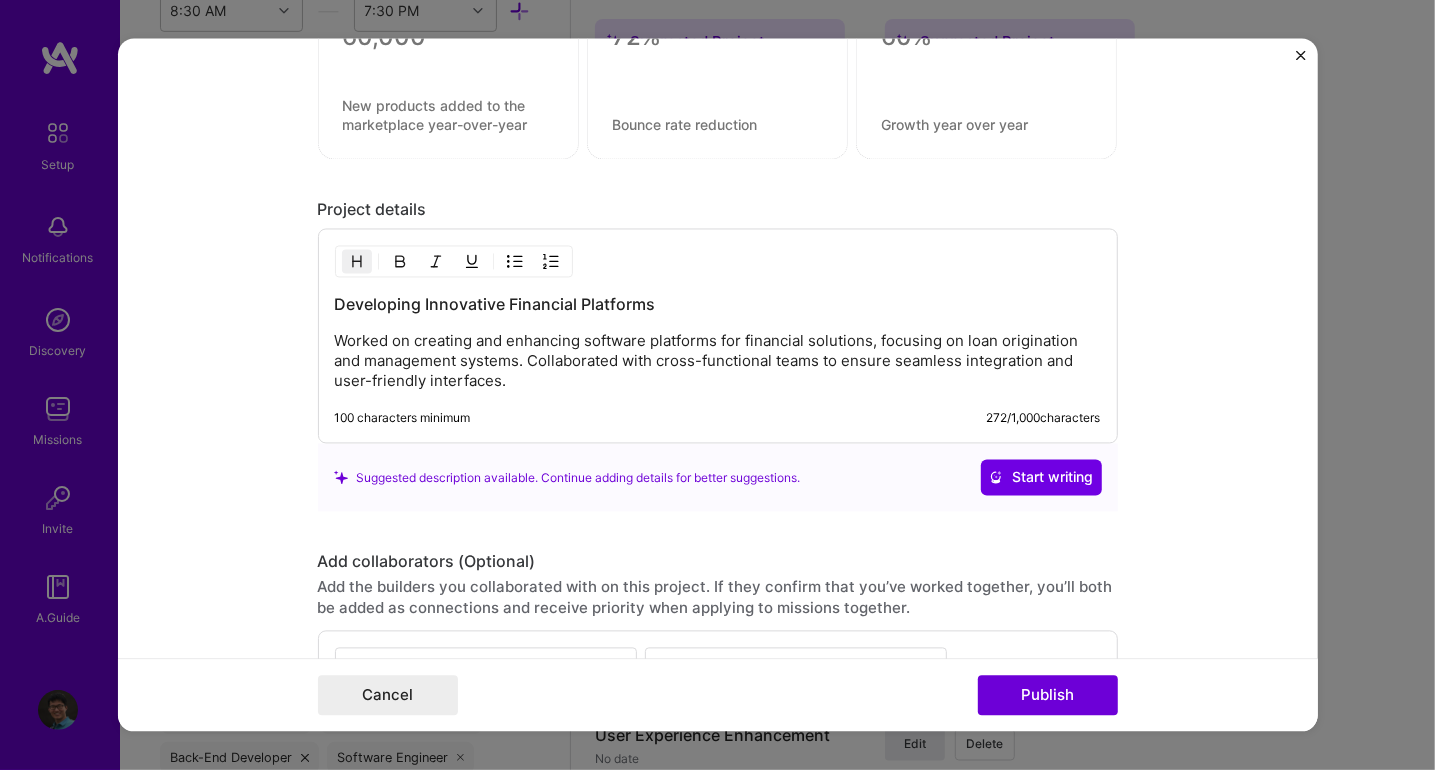 scroll, scrollTop: 1599, scrollLeft: 0, axis: vertical 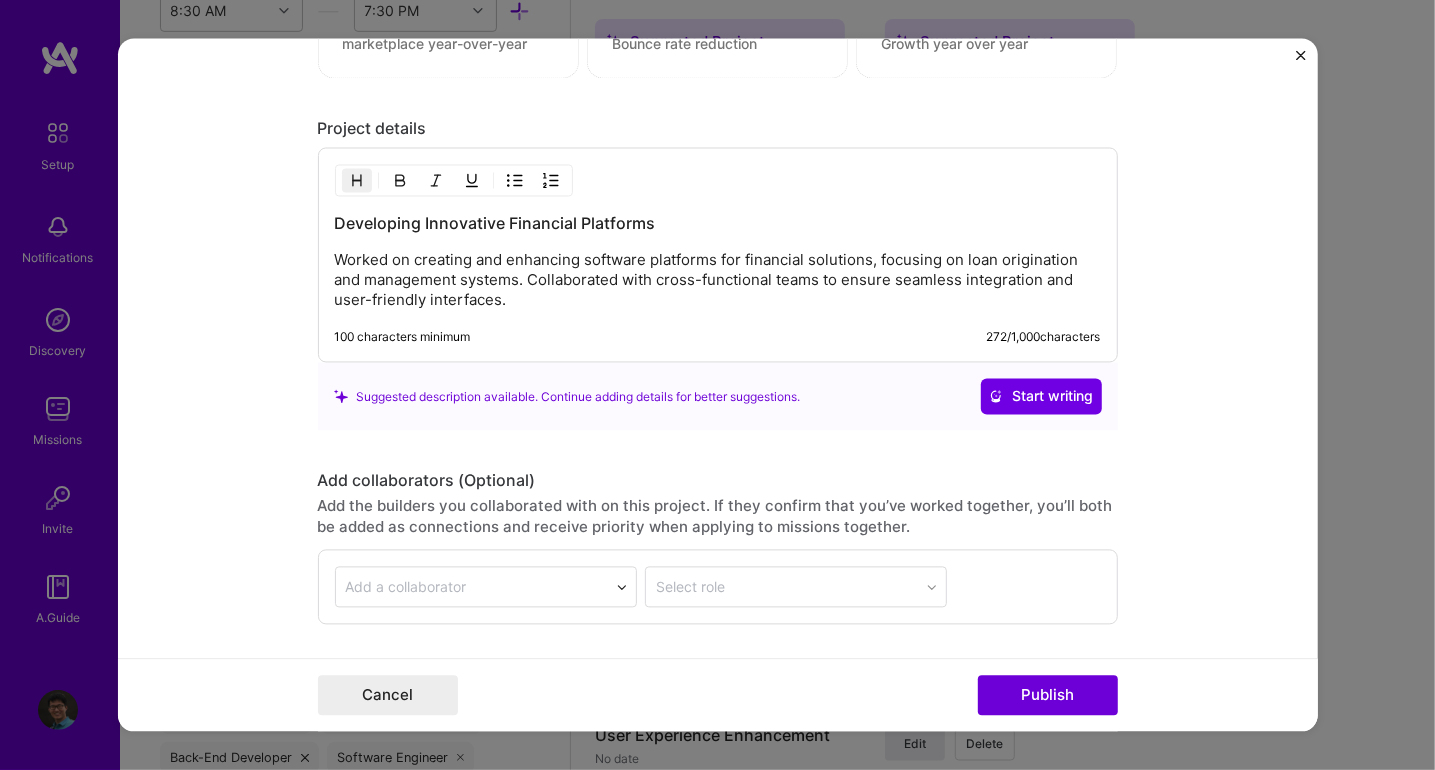 click on "Suggested description available. Continue adding details for better suggestions." at bounding box center [567, 396] 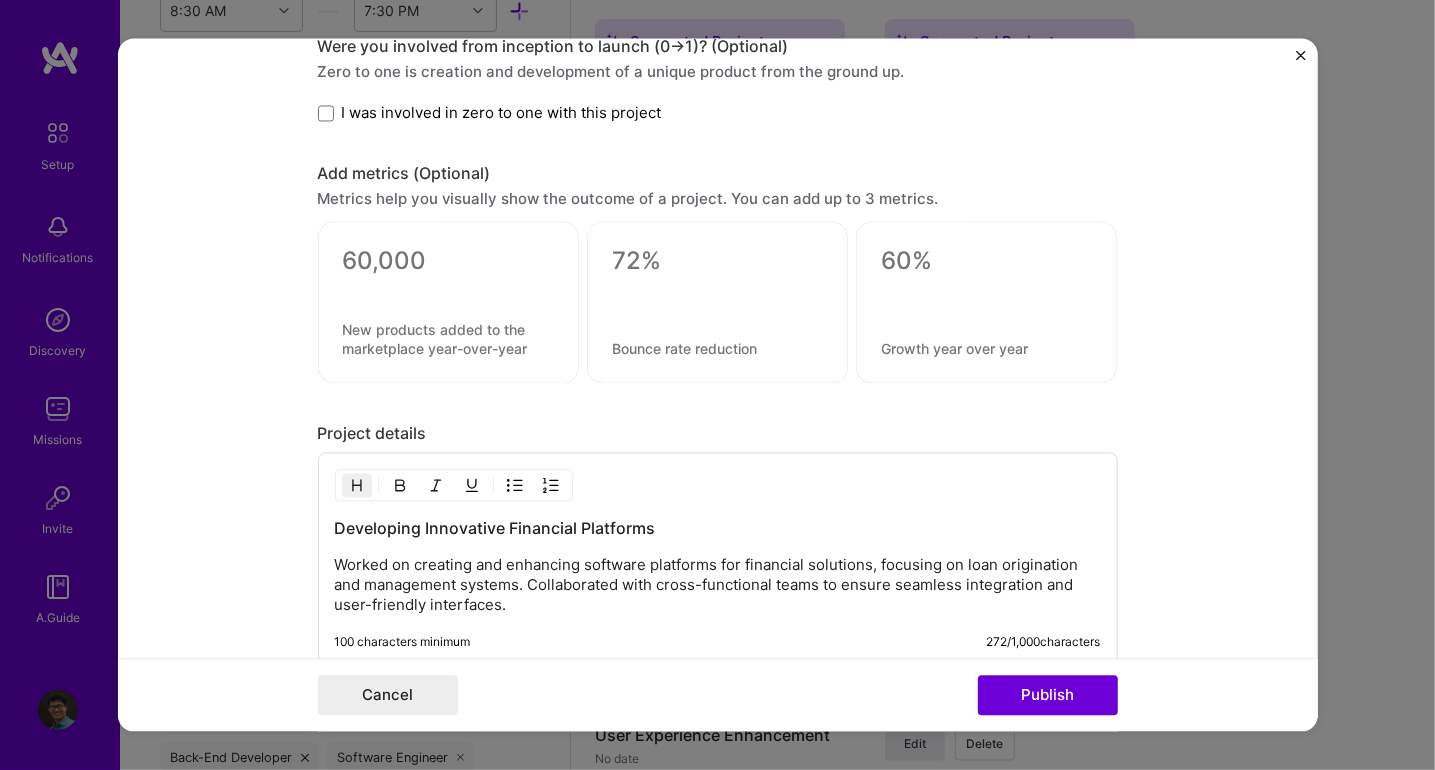 scroll, scrollTop: 1300, scrollLeft: 0, axis: vertical 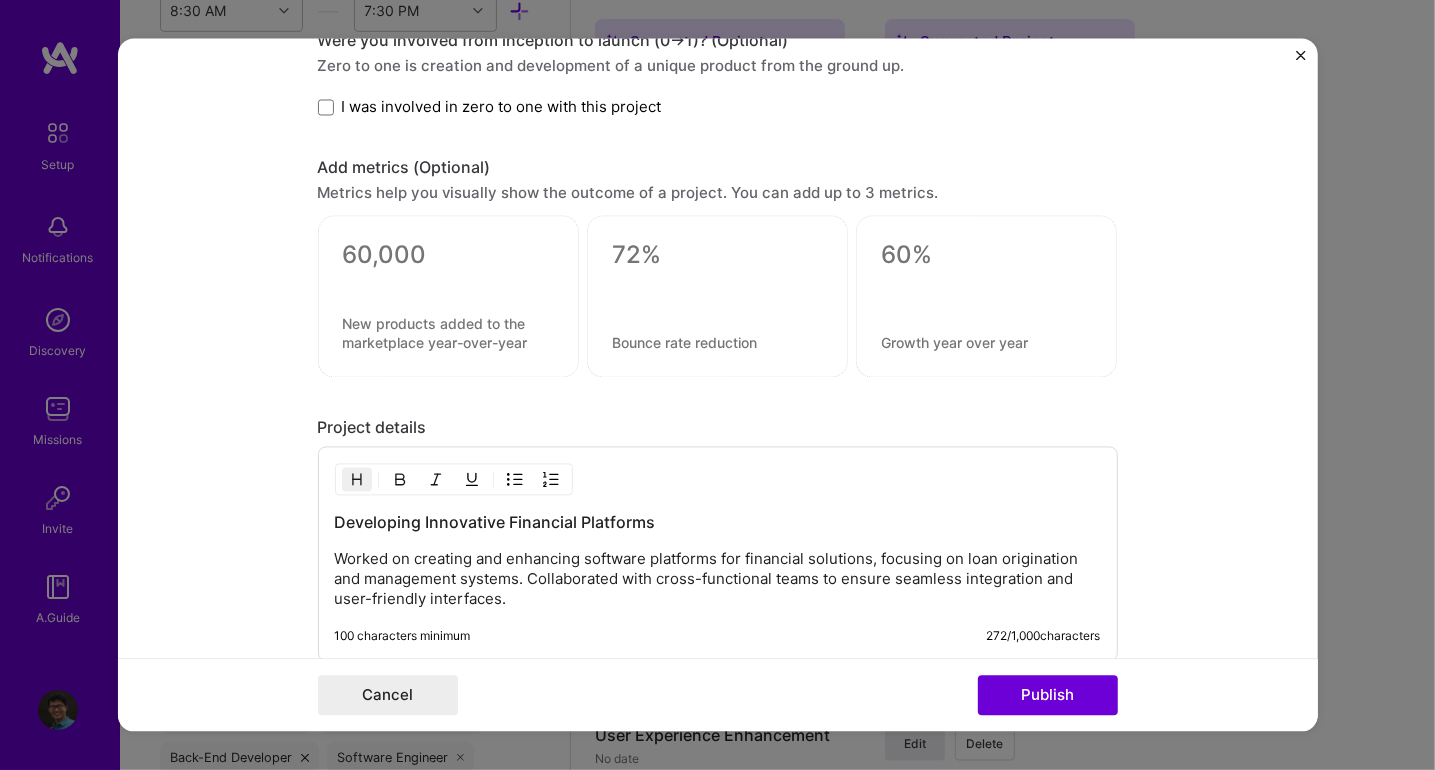 click at bounding box center [448, 256] 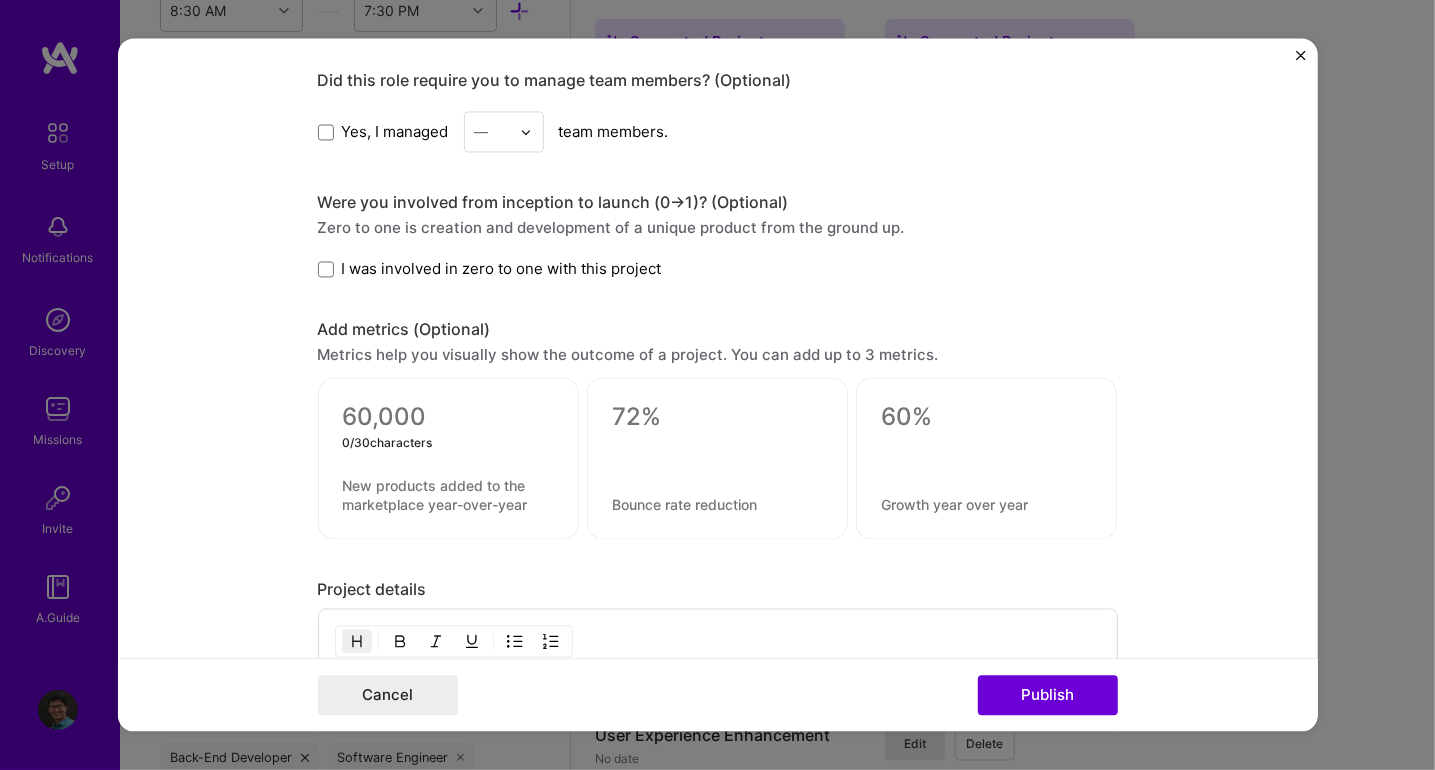 scroll, scrollTop: 1200, scrollLeft: 0, axis: vertical 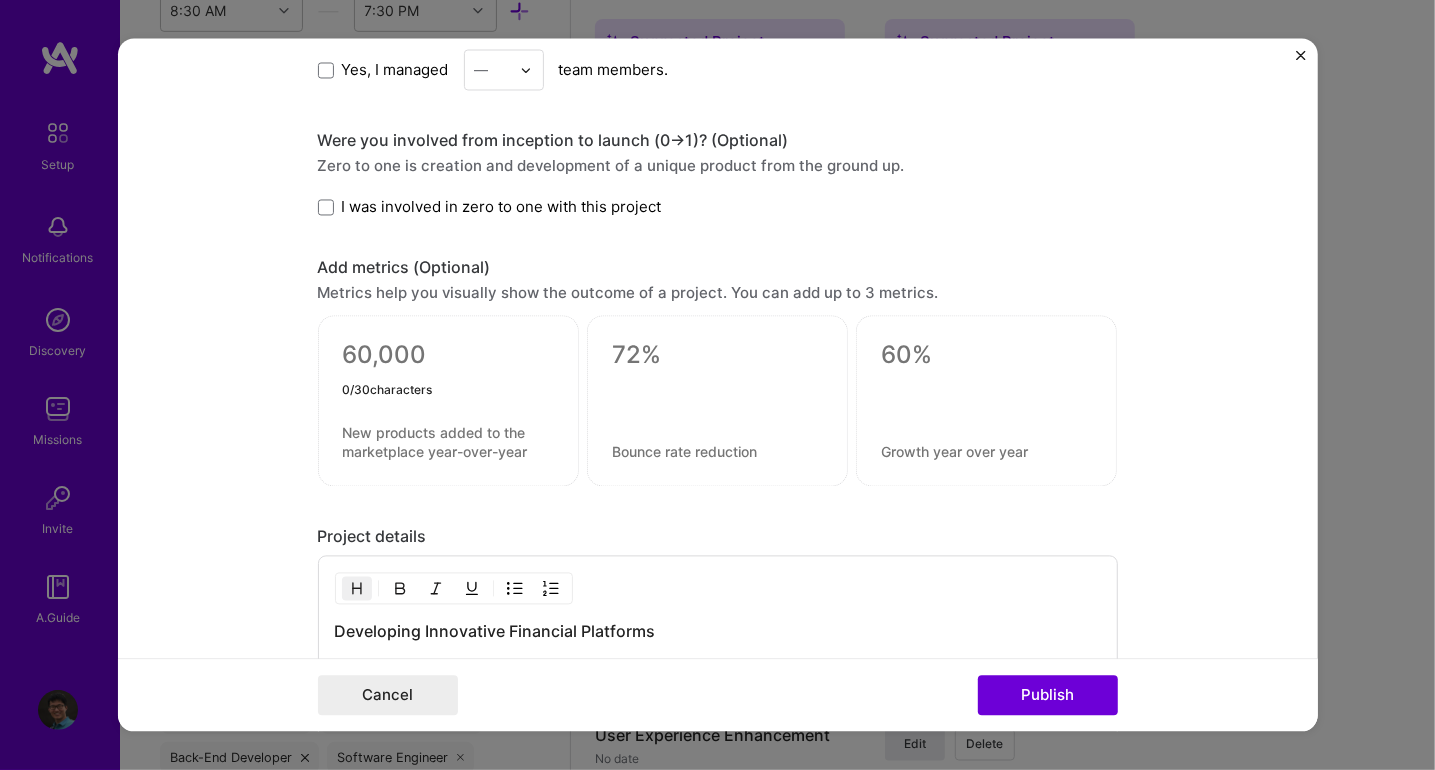 type on "0" 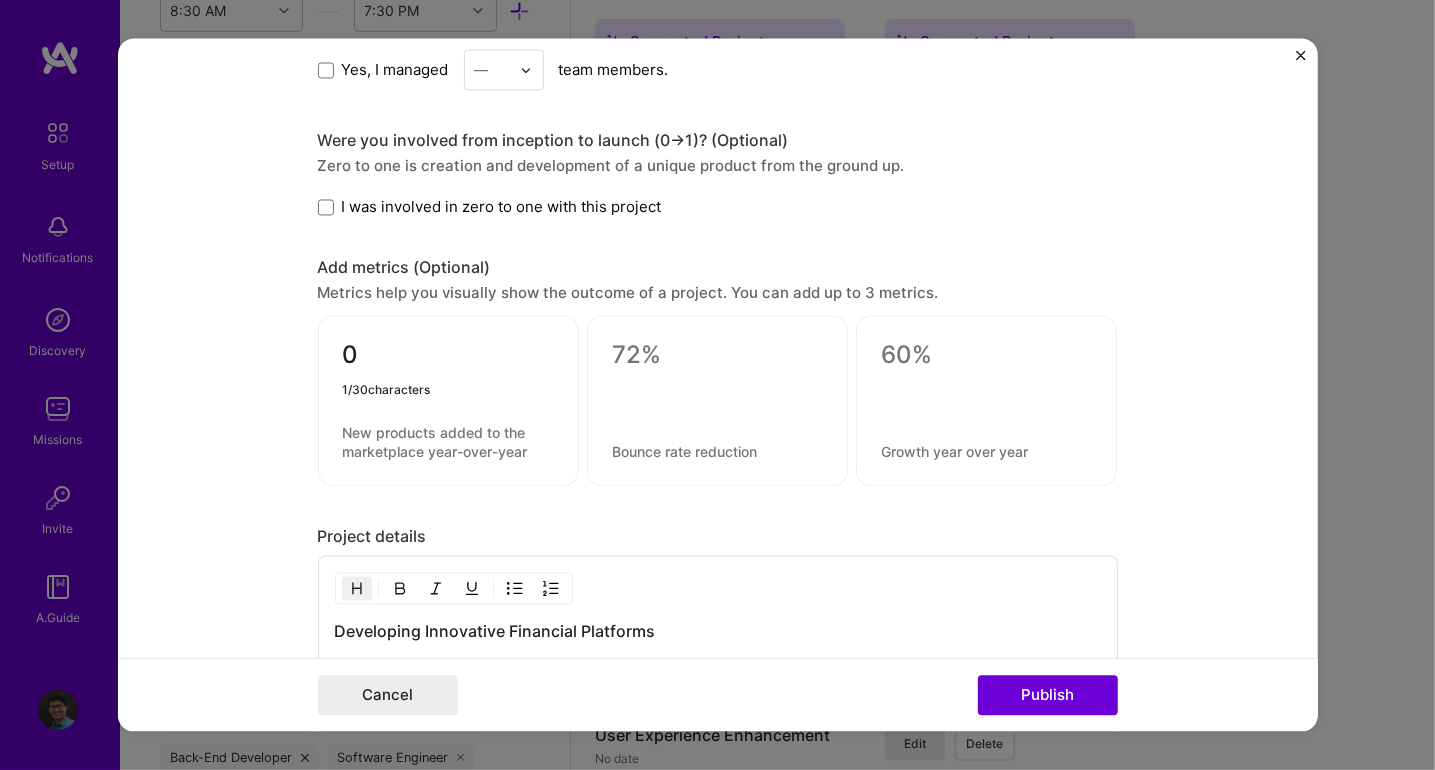 type 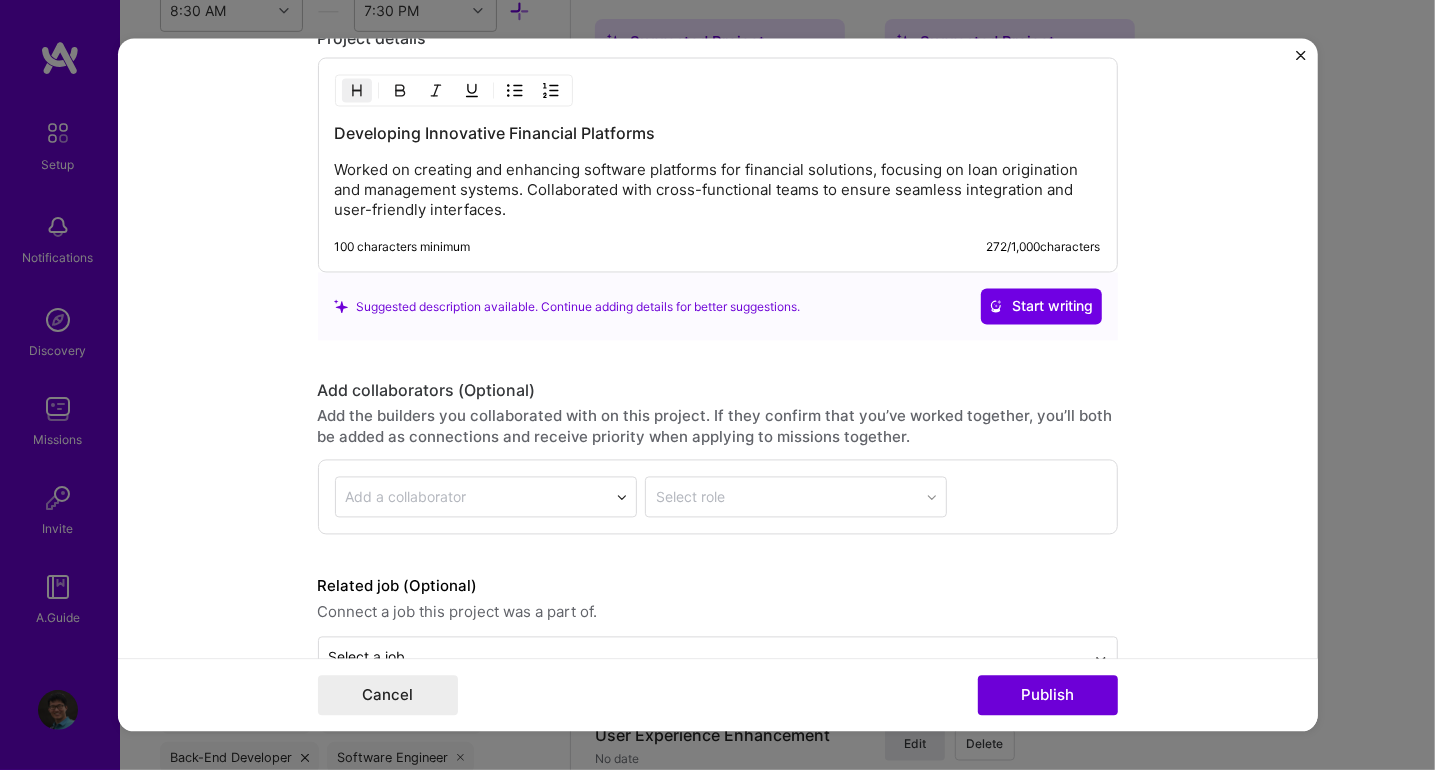 scroll, scrollTop: 1700, scrollLeft: 0, axis: vertical 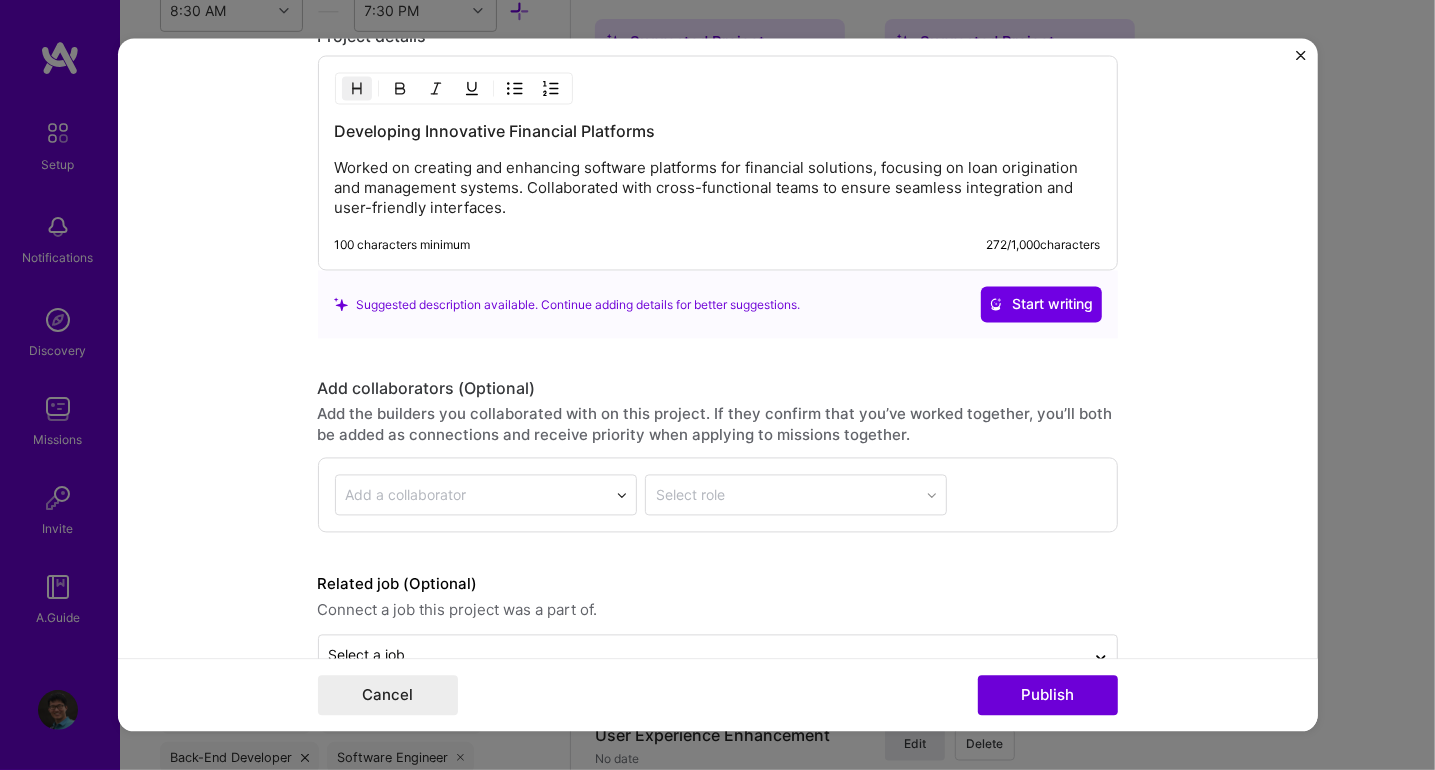 click on "Developing Innovative Financial Platforms Worked on creating and enhancing software platforms for financial solutions, focusing on loan origination and management systems. Collaborated with cross-functional teams to ensure seamless integration and user-friendly interfaces. 100 characters minimum 272 / 1,000 characters" at bounding box center (718, 163) 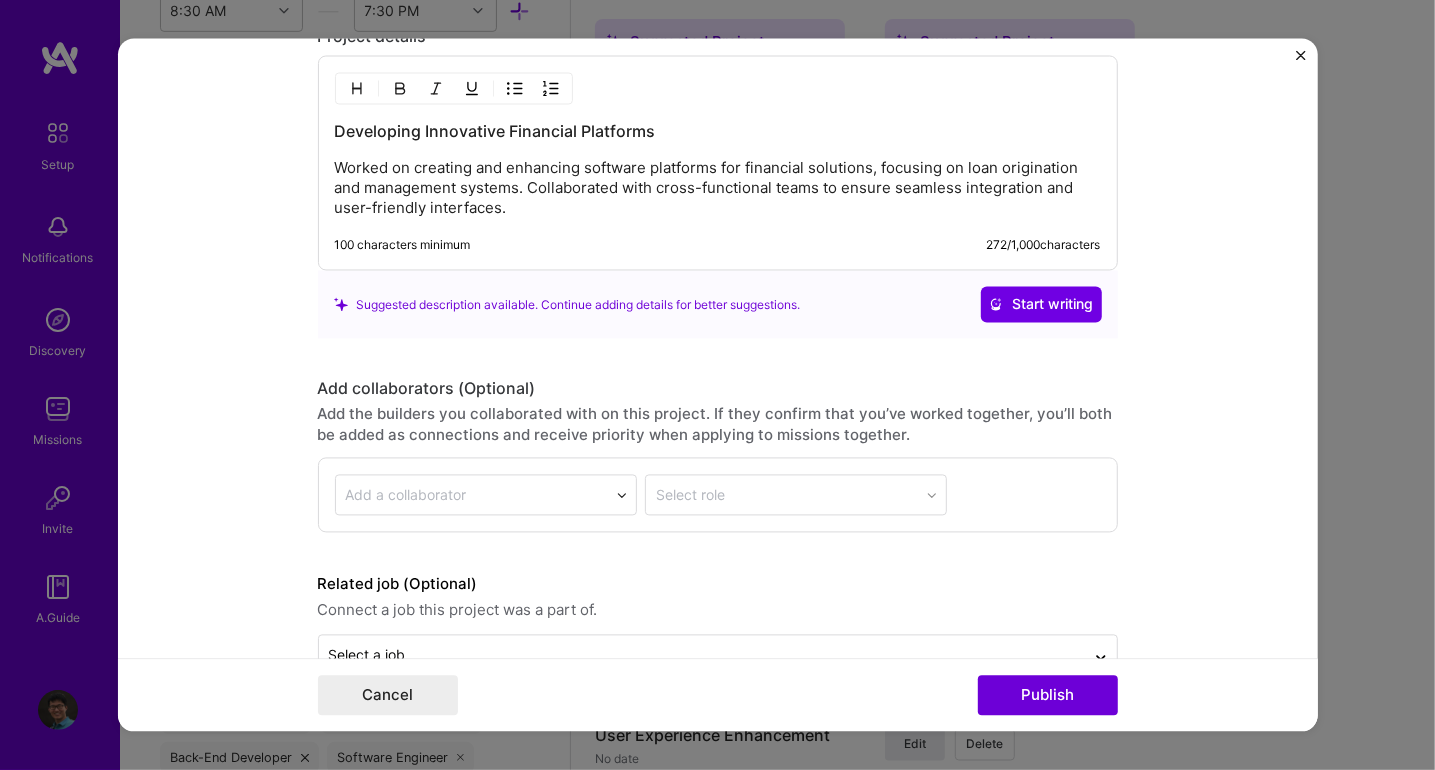 click on "Worked on creating and enhancing software platforms for financial solutions, focusing on loan origination and management systems. Collaborated with cross-functional teams to ensure seamless integration and user-friendly interfaces." at bounding box center (718, 189) 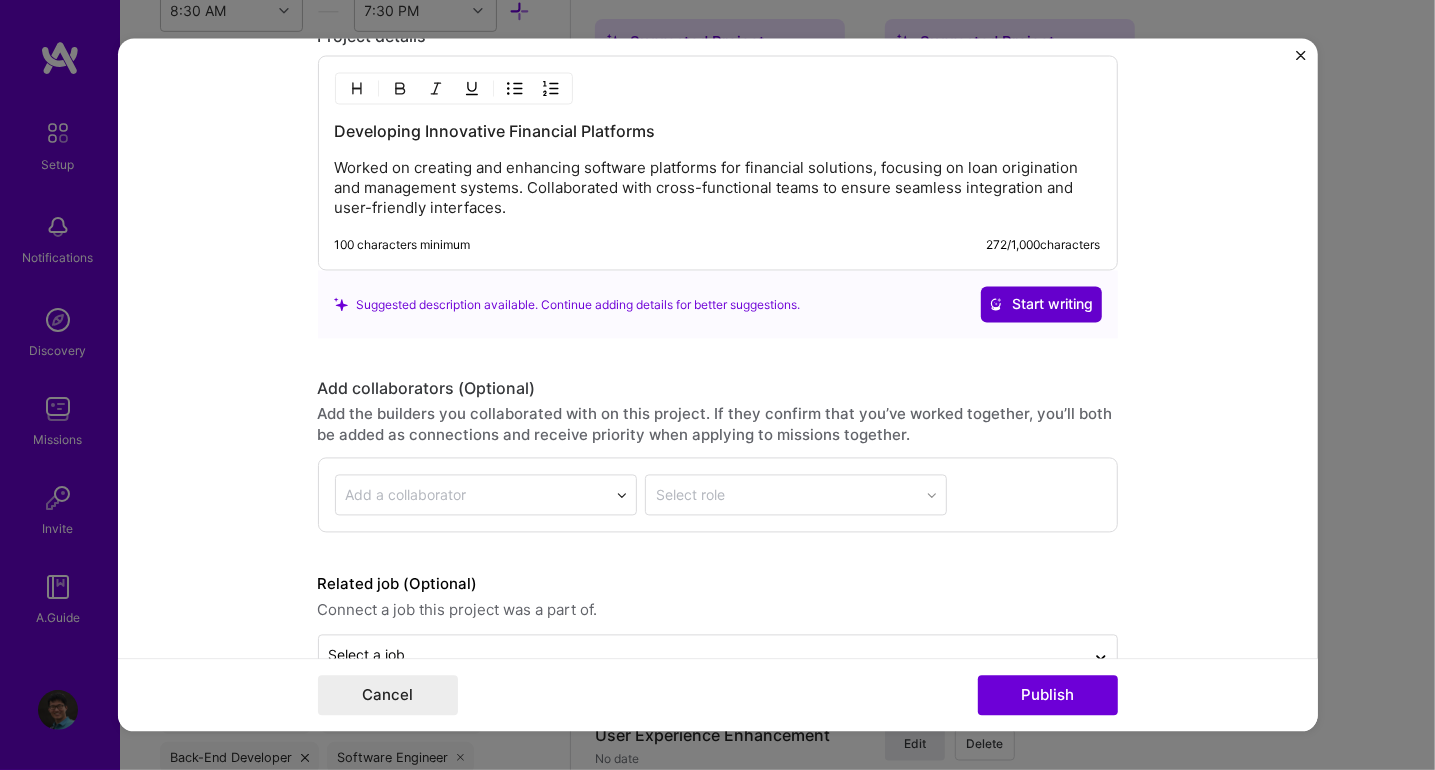 click at bounding box center [996, 305] 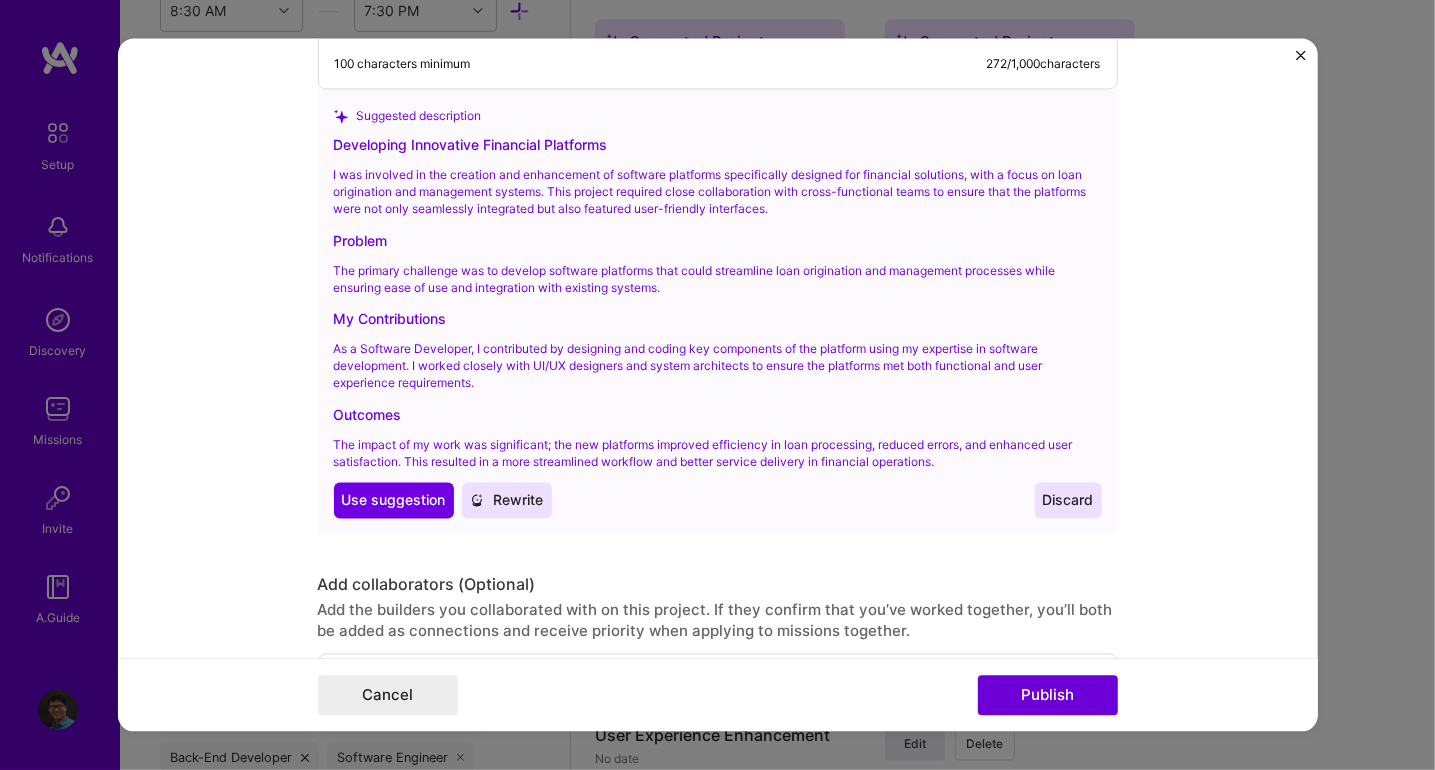 scroll, scrollTop: 1900, scrollLeft: 0, axis: vertical 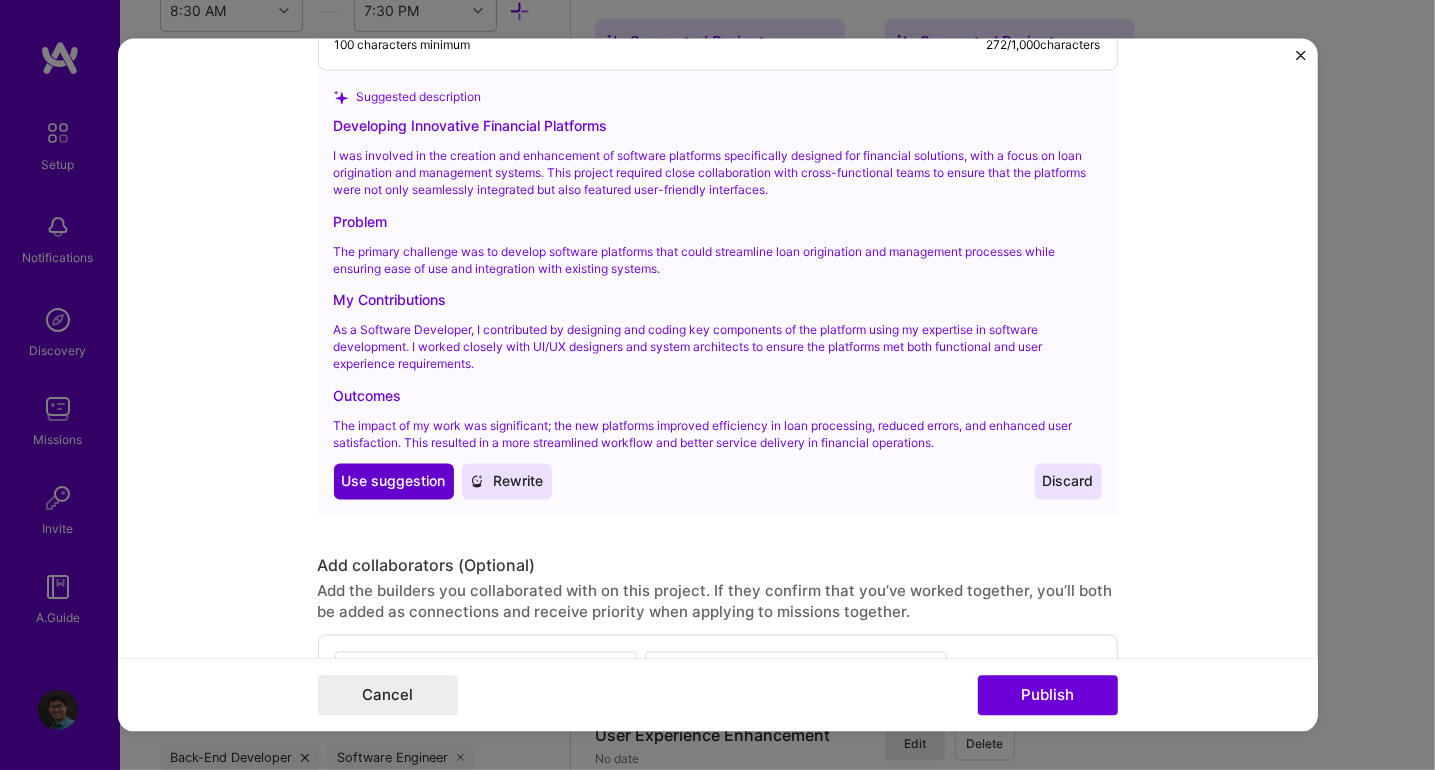 click on "Use suggestion" at bounding box center (394, 482) 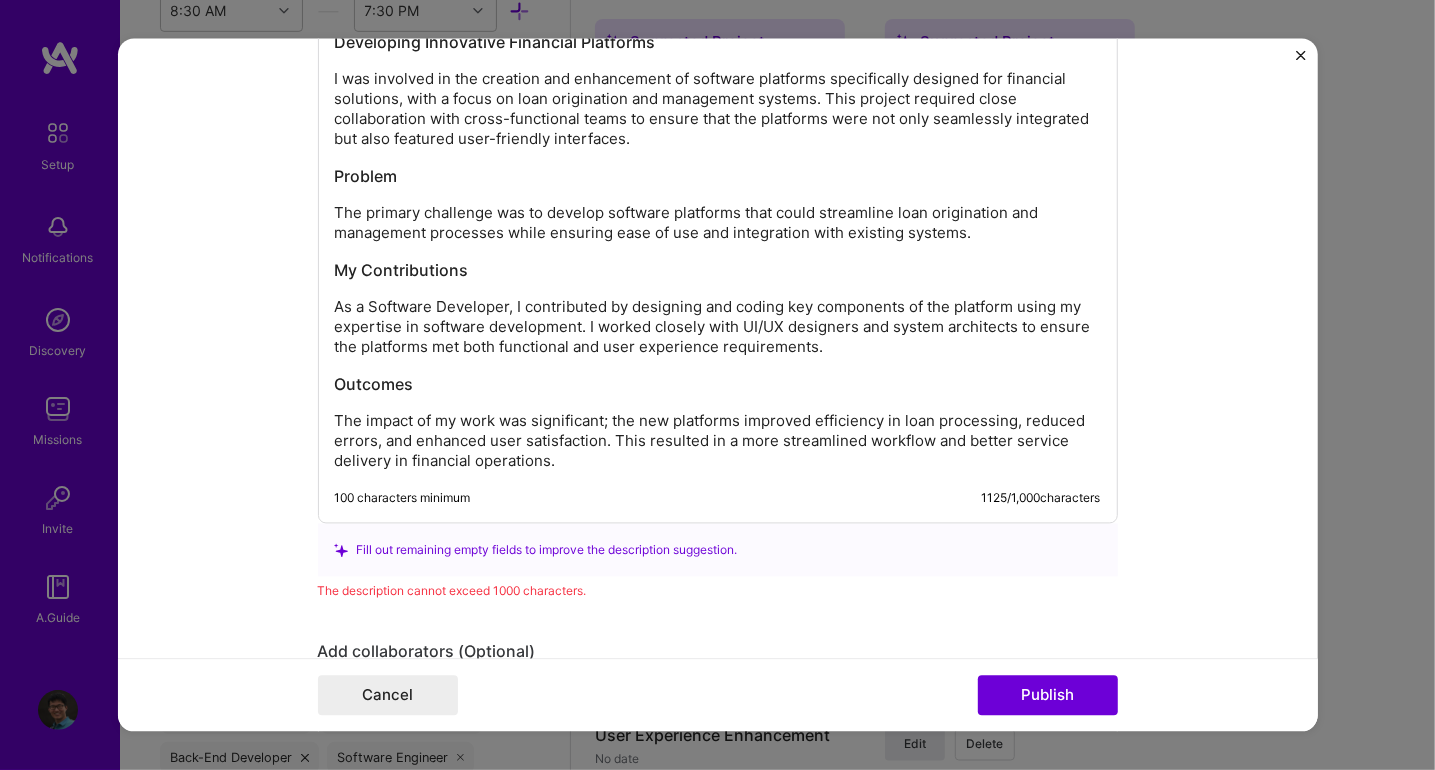 scroll, scrollTop: 1794, scrollLeft: 0, axis: vertical 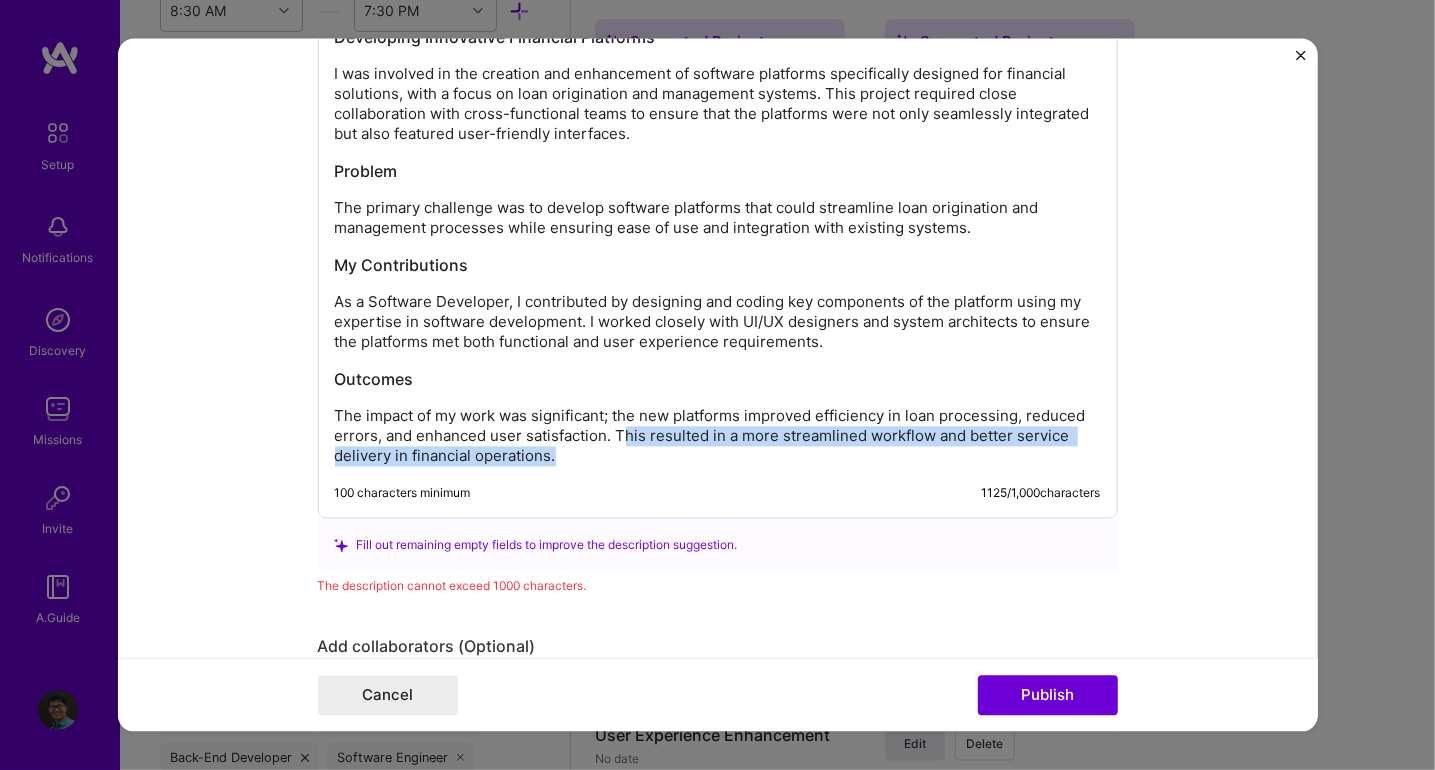 drag, startPoint x: 573, startPoint y: 446, endPoint x: 615, endPoint y: 419, distance: 49.92995 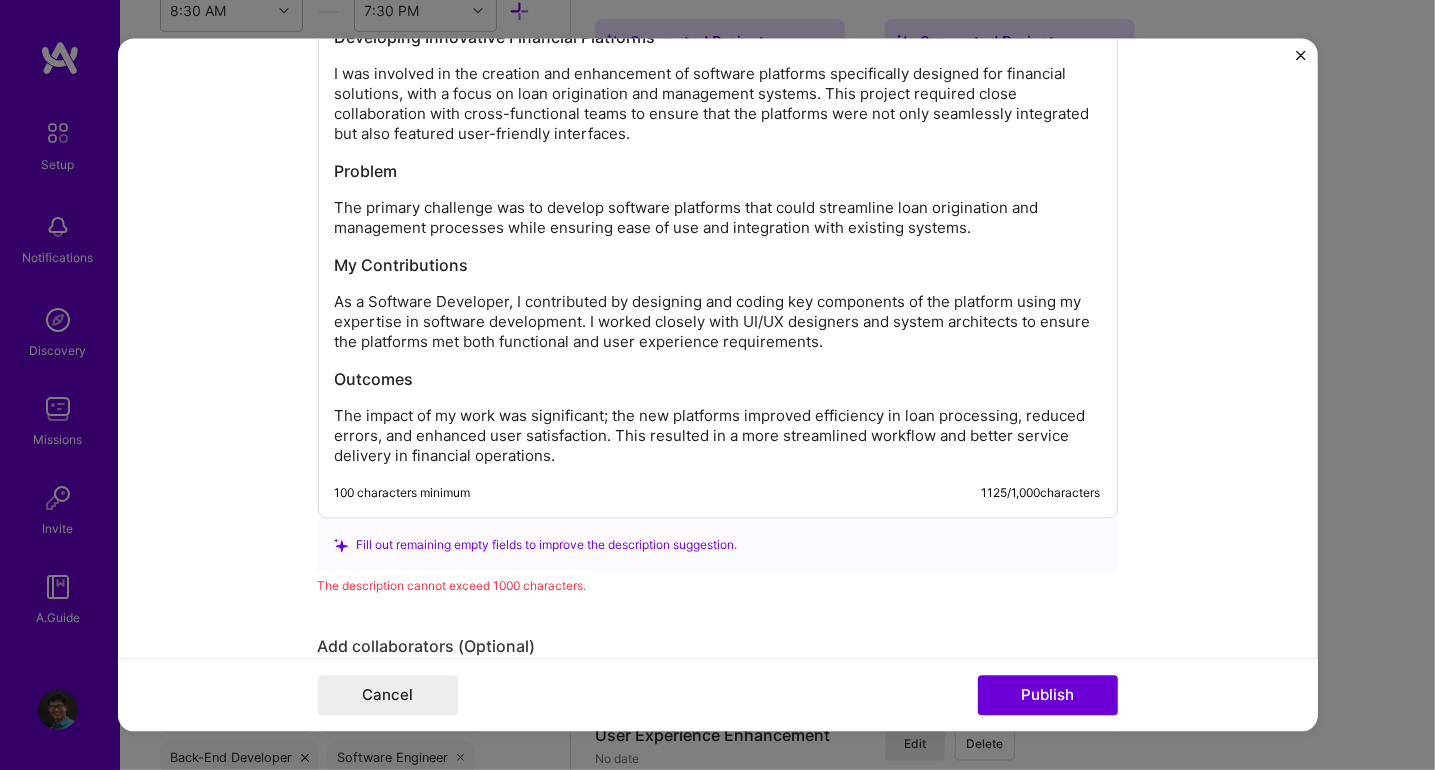 click on "The impact of my work was significant; the new platforms improved efficiency in loan processing, reduced errors, and enhanced user satisfaction. This resulted in a more streamlined workflow and better service delivery in financial operations." at bounding box center [718, 437] 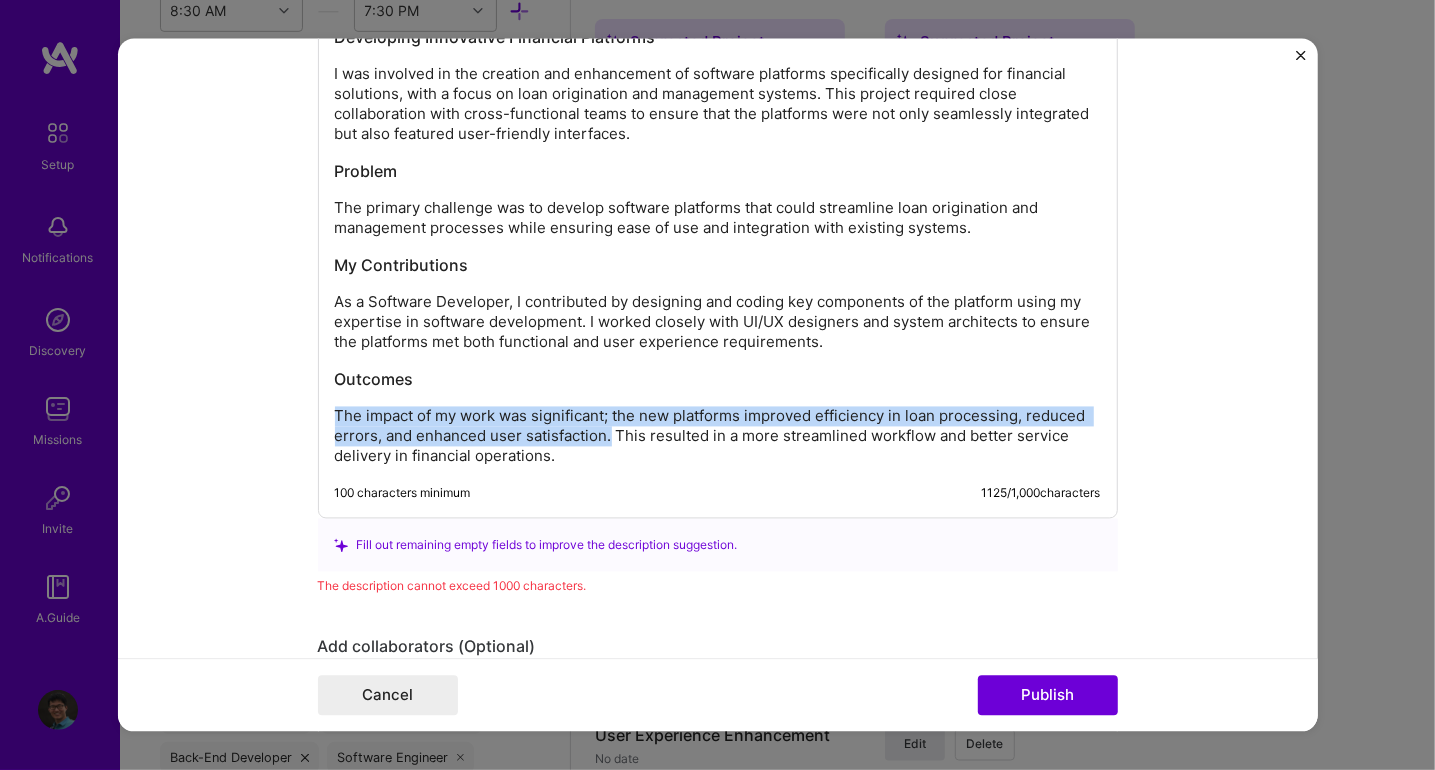 drag, startPoint x: 603, startPoint y: 426, endPoint x: 312, endPoint y: 404, distance: 291.83044 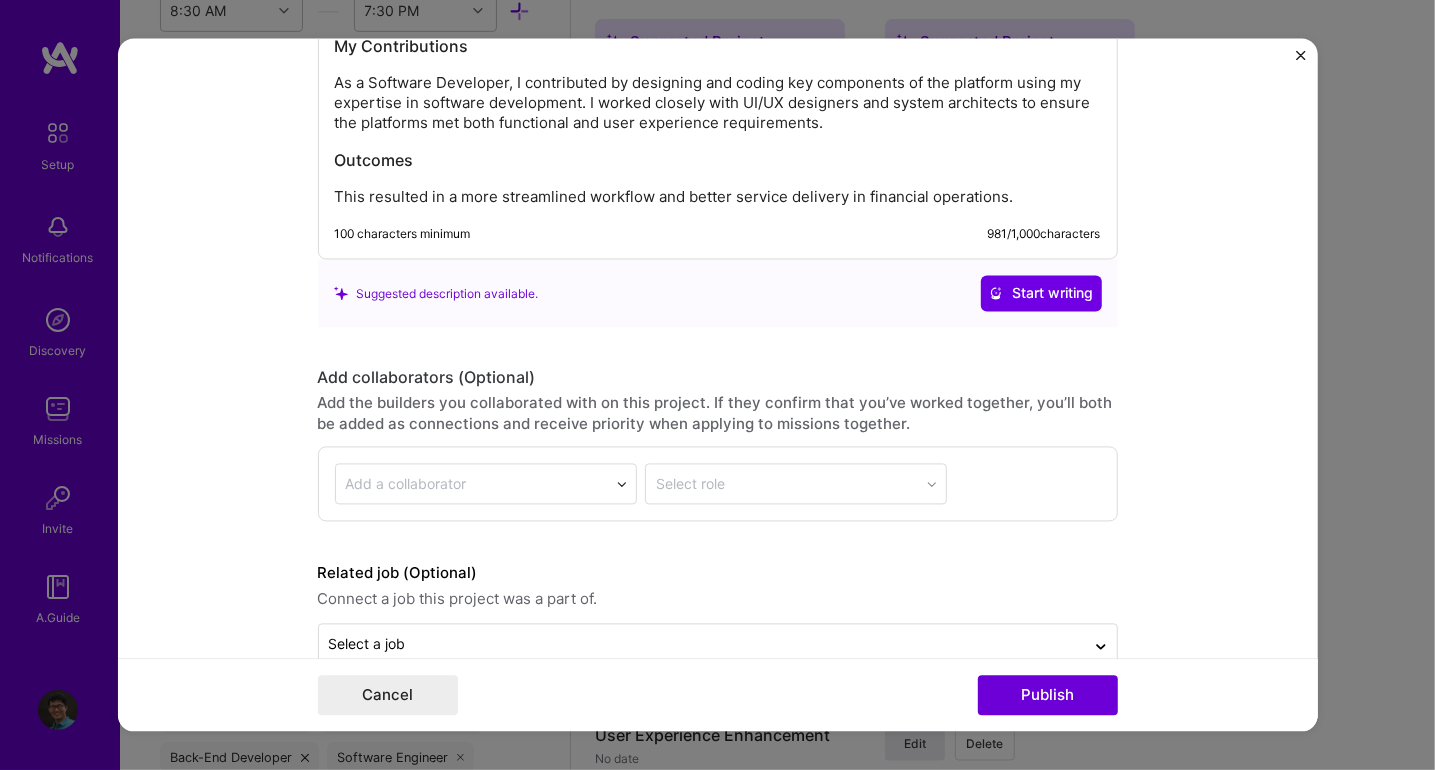 scroll, scrollTop: 2045, scrollLeft: 0, axis: vertical 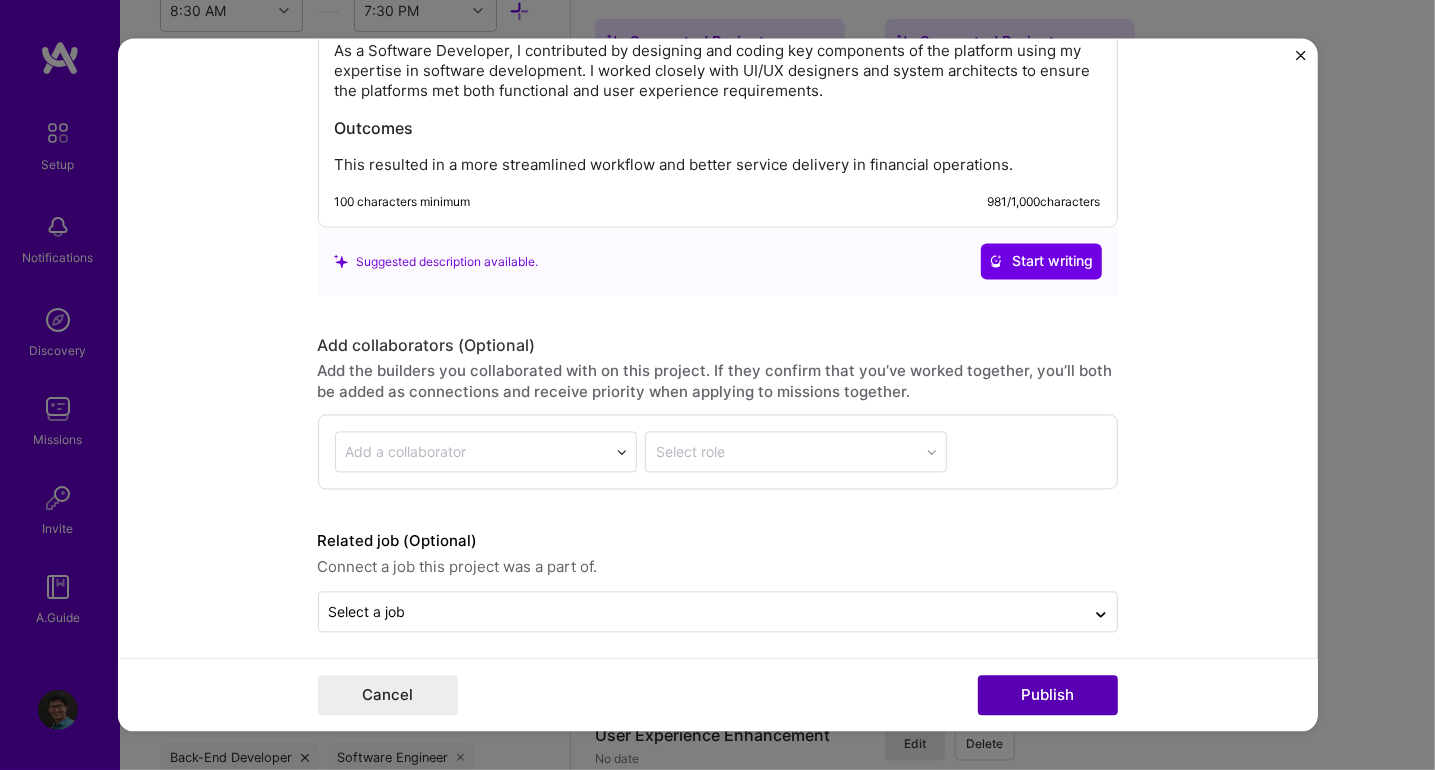 click on "Publish" at bounding box center (1048, 696) 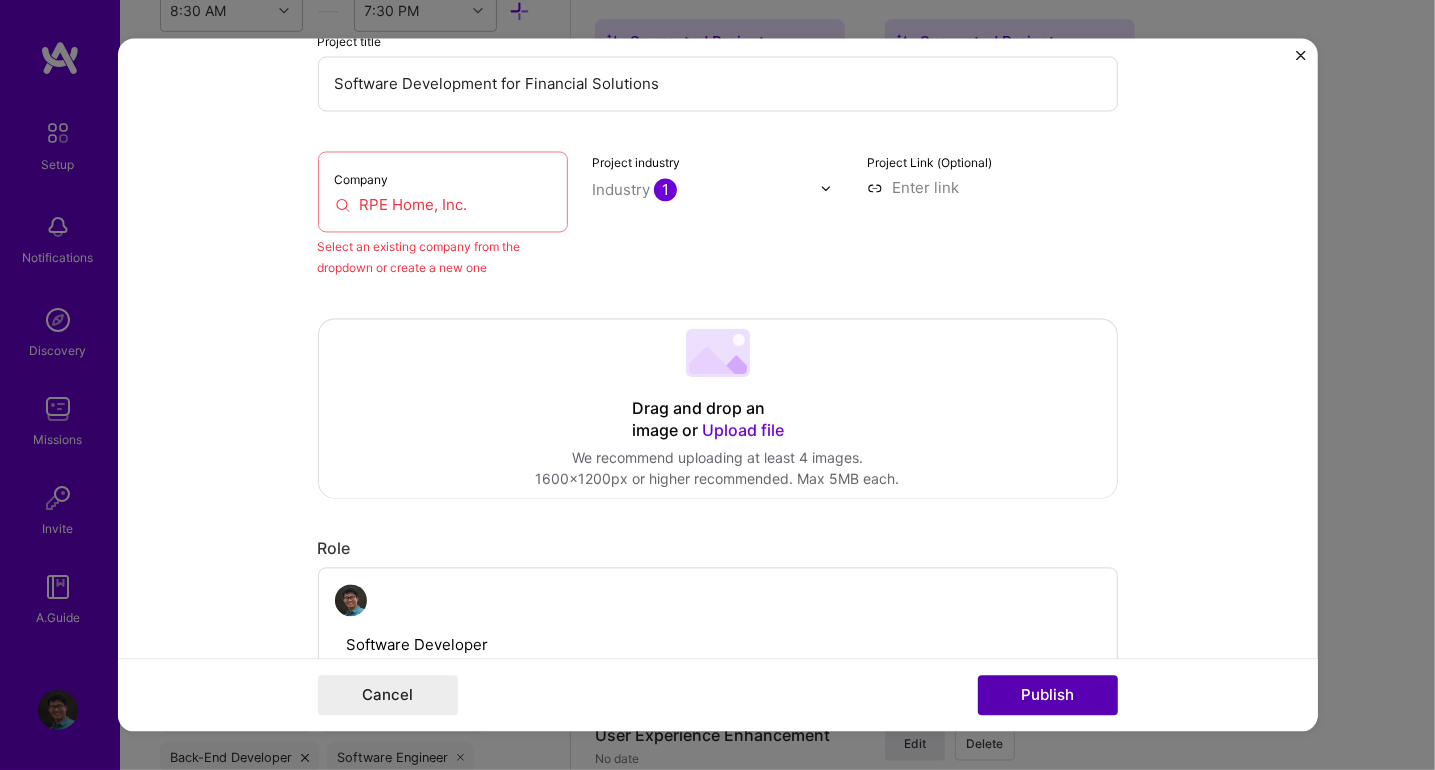 scroll, scrollTop: 131, scrollLeft: 0, axis: vertical 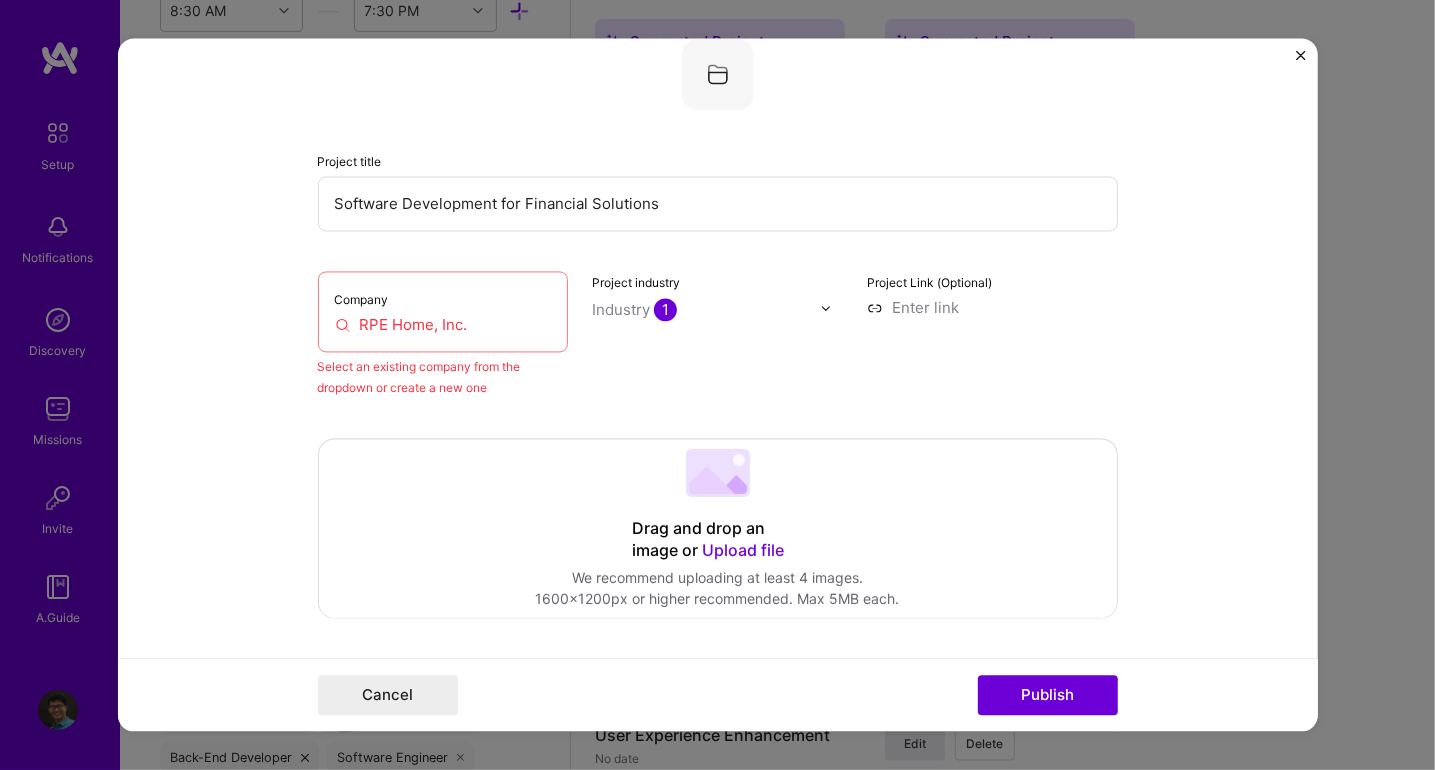 click on "RPE Home, Inc." at bounding box center [443, 325] 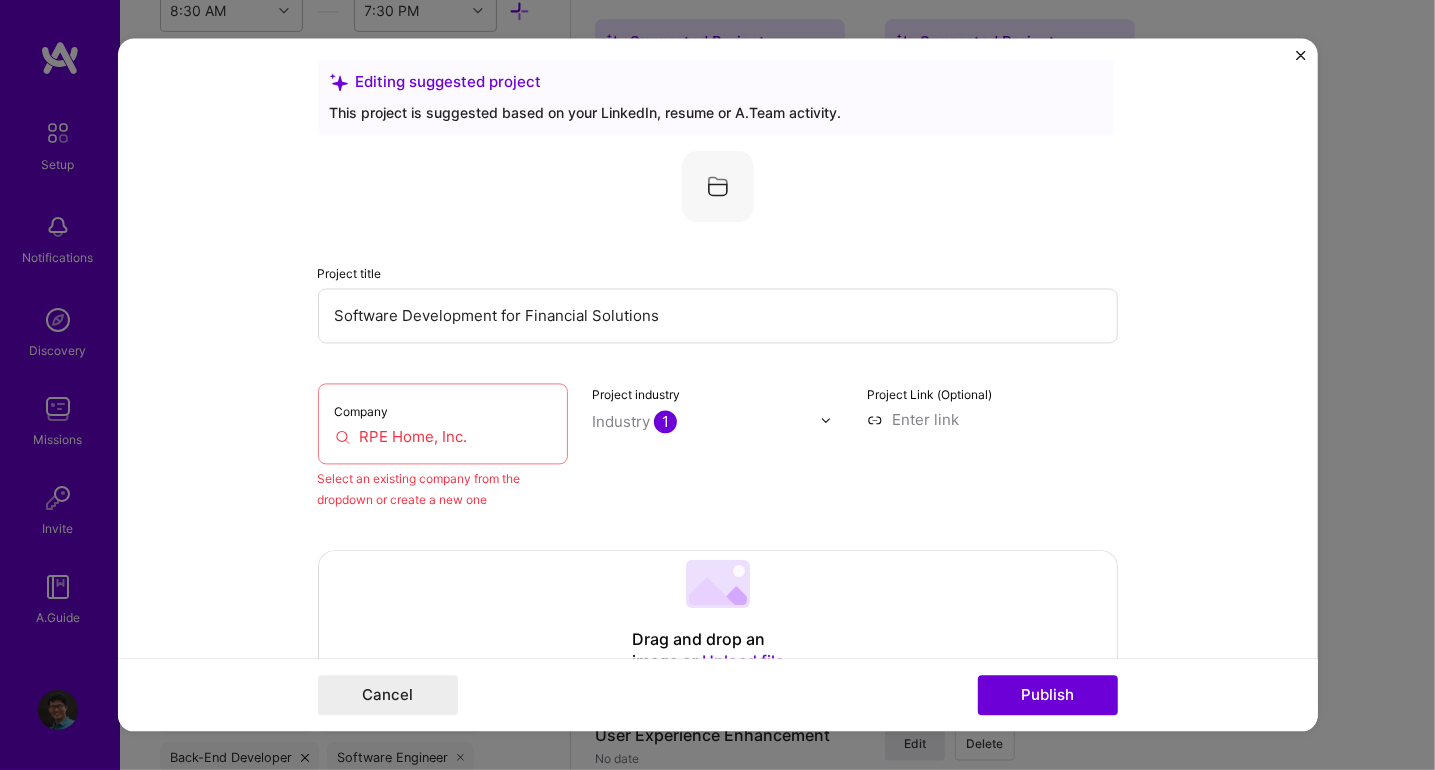 scroll, scrollTop: 0, scrollLeft: 0, axis: both 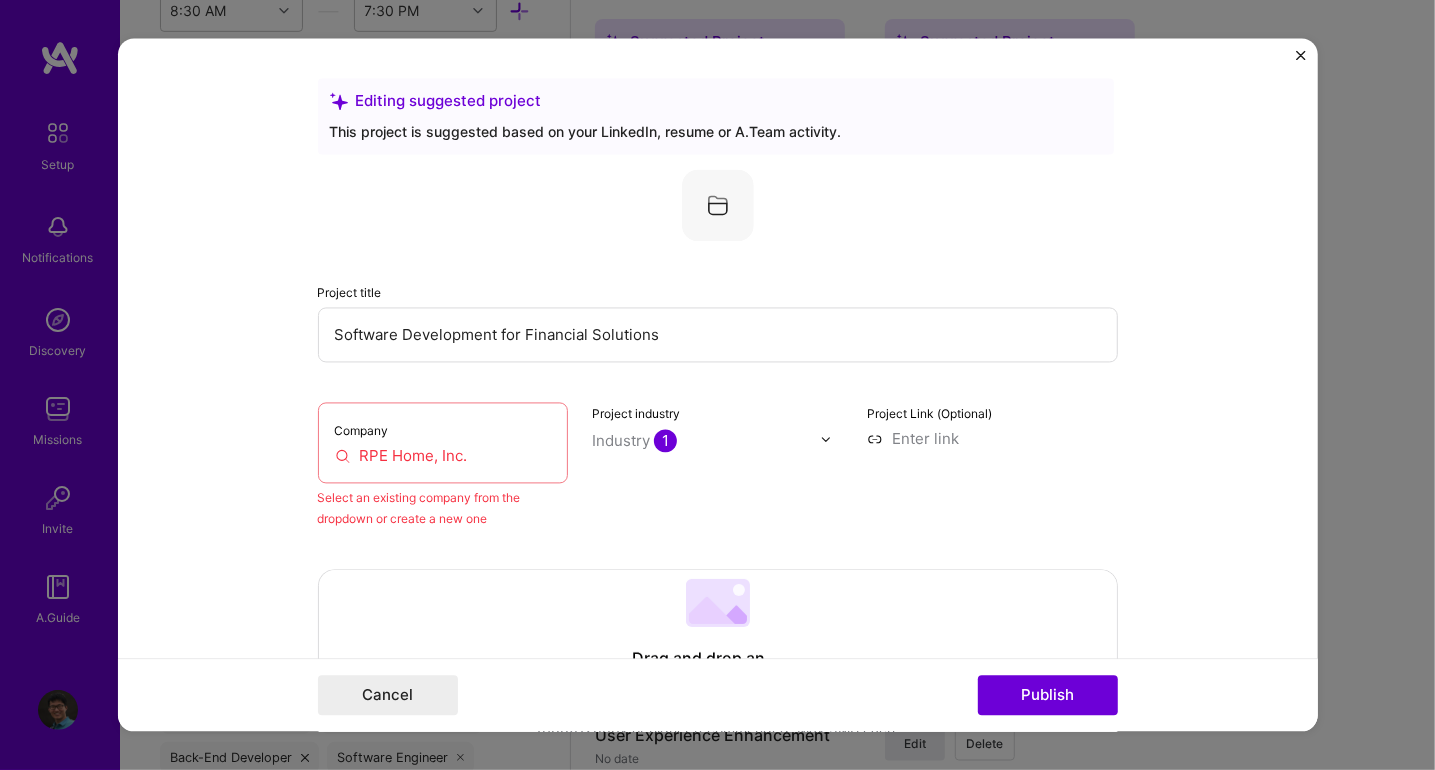 click on "Company RPE Home, Inc." at bounding box center [443, 443] 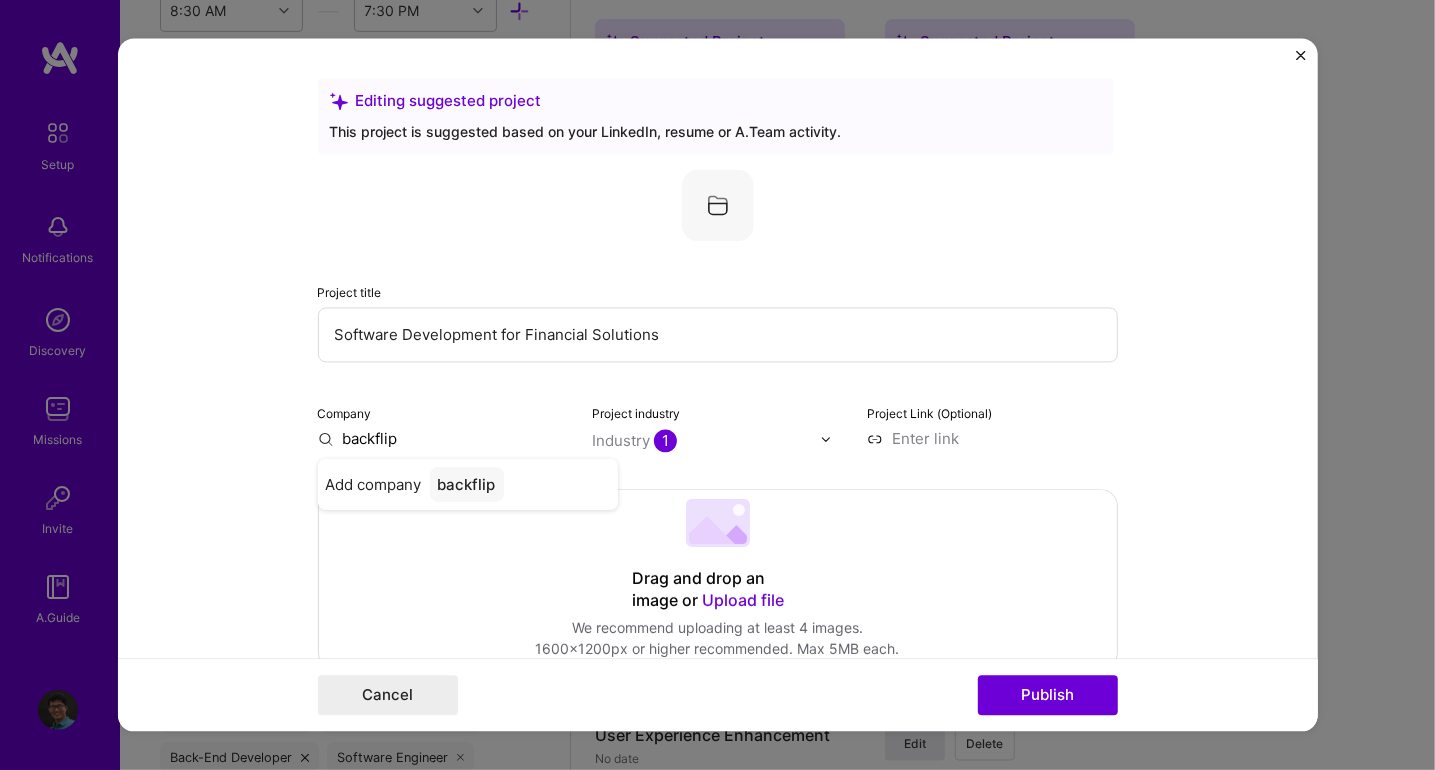 type on "backflip" 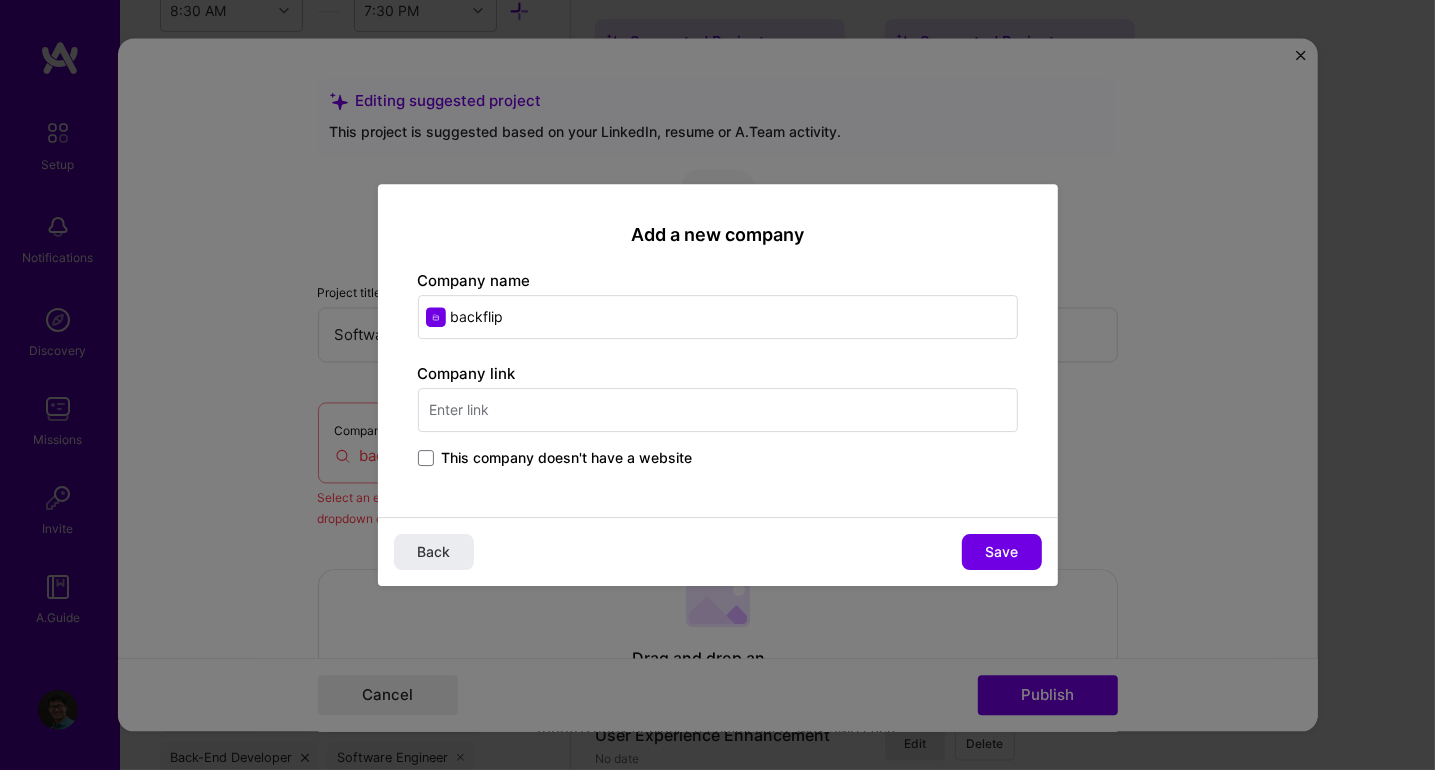 click at bounding box center [718, 410] 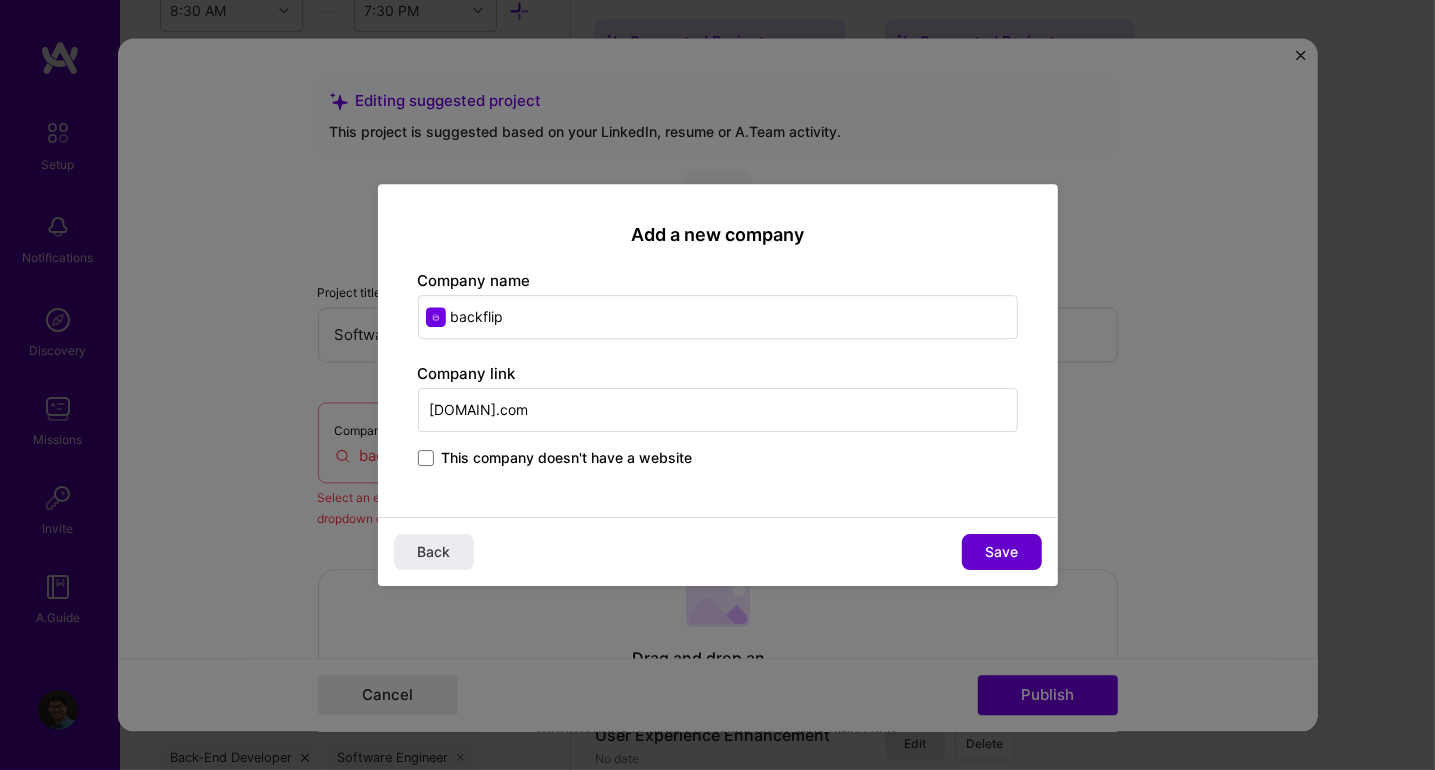 type on "[DOMAIN].com" 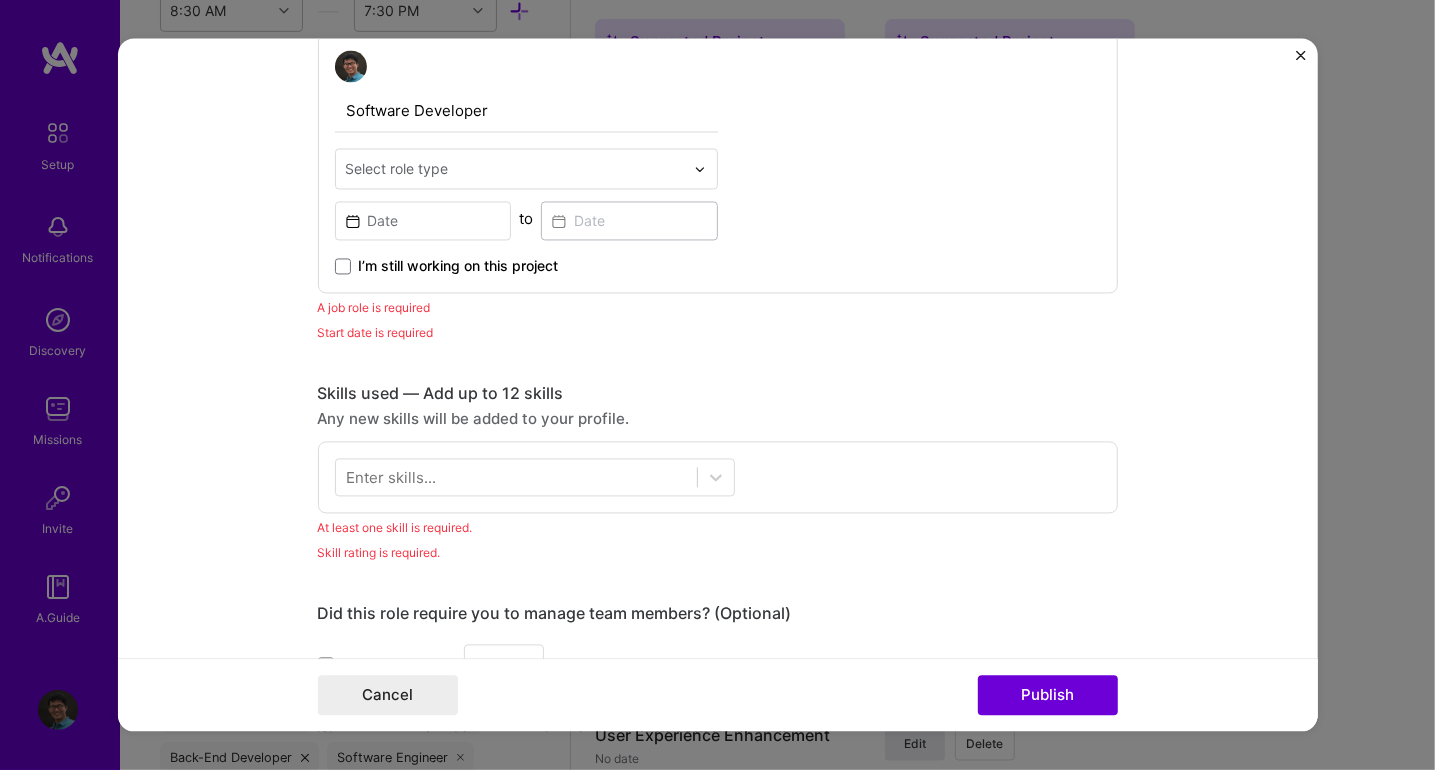 scroll, scrollTop: 700, scrollLeft: 0, axis: vertical 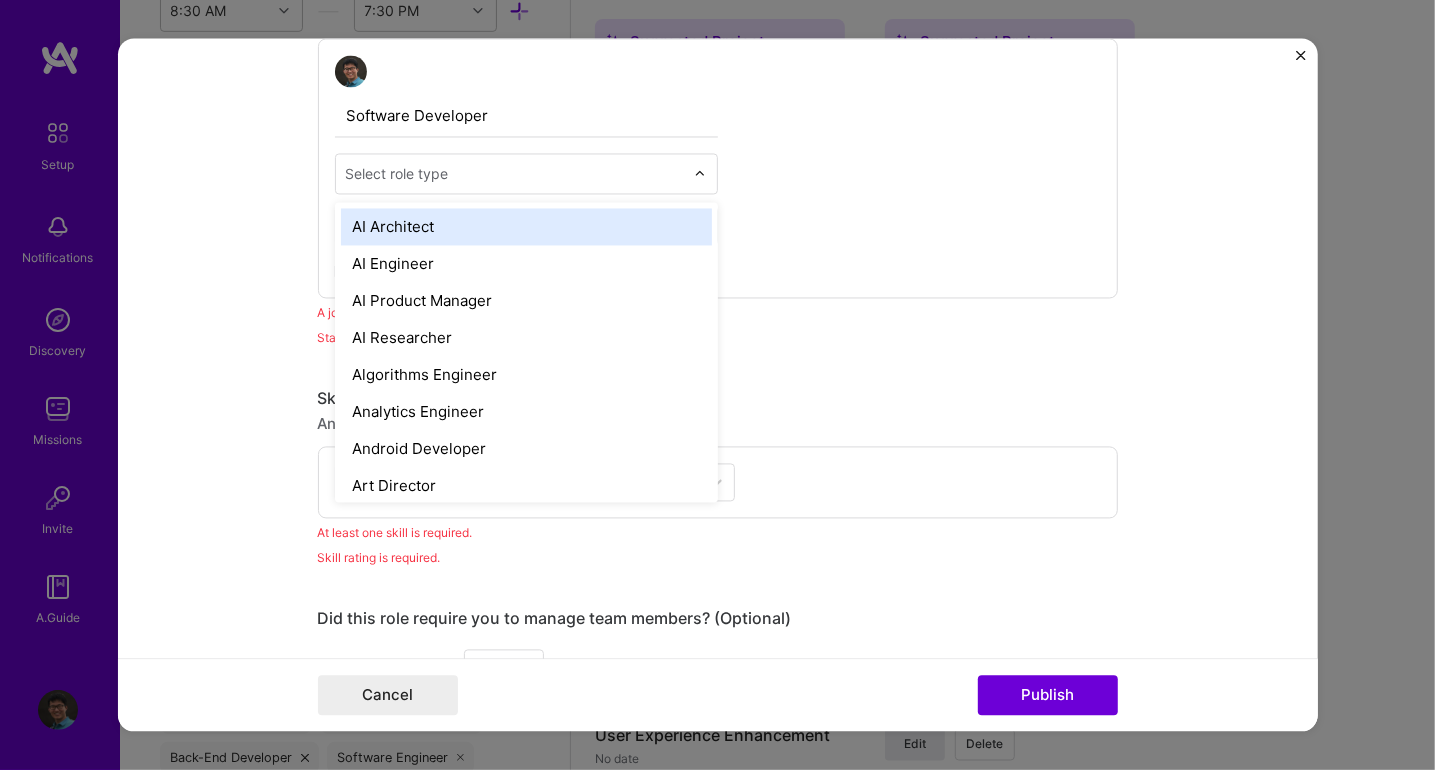 click on "Select role type" at bounding box center (397, 174) 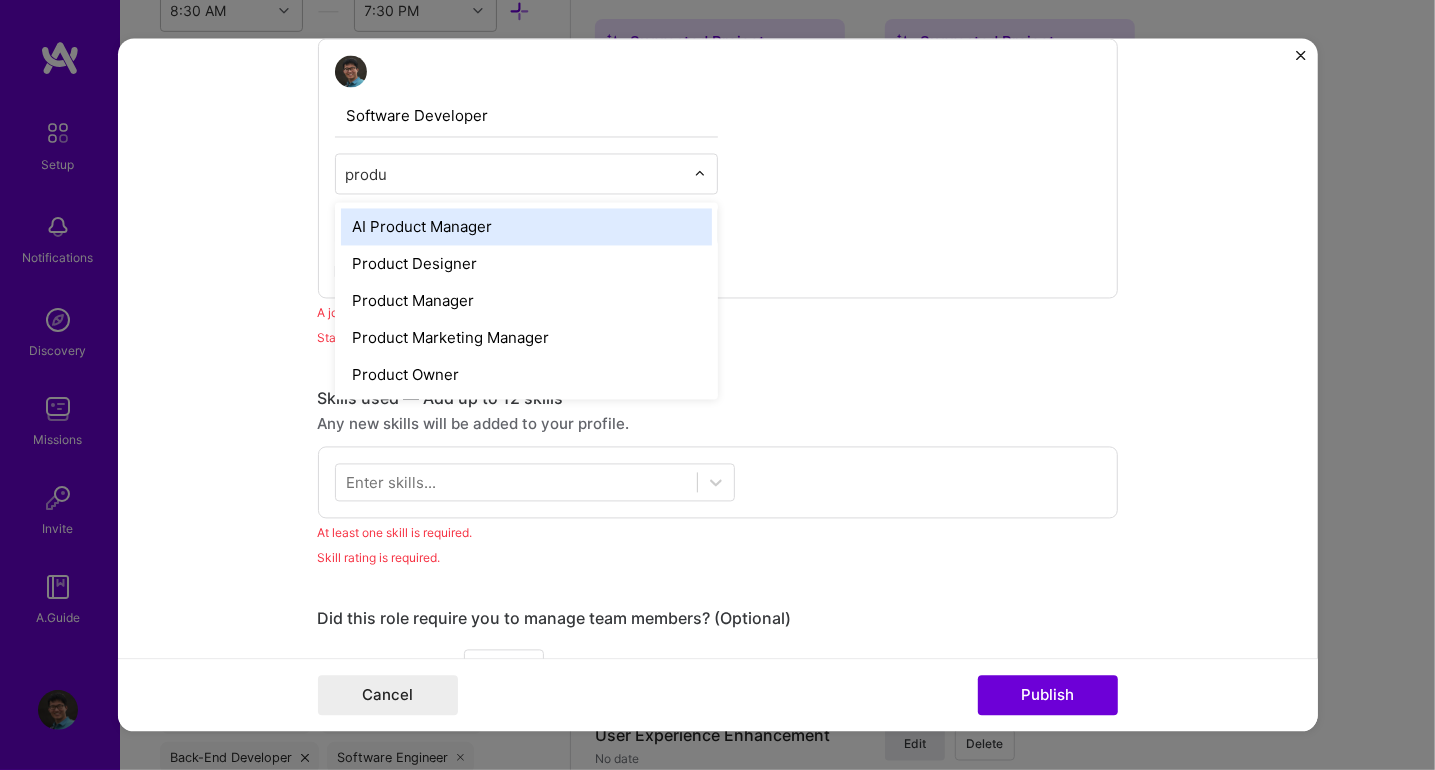 click on "produ" at bounding box center (515, 174) 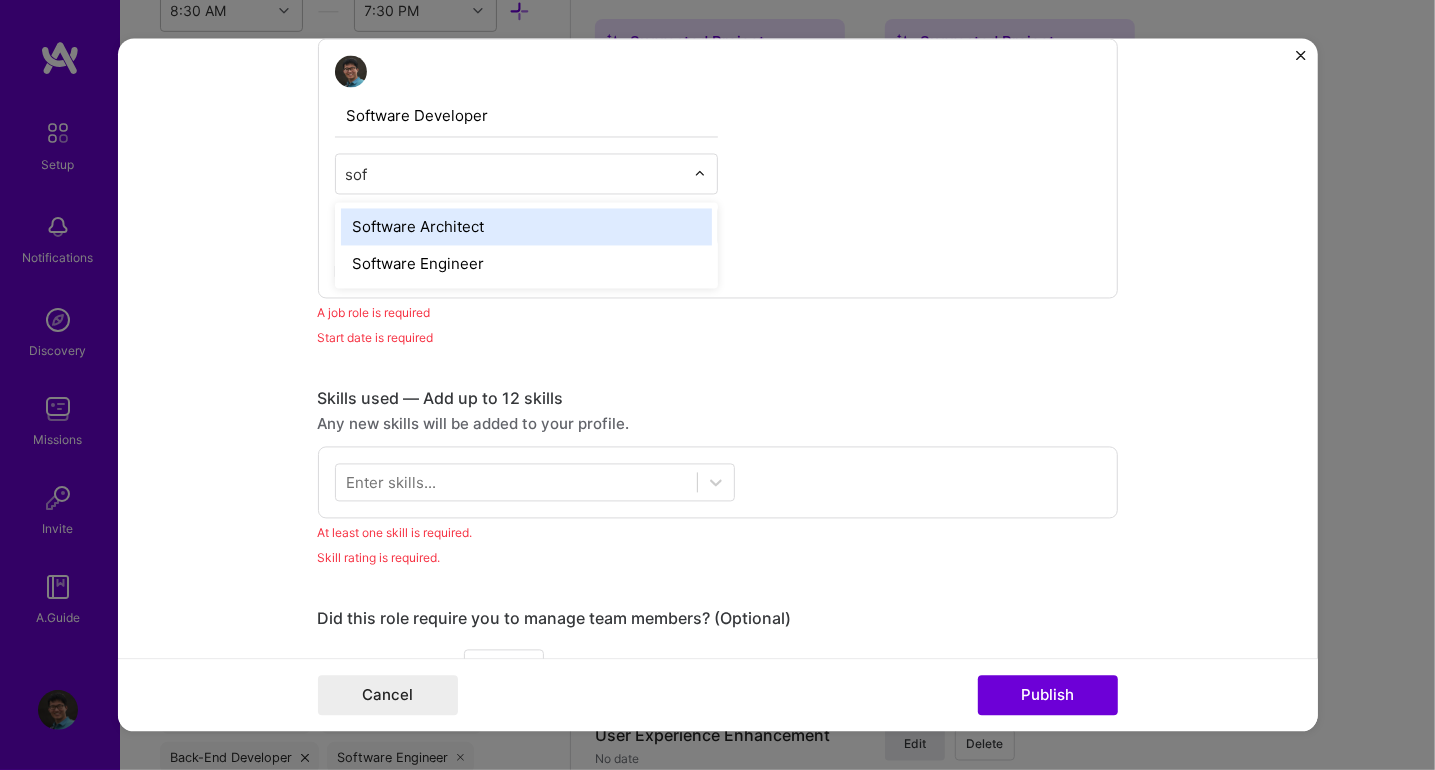 type on "soft" 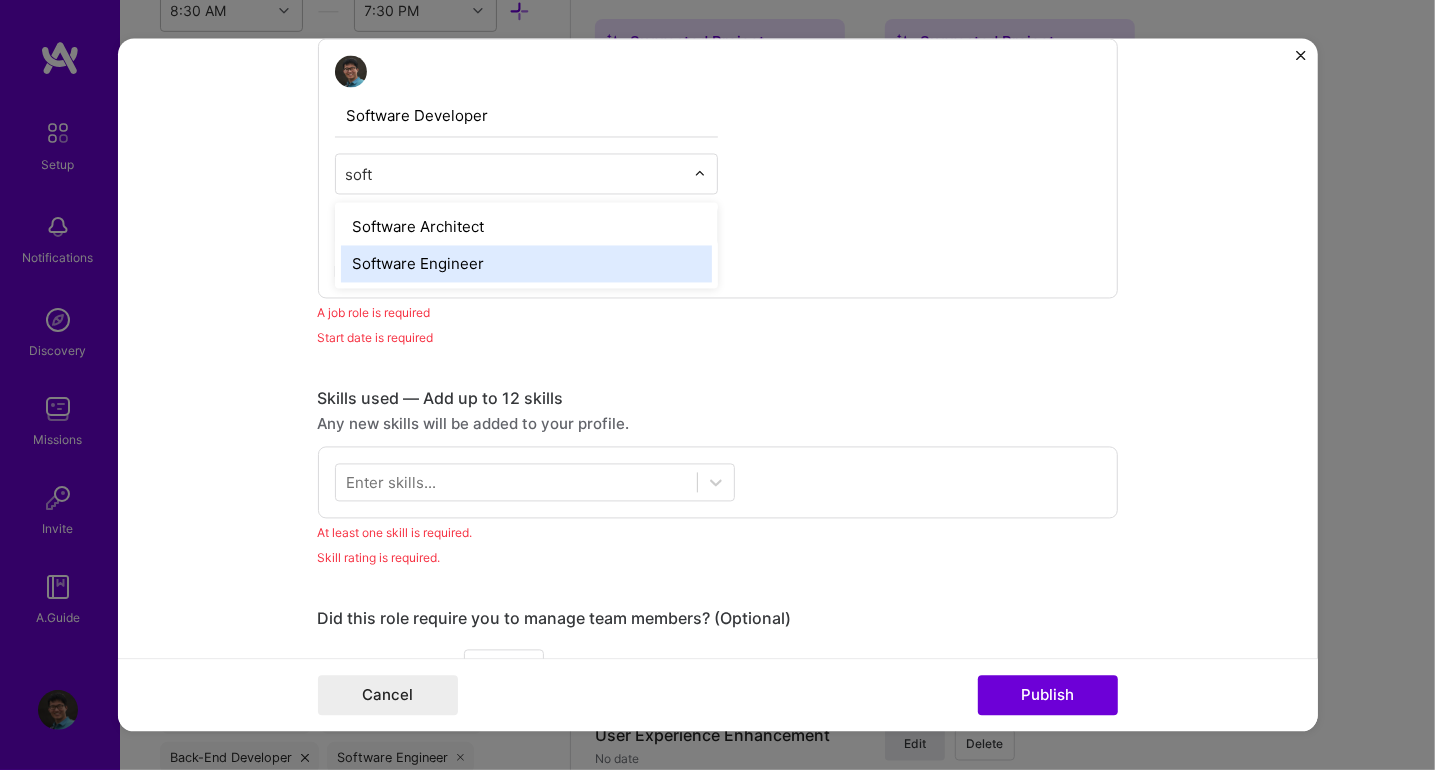 click on "Software Engineer" at bounding box center [526, 264] 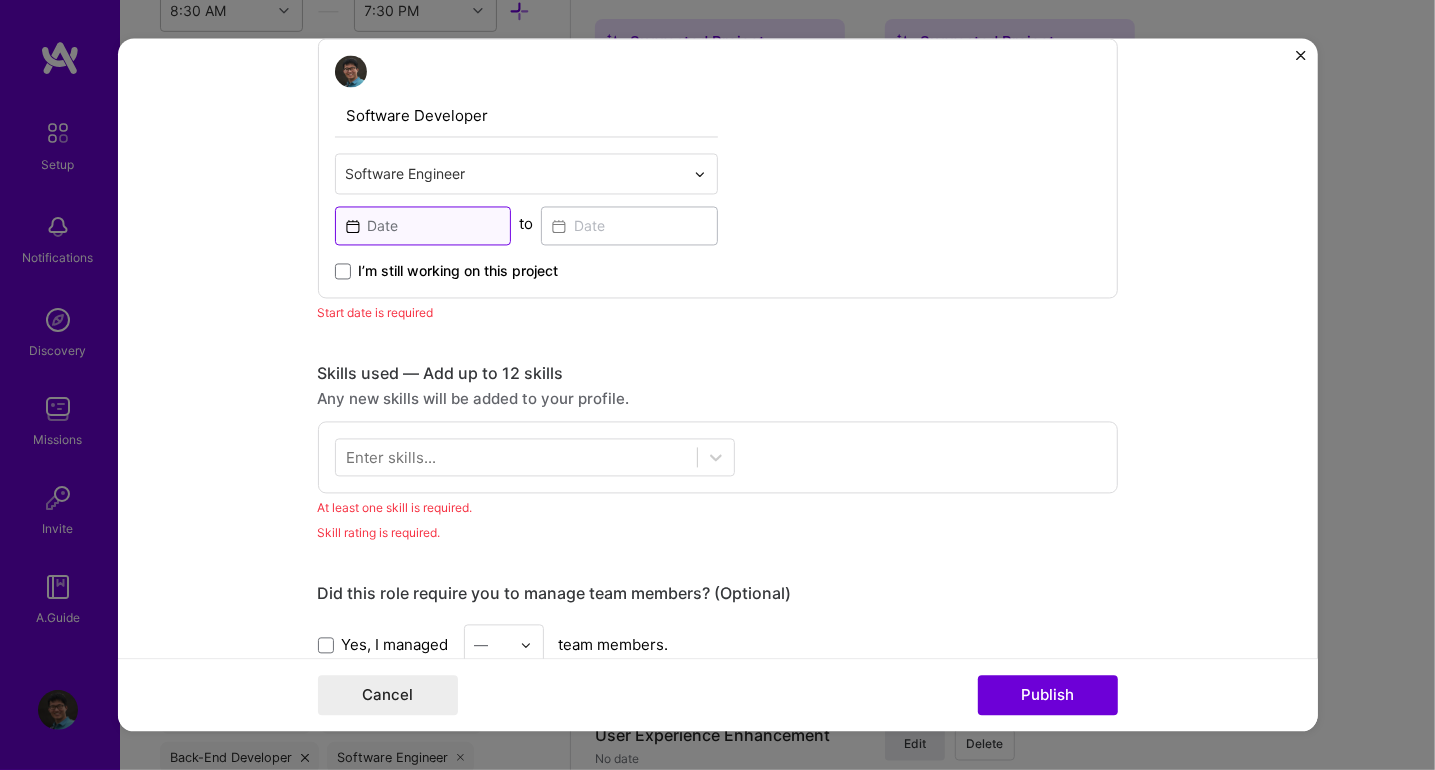 click at bounding box center (423, 226) 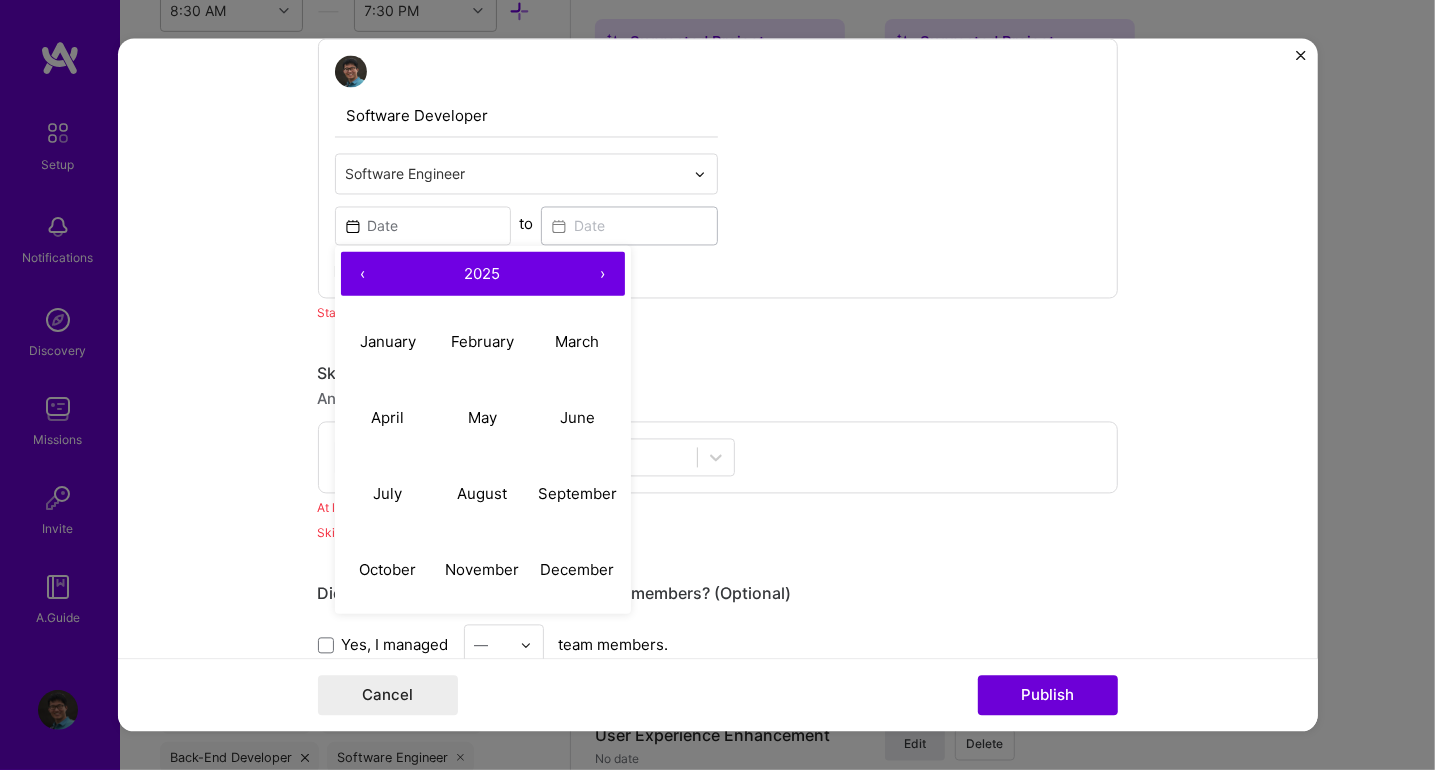click on "‹" at bounding box center (363, 274) 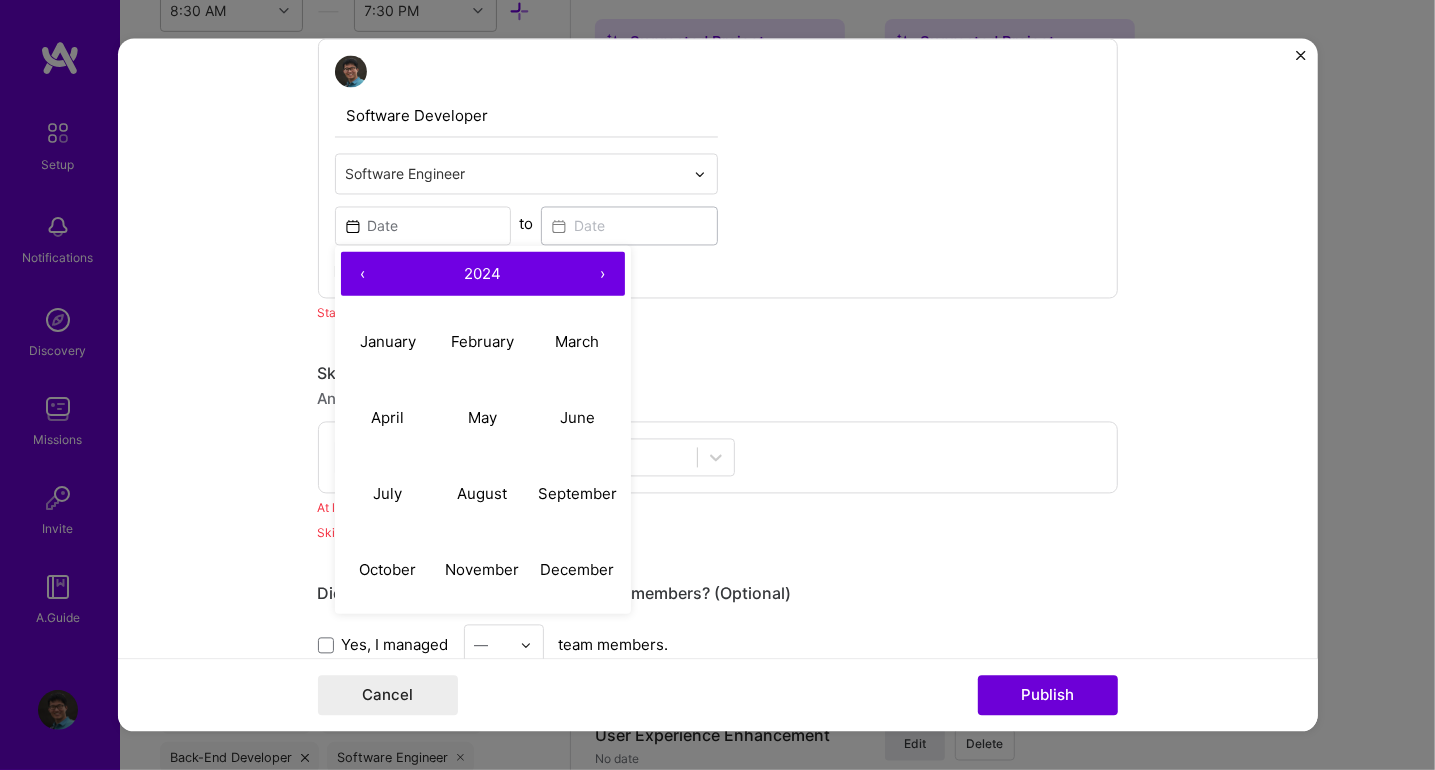 click on "‹" at bounding box center (363, 274) 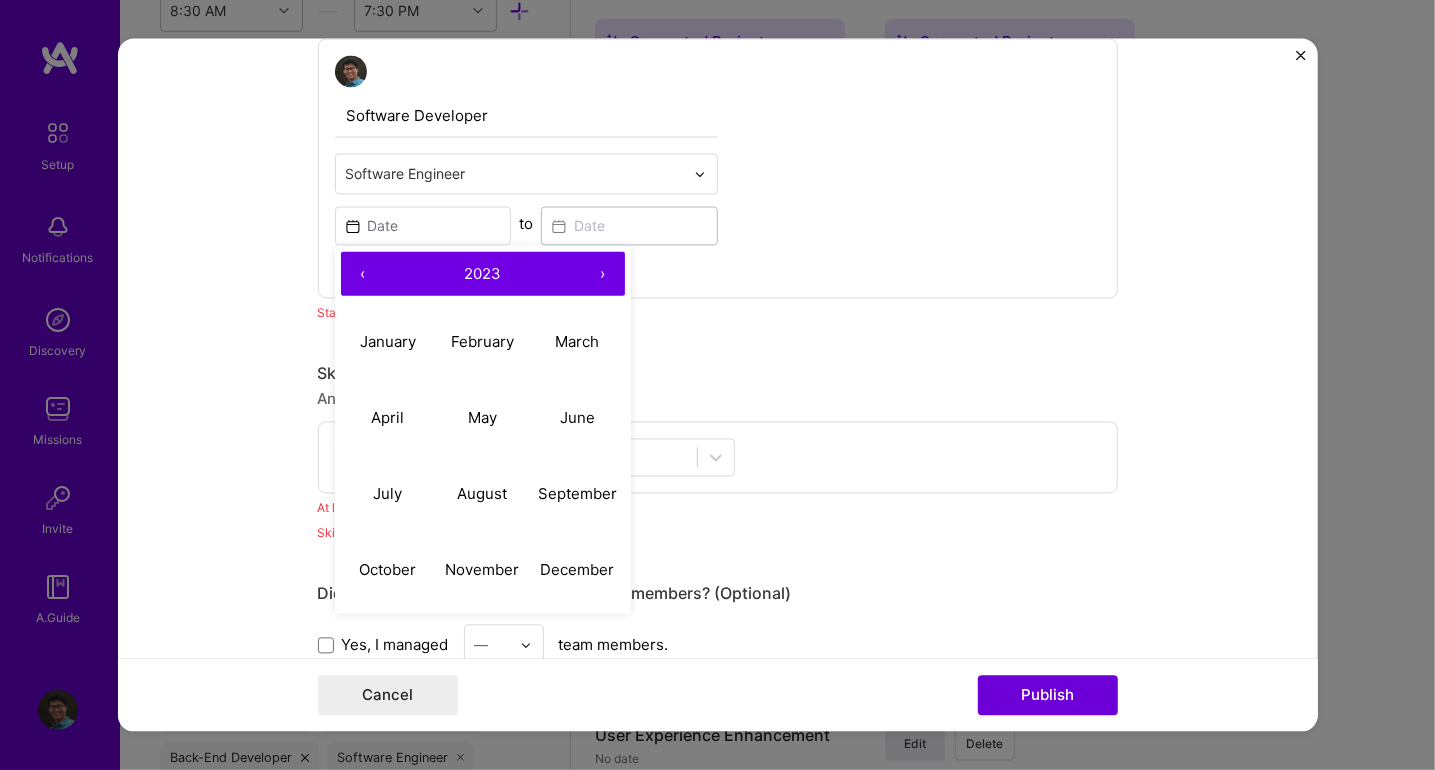 click on "‹" at bounding box center (363, 274) 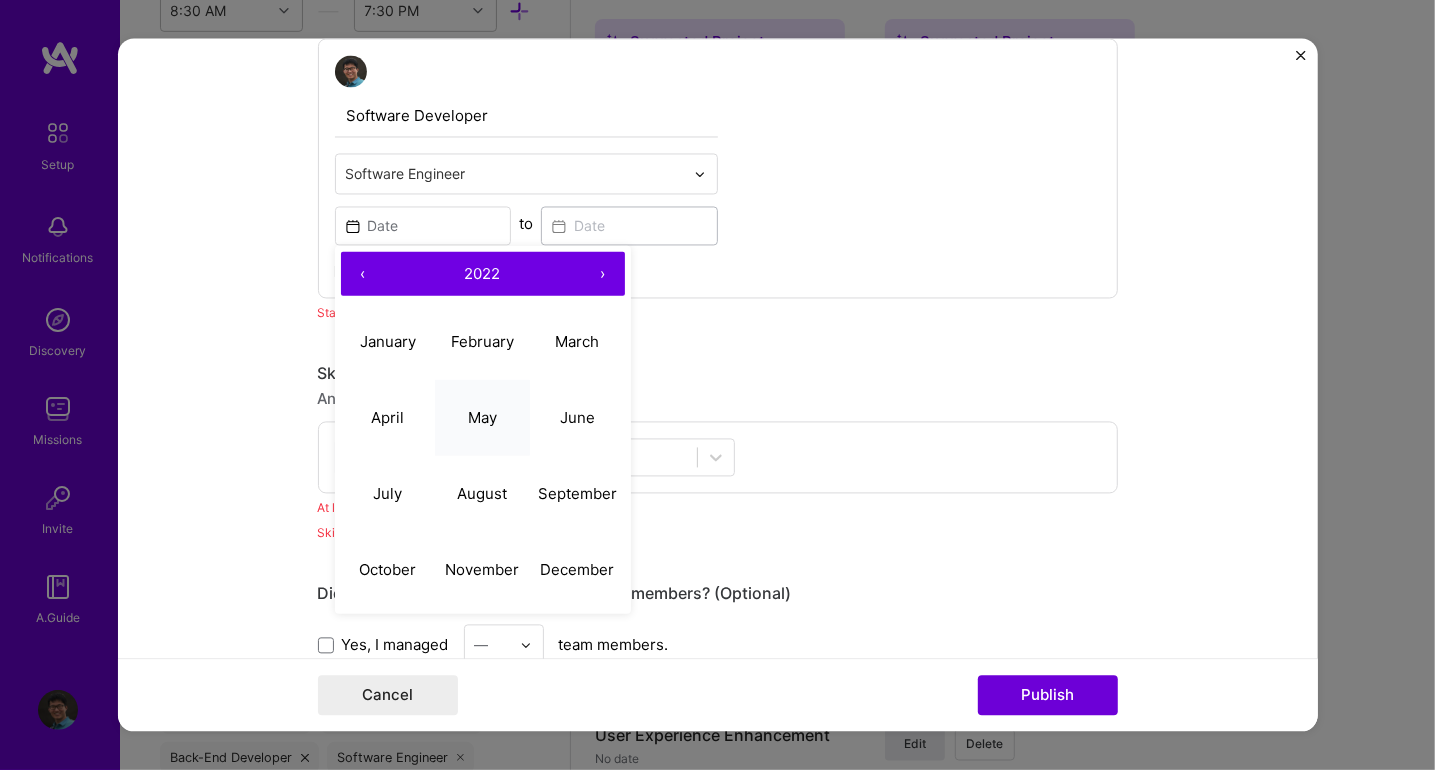 click on "May" at bounding box center [482, 416] 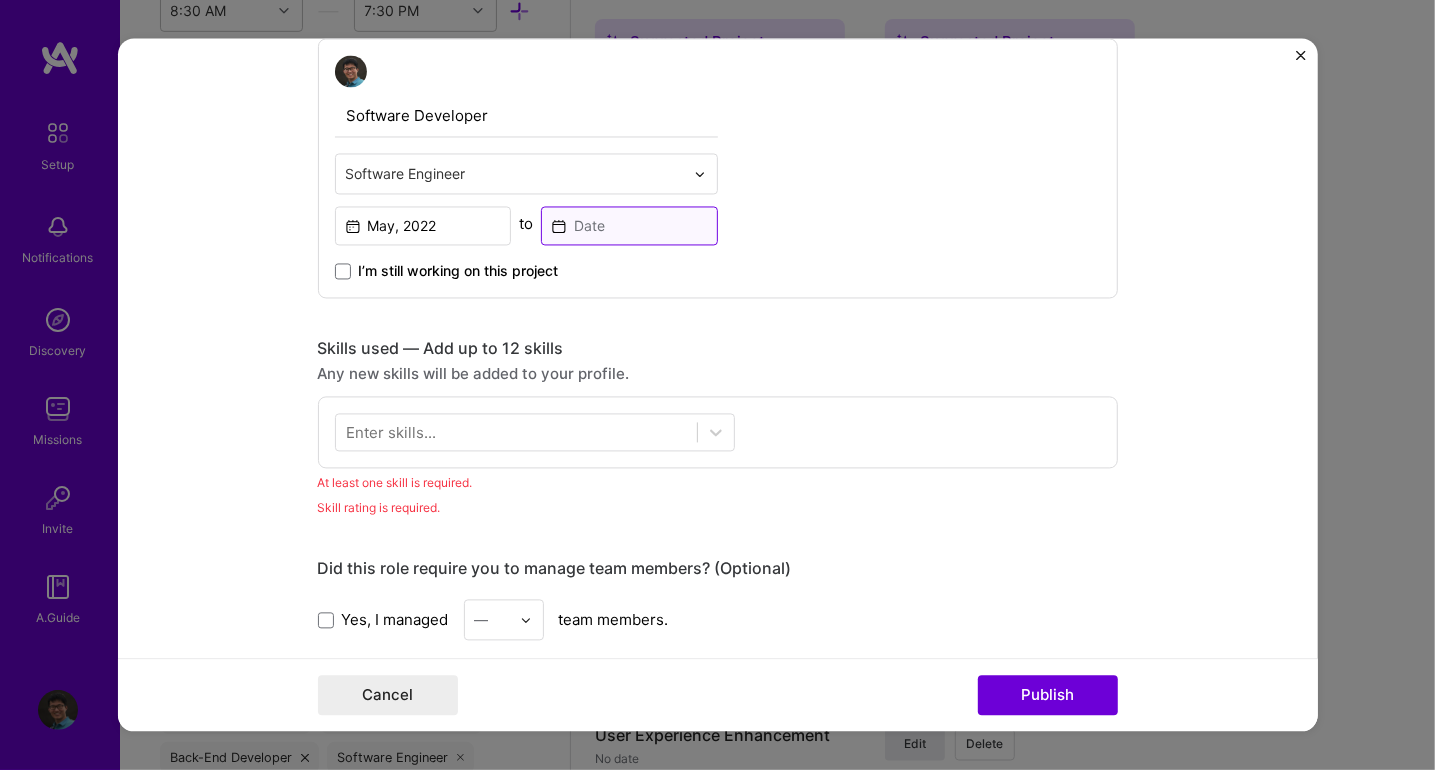 click at bounding box center [629, 226] 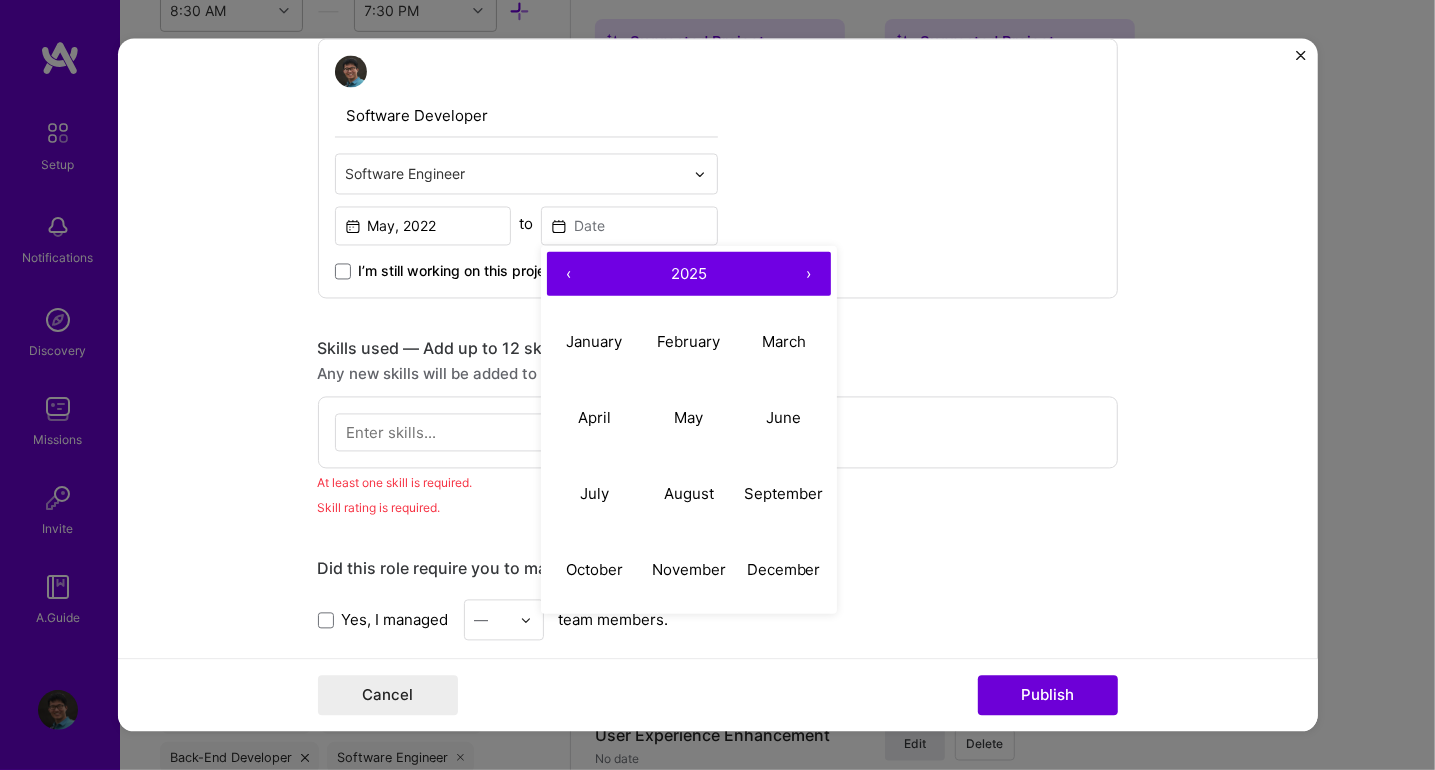 click on "›" at bounding box center (809, 274) 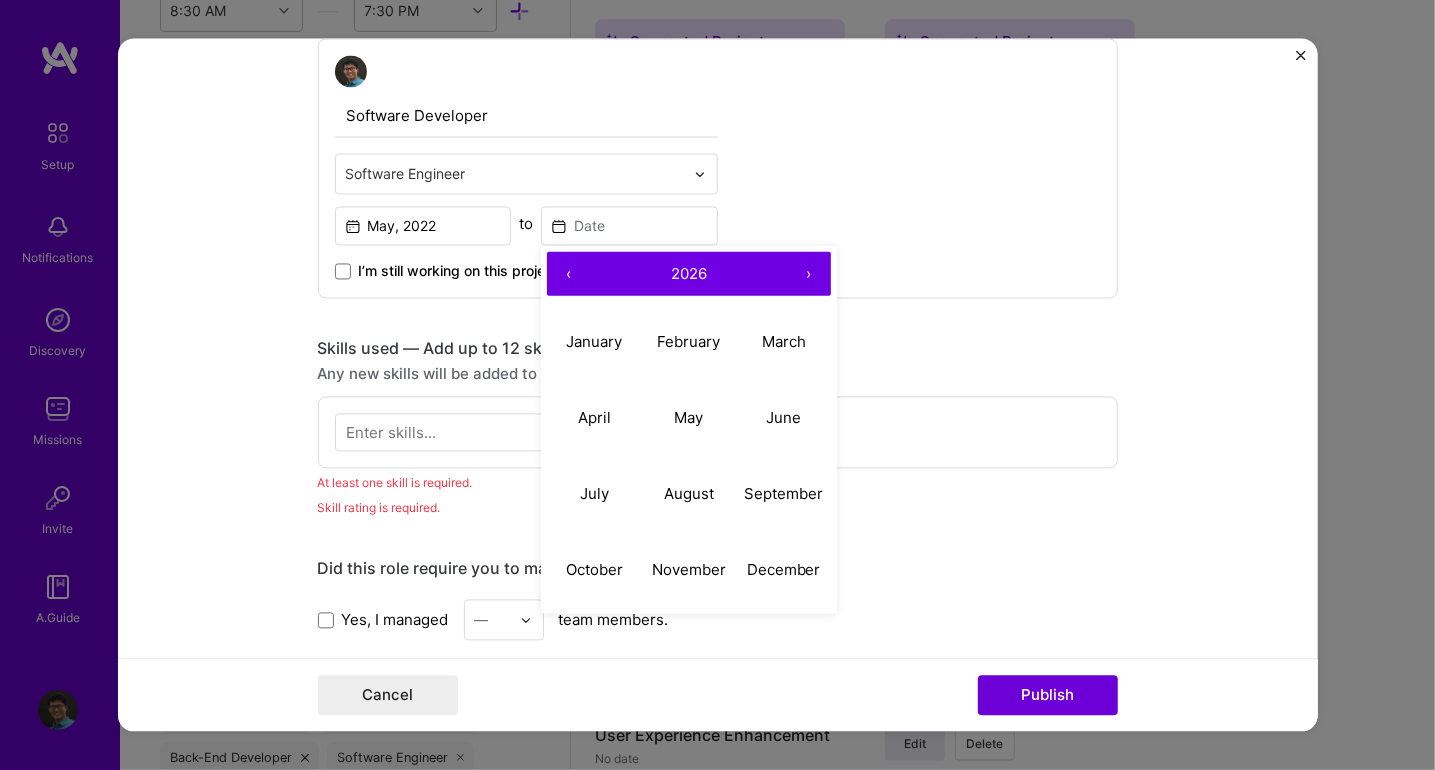 click on "‹" at bounding box center [569, 274] 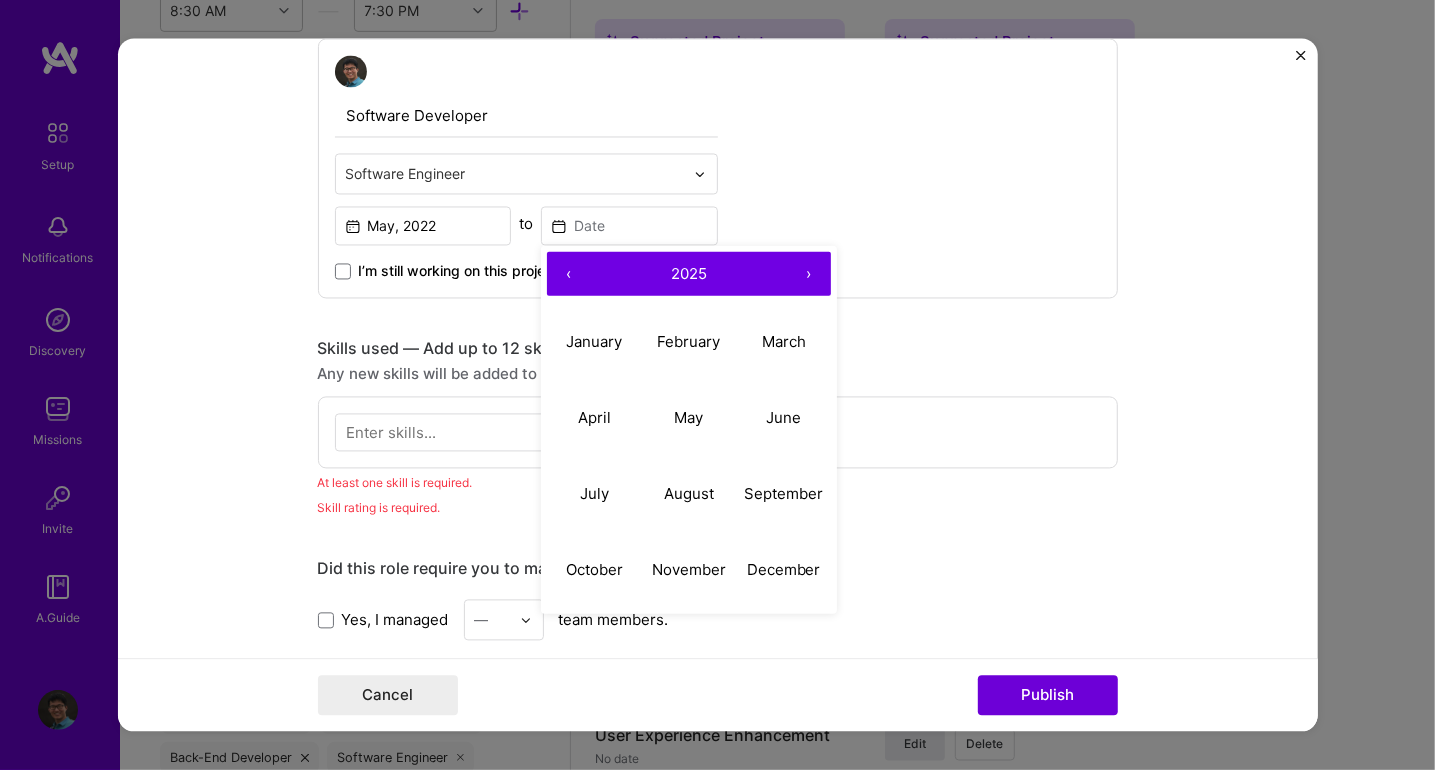 click on "‹" at bounding box center (569, 274) 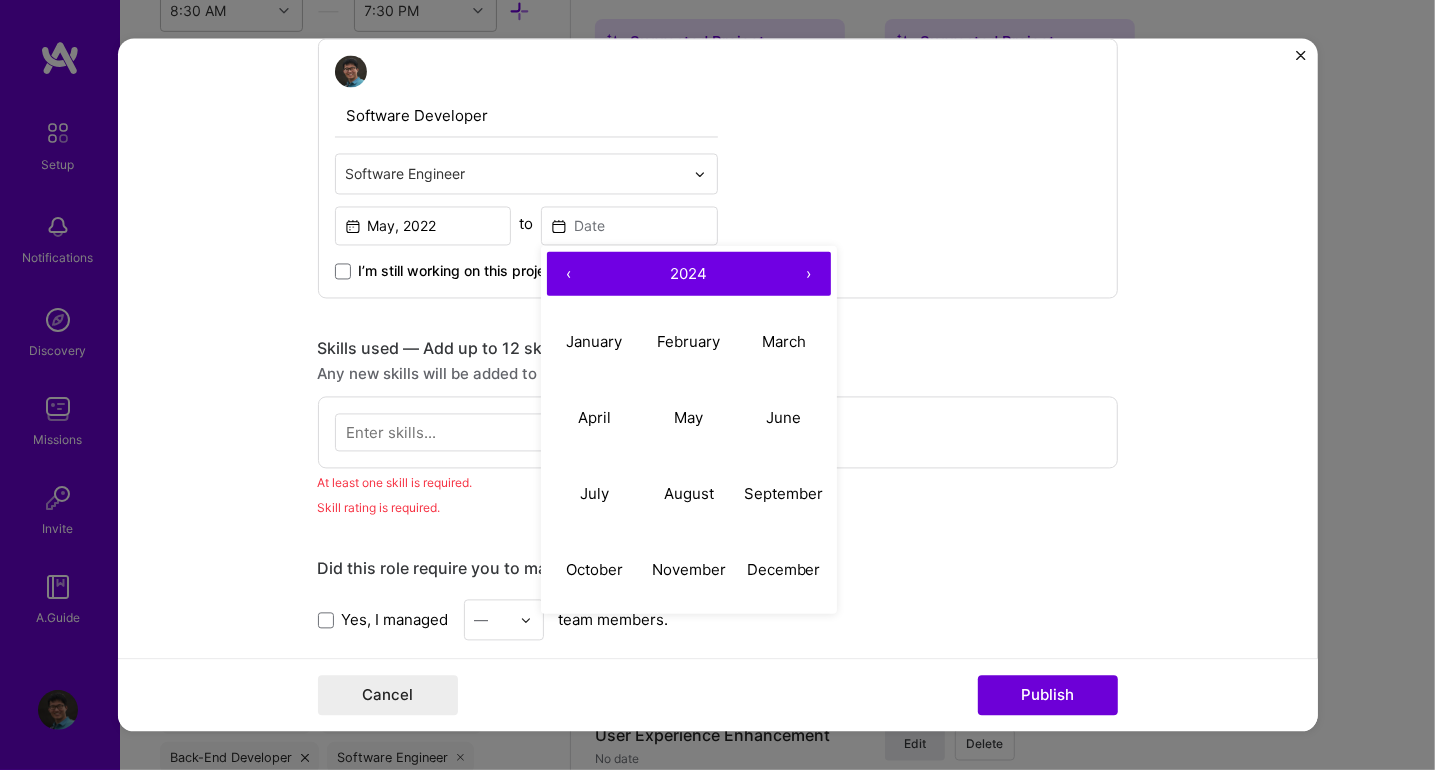 click on "‹" at bounding box center (569, 274) 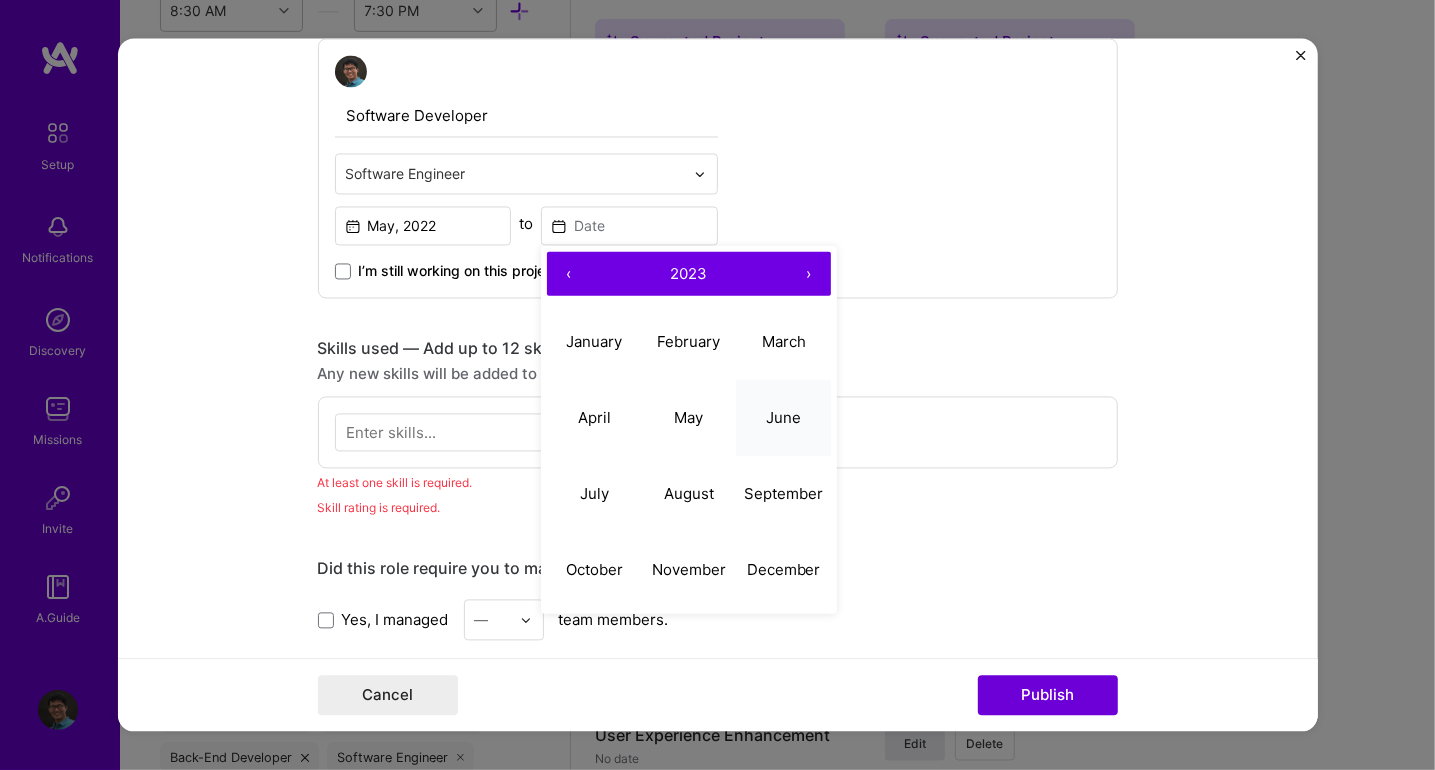 click on "June" at bounding box center [783, 416] 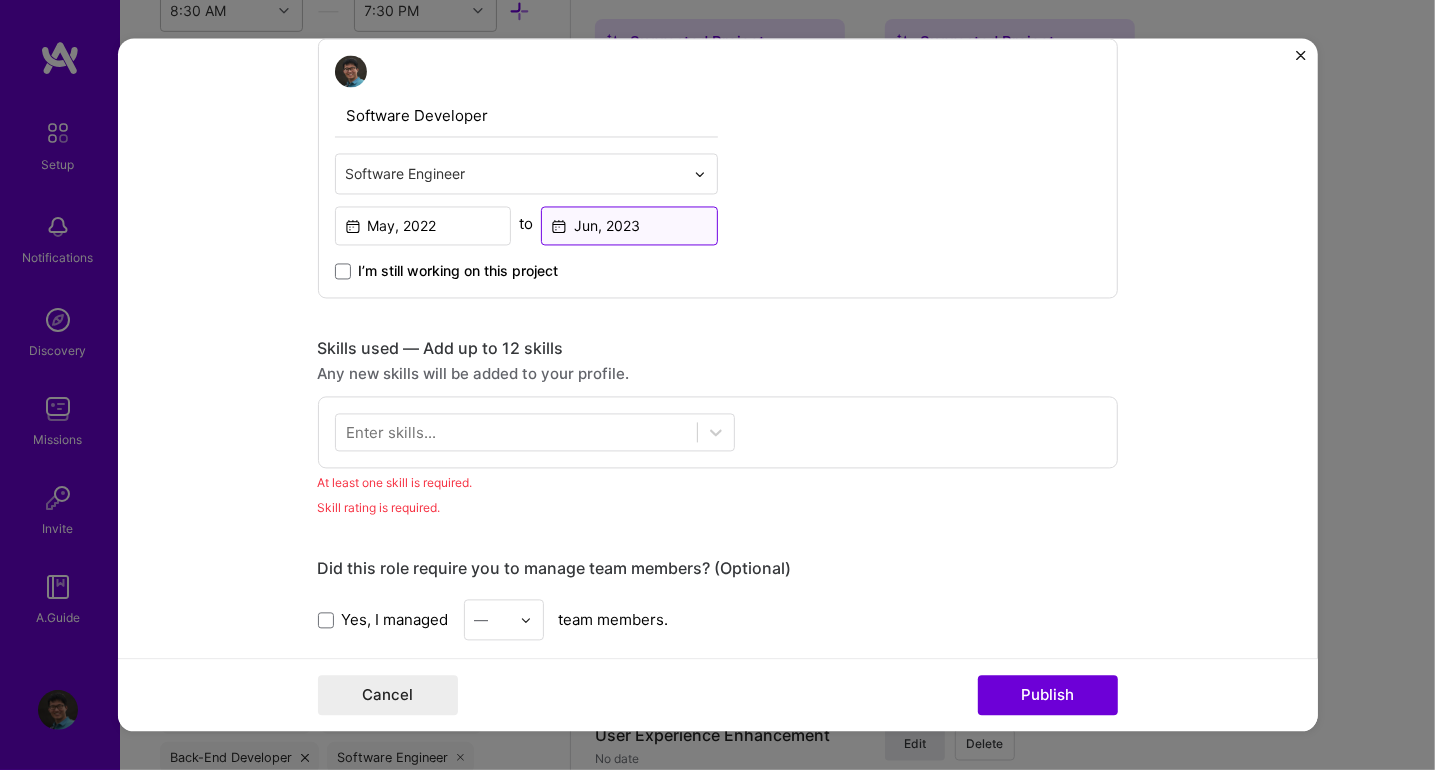 click on "Jun, 2023" at bounding box center [629, 226] 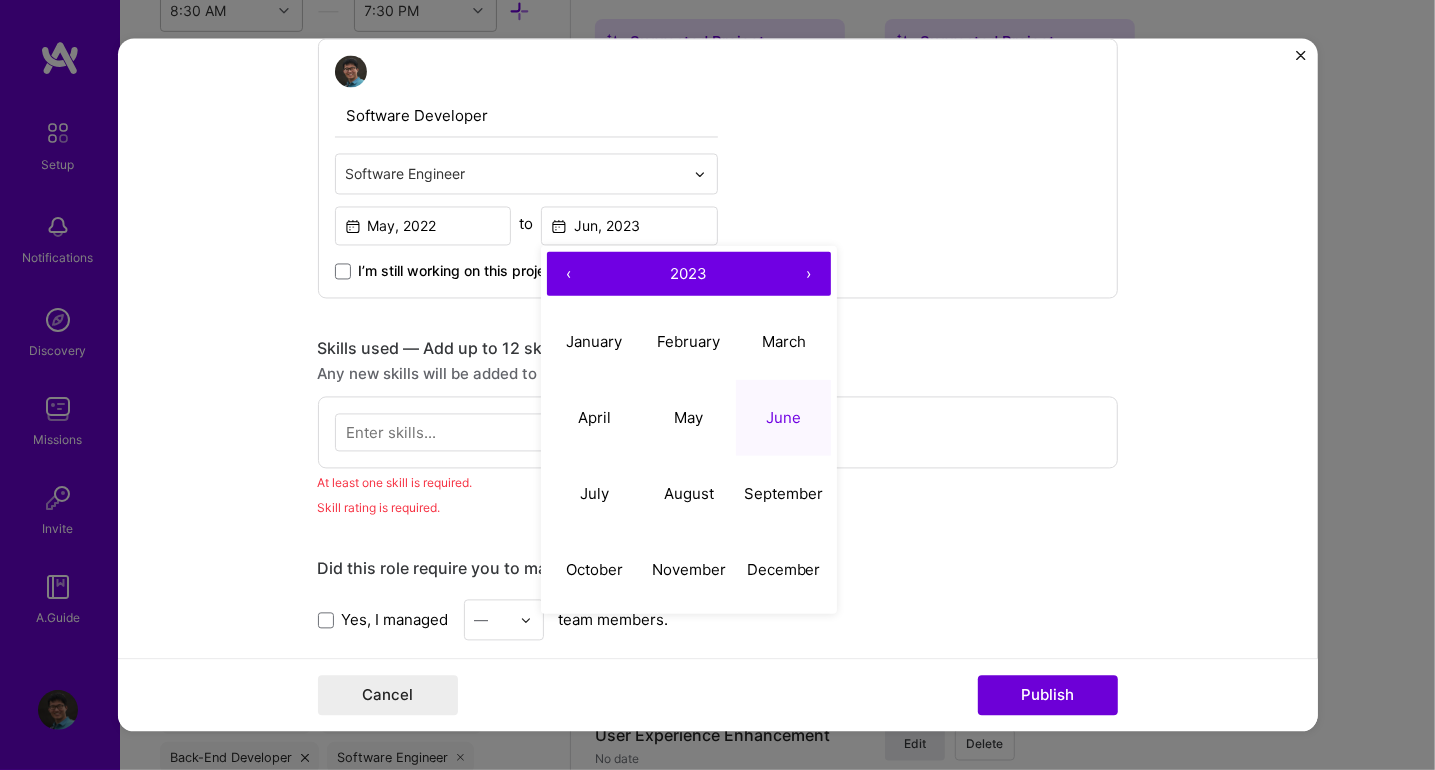 click on "›" at bounding box center (809, 274) 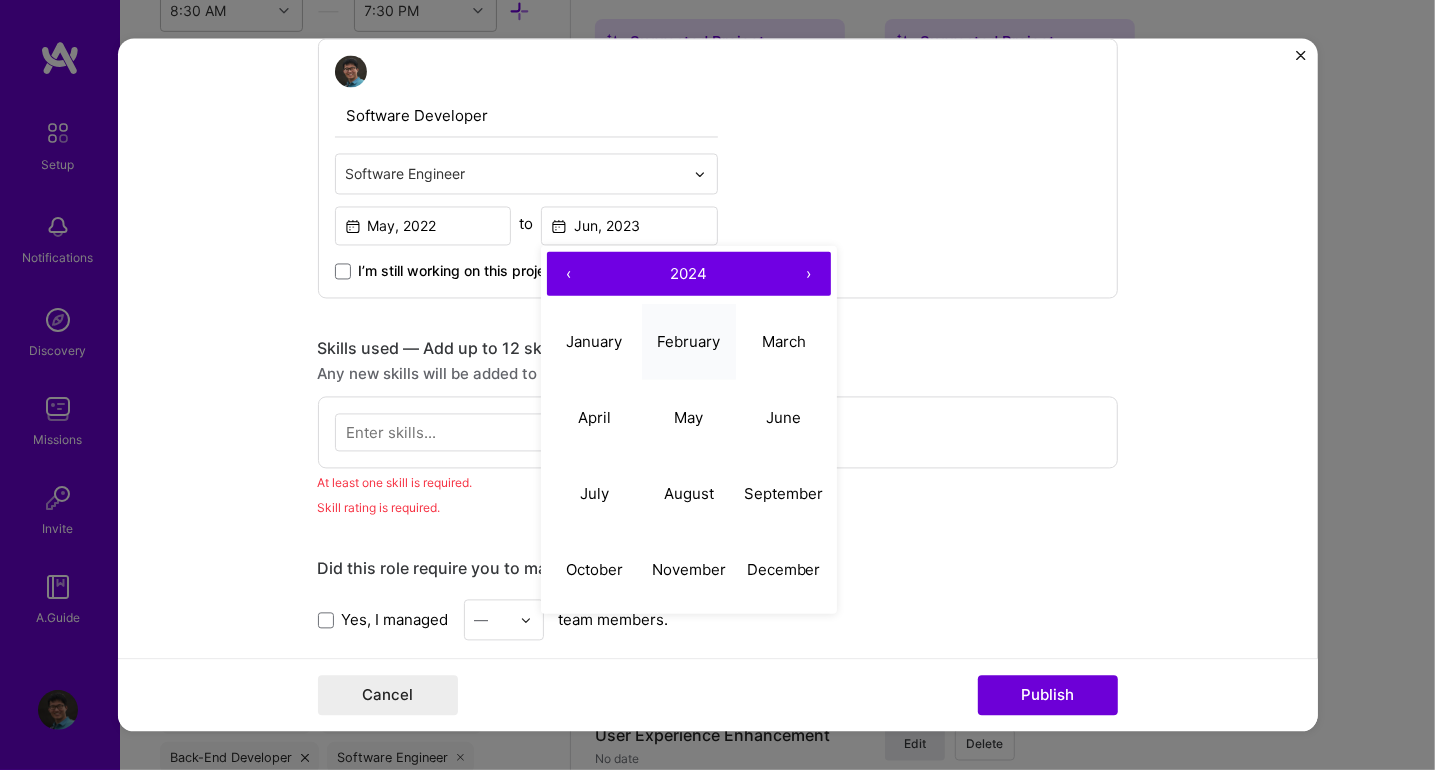 click on "February" at bounding box center [688, 340] 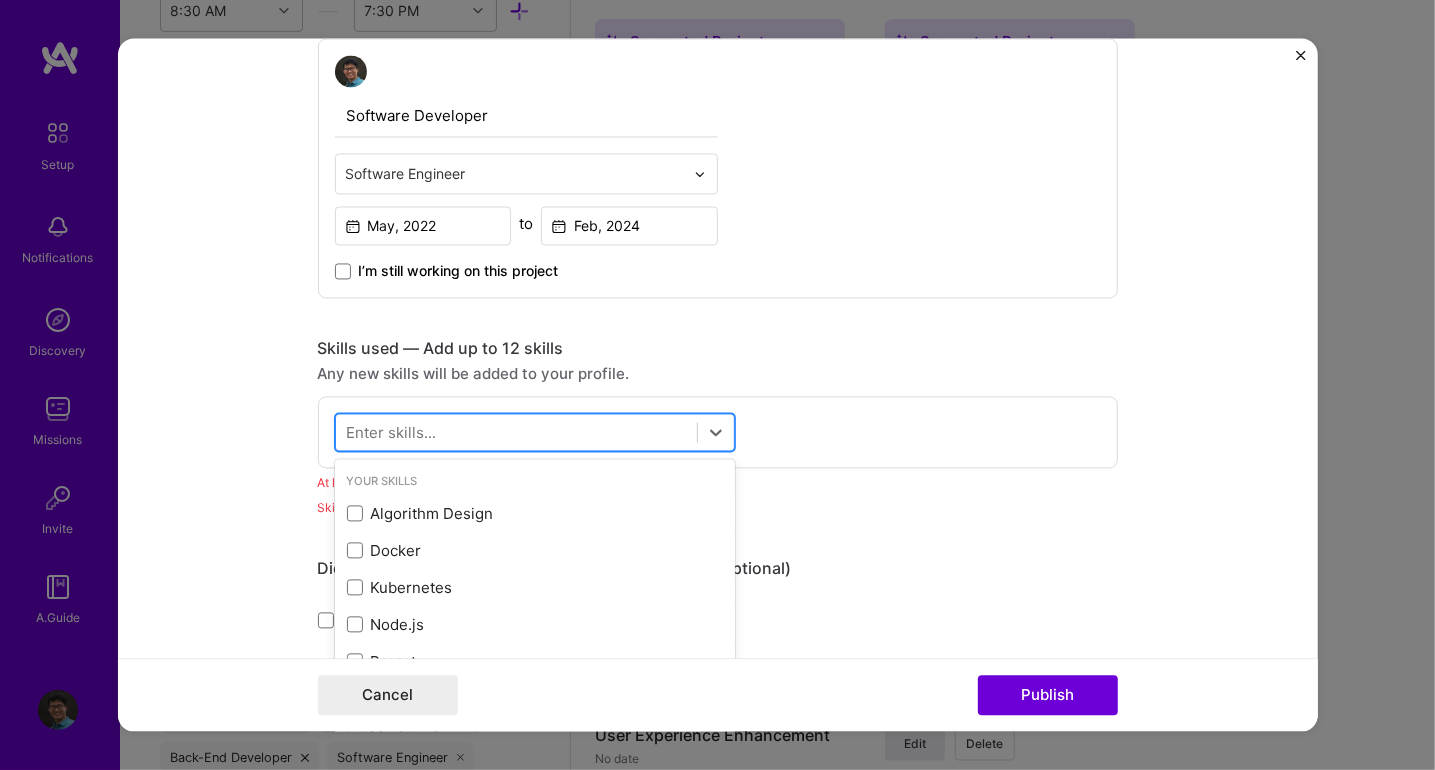 click at bounding box center [516, 432] 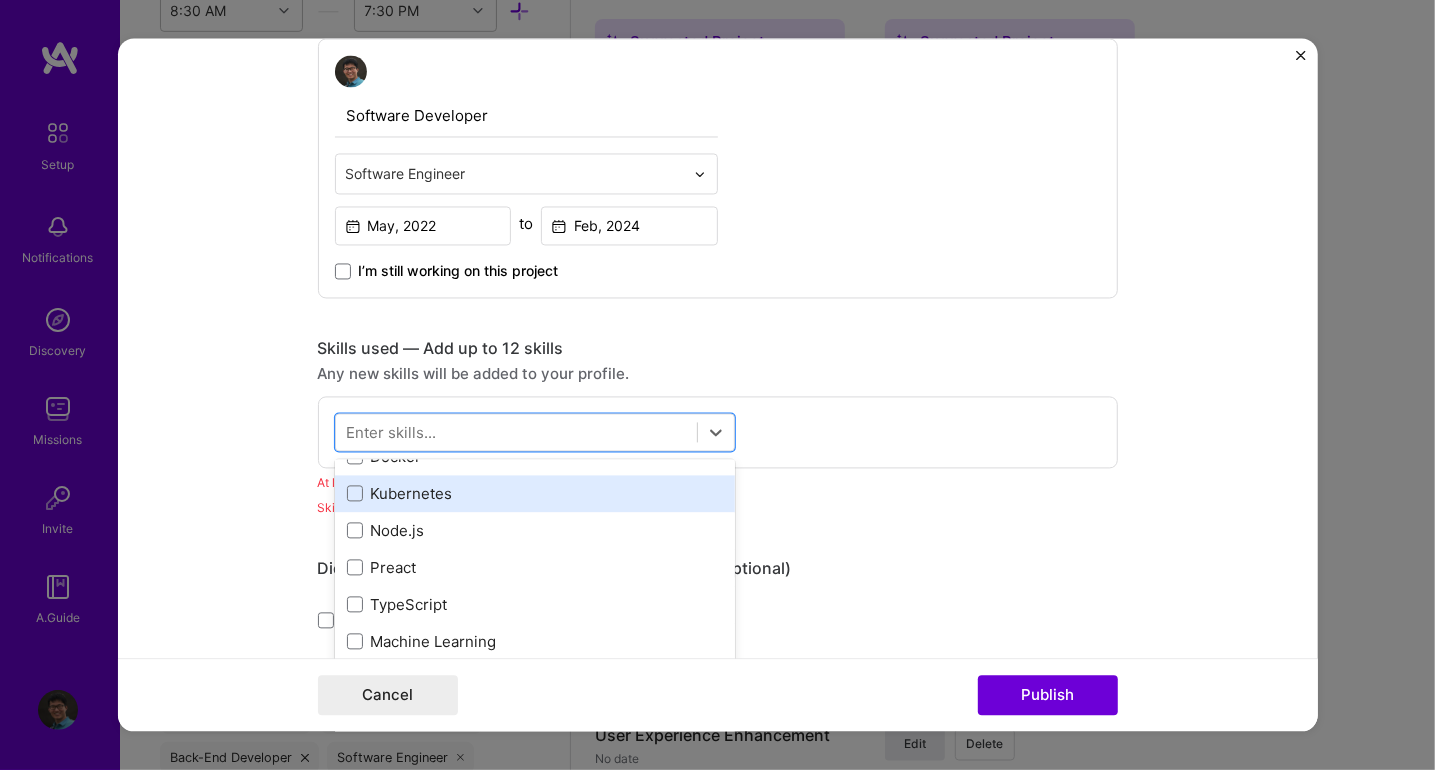 scroll, scrollTop: 100, scrollLeft: 0, axis: vertical 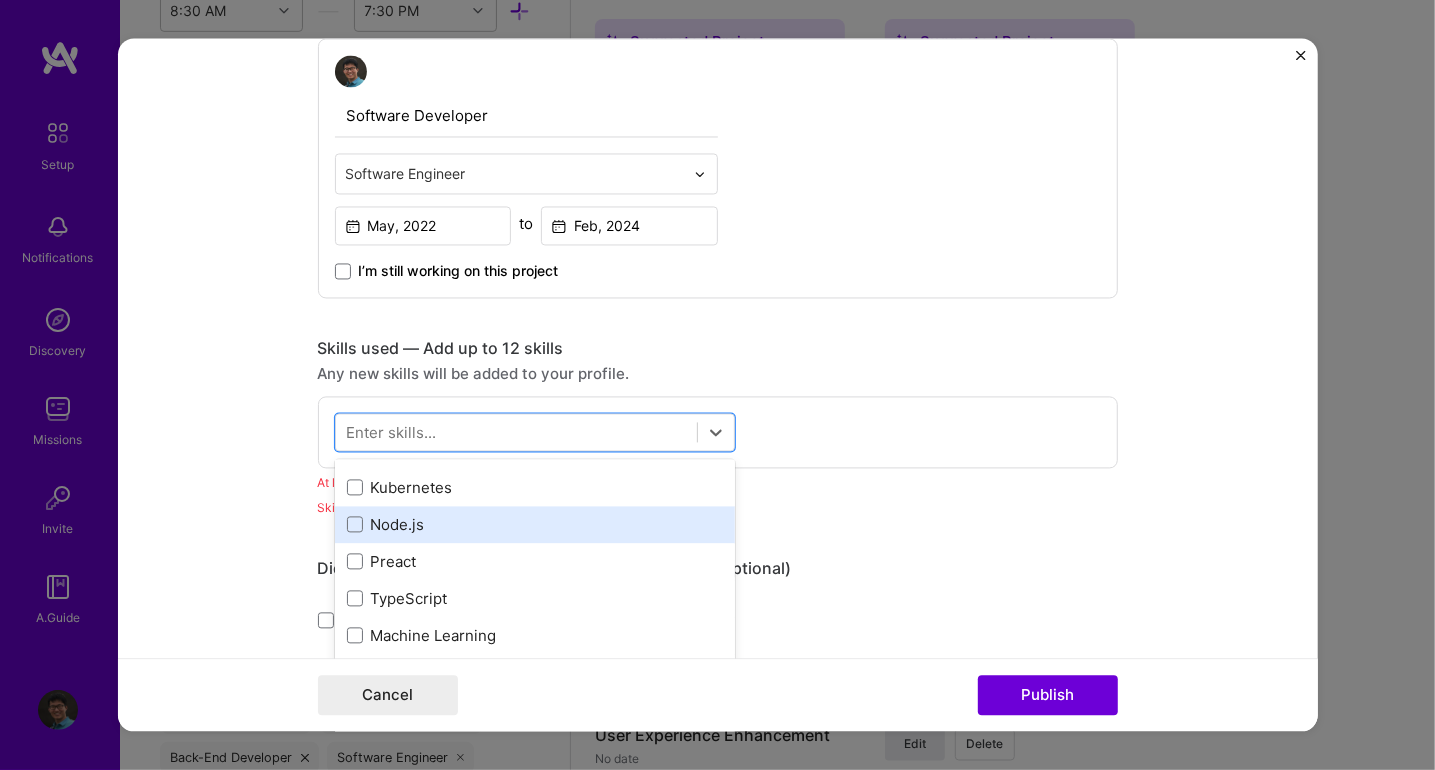 click on "Node.js" at bounding box center (535, 524) 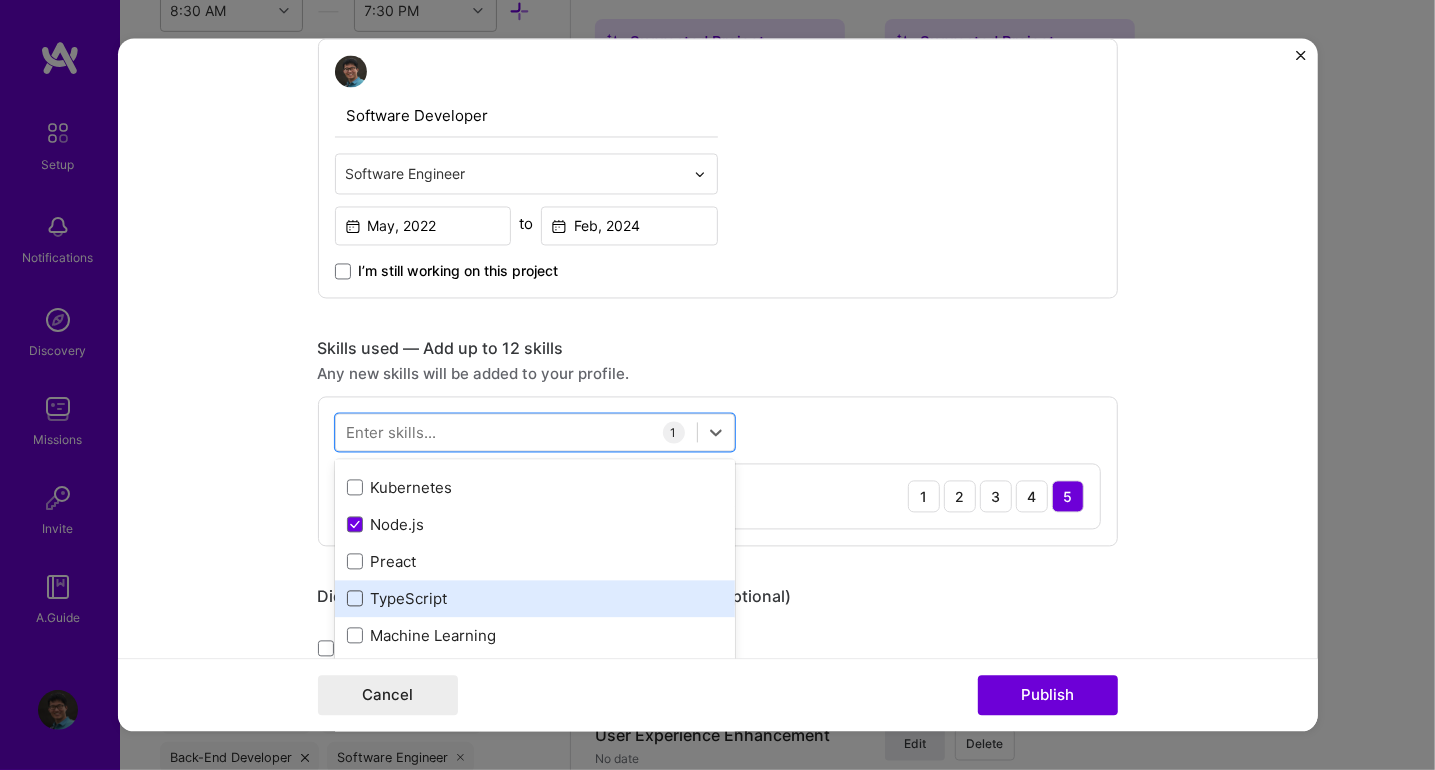 click at bounding box center [355, 599] 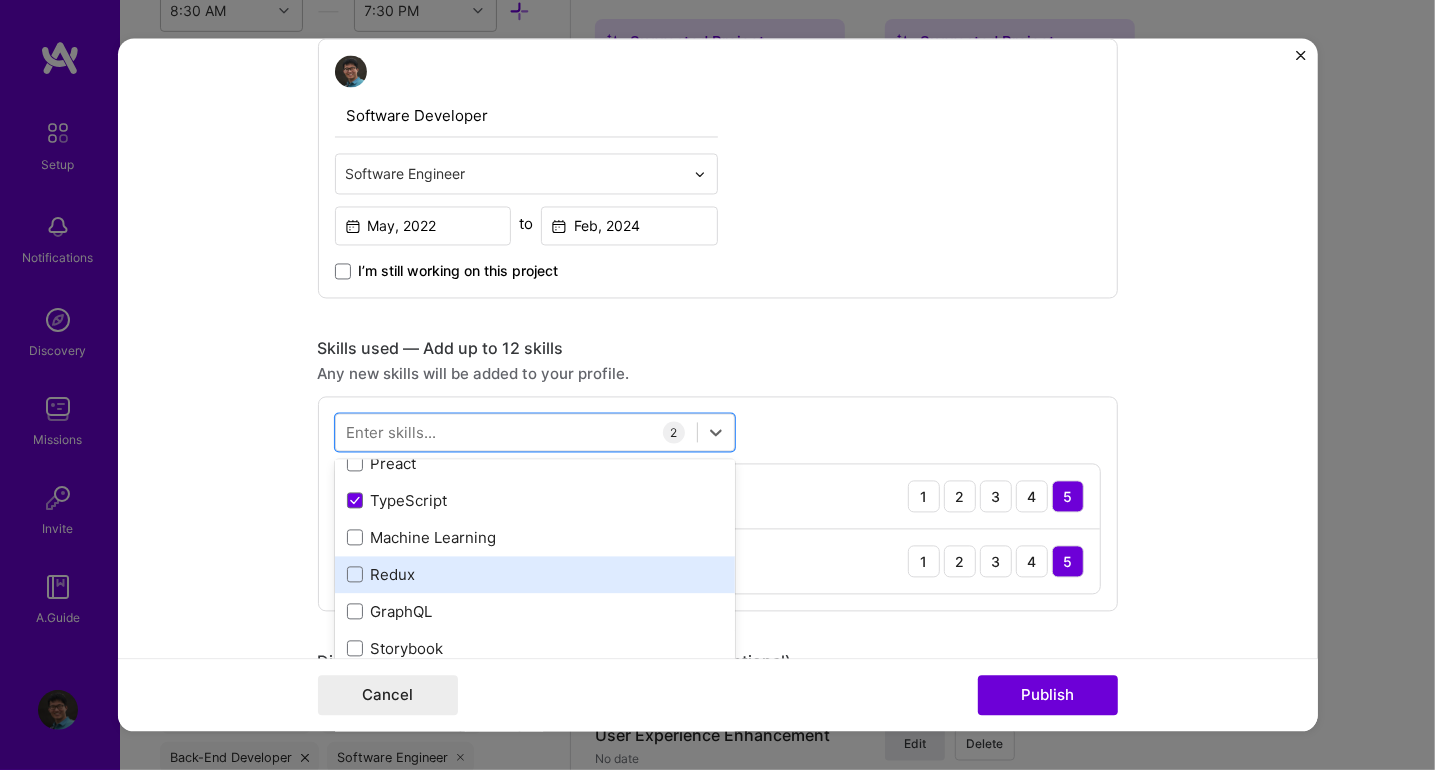 scroll, scrollTop: 199, scrollLeft: 0, axis: vertical 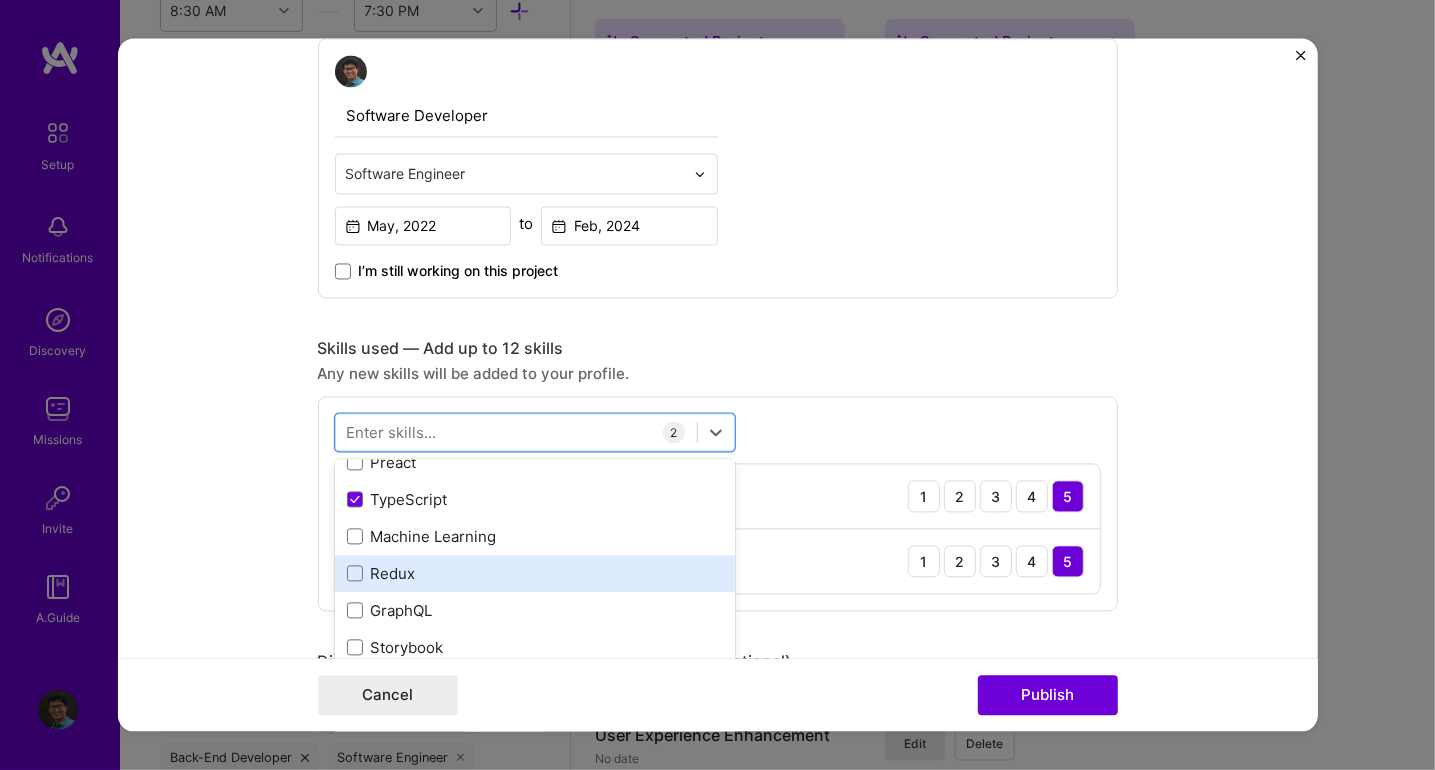 click on "Redux" at bounding box center [535, 573] 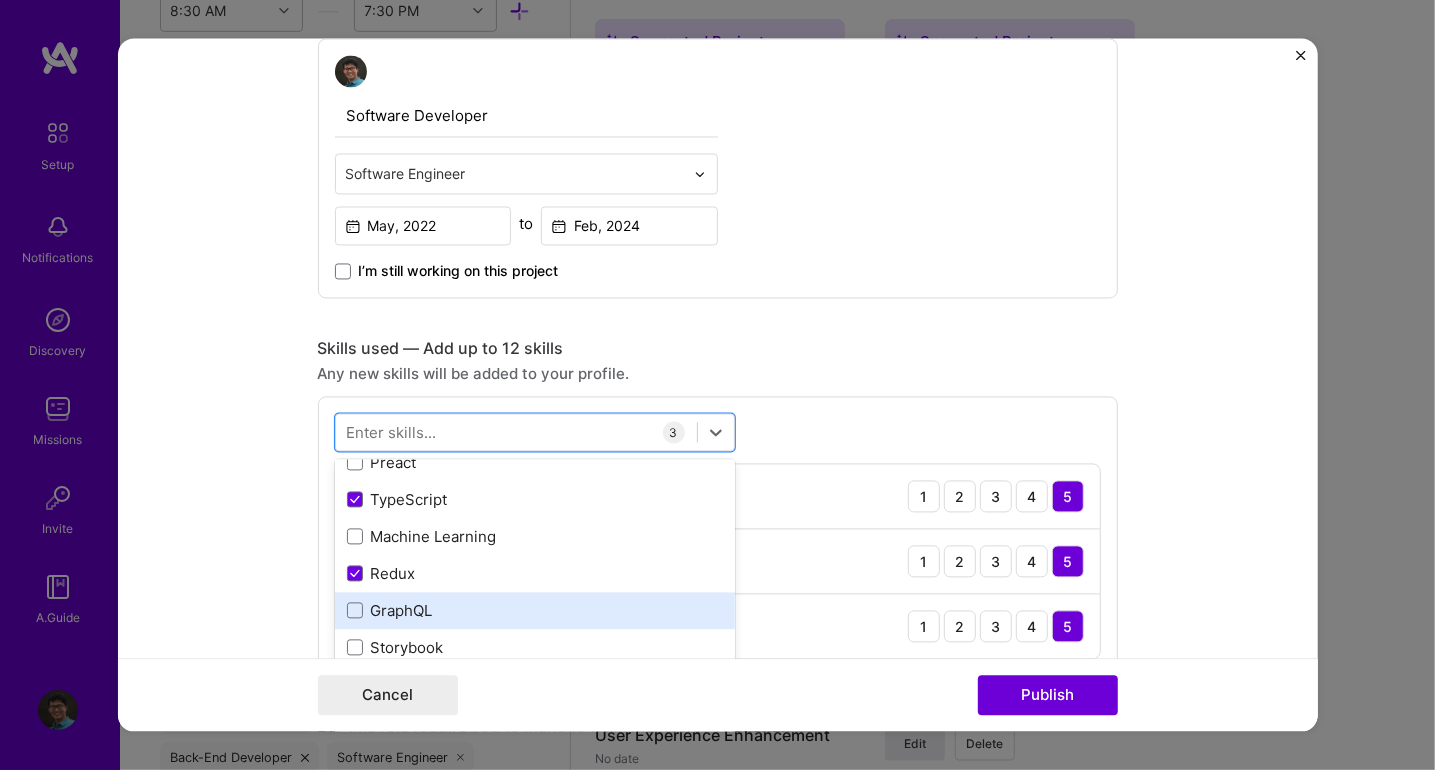 click on "GraphQL" at bounding box center (535, 610) 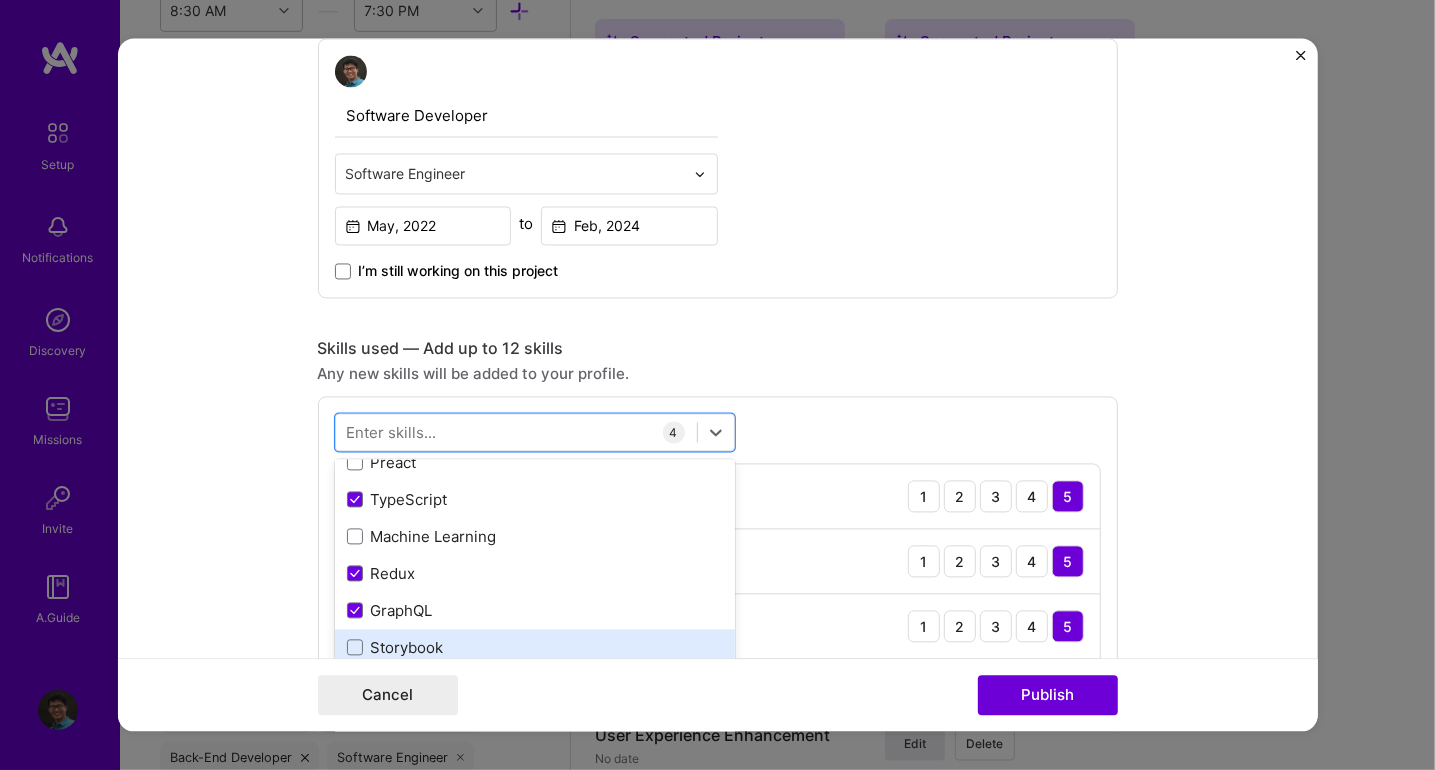 click on "Storybook" at bounding box center (535, 647) 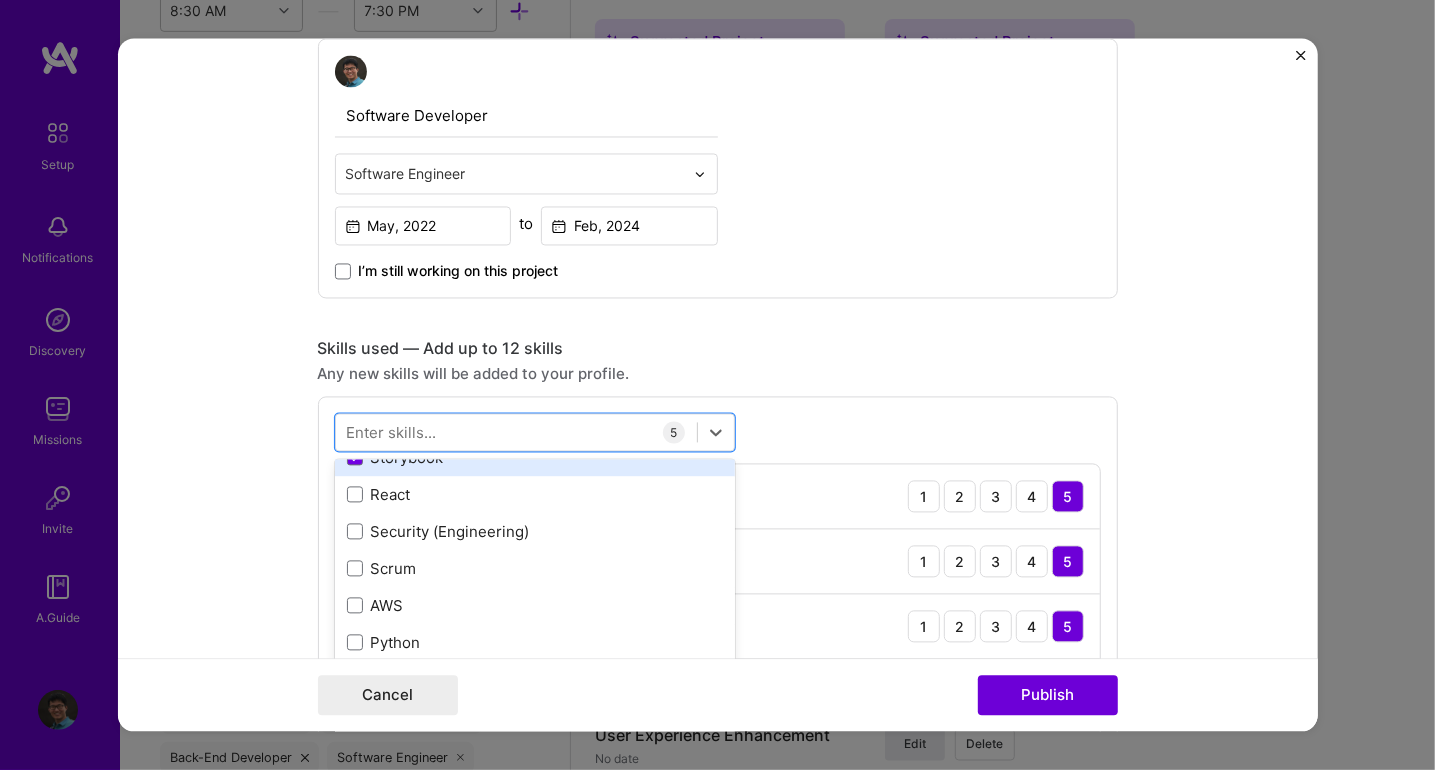 scroll, scrollTop: 399, scrollLeft: 0, axis: vertical 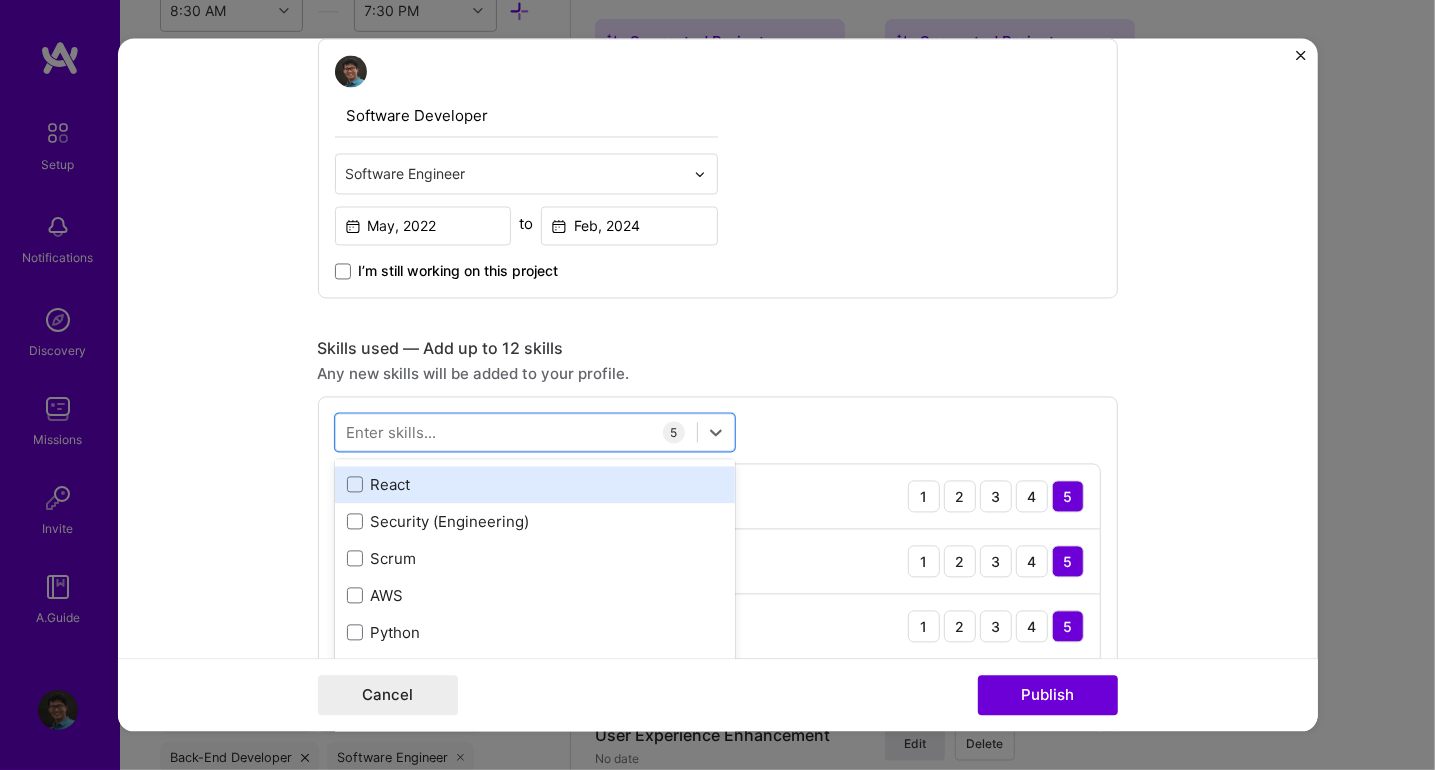 click on "React" at bounding box center [535, 484] 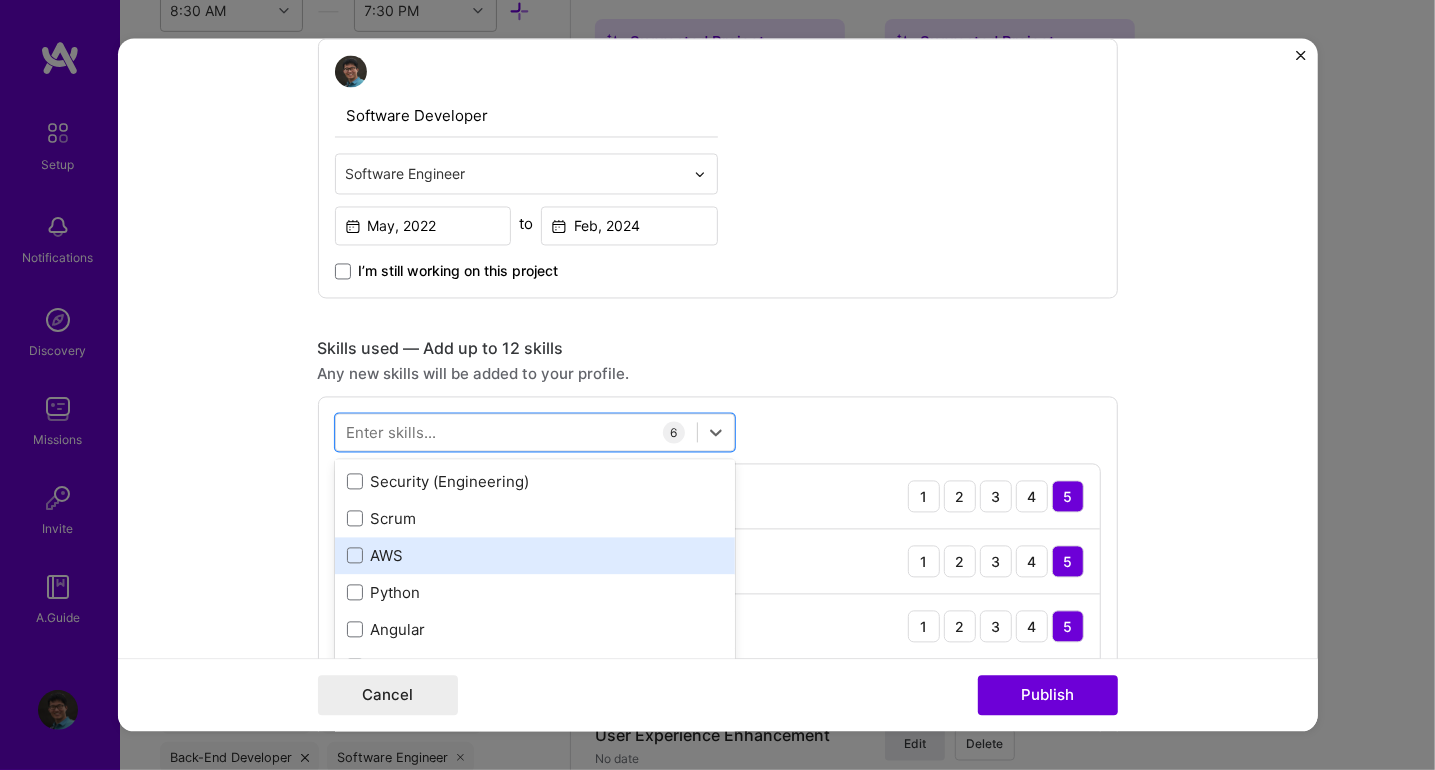 scroll, scrollTop: 500, scrollLeft: 0, axis: vertical 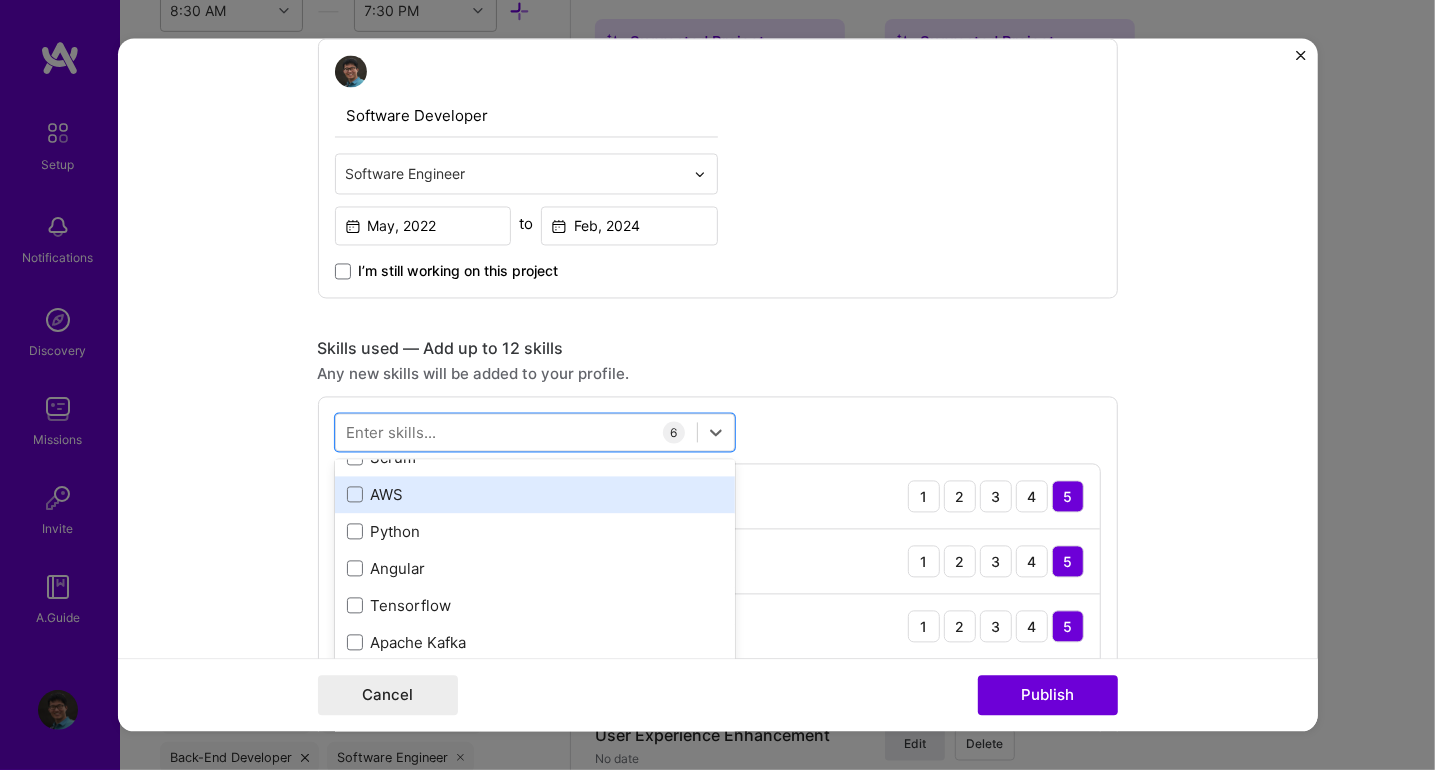 click on "AWS" at bounding box center [535, 494] 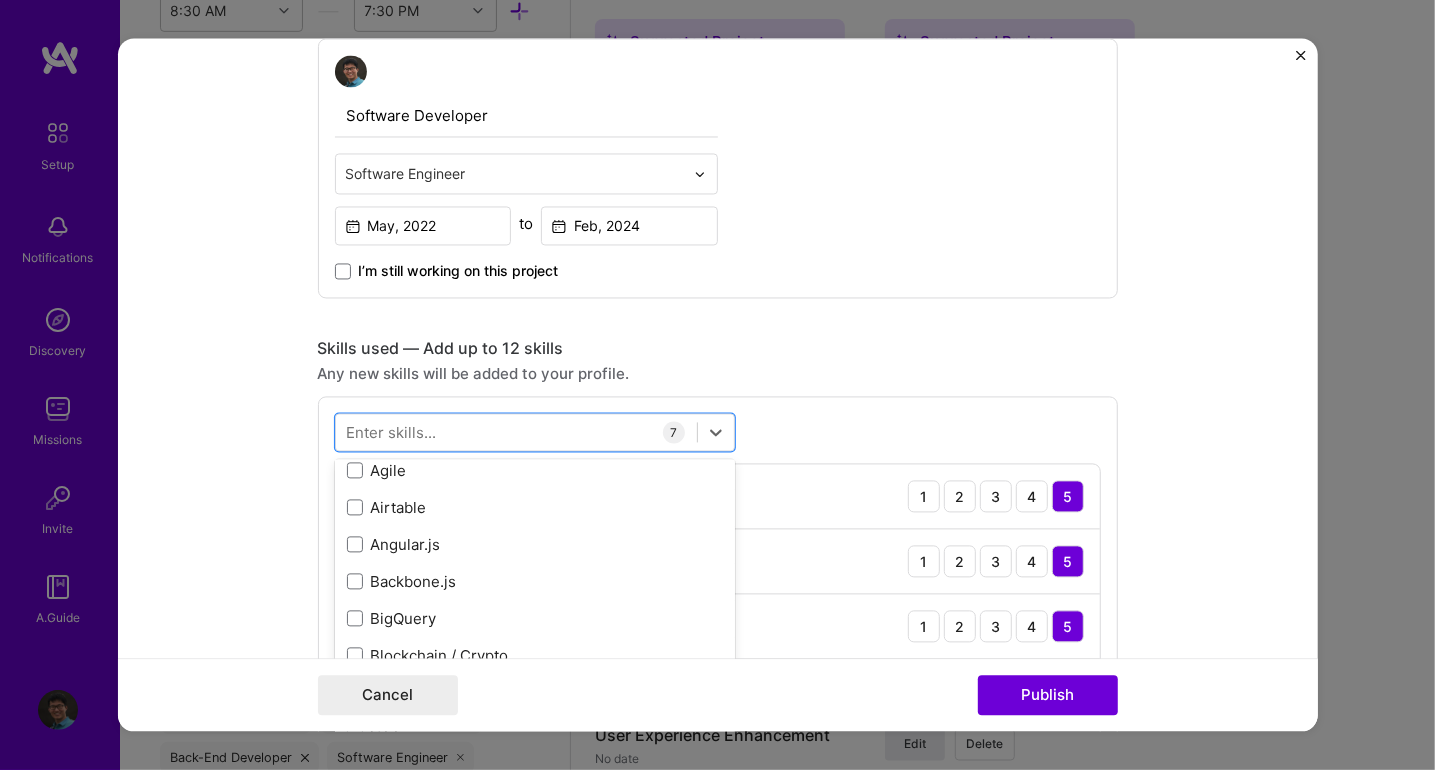 scroll, scrollTop: 900, scrollLeft: 0, axis: vertical 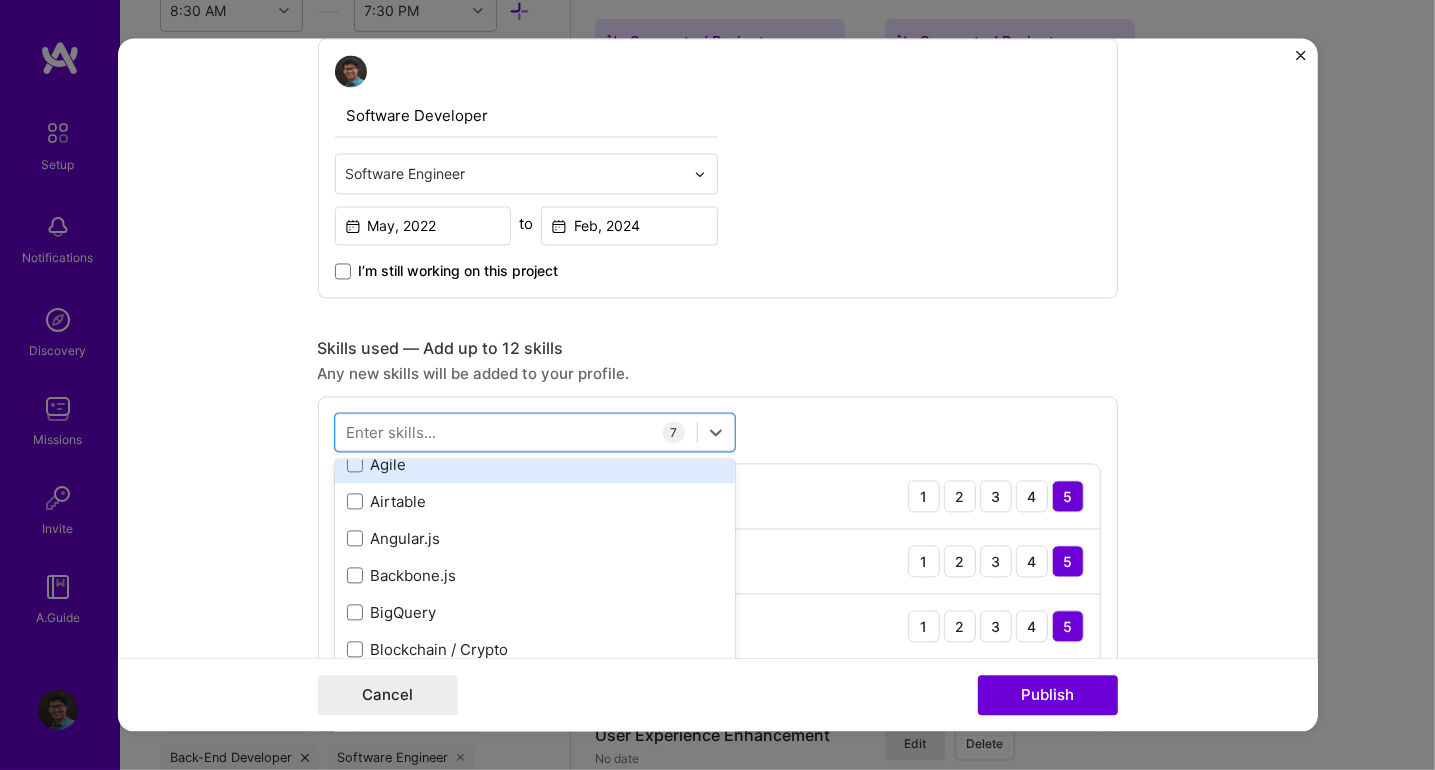 click on "Agile" at bounding box center [535, 464] 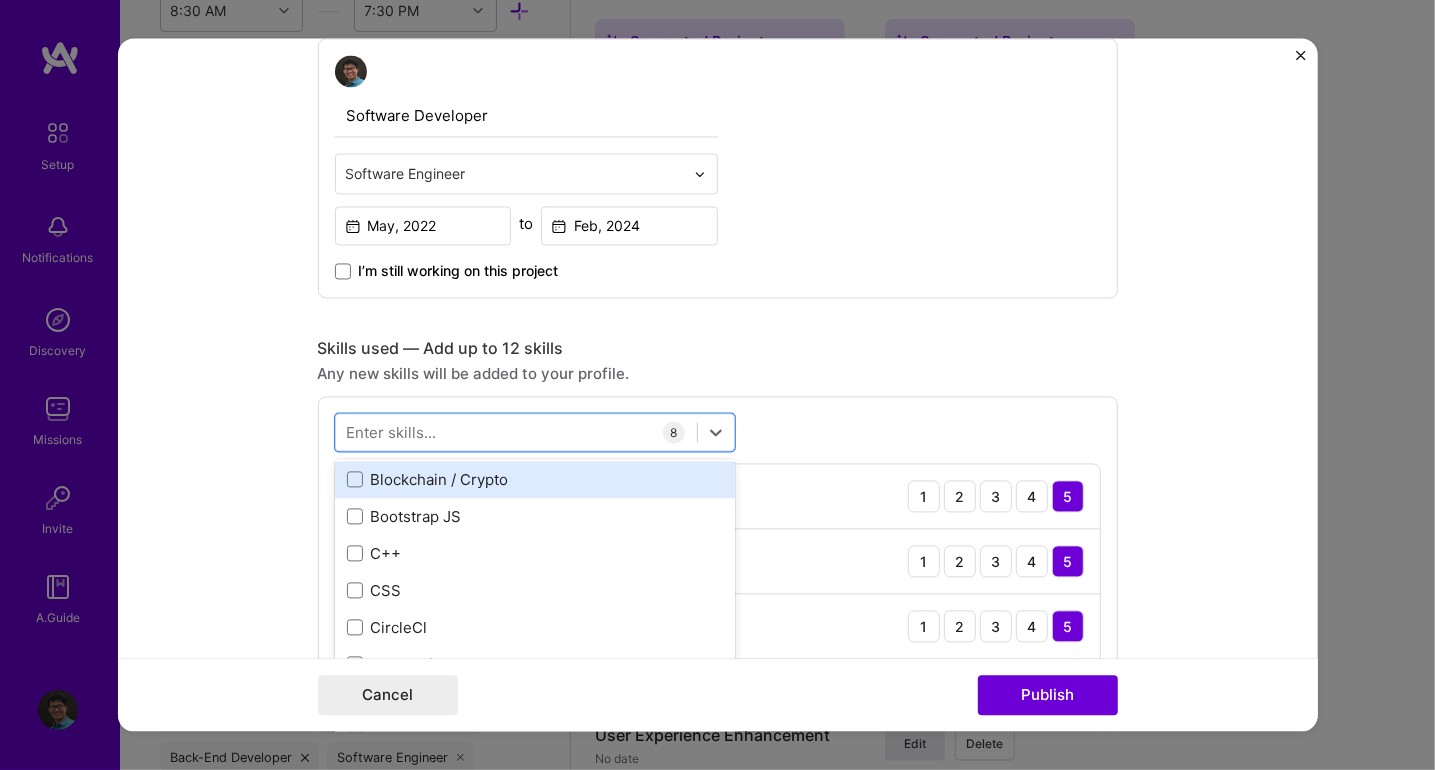 scroll, scrollTop: 1100, scrollLeft: 0, axis: vertical 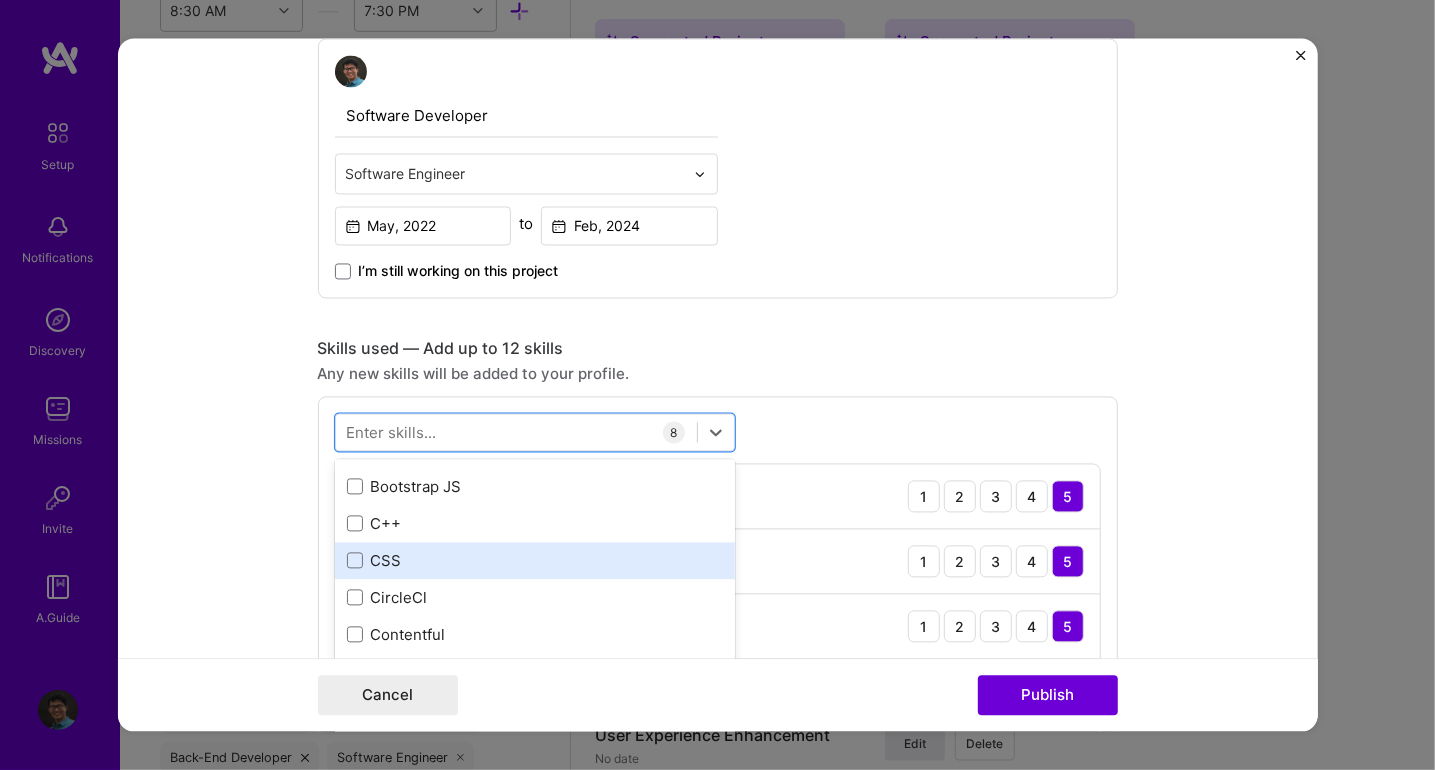 click on "CSS" at bounding box center (535, 560) 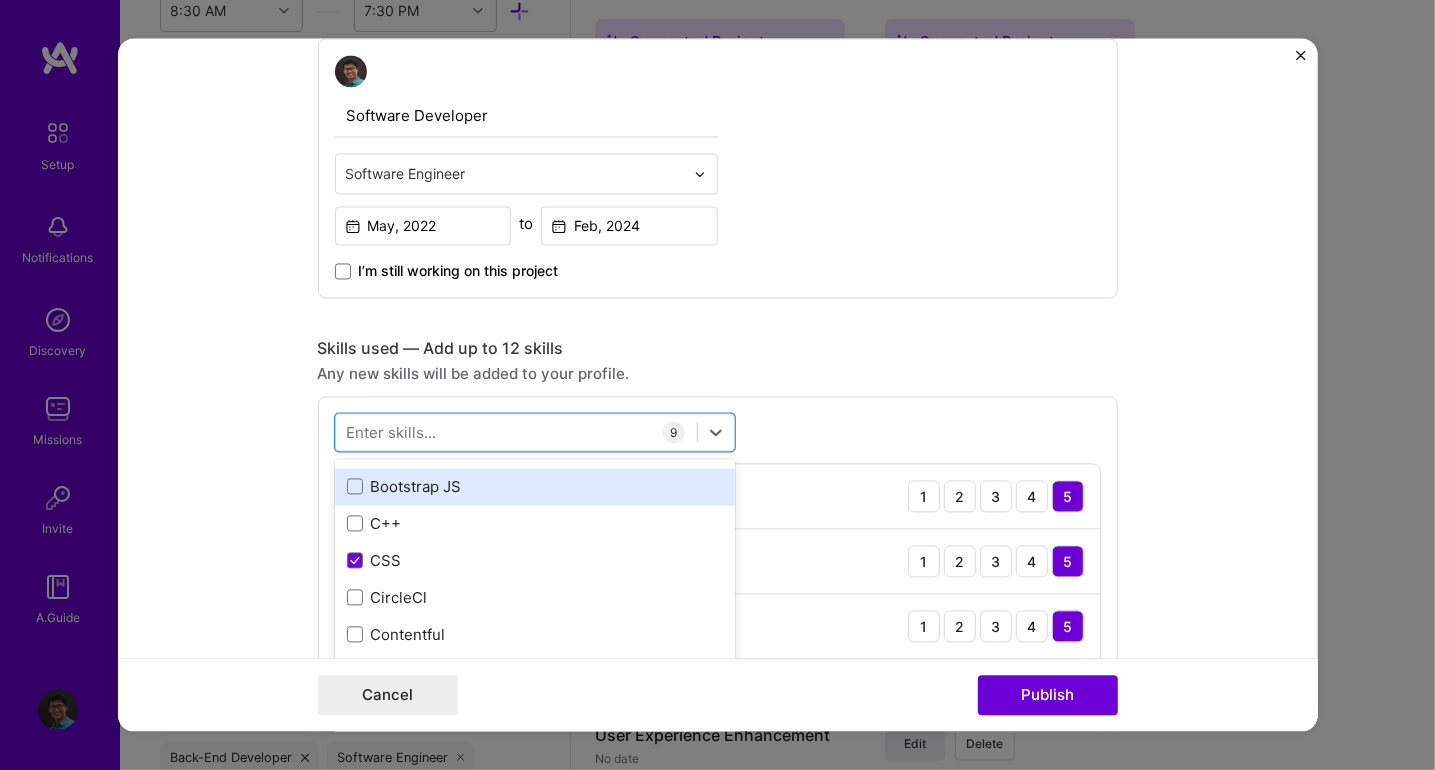 click on "Bootstrap JS" at bounding box center (535, 486) 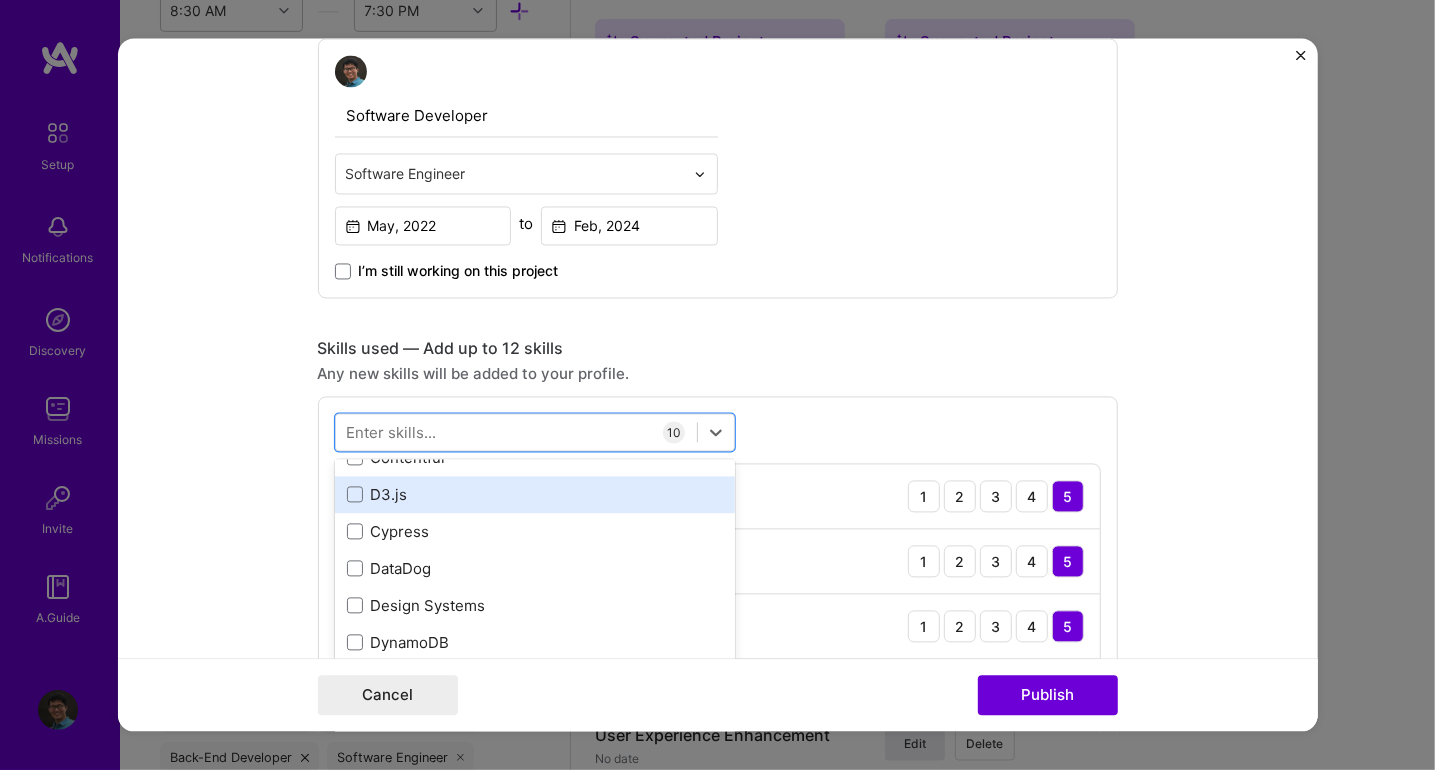 scroll, scrollTop: 1300, scrollLeft: 0, axis: vertical 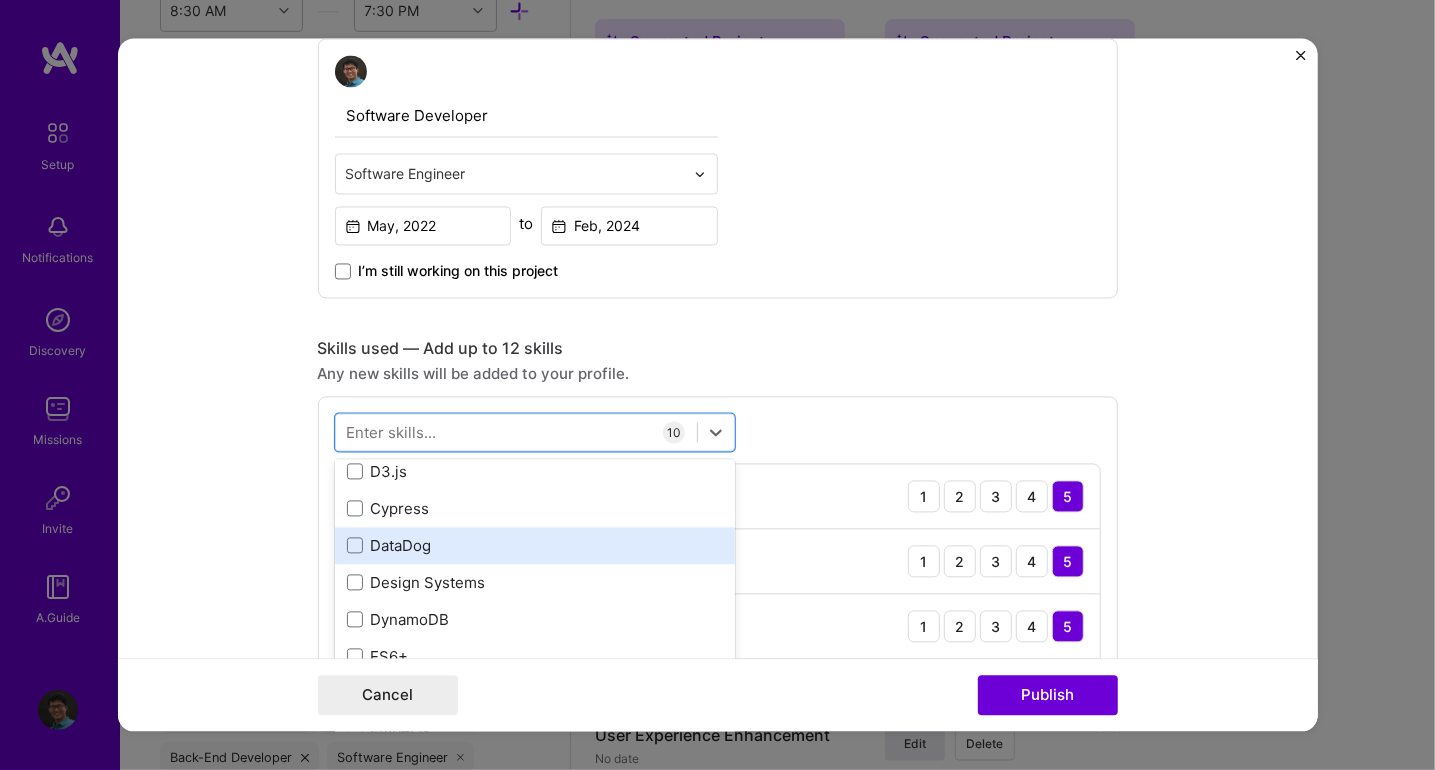 click on "DataDog" at bounding box center [535, 545] 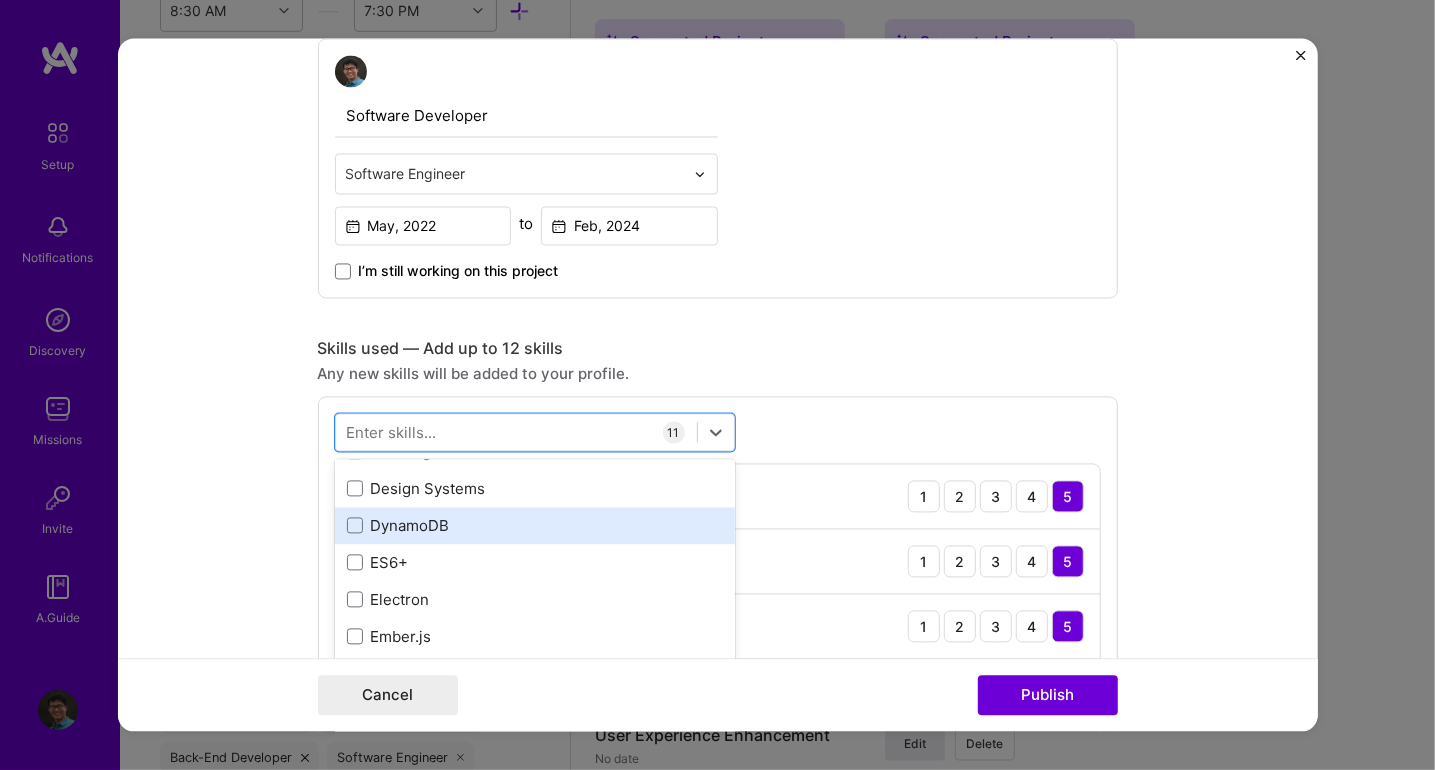 scroll, scrollTop: 1399, scrollLeft: 0, axis: vertical 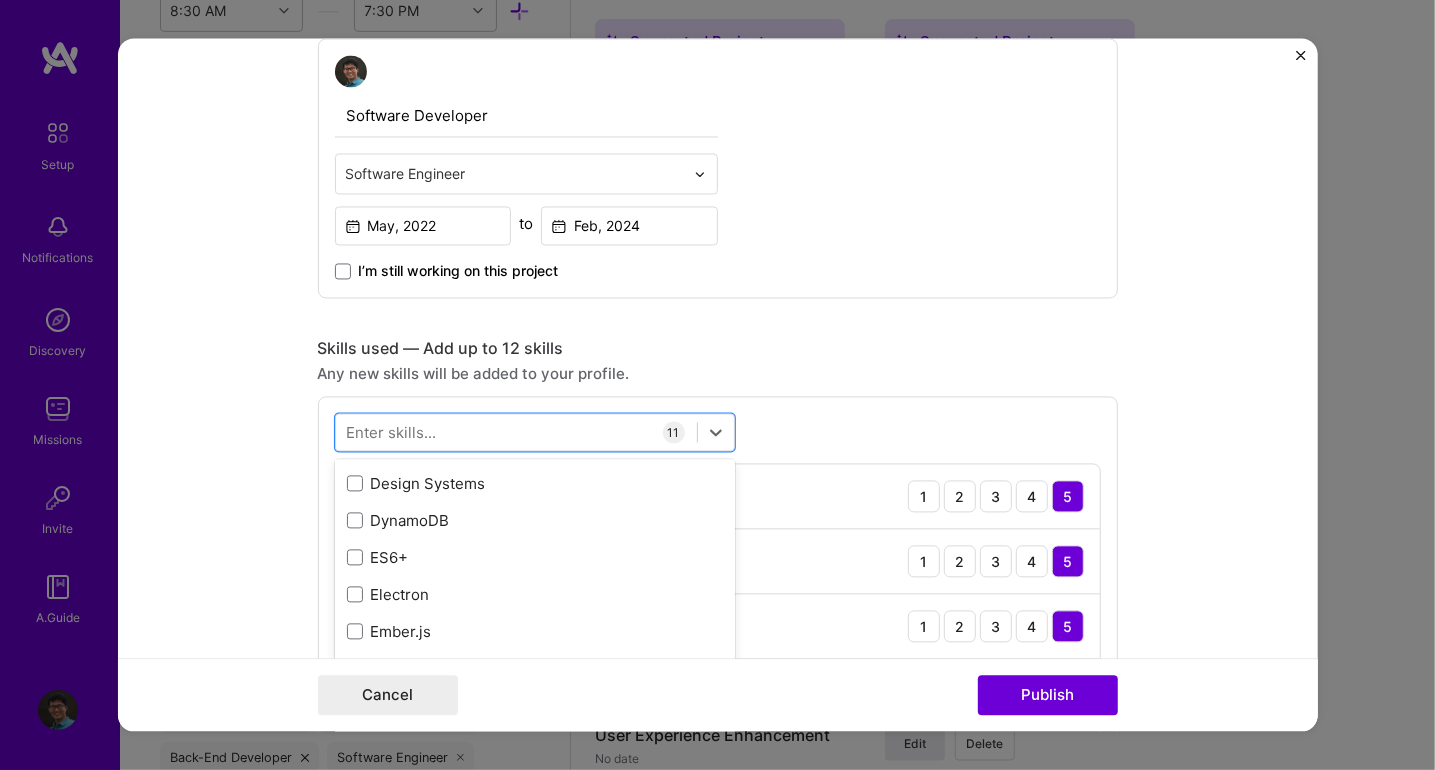 click on "Any new skills will be added to your profile." at bounding box center (718, 374) 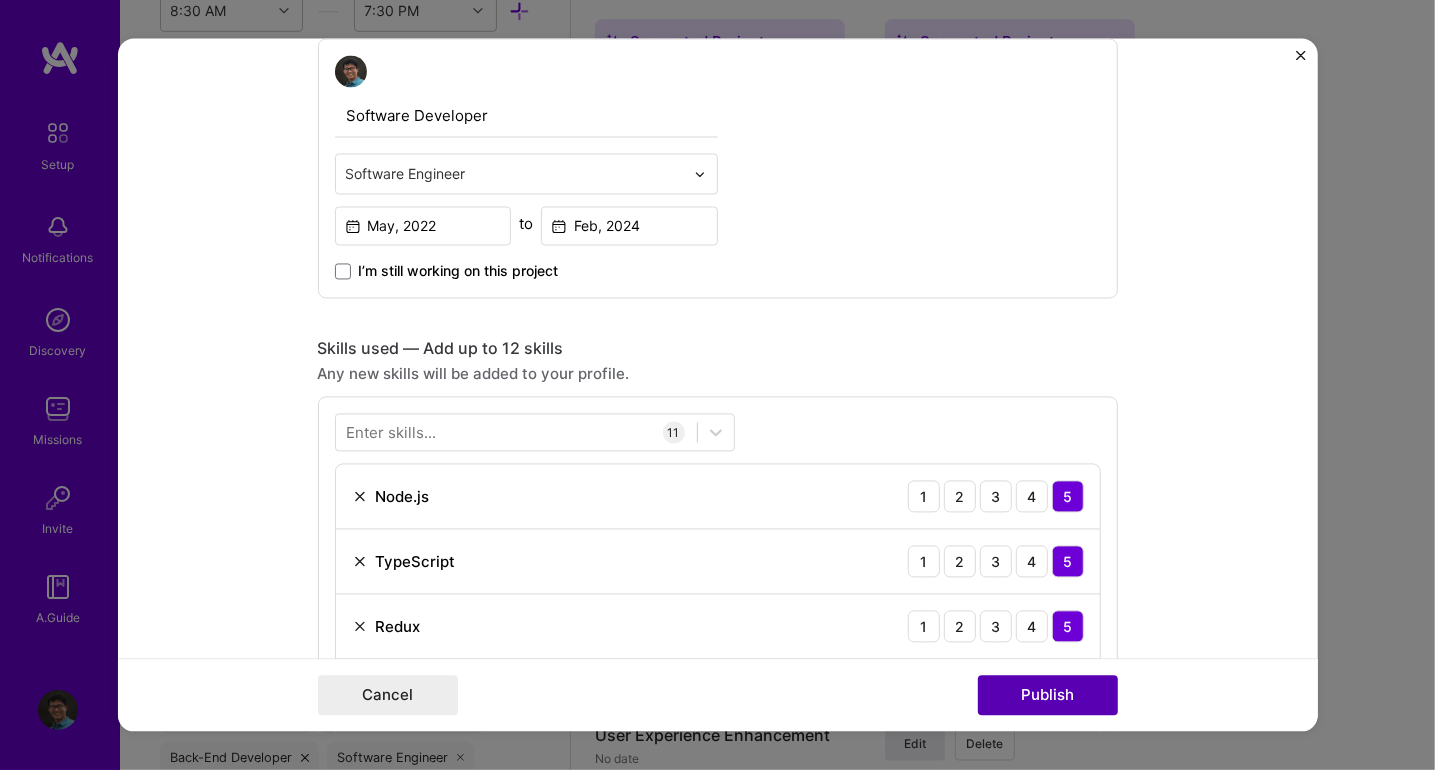 click on "Publish" at bounding box center [1048, 696] 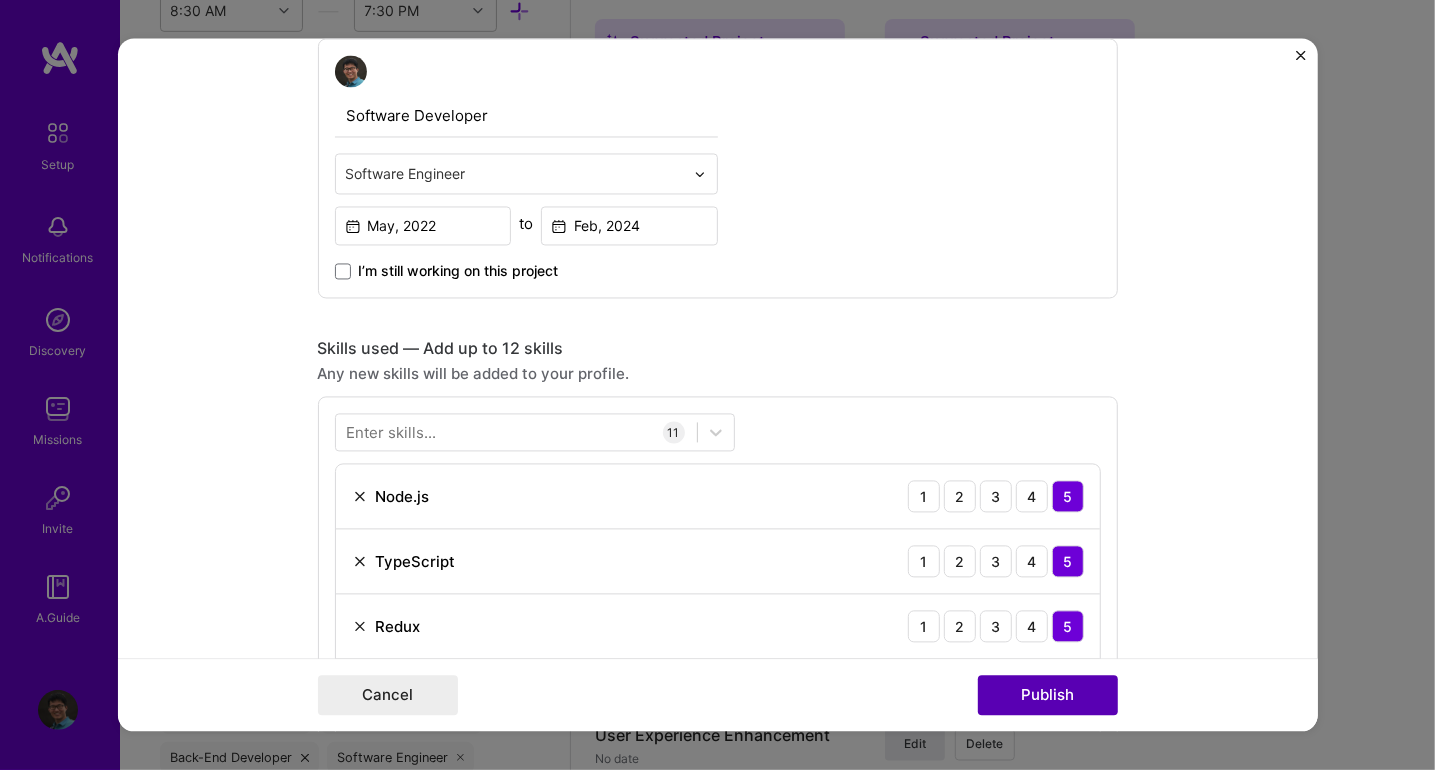 type 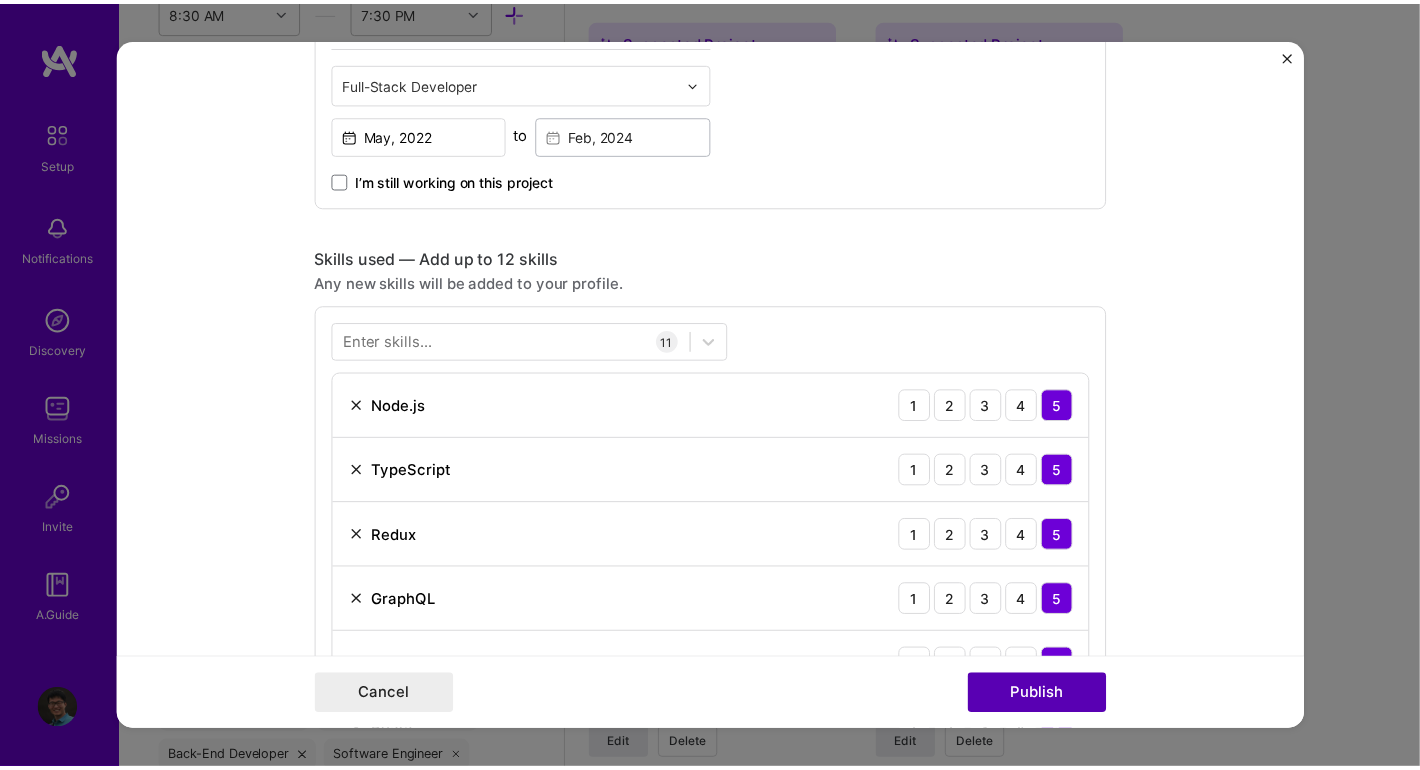 scroll, scrollTop: 608, scrollLeft: 0, axis: vertical 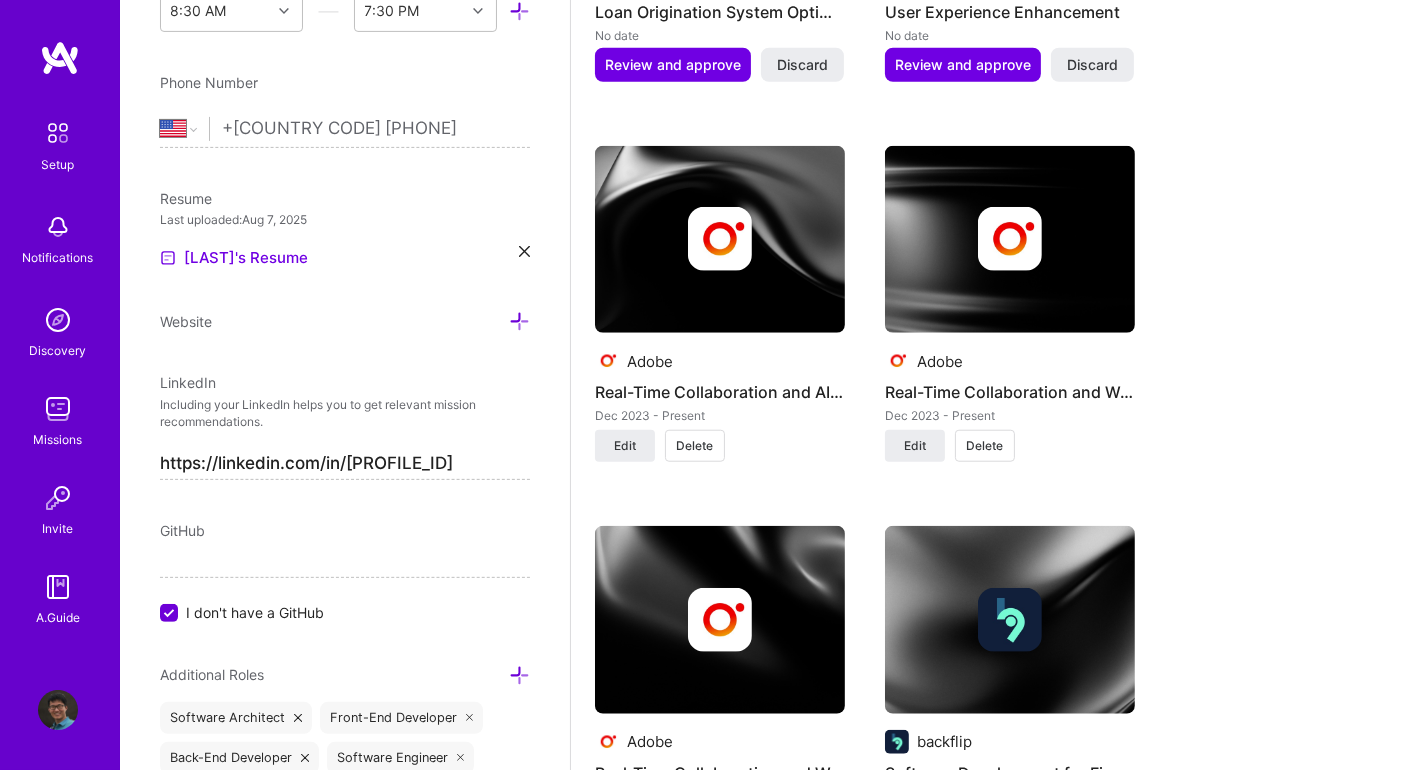 click on "https://linkedin.com/in/[PROFILE_ID]" at bounding box center (345, 464) 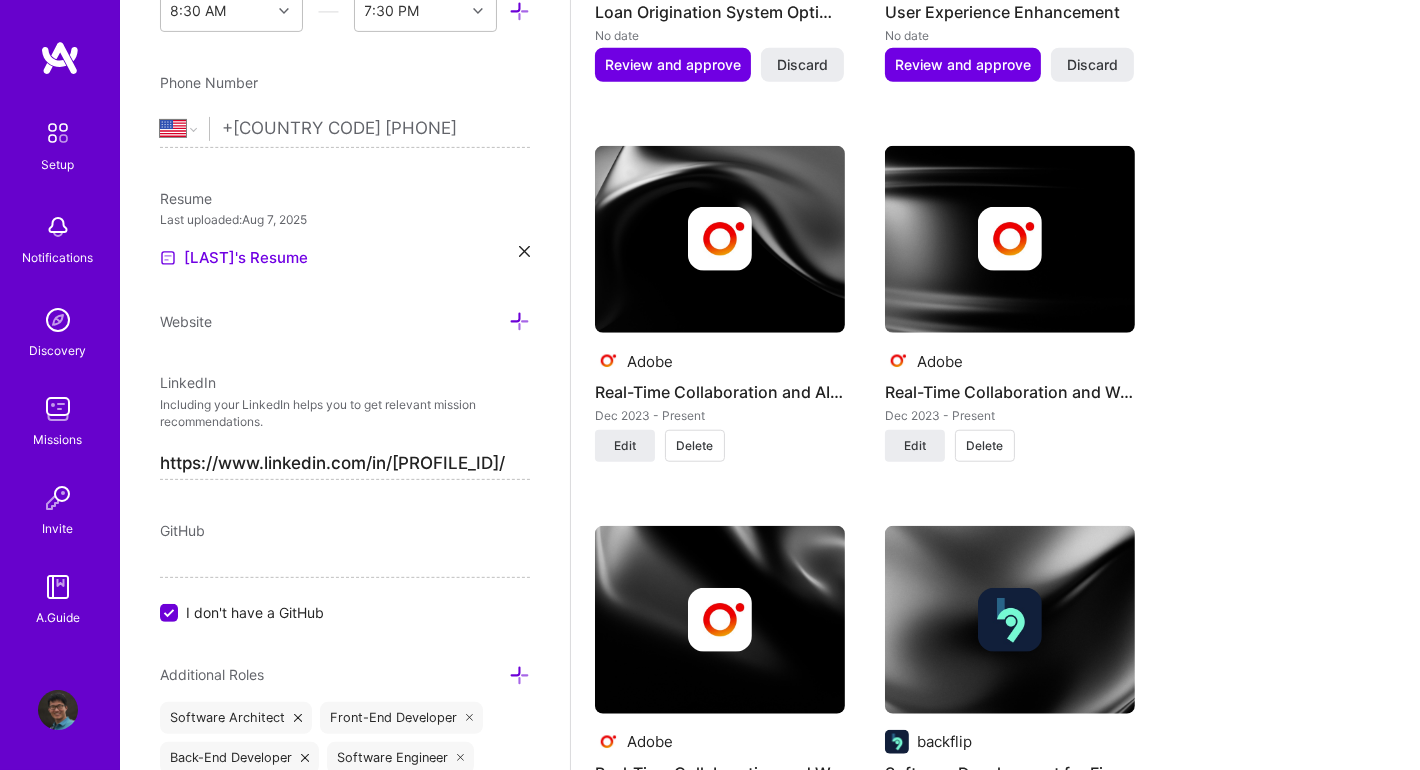 scroll, scrollTop: 0, scrollLeft: 120, axis: horizontal 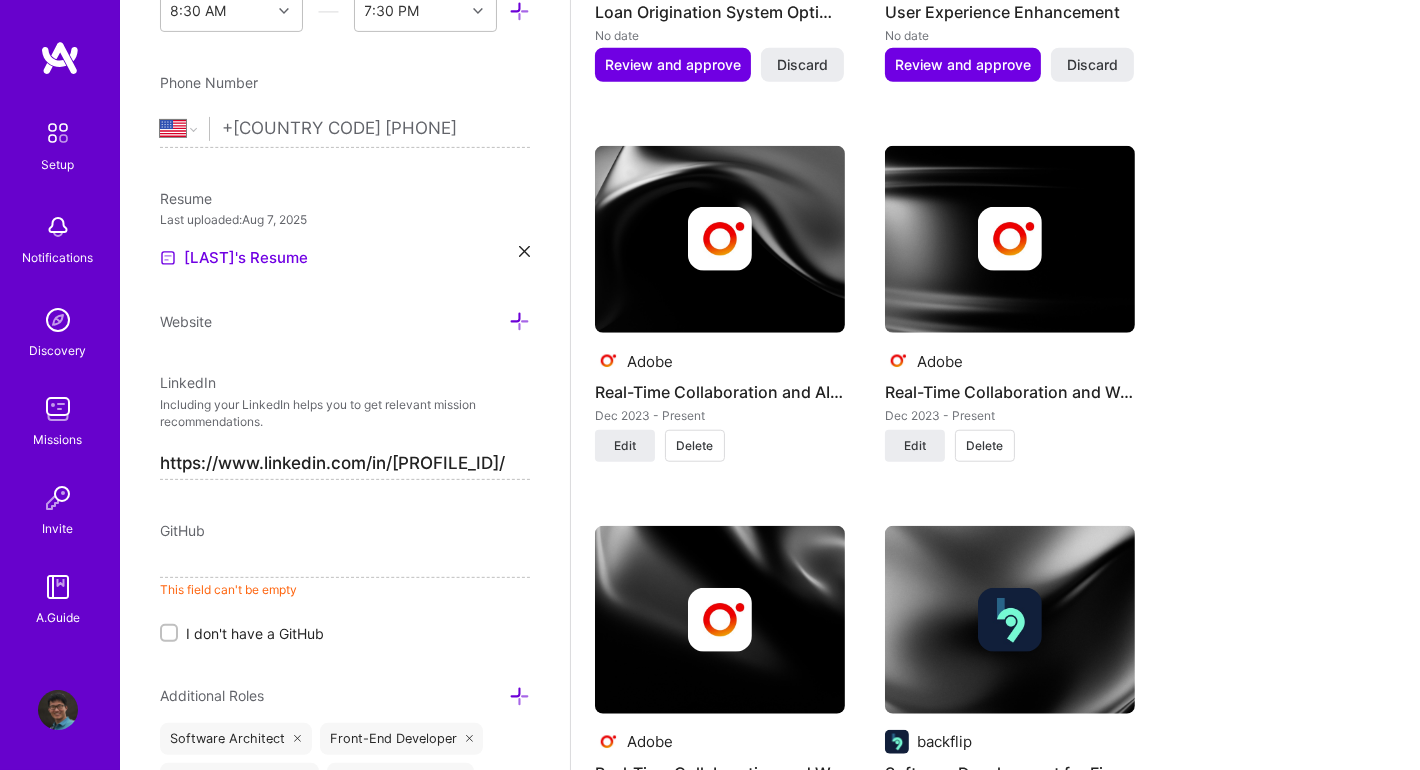 click at bounding box center (345, 562) 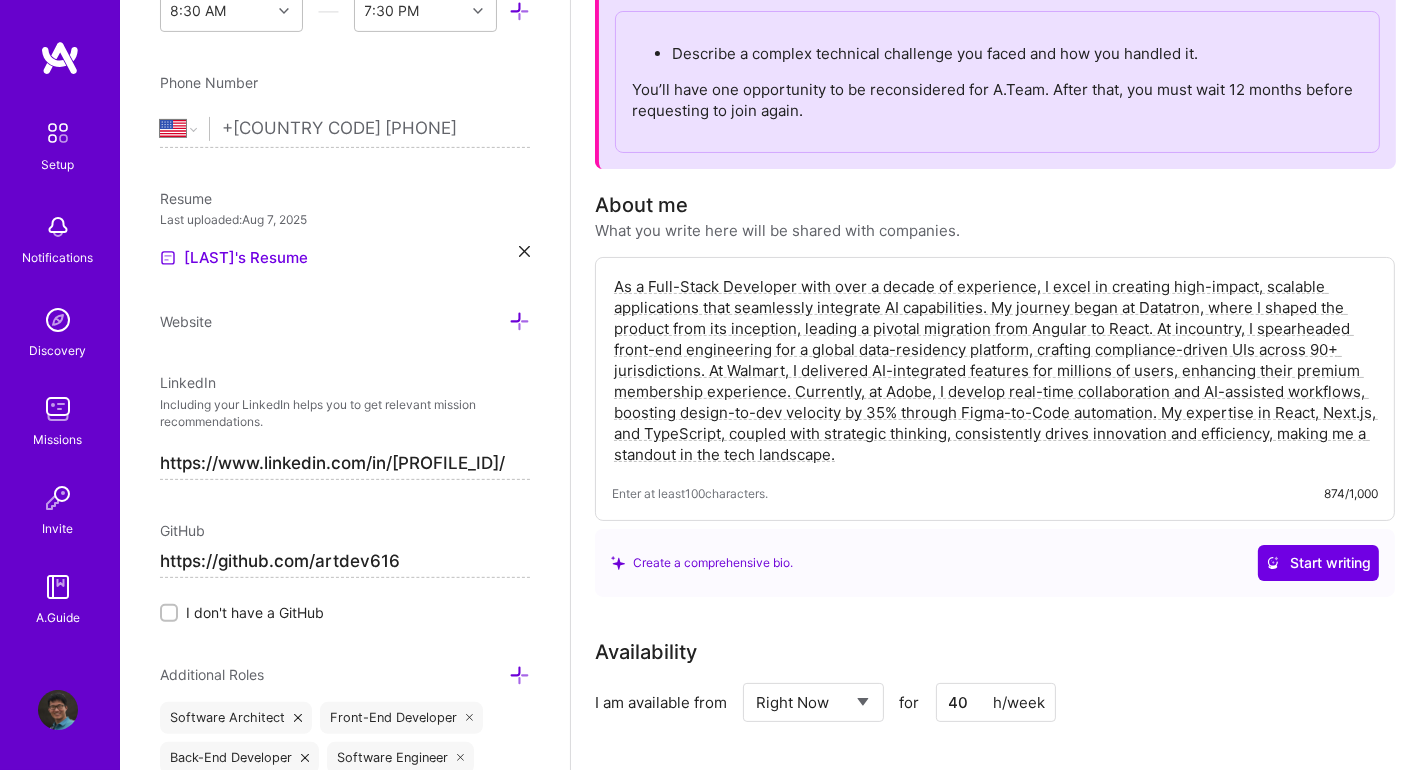 scroll, scrollTop: 0, scrollLeft: 0, axis: both 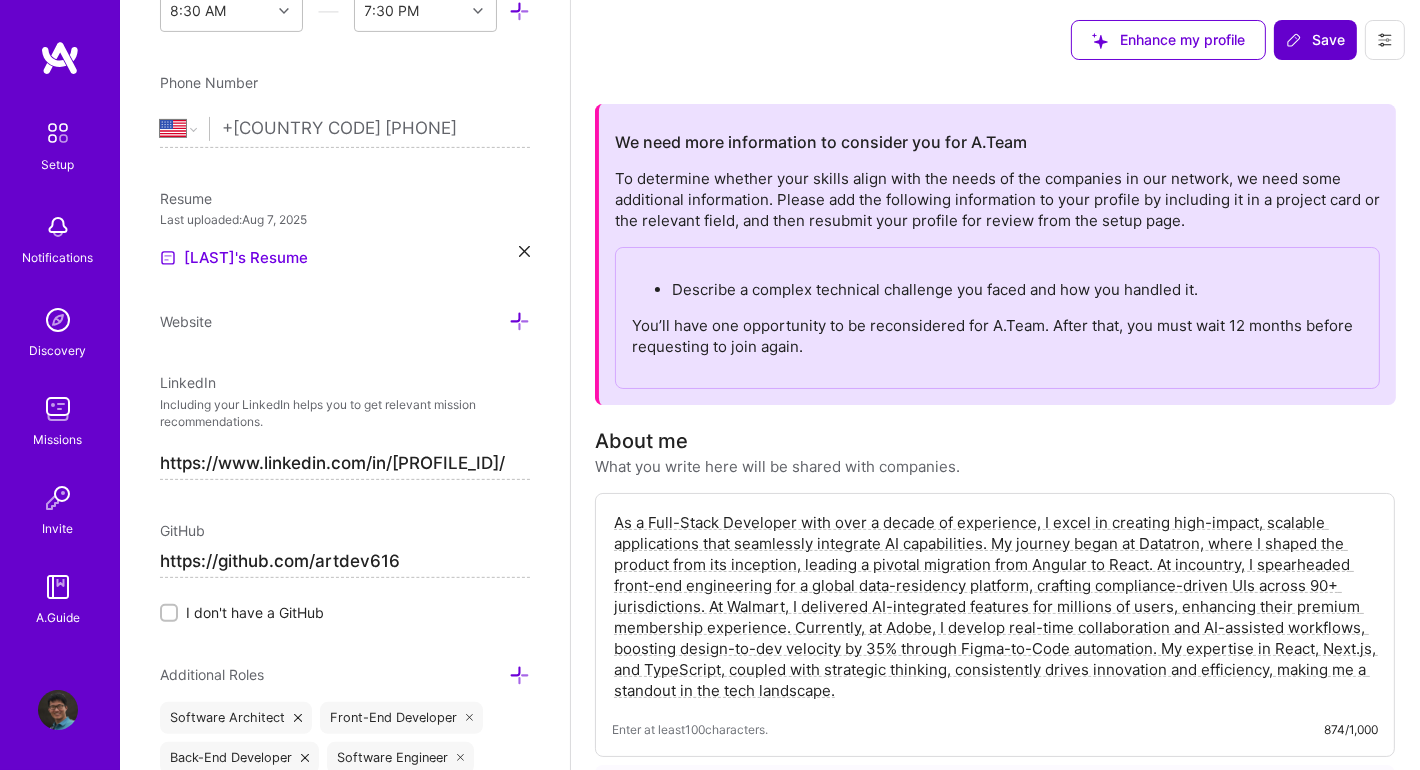 type on "https://github.com/artdev616" 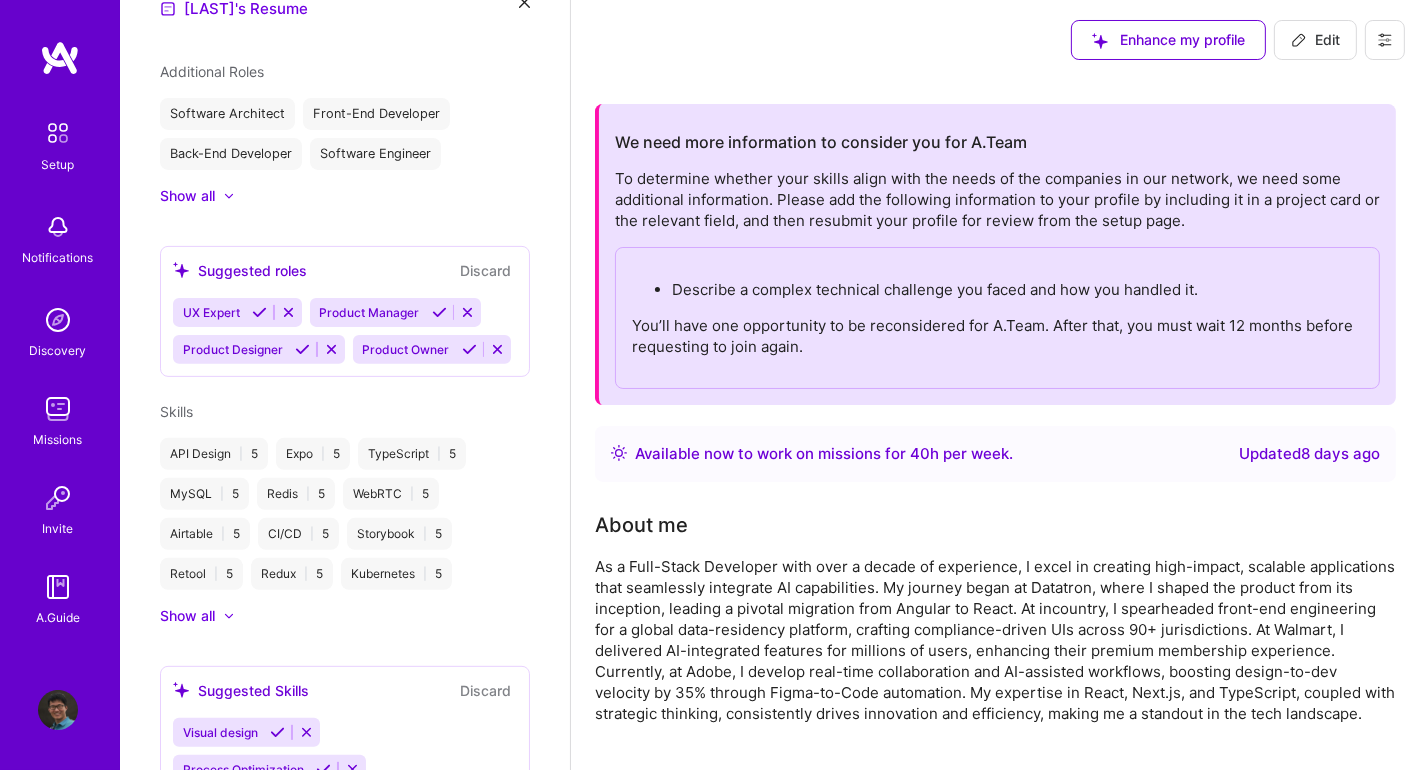 scroll, scrollTop: 500, scrollLeft: 0, axis: vertical 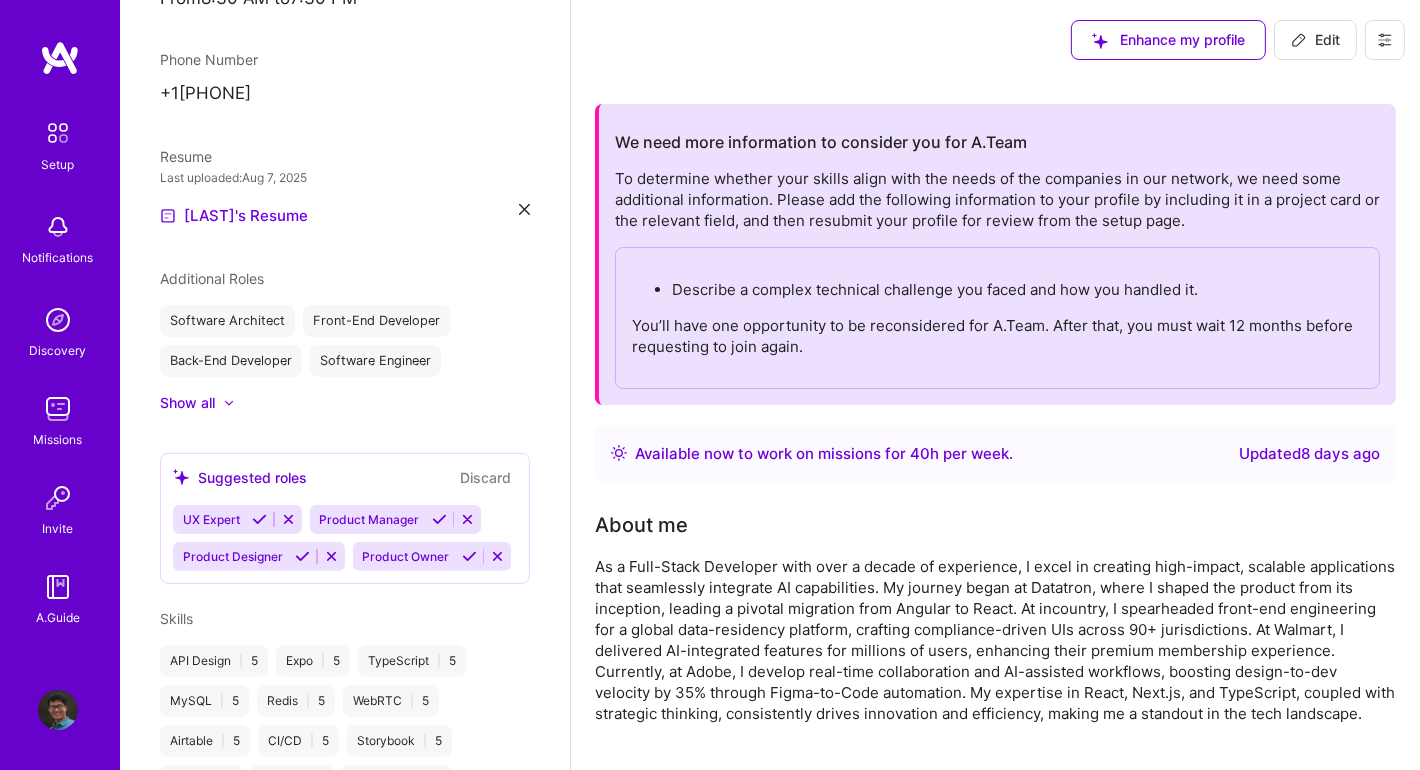 click at bounding box center [58, 133] 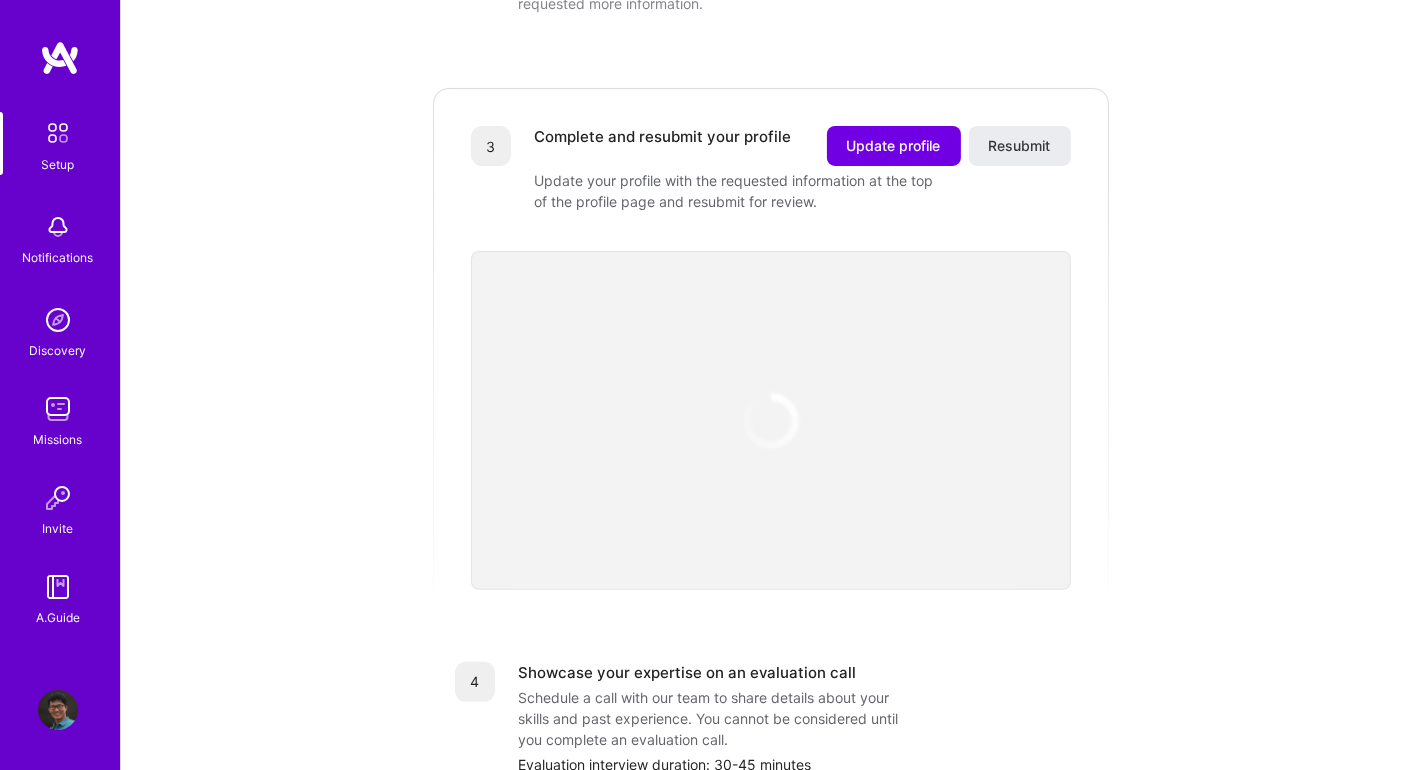scroll, scrollTop: 500, scrollLeft: 0, axis: vertical 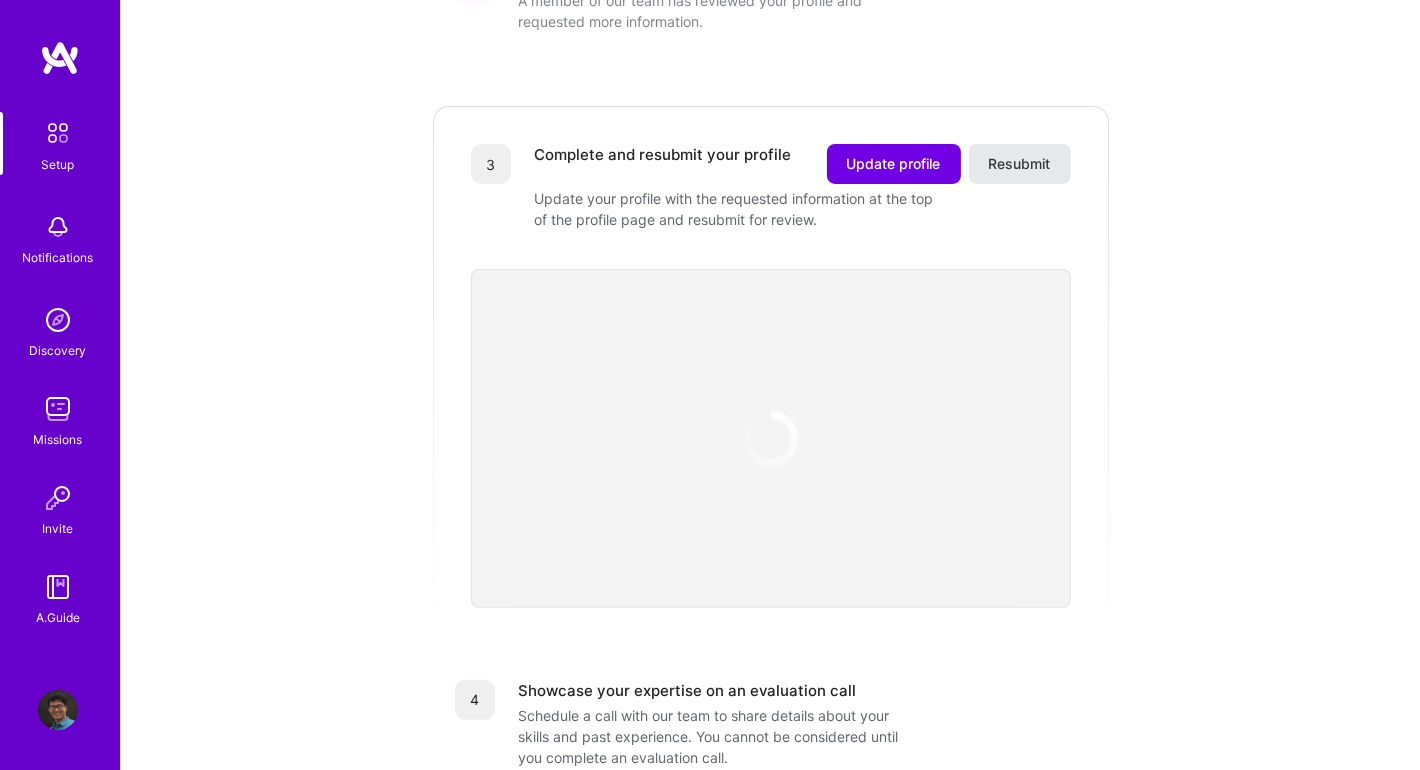 click on "Resubmit" at bounding box center [1020, 164] 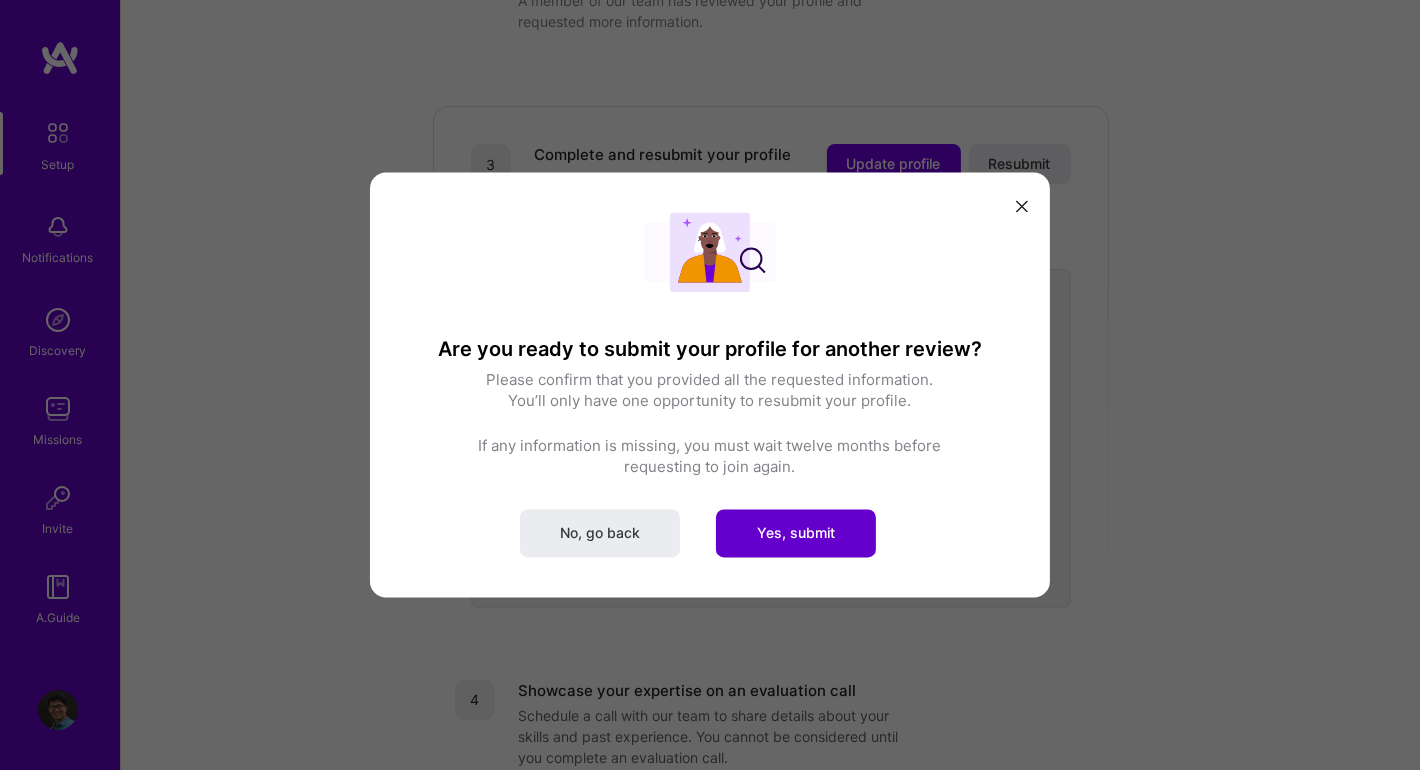 click on "Are you ready to submit your profile for another review? Please confirm that you provided all the requested information. You’ll only have one opportunity to resubmit your profile. If any information is missing, you must wait twelve months before requesting to join again. No, go back Yes, submit" at bounding box center [710, 384] 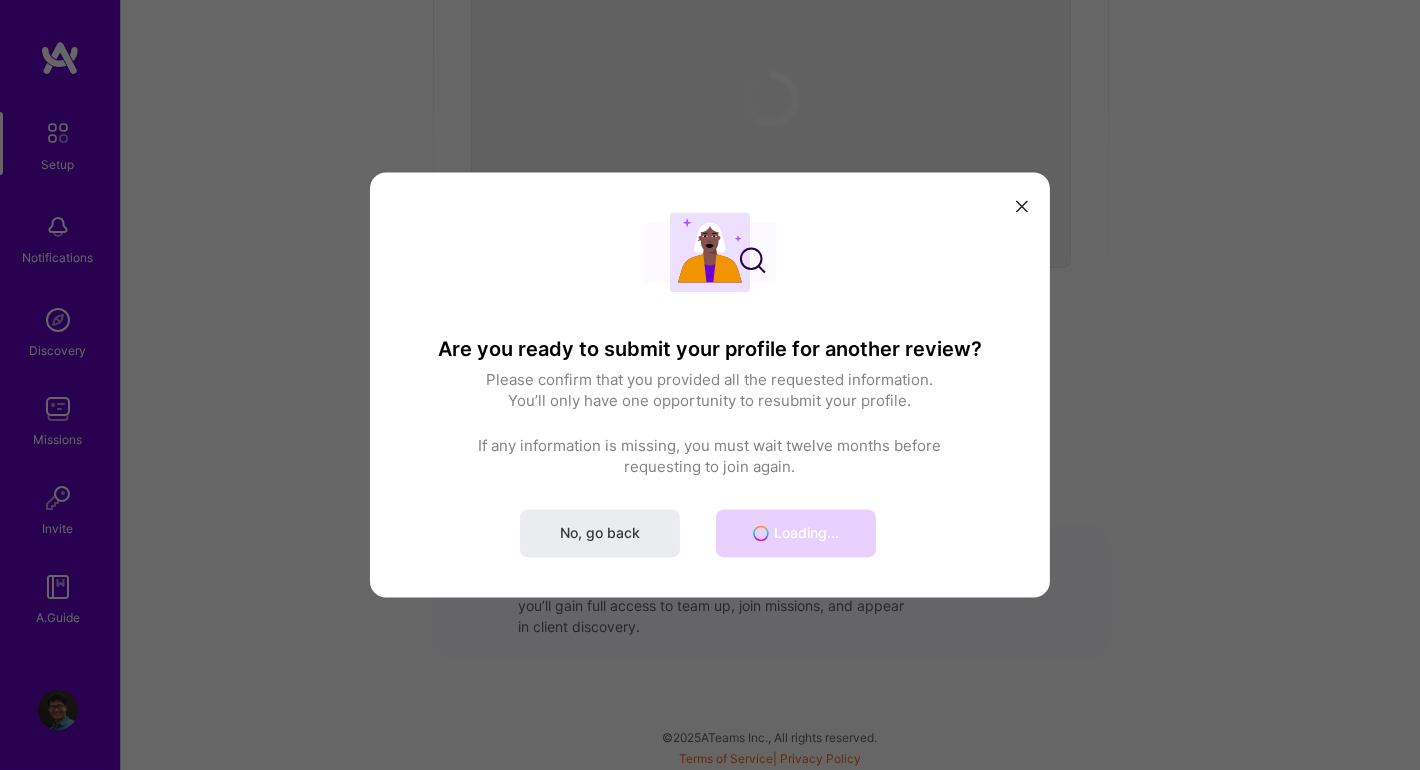 scroll, scrollTop: 821, scrollLeft: 0, axis: vertical 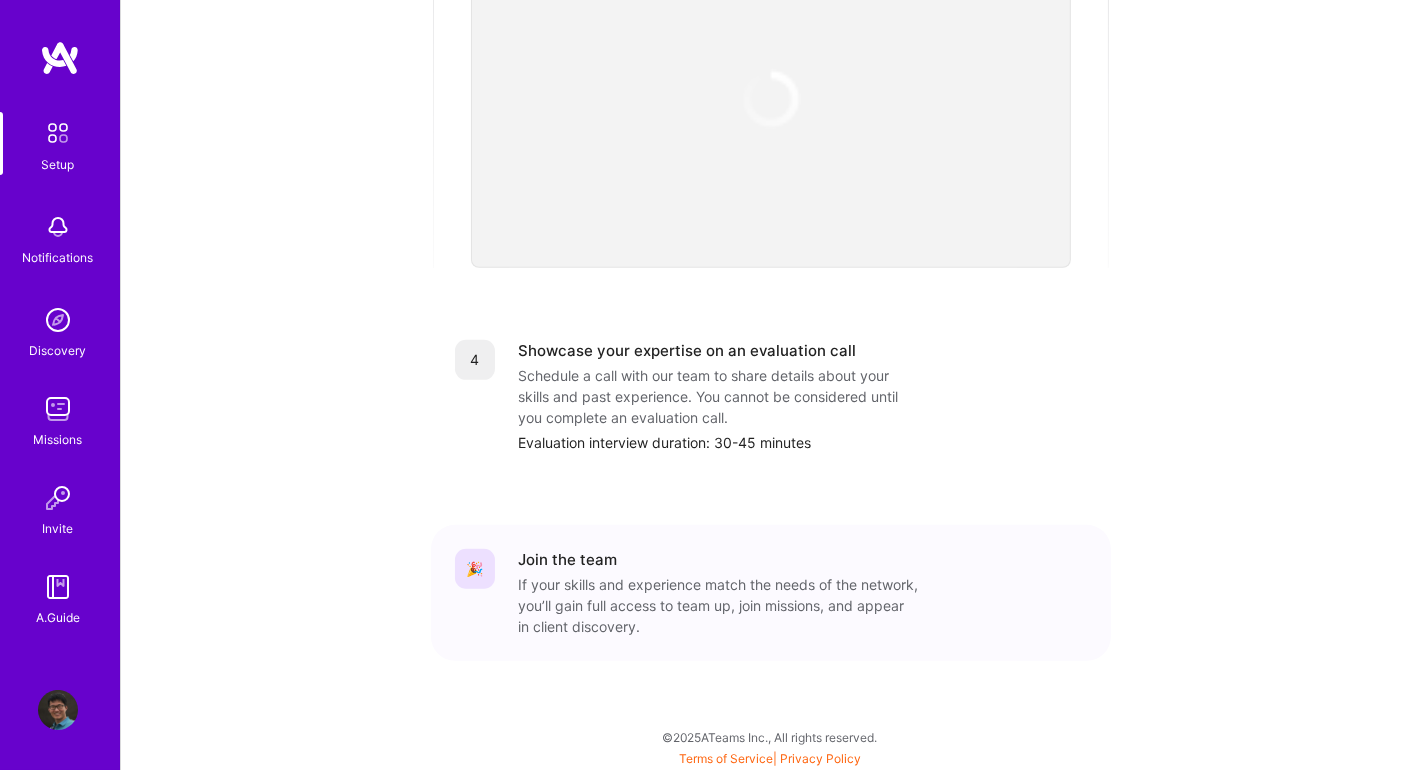 click on "Evaluation interview duration: 30-45 minutes" at bounding box center (803, 442) 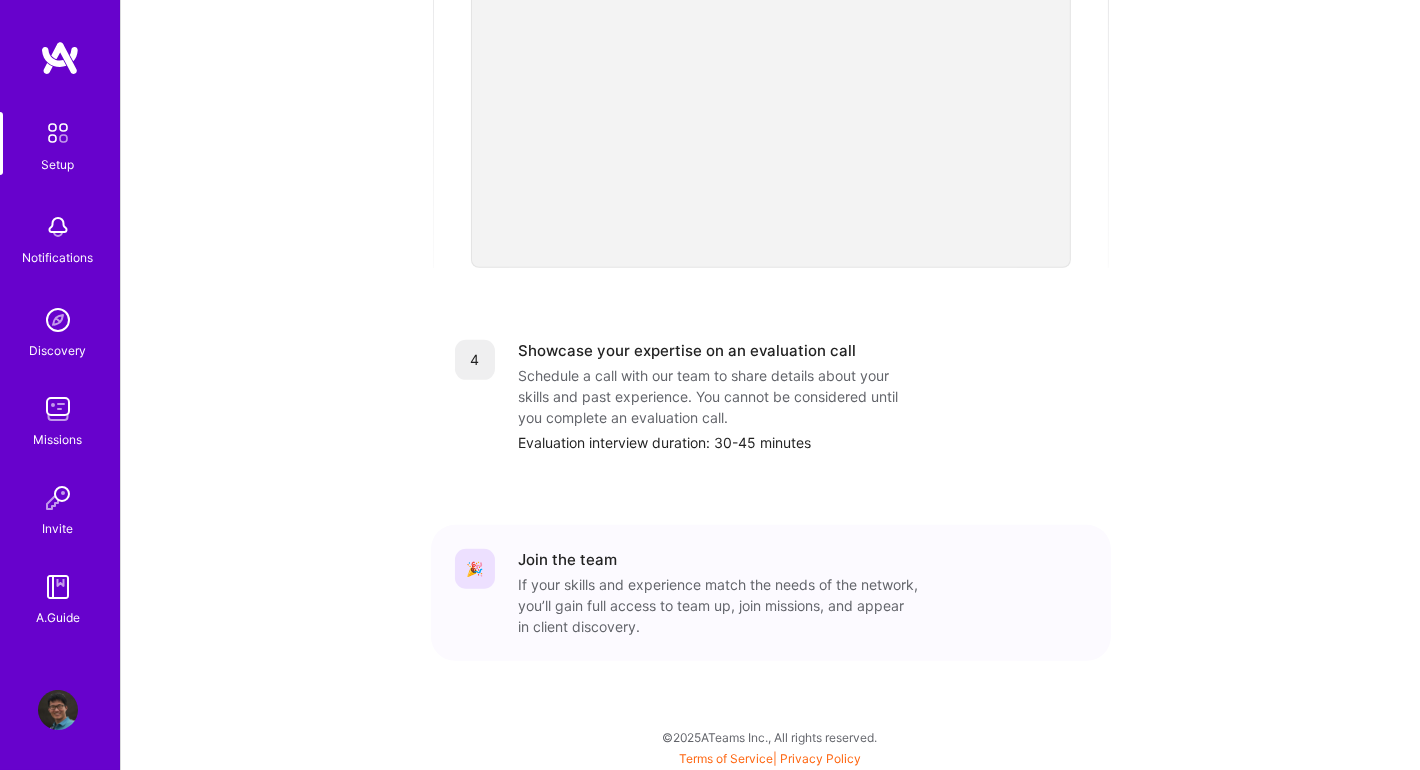 click at bounding box center (58, 320) 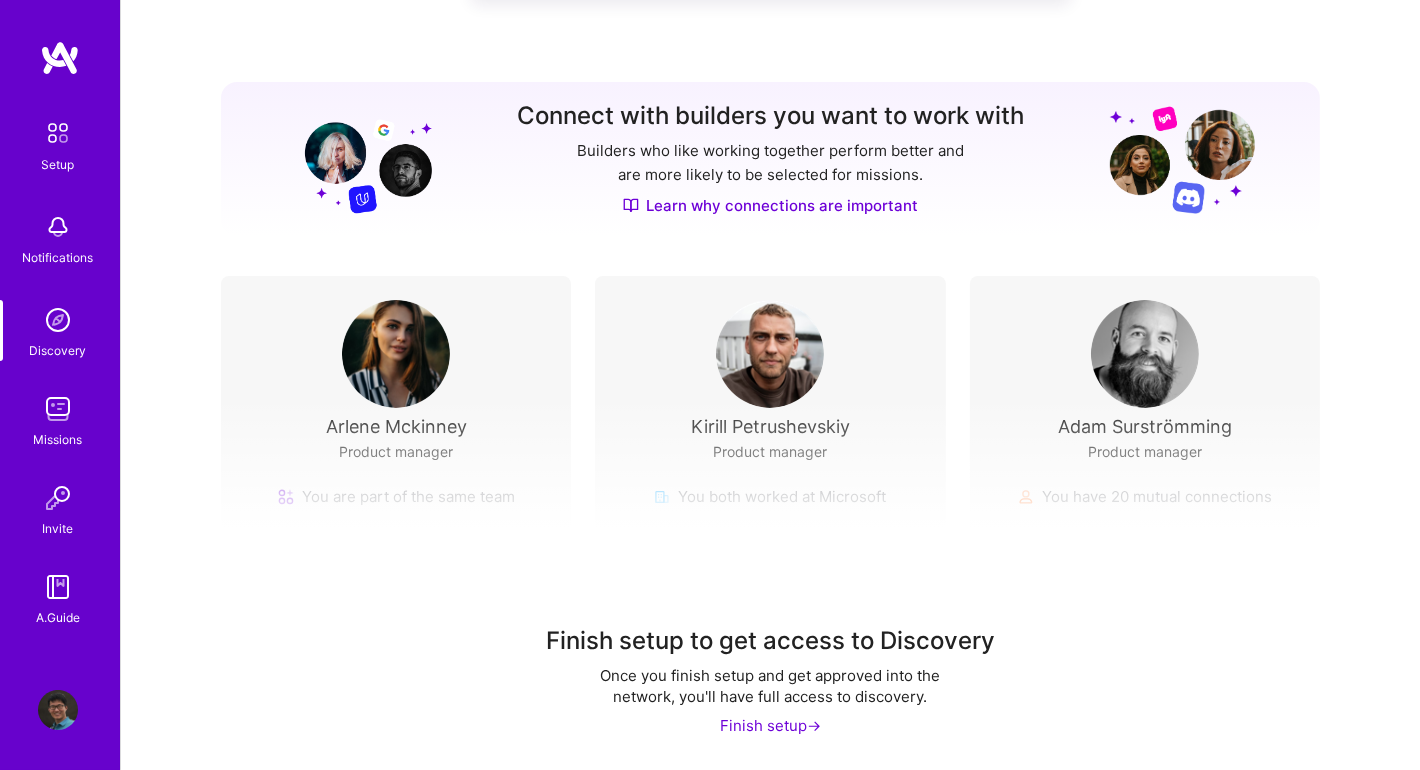 scroll, scrollTop: 0, scrollLeft: 0, axis: both 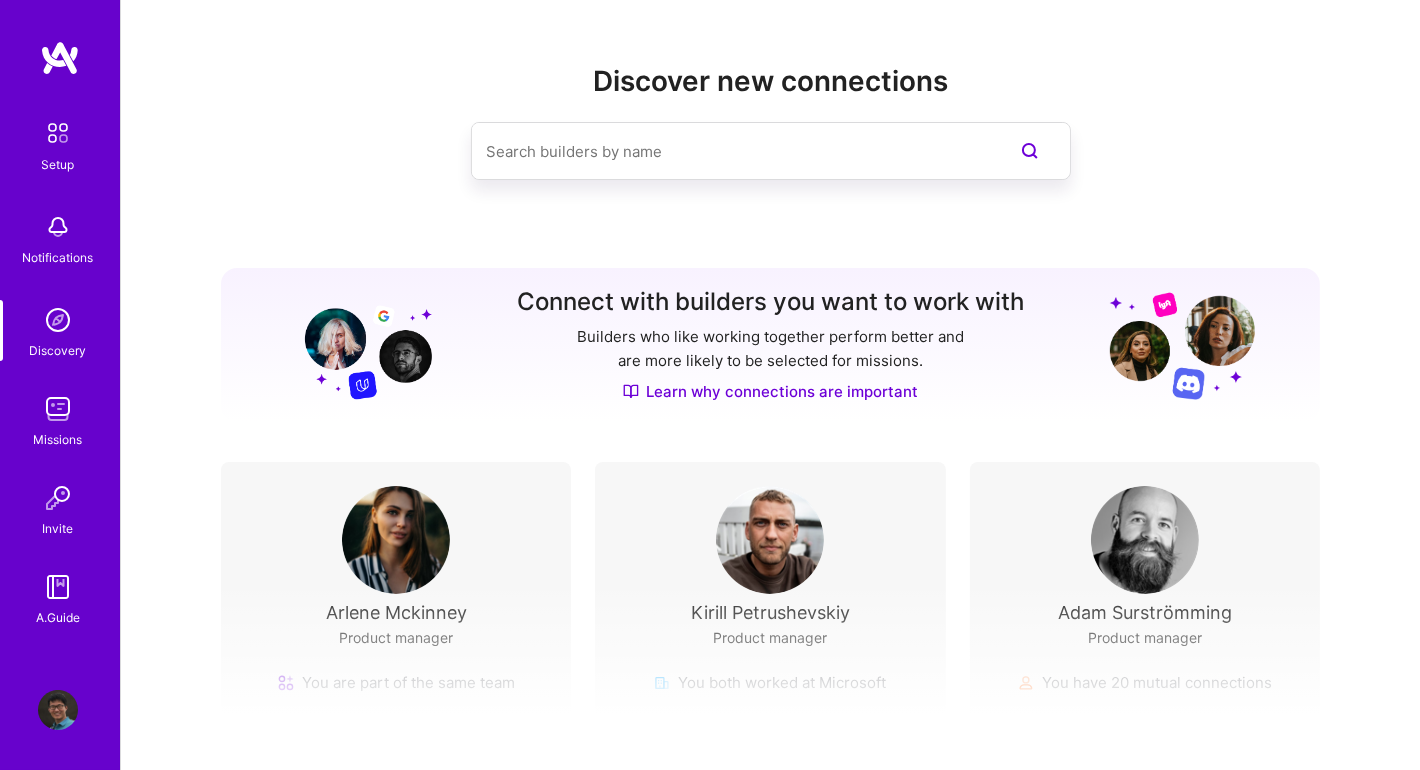 click at bounding box center [58, 227] 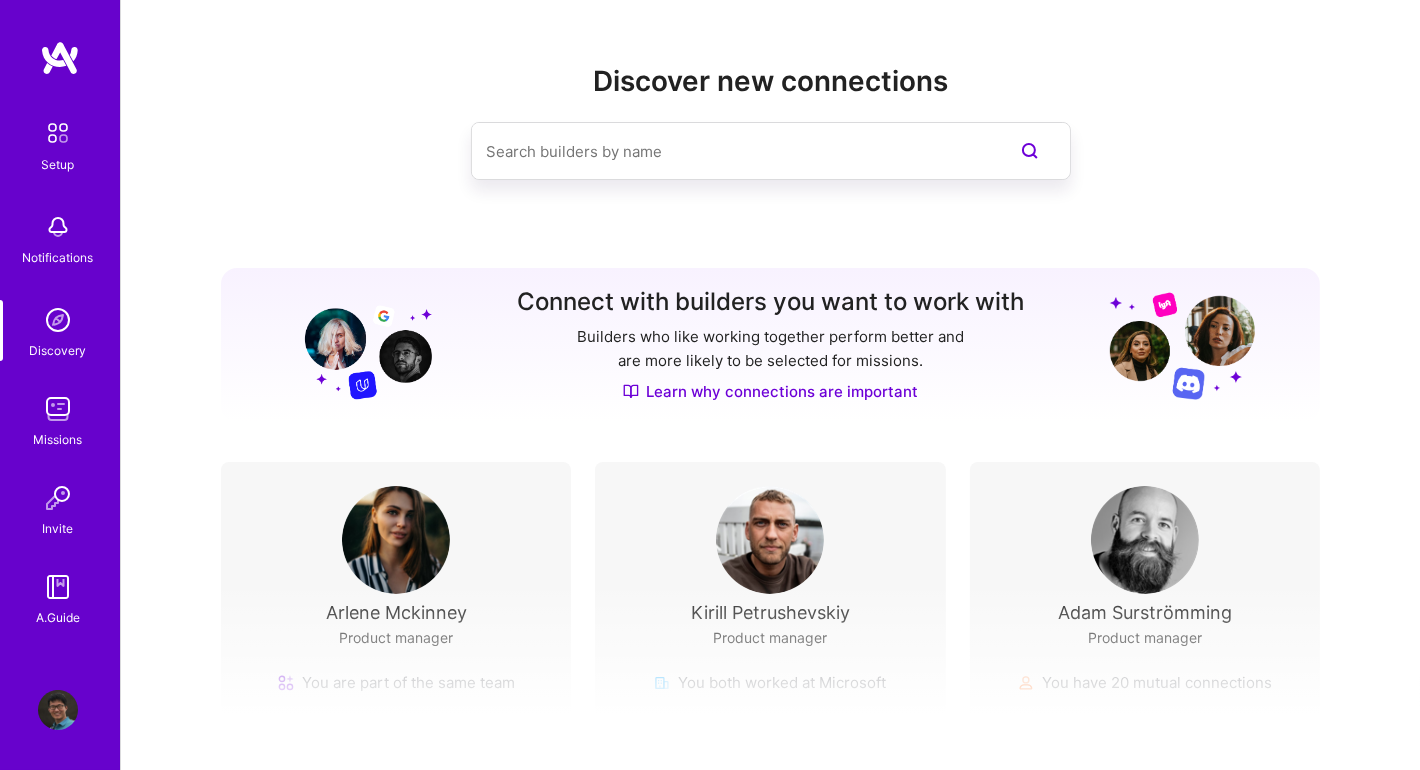 click at bounding box center [58, 133] 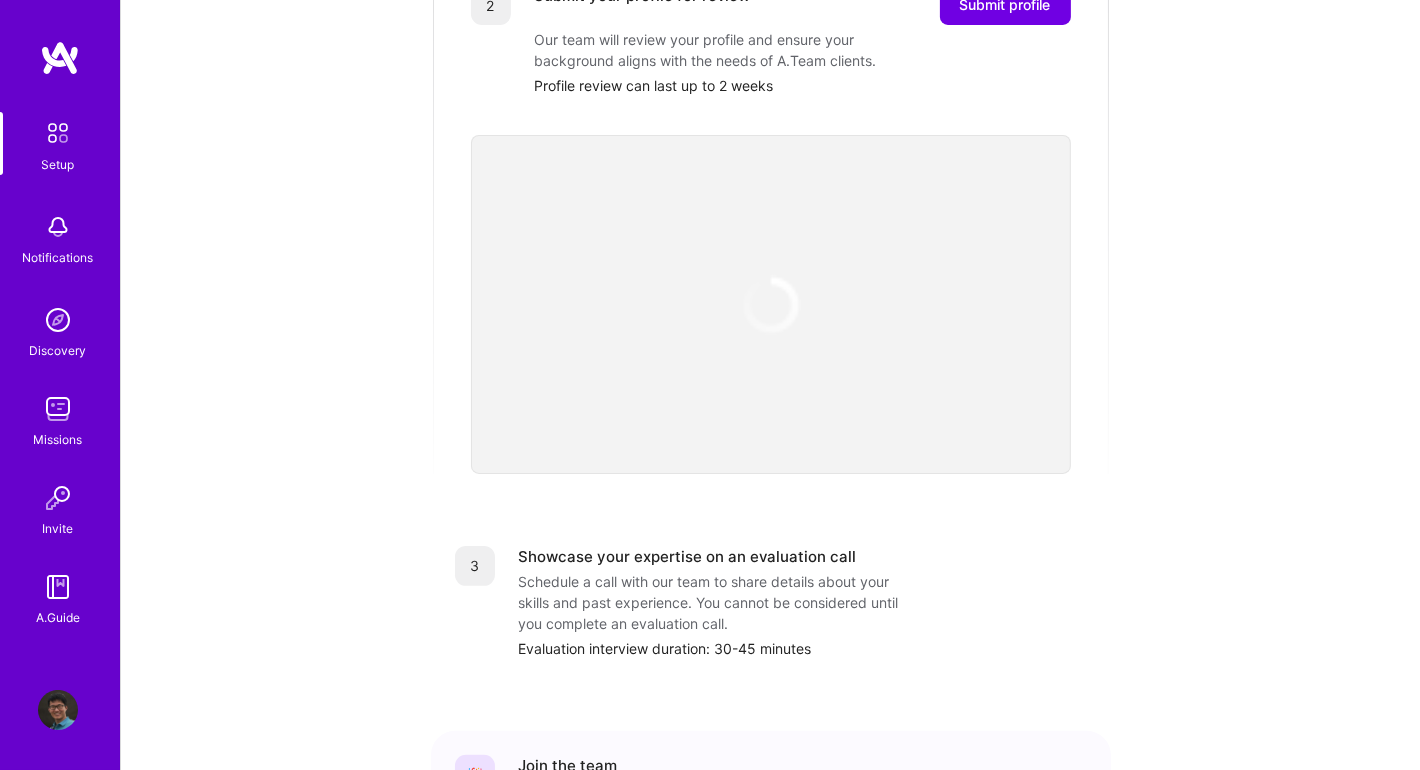 scroll, scrollTop: 501, scrollLeft: 0, axis: vertical 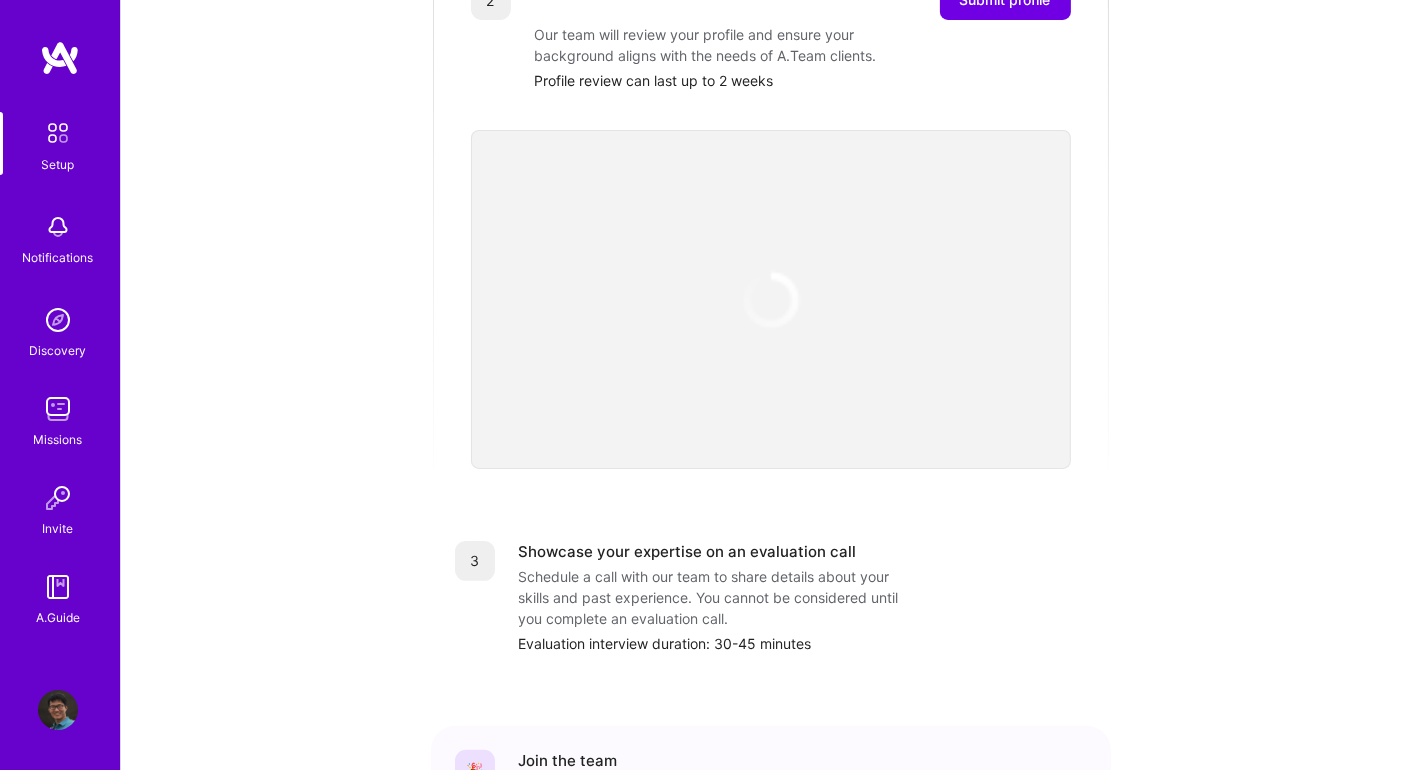 click at bounding box center [58, 320] 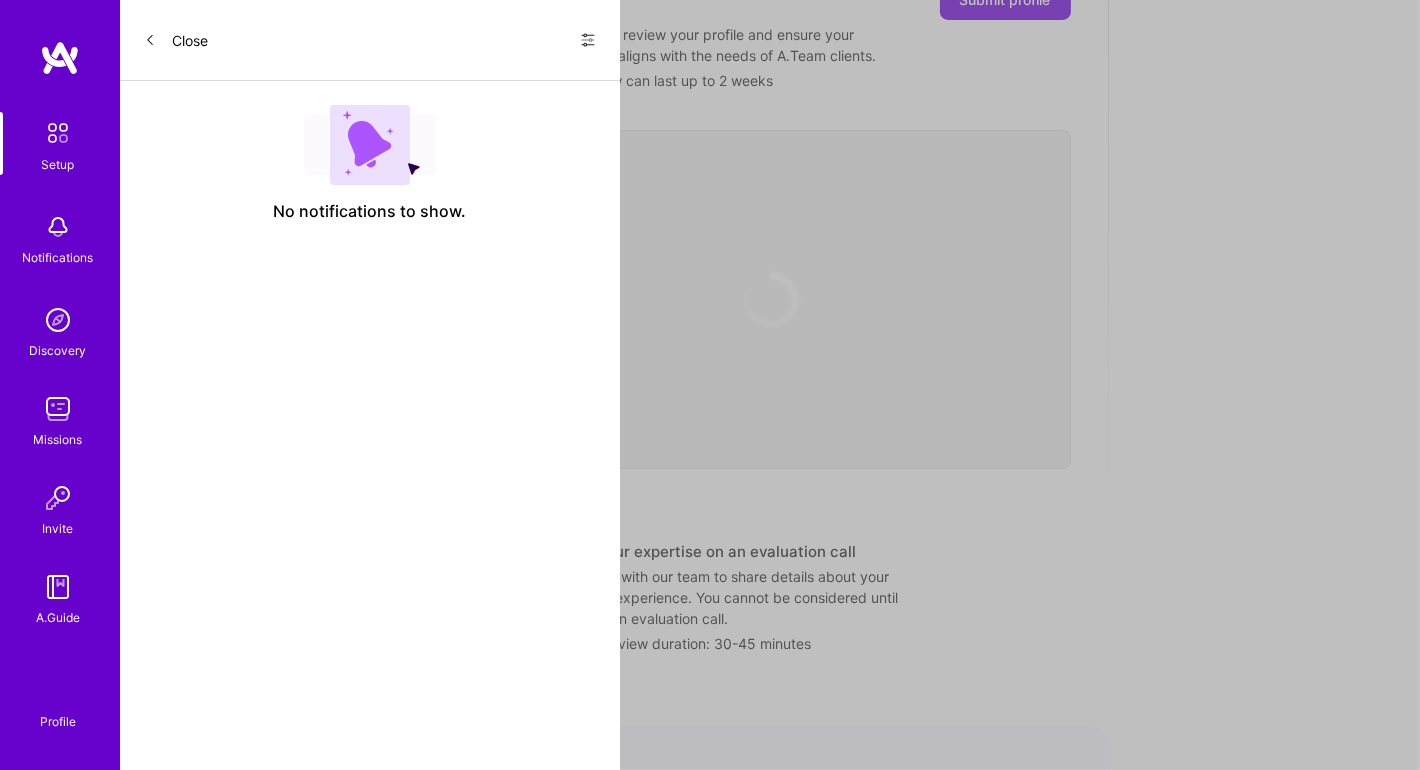 scroll, scrollTop: 0, scrollLeft: 0, axis: both 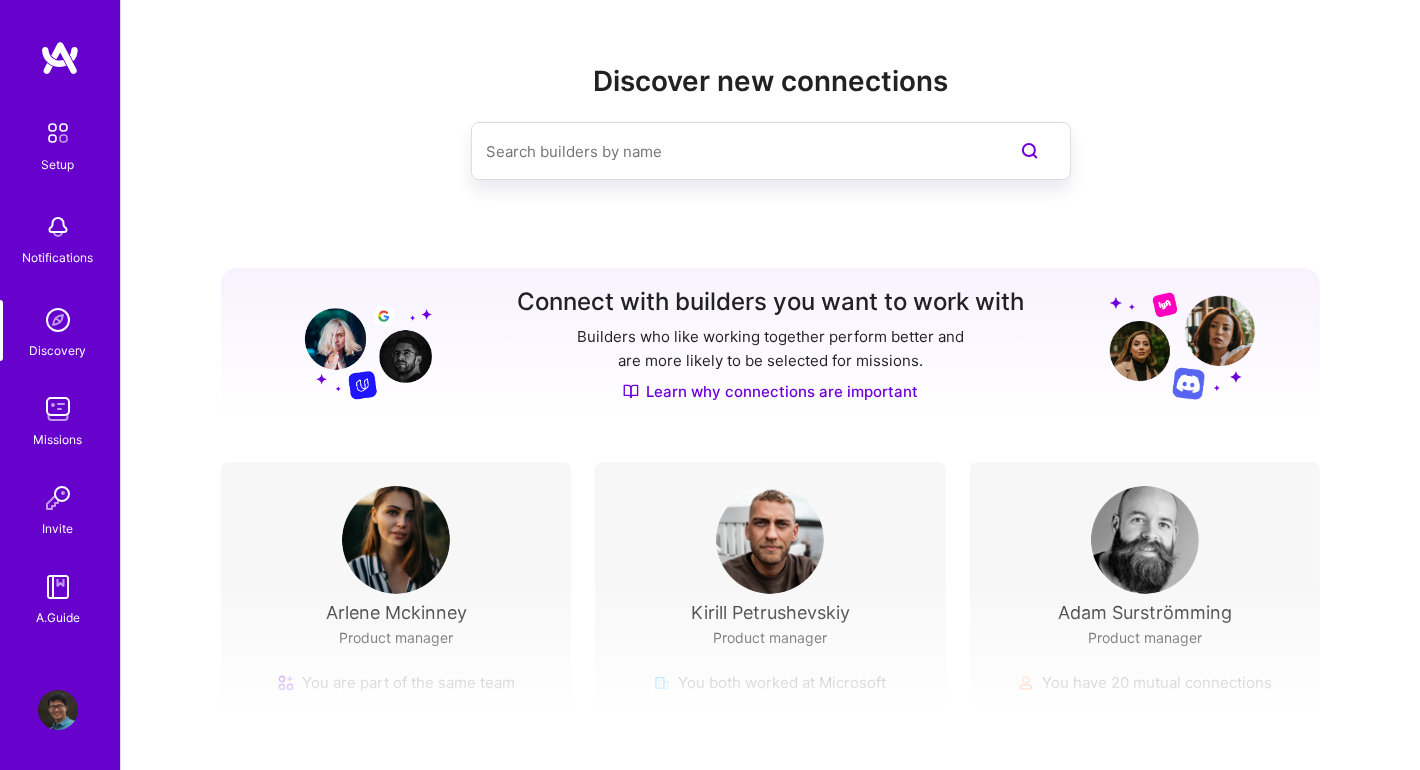 click at bounding box center (58, 409) 